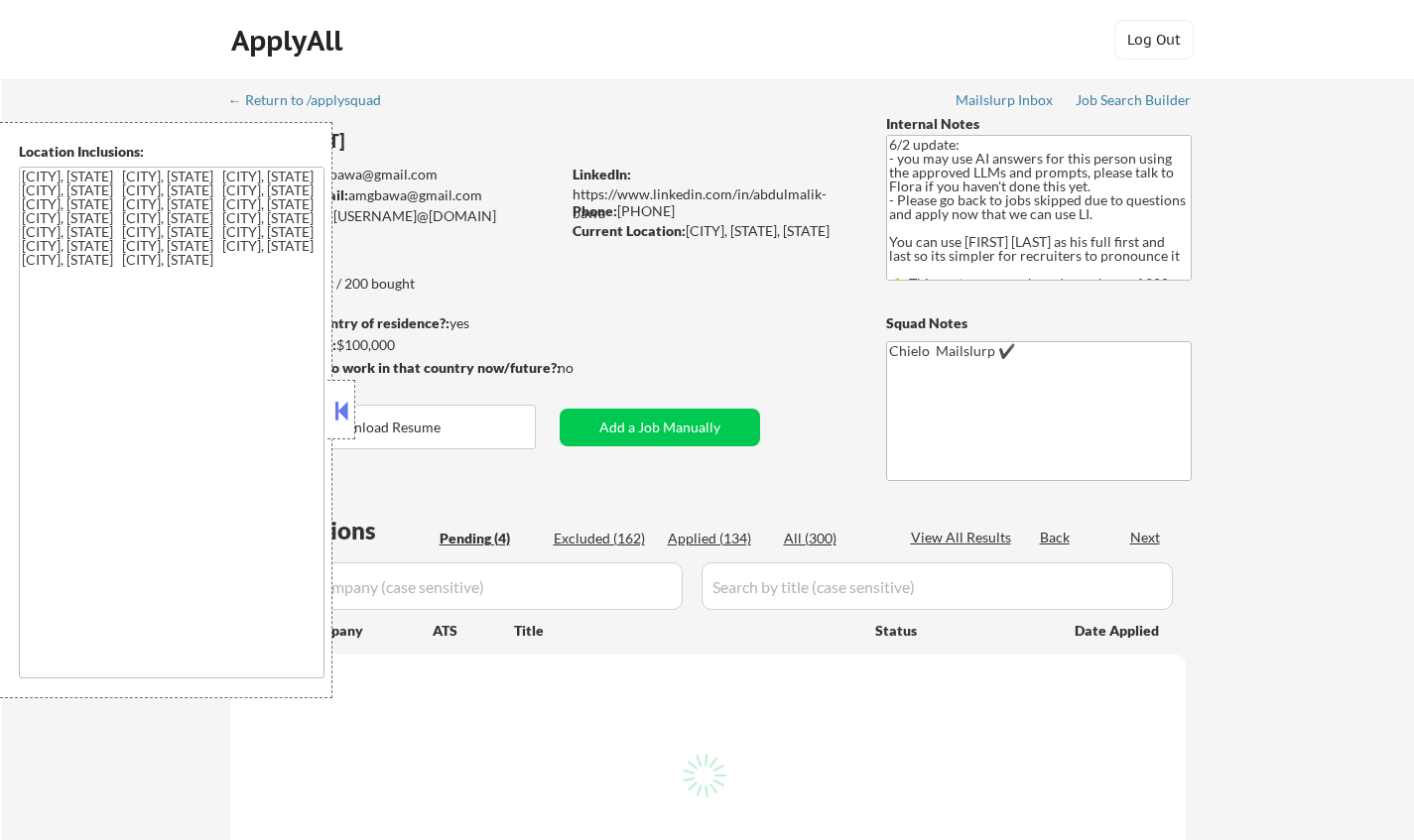 scroll, scrollTop: 0, scrollLeft: 0, axis: both 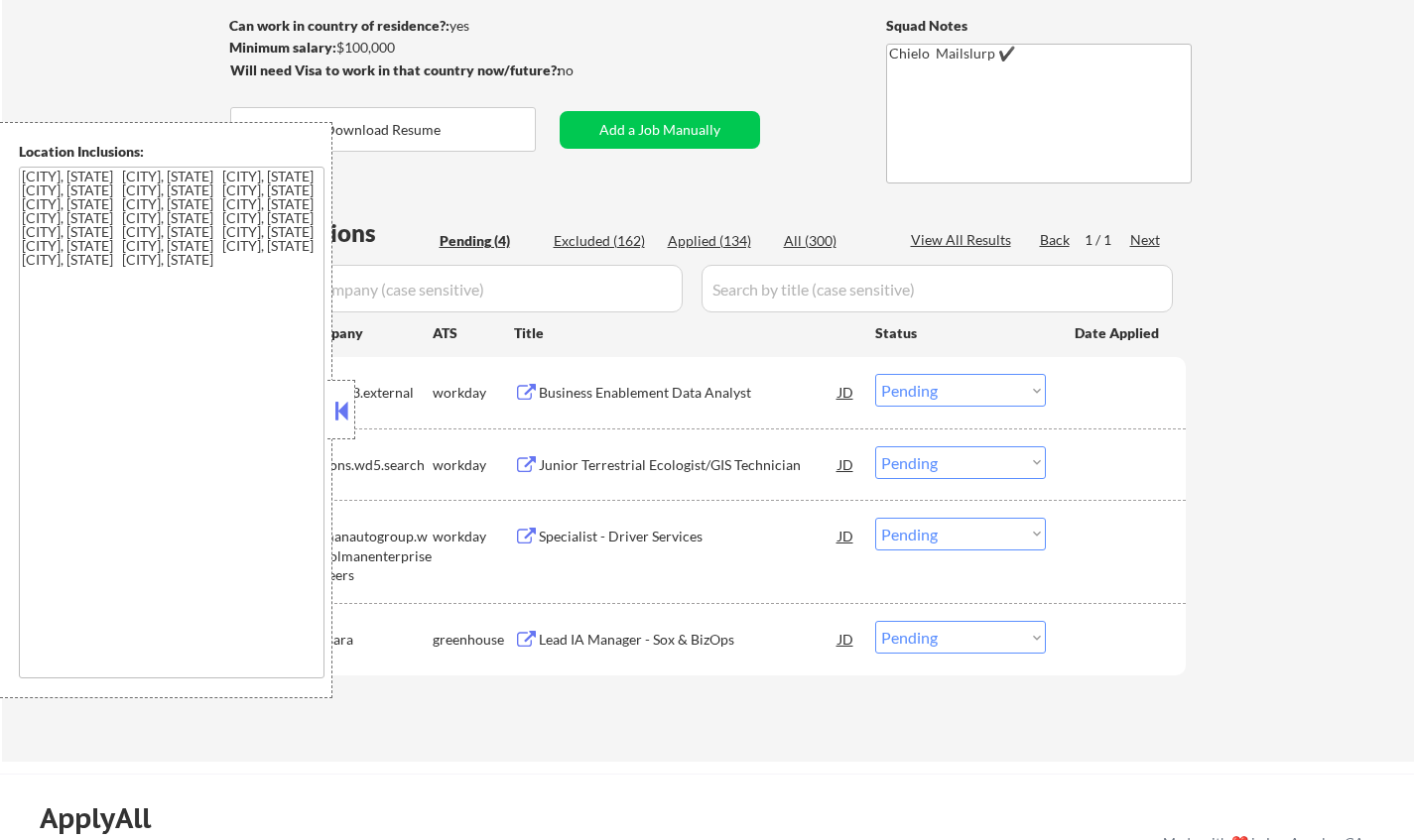 click at bounding box center [341, 410] 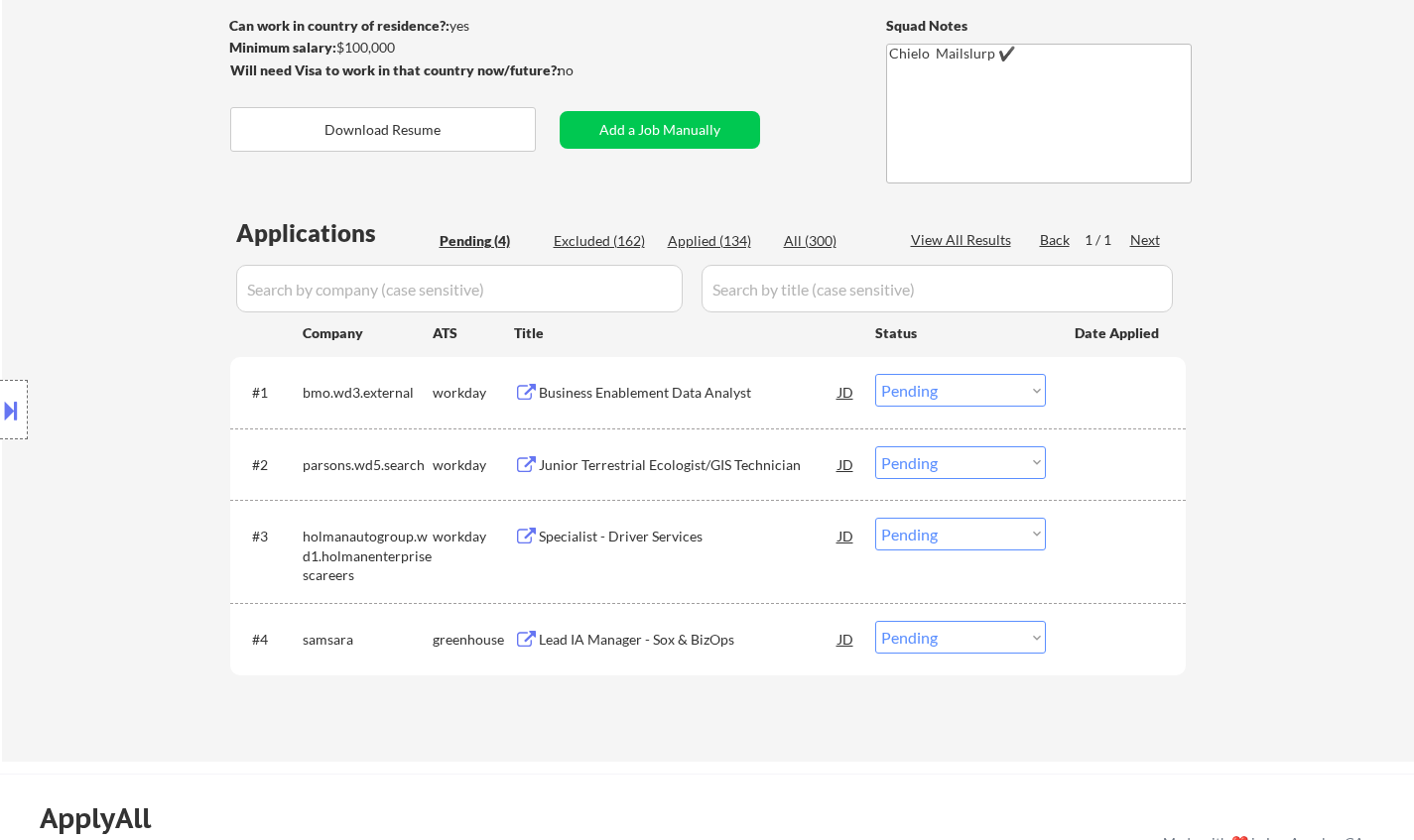 click on "Business Enablement Data Analyst" at bounding box center [689, 393] 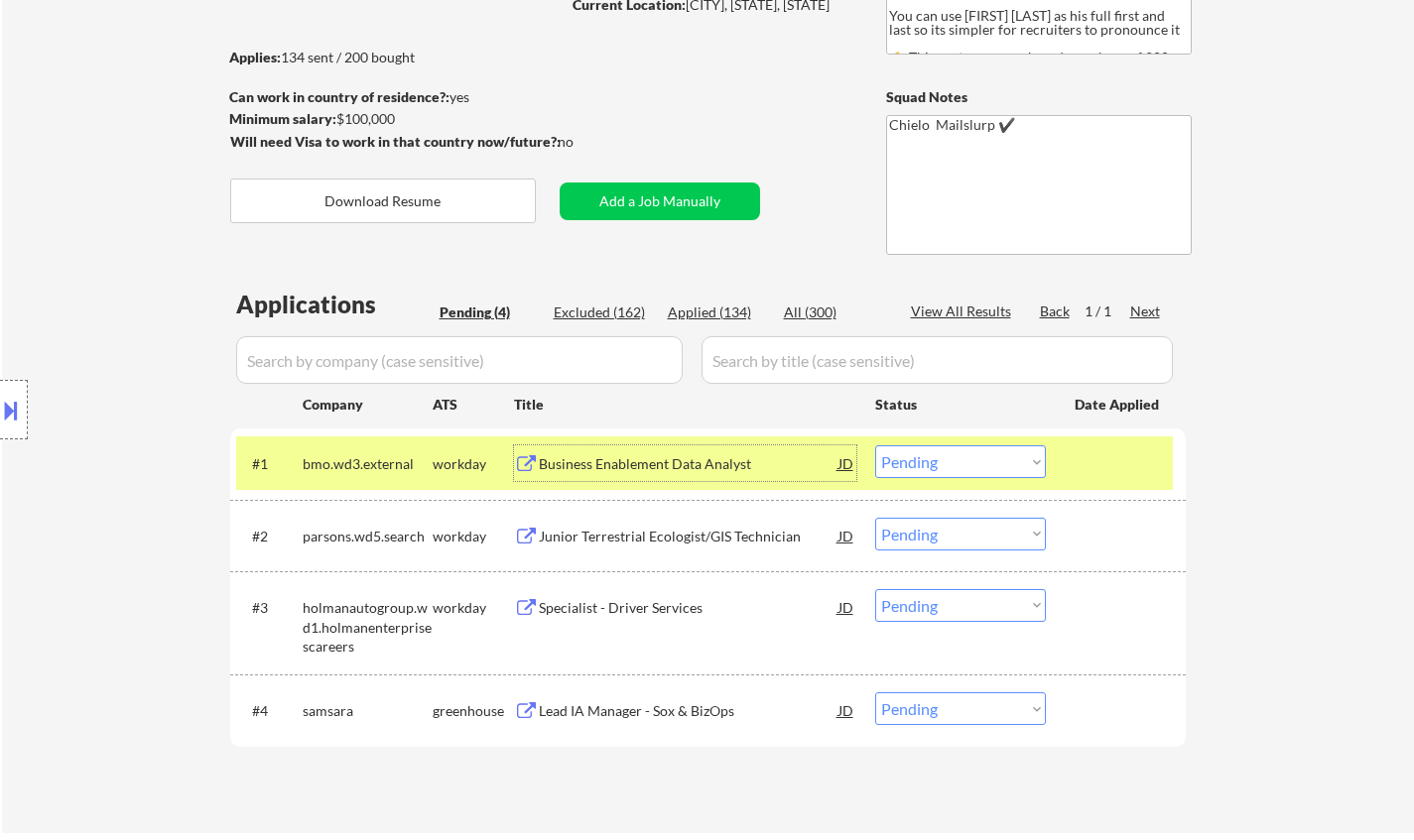 scroll, scrollTop: 397, scrollLeft: 0, axis: vertical 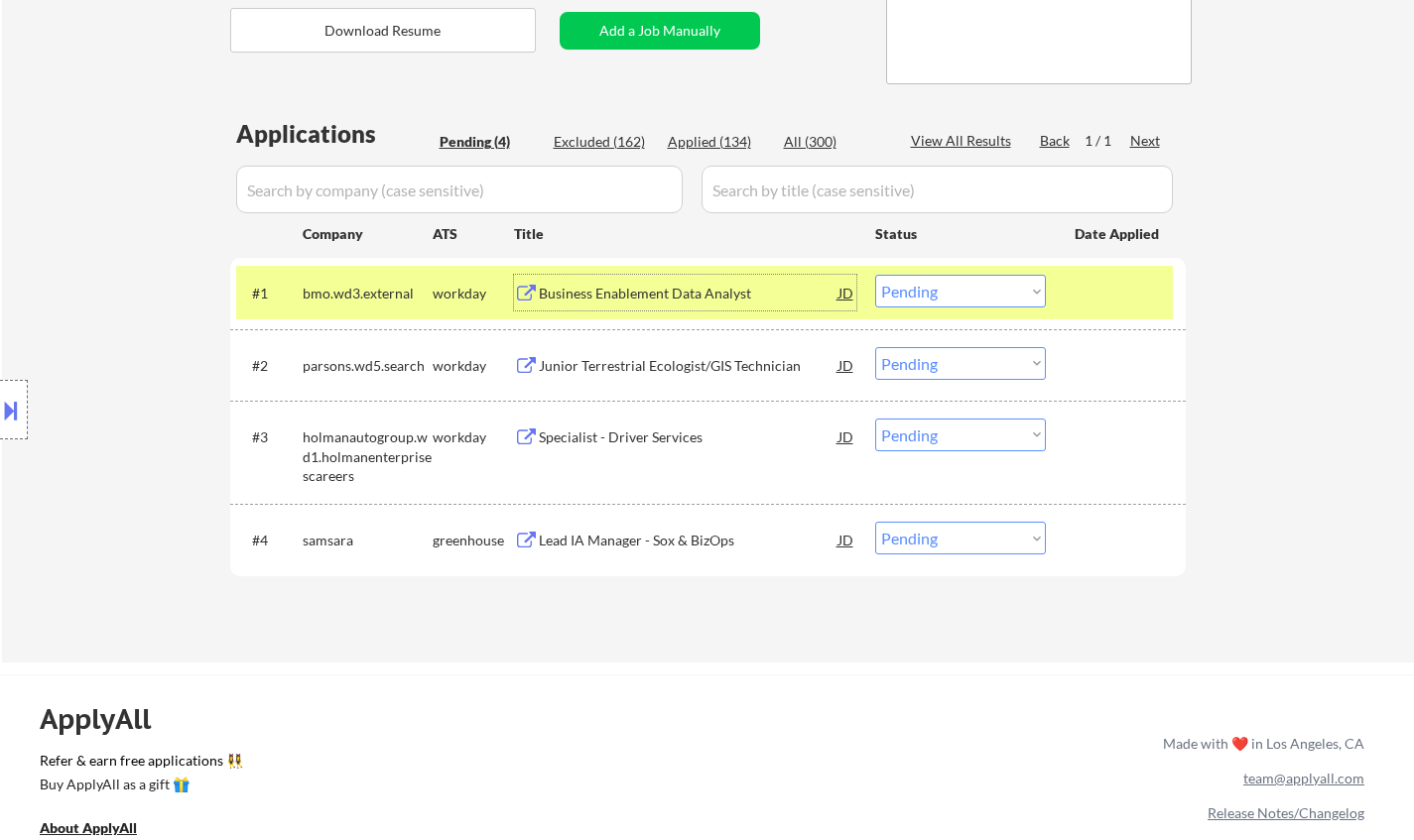 drag, startPoint x: 945, startPoint y: 289, endPoint x: 959, endPoint y: 306, distance: 22.022716 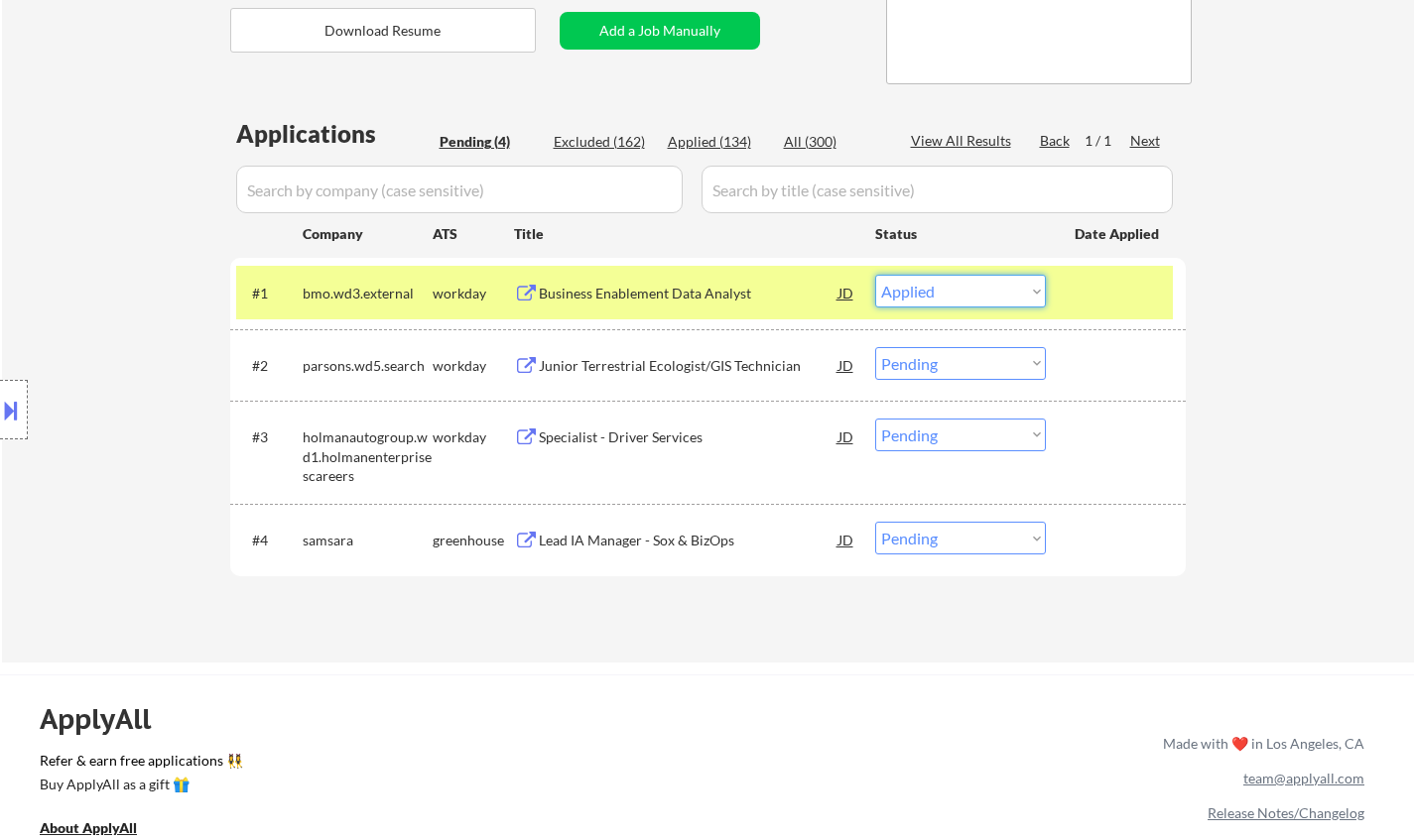 click on "Choose an option... Pending Applied Excluded (Questions) Excluded (Expired) Excluded (Location) Excluded (Bad Match) Excluded (Blocklist) Excluded (Salary) Excluded (Other)" at bounding box center (961, 291) 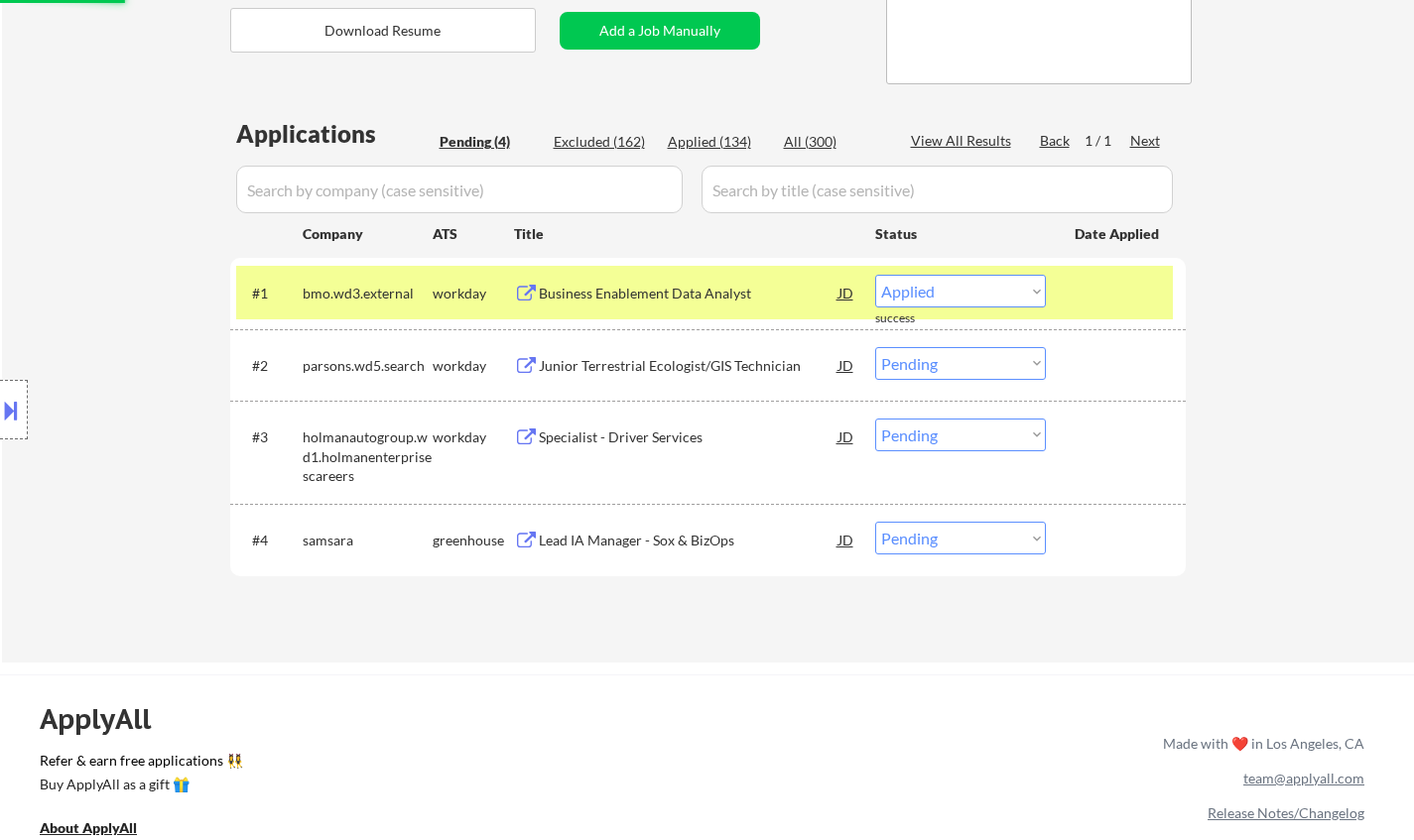 select on ""pending"" 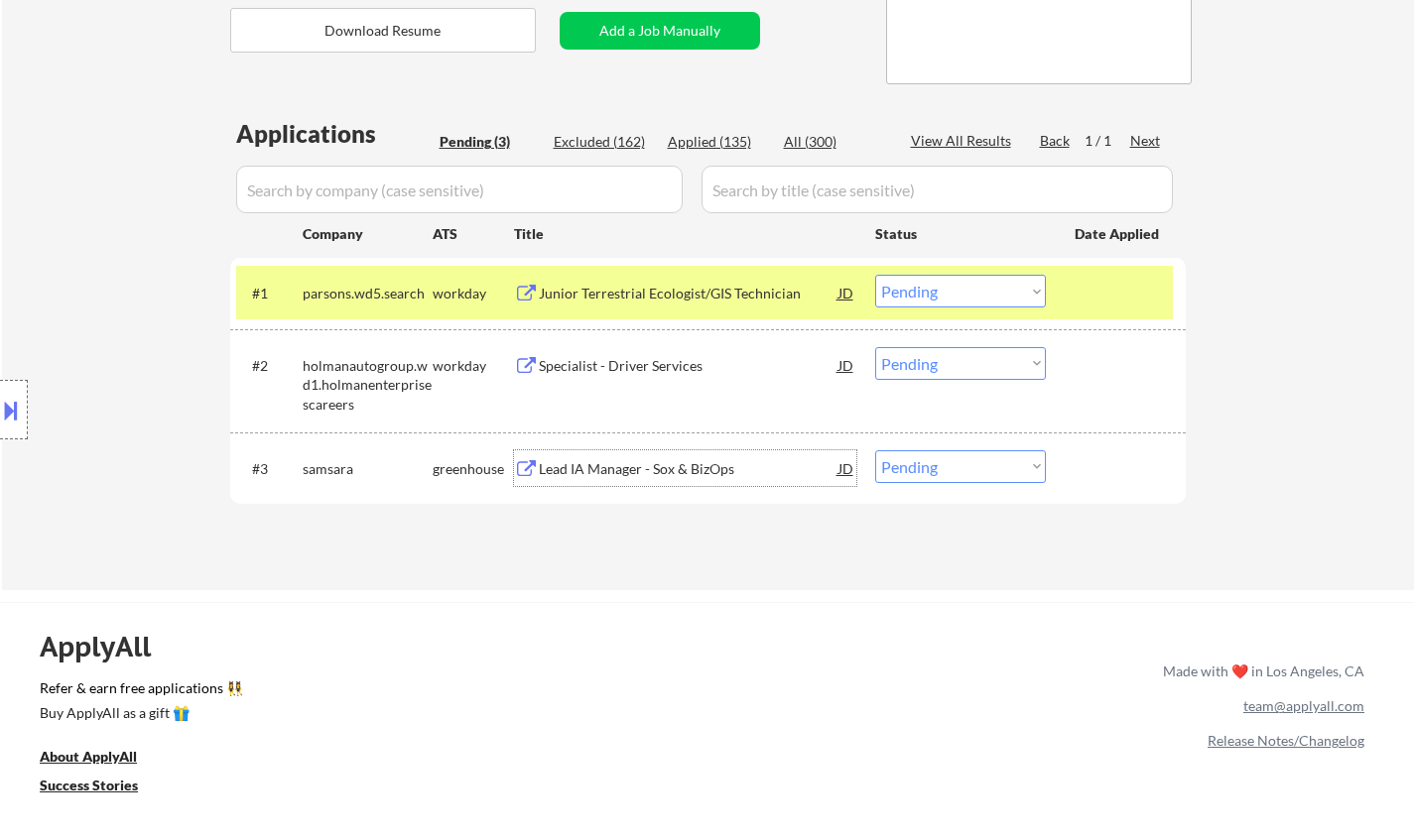 click on "Lead IA Manager - Sox & BizOps" at bounding box center [689, 469] 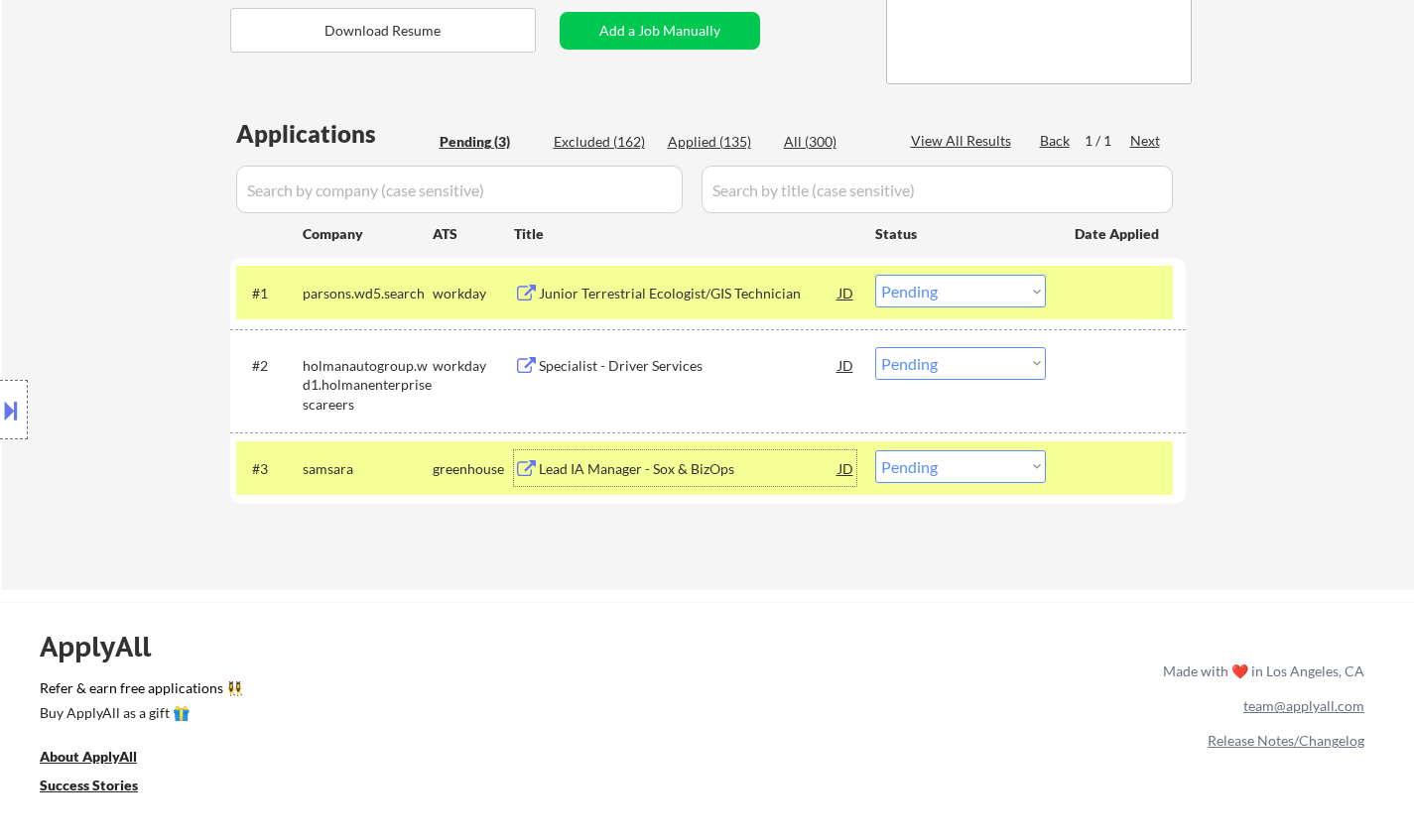 select on ""pending"" 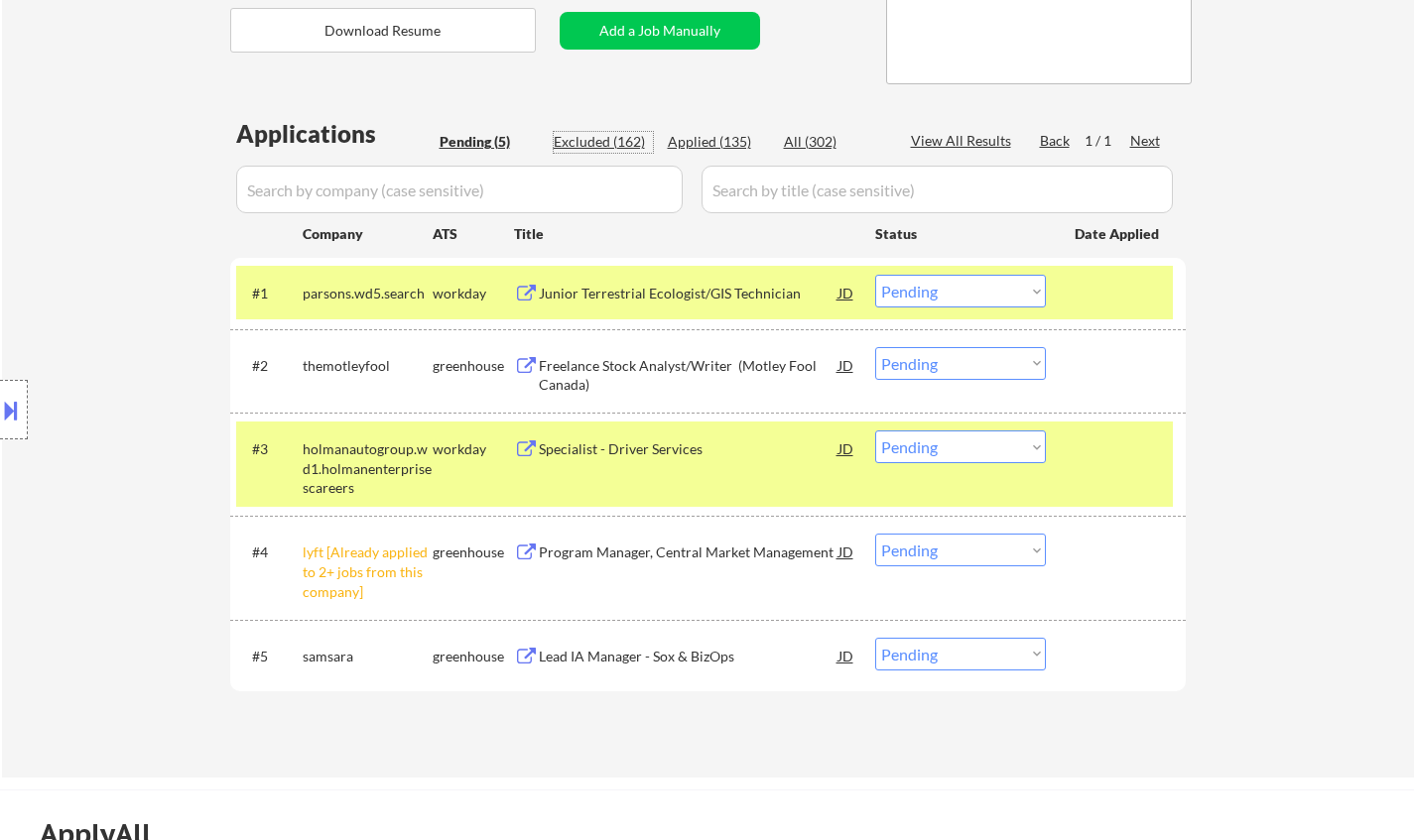 click on "Excluded (162)" at bounding box center [603, 142] 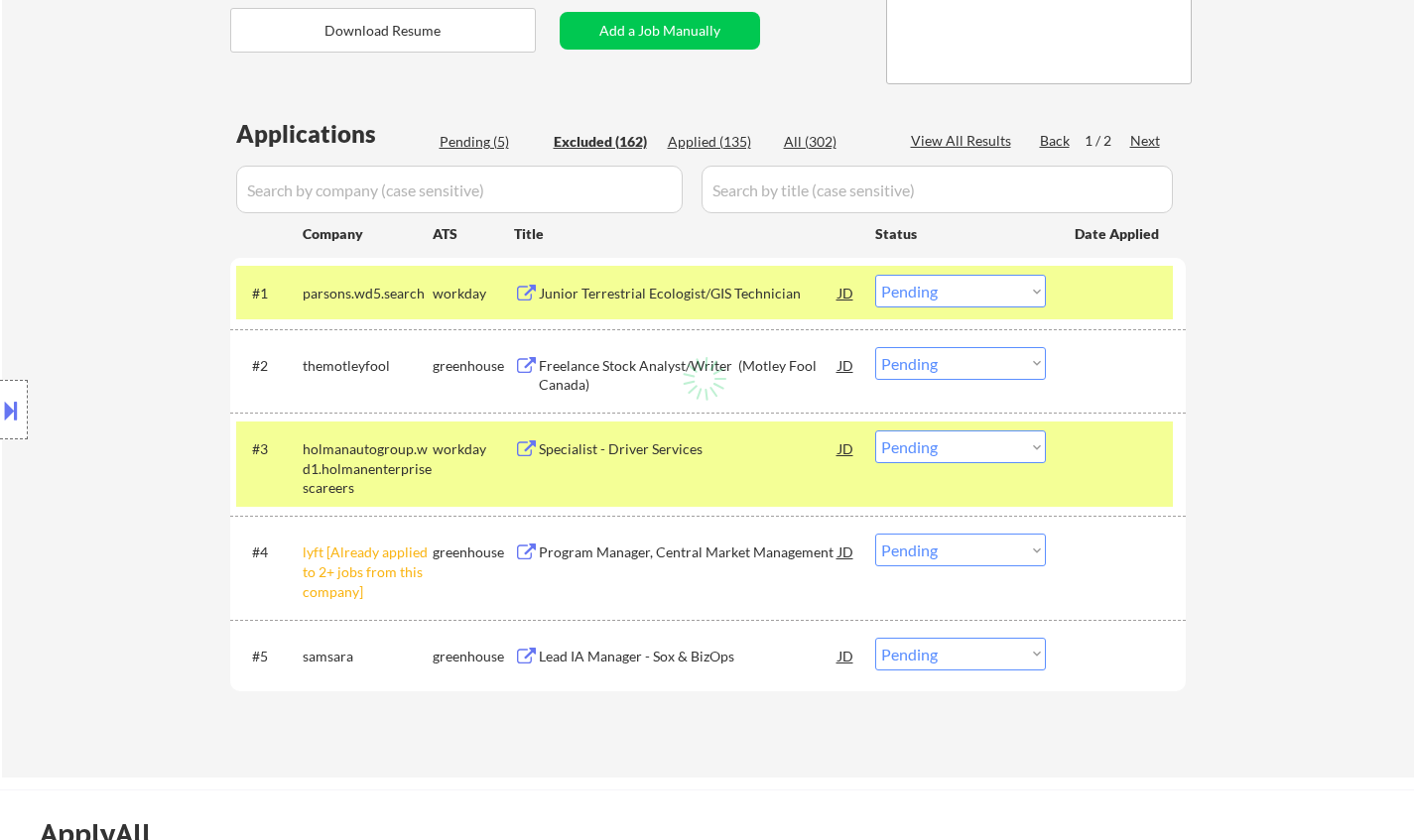 select on ""excluded__expired_"" 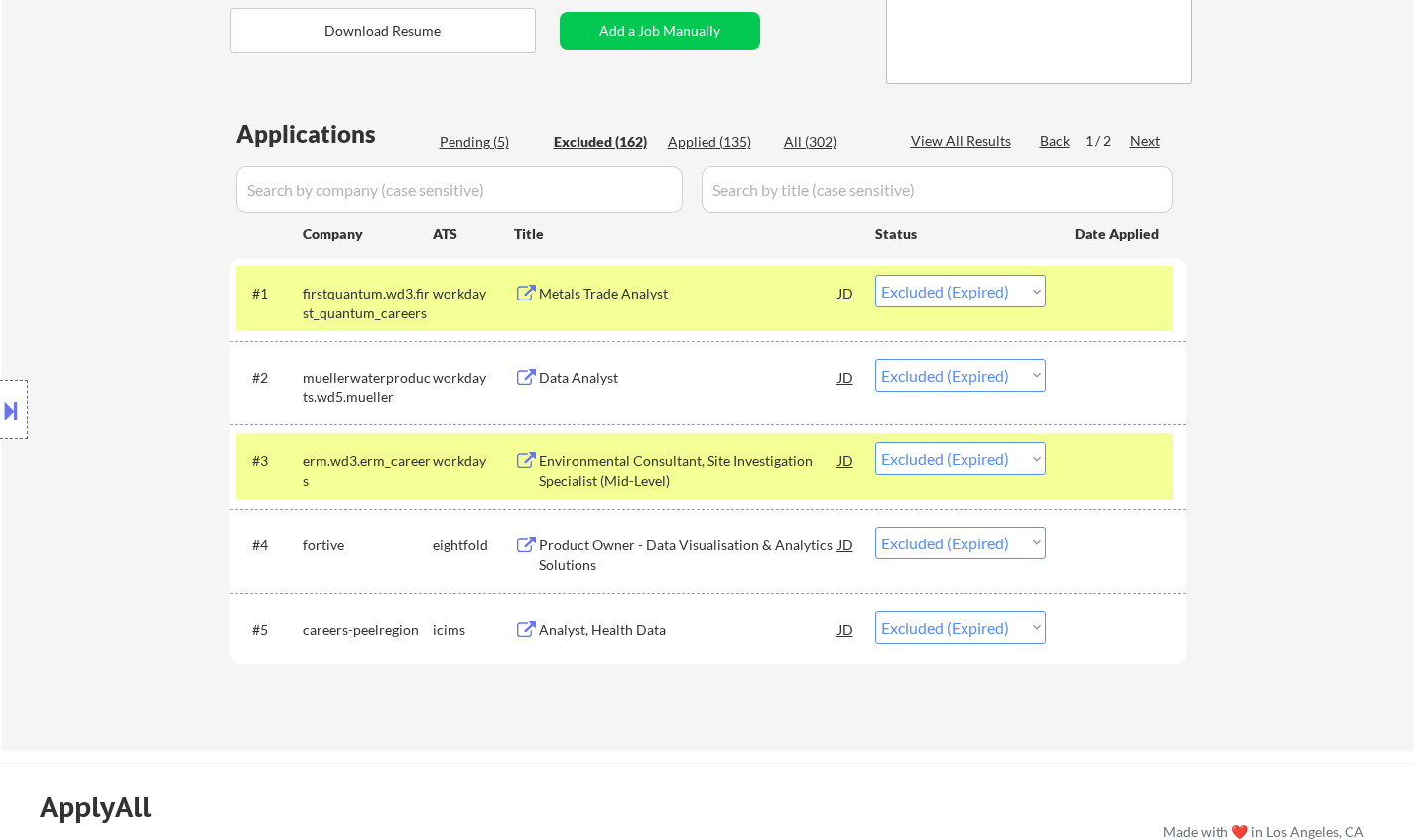 select on ""excluded__expired_"" 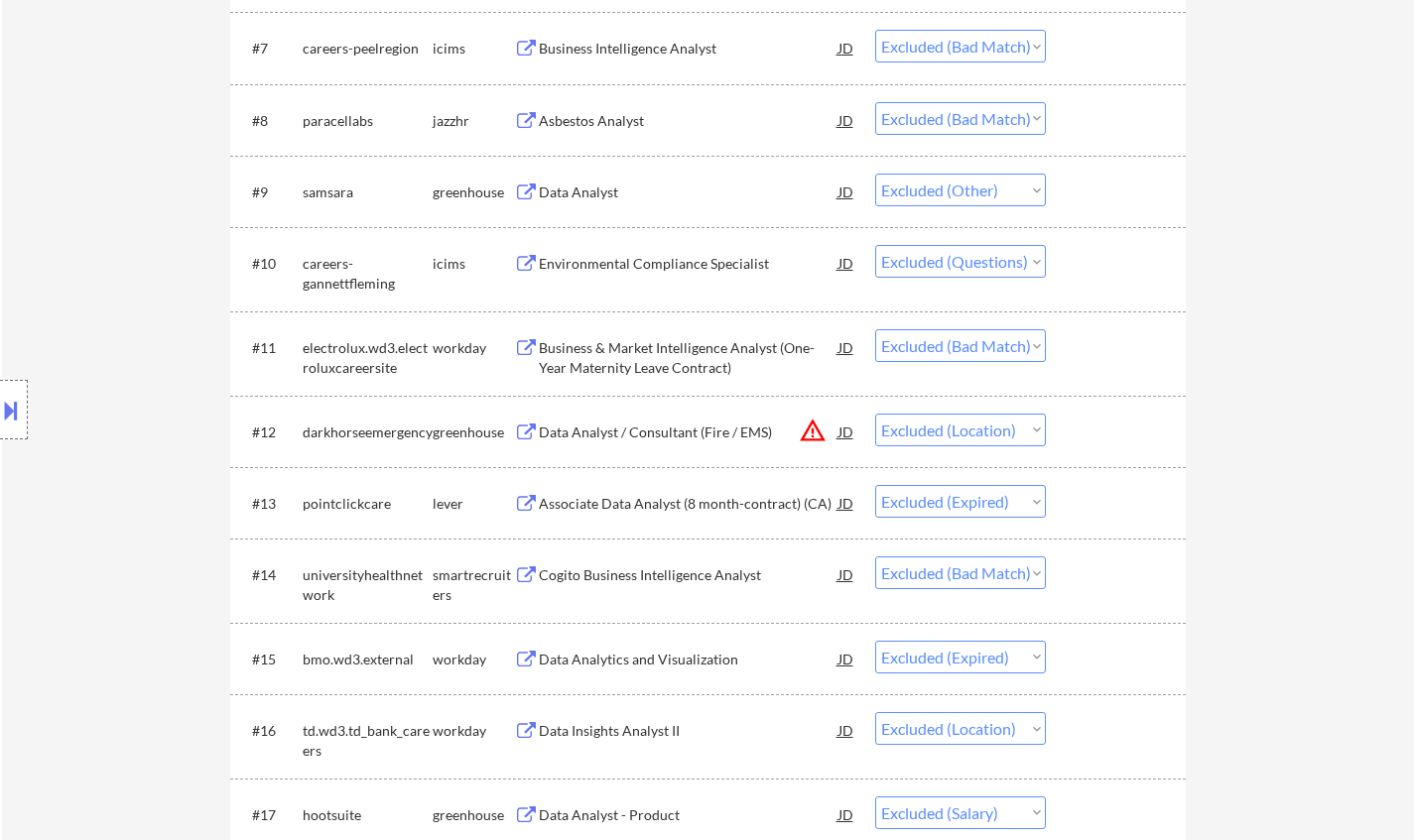 scroll, scrollTop: 1289, scrollLeft: 0, axis: vertical 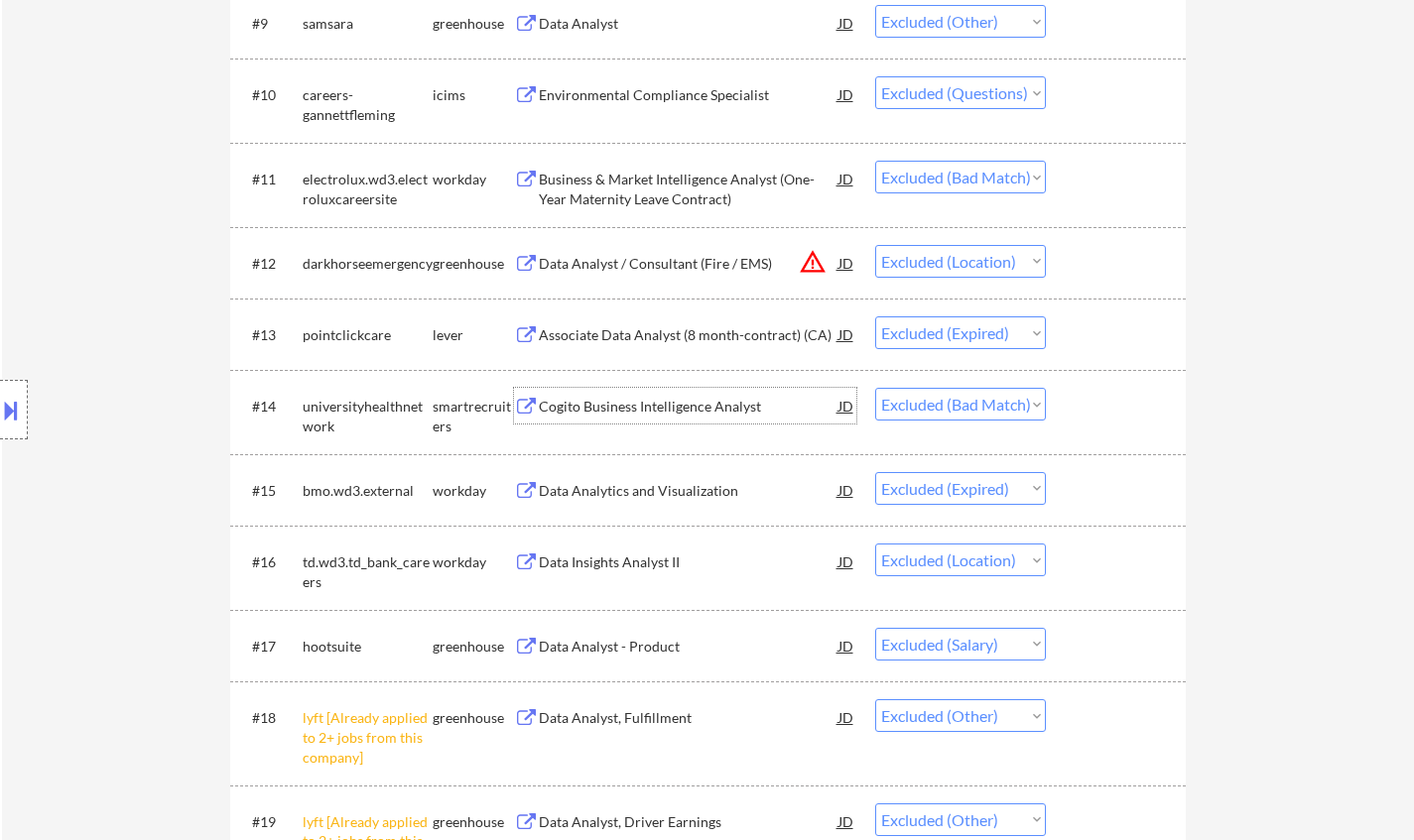 click on "Cogito Business Intelligence Analyst" at bounding box center (689, 407) 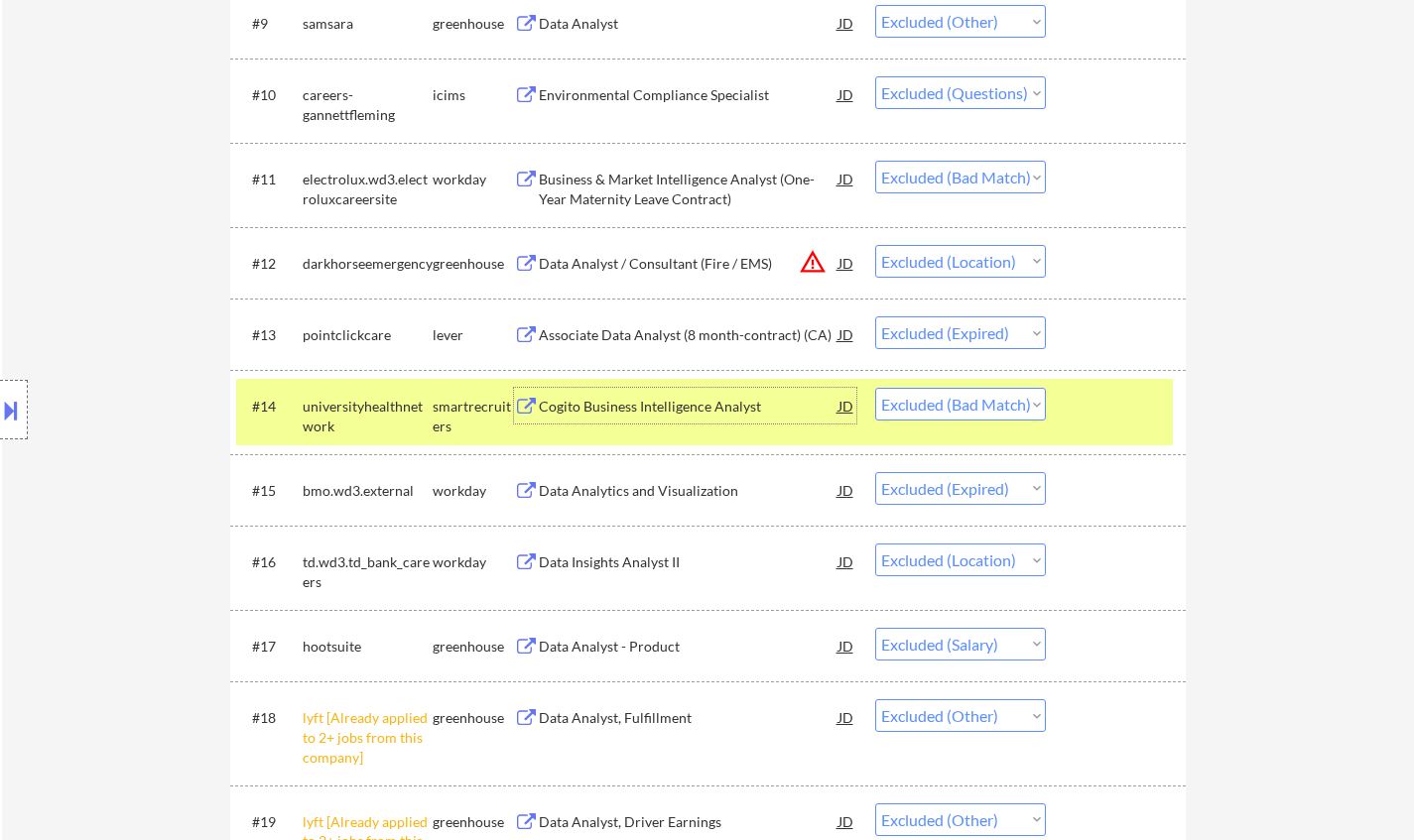 click on "Choose an option... Pending Applied Excluded (Questions) Excluded (Expired) Excluded (Location) Excluded (Bad Match) Excluded (Blocklist) Excluded (Salary) Excluded (Other)" at bounding box center (961, 404) 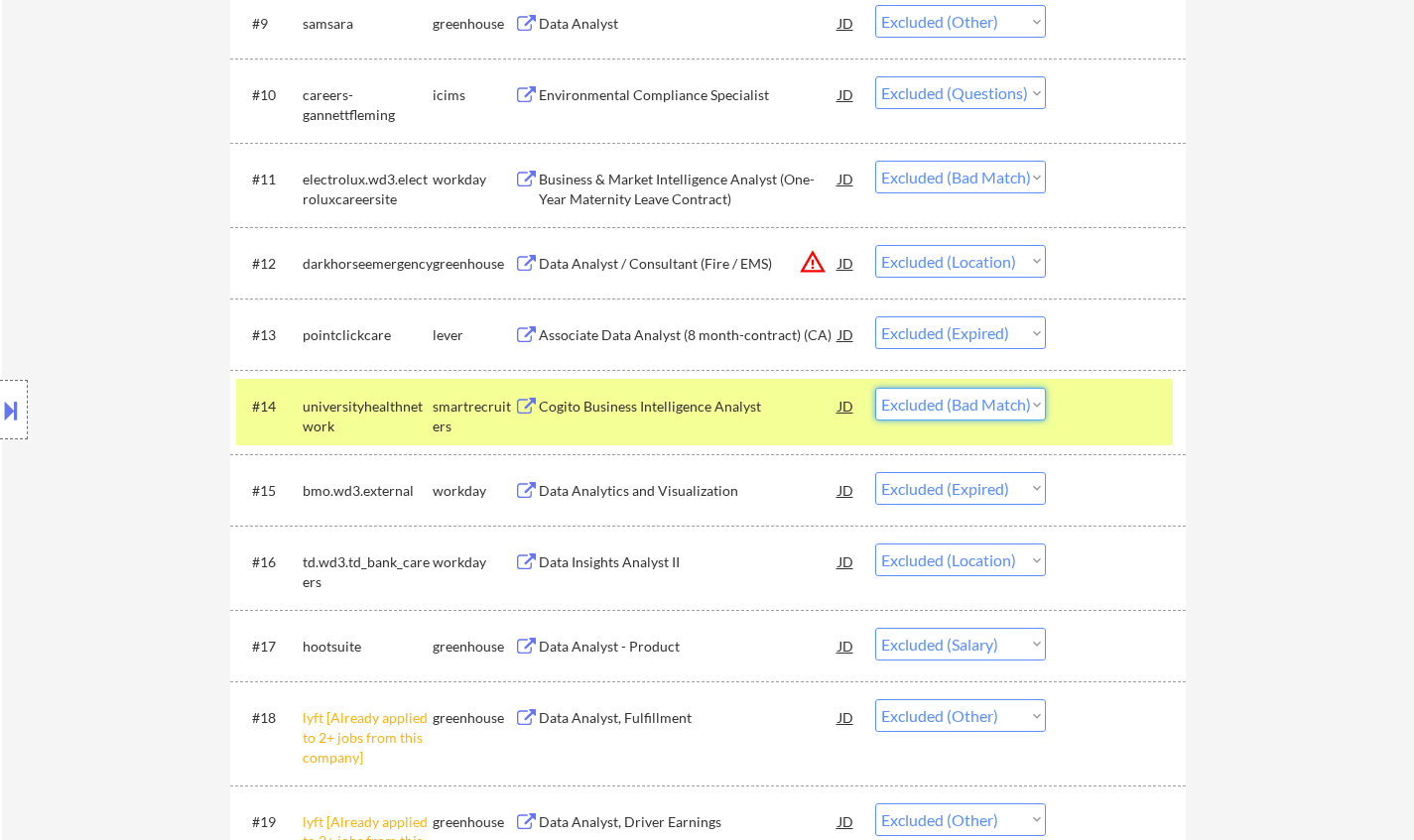 select on ""applied"" 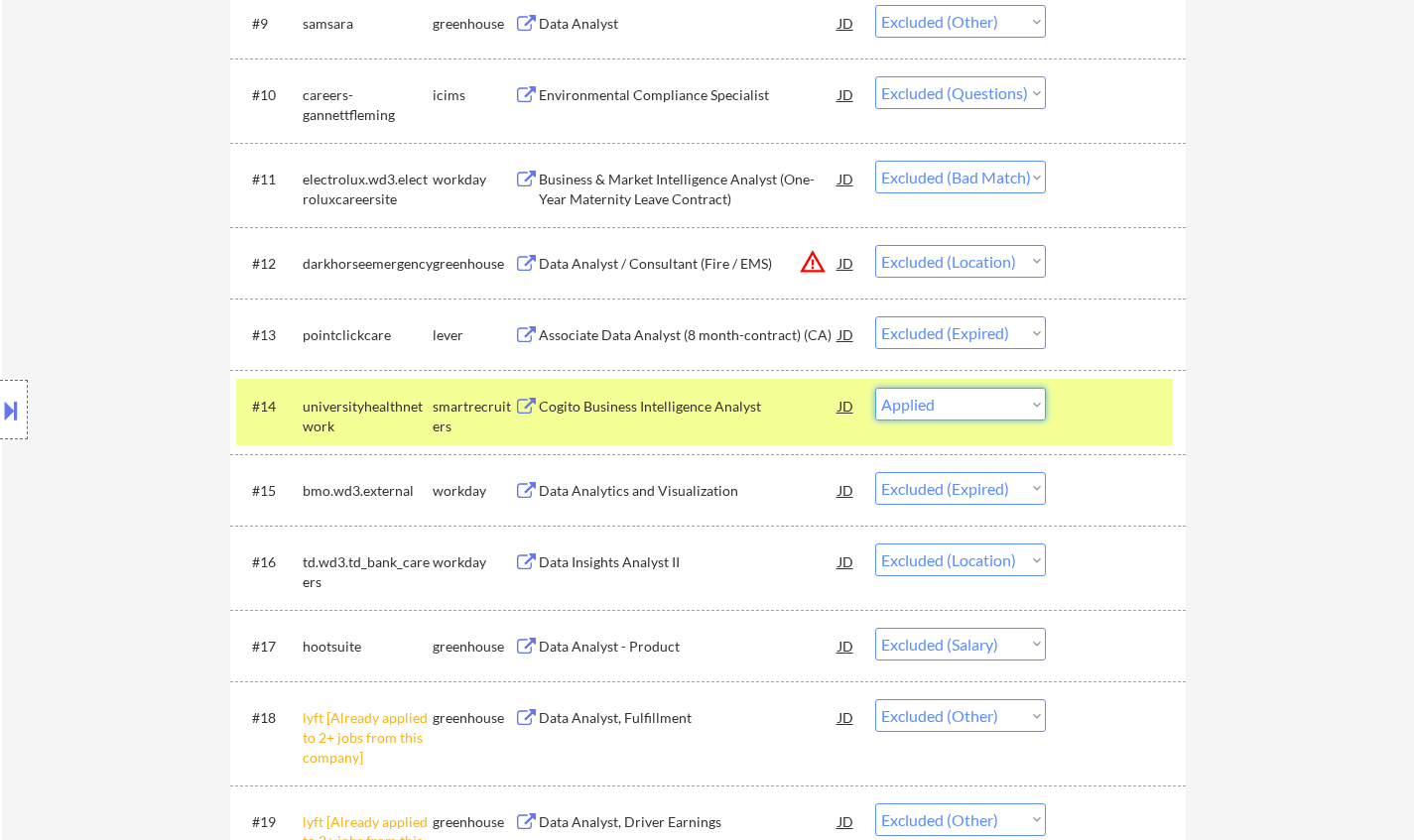 click on "Choose an option... Pending Applied Excluded (Questions) Excluded (Expired) Excluded (Location) Excluded (Bad Match) Excluded (Blocklist) Excluded (Salary) Excluded (Other)" at bounding box center (961, 404) 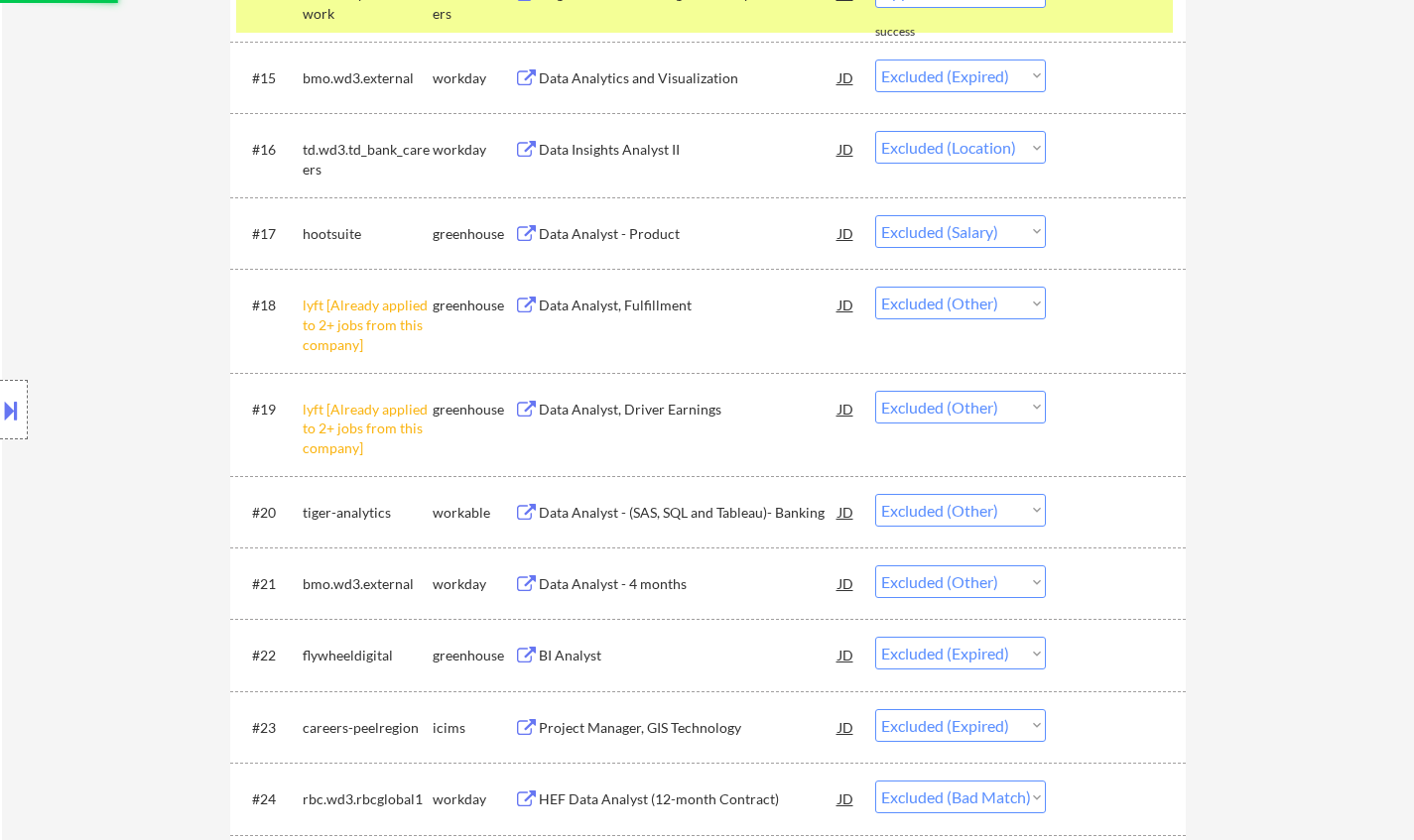 scroll, scrollTop: 1884, scrollLeft: 0, axis: vertical 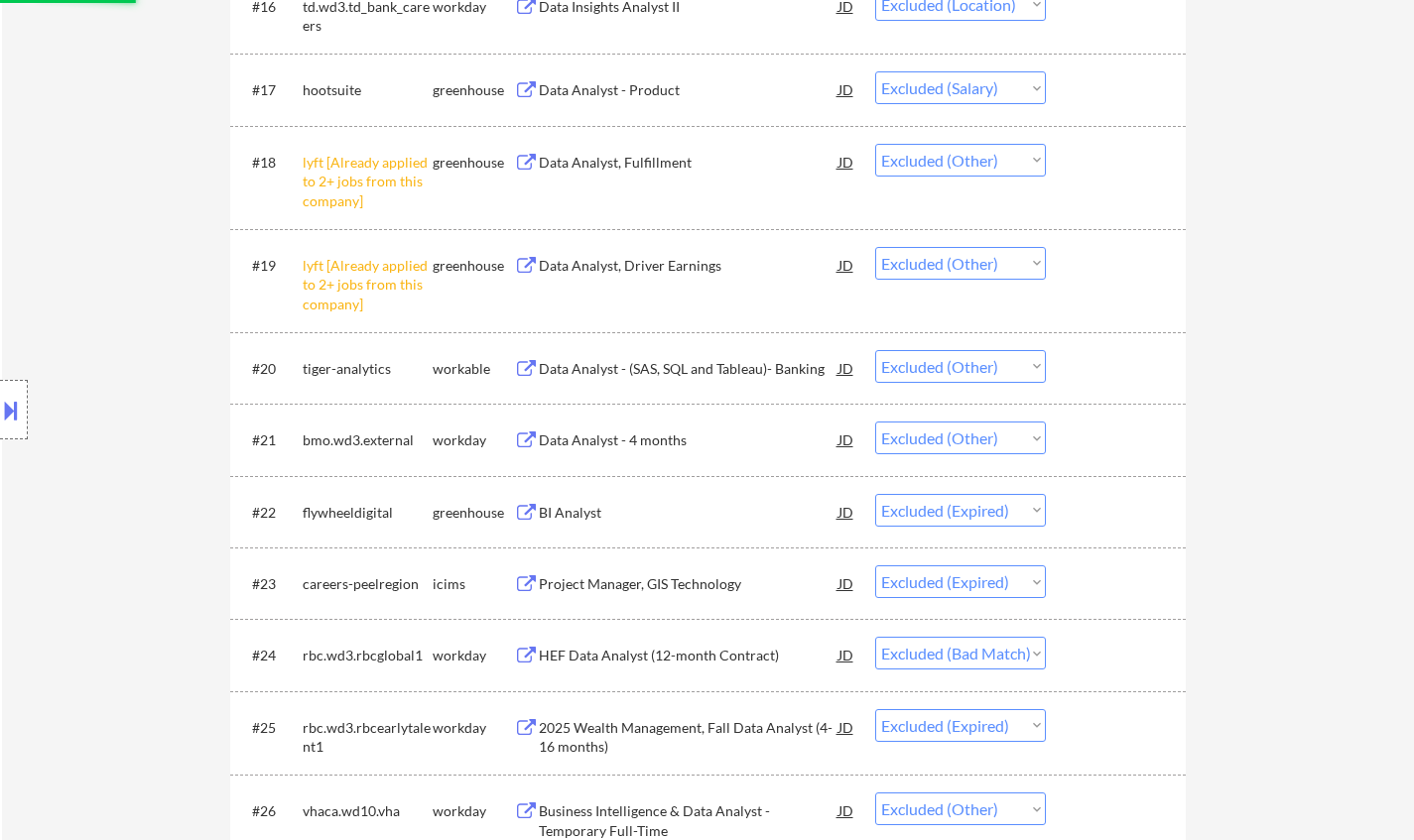 select on ""excluded__location_"" 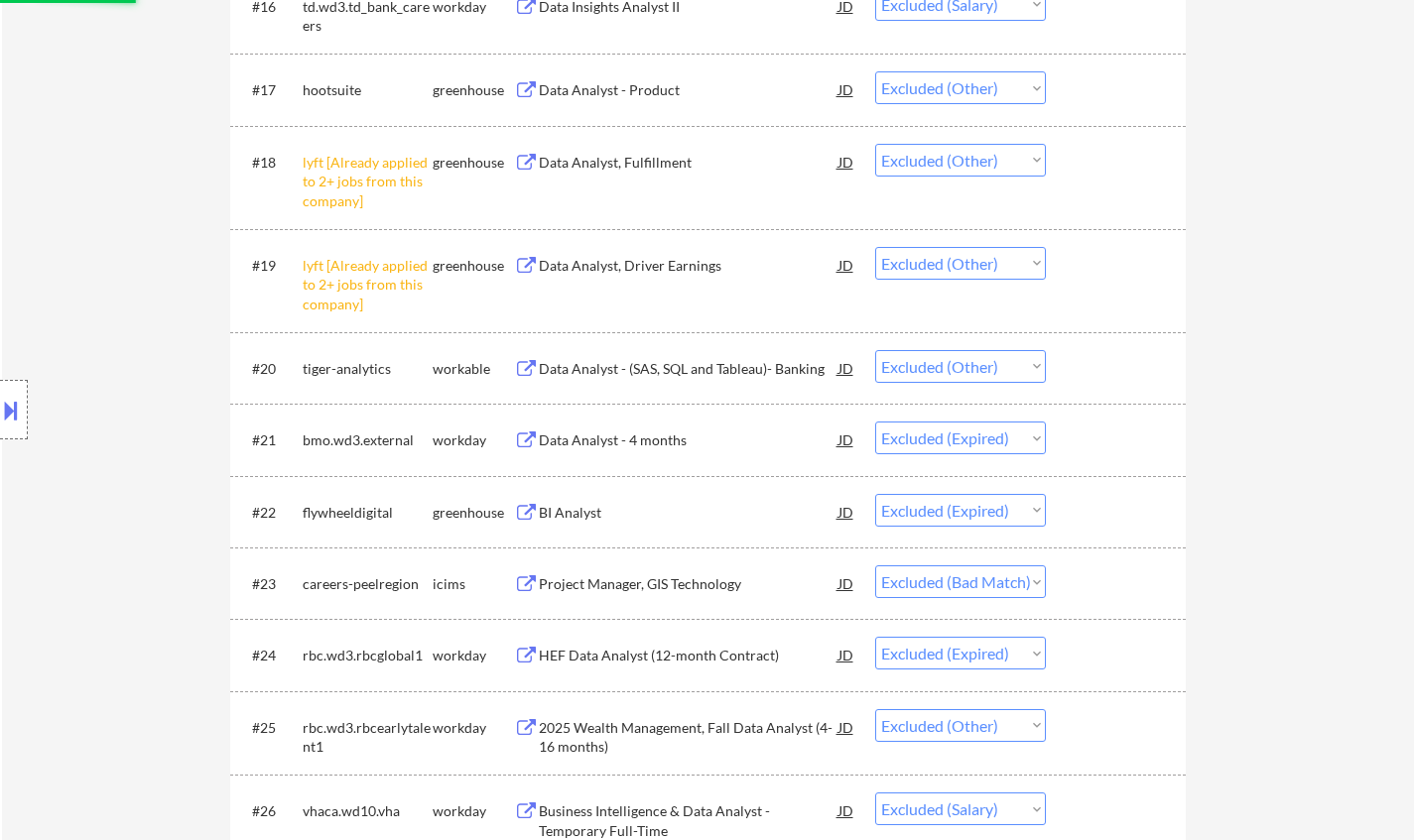 select on ""excluded__bad_match_"" 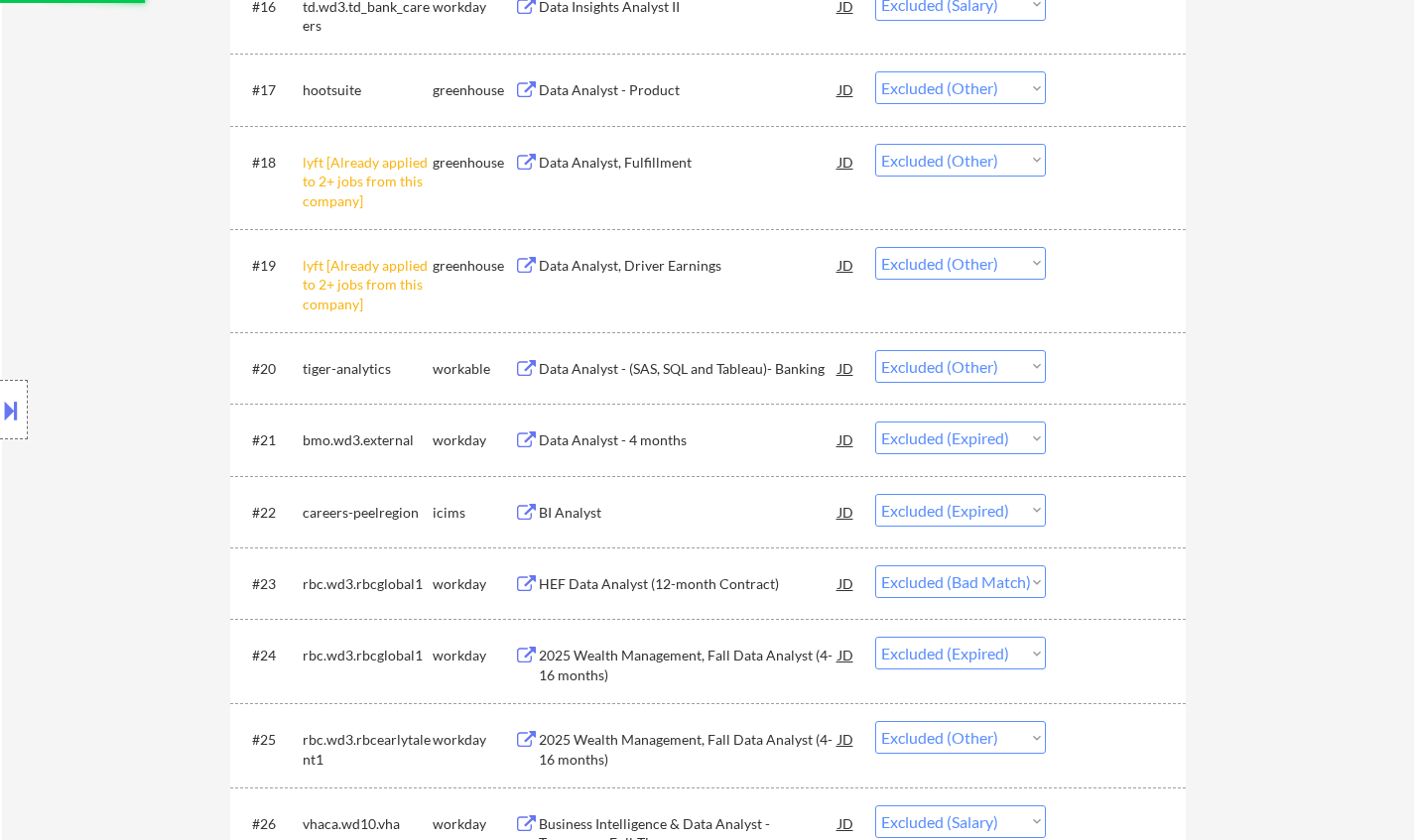 select on ""excluded__expired_"" 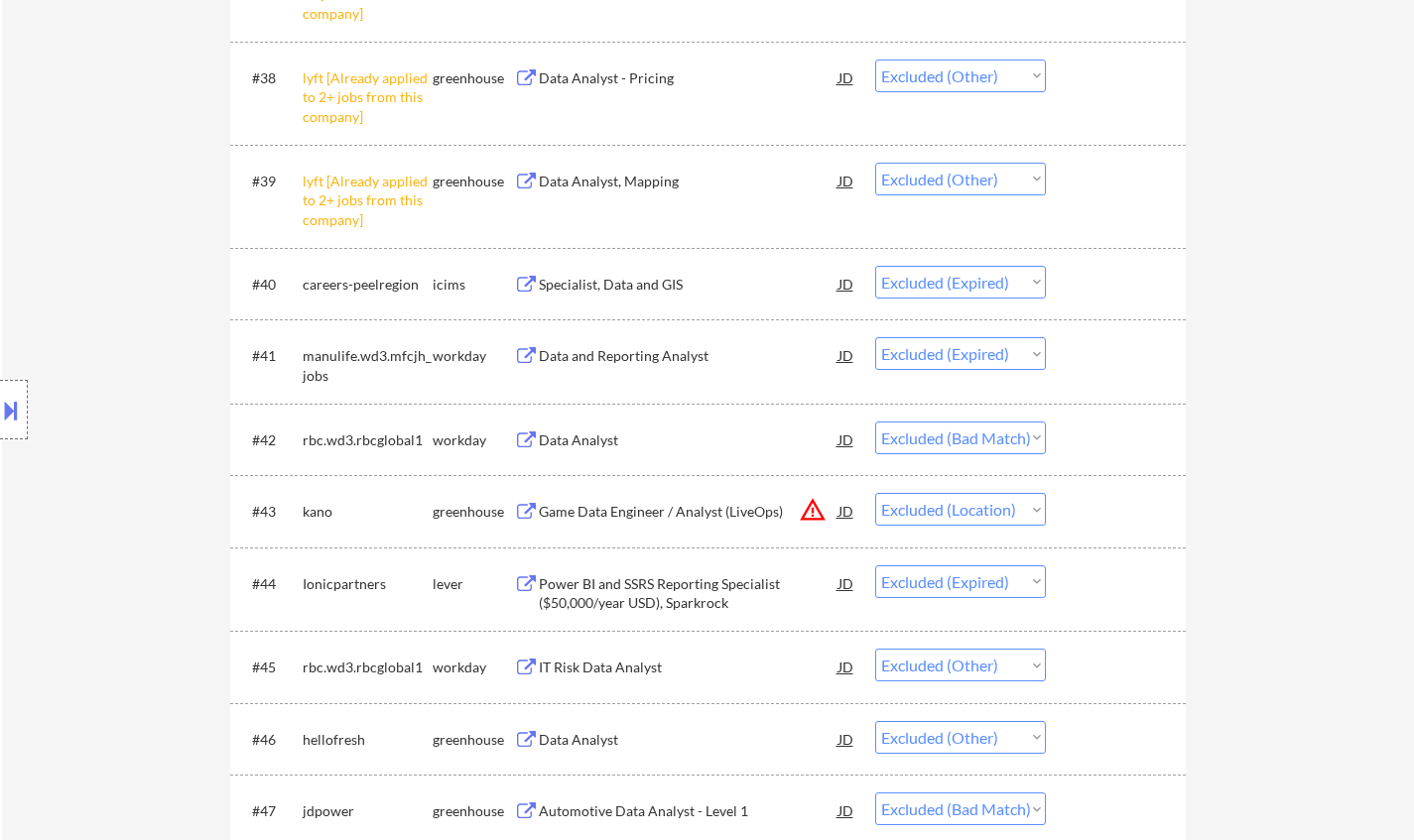 scroll, scrollTop: 3669, scrollLeft: 0, axis: vertical 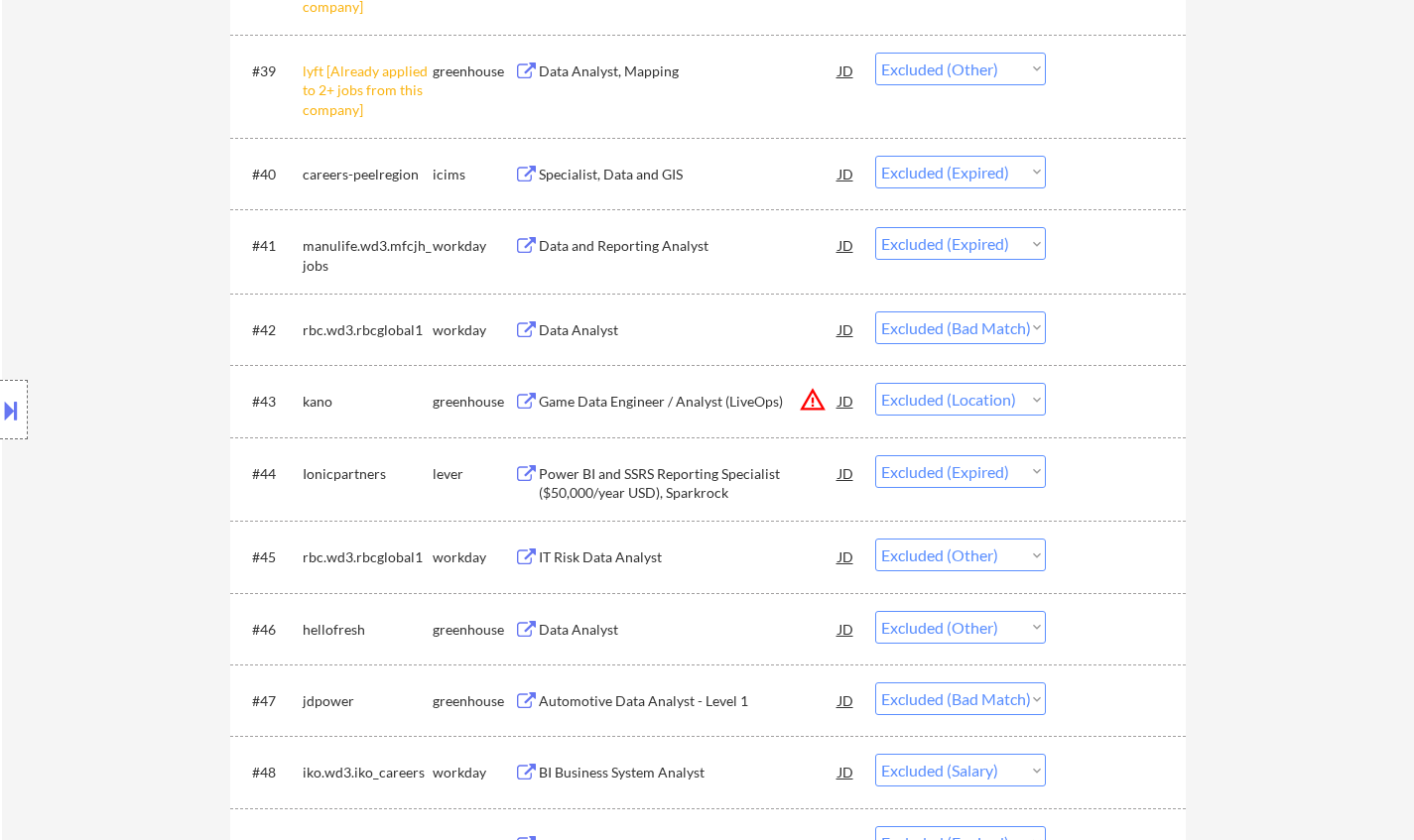 click on "Data Analyst" at bounding box center [689, 330] 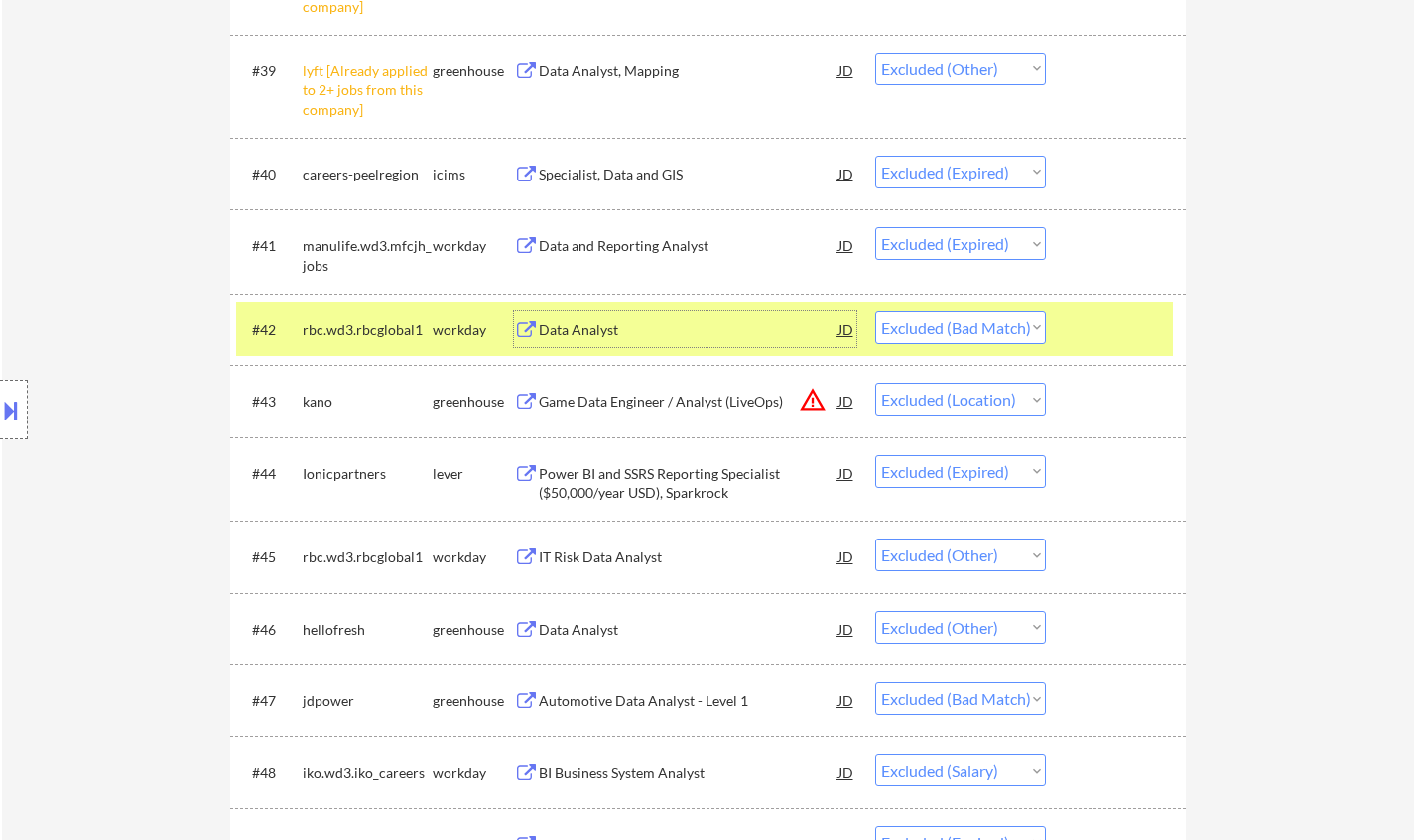 click on "Choose an option... Pending Applied Excluded (Questions) Excluded (Expired) Excluded (Location) Excluded (Bad Match) Excluded (Blocklist) Excluded (Salary) Excluded (Other)" at bounding box center [961, 327] 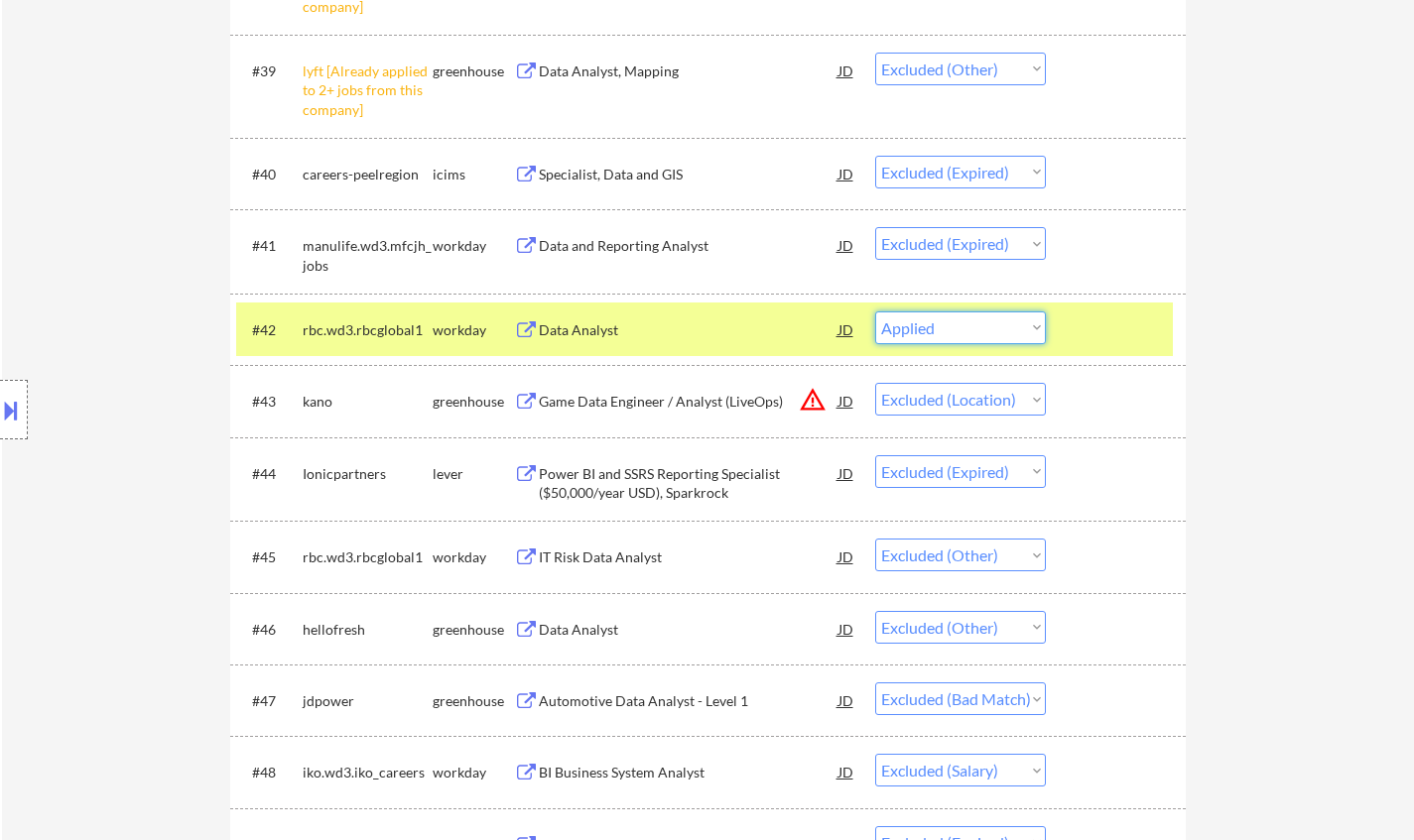 click on "Choose an option... Pending Applied Excluded (Questions) Excluded (Expired) Excluded (Location) Excluded (Bad Match) Excluded (Blocklist) Excluded (Salary) Excluded (Other)" at bounding box center [961, 327] 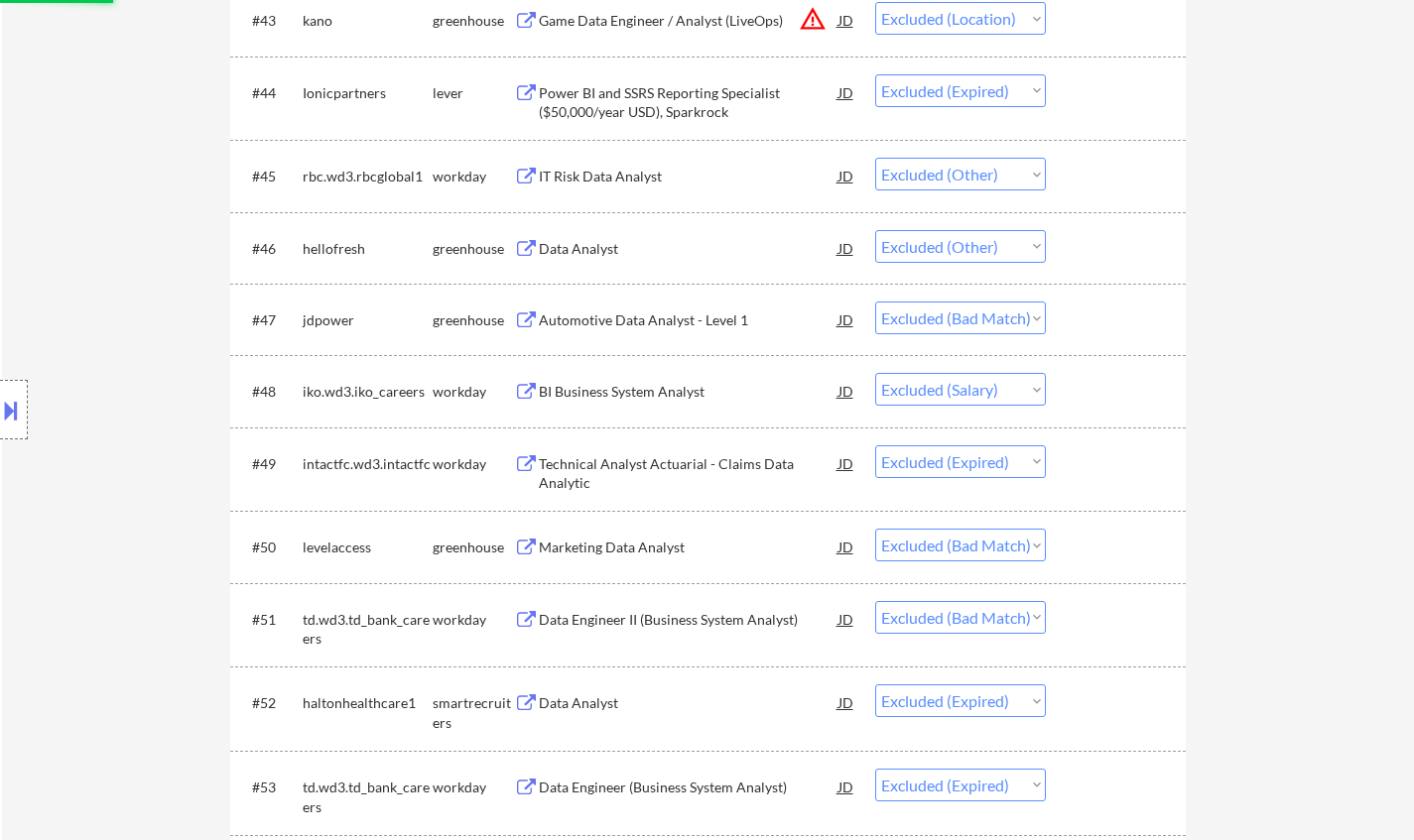 scroll, scrollTop: 4066, scrollLeft: 0, axis: vertical 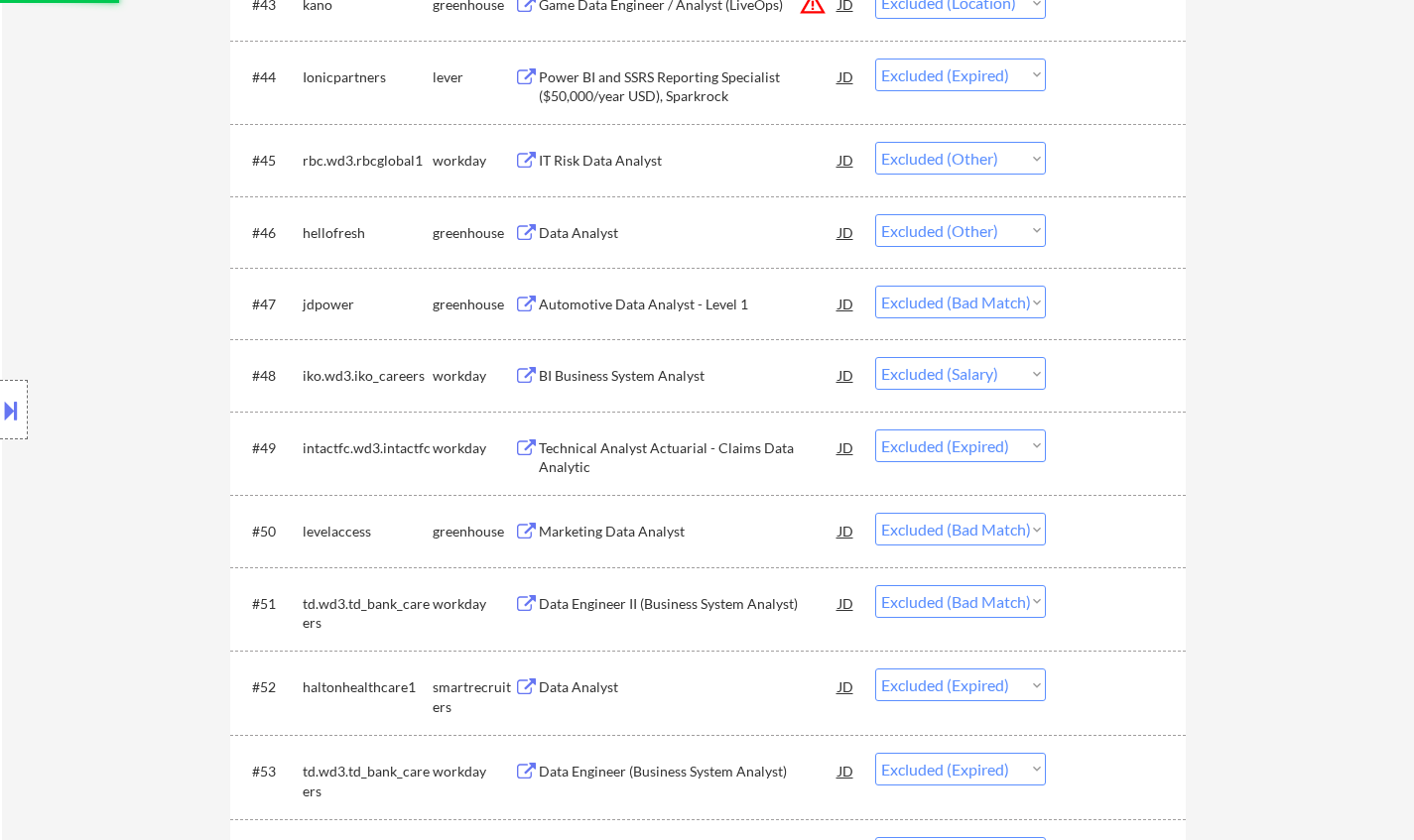 select on ""excluded__location_"" 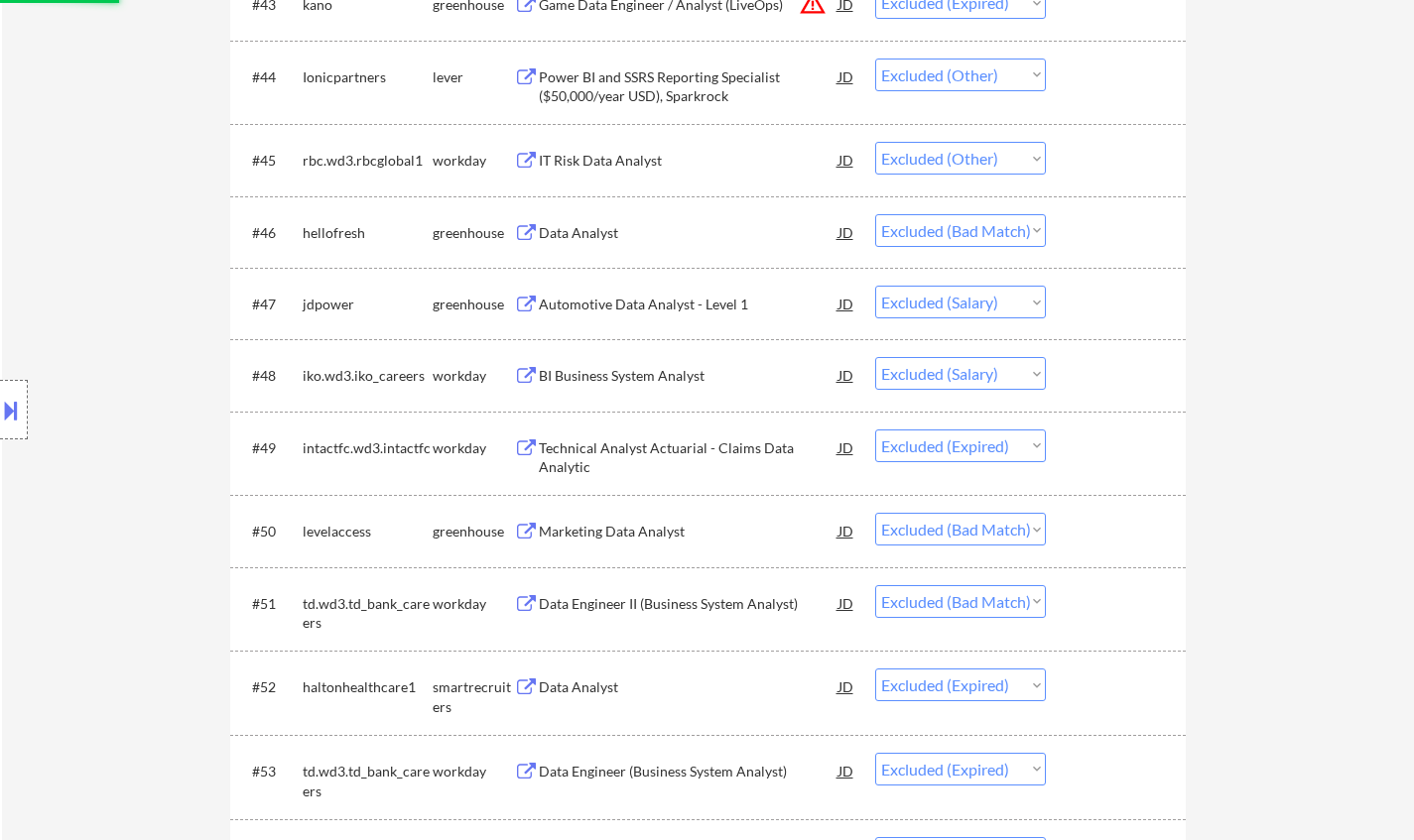 select on ""excluded__expired_"" 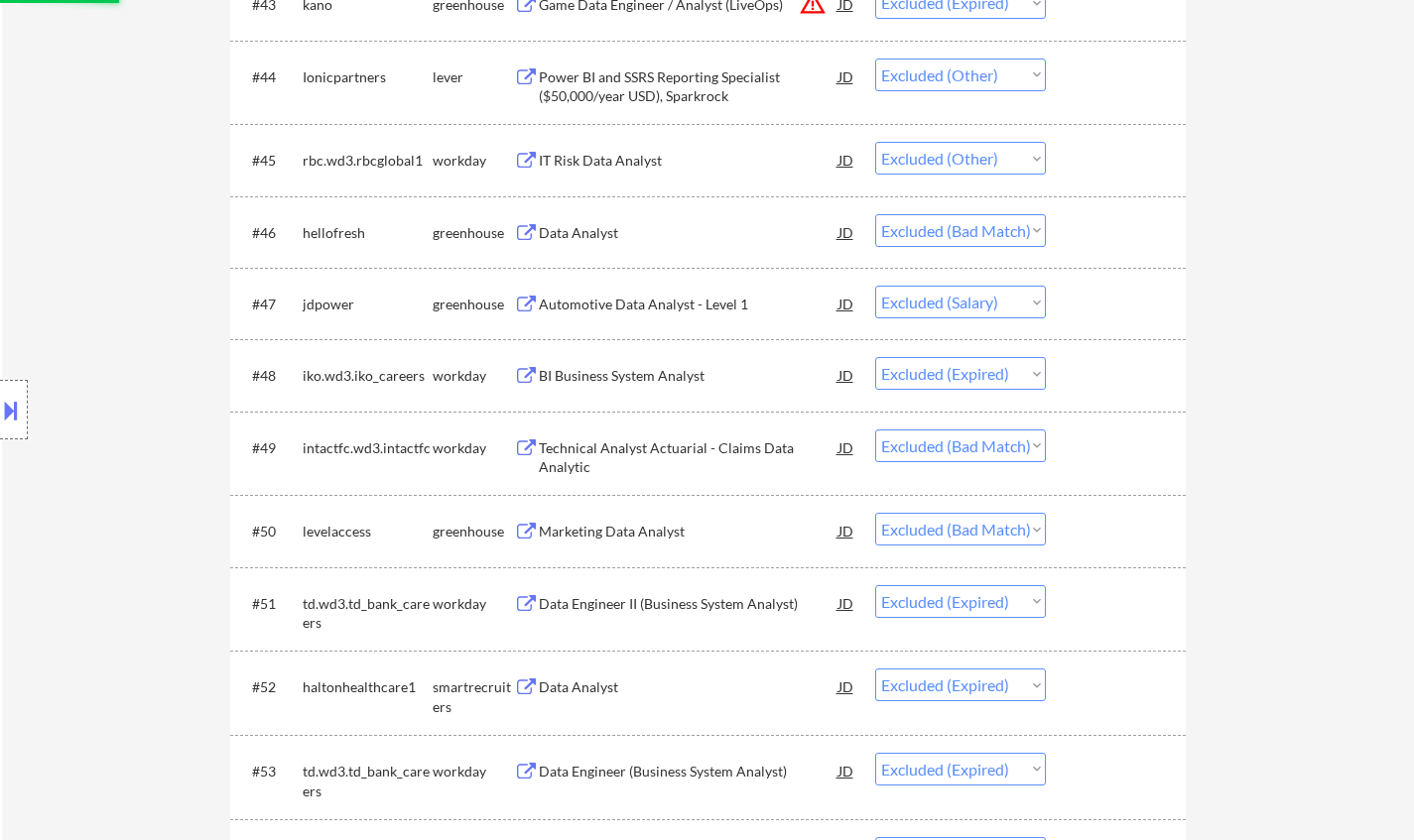 select on ""excluded__bad_match_"" 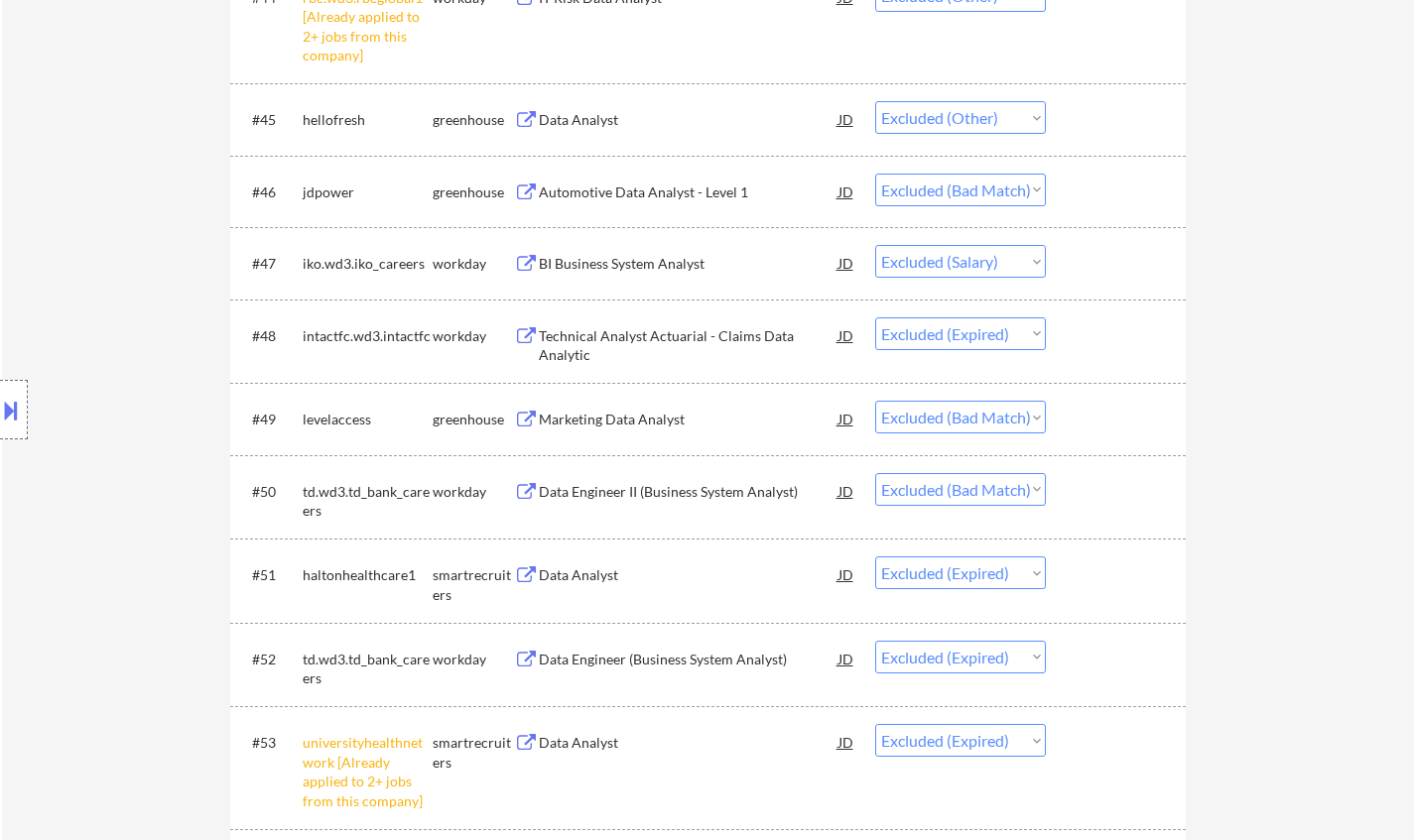 scroll, scrollTop: 4264, scrollLeft: 0, axis: vertical 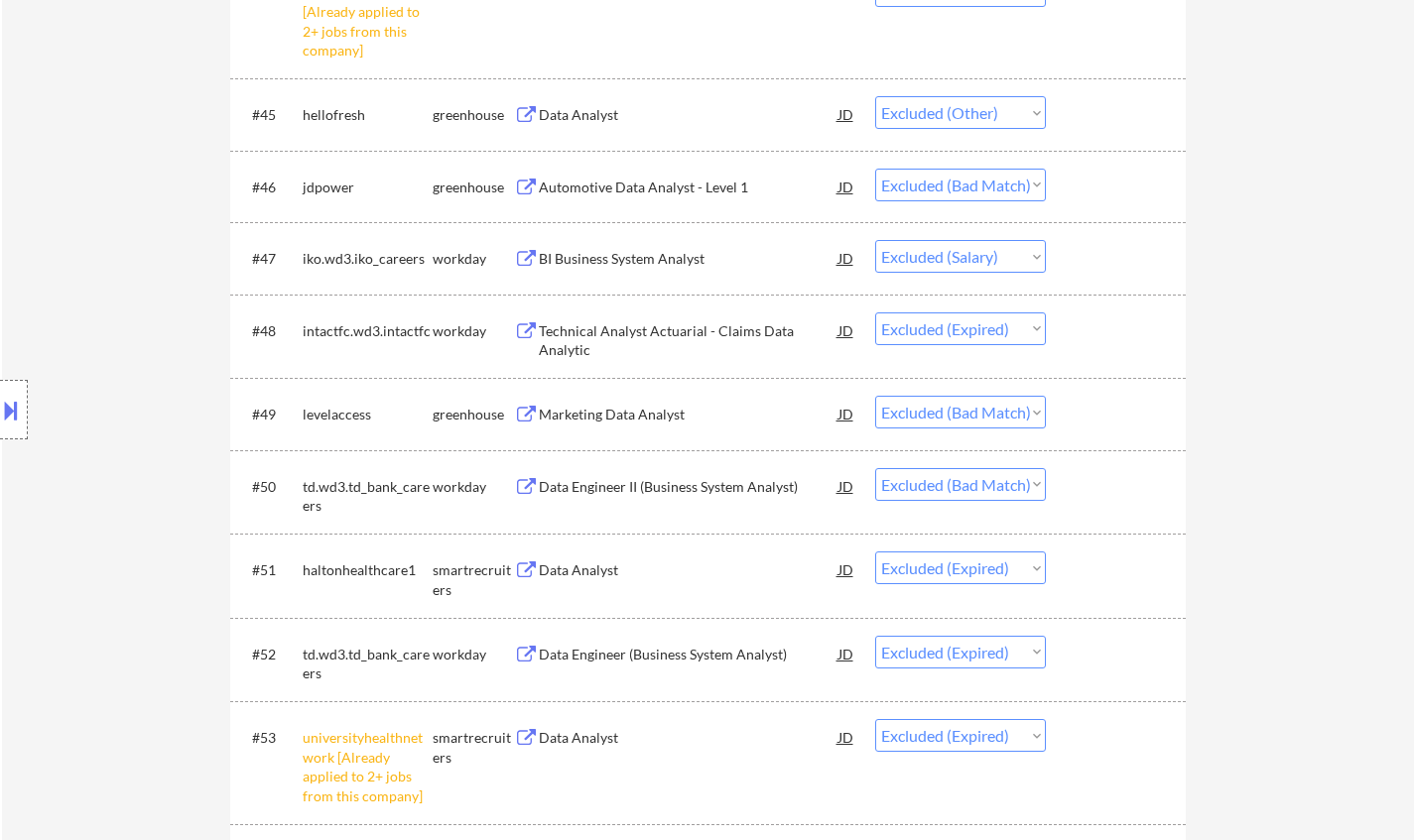 click on "Marketing Data Analyst" at bounding box center (689, 415) 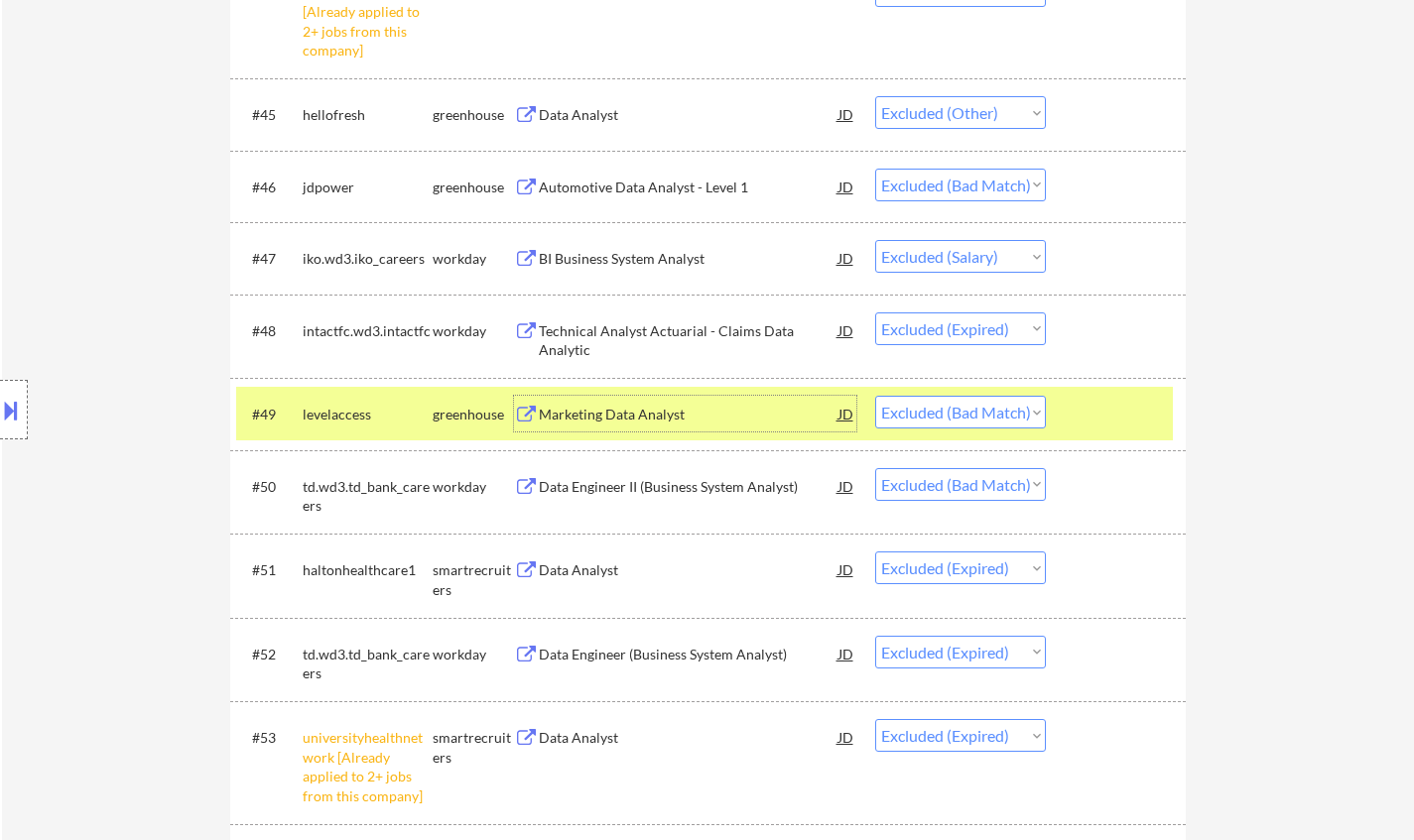 click on "Choose an option... Pending Applied Excluded (Questions) Excluded (Expired) Excluded (Location) Excluded (Bad Match) Excluded (Blocklist) Excluded (Salary) Excluded (Other)" at bounding box center [961, 412] 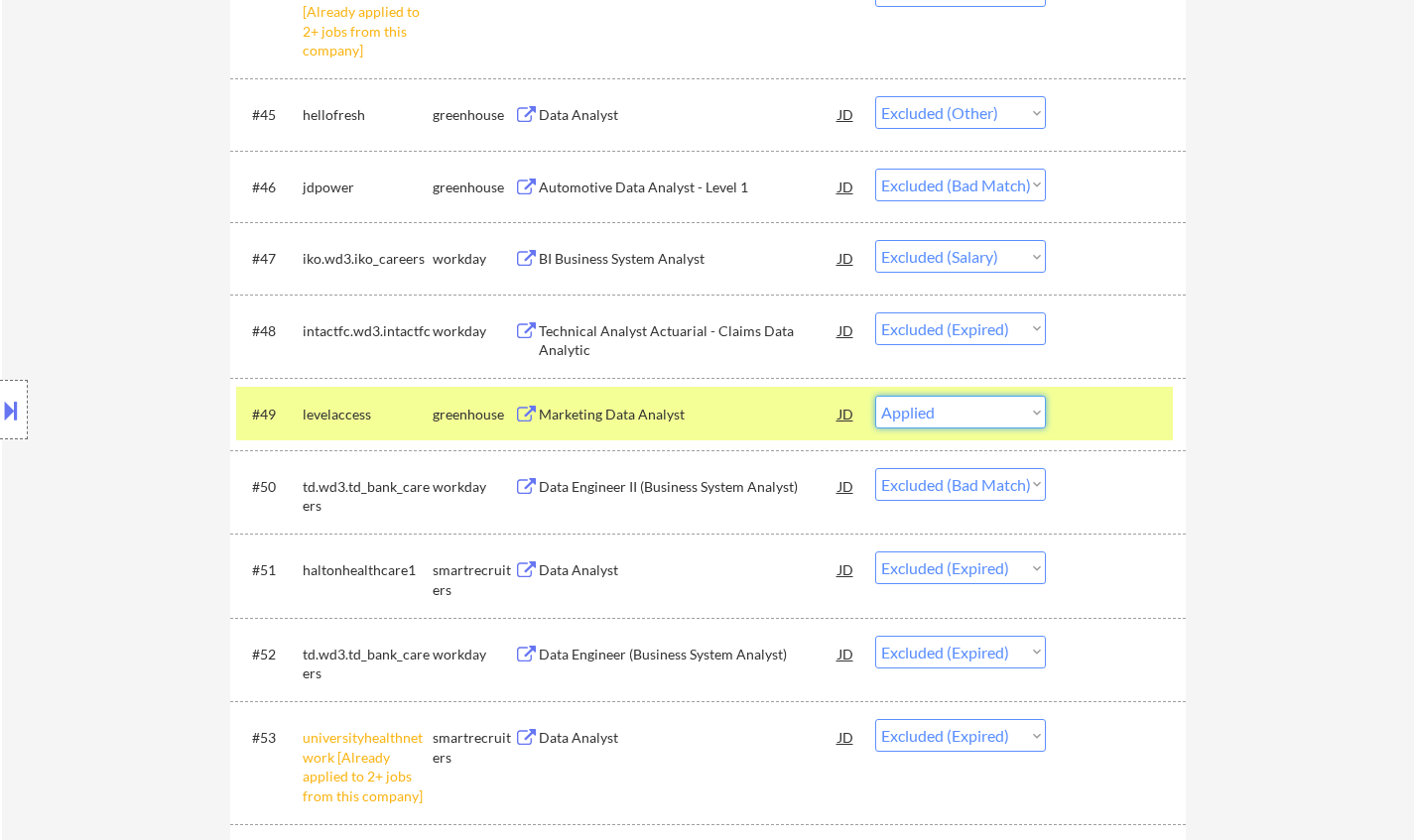 click on "Choose an option... Pending Applied Excluded (Questions) Excluded (Expired) Excluded (Location) Excluded (Bad Match) Excluded (Blocklist) Excluded (Salary) Excluded (Other)" at bounding box center [961, 412] 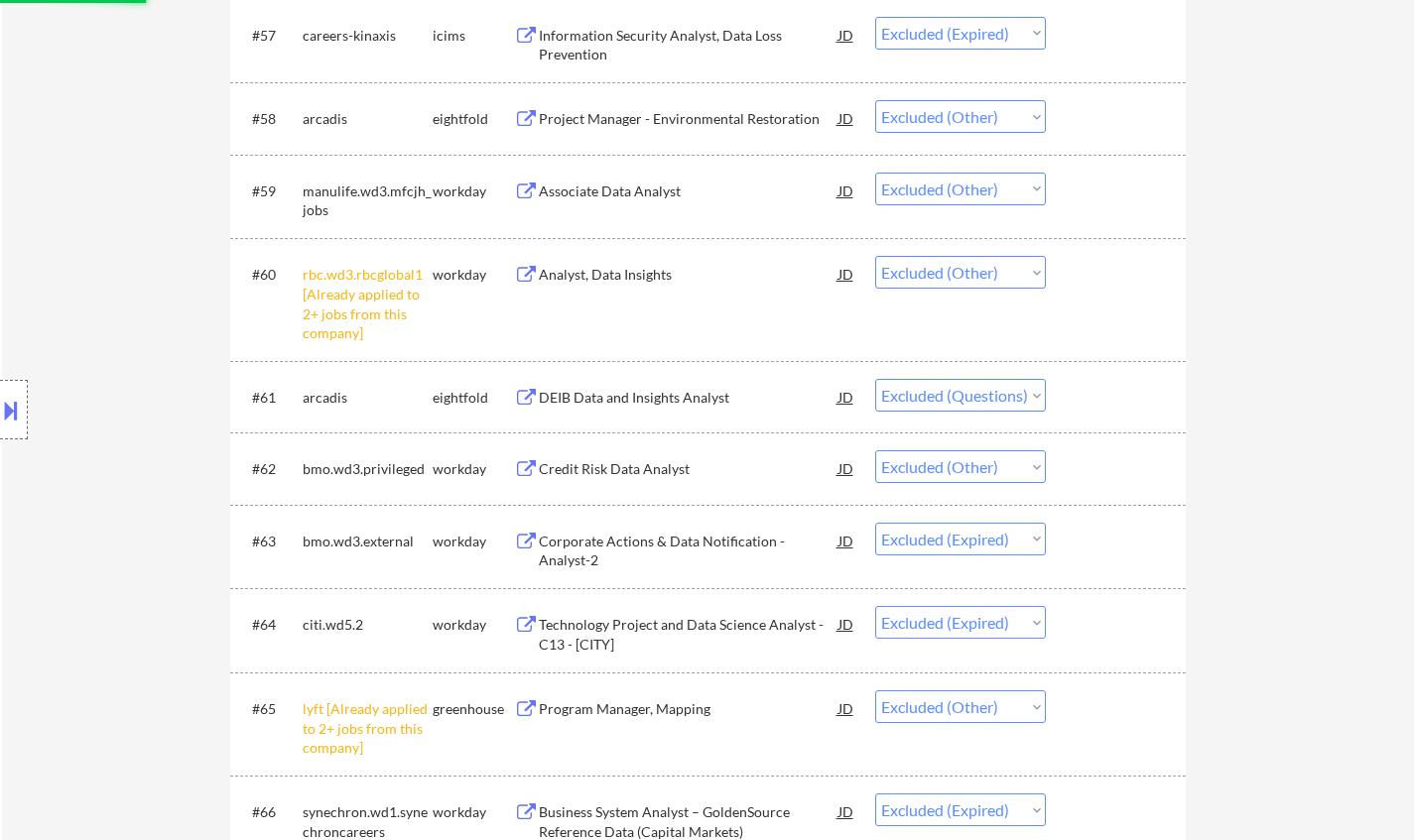 scroll, scrollTop: 5554, scrollLeft: 0, axis: vertical 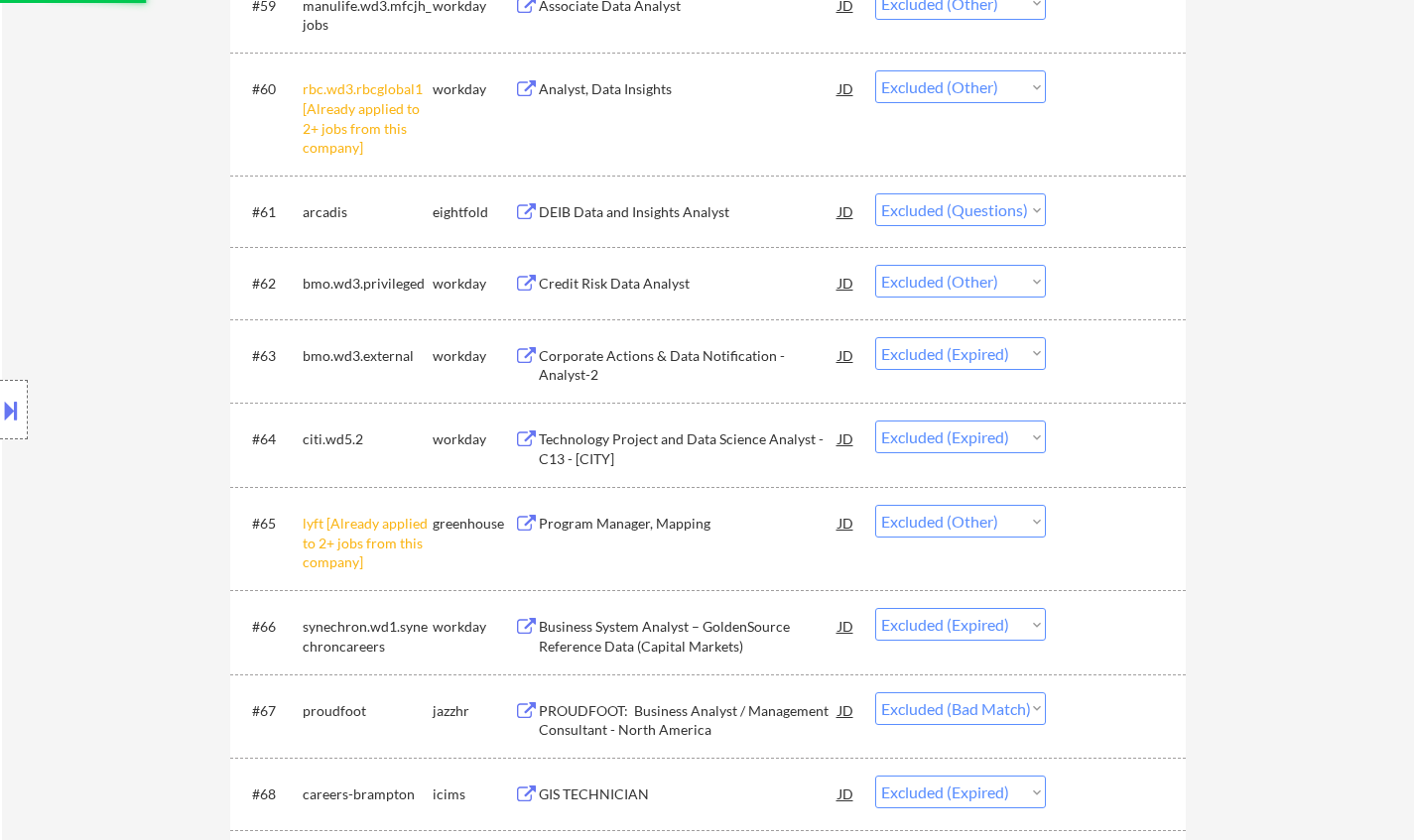 select on ""excluded__bad_match_"" 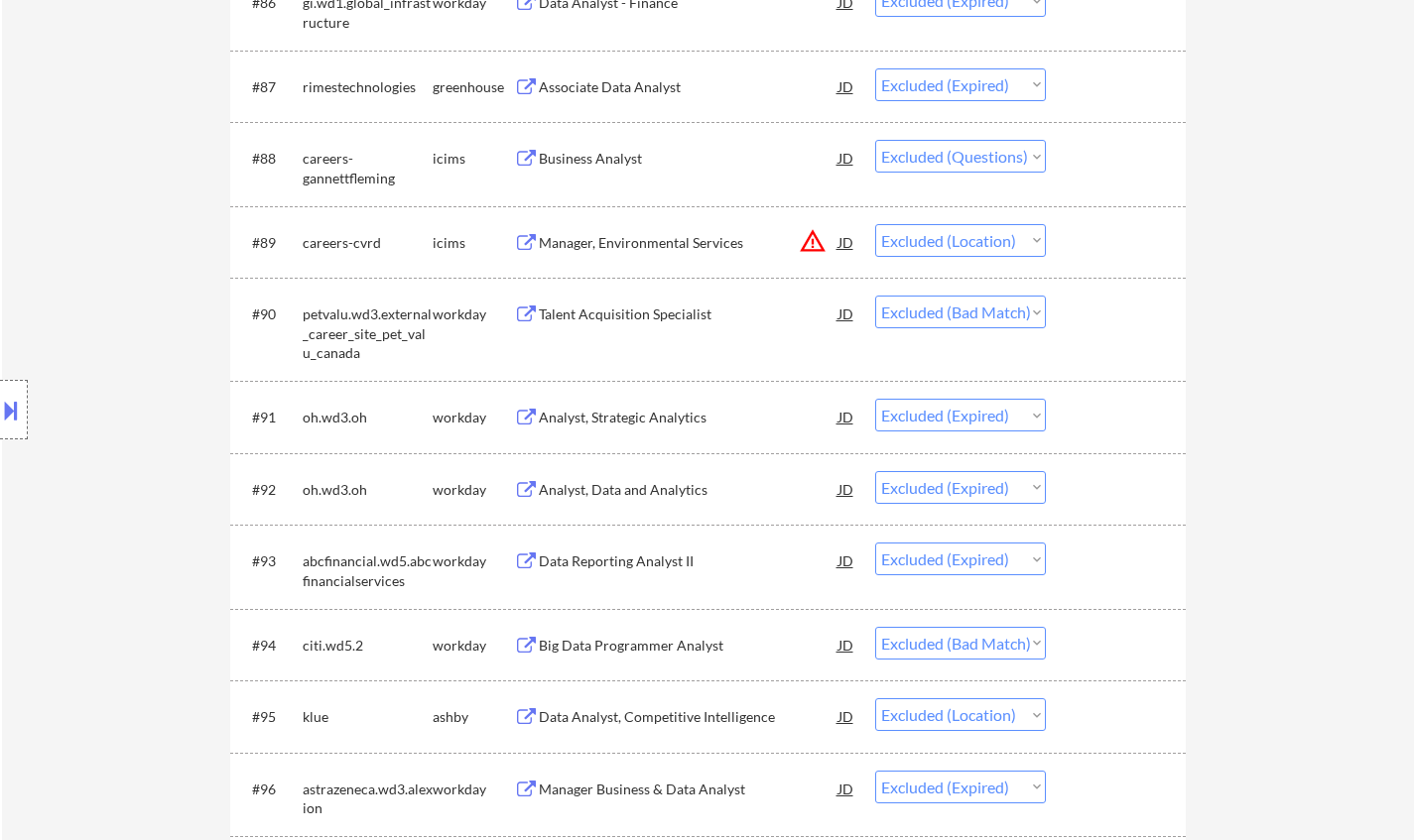 scroll, scrollTop: 7835, scrollLeft: 0, axis: vertical 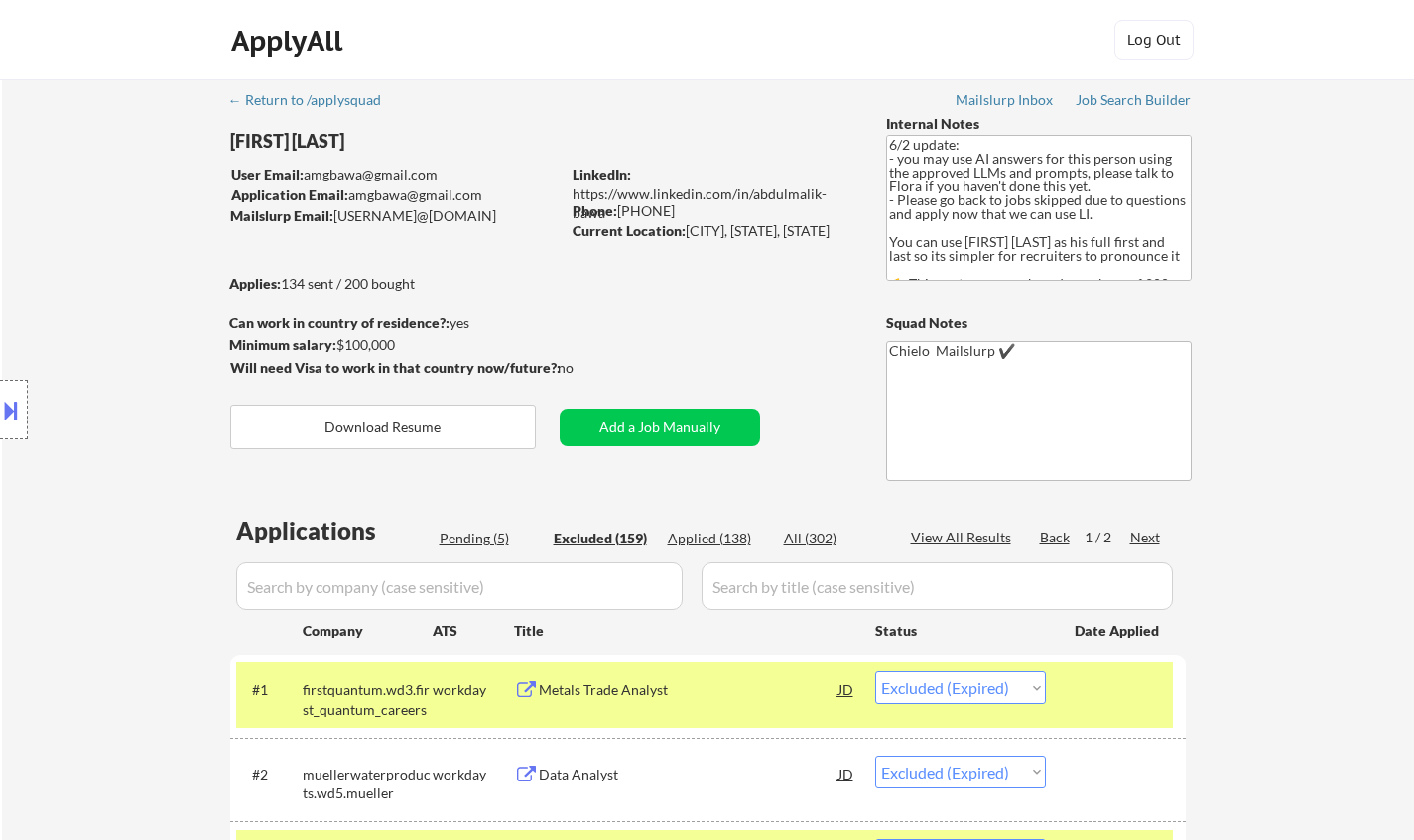 click on "Next" at bounding box center (1146, 538) 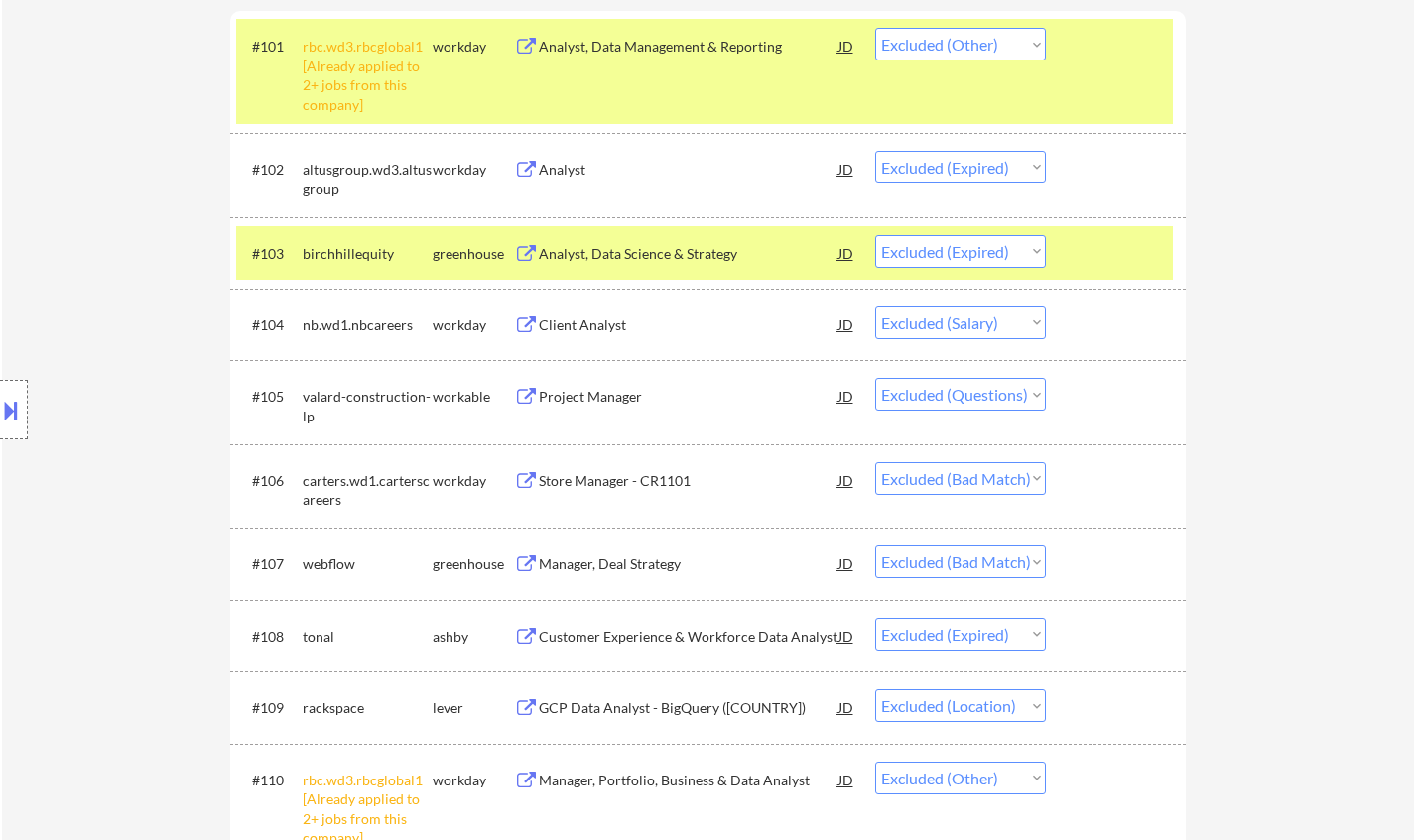 scroll, scrollTop: 793, scrollLeft: 0, axis: vertical 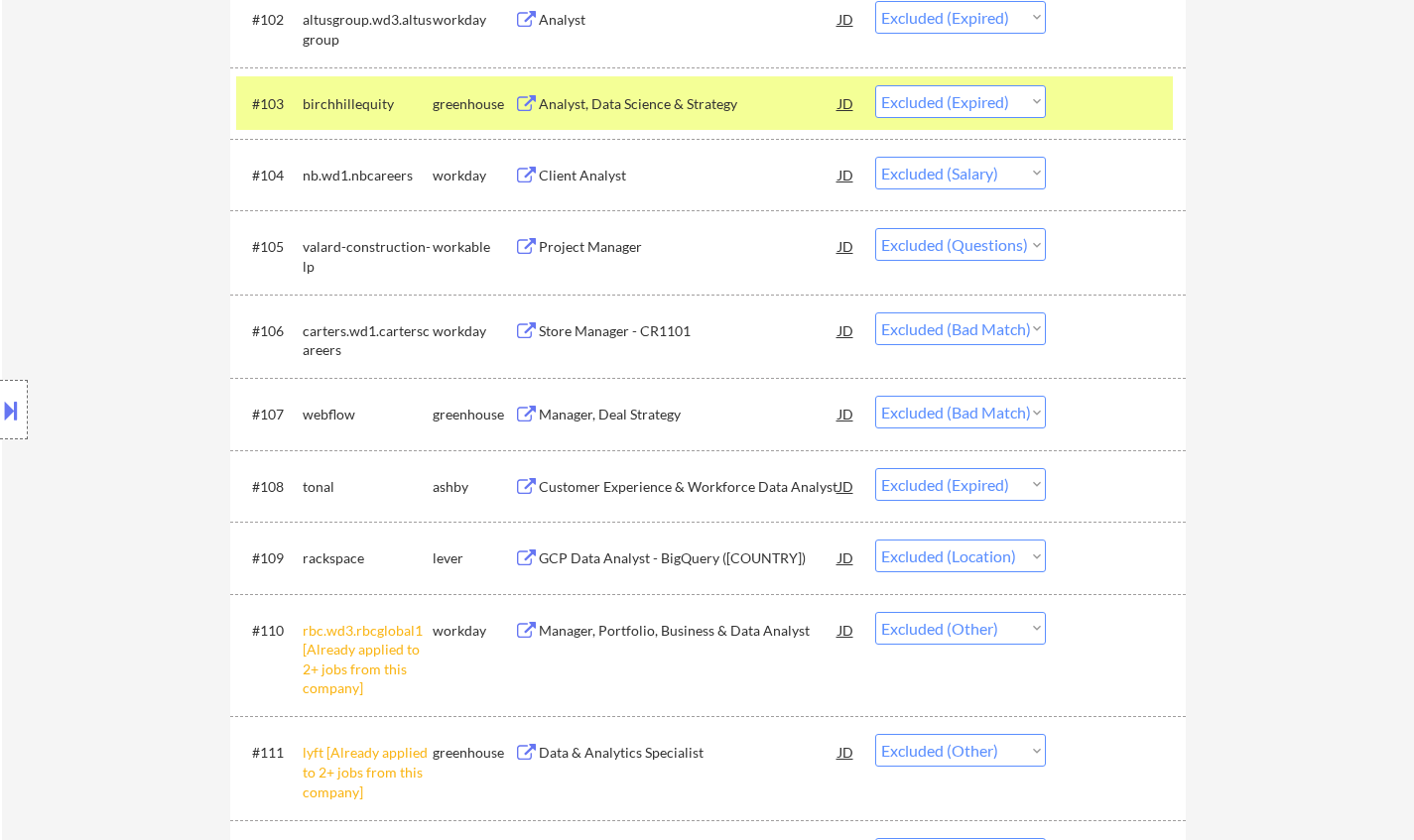 click on "Manager, Deal Strategy" at bounding box center [689, 415] 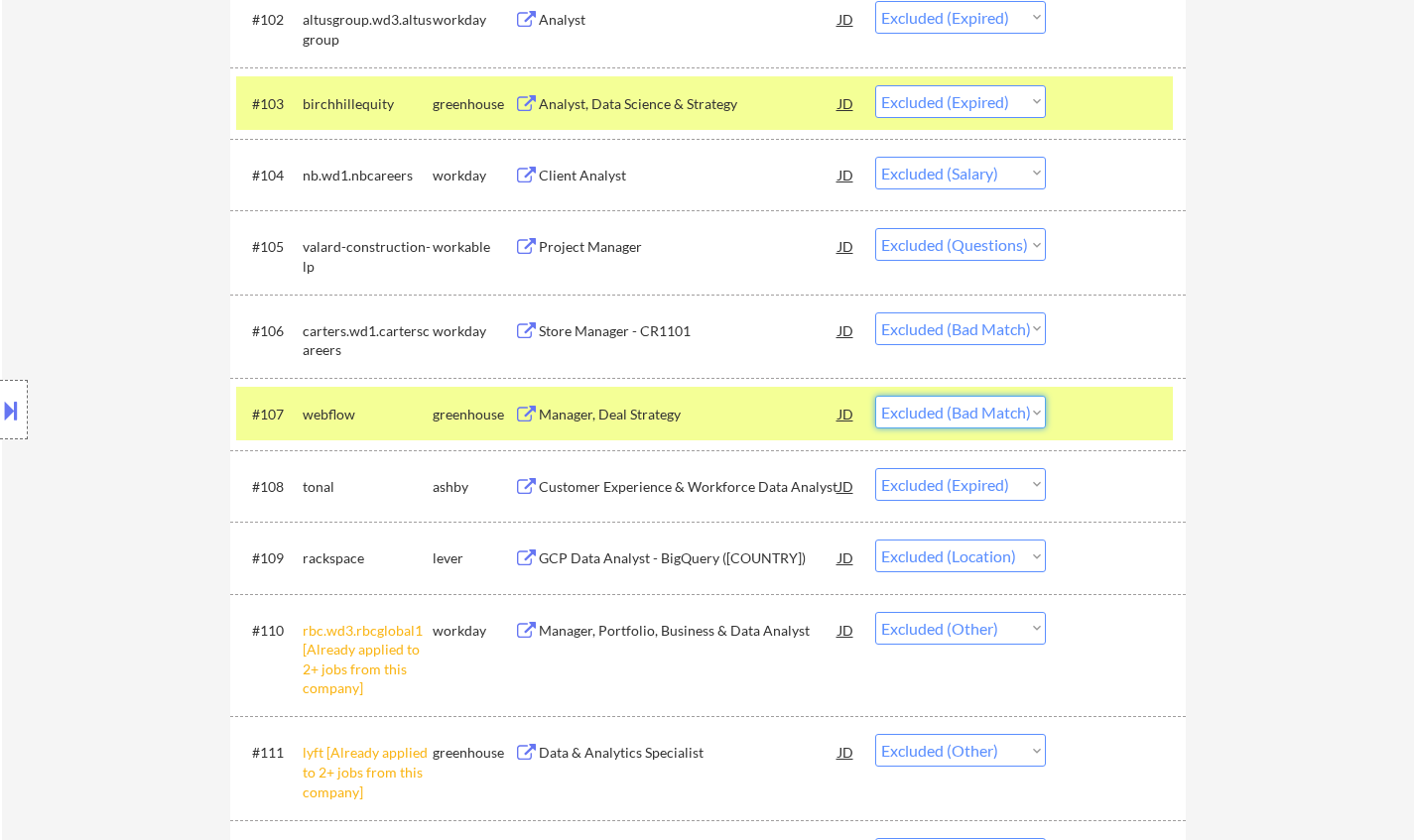 click on "Choose an option... Pending Applied Excluded (Questions) Excluded (Expired) Excluded (Location) Excluded (Bad Match) Excluded (Blocklist) Excluded (Salary) Excluded (Other)" at bounding box center [961, 412] 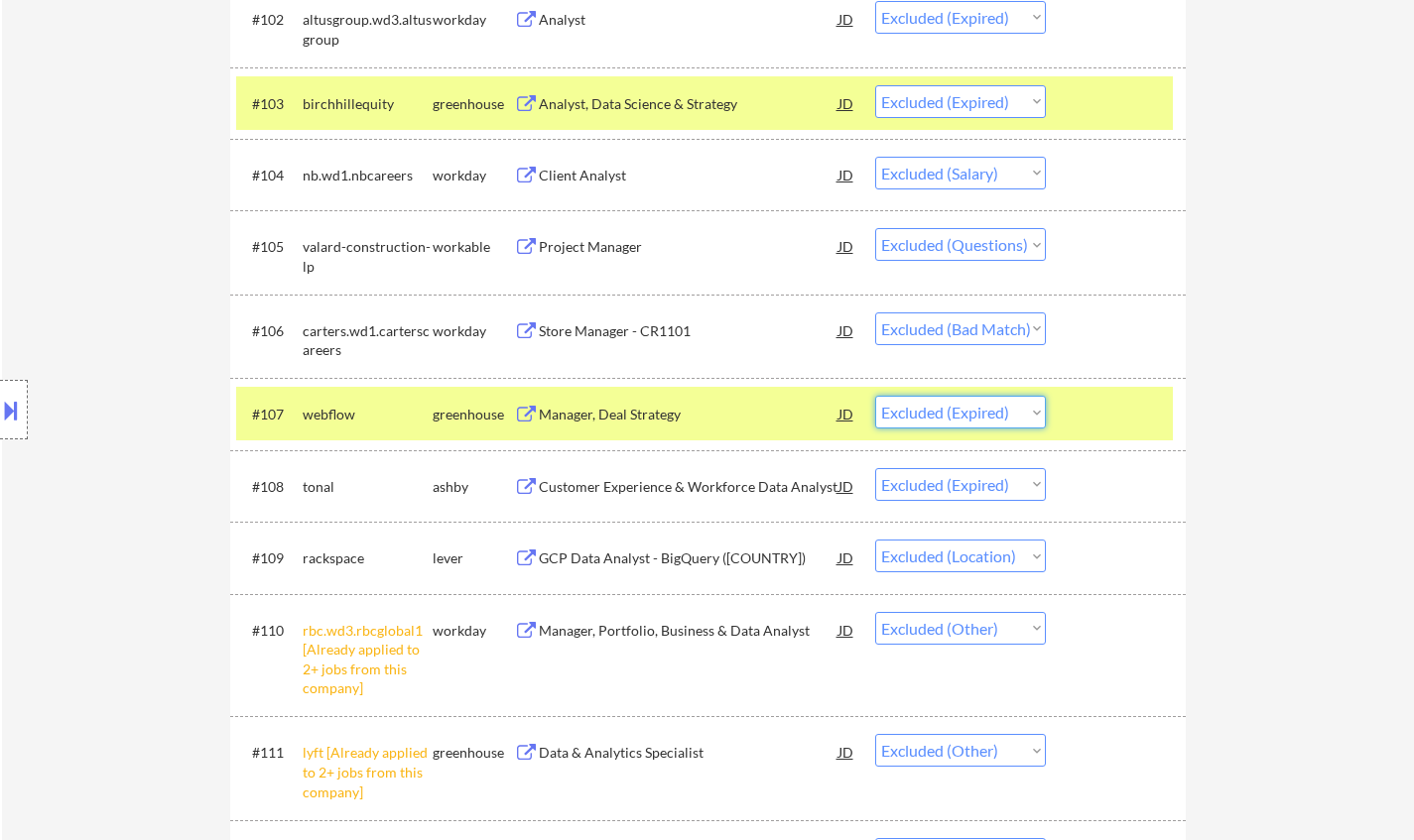 click on "Choose an option... Pending Applied Excluded (Questions) Excluded (Expired) Excluded (Location) Excluded (Bad Match) Excluded (Blocklist) Excluded (Salary) Excluded (Other)" at bounding box center [961, 412] 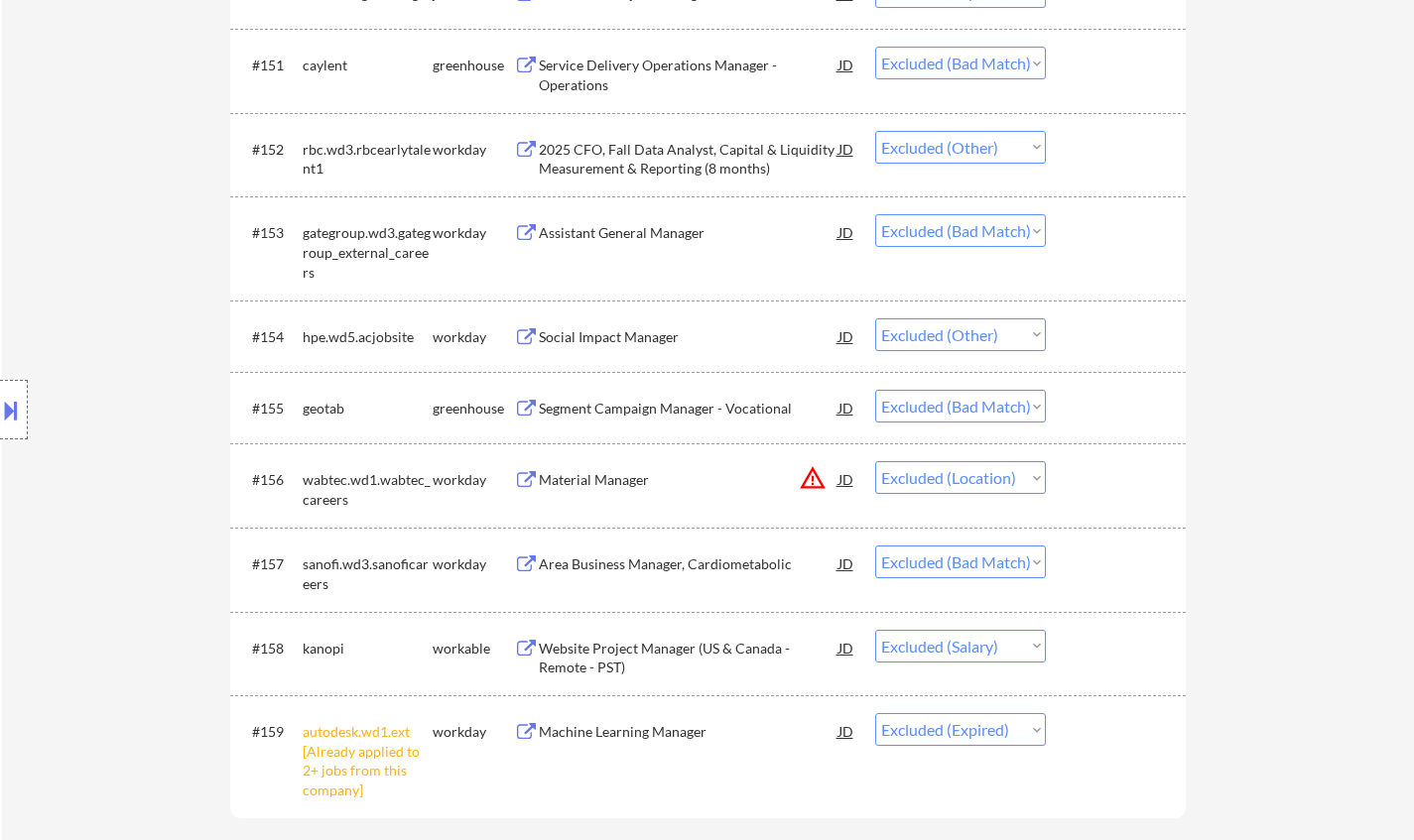 scroll, scrollTop: 4760, scrollLeft: 0, axis: vertical 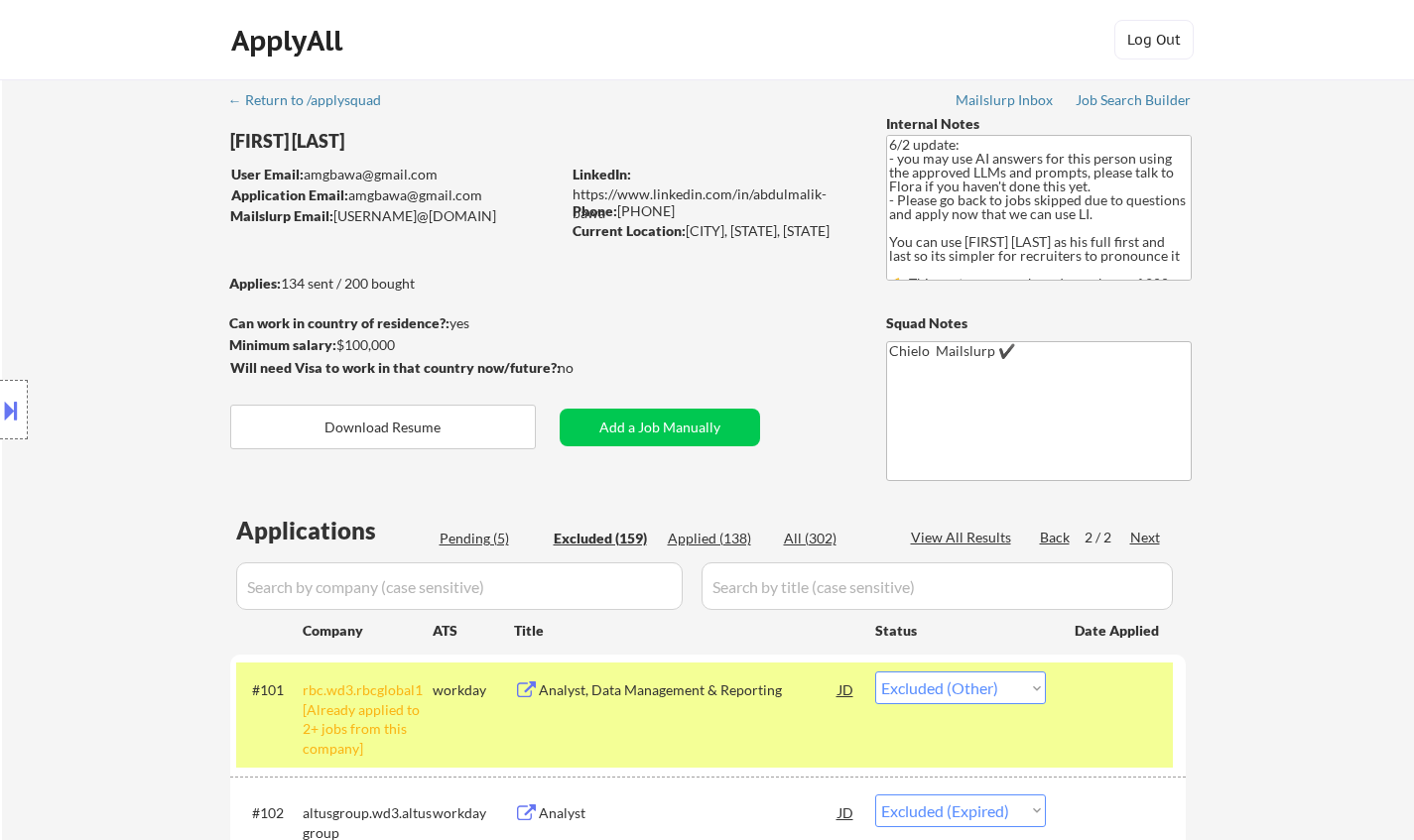 click on "Applications Pending (5) Excluded (159) Applied (138) All (302) View All Results Back 2 / 2
Next Company ATS Title Status Date Applied #101 rbc.wd3.rbcglobal1 [Already applied to 2+ jobs from this company] workday Analyst, Data Management & Reporting JD Choose an option... Pending Applied Excluded (Questions) Excluded (Expired) Excluded (Location) Excluded (Bad Match) Excluded (Blocklist) Excluded (Salary) Excluded (Other) success #102 altusgroup.wd3.altusgroup workday Analyst JD Choose an option... Pending Applied Excluded (Questions) Excluded (Expired) Excluded (Location) Excluded (Bad Match) Excluded (Blocklist) Excluded (Salary) Excluded (Other) #103 birchhillequity greenhouse Analyst, Data Science & Strategy JD Choose an option... Pending Applied Excluded (Questions) Excluded (Expired) Excluded (Location) Excluded (Bad Match) Excluded (Blocklist) Excluded (Salary) Excluded (Other) #104 nb.wd1.nbcareers workday Client Analyst JD Choose an option... Pending Applied Excluded (Questions) Excluded (Expired)" at bounding box center (707, 3067) 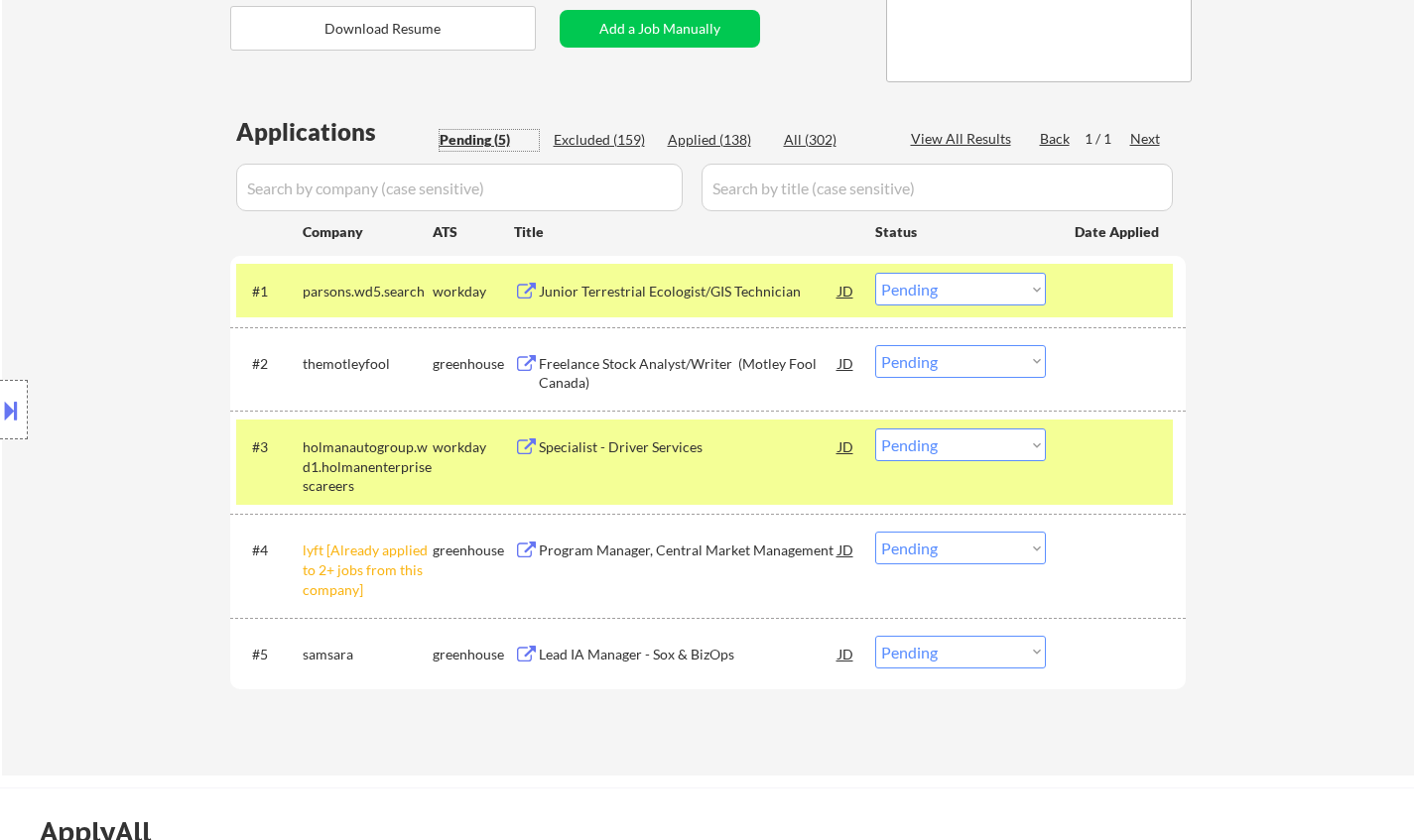 scroll, scrollTop: 496, scrollLeft: 0, axis: vertical 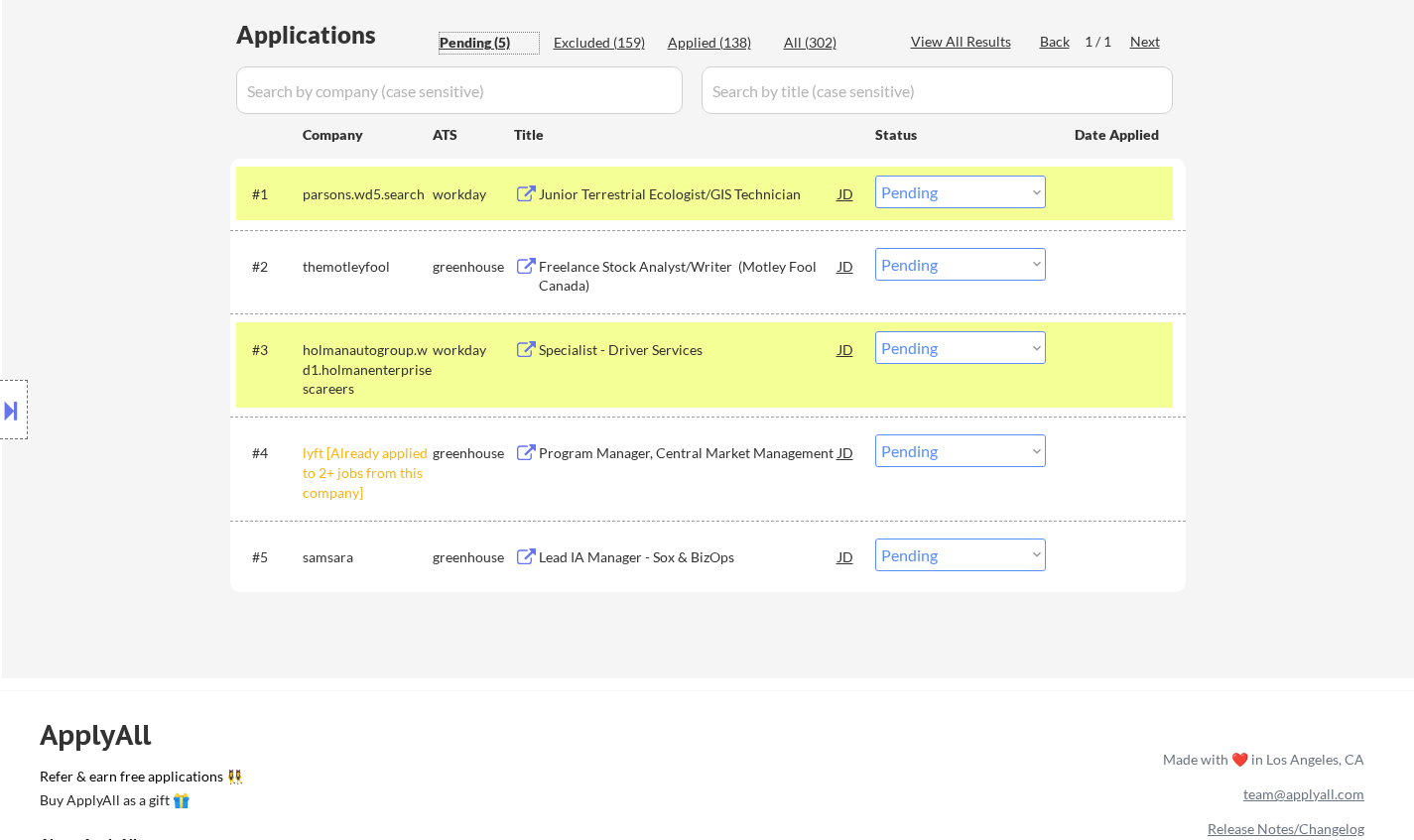 click on "Choose an option... Pending Applied Excluded (Questions) Excluded (Expired) Excluded (Location) Excluded (Bad Match) Excluded (Blocklist) Excluded (Salary) Excluded (Other)" at bounding box center (961, 450) 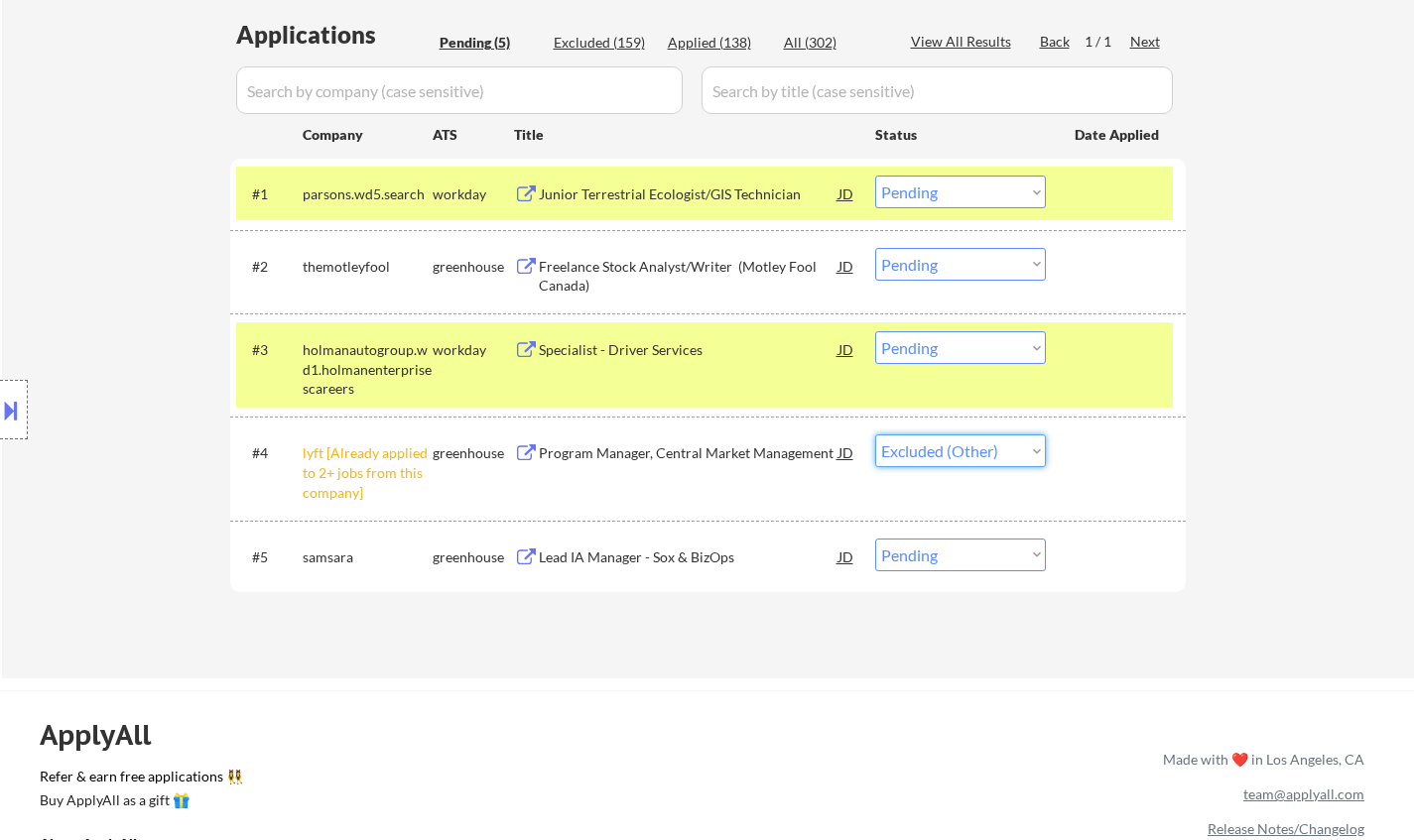 click on "Choose an option... Pending Applied Excluded (Questions) Excluded (Expired) Excluded (Location) Excluded (Bad Match) Excluded (Blocklist) Excluded (Salary) Excluded (Other)" at bounding box center (961, 450) 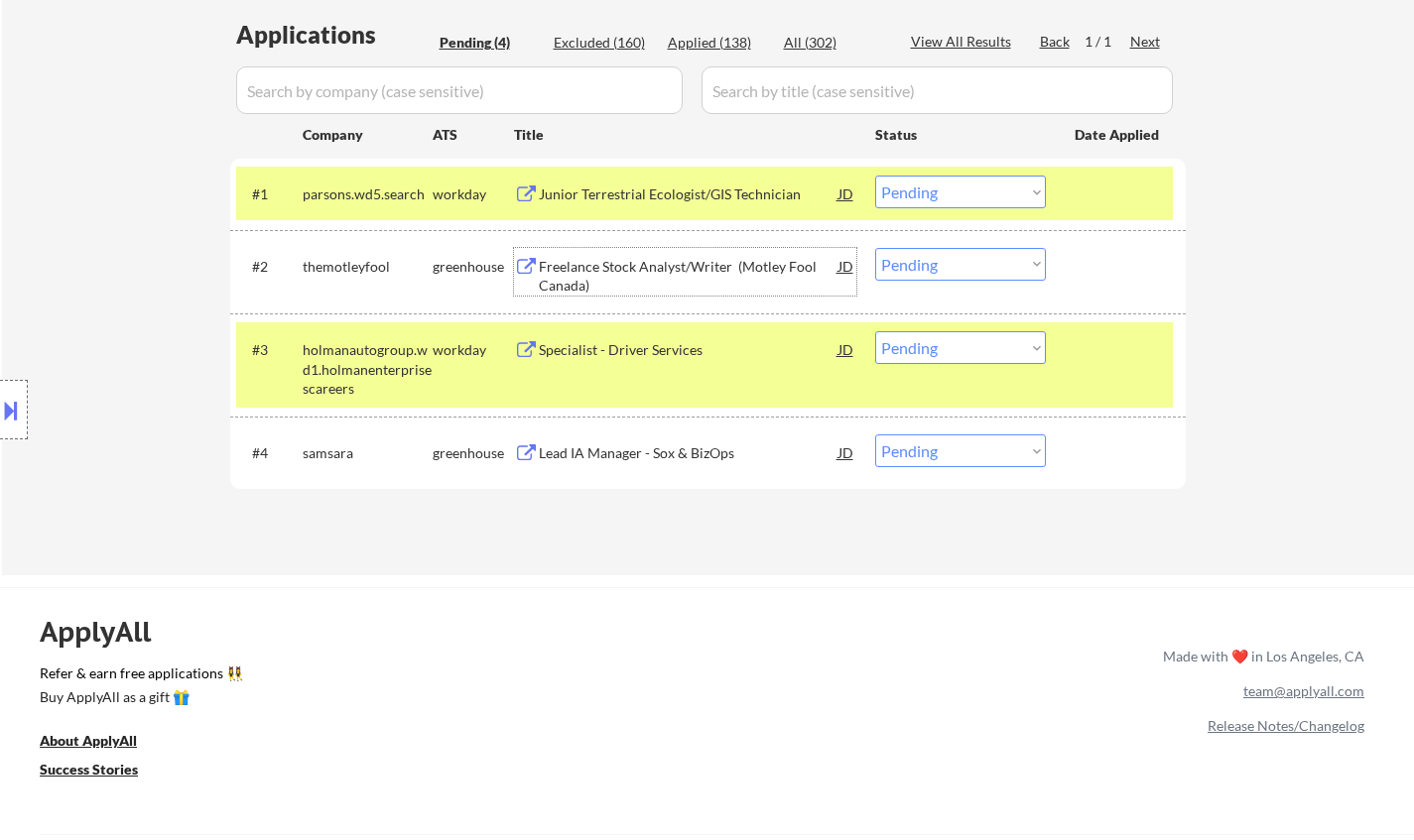 click on "Freelance Stock Analyst/Writer  (Motley Fool Canada)" at bounding box center (689, 276) 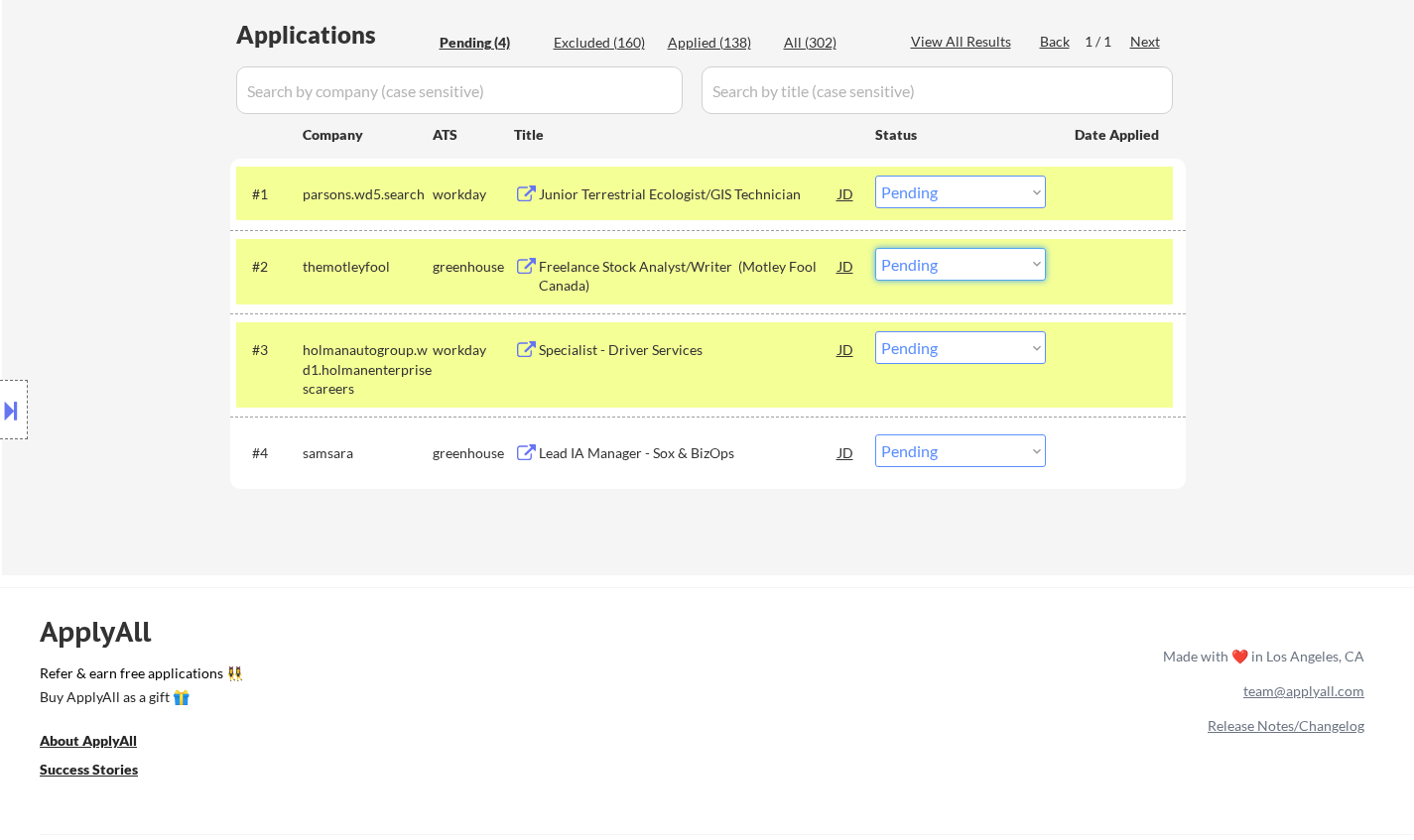 click on "Choose an option... Pending Applied Excluded (Questions) Excluded (Expired) Excluded (Location) Excluded (Bad Match) Excluded (Blocklist) Excluded (Salary) Excluded (Other)" at bounding box center [961, 264] 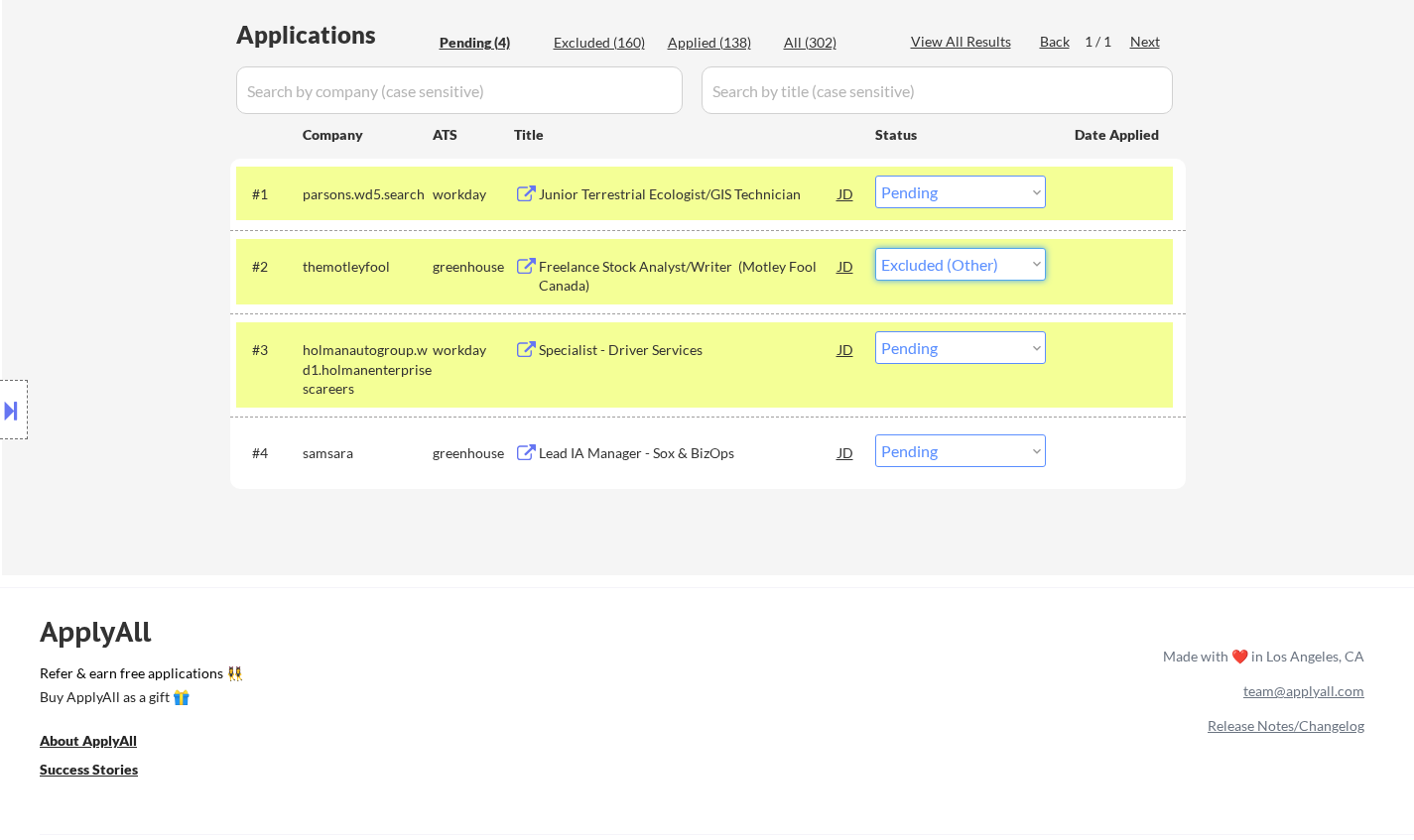 click on "Choose an option... Pending Applied Excluded (Questions) Excluded (Expired) Excluded (Location) Excluded (Bad Match) Excluded (Blocklist) Excluded (Salary) Excluded (Other)" at bounding box center (961, 264) 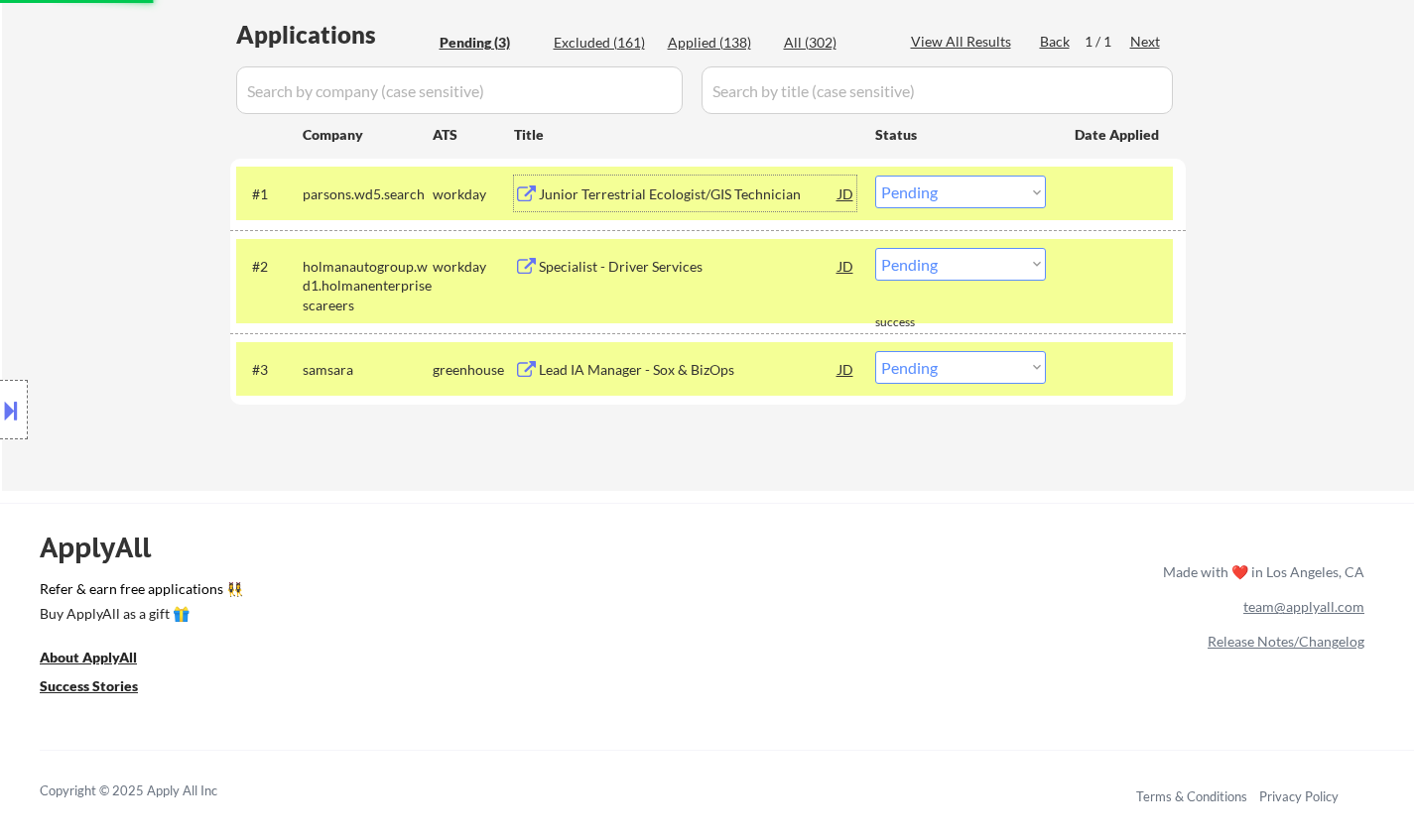 click on "Junior Terrestrial Ecologist/GIS Technician" at bounding box center (689, 194) 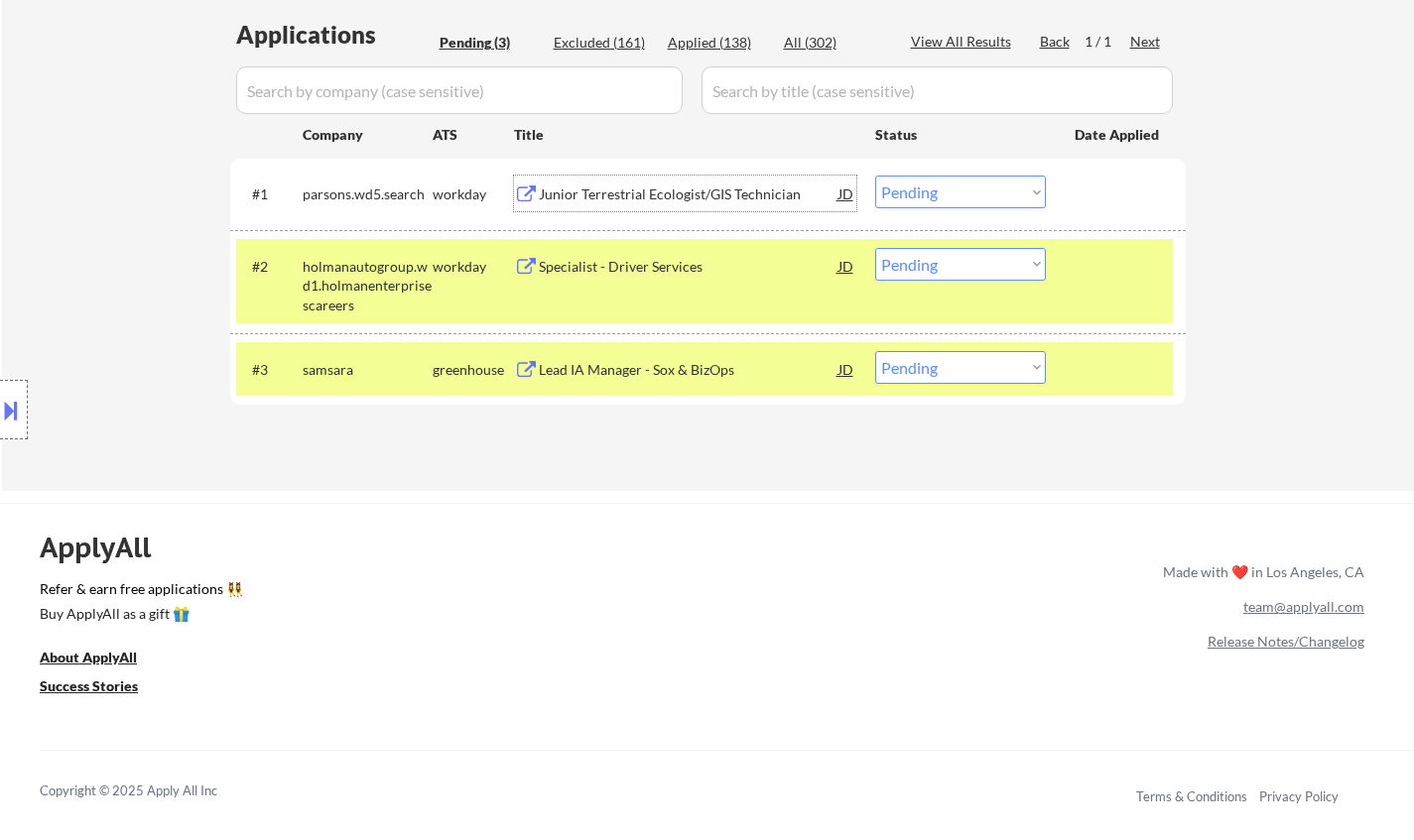 click on "Choose an option... Pending Applied Excluded (Questions) Excluded (Expired) Excluded (Location) Excluded (Bad Match) Excluded (Blocklist) Excluded (Salary) Excluded (Other)" at bounding box center [961, 191] 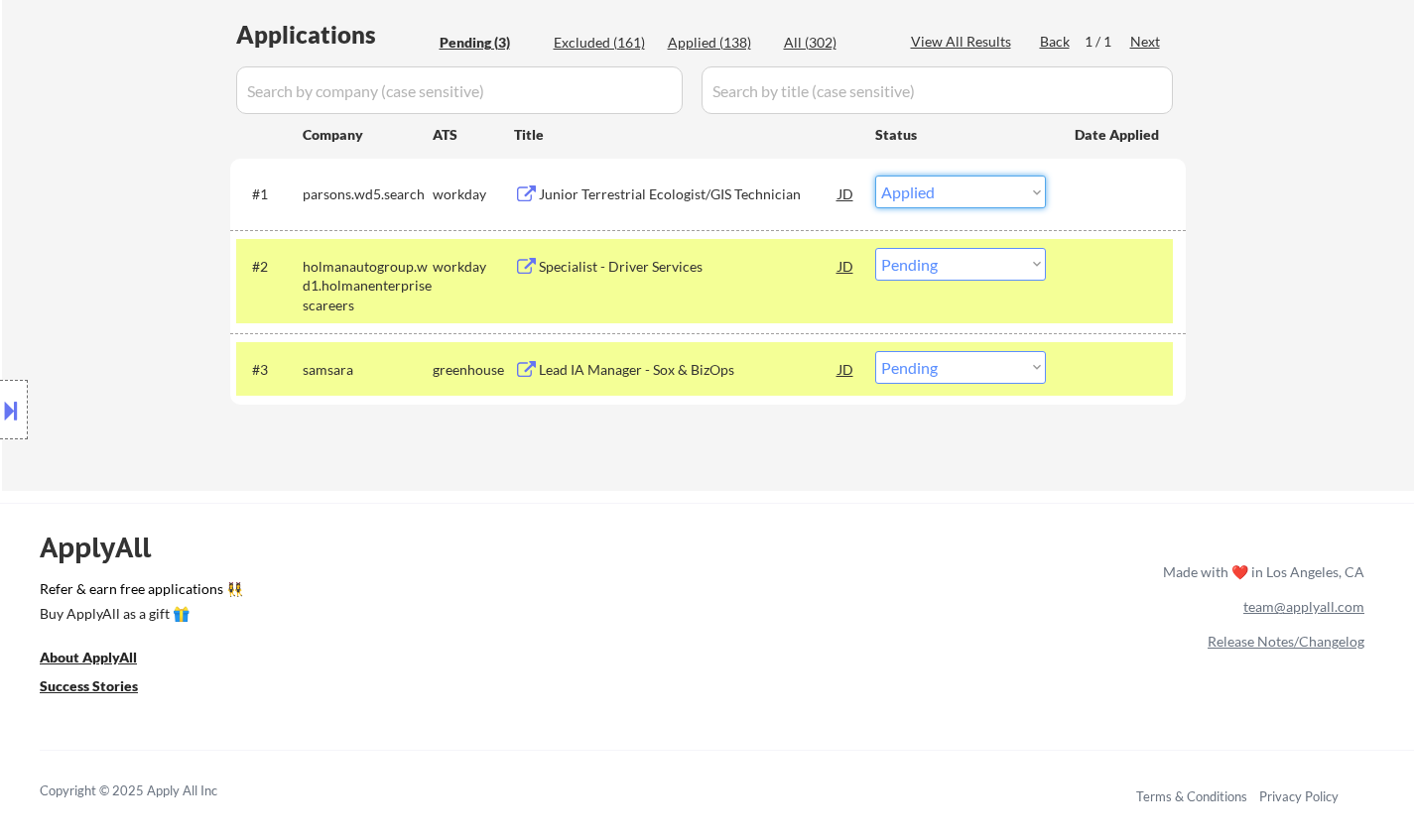 click on "Choose an option... Pending Applied Excluded (Questions) Excluded (Expired) Excluded (Location) Excluded (Bad Match) Excluded (Blocklist) Excluded (Salary) Excluded (Other)" at bounding box center (961, 191) 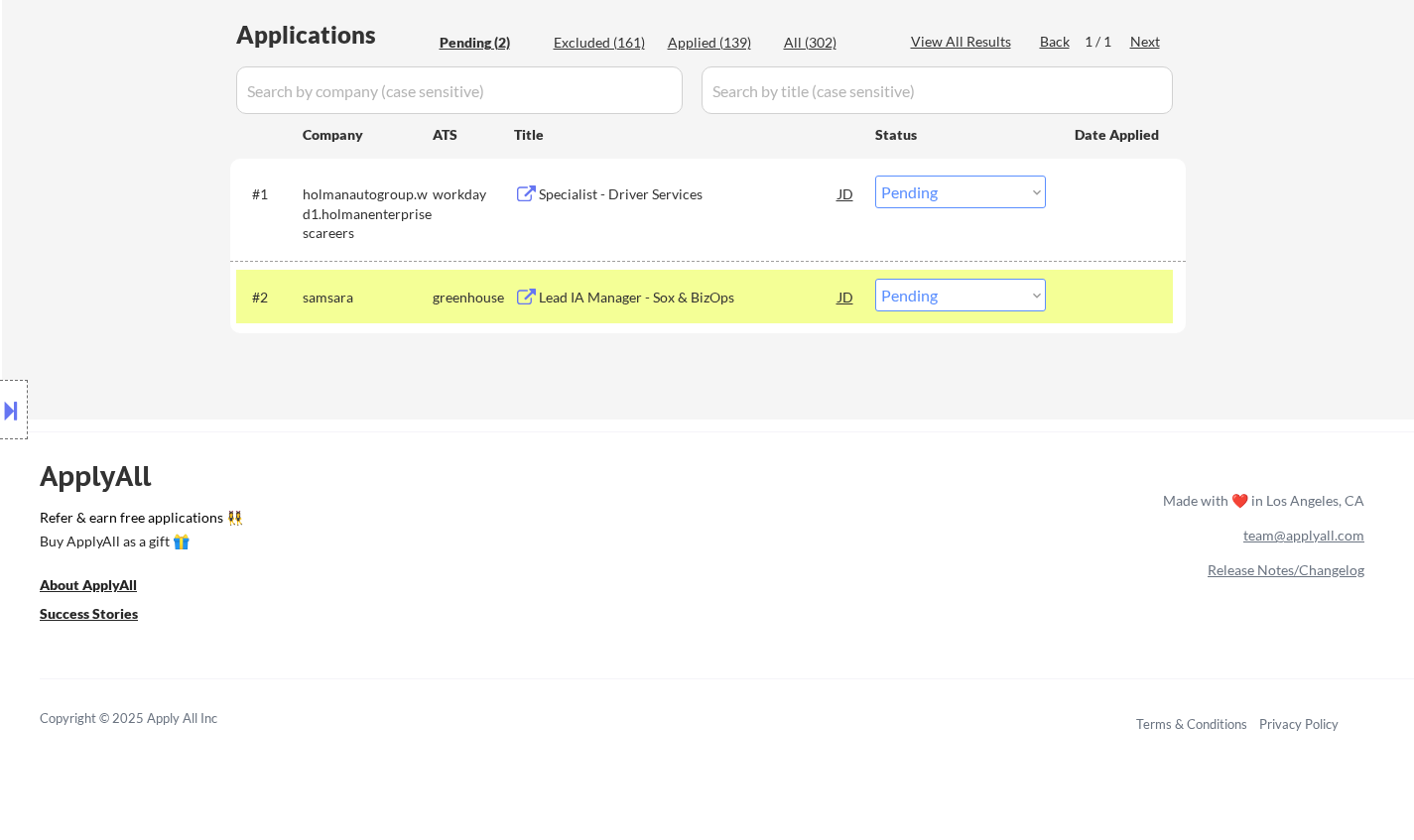 click on "Specialist - Driver Services" at bounding box center [689, 194] 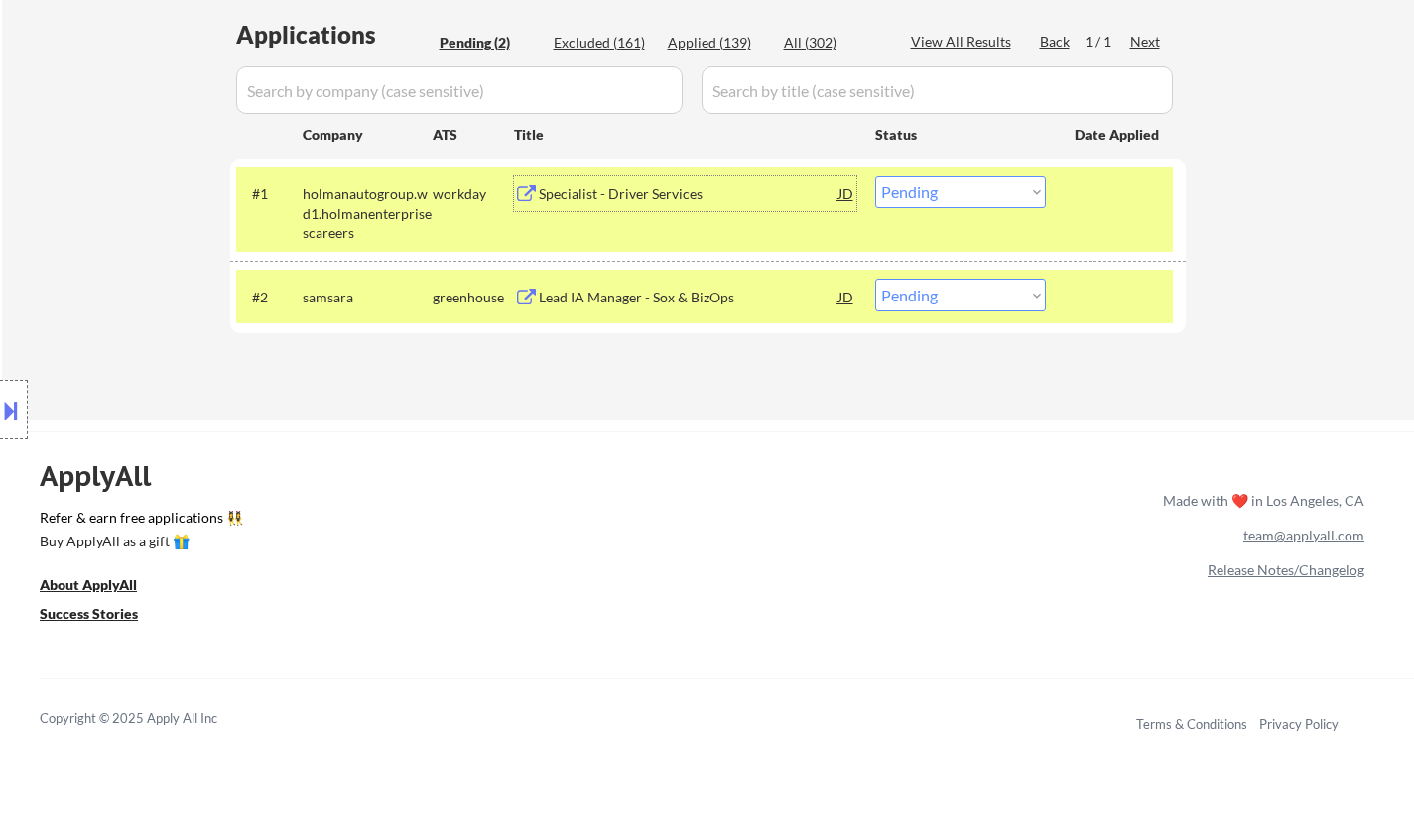 click on "Choose an option... Pending Applied Excluded (Questions) Excluded (Expired) Excluded (Location) Excluded (Bad Match) Excluded (Blocklist) Excluded (Salary) Excluded (Other)" at bounding box center (961, 191) 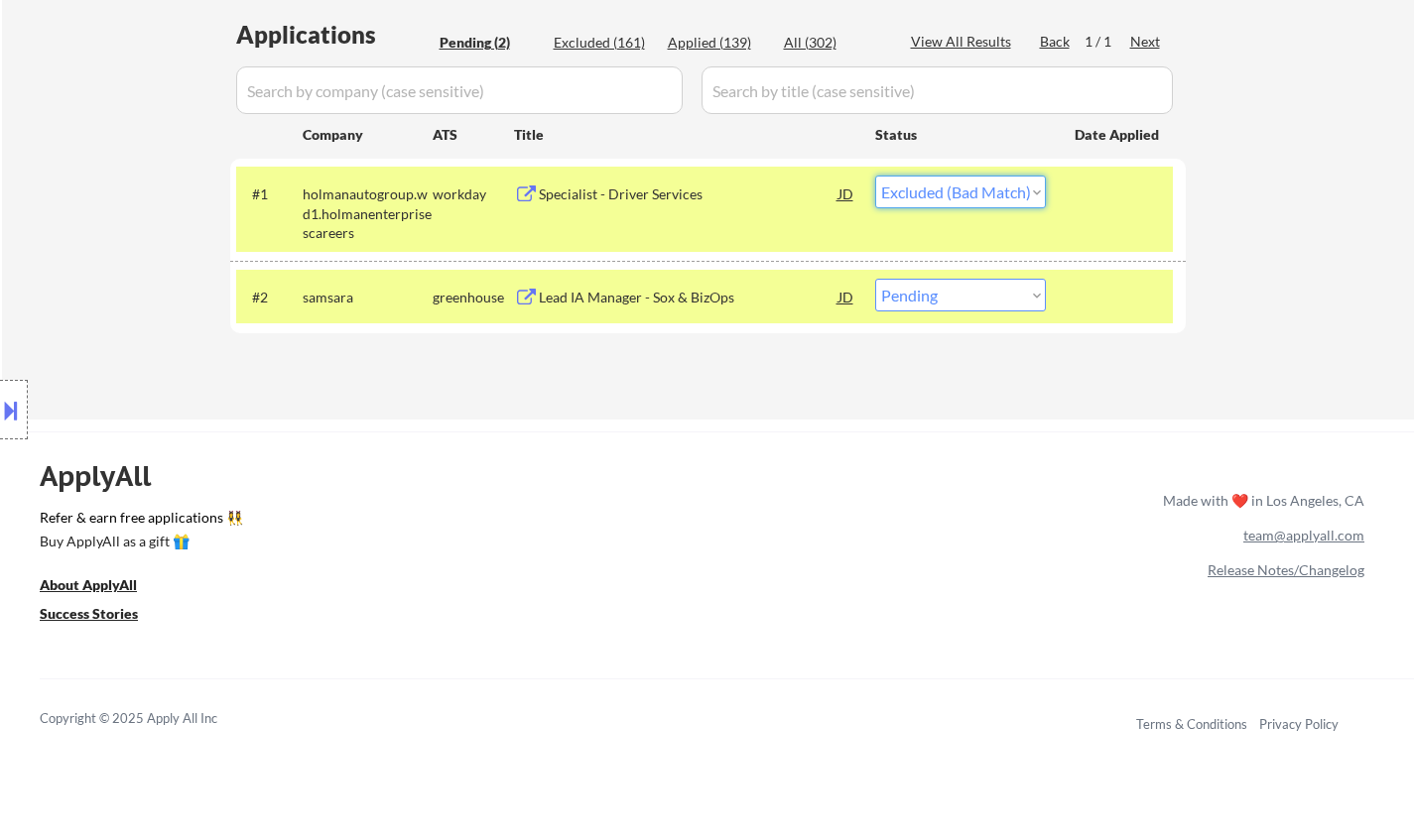 click on "Choose an option... Pending Applied Excluded (Questions) Excluded (Expired) Excluded (Location) Excluded (Bad Match) Excluded (Blocklist) Excluded (Salary) Excluded (Other)" at bounding box center [961, 191] 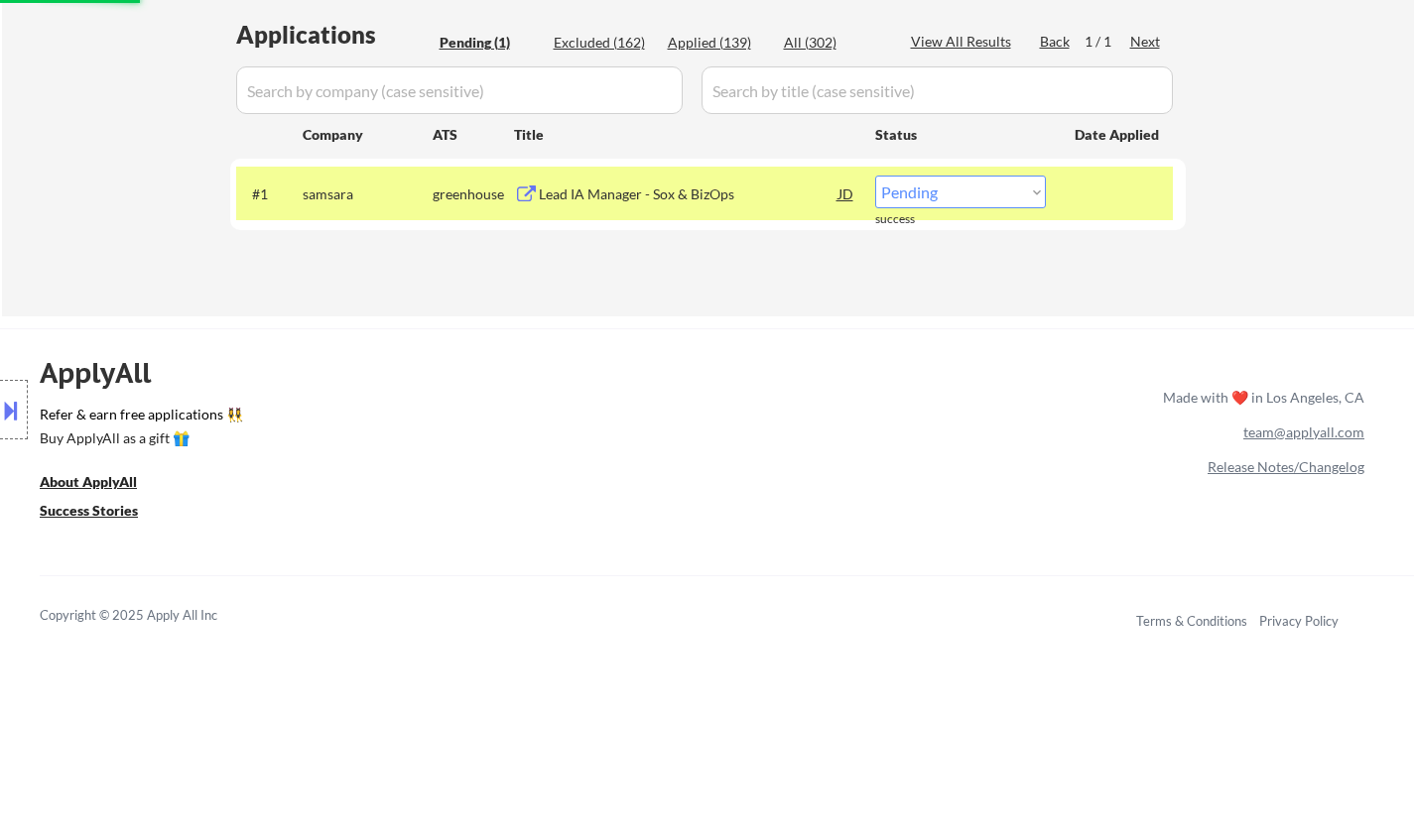 click on "Lead IA Manager - Sox & BizOps" at bounding box center [689, 194] 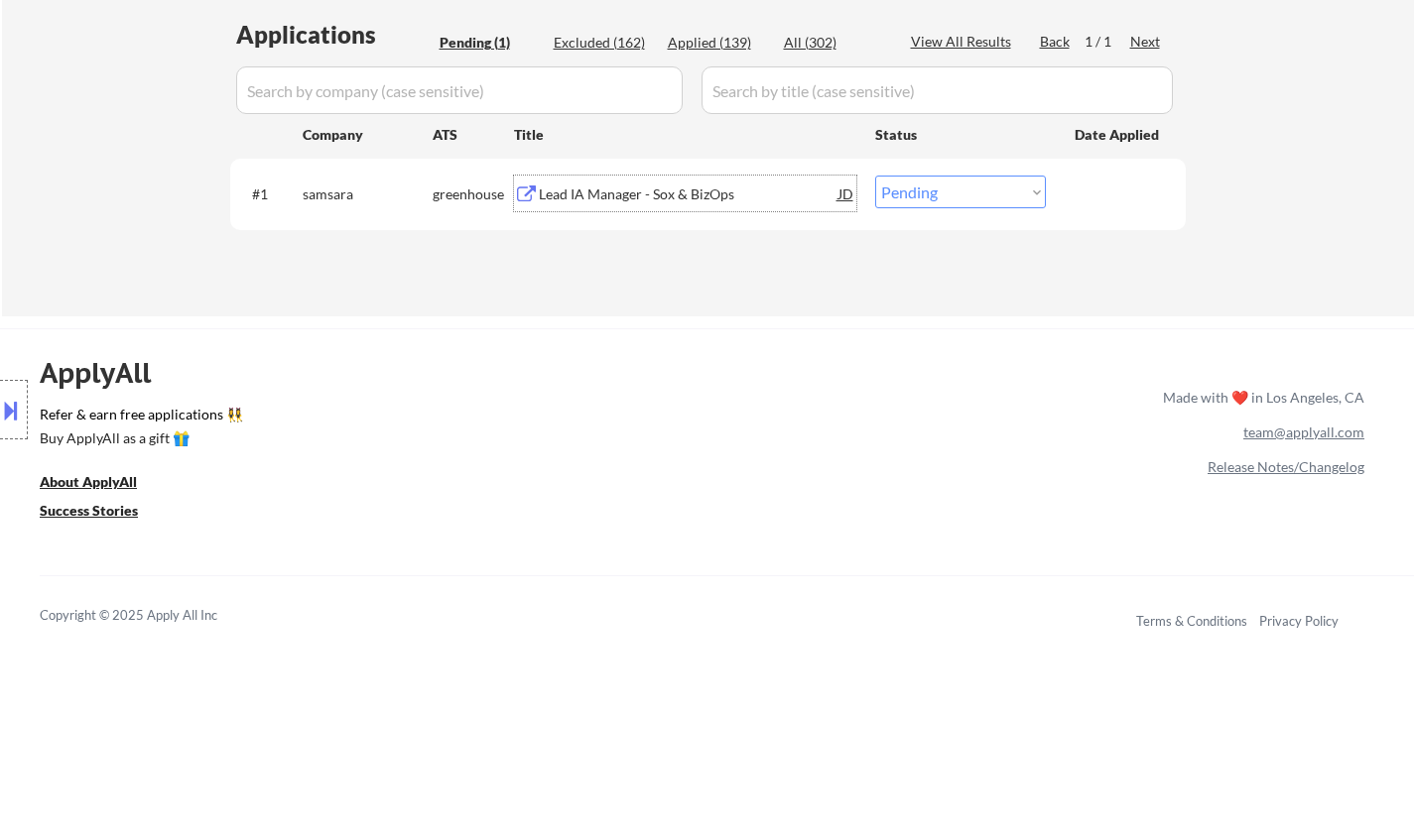 click on "Choose an option... Pending Applied Excluded (Questions) Excluded (Expired) Excluded (Location) Excluded (Bad Match) Excluded (Blocklist) Excluded (Salary) Excluded (Other)" at bounding box center (961, 191) 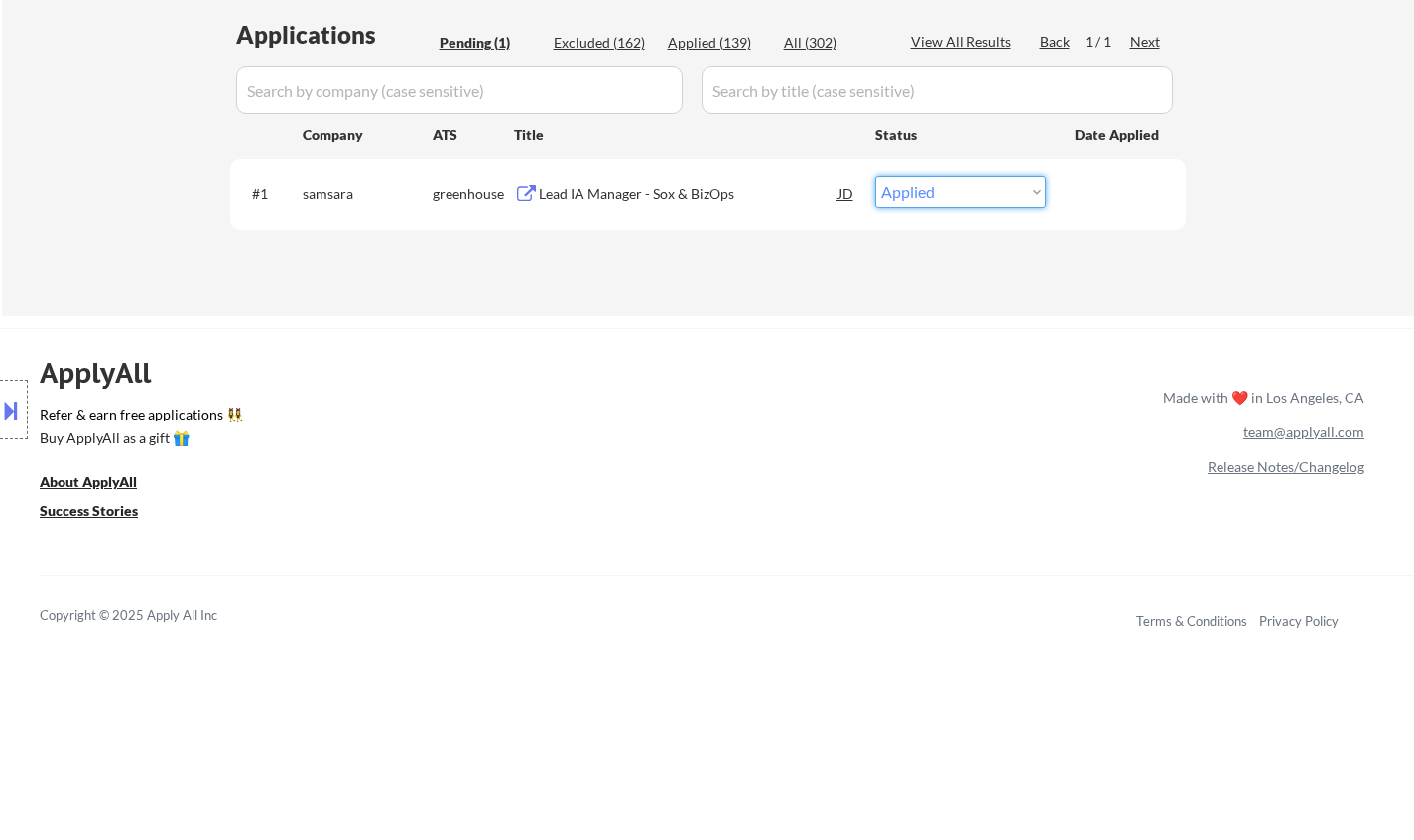 click on "Choose an option... Pending Applied Excluded (Questions) Excluded (Expired) Excluded (Location) Excluded (Bad Match) Excluded (Blocklist) Excluded (Salary) Excluded (Other)" at bounding box center [961, 191] 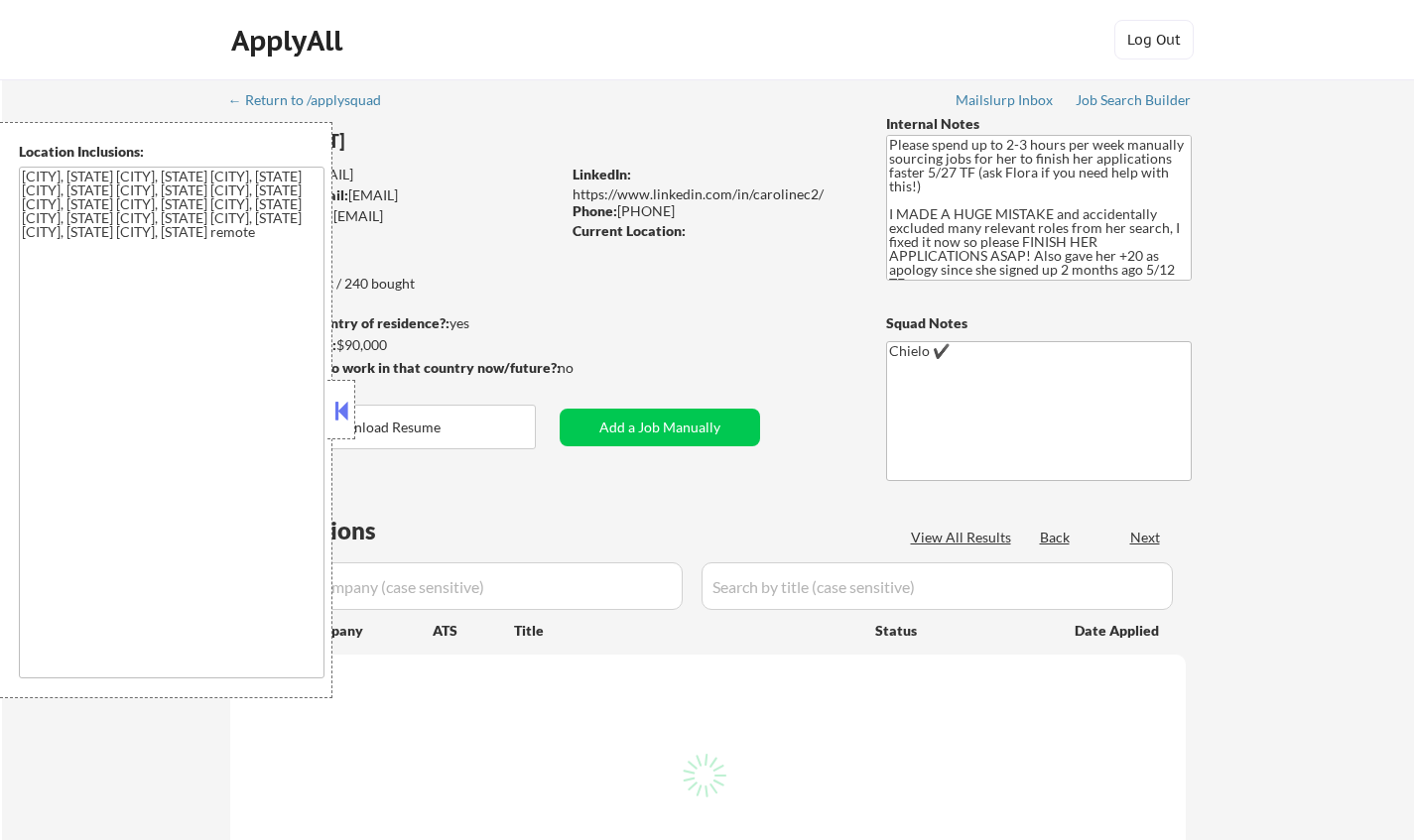 scroll, scrollTop: 0, scrollLeft: 0, axis: both 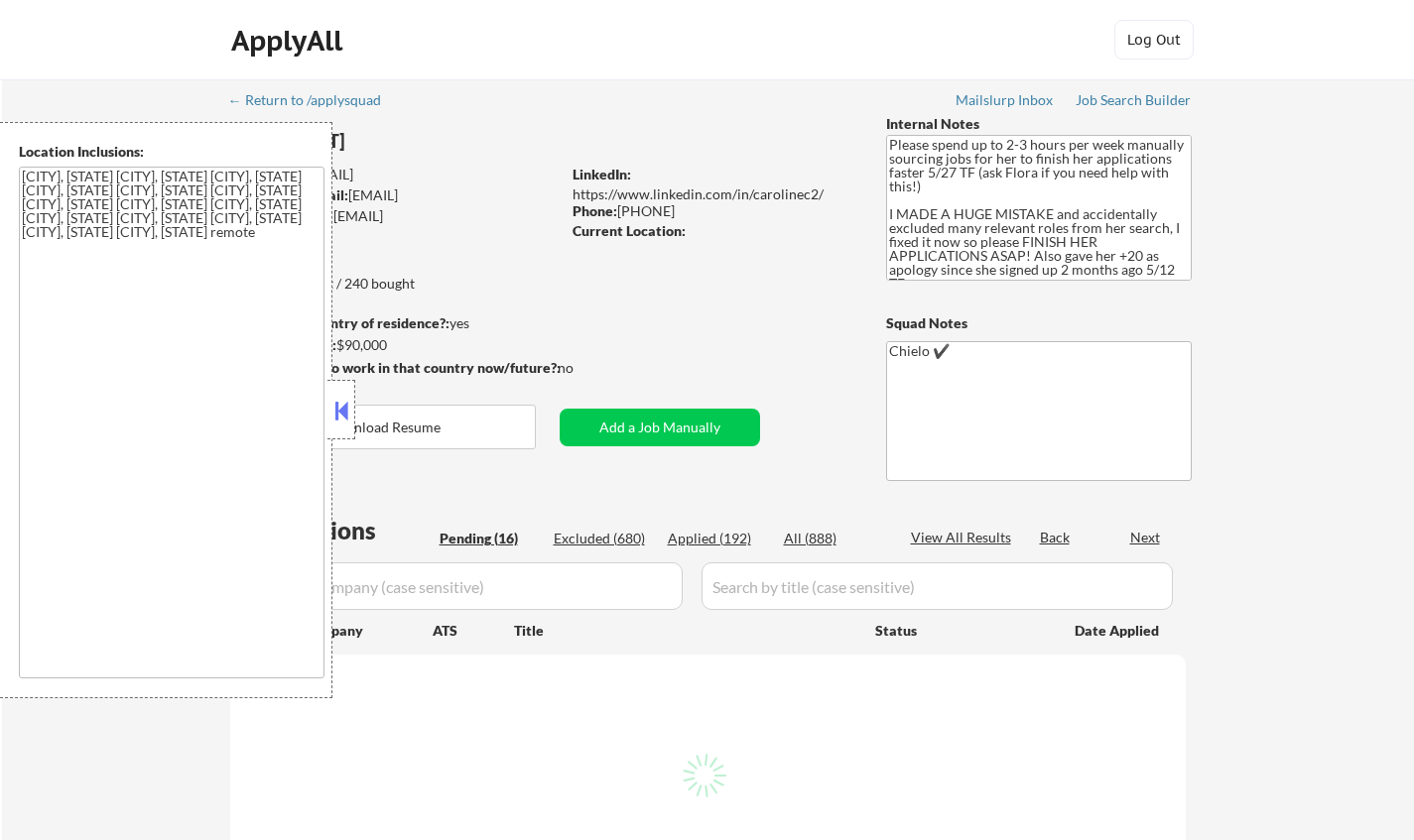 select on ""pending"" 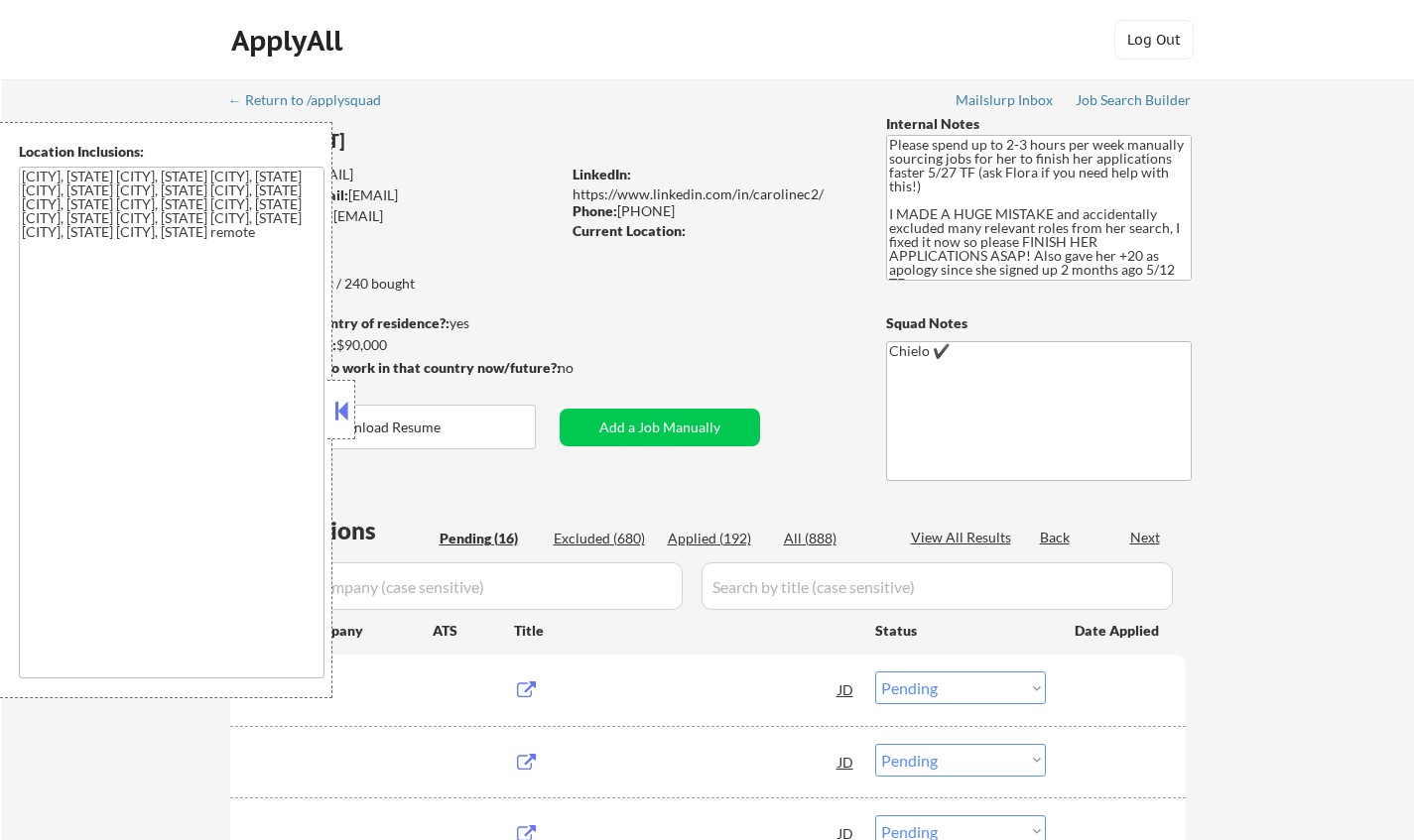 scroll, scrollTop: 397, scrollLeft: 0, axis: vertical 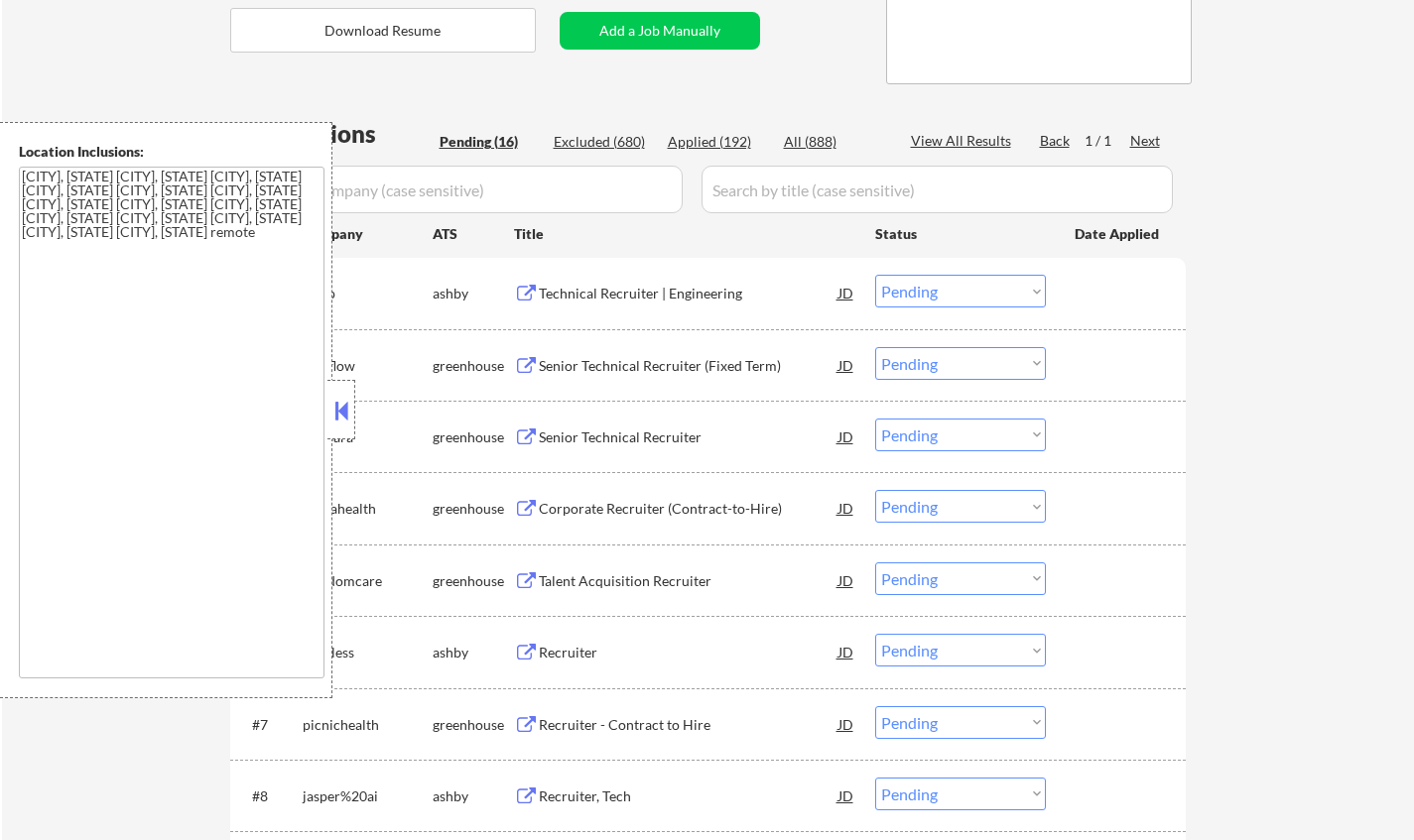 click at bounding box center [341, 411] 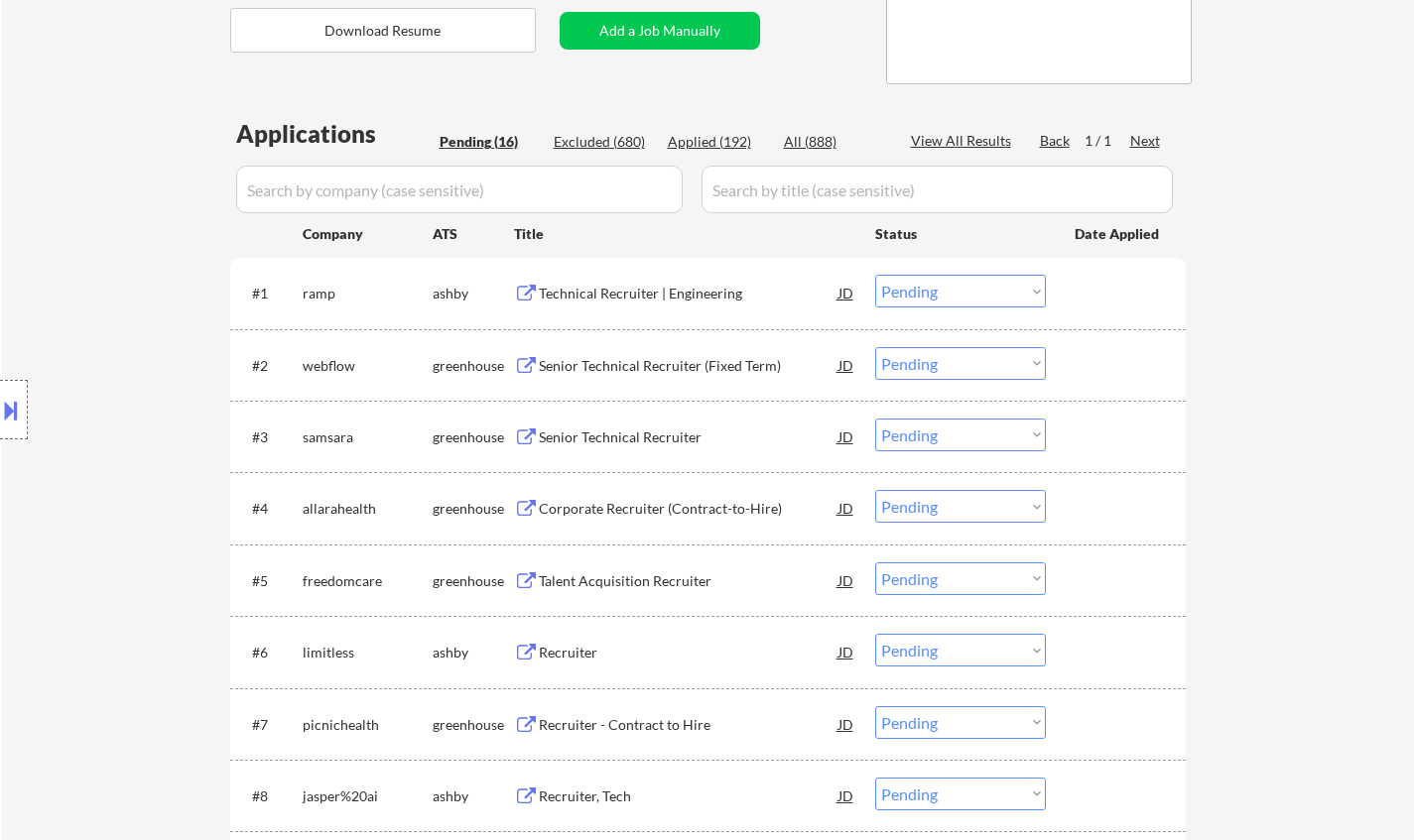 scroll, scrollTop: 0, scrollLeft: 0, axis: both 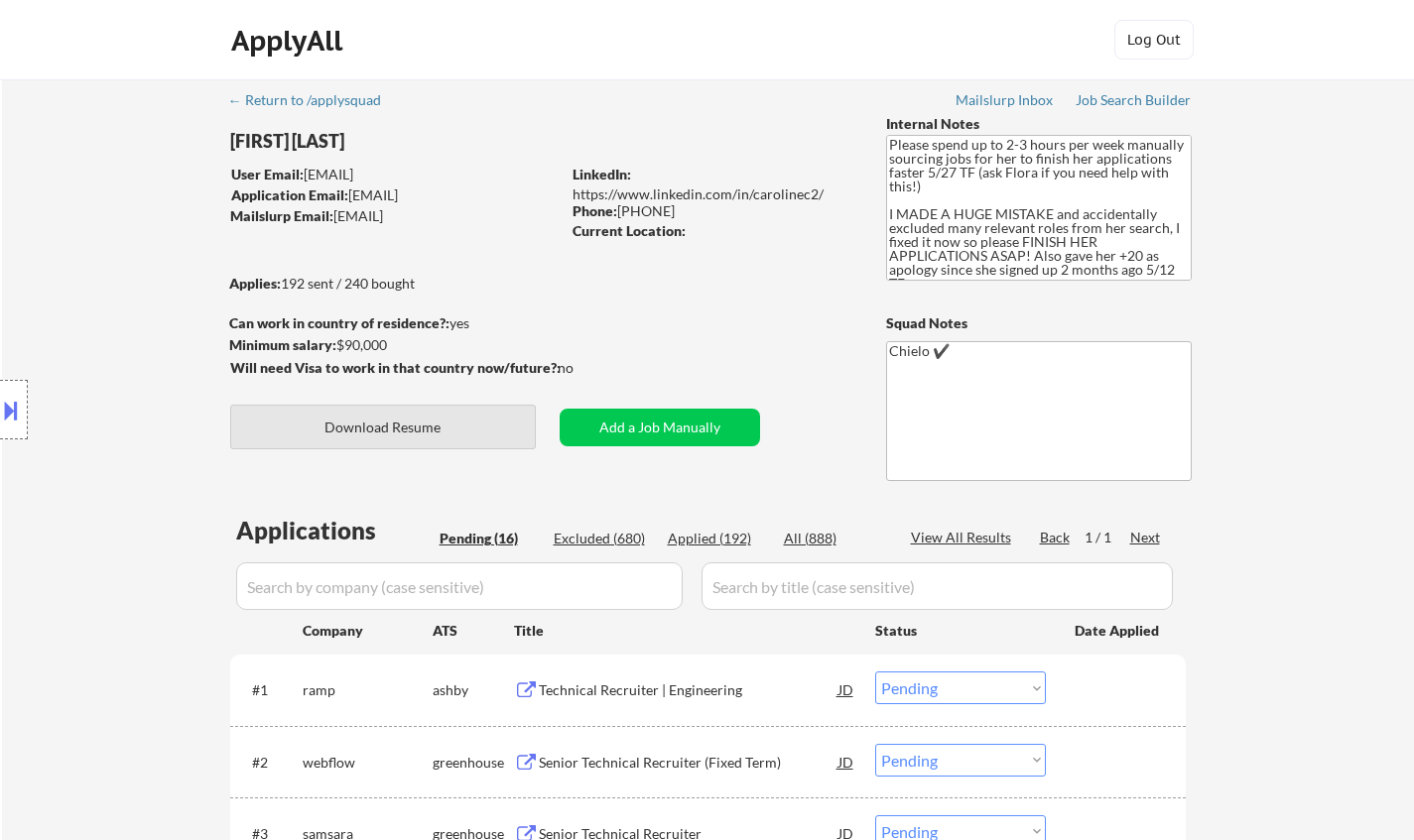 click on "Download Resume" at bounding box center (383, 426) 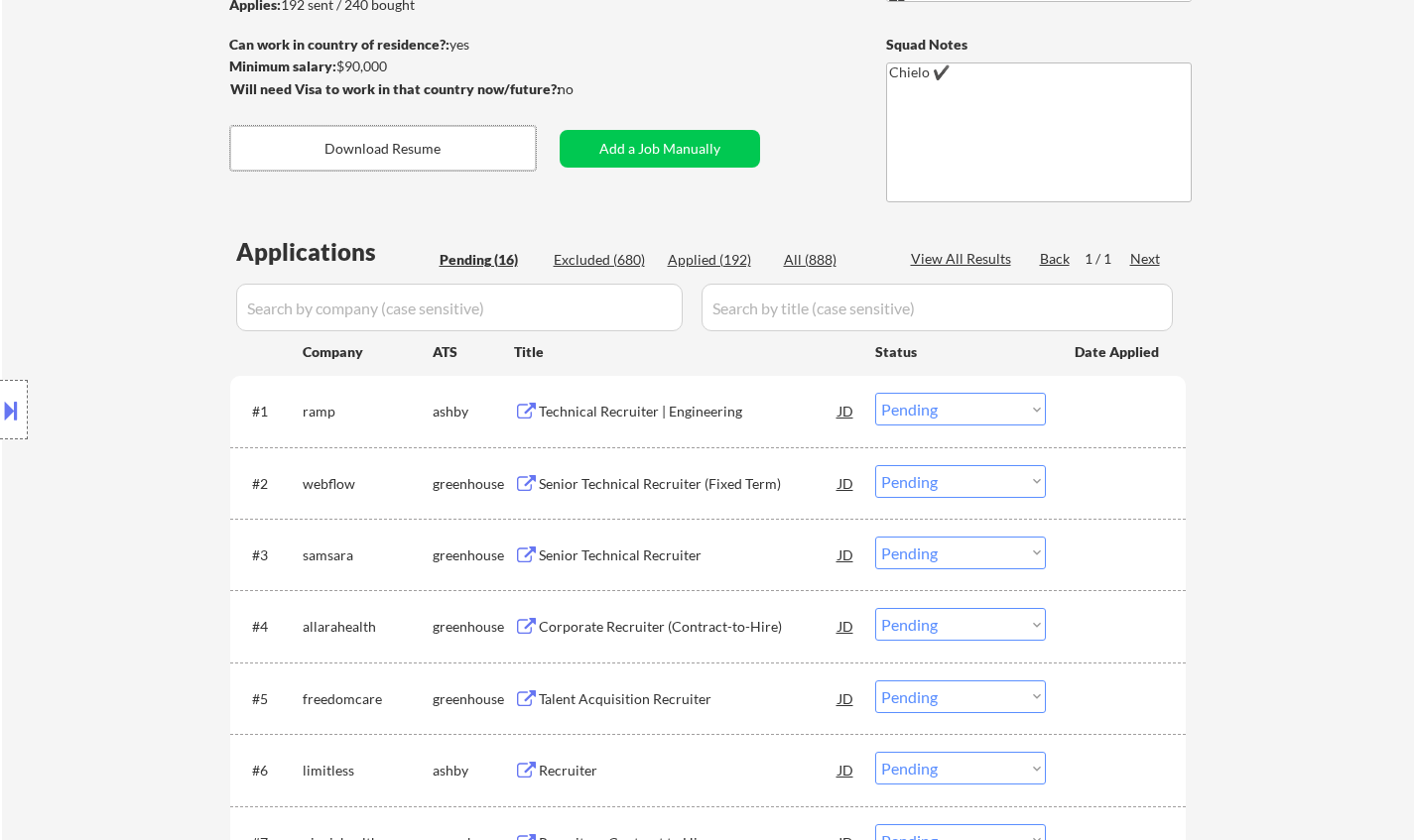 scroll, scrollTop: 298, scrollLeft: 0, axis: vertical 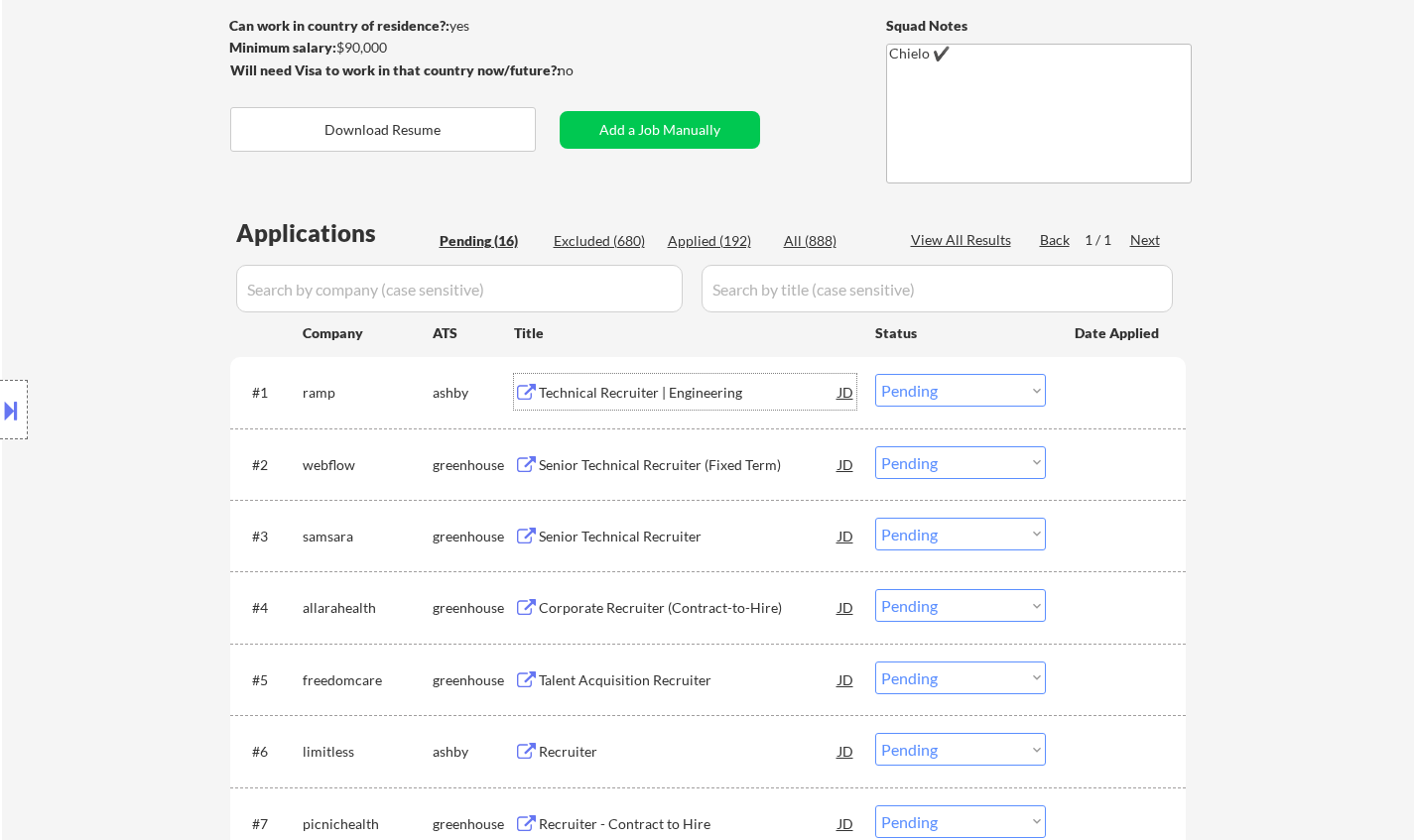 click on "Technical Recruiter | Engineering" at bounding box center (689, 393) 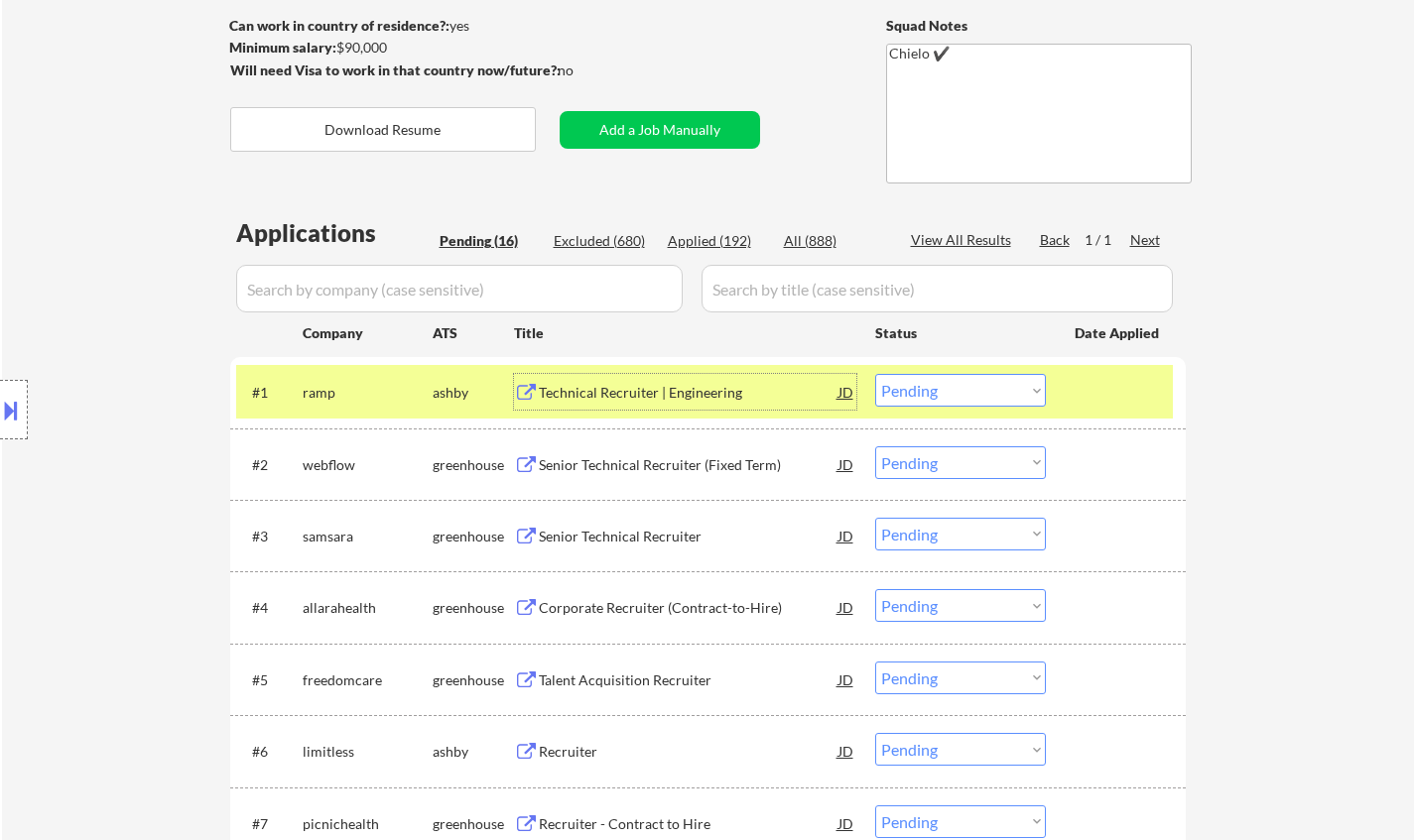 click at bounding box center (14, 410) 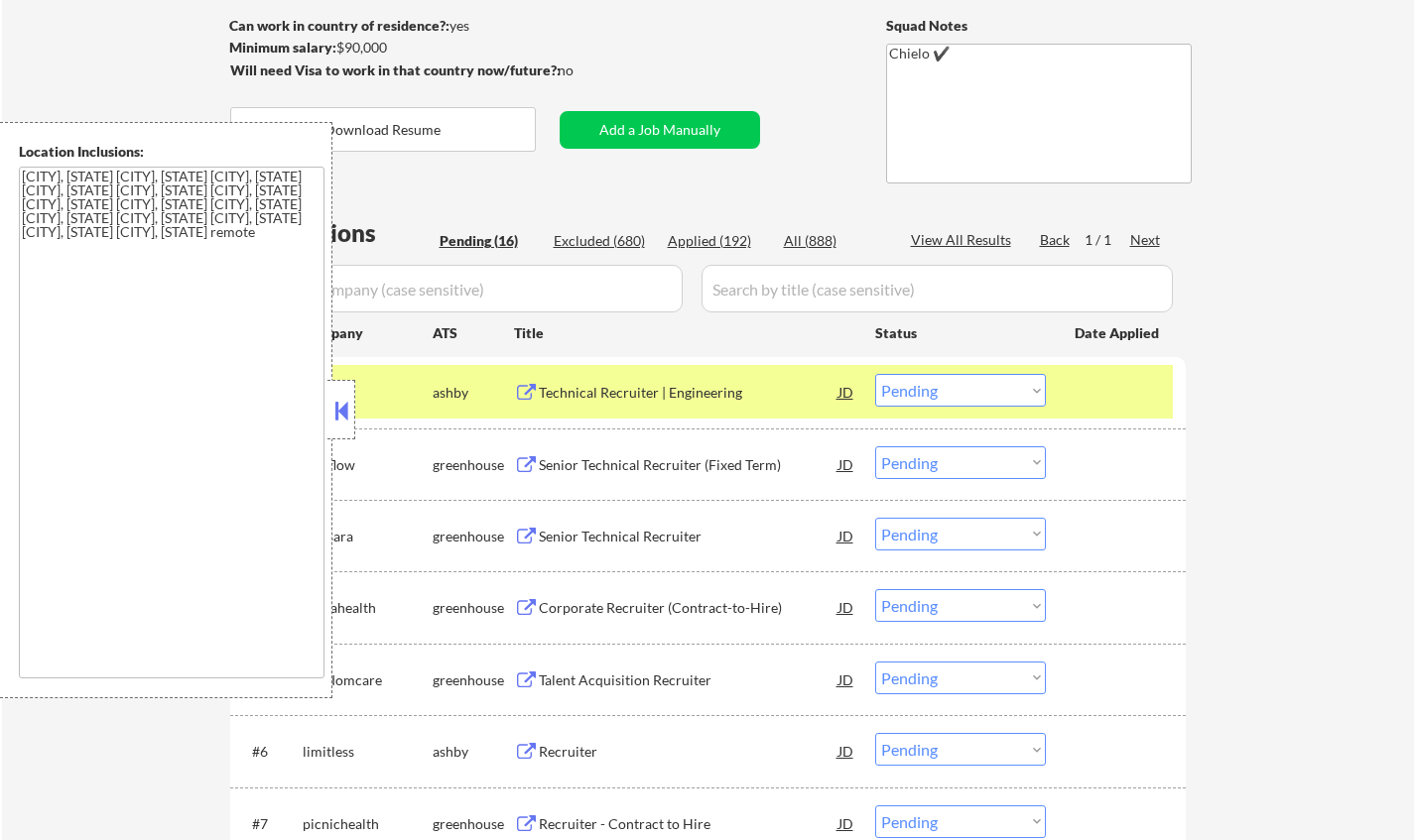 drag, startPoint x: 339, startPoint y: 423, endPoint x: 453, endPoint y: 27, distance: 412.08252 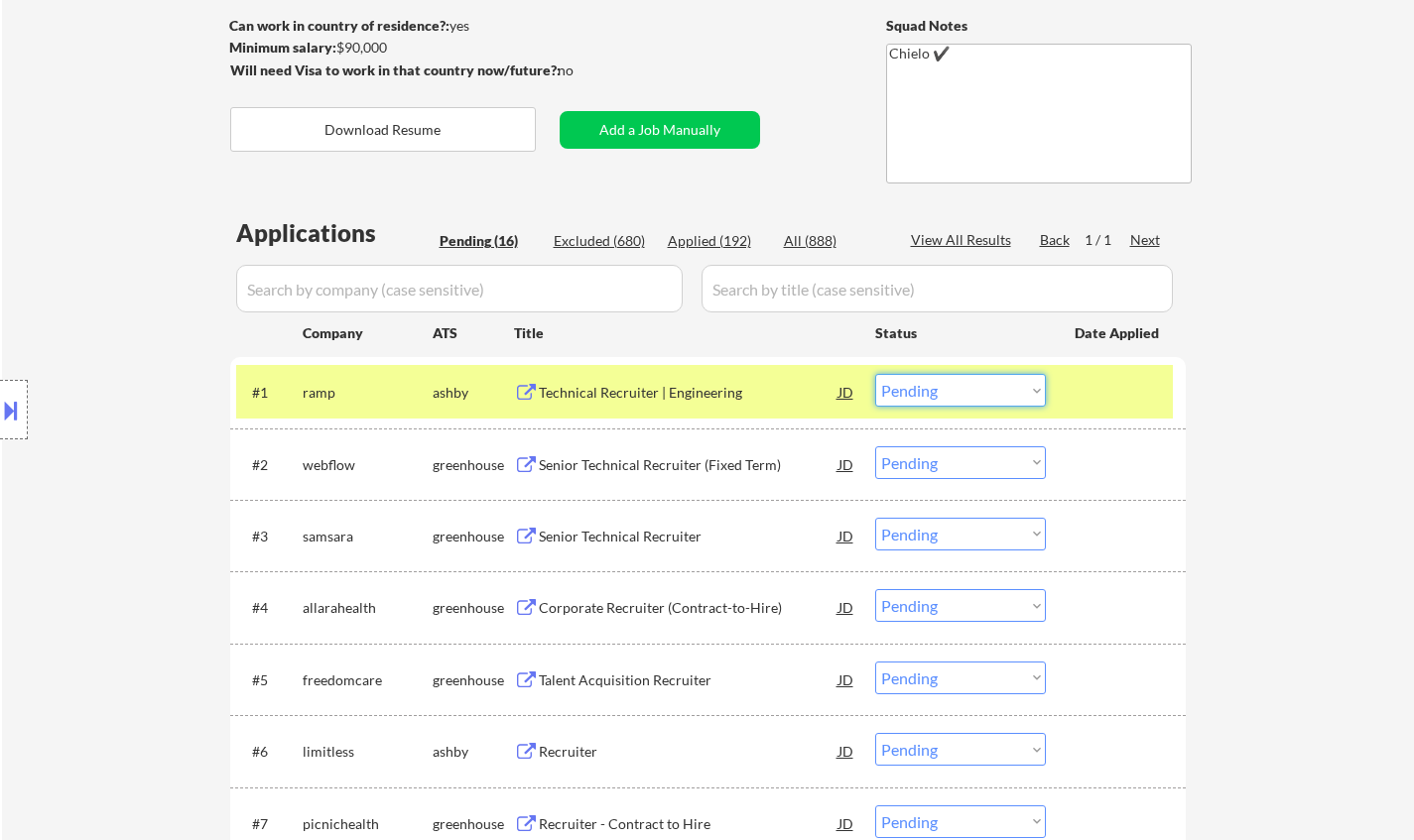 click on "Choose an option... Pending Applied Excluded (Questions) Excluded (Expired) Excluded (Location) Excluded (Bad Match) Excluded (Blocklist) Excluded (Salary) Excluded (Other)" at bounding box center [961, 390] 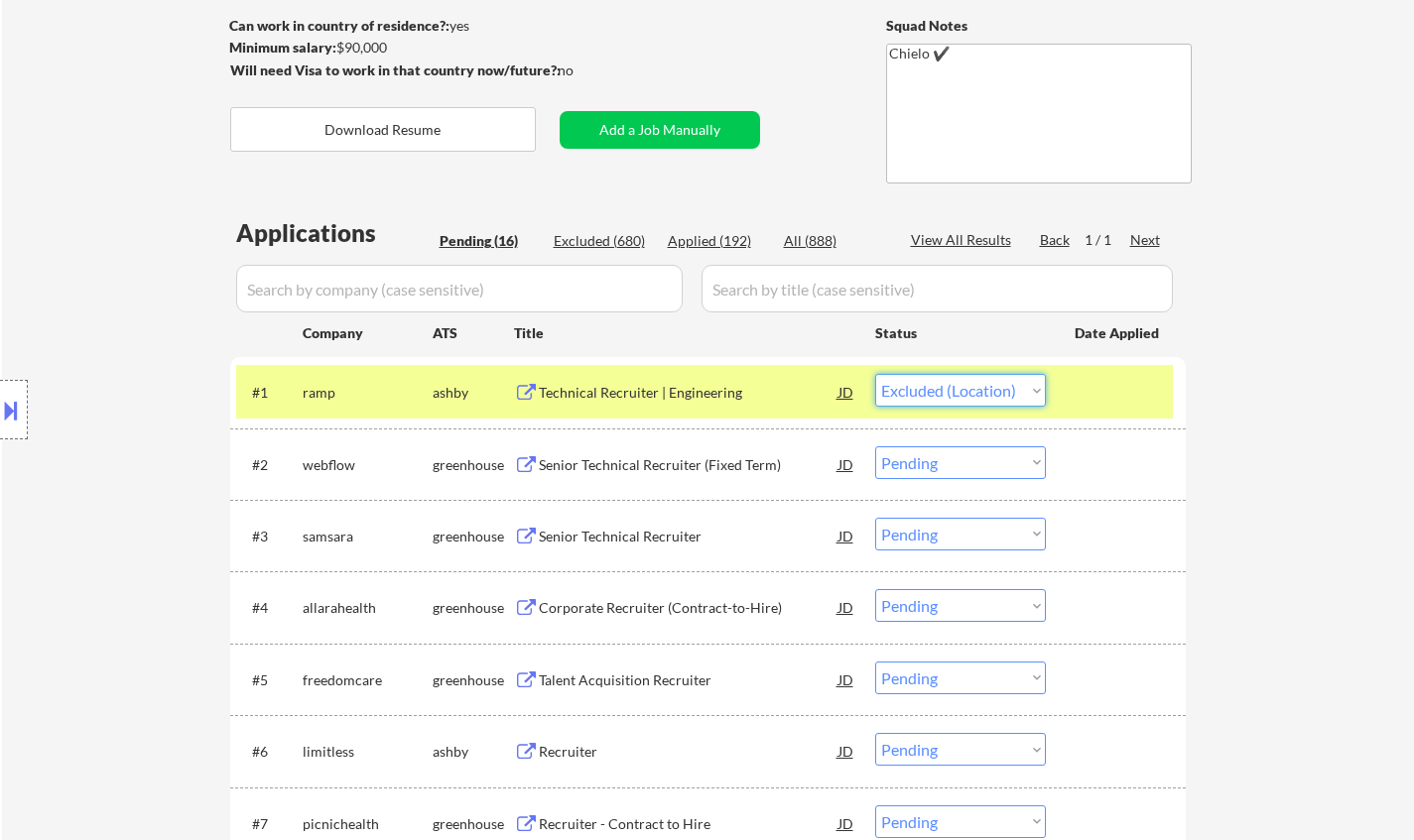 click on "Choose an option... Pending Applied Excluded (Questions) Excluded (Expired) Excluded (Location) Excluded (Bad Match) Excluded (Blocklist) Excluded (Salary) Excluded (Other)" at bounding box center (961, 390) 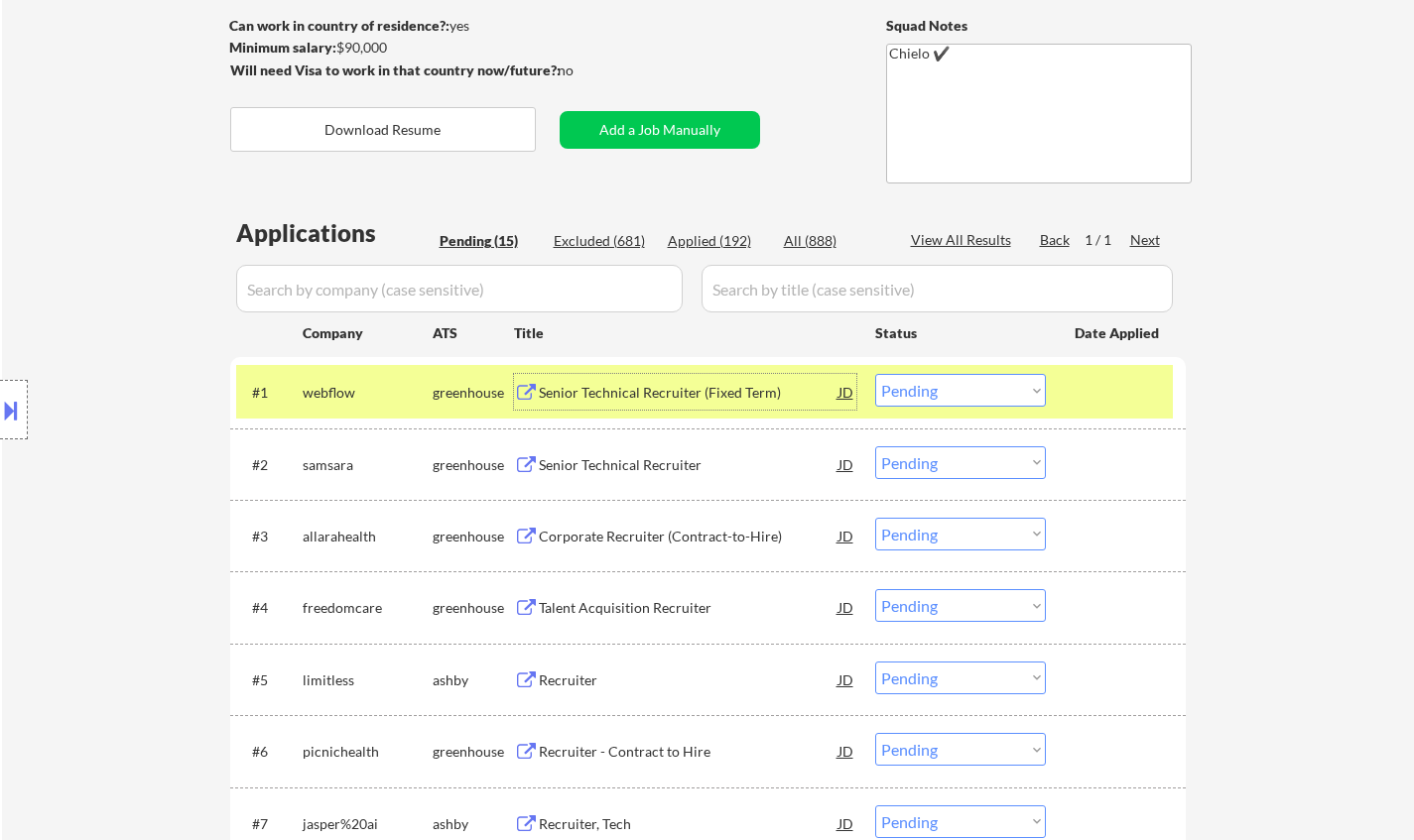click on "Senior Technical Recruiter (Fixed Term)" at bounding box center [689, 393] 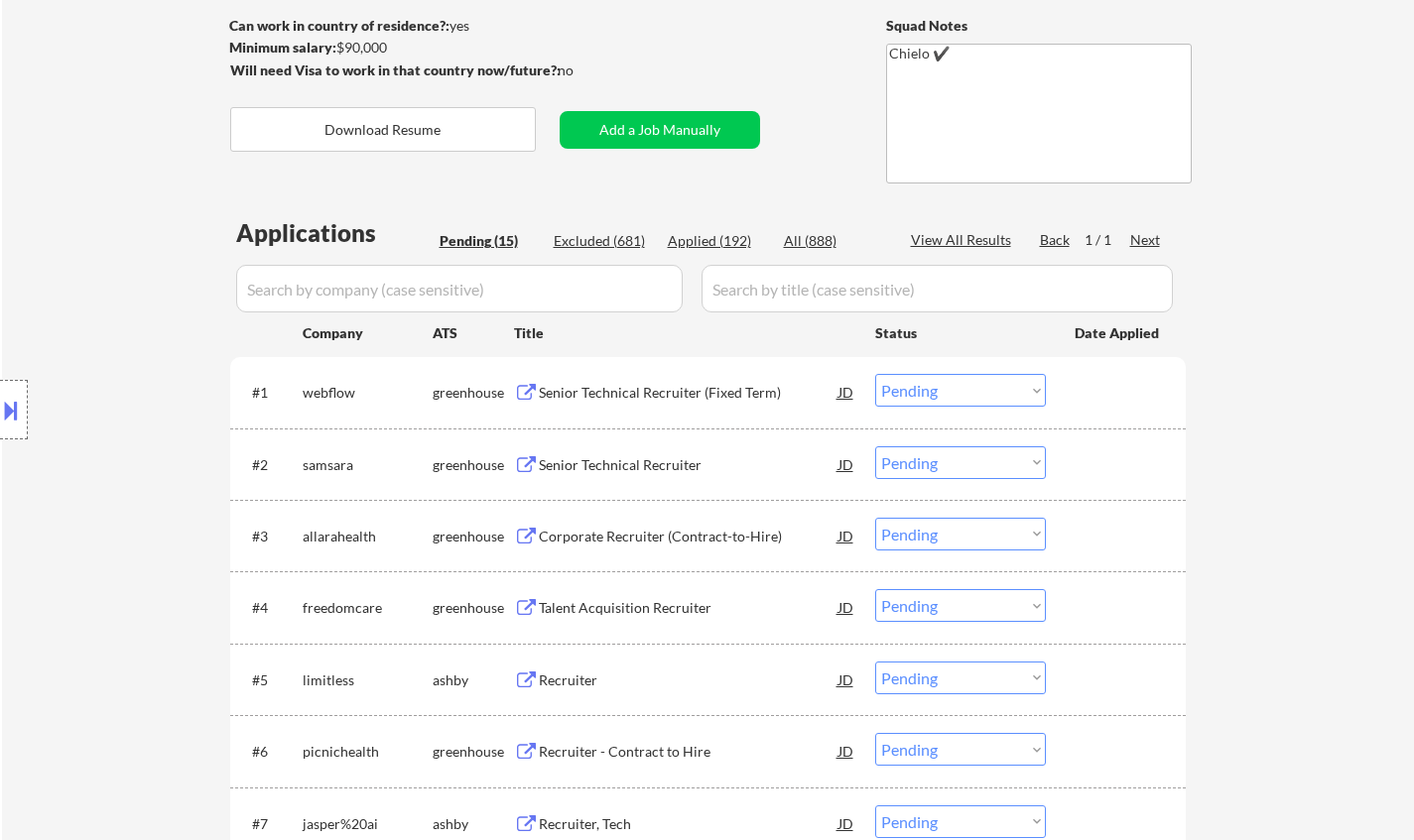 click on "Choose an option... Pending Applied Excluded (Questions) Excluded (Expired) Excluded (Location) Excluded (Bad Match) Excluded (Blocklist) Excluded (Salary) Excluded (Other)" at bounding box center [961, 390] 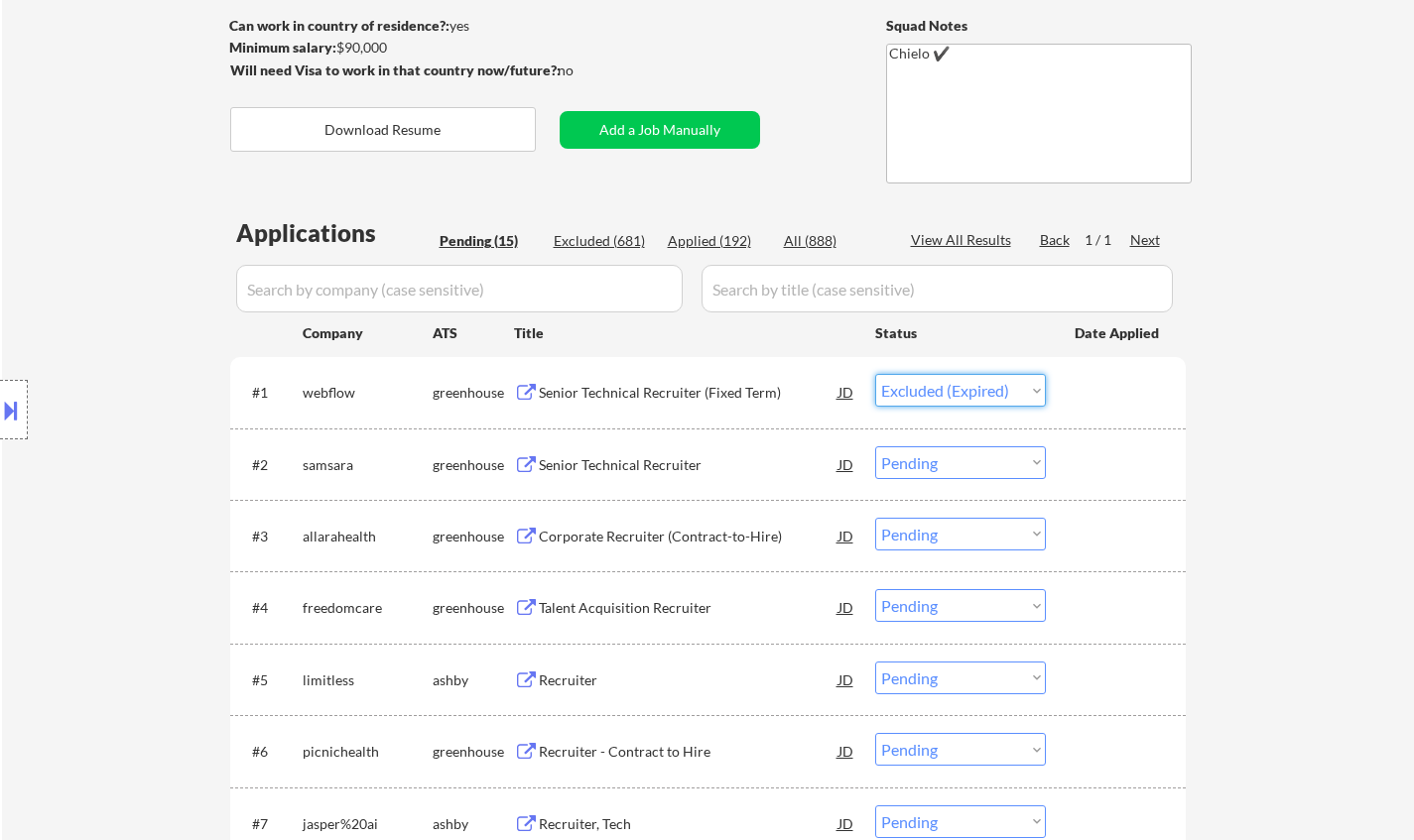 click on "Choose an option... Pending Applied Excluded (Questions) Excluded (Expired) Excluded (Location) Excluded (Bad Match) Excluded (Blocklist) Excluded (Salary) Excluded (Other)" at bounding box center (961, 390) 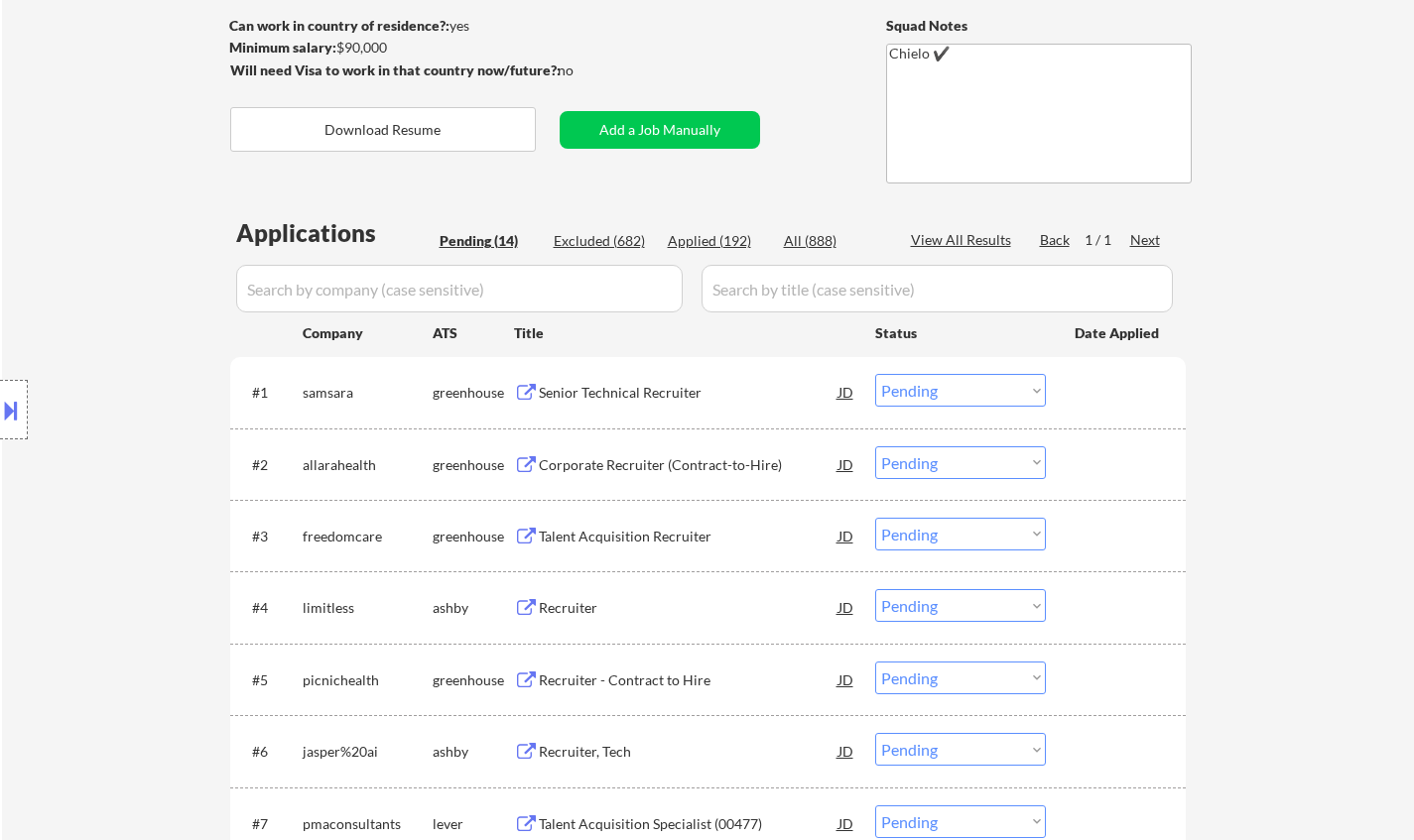 click on "Senior Technical Recruiter" at bounding box center [689, 393] 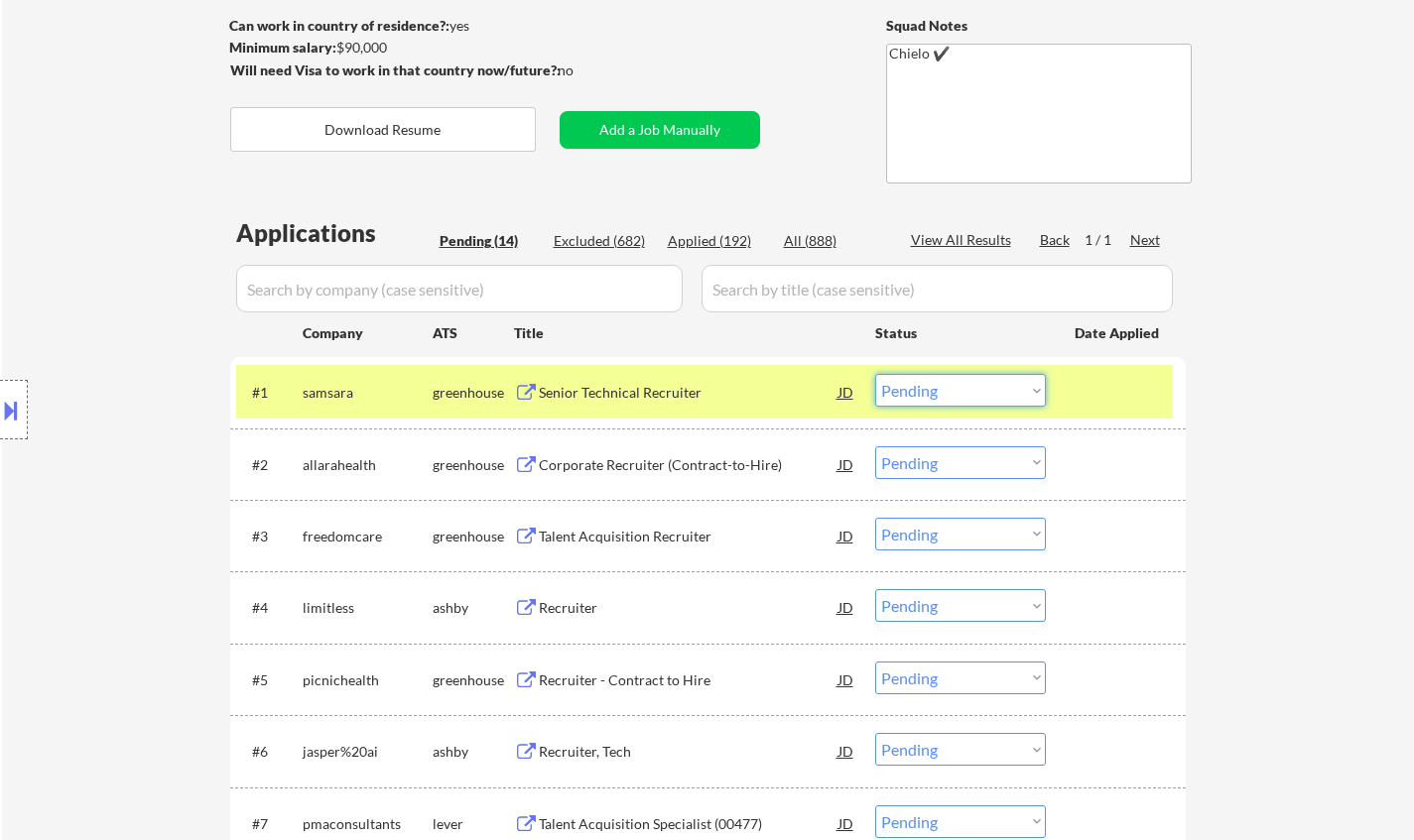 click on "Choose an option... Pending Applied Excluded (Questions) Excluded (Expired) Excluded (Location) Excluded (Bad Match) Excluded (Blocklist) Excluded (Salary) Excluded (Other)" at bounding box center (961, 390) 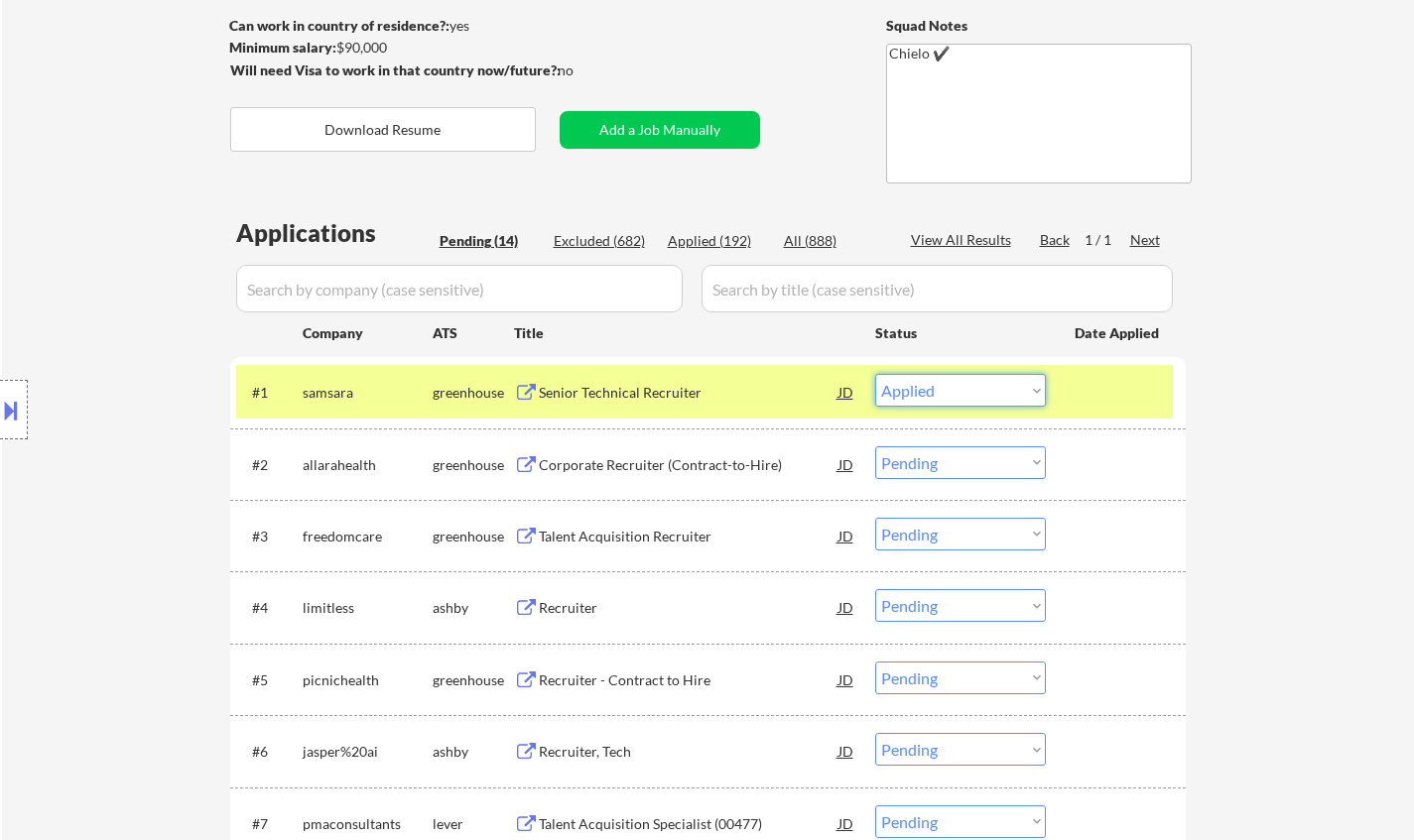 click on "Choose an option... Pending Applied Excluded (Questions) Excluded (Expired) Excluded (Location) Excluded (Bad Match) Excluded (Blocklist) Excluded (Salary) Excluded (Other)" at bounding box center (961, 390) 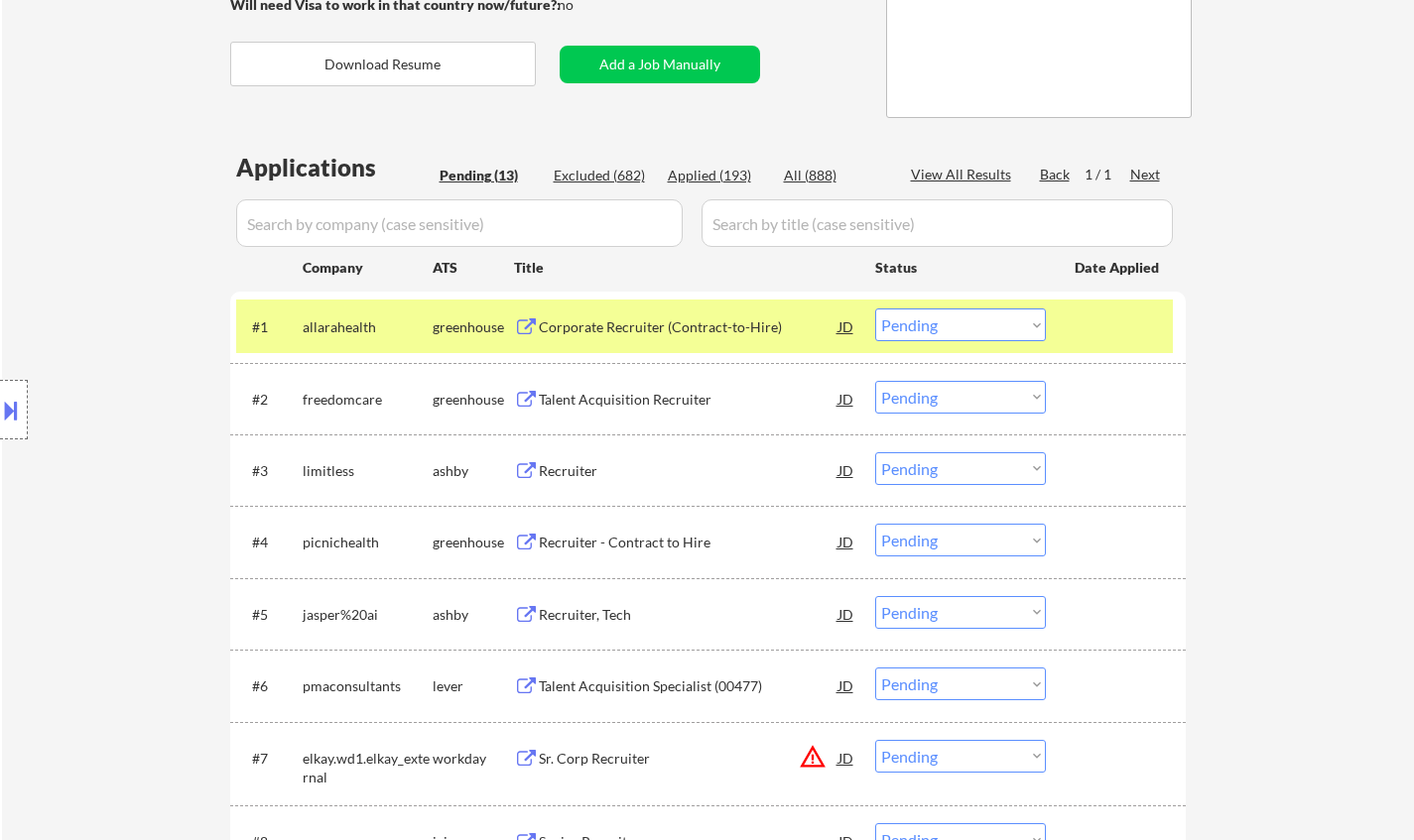 scroll, scrollTop: 397, scrollLeft: 0, axis: vertical 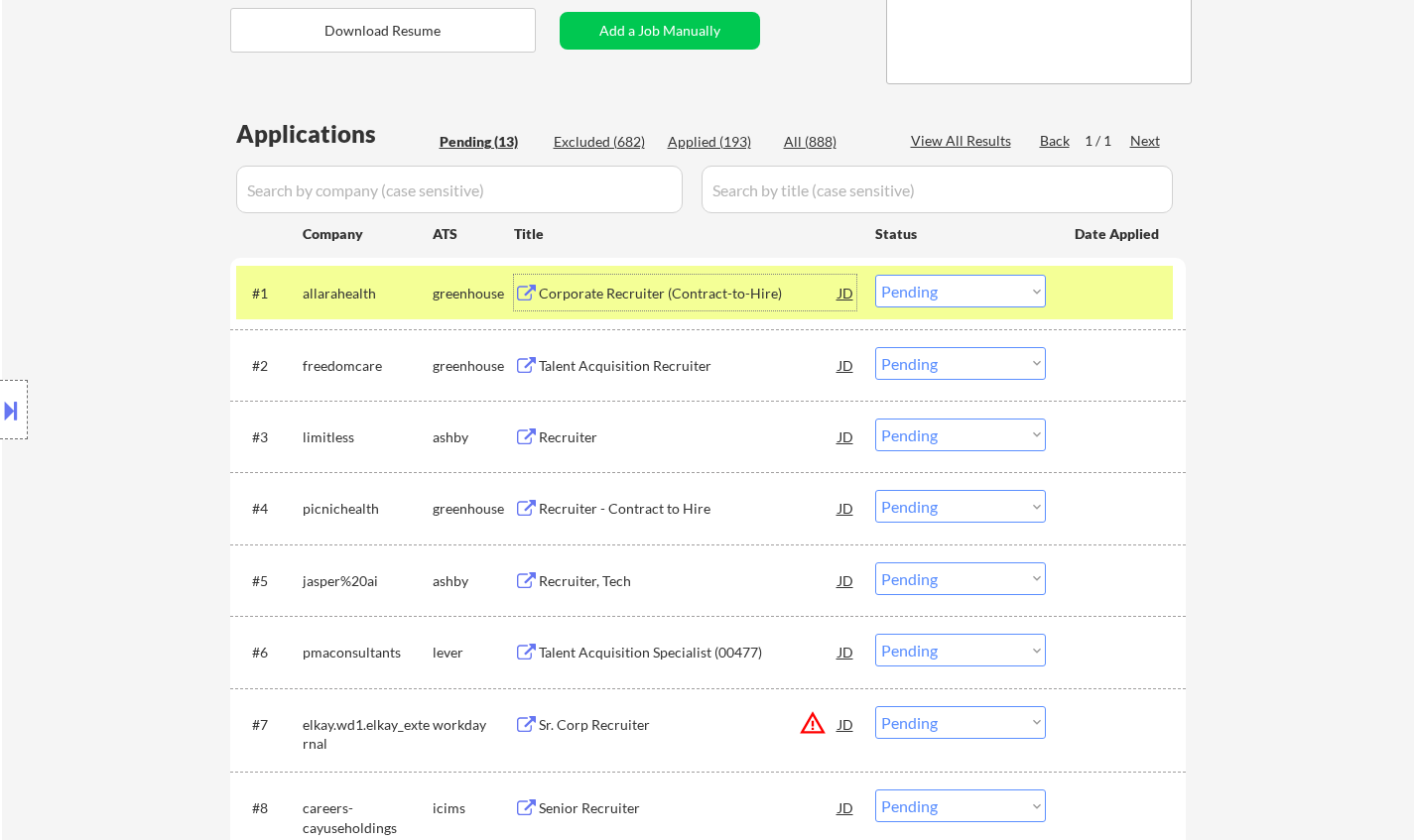 click on "Corporate Recruiter (Contract-to-Hire)" at bounding box center (689, 294) 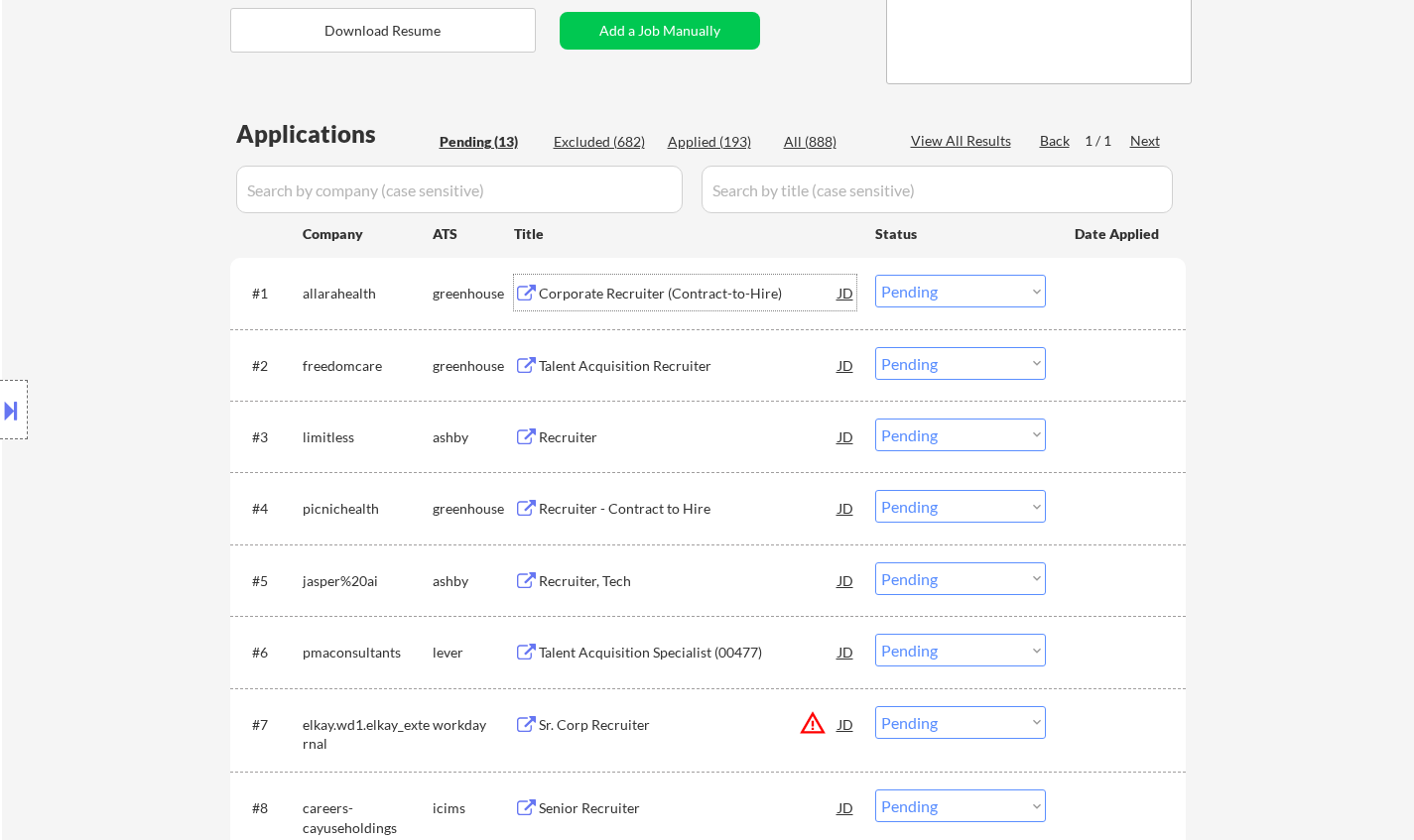drag, startPoint x: 963, startPoint y: 295, endPoint x: 971, endPoint y: 305, distance: 12.80625 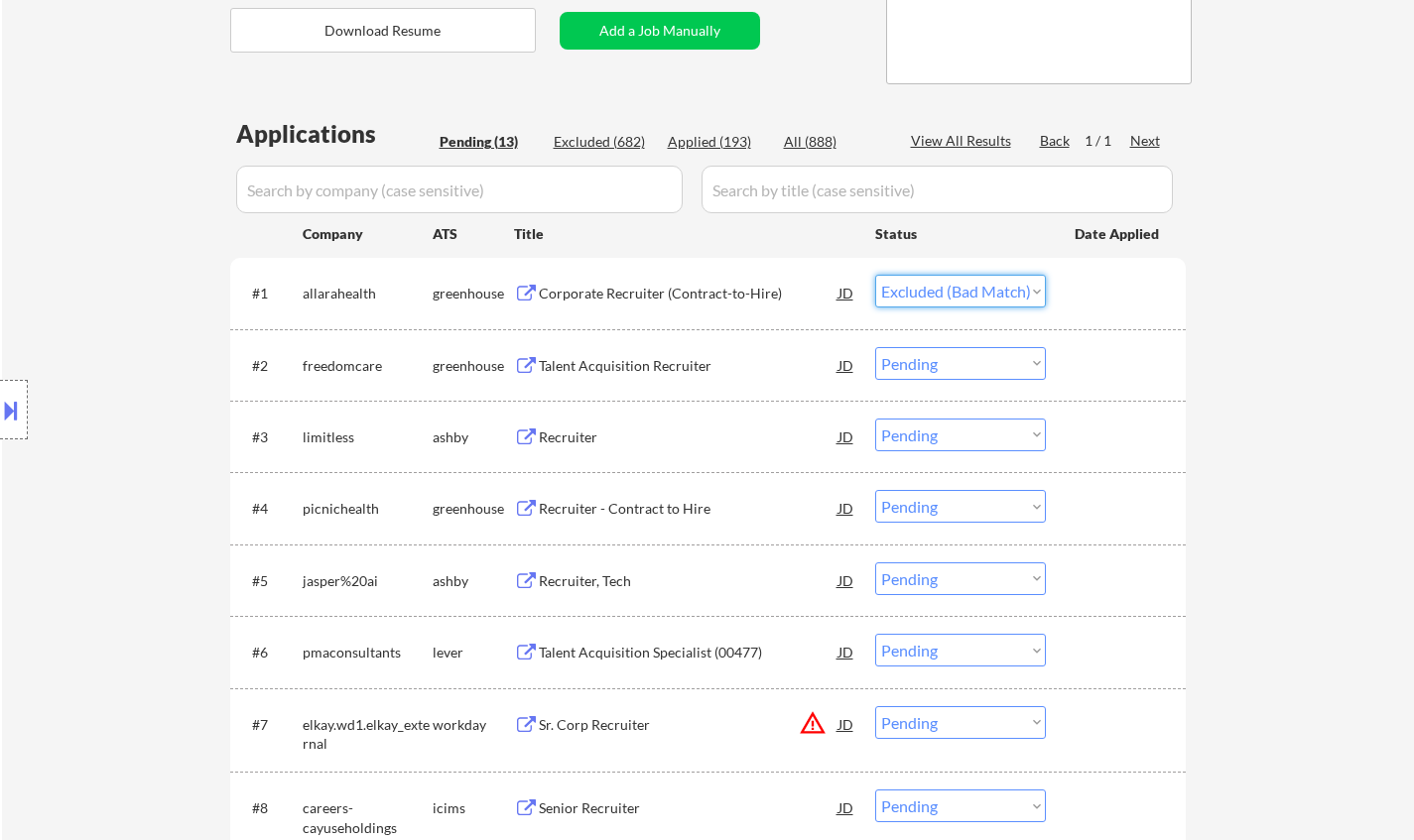 click on "Choose an option... Pending Applied Excluded (Questions) Excluded (Expired) Excluded (Location) Excluded (Bad Match) Excluded (Blocklist) Excluded (Salary) Excluded (Other)" at bounding box center (961, 291) 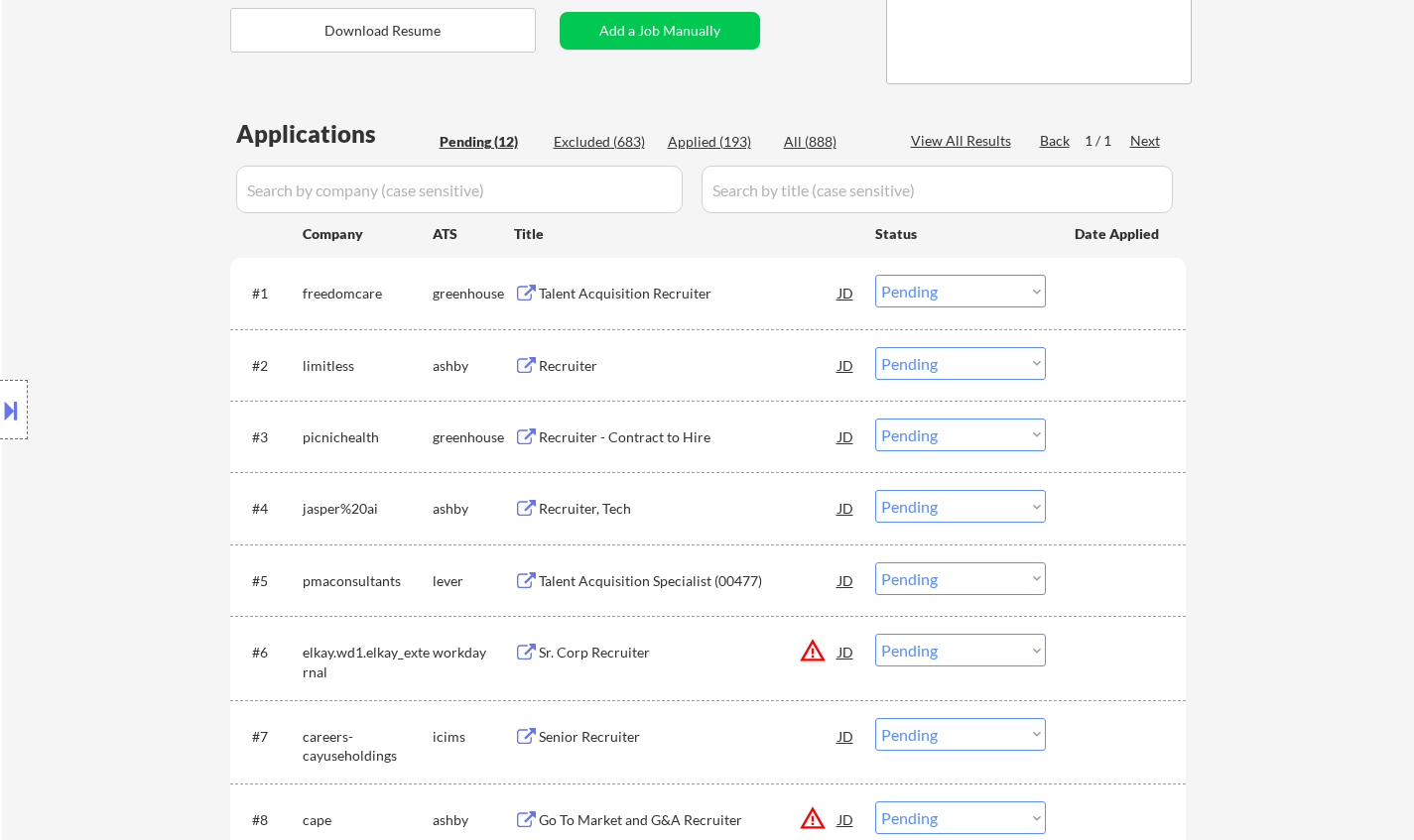 click on "Talent Acquisition Recruiter" at bounding box center [689, 294] 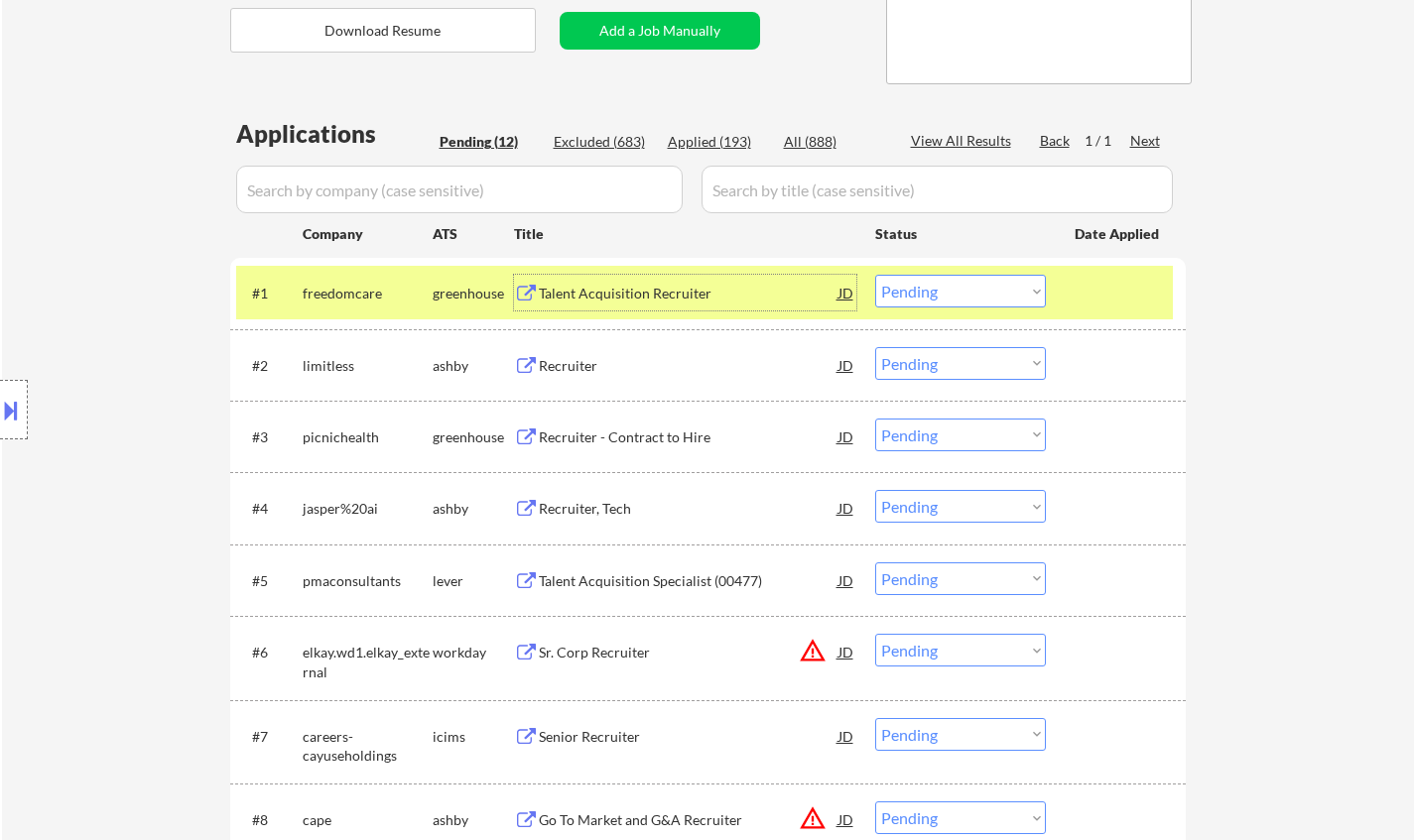 click on "Choose an option... Pending Applied Excluded (Questions) Excluded (Expired) Excluded (Location) Excluded (Bad Match) Excluded (Blocklist) Excluded (Salary) Excluded (Other)" at bounding box center (961, 291) 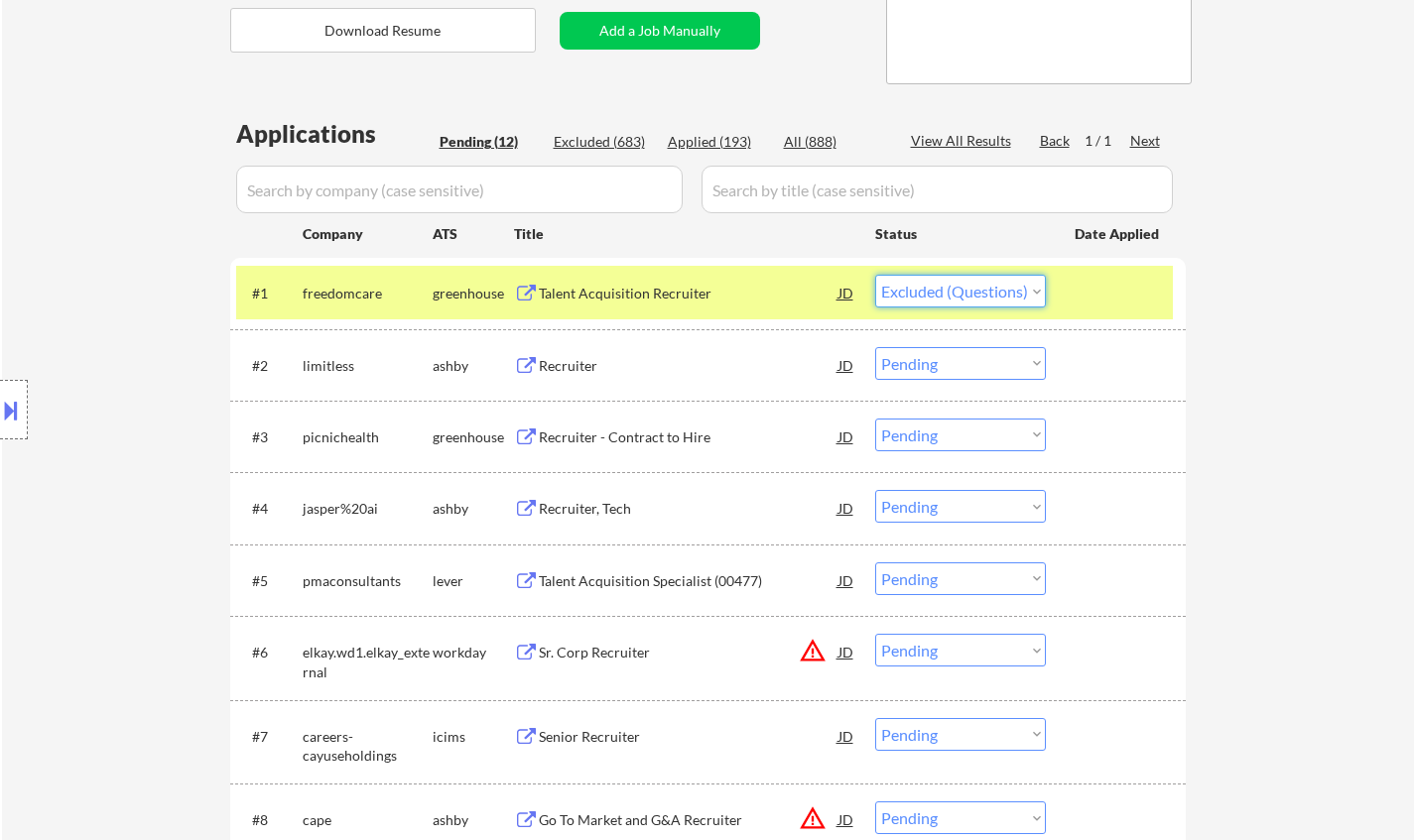 click on "Choose an option... Pending Applied Excluded (Questions) Excluded (Expired) Excluded (Location) Excluded (Bad Match) Excluded (Blocklist) Excluded (Salary) Excluded (Other)" at bounding box center [961, 291] 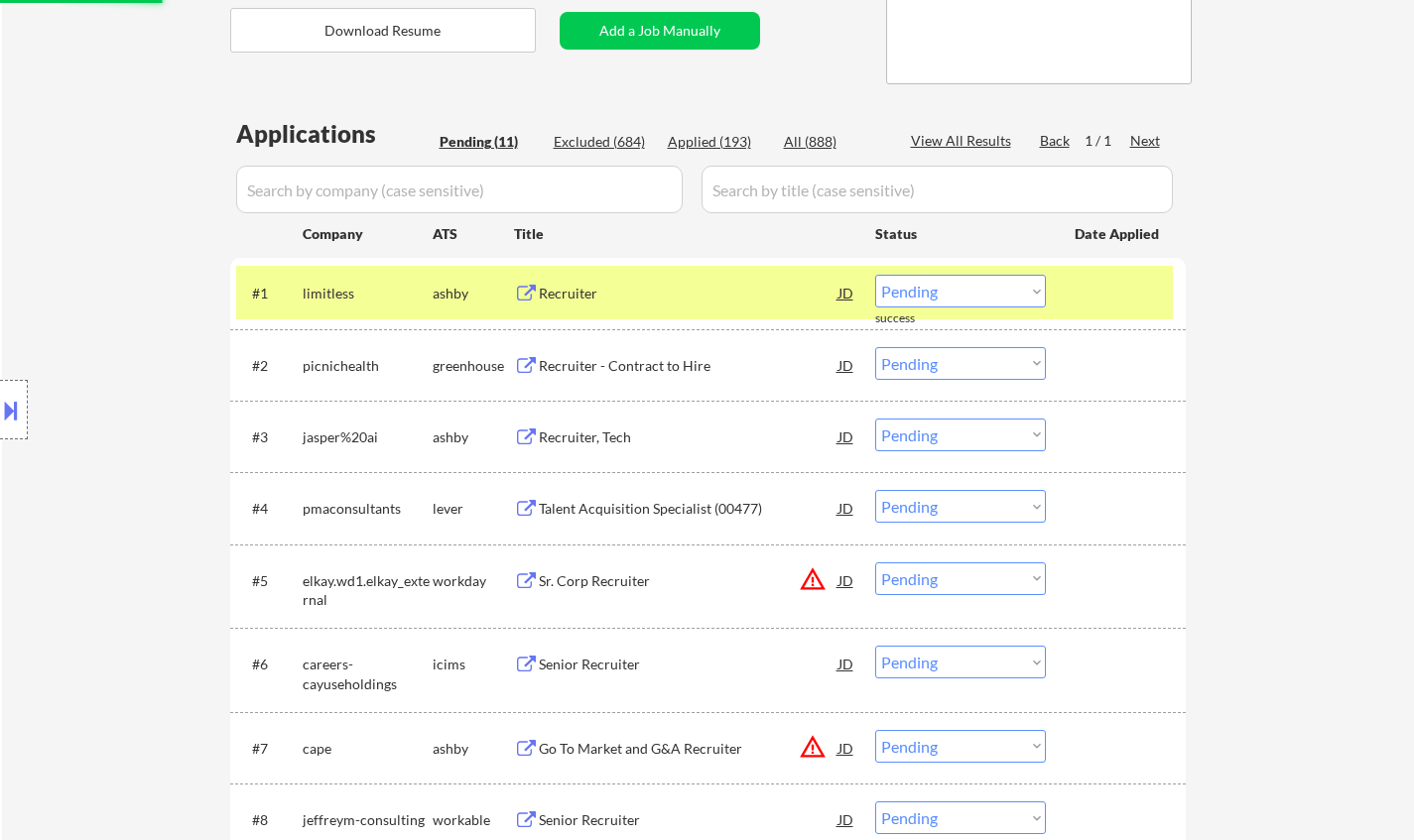 click on "Recruiter" at bounding box center (689, 294) 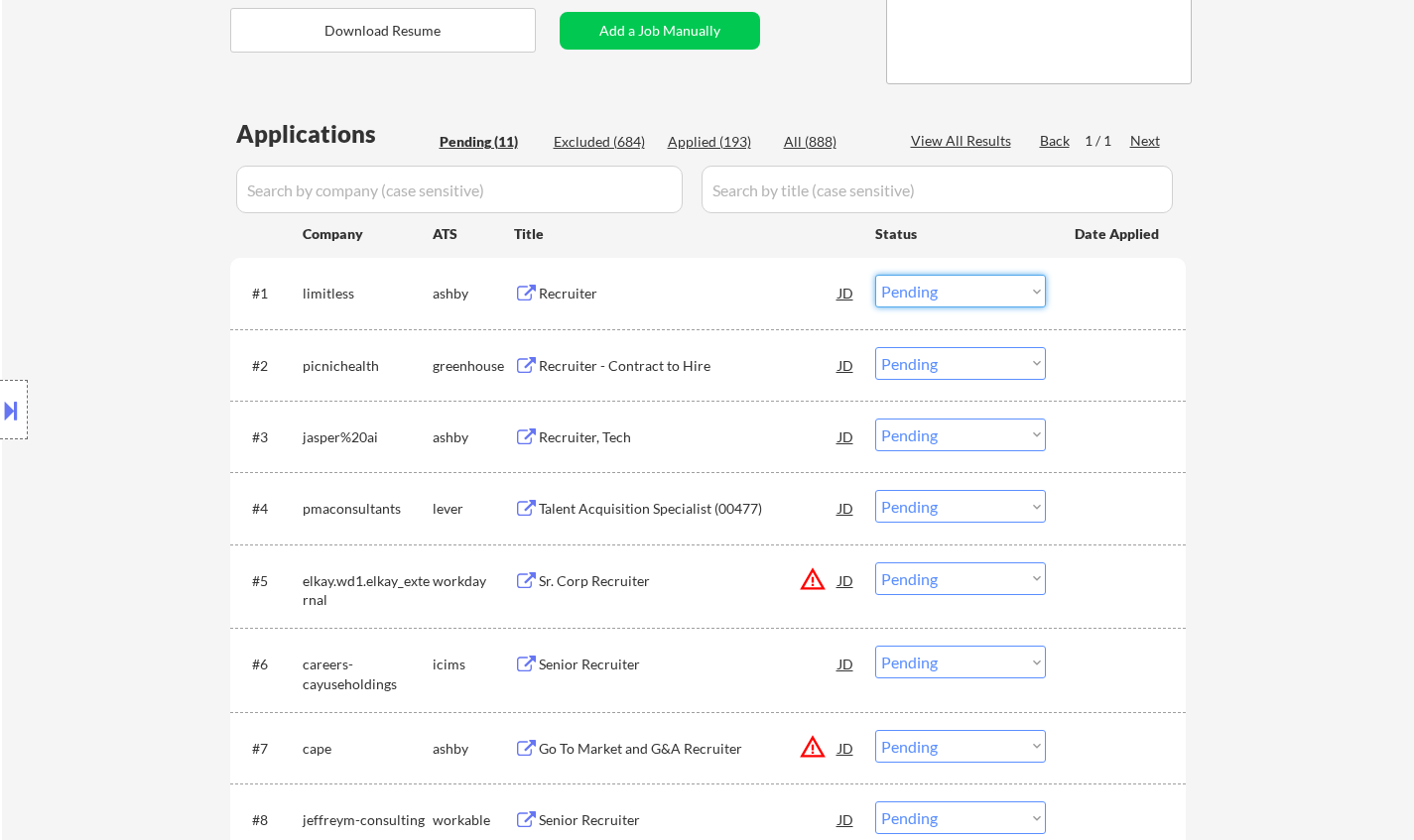 click on "Choose an option... Pending Applied Excluded (Questions) Excluded (Expired) Excluded (Location) Excluded (Bad Match) Excluded (Blocklist) Excluded (Salary) Excluded (Other)" at bounding box center (961, 291) 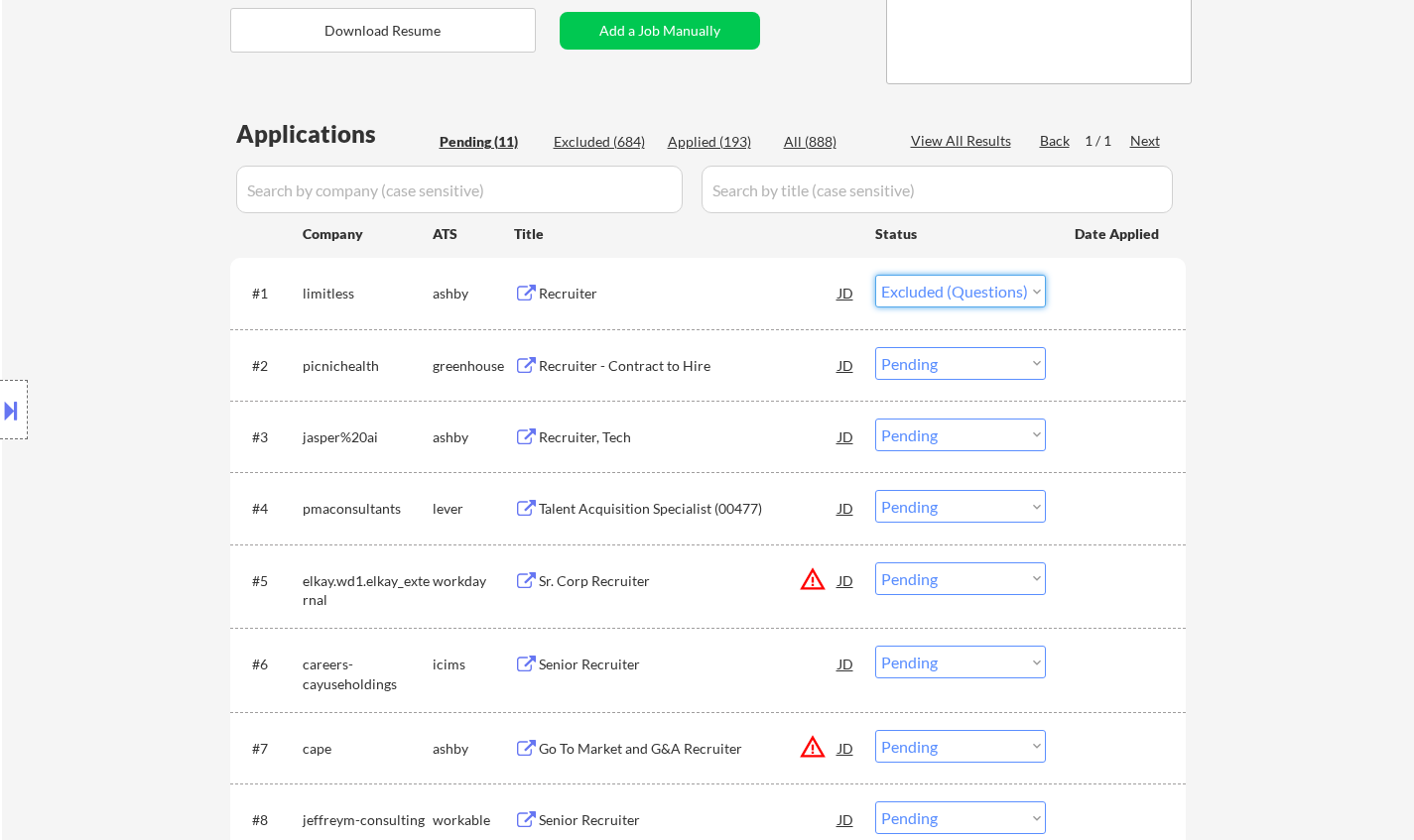 click on "Choose an option... Pending Applied Excluded (Questions) Excluded (Expired) Excluded (Location) Excluded (Bad Match) Excluded (Blocklist) Excluded (Salary) Excluded (Other)" at bounding box center (961, 291) 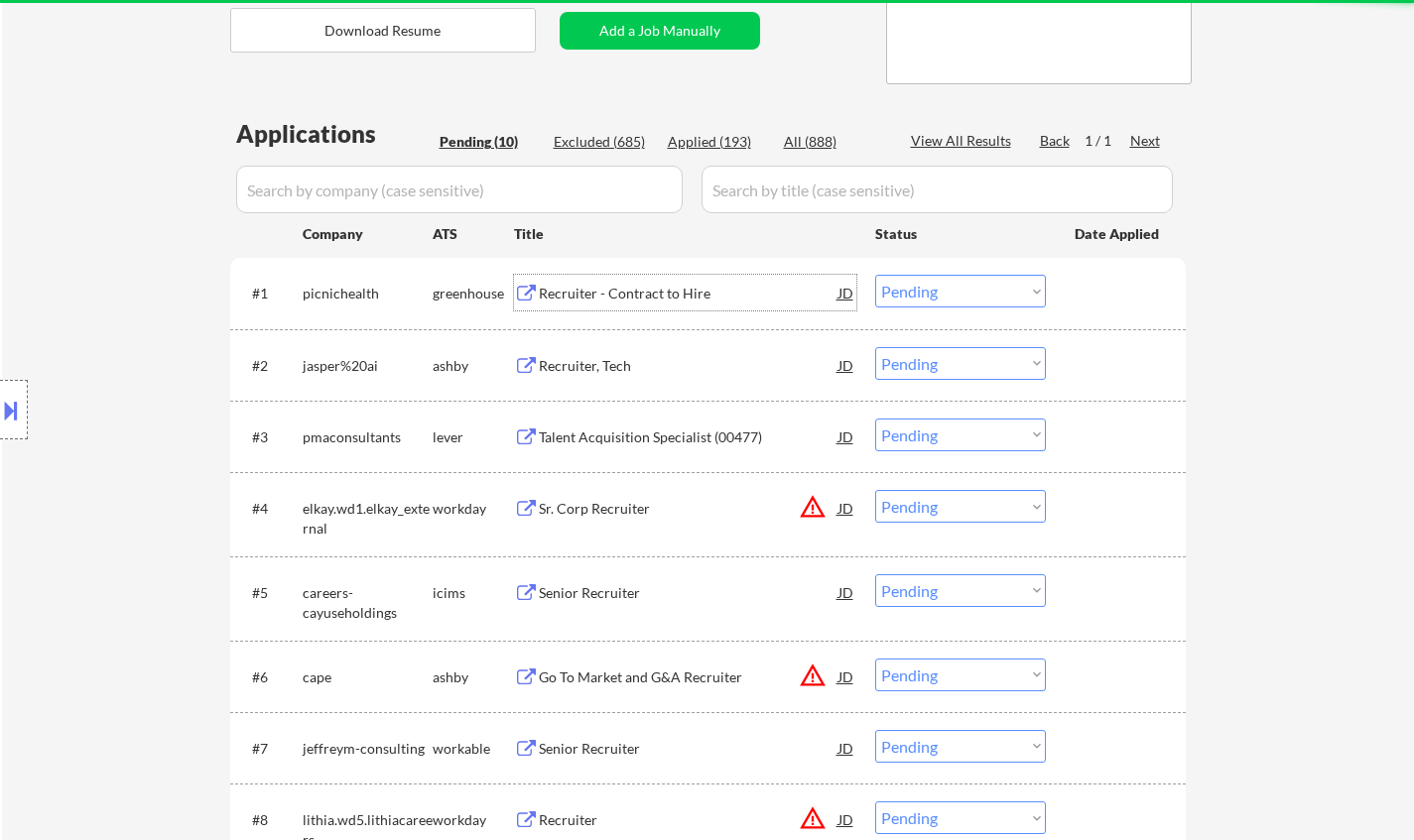 click on "Recruiter - Contract to Hire" at bounding box center [689, 293] 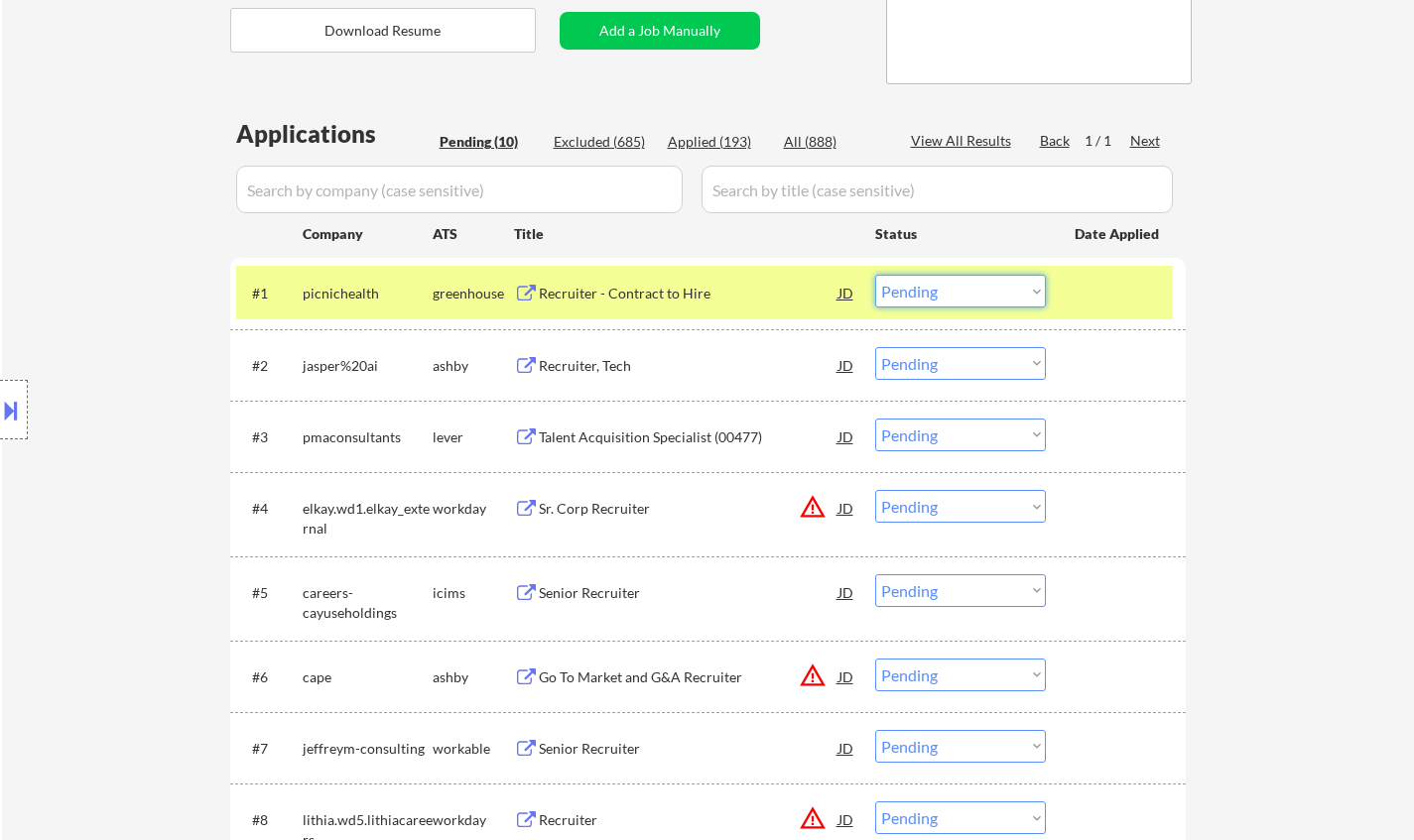 drag, startPoint x: 997, startPoint y: 293, endPoint x: 979, endPoint y: 304, distance: 21.095023 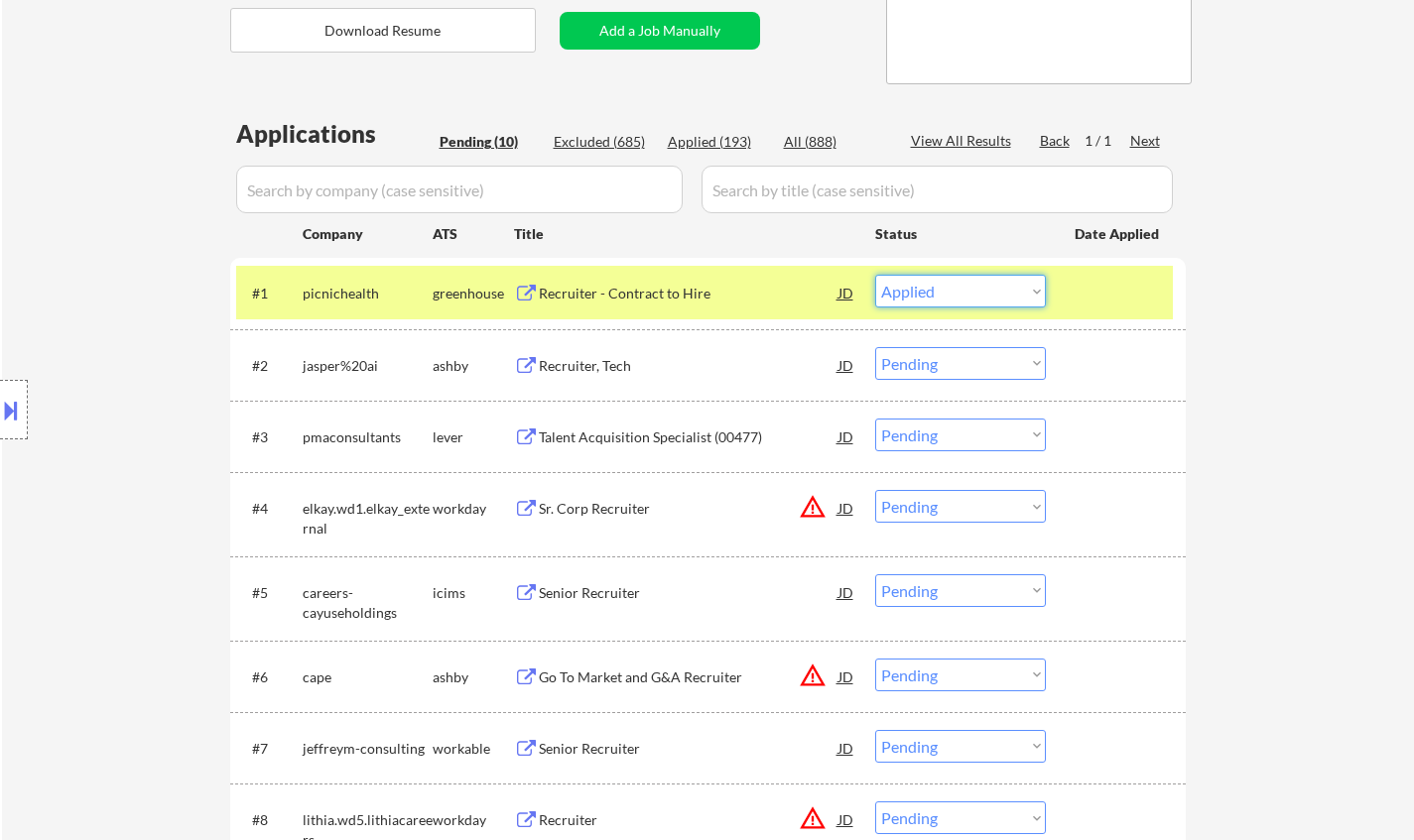 click on "Choose an option... Pending Applied Excluded (Questions) Excluded (Expired) Excluded (Location) Excluded (Bad Match) Excluded (Blocklist) Excluded (Salary) Excluded (Other)" at bounding box center [961, 291] 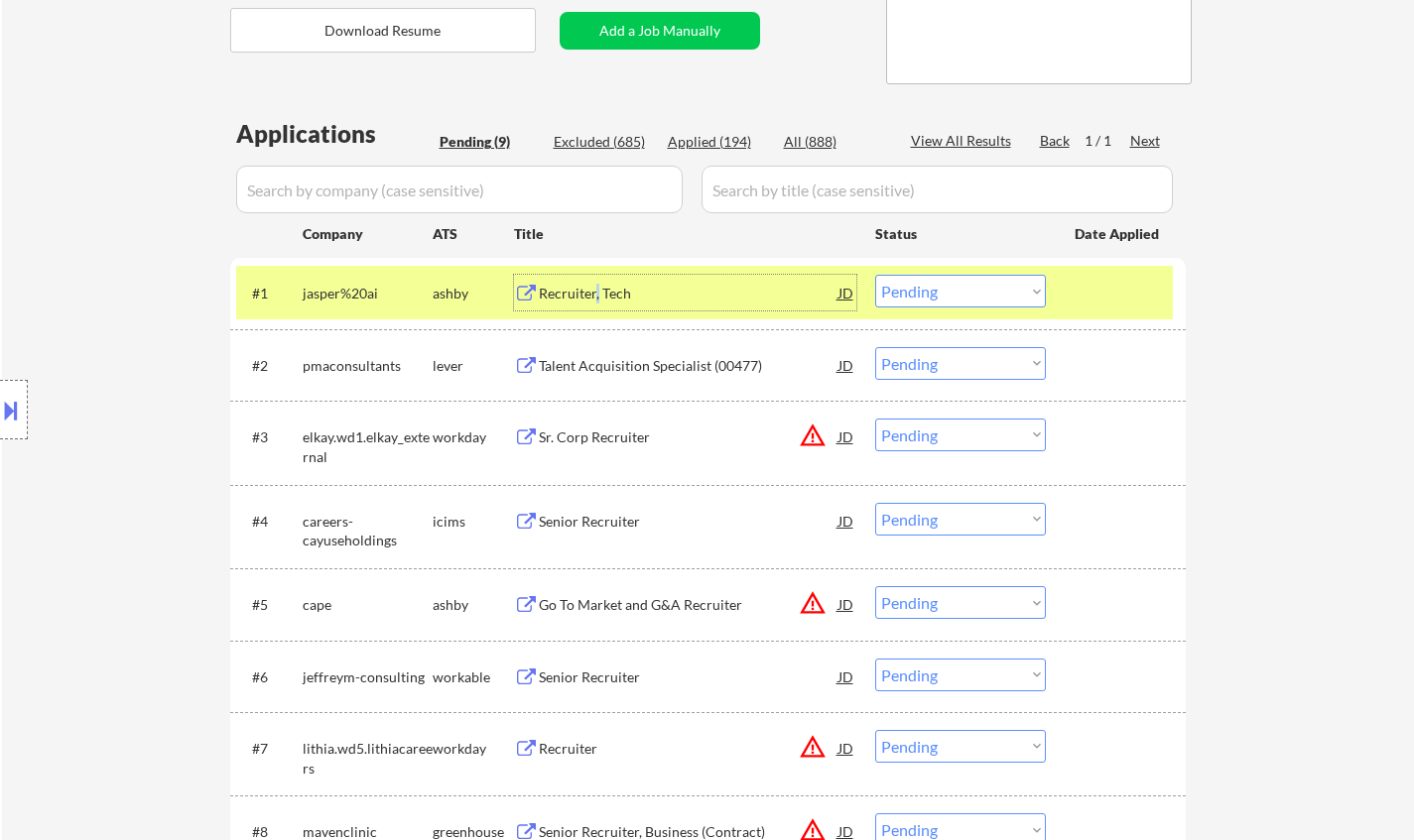 click on "Recruiter, Tech" at bounding box center (689, 294) 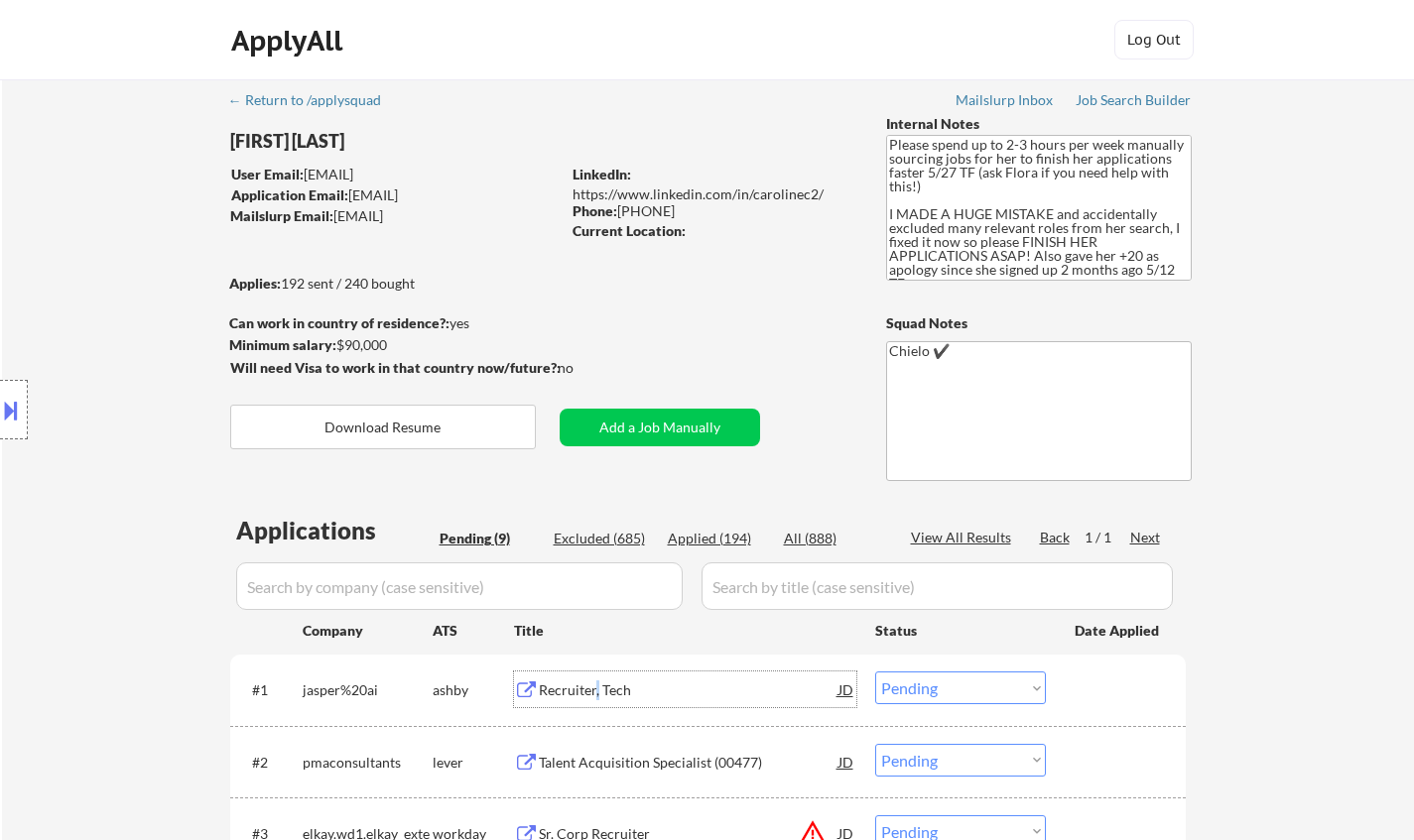 scroll, scrollTop: 496, scrollLeft: 0, axis: vertical 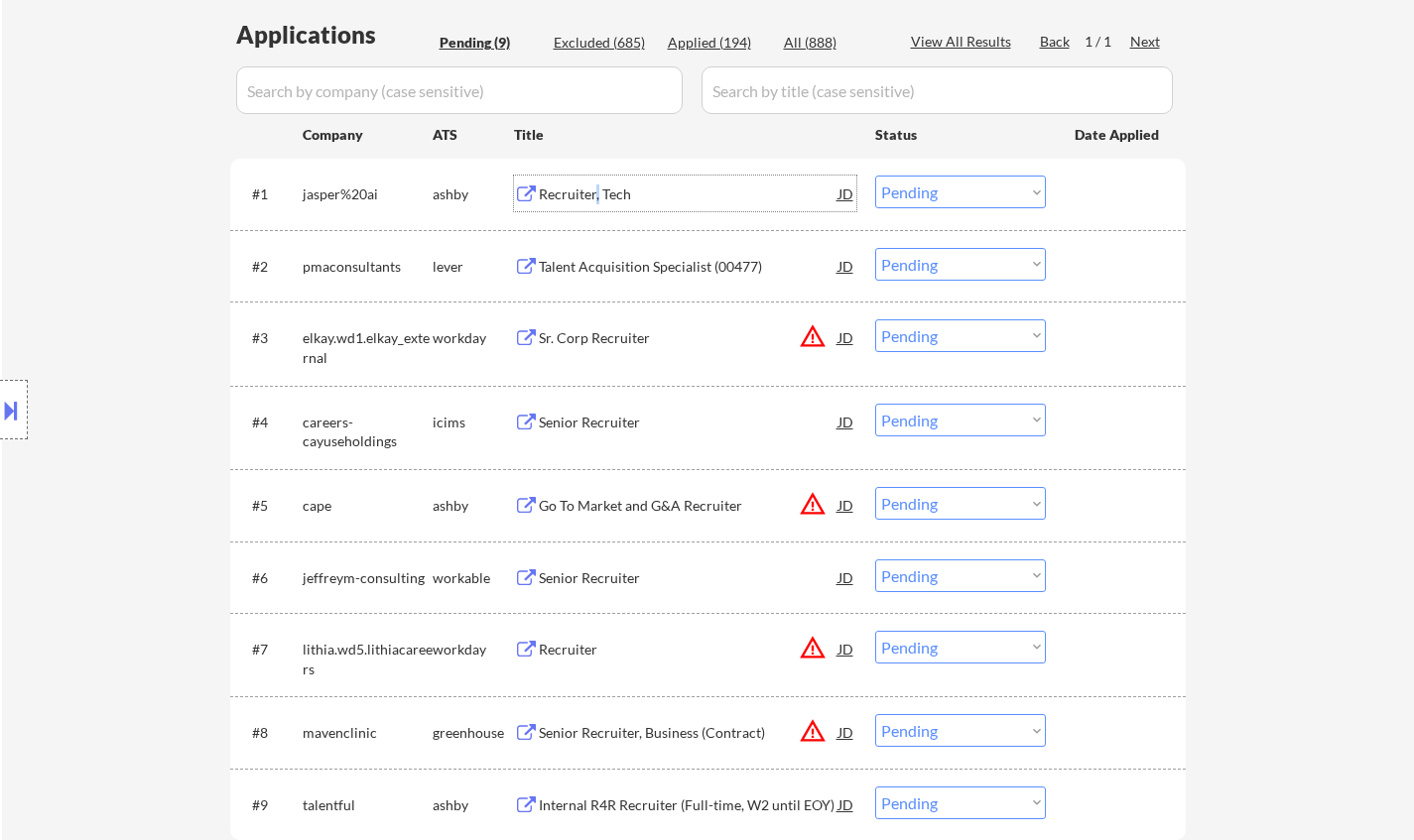 drag, startPoint x: 972, startPoint y: 183, endPoint x: 972, endPoint y: 200, distance: 17 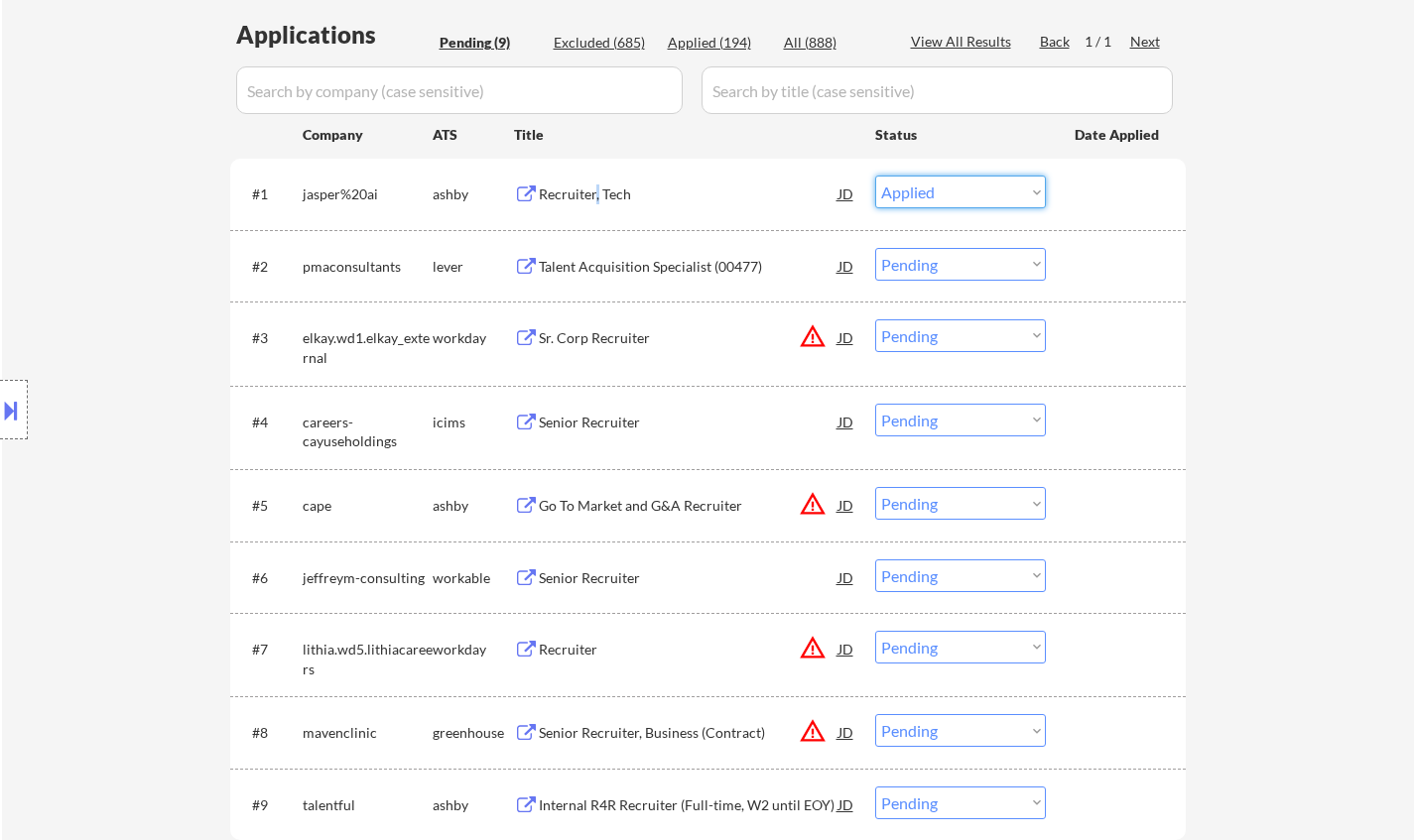 click on "Choose an option... Pending Applied Excluded (Questions) Excluded (Expired) Excluded (Location) Excluded (Bad Match) Excluded (Blocklist) Excluded (Salary) Excluded (Other)" at bounding box center [961, 191] 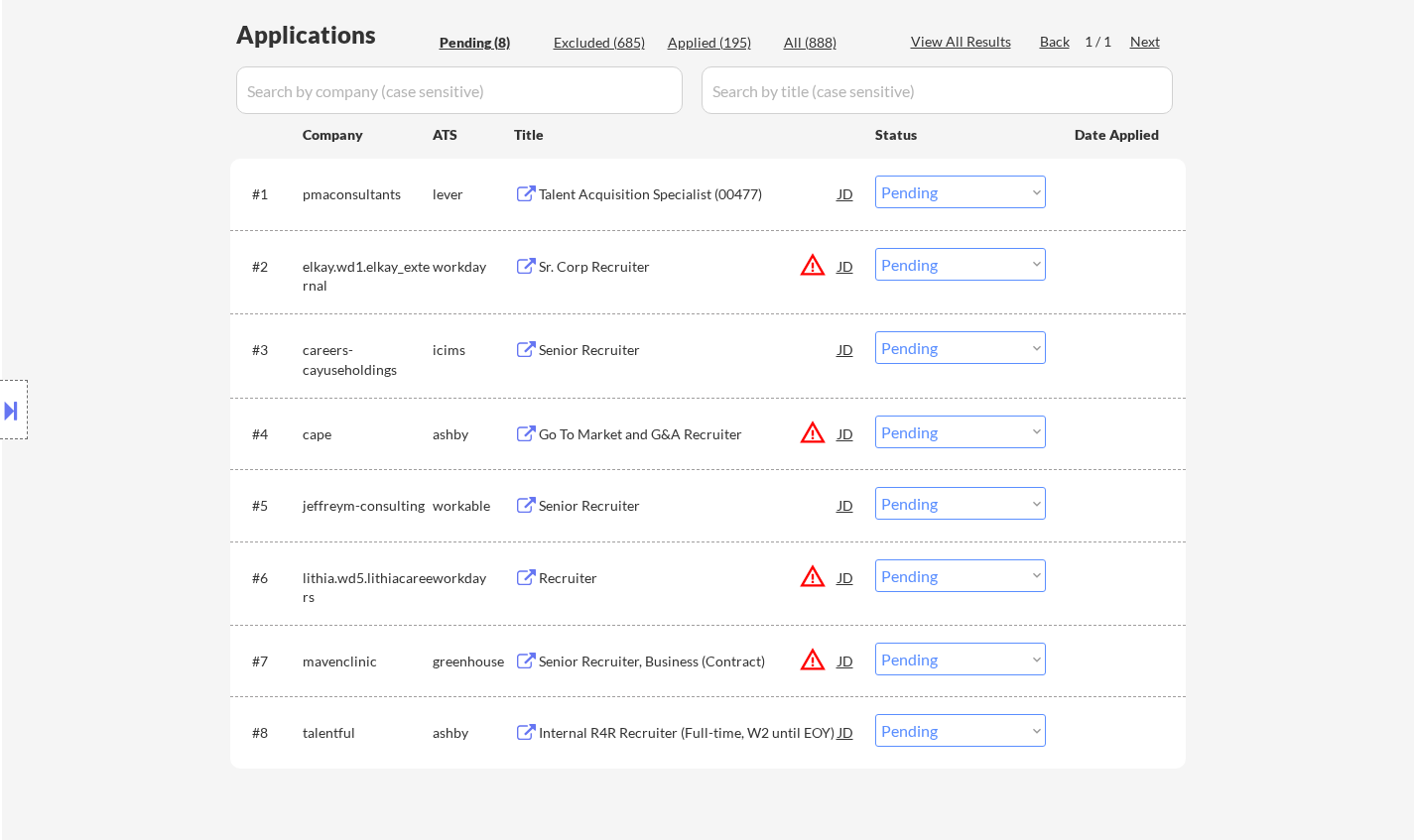 click on "Talent Acquisition Specialist (00477)" at bounding box center (689, 194) 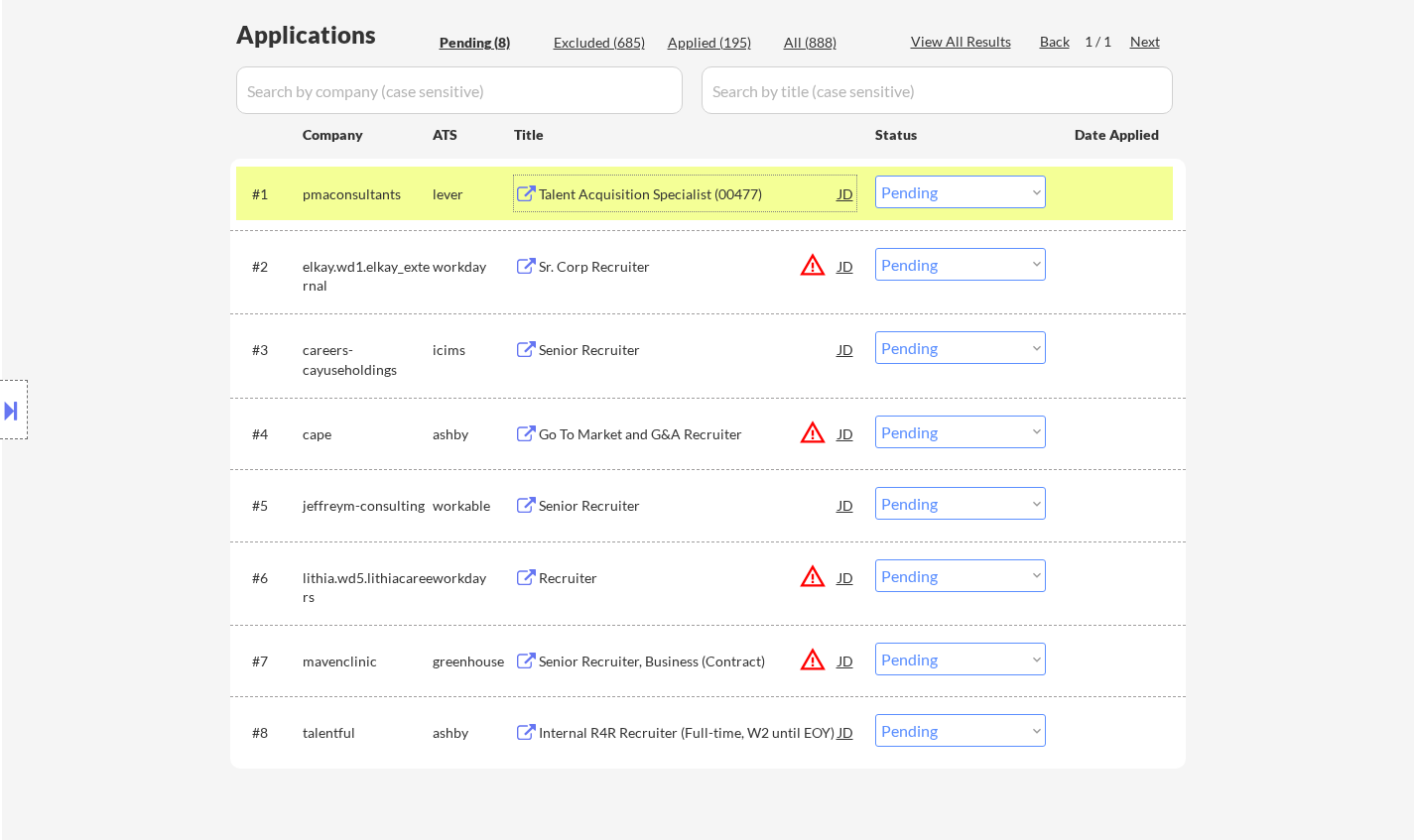 drag, startPoint x: 961, startPoint y: 189, endPoint x: 970, endPoint y: 191, distance: 9.219544 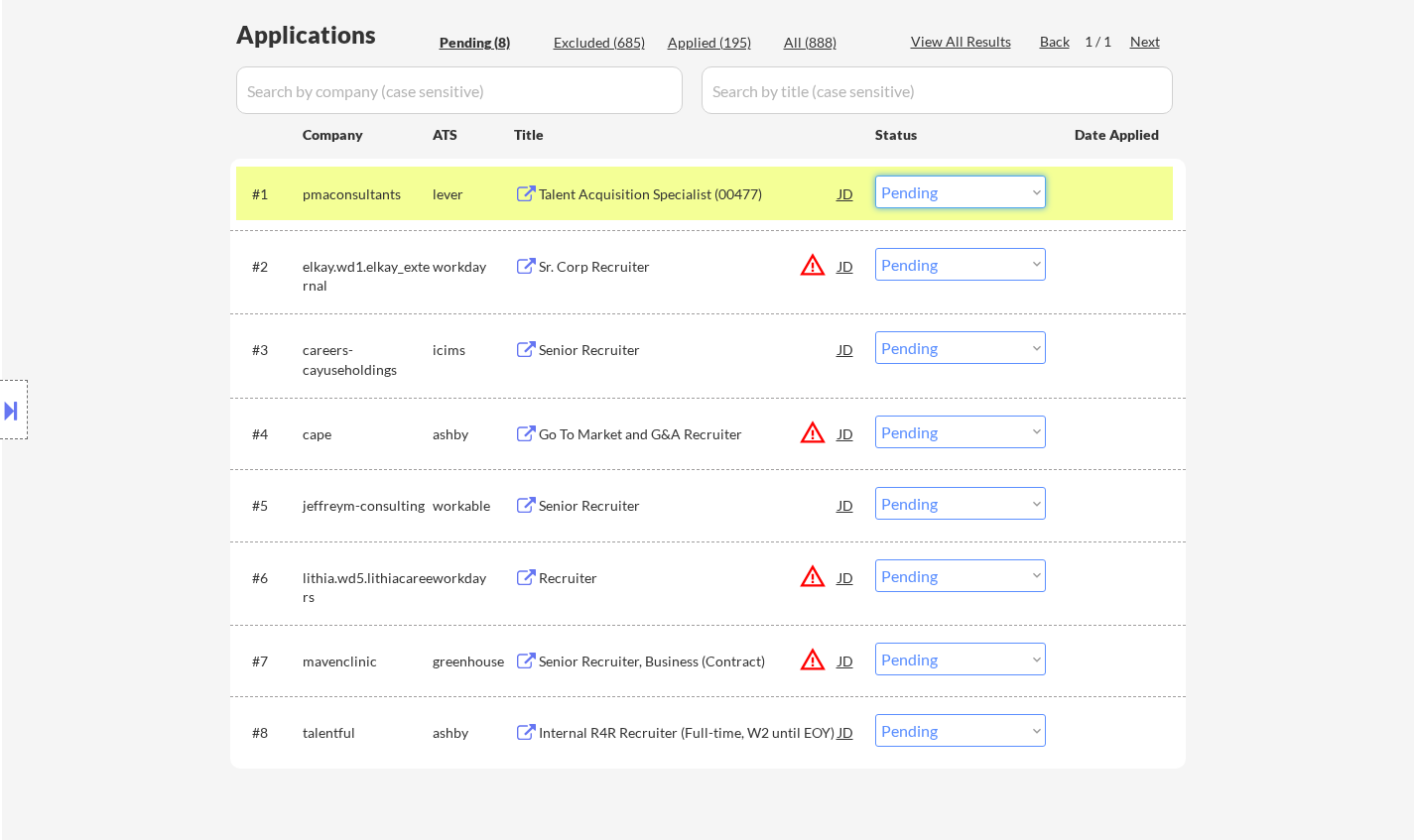 click on "Choose an option... Pending Applied Excluded (Questions) Excluded (Expired) Excluded (Location) Excluded (Bad Match) Excluded (Blocklist) Excluded (Salary) Excluded (Other)" at bounding box center (961, 191) 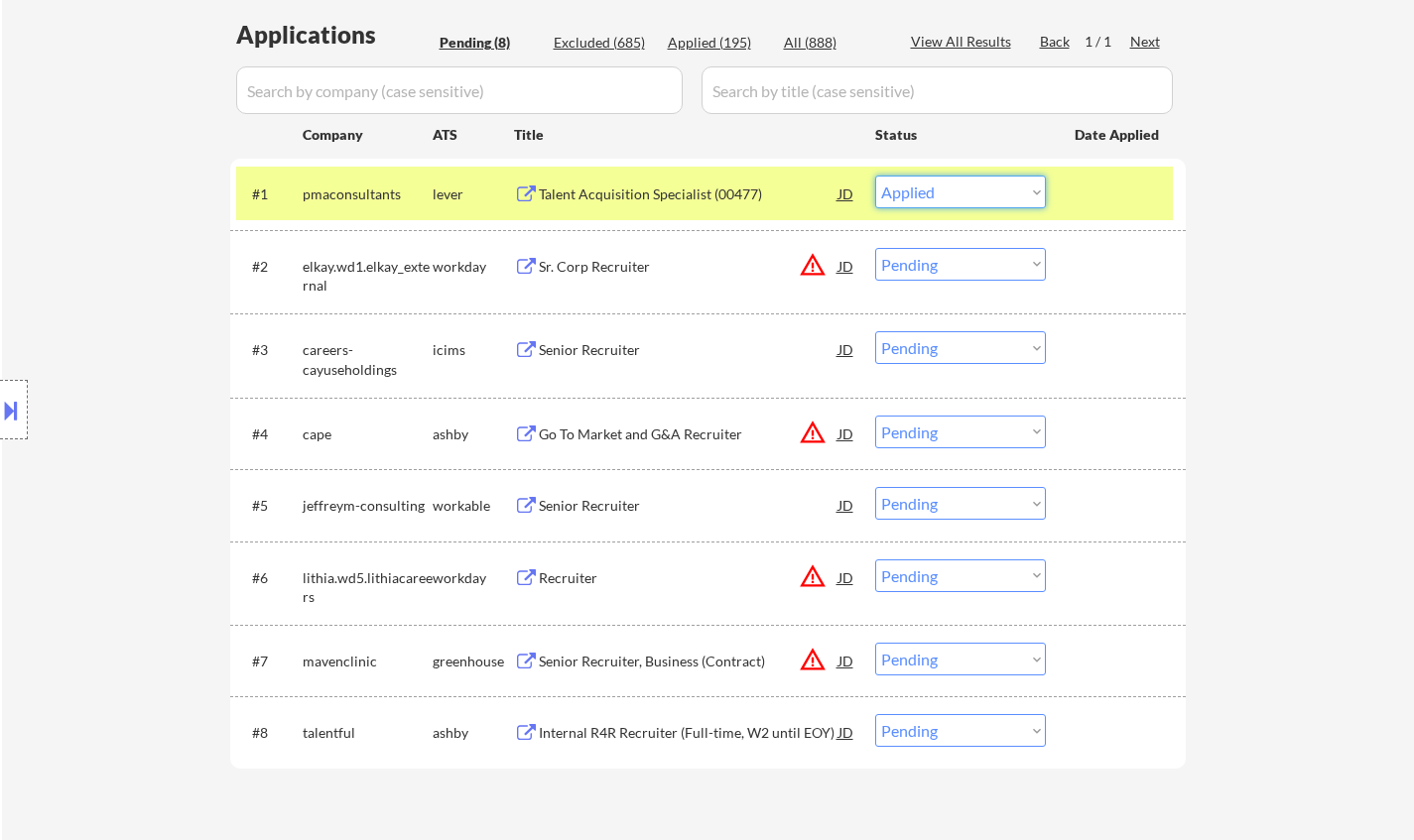 click on "Choose an option... Pending Applied Excluded (Questions) Excluded (Expired) Excluded (Location) Excluded (Bad Match) Excluded (Blocklist) Excluded (Salary) Excluded (Other)" at bounding box center [961, 191] 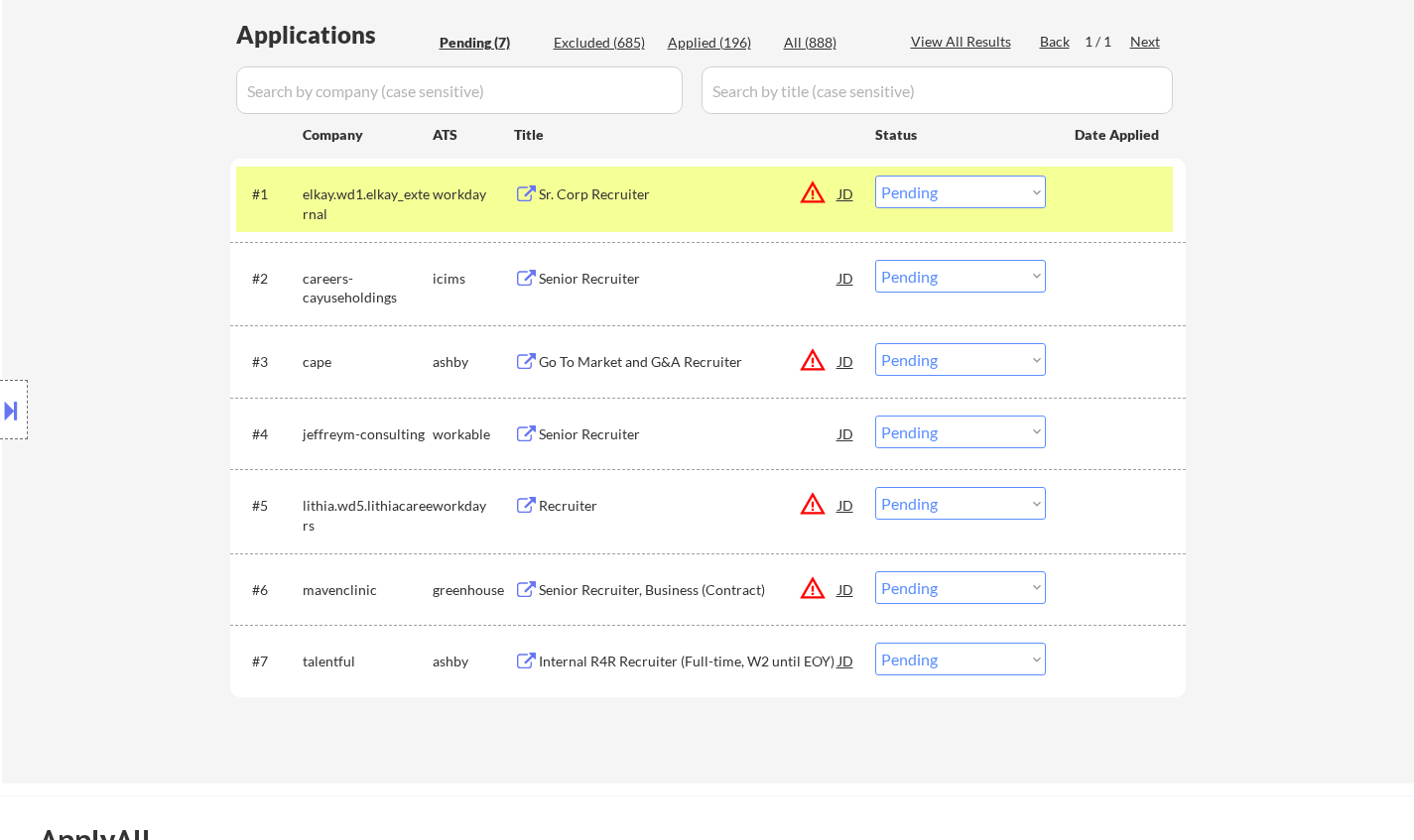 click on "JD" at bounding box center [846, 193] 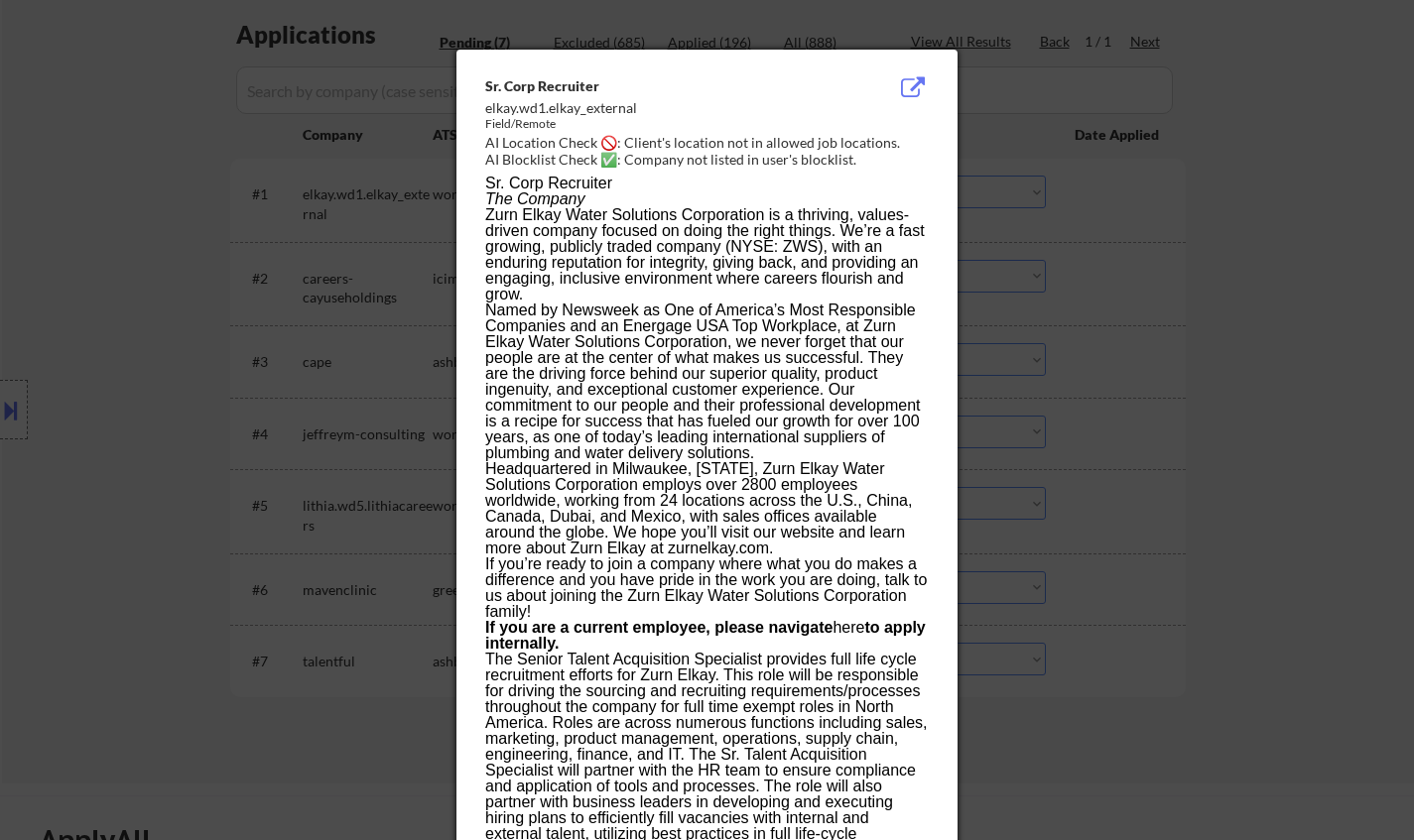 click at bounding box center (707, 420) 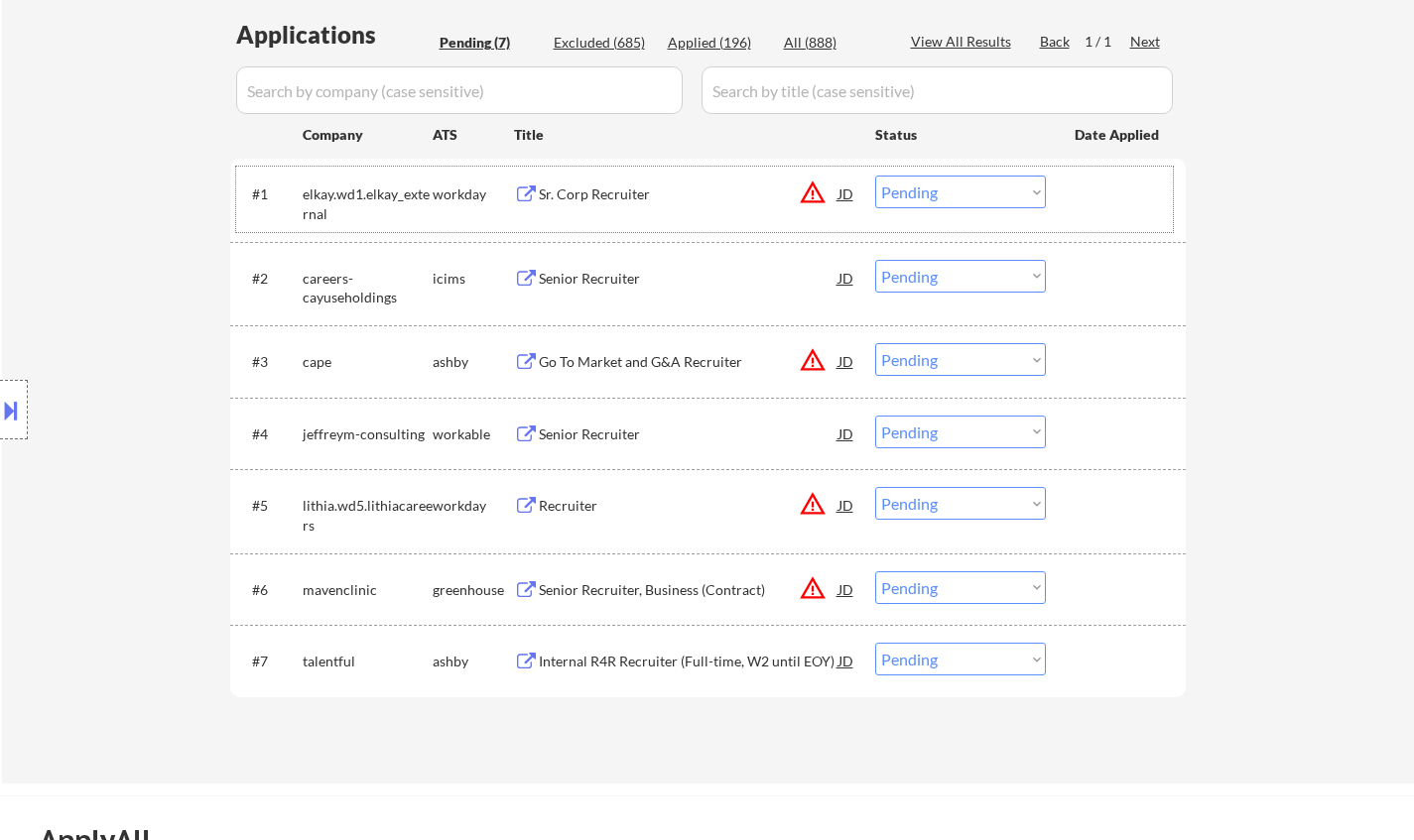 click on "#1 elkay.wd1.elkay_external workday Sr. Corp Recruiter JD warning_amber Choose an option... Pending Applied Excluded (Questions) Excluded (Expired) Excluded (Location) Excluded (Bad Match) Excluded (Blocklist) Excluded (Salary) Excluded (Other)" at bounding box center [705, 199] 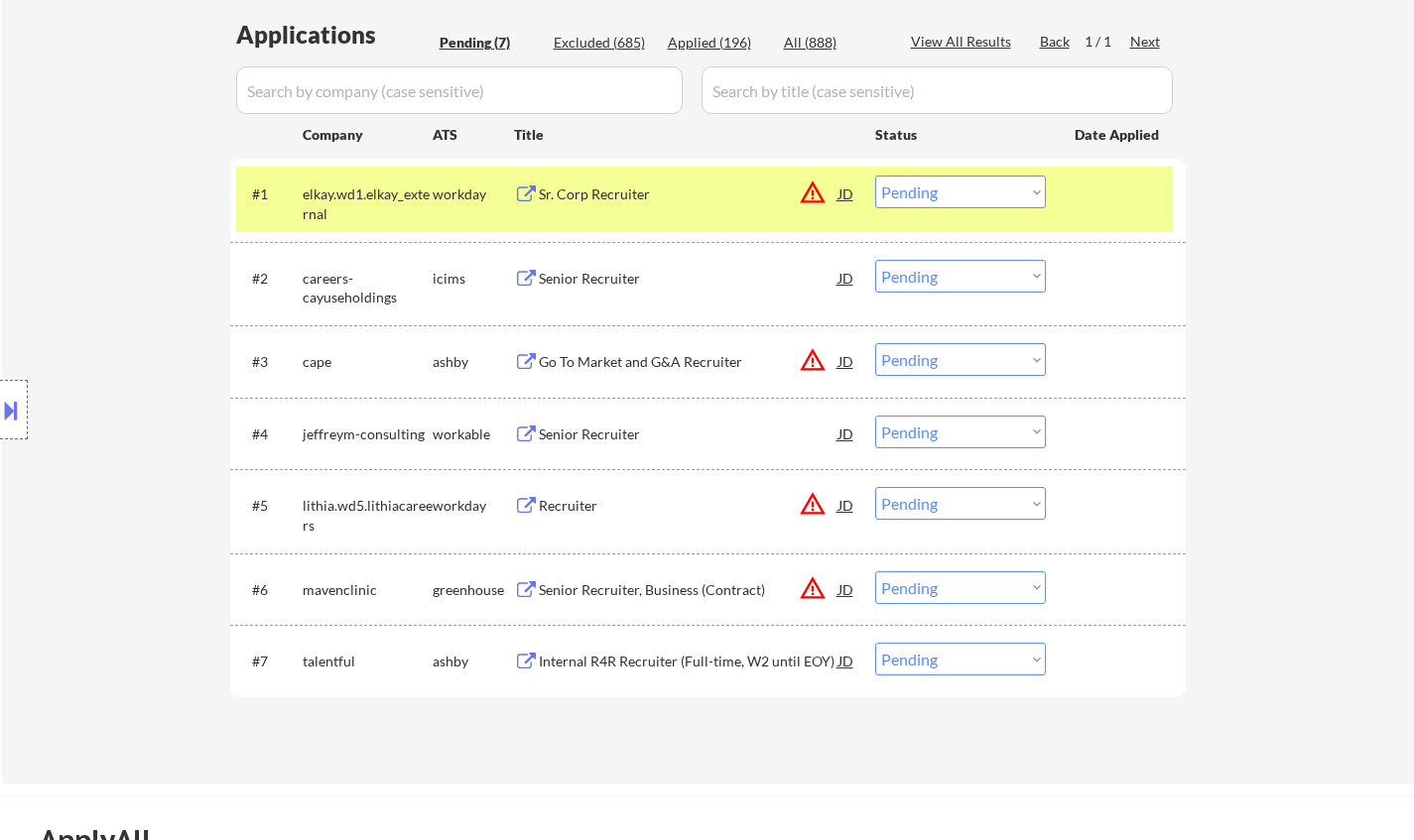click on "JD" at bounding box center [846, 193] 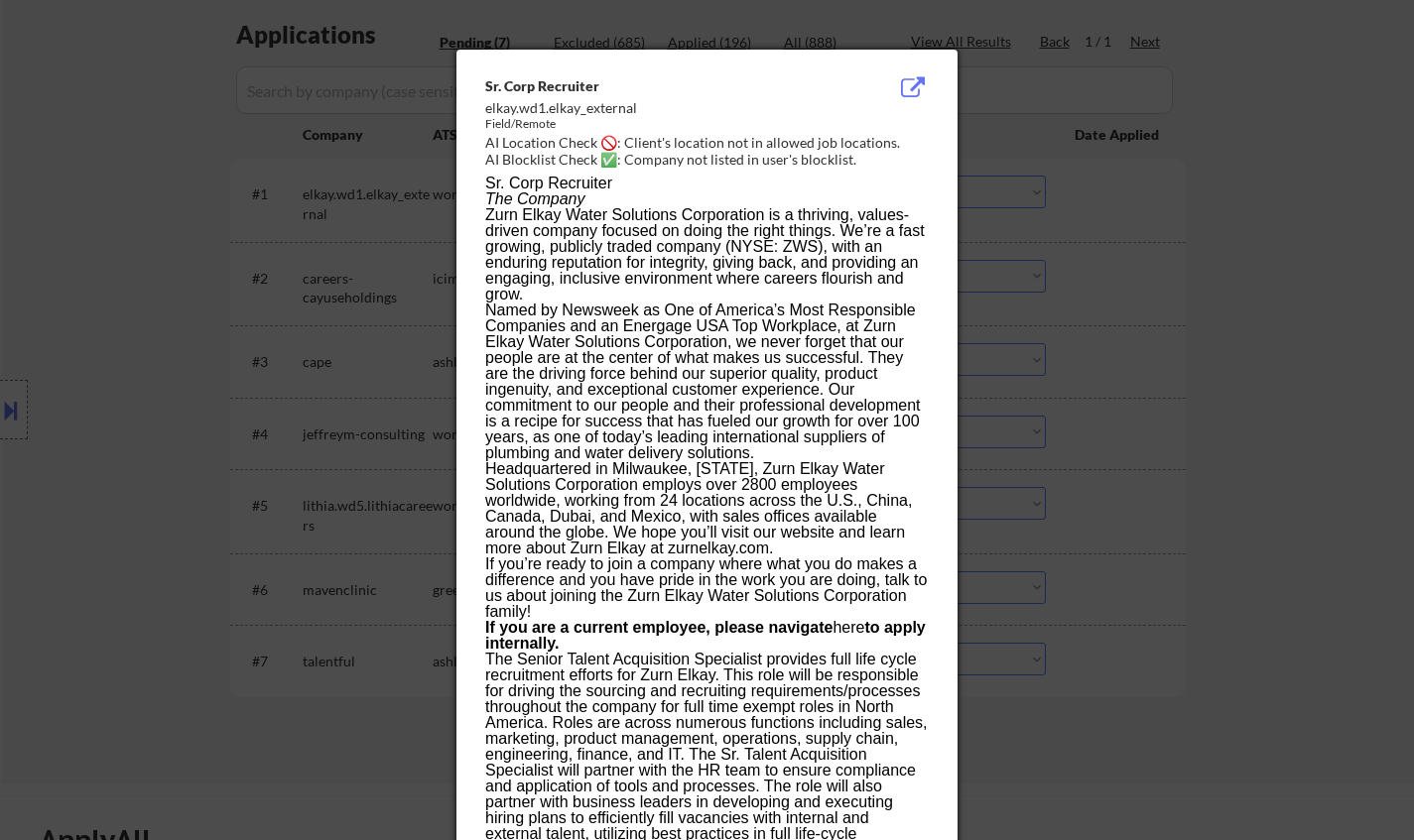 drag, startPoint x: 1104, startPoint y: 240, endPoint x: 1025, endPoint y: 241, distance: 79.00633 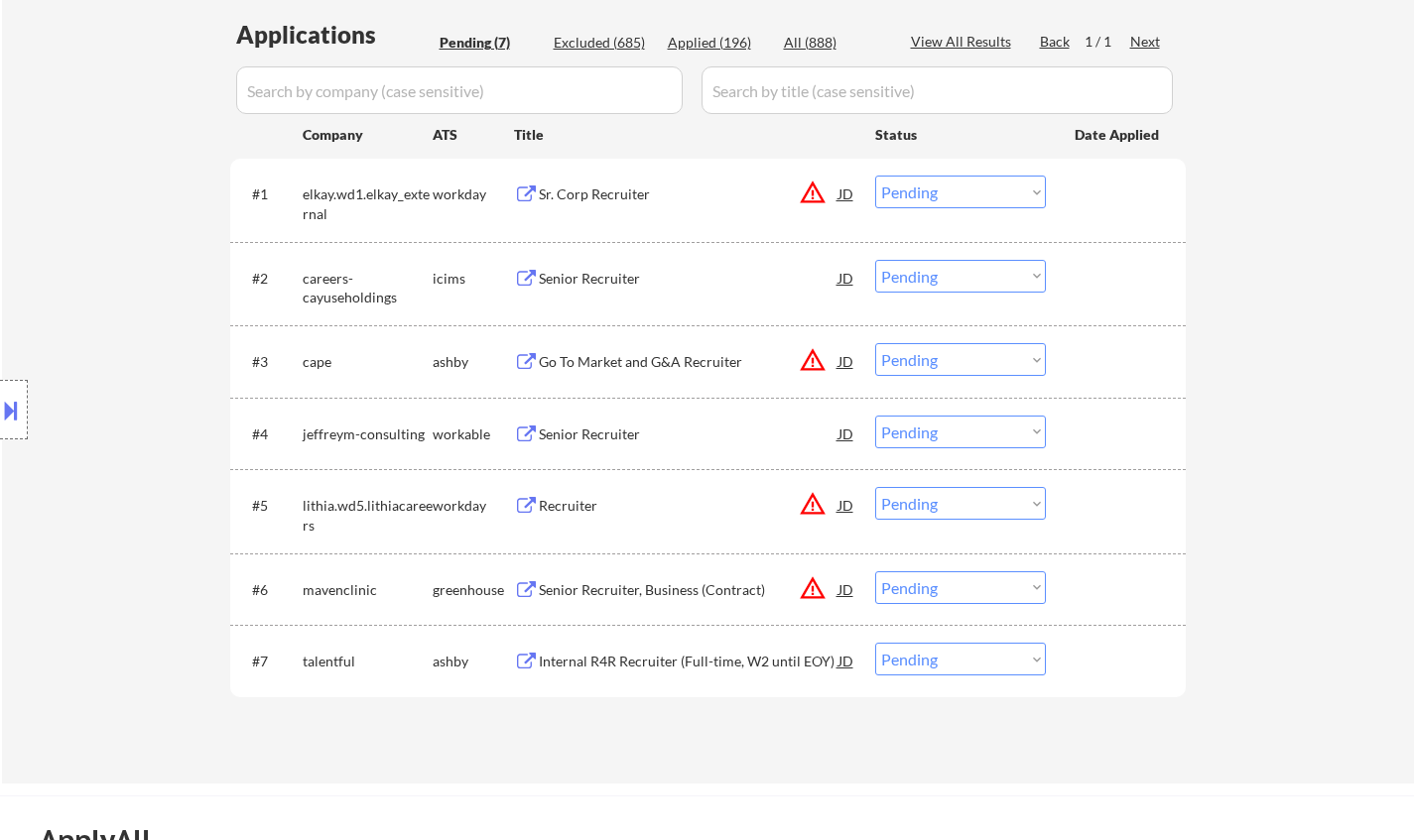 click on "Sr. Corp Recruiter" at bounding box center (689, 194) 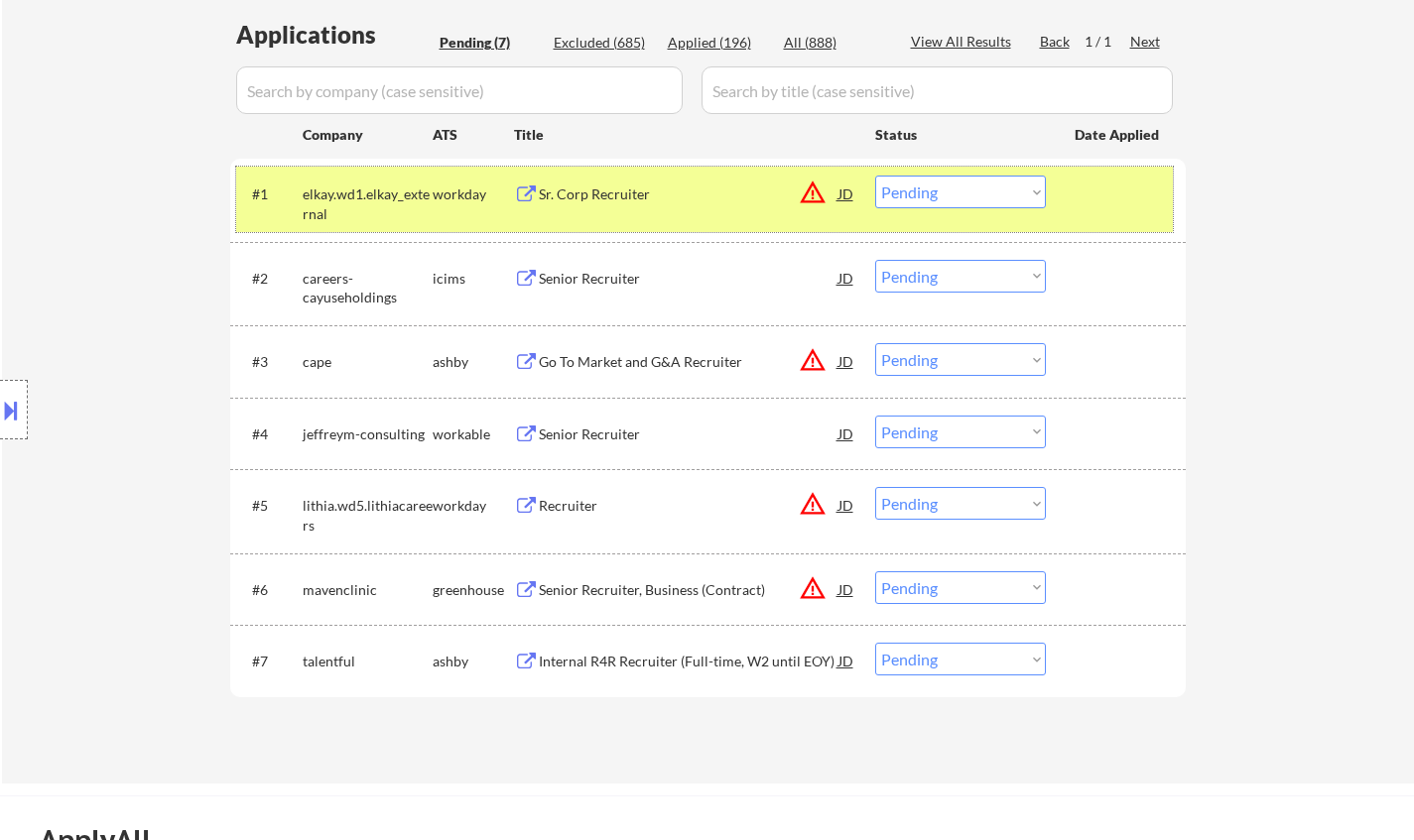 click on "#1 elkay.wd1.elkay_external workday Sr. Corp Recruiter JD warning_amber Choose an option... Pending Applied Excluded (Questions) Excluded (Expired) Excluded (Location) Excluded (Bad Match) Excluded (Blocklist) Excluded (Salary) Excluded (Other)" at bounding box center (705, 199) 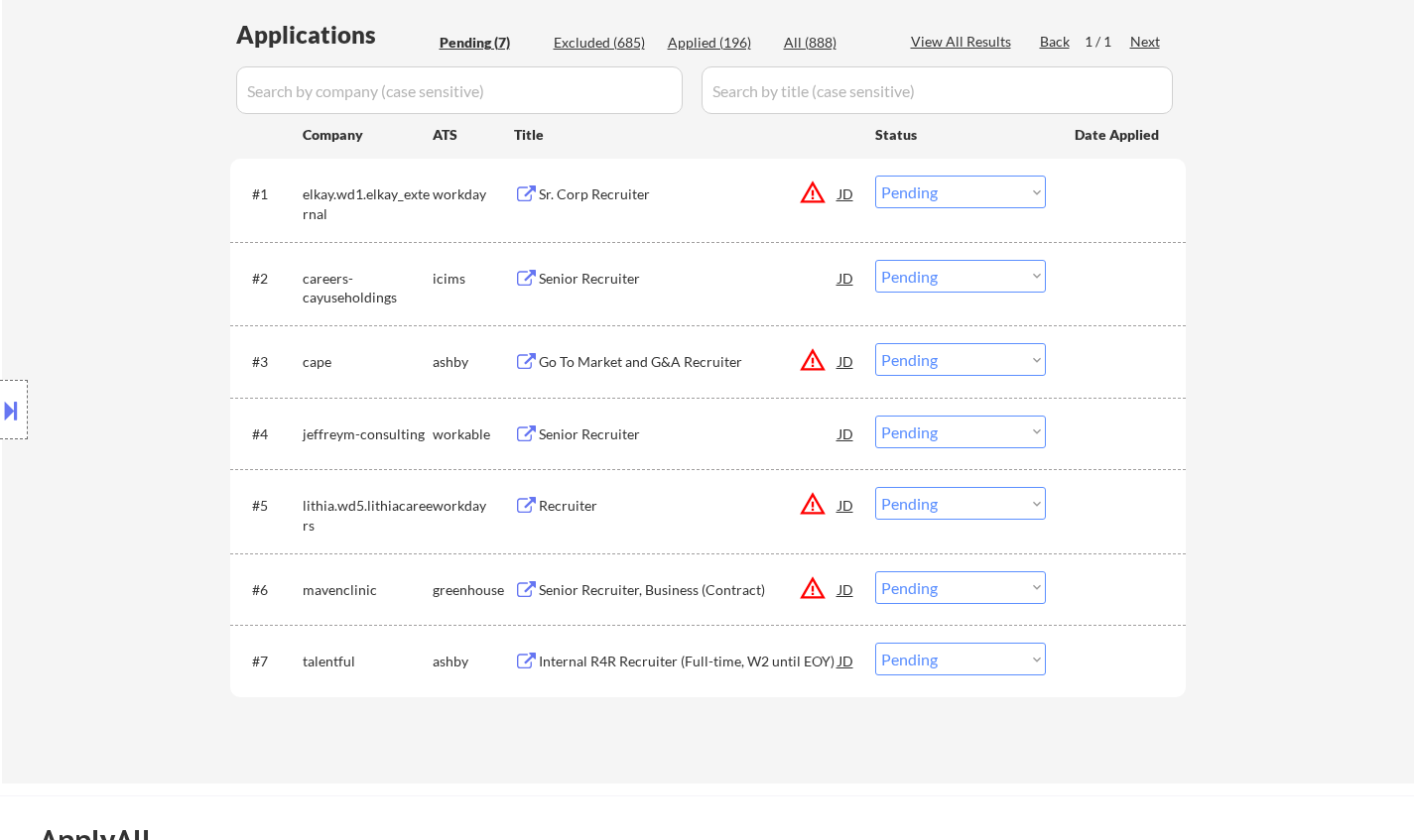 click on "Choose an option... Pending Applied Excluded (Questions) Excluded (Expired) Excluded (Location) Excluded (Bad Match) Excluded (Blocklist) Excluded (Salary) Excluded (Other)" at bounding box center [961, 191] 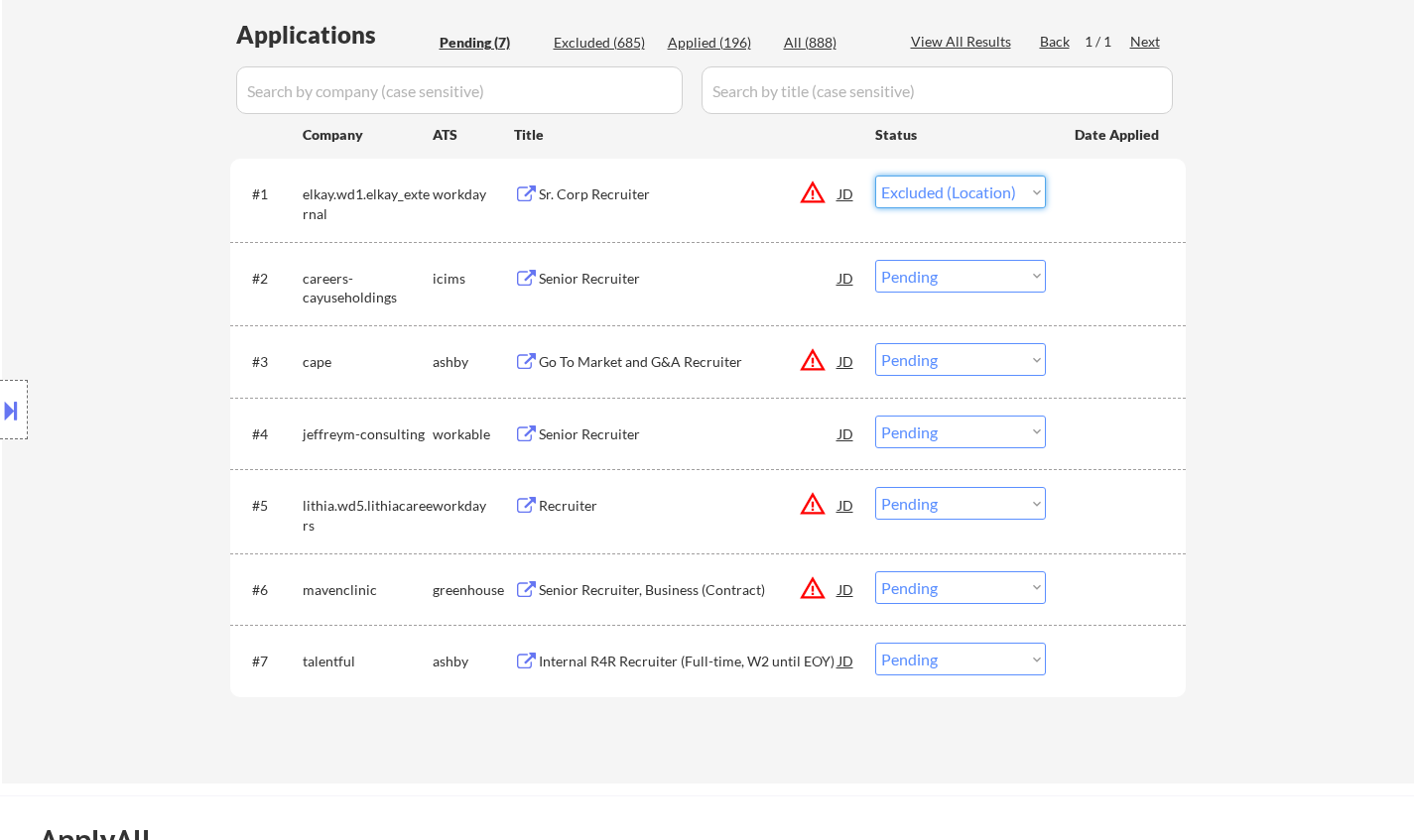 click on "Choose an option... Pending Applied Excluded (Questions) Excluded (Expired) Excluded (Location) Excluded (Bad Match) Excluded (Blocklist) Excluded (Salary) Excluded (Other)" at bounding box center (961, 191) 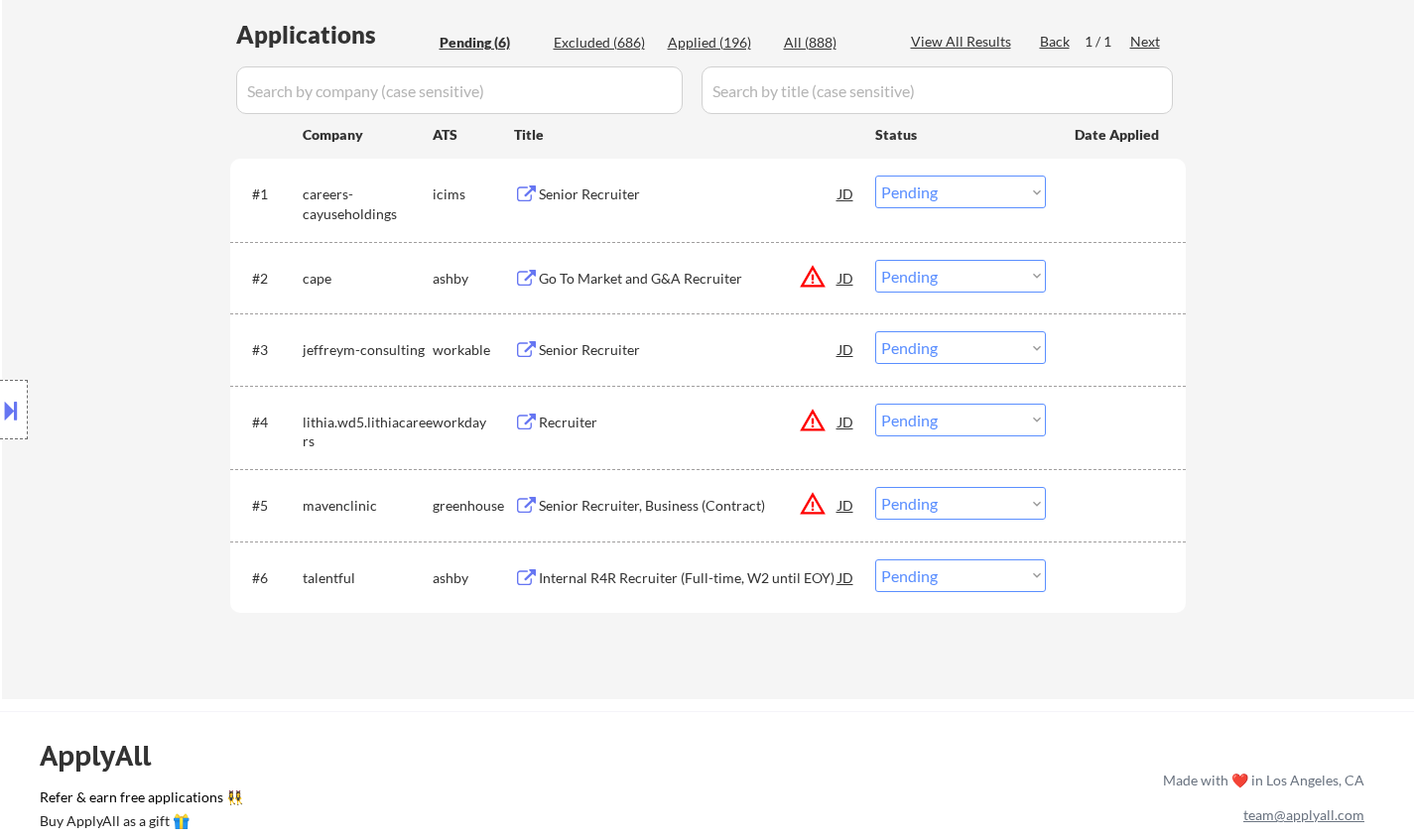 click on "Senior Recruiter" at bounding box center [689, 194] 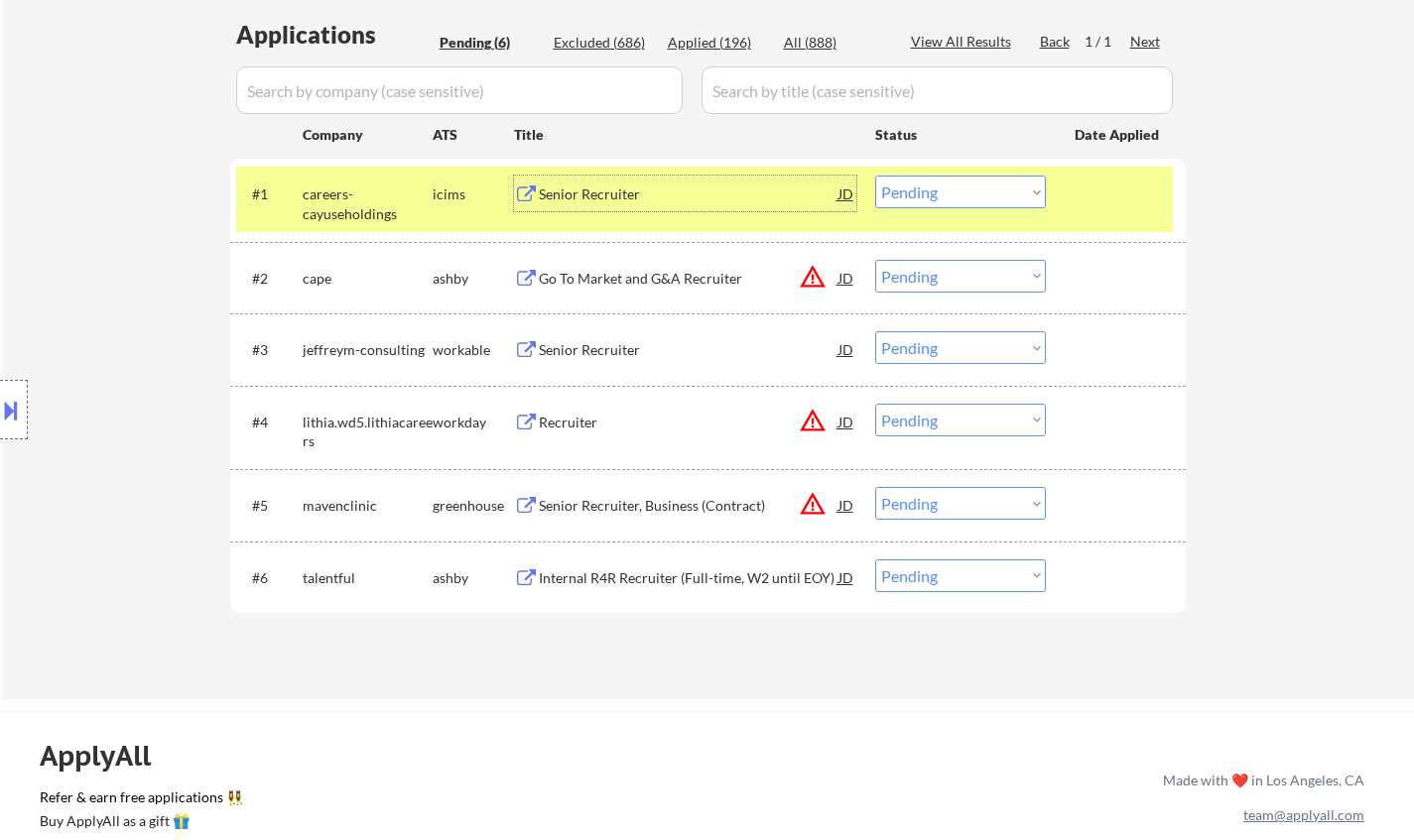 click on "Choose an option... Pending Applied Excluded (Questions) Excluded (Expired) Excluded (Location) Excluded (Bad Match) Excluded (Blocklist) Excluded (Salary) Excluded (Other)" at bounding box center [961, 191] 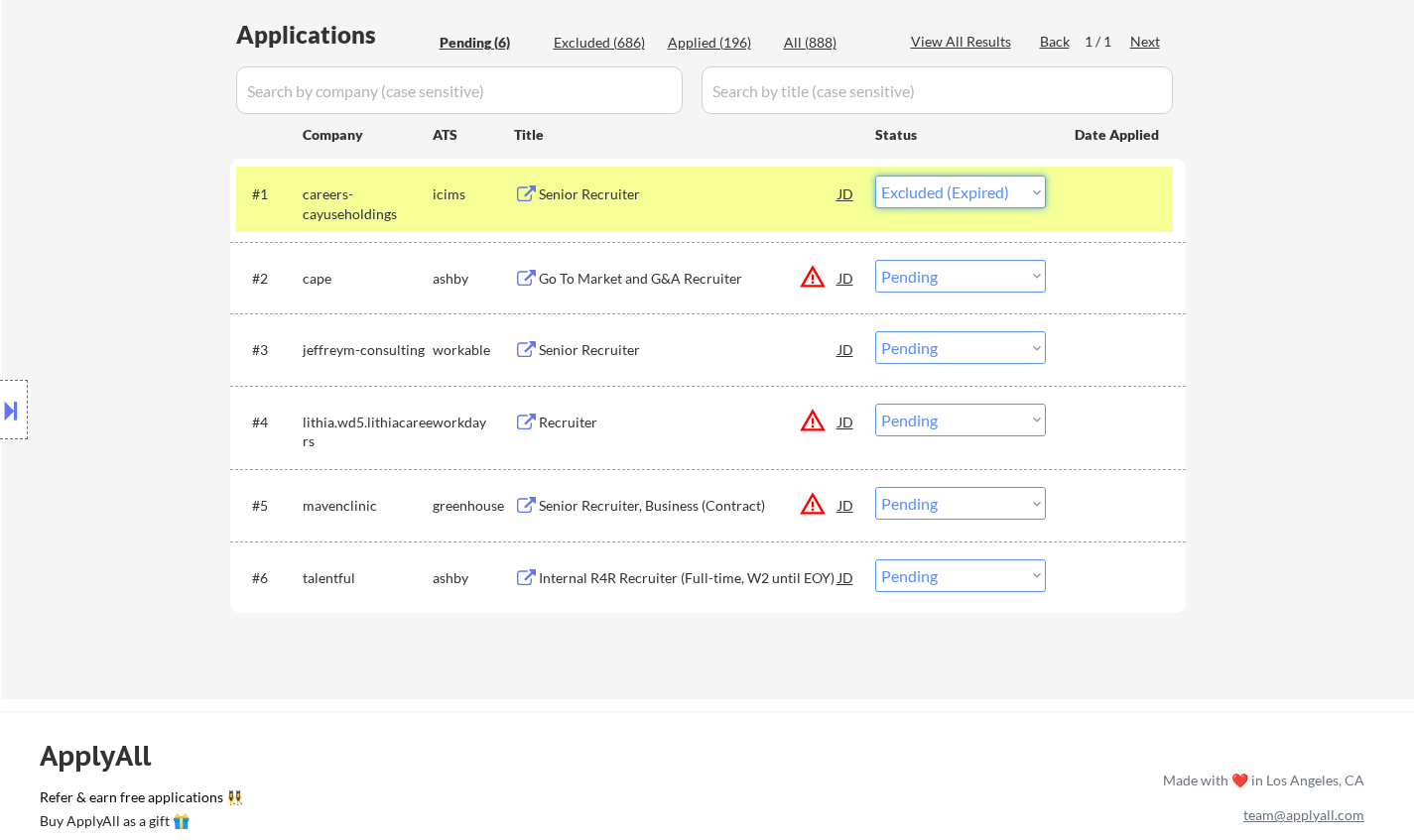 click on "Choose an option... Pending Applied Excluded (Questions) Excluded (Expired) Excluded (Location) Excluded (Bad Match) Excluded (Blocklist) Excluded (Salary) Excluded (Other)" at bounding box center (961, 191) 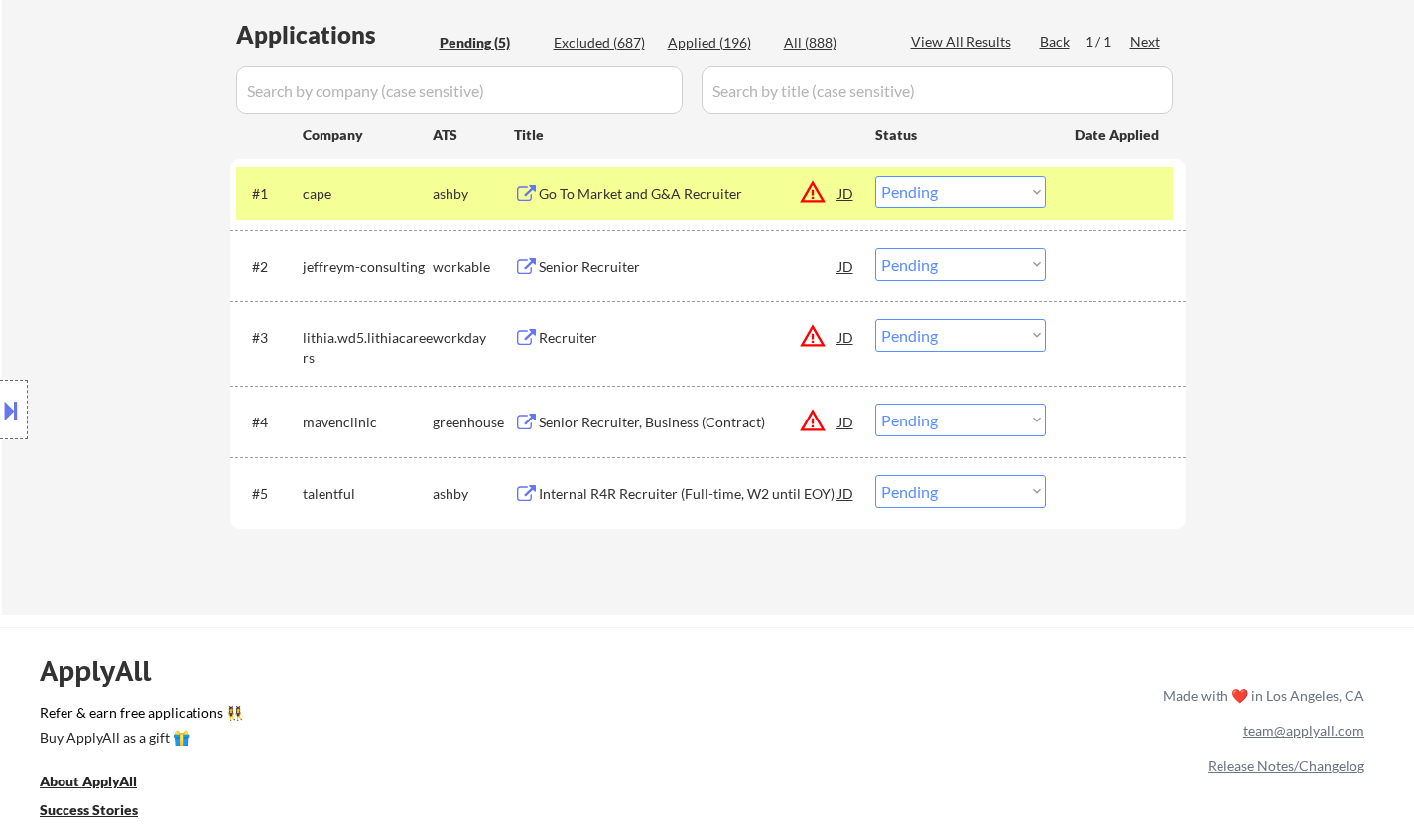 click on "JD" at bounding box center (846, 193) 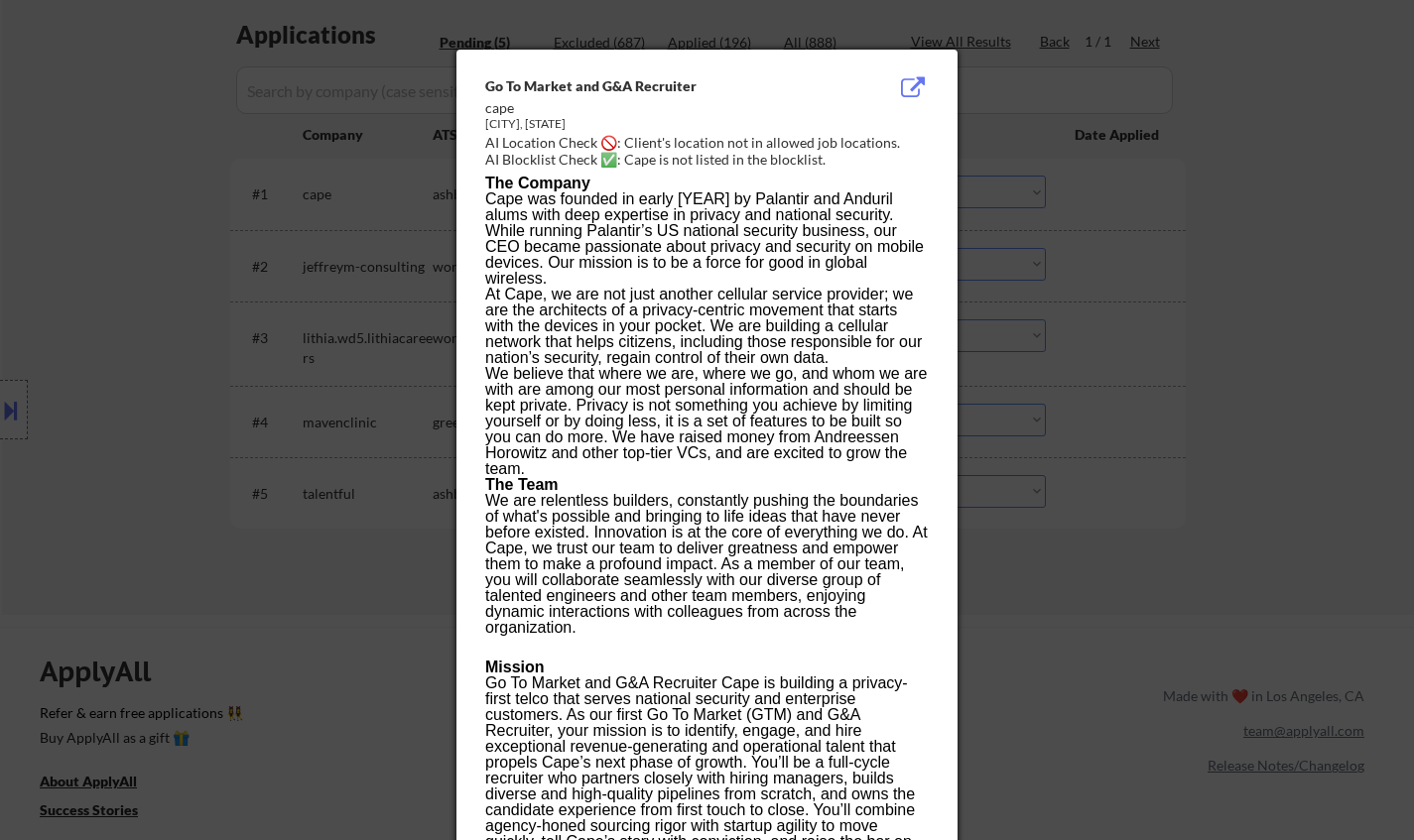 click at bounding box center (707, 420) 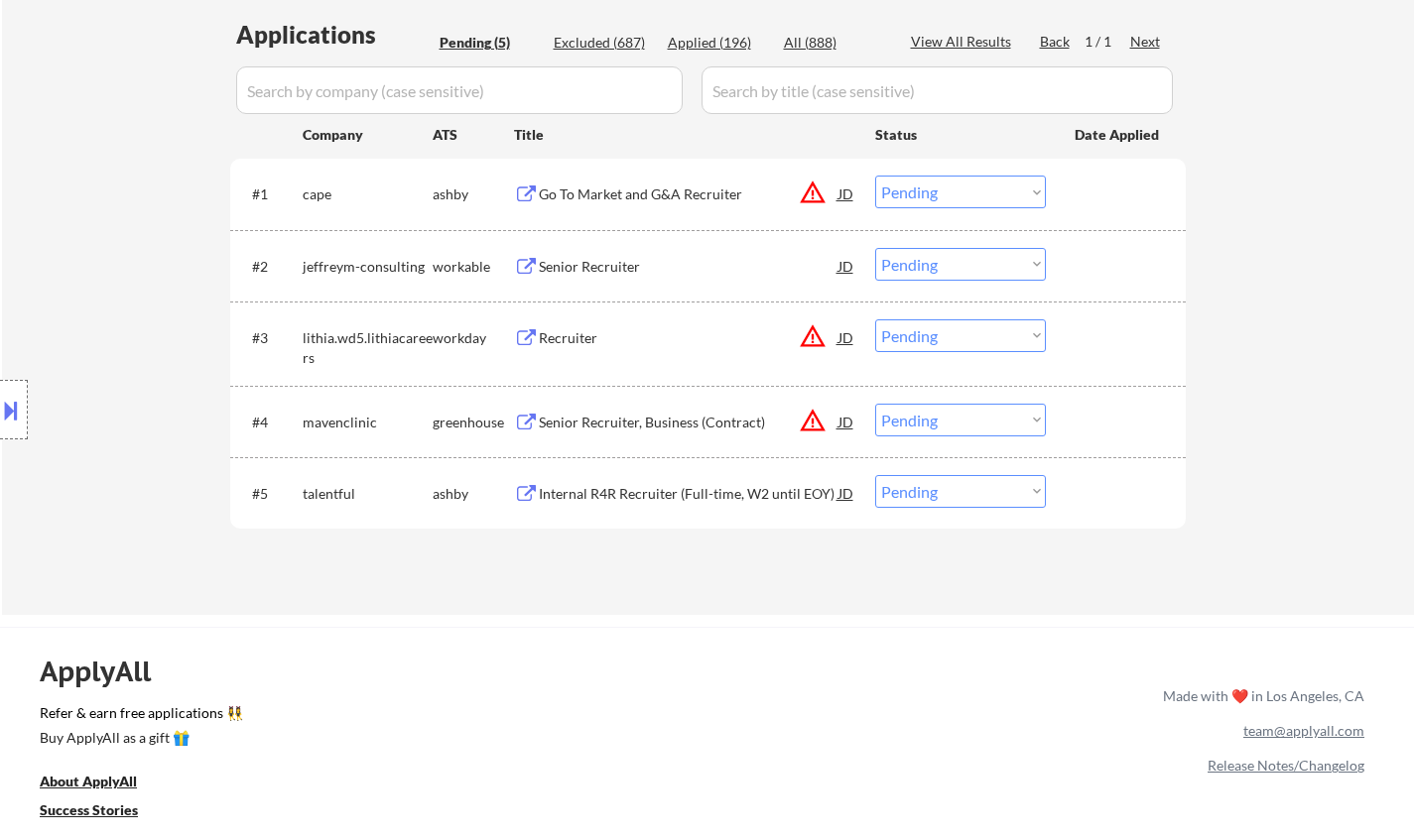drag, startPoint x: 998, startPoint y: 178, endPoint x: 1015, endPoint y: 200, distance: 27.802878 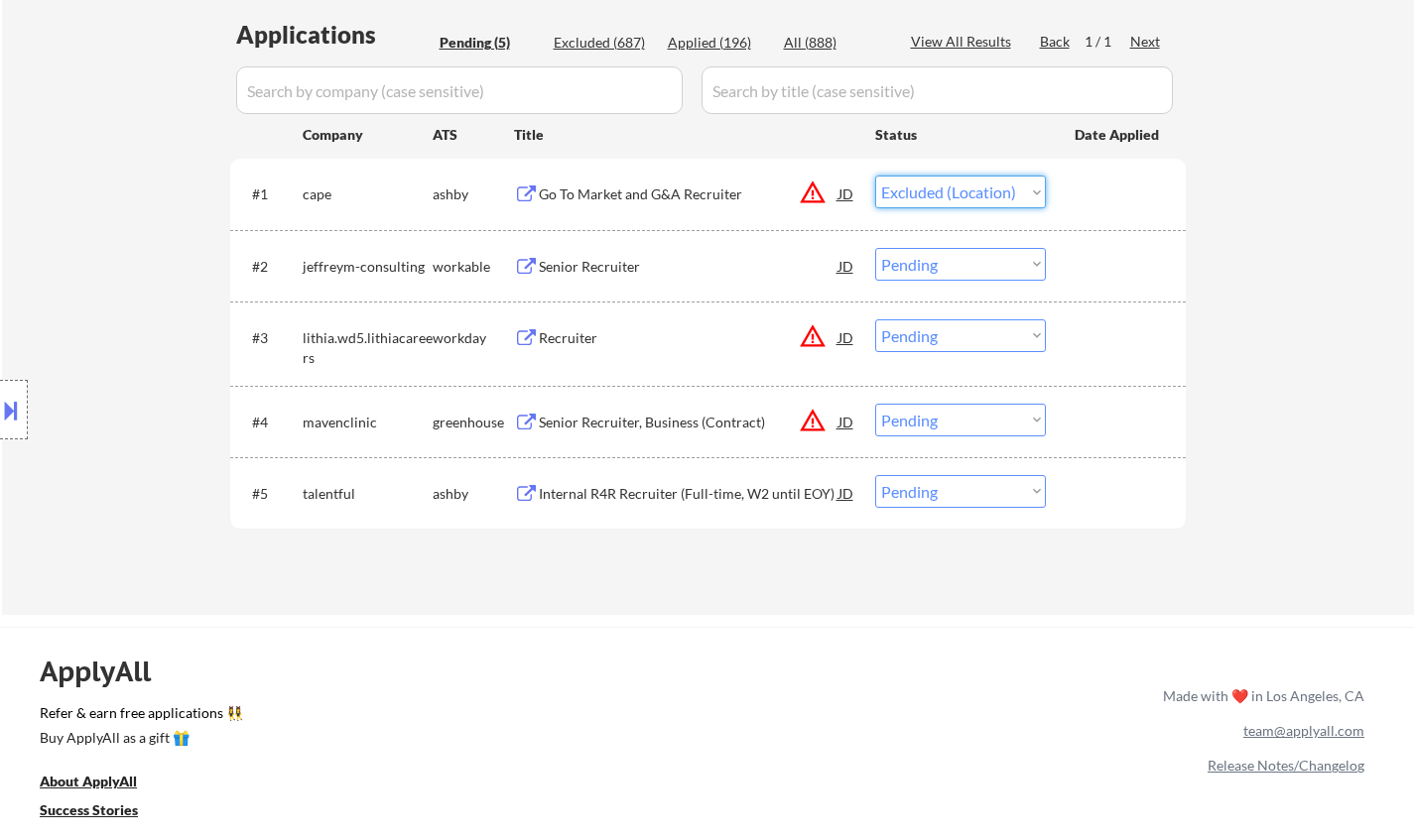 click on "Choose an option... Pending Applied Excluded (Questions) Excluded (Expired) Excluded (Location) Excluded (Bad Match) Excluded (Blocklist) Excluded (Salary) Excluded (Other)" at bounding box center (961, 191) 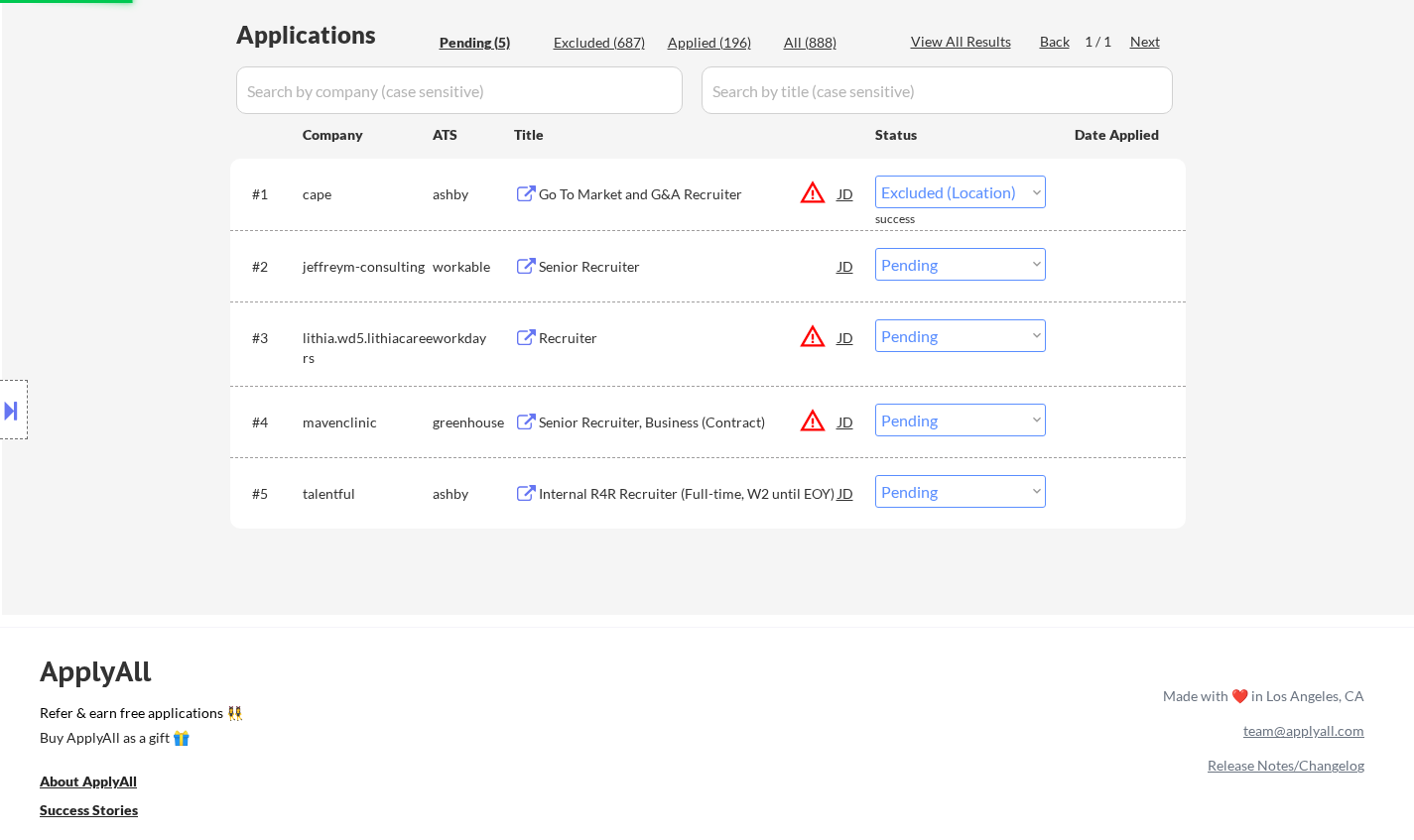 select on ""pending"" 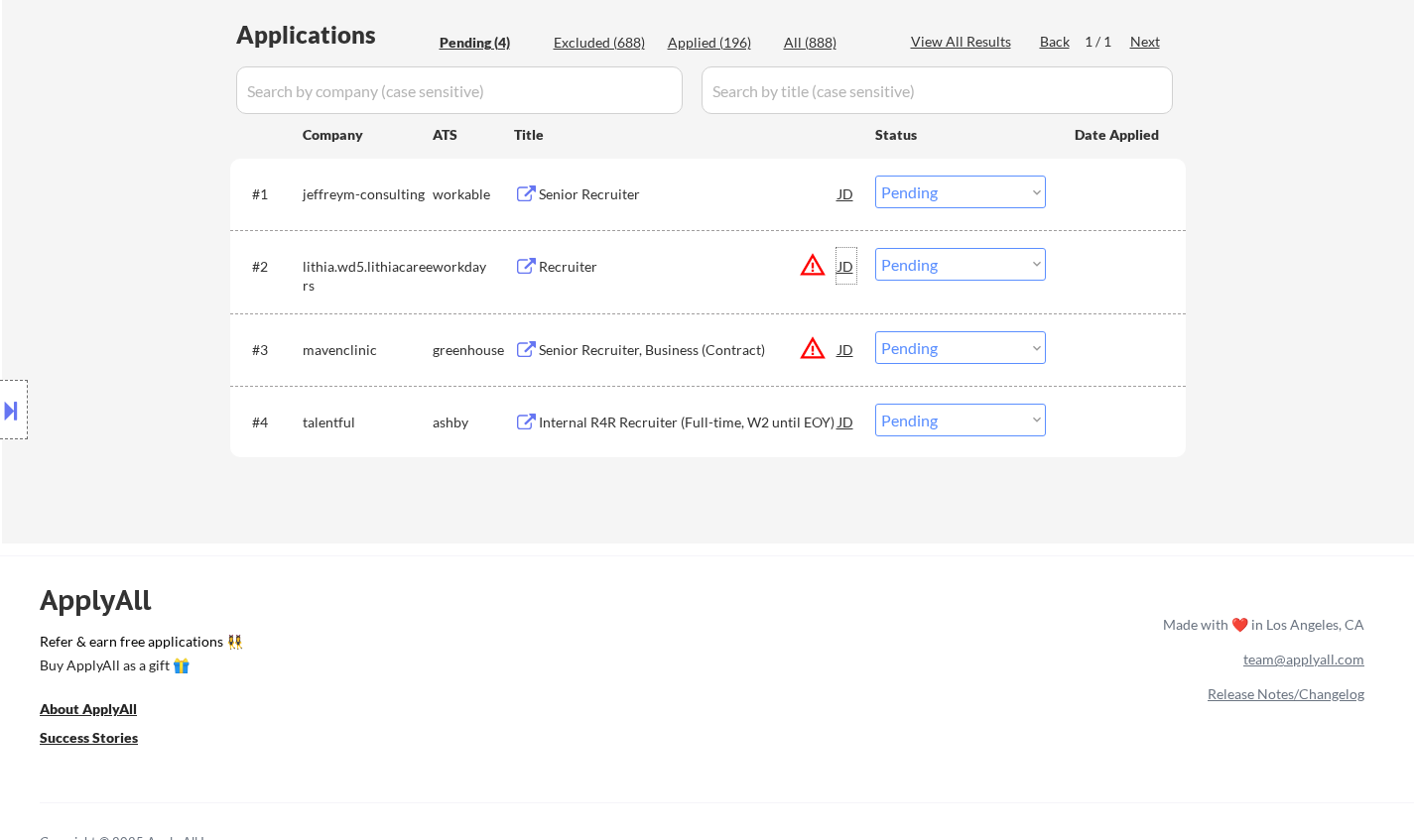 click on "JD" at bounding box center (846, 266) 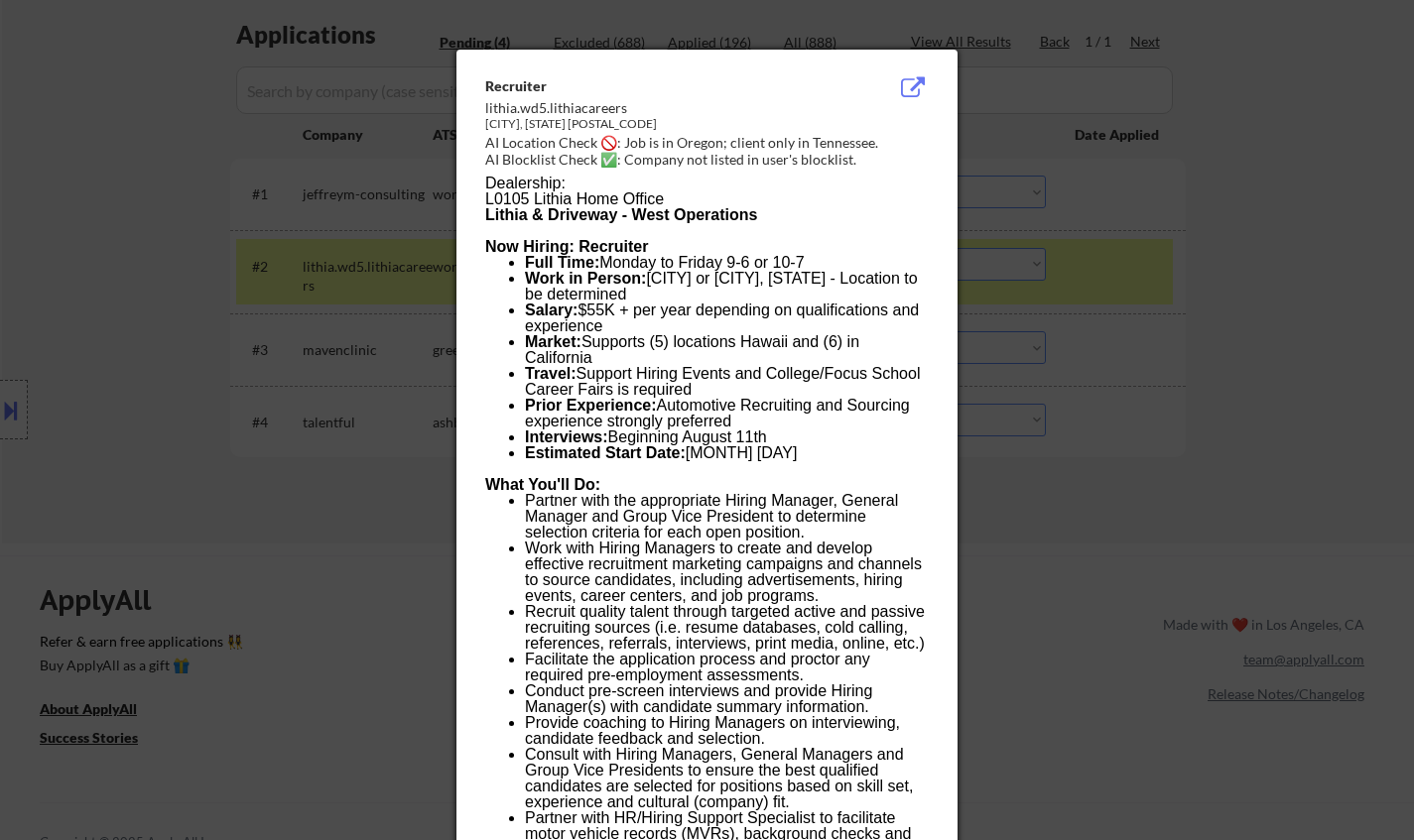 click at bounding box center [707, 420] 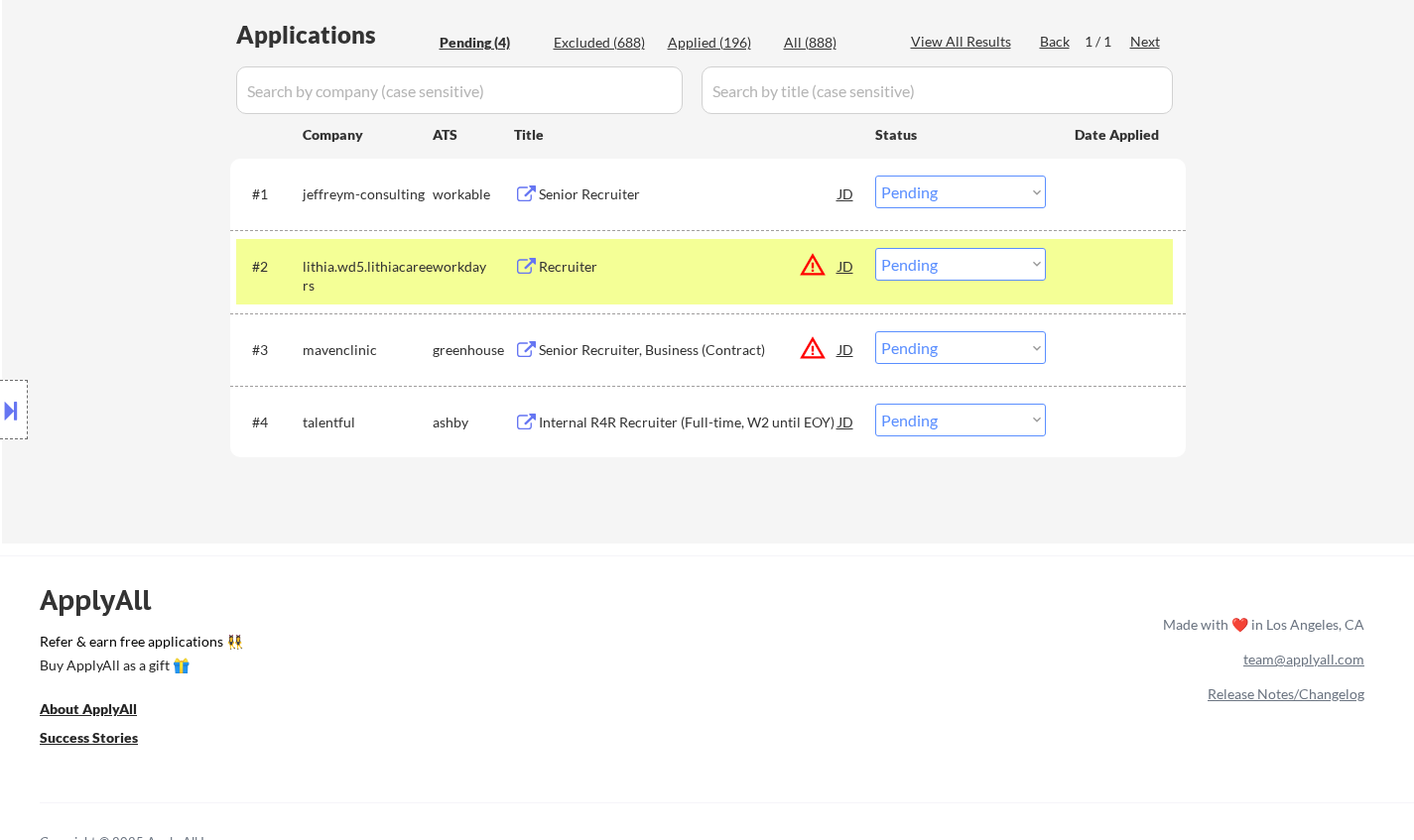 drag, startPoint x: 950, startPoint y: 269, endPoint x: 959, endPoint y: 279, distance: 13.453624 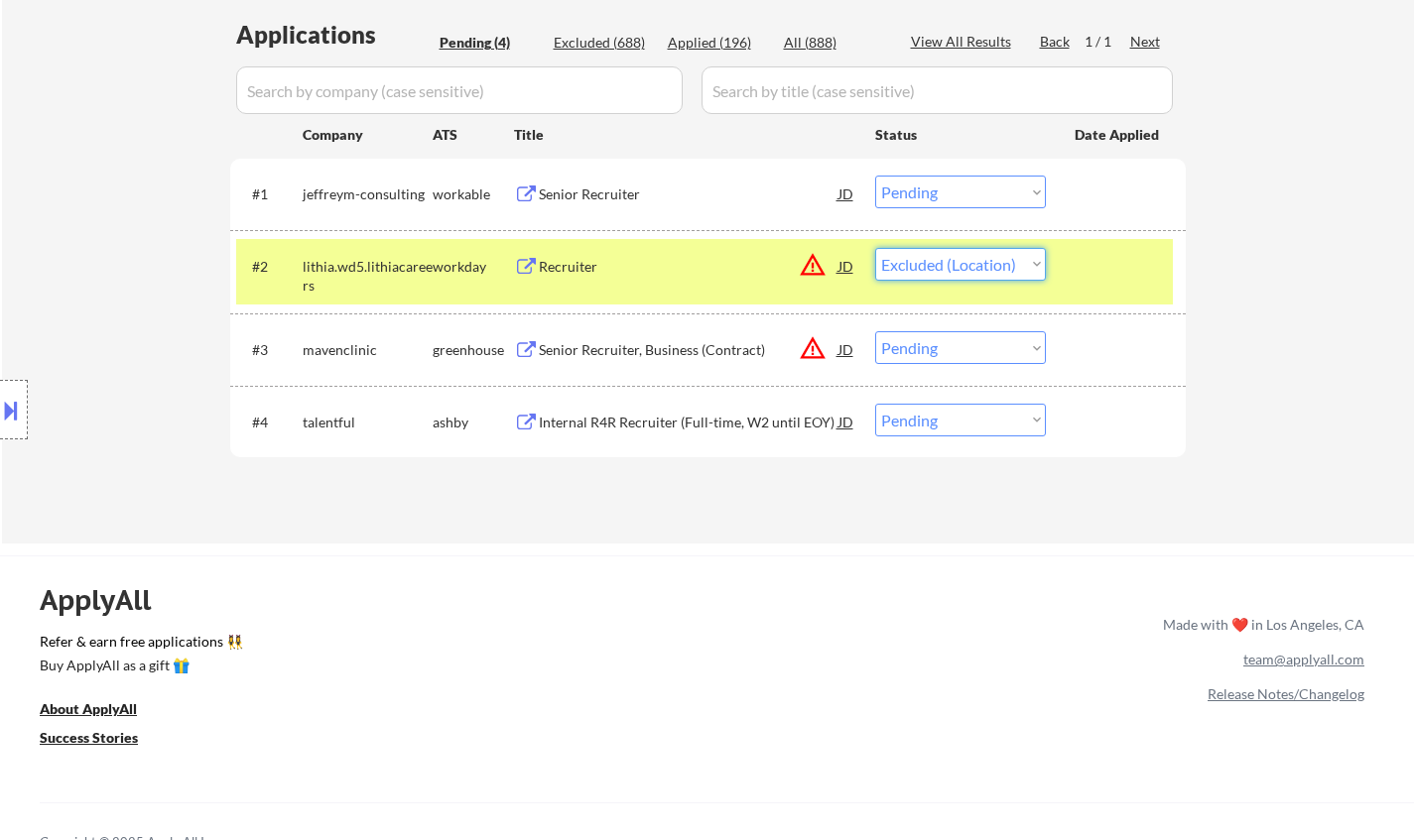 click on "Choose an option... Pending Applied Excluded (Questions) Excluded (Expired) Excluded (Location) Excluded (Bad Match) Excluded (Blocklist) Excluded (Salary) Excluded (Other)" at bounding box center (961, 264) 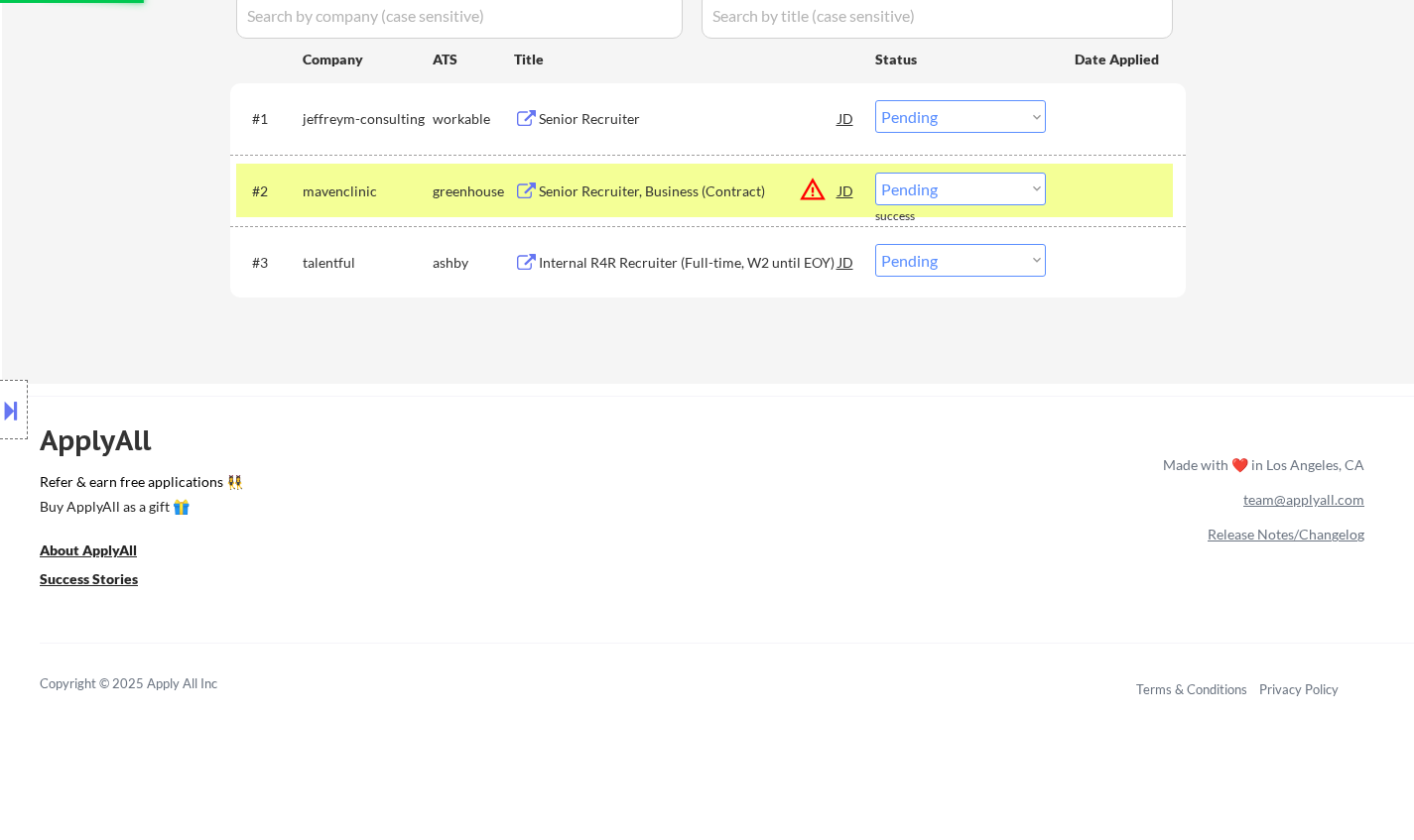 scroll, scrollTop: 595, scrollLeft: 0, axis: vertical 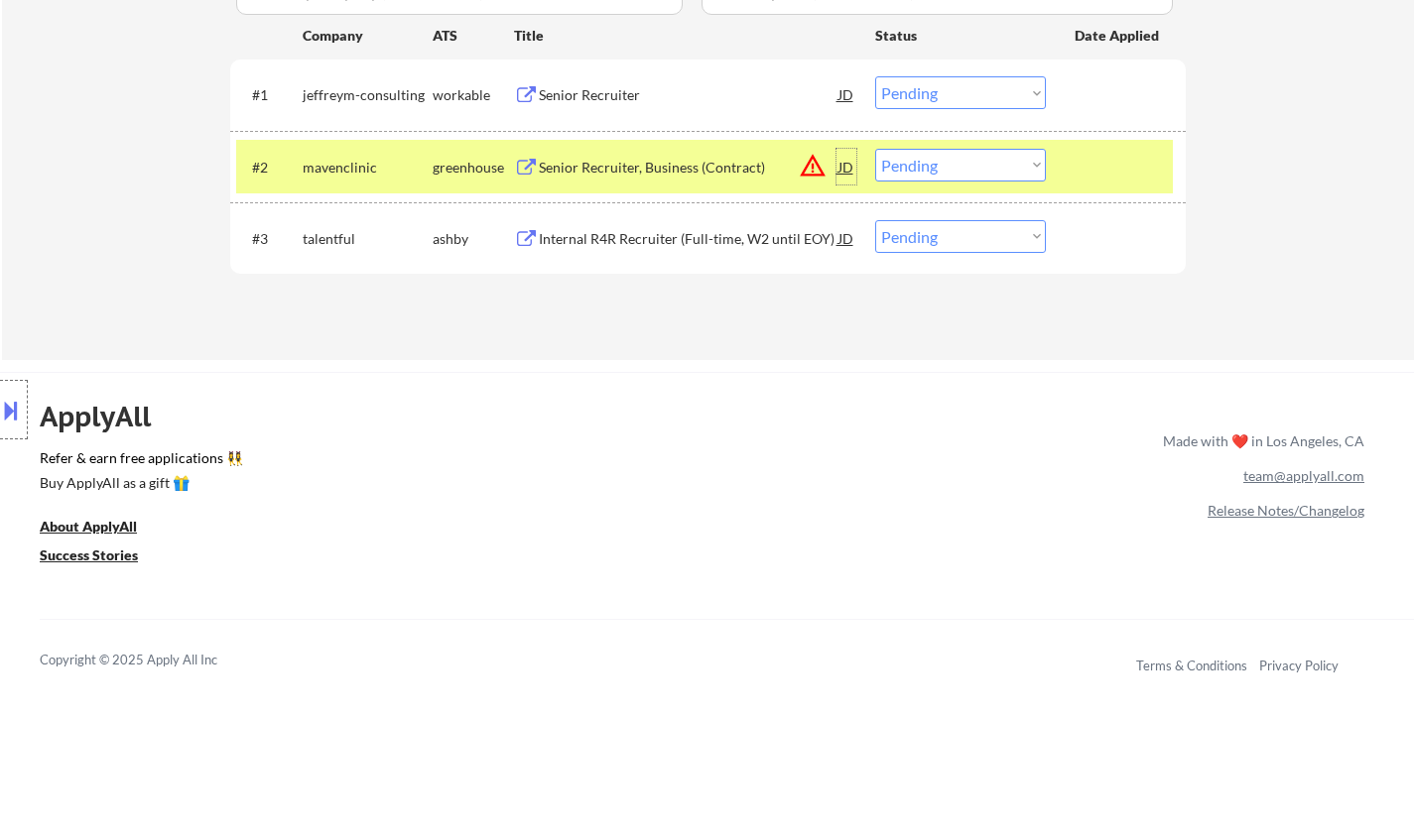 click on "JD" at bounding box center [846, 167] 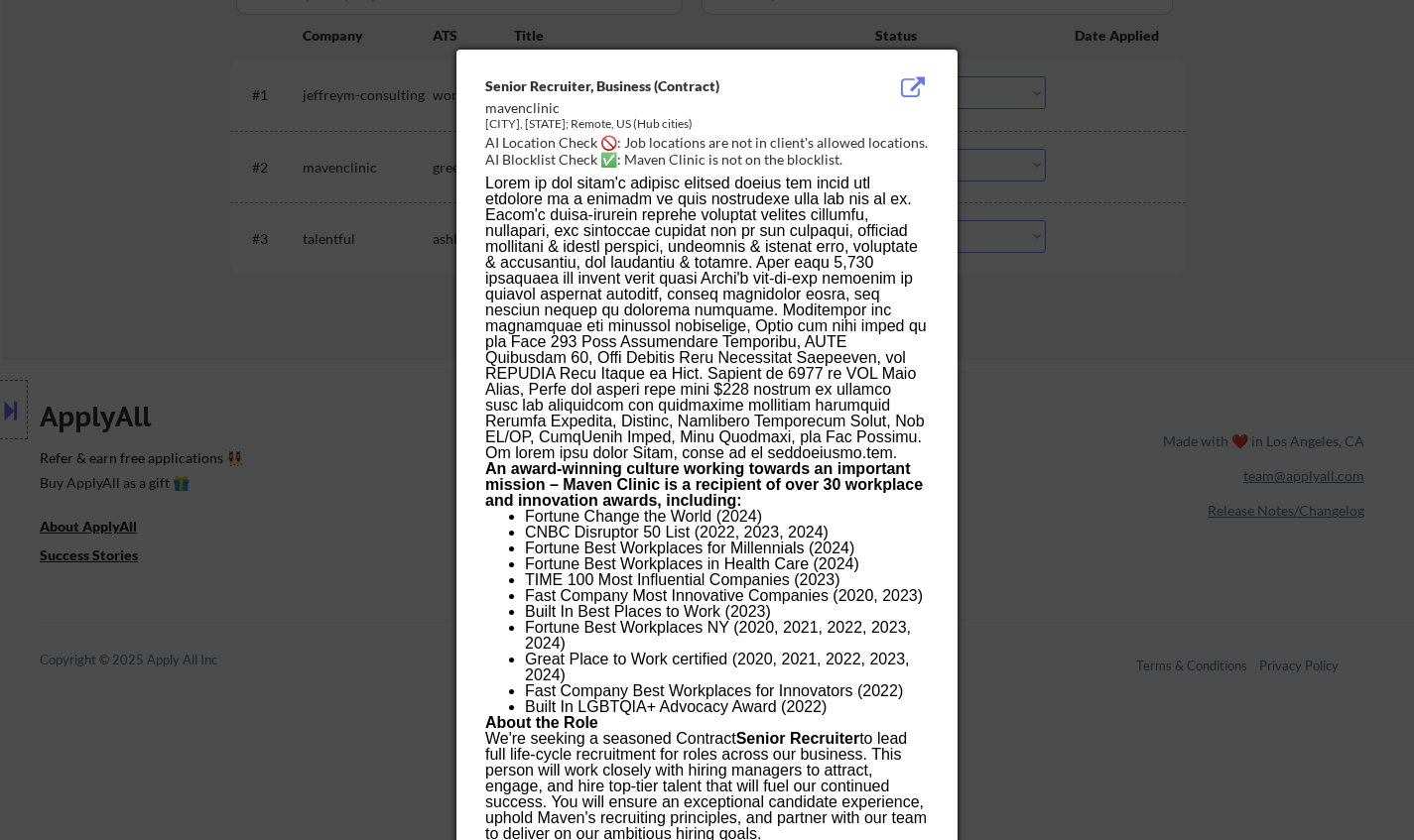 click at bounding box center [707, 420] 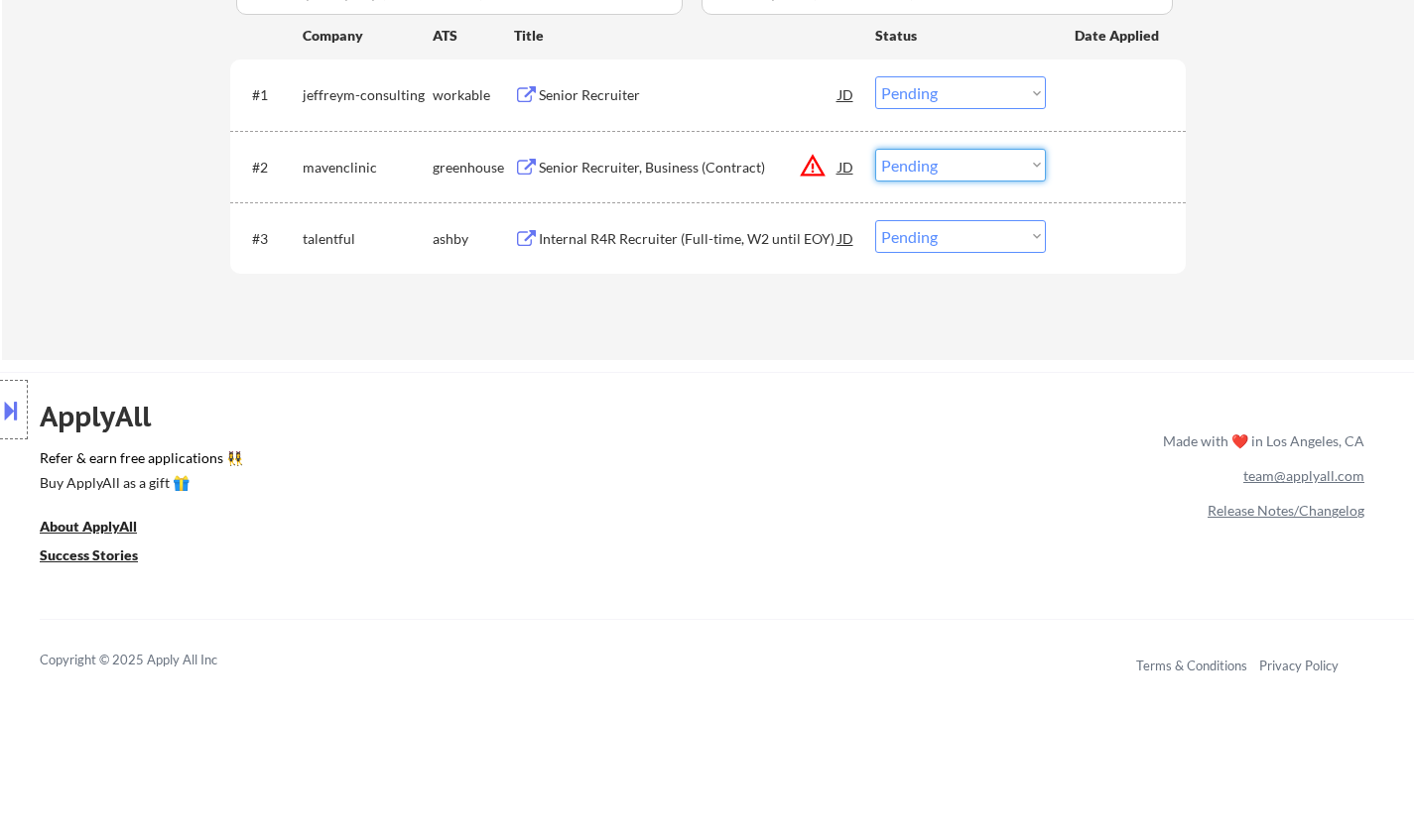 drag, startPoint x: 933, startPoint y: 170, endPoint x: 944, endPoint y: 178, distance: 13.601471 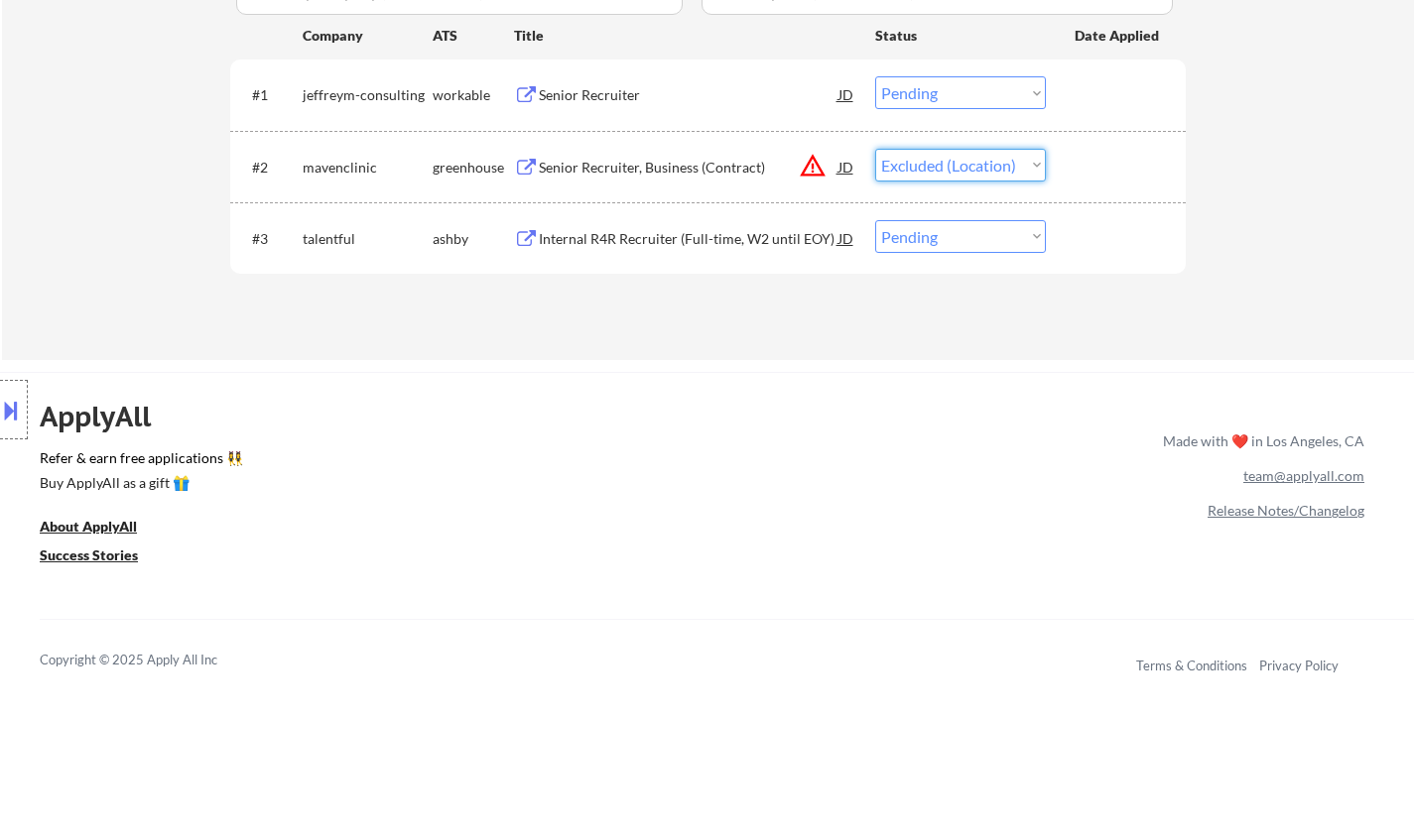 click on "Choose an option... Pending Applied Excluded (Questions) Excluded (Expired) Excluded (Location) Excluded (Bad Match) Excluded (Blocklist) Excluded (Salary) Excluded (Other)" at bounding box center (961, 165) 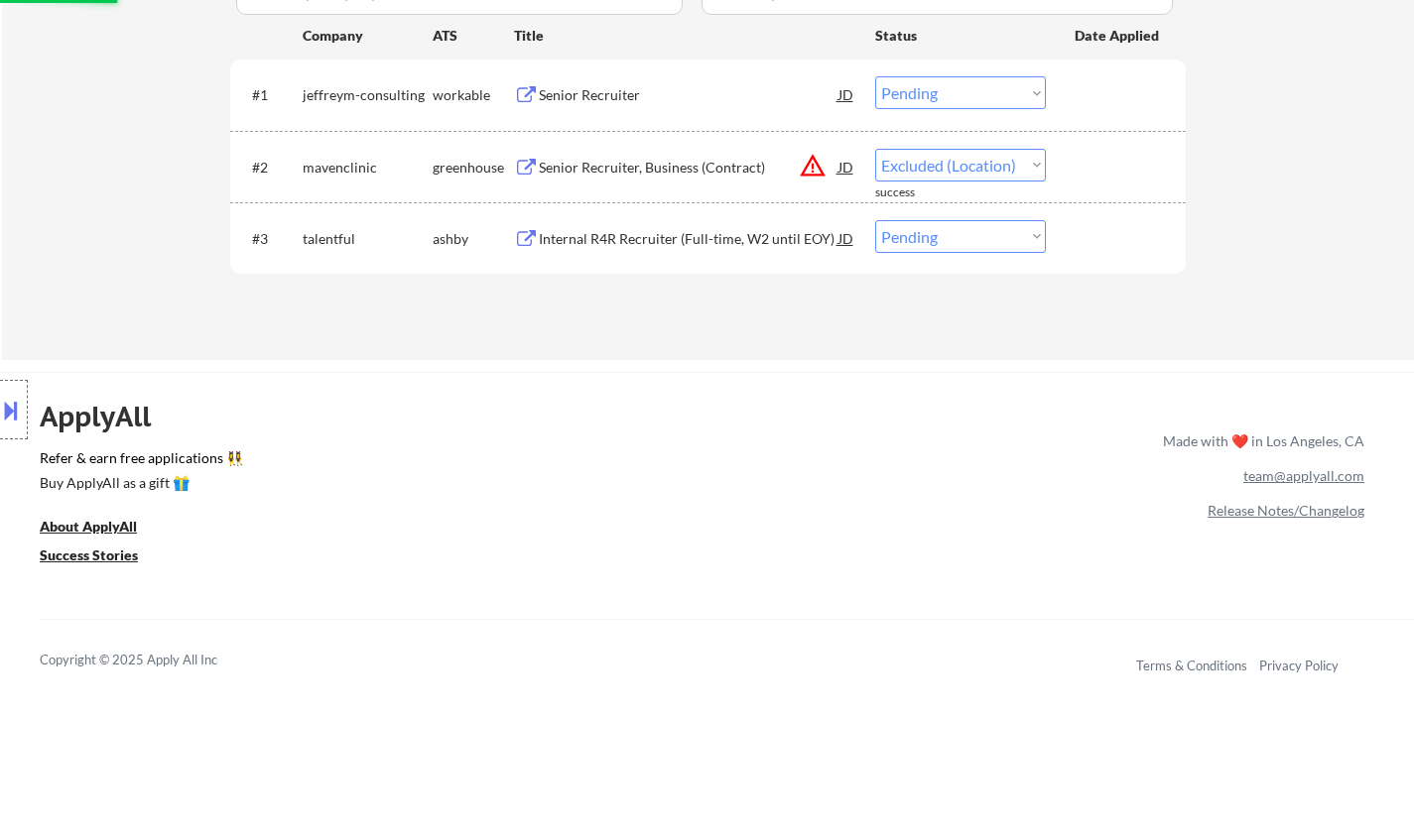 select on ""pending"" 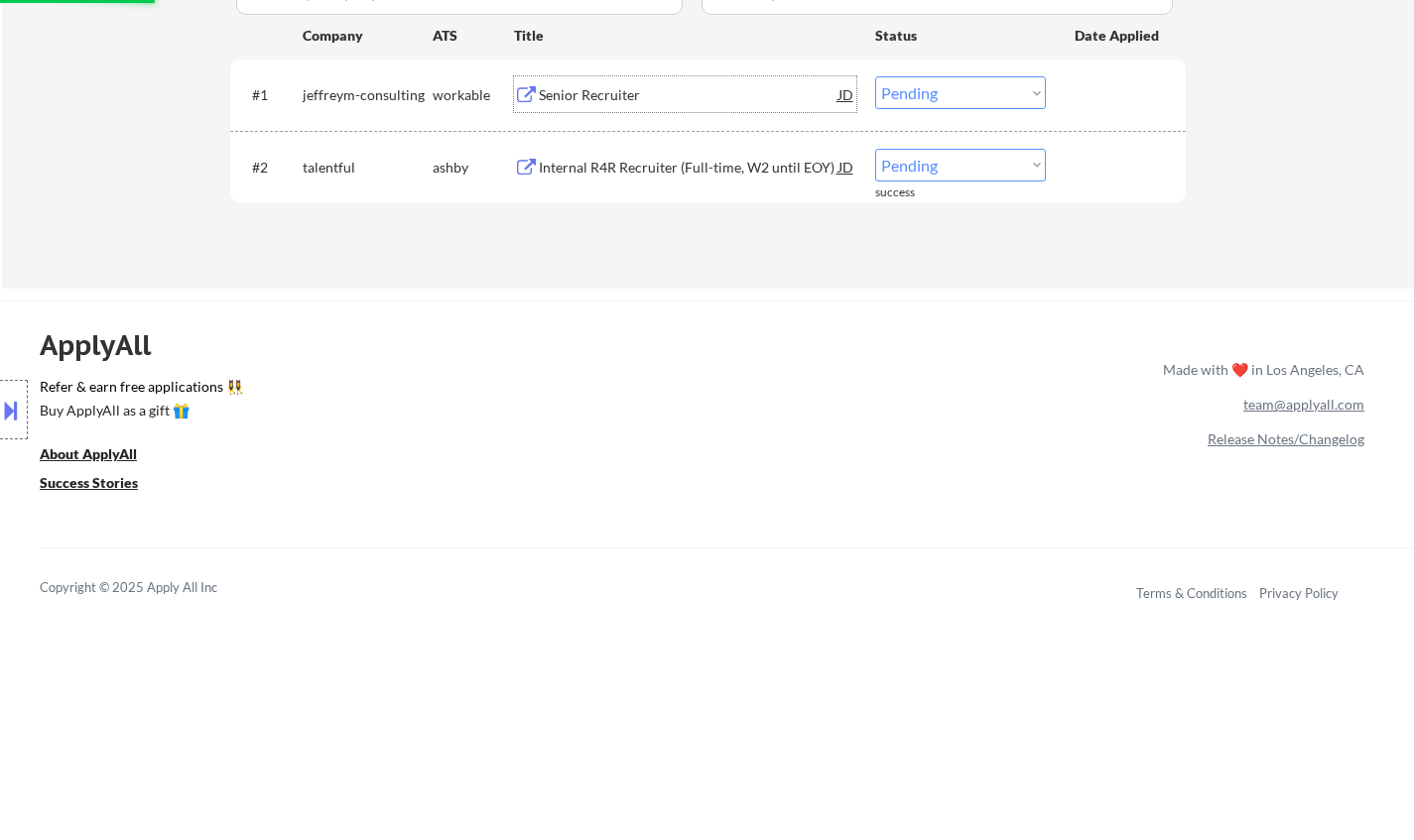 click on "Senior Recruiter" at bounding box center (689, 95) 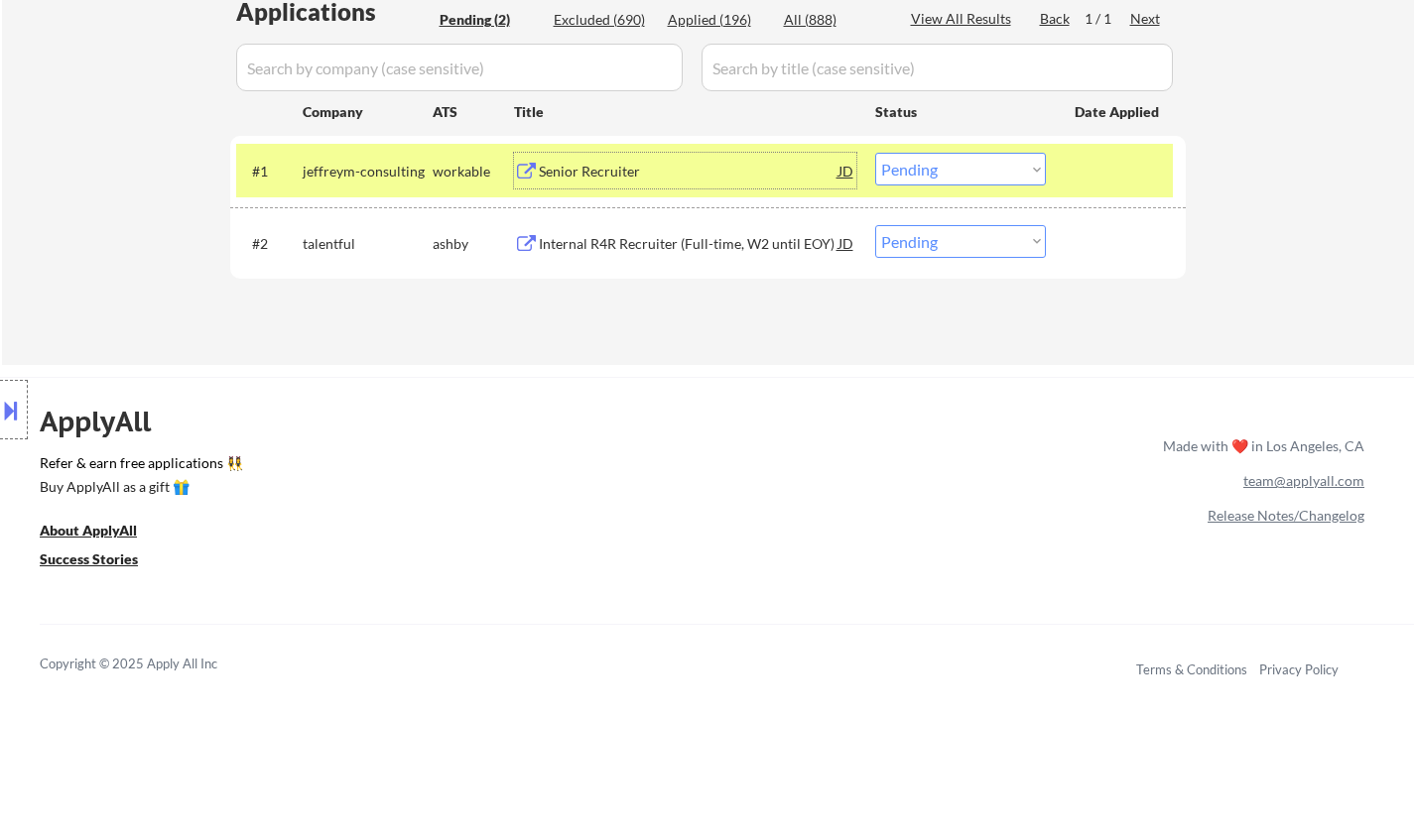 scroll, scrollTop: 496, scrollLeft: 0, axis: vertical 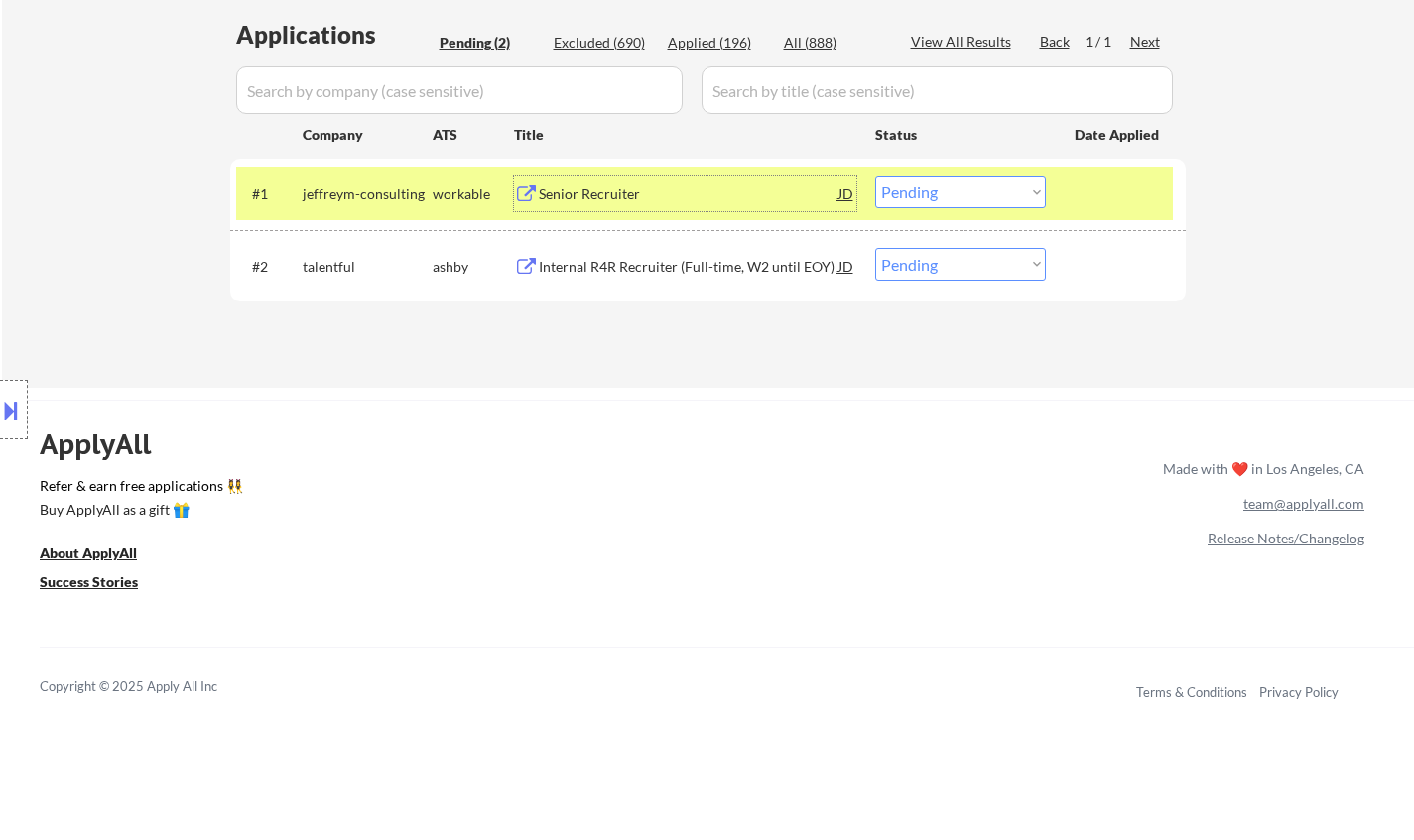 click on "#1 jeffreym-consulting workable Senior Recruiter JD warning_amber Choose an option... Pending Applied Excluded (Questions) Excluded (Expired) Excluded (Location) Excluded (Bad Match) Excluded (Blocklist) Excluded (Salary) Excluded (Other)" at bounding box center (705, 193) 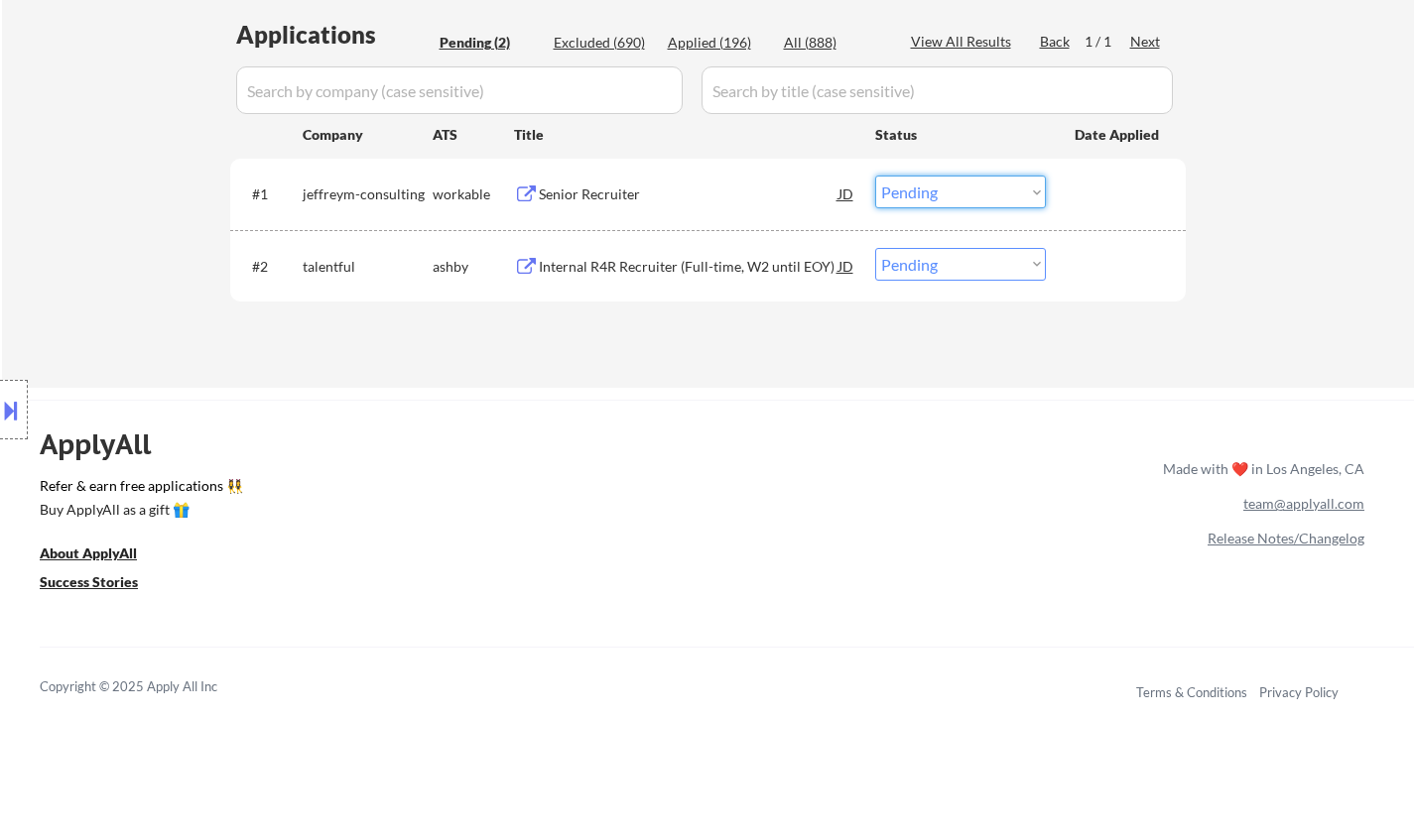click on "Choose an option... Pending Applied Excluded (Questions) Excluded (Expired) Excluded (Location) Excluded (Bad Match) Excluded (Blocklist) Excluded (Salary) Excluded (Other)" at bounding box center (961, 191) 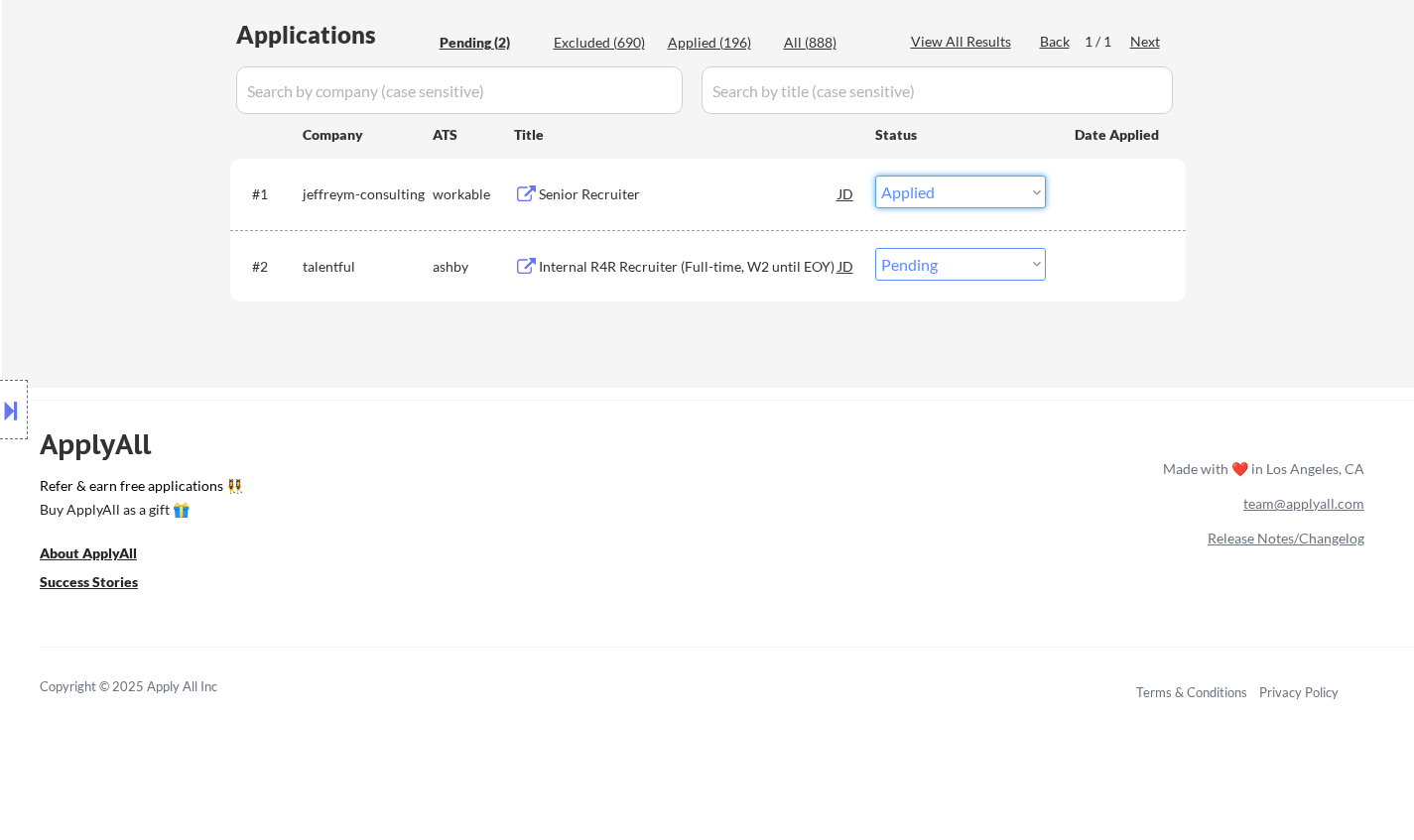 click on "Choose an option... Pending Applied Excluded (Questions) Excluded (Expired) Excluded (Location) Excluded (Bad Match) Excluded (Blocklist) Excluded (Salary) Excluded (Other)" at bounding box center [961, 191] 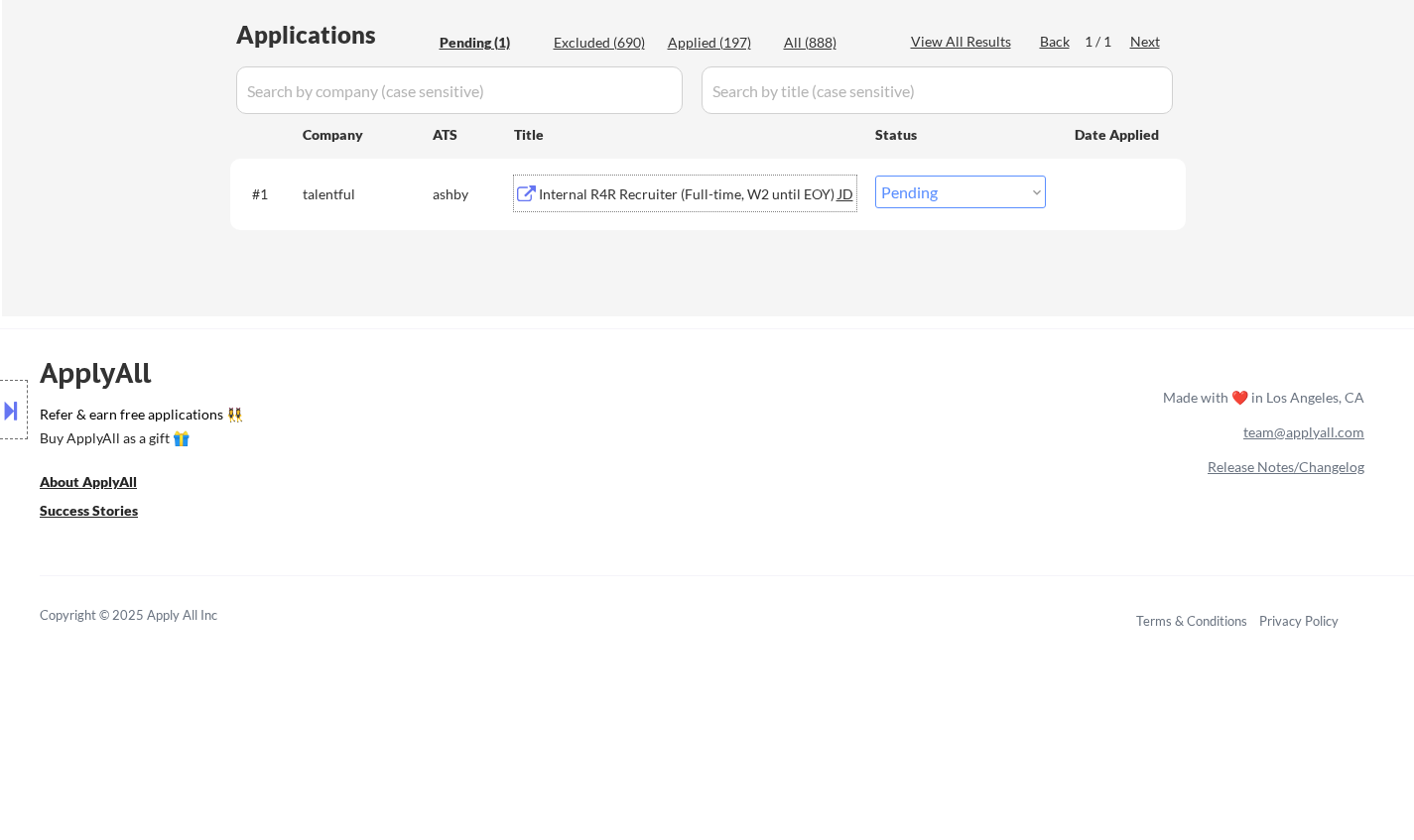 click on "Internal R4R Recruiter (Full-time, W2 until EOY)" at bounding box center [689, 194] 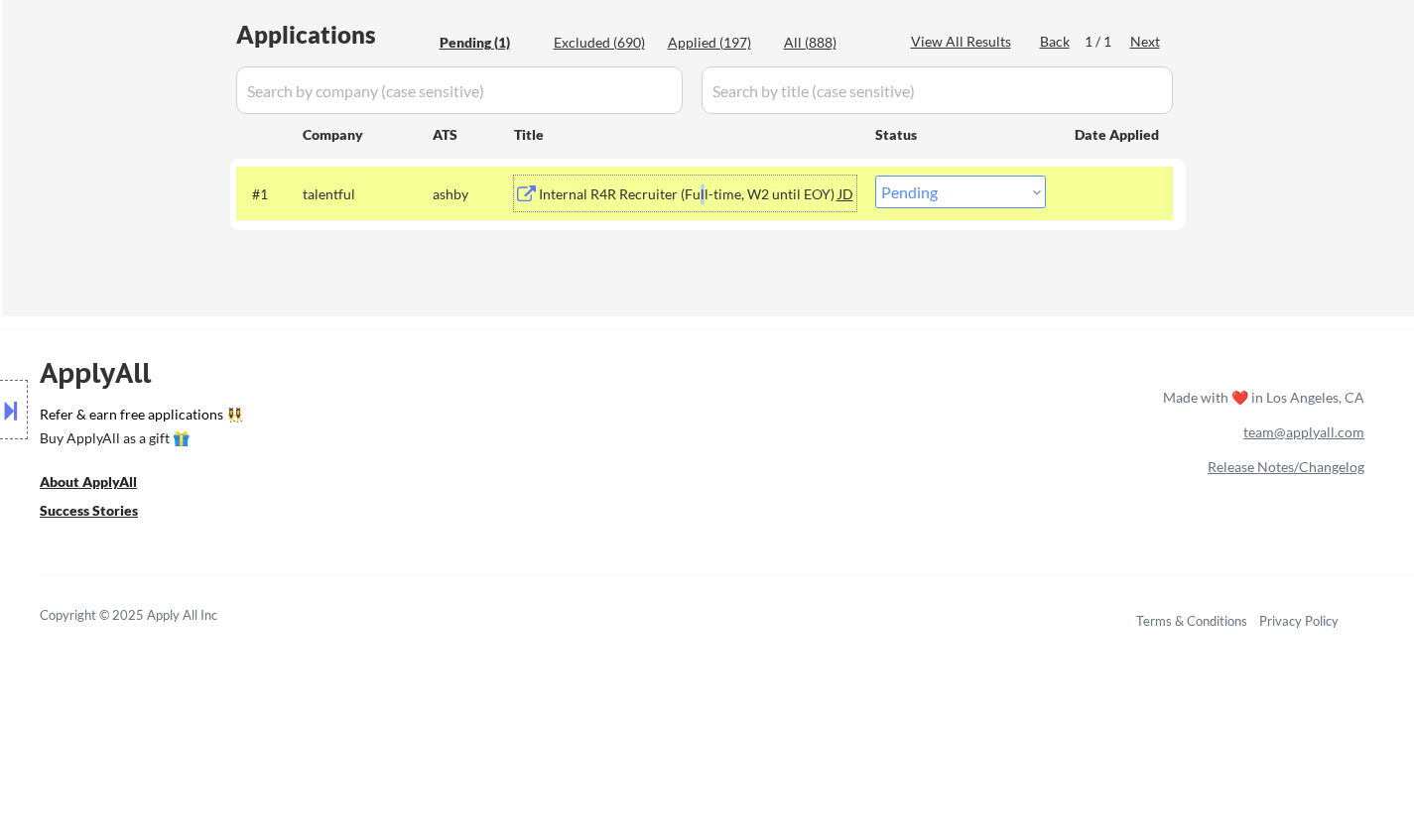 click on "Choose an option... Pending Applied Excluded (Questions) Excluded (Expired) Excluded (Location) Excluded (Bad Match) Excluded (Blocklist) Excluded (Salary) Excluded (Other)" at bounding box center (961, 191) 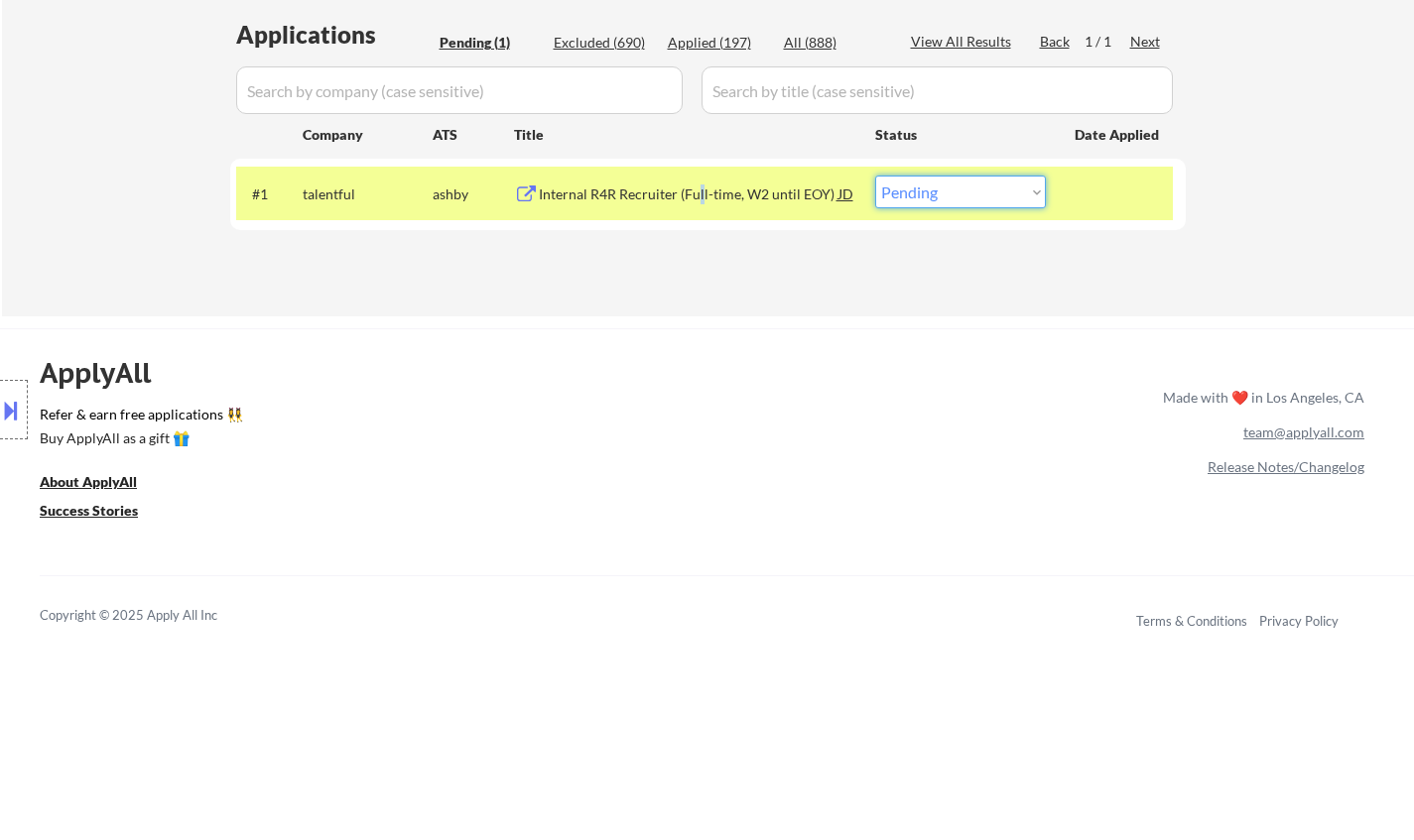 select on ""excluded__salary_"" 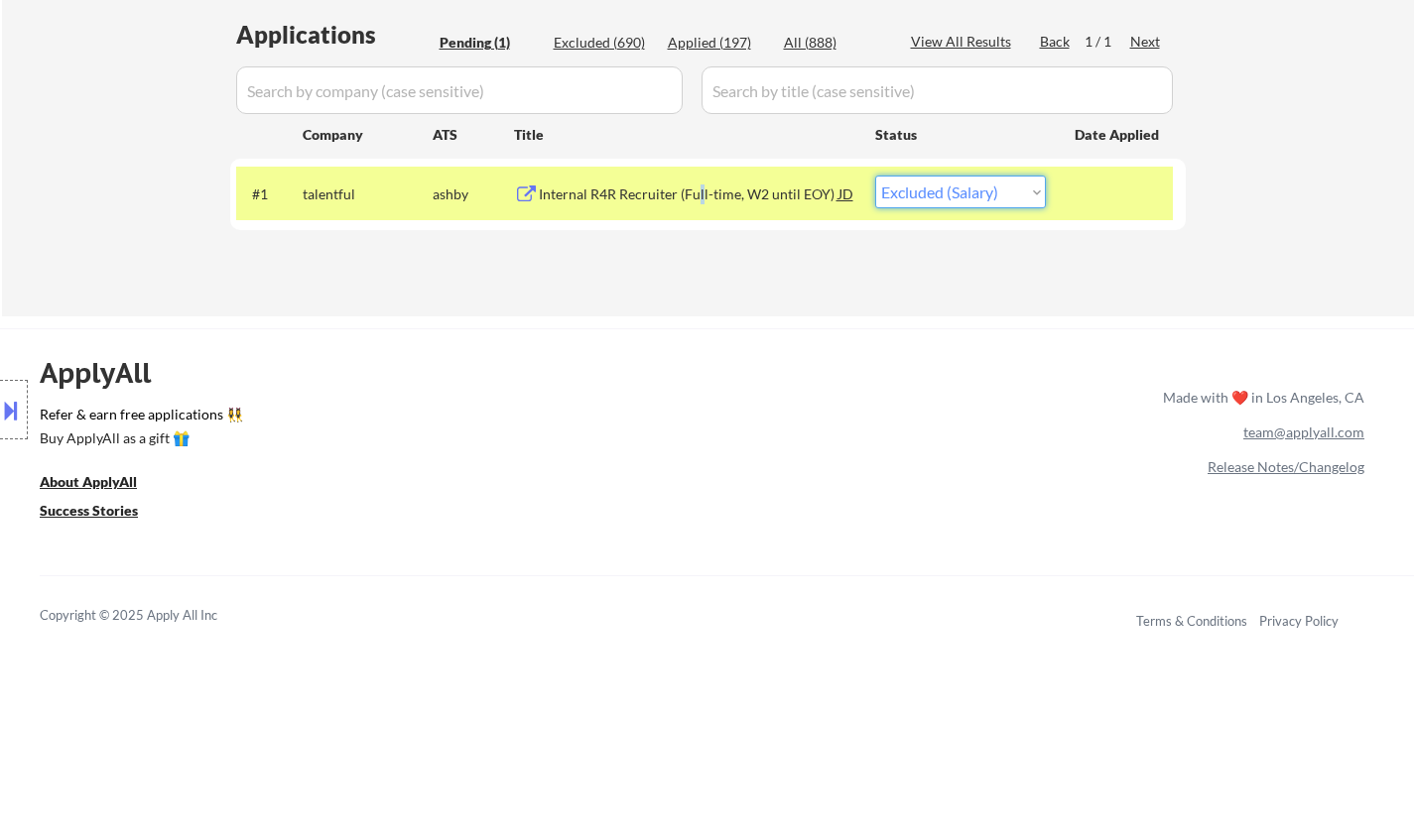 click on "Choose an option... Pending Applied Excluded (Questions) Excluded (Expired) Excluded (Location) Excluded (Bad Match) Excluded (Blocklist) Excluded (Salary) Excluded (Other)" at bounding box center [961, 191] 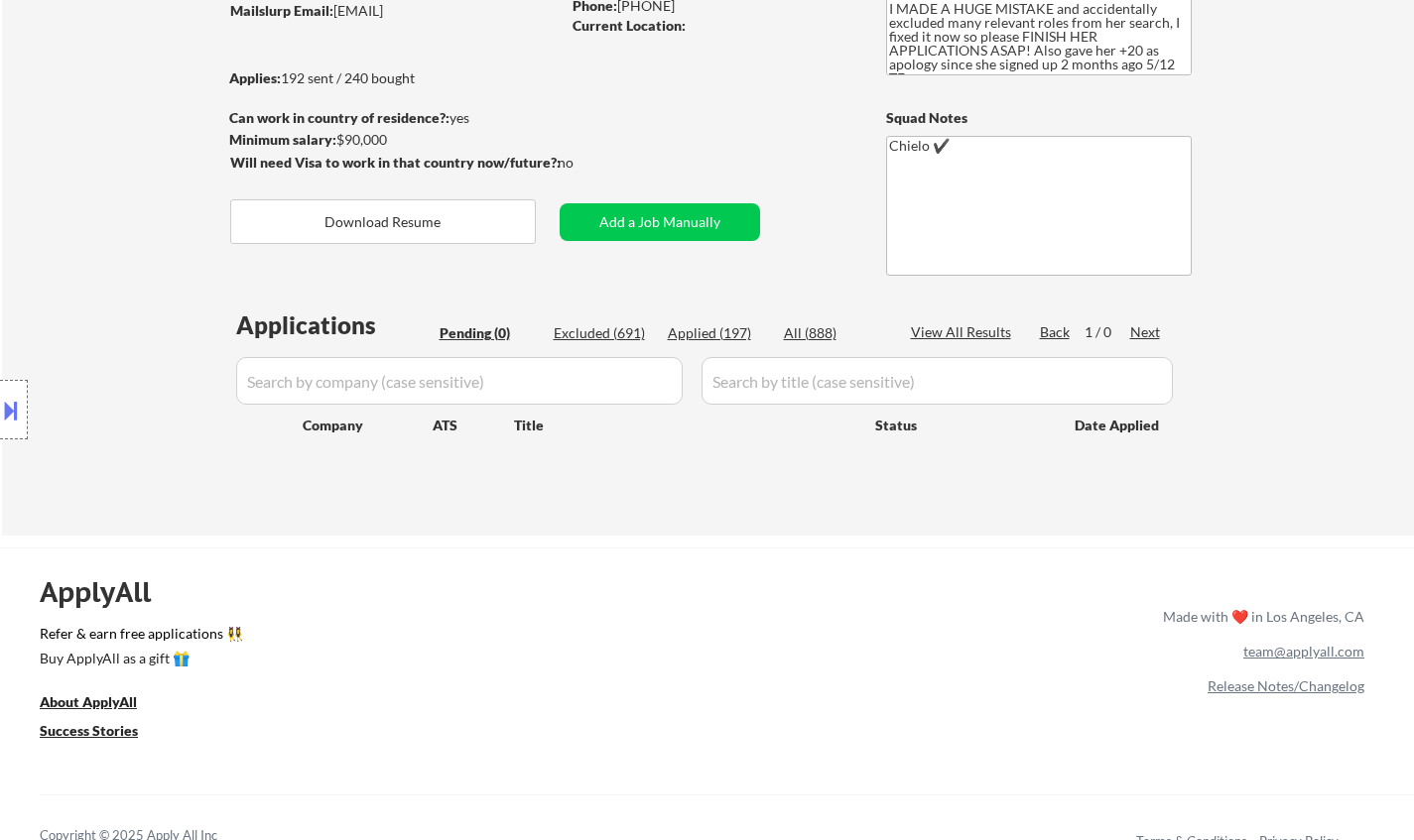 scroll, scrollTop: 397, scrollLeft: 0, axis: vertical 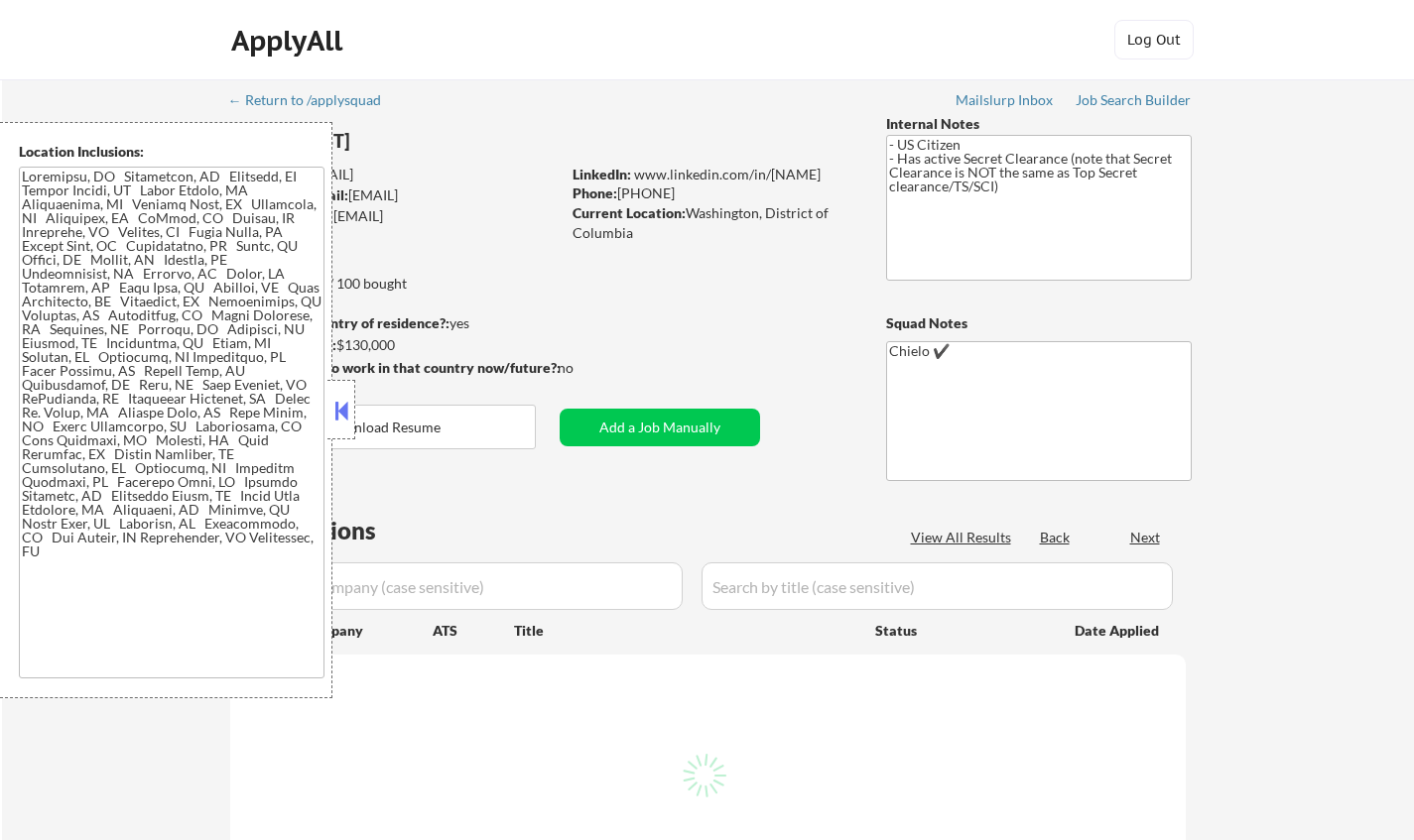 select on ""pending"" 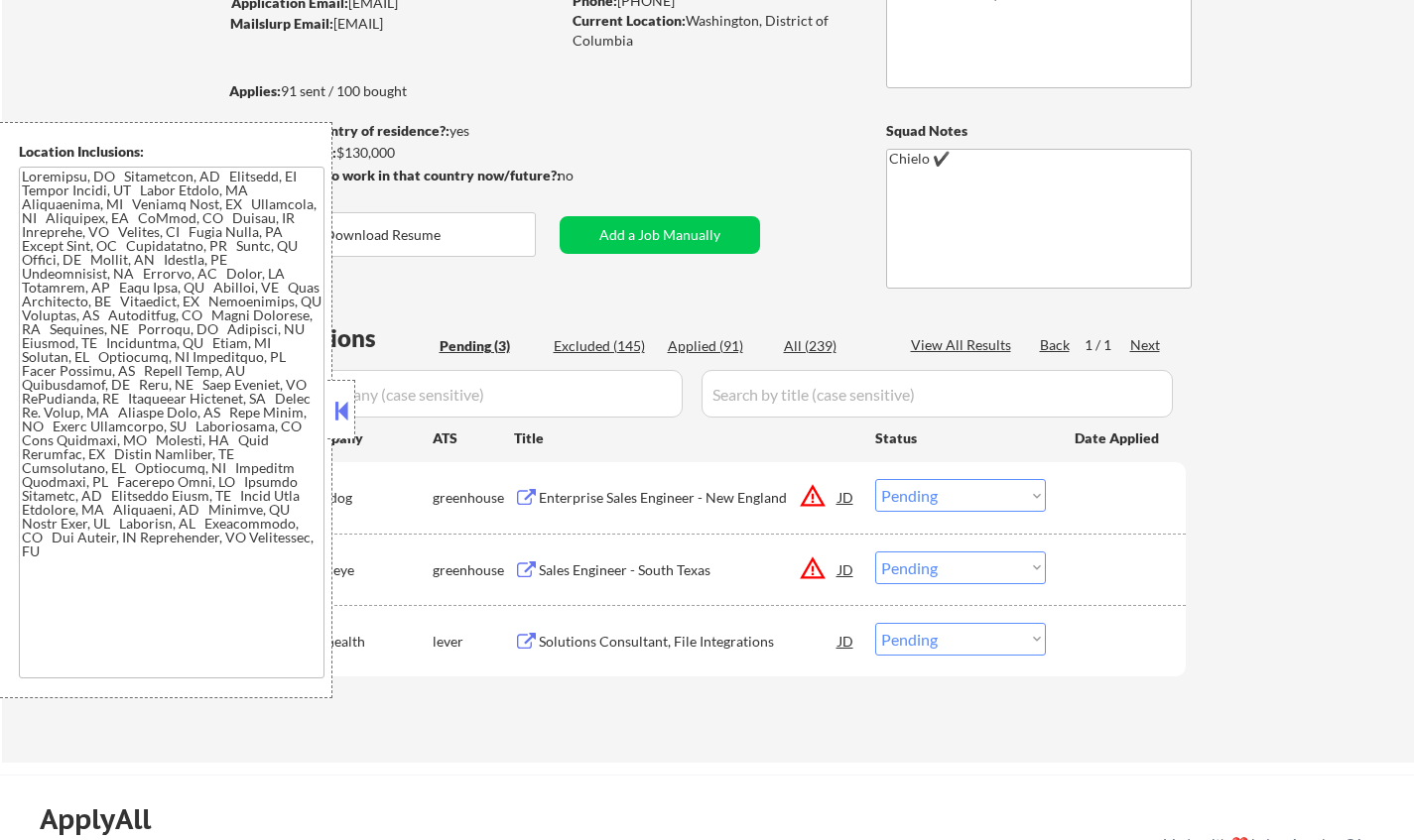 scroll, scrollTop: 198, scrollLeft: 0, axis: vertical 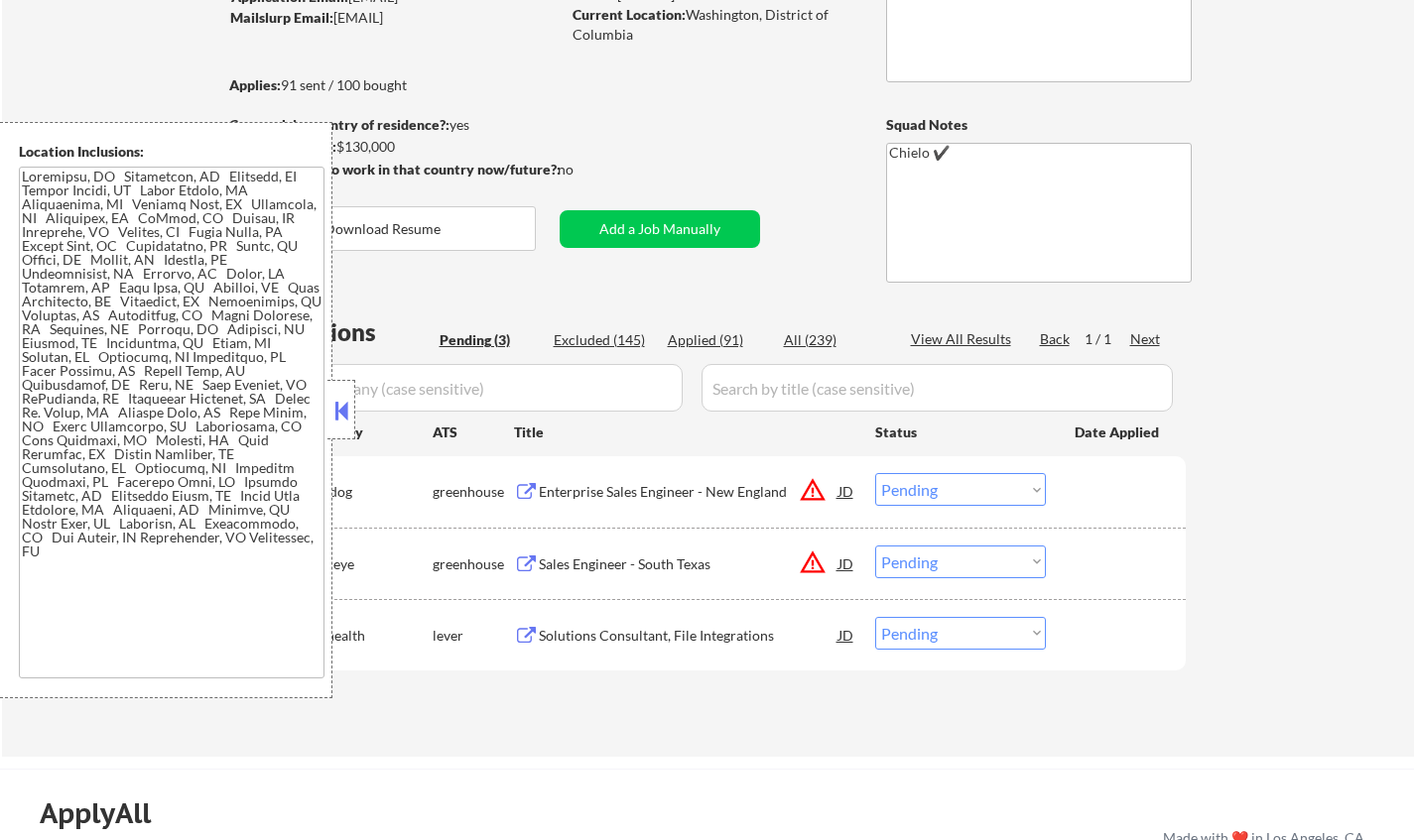 click at bounding box center [341, 411] 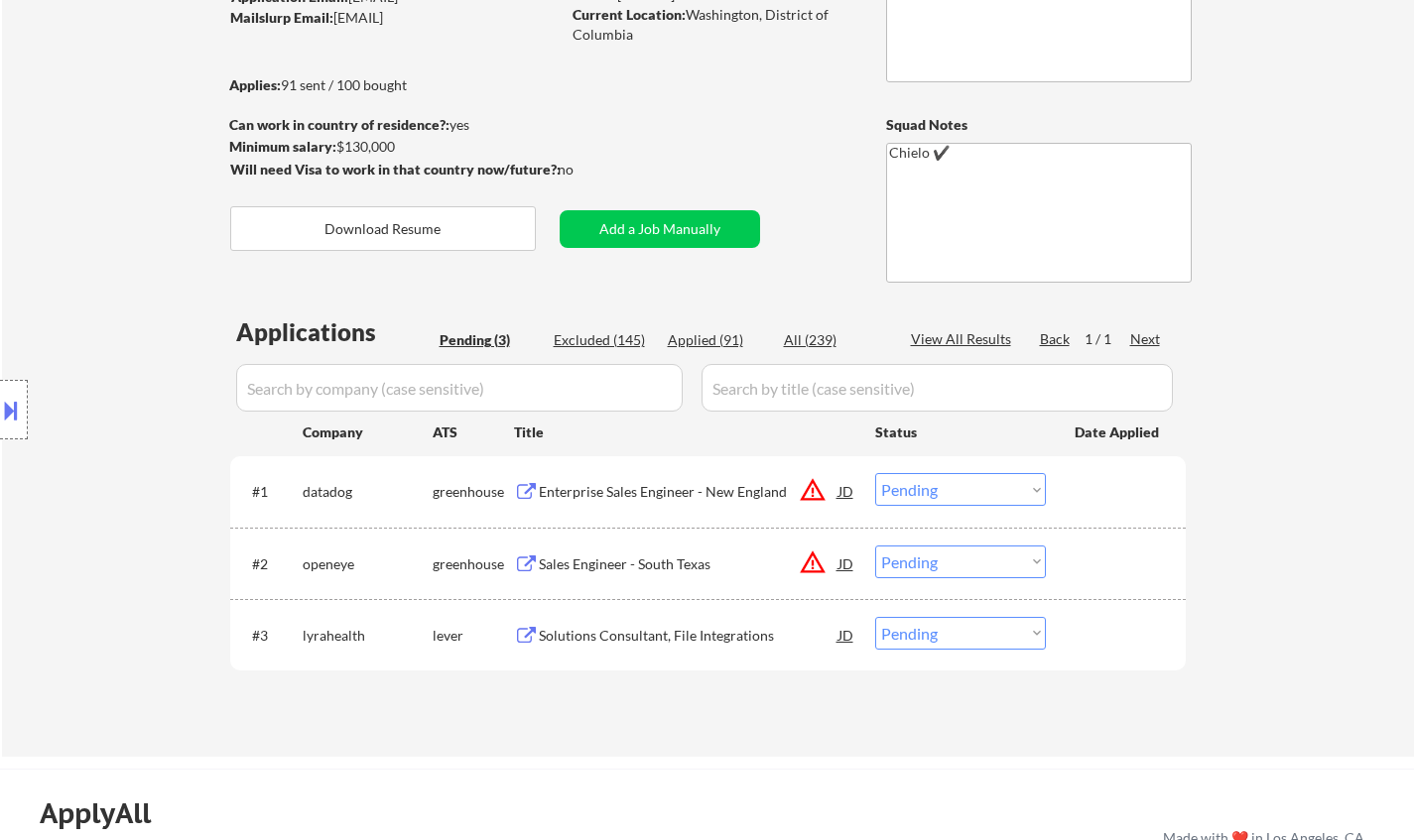 click on "Solutions Consultant, File Integrations" at bounding box center [689, 636] 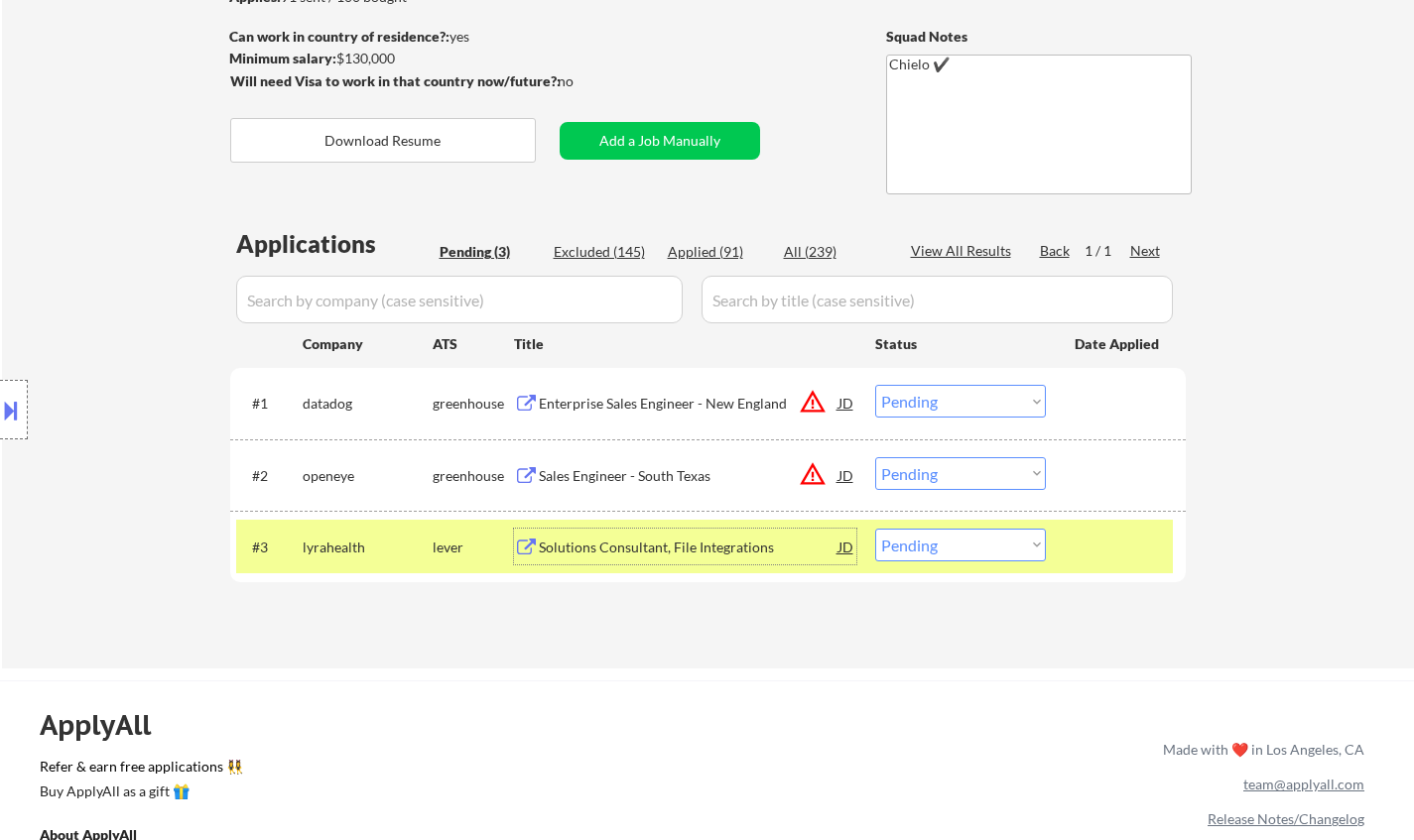scroll, scrollTop: 397, scrollLeft: 0, axis: vertical 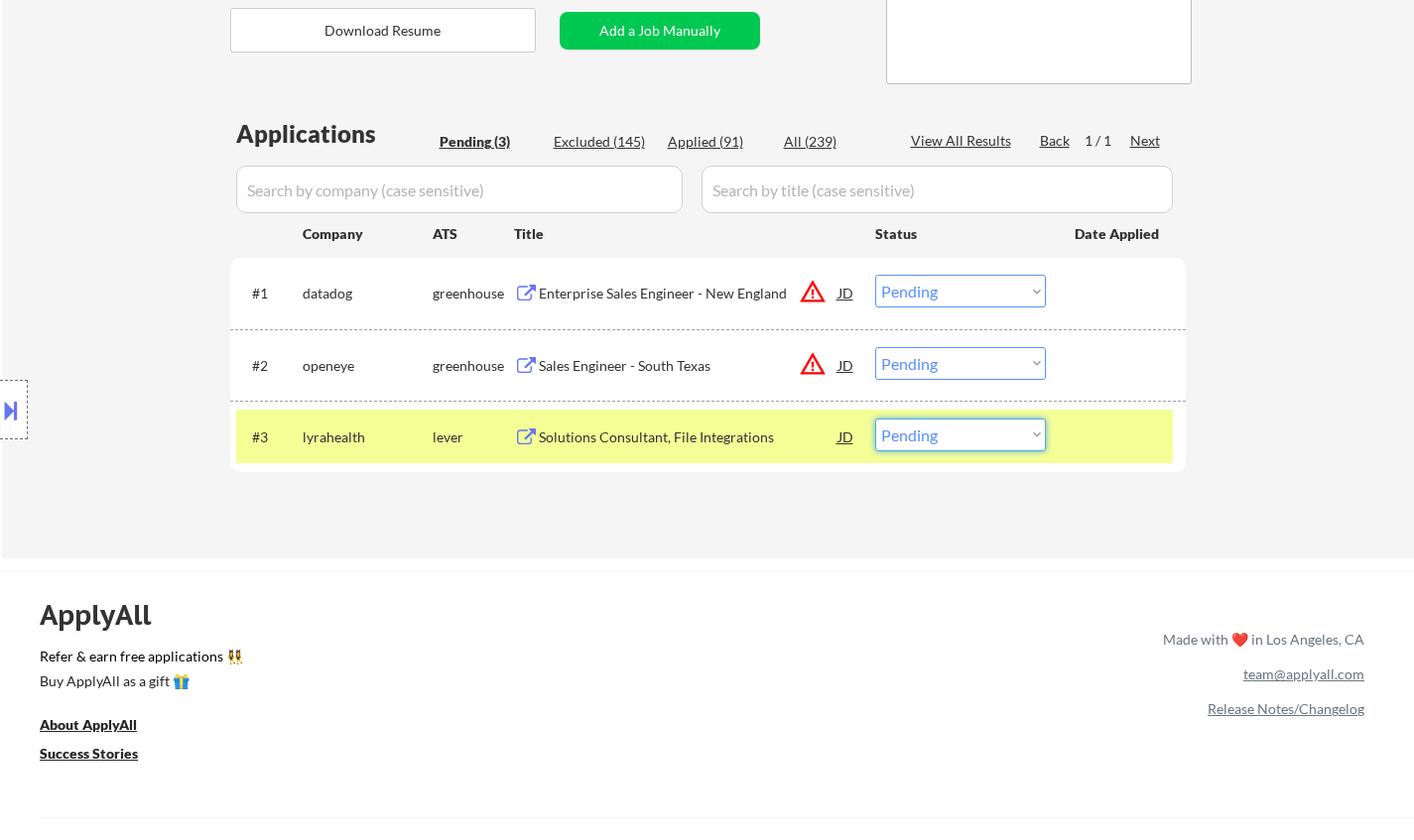 click on "Choose an option... Pending Applied Excluded (Questions) Excluded (Expired) Excluded (Location) Excluded (Bad Match) Excluded (Blocklist) Excluded (Salary) Excluded (Other)" at bounding box center [961, 434] 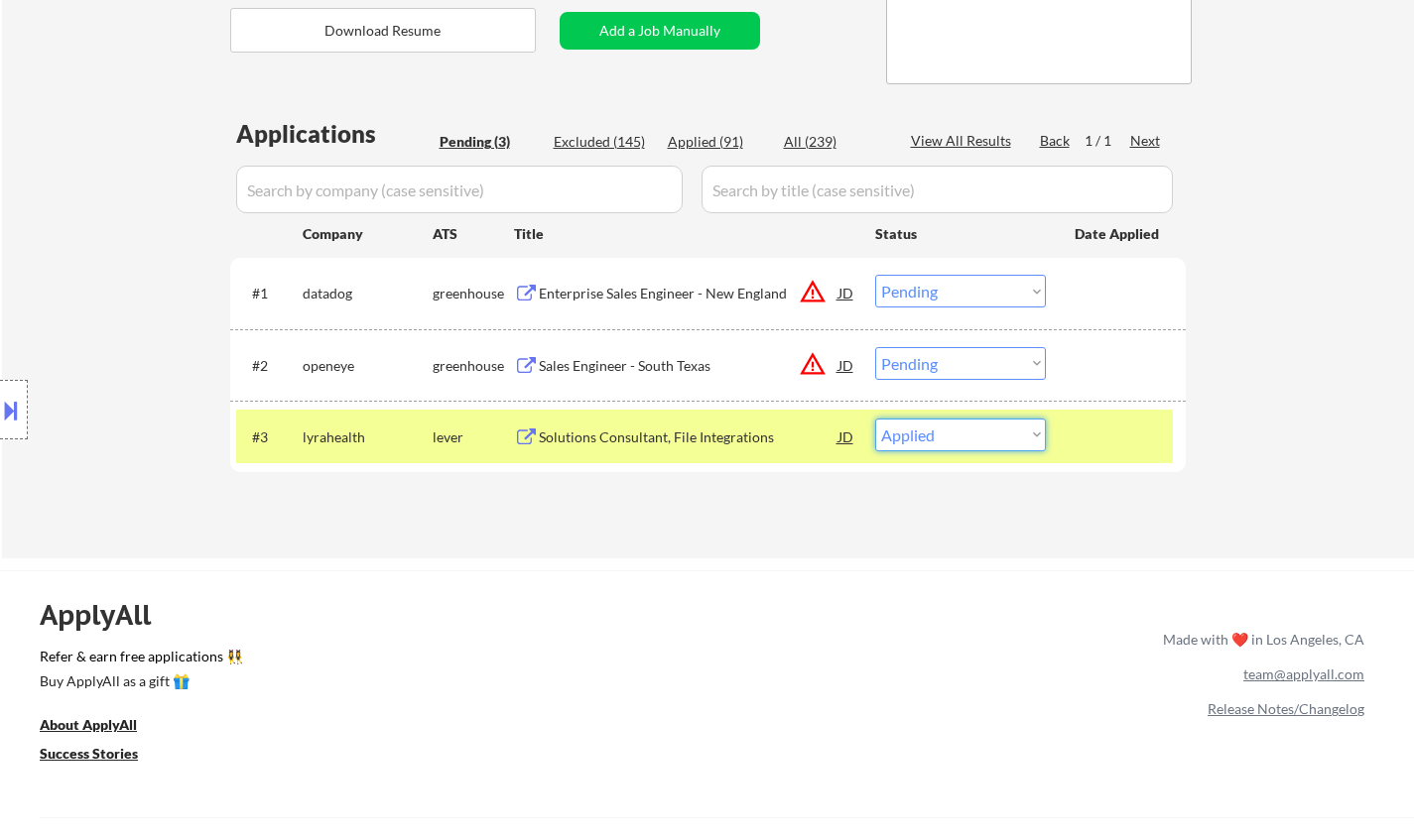 click on "Choose an option... Pending Applied Excluded (Questions) Excluded (Expired) Excluded (Location) Excluded (Bad Match) Excluded (Blocklist) Excluded (Salary) Excluded (Other)" at bounding box center [961, 434] 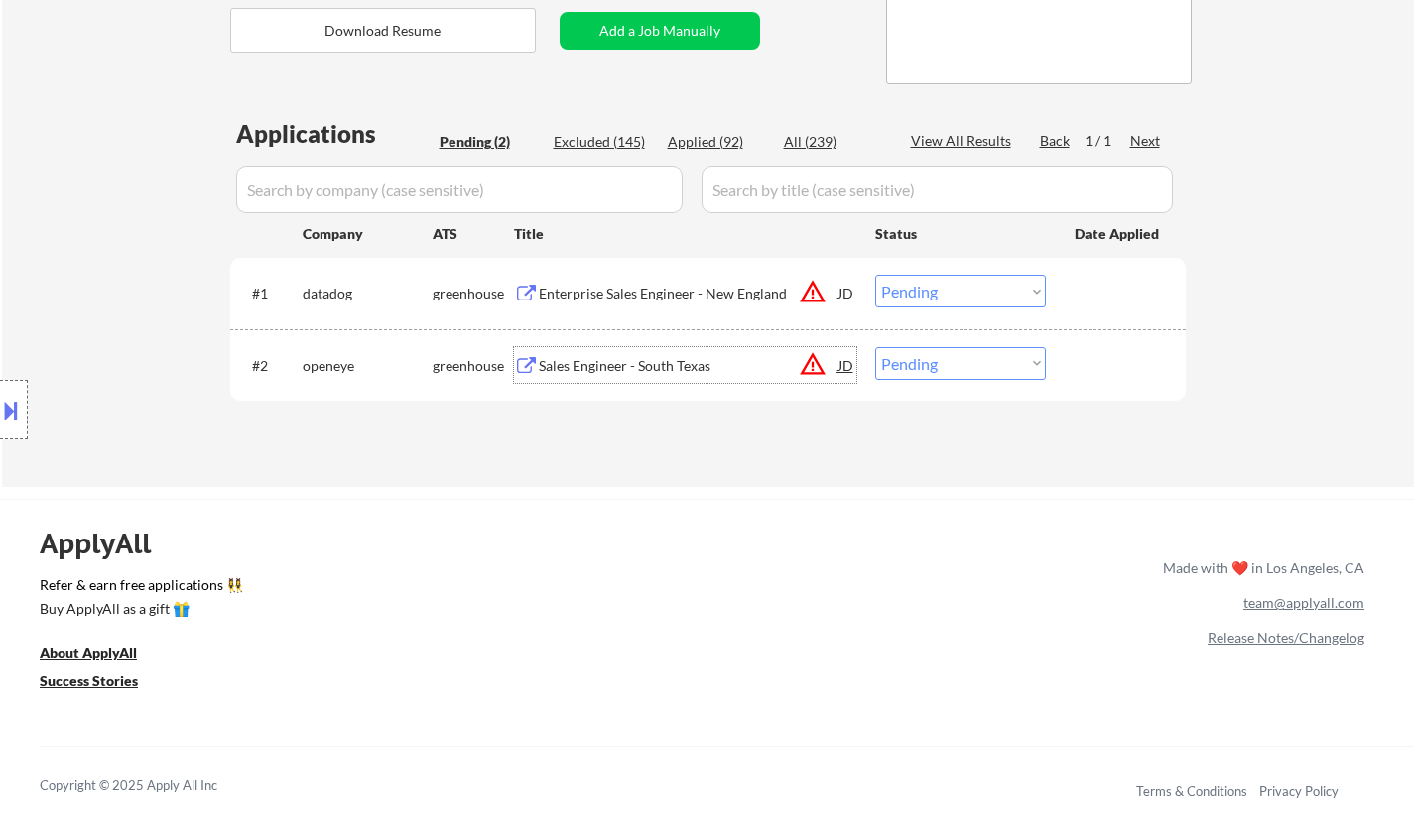 click on "Sales Engineer - South Texas" at bounding box center [689, 366] 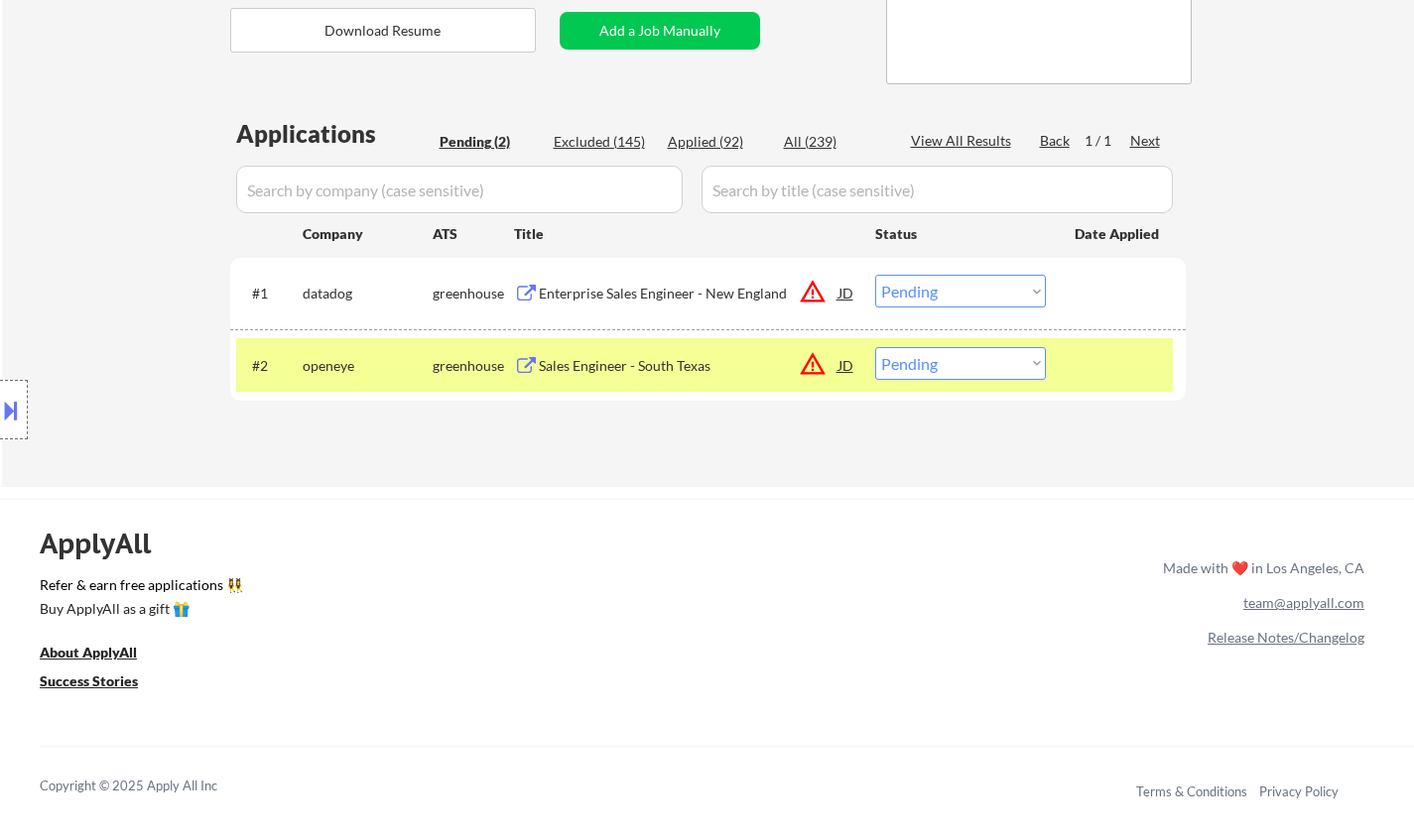 click at bounding box center (11, 410) 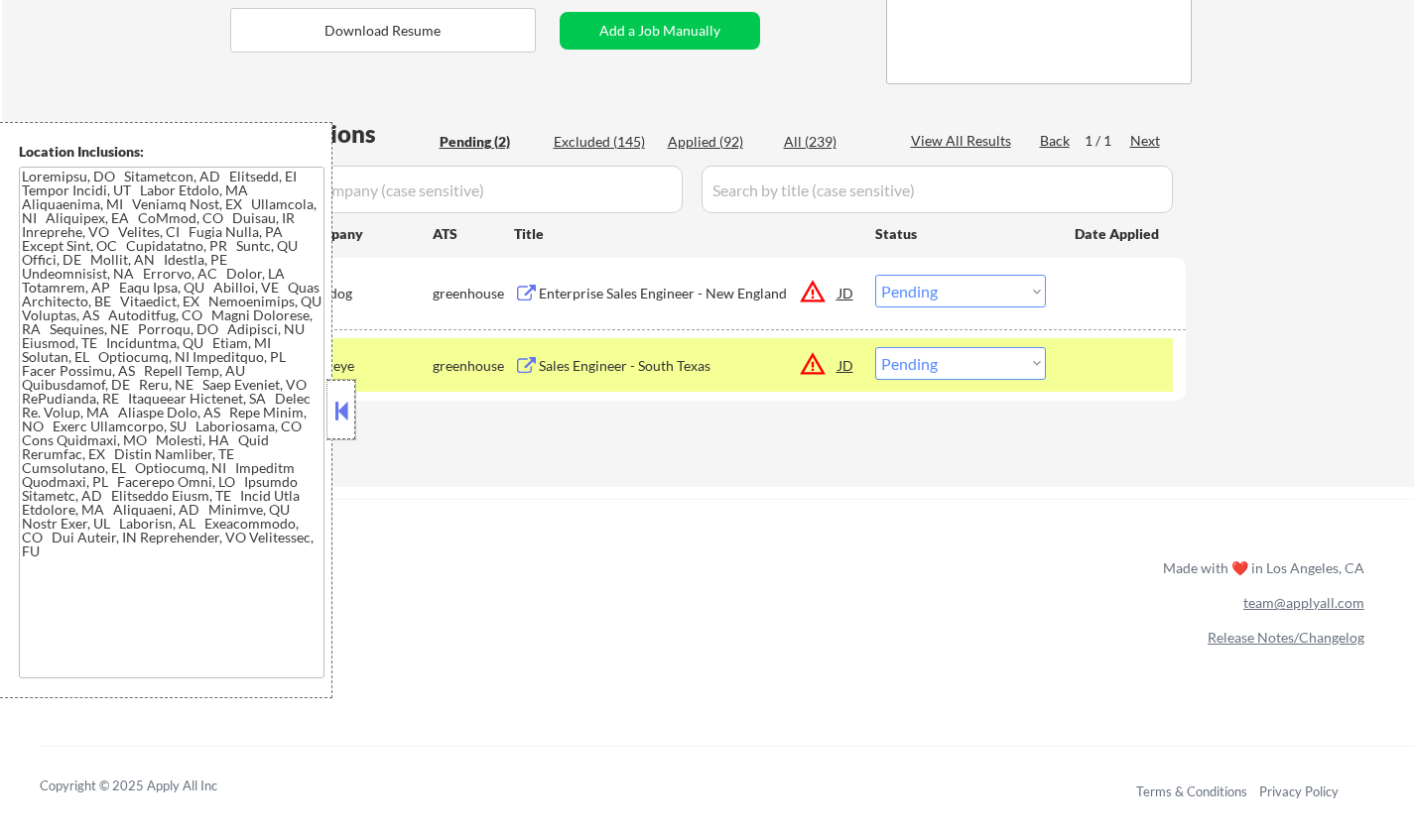 click at bounding box center [341, 410] 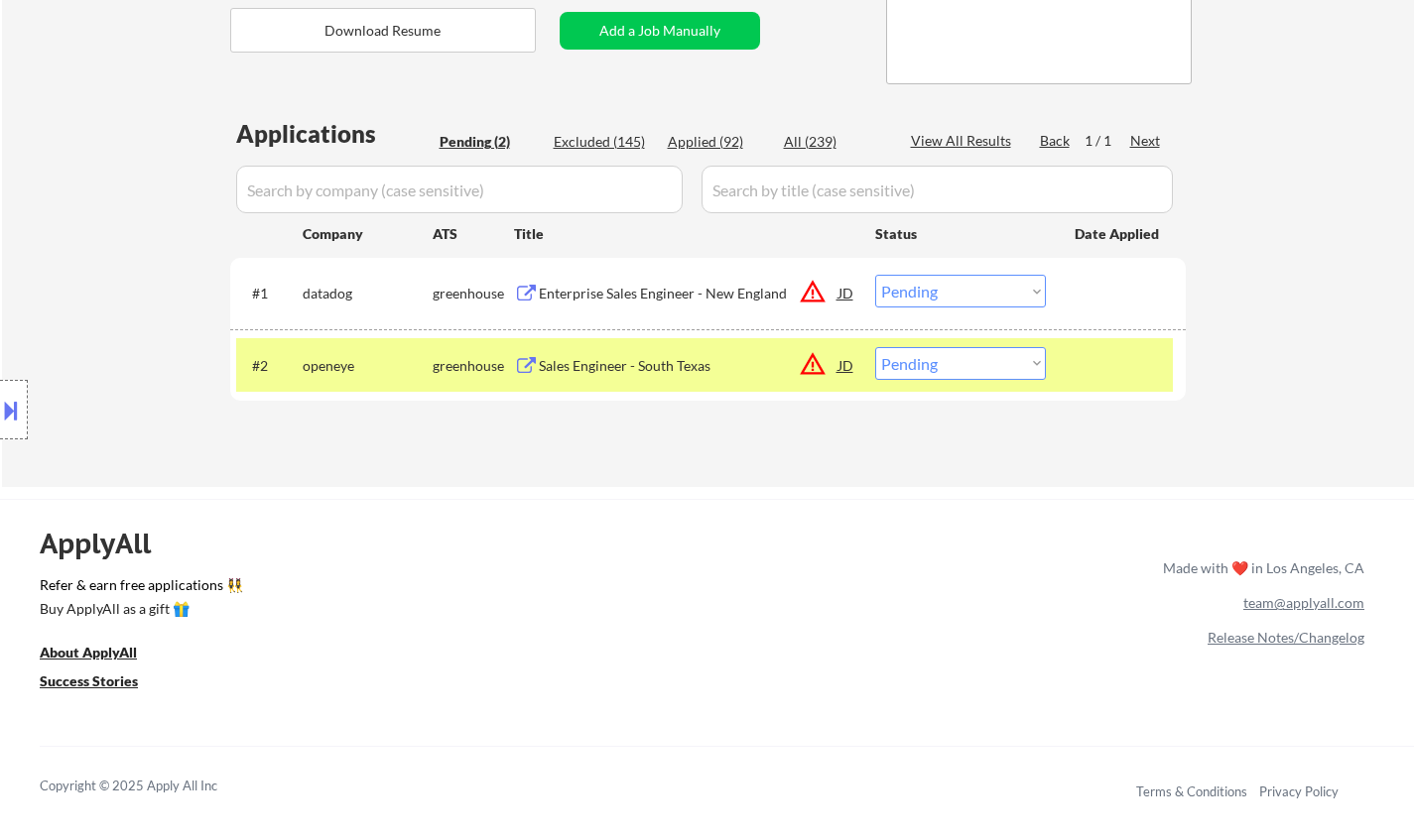 click on "Choose an option... Pending Applied Excluded (Questions) Excluded (Expired) Excluded (Location) Excluded (Bad Match) Excluded (Blocklist) Excluded (Salary) Excluded (Other)" at bounding box center (961, 363) 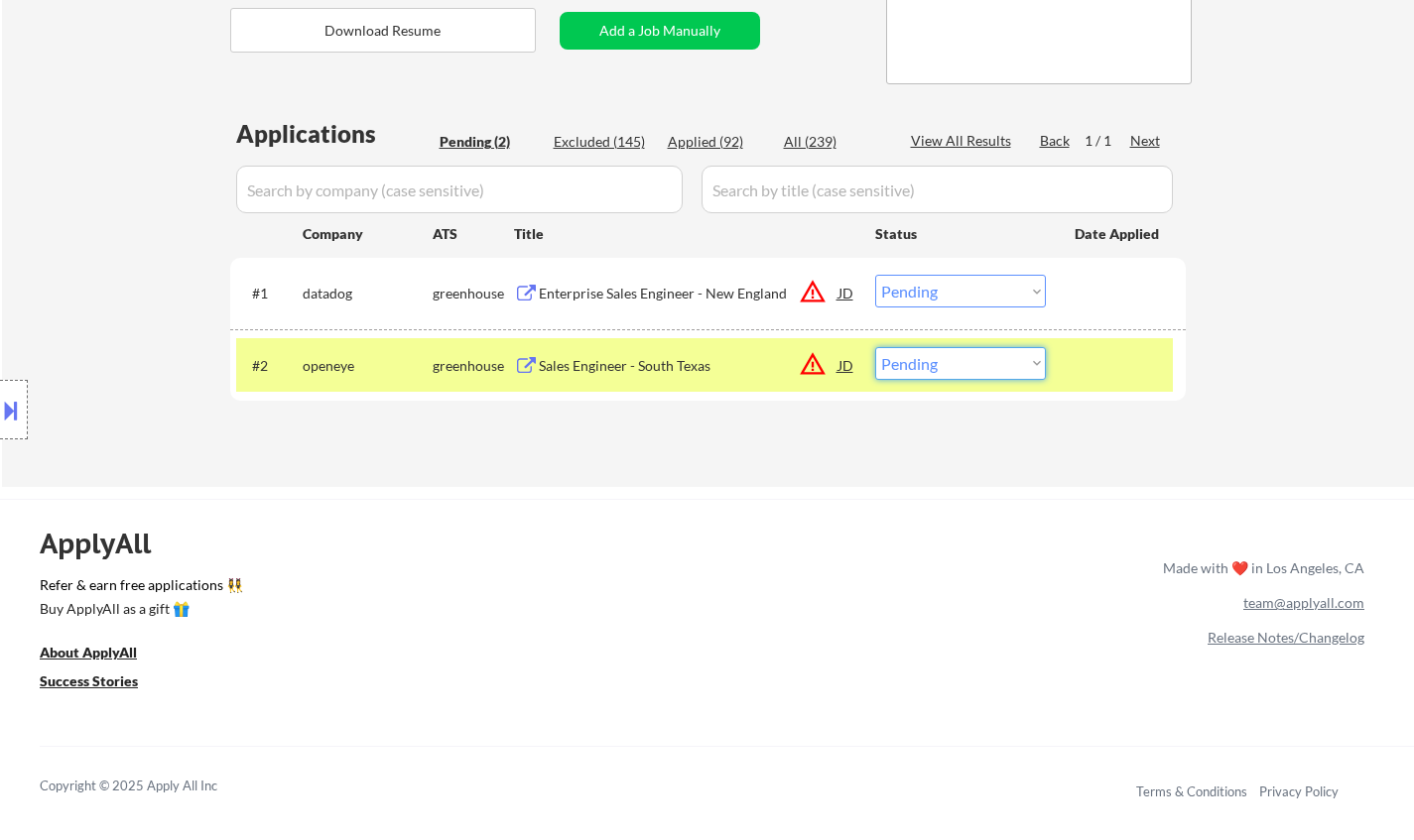 select on ""excluded__location_"" 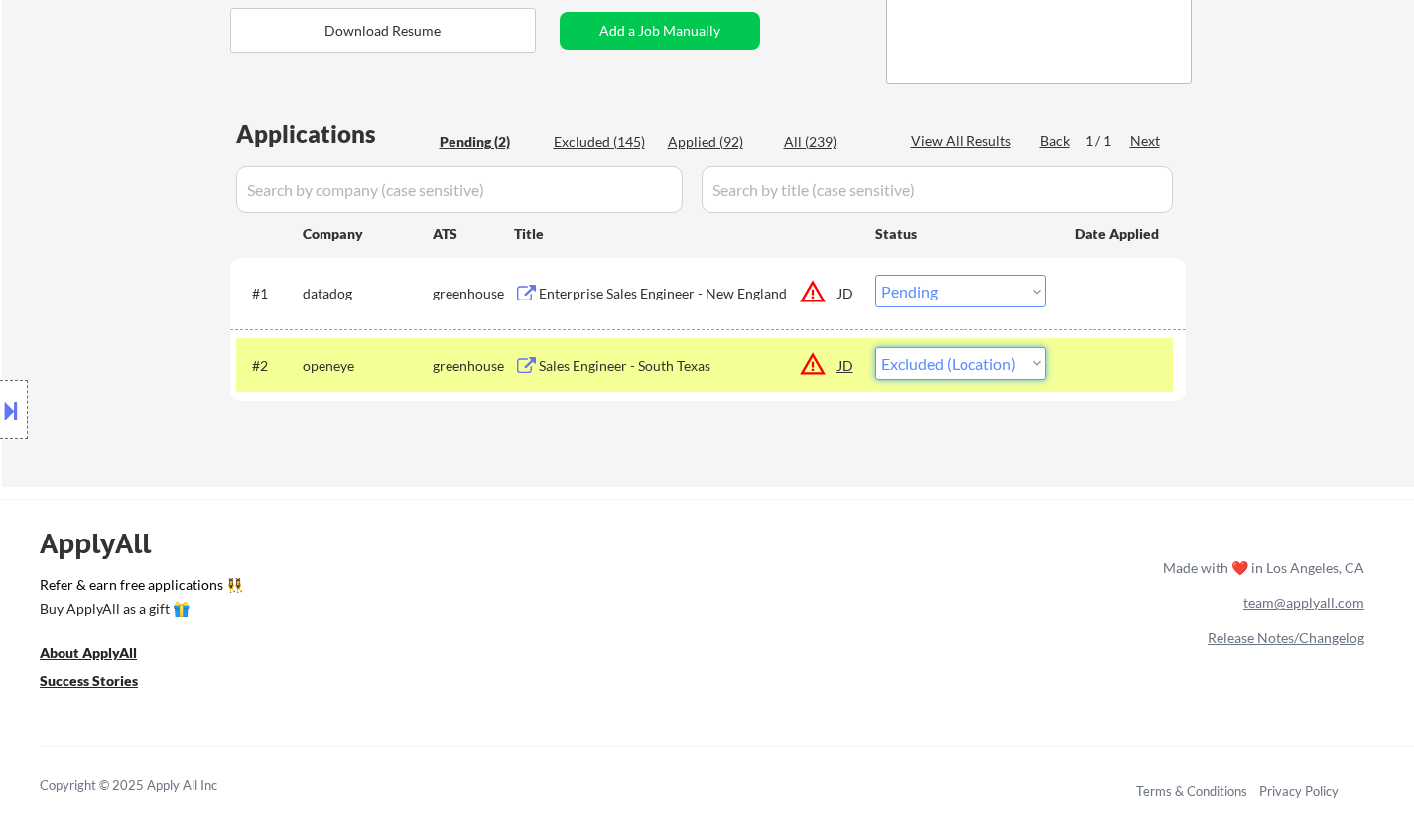 click on "Choose an option... Pending Applied Excluded (Questions) Excluded (Expired) Excluded (Location) Excluded (Bad Match) Excluded (Blocklist) Excluded (Salary) Excluded (Other)" at bounding box center [961, 363] 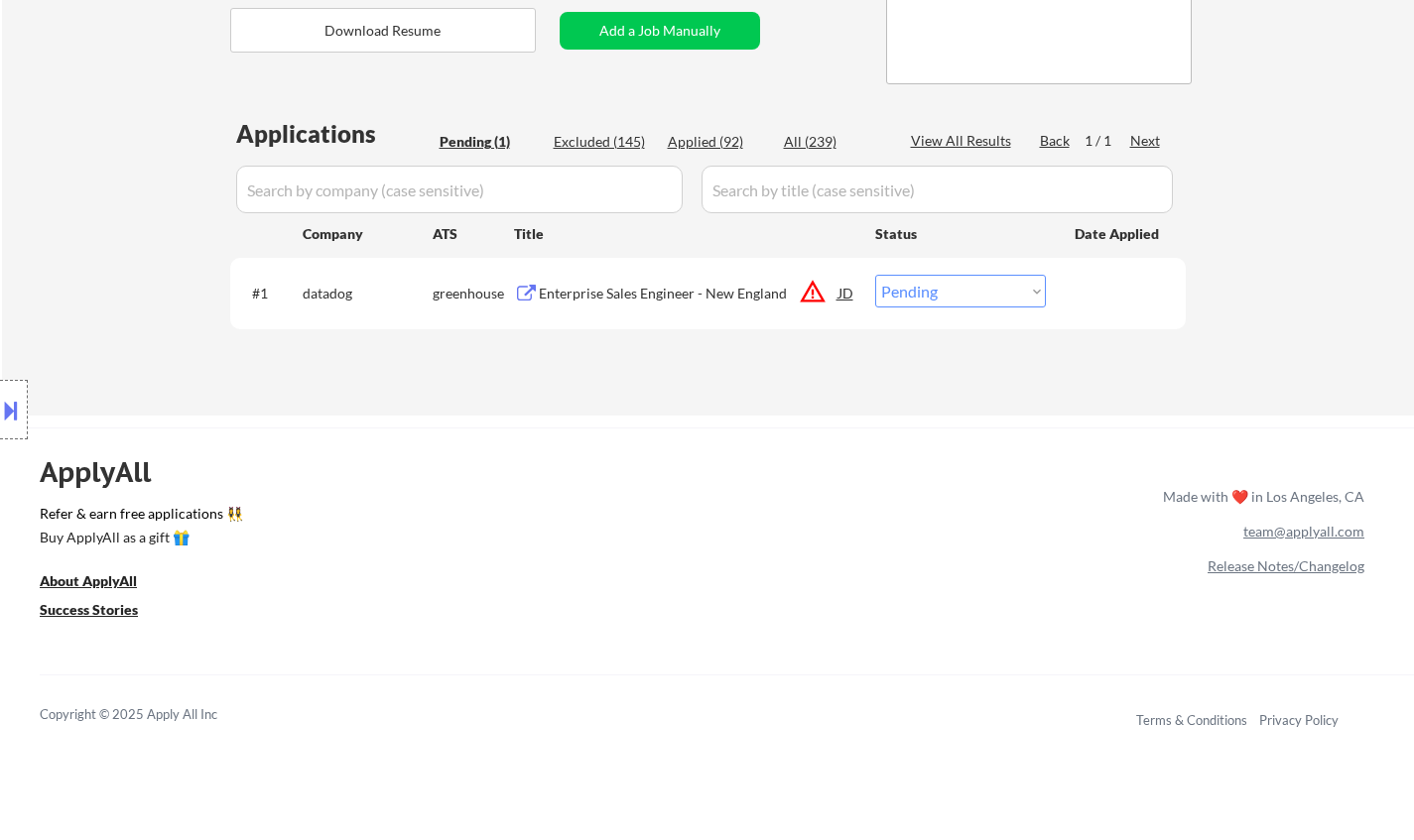 click on "Enterprise Sales Engineer - New England" at bounding box center [689, 293] 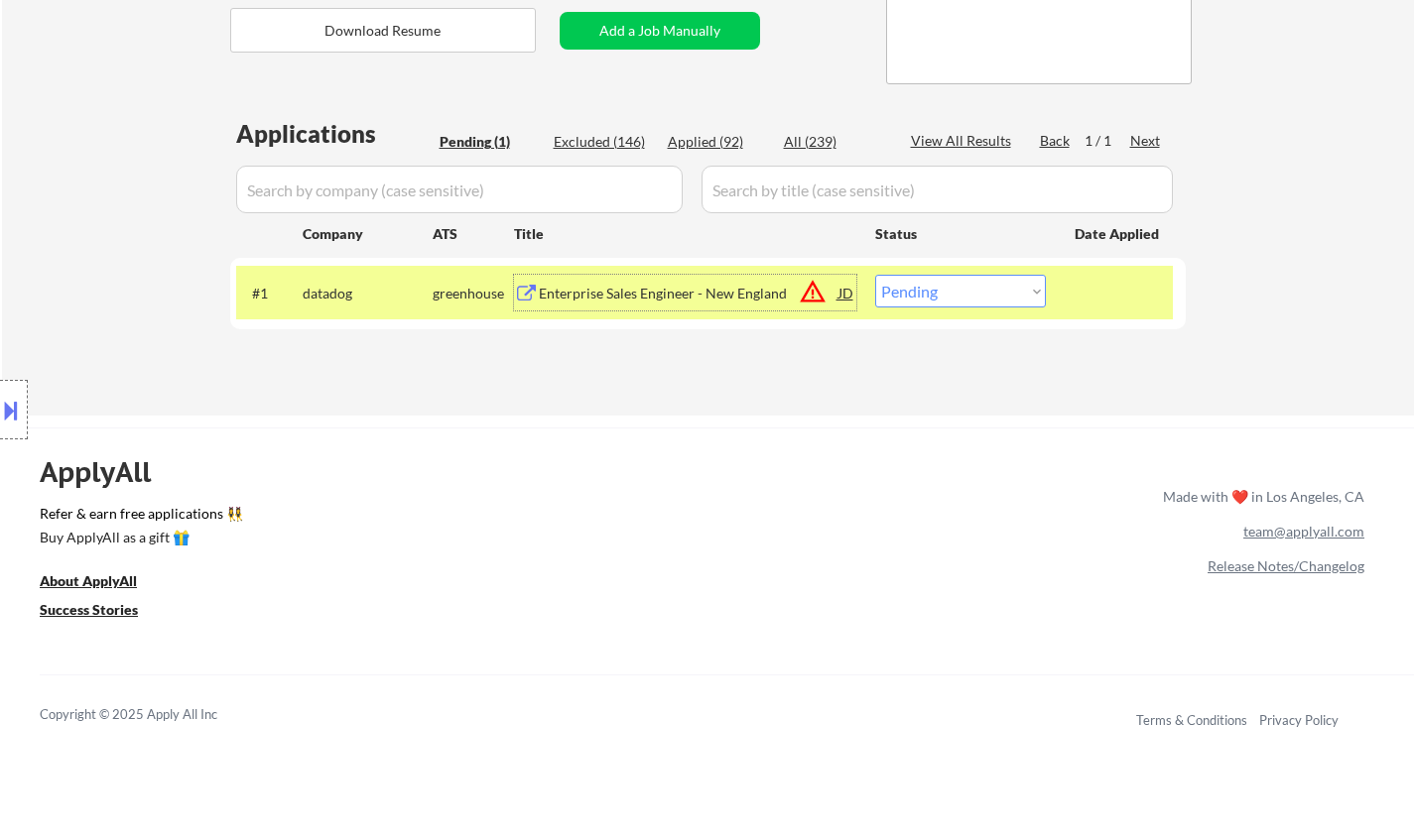 click at bounding box center [11, 410] 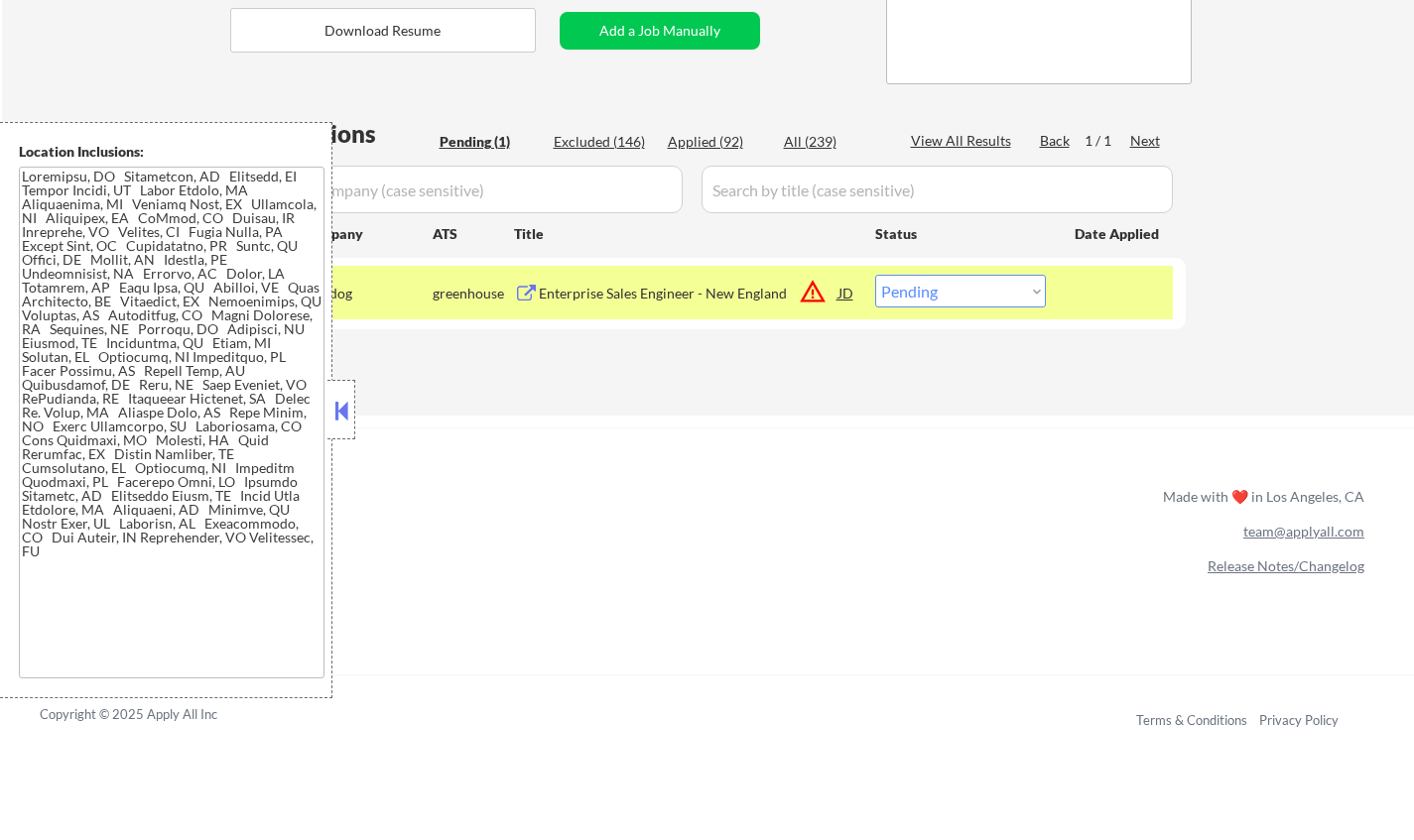 click at bounding box center (341, 411) 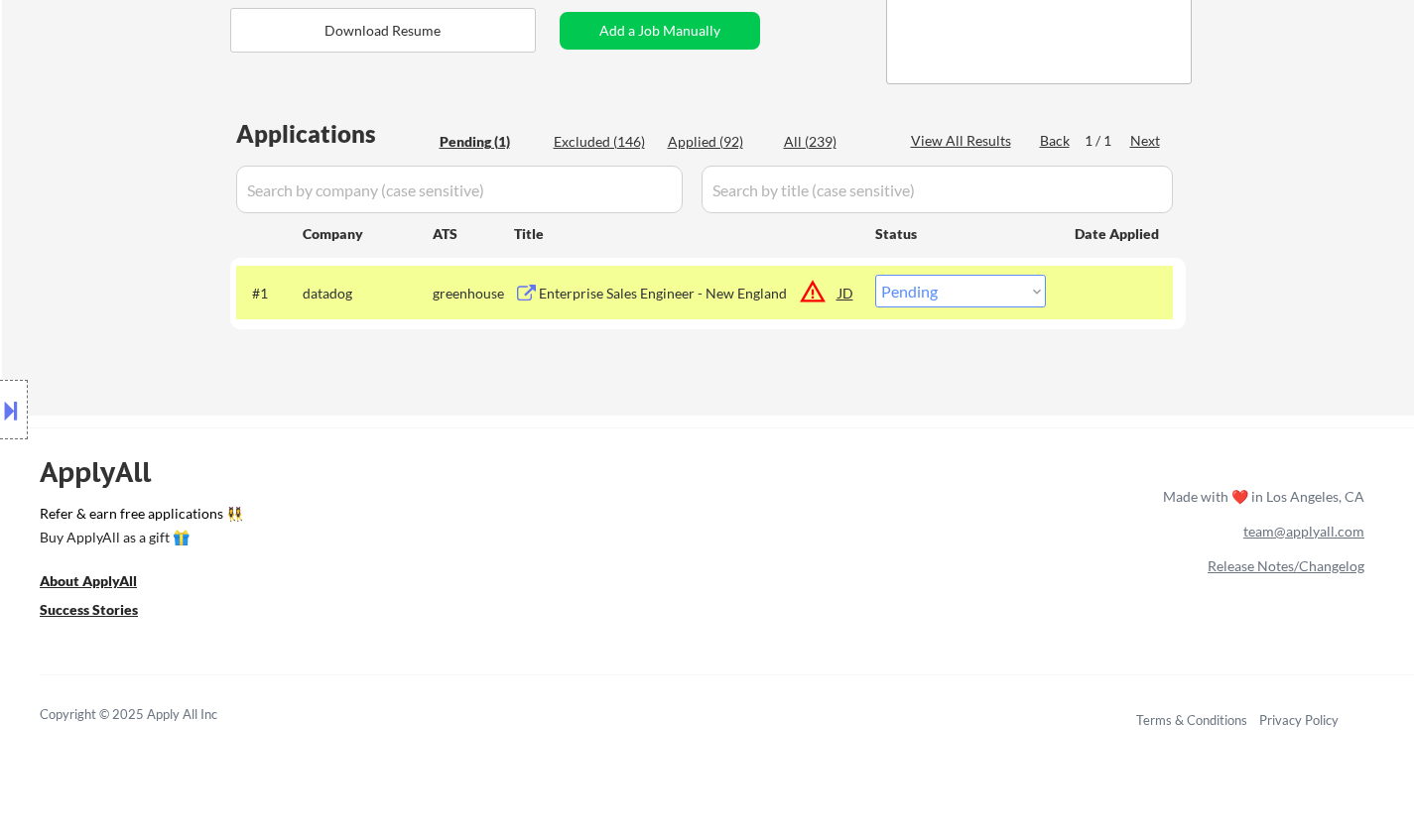 drag, startPoint x: 980, startPoint y: 283, endPoint x: 980, endPoint y: 303, distance: 20 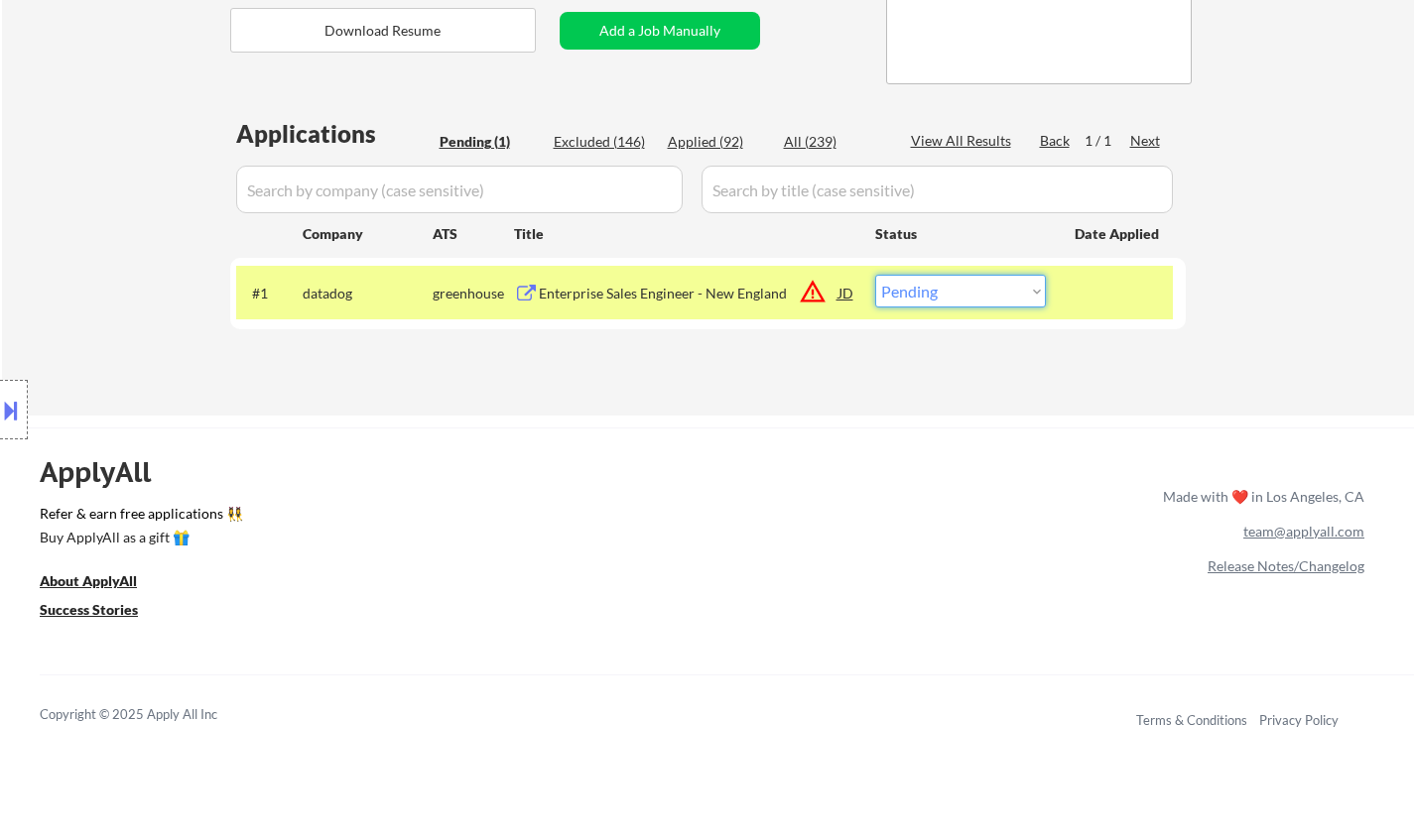 select on ""excluded__location_"" 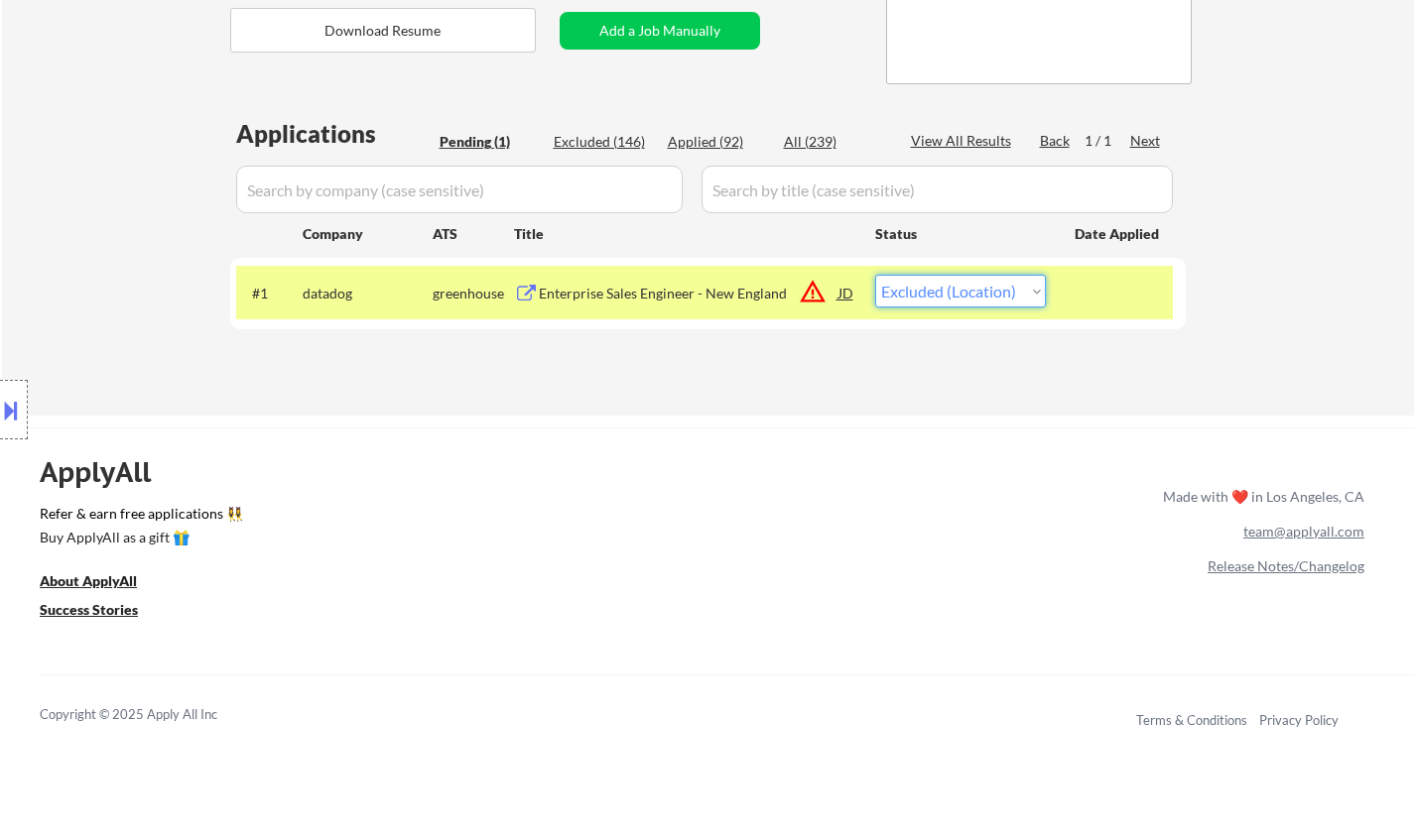 click on "Choose an option... Pending Applied Excluded (Questions) Excluded (Expired) Excluded (Location) Excluded (Bad Match) Excluded (Blocklist) Excluded (Salary) Excluded (Other)" at bounding box center [961, 291] 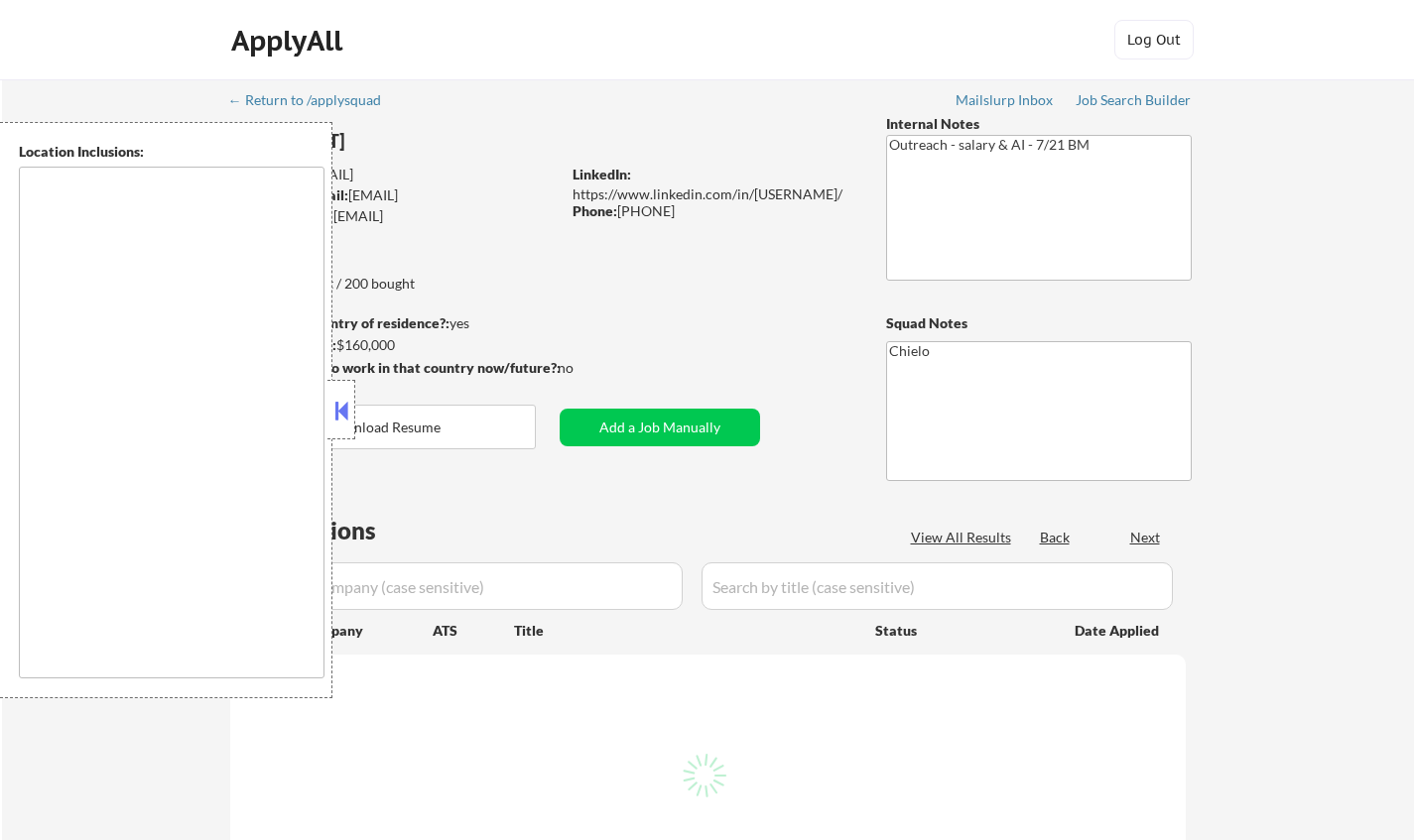 scroll, scrollTop: 0, scrollLeft: 0, axis: both 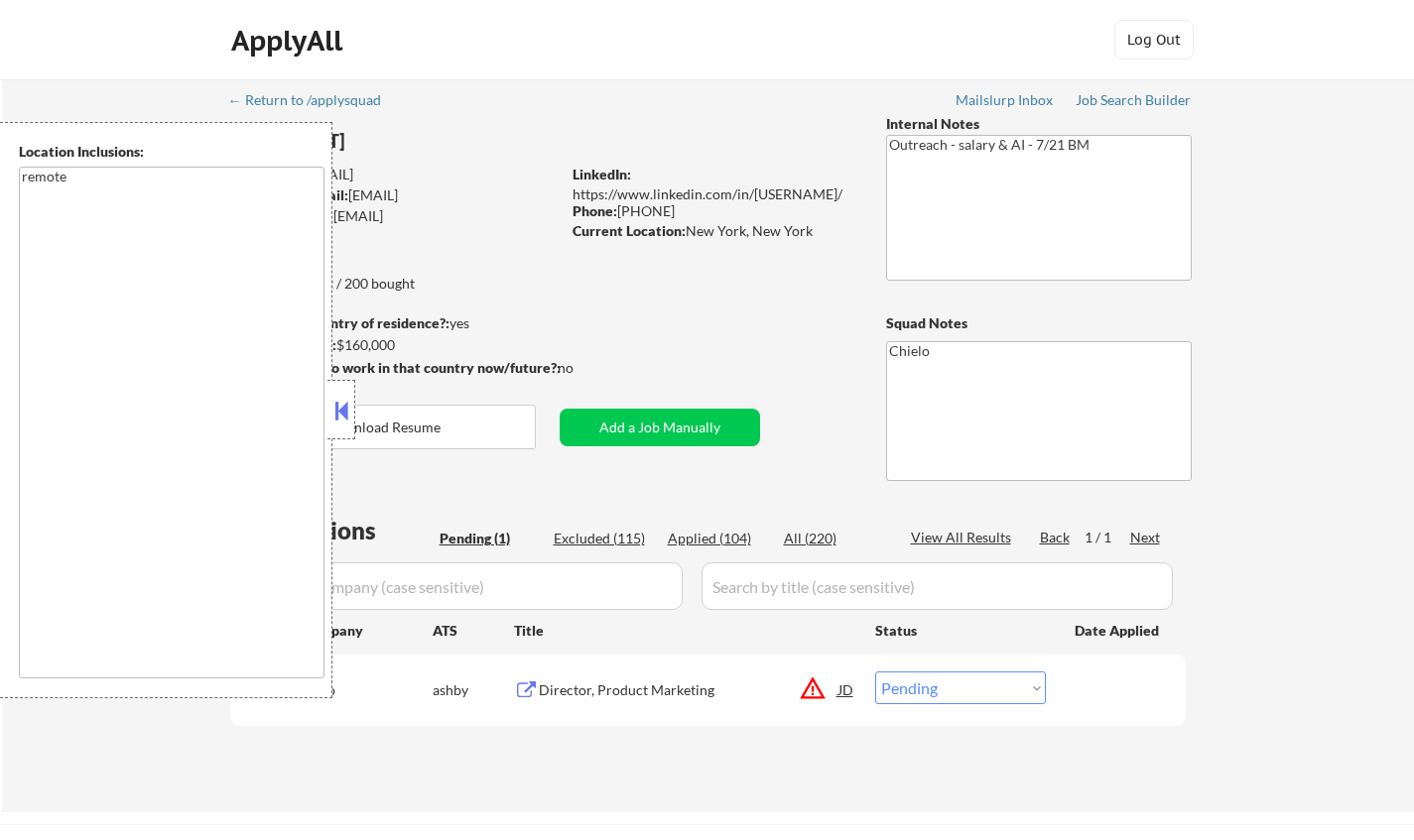 click at bounding box center (341, 410) 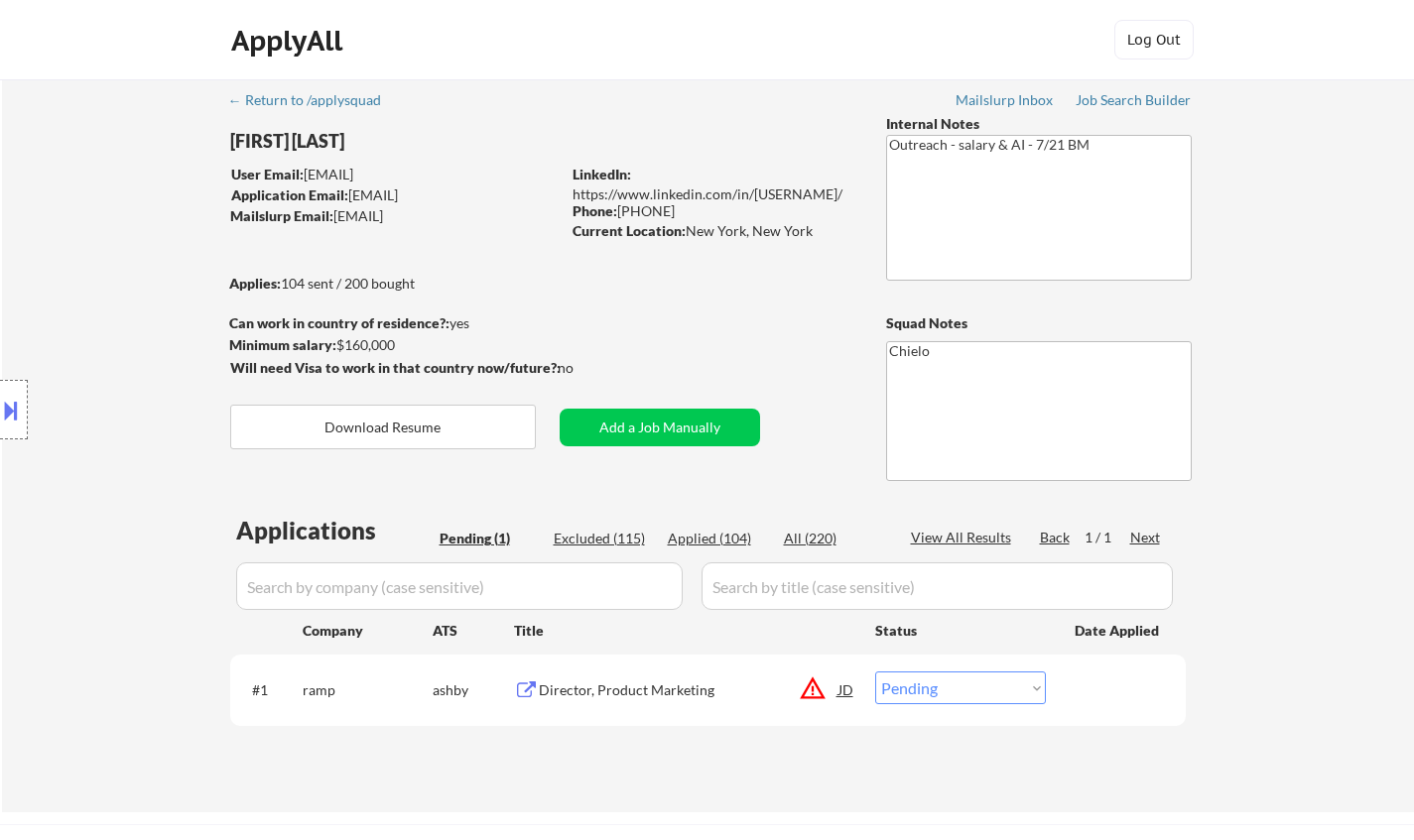 click on "JD" at bounding box center (846, 689) 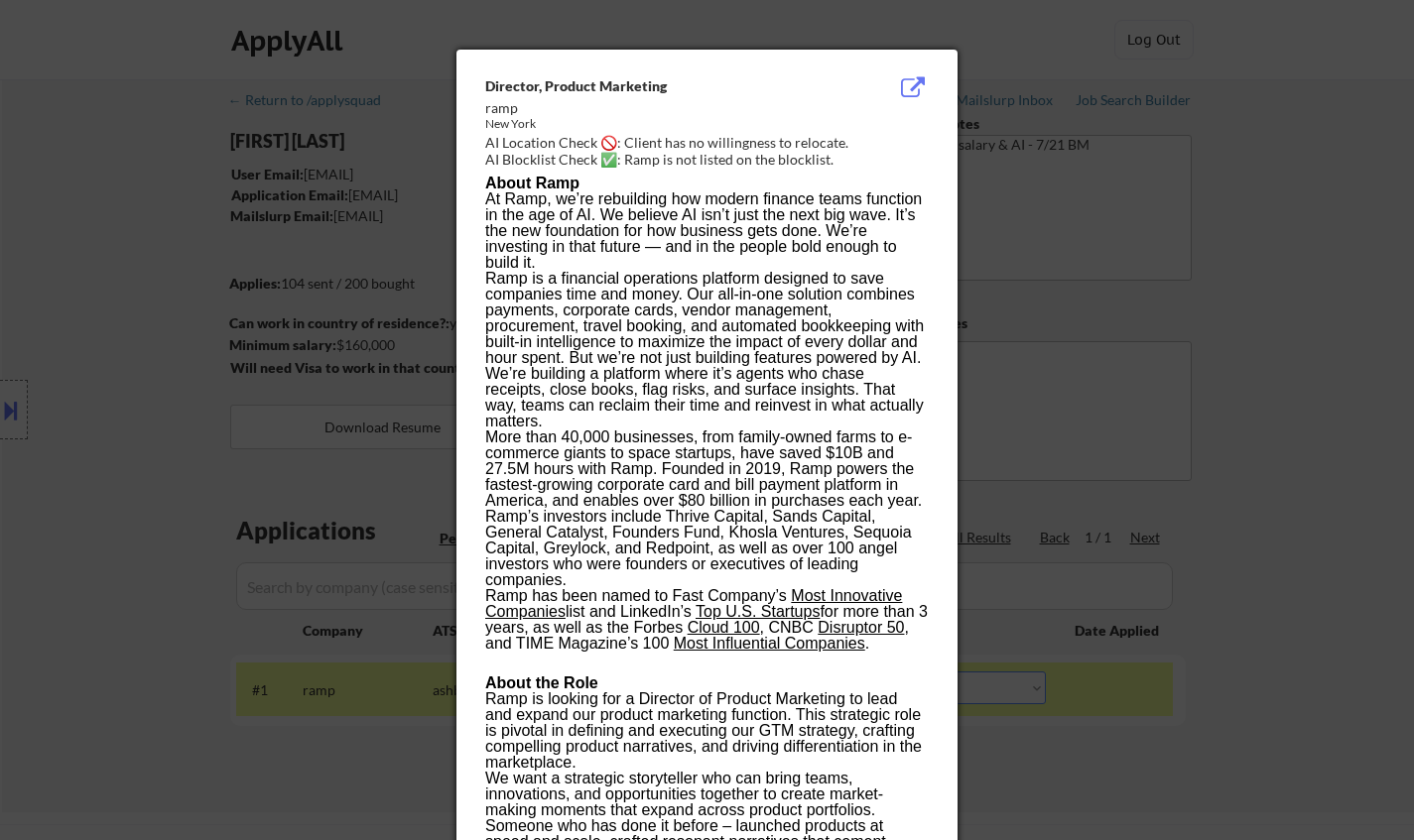 click at bounding box center [707, 420] 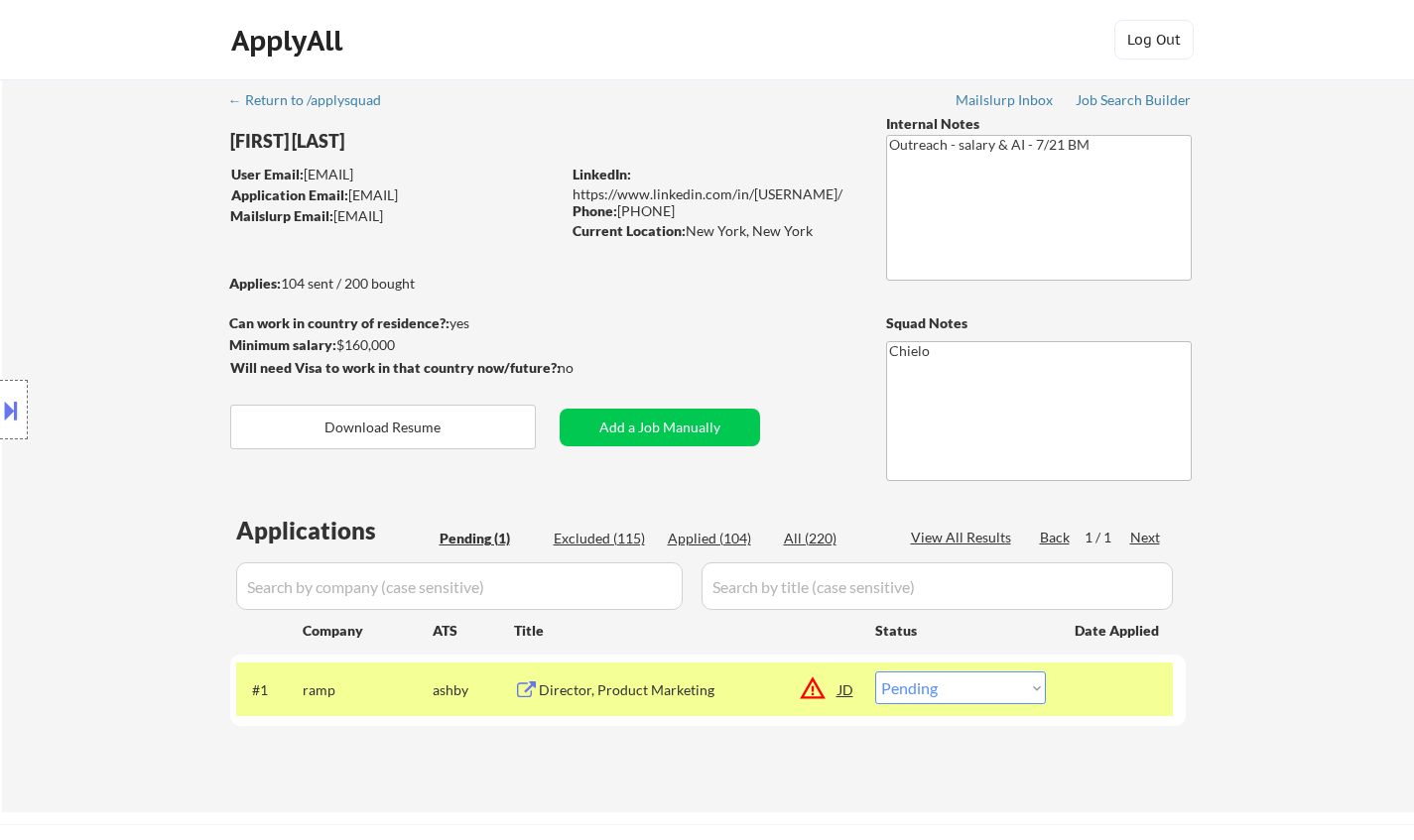 click at bounding box center (11, 410) 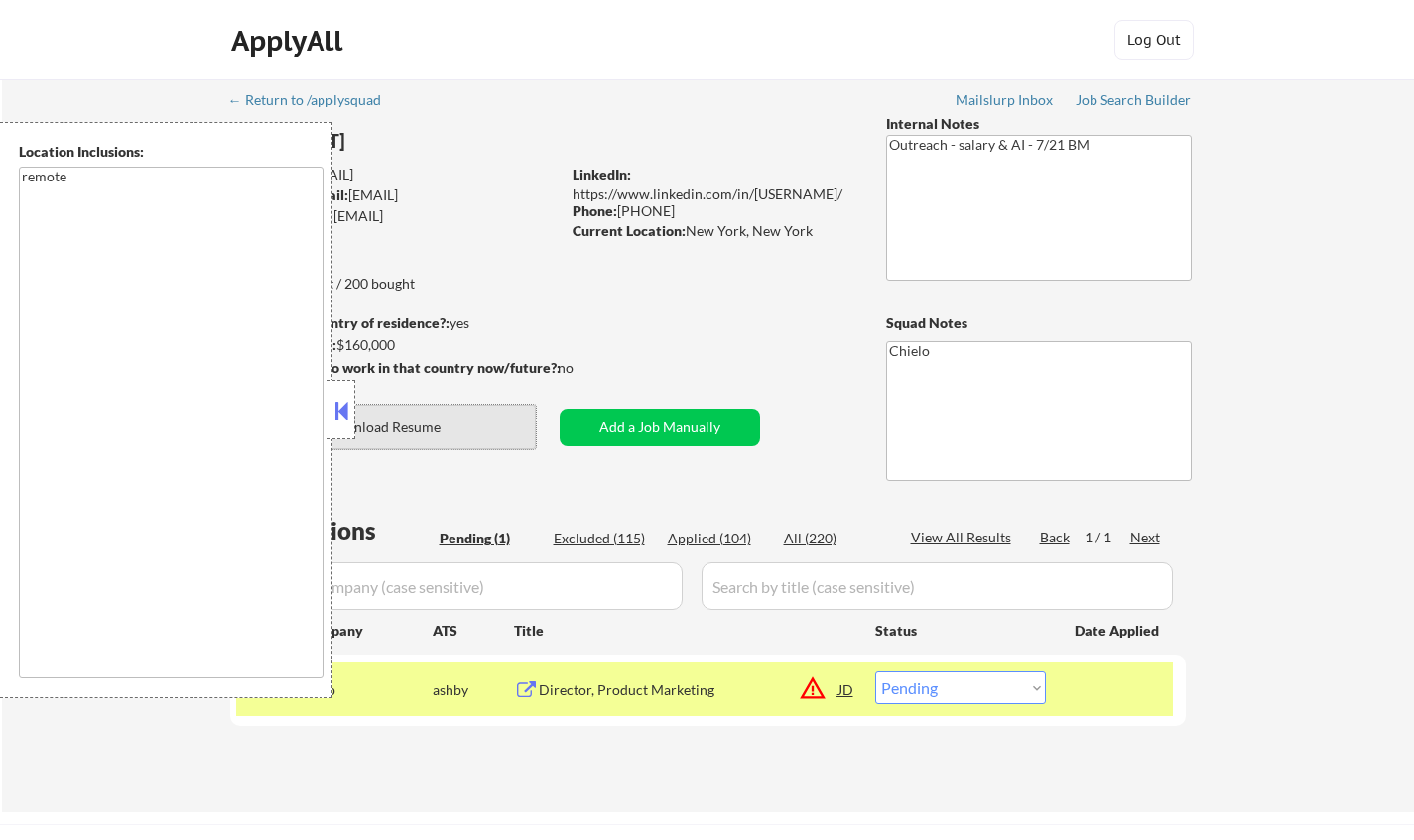 click on "Download Resume" at bounding box center (383, 426) 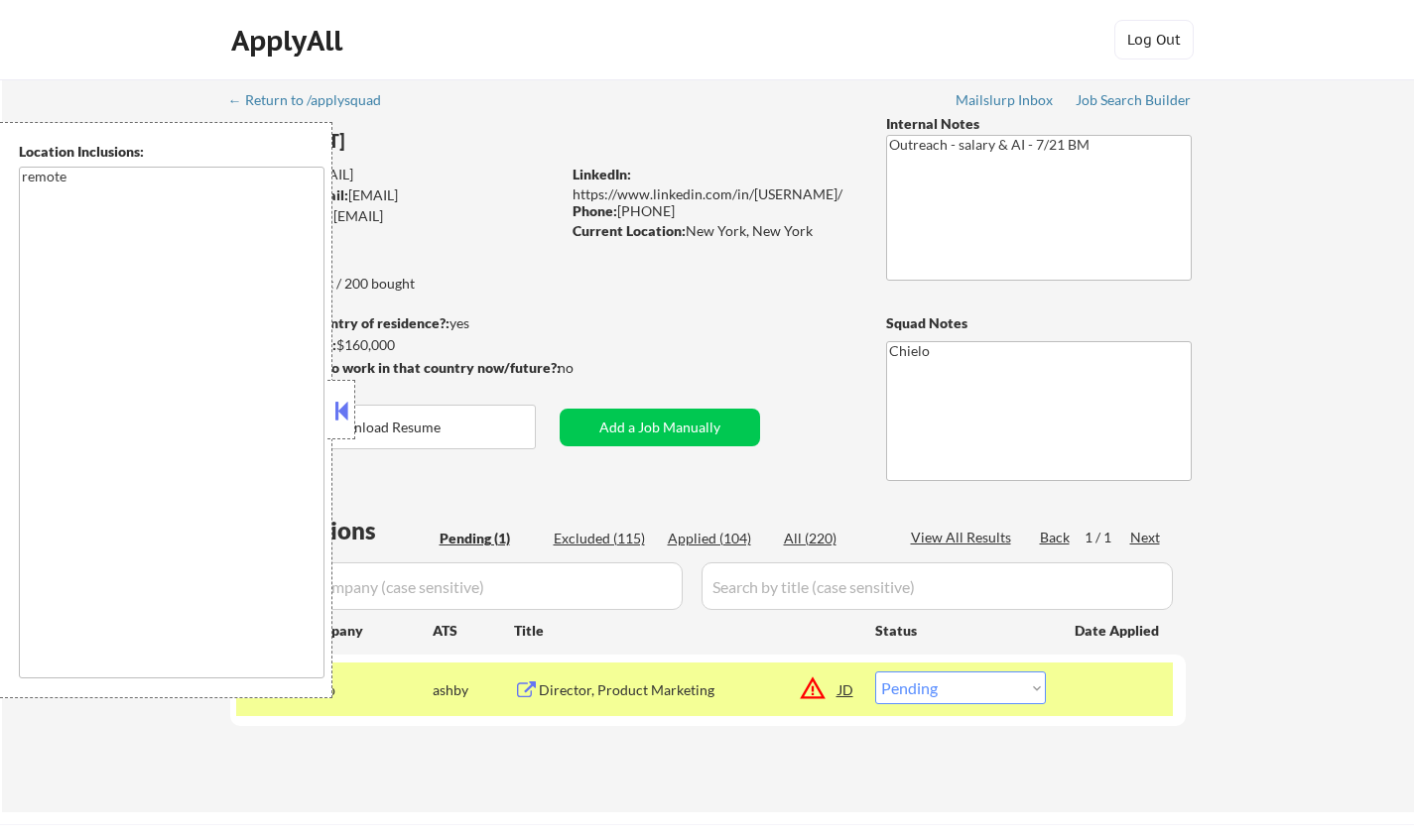click on "remote" at bounding box center (172, 422) 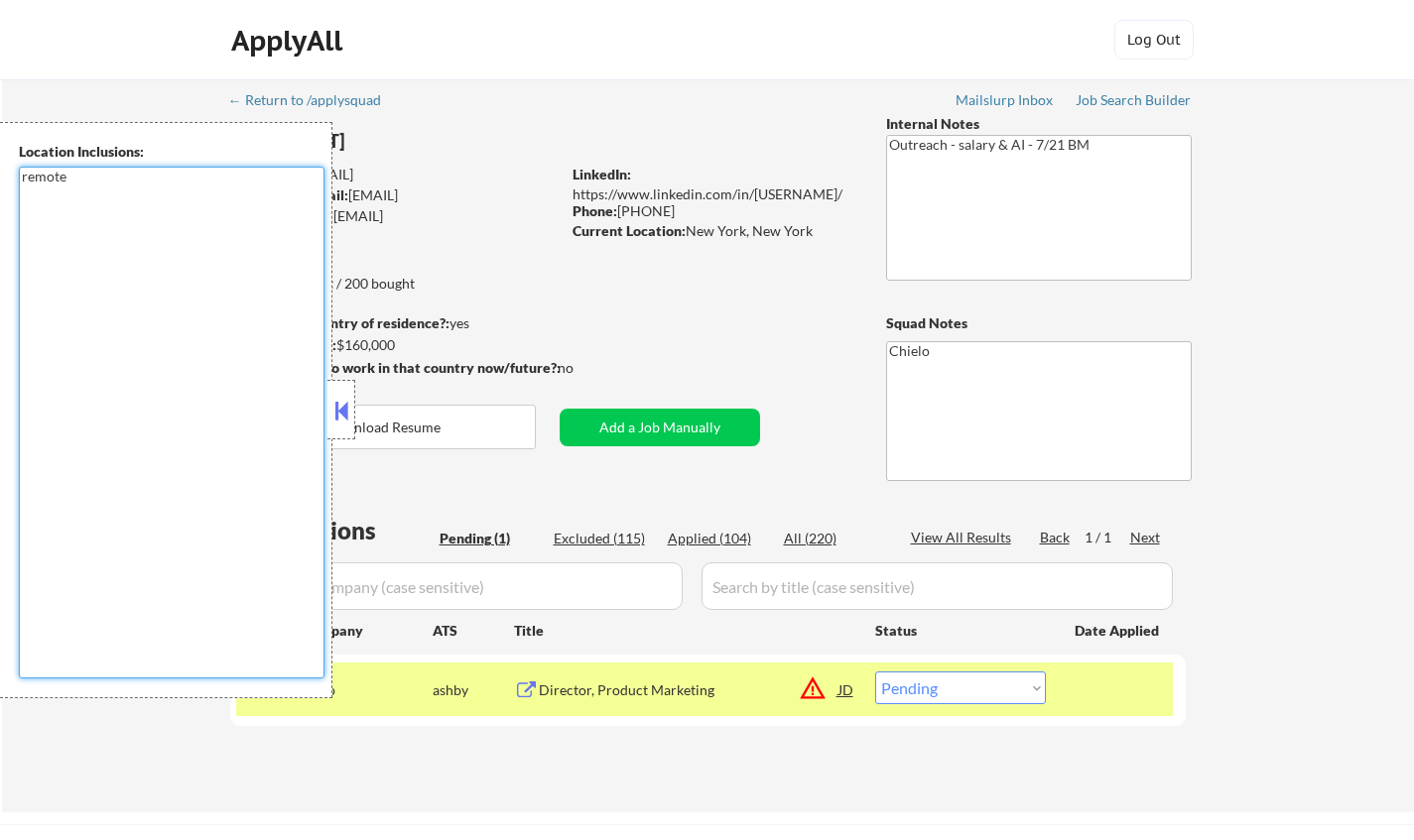 click on "Director, Product Marketing" at bounding box center (689, 690) 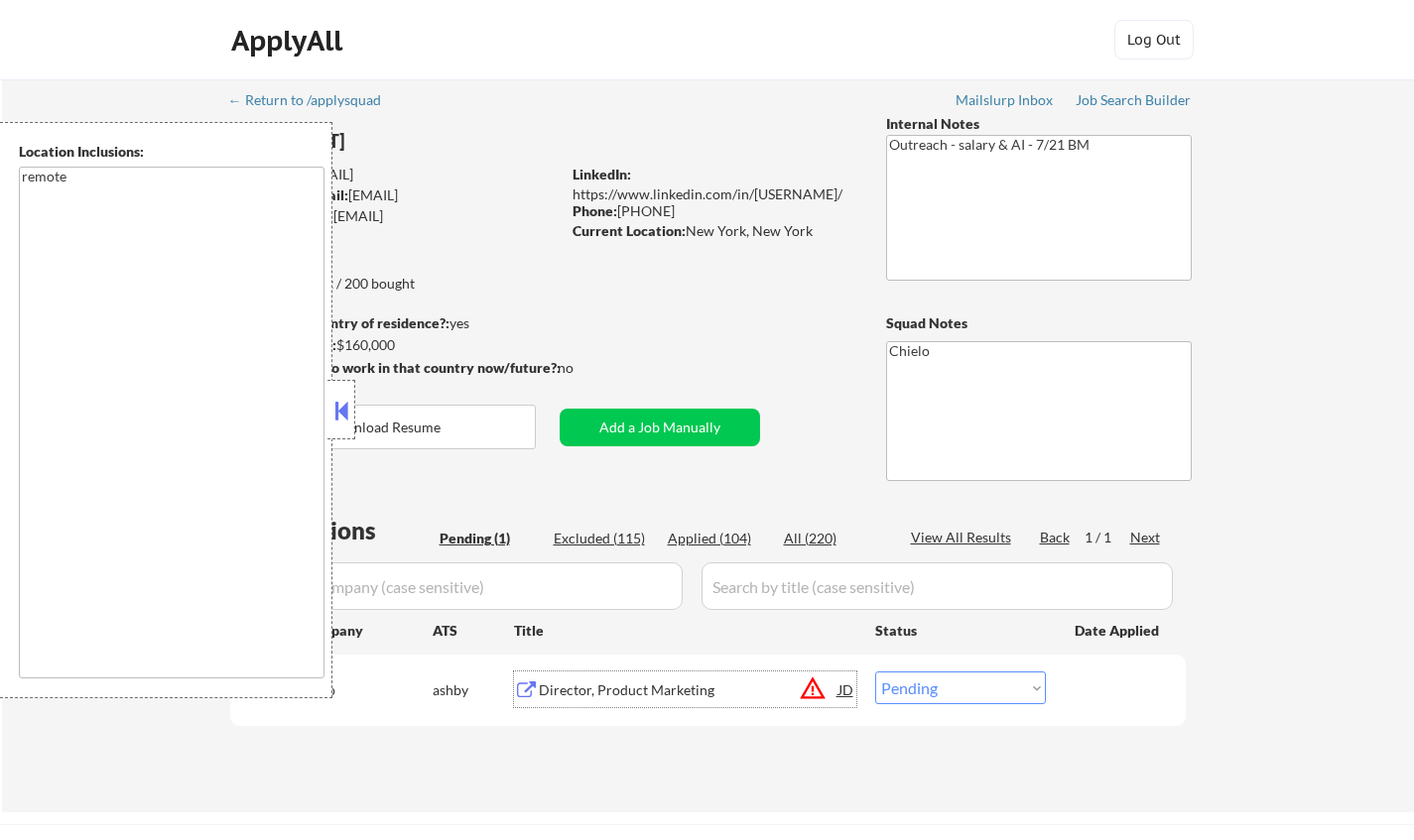 click on "Choose an option... Pending Applied Excluded (Questions) Excluded (Expired) Excluded (Location) Excluded (Bad Match) Excluded (Blocklist) Excluded (Salary) Excluded (Other)" at bounding box center (961, 687) 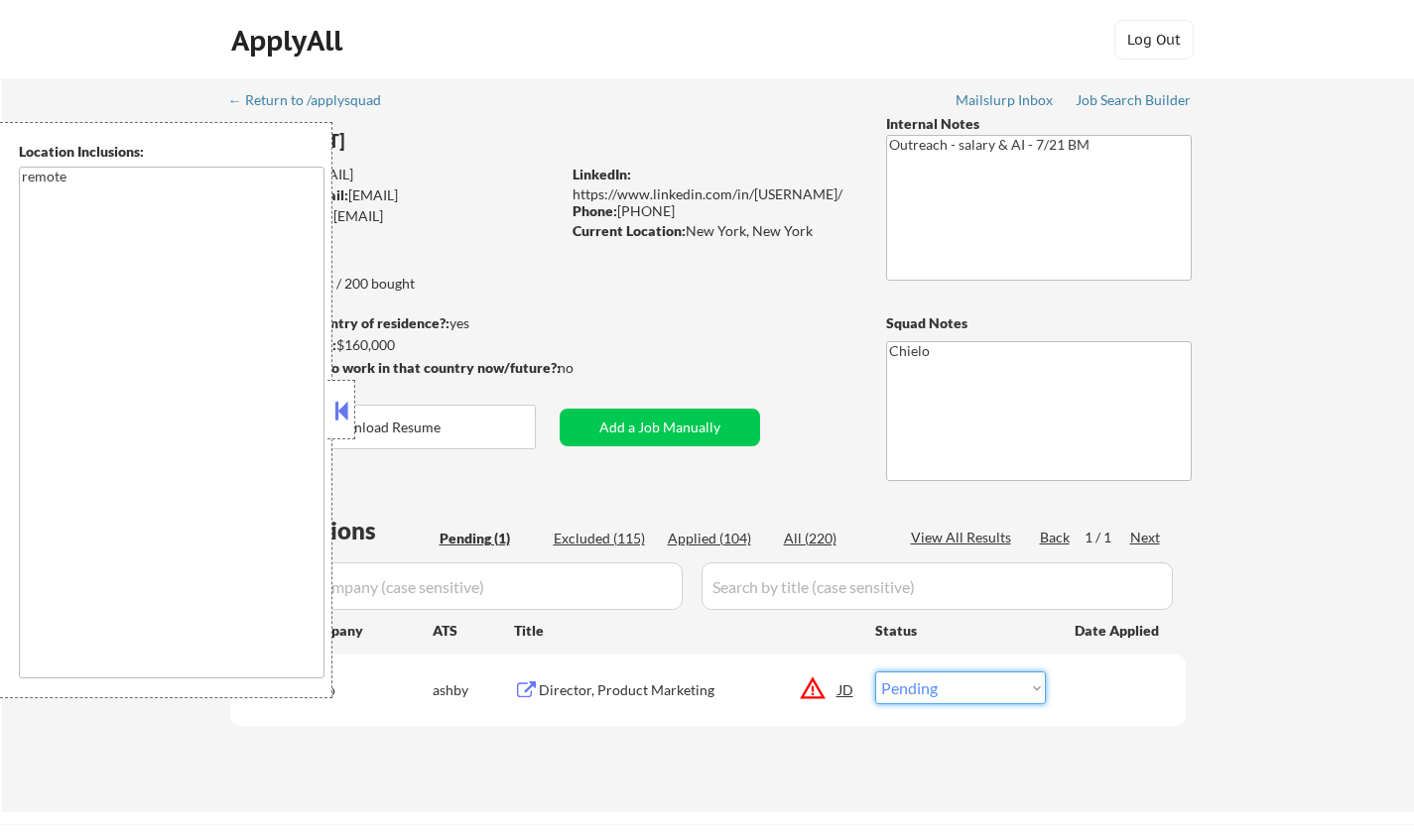 select on ""excluded__location_"" 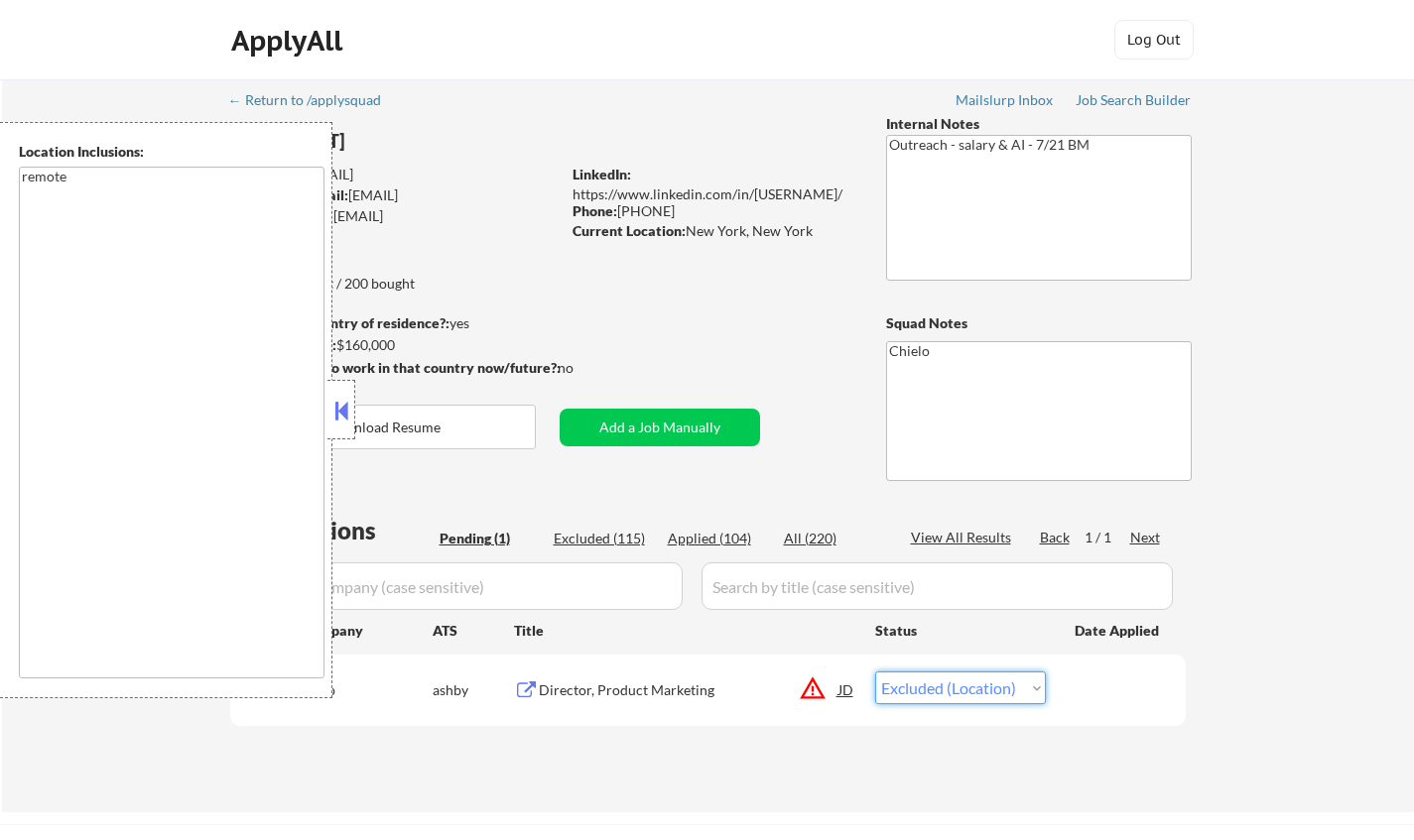 click on "Choose an option... Pending Applied Excluded (Questions) Excluded (Expired) Excluded (Location) Excluded (Bad Match) Excluded (Blocklist) Excluded (Salary) Excluded (Other)" at bounding box center [961, 687] 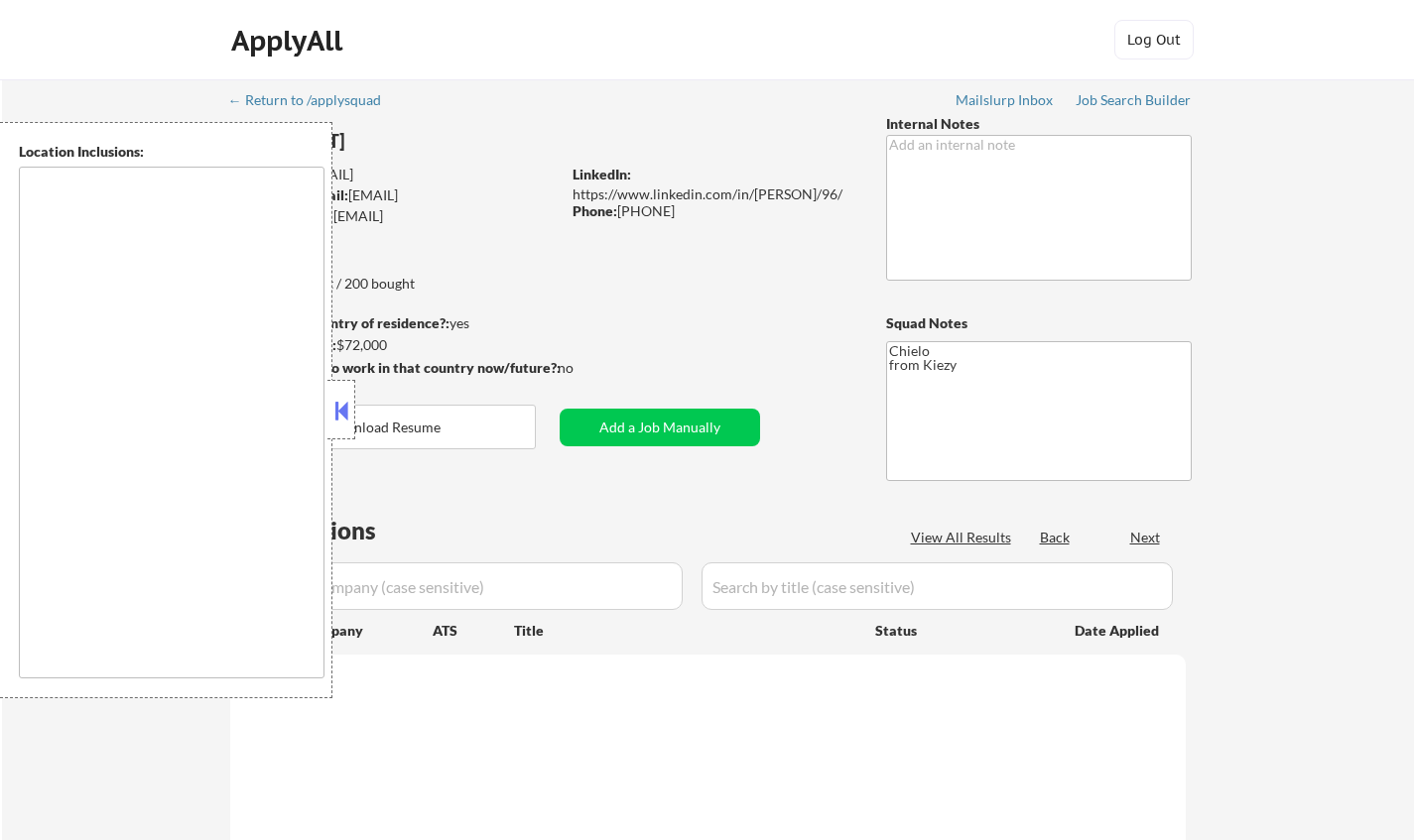 scroll, scrollTop: 0, scrollLeft: 0, axis: both 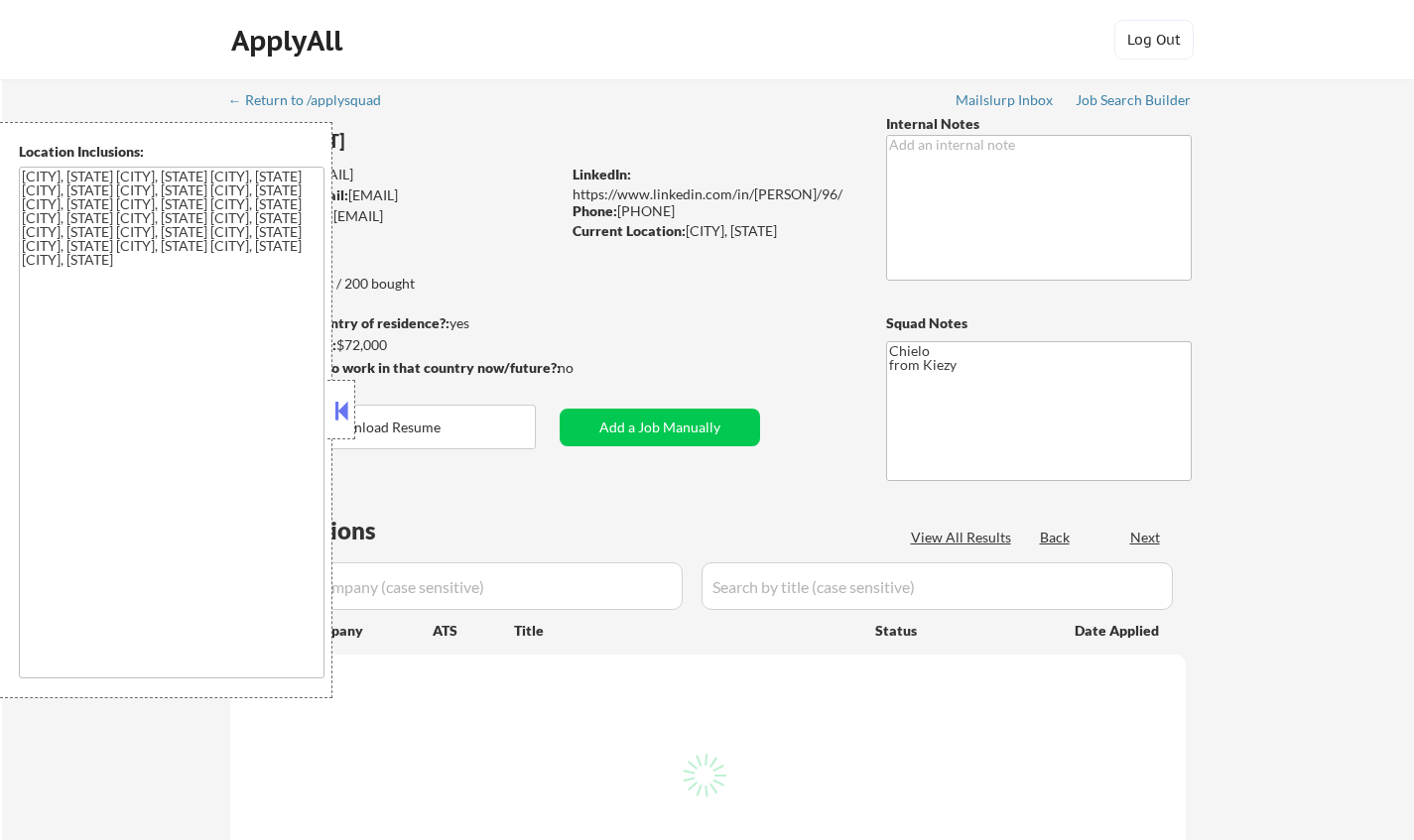 select on ""pending"" 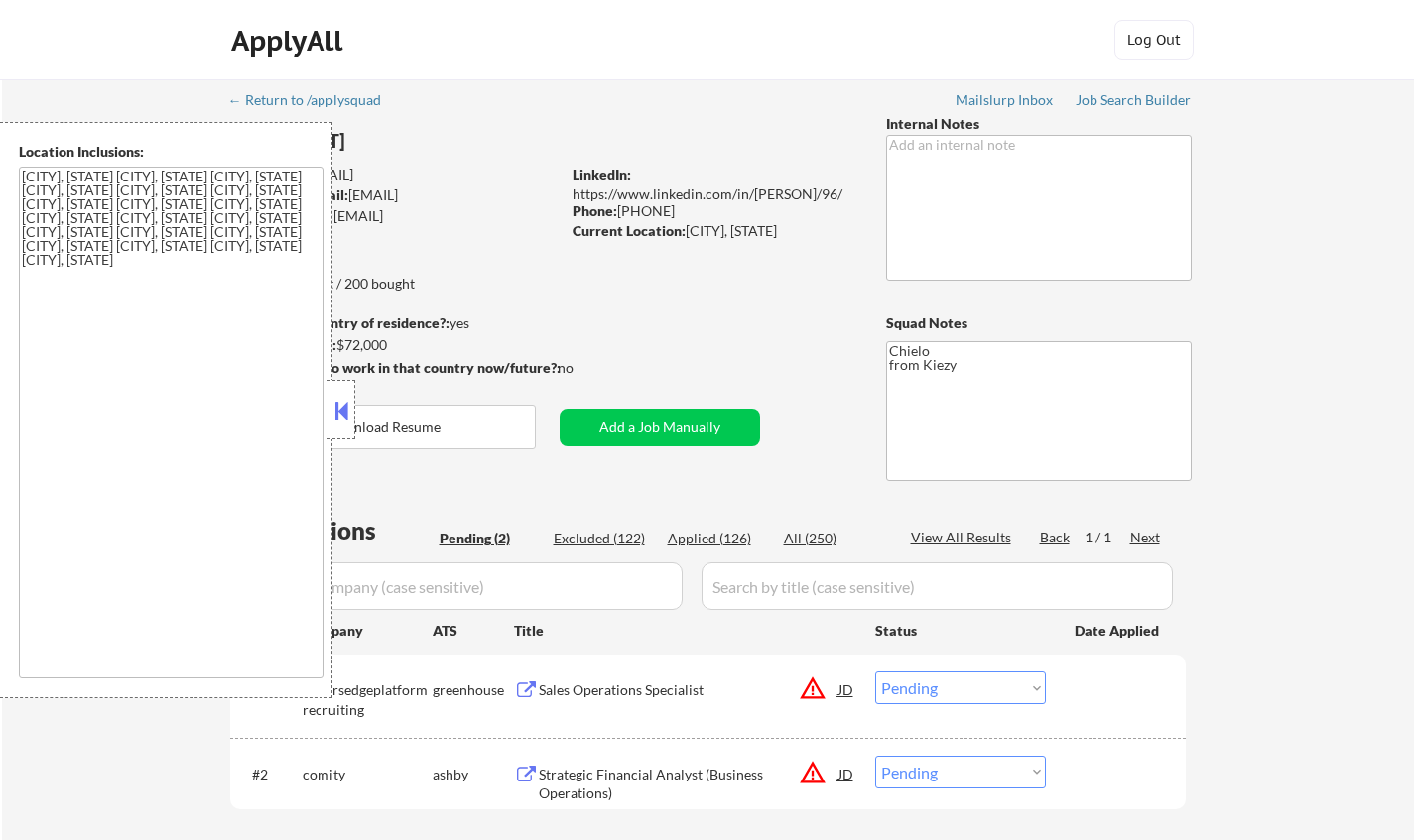 click at bounding box center [341, 411] 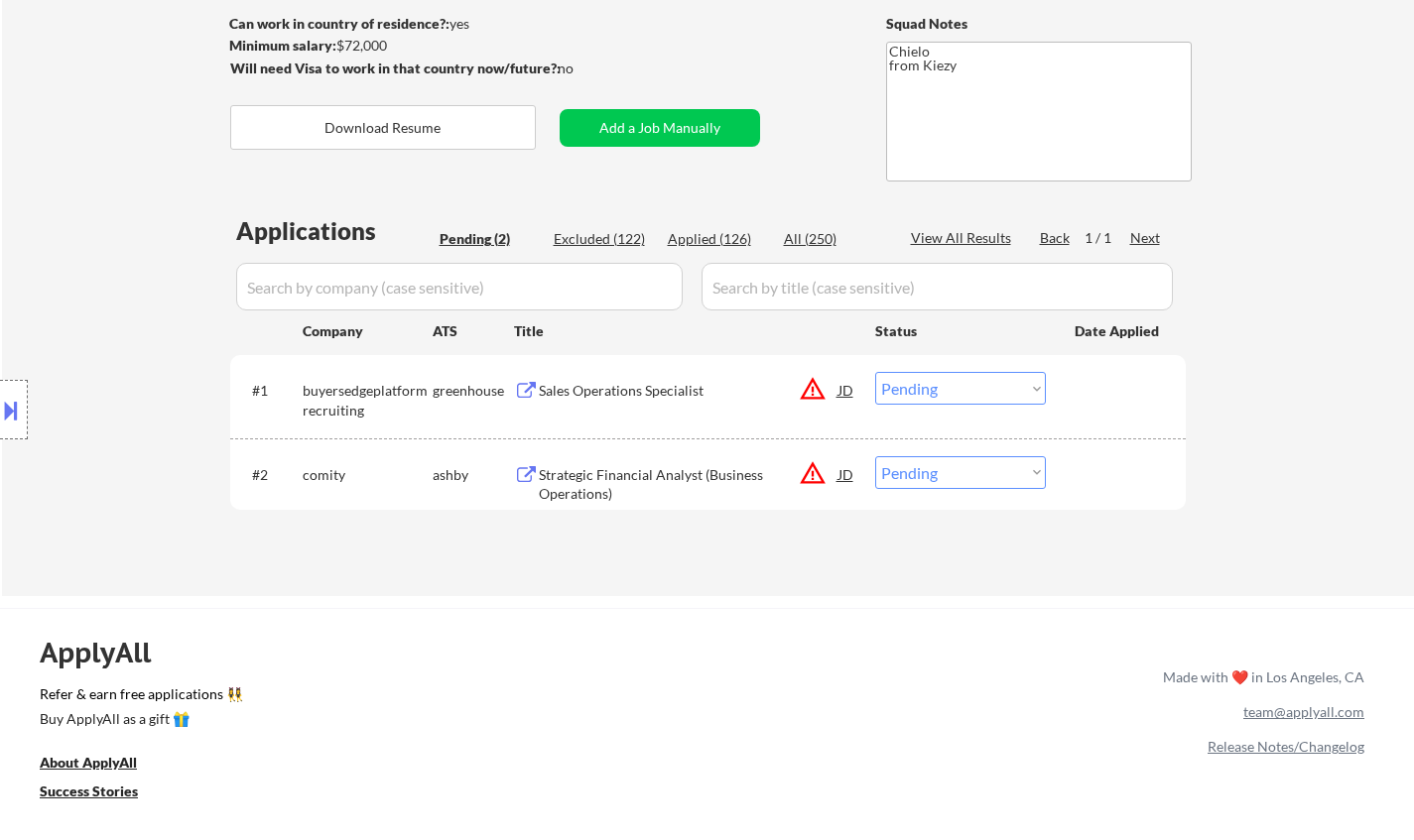 scroll, scrollTop: 198, scrollLeft: 0, axis: vertical 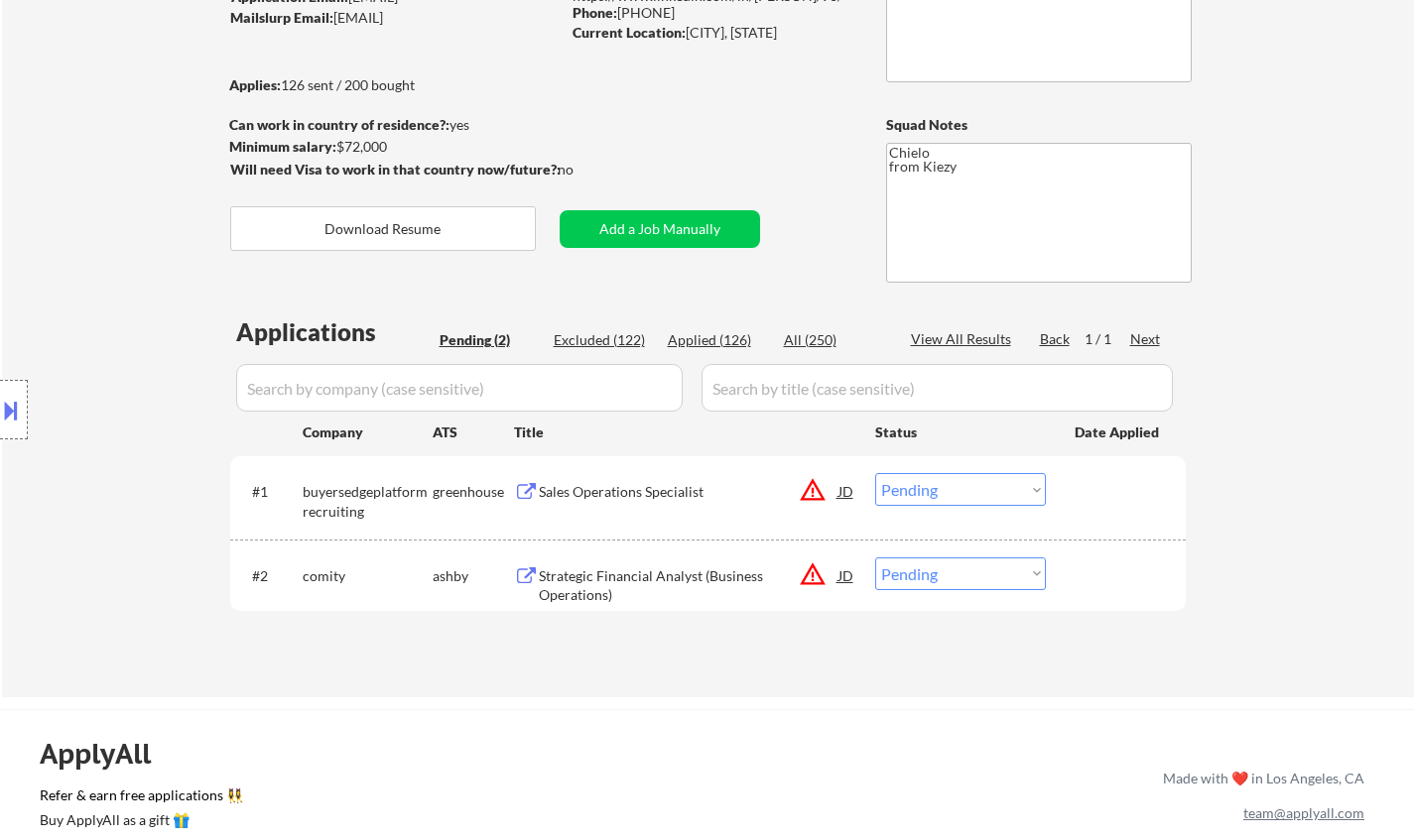 click at bounding box center (11, 410) 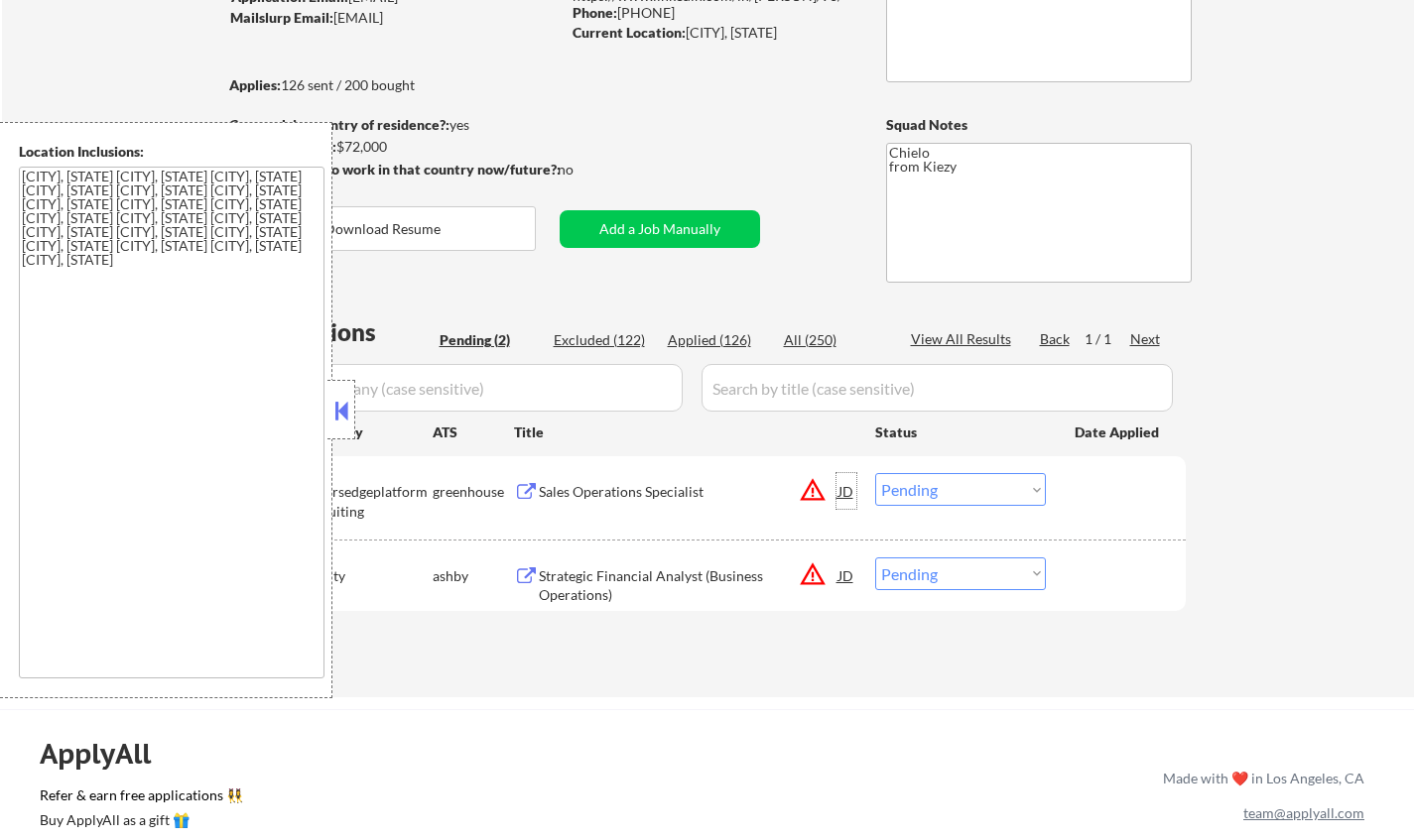 click on "JD" at bounding box center [846, 491] 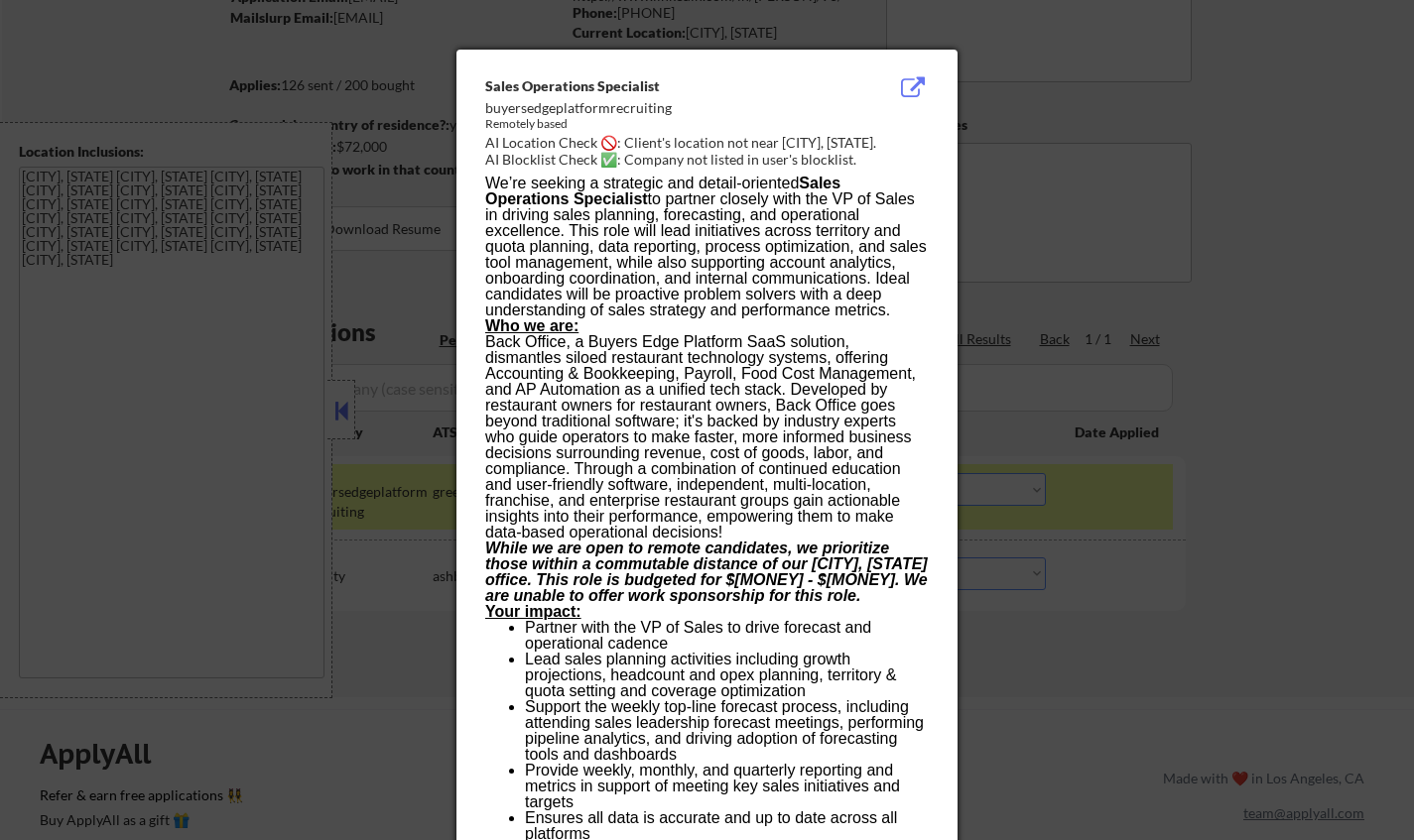 click at bounding box center [707, 420] 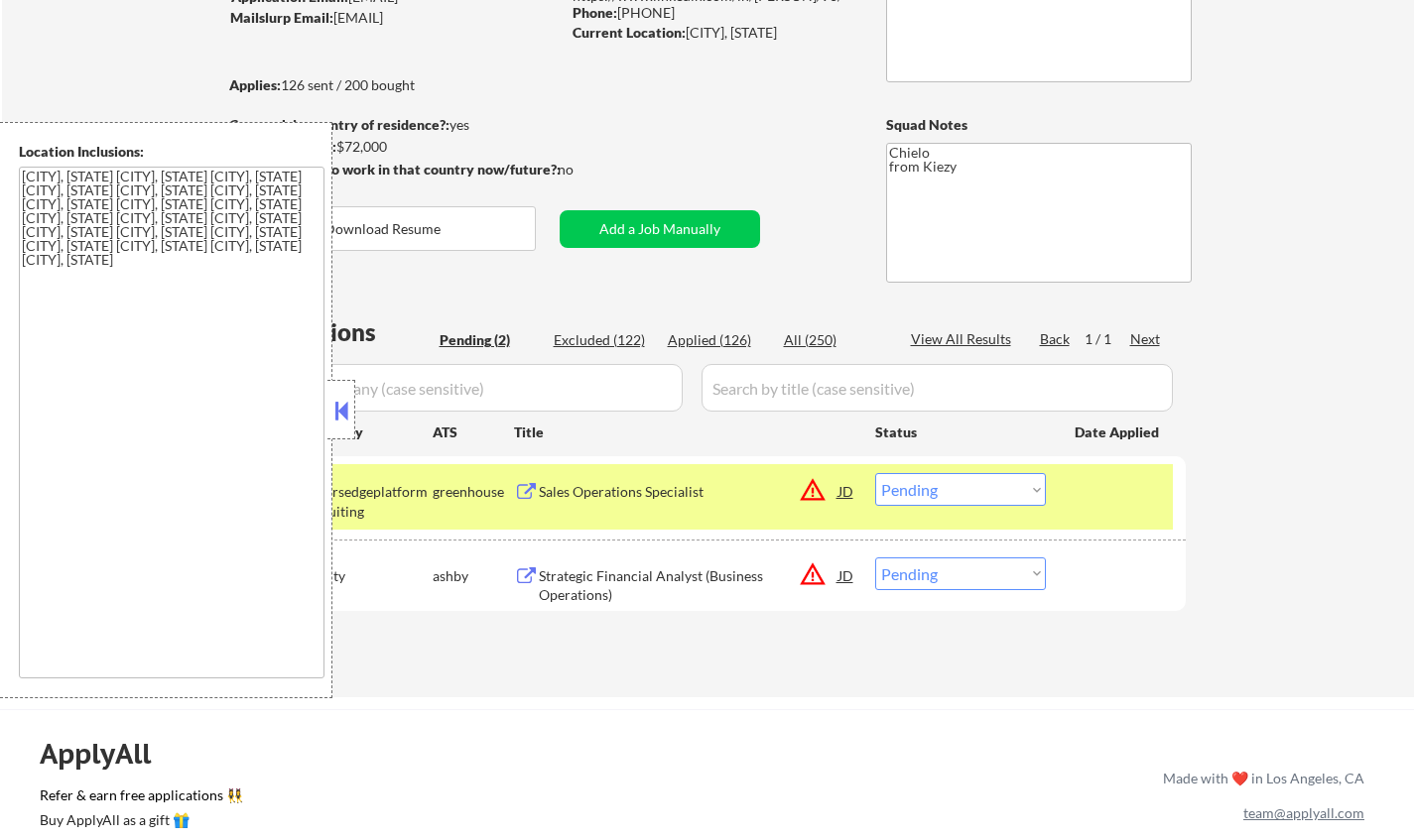 click on "Choose an option... Pending Applied Excluded (Questions) Excluded (Expired) Excluded (Location) Excluded (Bad Match) Excluded (Blocklist) Excluded (Salary) Excluded (Other)" at bounding box center (961, 489) 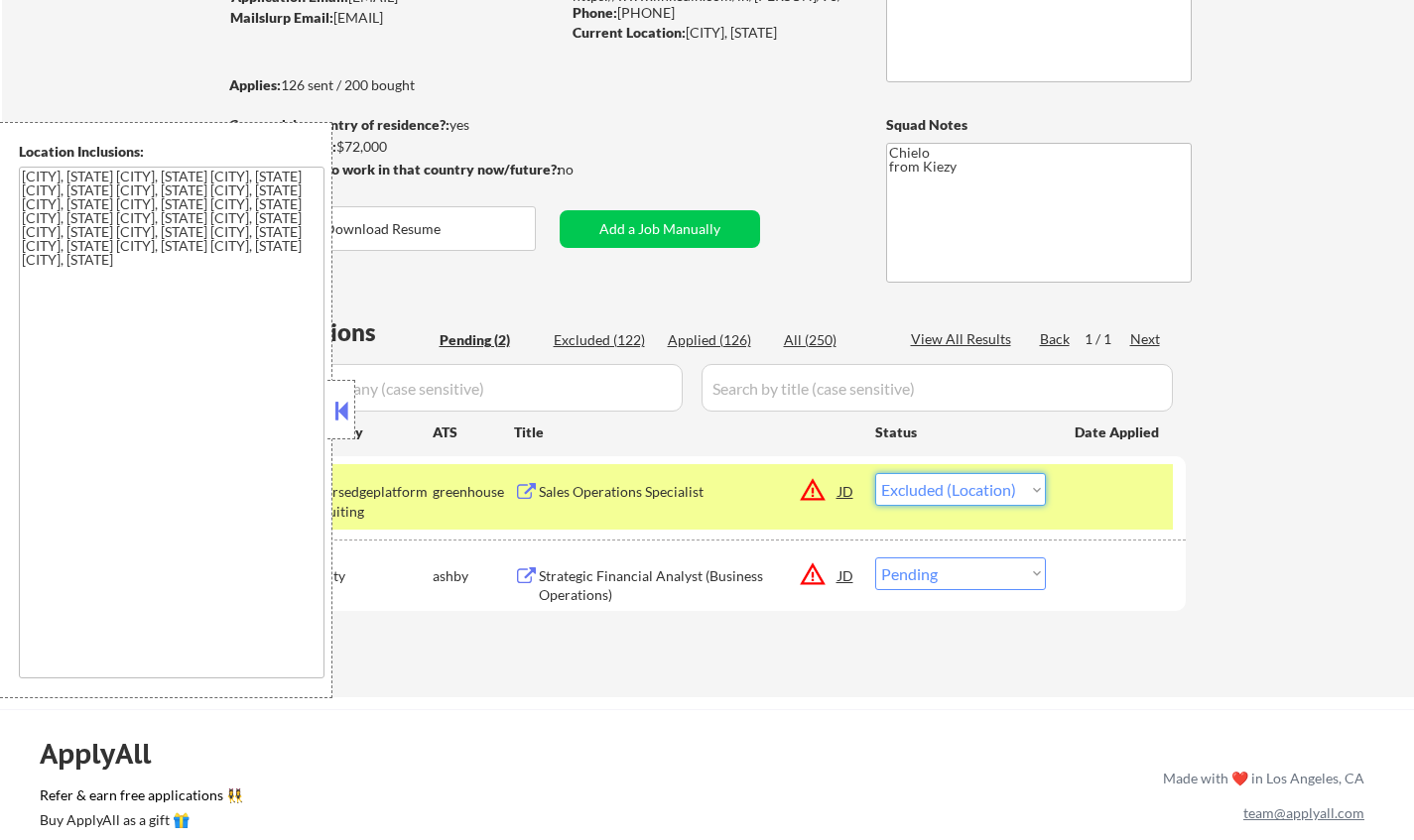 click on "Choose an option... Pending Applied Excluded (Questions) Excluded (Expired) Excluded (Location) Excluded (Bad Match) Excluded (Blocklist) Excluded (Salary) Excluded (Other)" at bounding box center (961, 489) 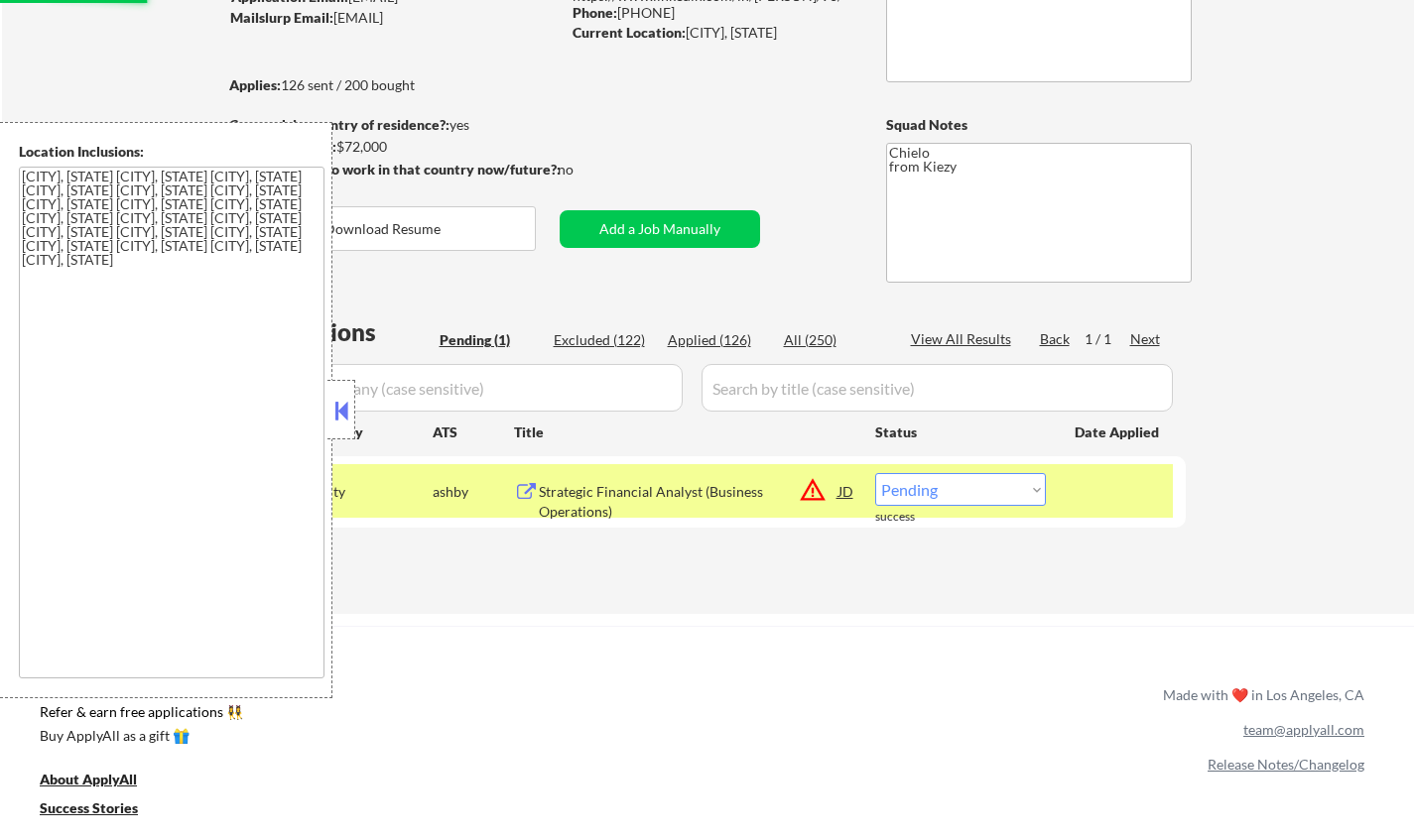 click on "JD" at bounding box center (846, 491) 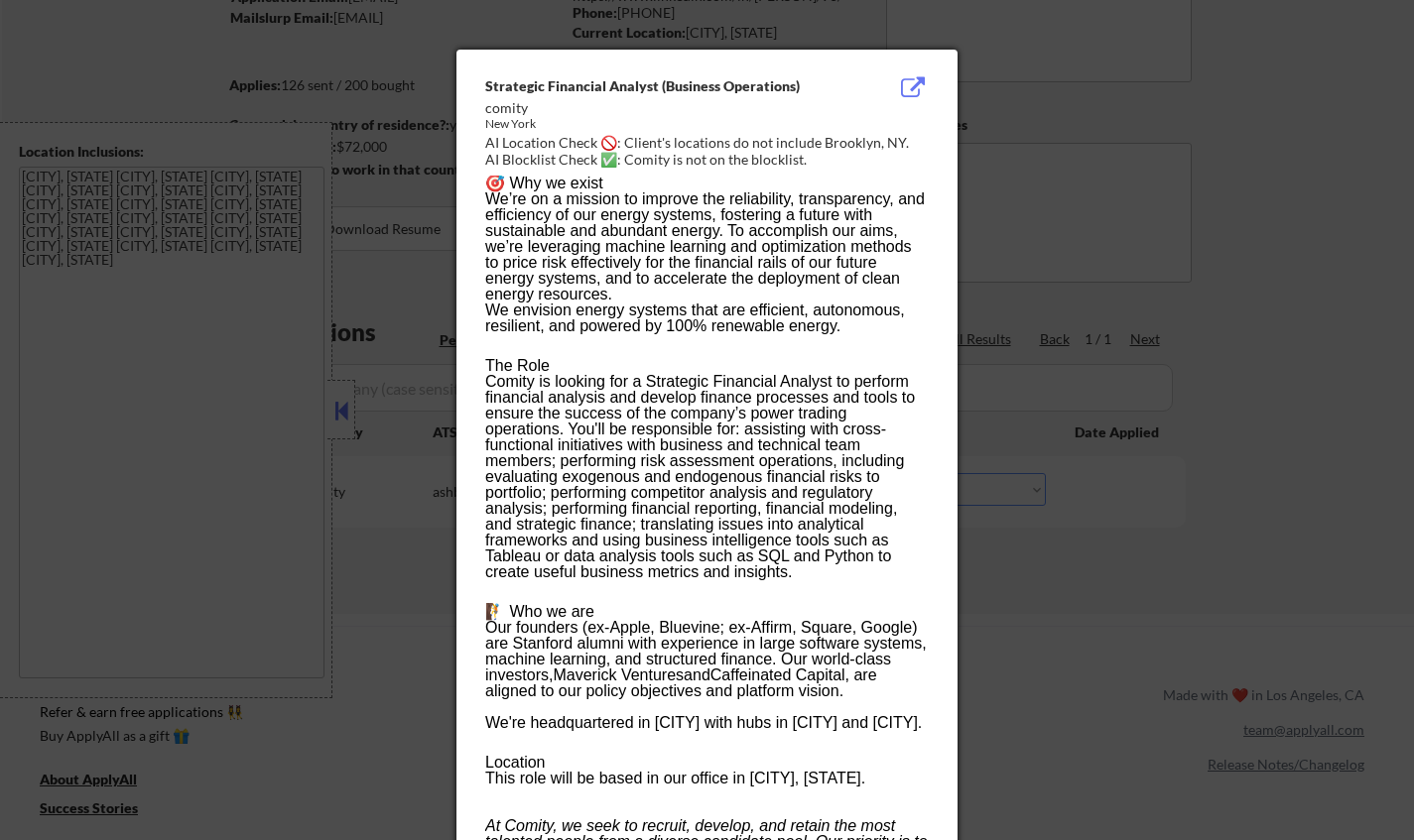 click at bounding box center [707, 420] 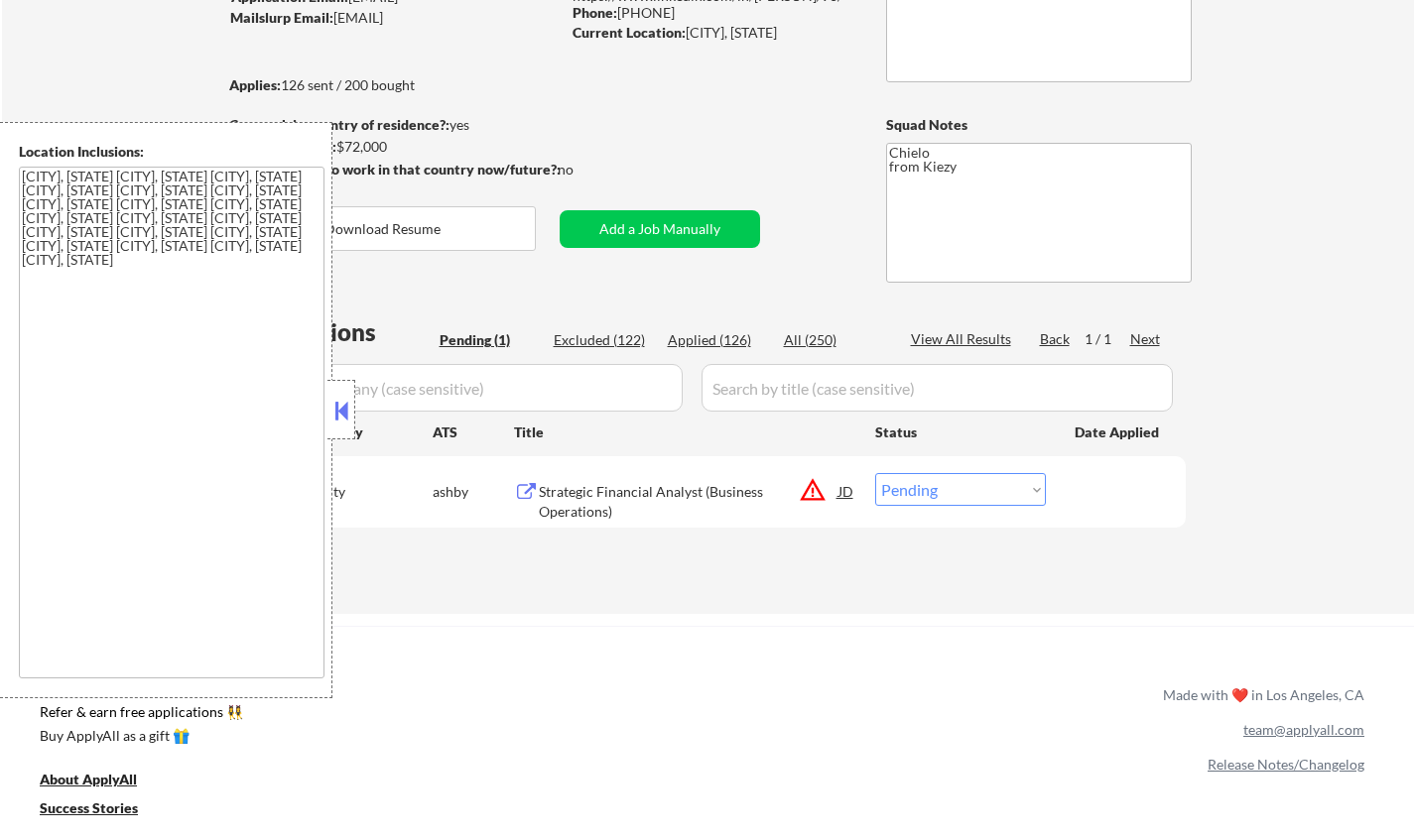click on "Choose an option... Pending Applied Excluded (Questions) Excluded (Expired) Excluded (Location) Excluded (Bad Match) Excluded (Blocklist) Excluded (Salary) Excluded (Other)" at bounding box center (961, 489) 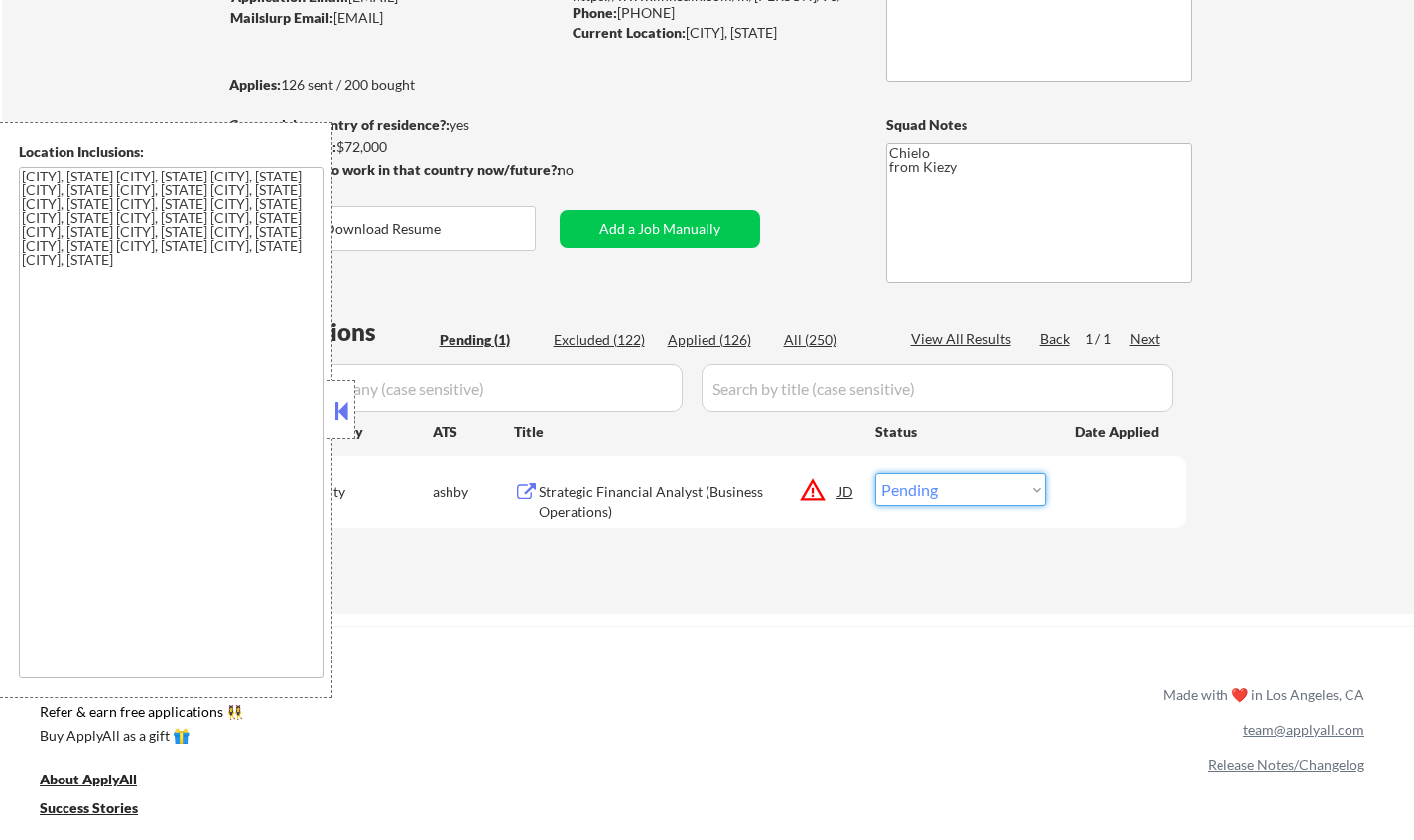 select on ""excluded__location_"" 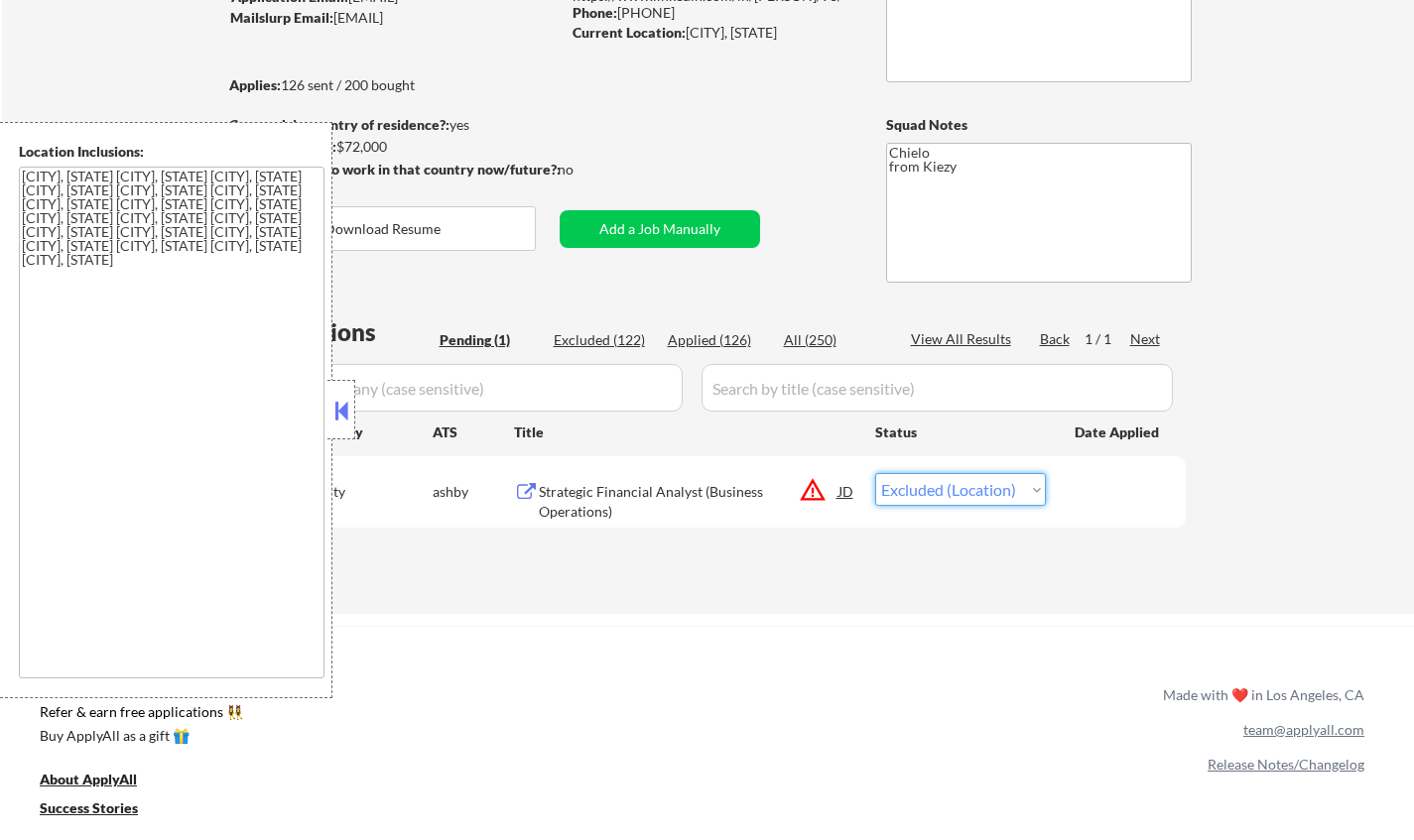 click on "Choose an option... Pending Applied Excluded (Questions) Excluded (Expired) Excluded (Location) Excluded (Bad Match) Excluded (Blocklist) Excluded (Salary) Excluded (Other)" at bounding box center [961, 489] 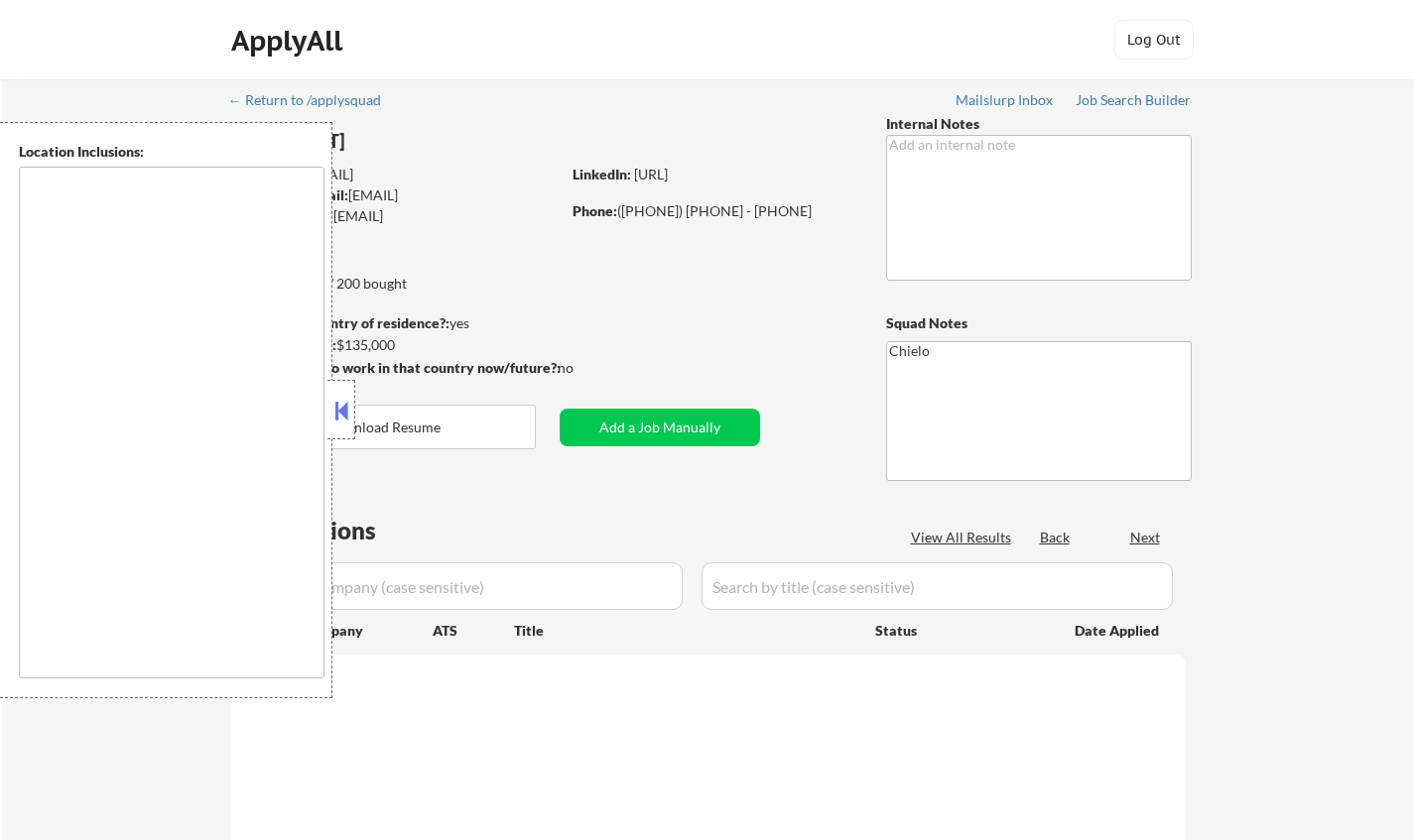 scroll, scrollTop: 0, scrollLeft: 0, axis: both 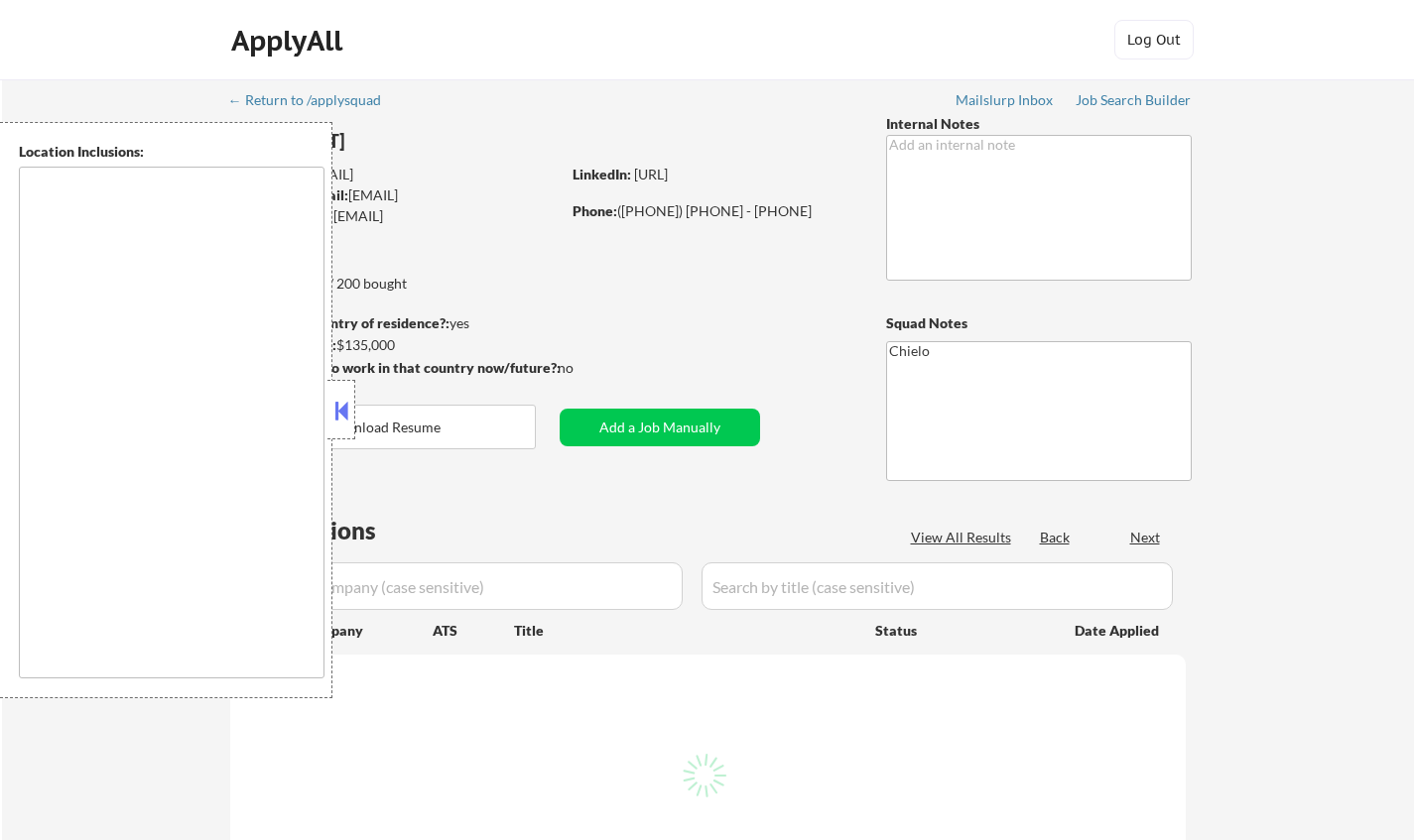 select on ""pending"" 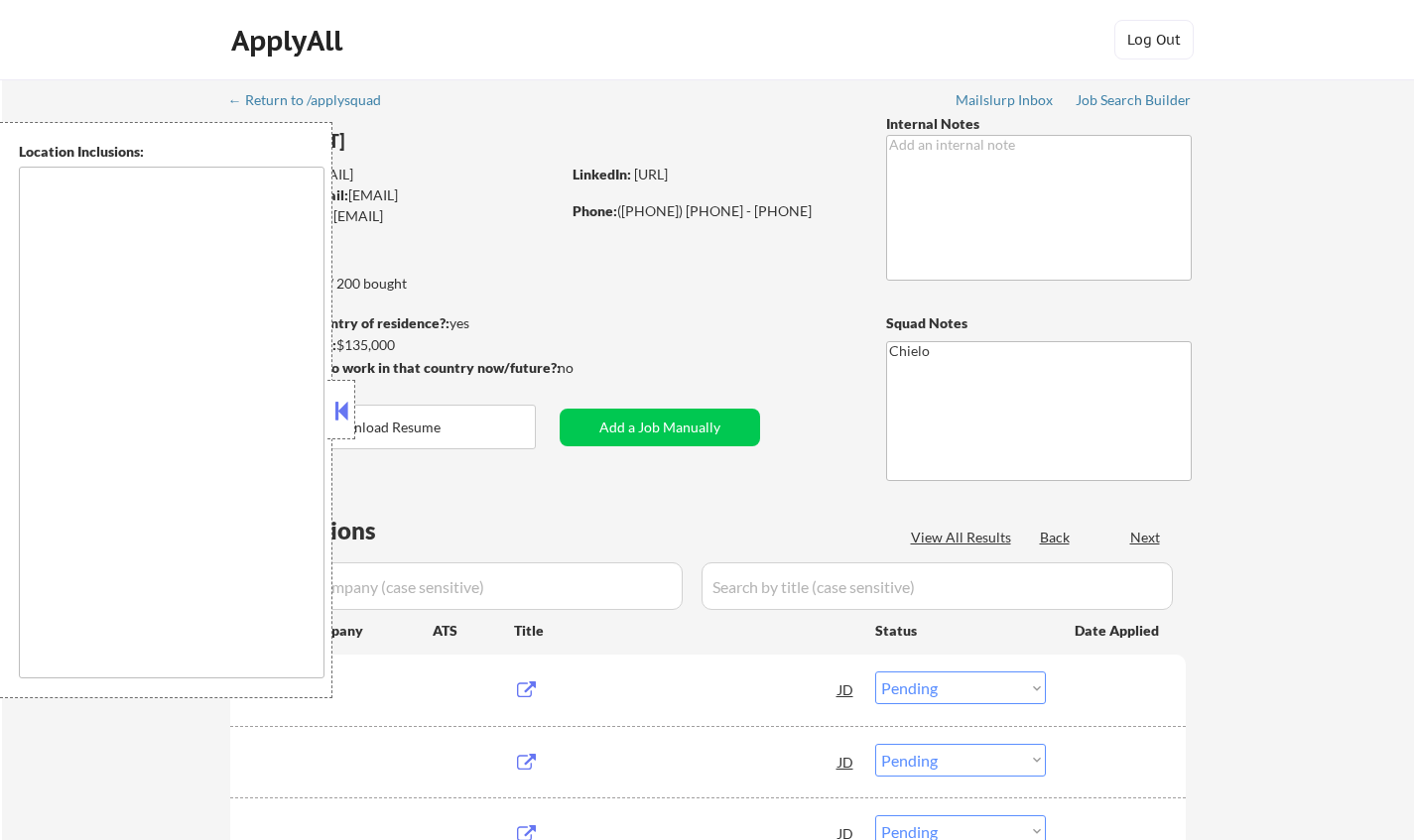 type on "[San Francisco], [CA] [Daly City], [CA] [South San Francisco], [CA] [Brisbane], [CA] [Colma], [CA] [Pacifica], [CA] [San Bruno], [CA] [Millbrae], [CA] [Burlingame], [CA] [San Mateo], [CA] [Foster City], [CA] [Belmont], [CA] [Redwood City], [CA] [San Carlos], [CA] [Half Moon Bay], [CA] [Sausalito], [CA] [Tiburon], [CA] [Mill Valley], [CA] [Corte Madera], [CA] [Larkspur], [CA] [Richmond], [CA] [El Cerrito], [CA] [Albany], [CA] [Berkeley], [CA] [Oakland], [CA] [Alameda], [CA] [Emeryville], [CA] [Piedmont], [CA] [Orinda], [CA] [Moraga], [CA] [Lafayette], [CA] [Walnut Creek], [CA] [Pleasant Hill], [CA] [Concord], [CA] [Martinez], [CA] [Benicia], [CA] [Vallejo], [CA] [San Rafael], [CA] [Novato], [CA] [Fairfax], [CA] [San Anselmo], [CA] [Ross], [CA] [Kentfield], [CA] [Greenbrae], [CA]" 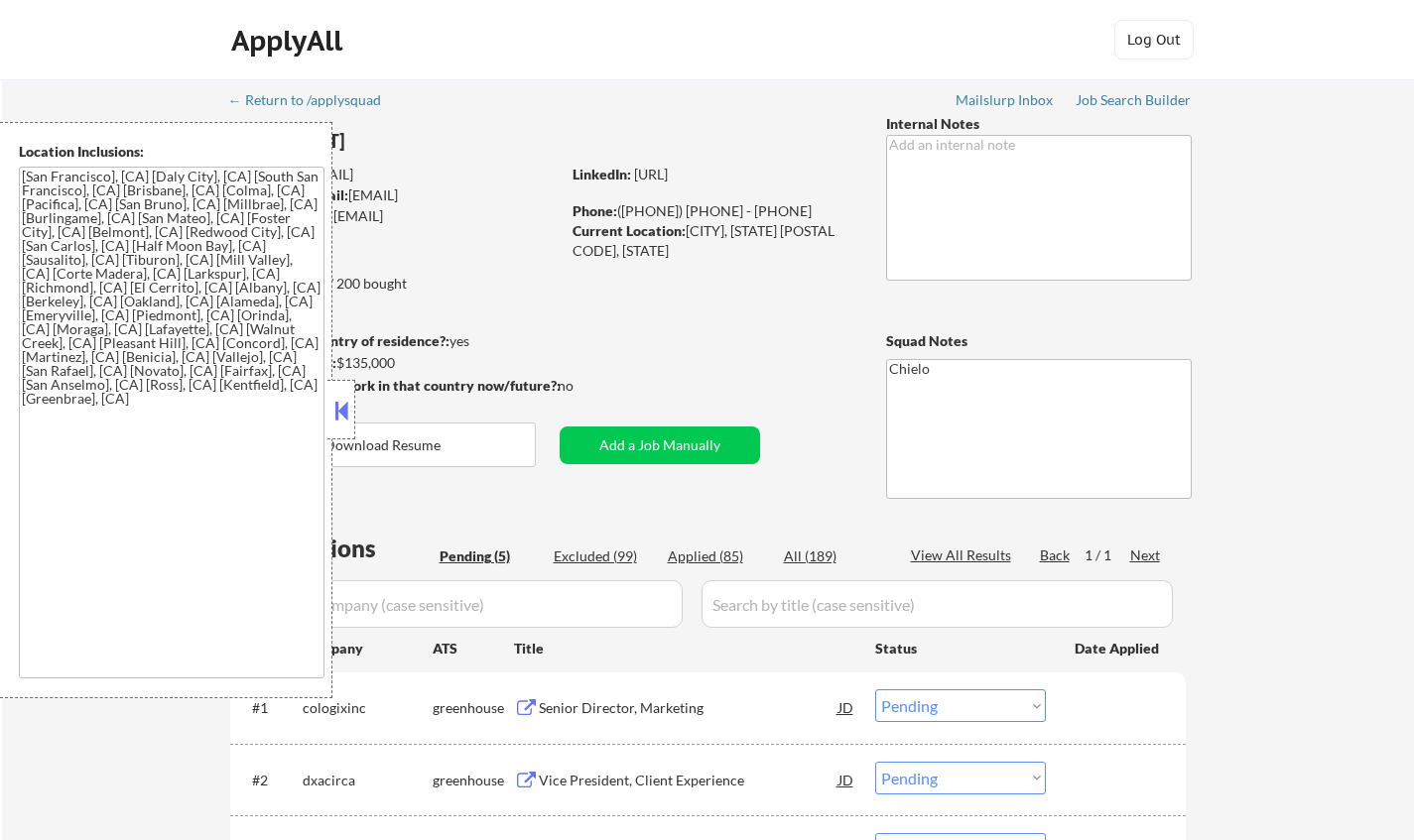 click at bounding box center [341, 411] 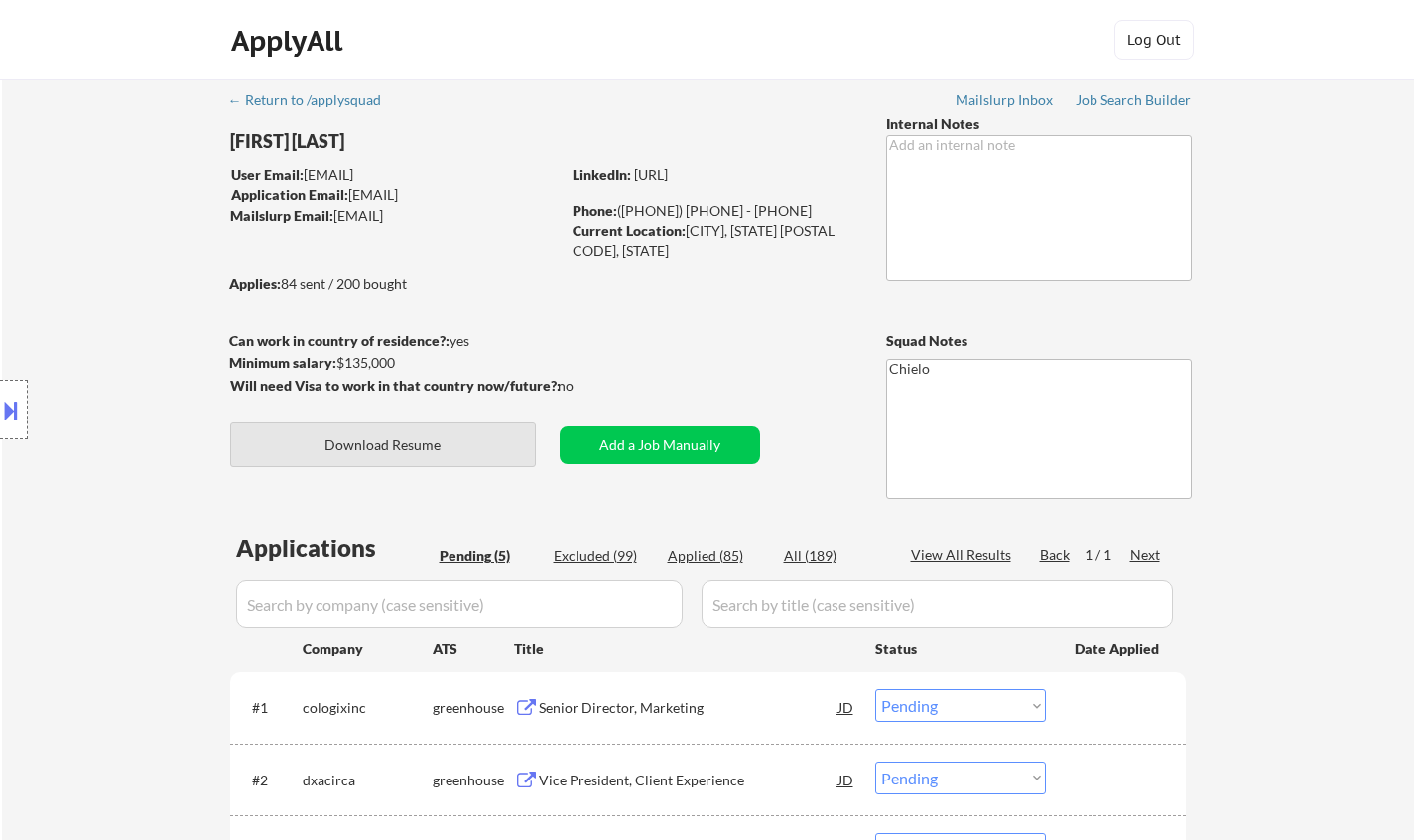 click on "Download Resume" at bounding box center (383, 444) 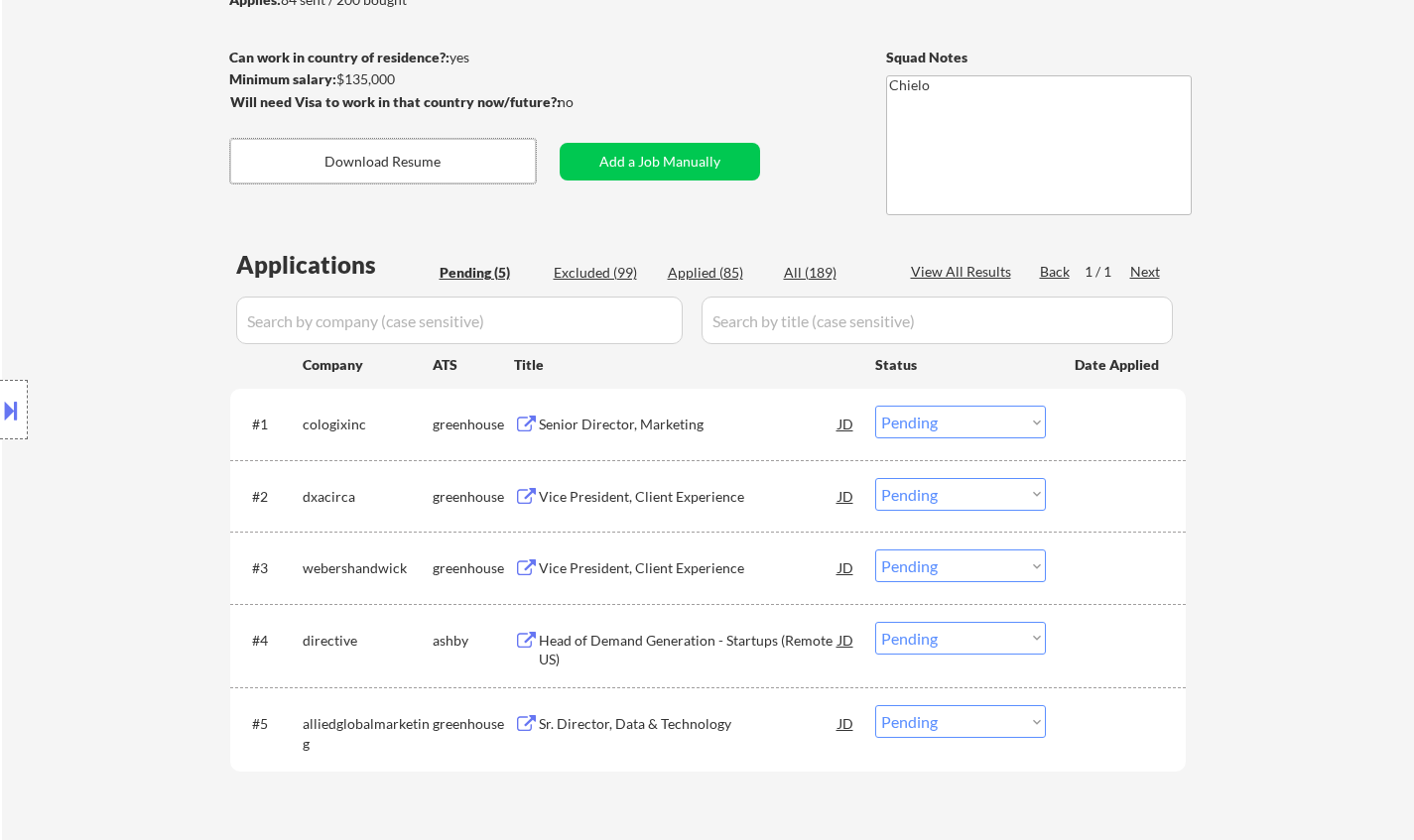 scroll, scrollTop: 298, scrollLeft: 0, axis: vertical 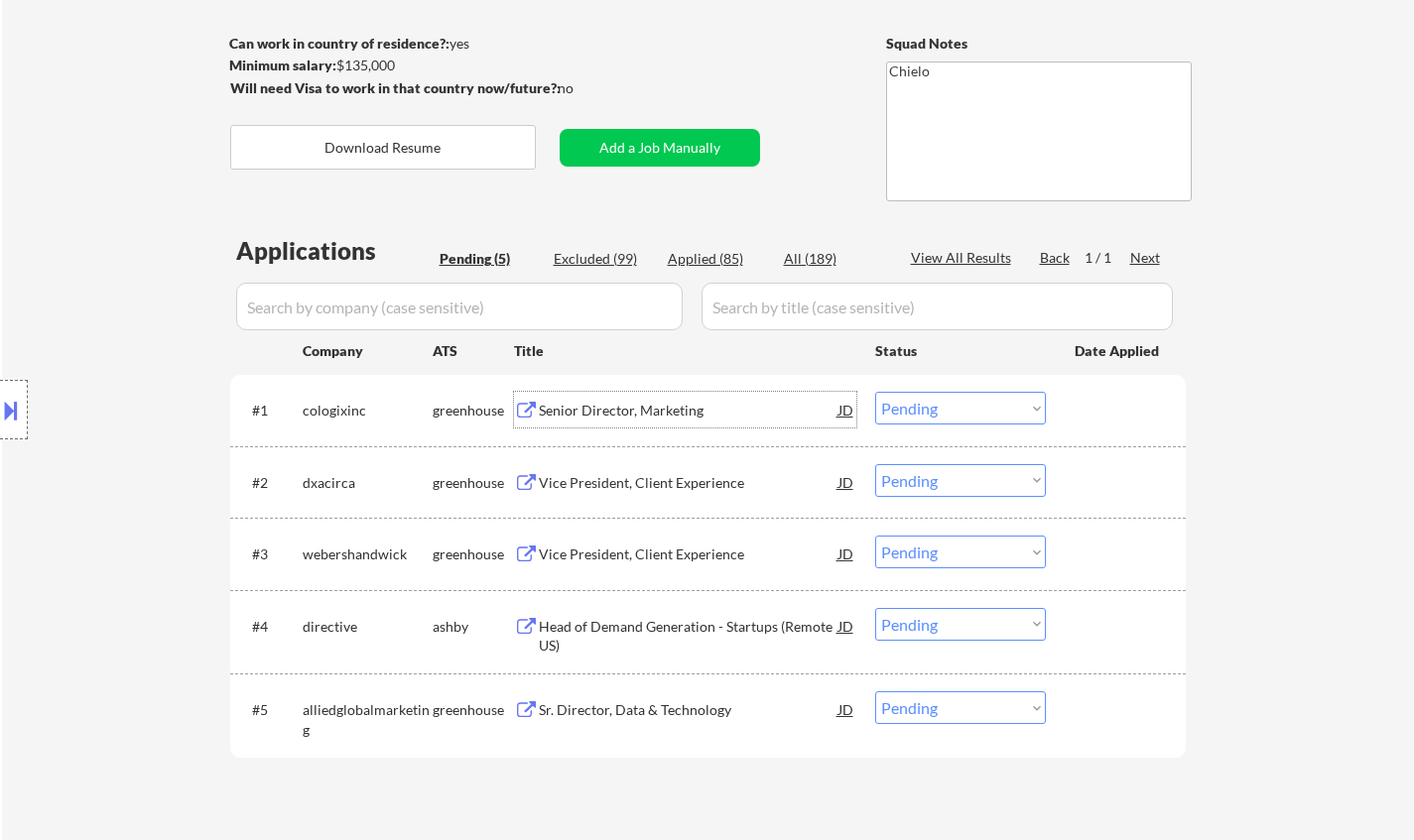click on "Senior Director, Marketing" at bounding box center (689, 410) 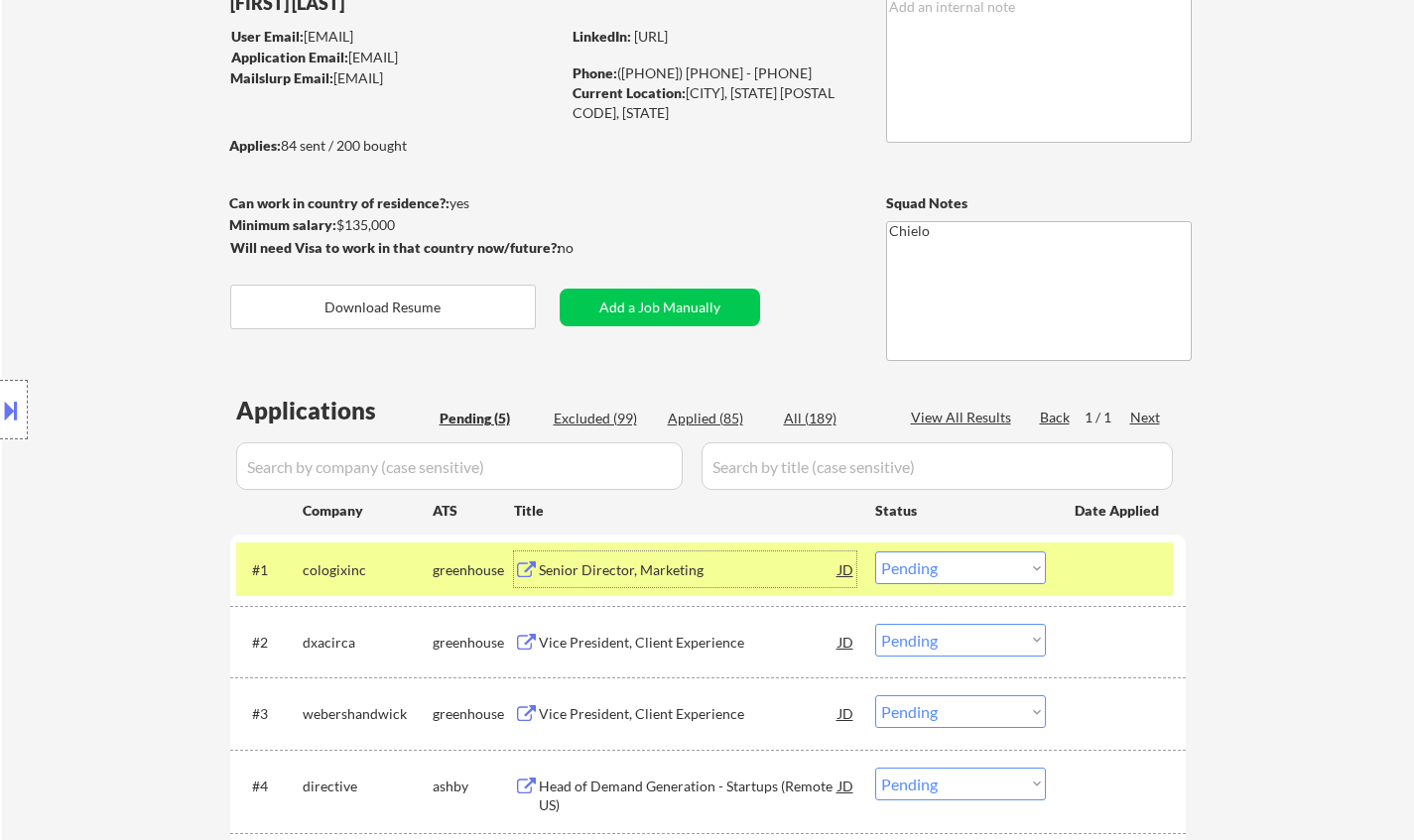 scroll, scrollTop: 298, scrollLeft: 0, axis: vertical 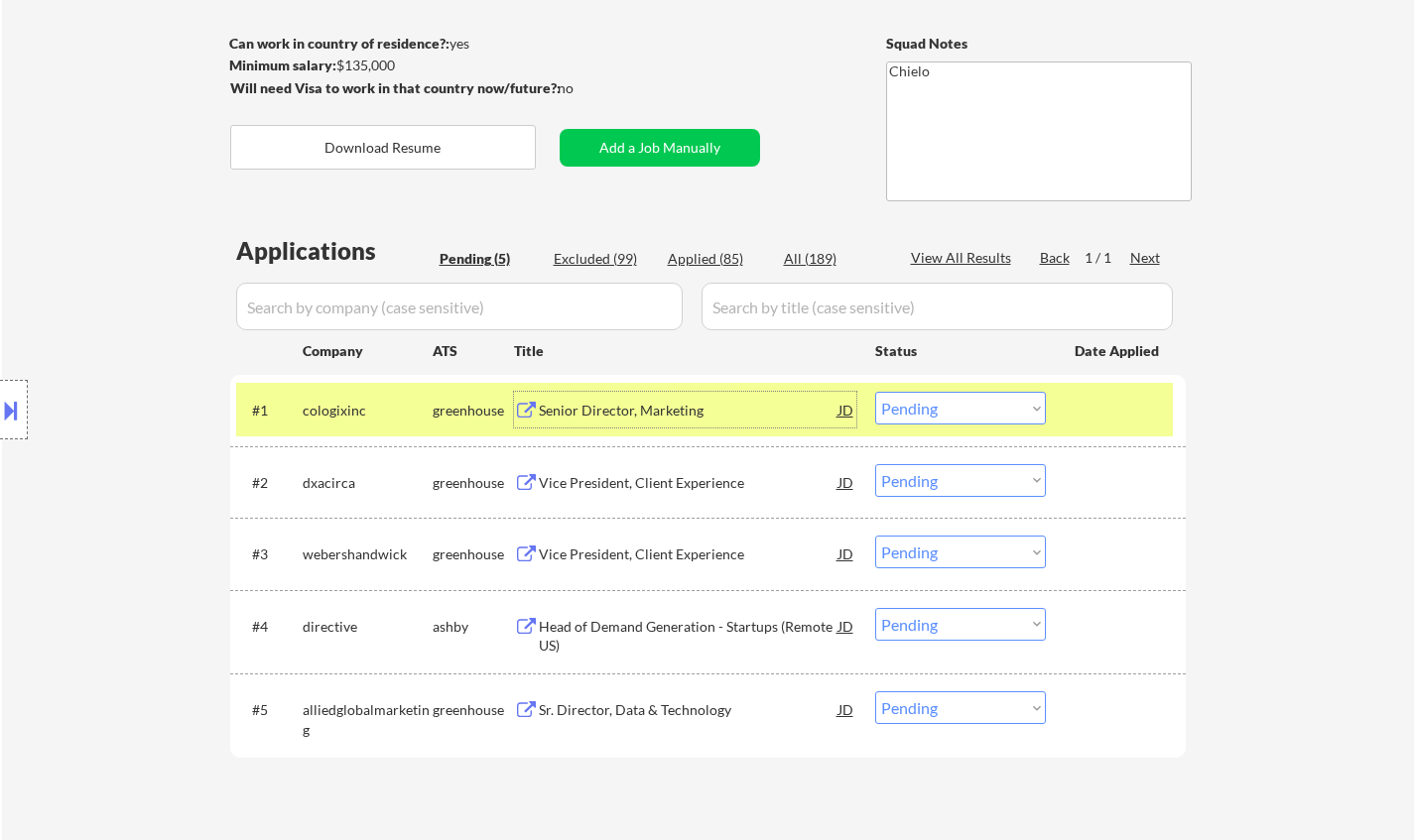 click on "Senior Director, Marketing" at bounding box center (689, 411) 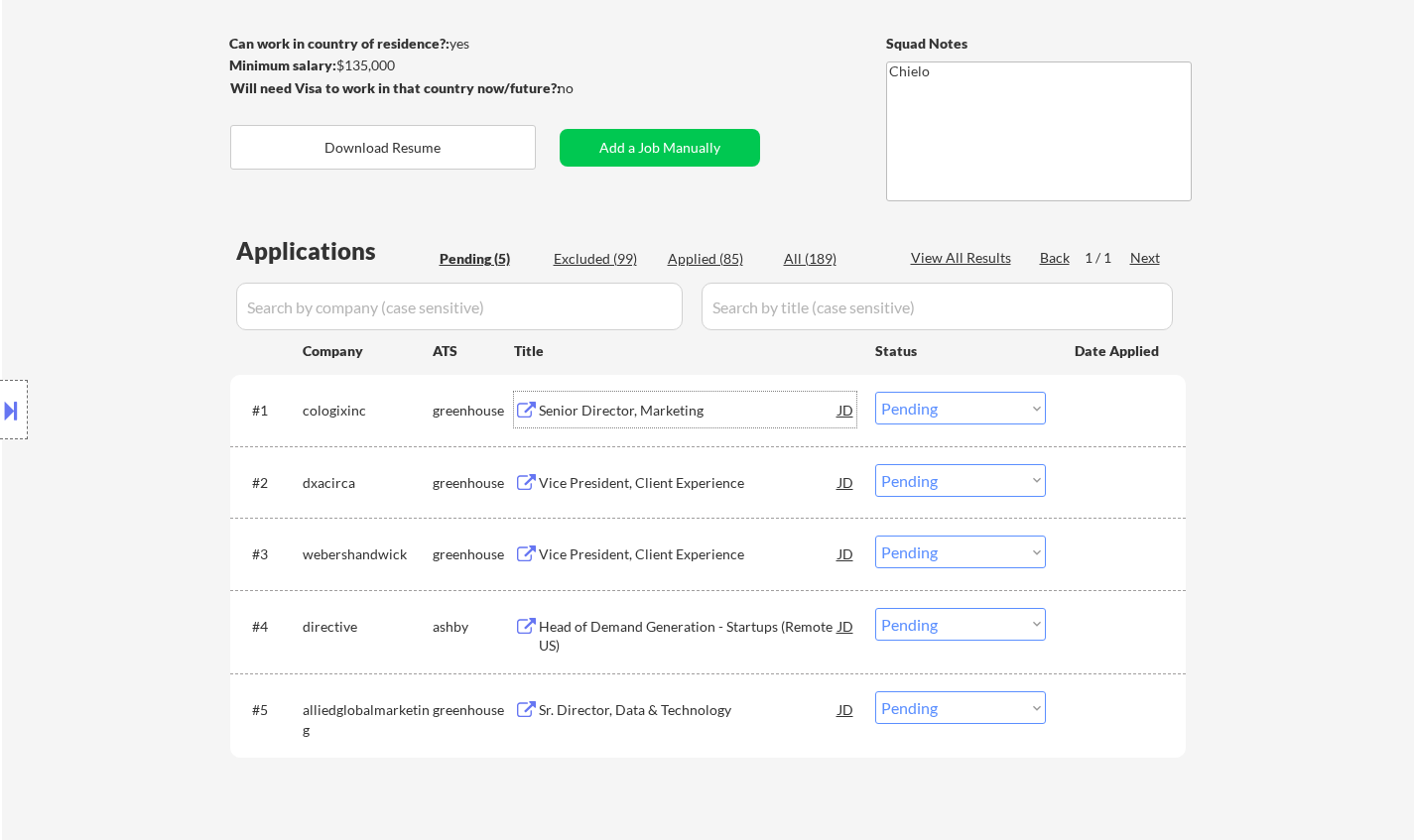 click on "Senior Director, Marketing" at bounding box center (689, 411) 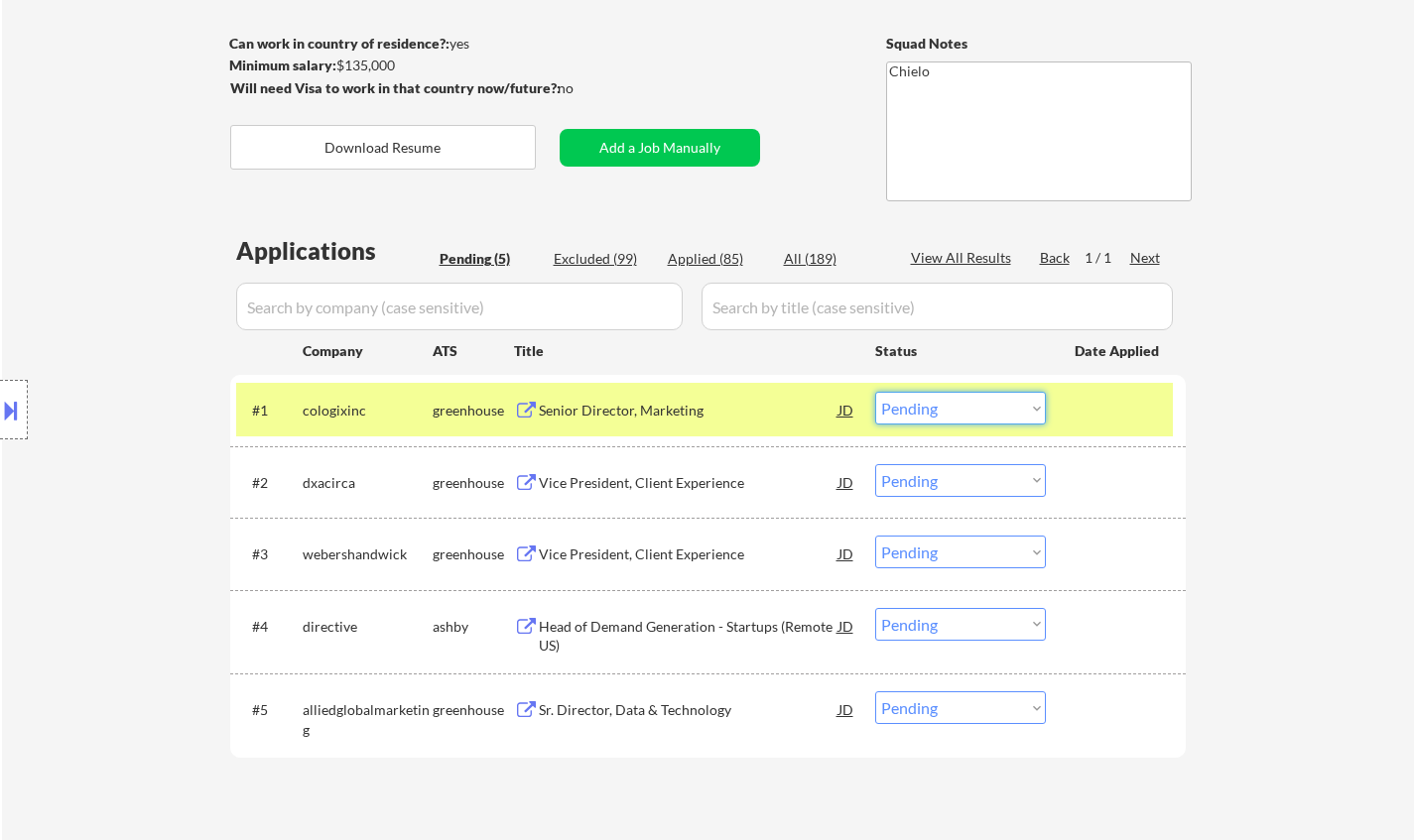 click on "Choose an option... Pending Applied Excluded (Questions) Excluded (Expired) Excluded (Location) Excluded (Bad Match) Excluded (Blocklist) Excluded (Salary) Excluded (Other)" at bounding box center [961, 408] 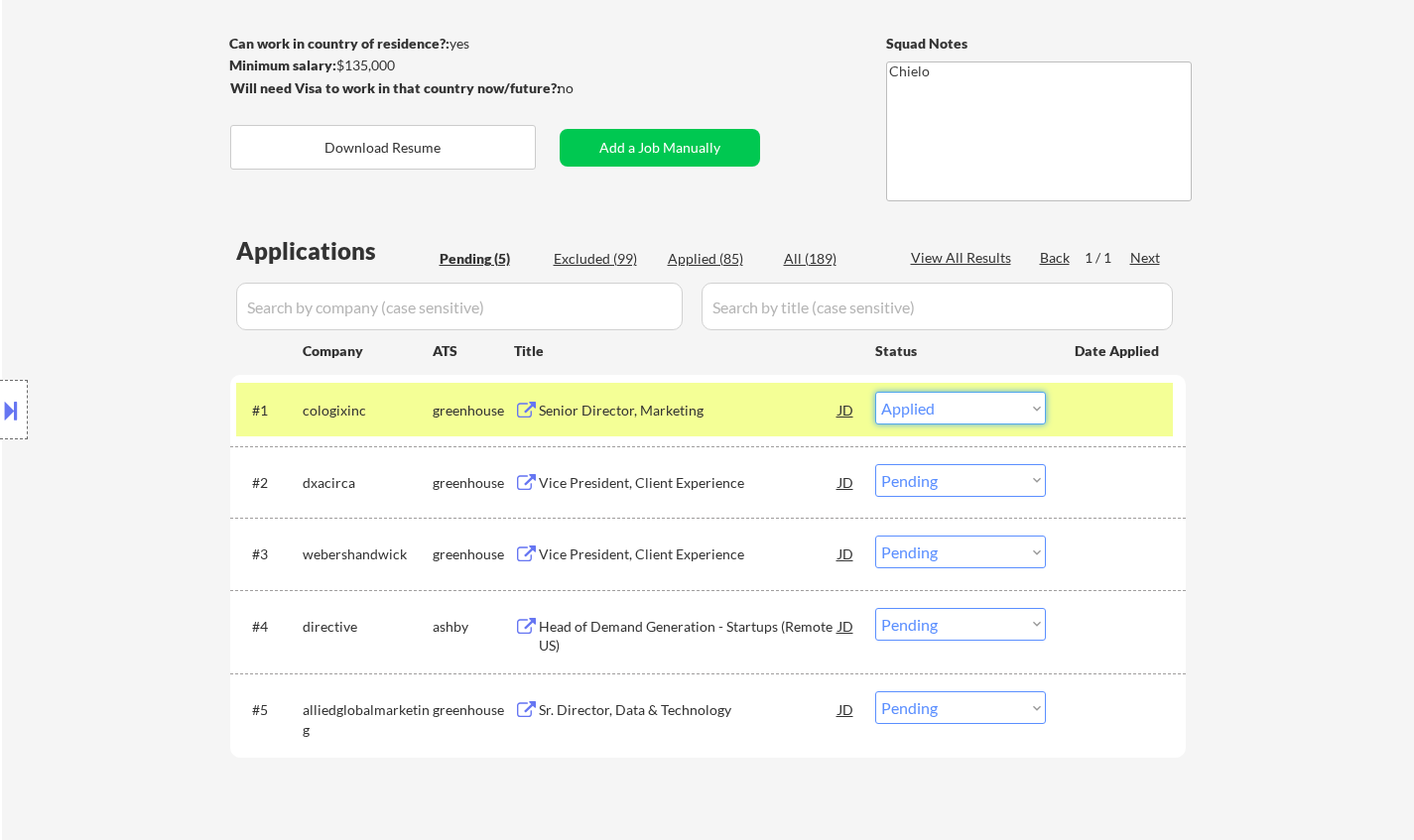 click on "Choose an option... Pending Applied Excluded (Questions) Excluded (Expired) Excluded (Location) Excluded (Bad Match) Excluded (Blocklist) Excluded (Salary) Excluded (Other)" at bounding box center (961, 408) 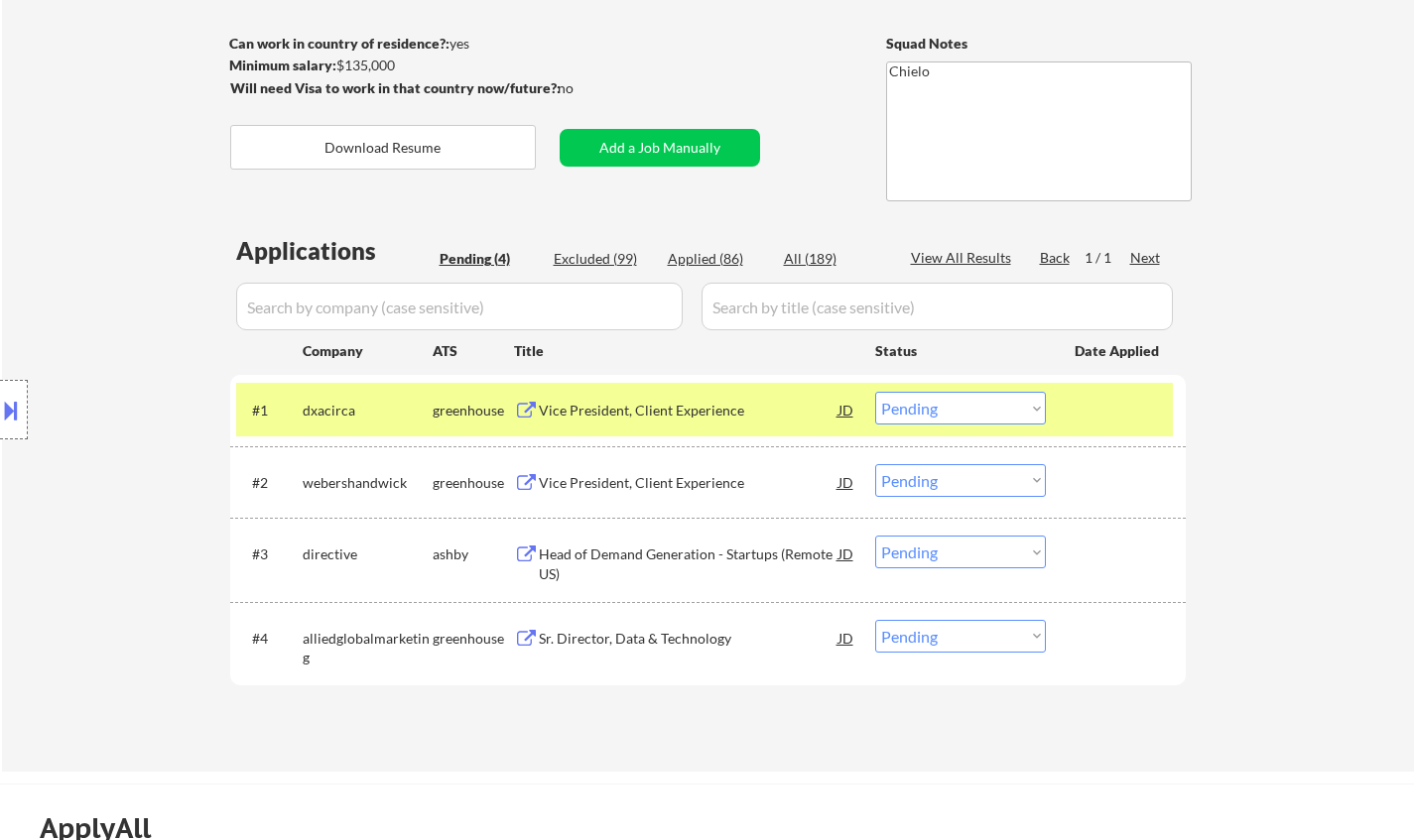 click on "Vice President, Client Experience" at bounding box center [689, 411] 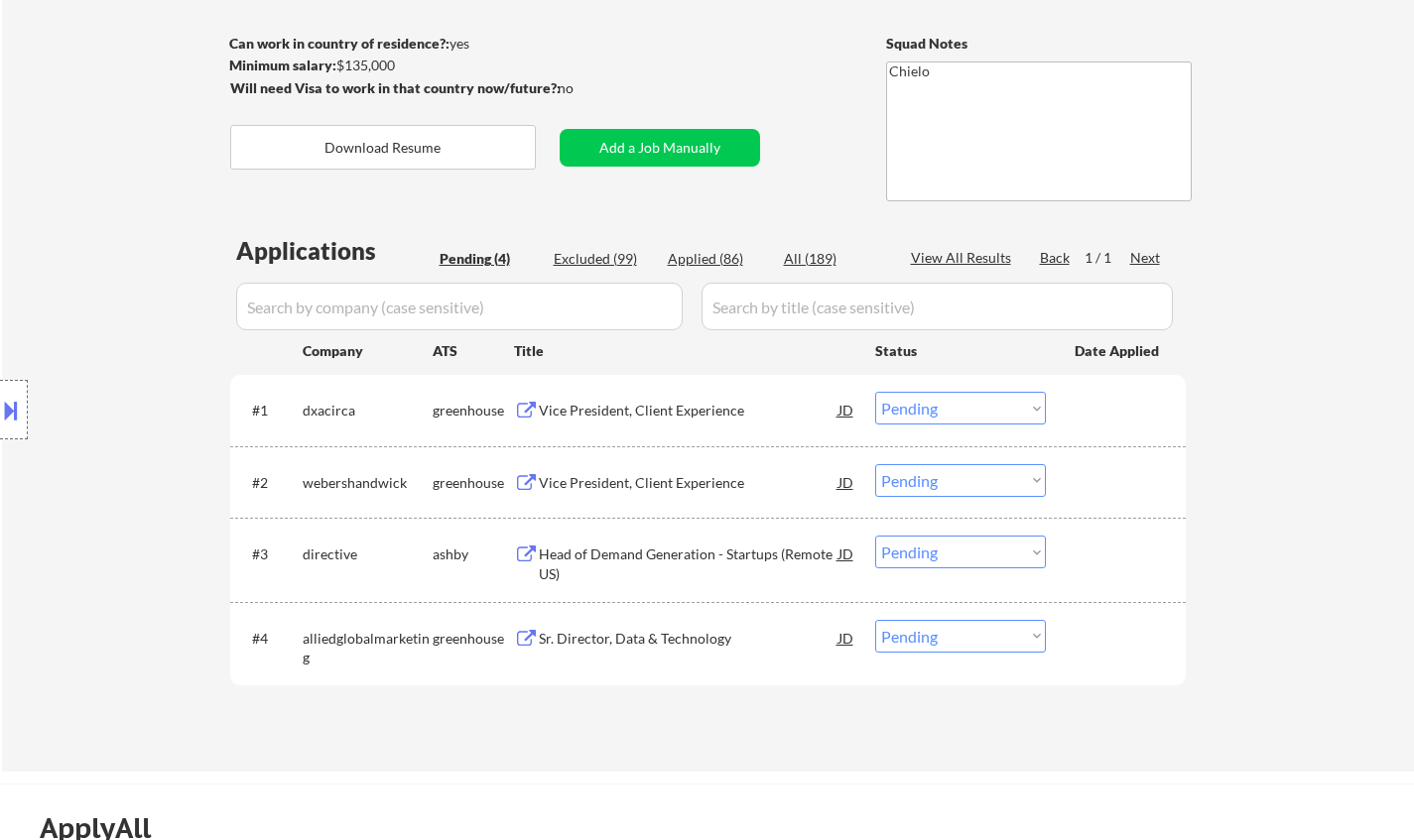 click at bounding box center (11, 410) 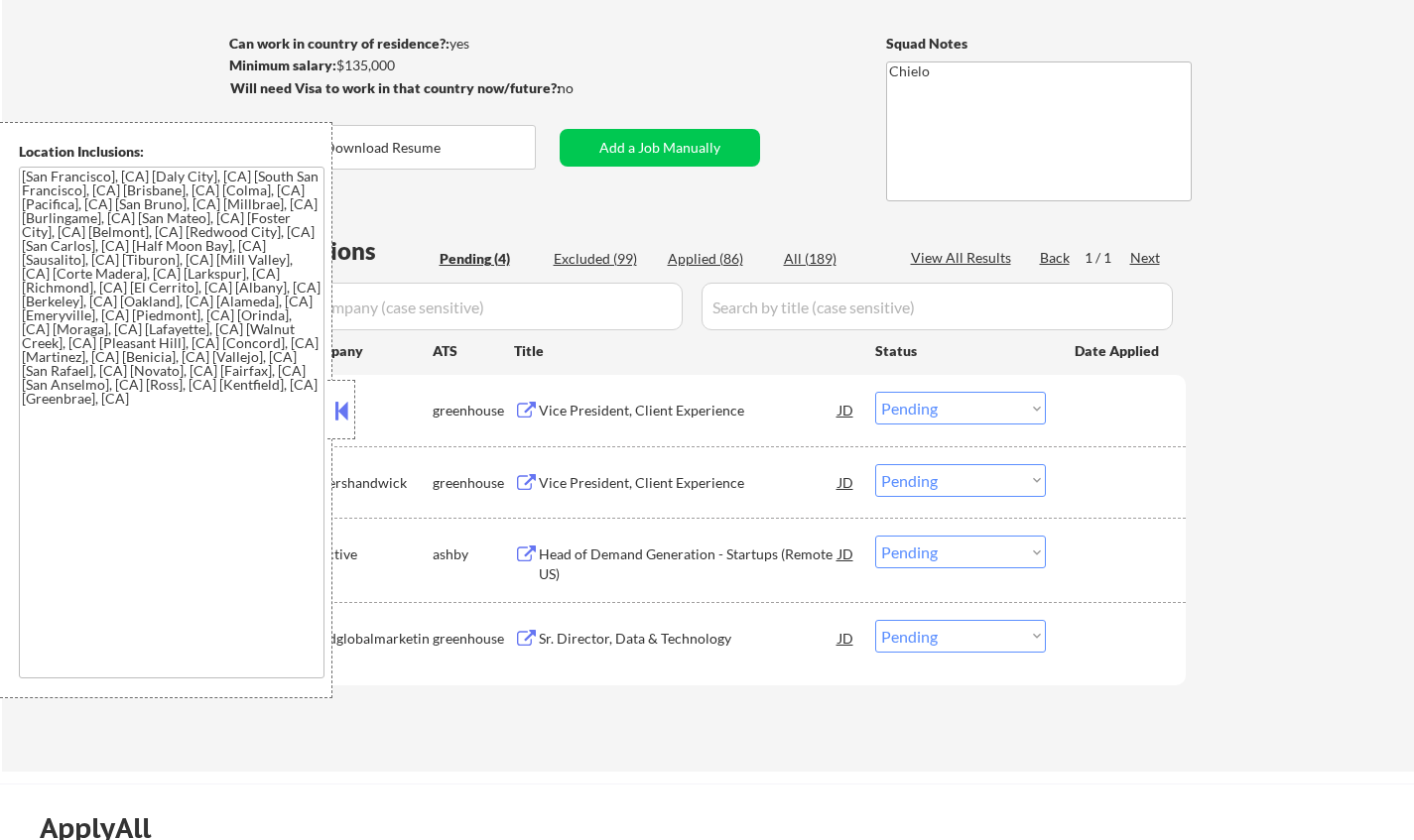 drag, startPoint x: 334, startPoint y: 413, endPoint x: 377, endPoint y: 300, distance: 120.90492 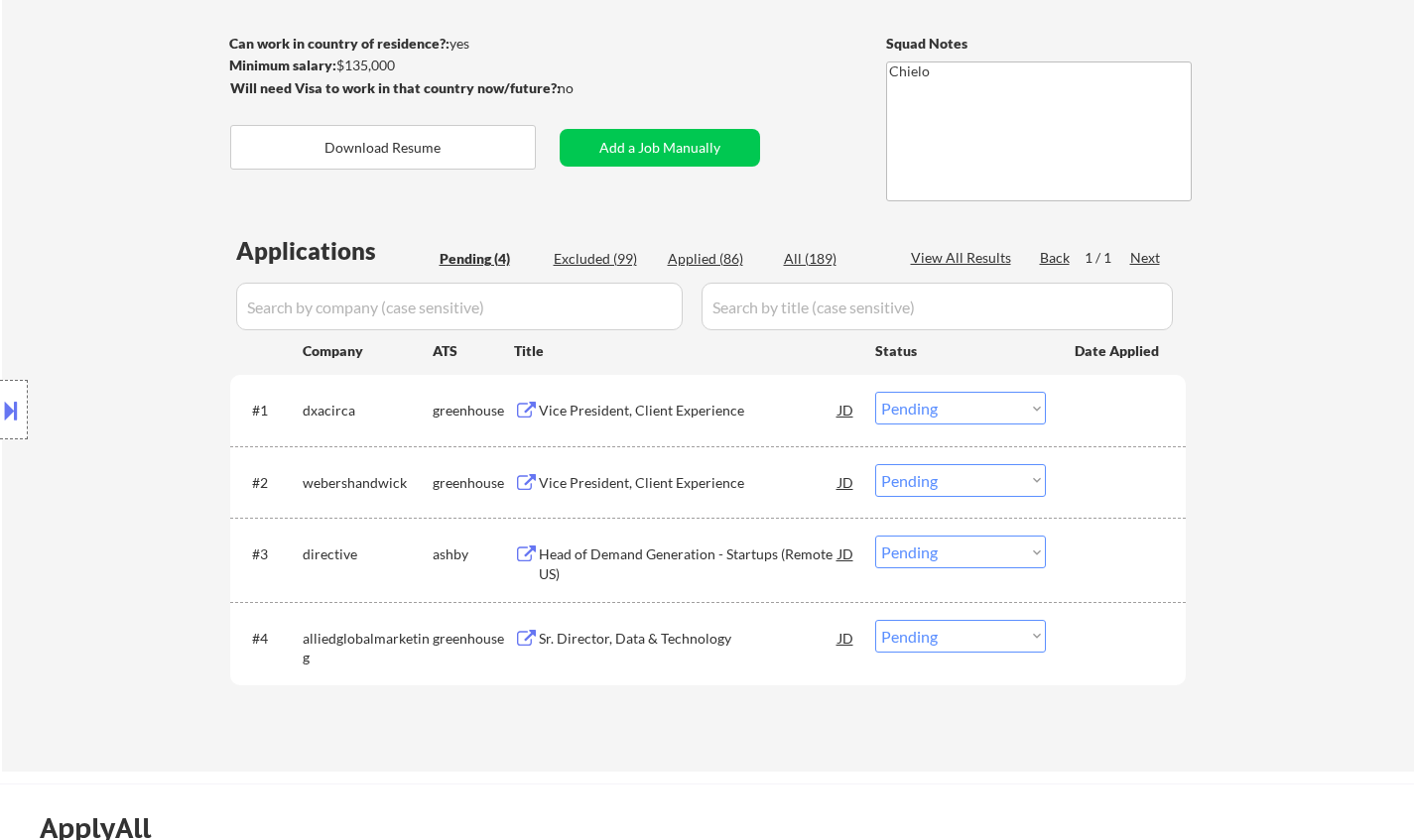 click on "Choose an option... Pending Applied Excluded (Questions) Excluded (Expired) Excluded (Location) Excluded (Bad Match) Excluded (Blocklist) Excluded (Salary) Excluded (Other)" at bounding box center (961, 408) 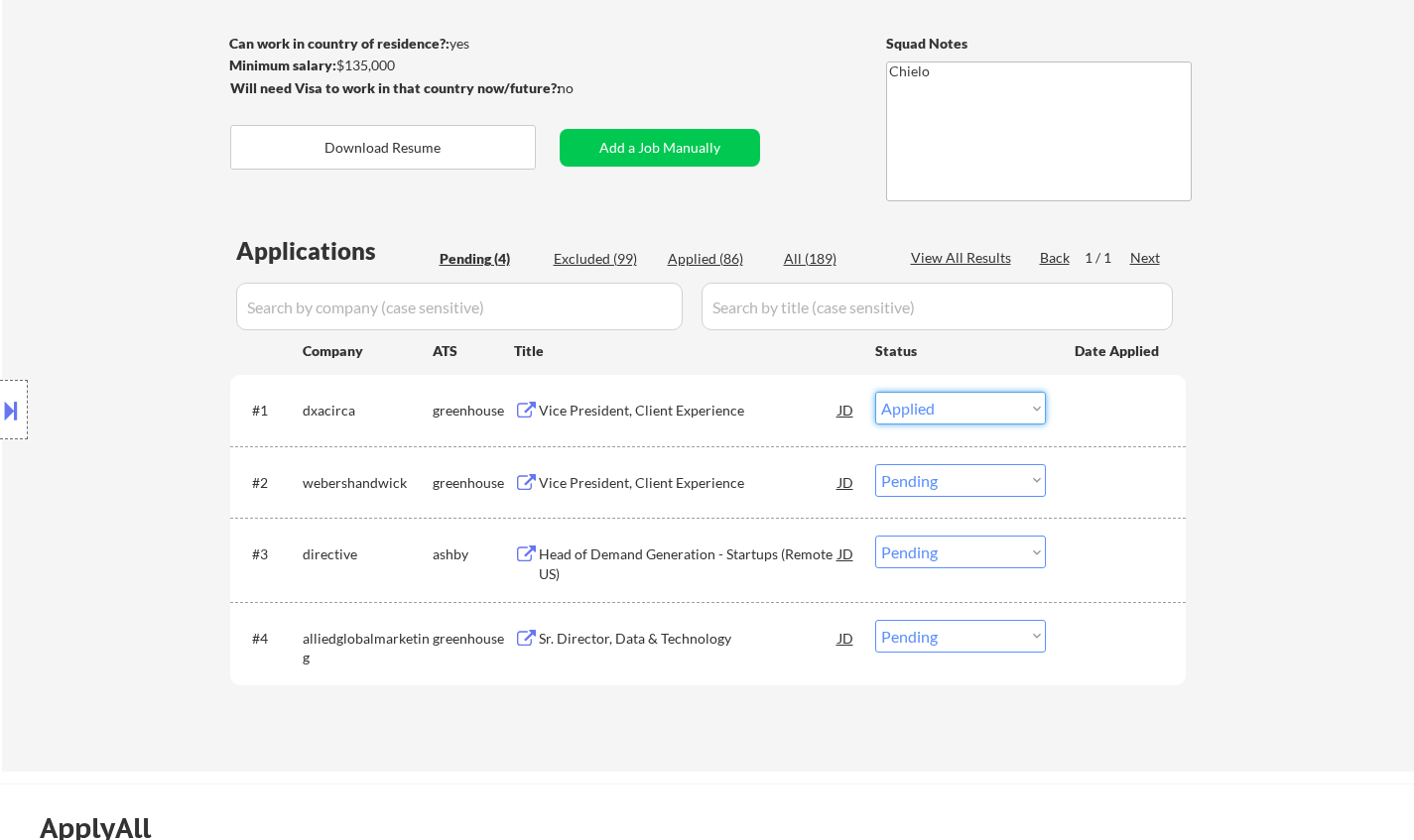 click on "Choose an option... Pending Applied Excluded (Questions) Excluded (Expired) Excluded (Location) Excluded (Bad Match) Excluded (Blocklist) Excluded (Salary) Excluded (Other)" at bounding box center (961, 408) 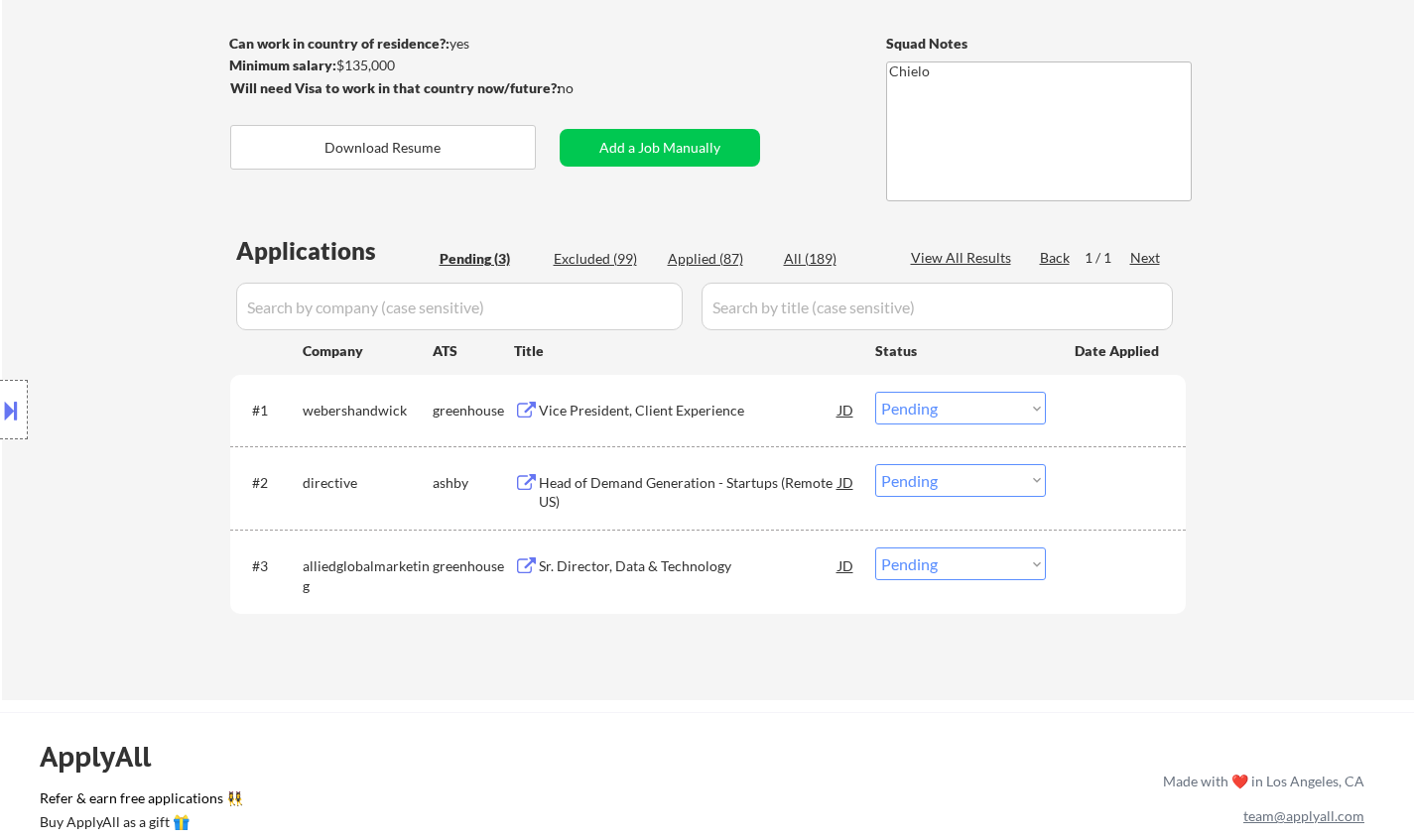 click on "Vice President, Client Experience" at bounding box center (689, 411) 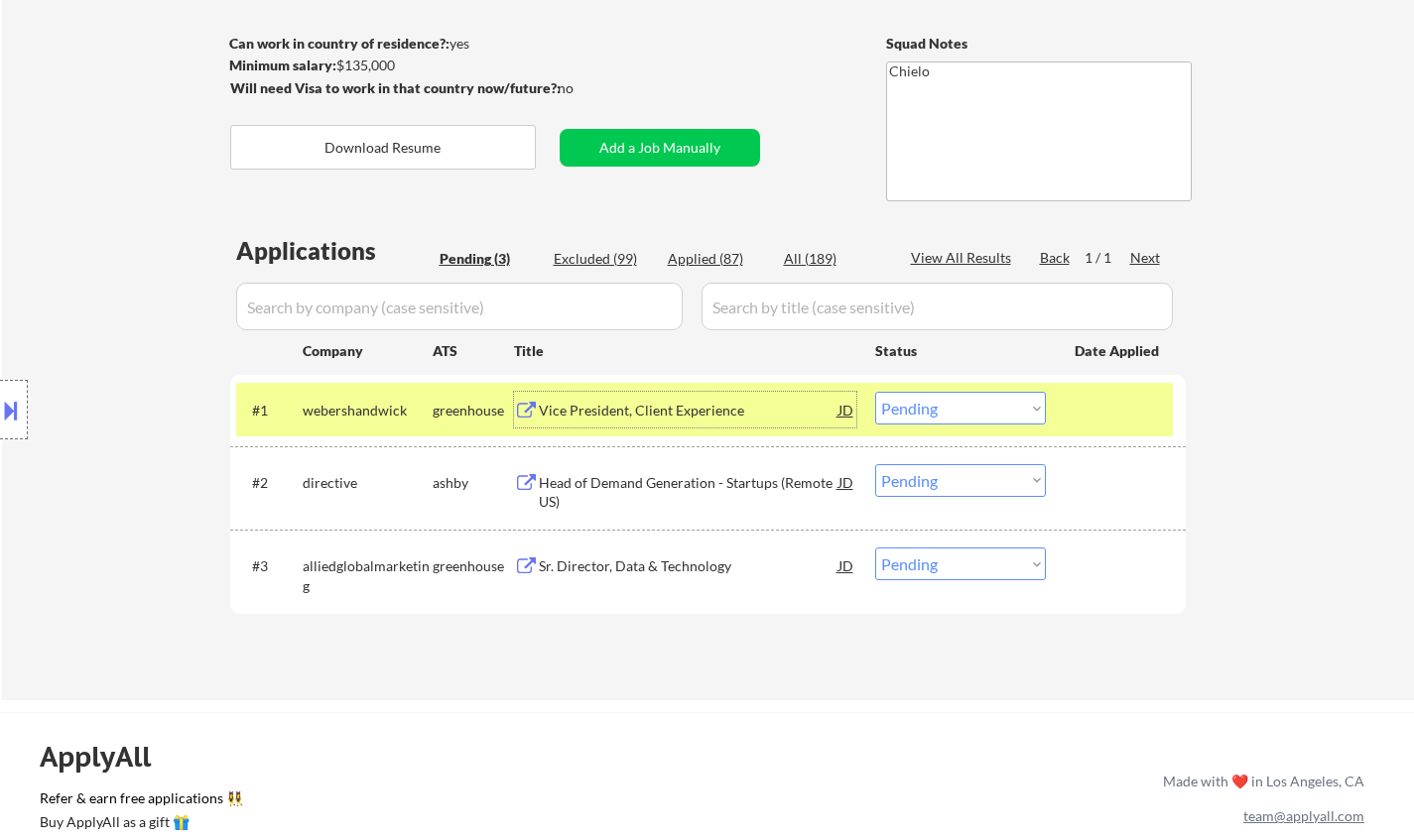 click on "JD" at bounding box center (846, 410) 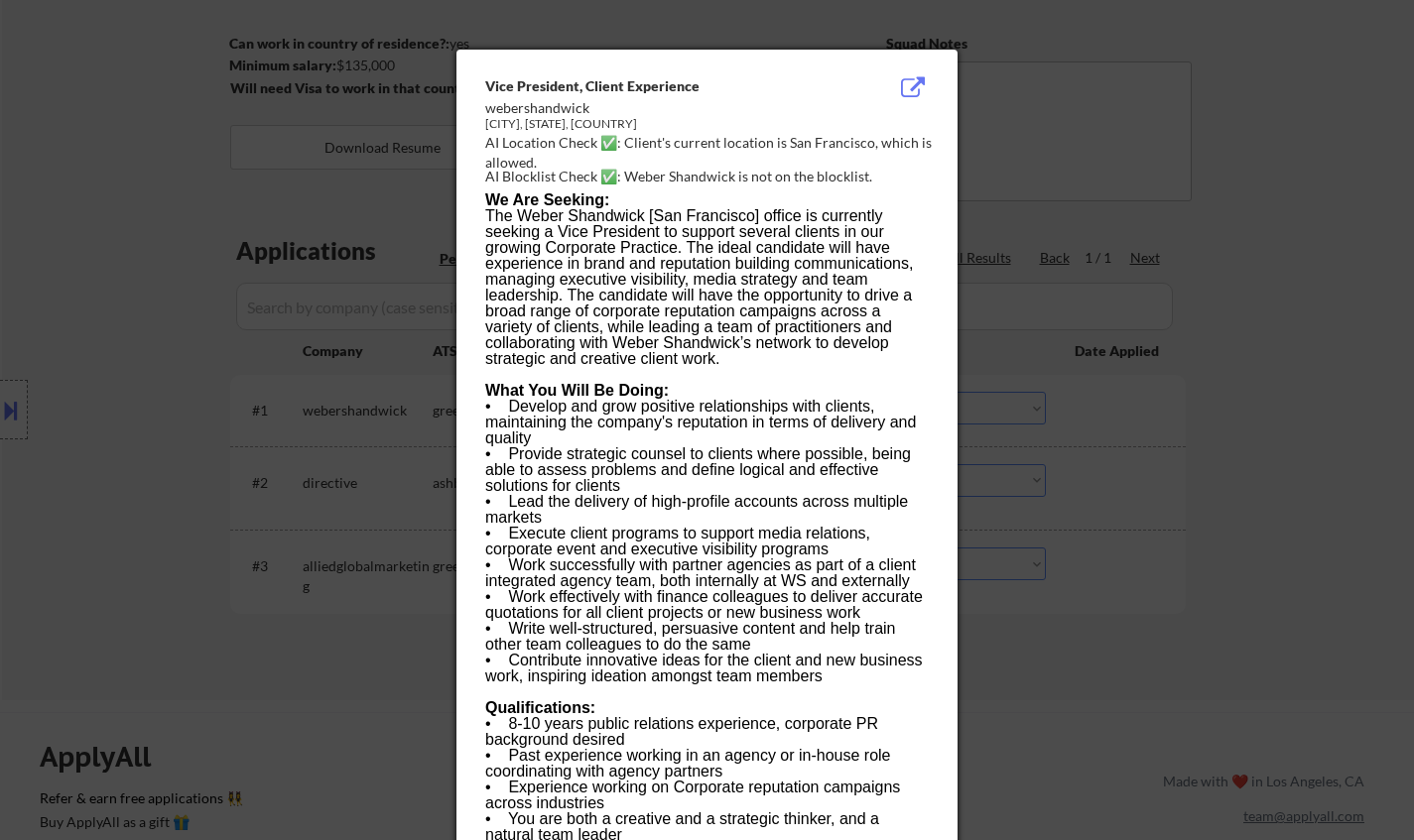 click at bounding box center [707, 420] 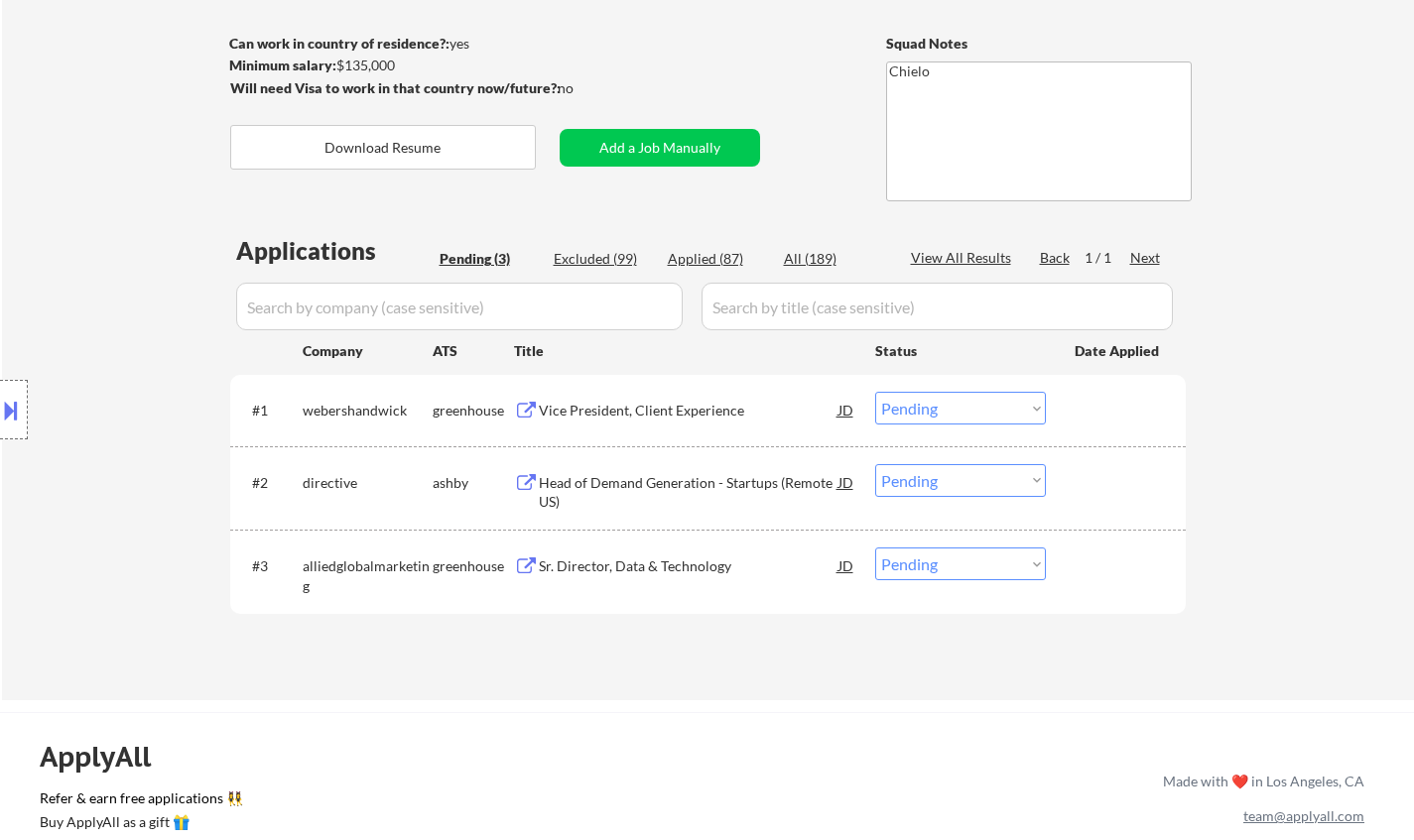 click on "Choose an option... Pending Applied Excluded (Questions) Excluded (Expired) Excluded (Location) Excluded (Bad Match) Excluded (Blocklist) Excluded (Salary) Excluded (Other)" at bounding box center (961, 408) 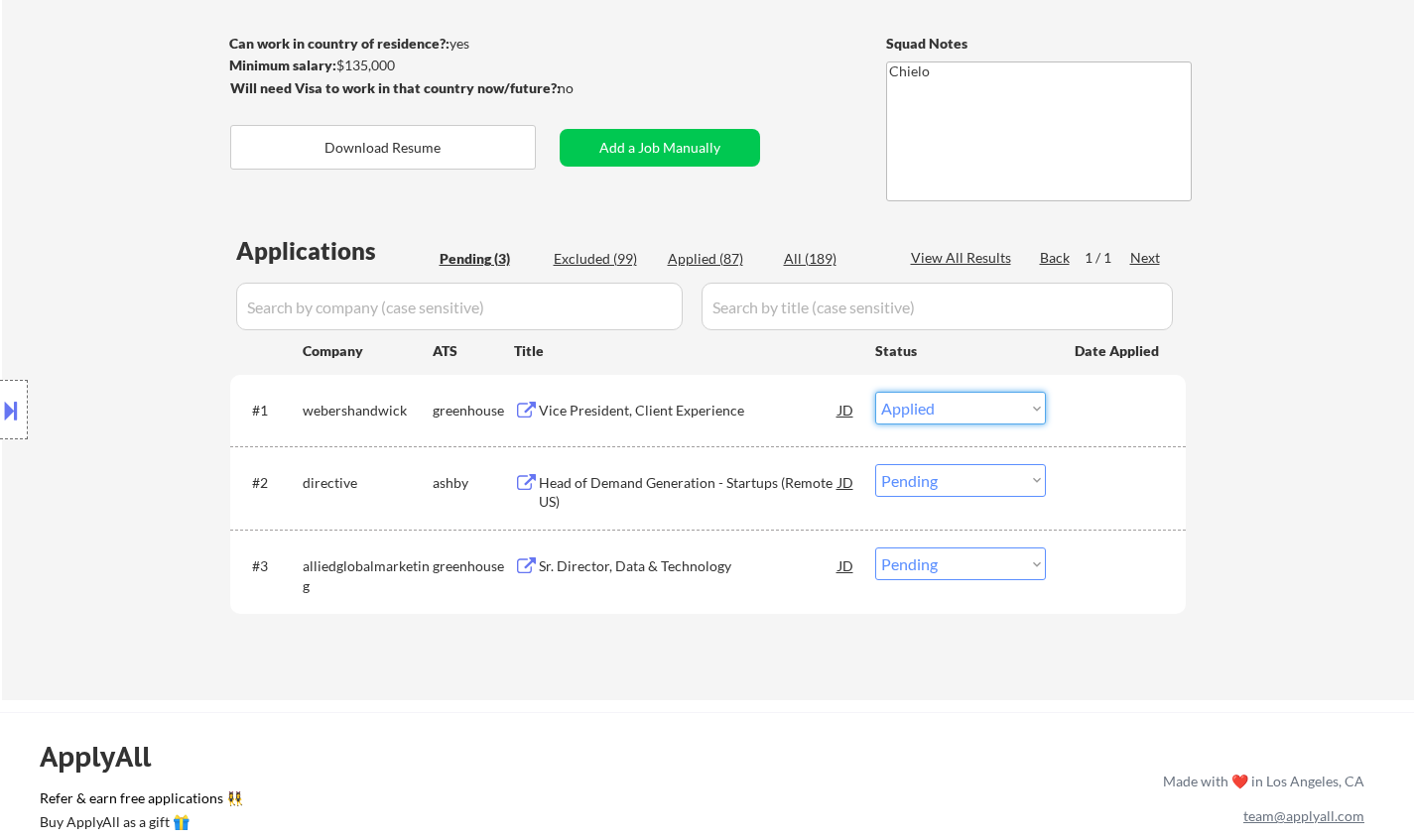 click on "Choose an option... Pending Applied Excluded (Questions) Excluded (Expired) Excluded (Location) Excluded (Bad Match) Excluded (Blocklist) Excluded (Salary) Excluded (Other)" at bounding box center [961, 408] 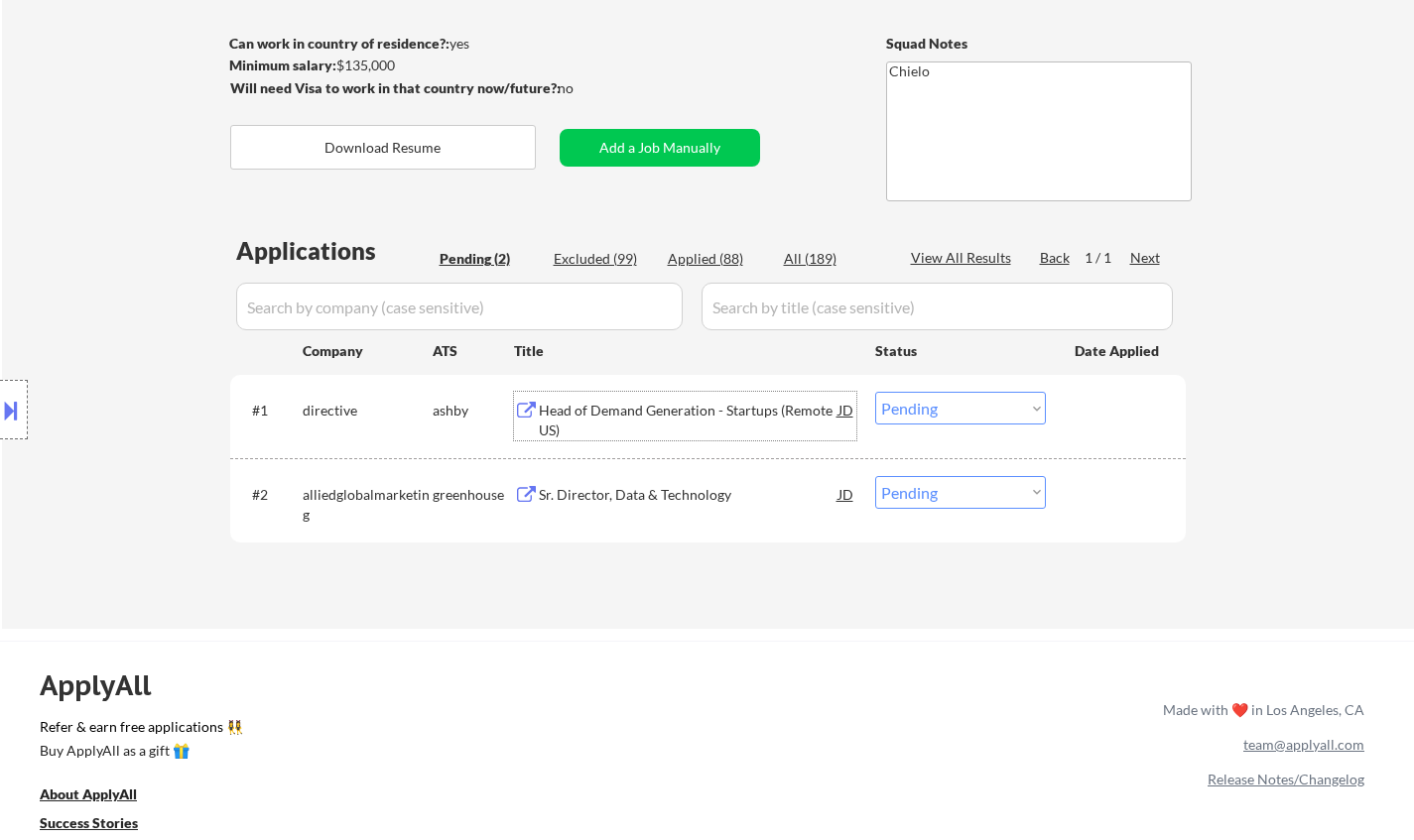 click on "Head of Demand Generation - Startups (Remote US)" at bounding box center (689, 420) 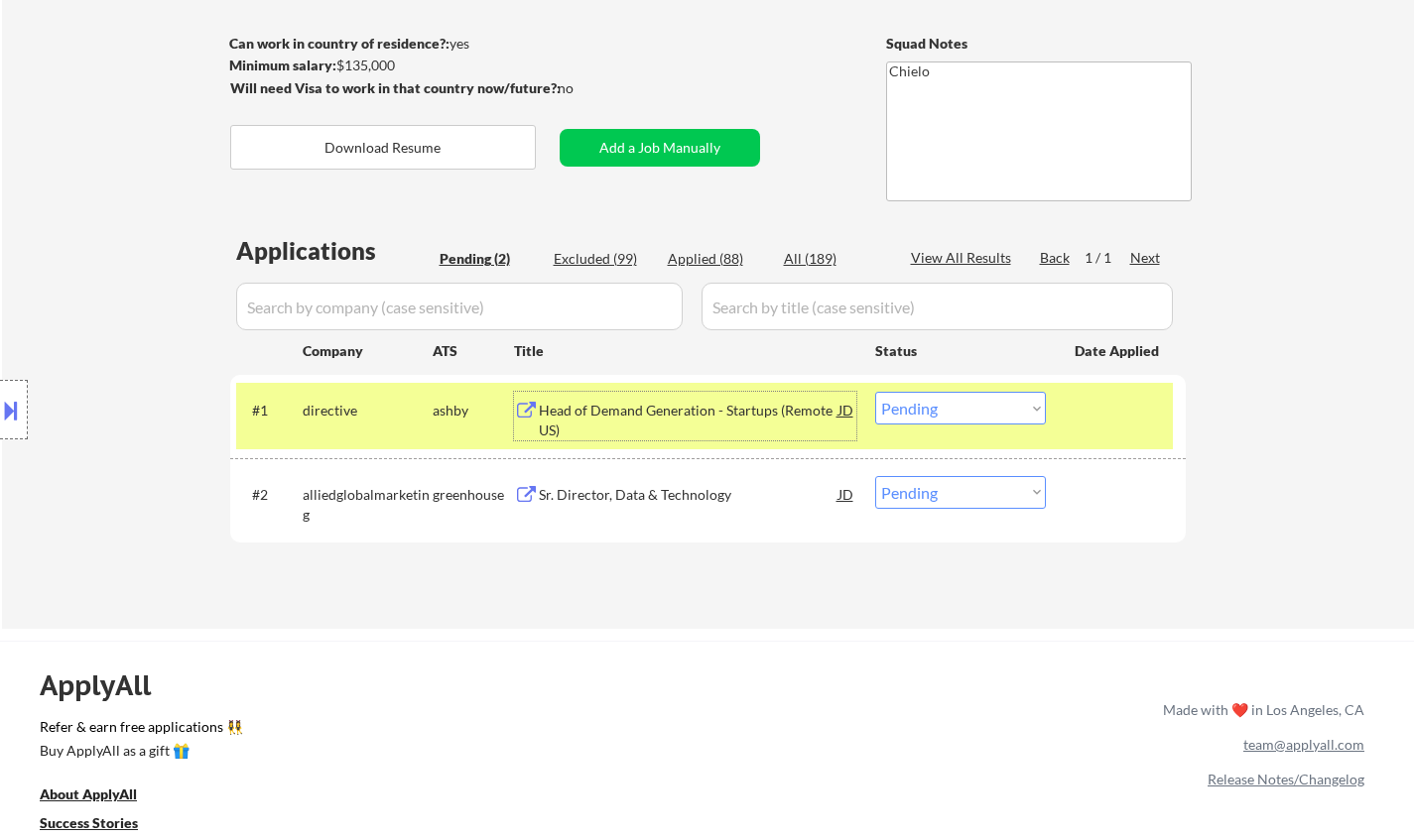 click on "Choose an option... Pending Applied Excluded (Questions) Excluded (Expired) Excluded (Location) Excluded (Bad Match) Excluded (Blocklist) Excluded (Salary) Excluded (Other)" at bounding box center (961, 408) 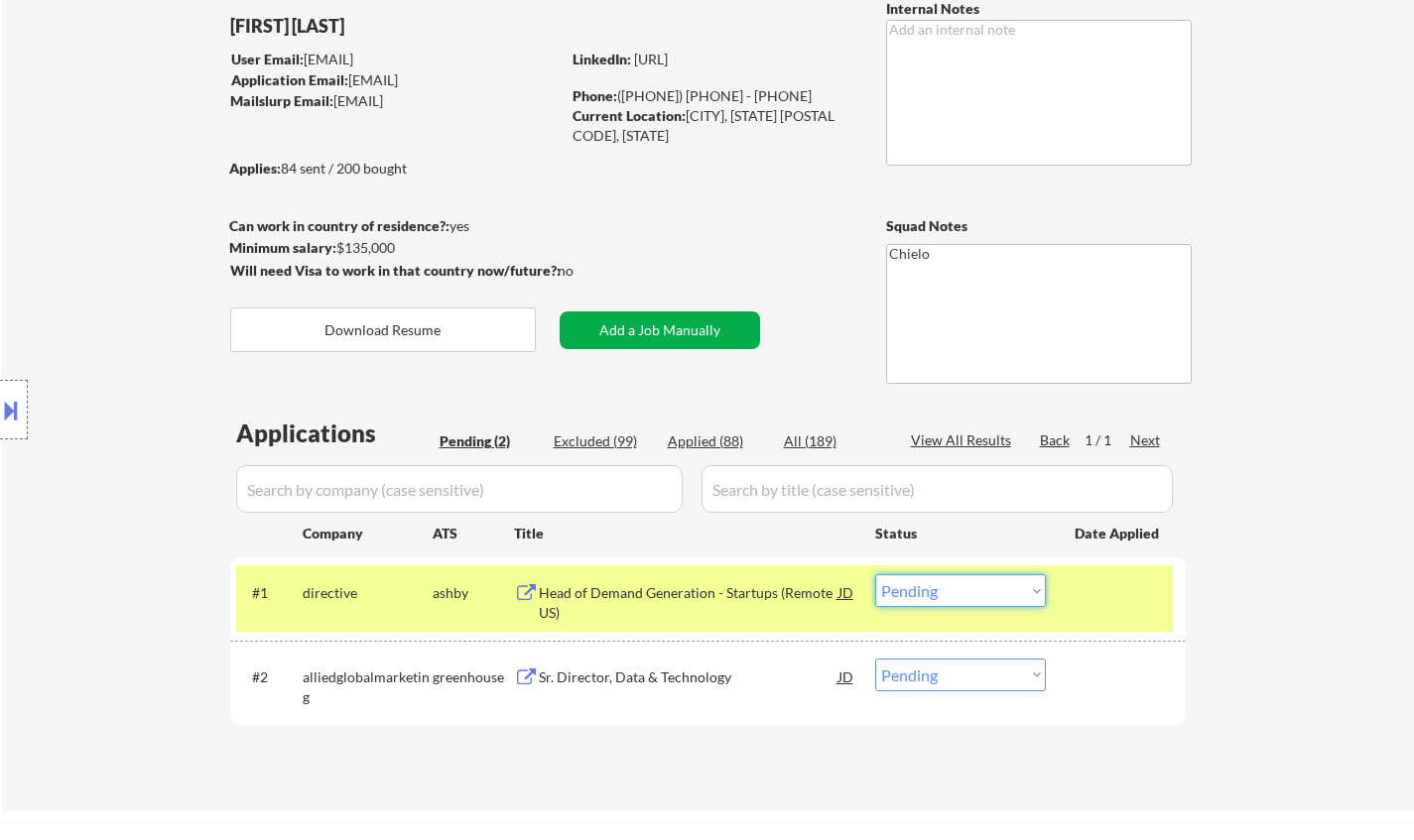 scroll, scrollTop: 298, scrollLeft: 0, axis: vertical 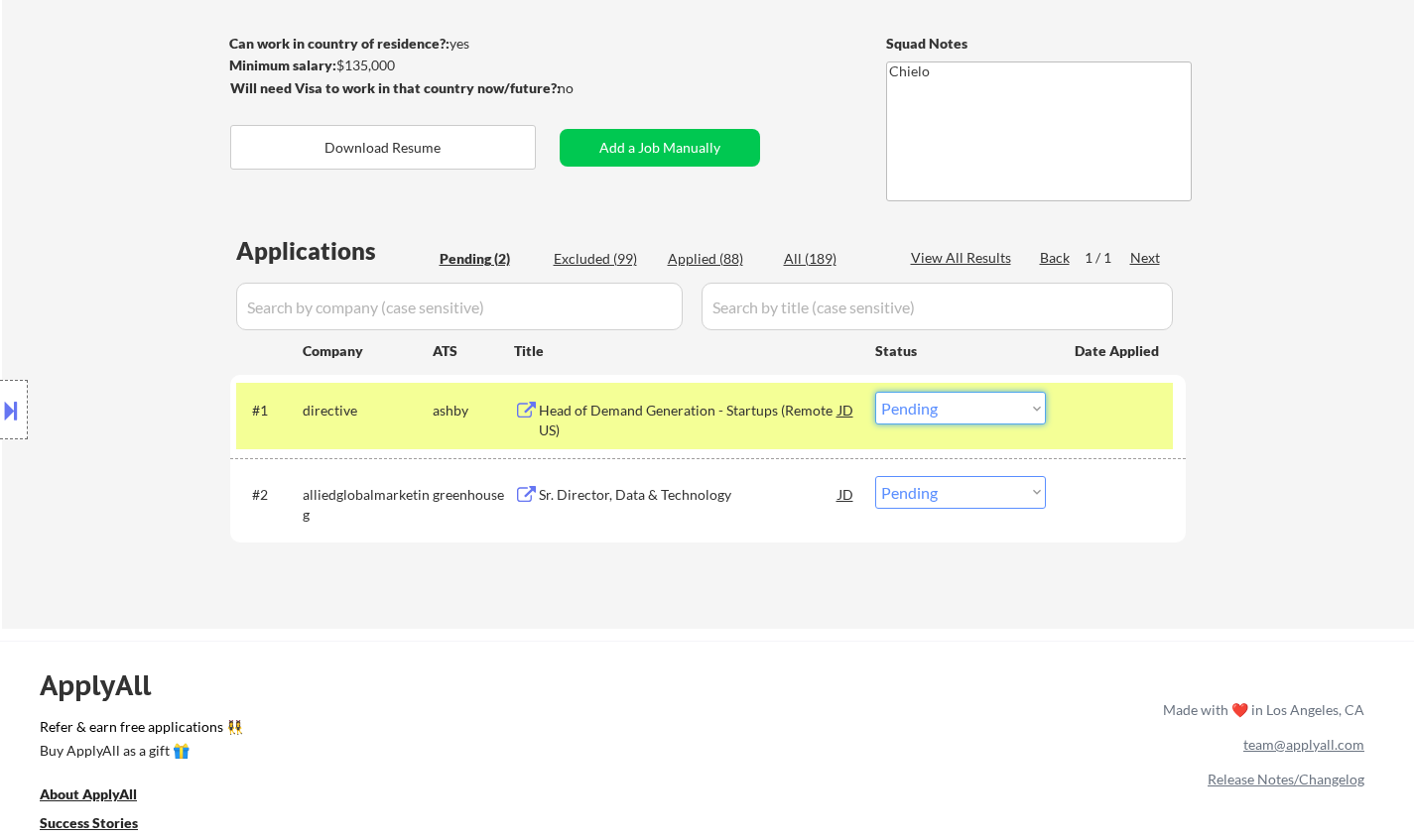 click on "Choose an option... Pending Applied Excluded (Questions) Excluded (Expired) Excluded (Location) Excluded (Bad Match) Excluded (Blocklist) Excluded (Salary) Excluded (Other)" at bounding box center [961, 408] 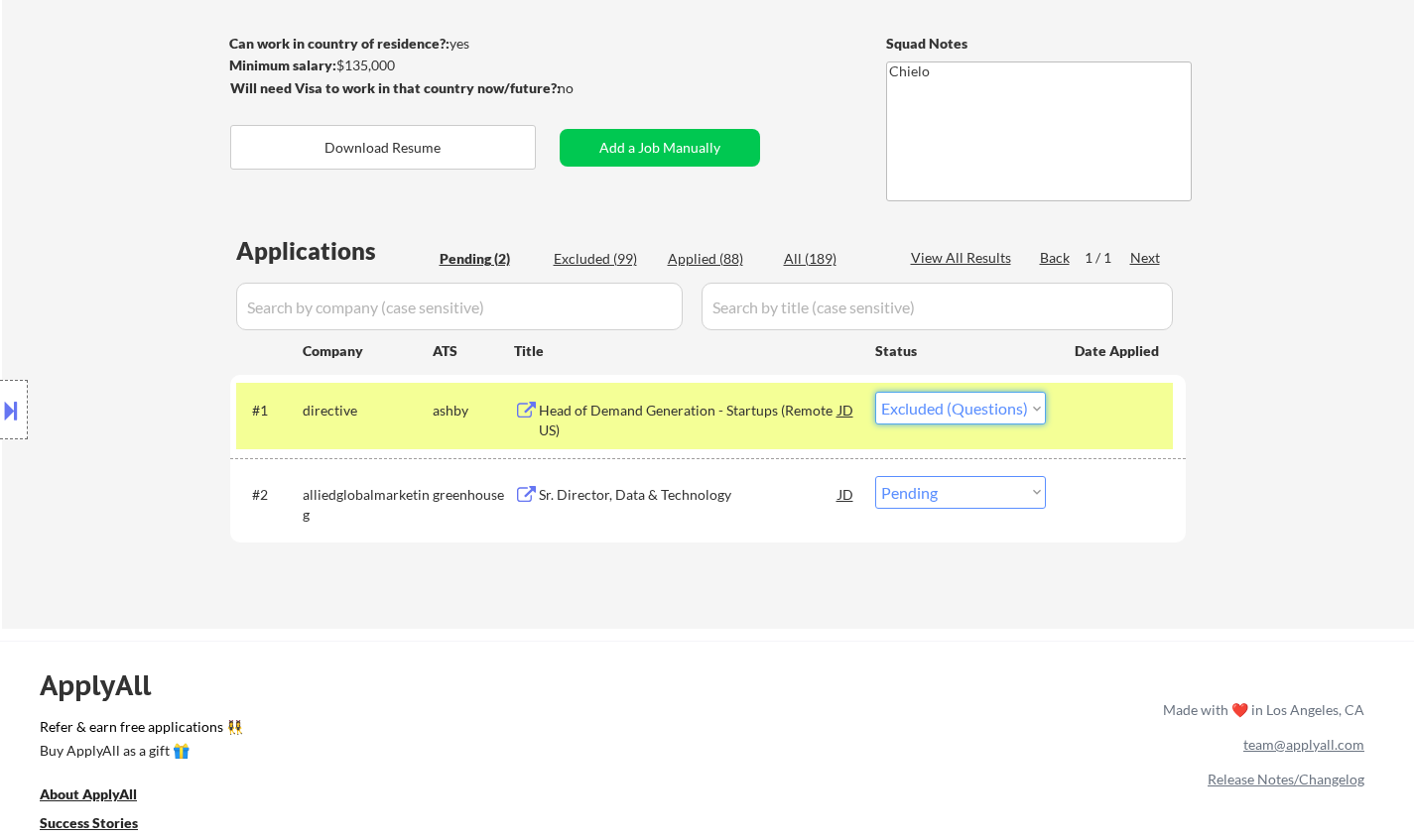 click on "Choose an option... Pending Applied Excluded (Questions) Excluded (Expired) Excluded (Location) Excluded (Bad Match) Excluded (Blocklist) Excluded (Salary) Excluded (Other)" at bounding box center [961, 408] 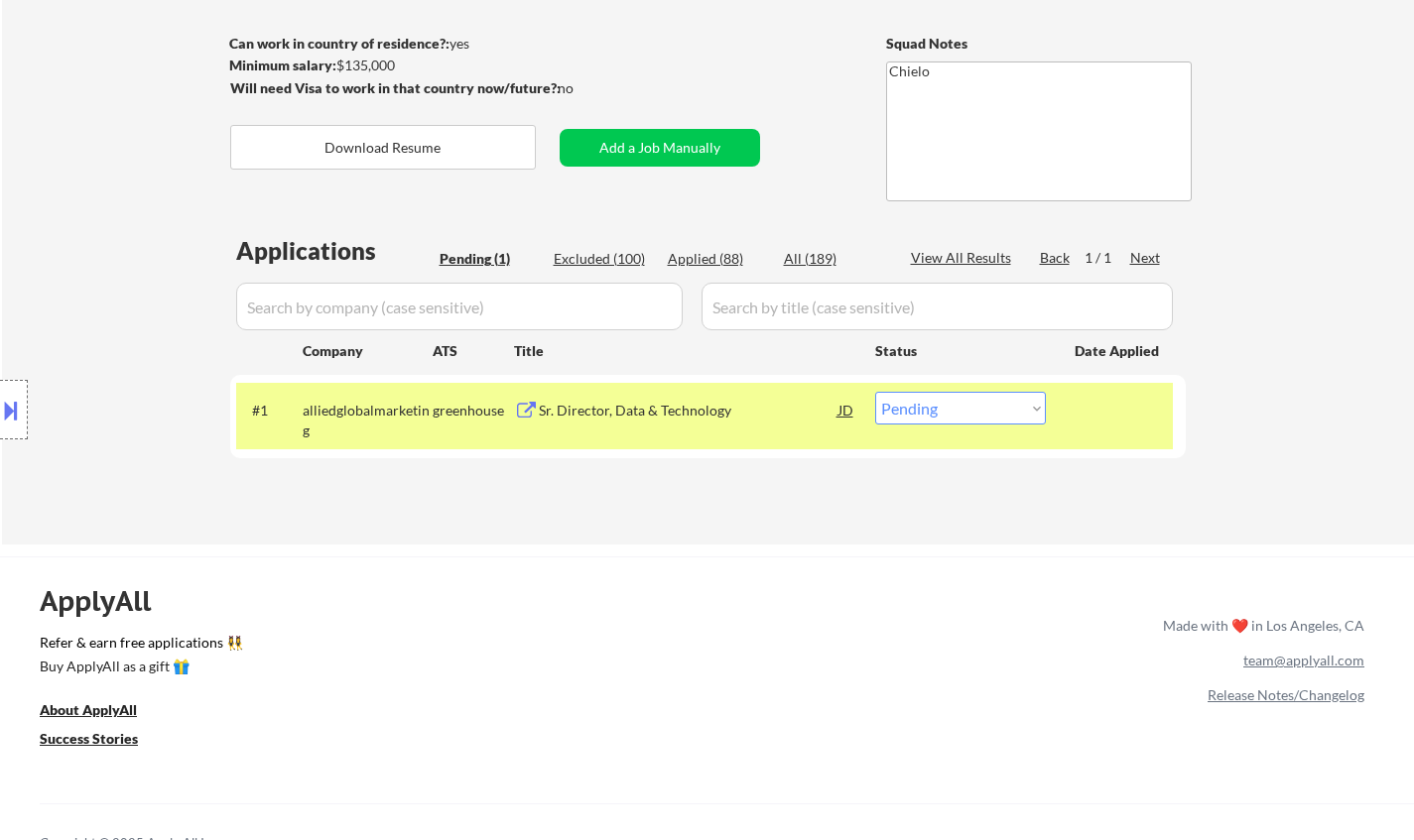 click on "Sr. Director, Data & Technology" at bounding box center (689, 410) 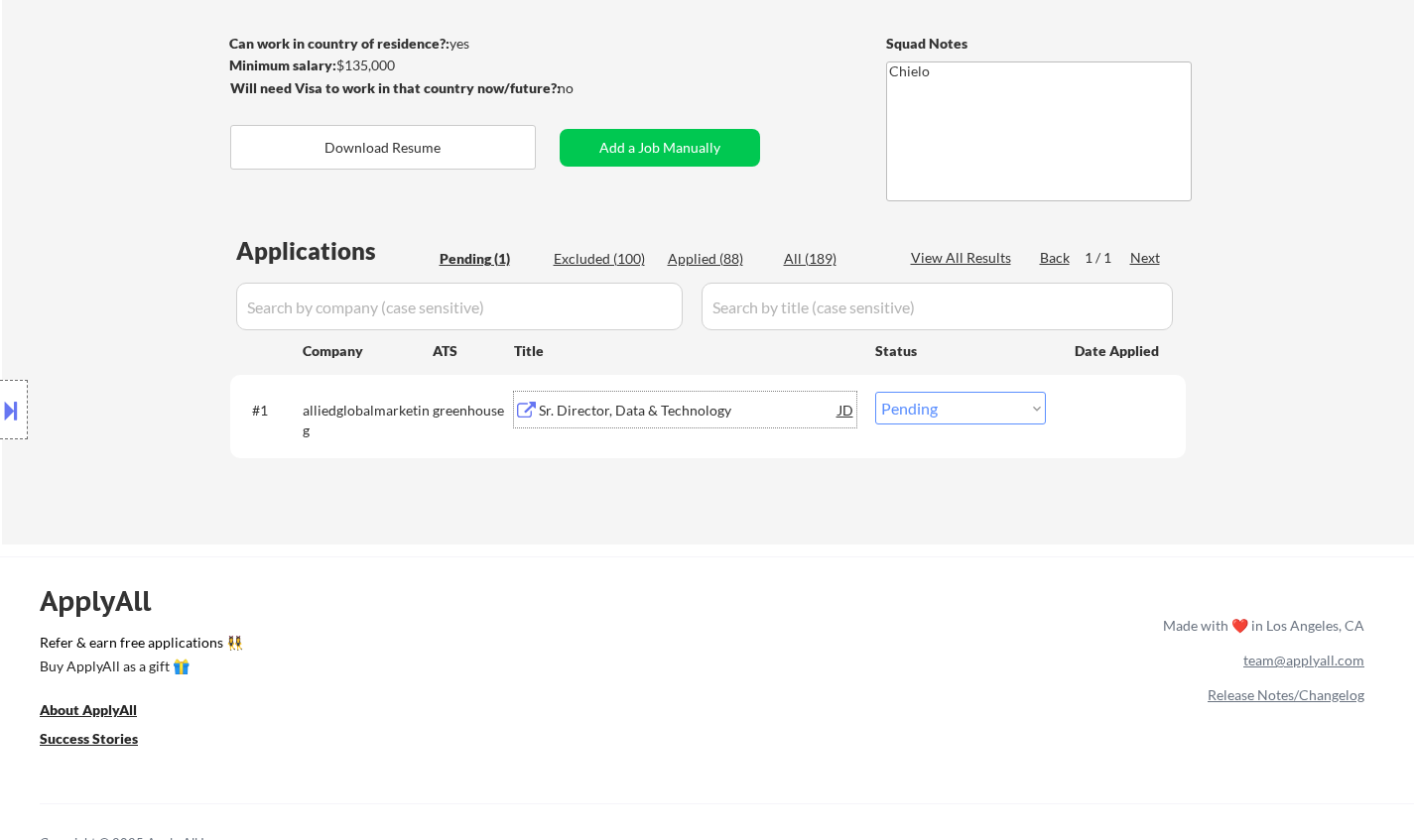 click on "Choose an option... Pending Applied Excluded (Questions) Excluded (Expired) Excluded (Location) Excluded (Bad Match) Excluded (Blocklist) Excluded (Salary) Excluded (Other)" at bounding box center (961, 408) 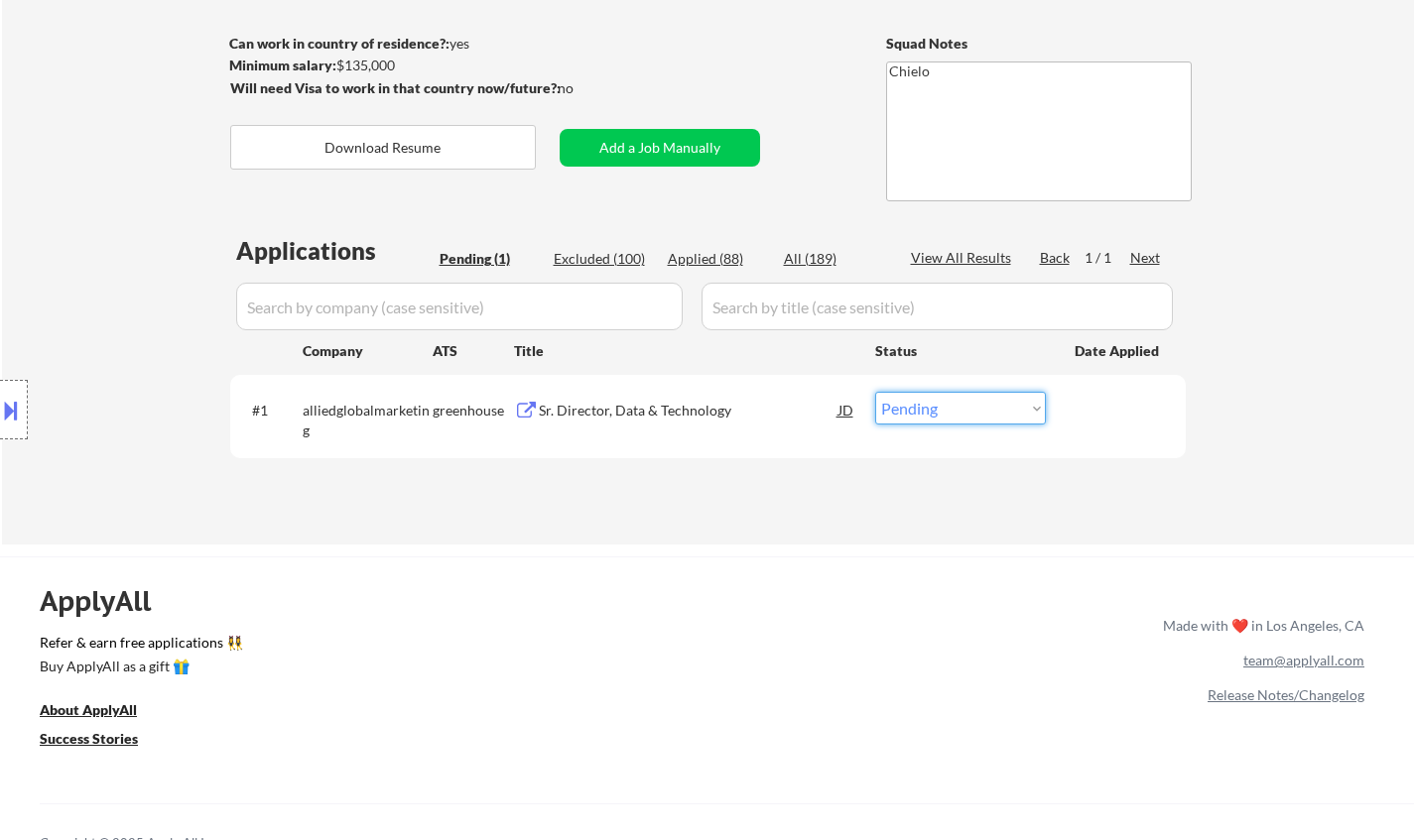 select on ""applied"" 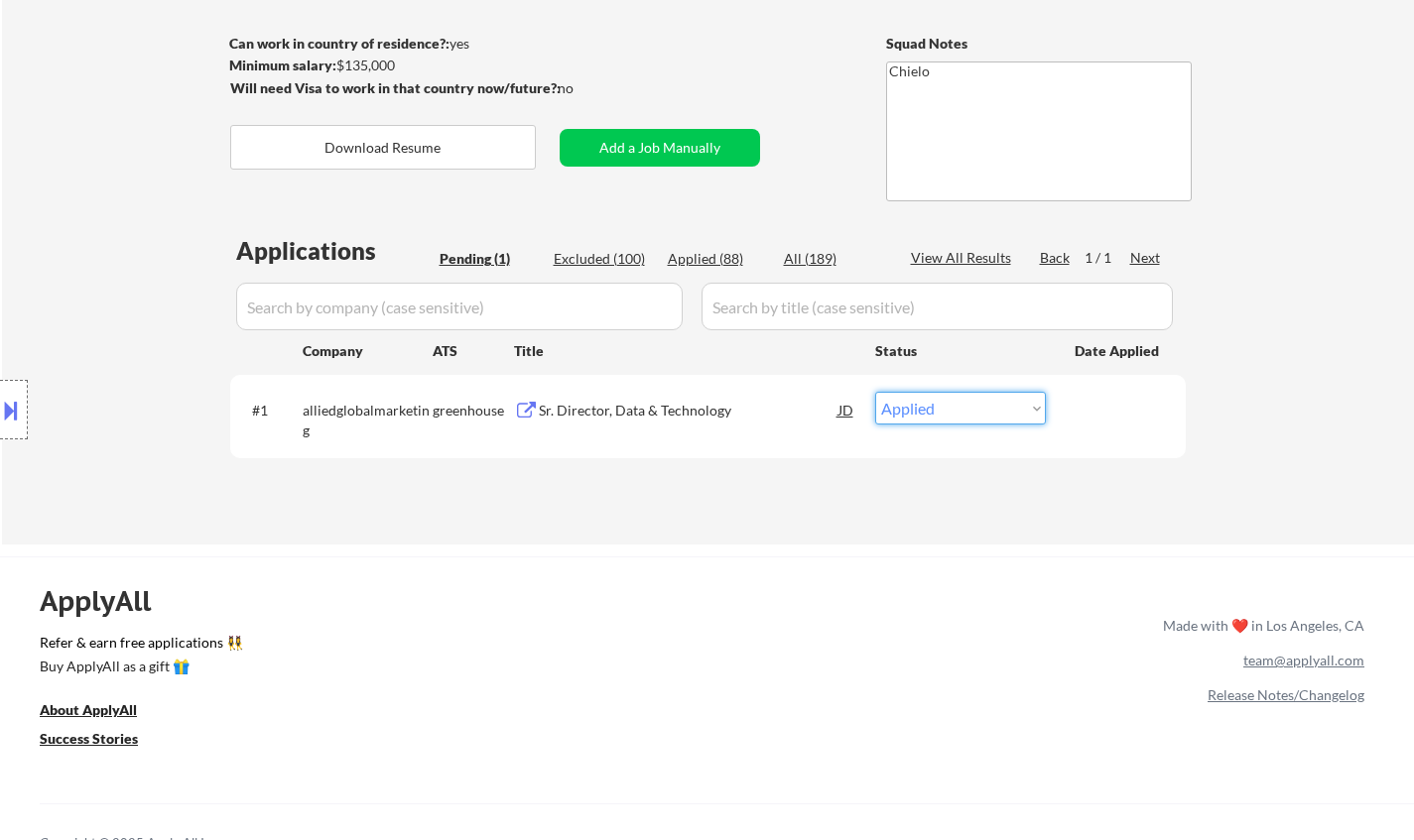 click on "Choose an option... Pending Applied Excluded (Questions) Excluded (Expired) Excluded (Location) Excluded (Bad Match) Excluded (Blocklist) Excluded (Salary) Excluded (Other)" at bounding box center (961, 408) 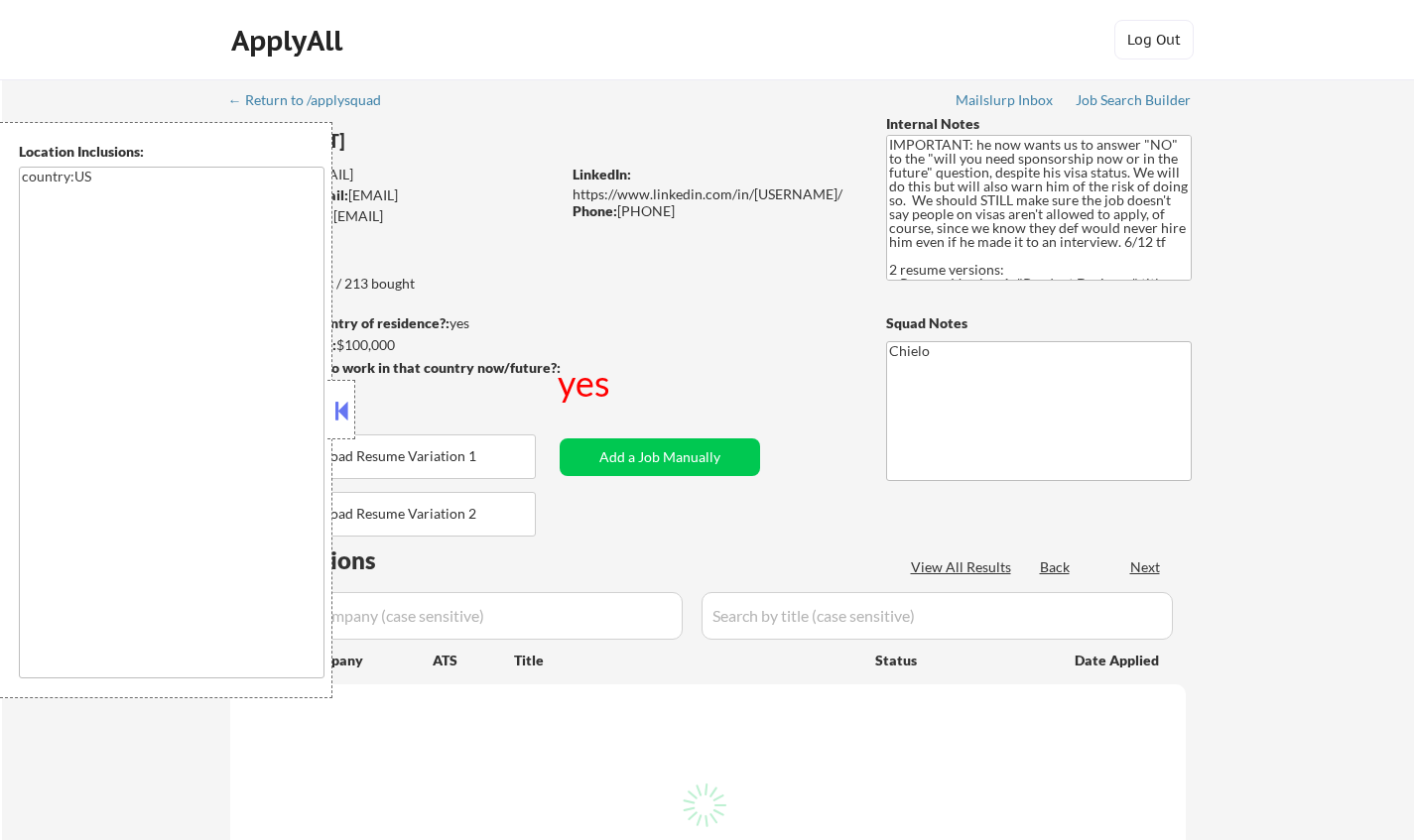 scroll, scrollTop: 0, scrollLeft: 0, axis: both 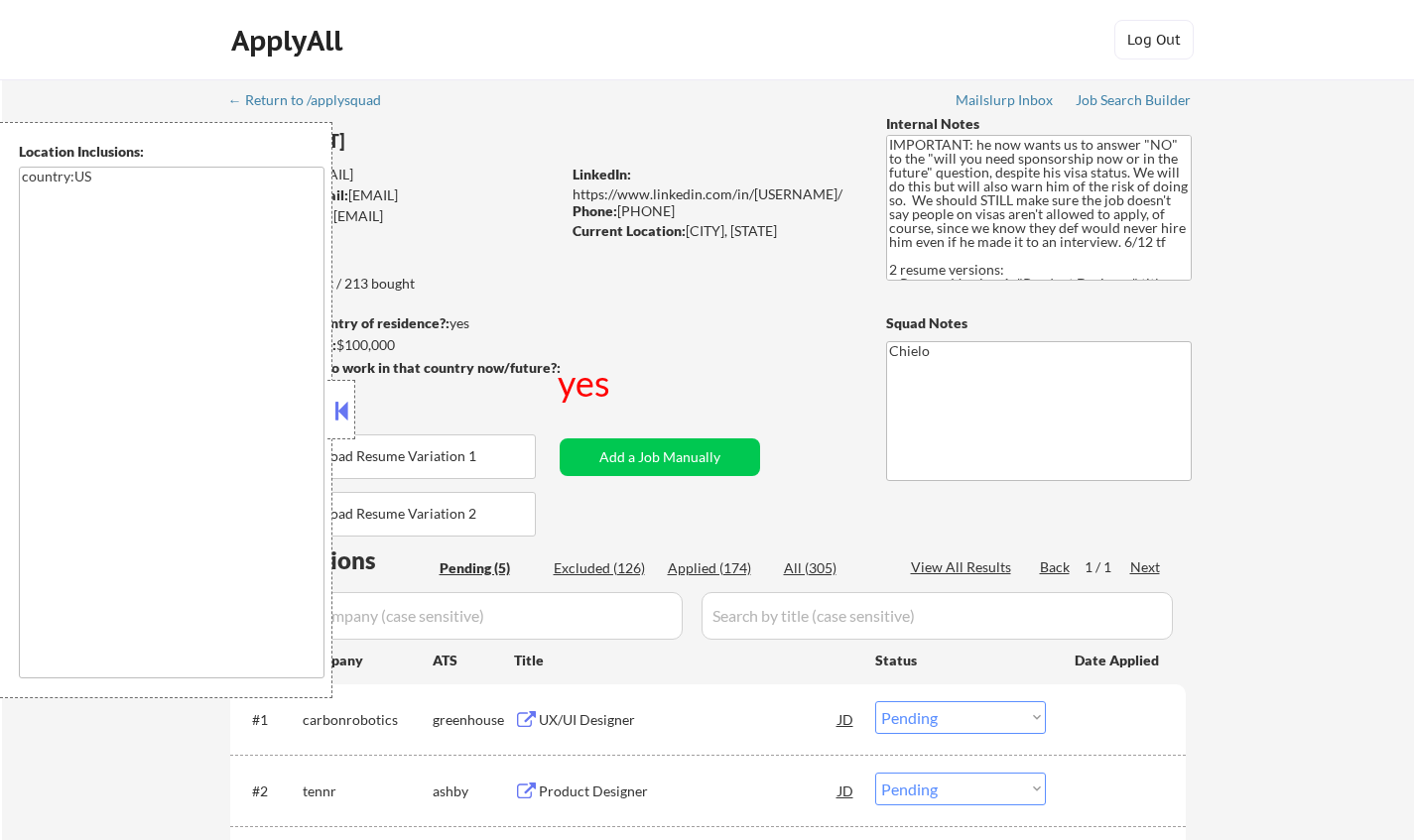 click at bounding box center (341, 411) 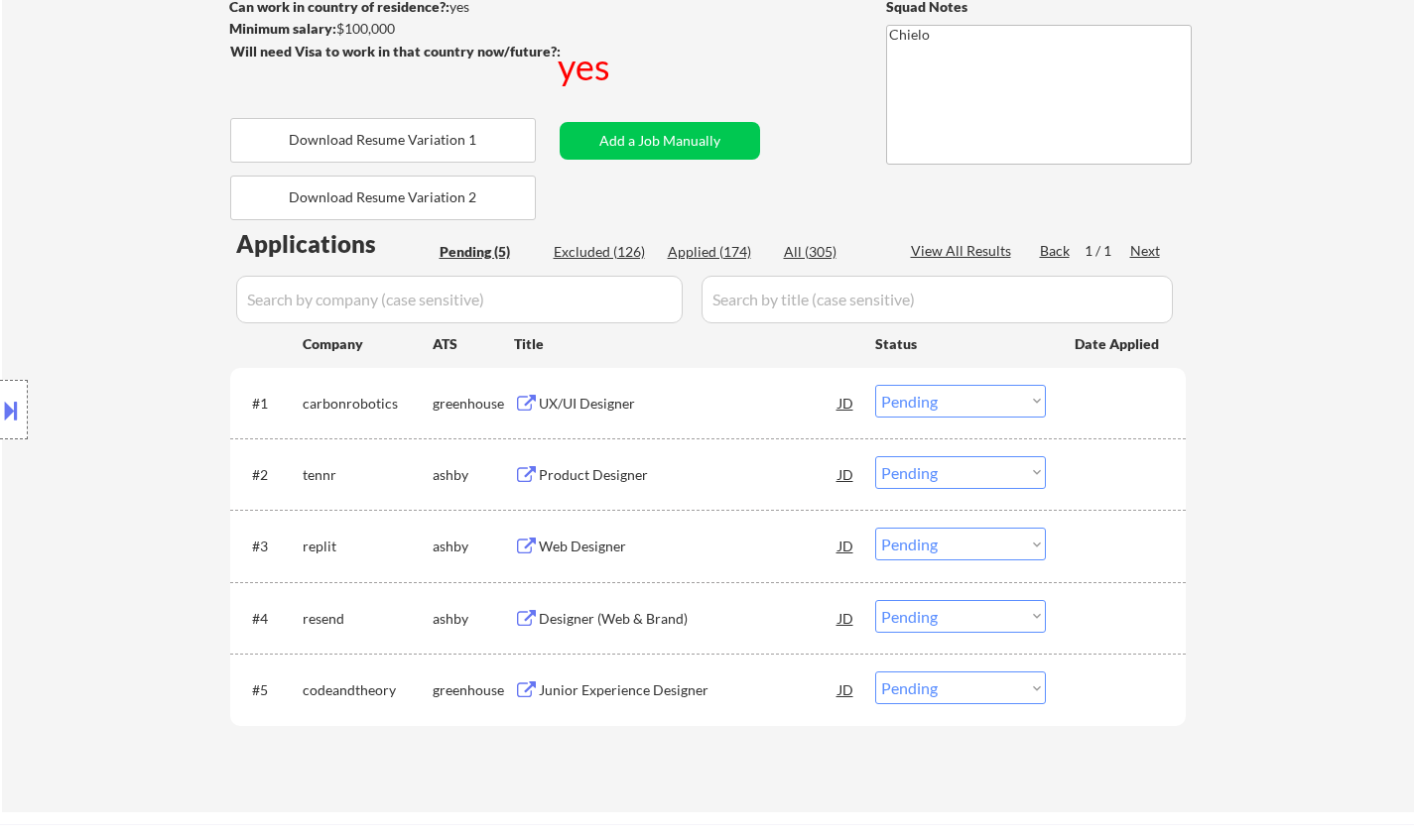scroll, scrollTop: 496, scrollLeft: 0, axis: vertical 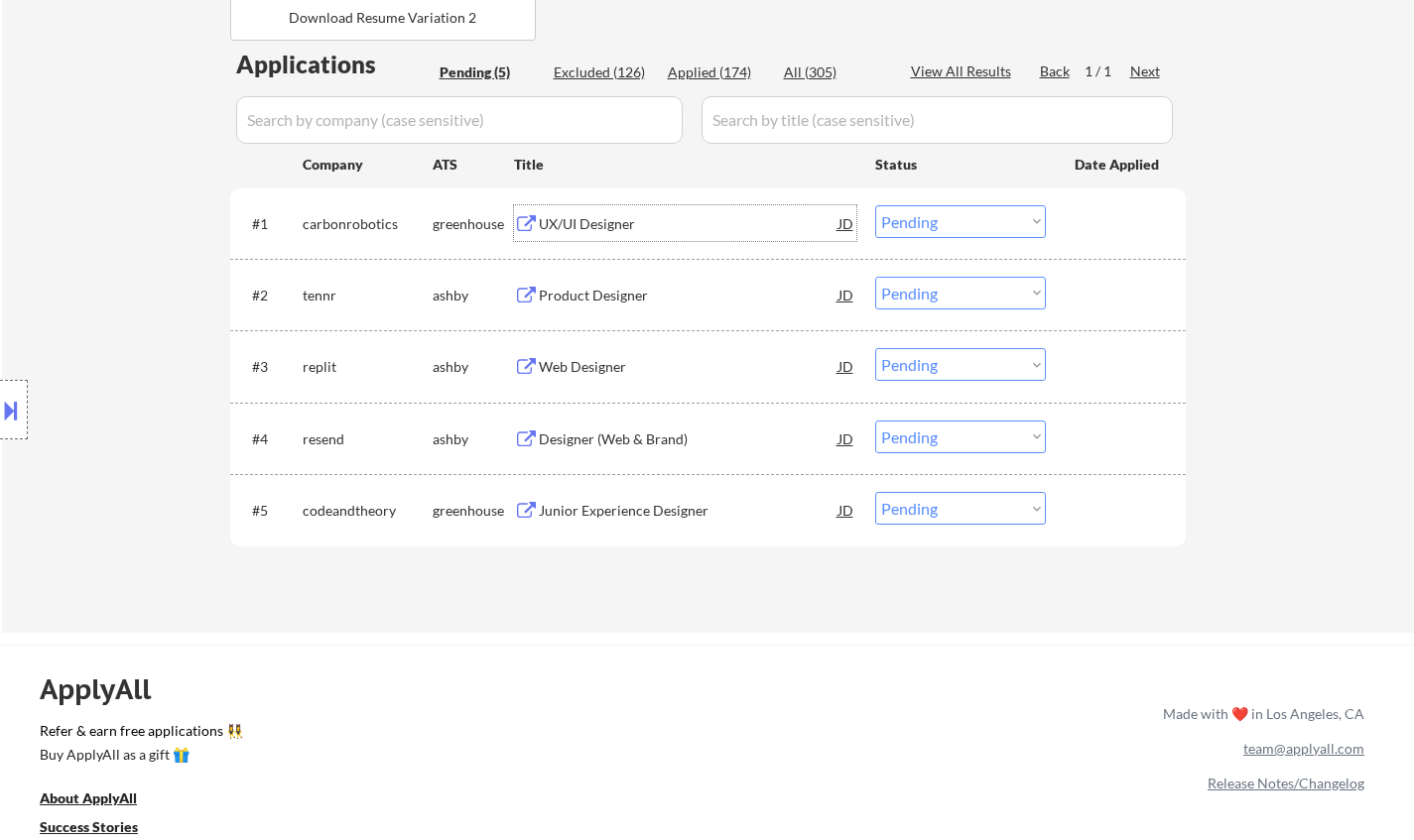 click on "UX/UI Designer" at bounding box center (689, 224) 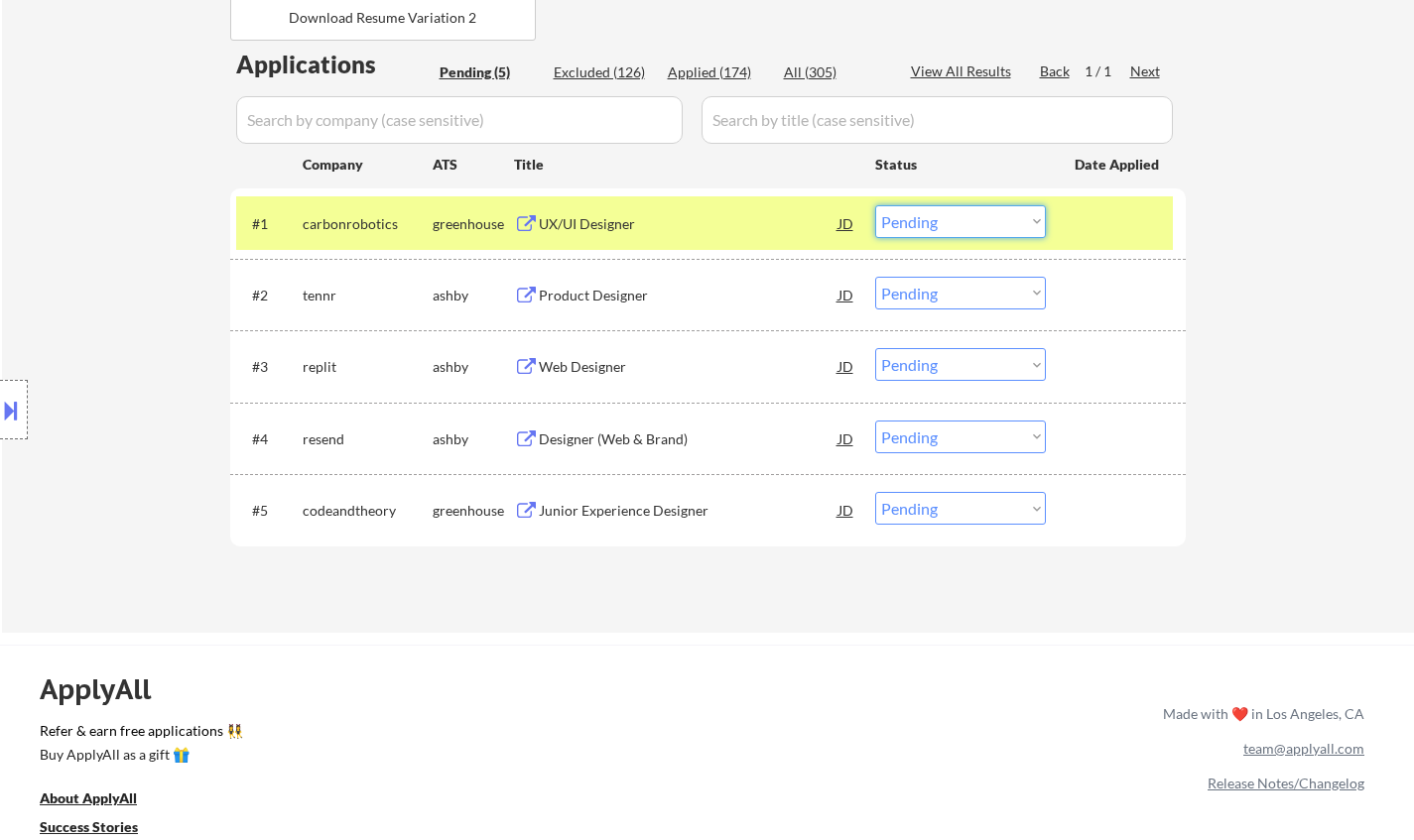 click on "Choose an option... Pending Applied Excluded (Questions) Excluded (Expired) Excluded (Location) Excluded (Bad Match) Excluded (Blocklist) Excluded (Salary) Excluded (Other)" at bounding box center (961, 221) 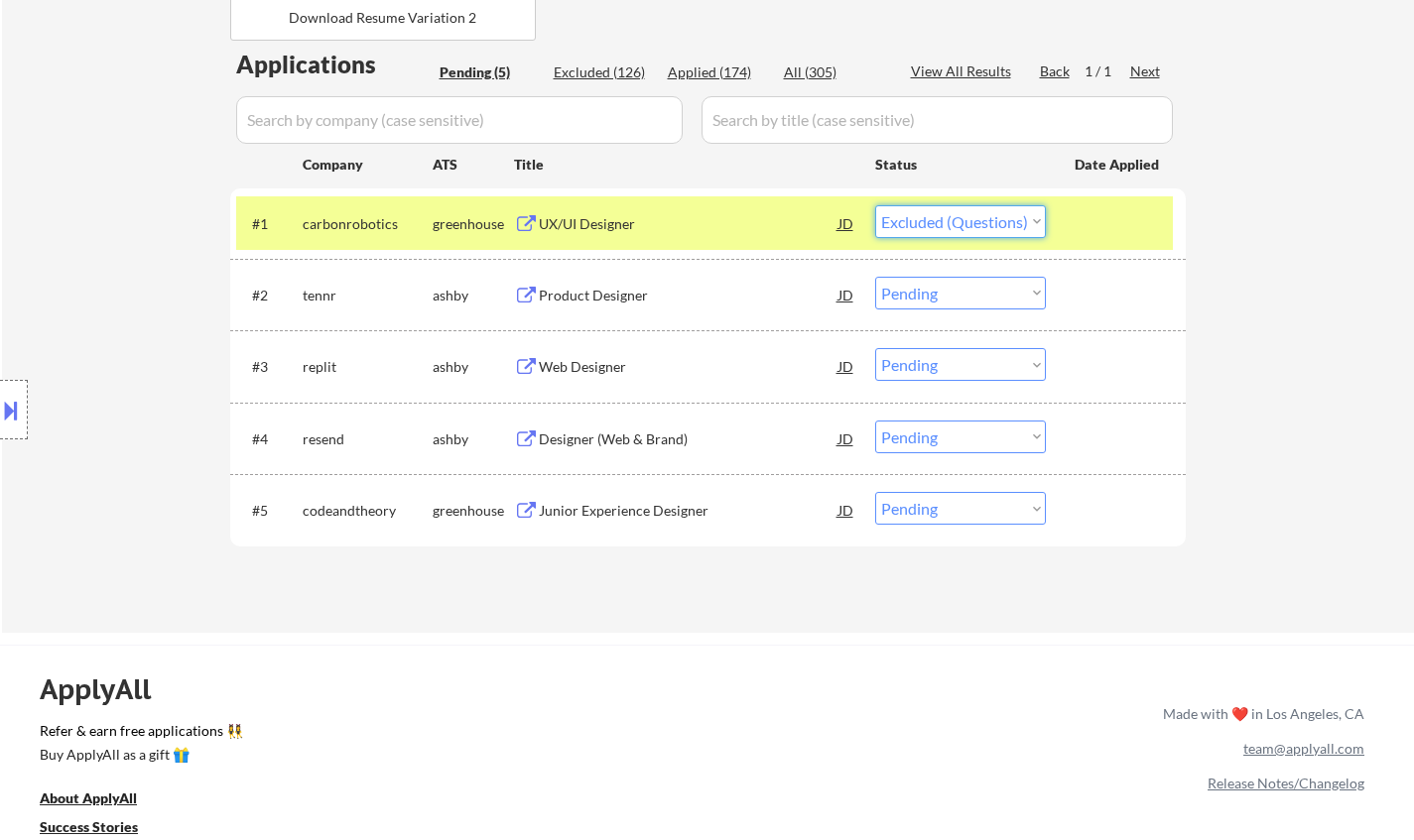 click on "Choose an option... Pending Applied Excluded (Questions) Excluded (Expired) Excluded (Location) Excluded (Bad Match) Excluded (Blocklist) Excluded (Salary) Excluded (Other)" at bounding box center [961, 221] 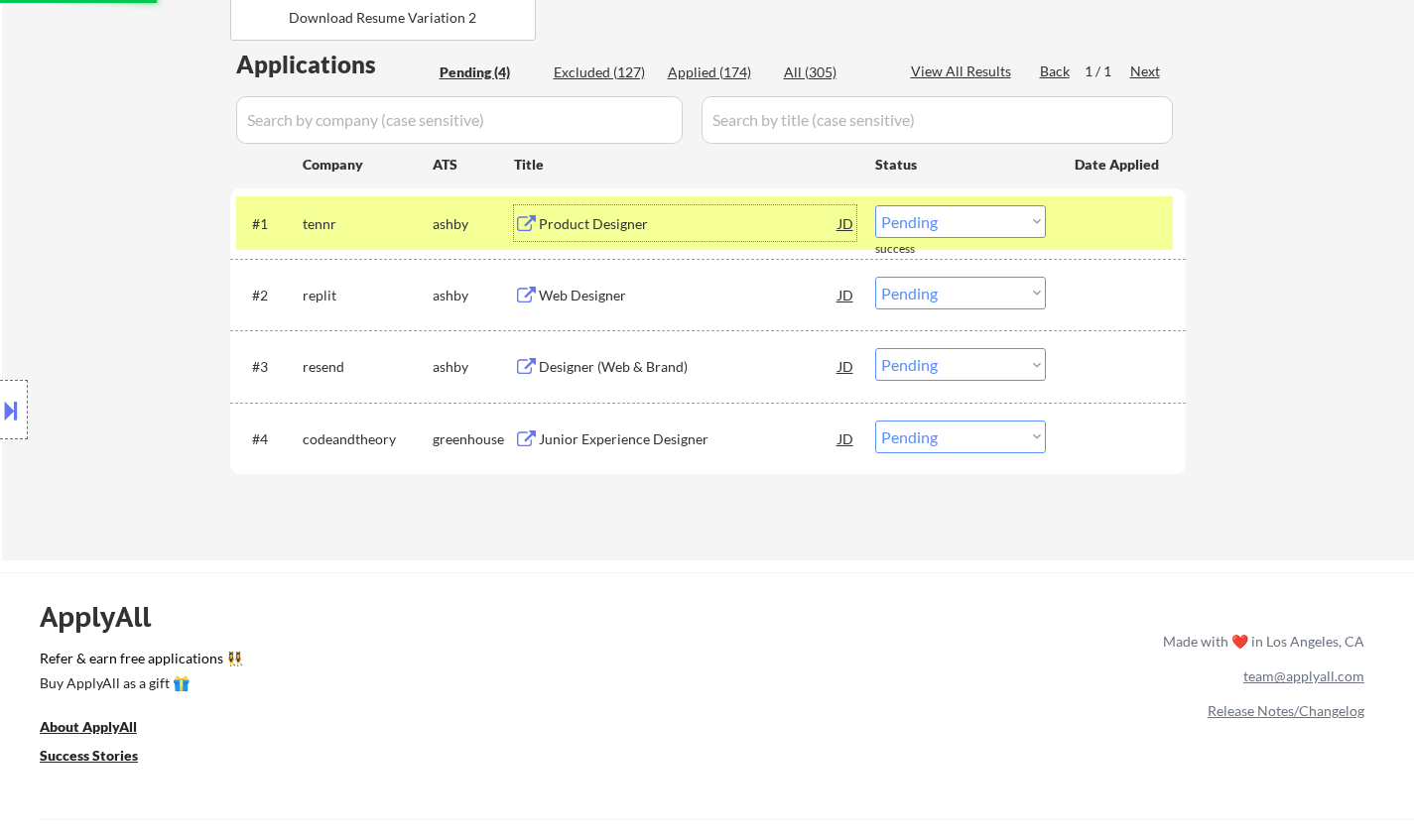 click on "Product Designer" at bounding box center (689, 224) 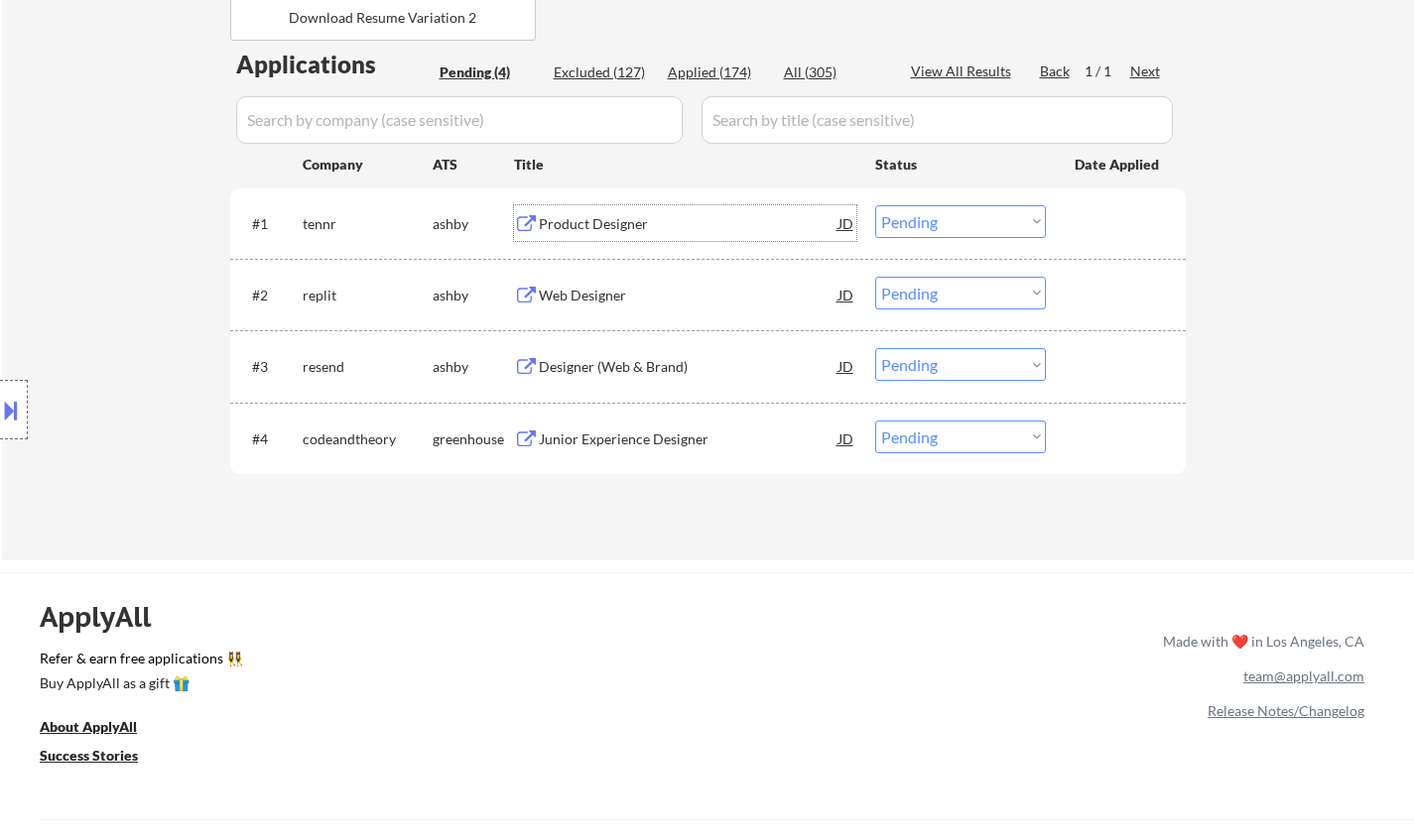 click on "Choose an option... Pending Applied Excluded (Questions) Excluded (Expired) Excluded (Location) Excluded (Bad Match) Excluded (Blocklist) Excluded (Salary) Excluded (Other)" at bounding box center [961, 221] 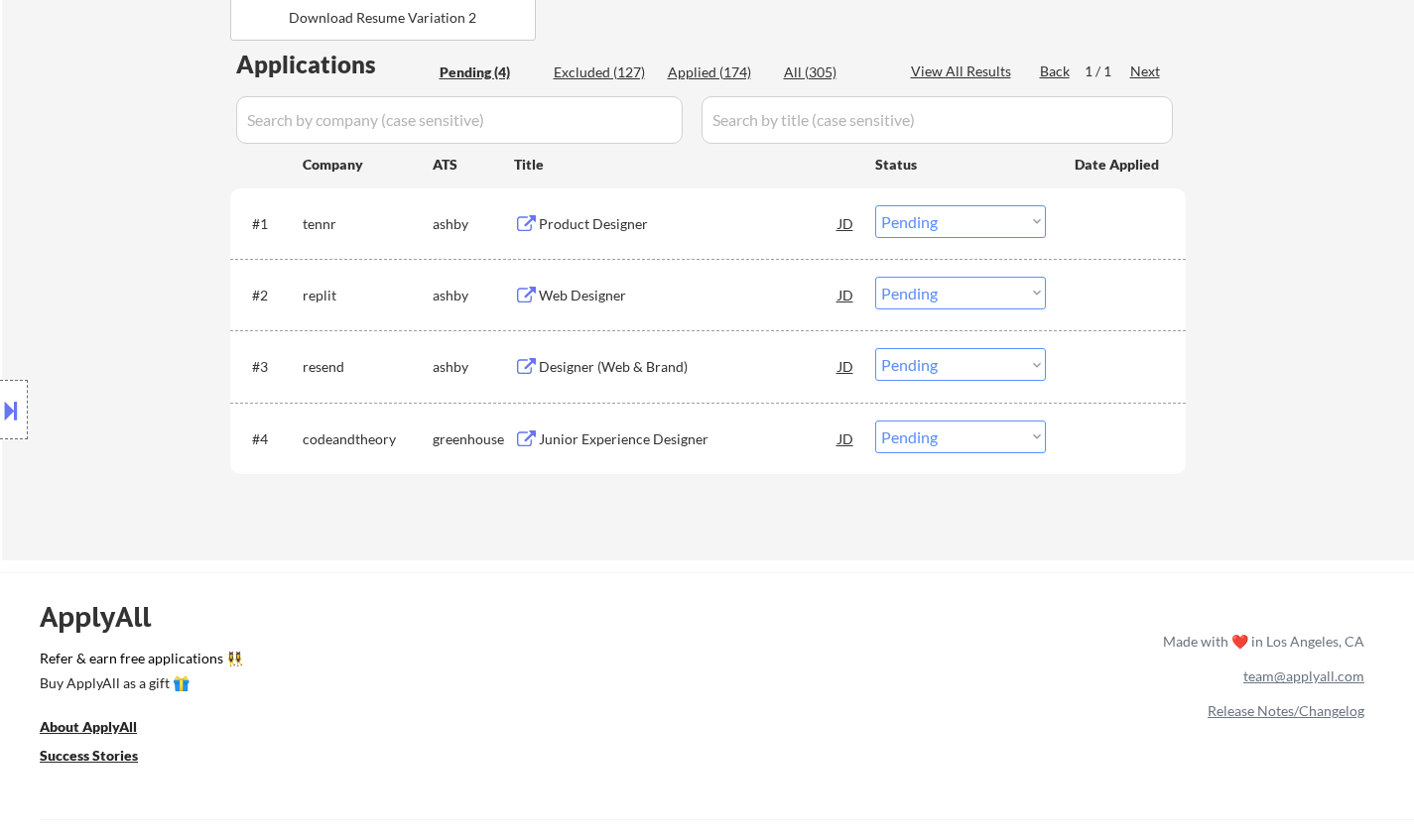 click on "← Return to /applysquad Mailslurp Inbox Job Search Builder [FIRST] [LAST] User Email: [EMAIL] Application Email: [EMAIL] Mailslurp Email: [EMAIL] LinkedIn: https://www.linkedin.com/in/[USERNAME]/
Phone: [PHONE] Current Location: [CITY], [STATE] Applies: 174 sent / 213 bought Internal Notes Can work in country of residence?: yes Squad Notes Minimum salary: $100,000 Will need Visa to work in that country now/future?: yes Download Resume Variation 1 Add a Job Manually Download Resume Variation 2 Chielo Applications Pending (4) Excluded (127) Applied (174) All (305) View All Results Back 1 / 1
Next Company ATS Title Status Date Applied #1 tennr ashby Product Designer [NAME] Choose an option... Pending Applied Excluded (Questions) Excluded (Expired) Excluded (Location) Excluded (Bad Match) Excluded (Blocklist) Excluded (Salary) Excluded (Other) success #2 replit ashby Web Designer [NAME] Choose an option... Pending Applied Excluded (Questions) #3 [NAME]" at bounding box center (707, 71) 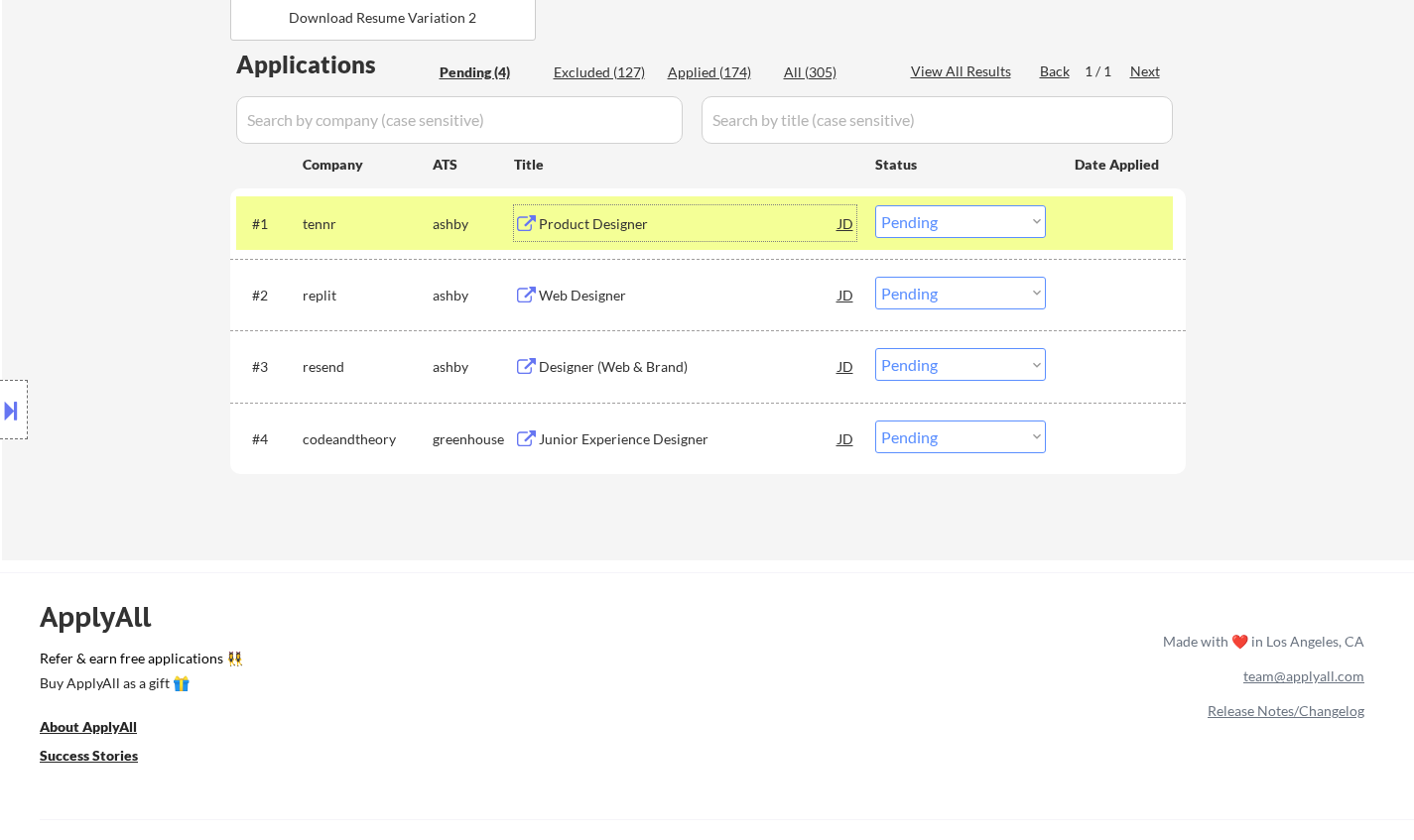 click on "Choose an option... Pending Applied Excluded (Questions) Excluded (Expired) Excluded (Location) Excluded (Bad Match) Excluded (Blocklist) Excluded (Salary) Excluded (Other)" at bounding box center [961, 221] 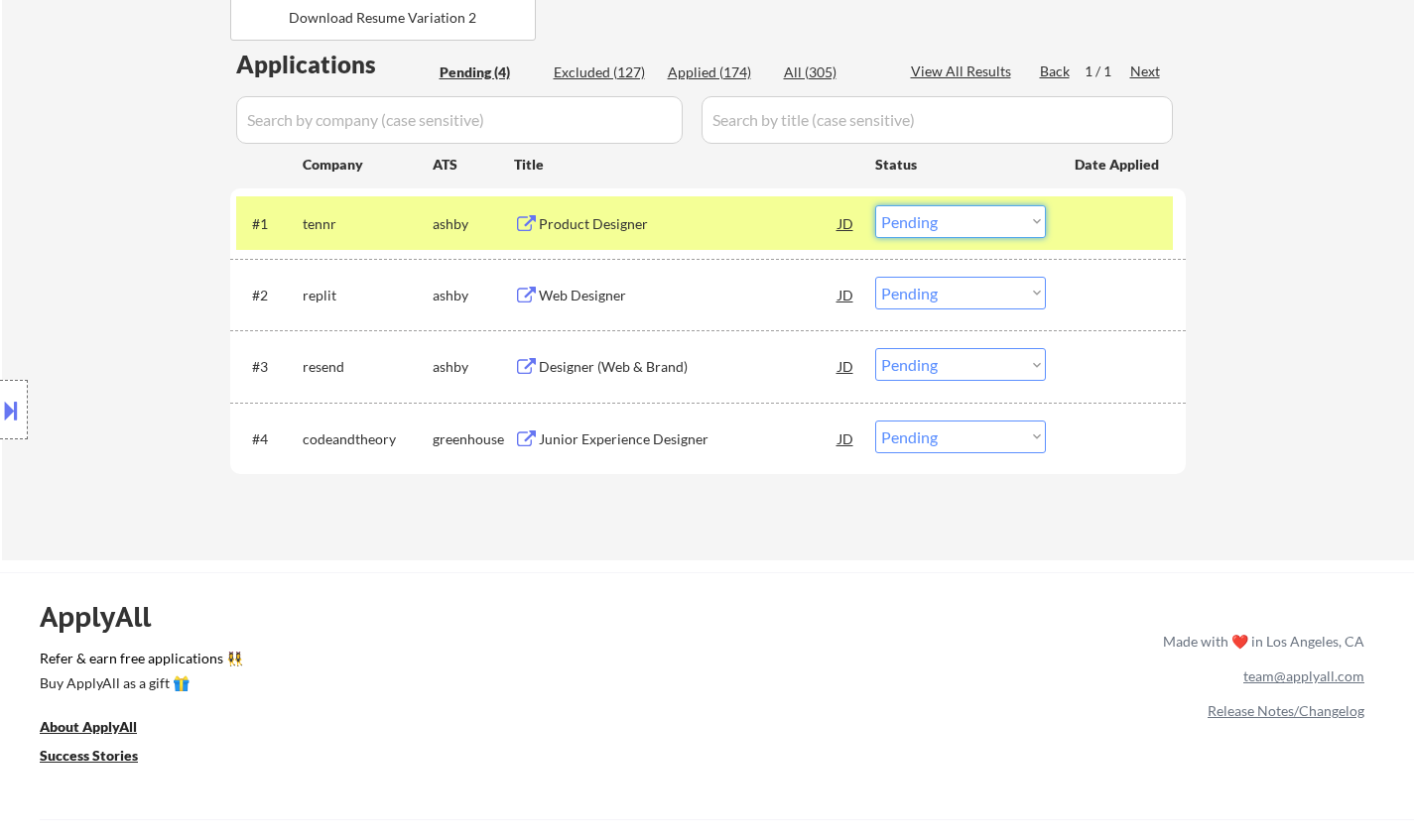 click on "Choose an option... Pending Applied Excluded (Questions) Excluded (Expired) Excluded (Location) Excluded (Bad Match) Excluded (Blocklist) Excluded (Salary) Excluded (Other)" at bounding box center (961, 221) 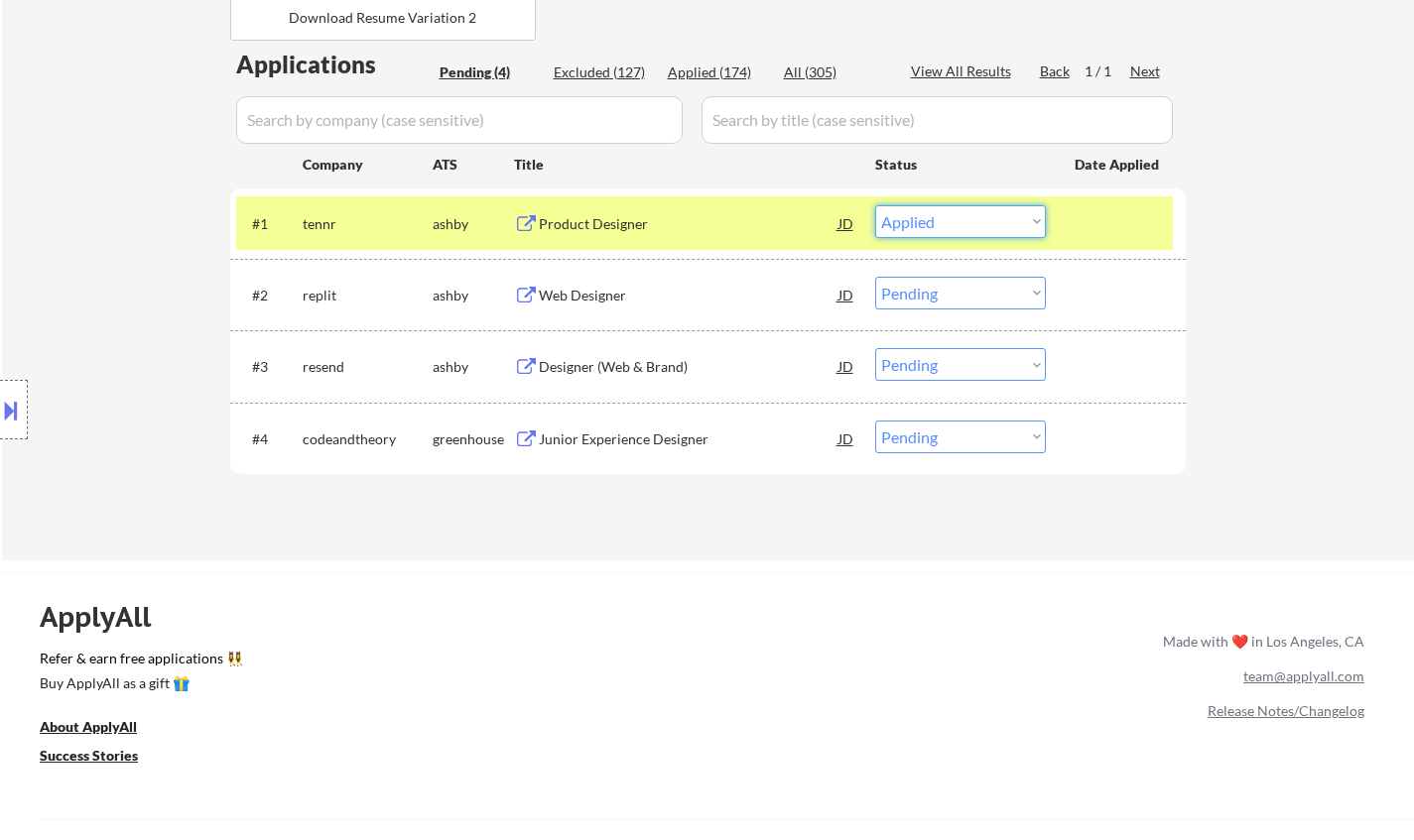 click on "Choose an option... Pending Applied Excluded (Questions) Excluded (Expired) Excluded (Location) Excluded (Bad Match) Excluded (Blocklist) Excluded (Salary) Excluded (Other)" at bounding box center [961, 221] 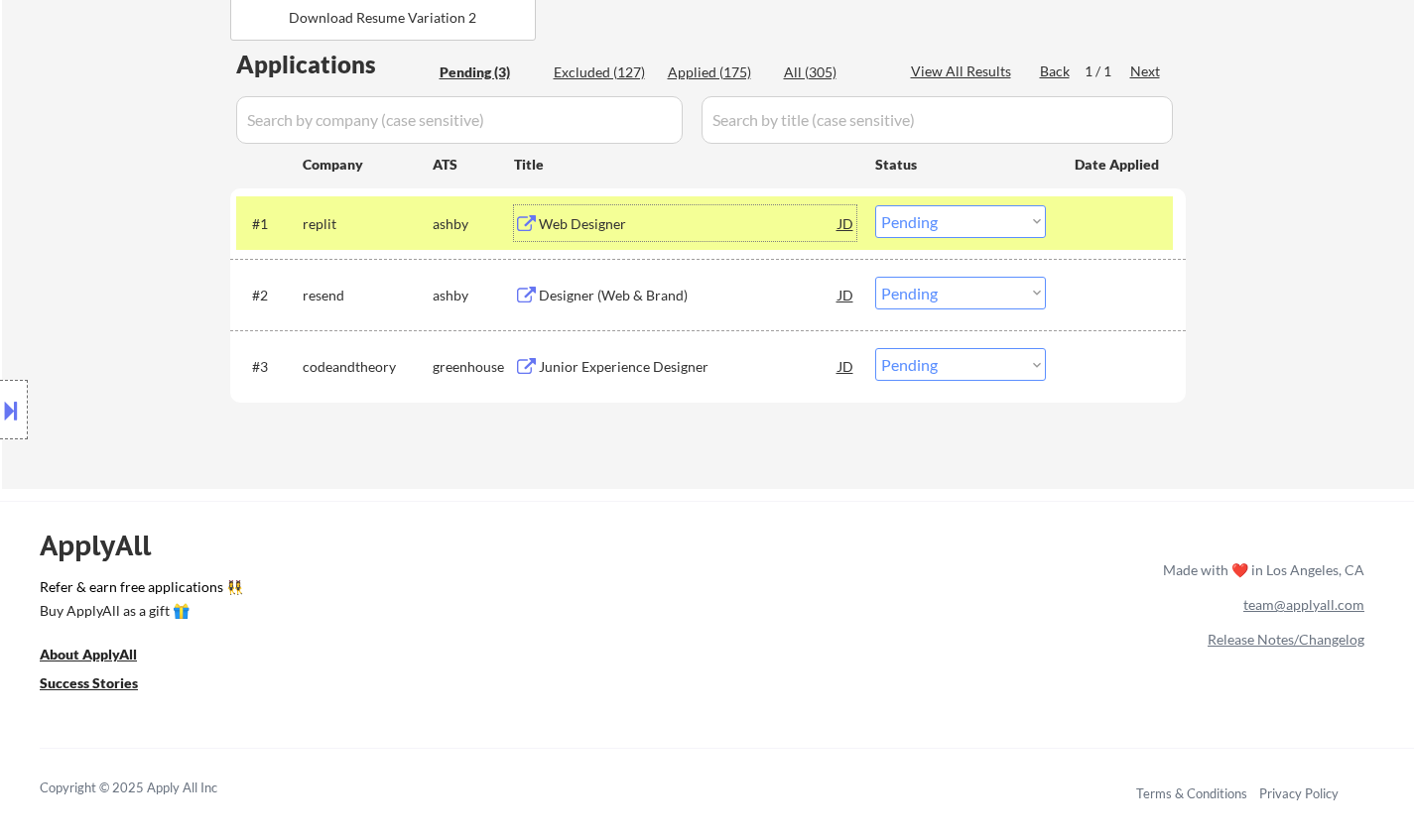 click on "Web Designer" at bounding box center [689, 224] 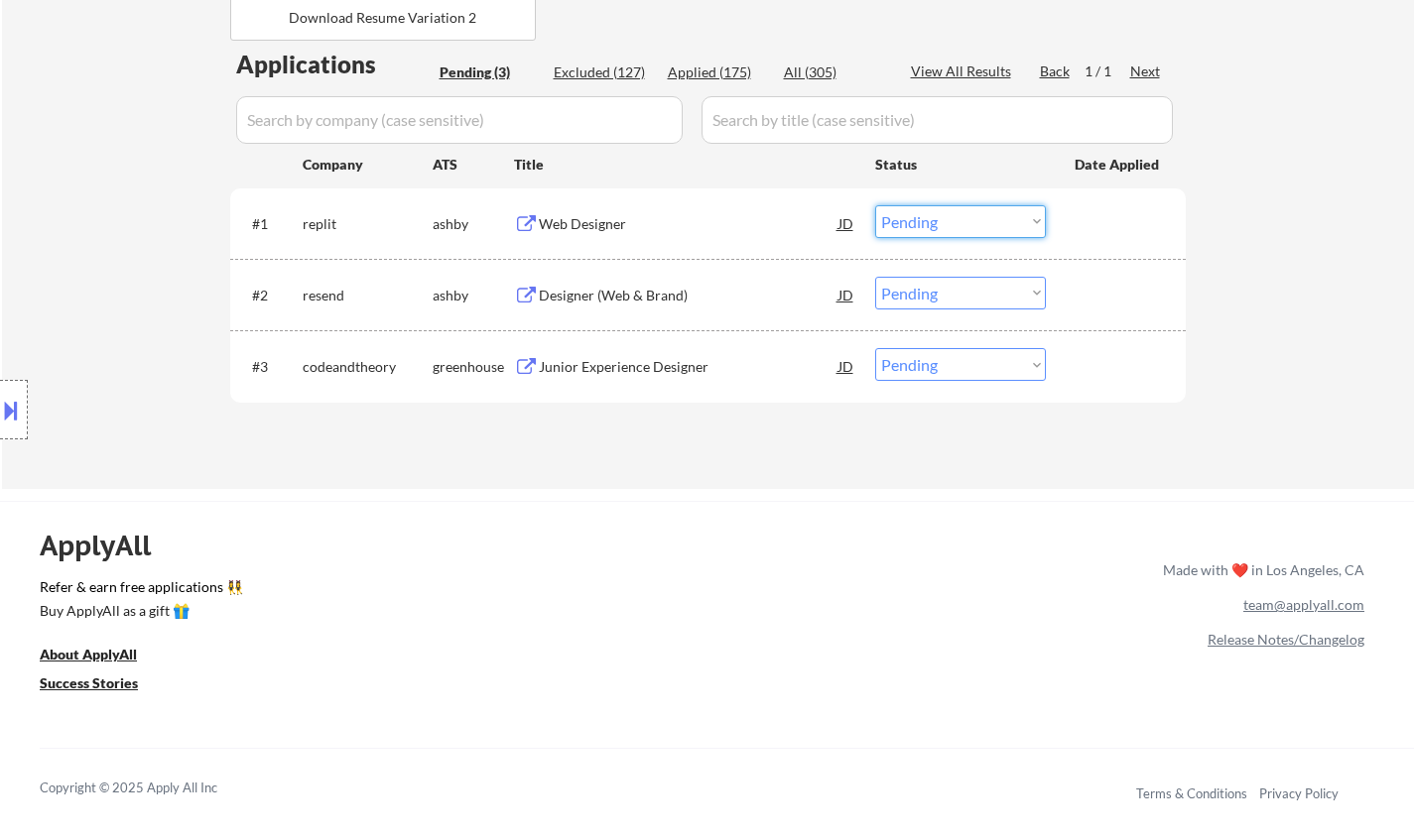 click on "Choose an option... Pending Applied Excluded (Questions) Excluded (Expired) Excluded (Location) Excluded (Bad Match) Excluded (Blocklist) Excluded (Salary) Excluded (Other)" at bounding box center (961, 221) 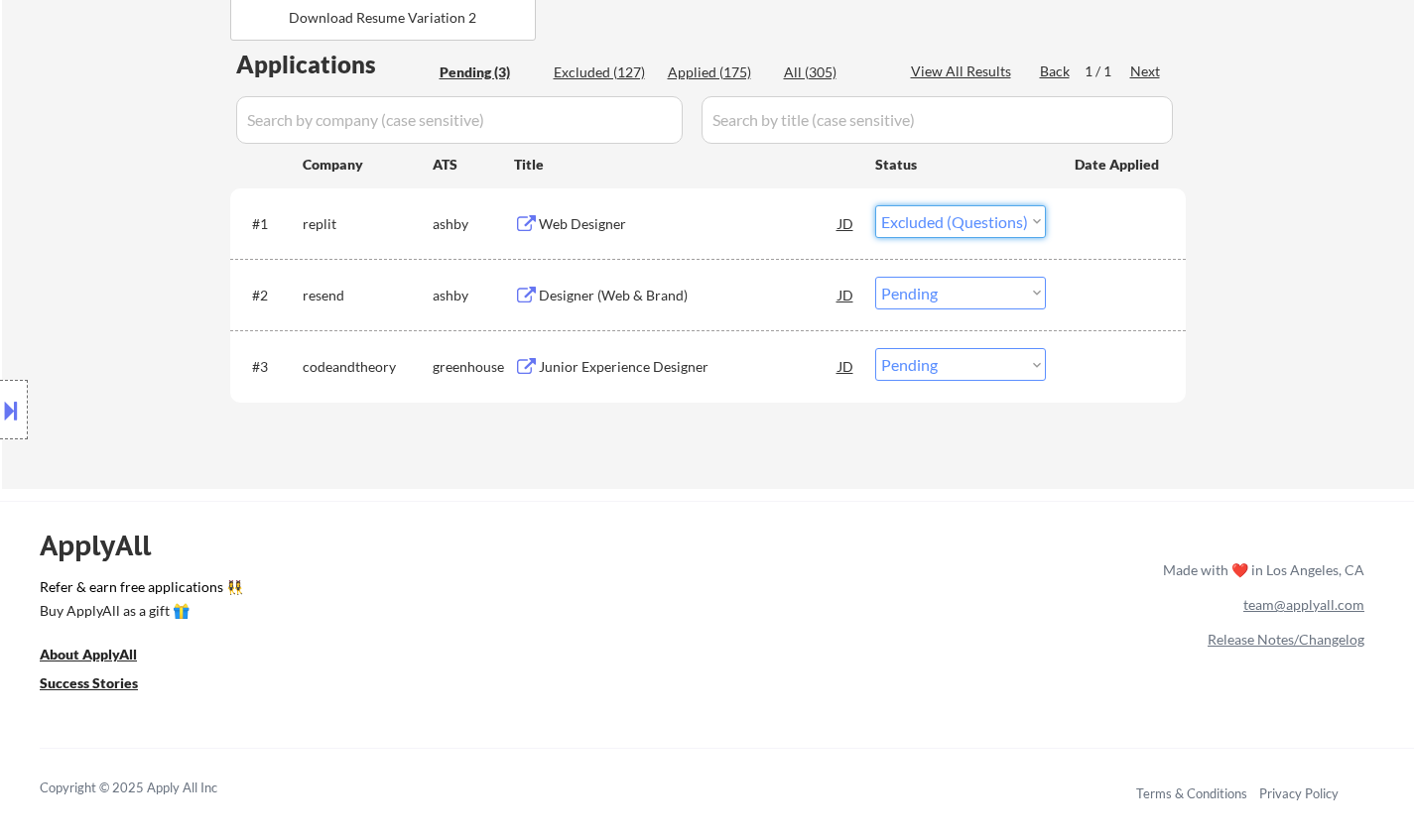 click on "Choose an option... Pending Applied Excluded (Questions) Excluded (Expired) Excluded (Location) Excluded (Bad Match) Excluded (Blocklist) Excluded (Salary) Excluded (Other)" at bounding box center [961, 221] 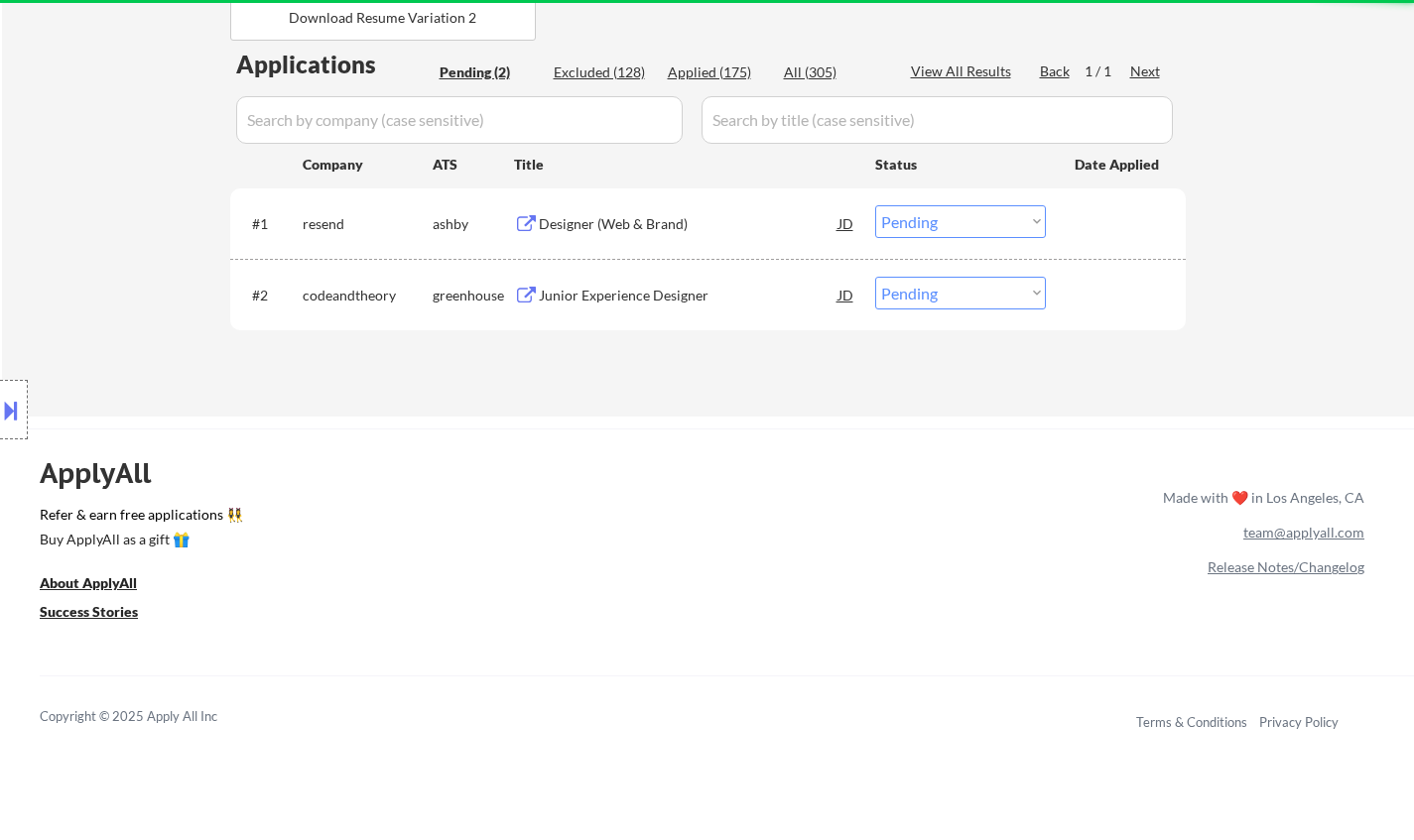 click on "Designer (Web & Brand)" at bounding box center (689, 224) 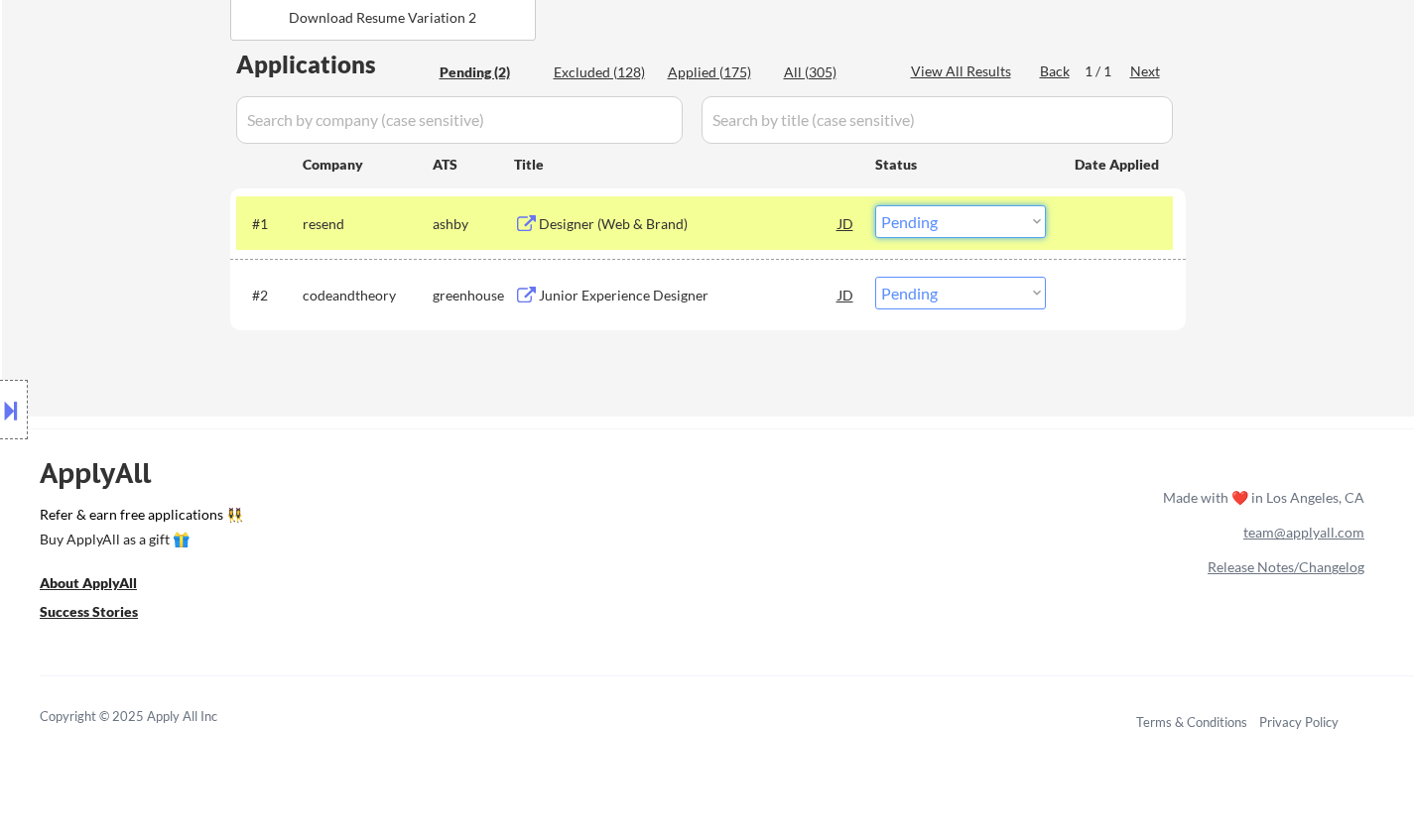 click on "Choose an option... Pending Applied Excluded (Questions) Excluded (Expired) Excluded (Location) Excluded (Bad Match) Excluded (Blocklist) Excluded (Salary) Excluded (Other)" at bounding box center [961, 221] 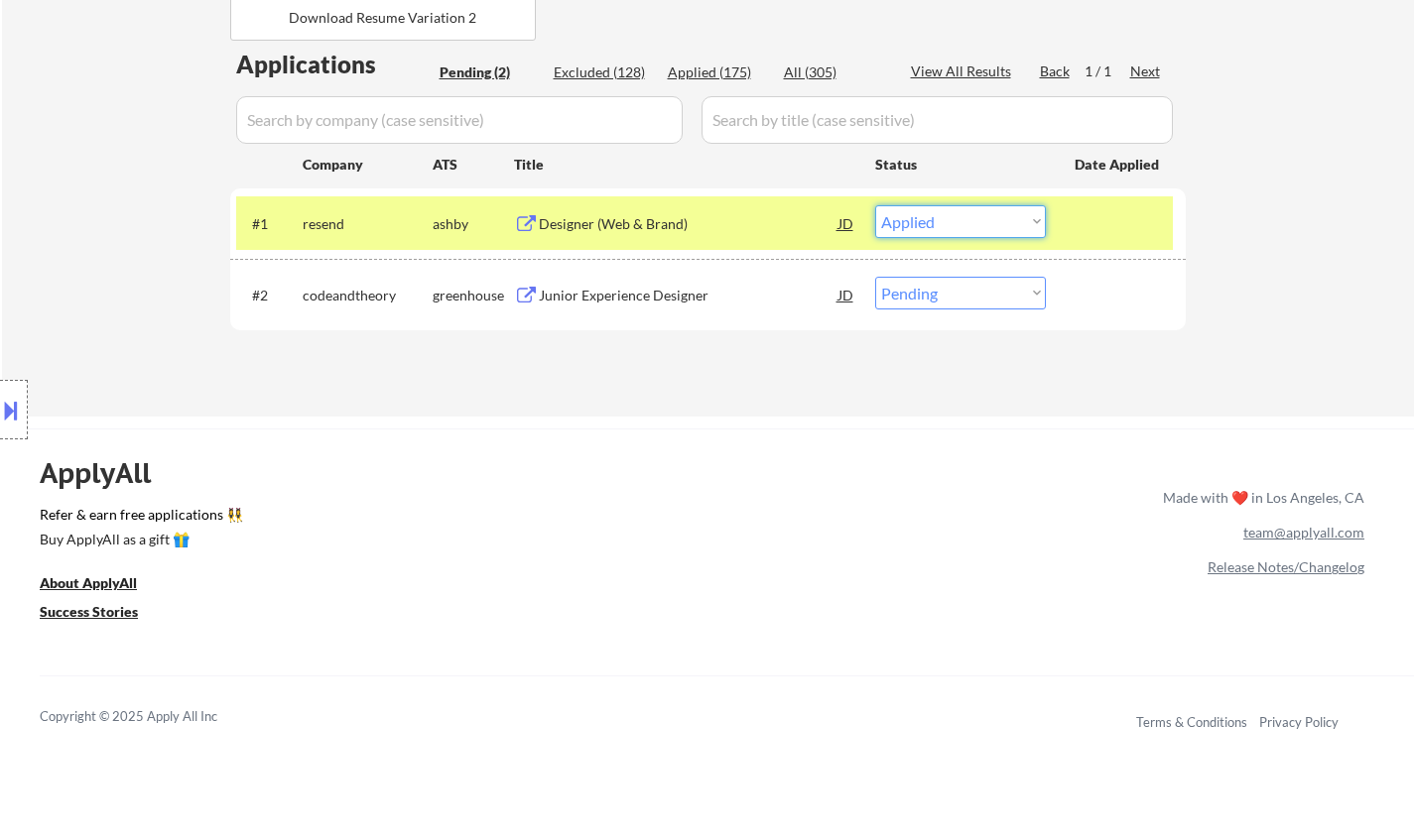 click on "Choose an option... Pending Applied Excluded (Questions) Excluded (Expired) Excluded (Location) Excluded (Bad Match) Excluded (Blocklist) Excluded (Salary) Excluded (Other)" at bounding box center (961, 221) 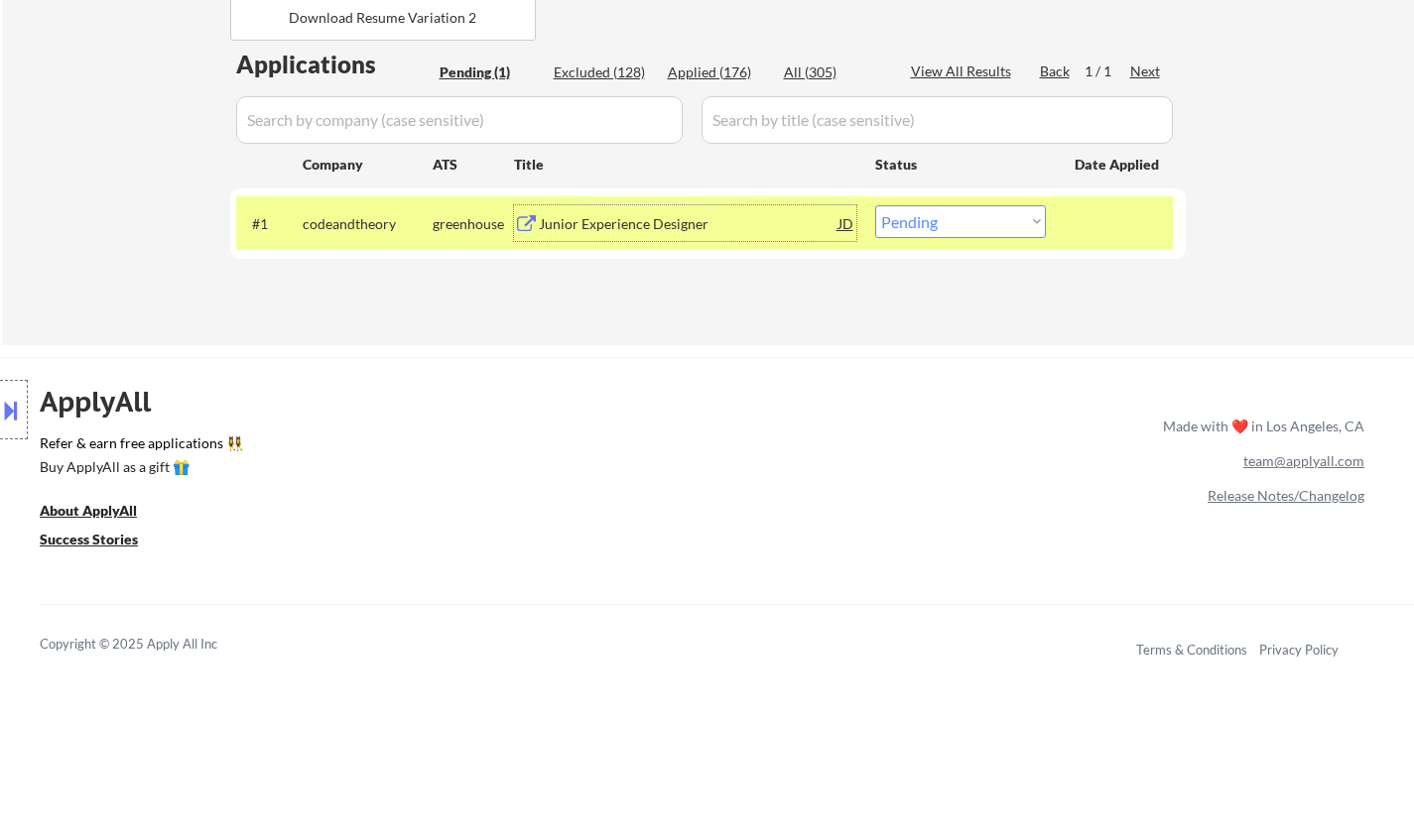 drag, startPoint x: 639, startPoint y: 229, endPoint x: 624, endPoint y: 222, distance: 16.552945 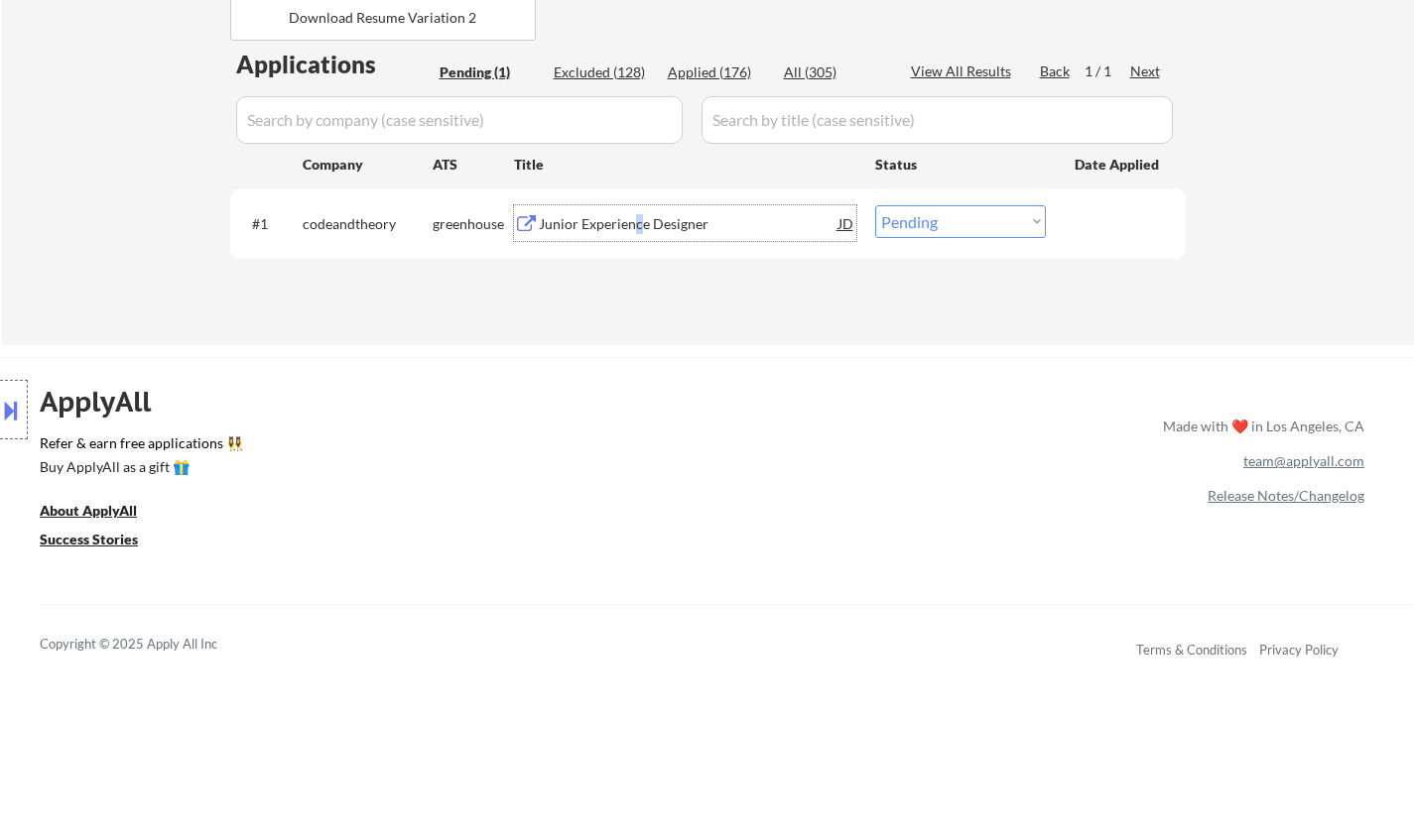 drag, startPoint x: 959, startPoint y: 221, endPoint x: 967, endPoint y: 233, distance: 14 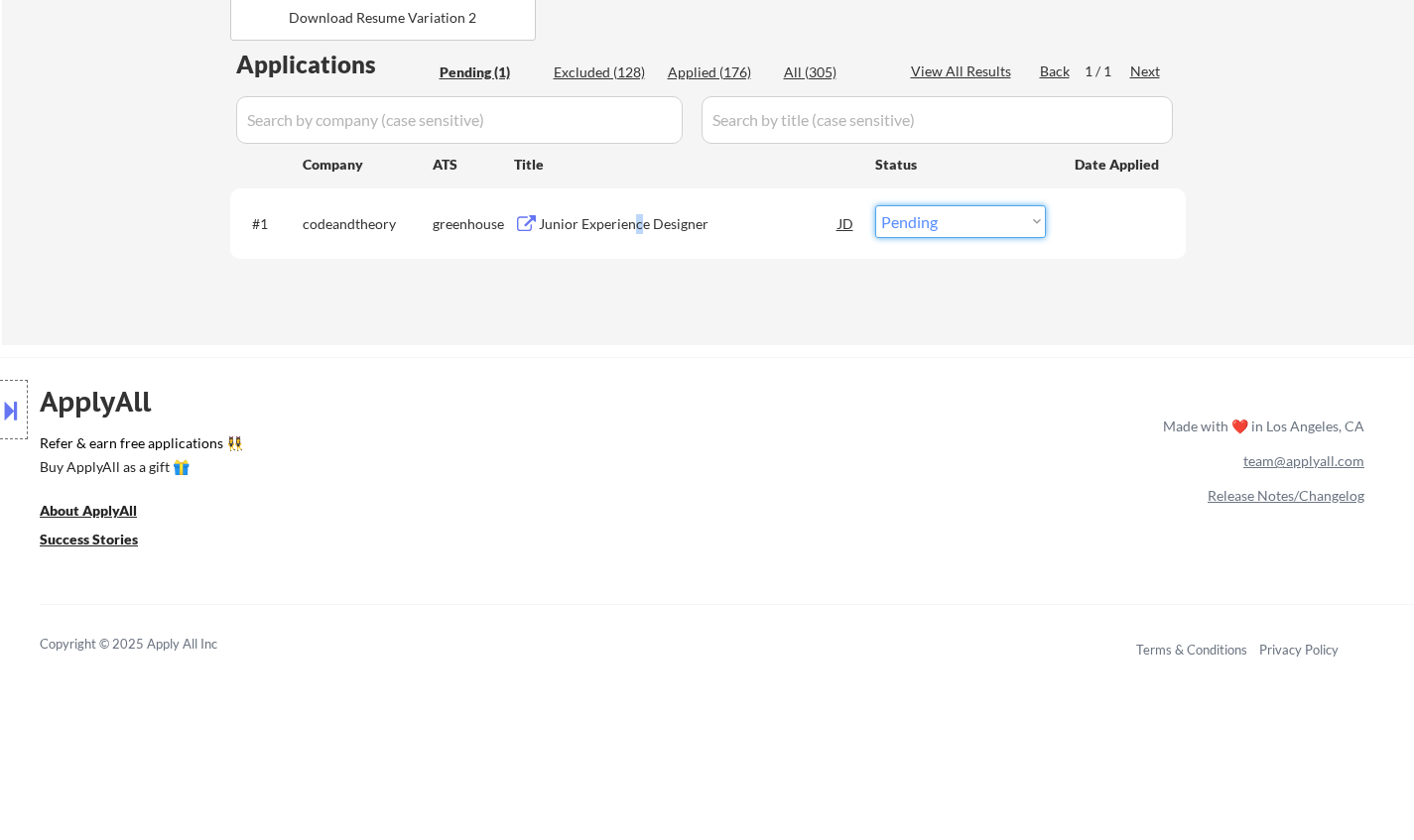 select on ""excluded__salary_"" 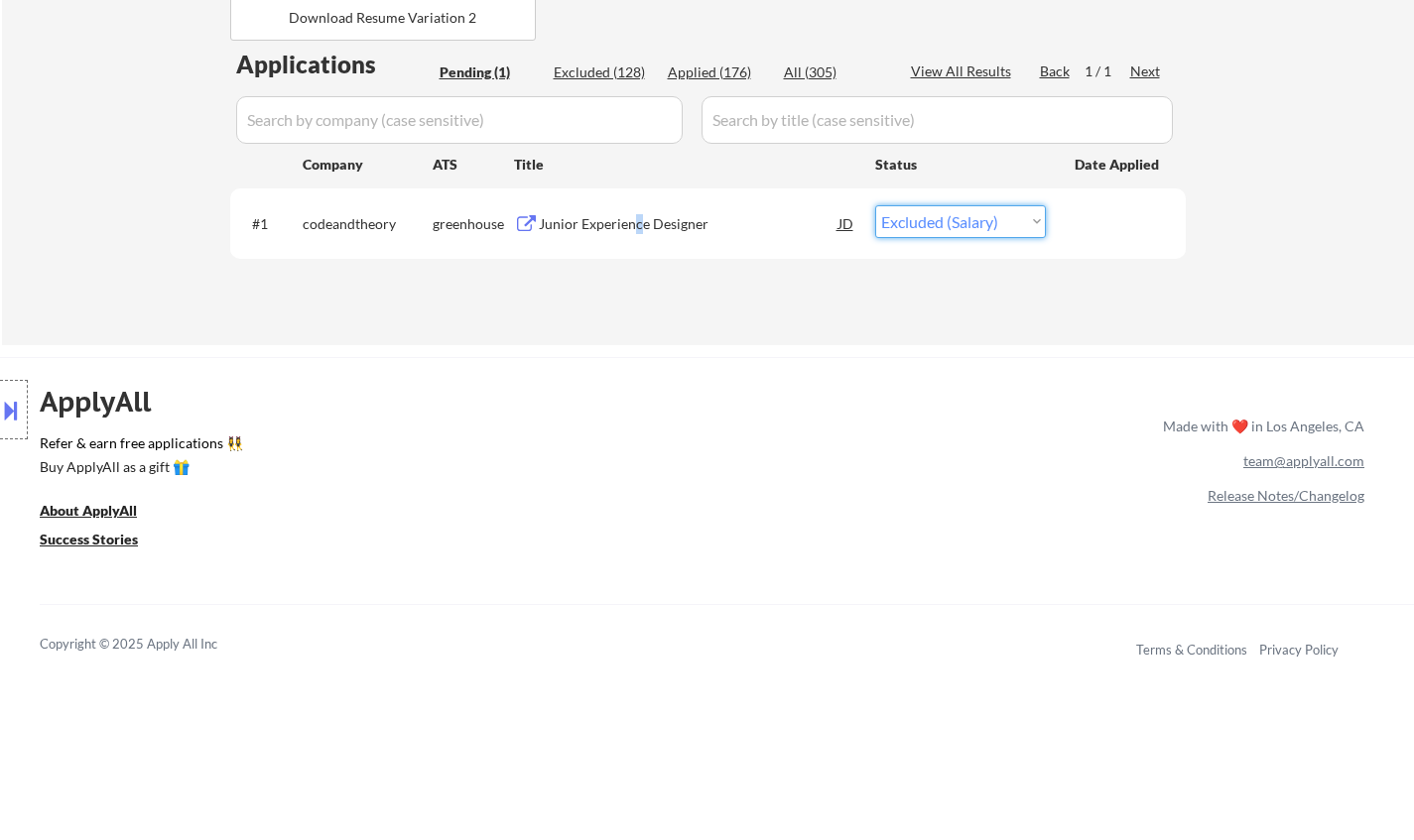 click on "Choose an option... Pending Applied Excluded (Questions) Excluded (Expired) Excluded (Location) Excluded (Bad Match) Excluded (Blocklist) Excluded (Salary) Excluded (Other)" at bounding box center (961, 221) 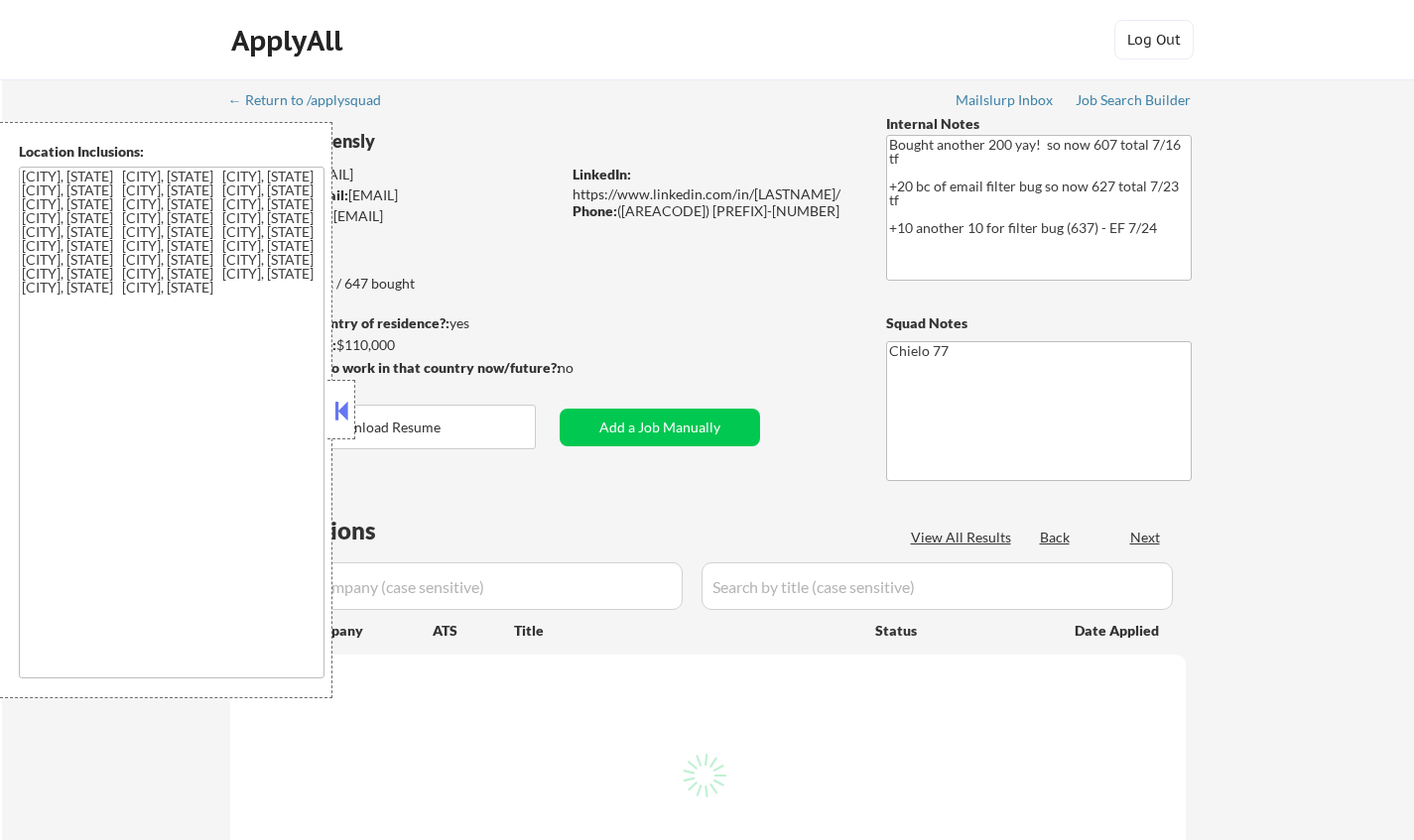 scroll, scrollTop: 0, scrollLeft: 0, axis: both 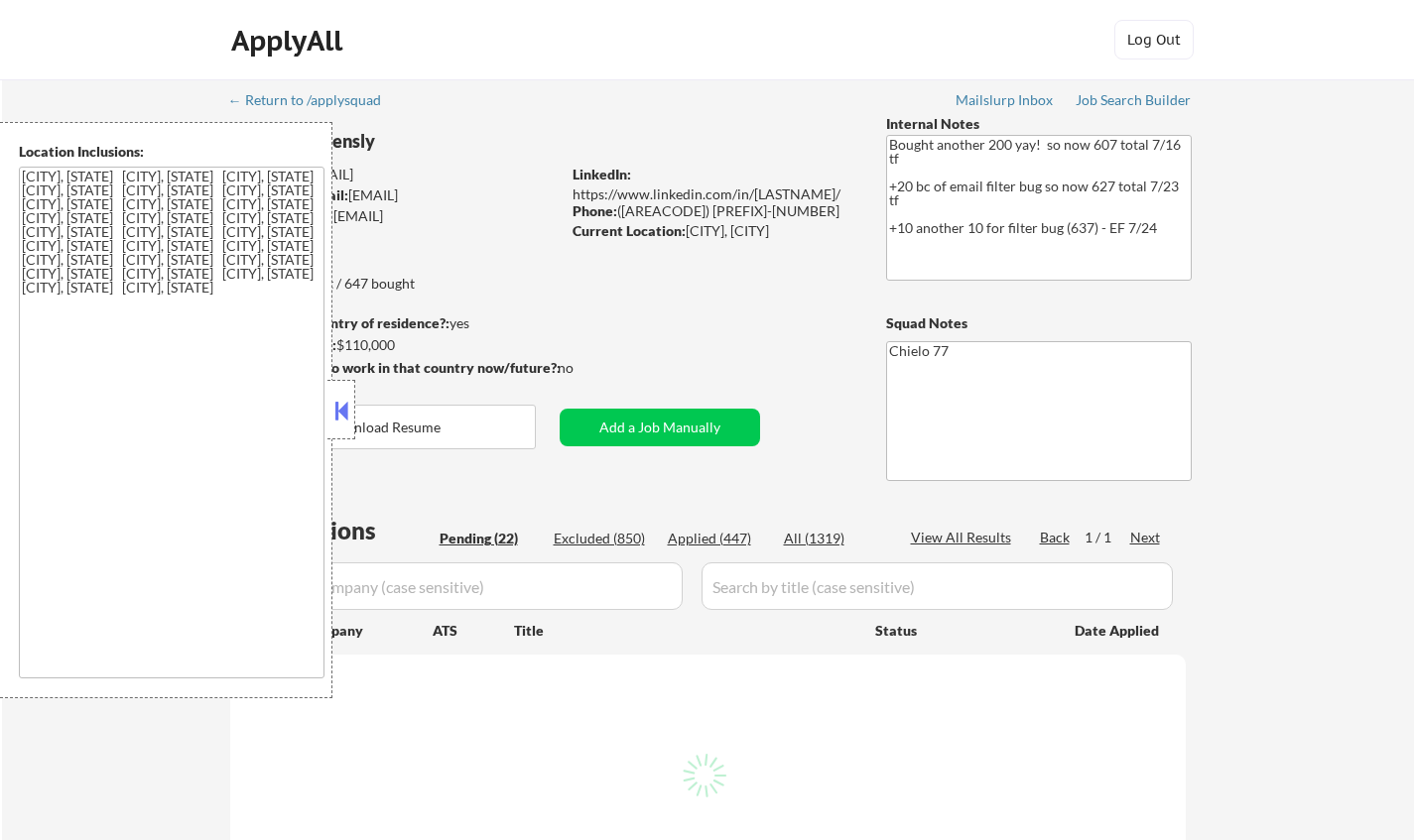 select on ""pending"" 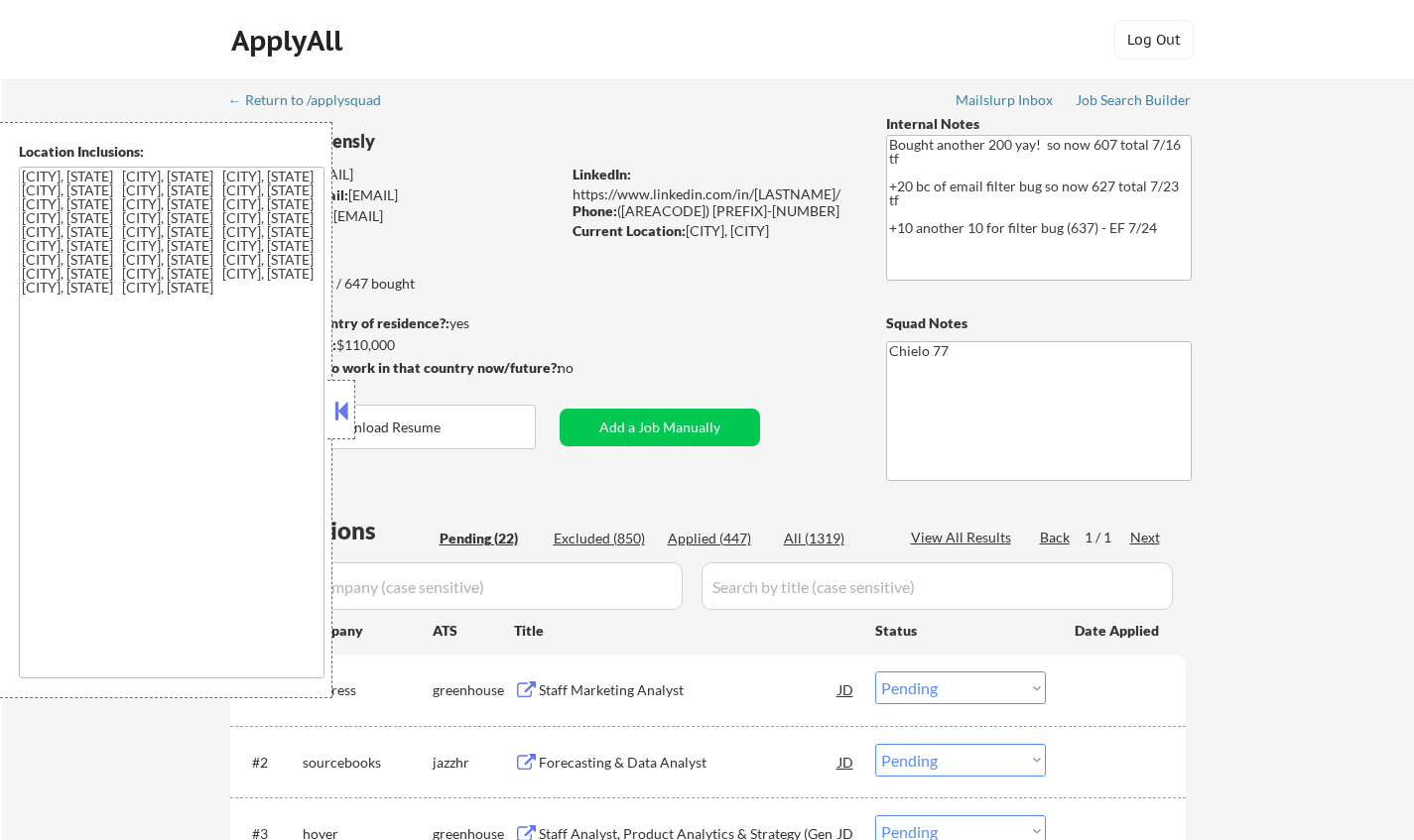 click at bounding box center (341, 411) 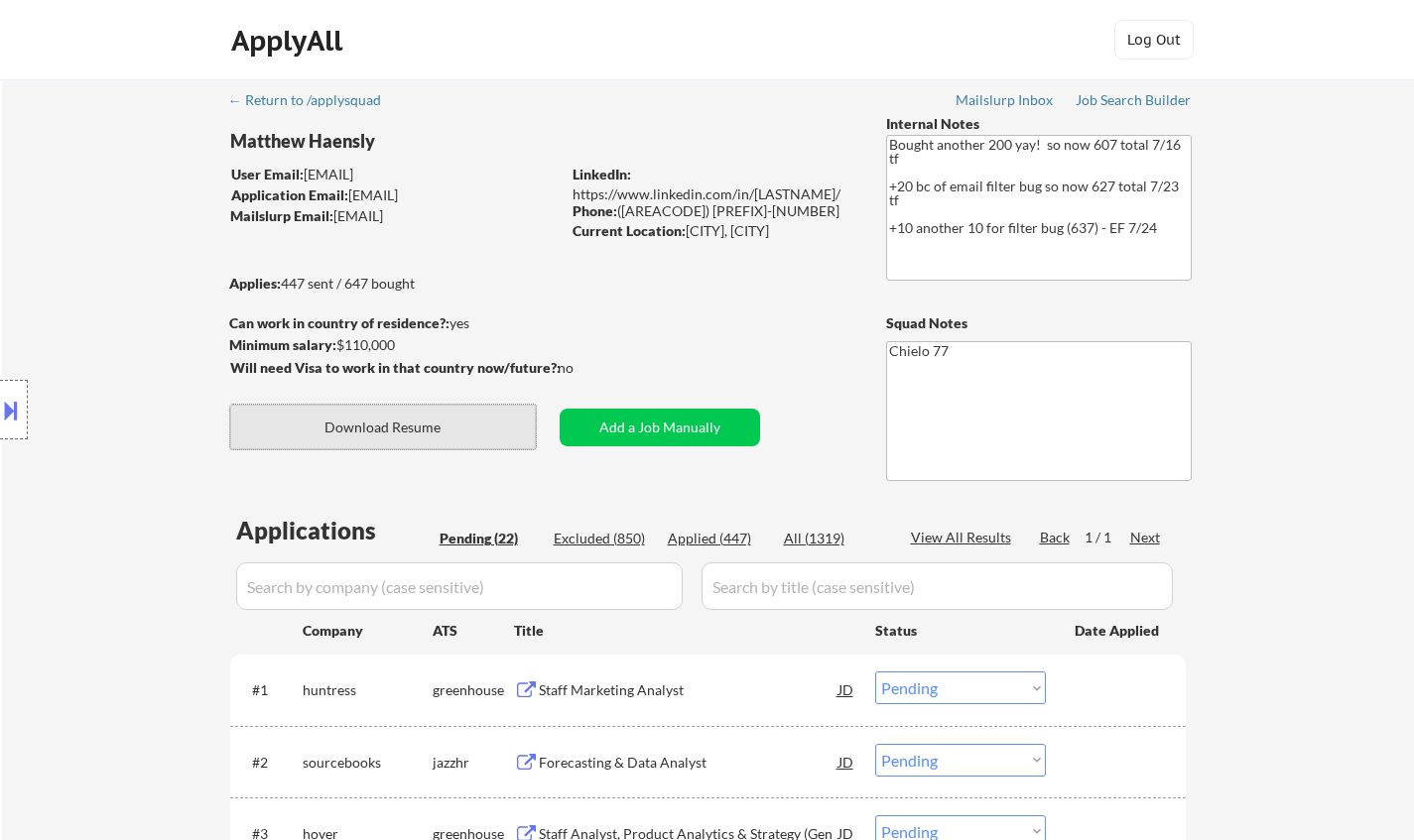 click on "Download Resume" at bounding box center (383, 426) 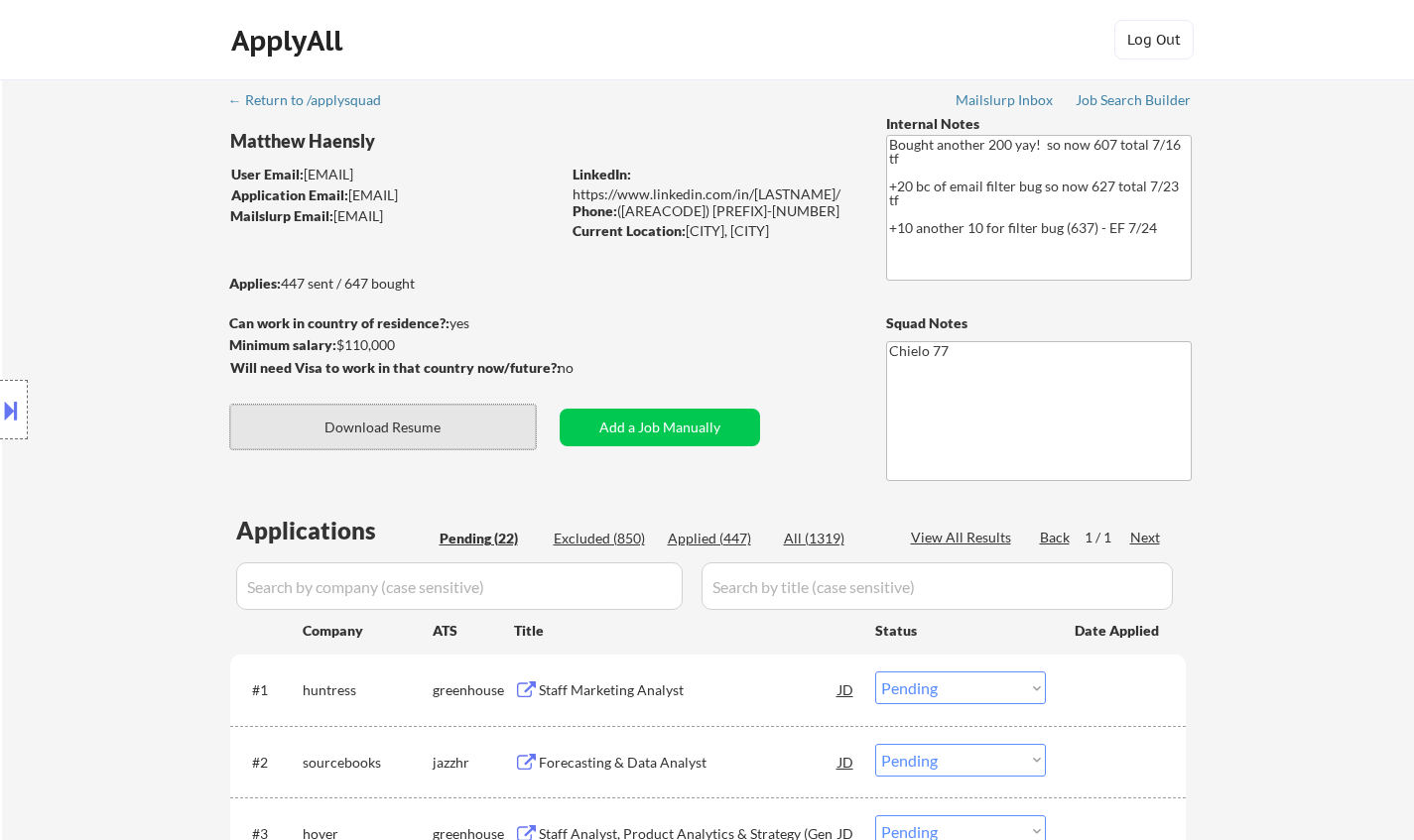 click on "Download Resume" at bounding box center (383, 426) 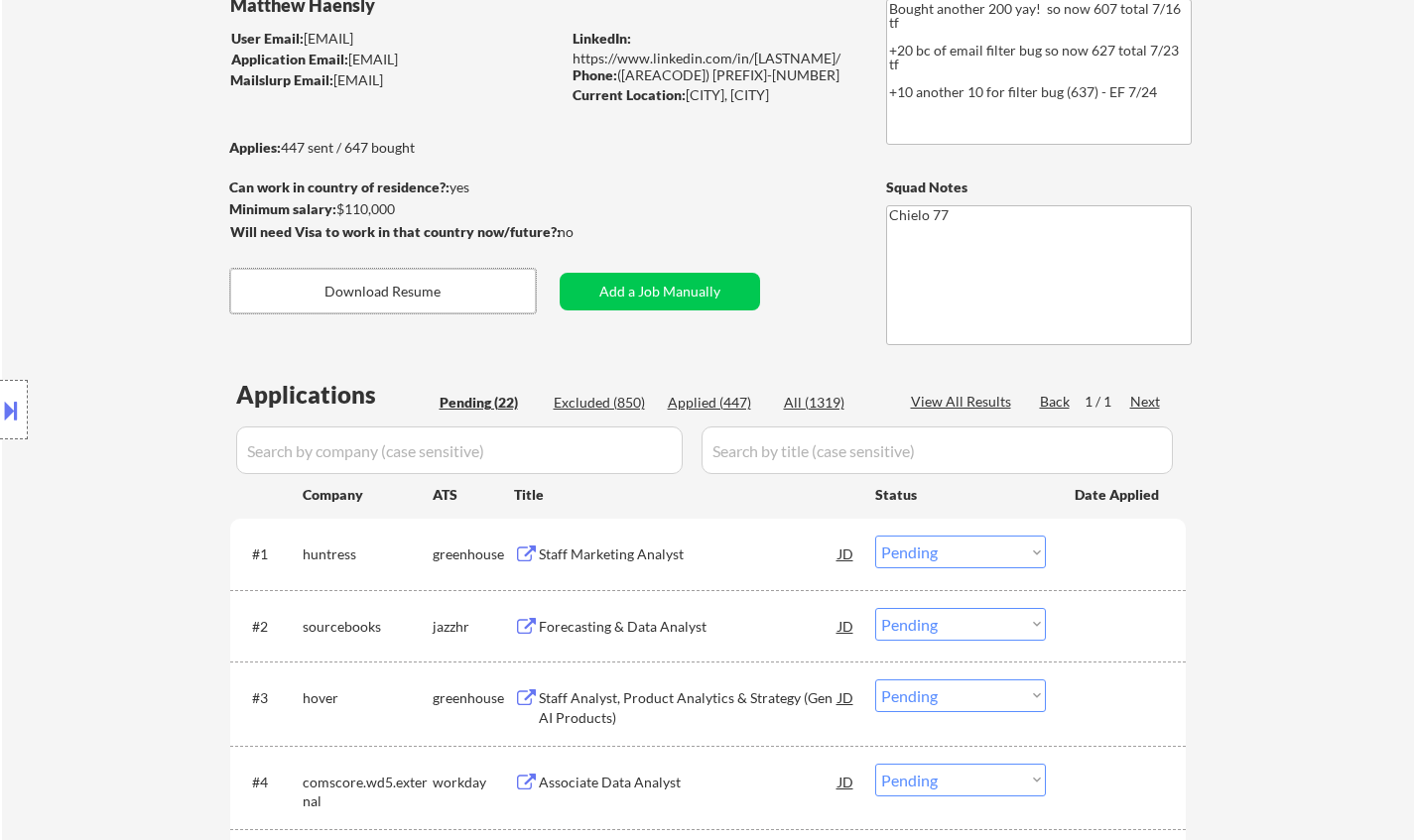 scroll, scrollTop: 298, scrollLeft: 0, axis: vertical 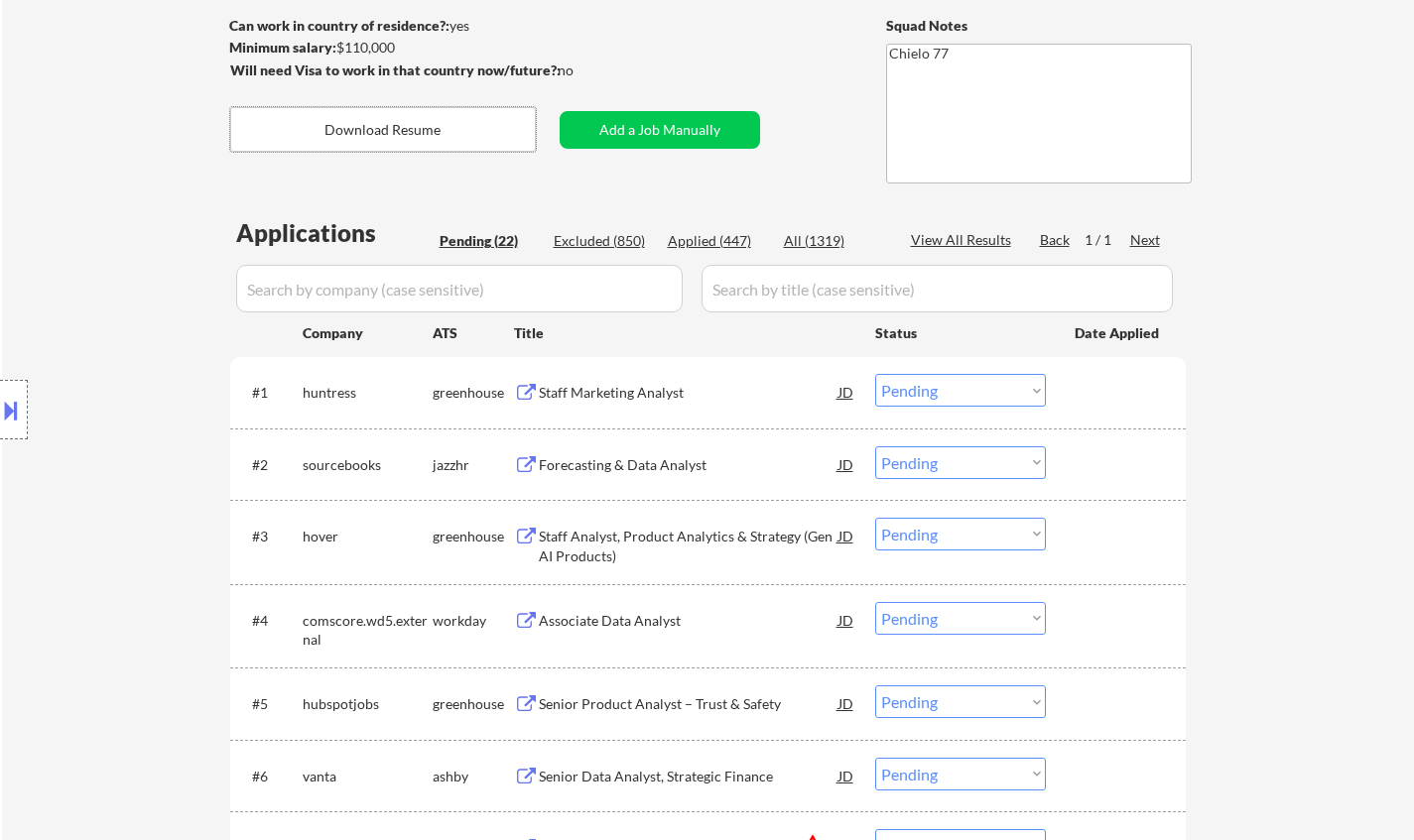 click on "Staff Marketing Analyst" at bounding box center [689, 393] 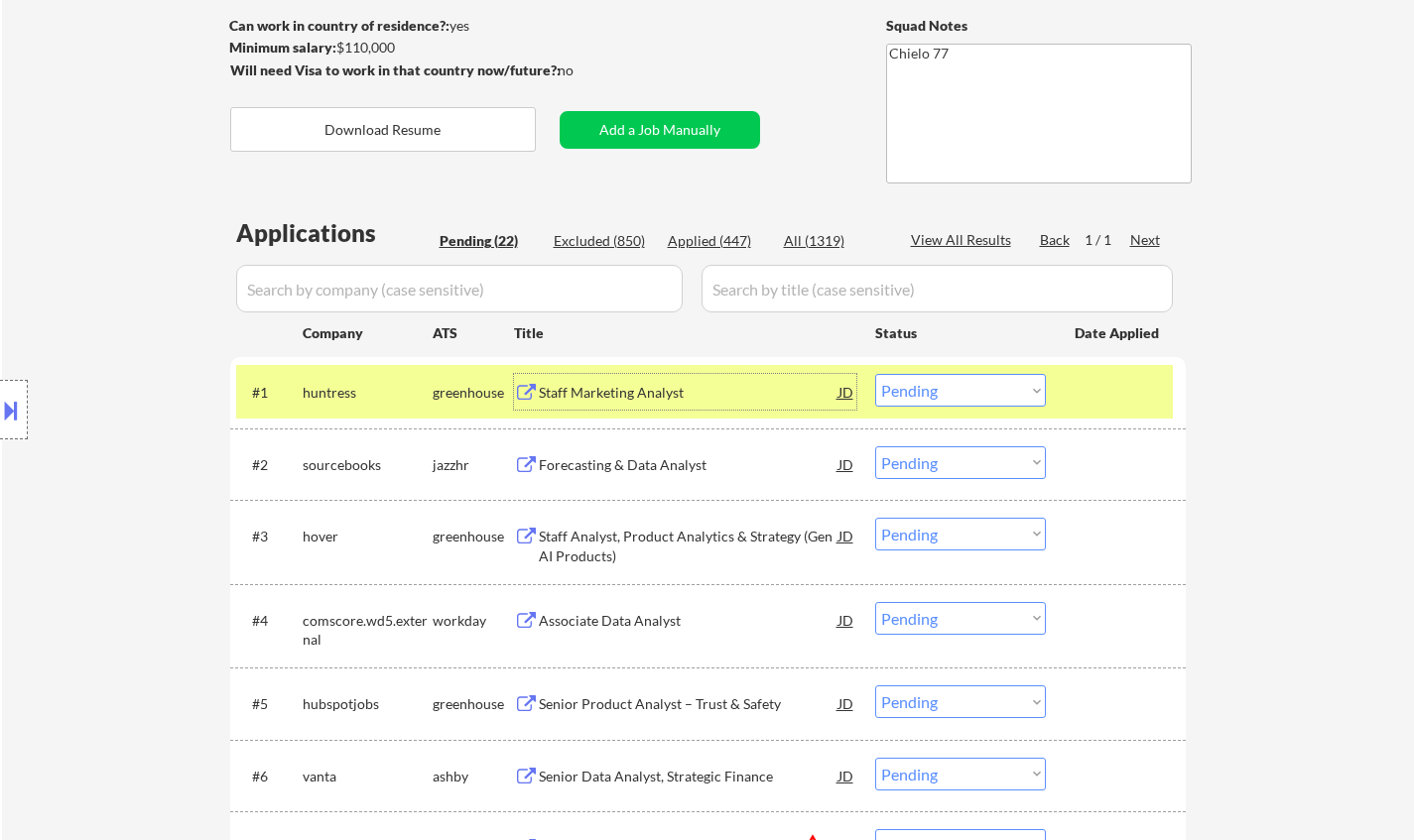 drag, startPoint x: 978, startPoint y: 388, endPoint x: 986, endPoint y: 404, distance: 17.888544 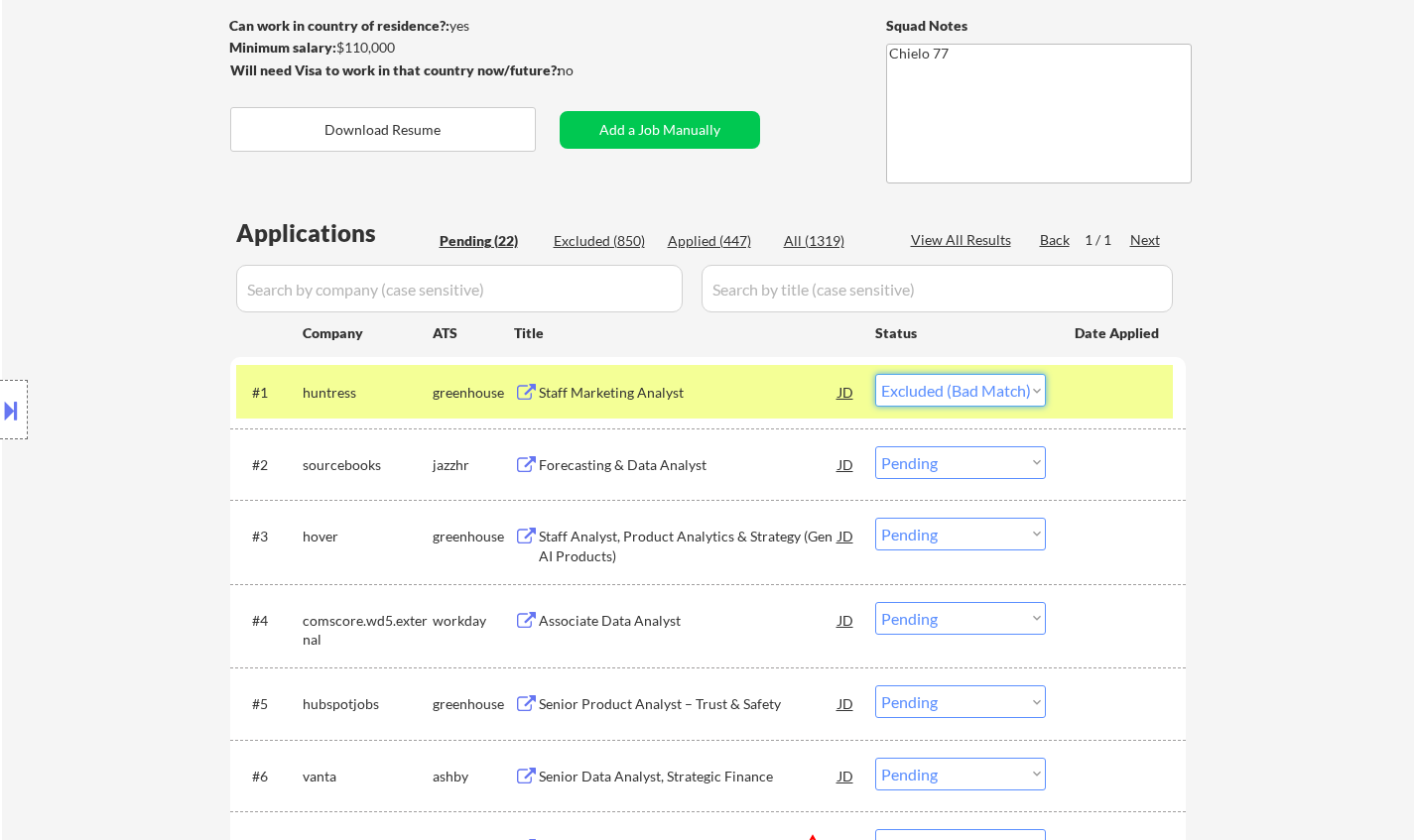 click on "Choose an option... Pending Applied Excluded (Questions) Excluded (Expired) Excluded (Location) Excluded (Bad Match) Excluded (Blocklist) Excluded (Salary) Excluded (Other)" at bounding box center (961, 390) 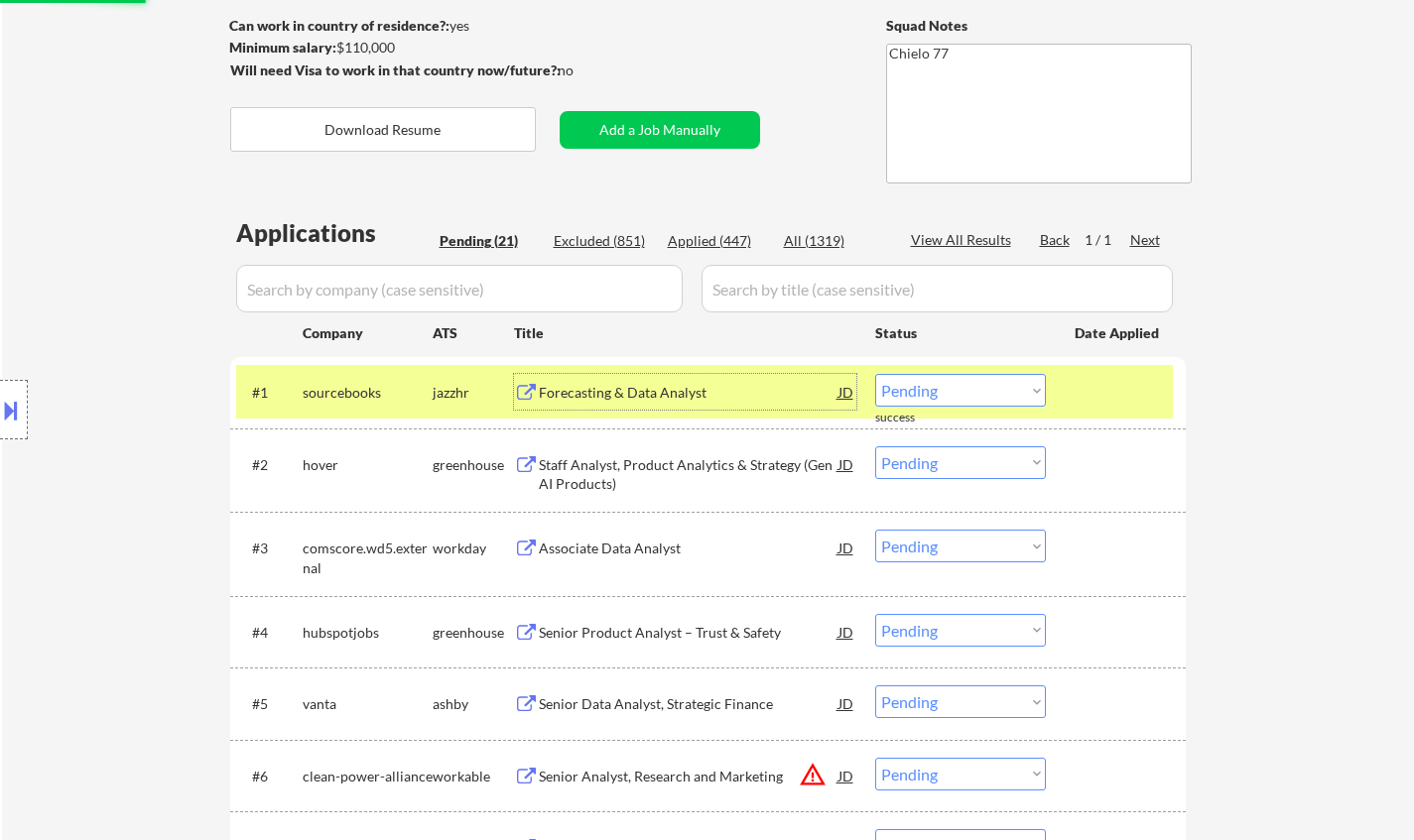 click on "Forecasting & Data Analyst" at bounding box center (689, 393) 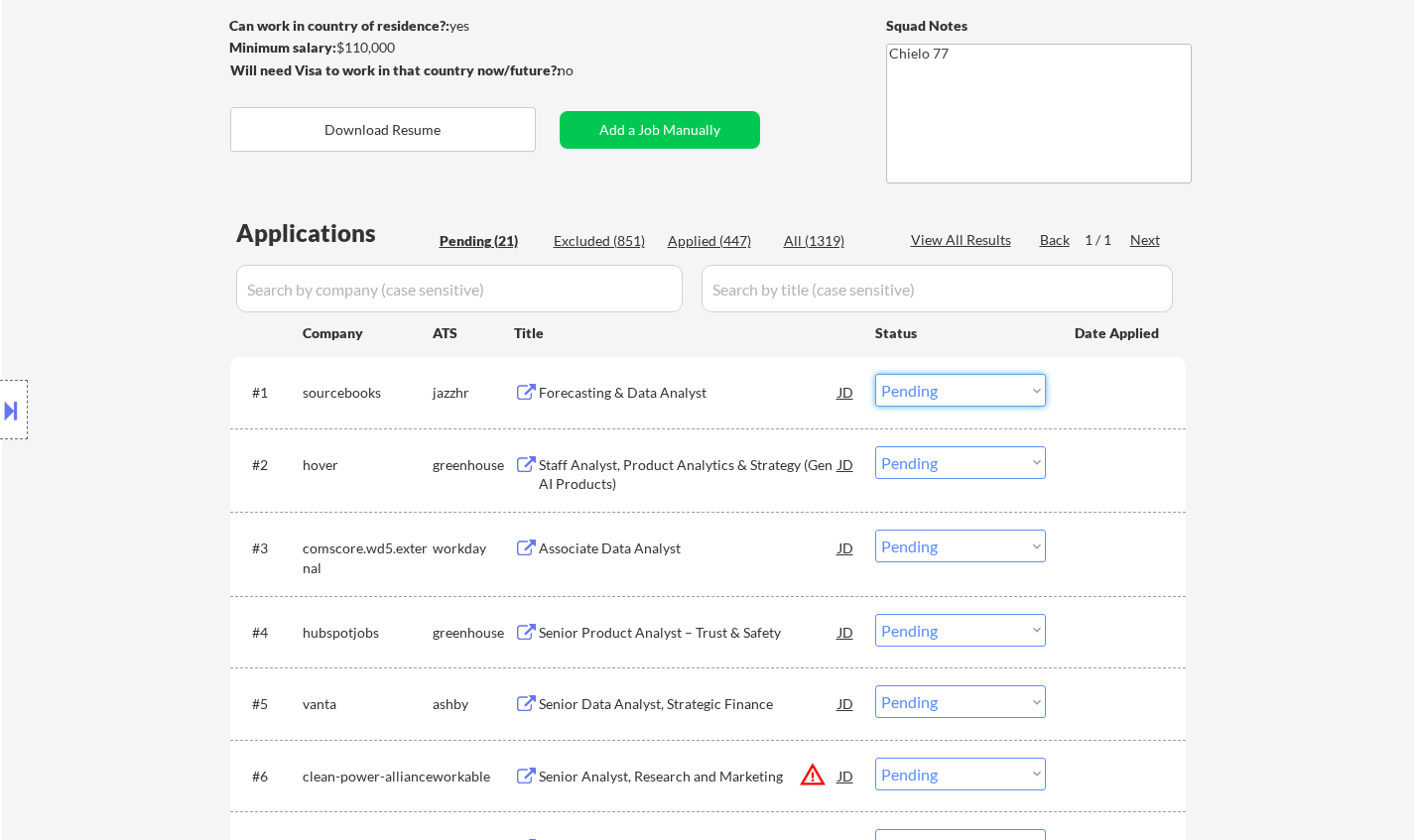 click on "Choose an option... Pending Applied Excluded (Questions) Excluded (Expired) Excluded (Location) Excluded (Bad Match) Excluded (Blocklist) Excluded (Salary) Excluded (Other)" at bounding box center (961, 390) 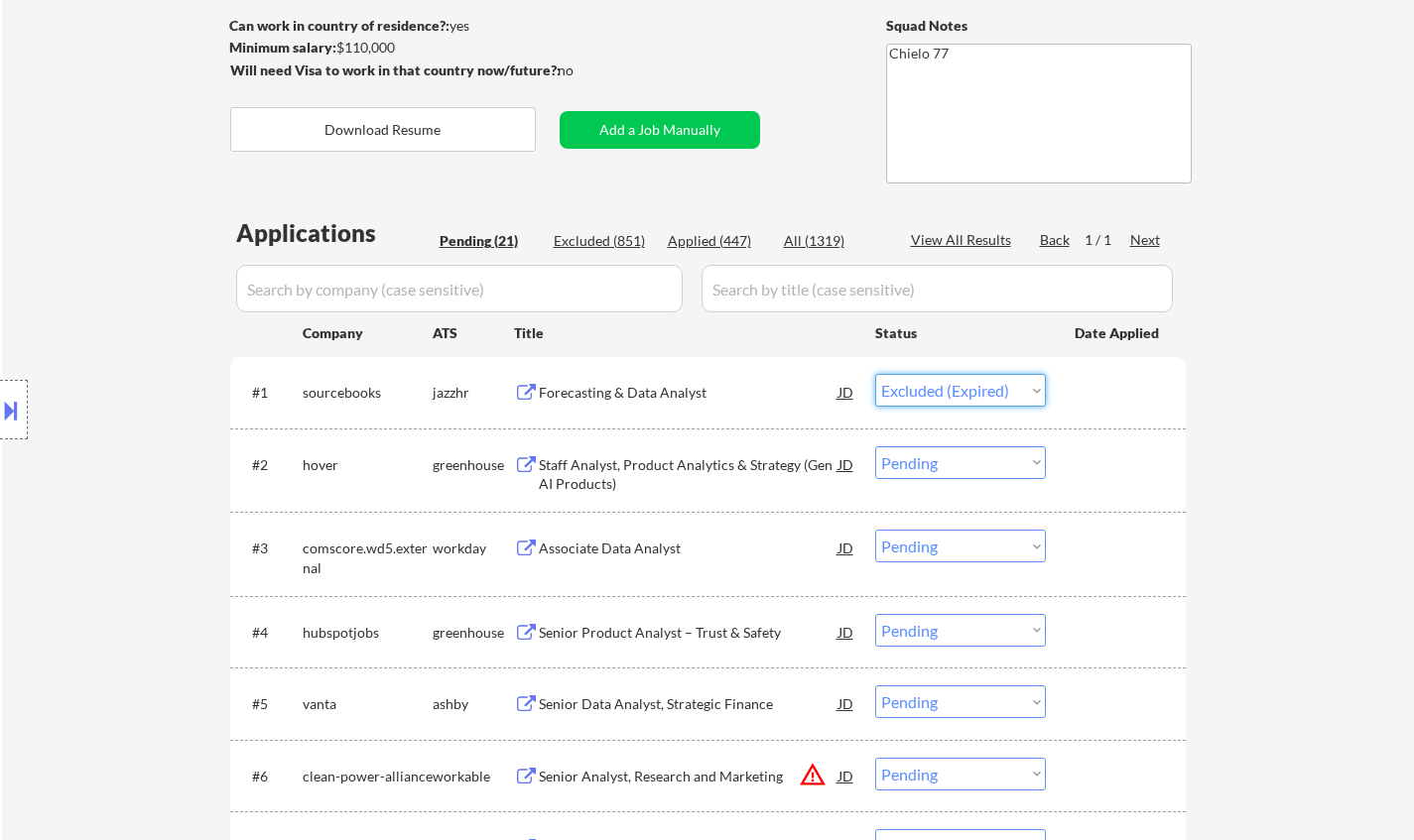 click on "Choose an option... Pending Applied Excluded (Questions) Excluded (Expired) Excluded (Location) Excluded (Bad Match) Excluded (Blocklist) Excluded (Salary) Excluded (Other)" at bounding box center (961, 390) 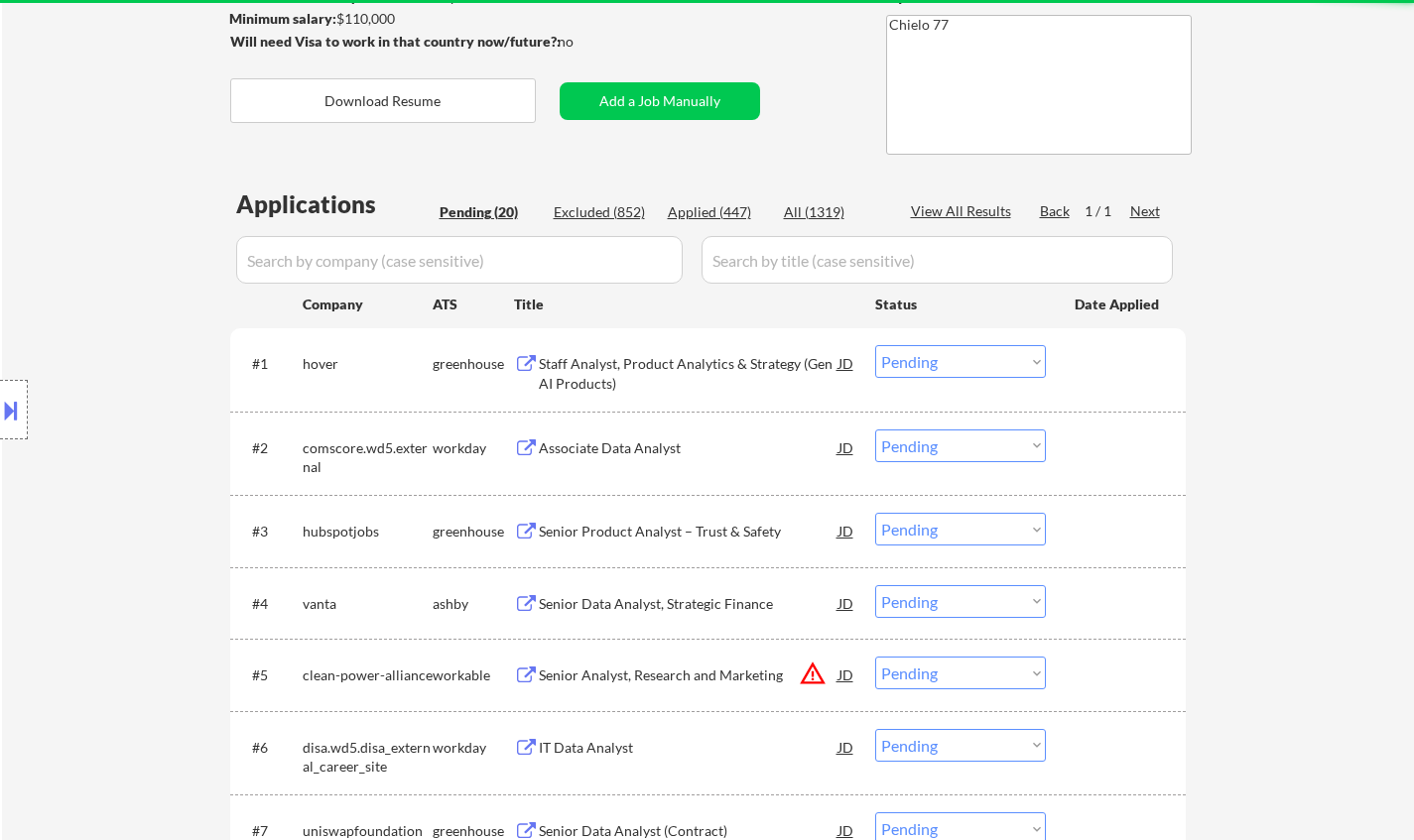 scroll, scrollTop: 397, scrollLeft: 0, axis: vertical 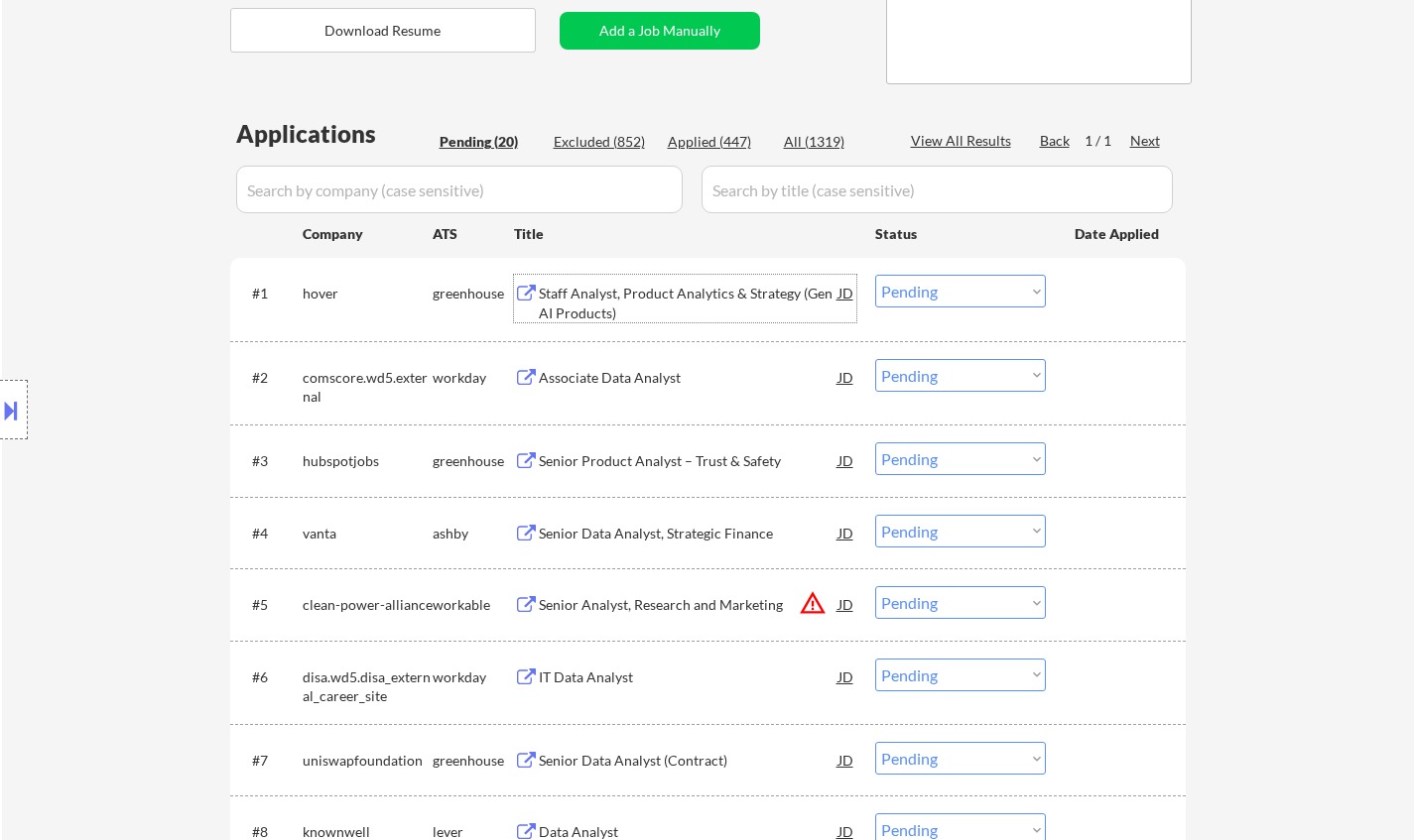 click on "Staff Analyst, Product Analytics & Strategy (Gen AI Products)" at bounding box center [689, 302] 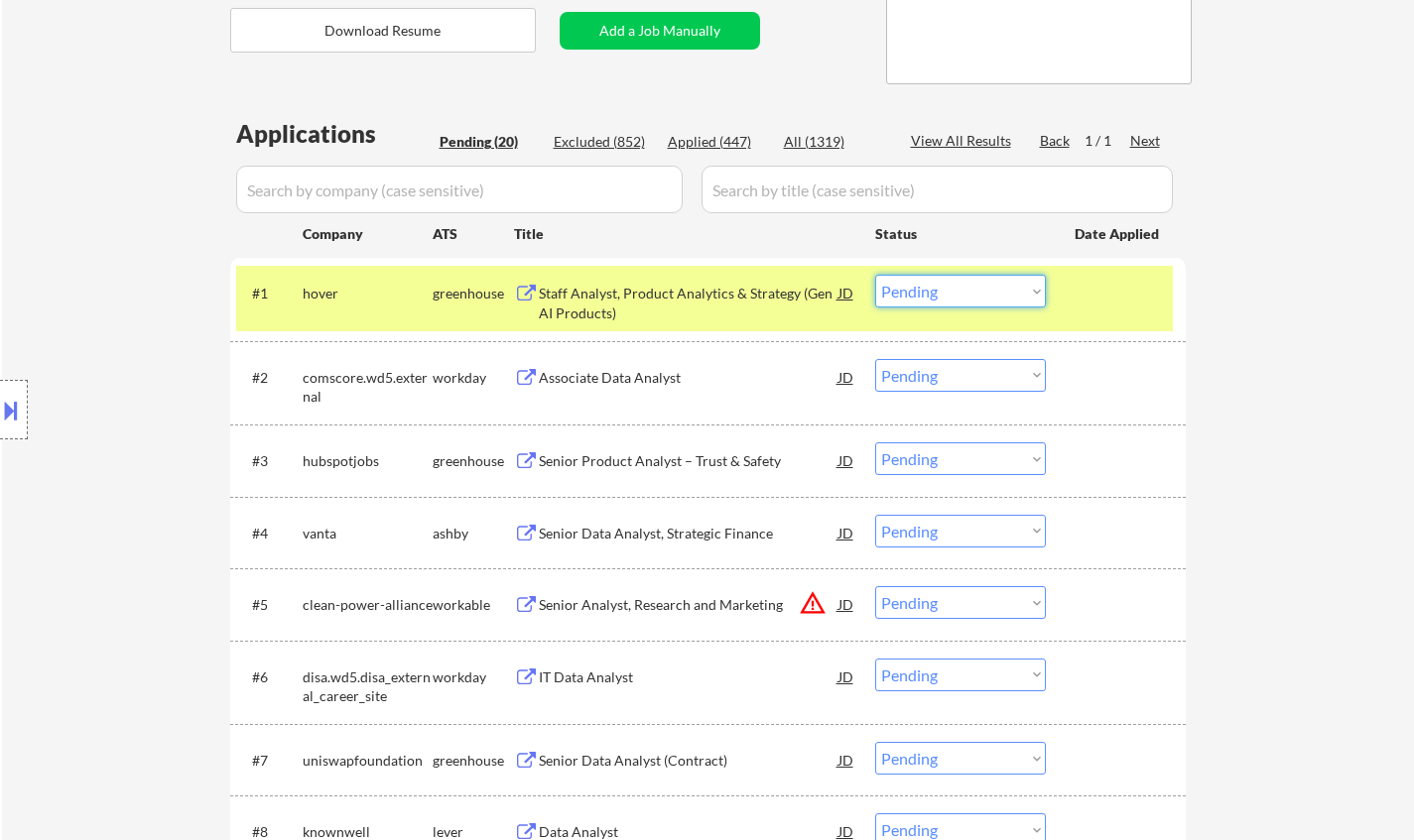 drag, startPoint x: 977, startPoint y: 289, endPoint x: 964, endPoint y: 300, distance: 17.029386 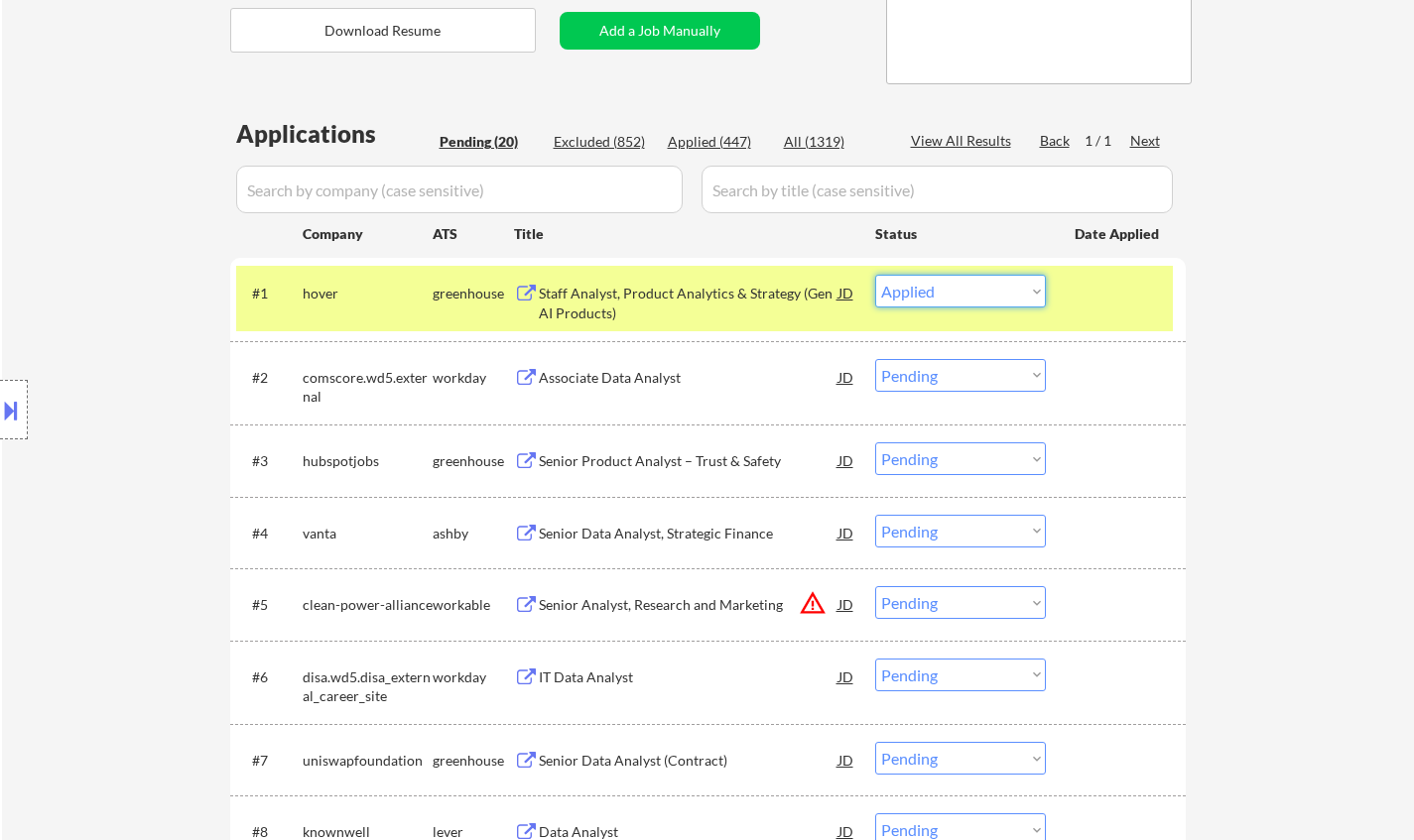 click on "Choose an option... Pending Applied Excluded (Questions) Excluded (Expired) Excluded (Location) Excluded (Bad Match) Excluded (Blocklist) Excluded (Salary) Excluded (Other)" at bounding box center [961, 291] 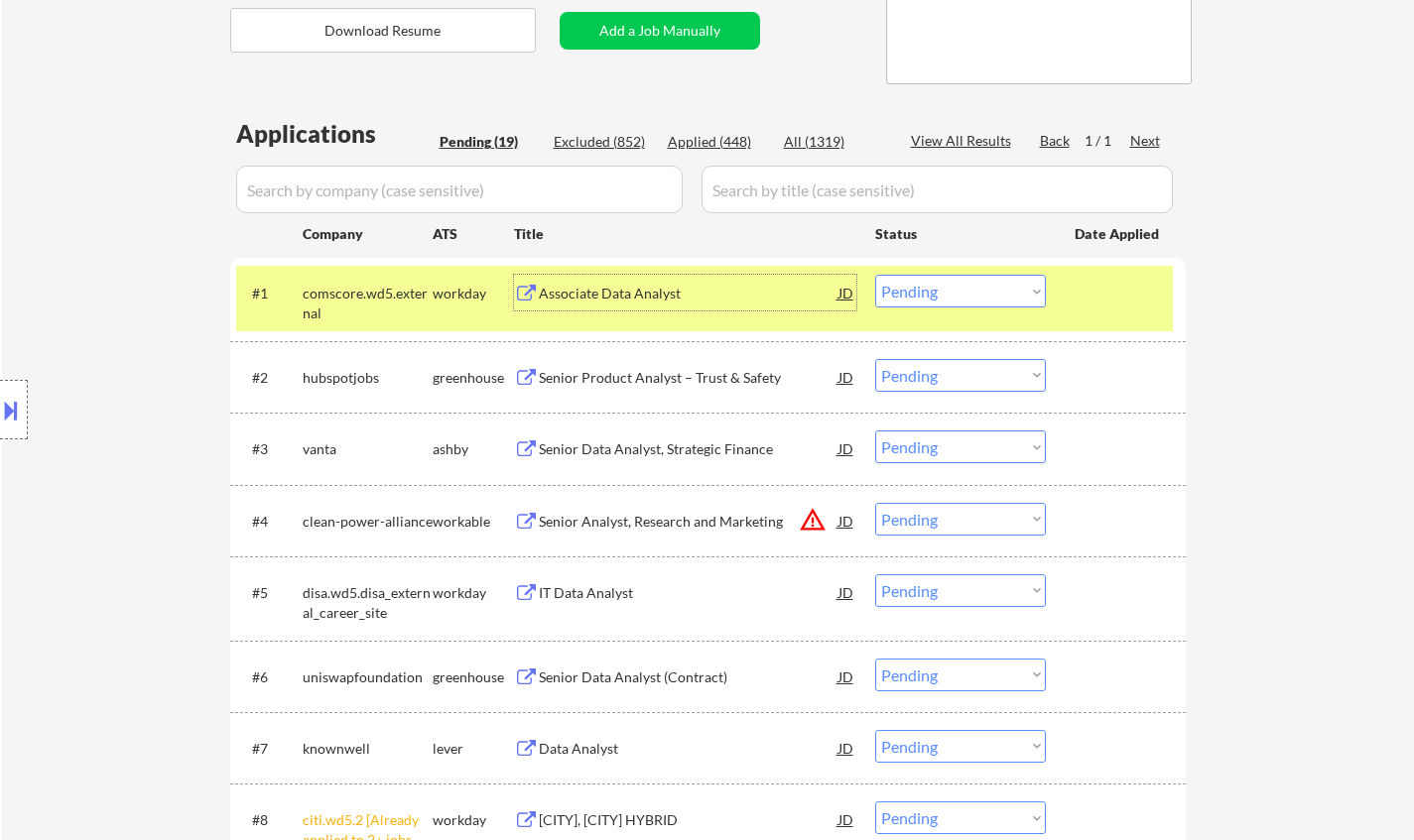 click on "Associate Data Analyst" at bounding box center [689, 293] 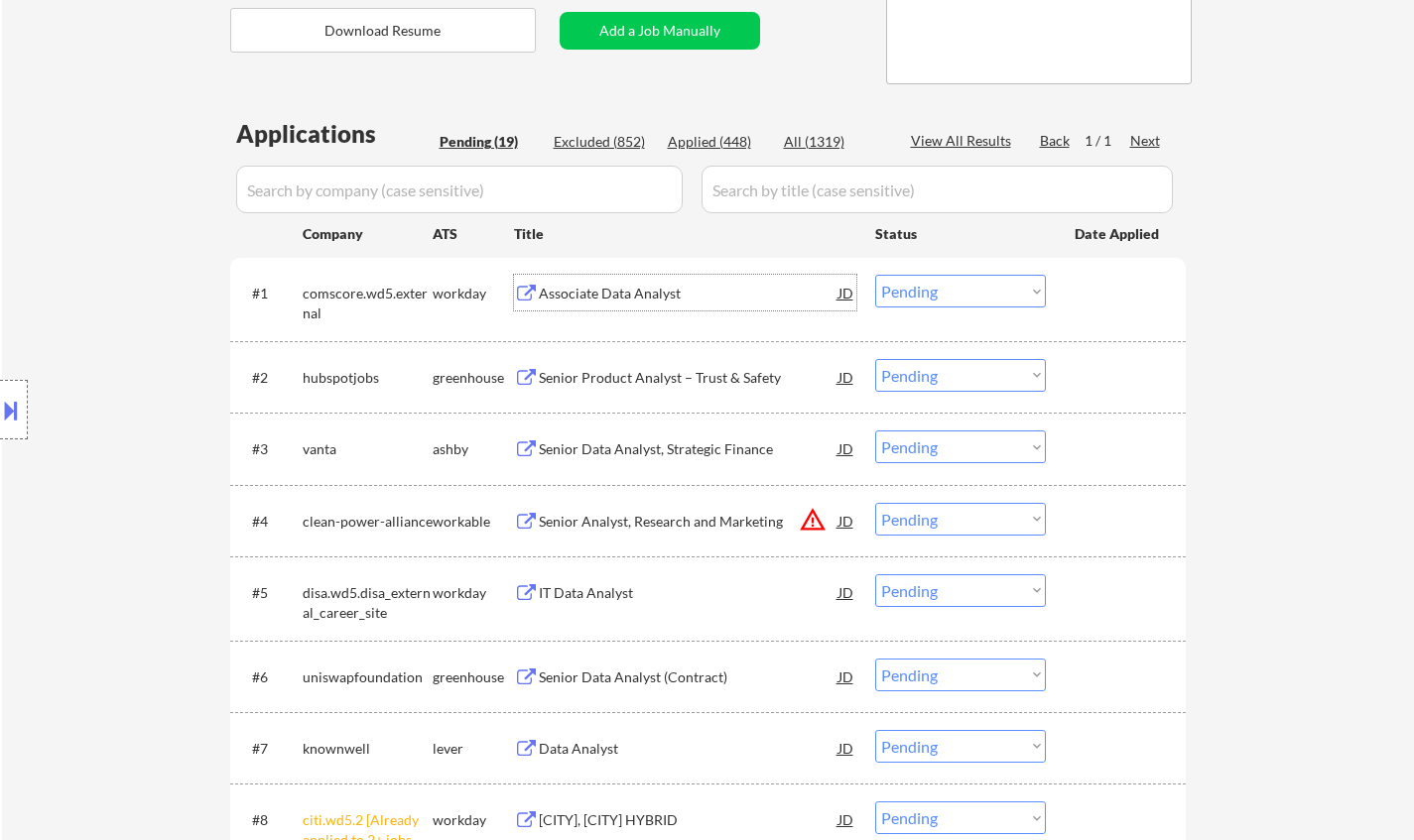 click on "Choose an option... Pending Applied Excluded (Questions) Excluded (Expired) Excluded (Location) Excluded (Bad Match) Excluded (Blocklist) Excluded (Salary) Excluded (Other)" at bounding box center [961, 291] 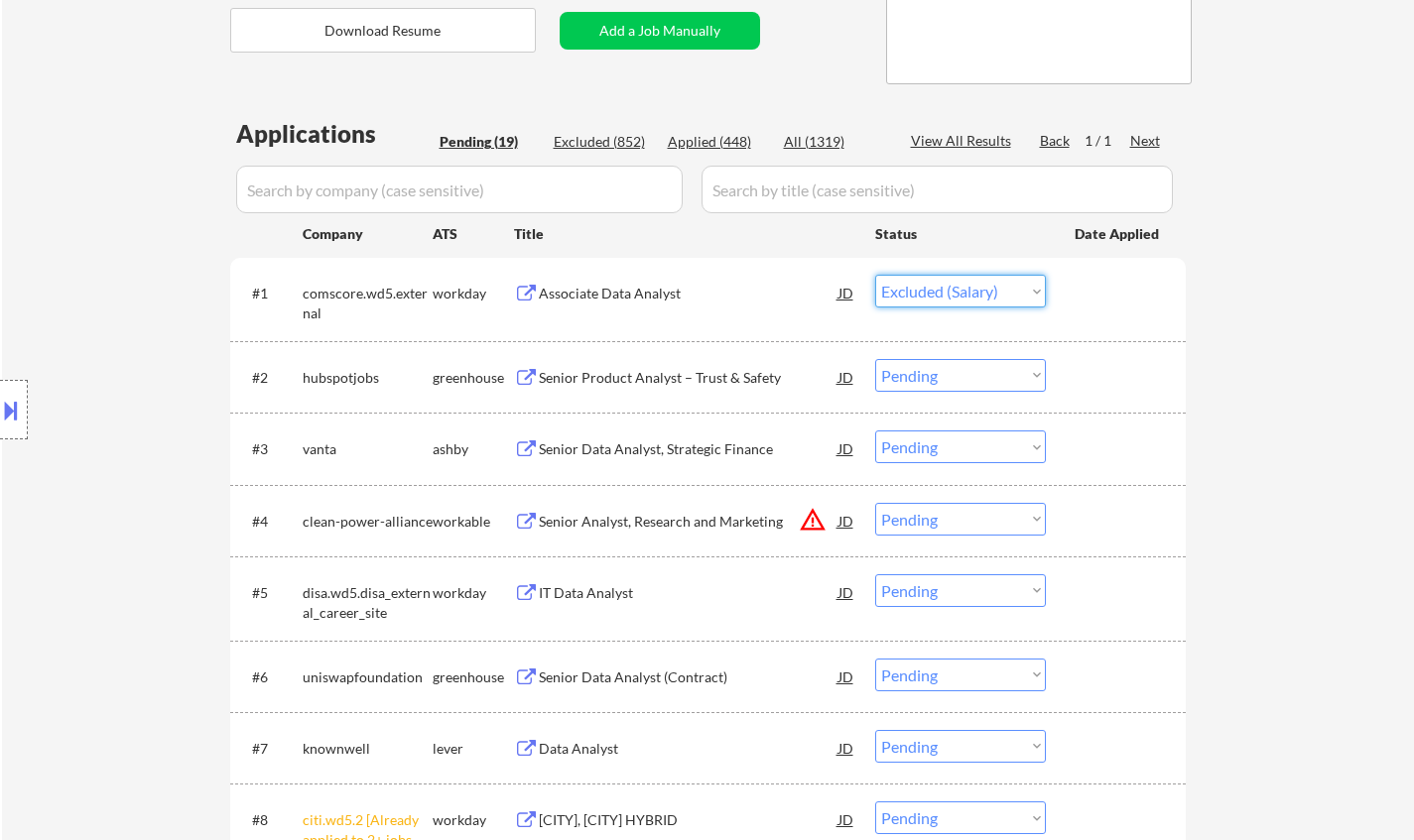 click on "Choose an option... Pending Applied Excluded (Questions) Excluded (Expired) Excluded (Location) Excluded (Bad Match) Excluded (Blocklist) Excluded (Salary) Excluded (Other)" at bounding box center [961, 291] 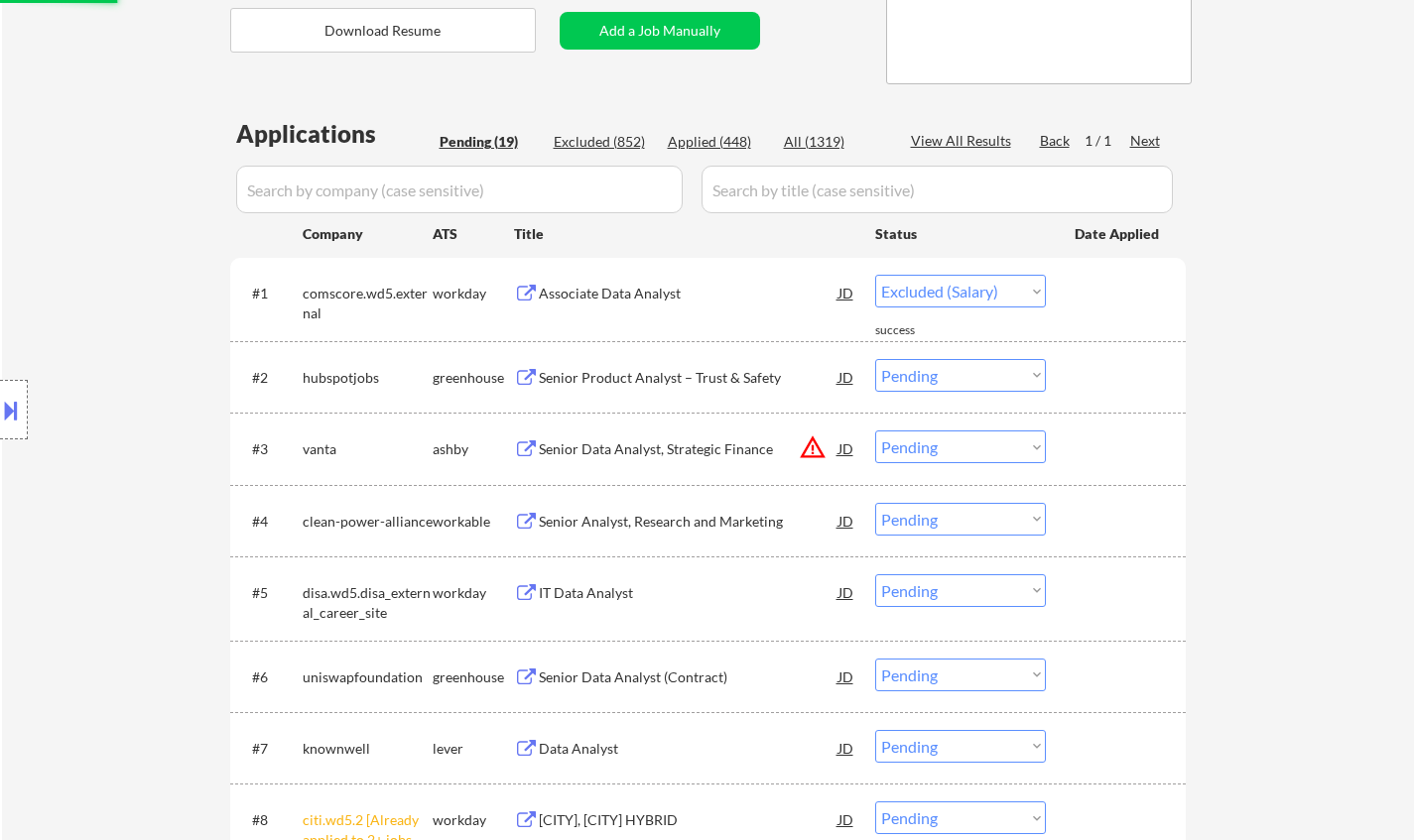 select on ""pending"" 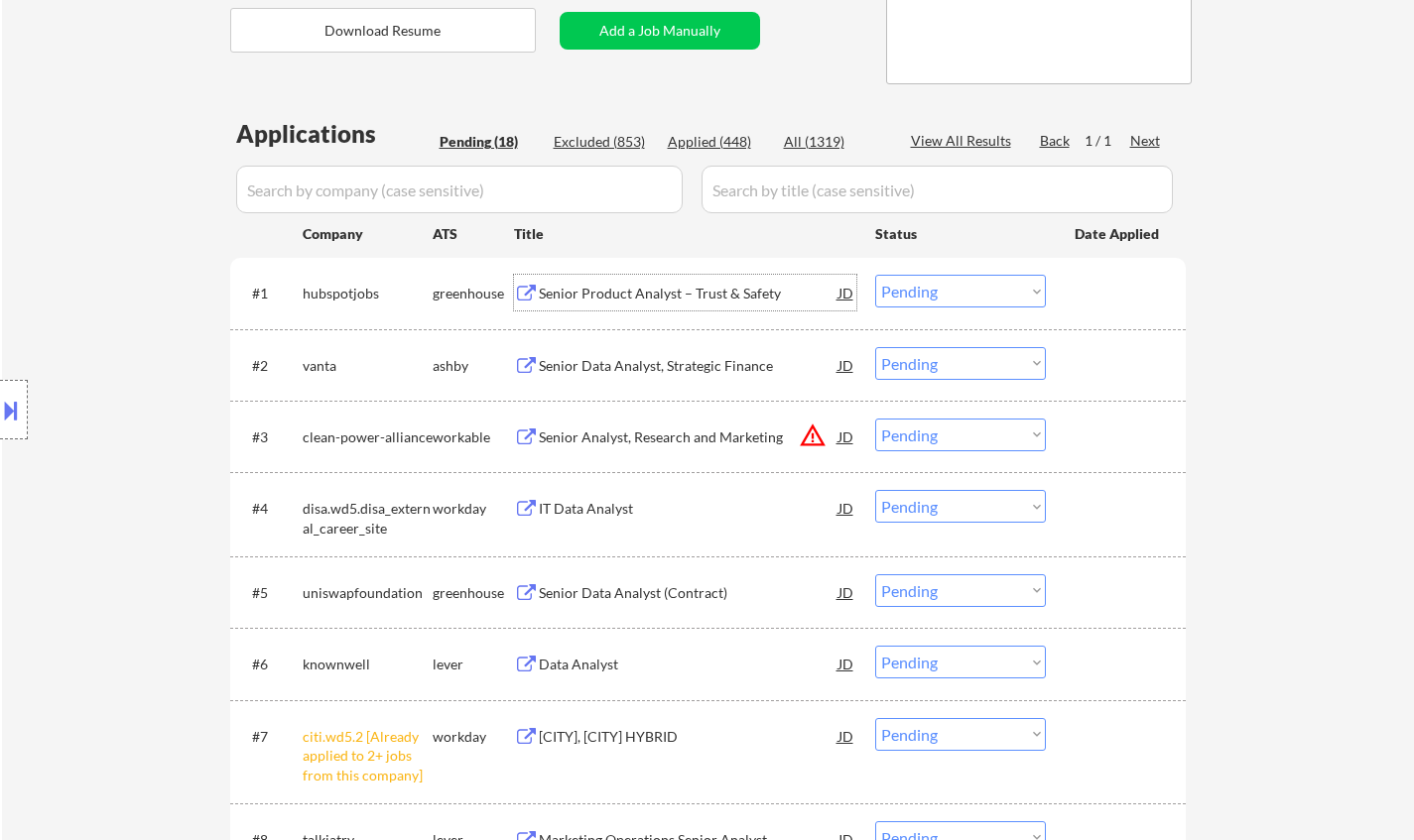 click on "Senior Product Analyst – Trust & Safety" at bounding box center [689, 294] 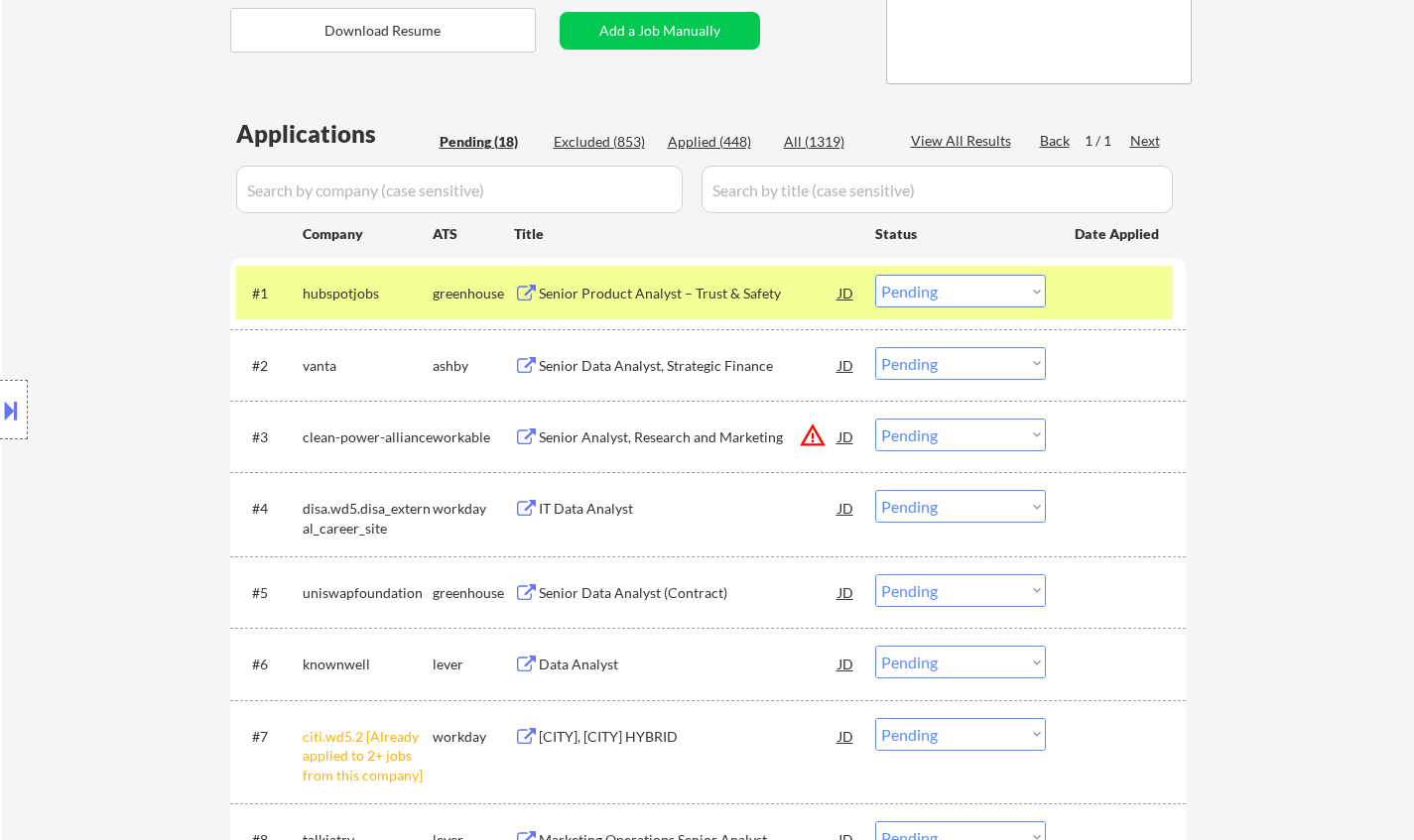 select on ""pending"" 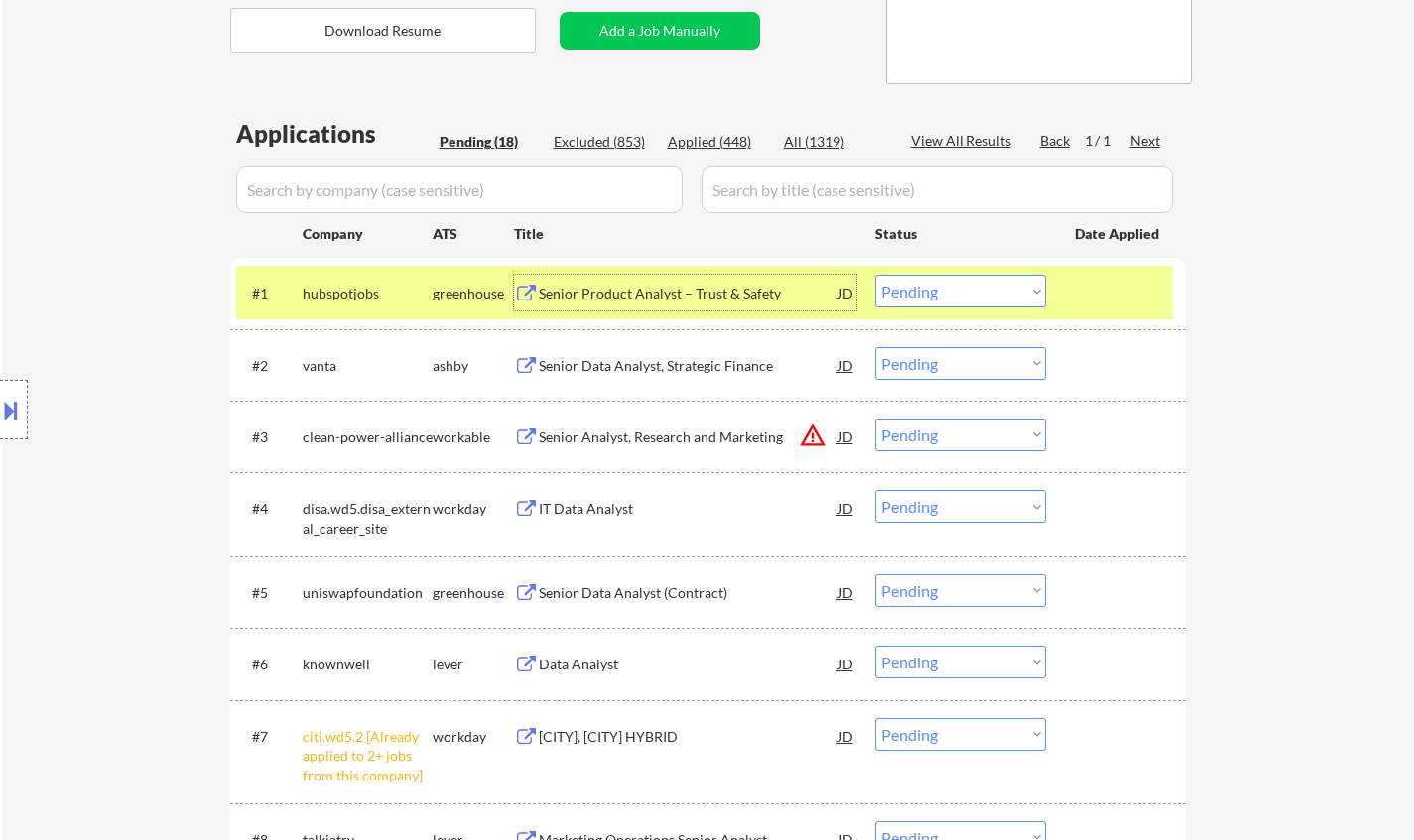 drag, startPoint x: 935, startPoint y: 297, endPoint x: 932, endPoint y: 306, distance: 9.486833 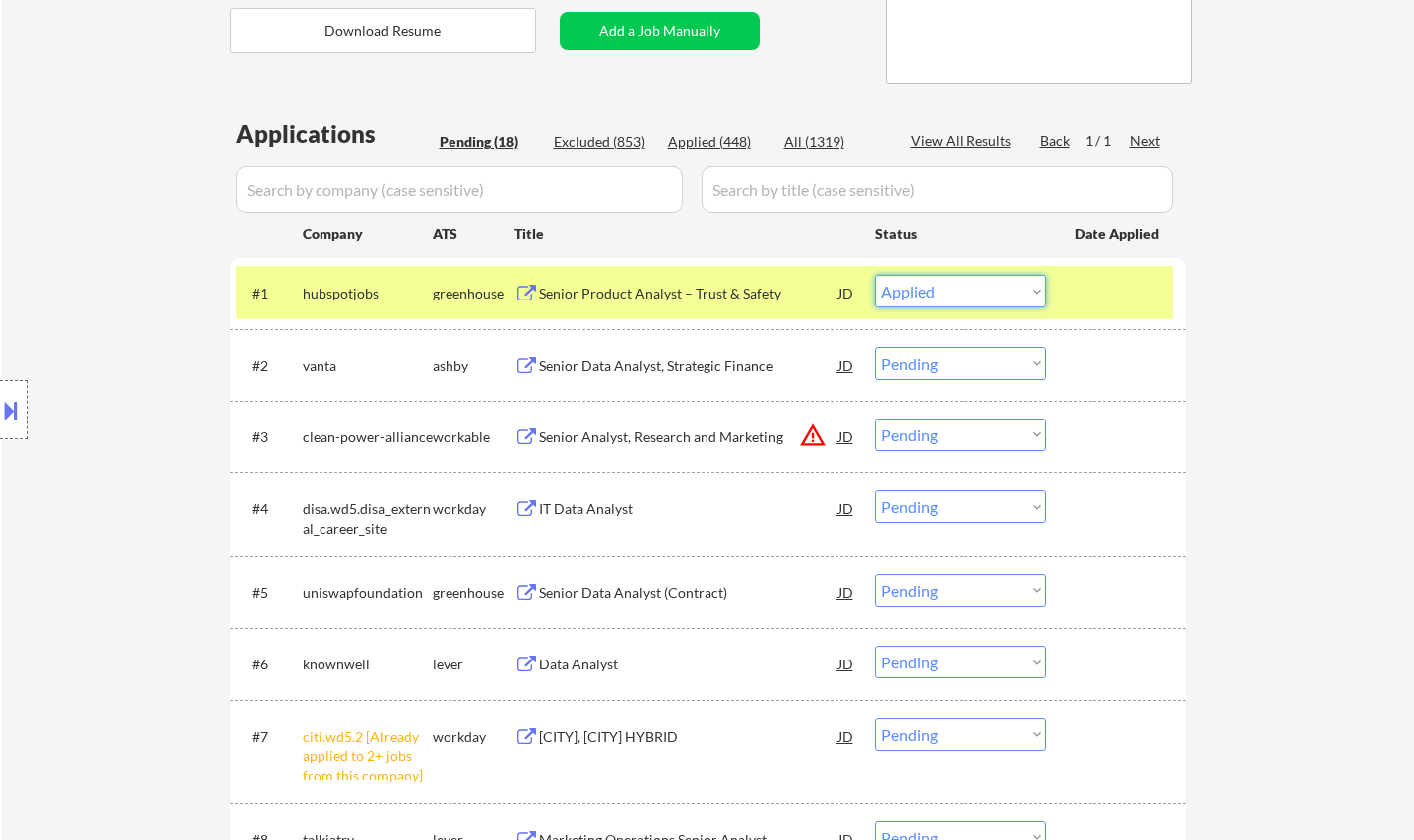 click on "Choose an option... Pending Applied Excluded (Questions) Excluded (Expired) Excluded (Location) Excluded (Bad Match) Excluded (Blocklist) Excluded (Salary) Excluded (Other)" at bounding box center (961, 291) 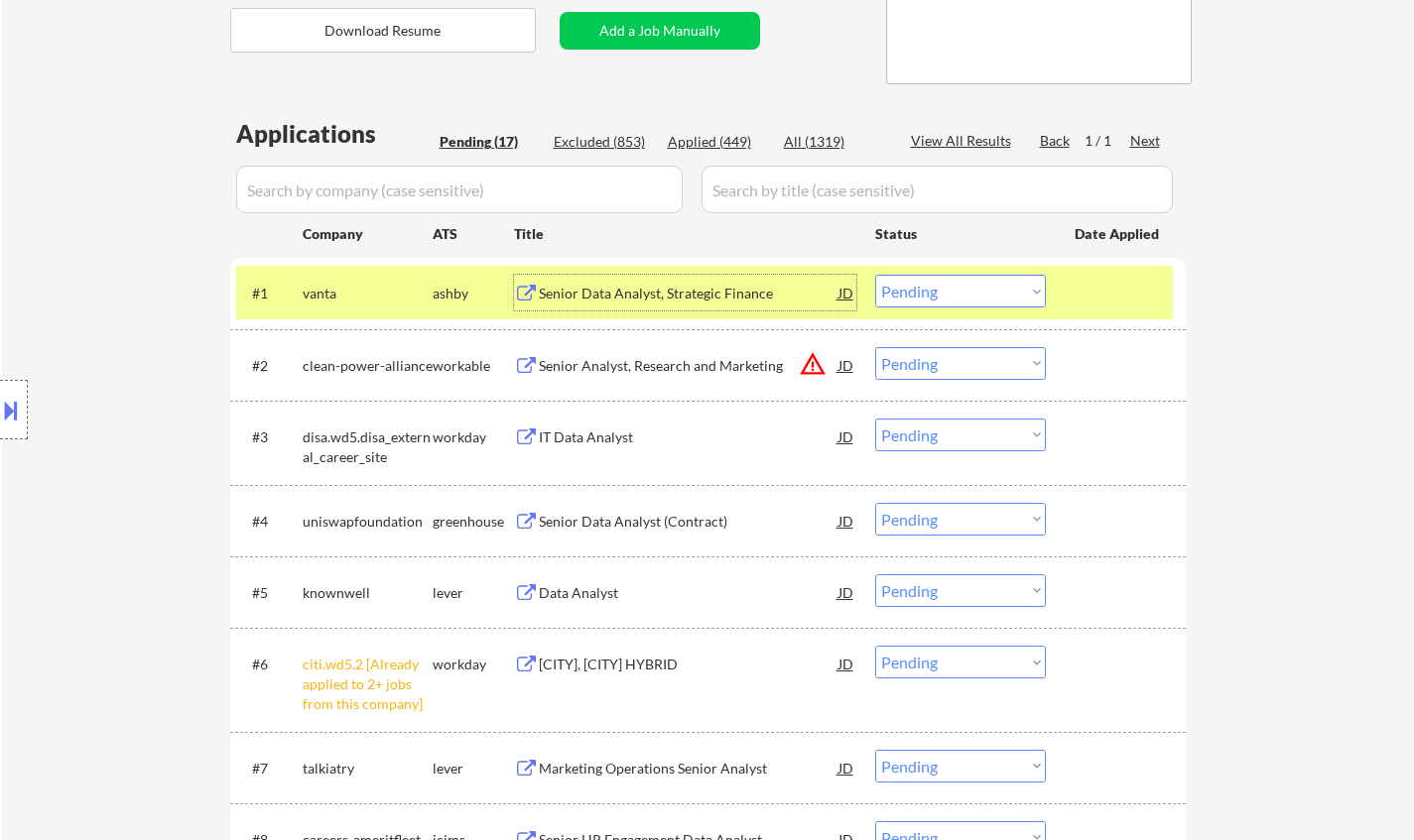 click on "Senior Data Analyst, Strategic Finance" at bounding box center [689, 293] 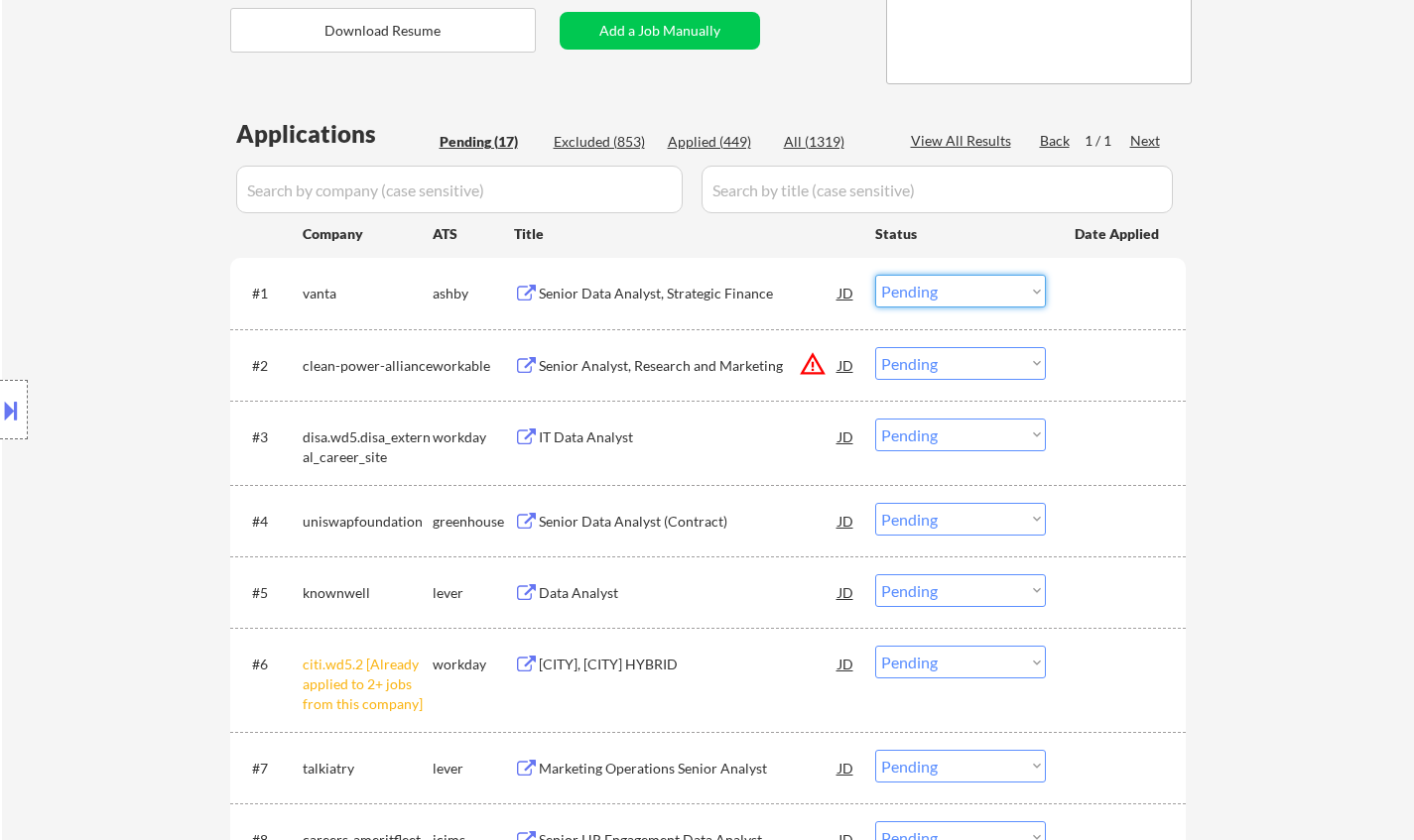 click on "Choose an option... Pending Applied Excluded (Questions) Excluded (Expired) Excluded (Location) Excluded (Bad Match) Excluded (Blocklist) Excluded (Salary) Excluded (Other)" at bounding box center (961, 291) 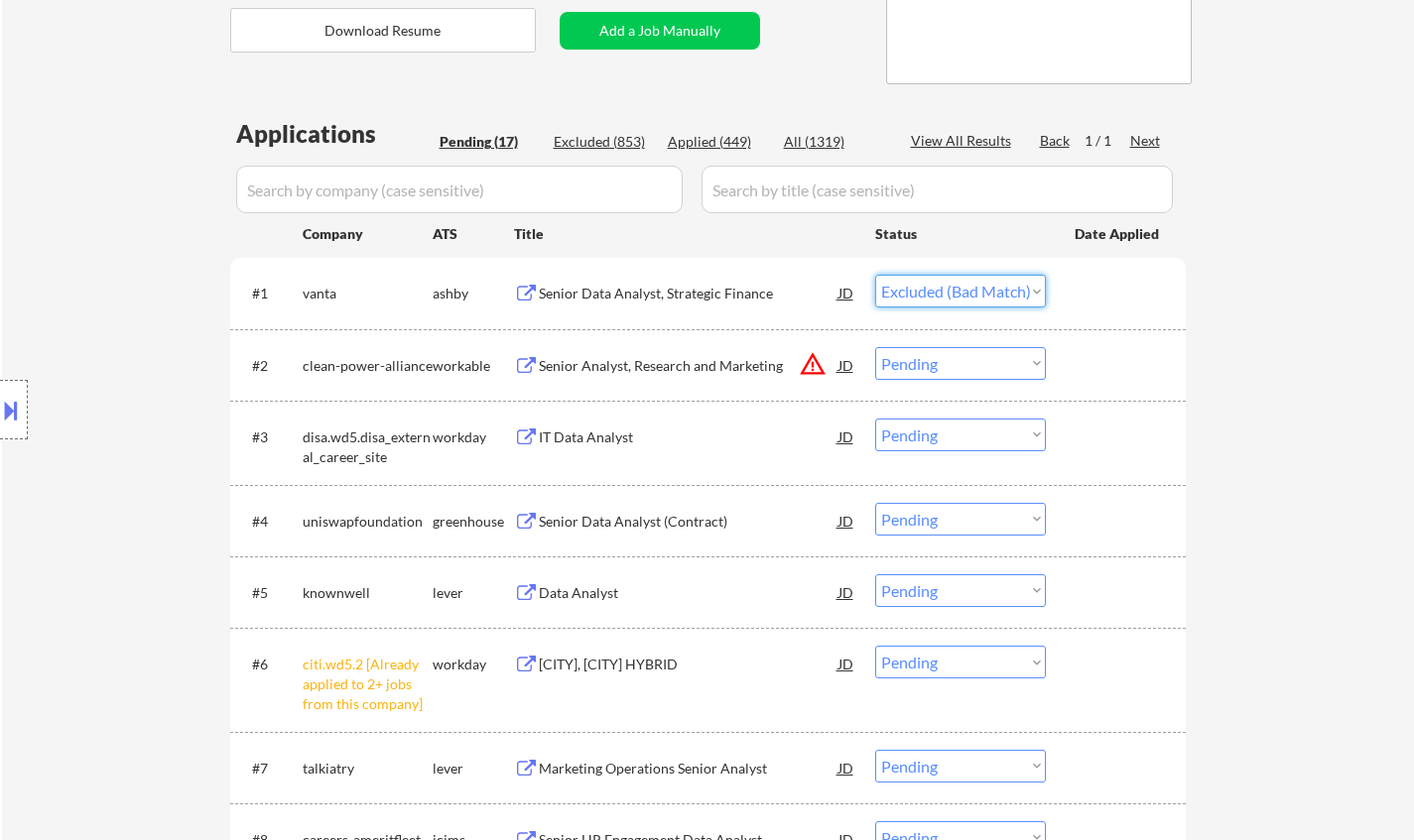 click on "Choose an option... Pending Applied Excluded (Questions) Excluded (Expired) Excluded (Location) Excluded (Bad Match) Excluded (Blocklist) Excluded (Salary) Excluded (Other)" at bounding box center [961, 291] 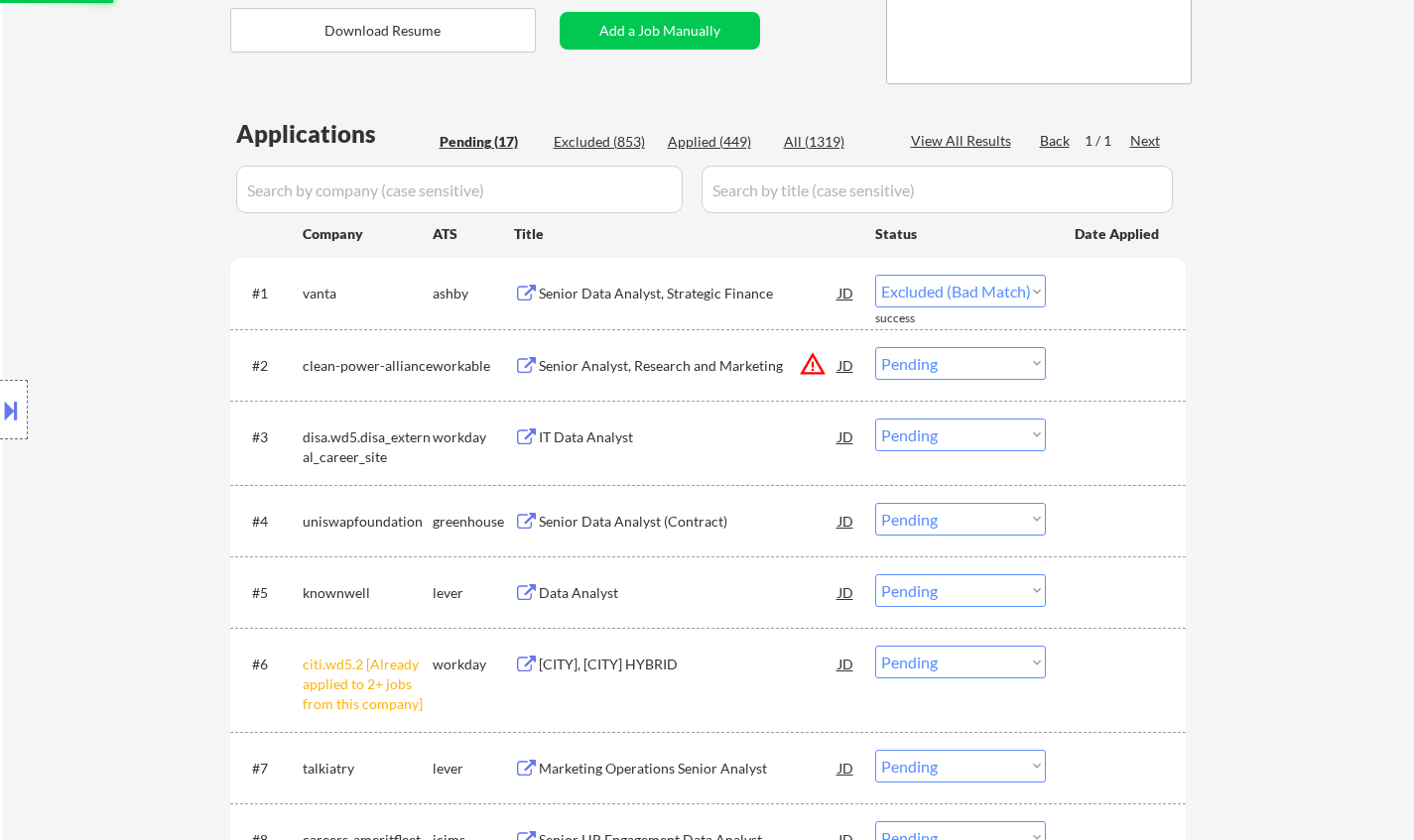 select on ""pending"" 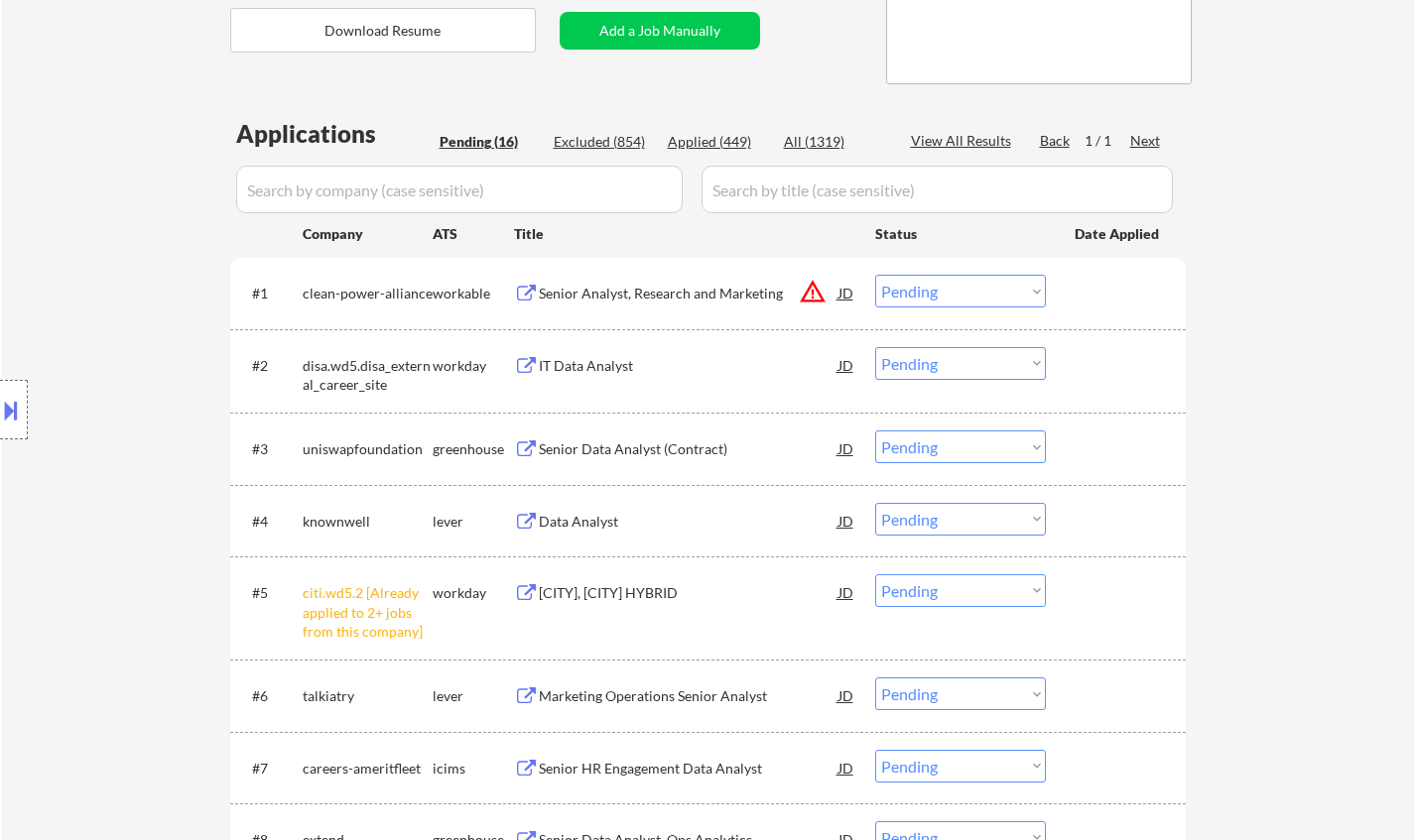 scroll, scrollTop: 496, scrollLeft: 0, axis: vertical 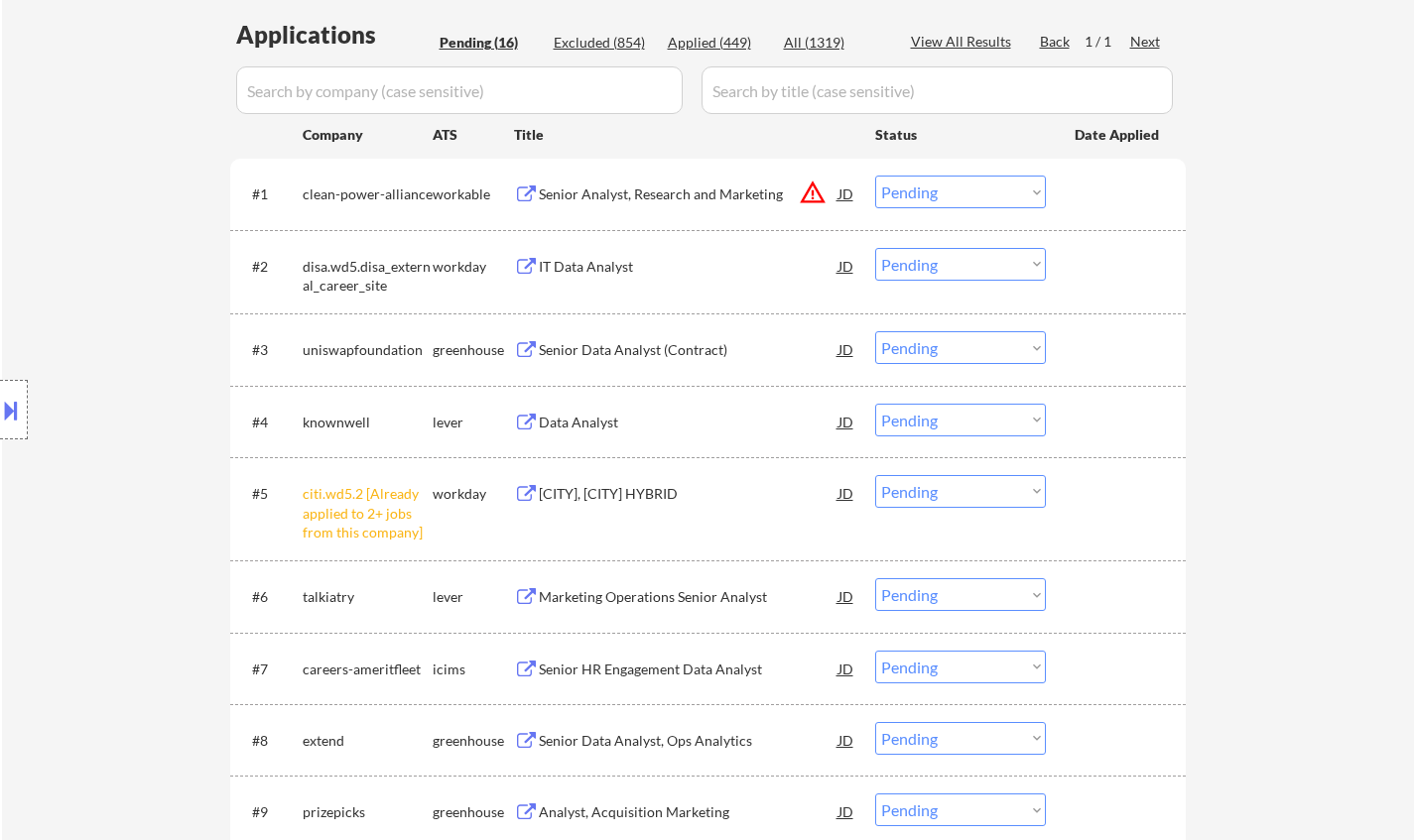 click on "Choose an option... Pending Applied Excluded (Questions) Excluded (Expired) Excluded (Location) Excluded (Bad Match) Excluded (Blocklist) Excluded (Salary) Excluded (Other)" at bounding box center (961, 491) 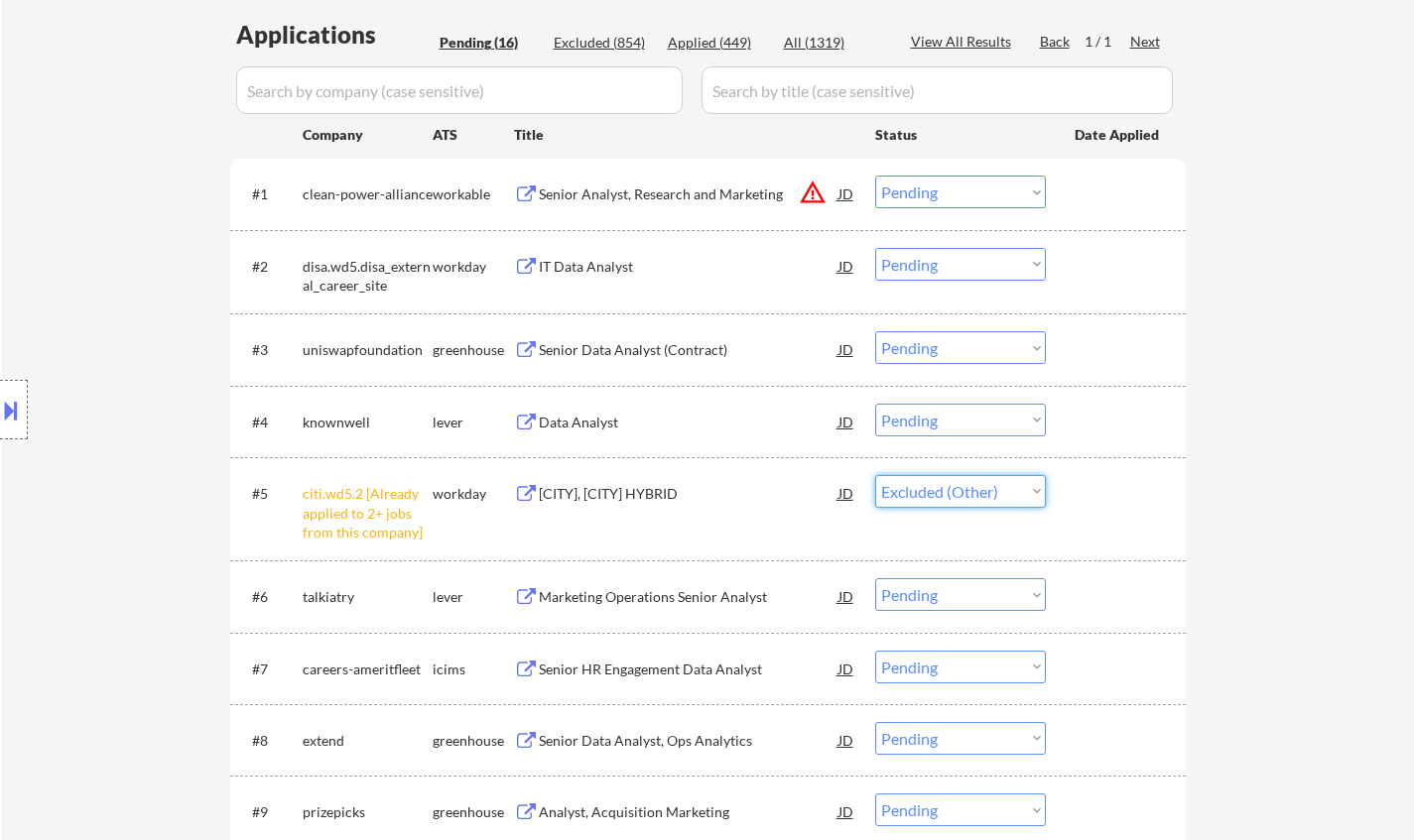 click on "Choose an option... Pending Applied Excluded (Questions) Excluded (Expired) Excluded (Location) Excluded (Bad Match) Excluded (Blocklist) Excluded (Salary) Excluded (Other)" at bounding box center [961, 491] 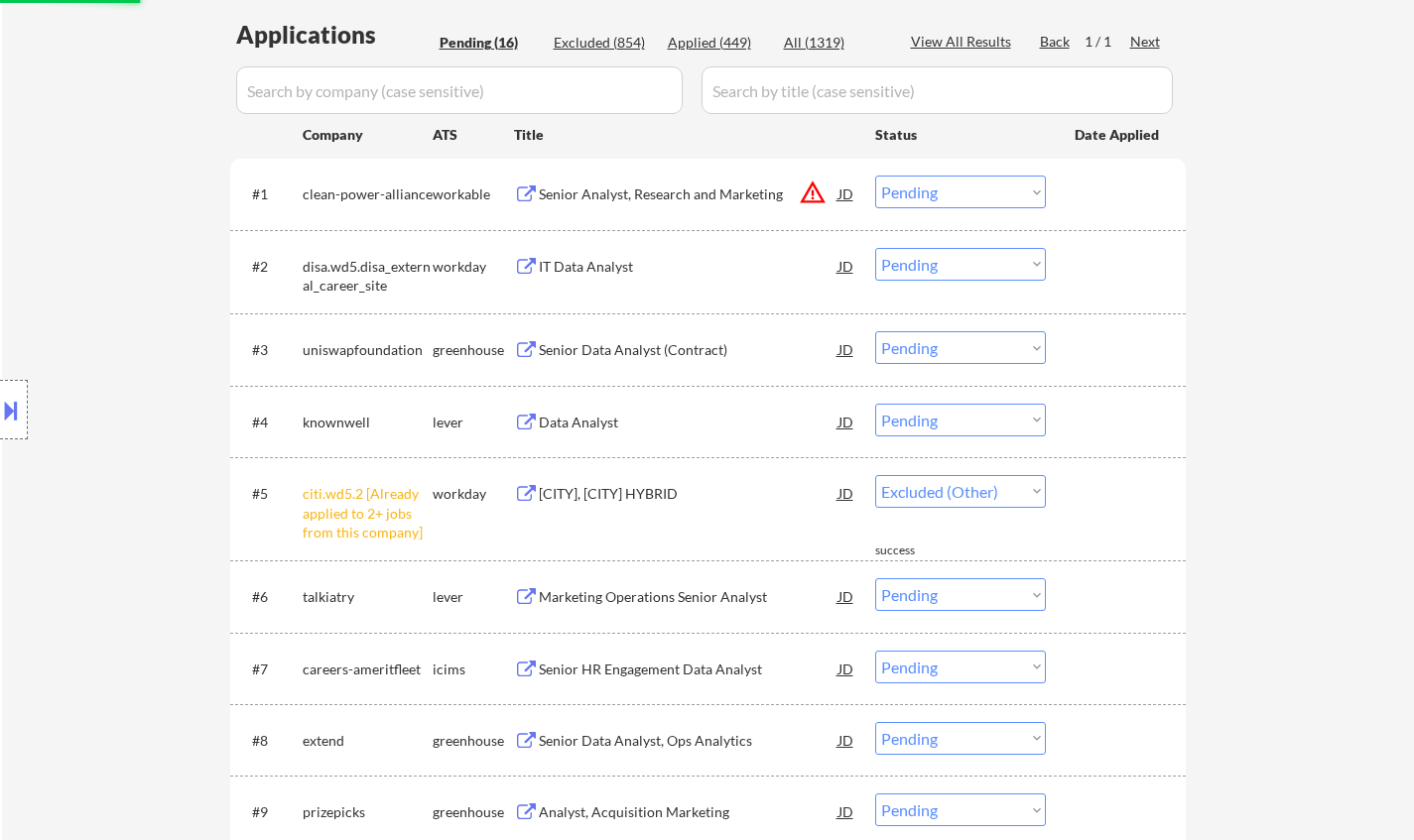 select on ""pending"" 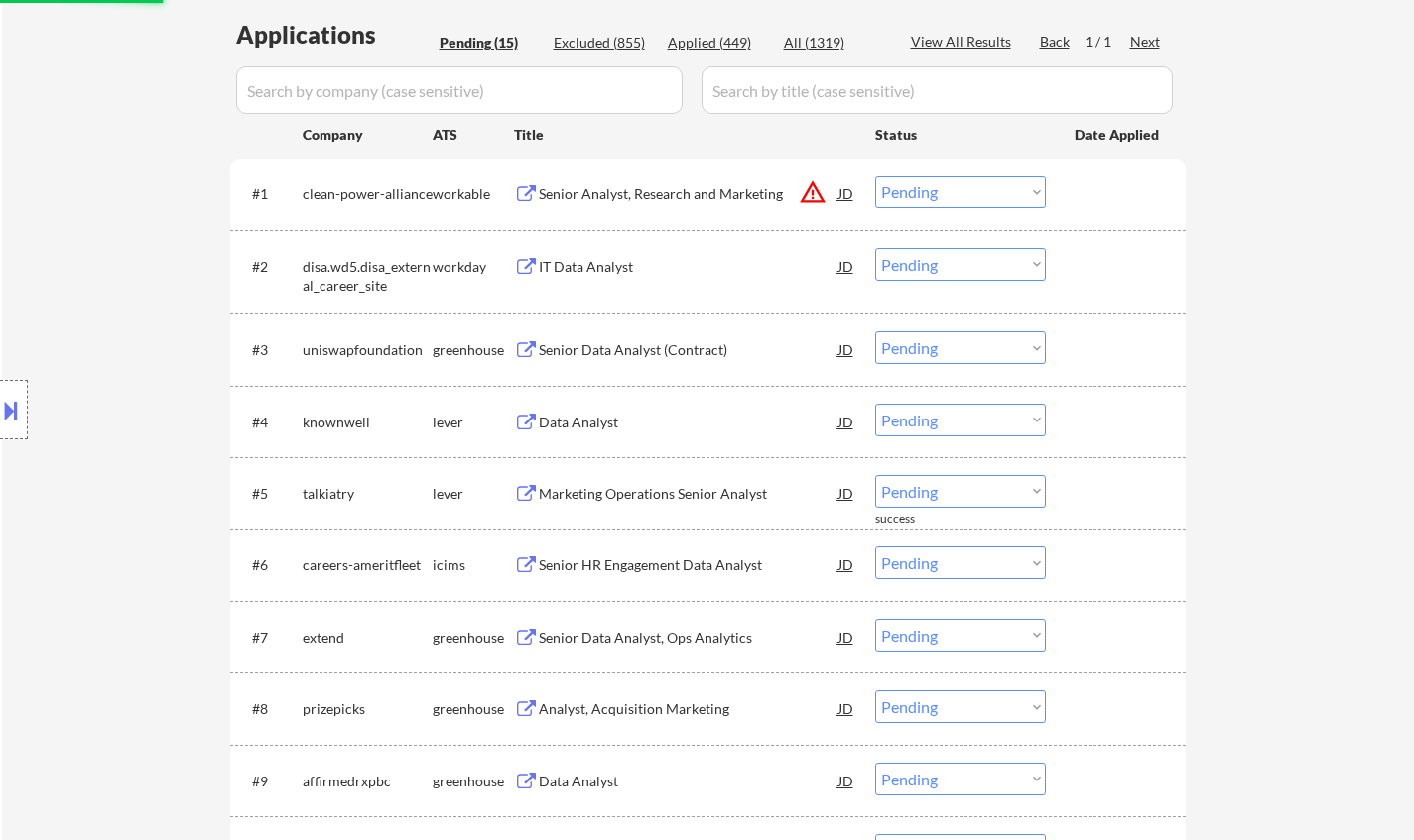 click on "JD" at bounding box center (846, 193) 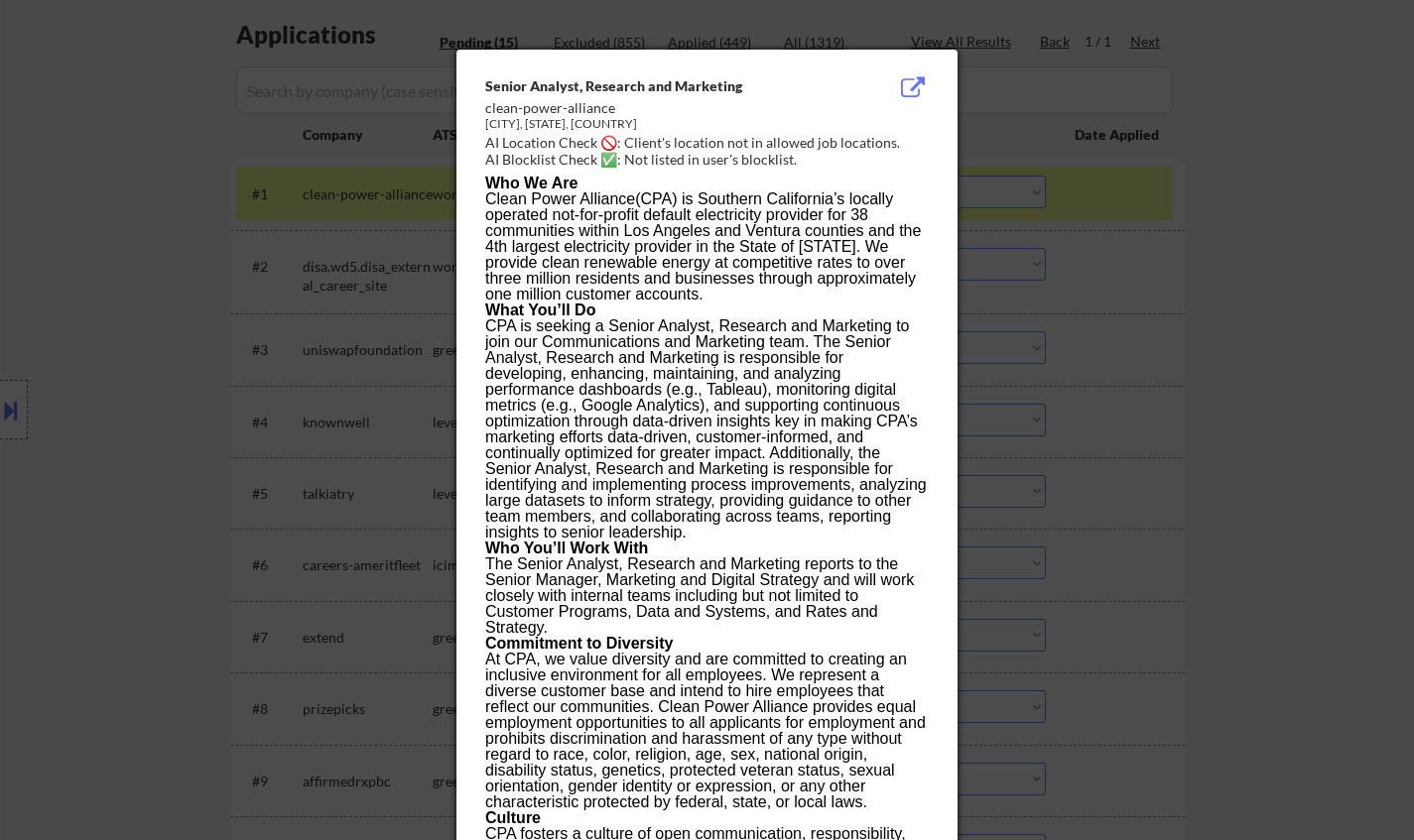click at bounding box center (707, 420) 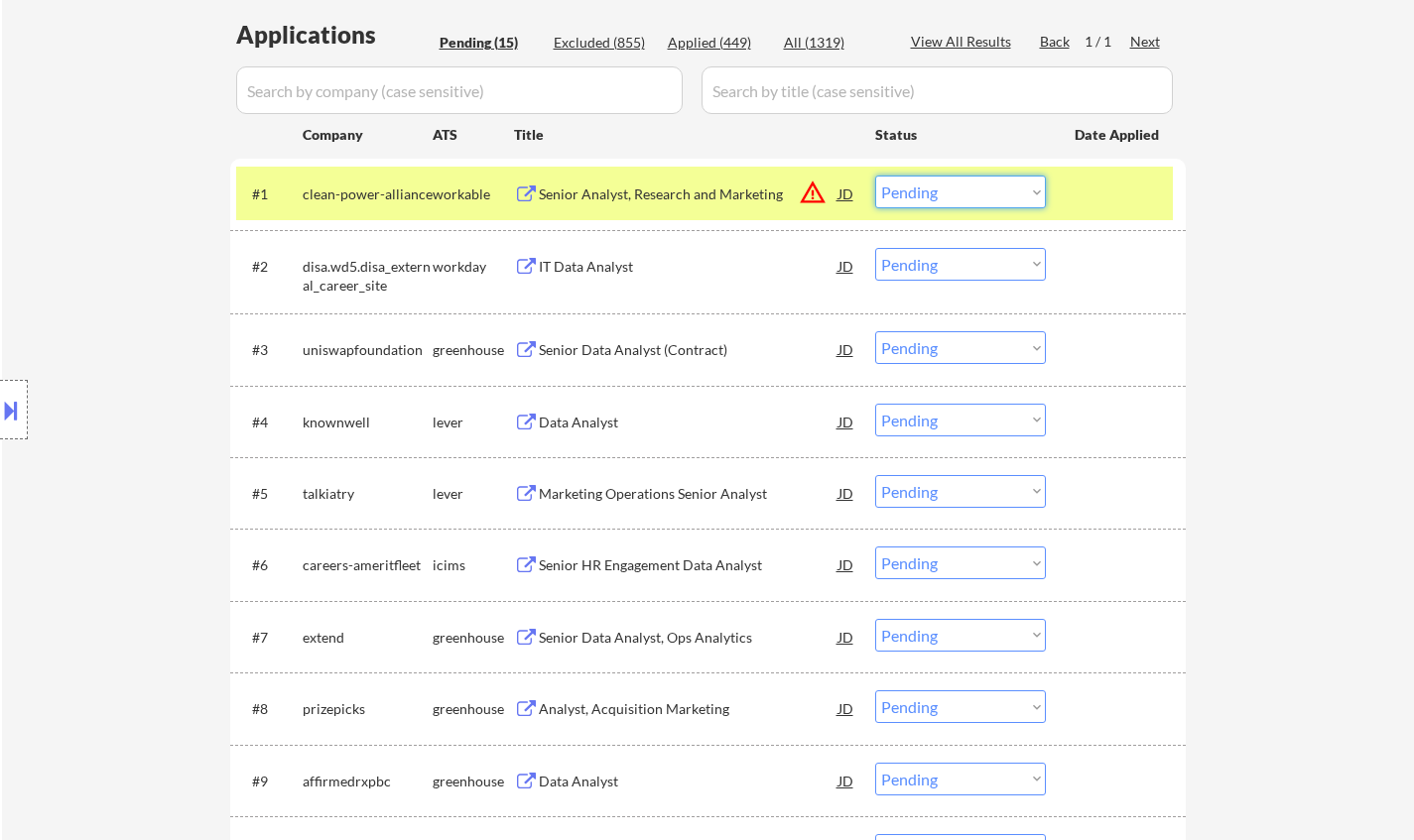 click on "Choose an option... Pending Applied Excluded (Questions) Excluded (Expired) Excluded (Location) Excluded (Bad Match) Excluded (Blocklist) Excluded (Salary) Excluded (Other)" at bounding box center (961, 191) 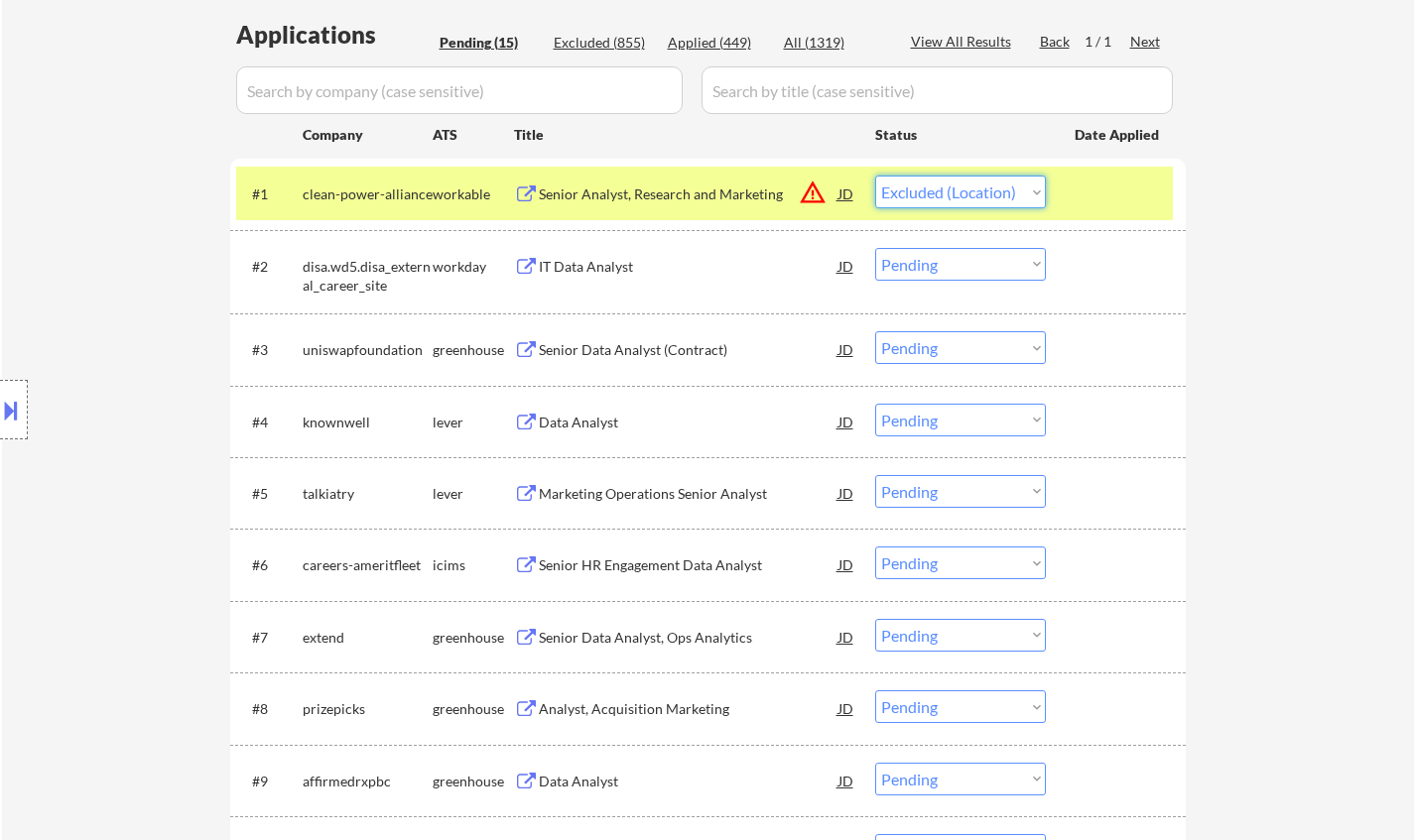 click on "Choose an option... Pending Applied Excluded (Questions) Excluded (Expired) Excluded (Location) Excluded (Bad Match) Excluded (Blocklist) Excluded (Salary) Excluded (Other)" at bounding box center [961, 191] 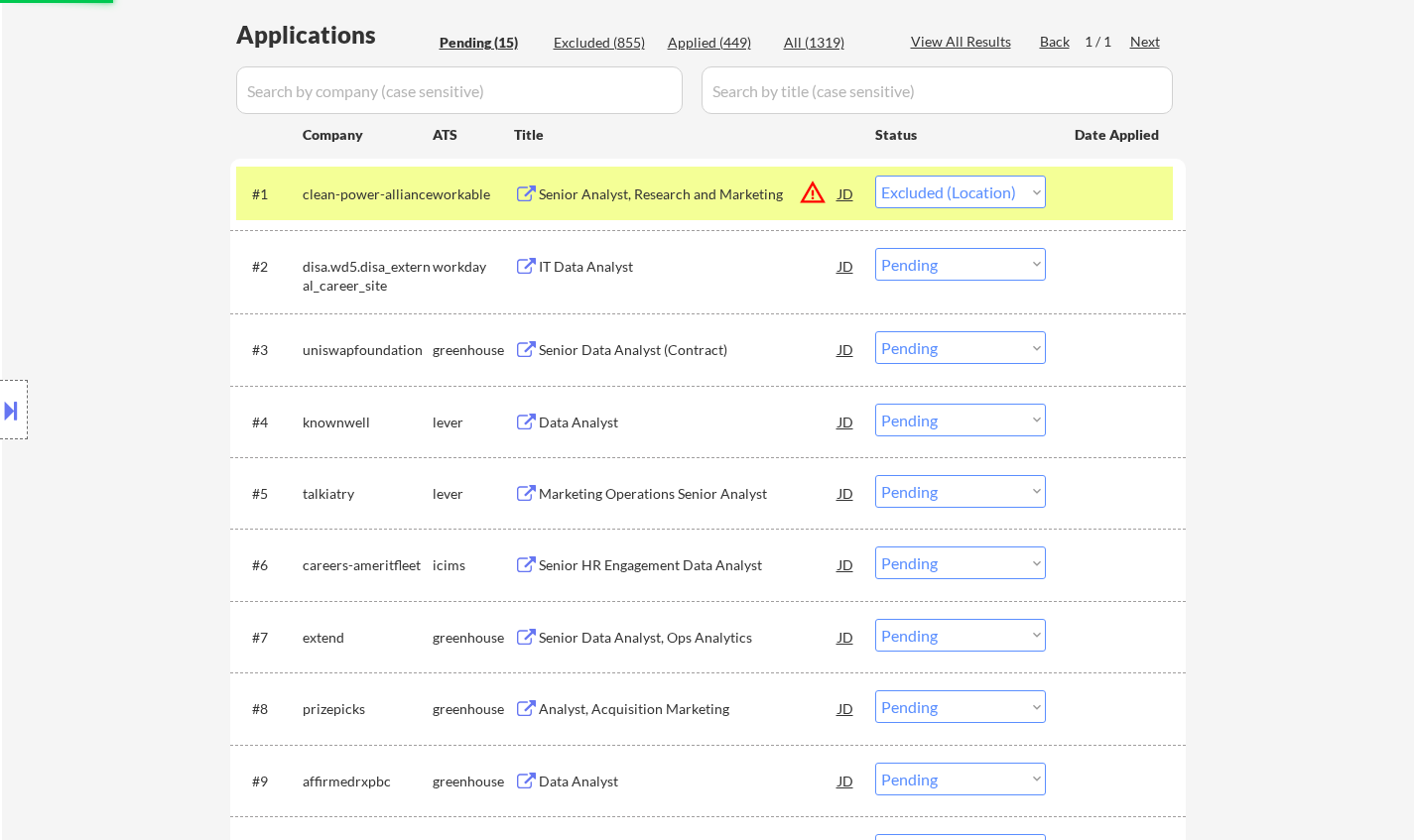 click at bounding box center [11, 410] 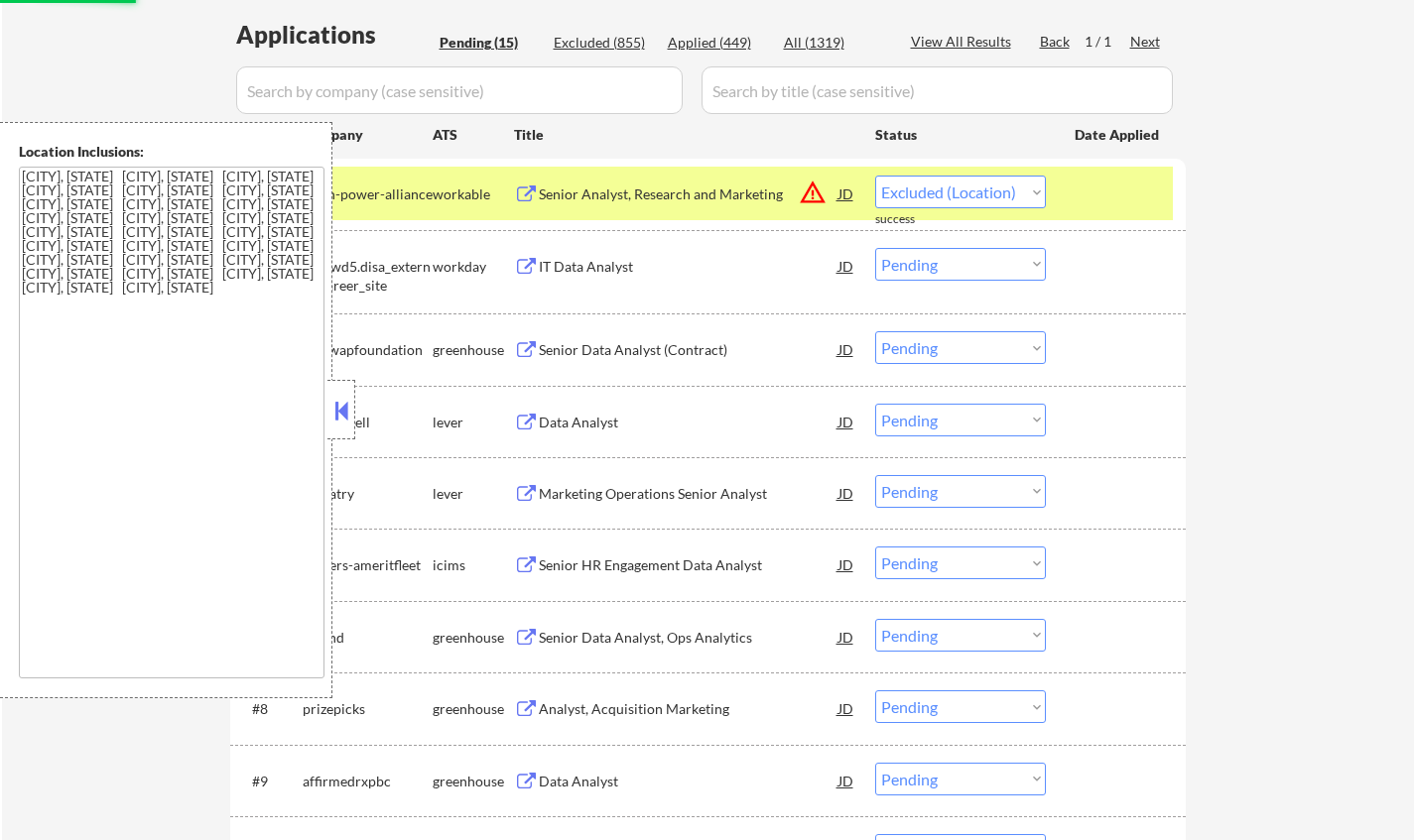 select on ""pending"" 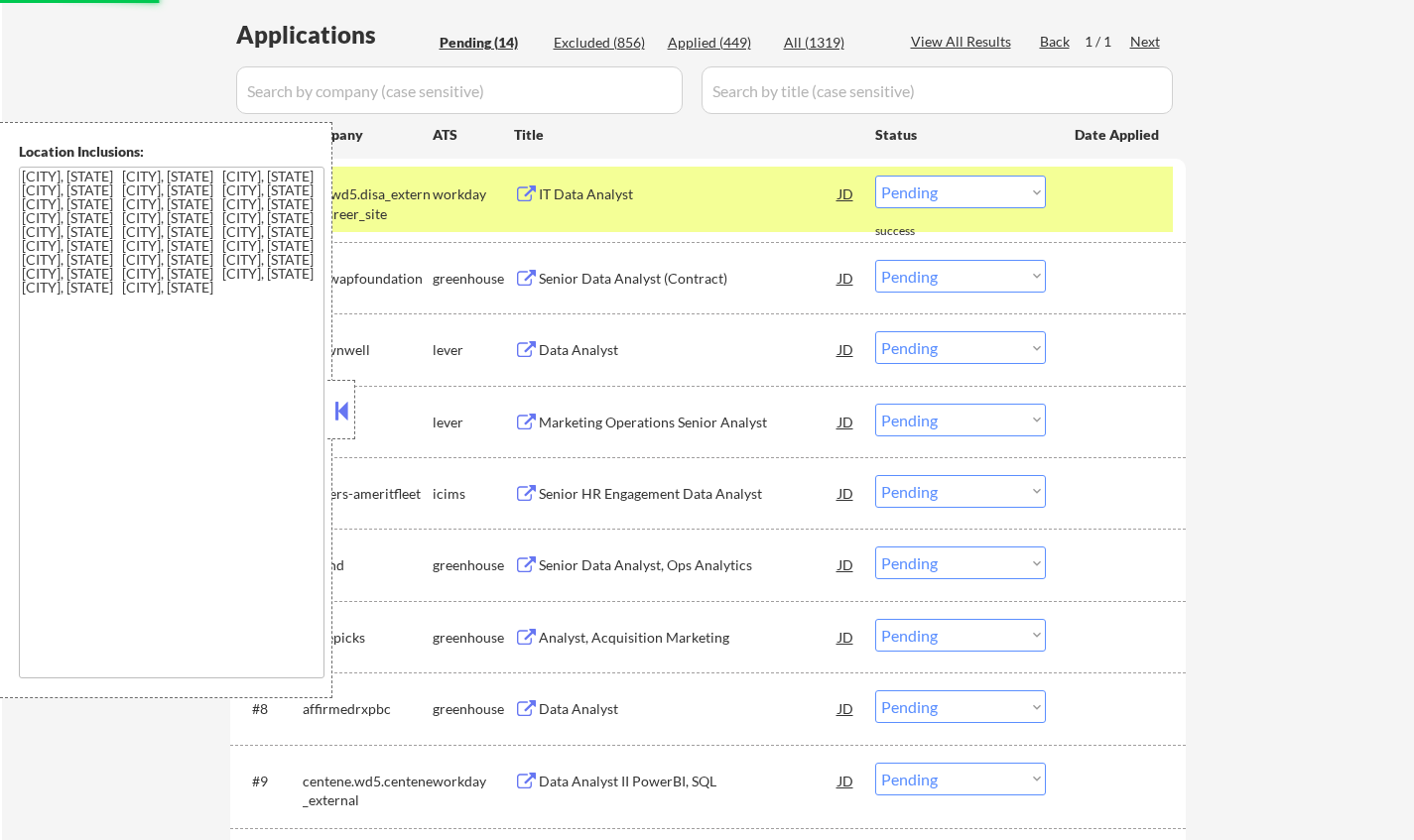 click at bounding box center (341, 411) 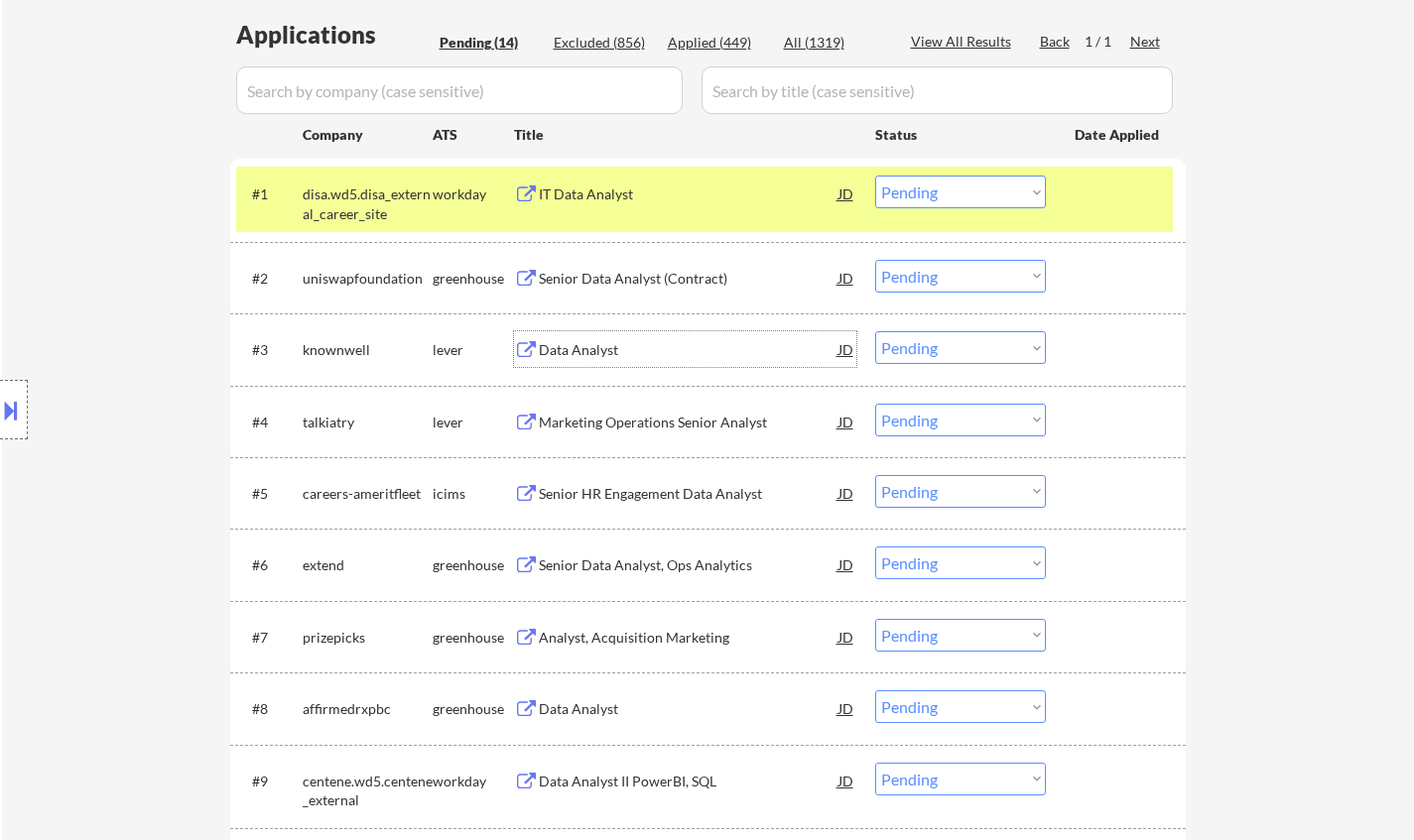 click on "Data Analyst" at bounding box center [689, 350] 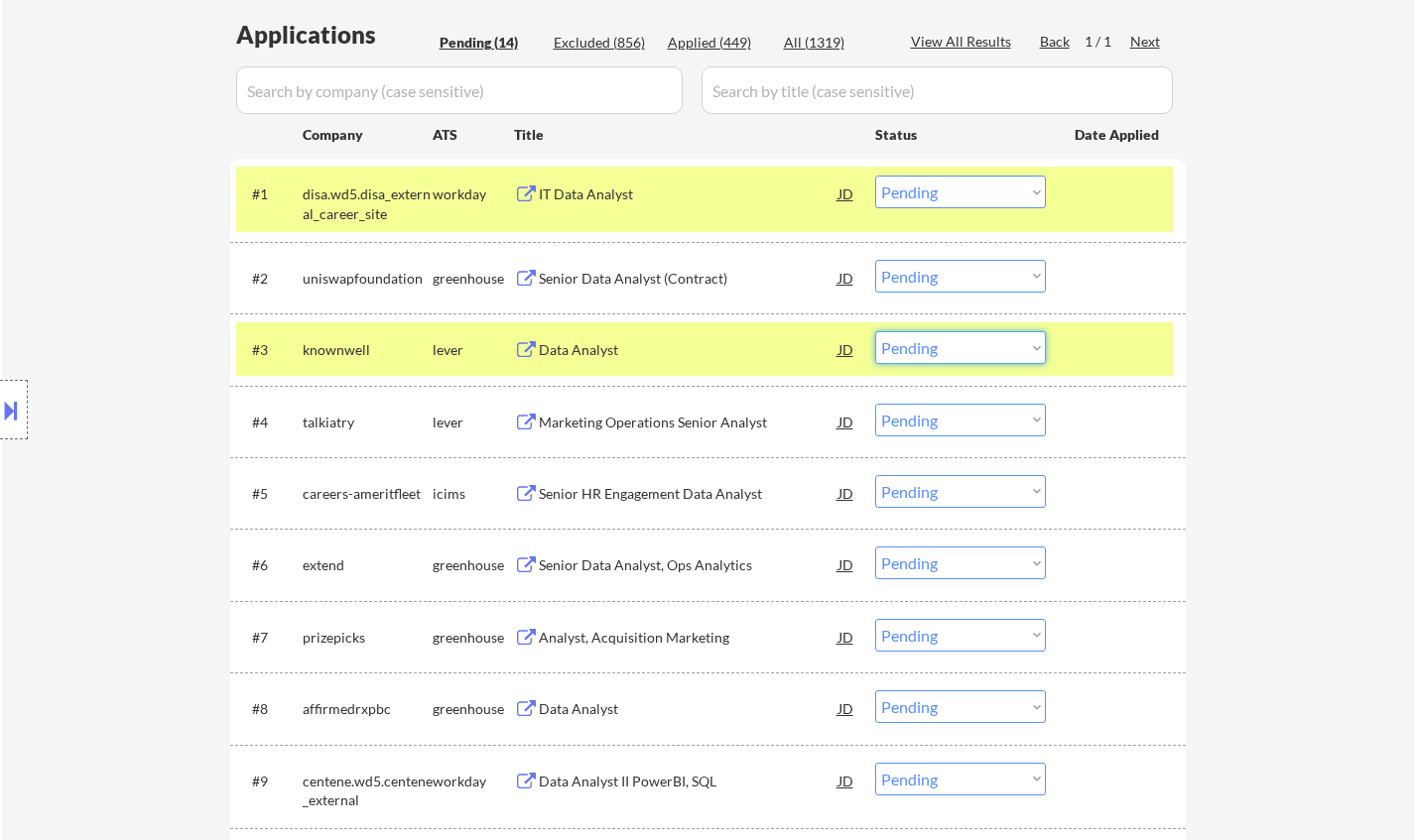 drag, startPoint x: 973, startPoint y: 344, endPoint x: 976, endPoint y: 359, distance: 15.297059 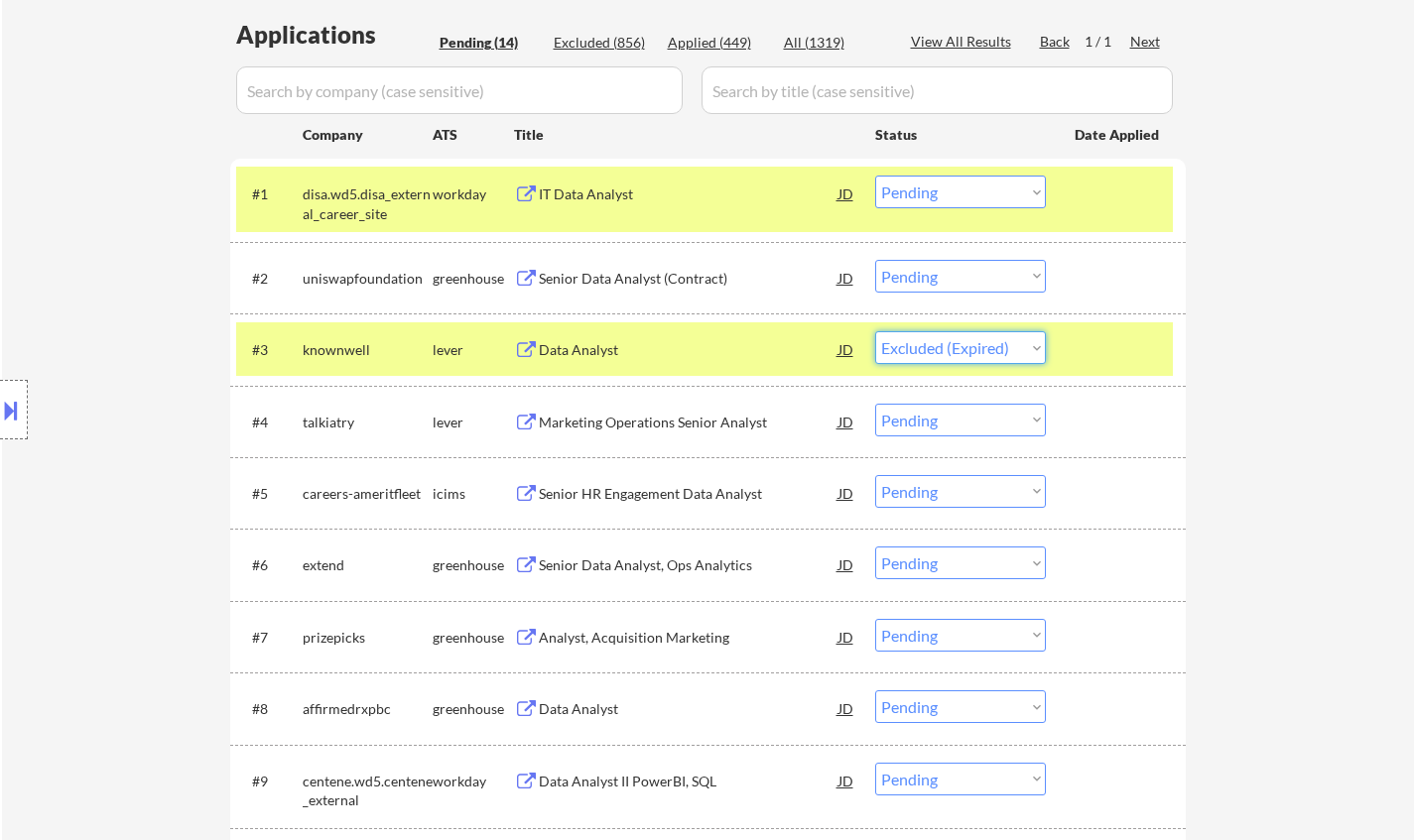 click on "Choose an option... Pending Applied Excluded (Questions) Excluded (Expired) Excluded (Location) Excluded (Bad Match) Excluded (Blocklist) Excluded (Salary) Excluded (Other)" at bounding box center [961, 347] 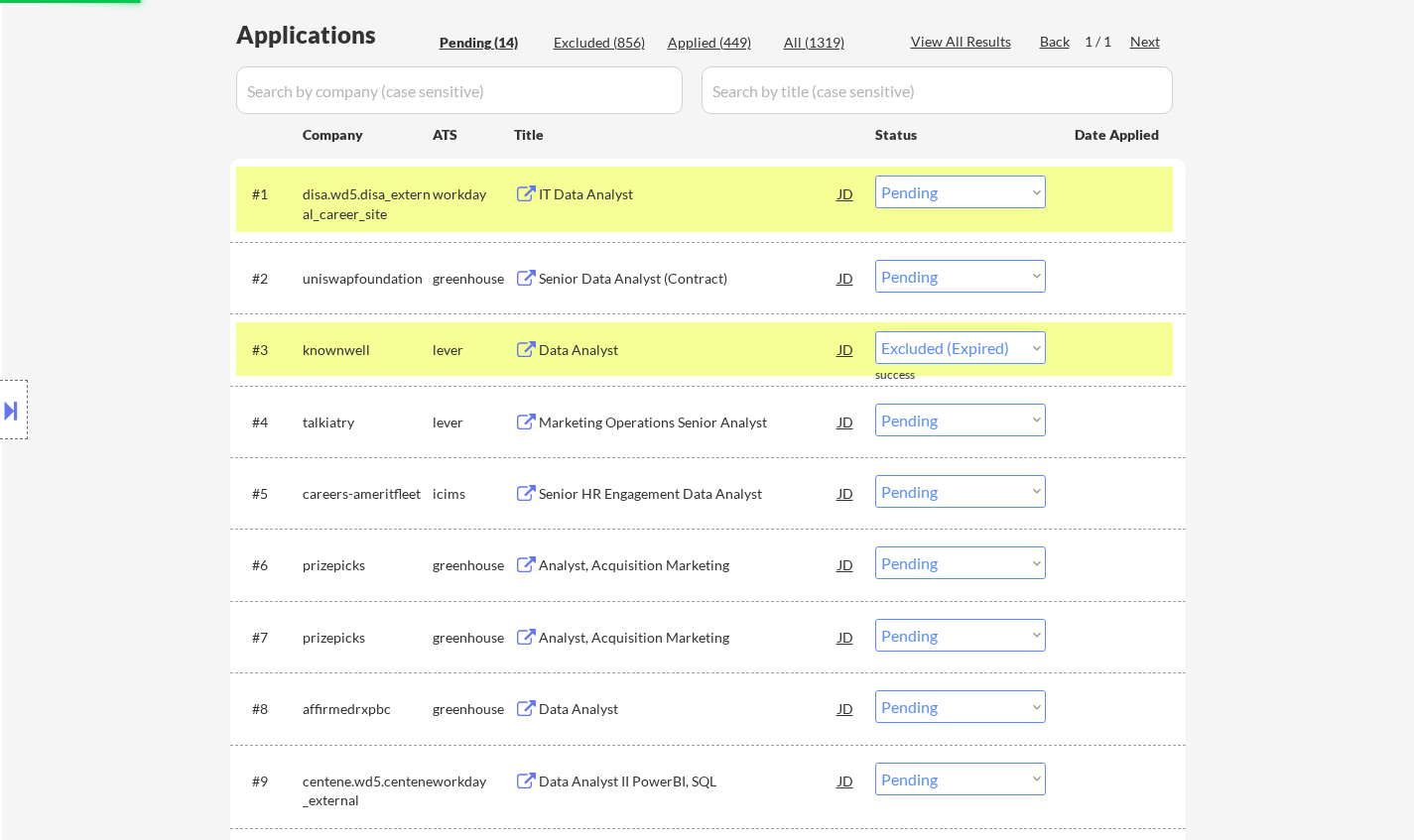 select on ""pending"" 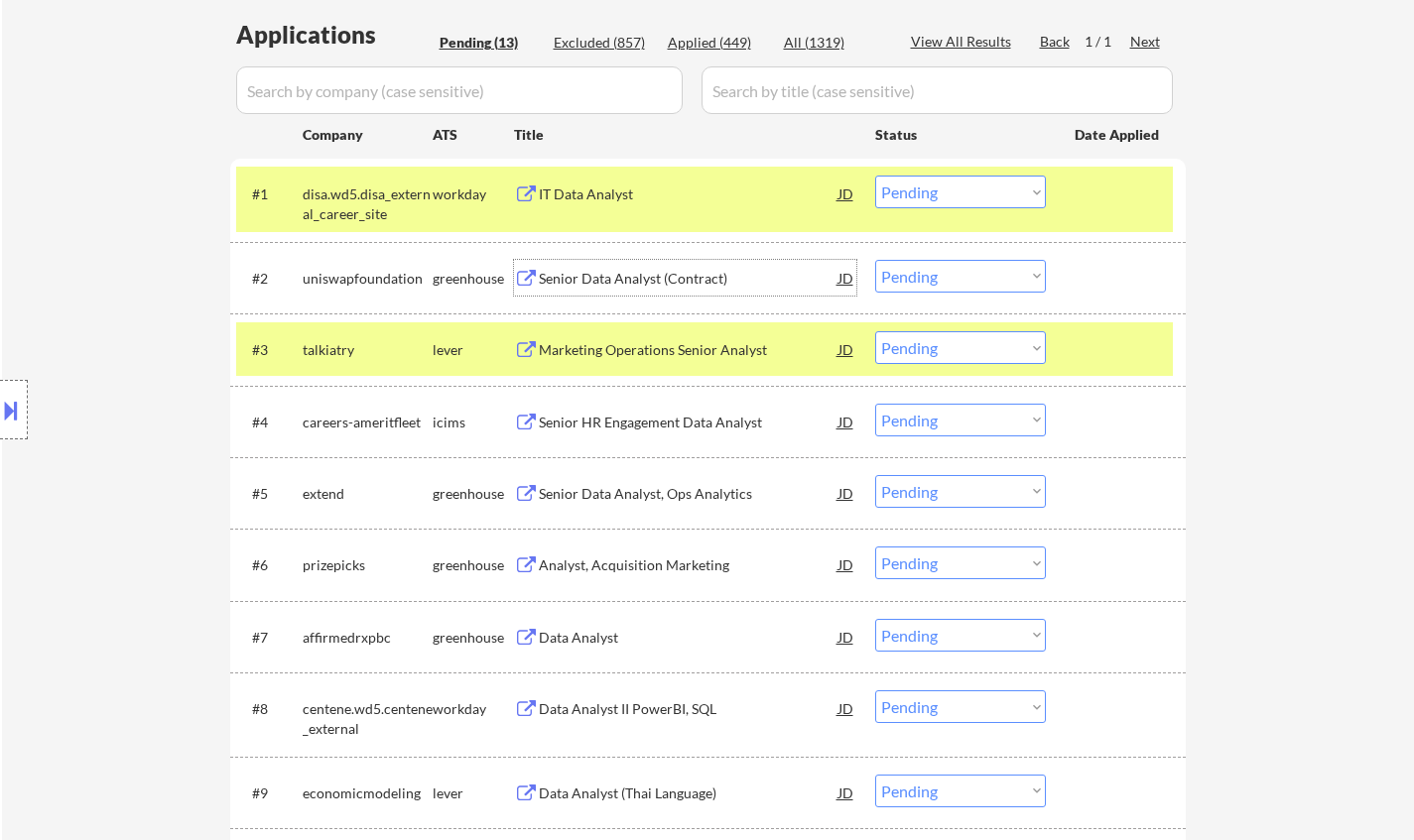 click on "Senior Data Analyst (Contract)" at bounding box center [689, 279] 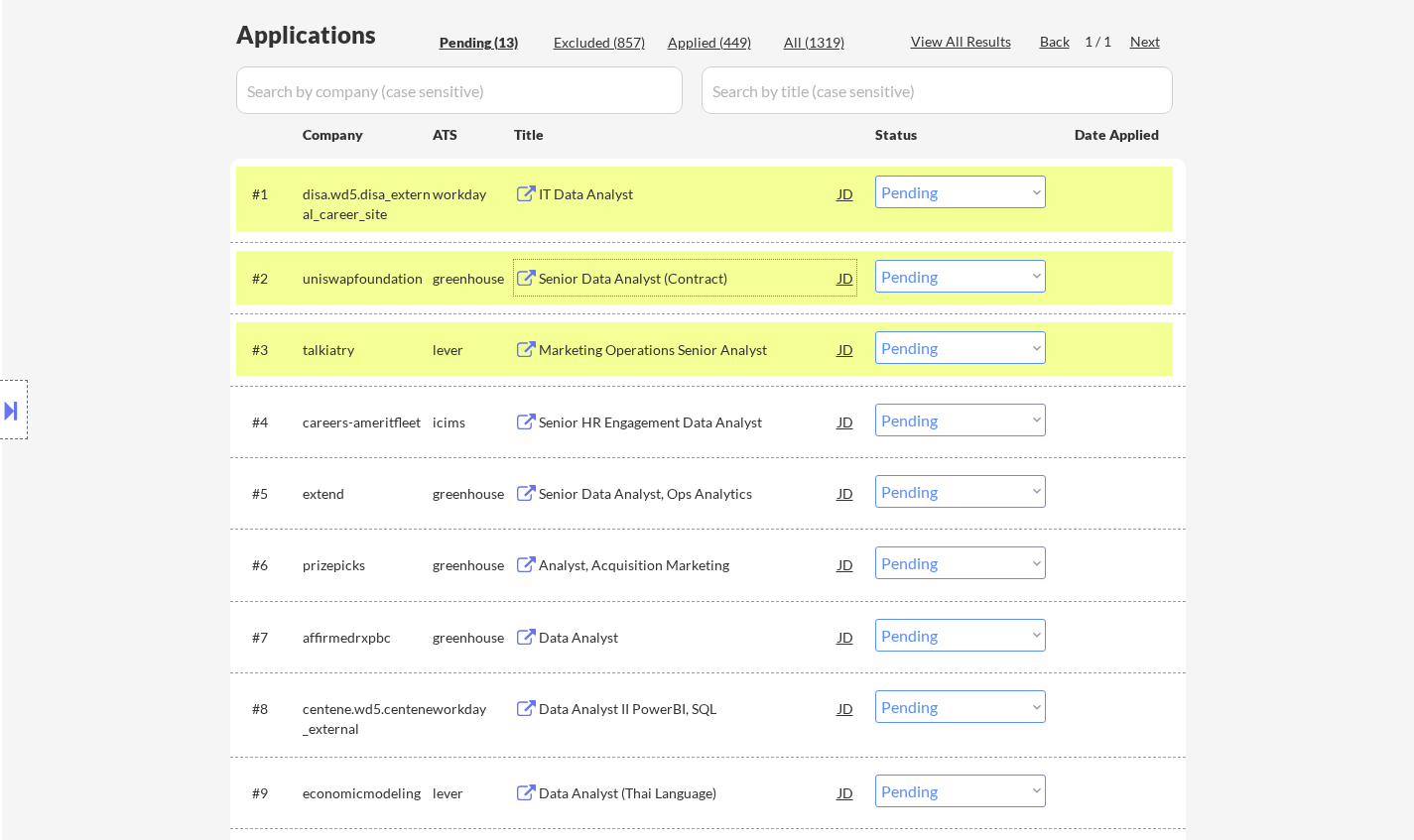 click on "Choose an option... Pending Applied Excluded (Questions) Excluded (Expired) Excluded (Location) Excluded (Bad Match) Excluded (Blocklist) Excluded (Salary) Excluded (Other)" at bounding box center (961, 276) 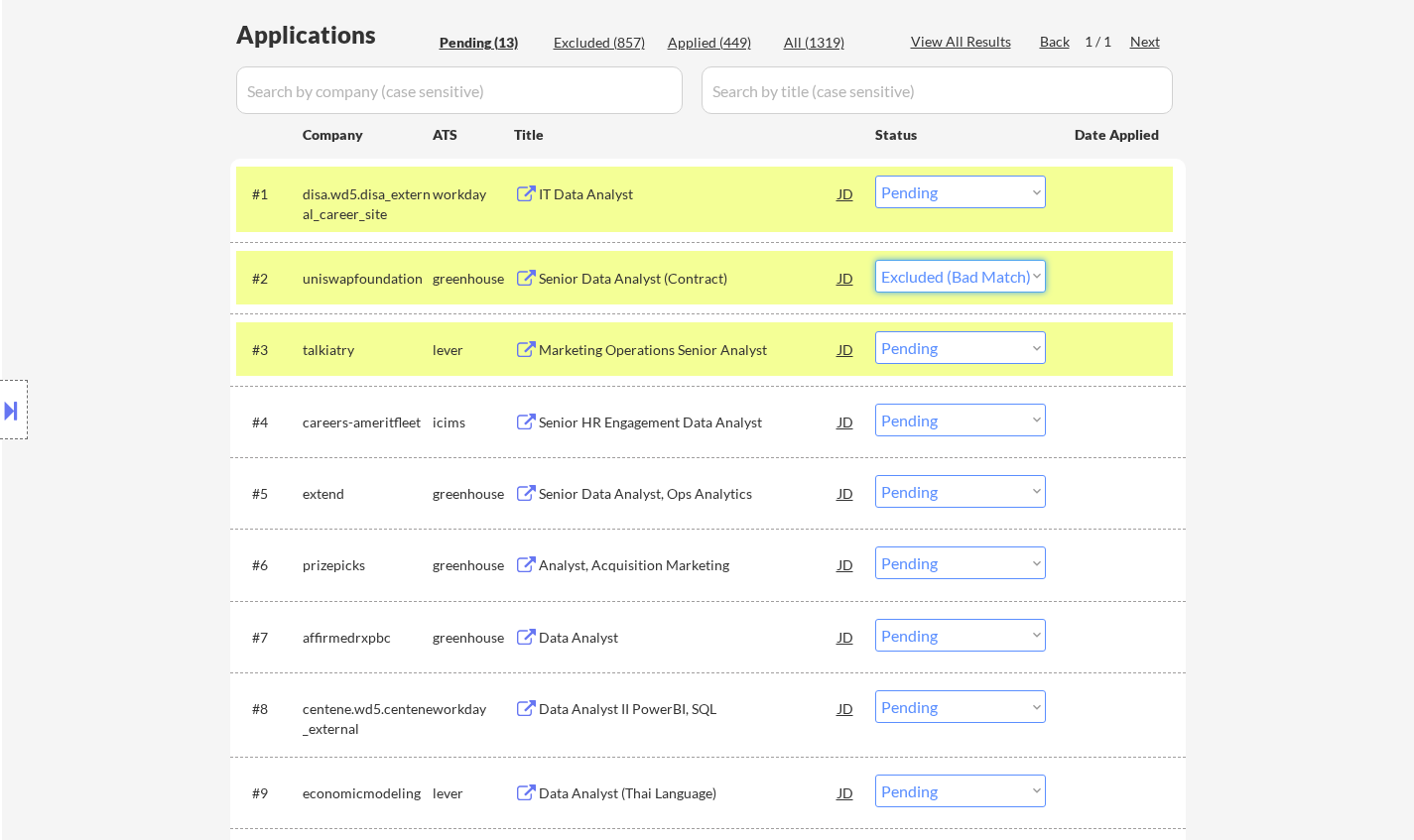 click on "Choose an option... Pending Applied Excluded (Questions) Excluded (Expired) Excluded (Location) Excluded (Bad Match) Excluded (Blocklist) Excluded (Salary) Excluded (Other)" at bounding box center (961, 276) 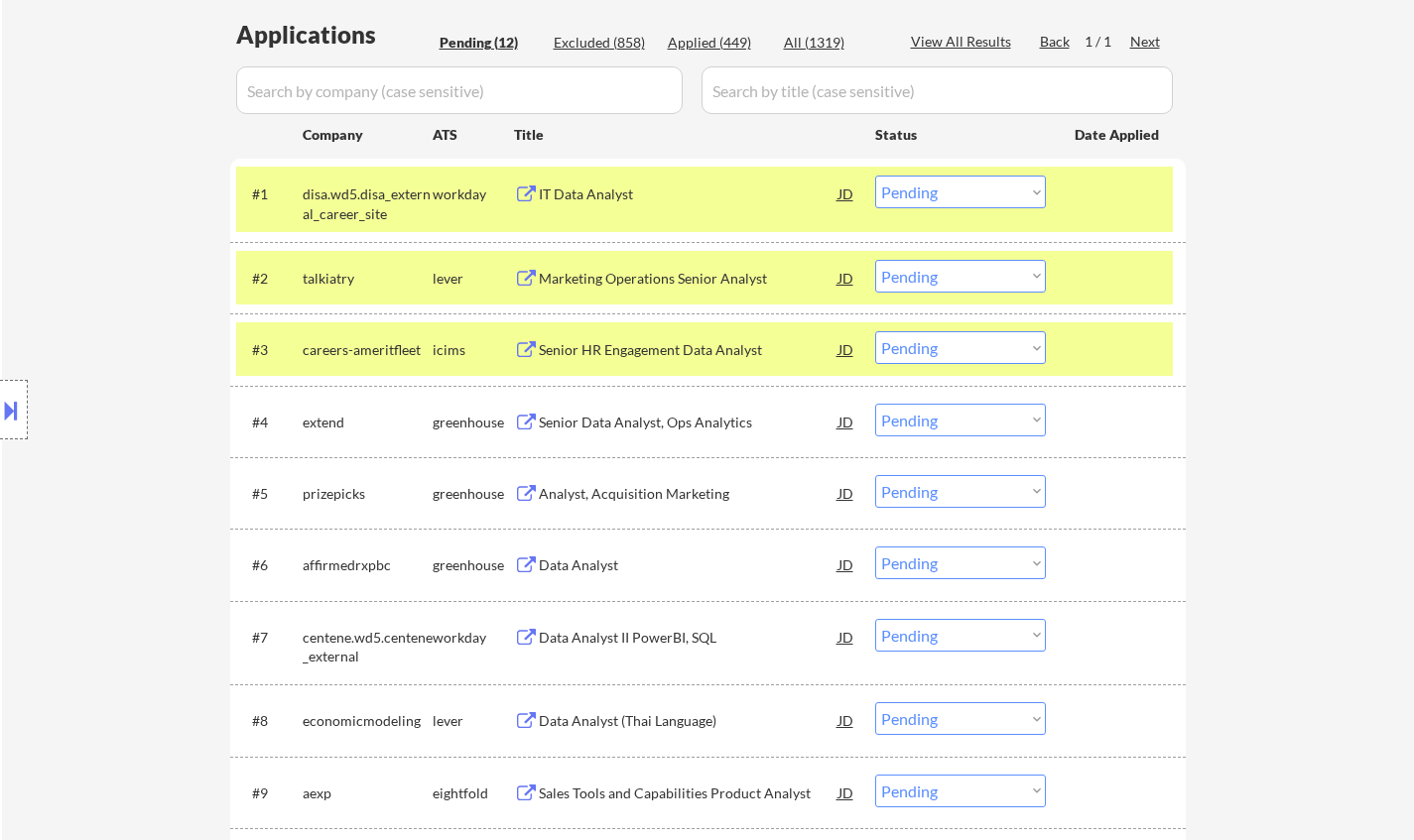 click on "Marketing Operations Senior Analyst" at bounding box center (689, 279) 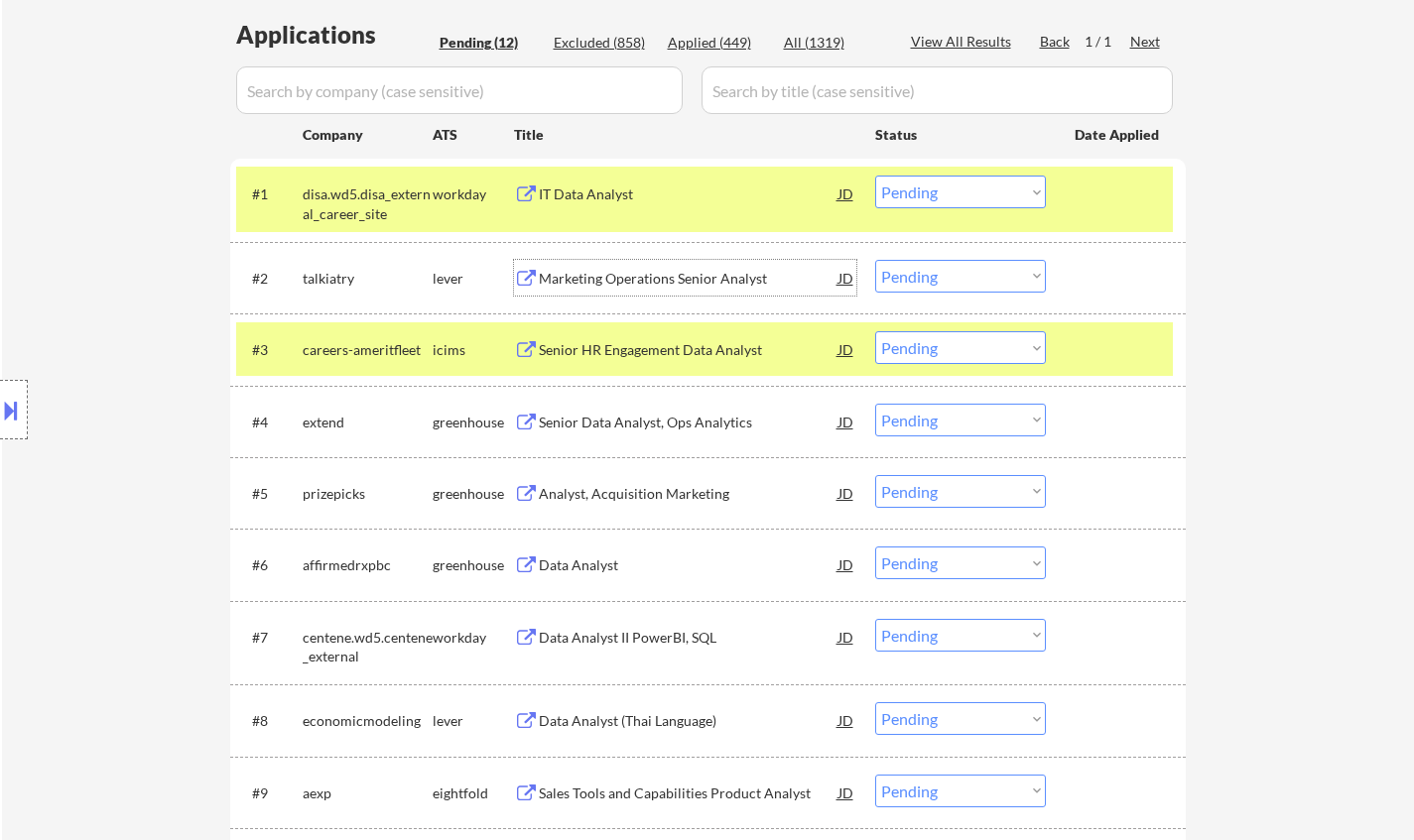 drag, startPoint x: 993, startPoint y: 271, endPoint x: 1018, endPoint y: 291, distance: 32.01562 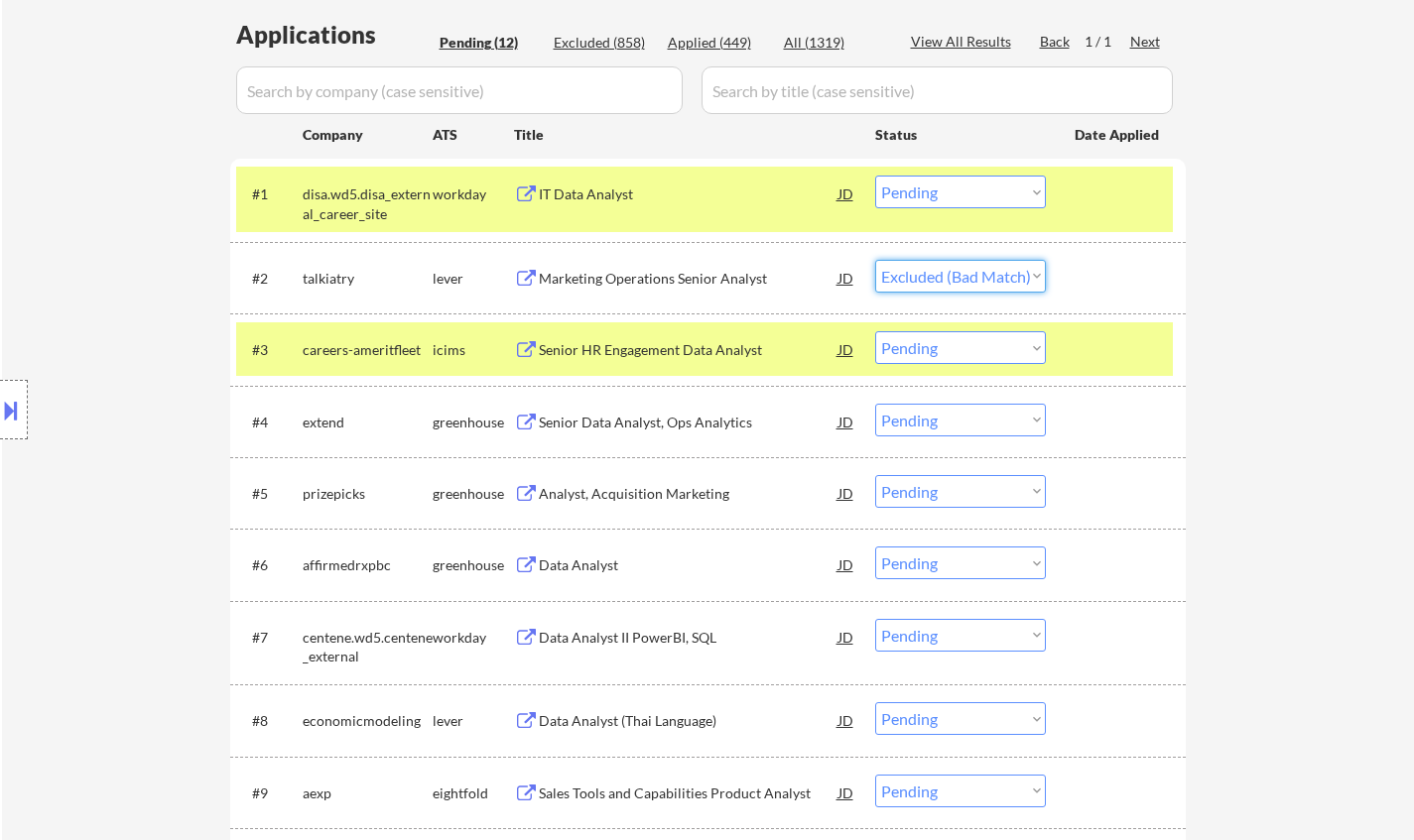 click on "Choose an option... Pending Applied Excluded (Questions) Excluded (Expired) Excluded (Location) Excluded (Bad Match) Excluded (Blocklist) Excluded (Salary) Excluded (Other)" at bounding box center (961, 276) 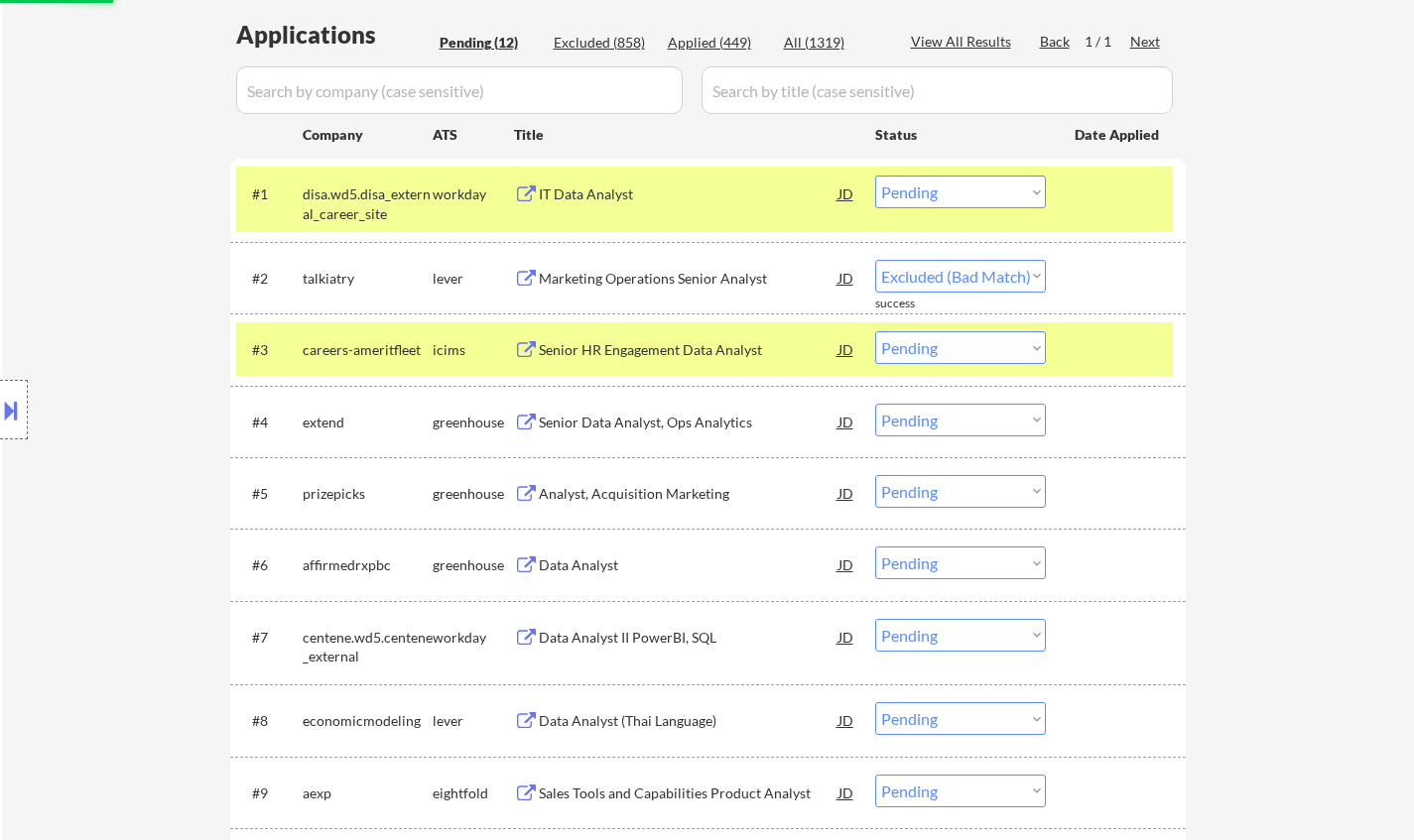 select on ""pending"" 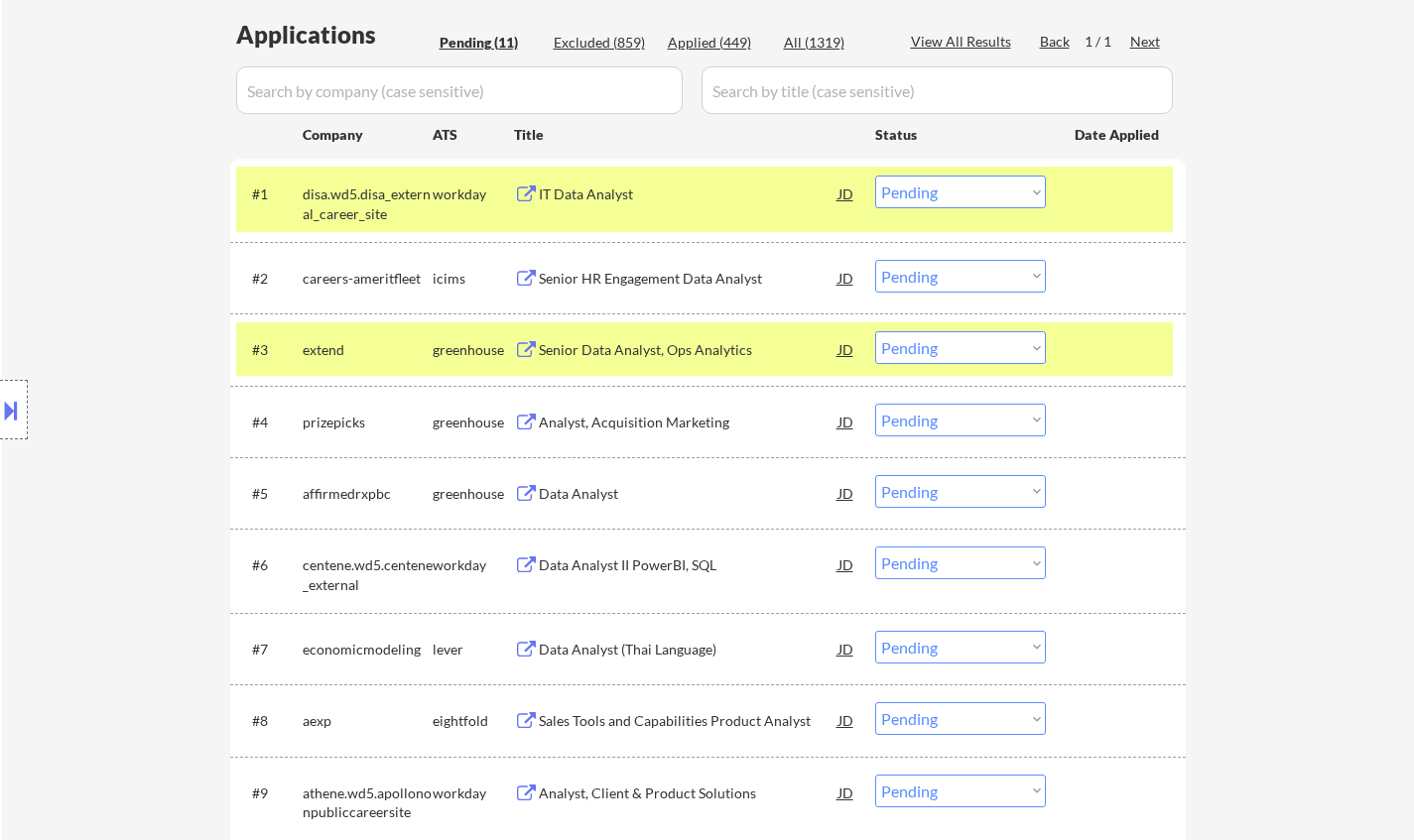 click on "Senior Data Analyst, Ops Analytics" at bounding box center [689, 350] 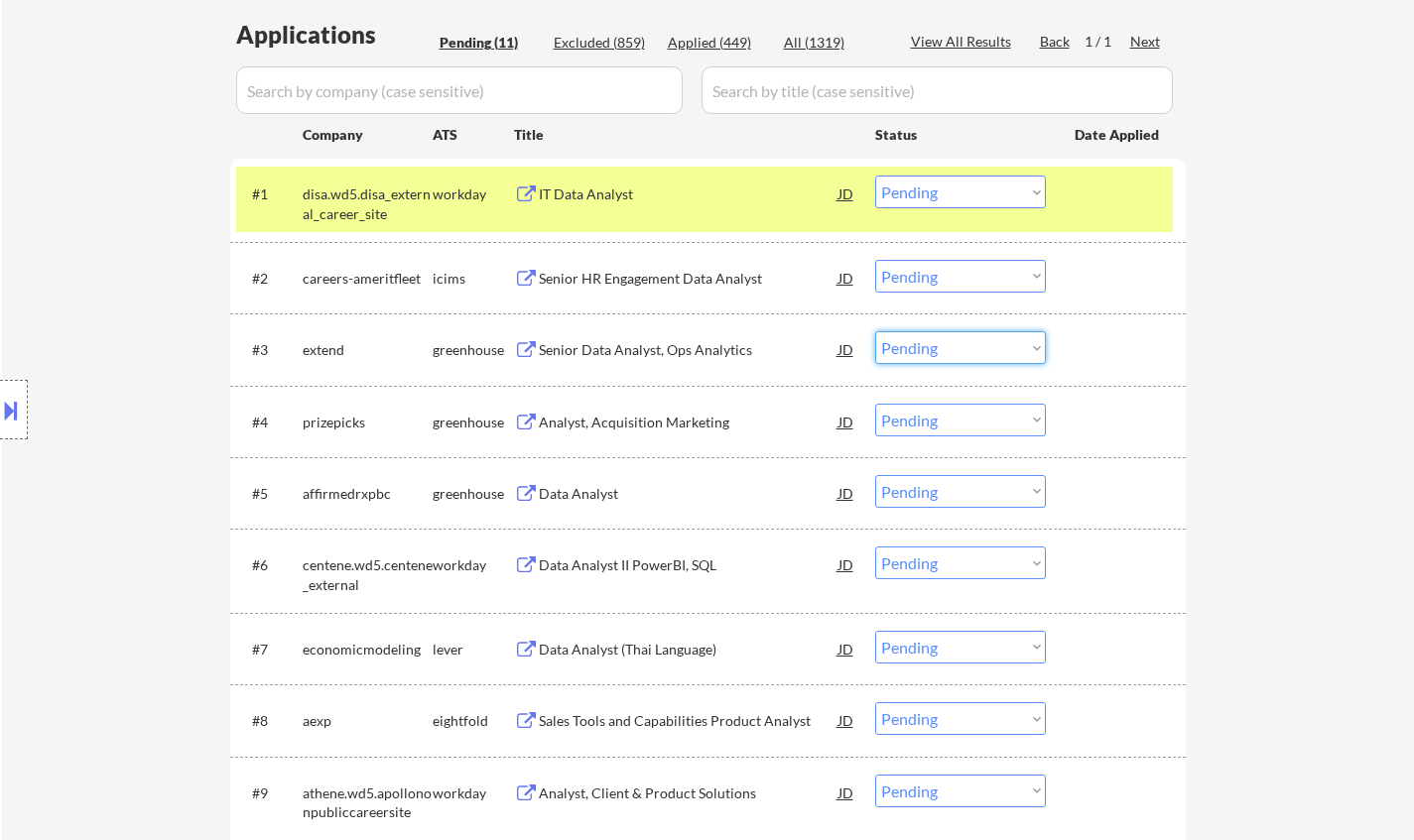 drag, startPoint x: 965, startPoint y: 342, endPoint x: 959, endPoint y: 361, distance: 19.924859 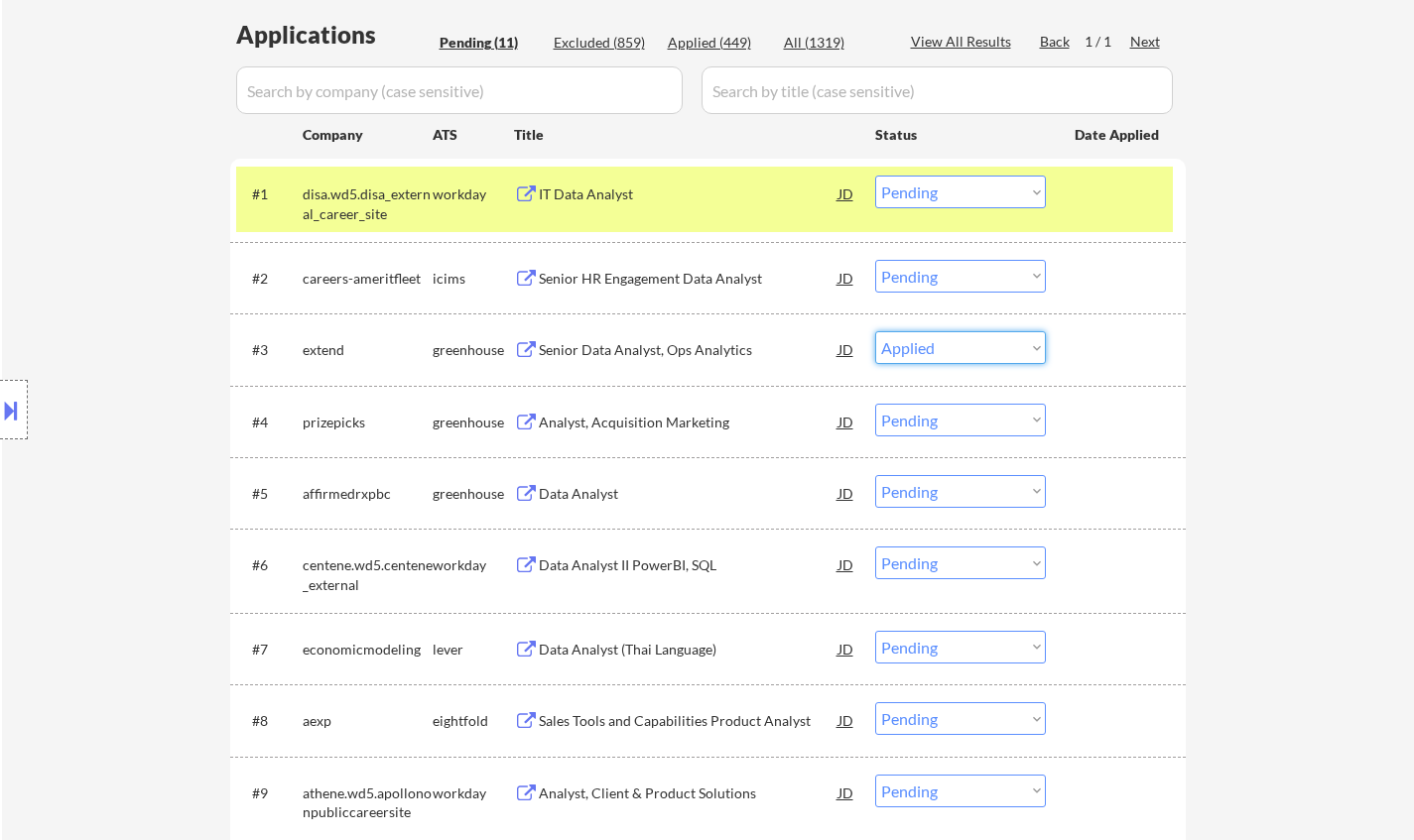 click on "Choose an option... Pending Applied Excluded (Questions) Excluded (Expired) Excluded (Location) Excluded (Bad Match) Excluded (Blocklist) Excluded (Salary) Excluded (Other)" at bounding box center [961, 347] 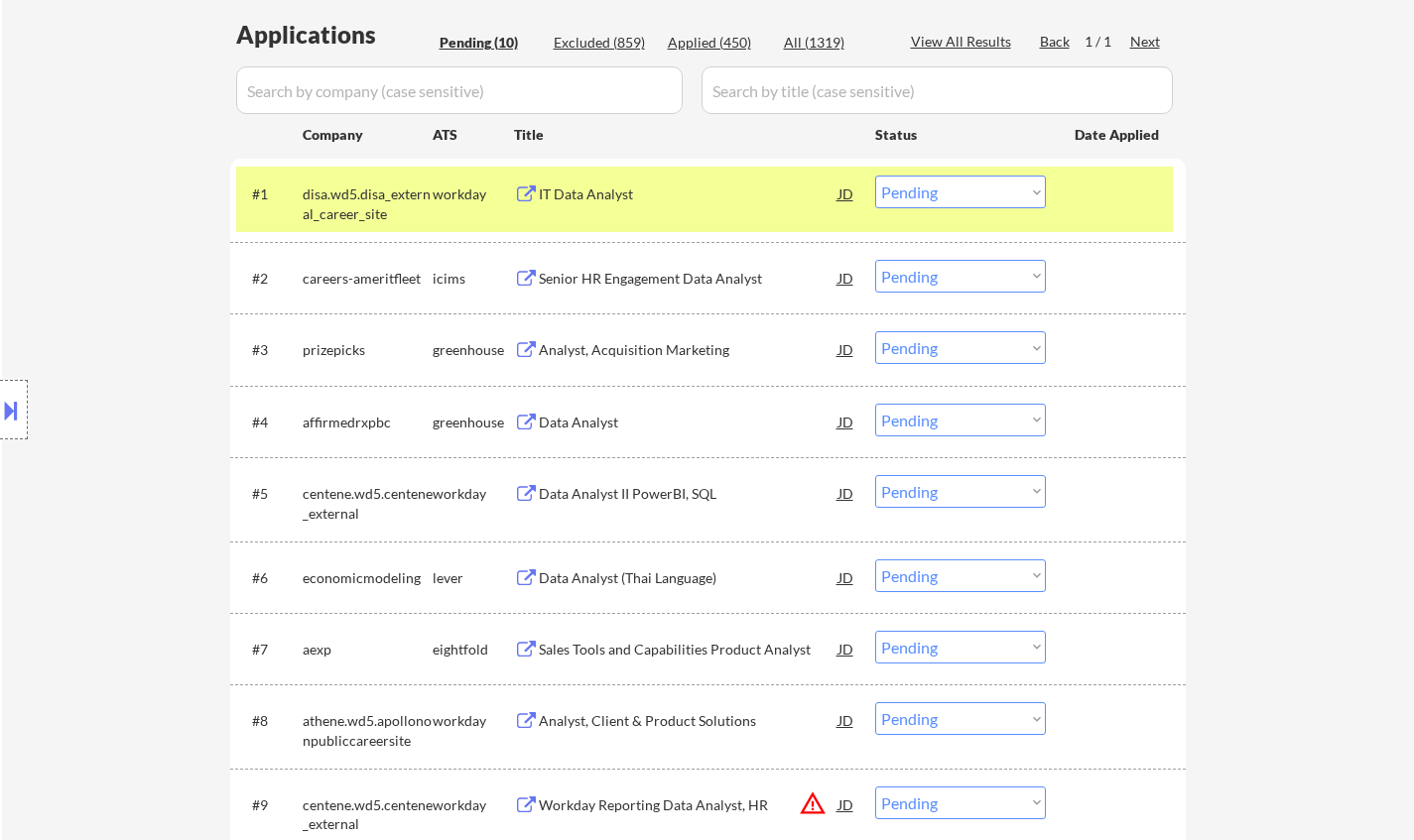 click on "Analyst, Acquisition Marketing" at bounding box center (689, 350) 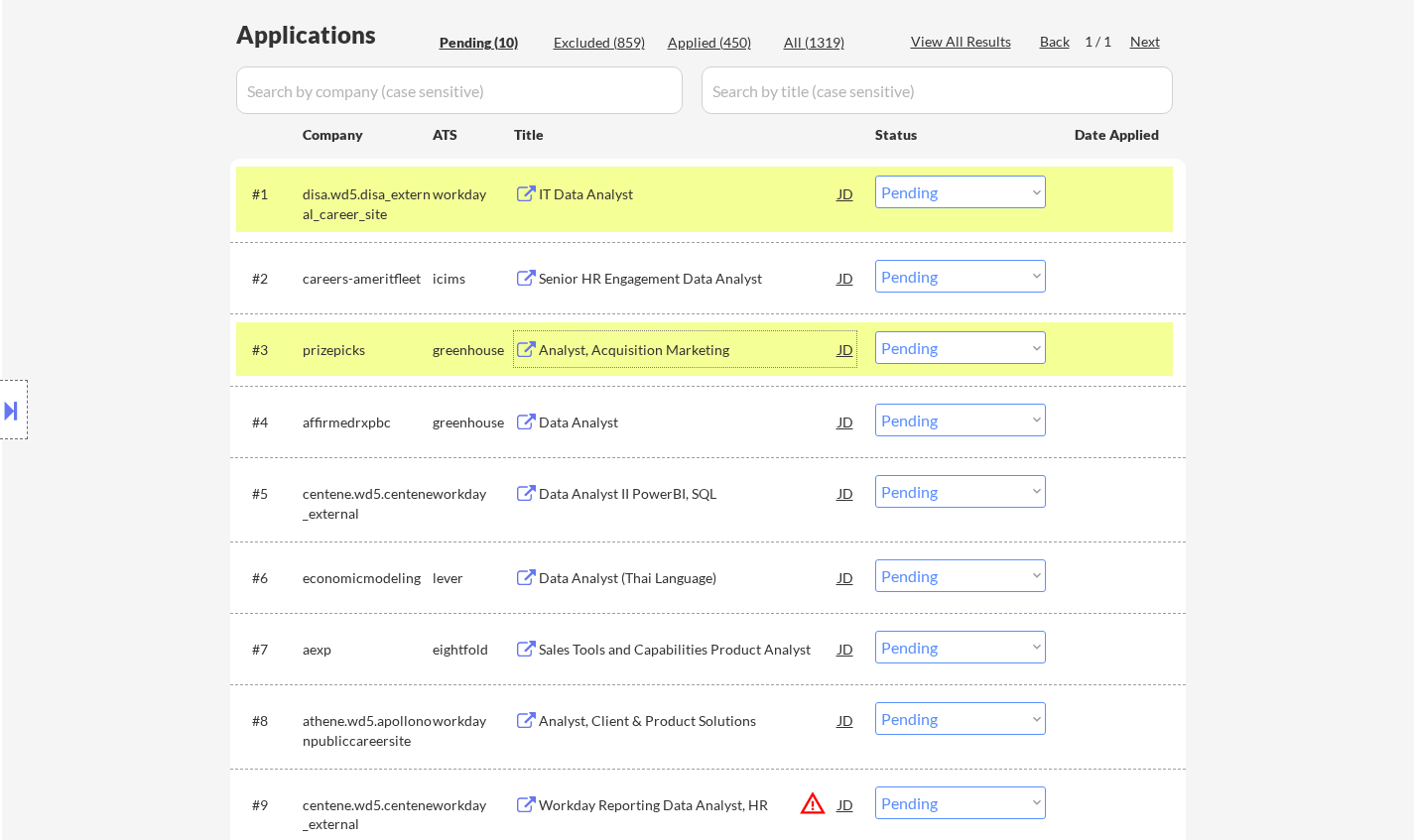 click on "Choose an option... Pending Applied Excluded (Questions) Excluded (Expired) Excluded (Location) Excluded (Bad Match) Excluded (Blocklist) Excluded (Salary) Excluded (Other)" at bounding box center (961, 347) 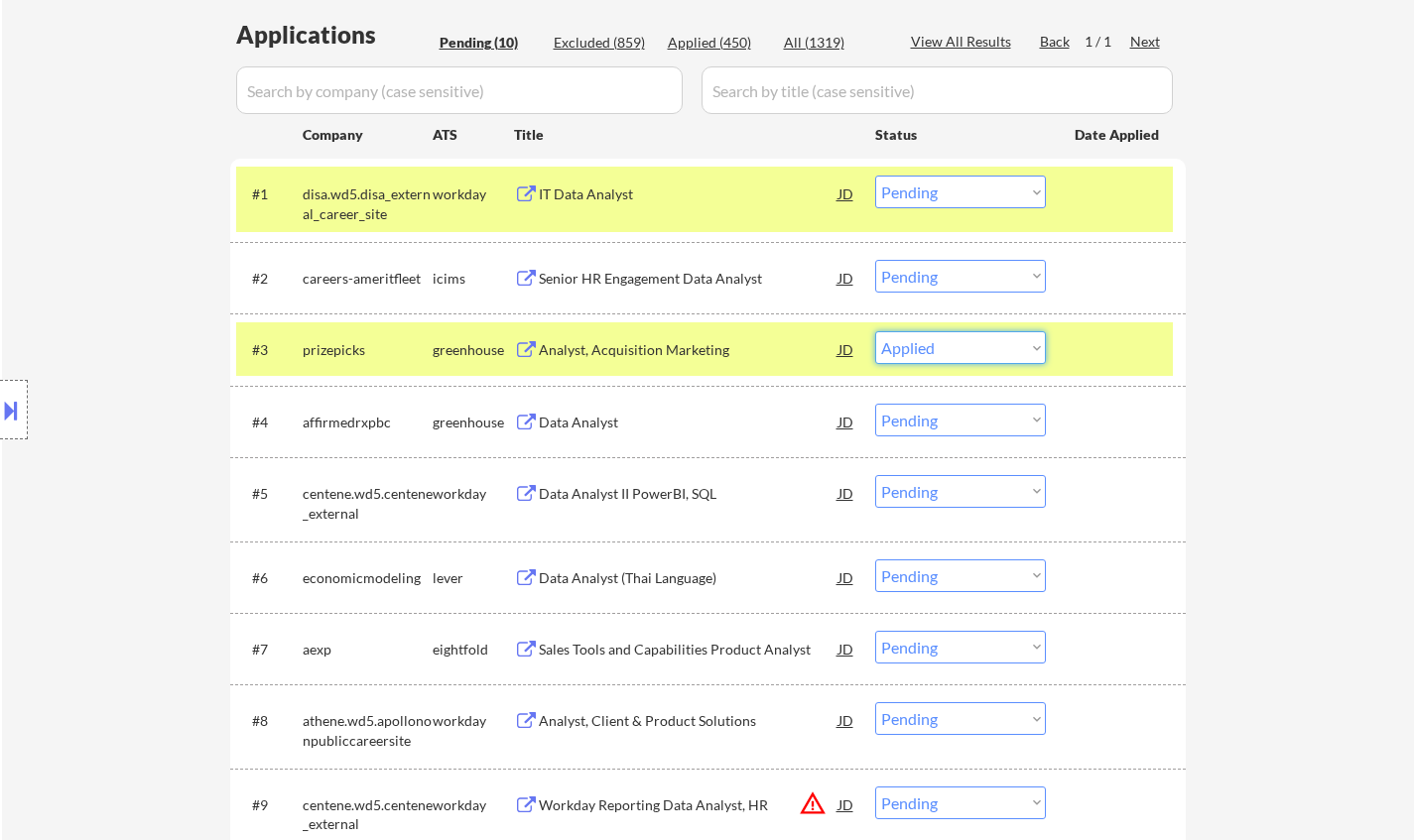 click on "Choose an option... Pending Applied Excluded (Questions) Excluded (Expired) Excluded (Location) Excluded (Bad Match) Excluded (Blocklist) Excluded (Salary) Excluded (Other)" at bounding box center [961, 347] 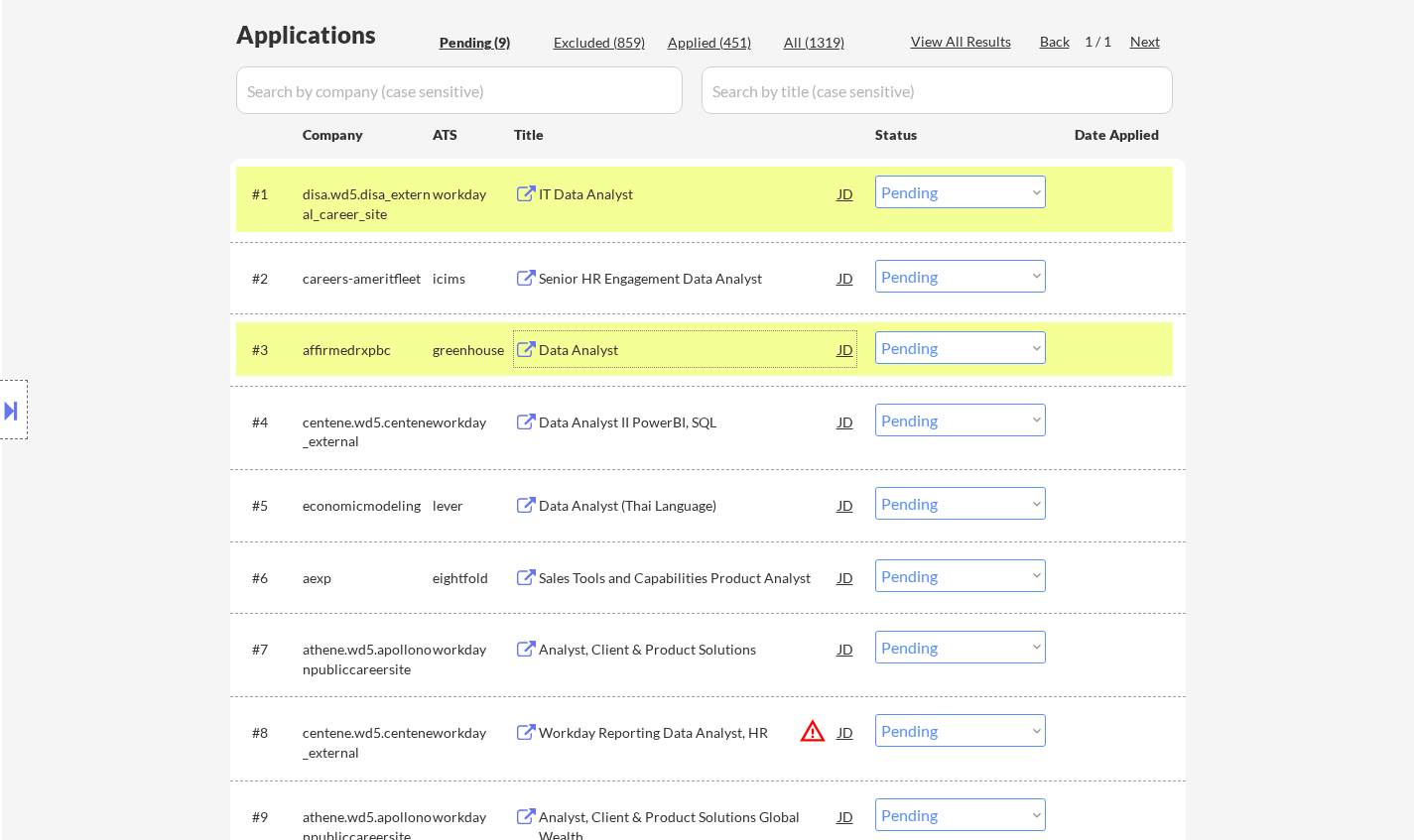 click on "Data Analyst" at bounding box center [689, 349] 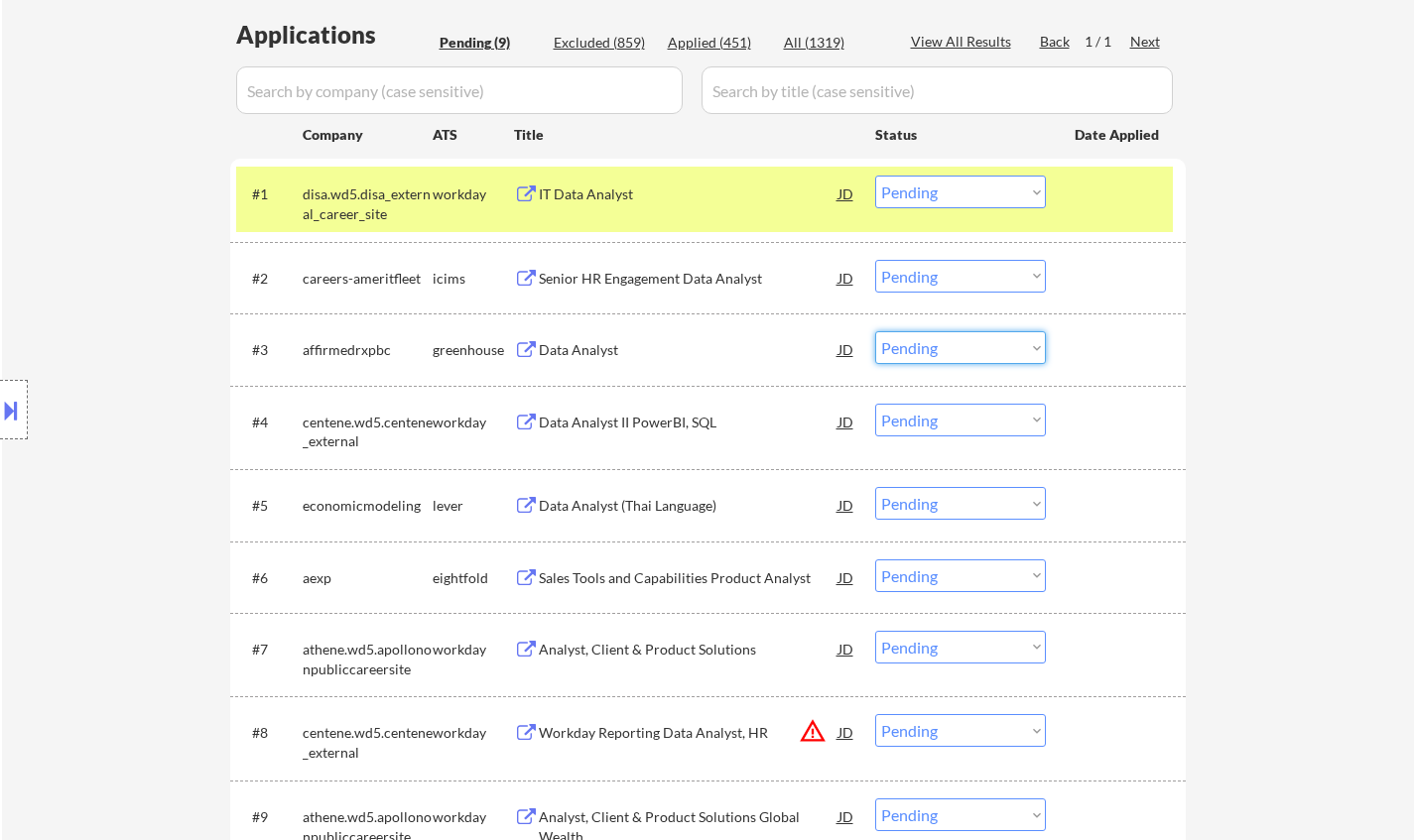 drag, startPoint x: 937, startPoint y: 344, endPoint x: 943, endPoint y: 360, distance: 17.088007 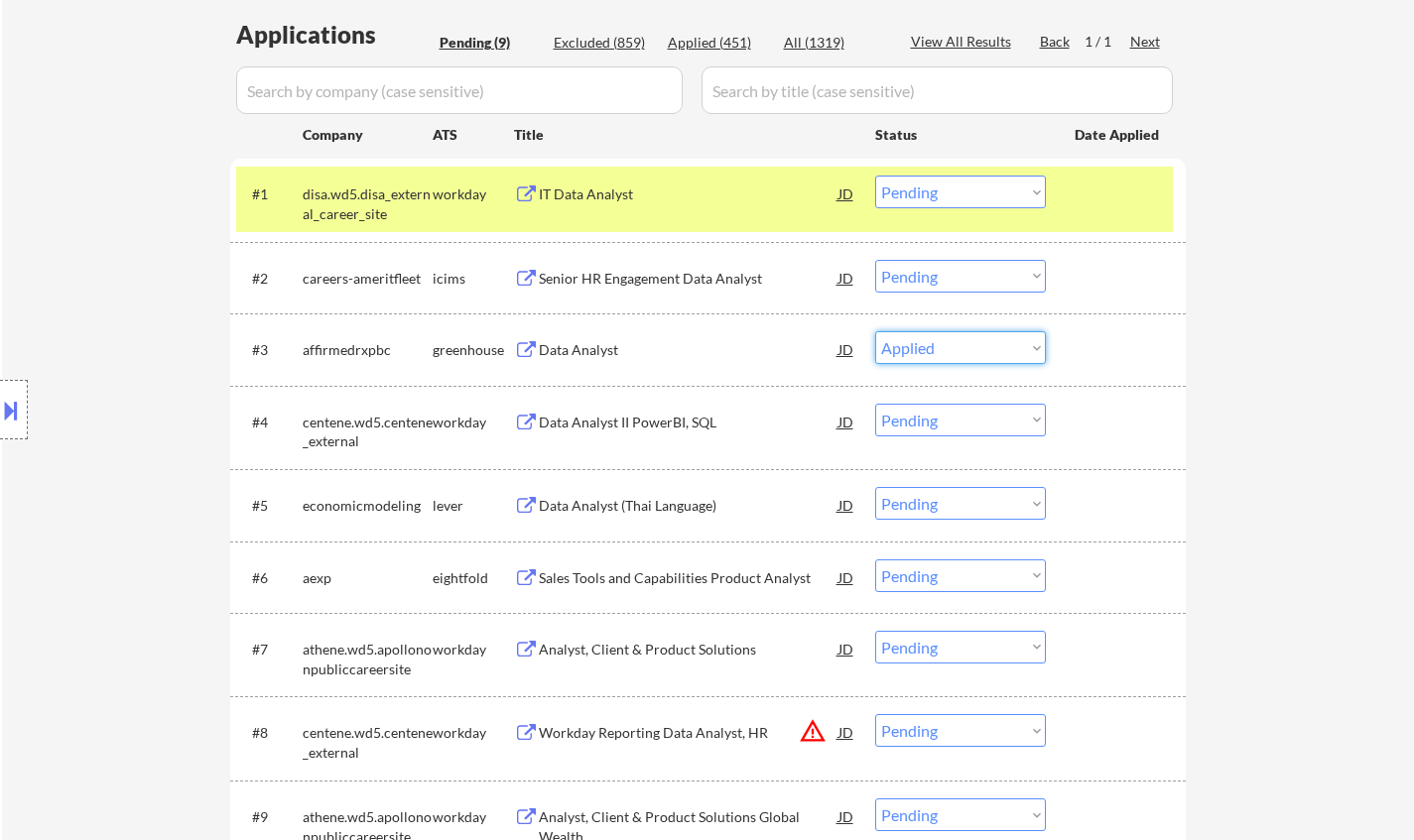 click on "Choose an option... Pending Applied Excluded (Questions) Excluded (Expired) Excluded (Location) Excluded (Bad Match) Excluded (Blocklist) Excluded (Salary) Excluded (Other)" at bounding box center (961, 347) 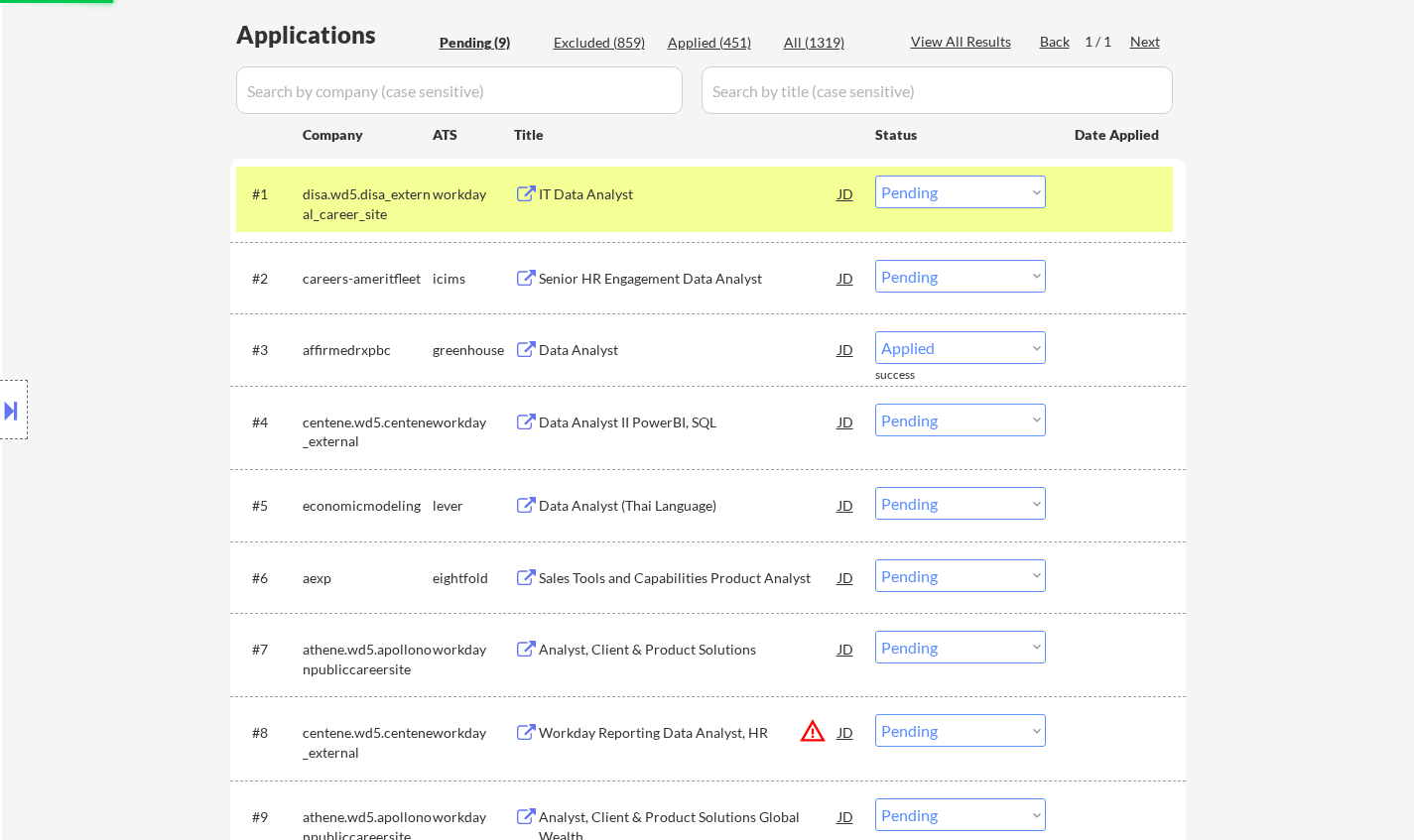 select on ""pending"" 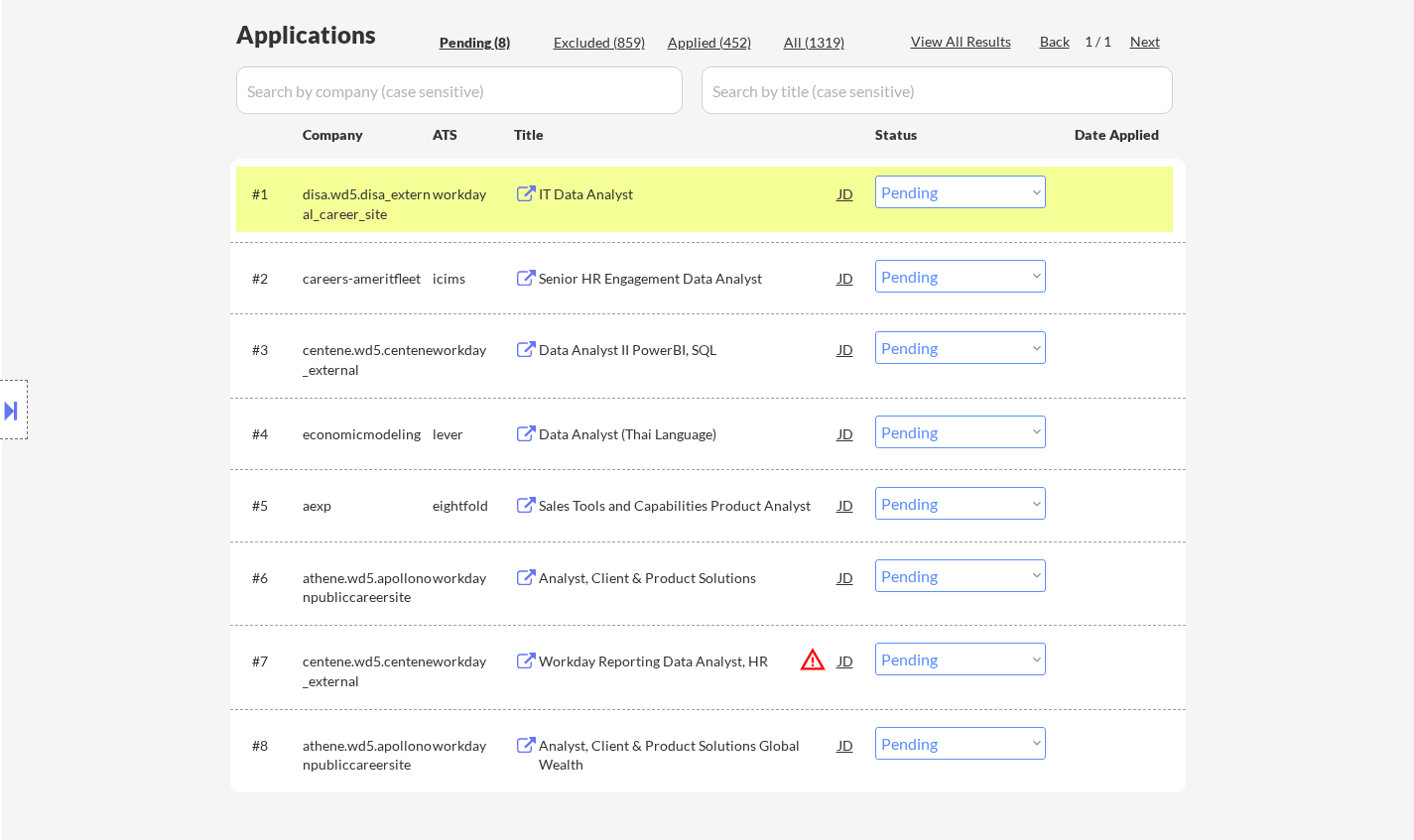 click on "Choose an option... Pending Applied Excluded (Questions) Excluded (Expired) Excluded (Location) Excluded (Bad Match) Excluded (Blocklist) Excluded (Salary) Excluded (Other)" at bounding box center (961, 431) 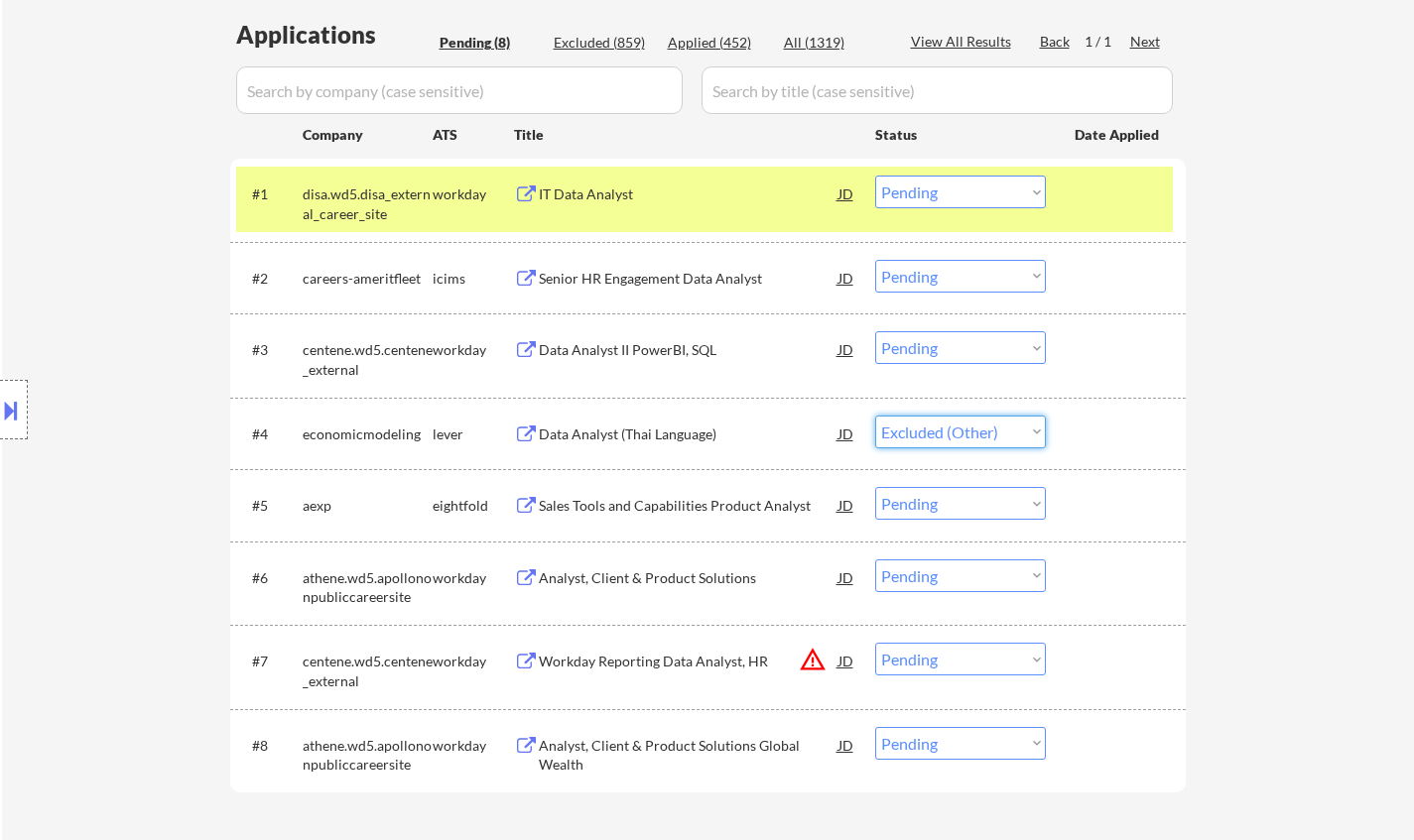 click on "Choose an option... Pending Applied Excluded (Questions) Excluded (Expired) Excluded (Location) Excluded (Bad Match) Excluded (Blocklist) Excluded (Salary) Excluded (Other)" at bounding box center [961, 431] 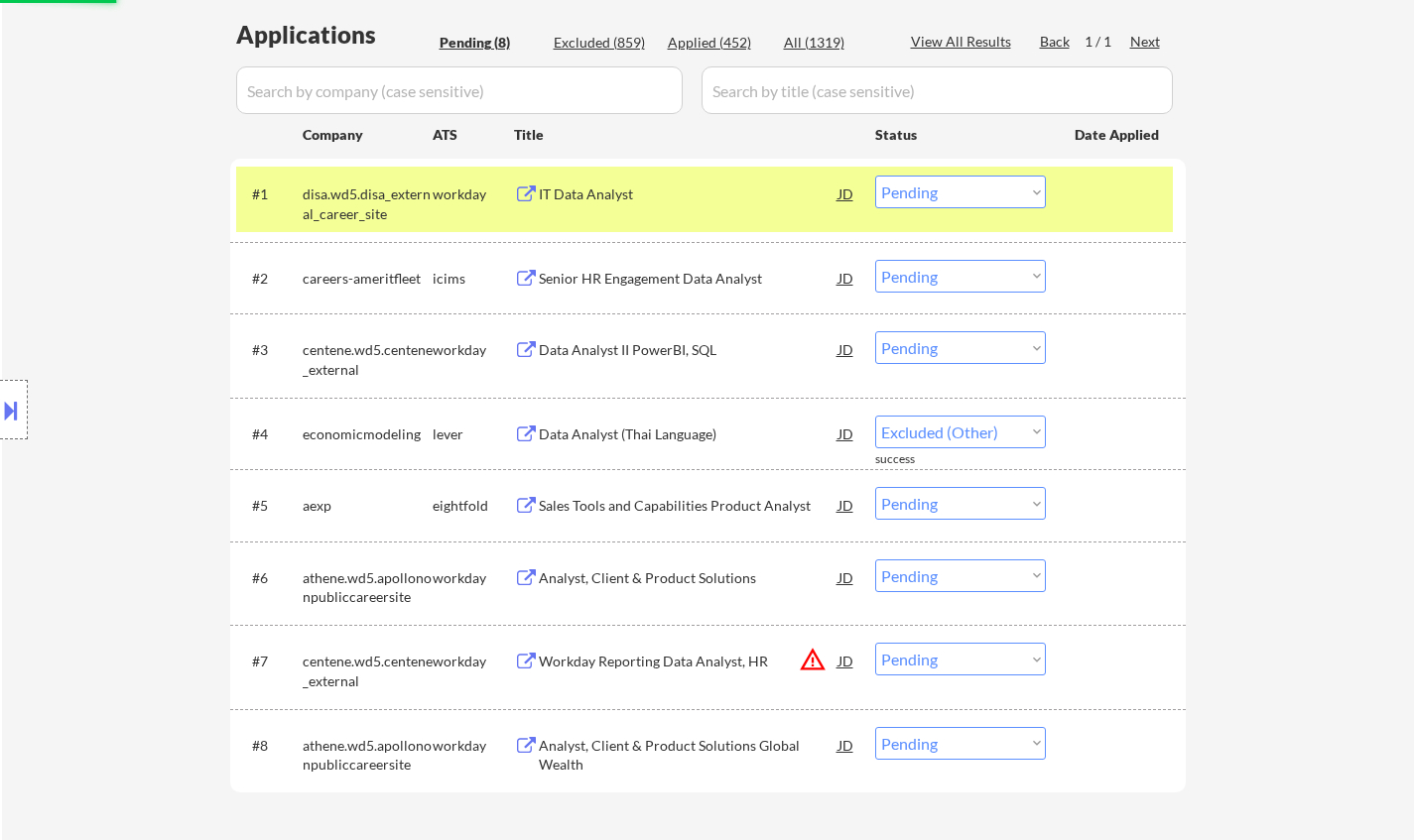 select on ""pending"" 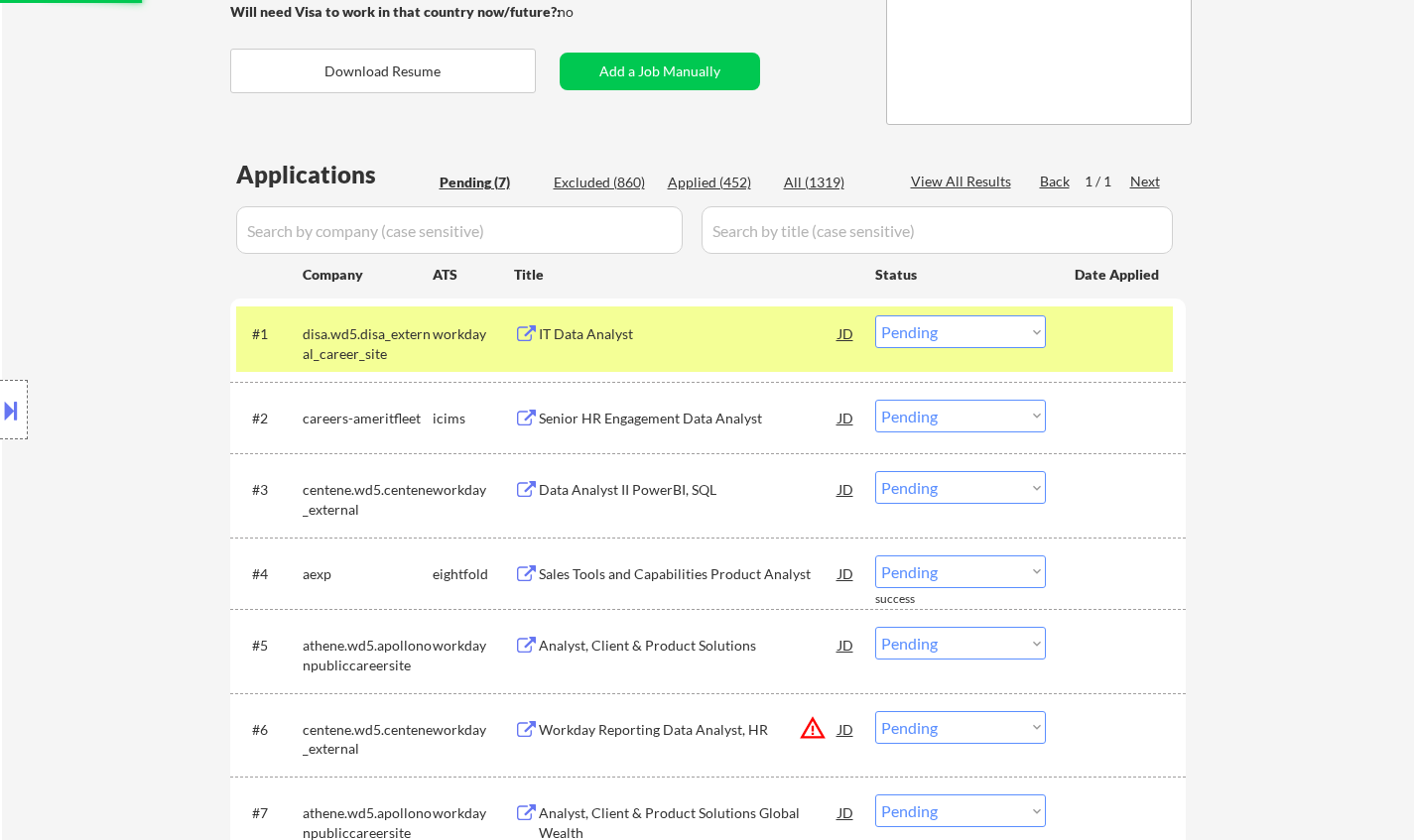 scroll, scrollTop: 298, scrollLeft: 0, axis: vertical 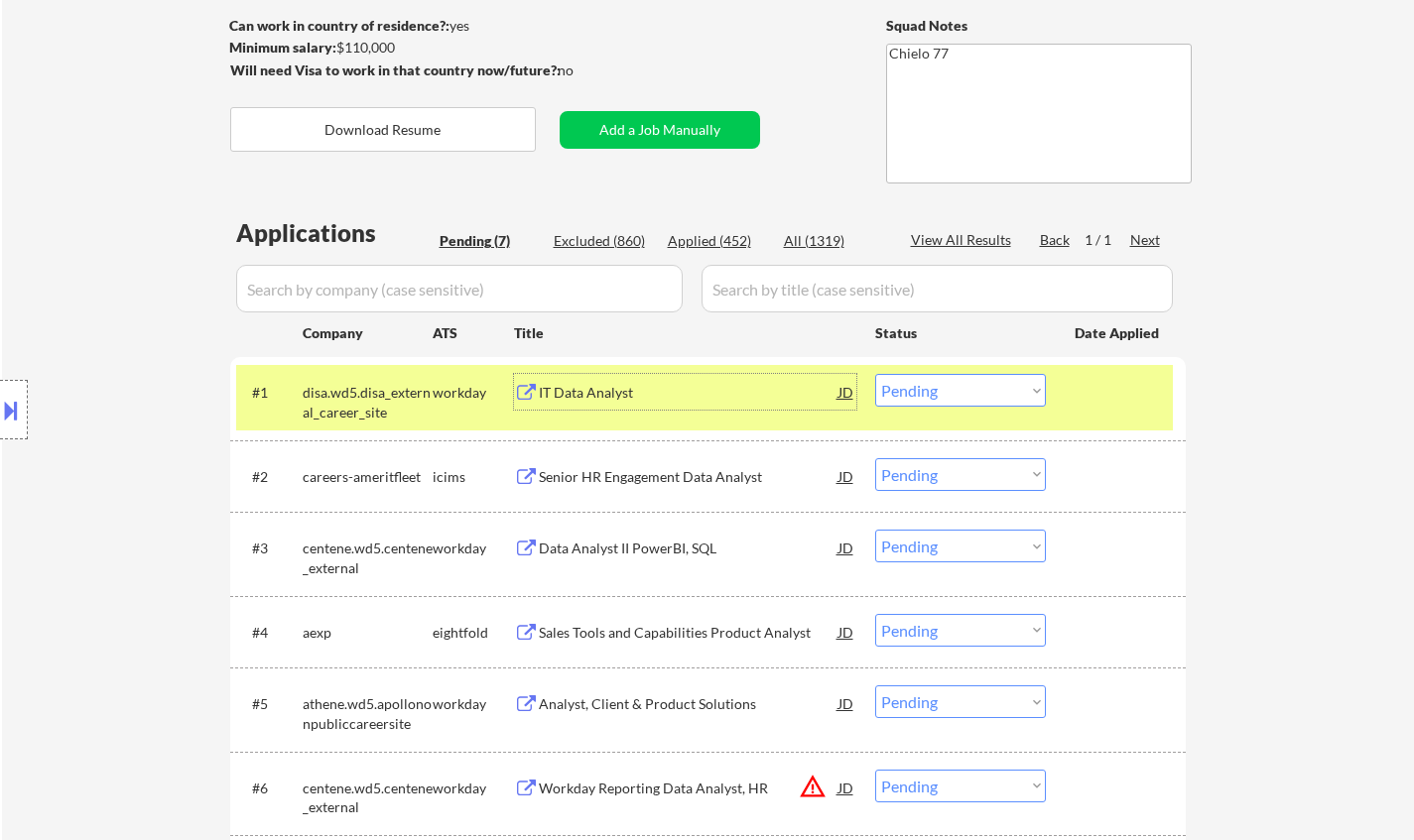 click on "IT Data Analyst" at bounding box center (689, 393) 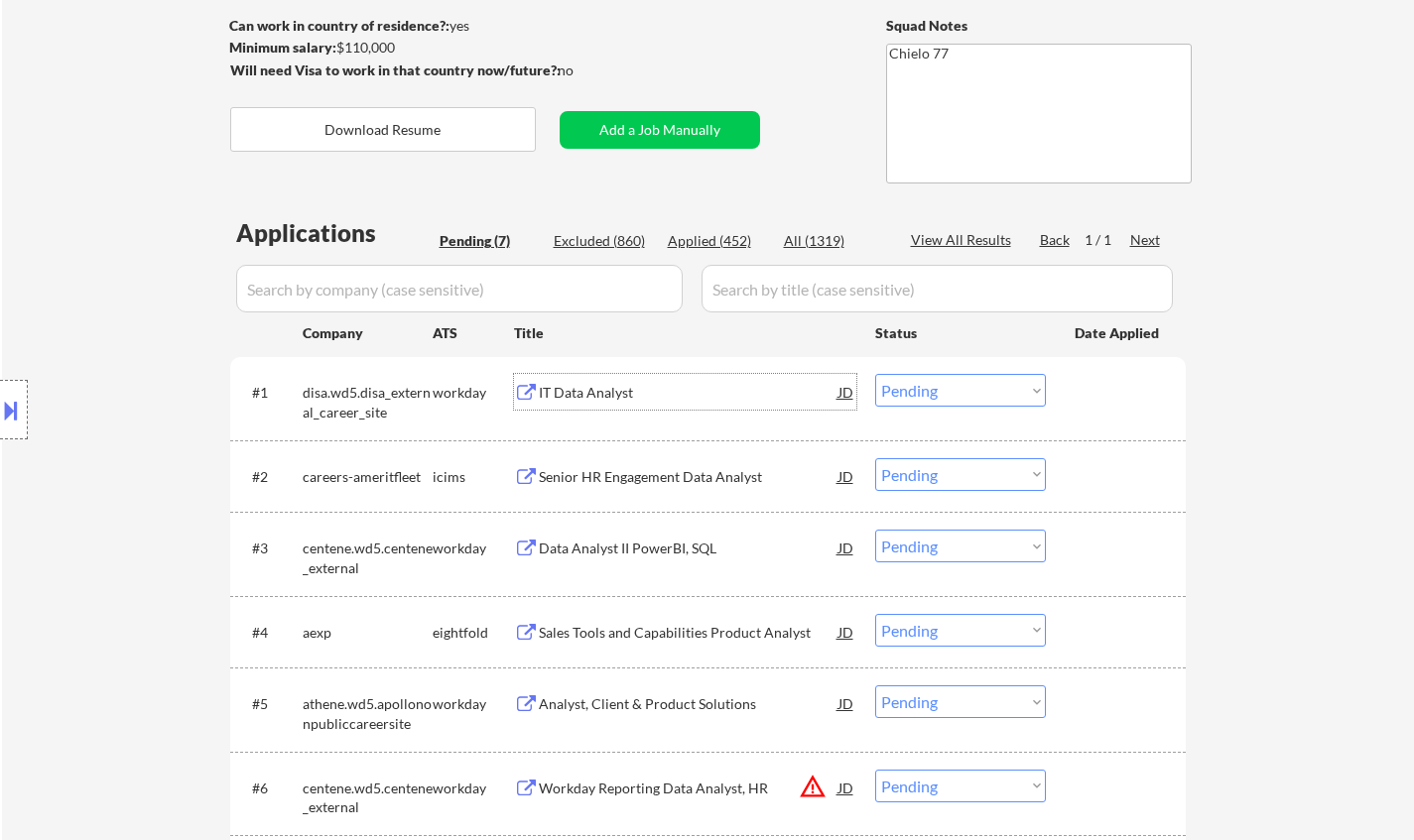drag, startPoint x: 930, startPoint y: 388, endPoint x: 942, endPoint y: 404, distance: 20 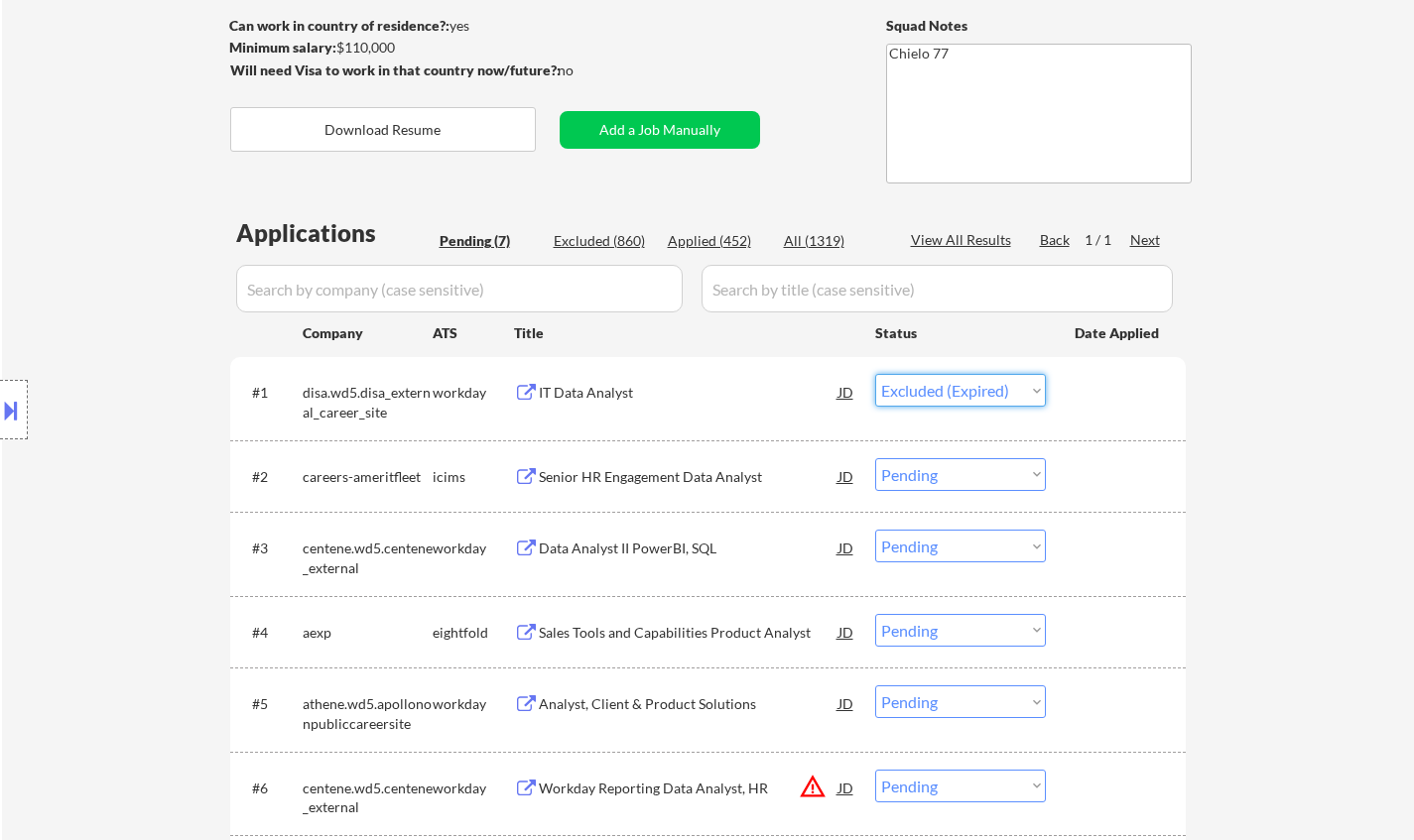 click on "Choose an option... Pending Applied Excluded (Questions) Excluded (Expired) Excluded (Location) Excluded (Bad Match) Excluded (Blocklist) Excluded (Salary) Excluded (Other)" at bounding box center (961, 390) 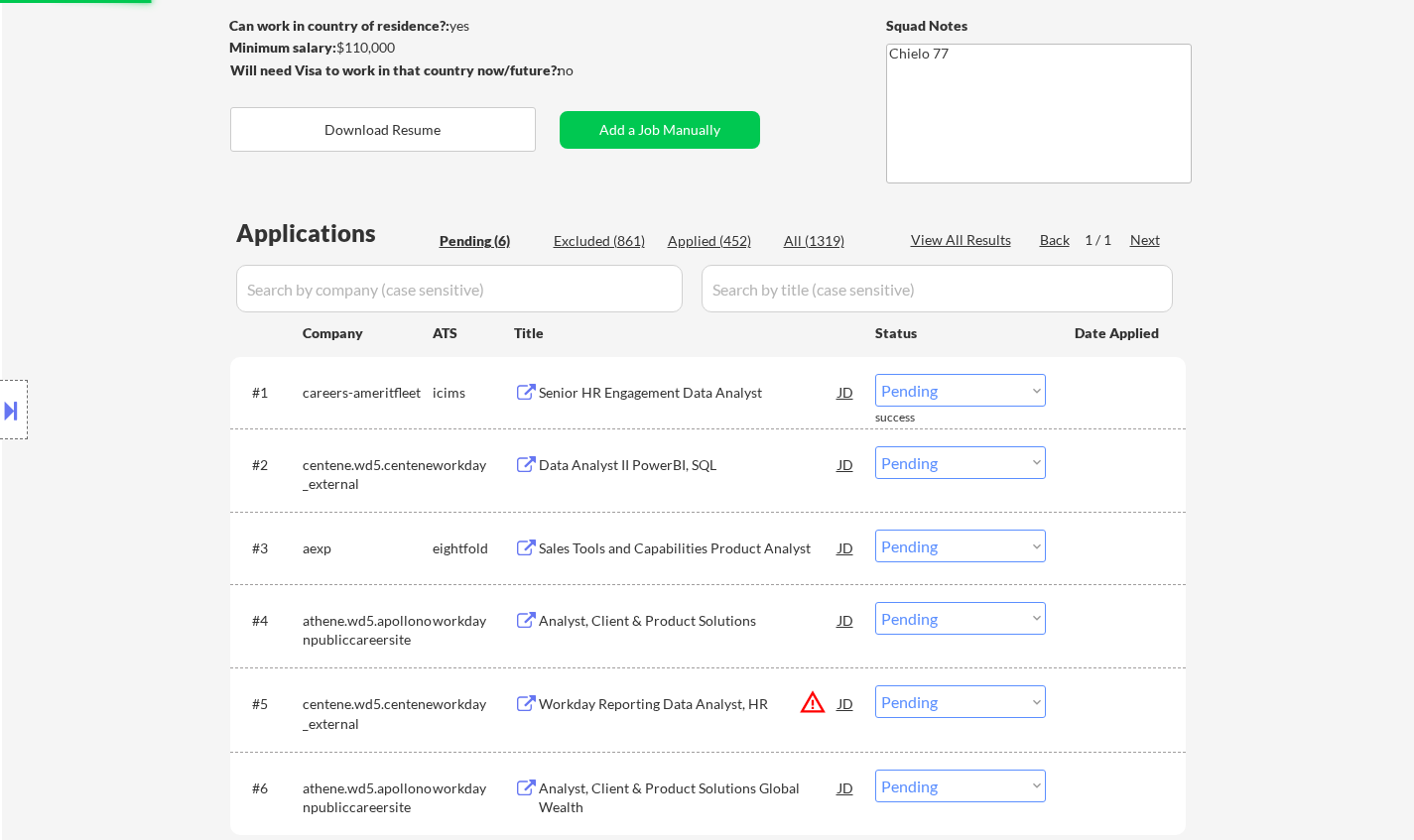 scroll, scrollTop: 397, scrollLeft: 0, axis: vertical 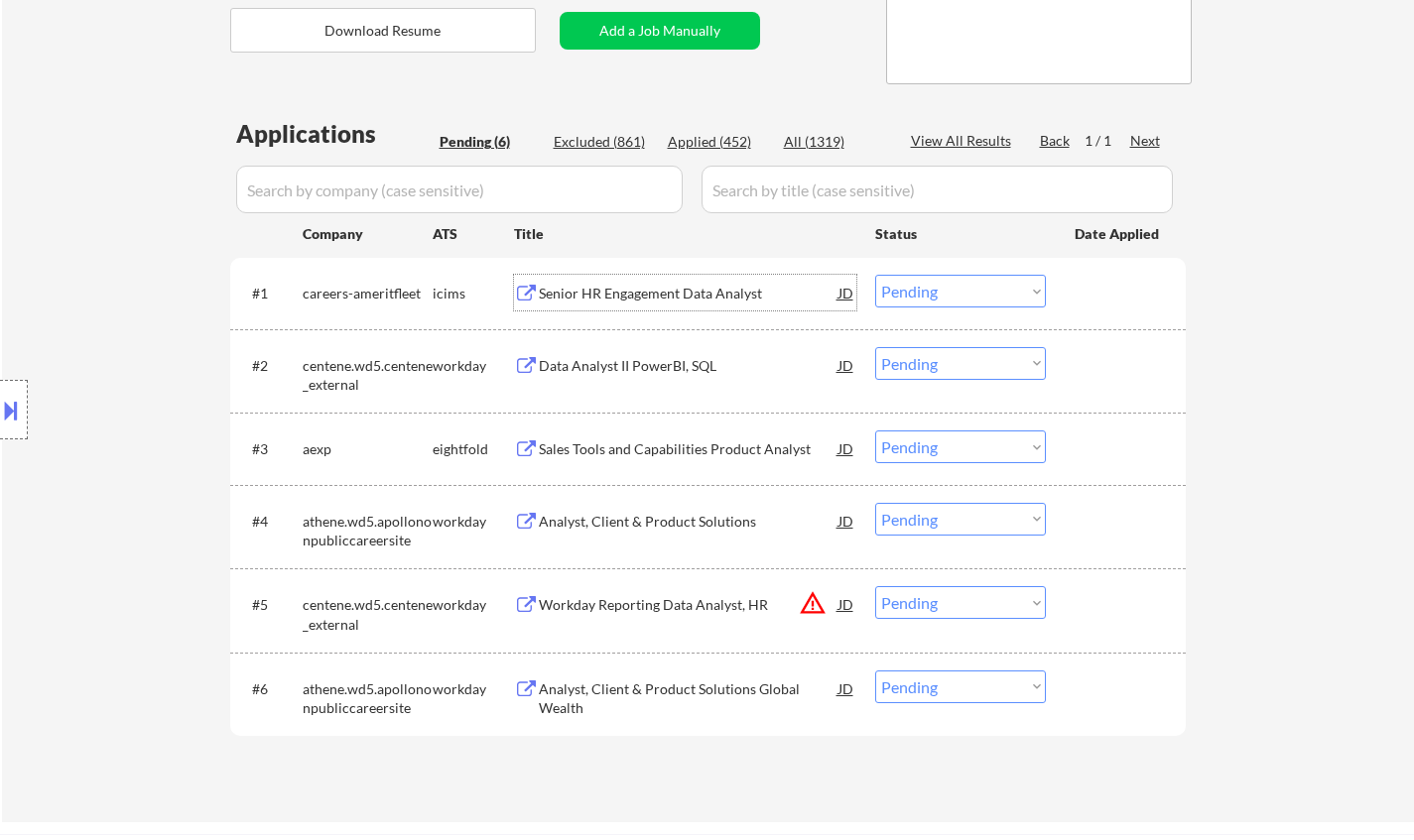 click on "Senior HR Engagement Data Analyst" at bounding box center [689, 293] 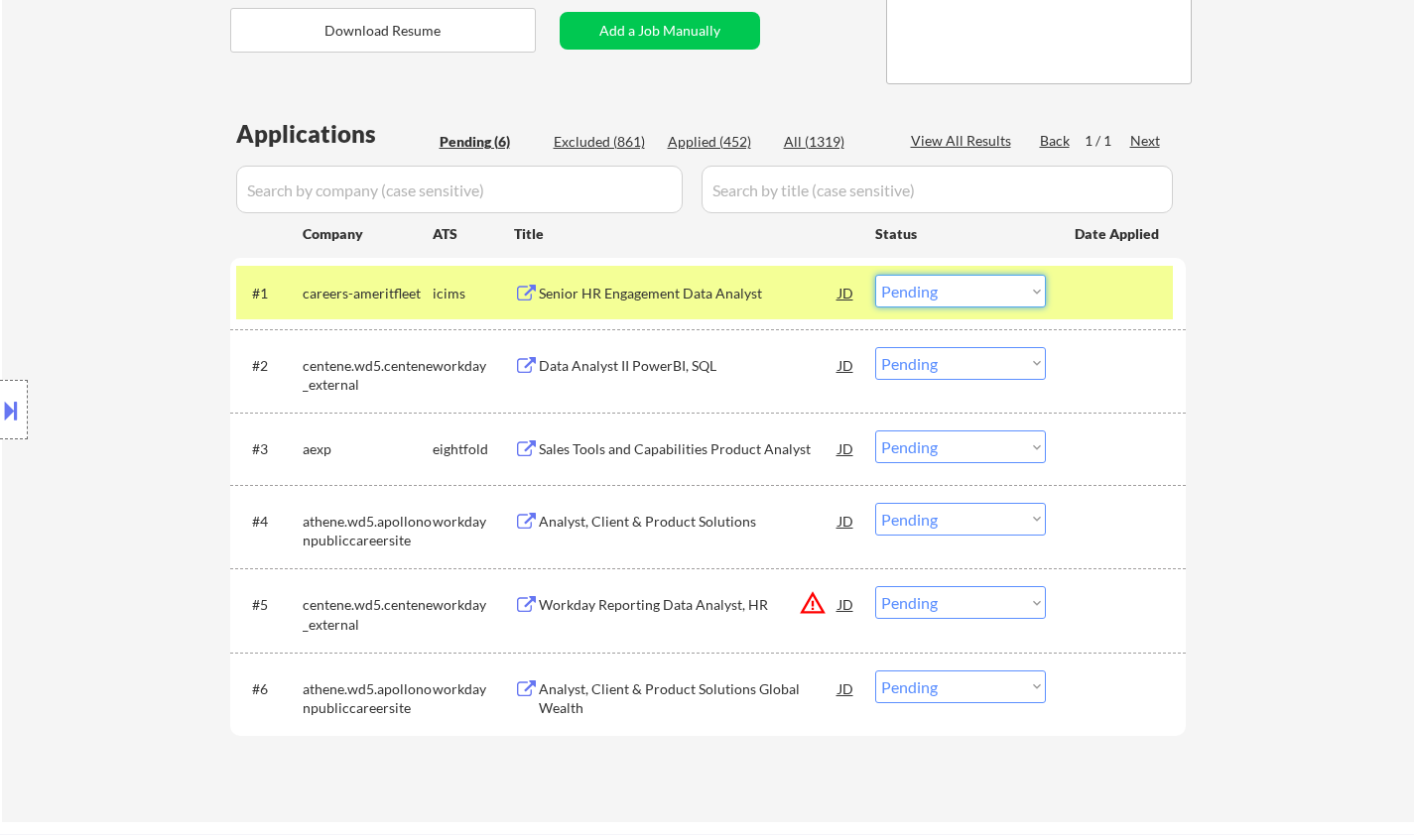 click on "Choose an option... Pending Applied Excluded (Questions) Excluded (Expired) Excluded (Location) Excluded (Bad Match) Excluded (Blocklist) Excluded (Salary) Excluded (Other)" at bounding box center [961, 291] 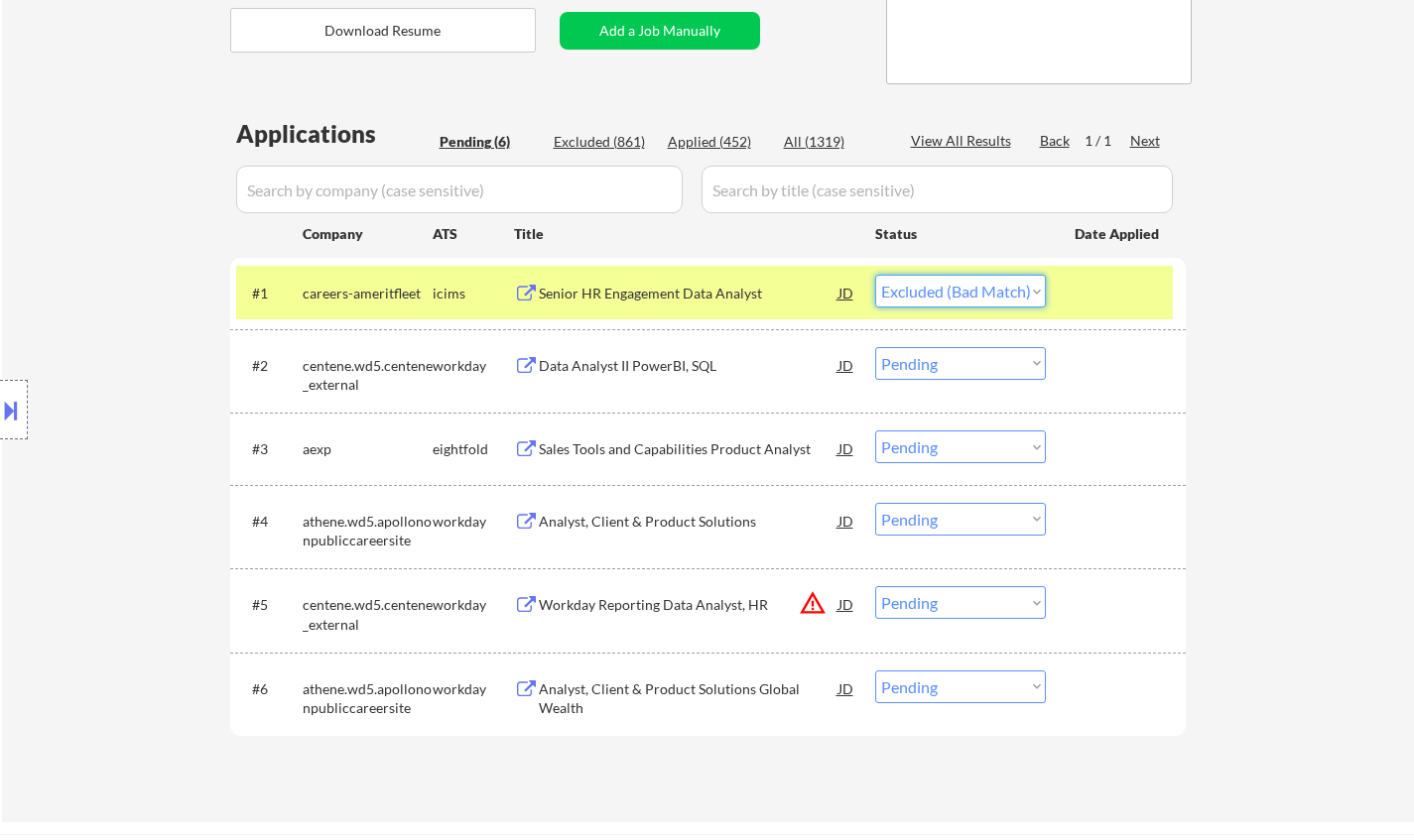 click on "Choose an option... Pending Applied Excluded (Questions) Excluded (Expired) Excluded (Location) Excluded (Bad Match) Excluded (Blocklist) Excluded (Salary) Excluded (Other)" at bounding box center [961, 291] 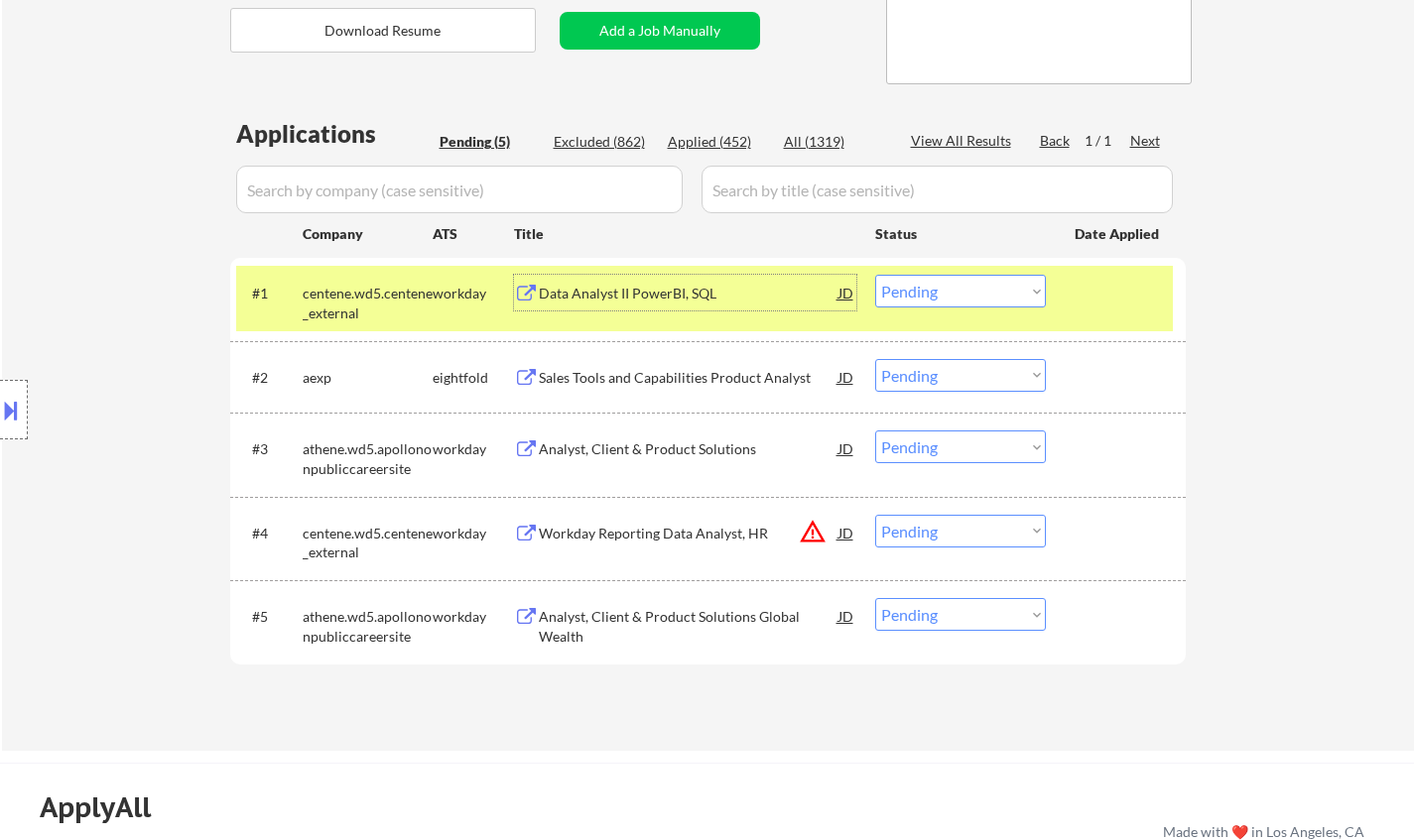 click on "Data Analyst II PowerBI, SQL" at bounding box center (689, 294) 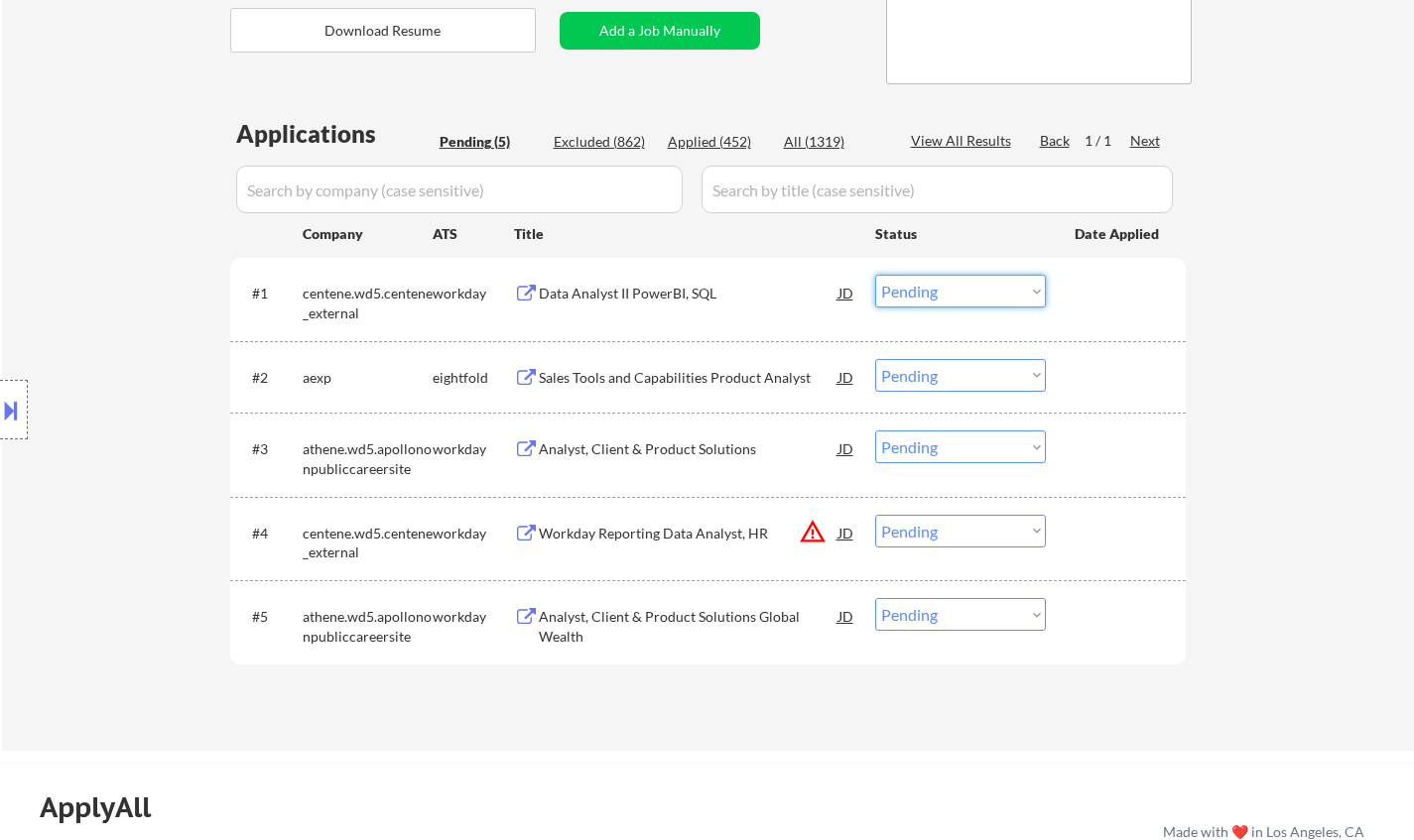 drag, startPoint x: 960, startPoint y: 276, endPoint x: 972, endPoint y: 305, distance: 31.38471 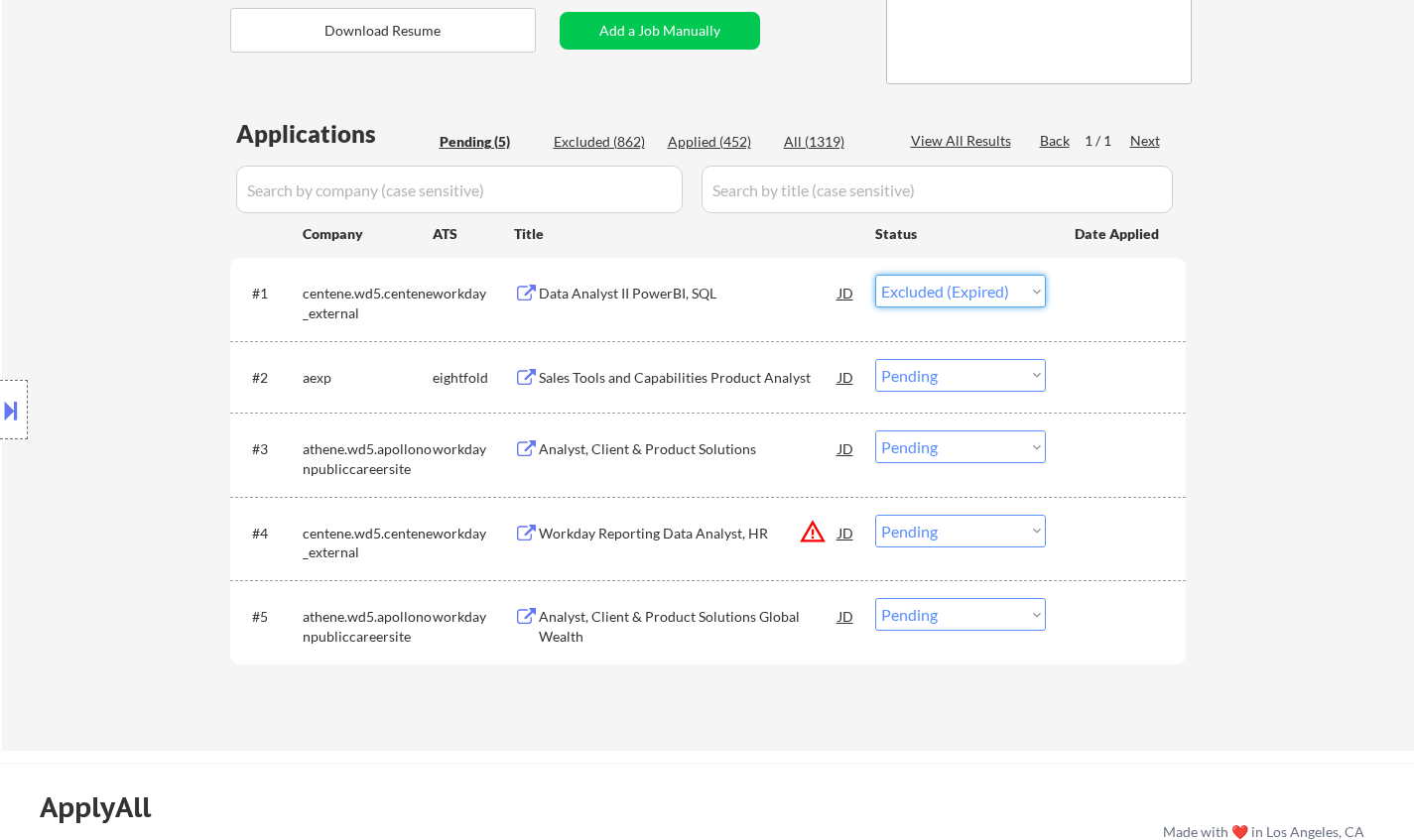 click on "Choose an option... Pending Applied Excluded (Questions) Excluded (Expired) Excluded (Location) Excluded (Bad Match) Excluded (Blocklist) Excluded (Salary) Excluded (Other)" at bounding box center [961, 291] 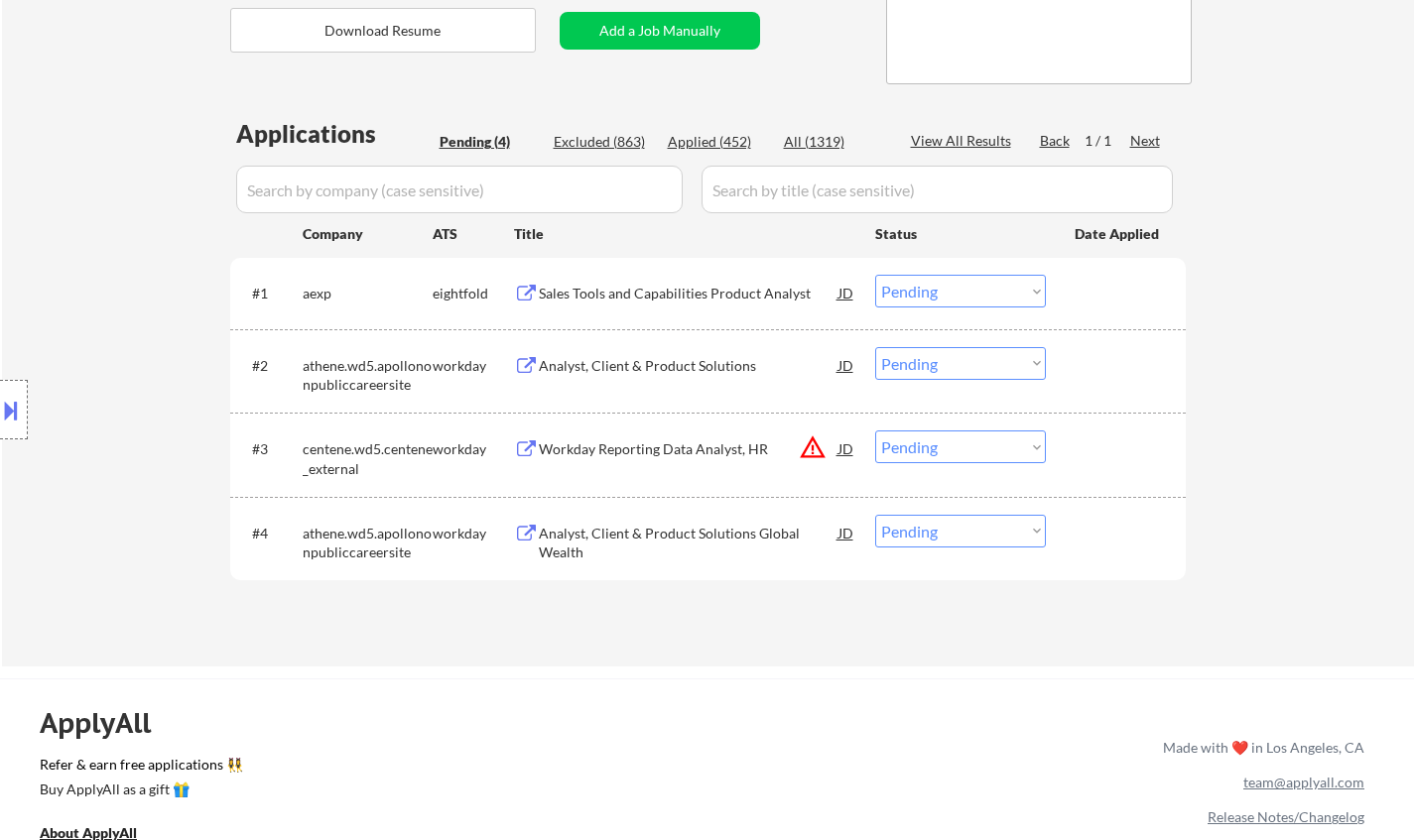 click on "Choose an option... Pending Applied Excluded (Questions) Excluded (Expired) Excluded (Location) Excluded (Bad Match) Excluded (Blocklist) Excluded (Salary) Excluded (Other)" at bounding box center (961, 291) 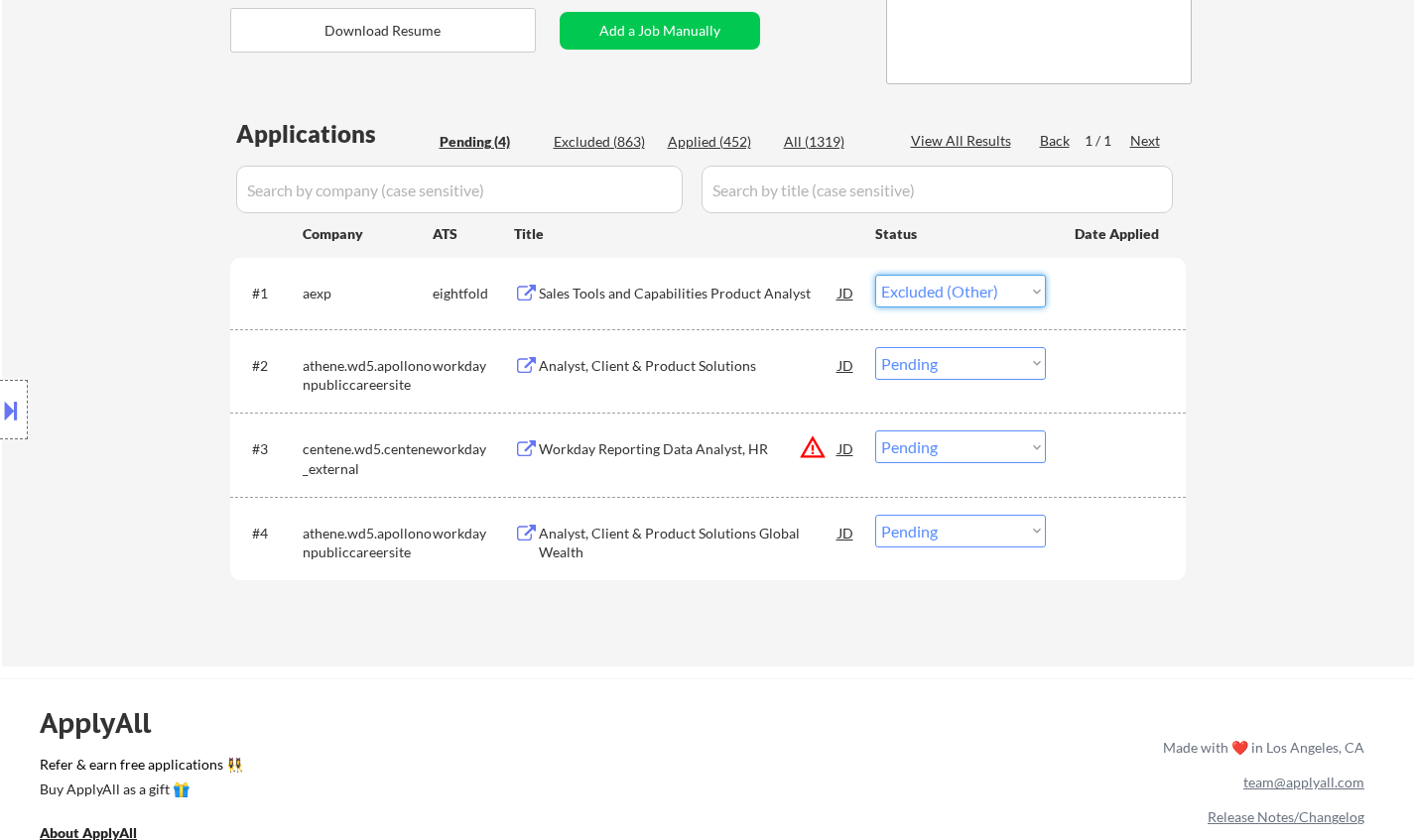 click on "Choose an option... Pending Applied Excluded (Questions) Excluded (Expired) Excluded (Location) Excluded (Bad Match) Excluded (Blocklist) Excluded (Salary) Excluded (Other)" at bounding box center (961, 291) 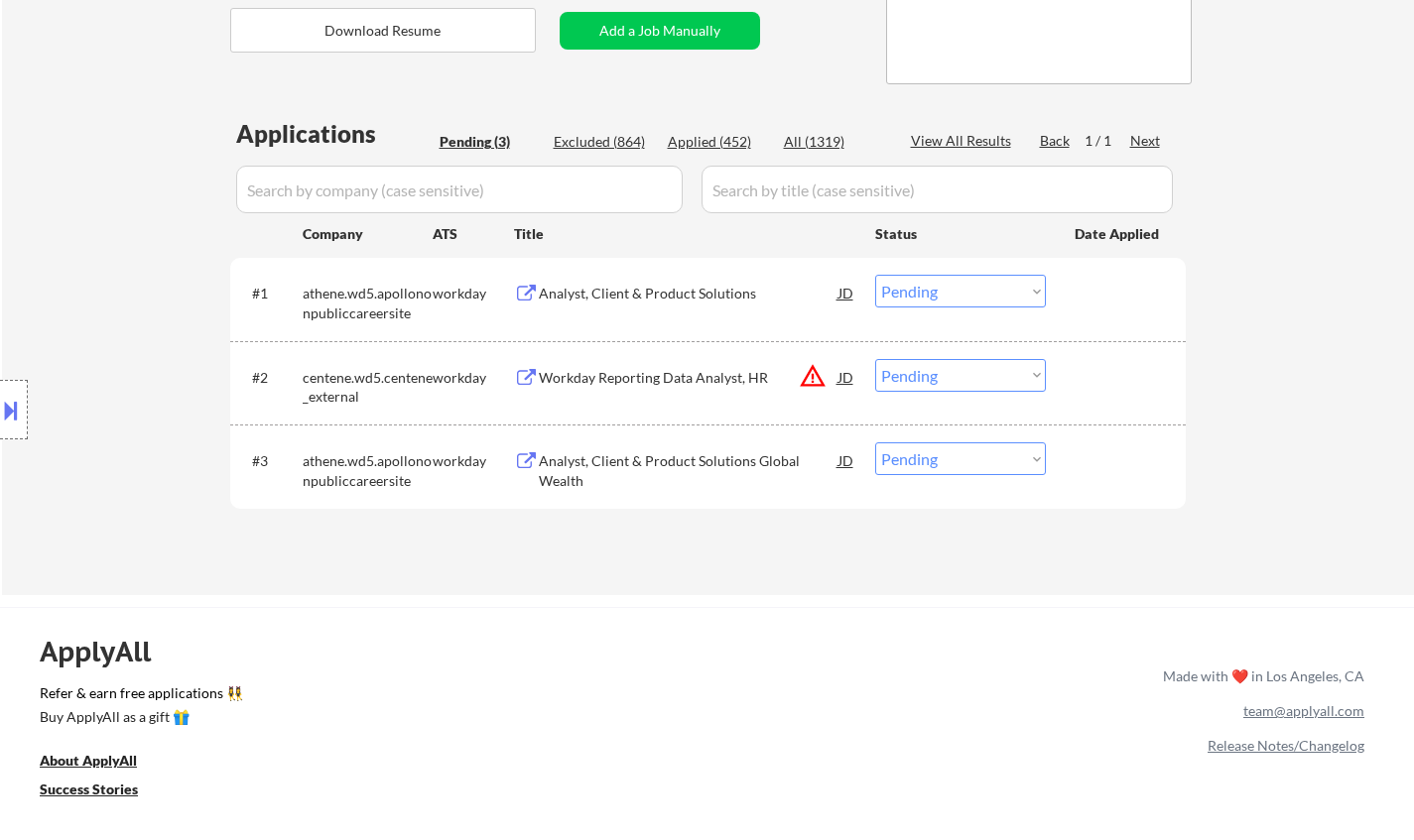 click on "Analyst, Client & Product Solutions" at bounding box center [689, 294] 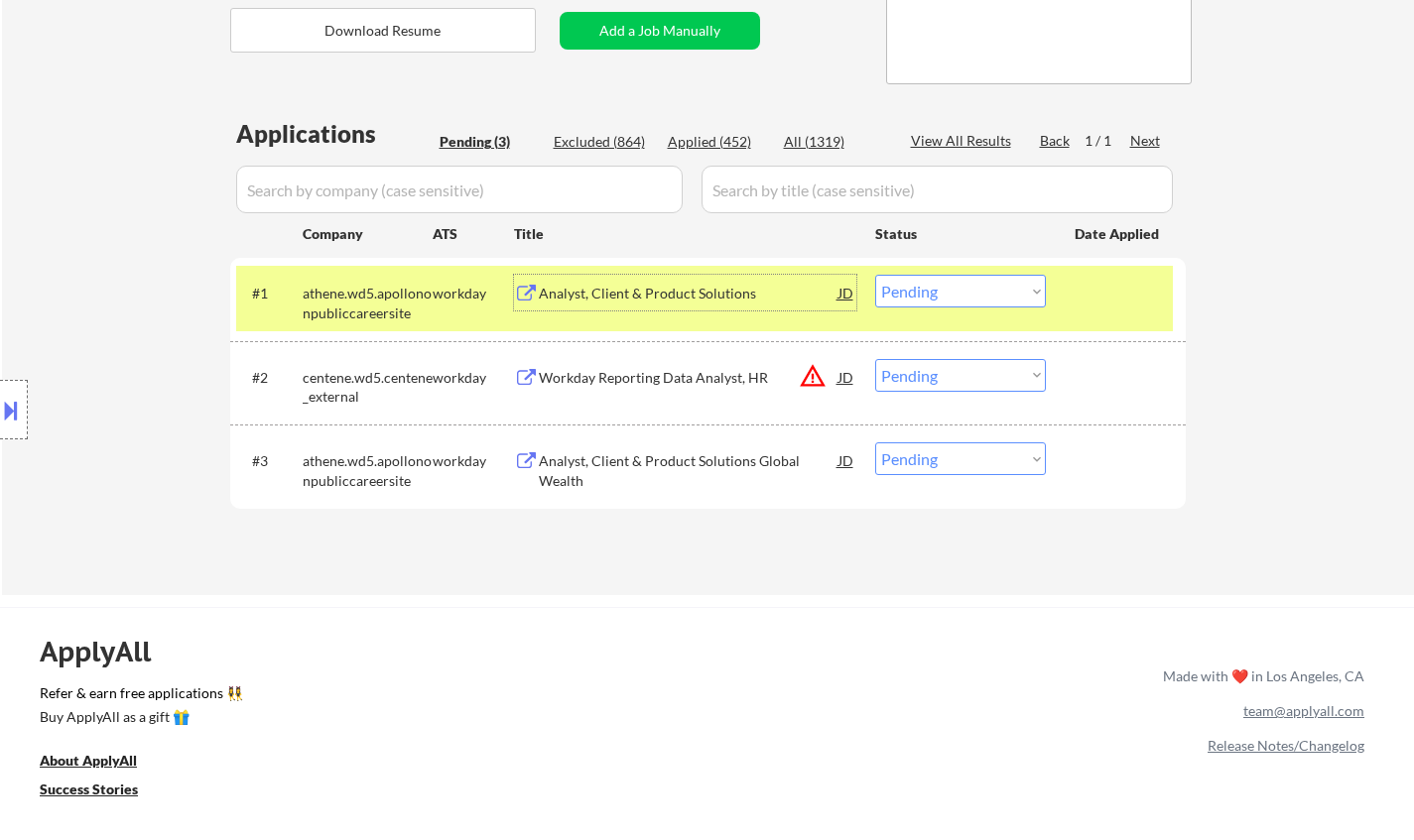 click on "Choose an option... Pending Applied Excluded (Questions) Excluded (Expired) Excluded (Location) Excluded (Bad Match) Excluded (Blocklist) Excluded (Salary) Excluded (Other)" at bounding box center [961, 291] 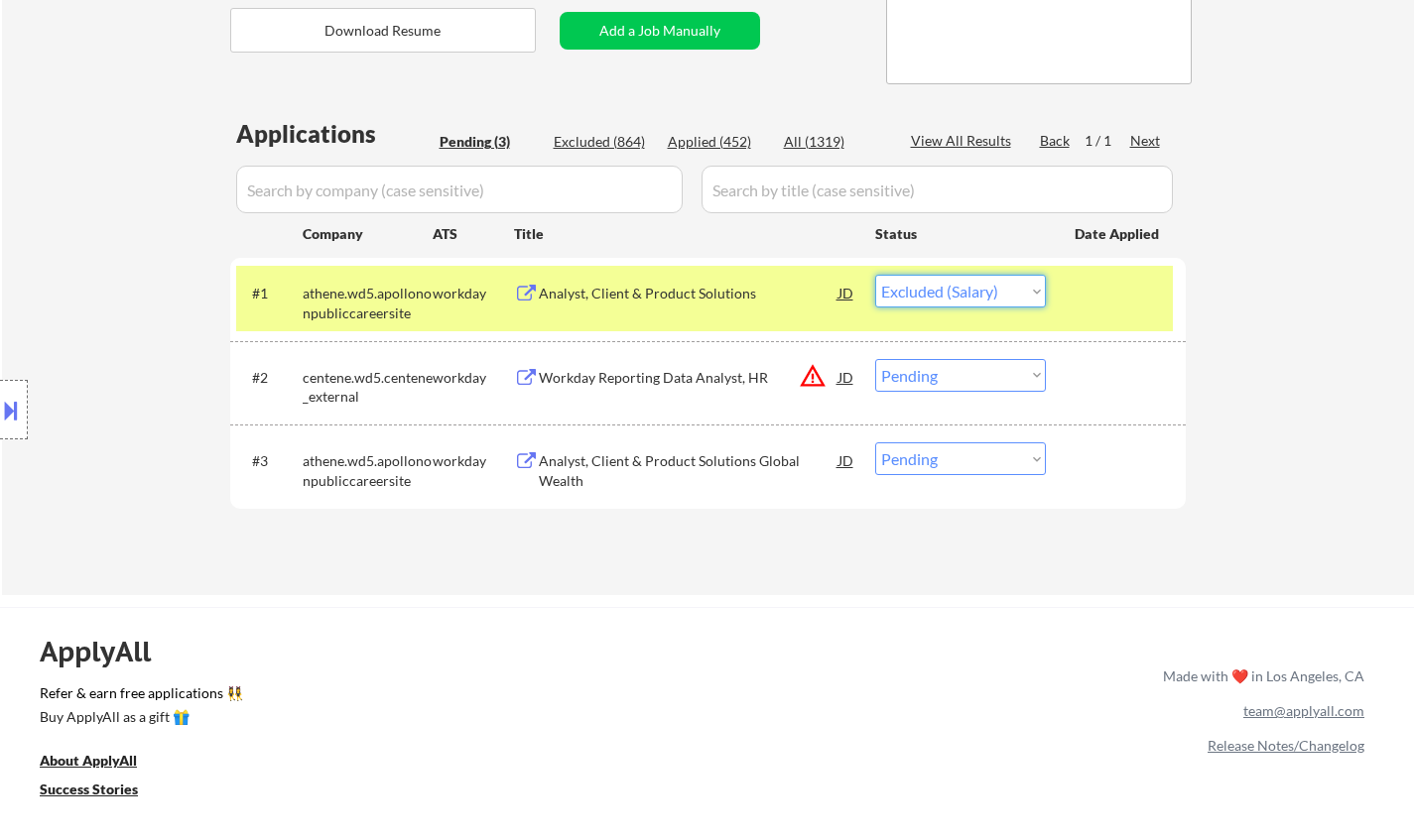 click on "Choose an option... Pending Applied Excluded (Questions) Excluded (Expired) Excluded (Location) Excluded (Bad Match) Excluded (Blocklist) Excluded (Salary) Excluded (Other)" at bounding box center (961, 291) 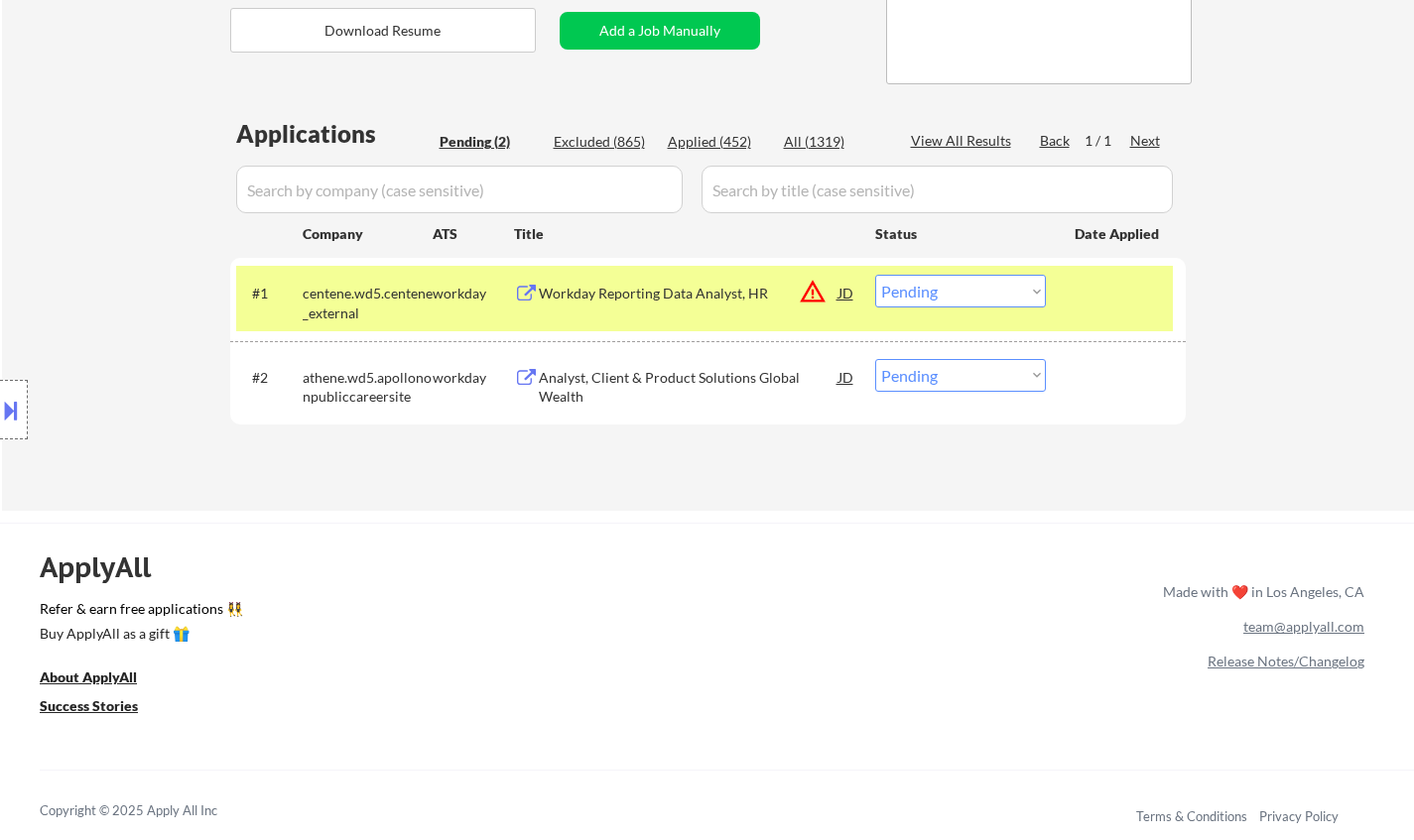 click on "JD" at bounding box center (846, 293) 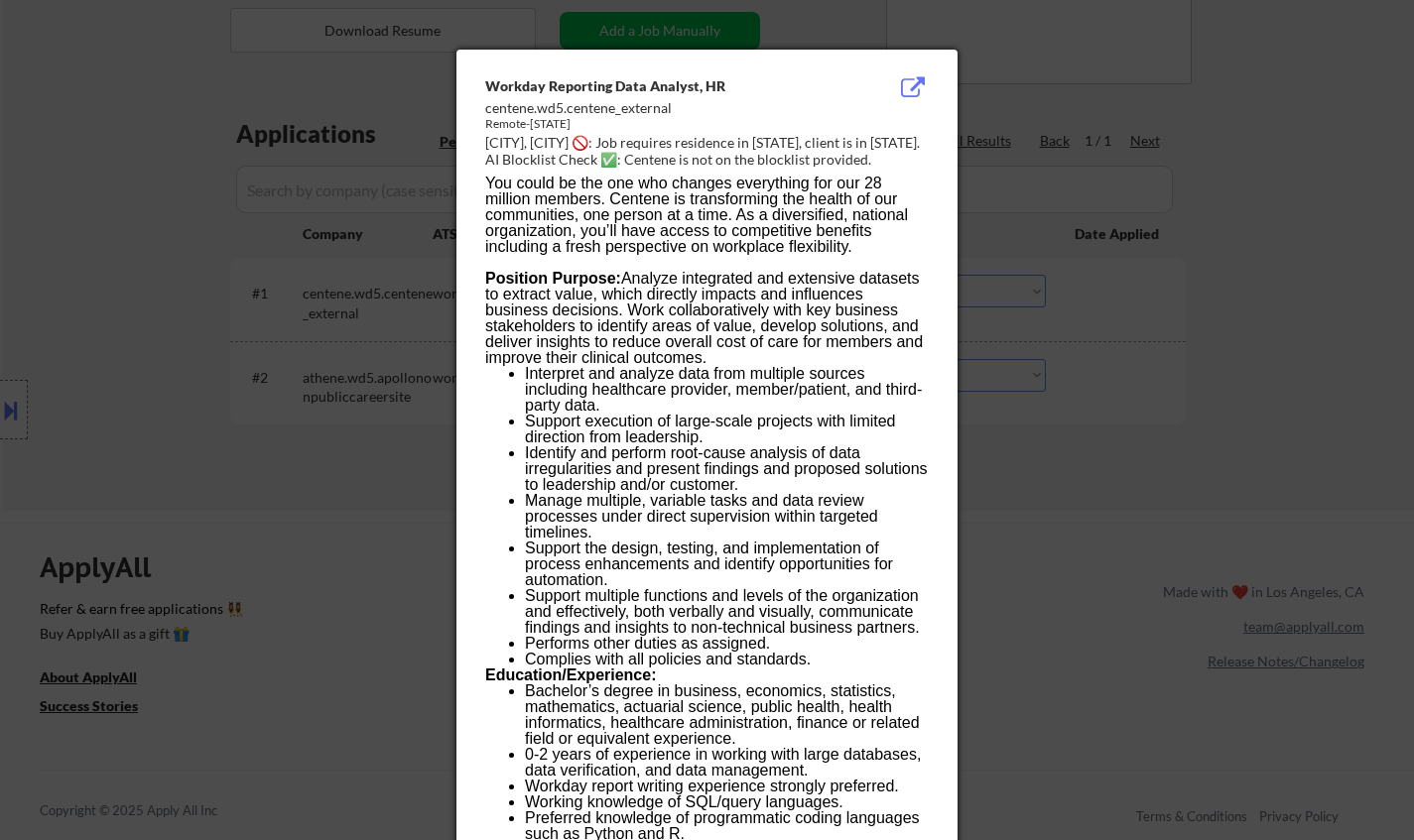 click at bounding box center (707, 420) 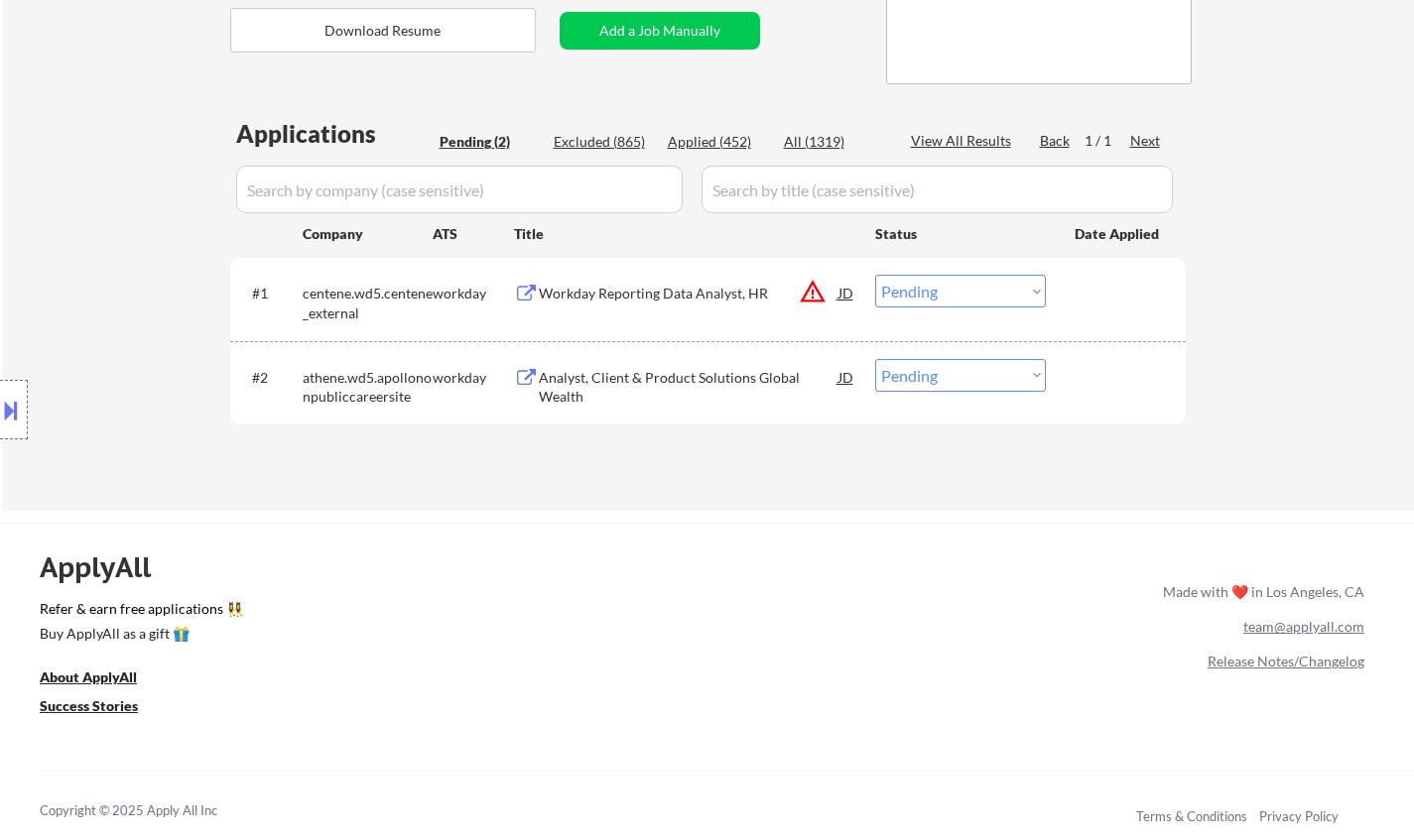 drag, startPoint x: 964, startPoint y: 279, endPoint x: 986, endPoint y: 300, distance: 30.413813 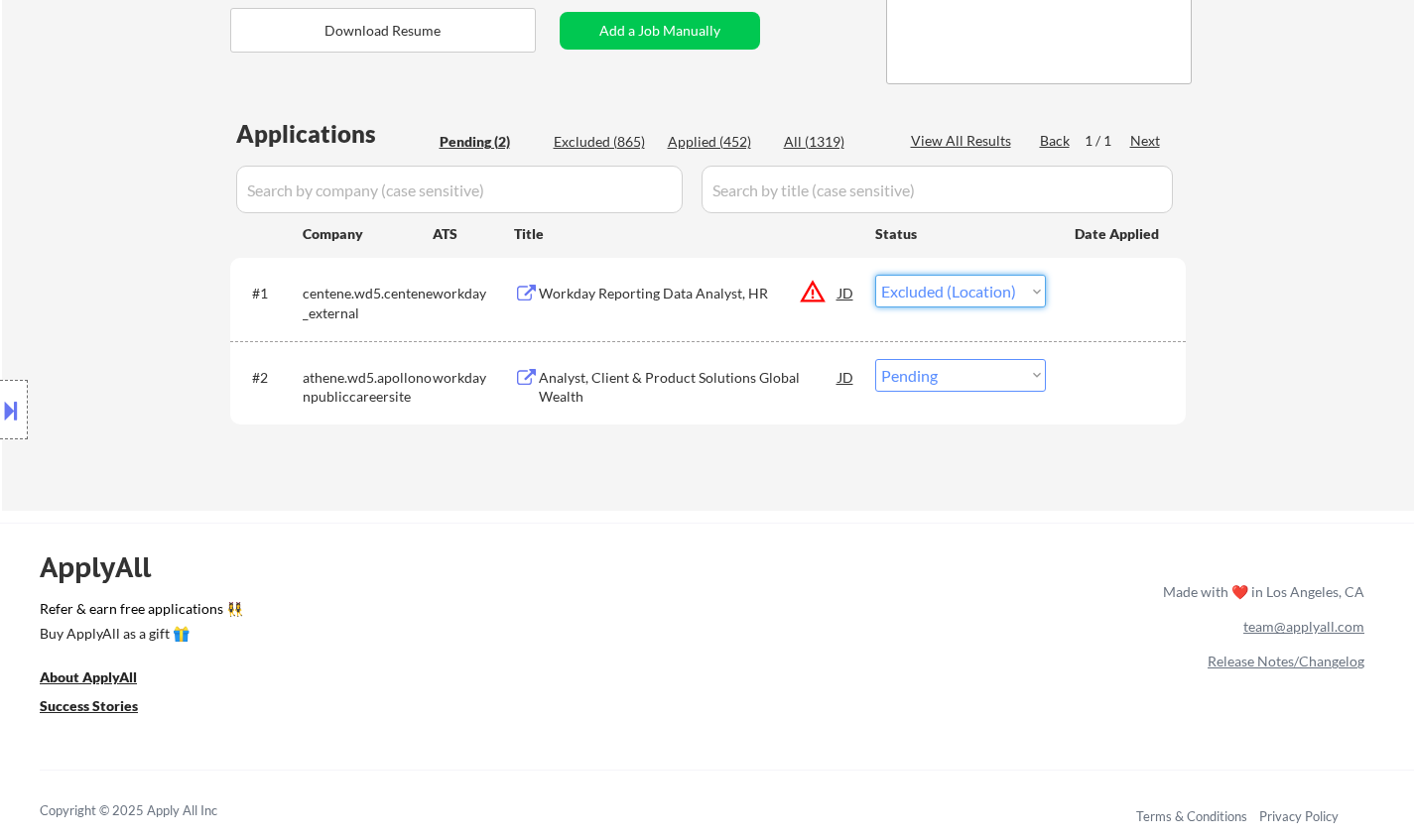 click on "Choose an option... Pending Applied Excluded (Questions) Excluded (Expired) Excluded (Location) Excluded (Bad Match) Excluded (Blocklist) Excluded (Salary) Excluded (Other)" at bounding box center [961, 291] 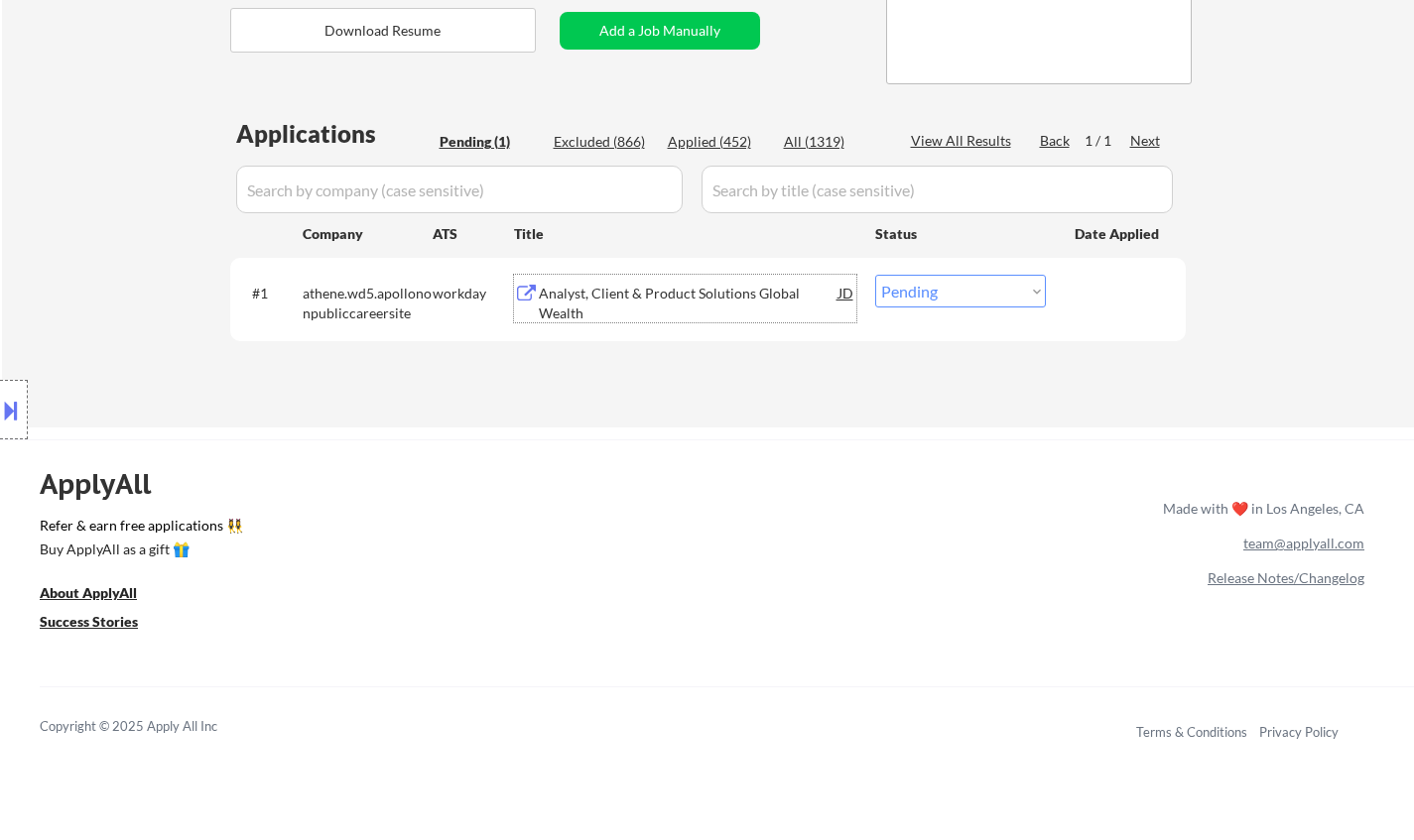 click on "Analyst, Client & Product Solutions Global Wealth" at bounding box center [689, 302] 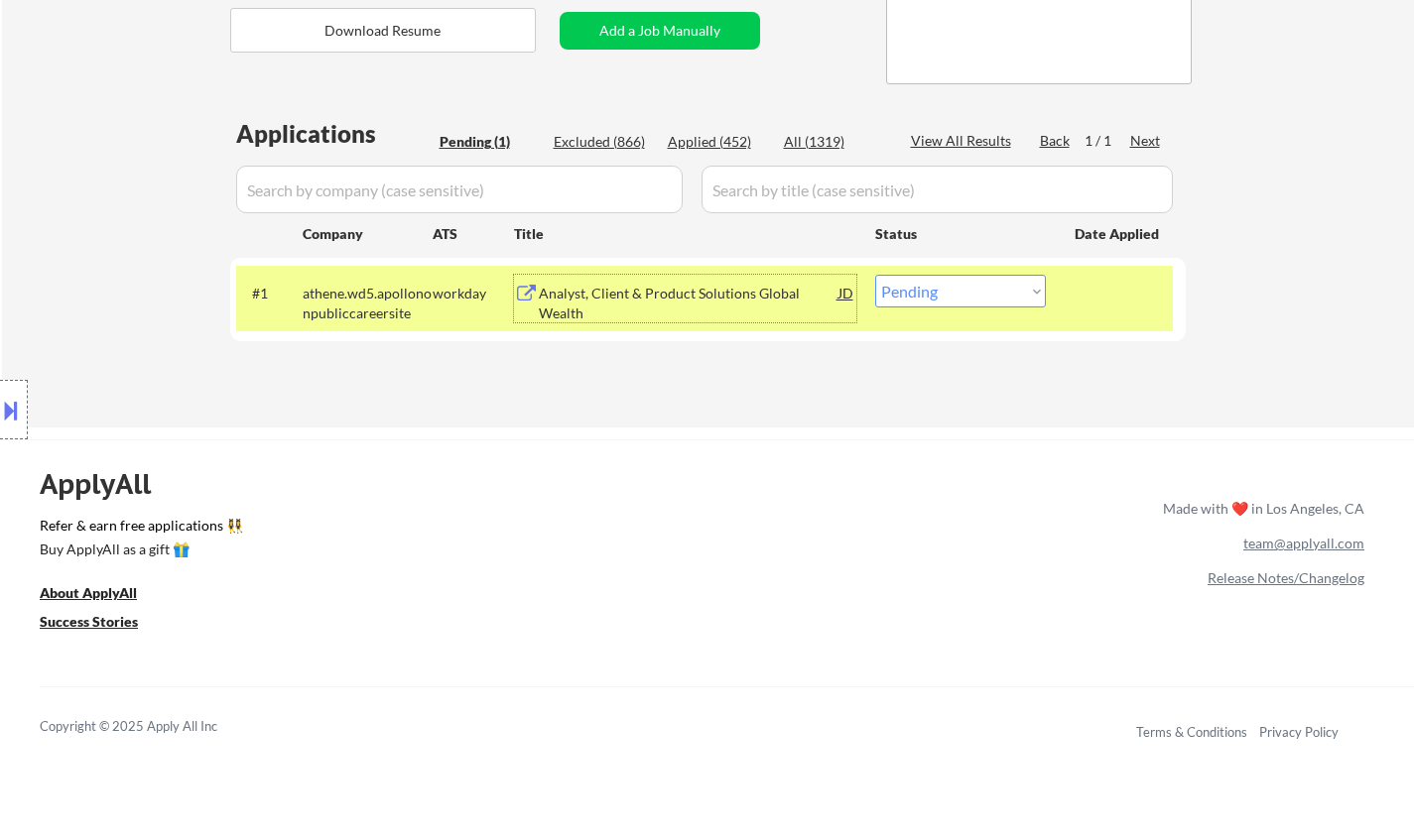 drag, startPoint x: 947, startPoint y: 284, endPoint x: 968, endPoint y: 306, distance: 30.413813 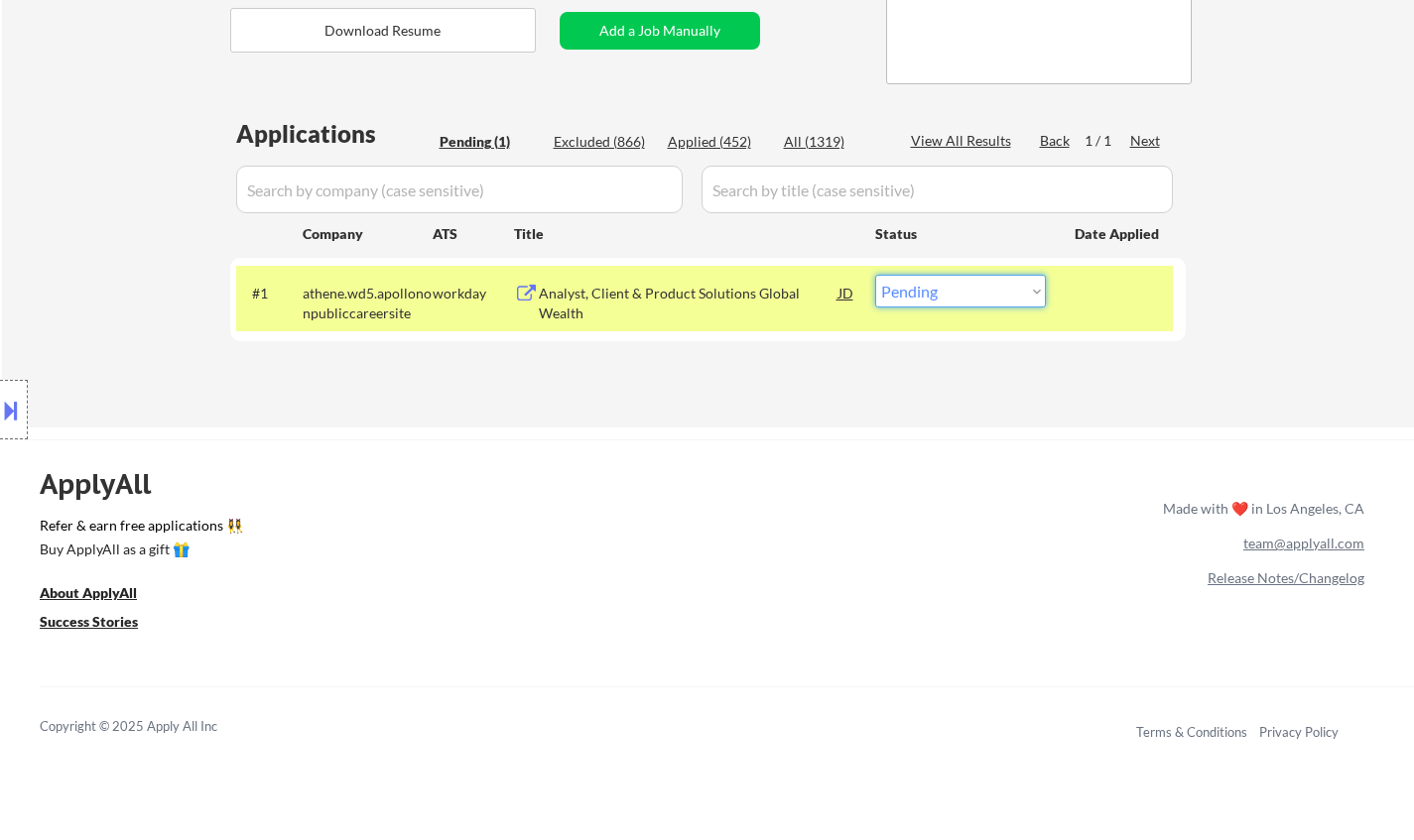 select on ""excluded__salary_"" 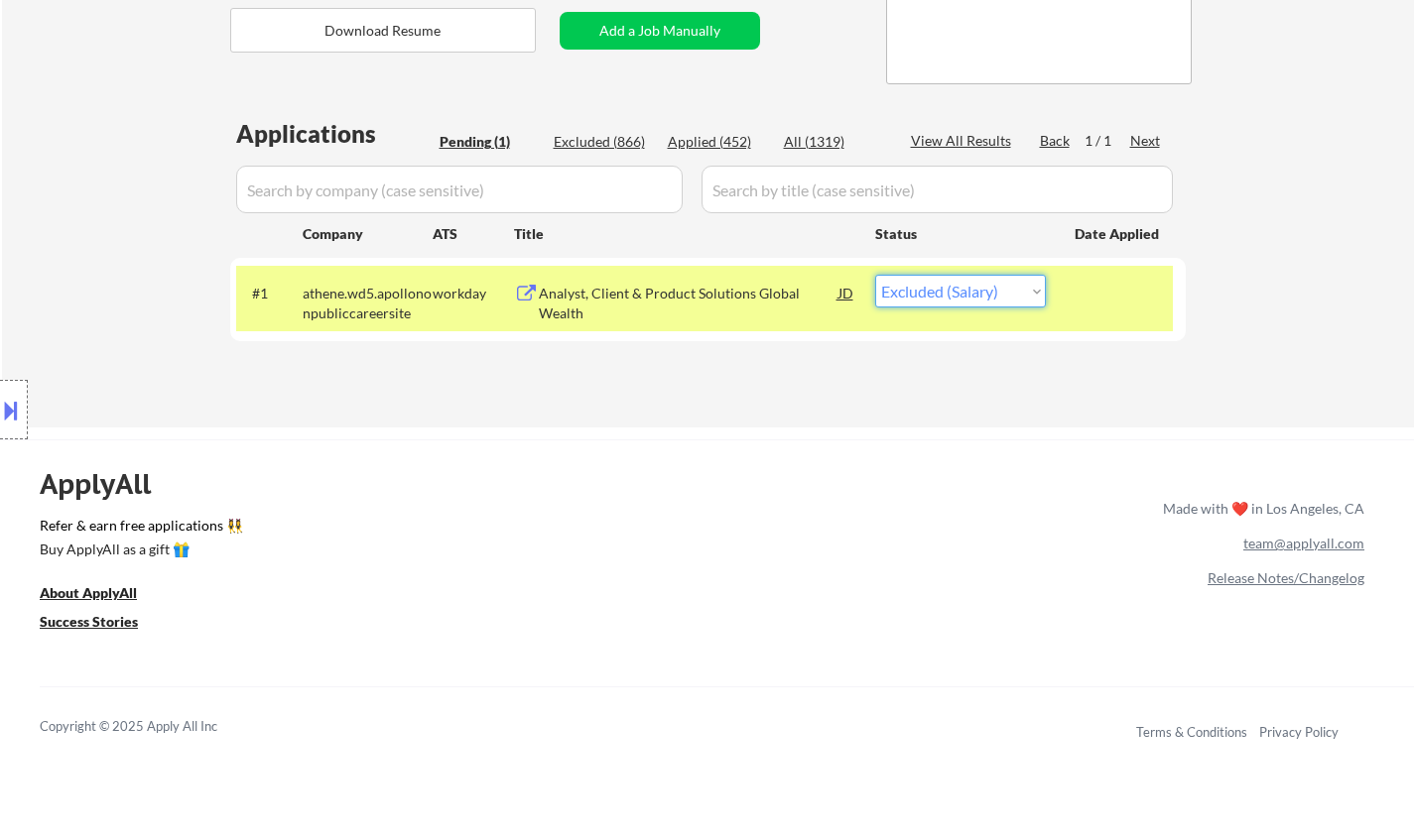 click on "Choose an option... Pending Applied Excluded (Questions) Excluded (Expired) Excluded (Location) Excluded (Bad Match) Excluded (Blocklist) Excluded (Salary) Excluded (Other)" at bounding box center (961, 291) 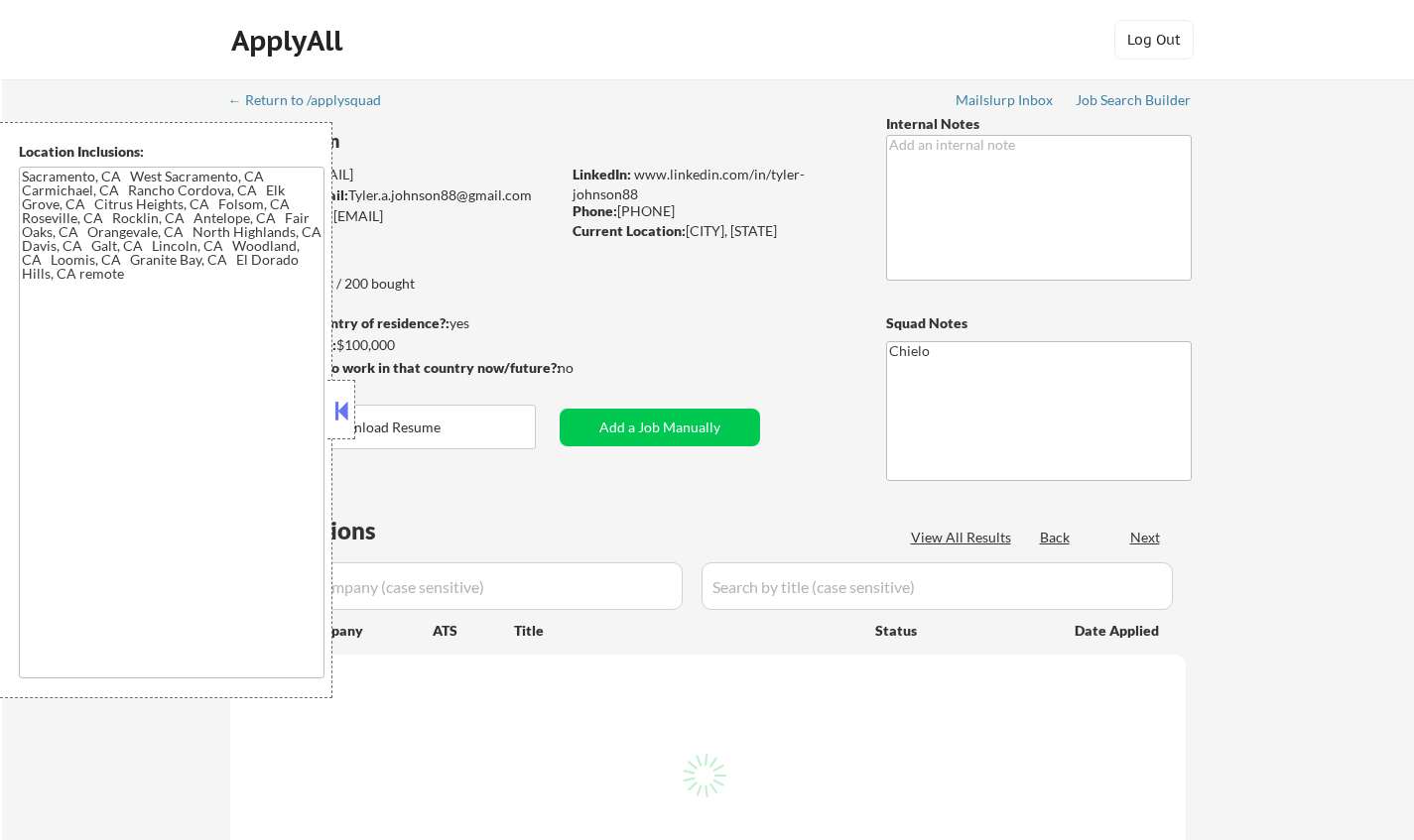 scroll, scrollTop: 0, scrollLeft: 0, axis: both 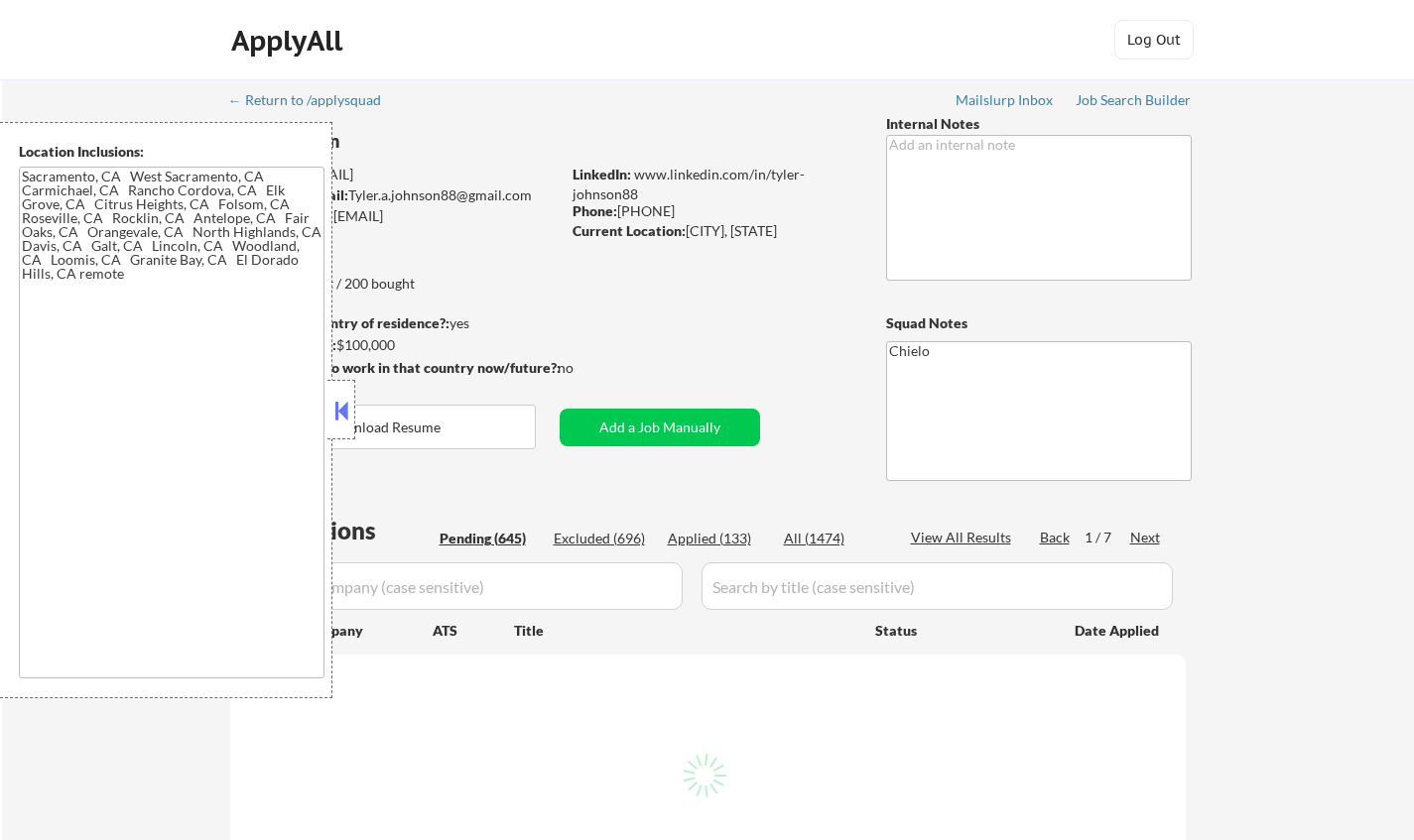 click at bounding box center (341, 411) 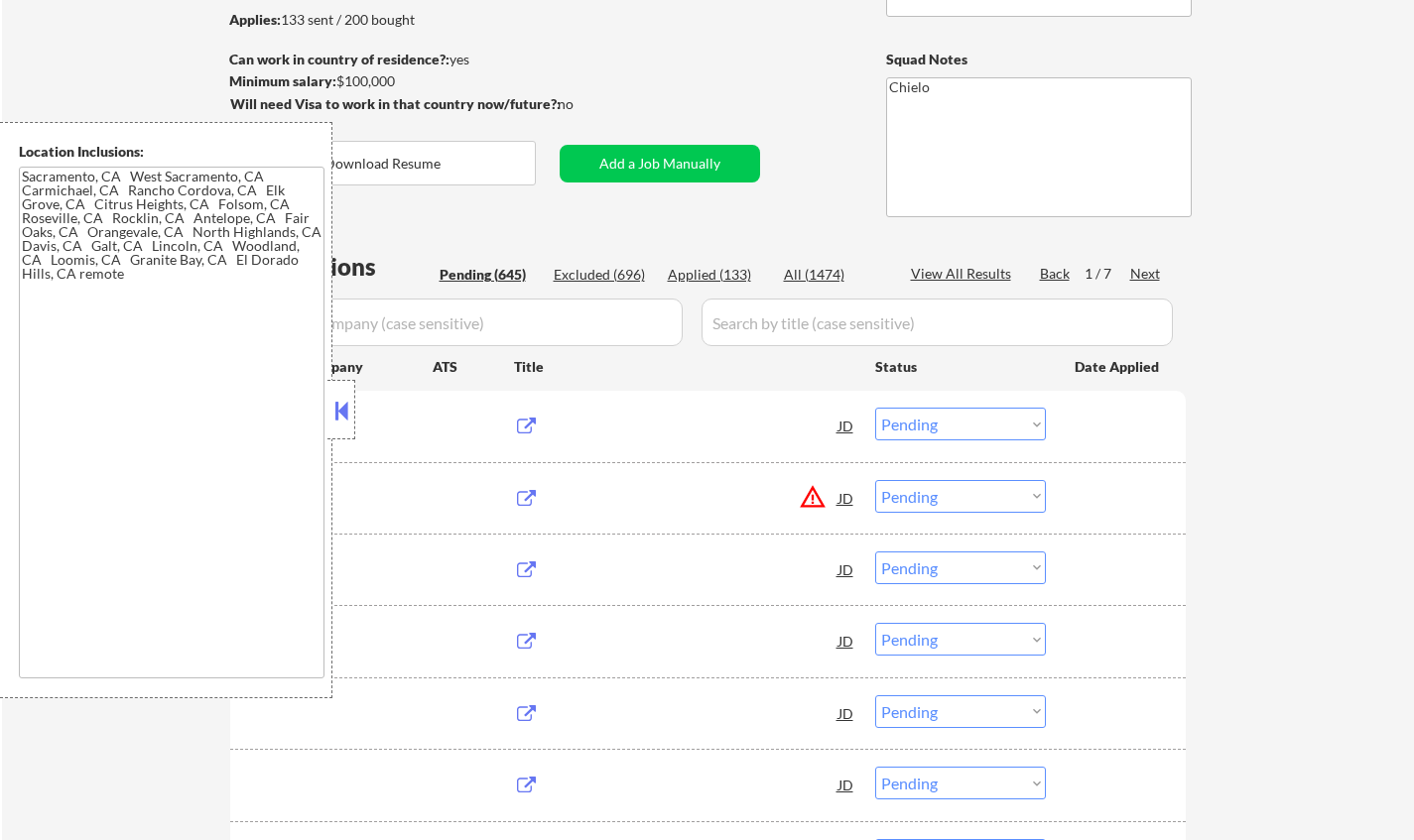 scroll, scrollTop: 397, scrollLeft: 0, axis: vertical 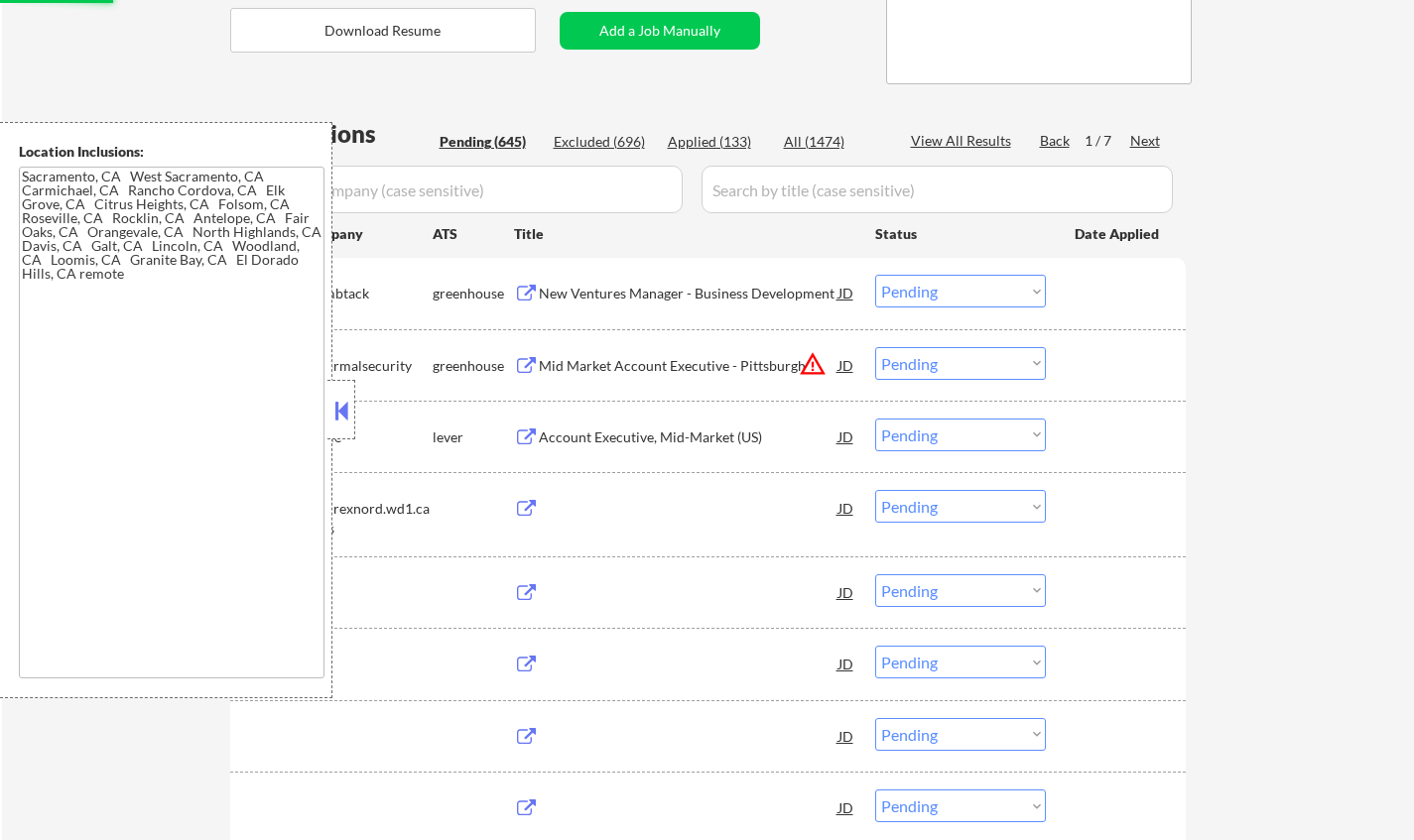click at bounding box center (341, 411) 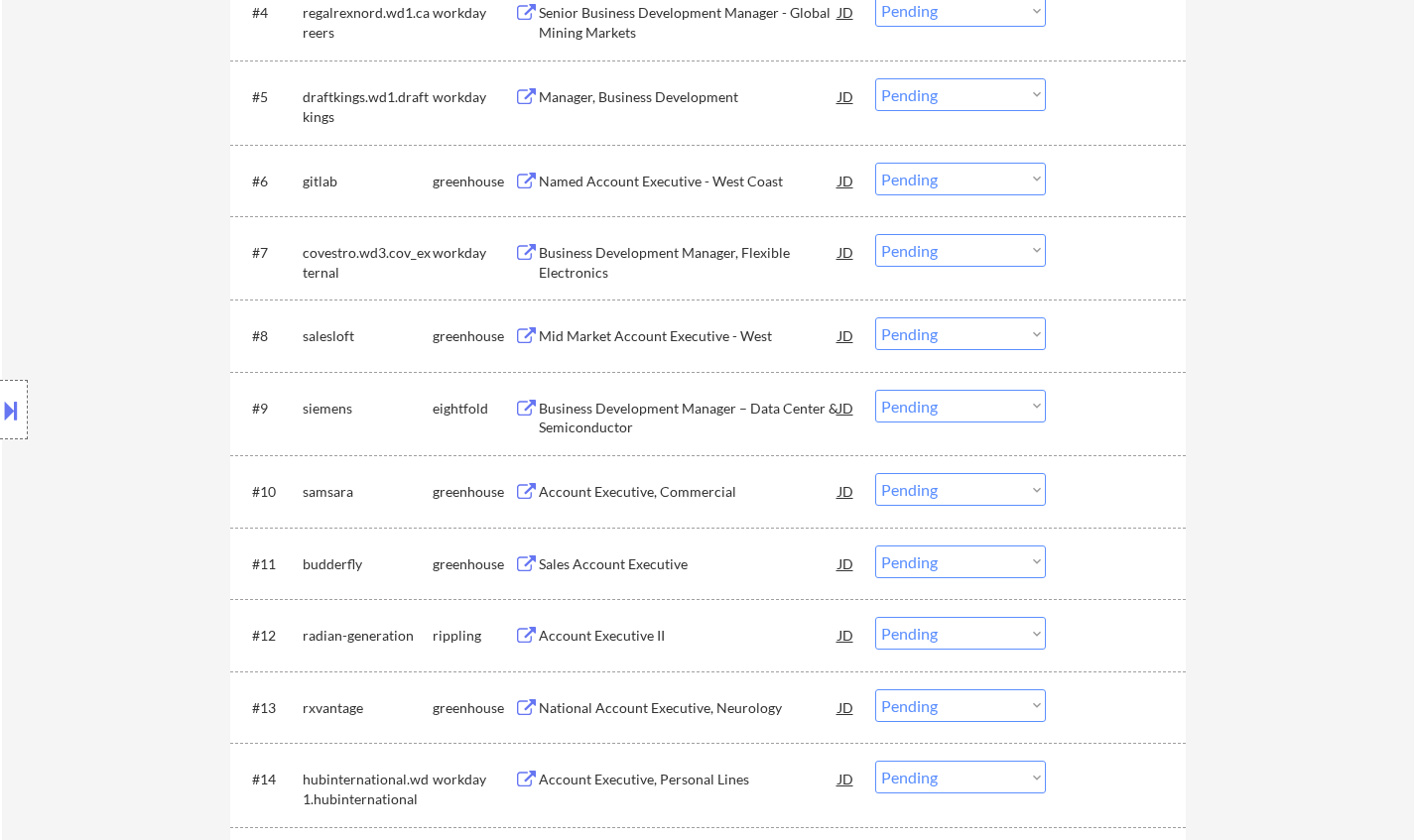 scroll, scrollTop: 992, scrollLeft: 0, axis: vertical 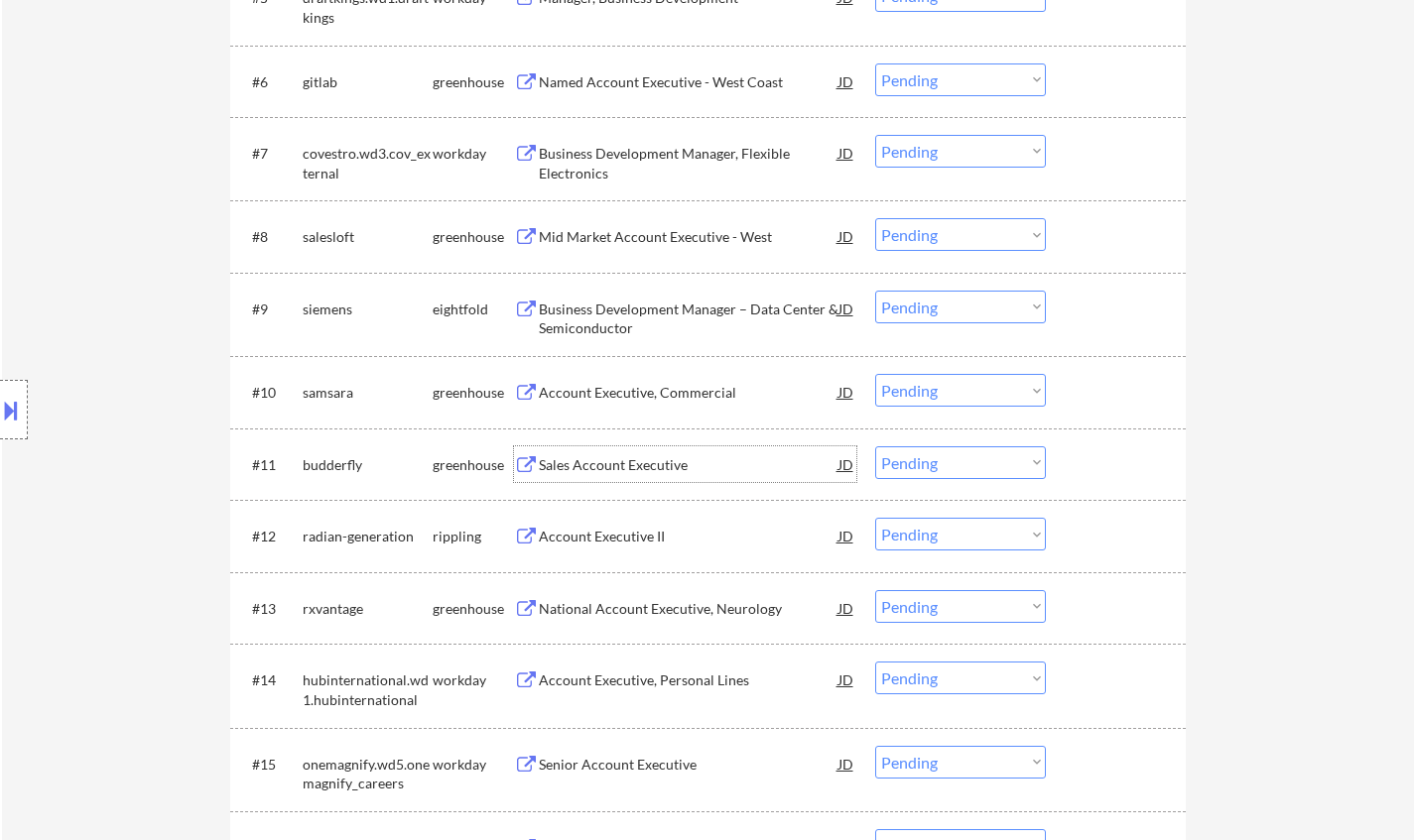 click on "Sales Account Executive" at bounding box center (689, 465) 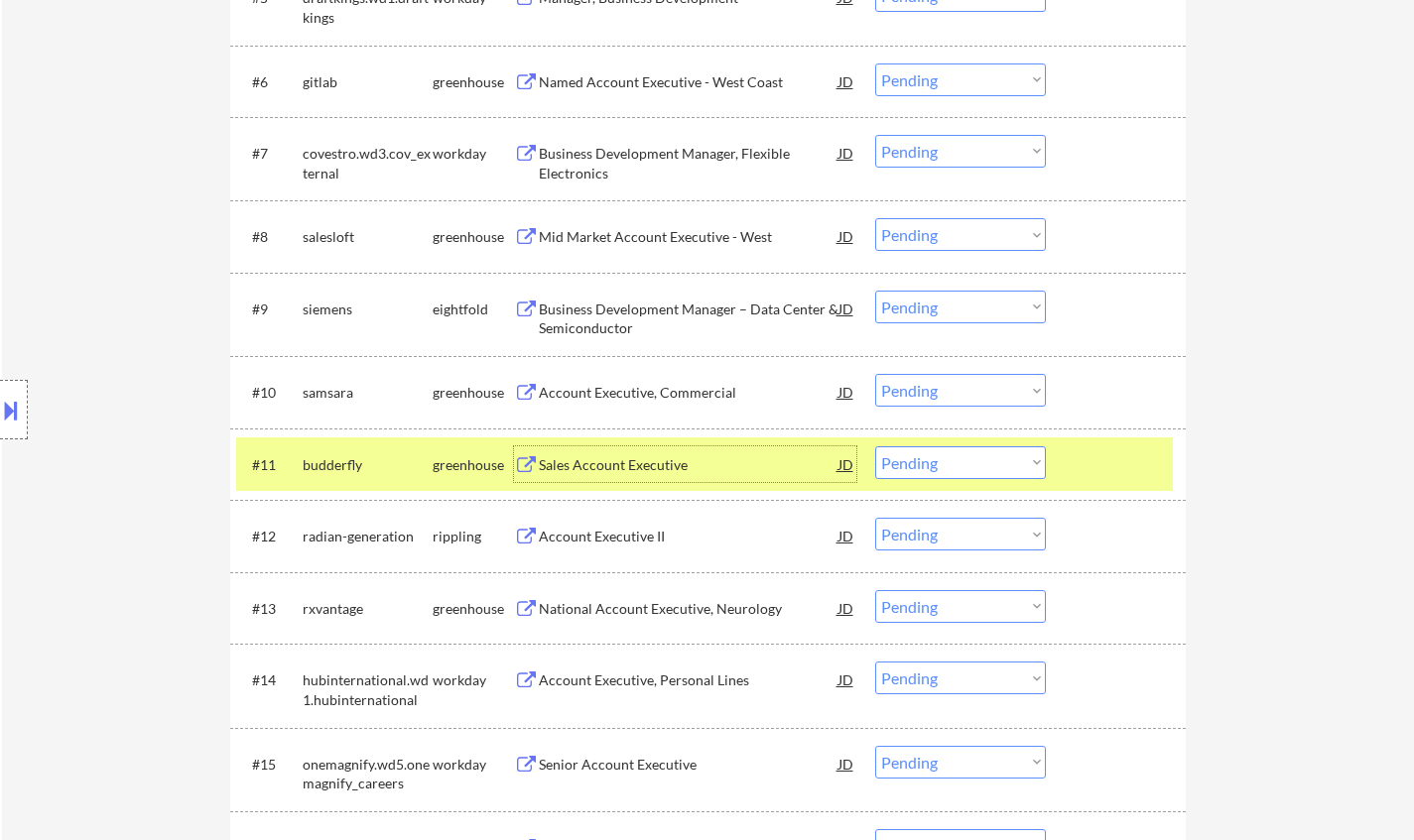 drag, startPoint x: 974, startPoint y: 465, endPoint x: 989, endPoint y: 478, distance: 19.849433 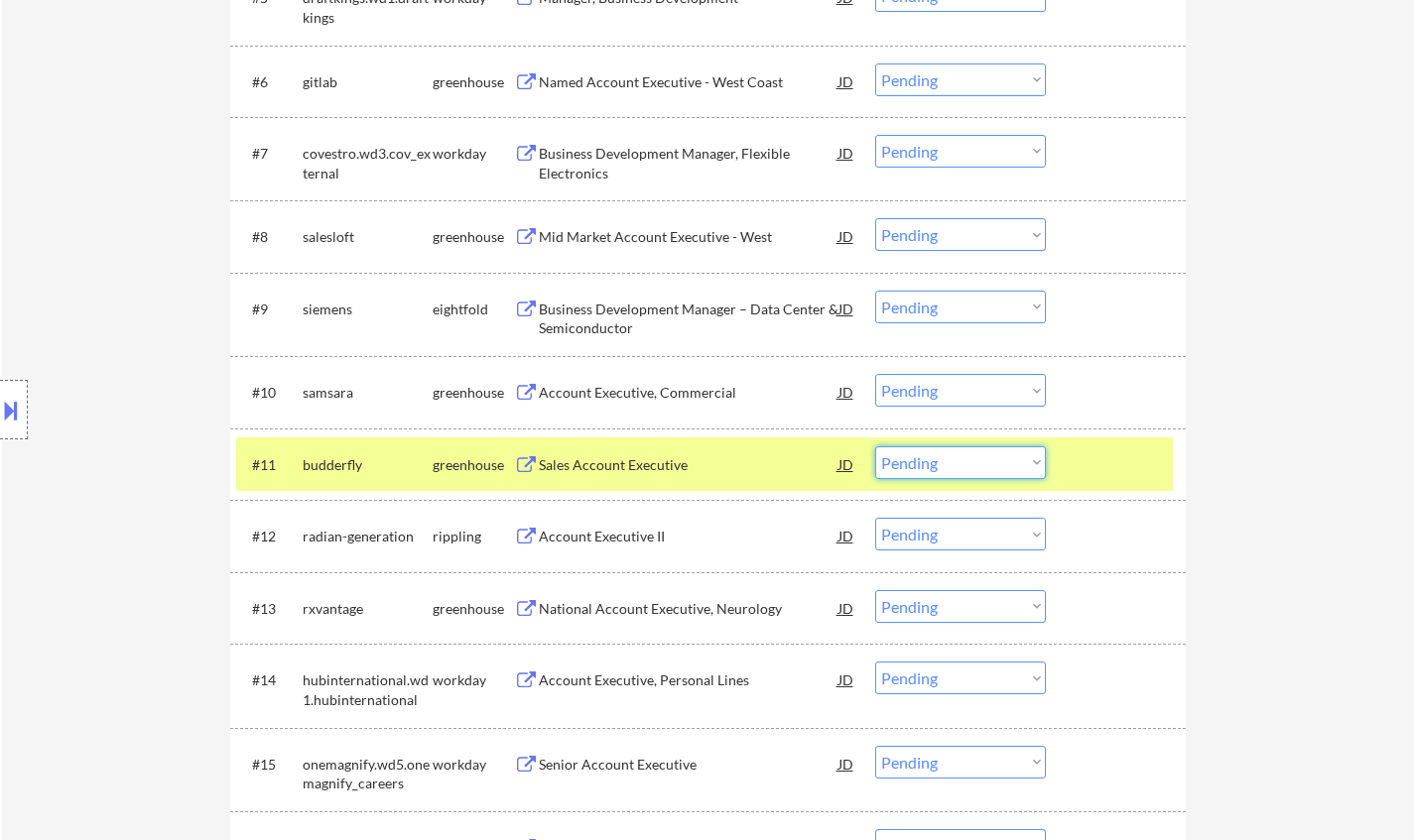 click on "Choose an option... Pending Applied Excluded (Questions) Excluded (Expired) Excluded (Location) Excluded (Bad Match) Excluded (Blocklist) Excluded (Salary) Excluded (Other)" at bounding box center [961, 462] 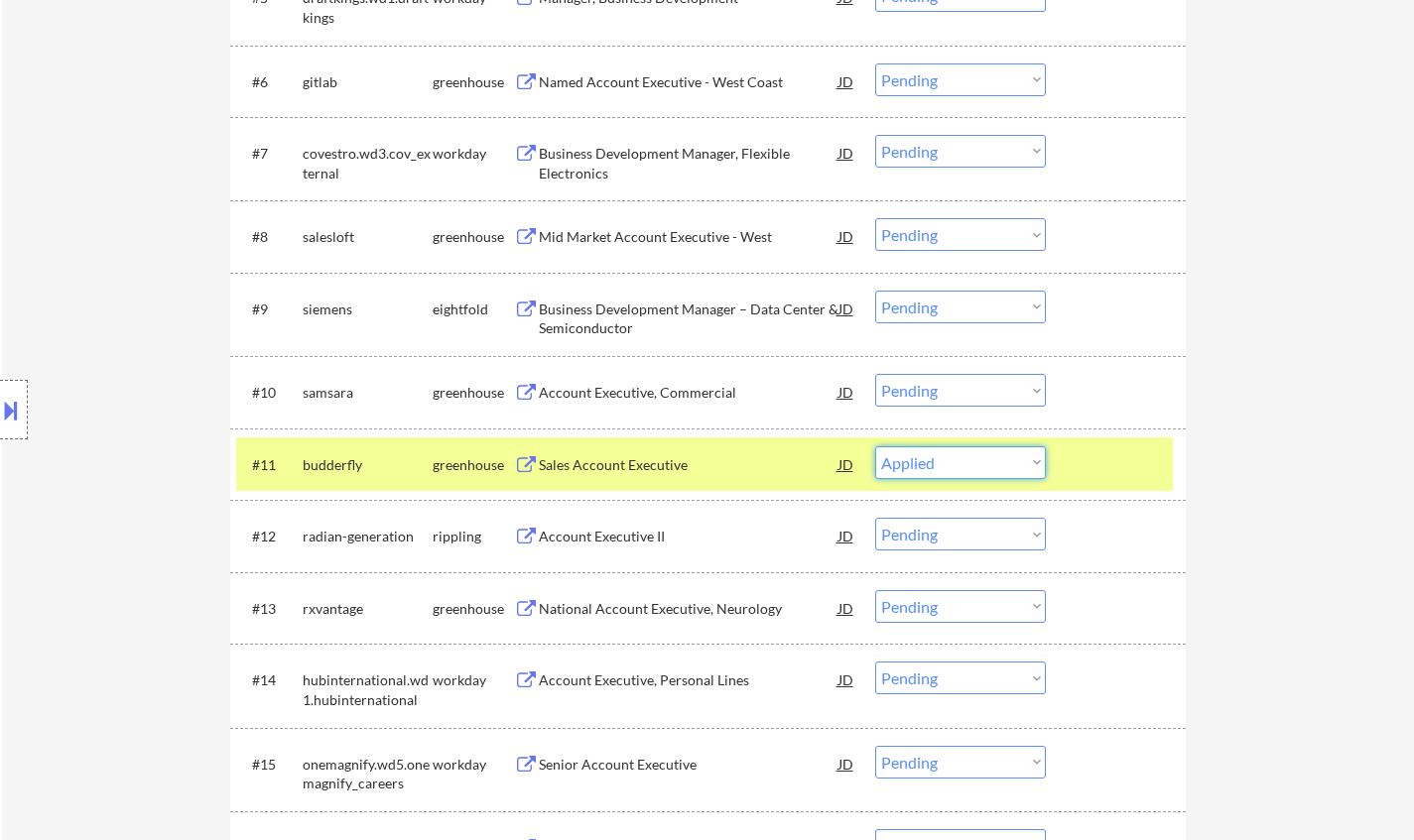 click on "Choose an option... Pending Applied Excluded (Questions) Excluded (Expired) Excluded (Location) Excluded (Bad Match) Excluded (Blocklist) Excluded (Salary) Excluded (Other)" at bounding box center (961, 462) 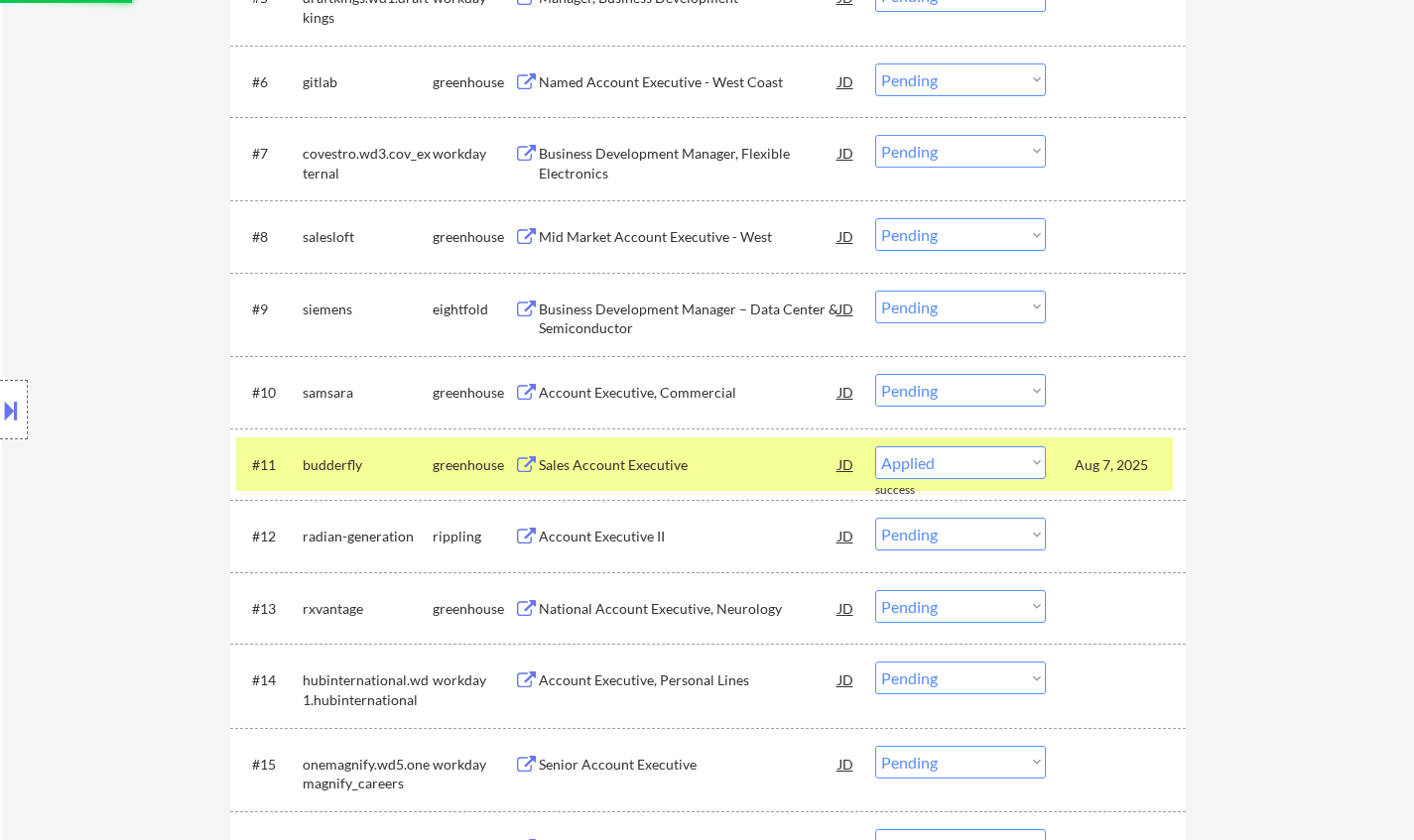 select on ""pending"" 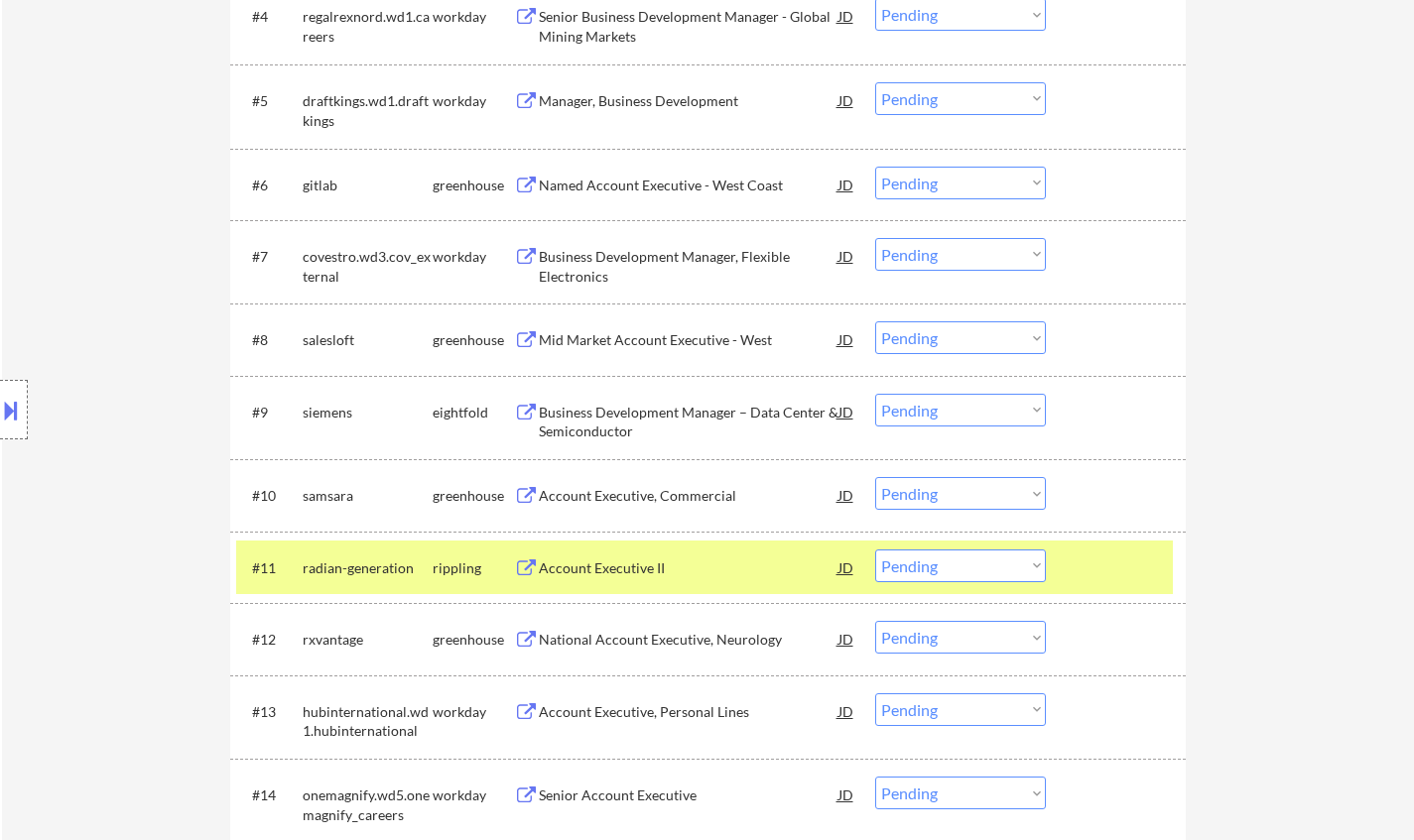 scroll, scrollTop: 694, scrollLeft: 0, axis: vertical 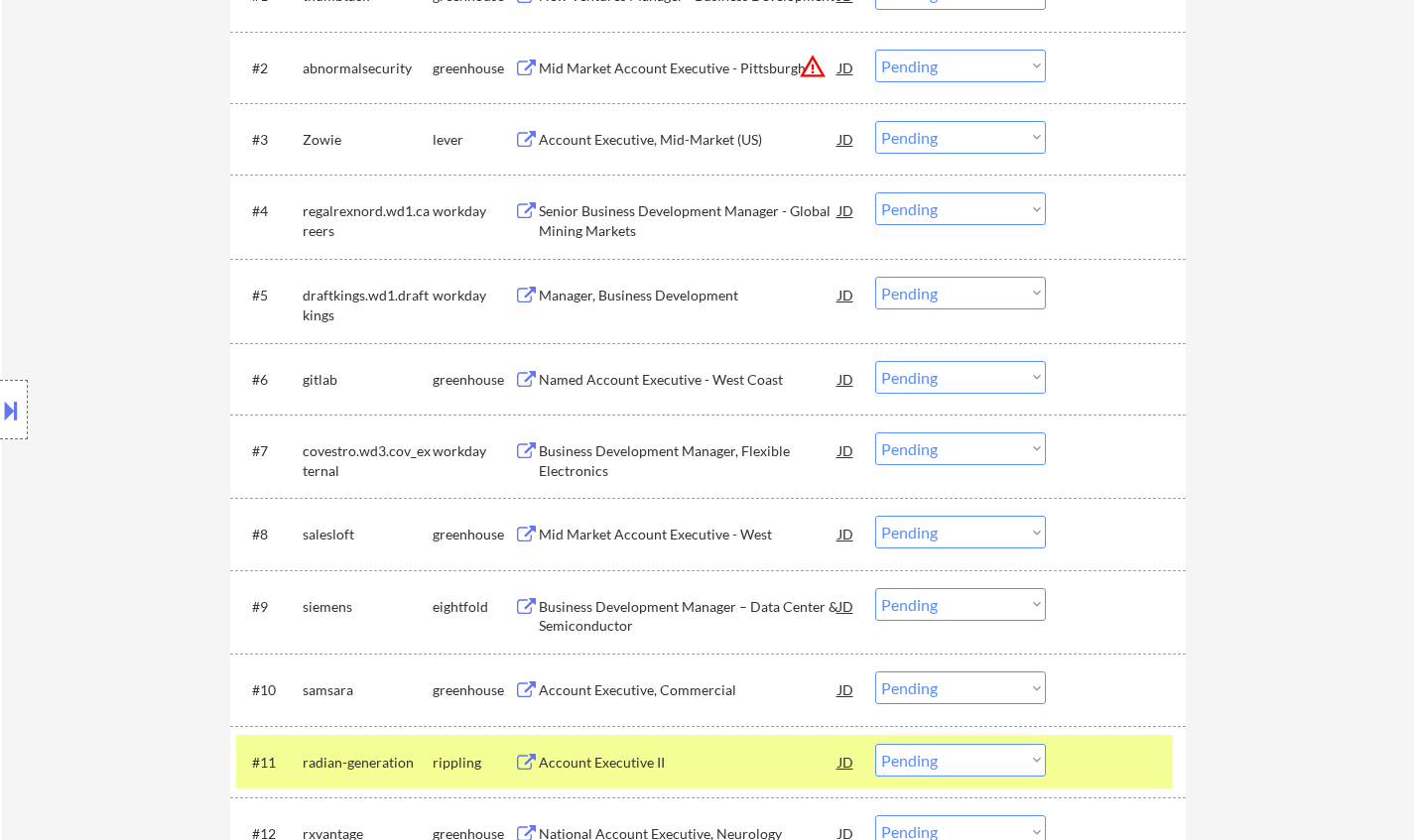 click on "Account Executive, Mid-Market (US)" at bounding box center (689, 140) 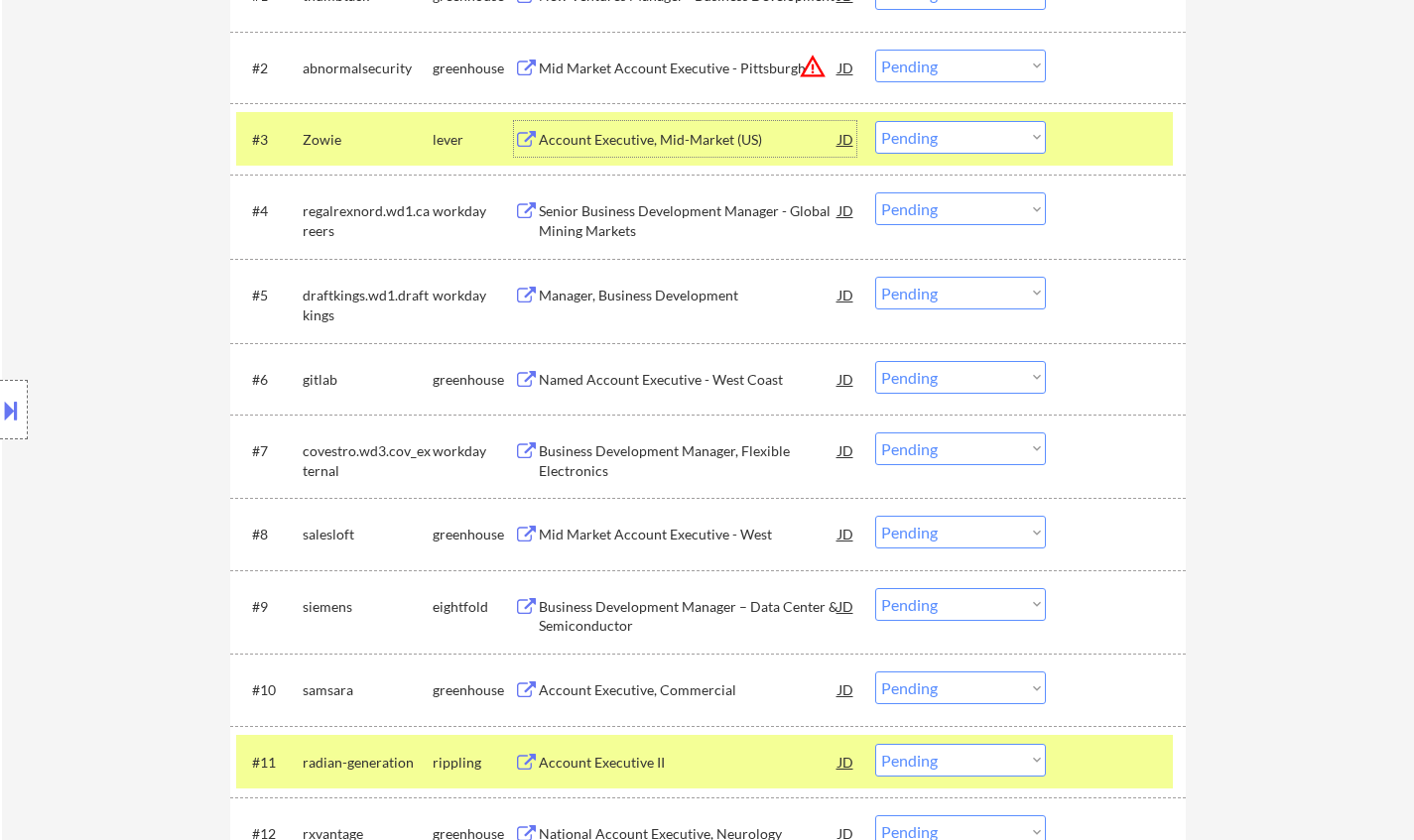click on "Choose an option... Pending Applied Excluded (Questions) Excluded (Expired) Excluded (Location) Excluded (Bad Match) Excluded (Blocklist) Excluded (Salary) Excluded (Other)" at bounding box center [961, 137] 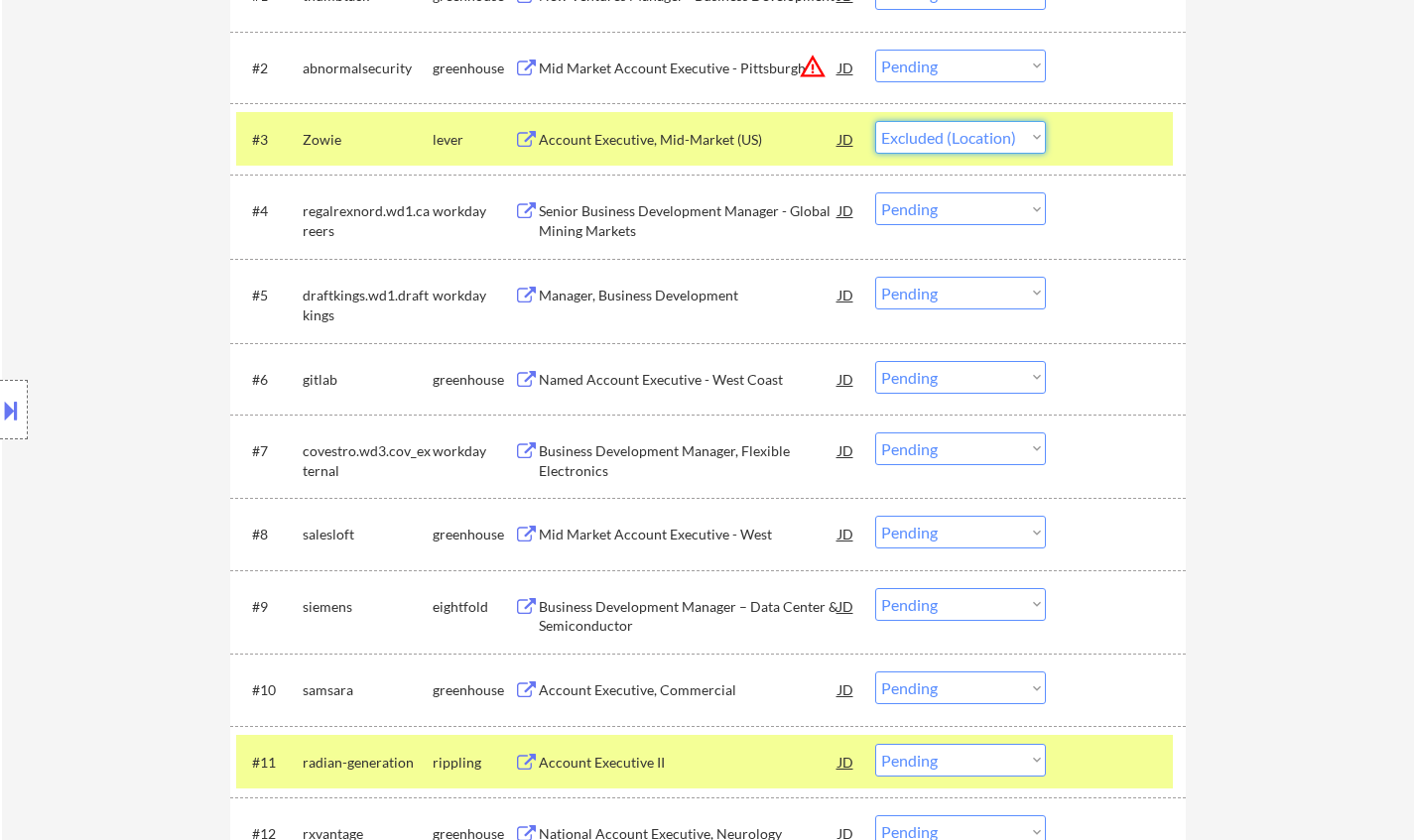 click on "Choose an option... Pending Applied Excluded (Questions) Excluded (Expired) Excluded (Location) Excluded (Bad Match) Excluded (Blocklist) Excluded (Salary) Excluded (Other)" at bounding box center (961, 137) 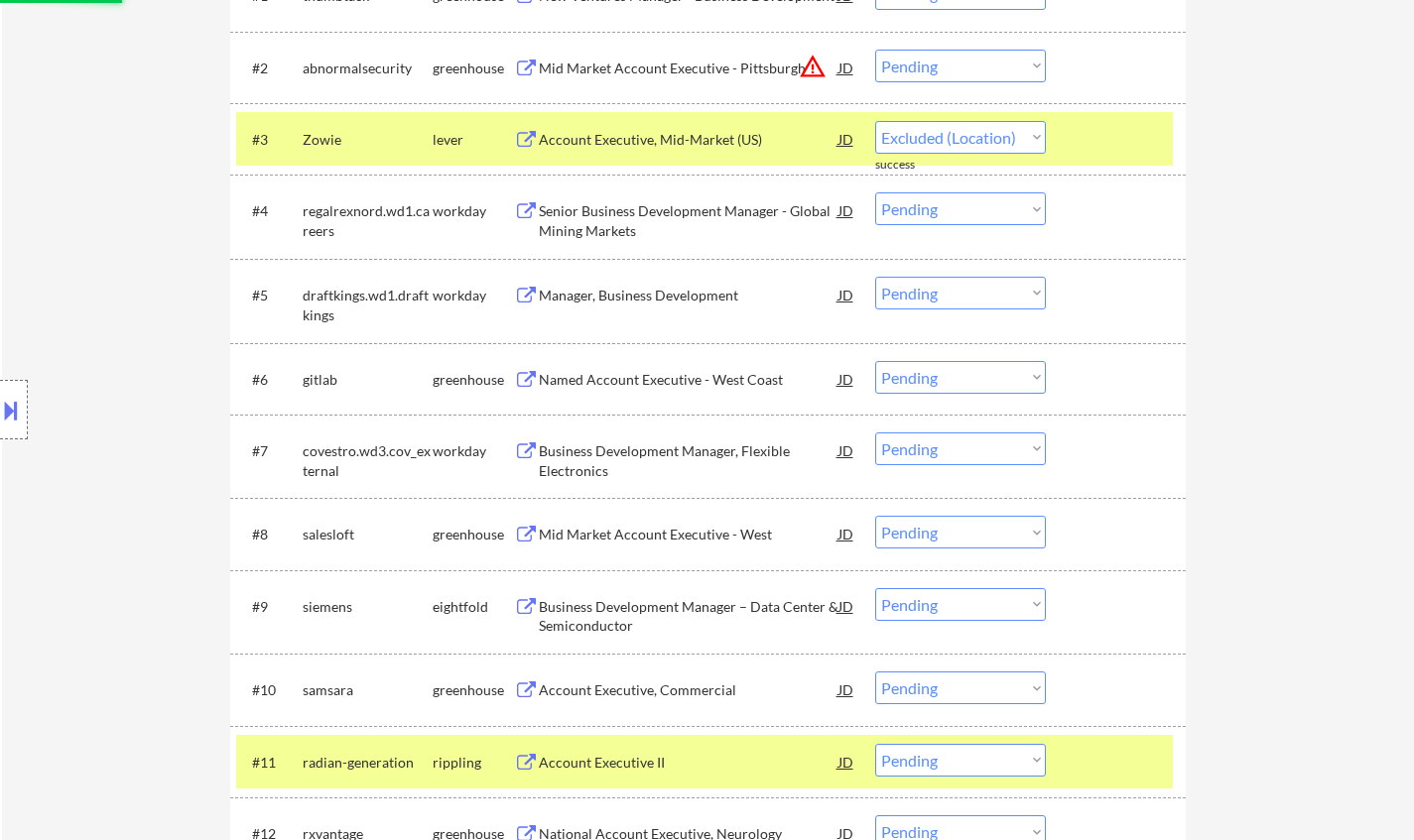 select on ""pending"" 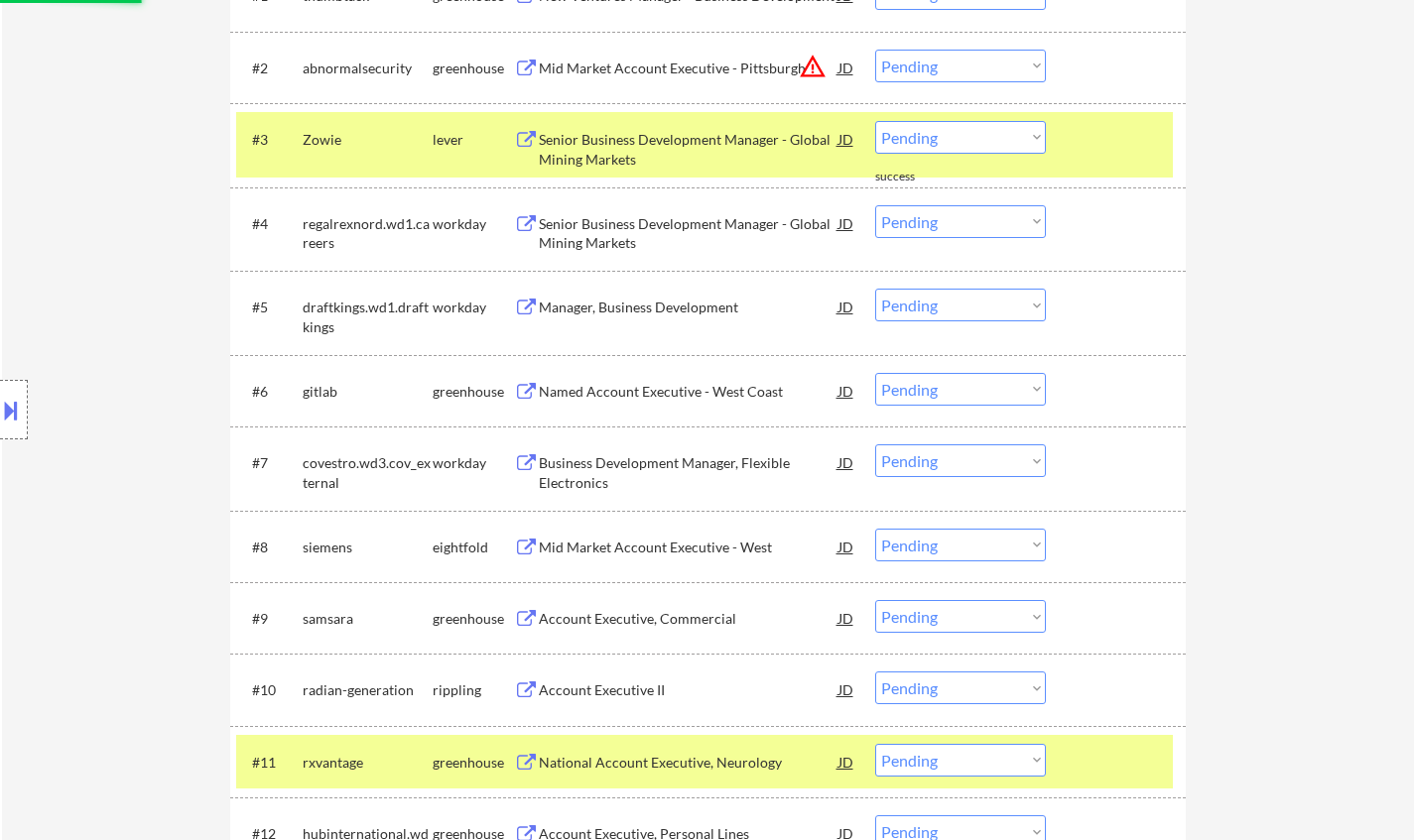 scroll, scrollTop: 397, scrollLeft: 0, axis: vertical 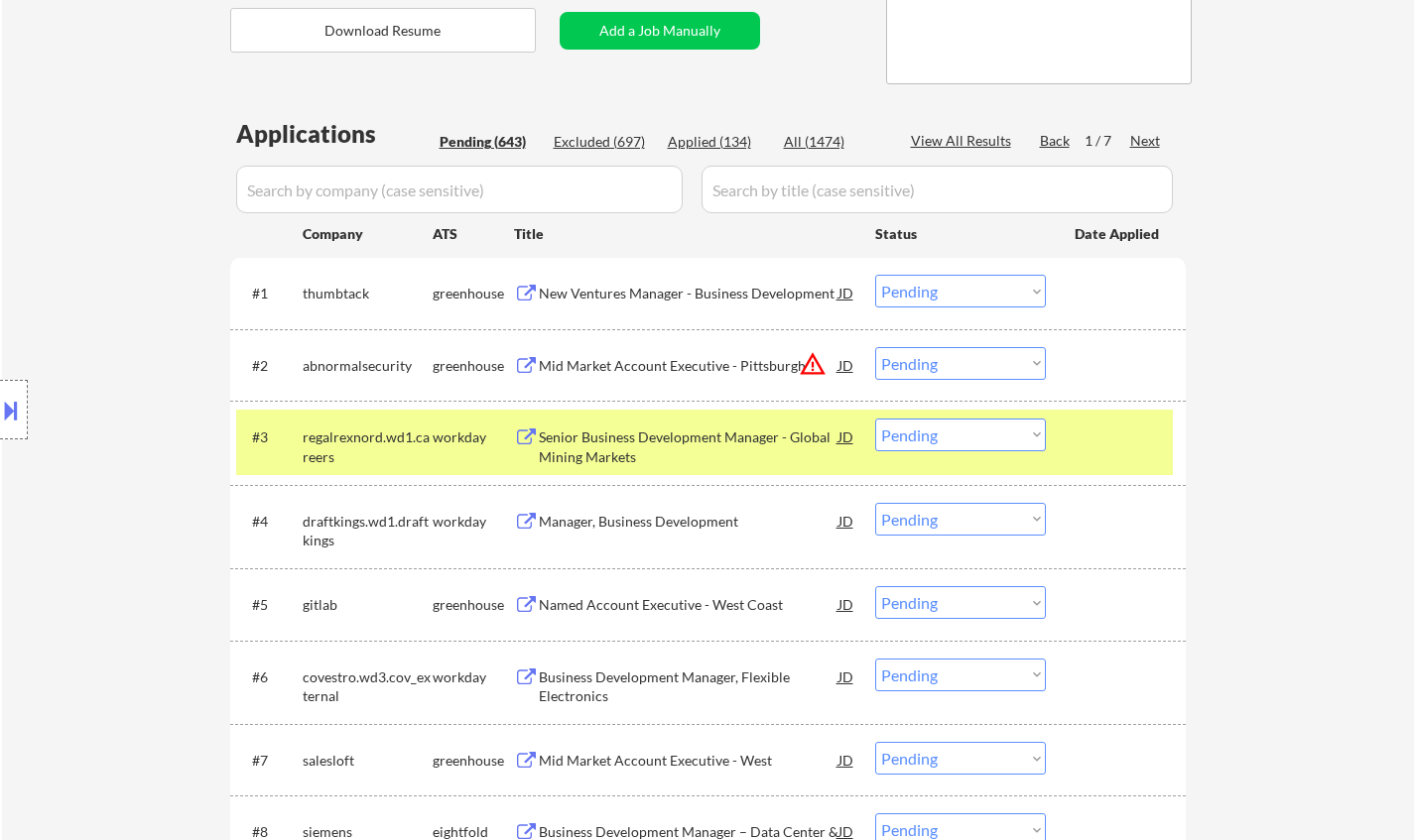 click on "New Ventures Manager - Business Development" at bounding box center [689, 294] 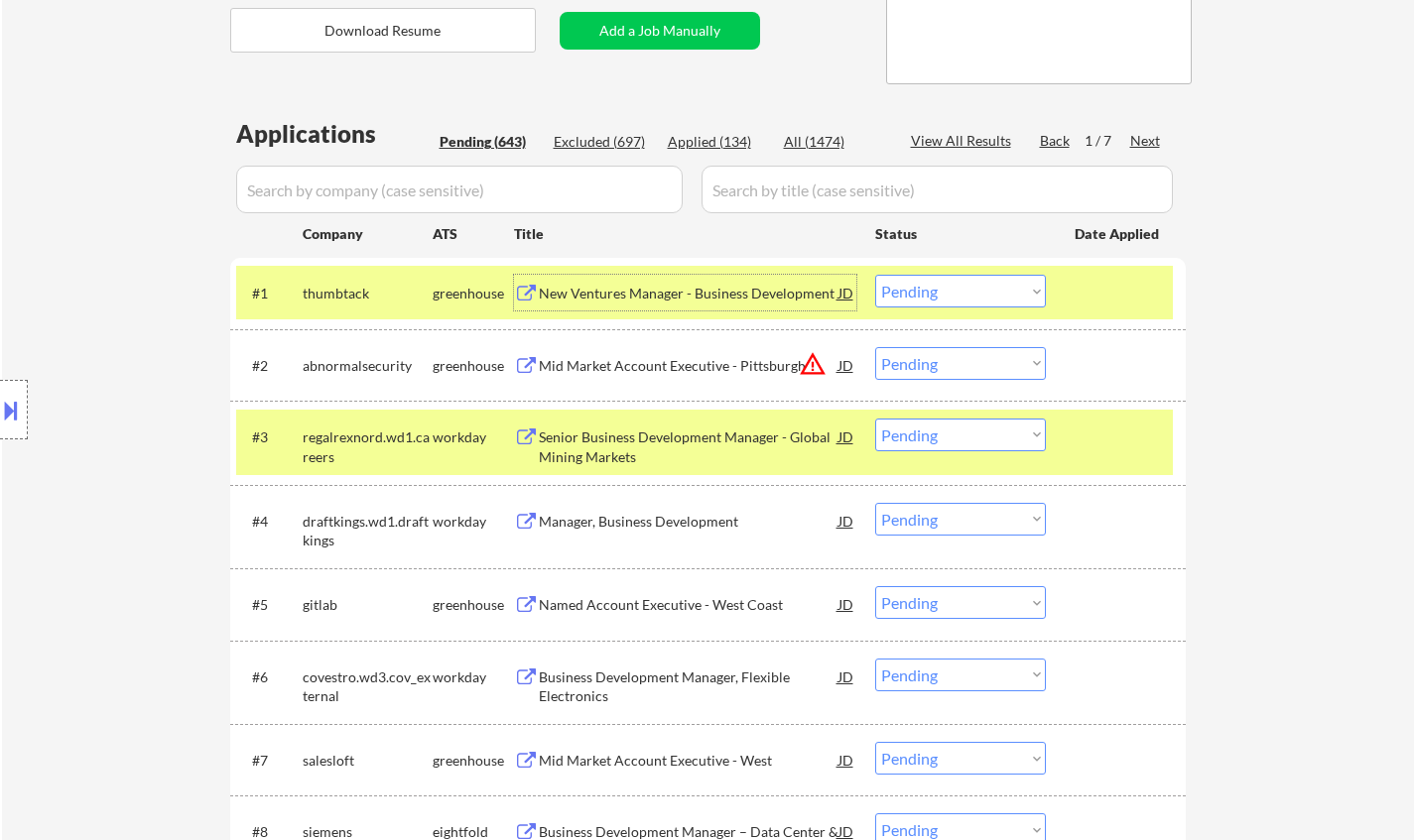 click on "Choose an option... Pending Applied Excluded (Questions) Excluded (Expired) Excluded (Location) Excluded (Bad Match) Excluded (Blocklist) Excluded (Salary) Excluded (Other)" at bounding box center [961, 291] 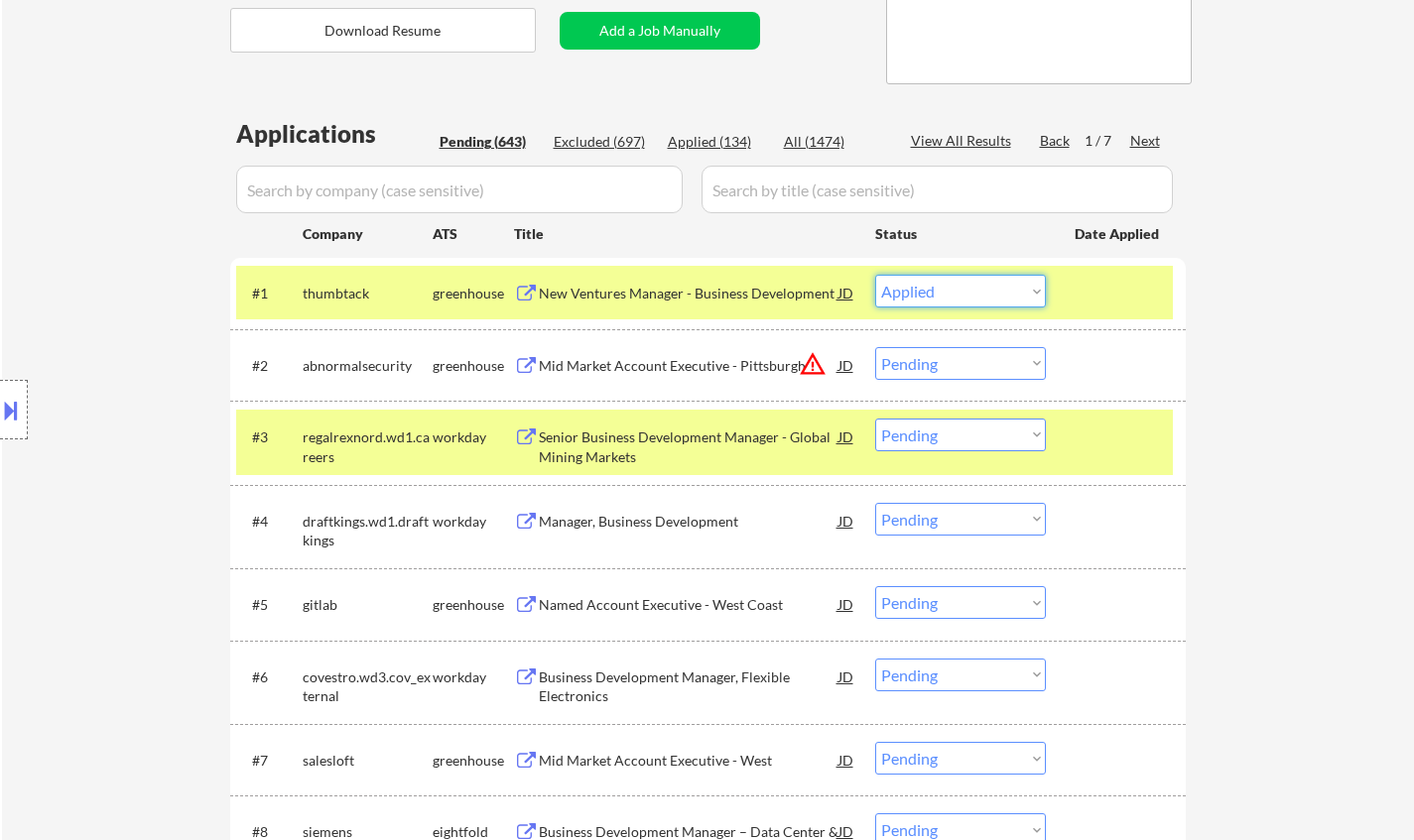 click on "Choose an option... Pending Applied Excluded (Questions) Excluded (Expired) Excluded (Location) Excluded (Bad Match) Excluded (Blocklist) Excluded (Salary) Excluded (Other)" at bounding box center [961, 291] 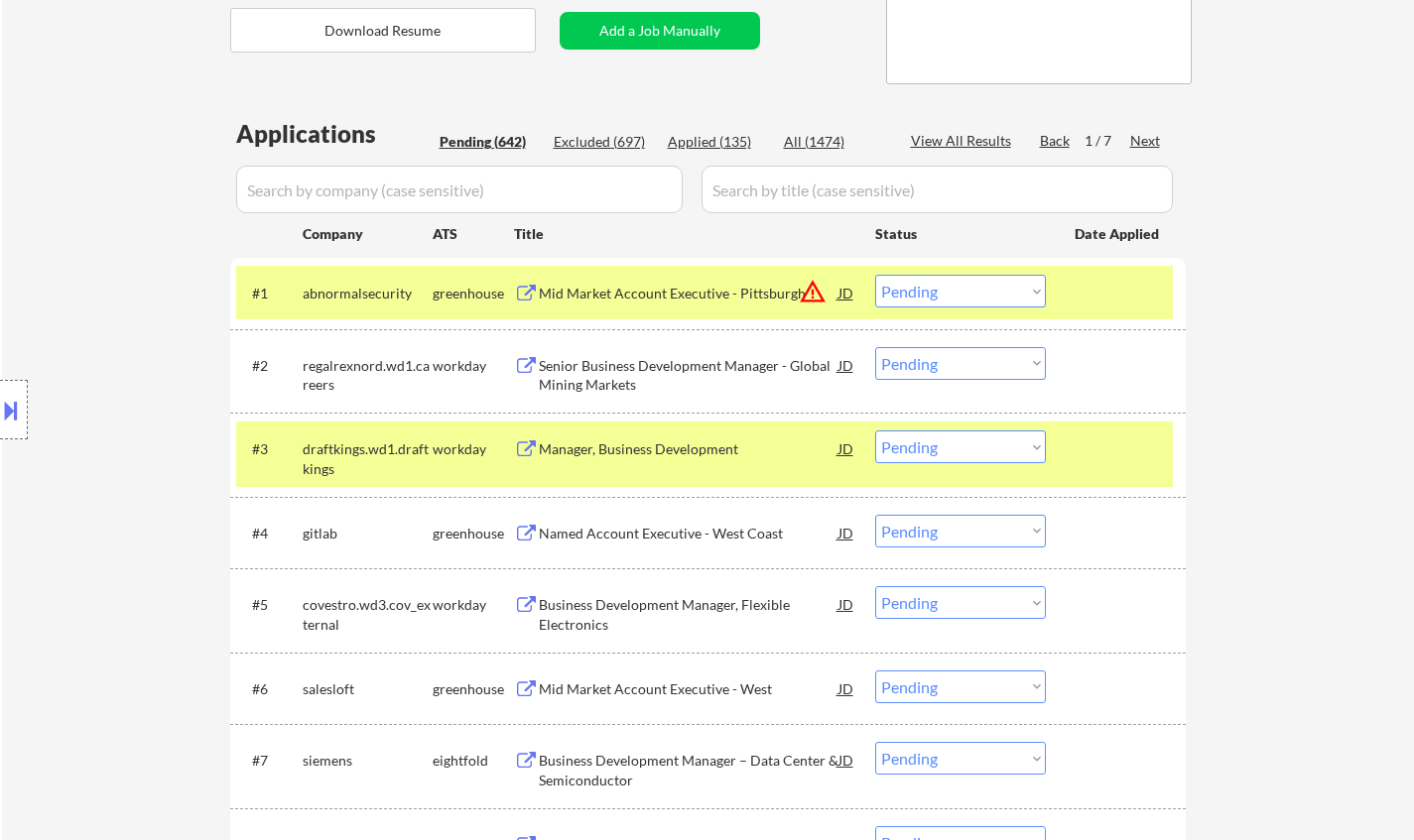 click on "JD" at bounding box center (846, 293) 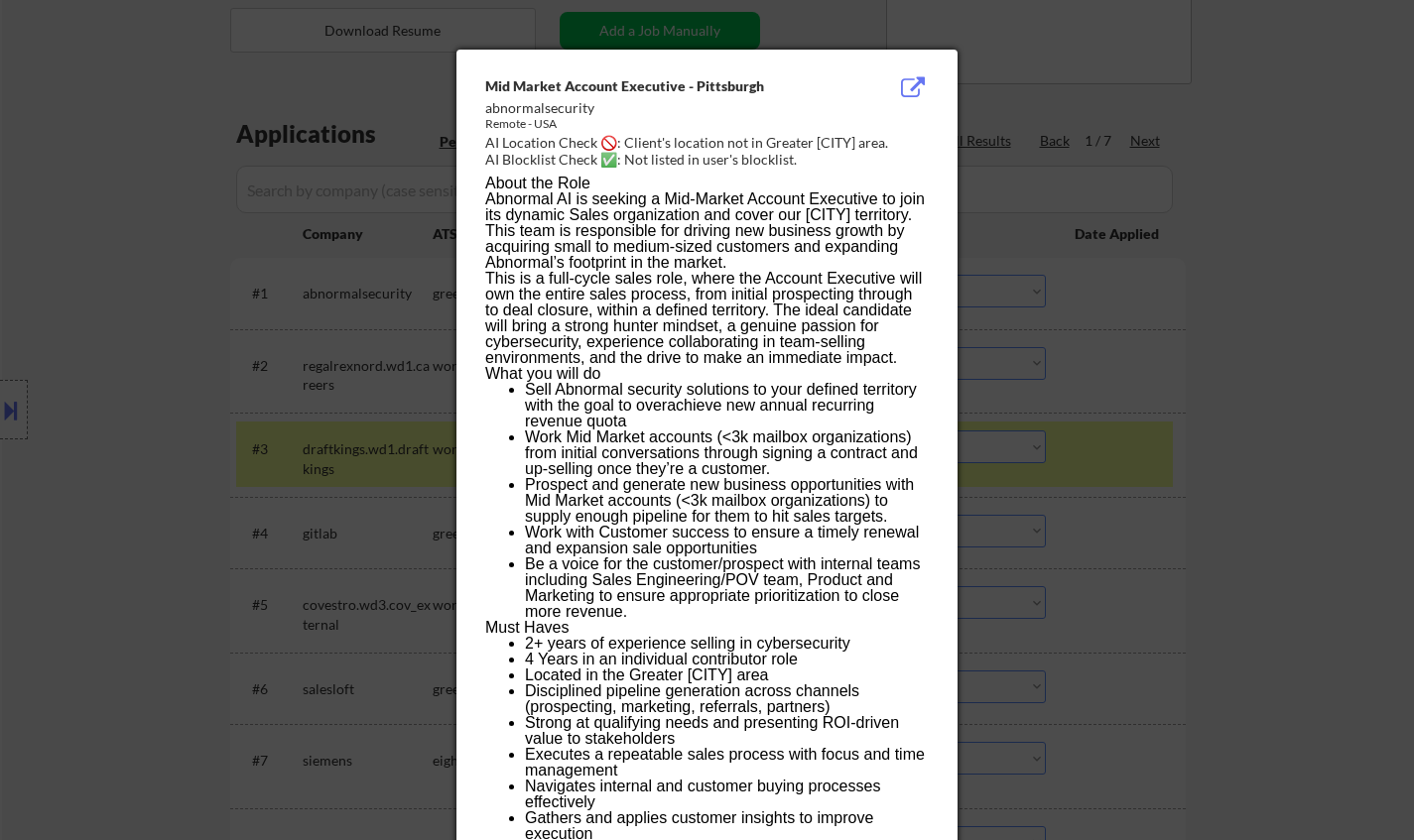 click at bounding box center [707, 420] 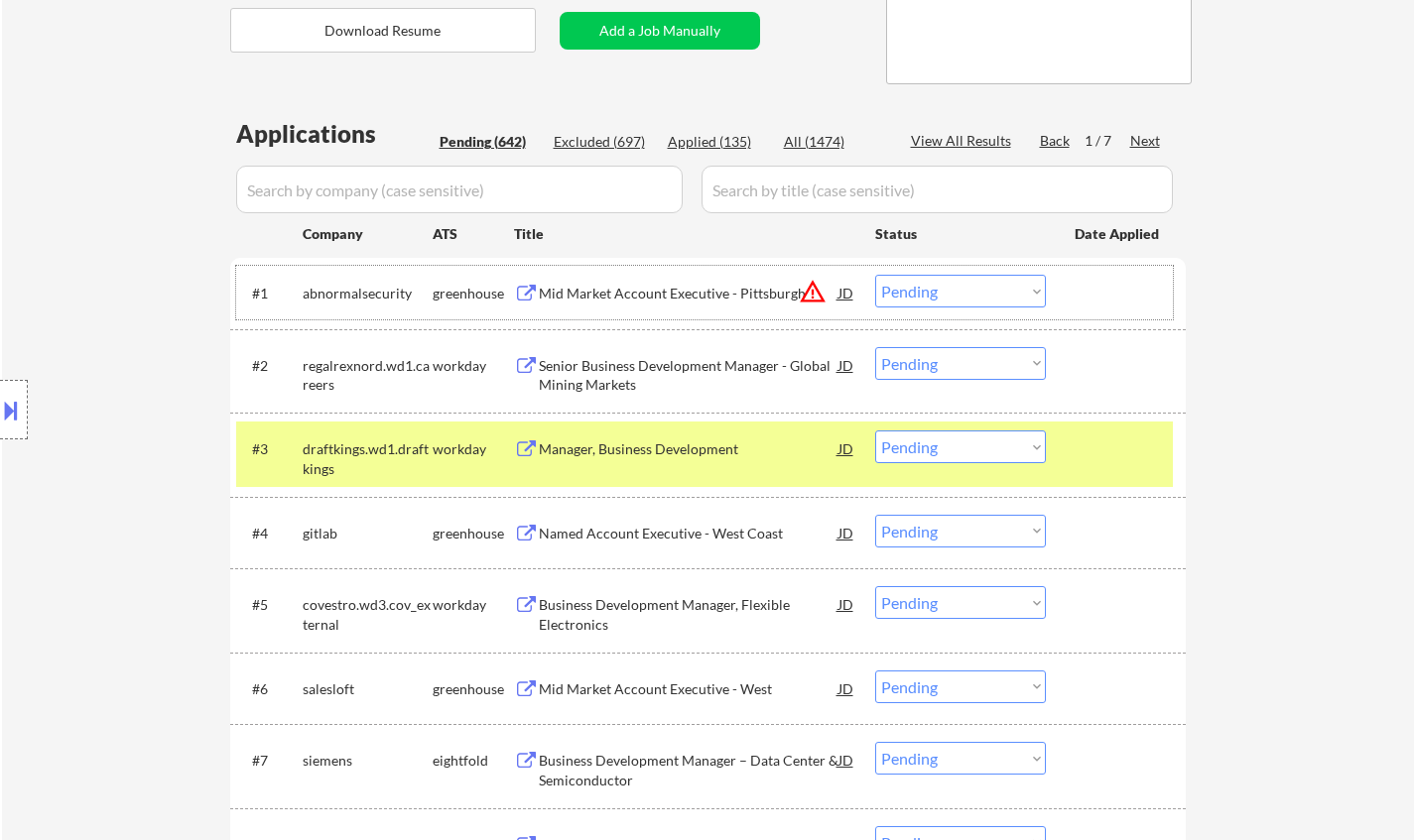 click on "#1 abnormalsecurity greenhouse Mid Market Account Executive - Pittsburgh  JD warning_amber Choose an option... Pending Applied Excluded (Questions) Excluded (Expired) Excluded (Location) Excluded (Bad Match) Excluded (Blocklist) Excluded (Salary) Excluded (Other)" at bounding box center (705, 293) 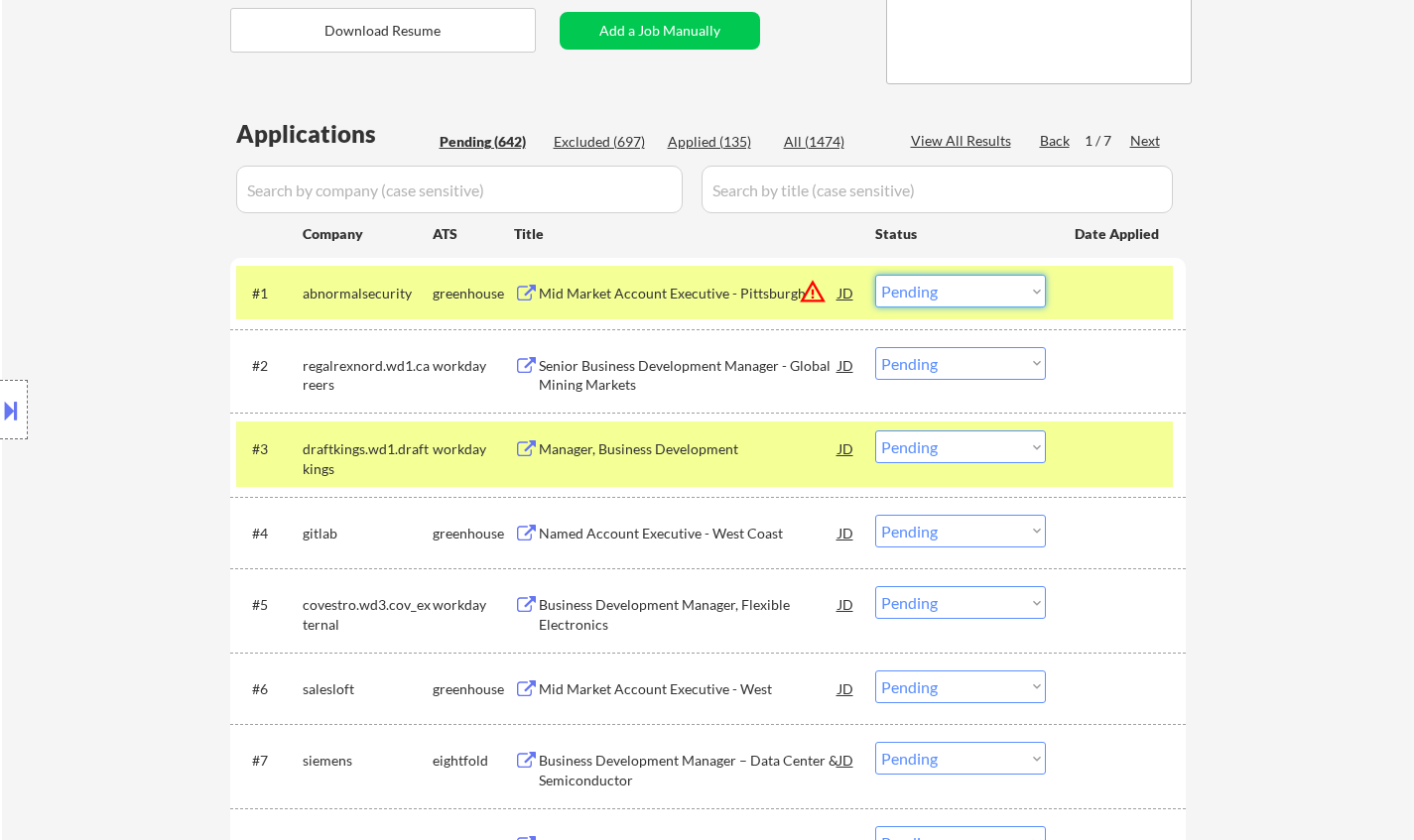 click on "Choose an option... Pending Applied Excluded (Questions) Excluded (Expired) Excluded (Location) Excluded (Bad Match) Excluded (Blocklist) Excluded (Salary) Excluded (Other)" at bounding box center (961, 291) 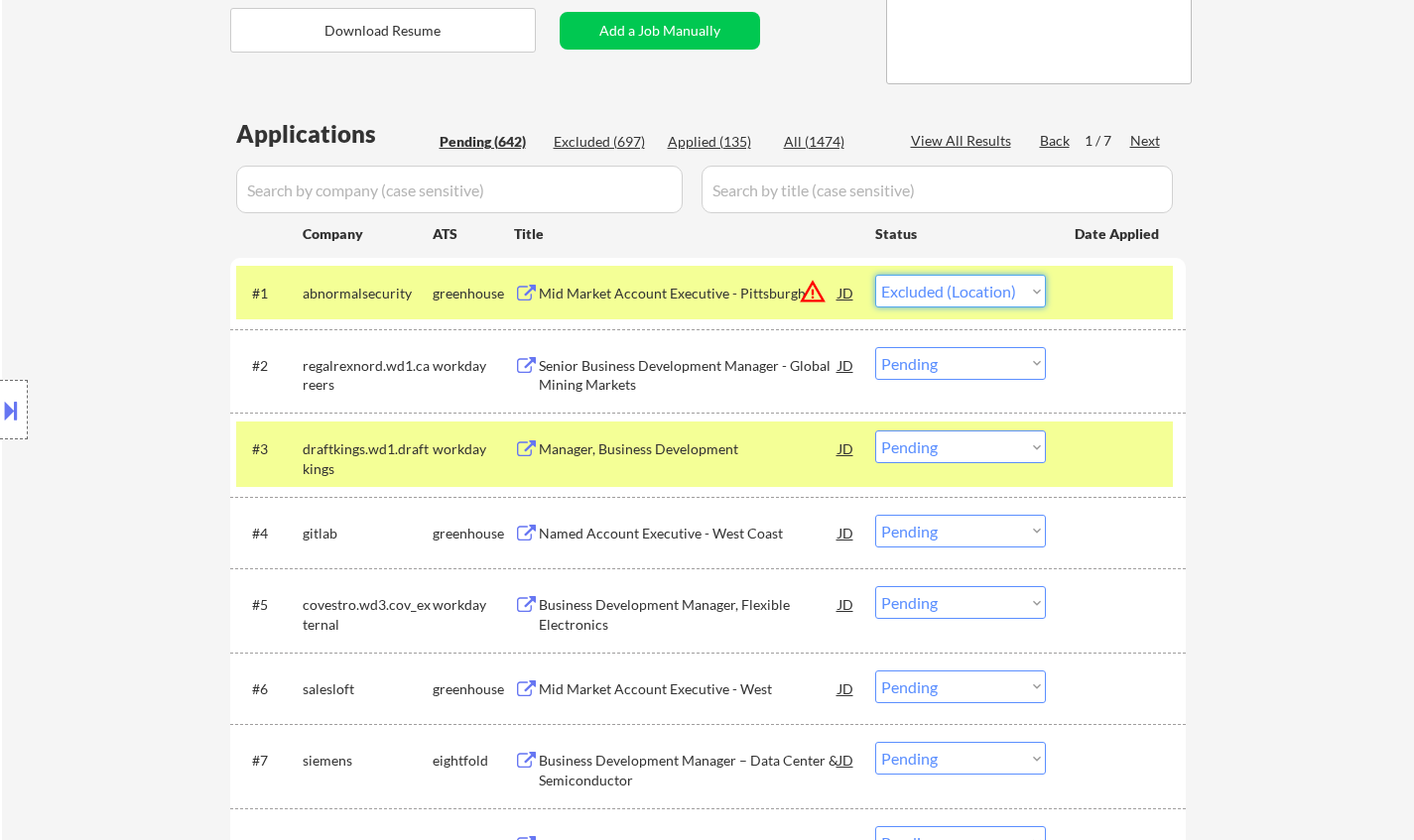 click on "Choose an option... Pending Applied Excluded (Questions) Excluded (Expired) Excluded (Location) Excluded (Bad Match) Excluded (Blocklist) Excluded (Salary) Excluded (Other)" at bounding box center [961, 291] 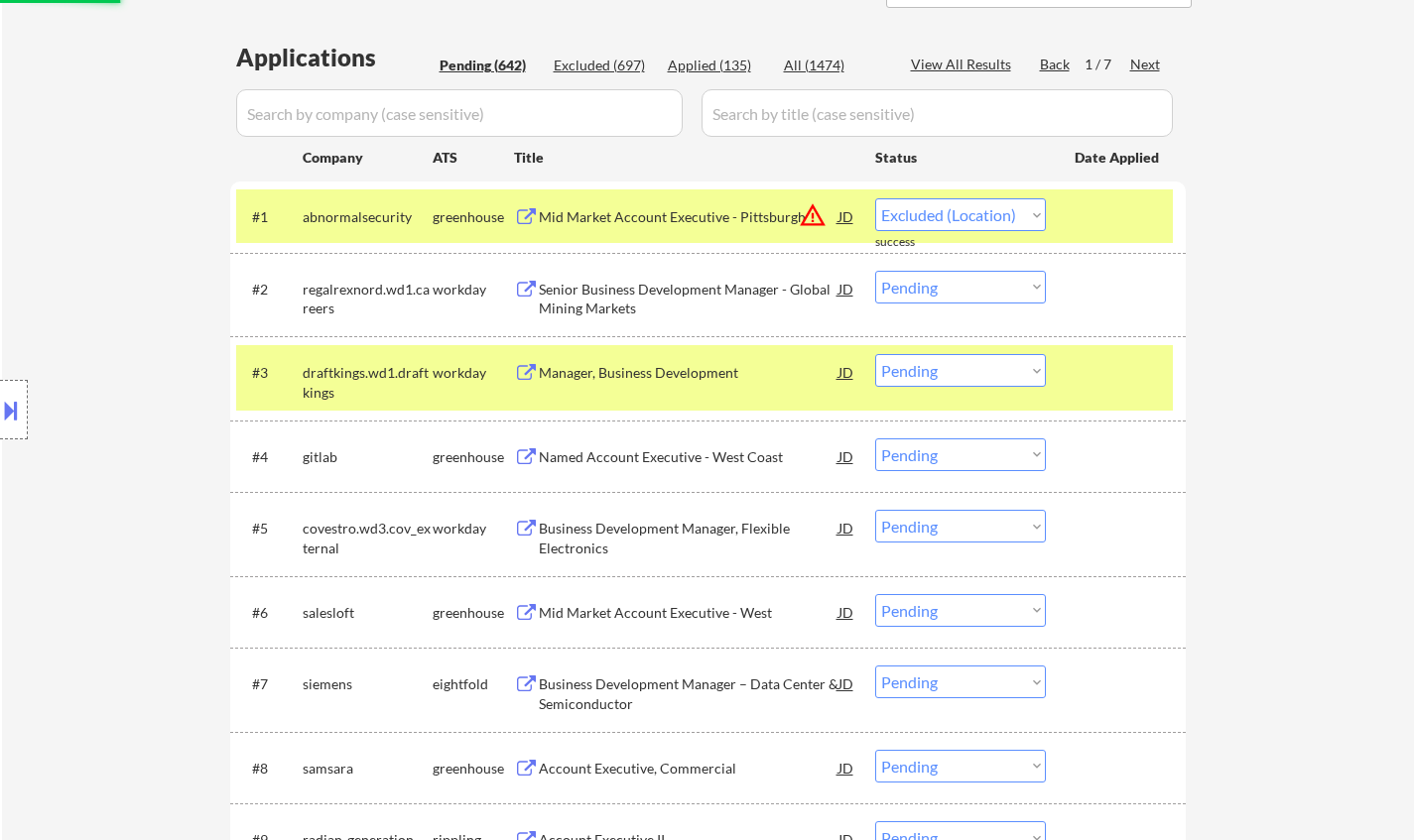 scroll, scrollTop: 496, scrollLeft: 0, axis: vertical 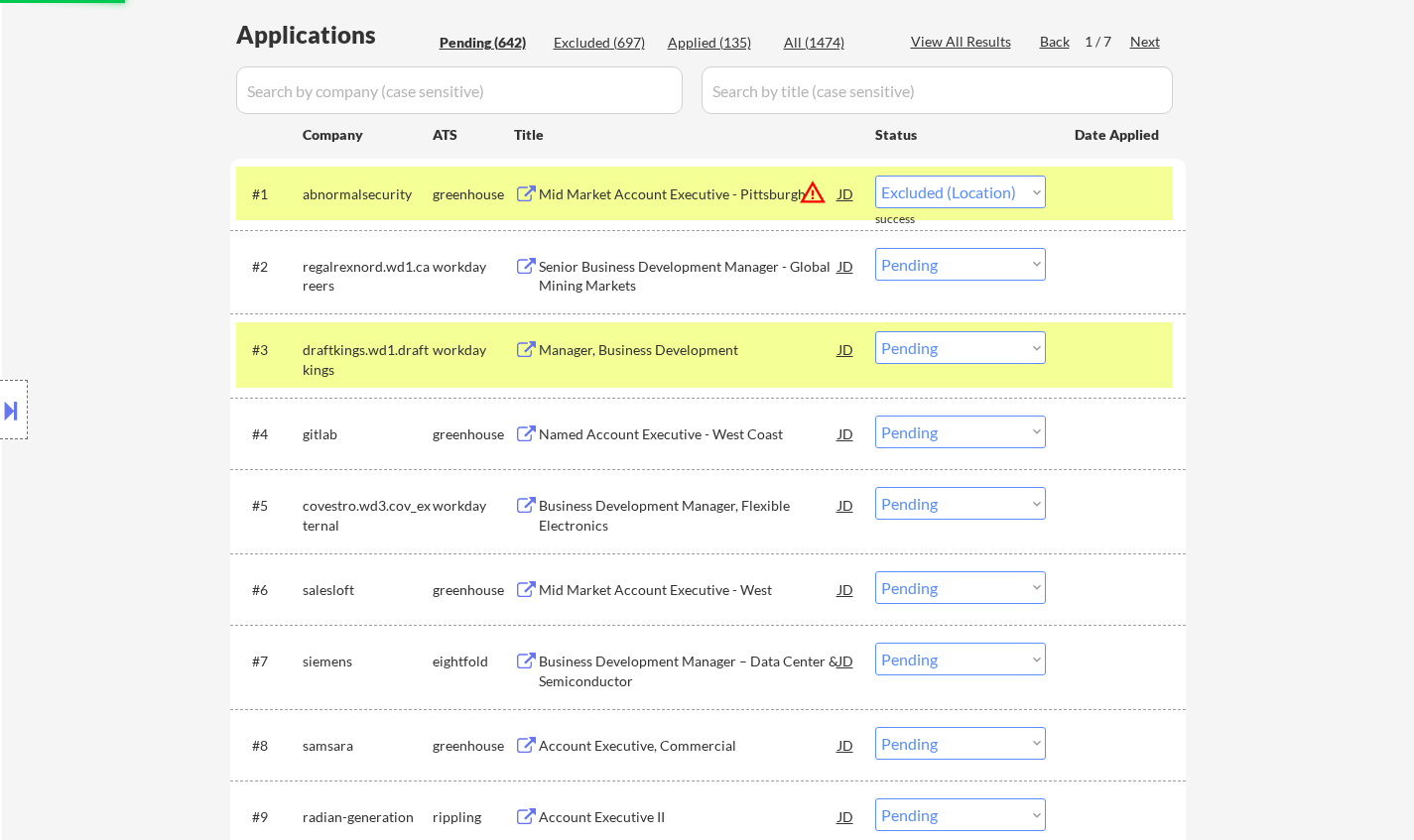 select on ""pending"" 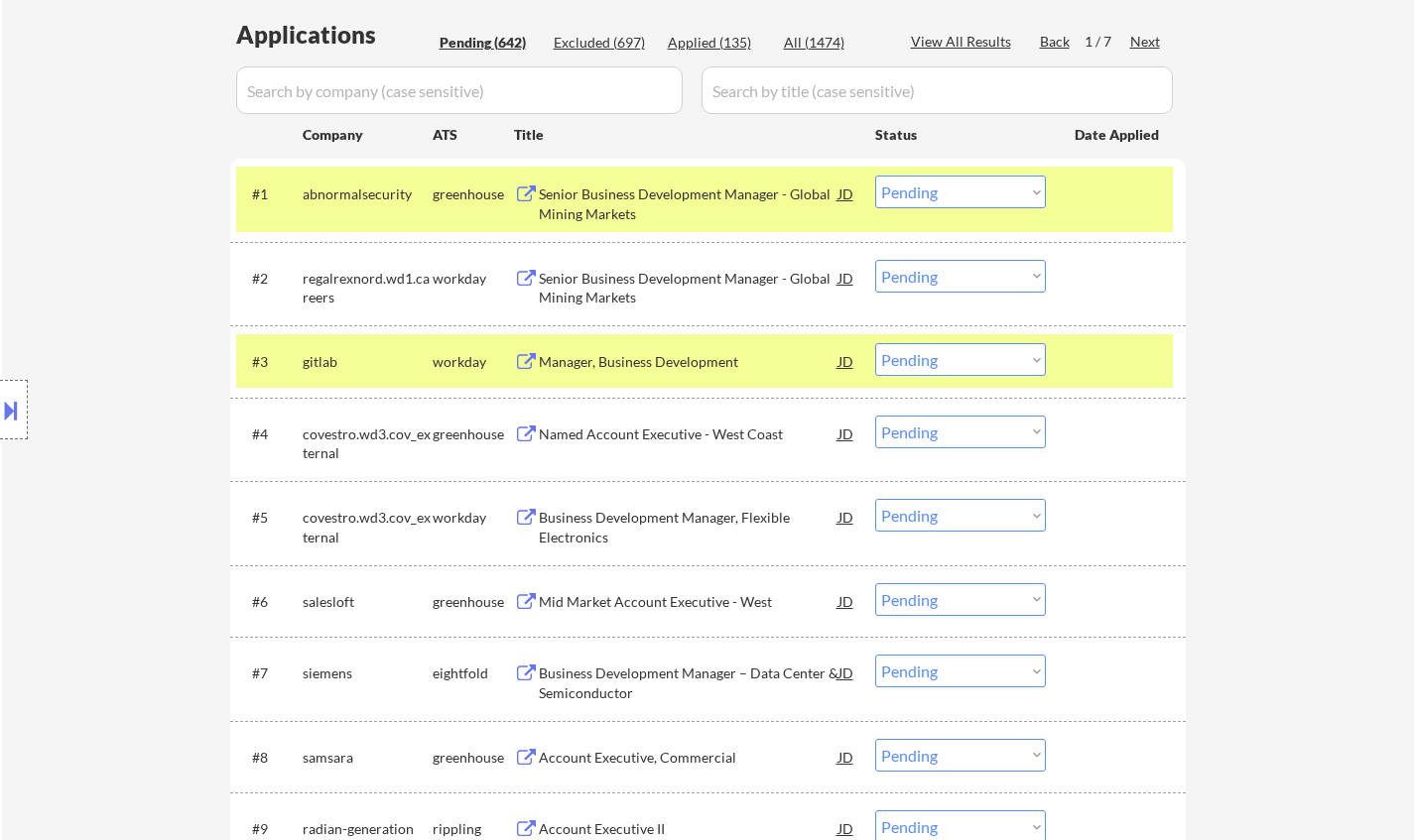 click on "Manager, Business Development" at bounding box center [689, 362] 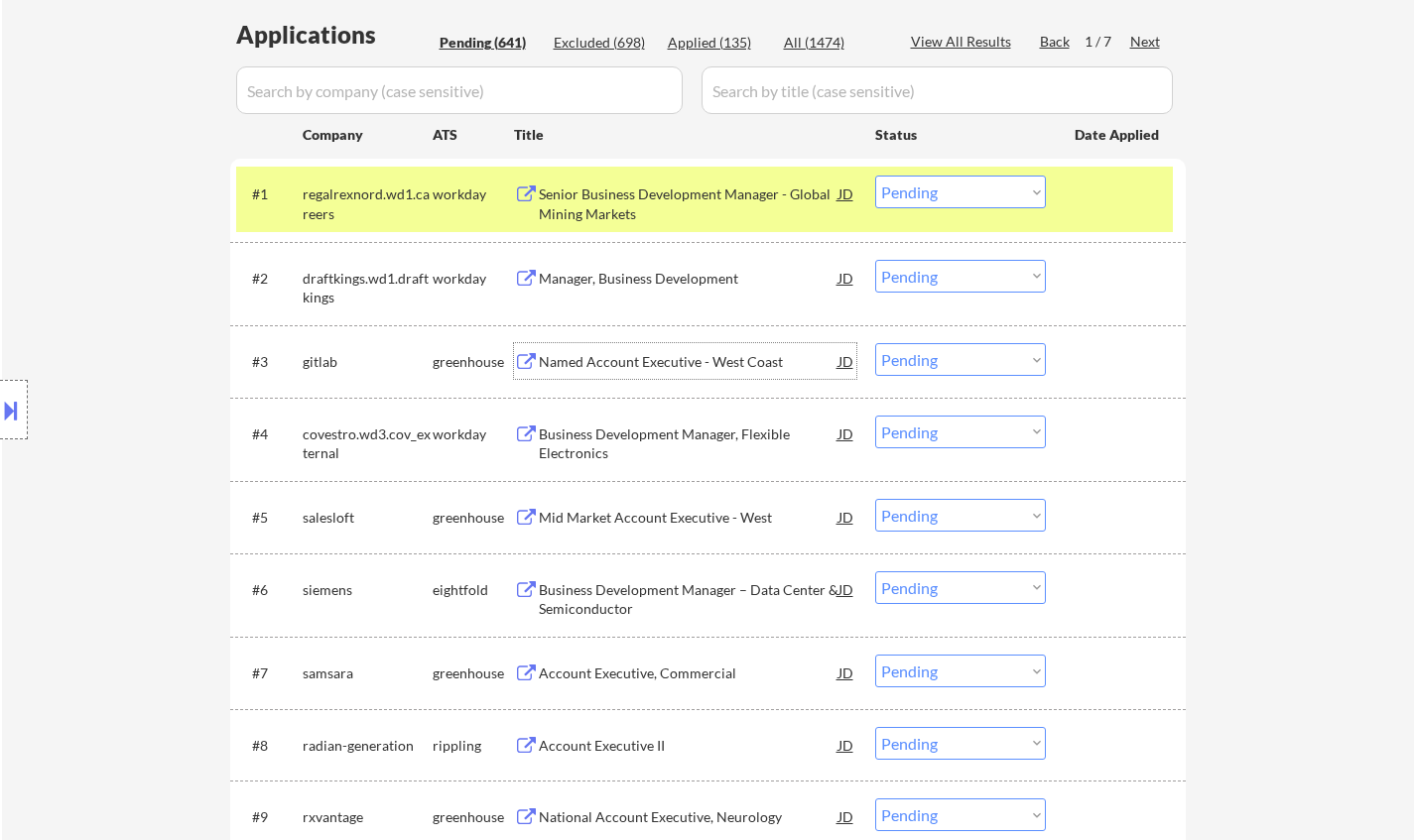 click on "Choose an option... Pending Applied Excluded (Questions) Excluded (Expired) Excluded (Location) Excluded (Bad Match) Excluded (Blocklist) Excluded (Salary) Excluded (Other)" at bounding box center (961, 359) 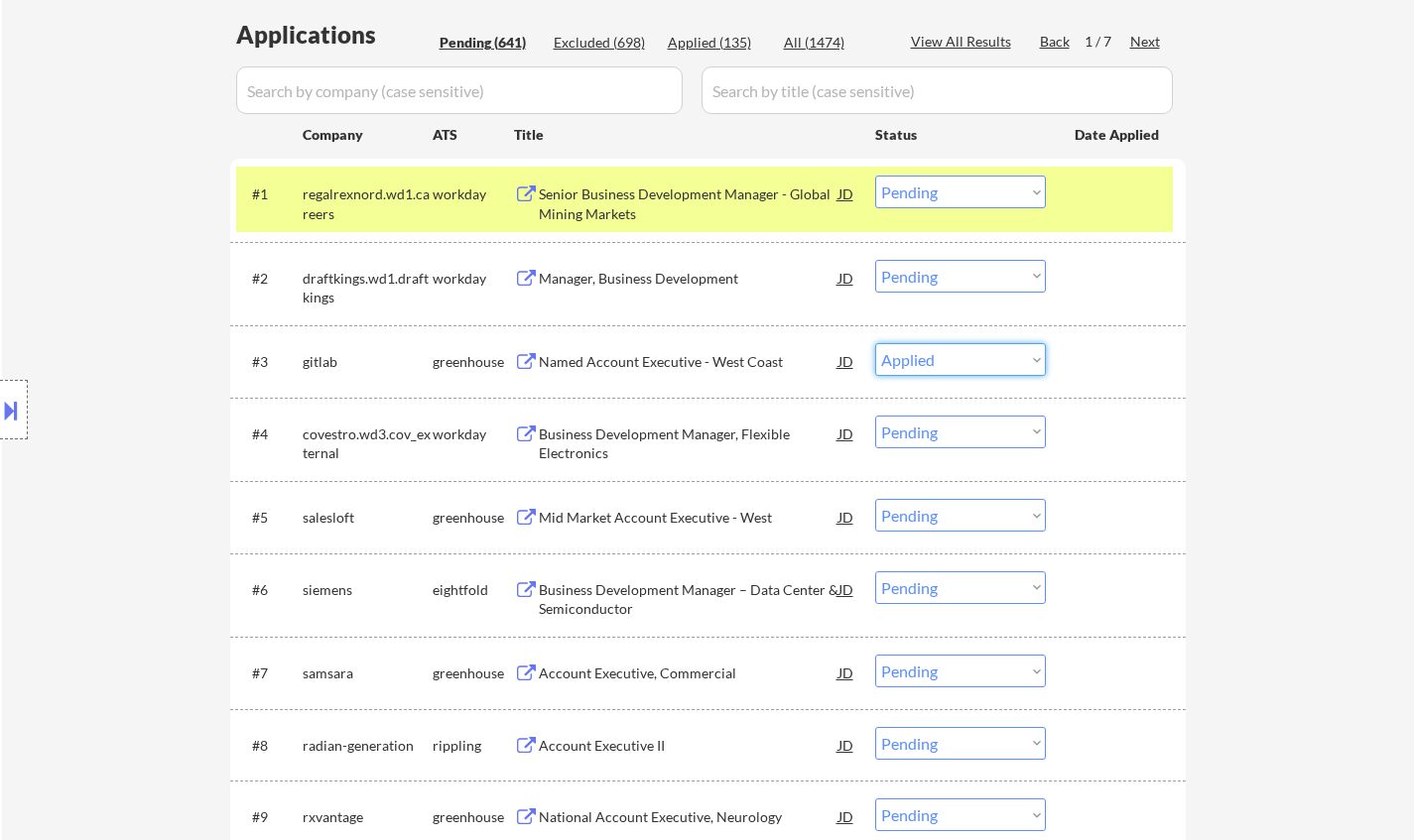 click on "Choose an option... Pending Applied Excluded (Questions) Excluded (Expired) Excluded (Location) Excluded (Bad Match) Excluded (Blocklist) Excluded (Salary) Excluded (Other)" at bounding box center (961, 359) 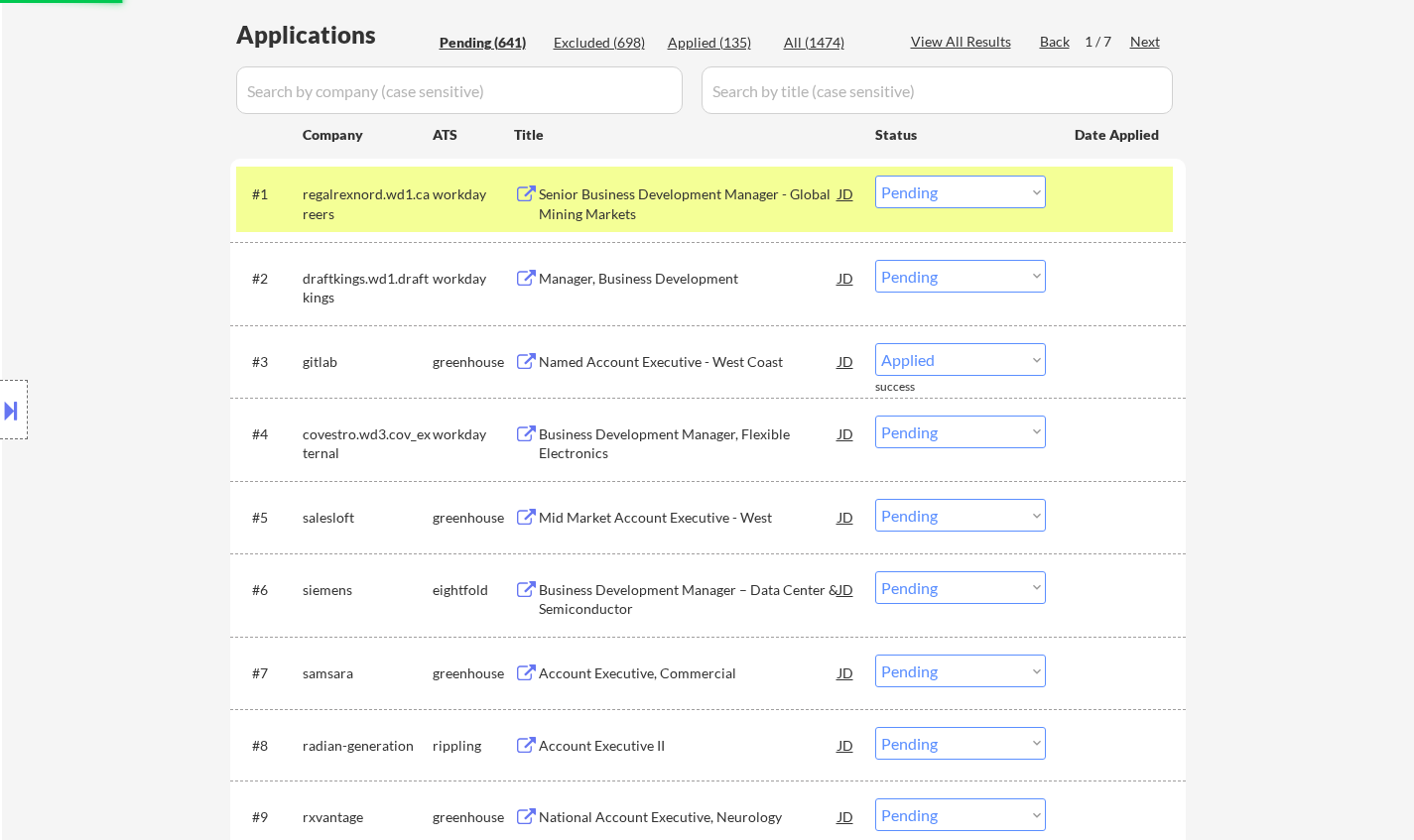 select on ""pending"" 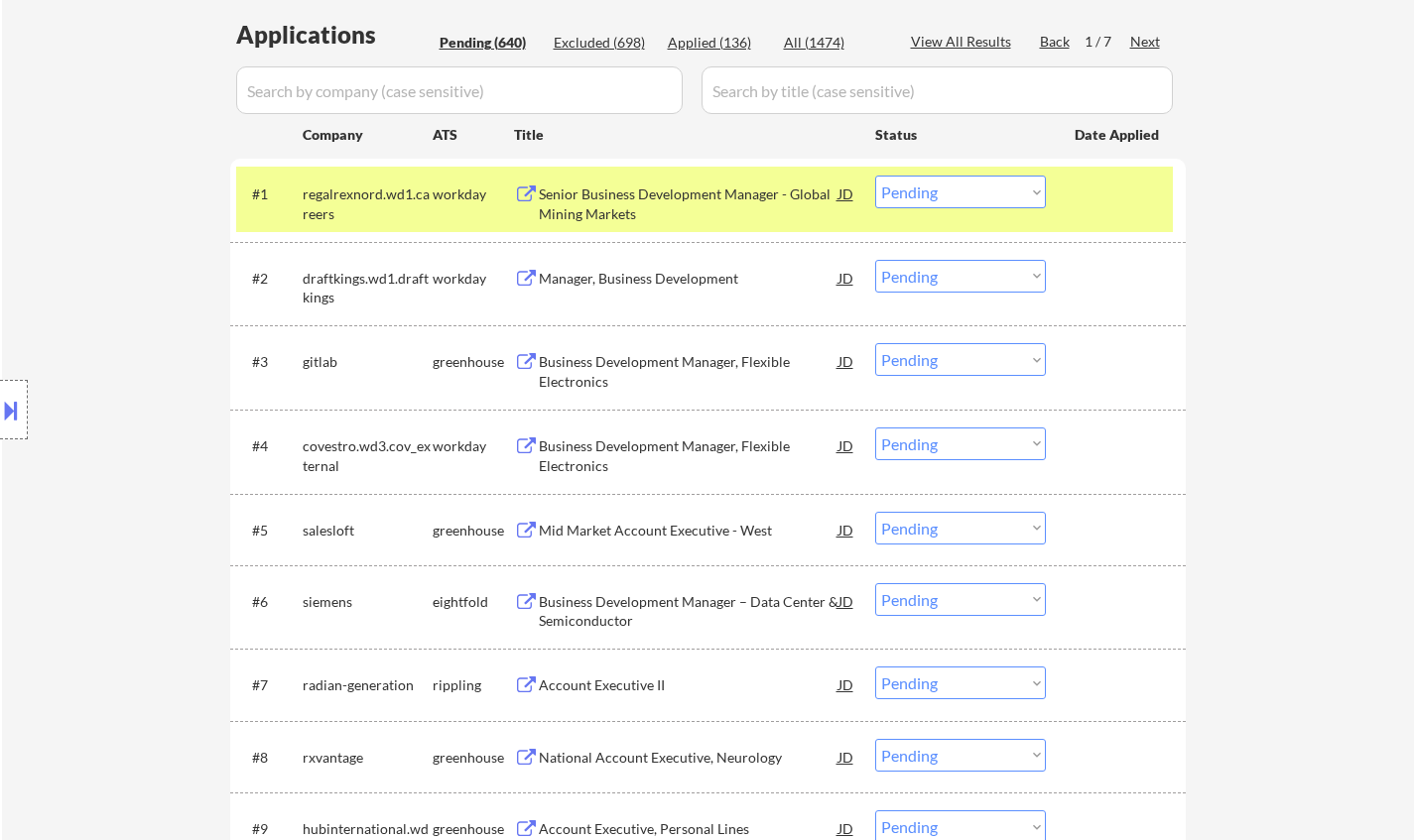 click on "Business Development Manager, Flexible Electronics" at bounding box center (689, 371) 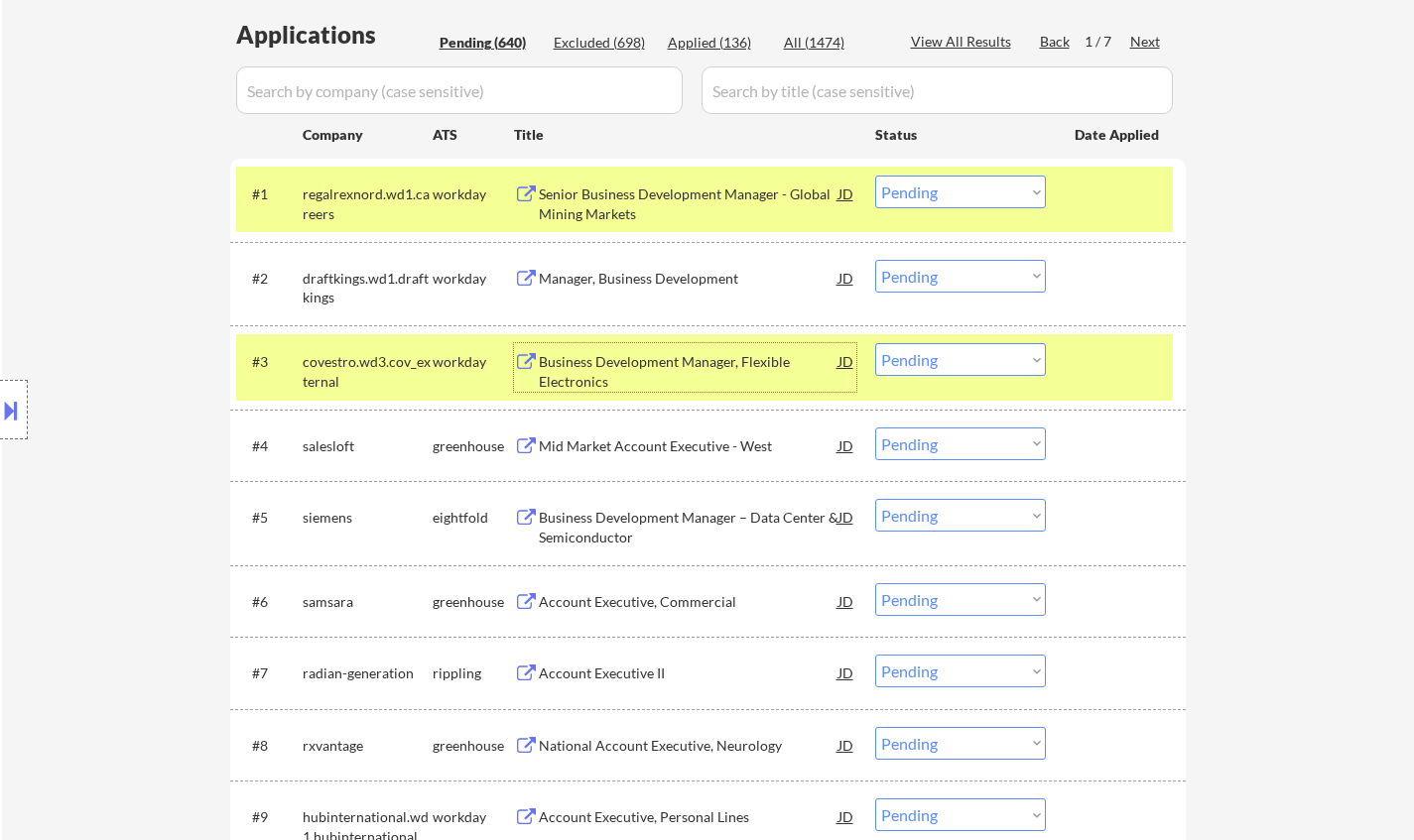click on "Mid Market Account Executive - West" at bounding box center (689, 446) 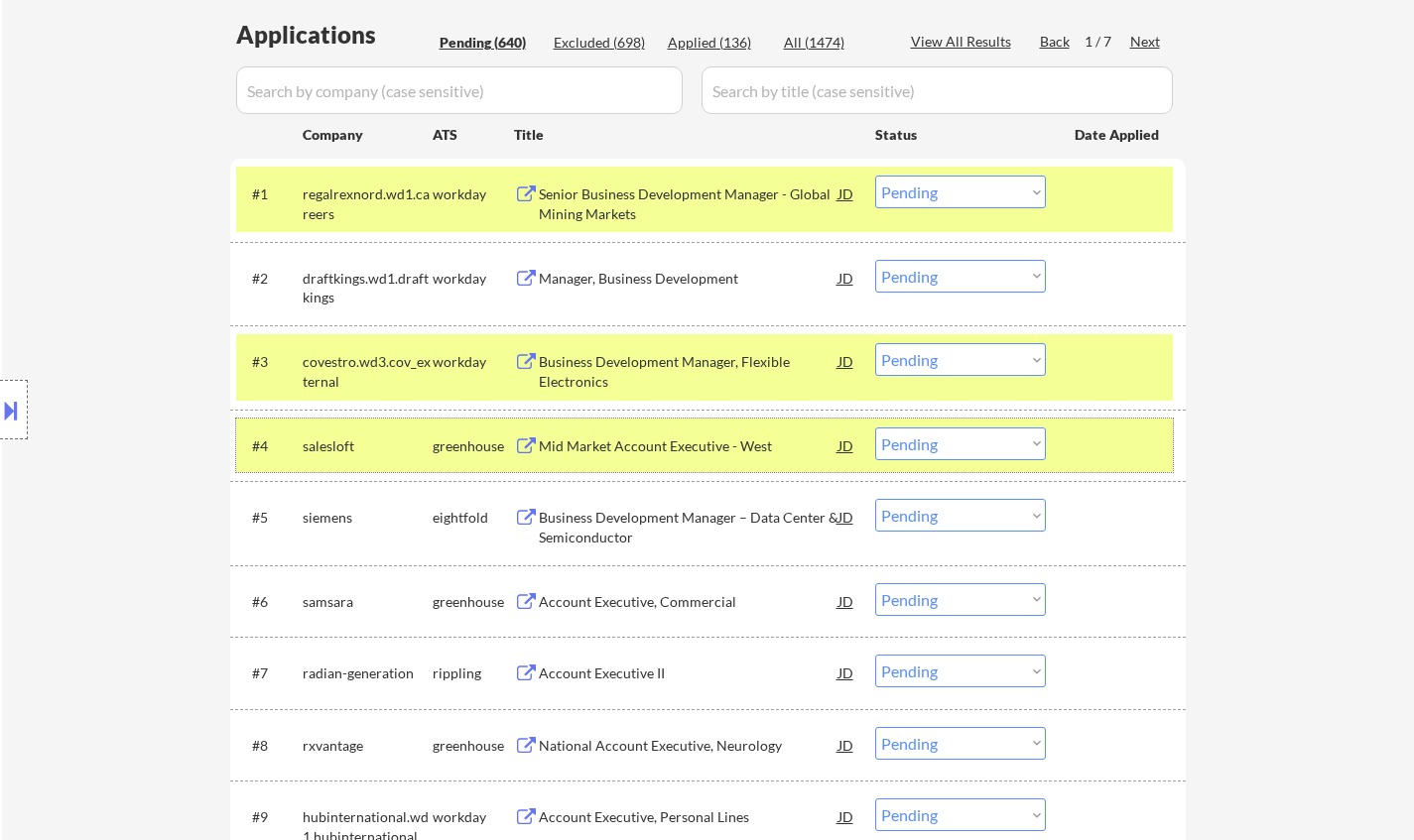 click on "#4 salesloft greenhouse Mid Market Account Executive - West JD Choose an option... Pending Applied Excluded (Questions) Excluded (Expired) Excluded (Location) Excluded (Bad Match) Excluded (Blocklist) Excluded (Salary) Excluded (Other)" at bounding box center [705, 445] 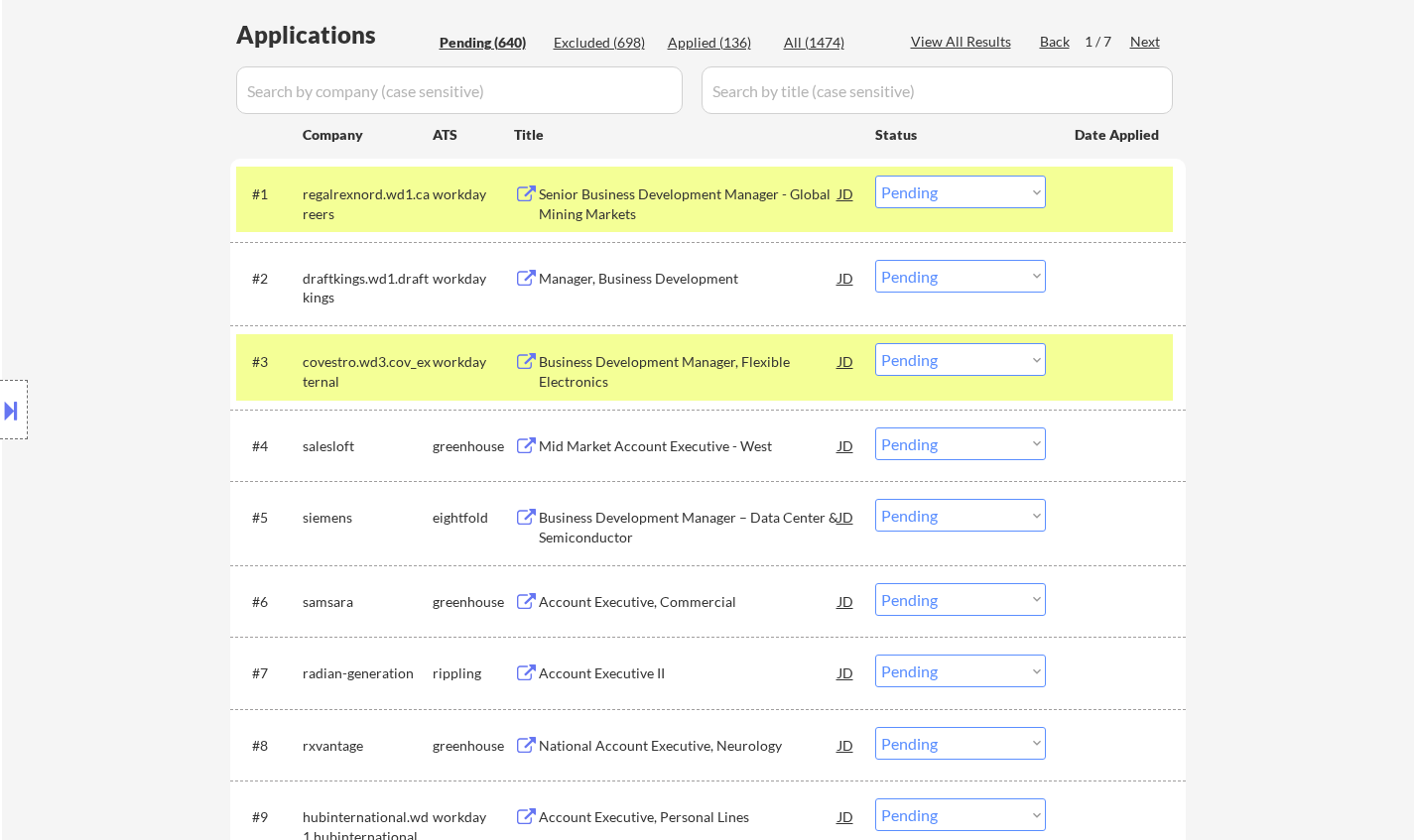click on "Choose an option... Pending Applied Excluded (Questions) Excluded (Expired) Excluded (Location) Excluded (Bad Match) Excluded (Blocklist) Excluded (Salary) Excluded (Other)" at bounding box center (961, 443) 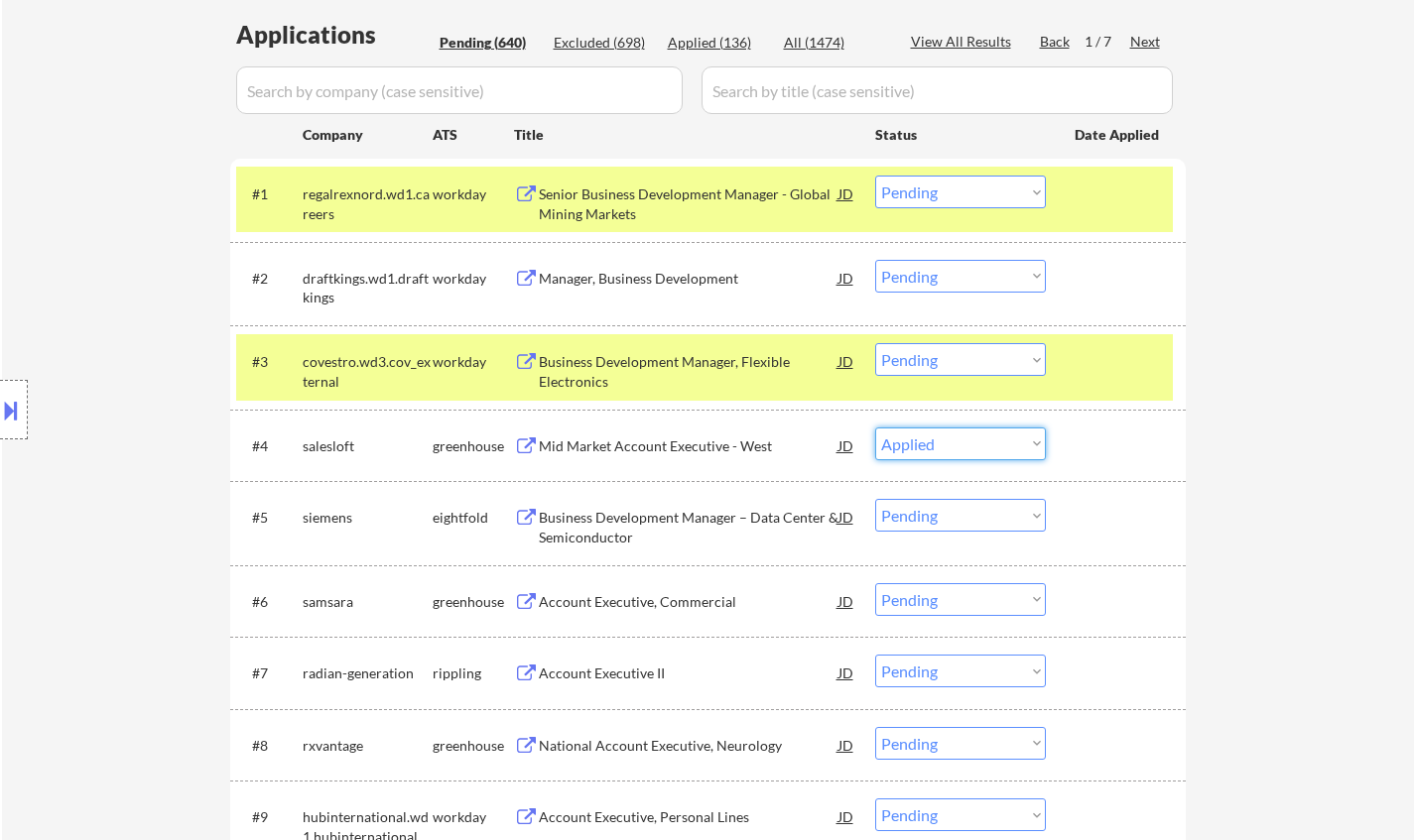 click on "Choose an option... Pending Applied Excluded (Questions) Excluded (Expired) Excluded (Location) Excluded (Bad Match) Excluded (Blocklist) Excluded (Salary) Excluded (Other)" at bounding box center [961, 443] 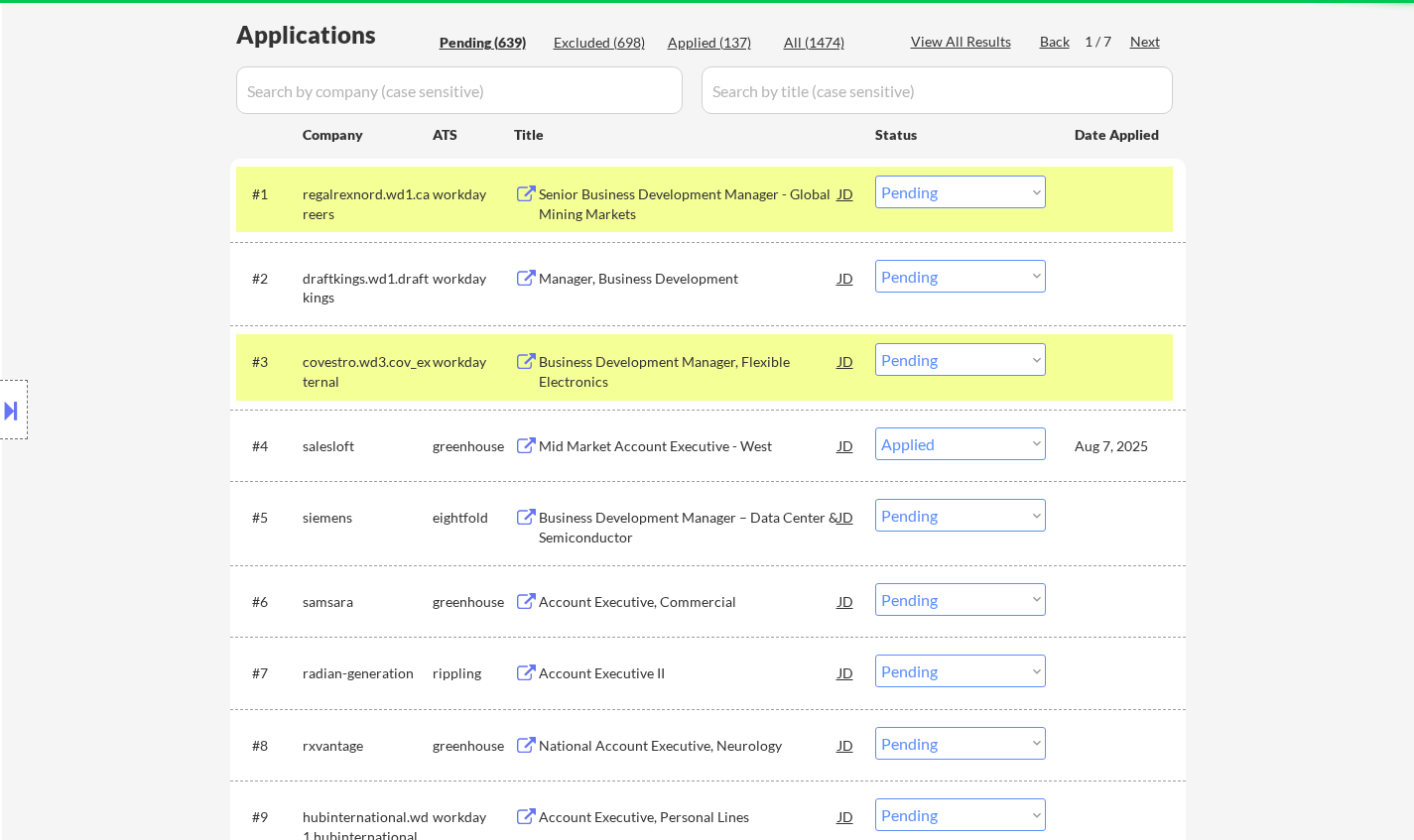 select on ""pending"" 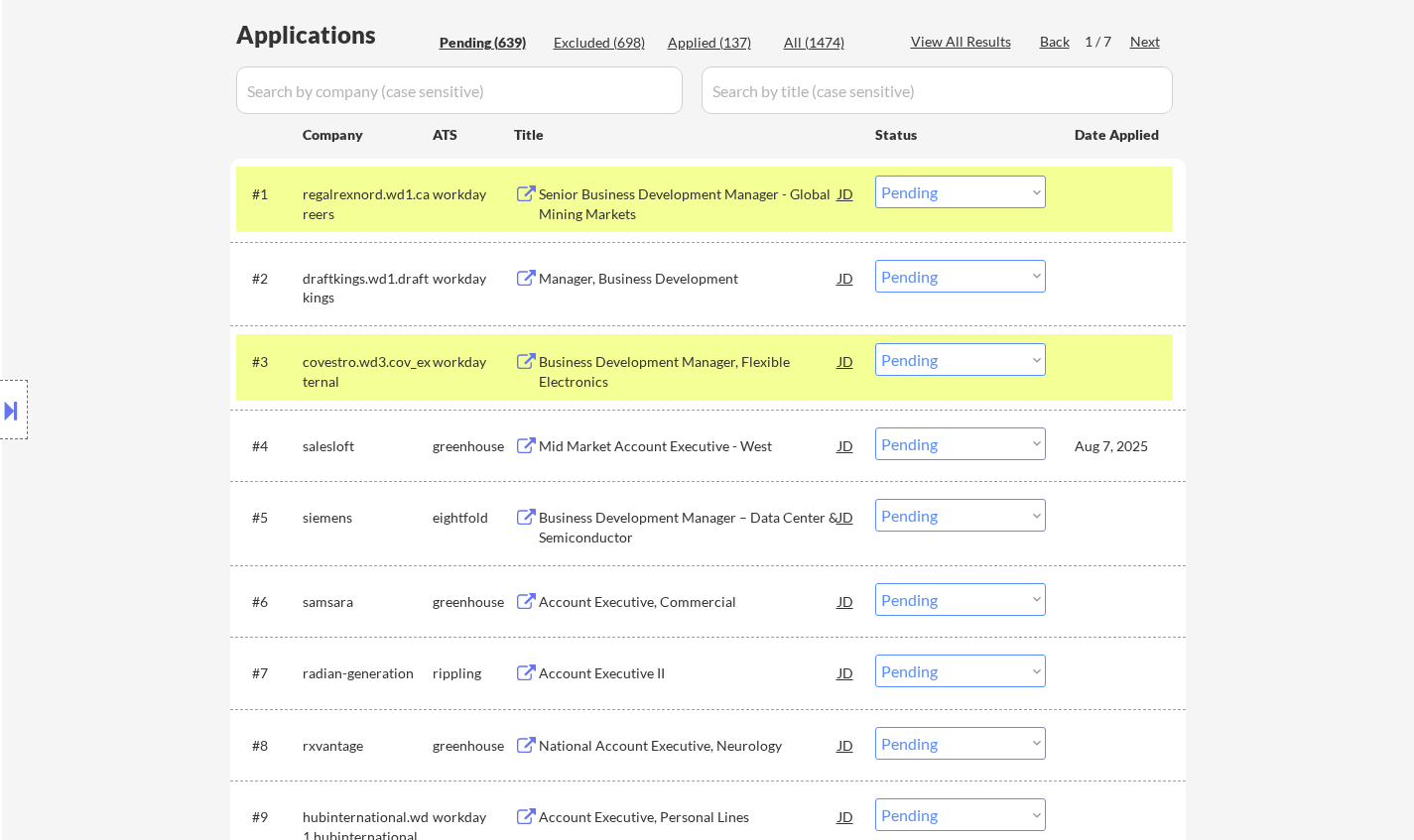 scroll, scrollTop: 694, scrollLeft: 0, axis: vertical 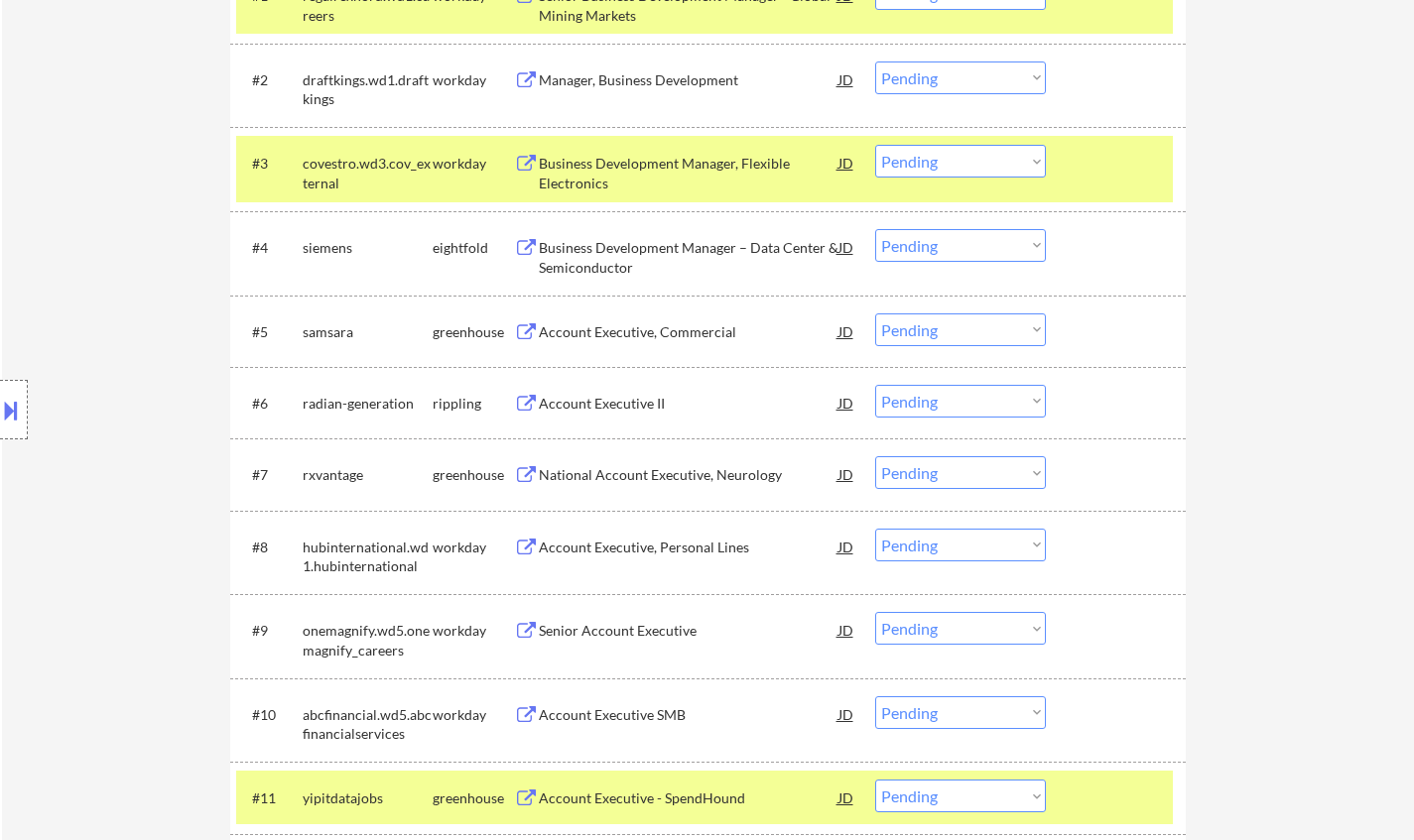 click on "Account Executive, Commercial" at bounding box center [689, 332] 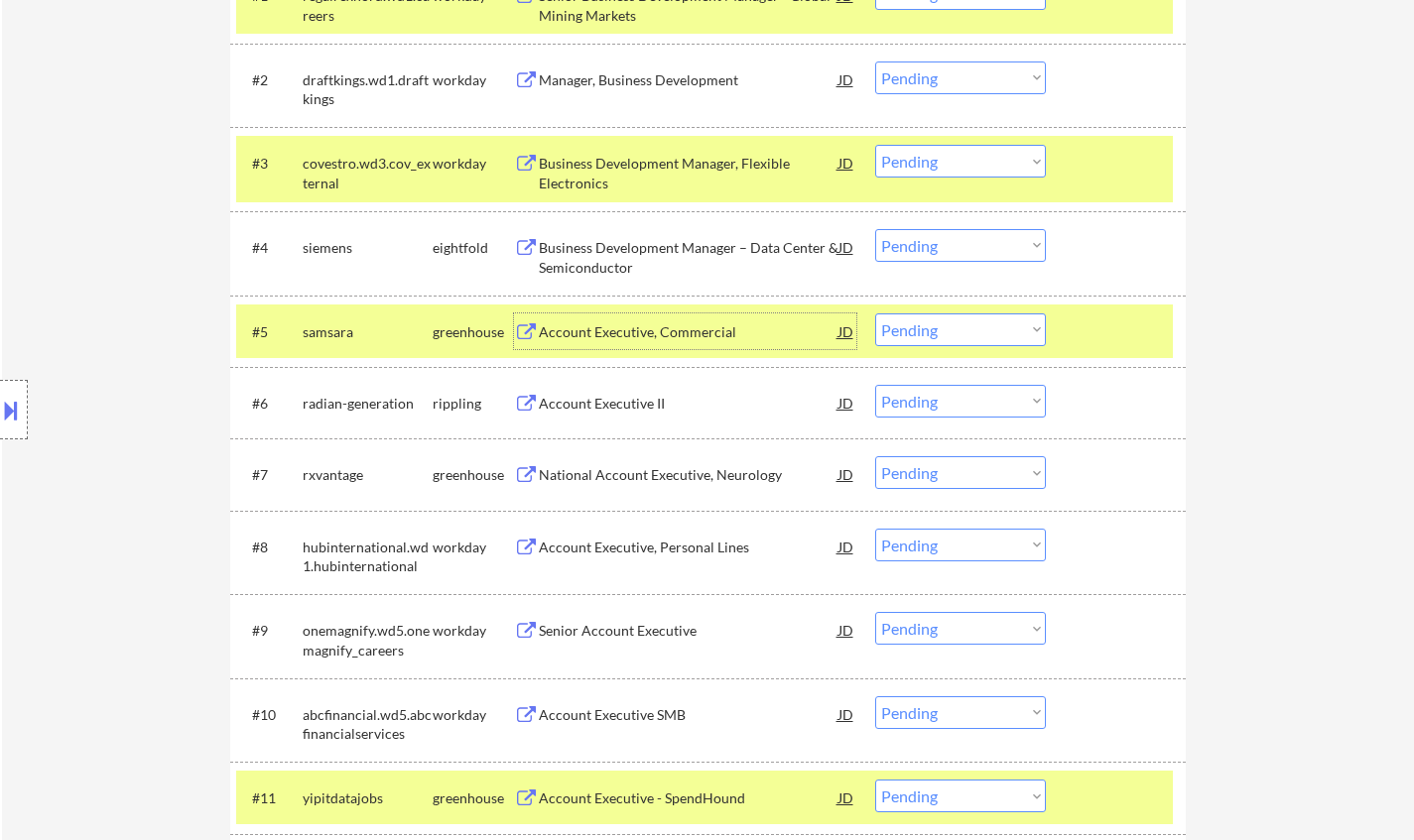 click on "Choose an option... Pending Applied Excluded (Questions) Excluded (Expired) Excluded (Location) Excluded (Bad Match) Excluded (Blocklist) Excluded (Salary) Excluded (Other)" at bounding box center (961, 329) 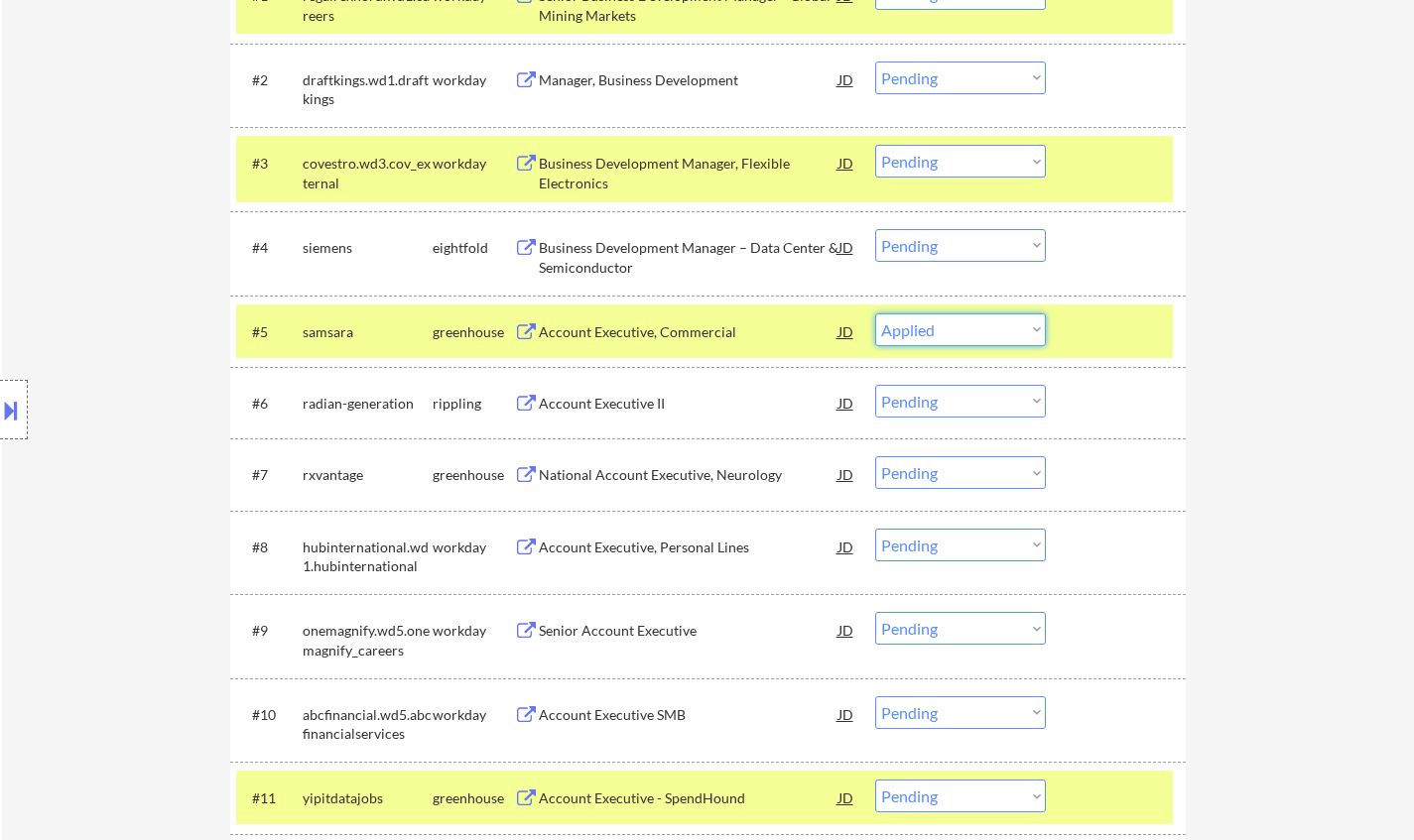 click on "Choose an option... Pending Applied Excluded (Questions) Excluded (Expired) Excluded (Location) Excluded (Bad Match) Excluded (Blocklist) Excluded (Salary) Excluded (Other)" at bounding box center [961, 329] 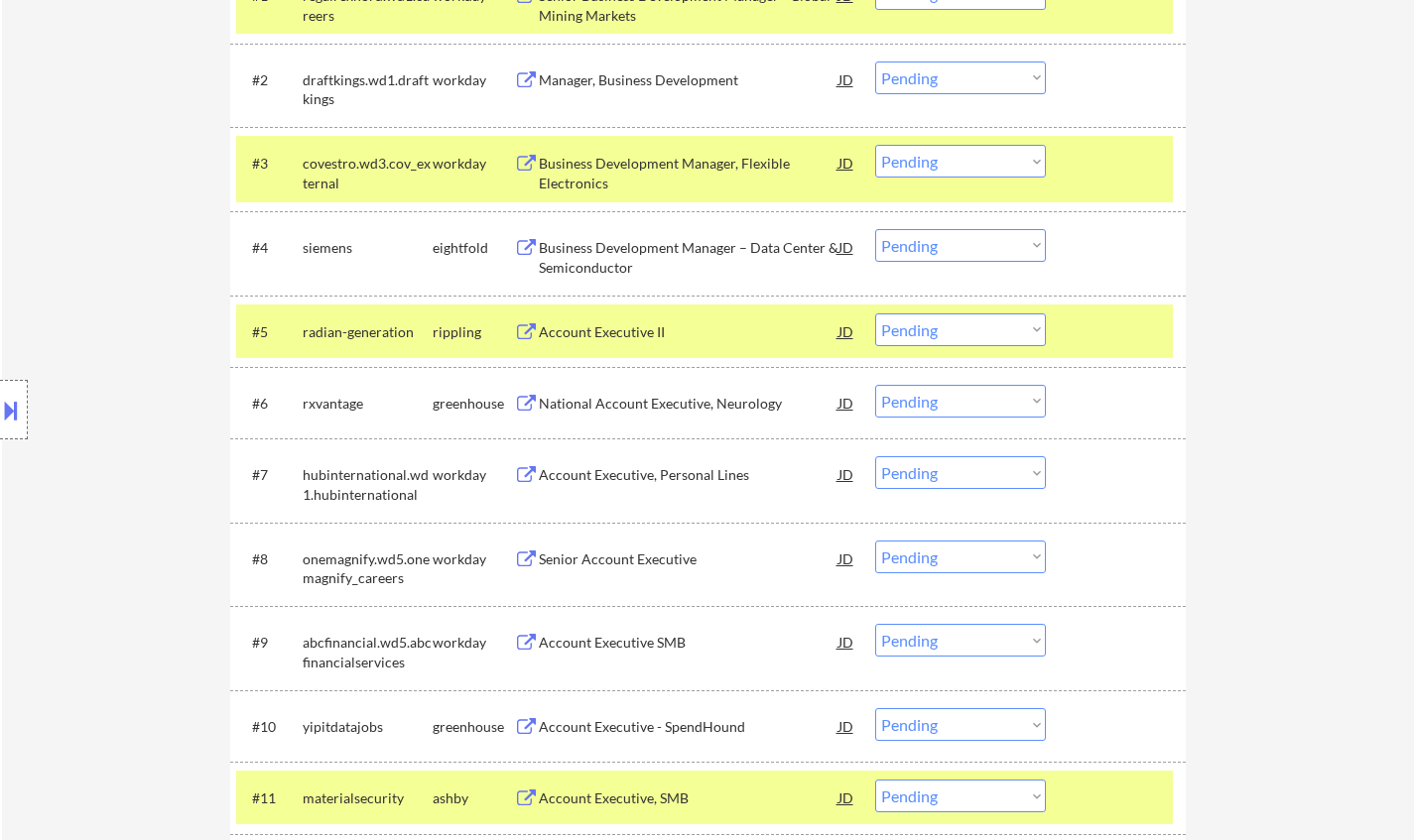 click on "Account Executive II" at bounding box center (689, 332) 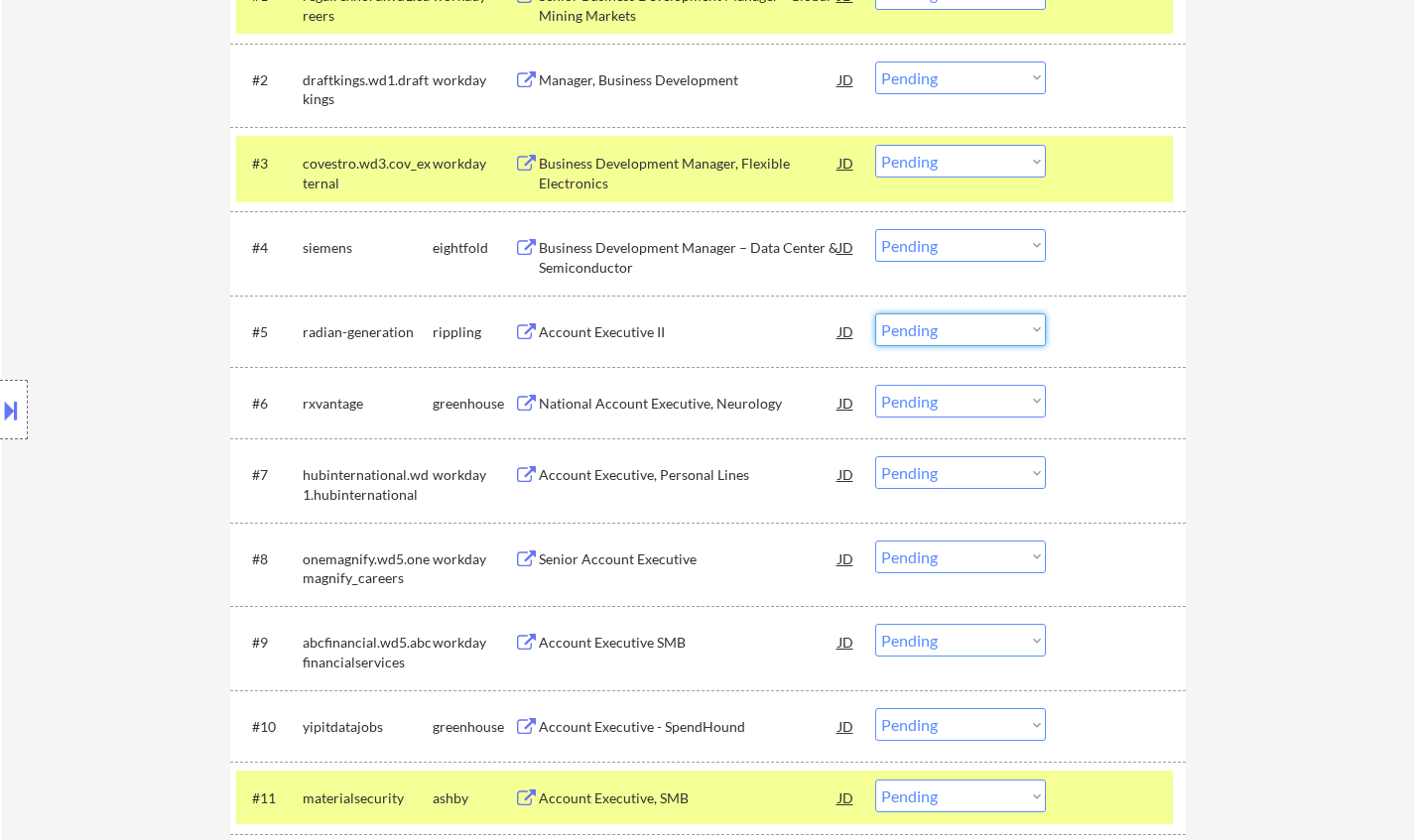 drag, startPoint x: 983, startPoint y: 324, endPoint x: 999, endPoint y: 343, distance: 24.839485 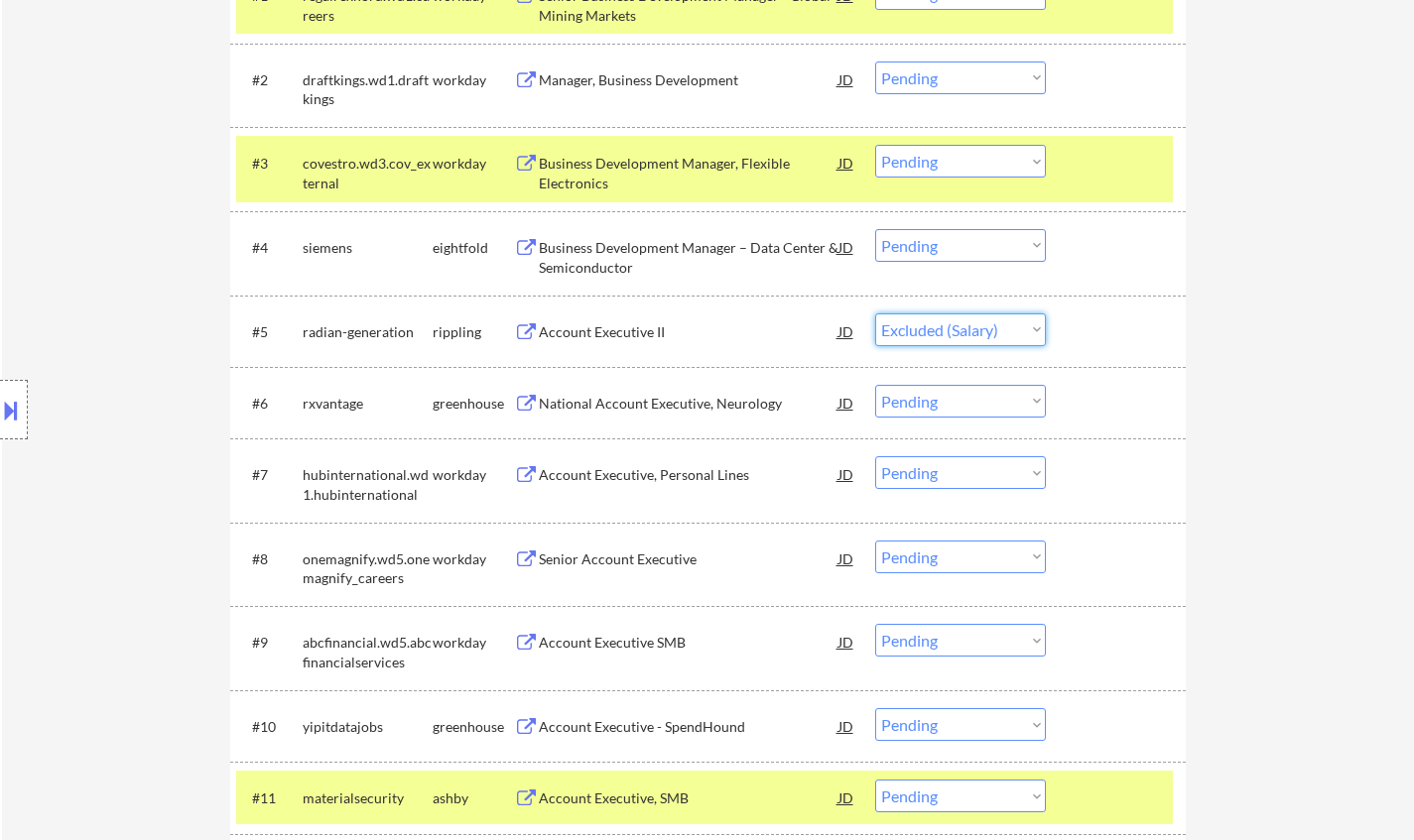 click on "Choose an option... Pending Applied Excluded (Questions) Excluded (Expired) Excluded (Location) Excluded (Bad Match) Excluded (Blocklist) Excluded (Salary) Excluded (Other)" at bounding box center (961, 329) 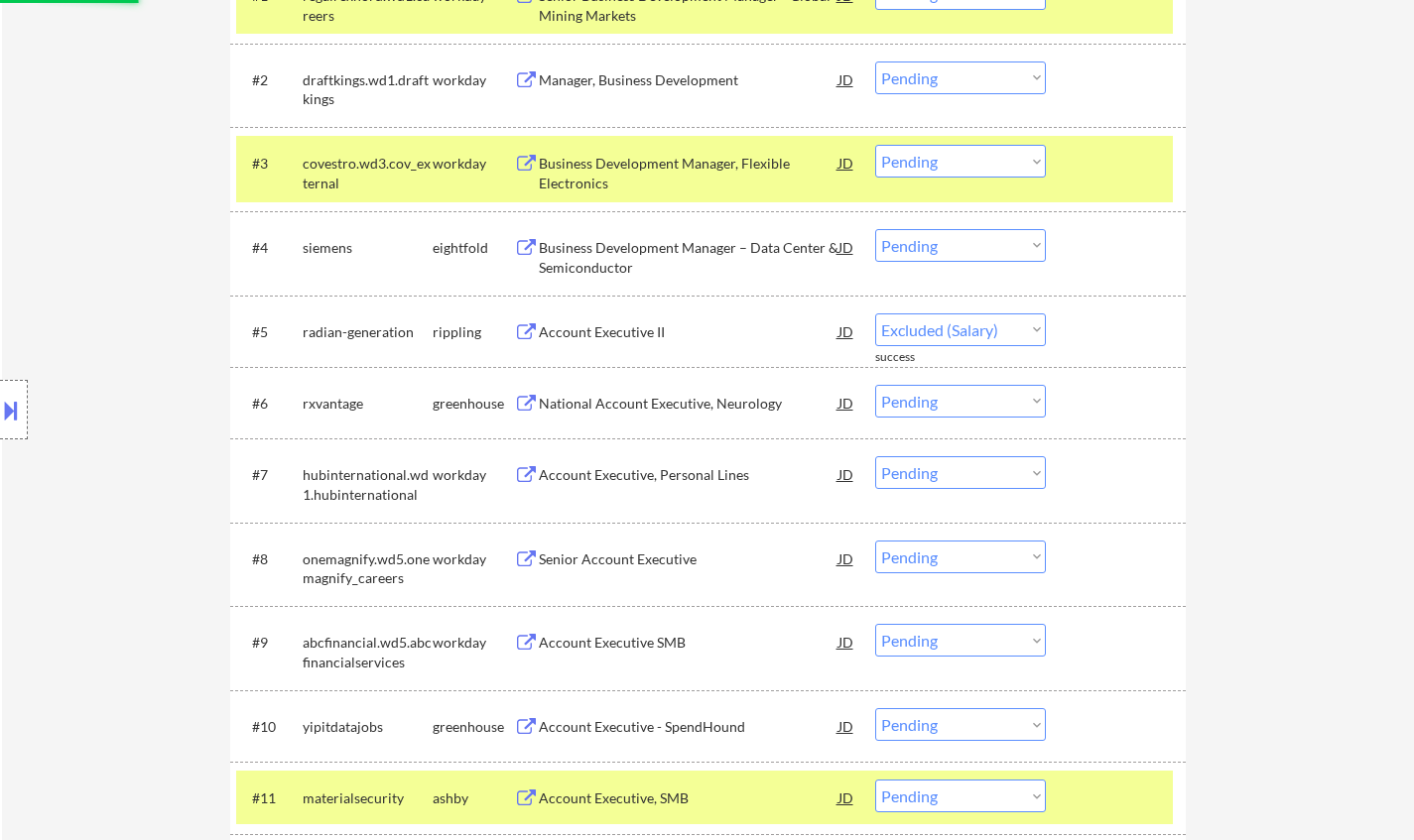 select on ""pending"" 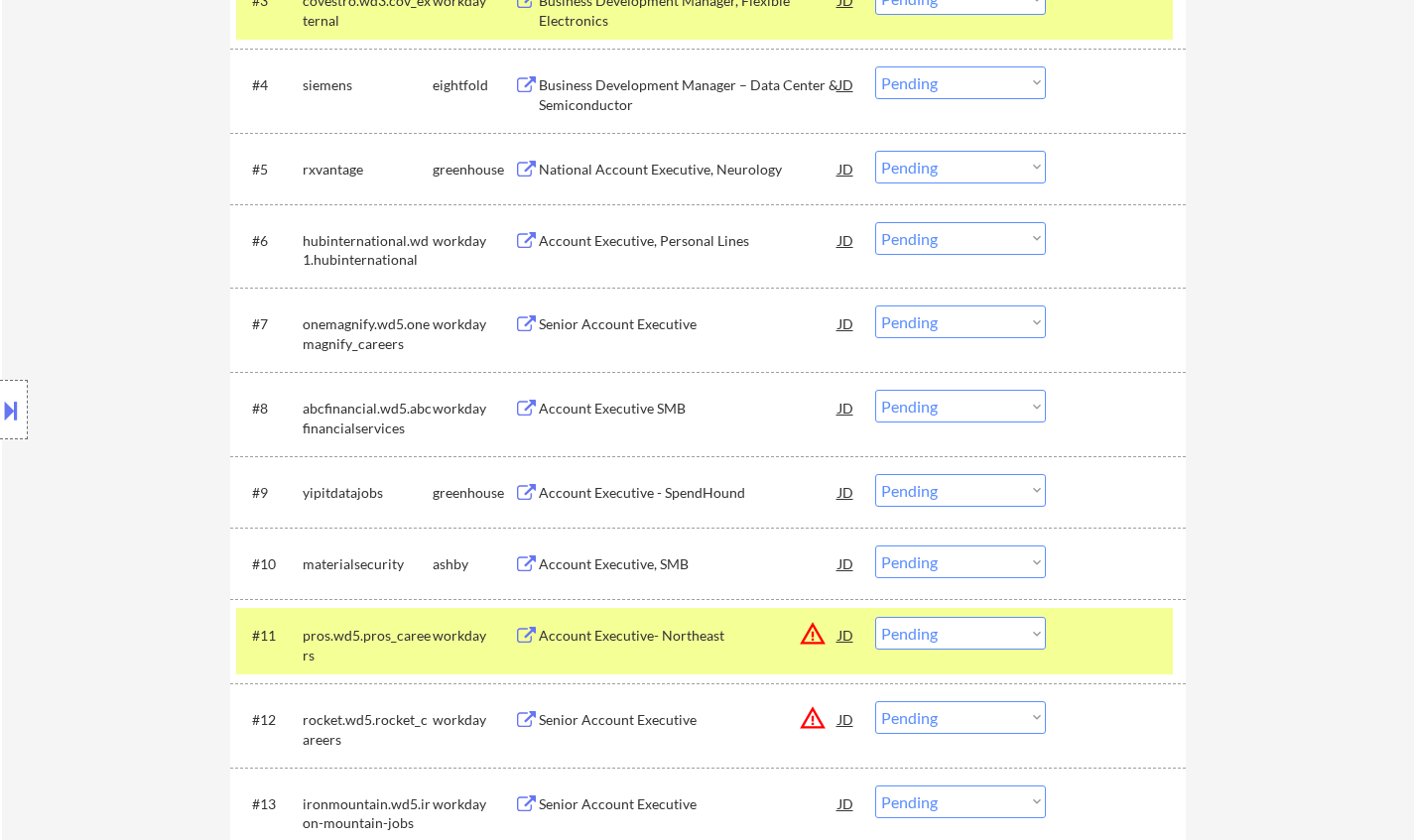 scroll, scrollTop: 893, scrollLeft: 0, axis: vertical 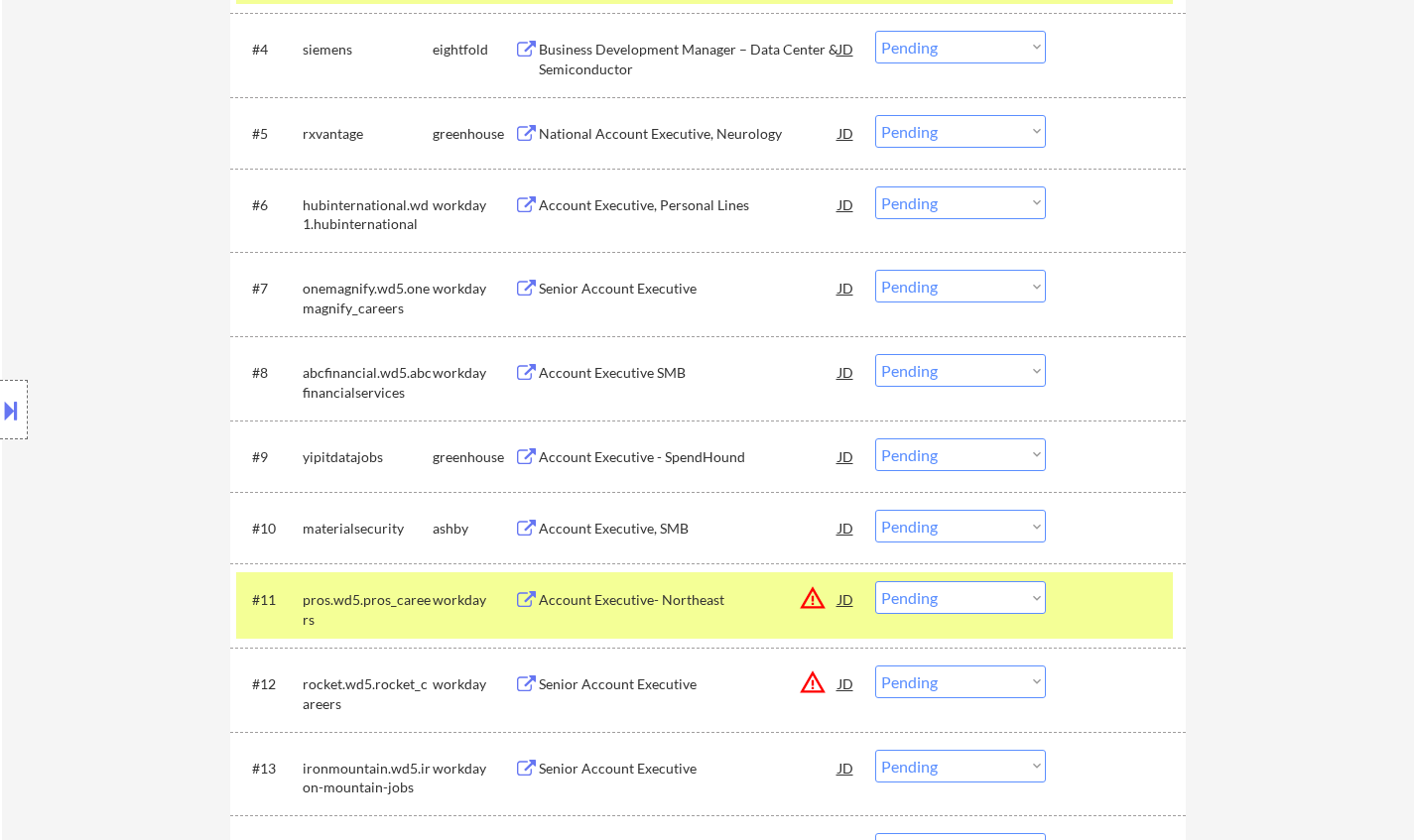click on "Account Executive - SpendHound" at bounding box center (689, 457) 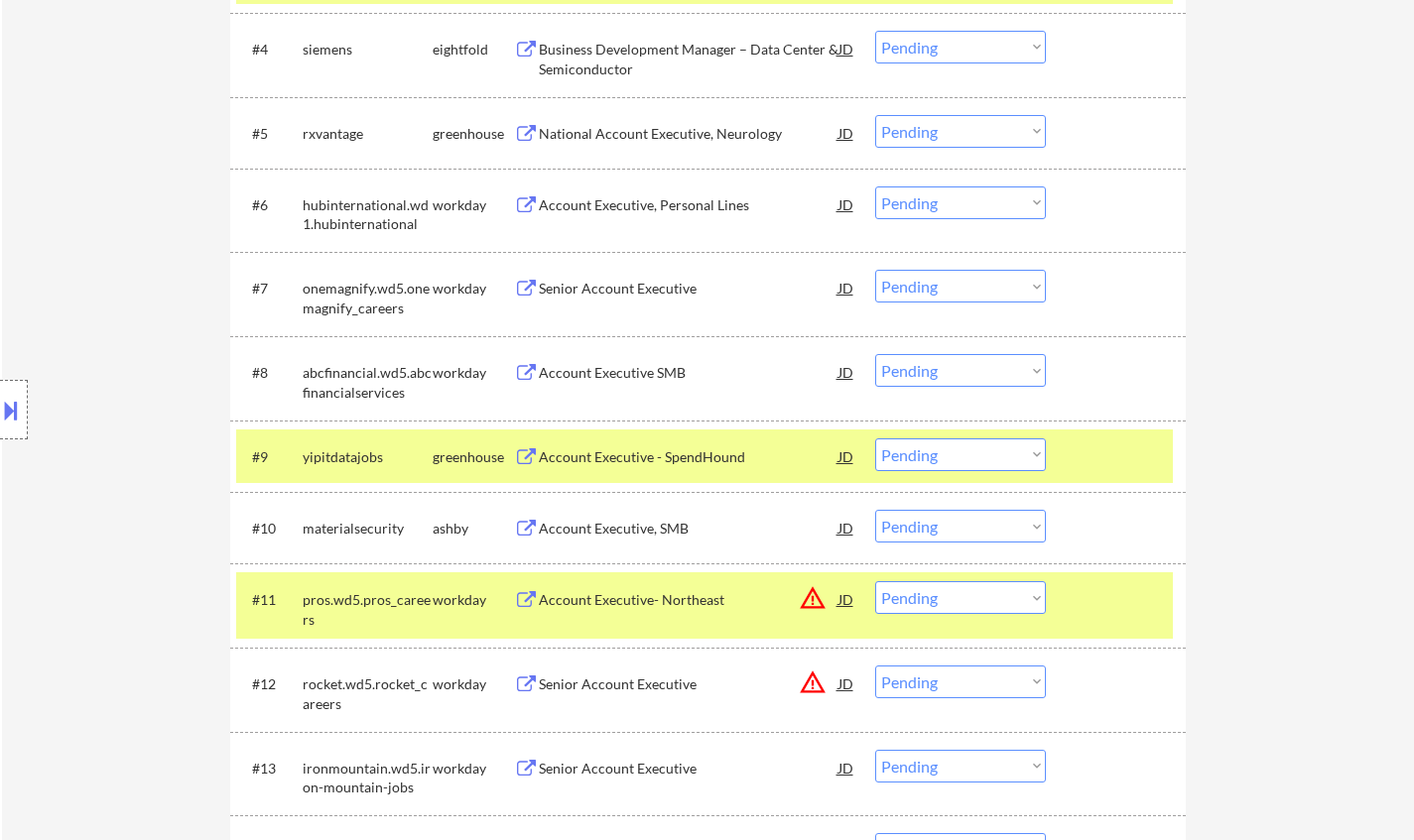 click on "Choose an option... Pending Applied Excluded (Questions) Excluded (Expired) Excluded (Location) Excluded (Bad Match) Excluded (Blocklist) Excluded (Salary) Excluded (Other)" at bounding box center (961, 454) 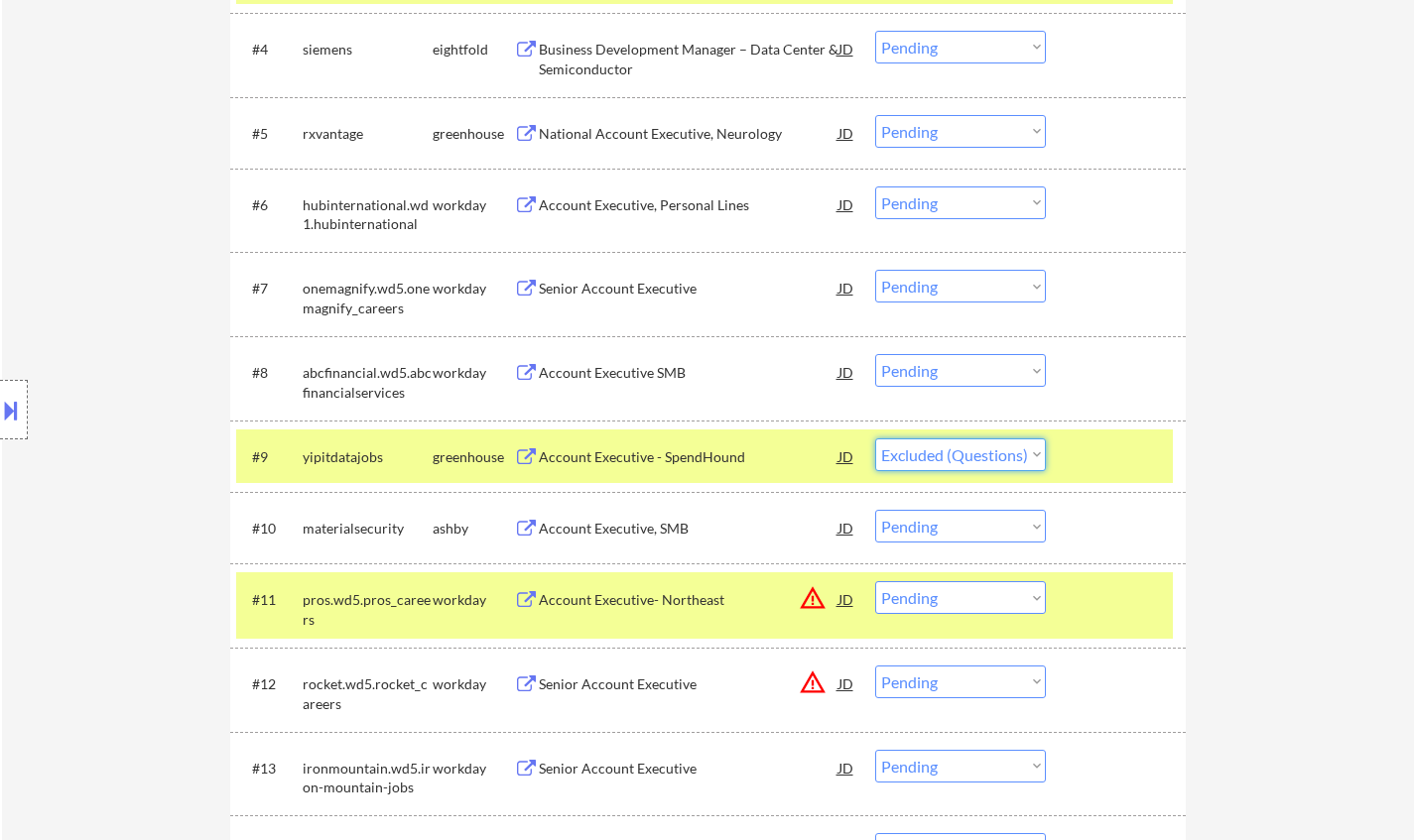 click on "Choose an option... Pending Applied Excluded (Questions) Excluded (Expired) Excluded (Location) Excluded (Bad Match) Excluded (Blocklist) Excluded (Salary) Excluded (Other)" at bounding box center (961, 454) 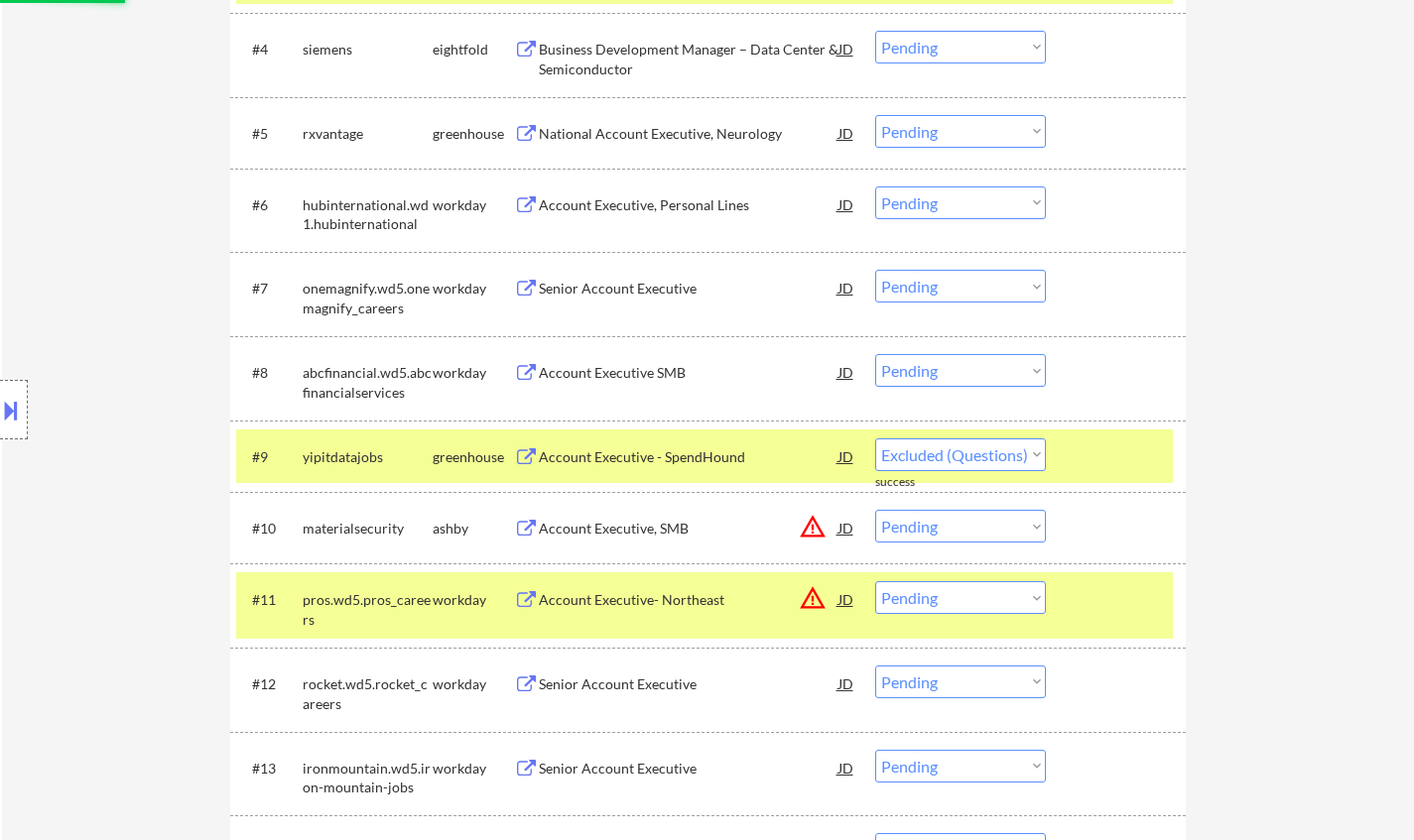 select on ""pending"" 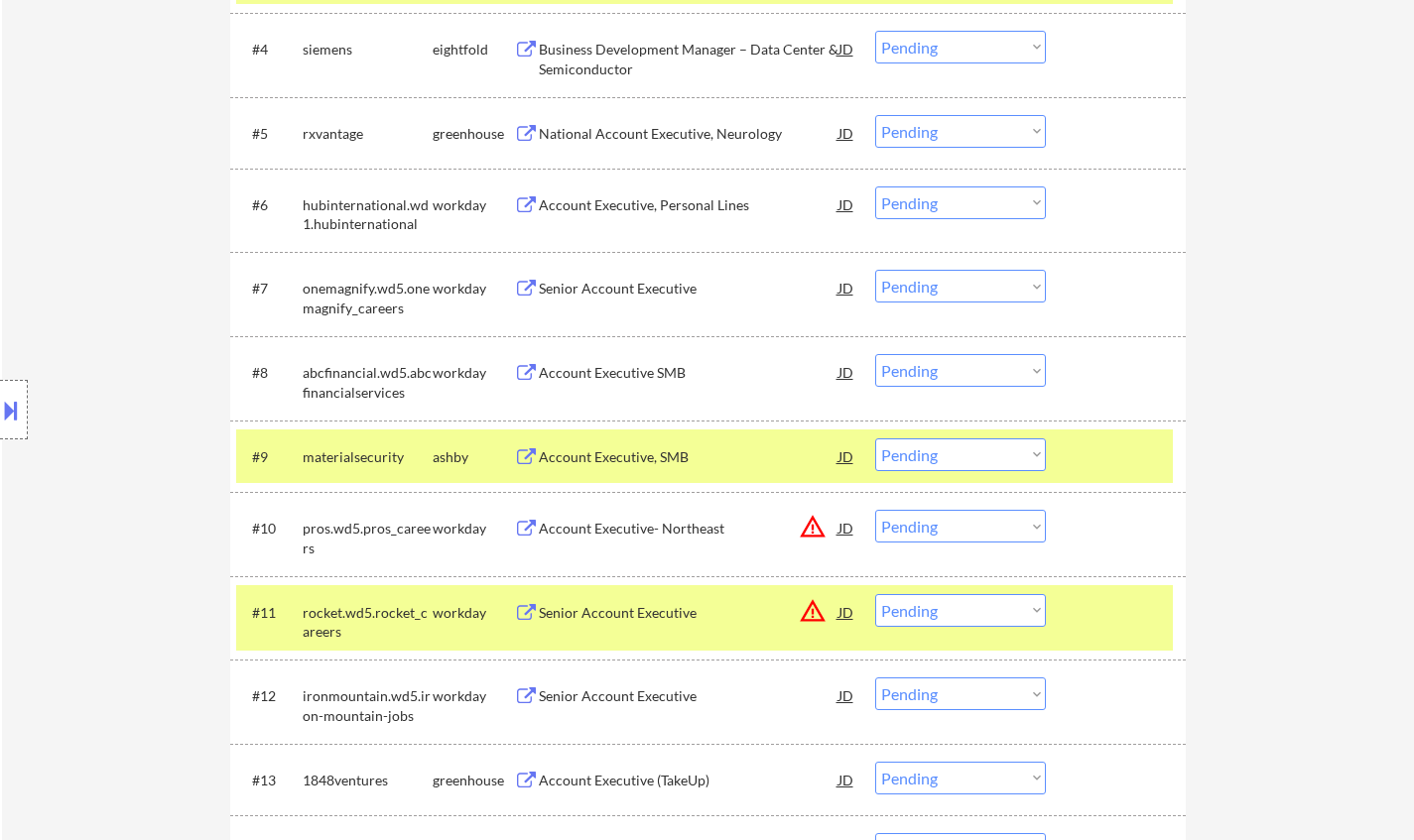 click on "Senior Account Executive" at bounding box center [689, 289] 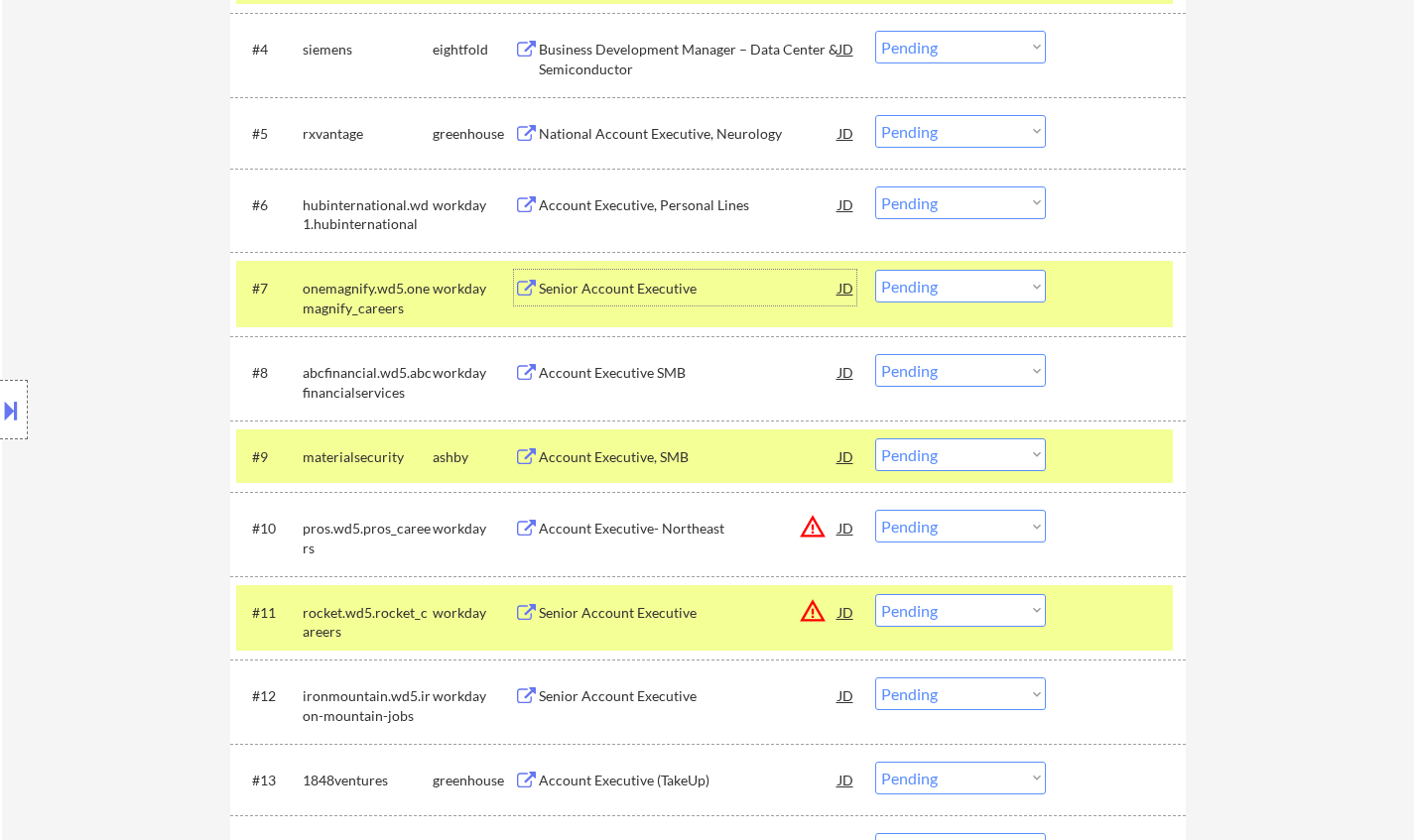 click on "Choose an option... Pending Applied Excluded (Questions) Excluded (Expired) Excluded (Location) Excluded (Bad Match) Excluded (Blocklist) Excluded (Salary) Excluded (Other)" at bounding box center [961, 286] 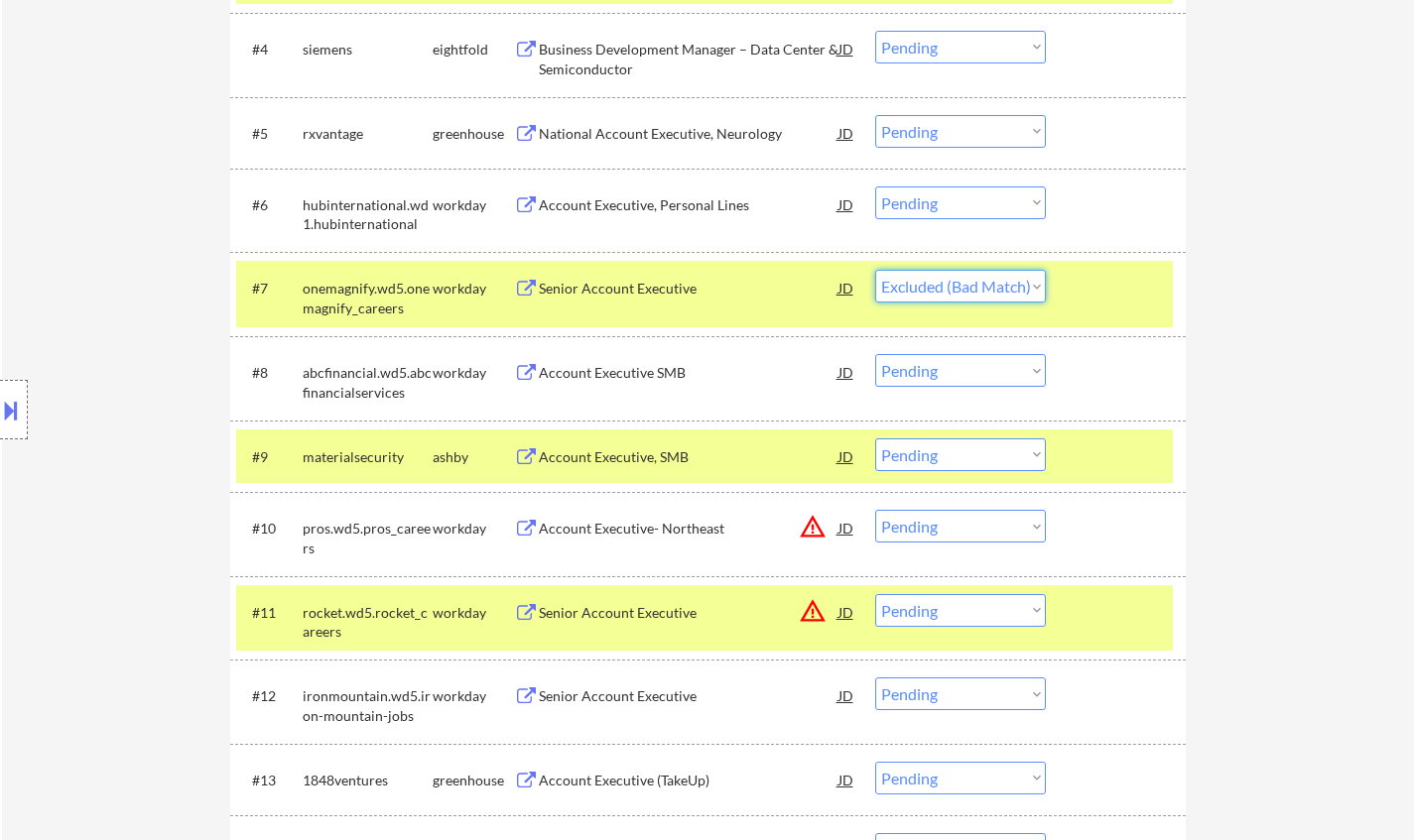 click on "Choose an option... Pending Applied Excluded (Questions) Excluded (Expired) Excluded (Location) Excluded (Bad Match) Excluded (Blocklist) Excluded (Salary) Excluded (Other)" at bounding box center [961, 286] 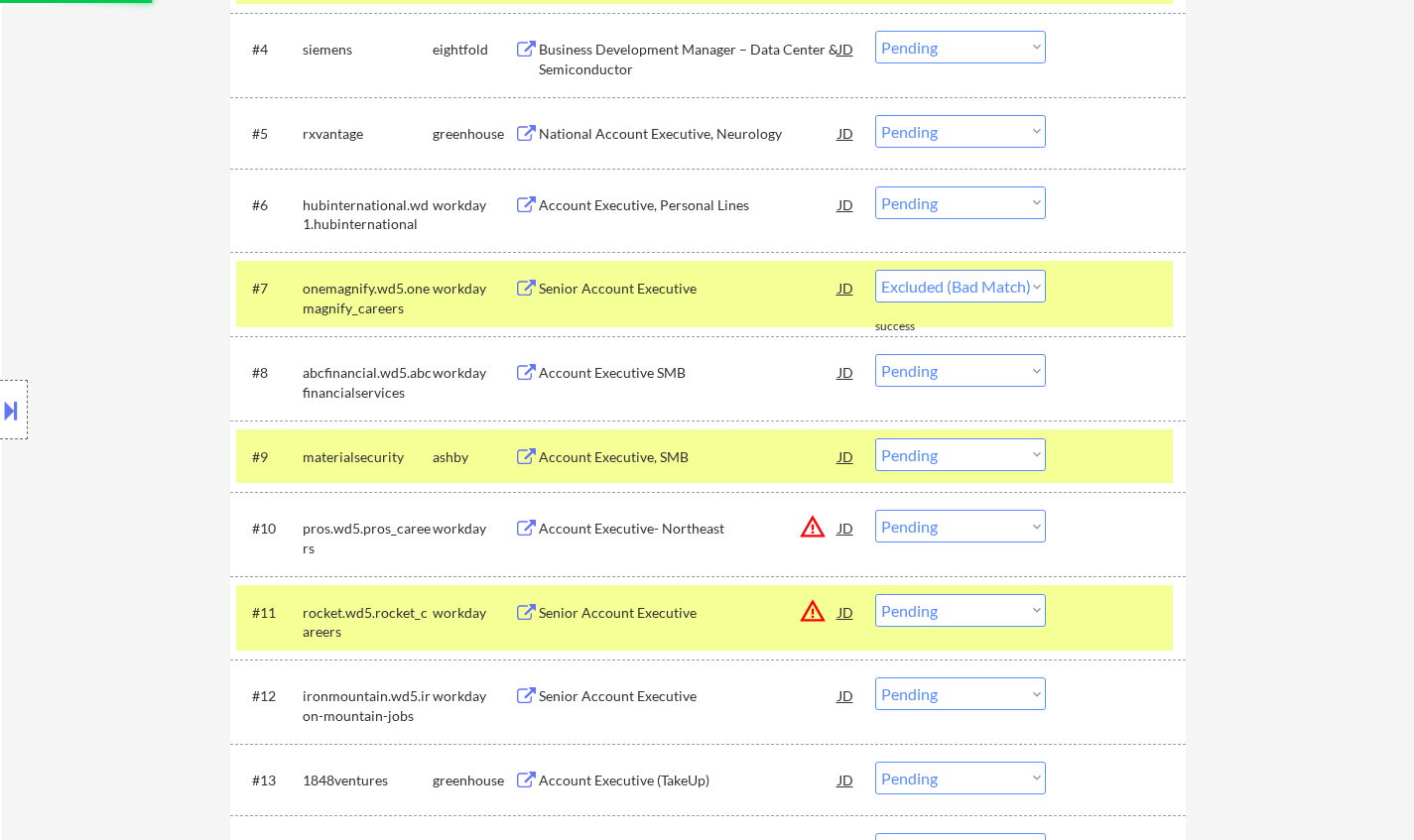select on ""pending"" 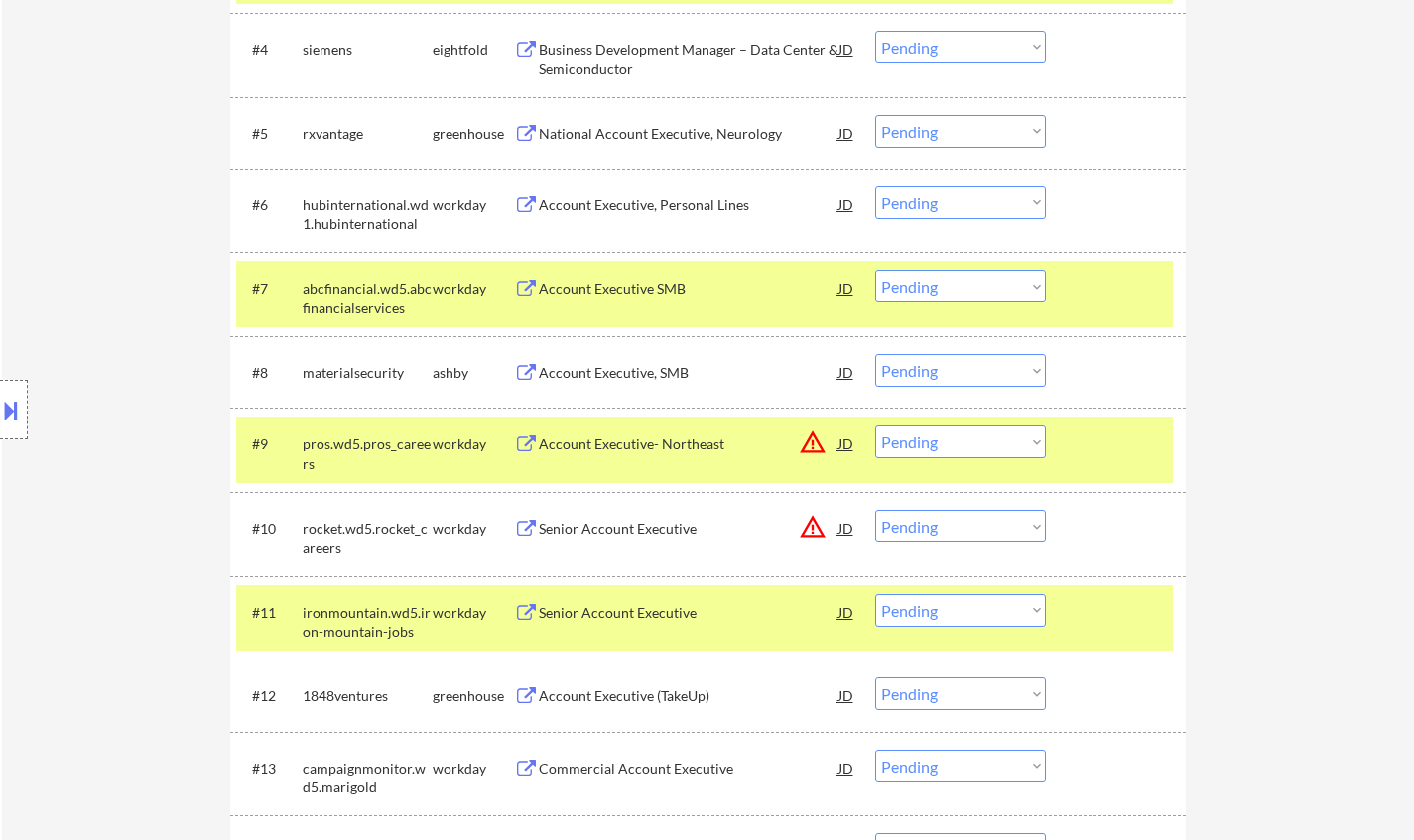 click on "Account Executive, SMB" at bounding box center (689, 372) 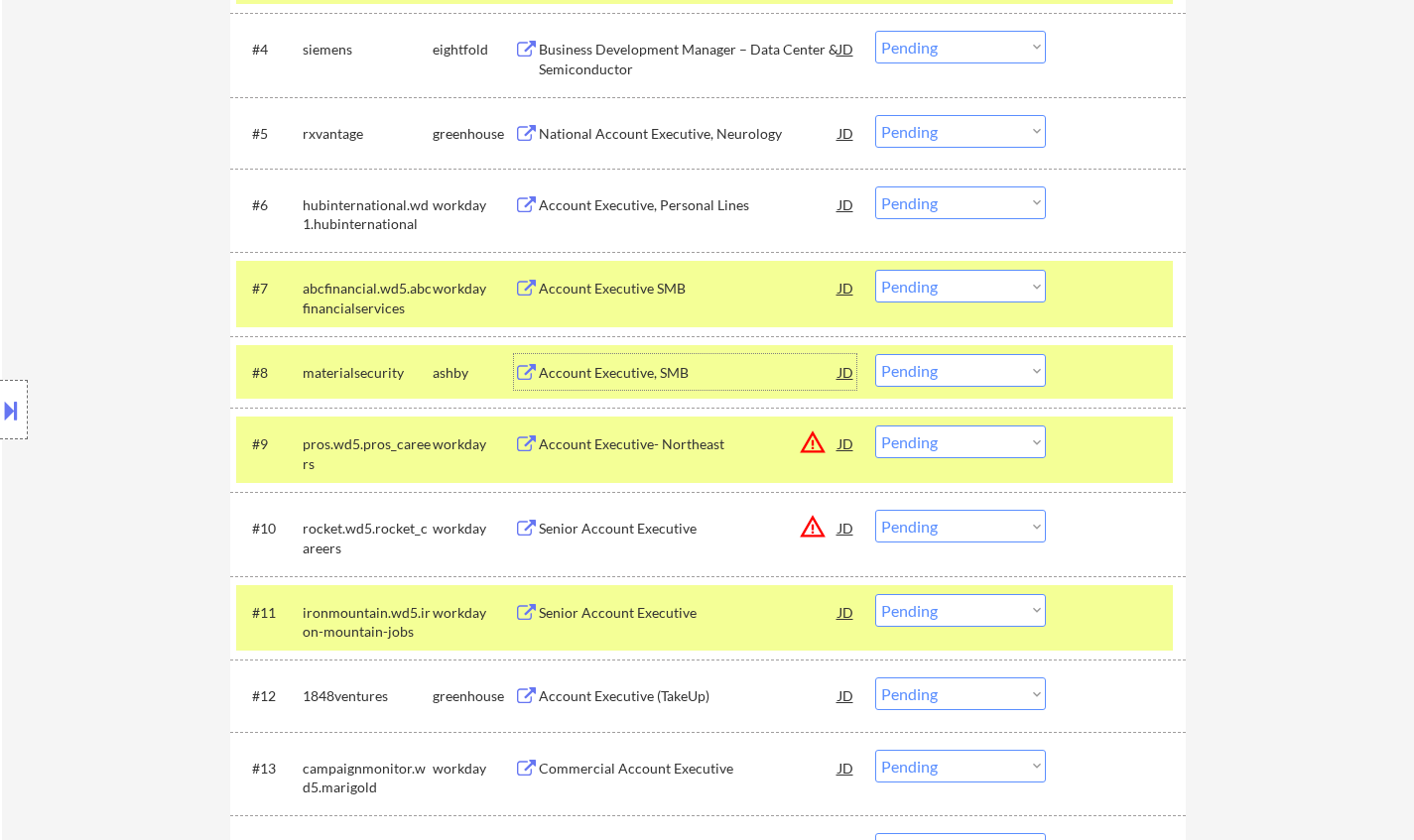 click on "Choose an option... Pending Applied Excluded (Questions) Excluded (Expired) Excluded (Location) Excluded (Bad Match) Excluded (Blocklist) Excluded (Salary) Excluded (Other)" at bounding box center [961, 370] 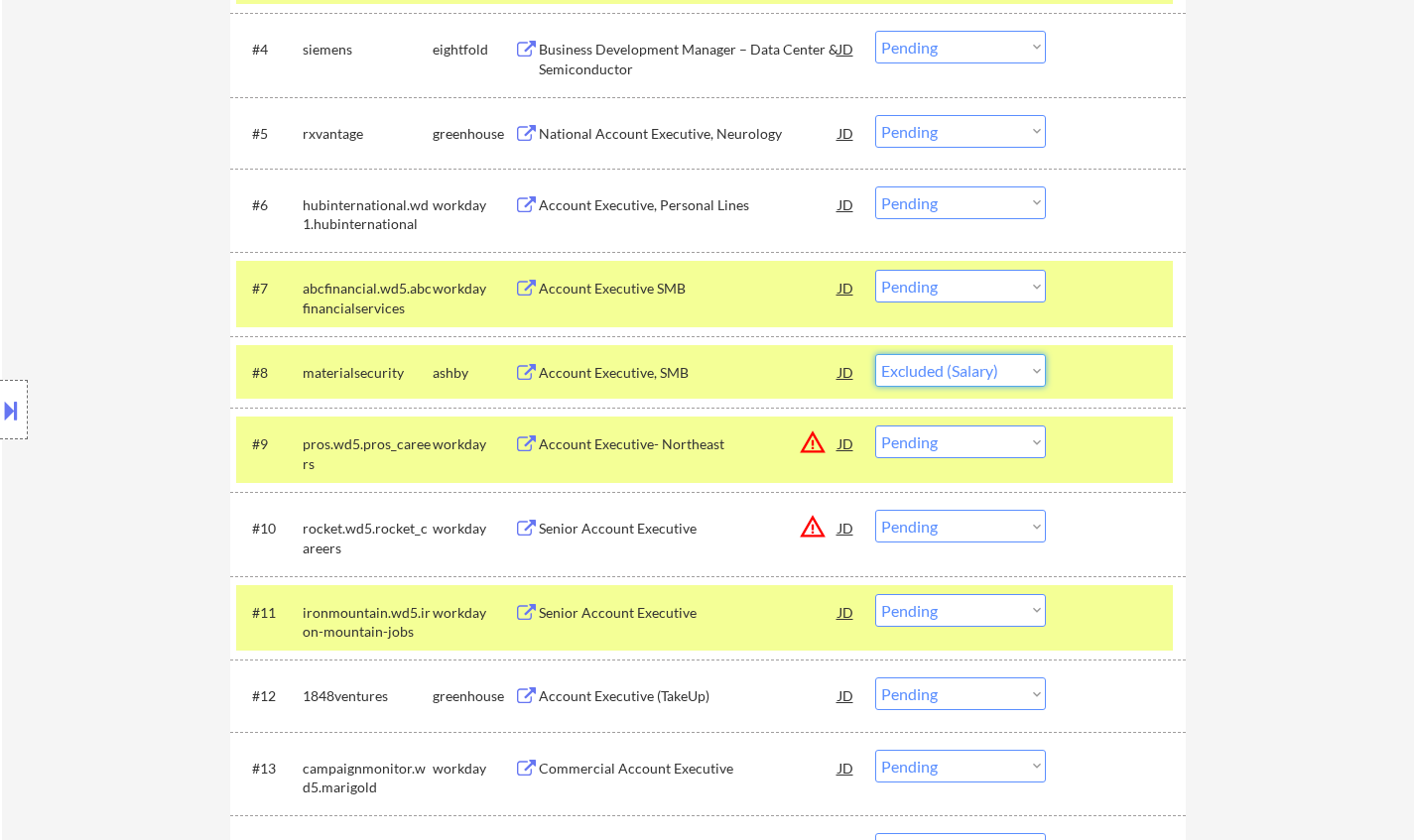 click on "Choose an option... Pending Applied Excluded (Questions) Excluded (Expired) Excluded (Location) Excluded (Bad Match) Excluded (Blocklist) Excluded (Salary) Excluded (Other)" at bounding box center [961, 370] 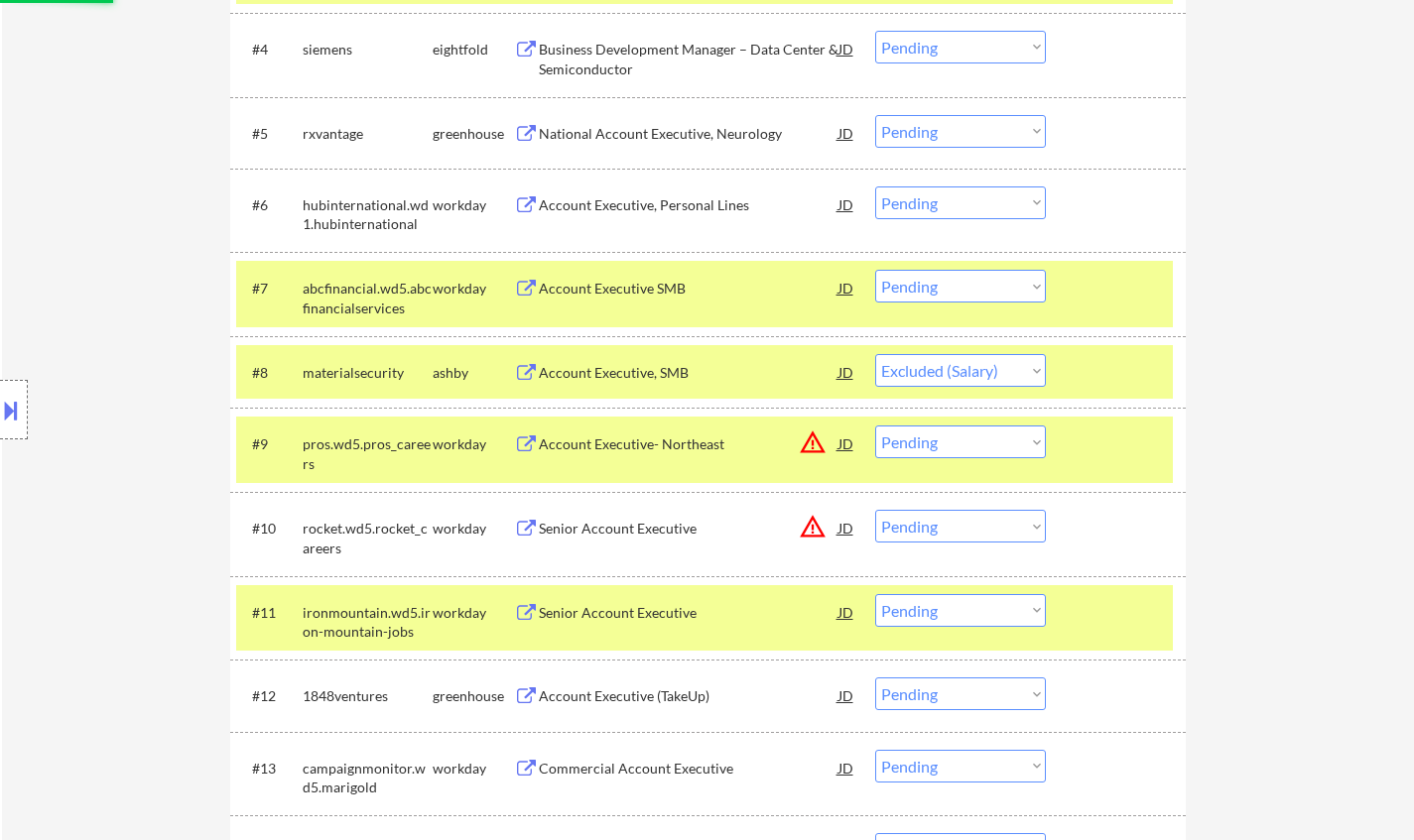 select on ""pending"" 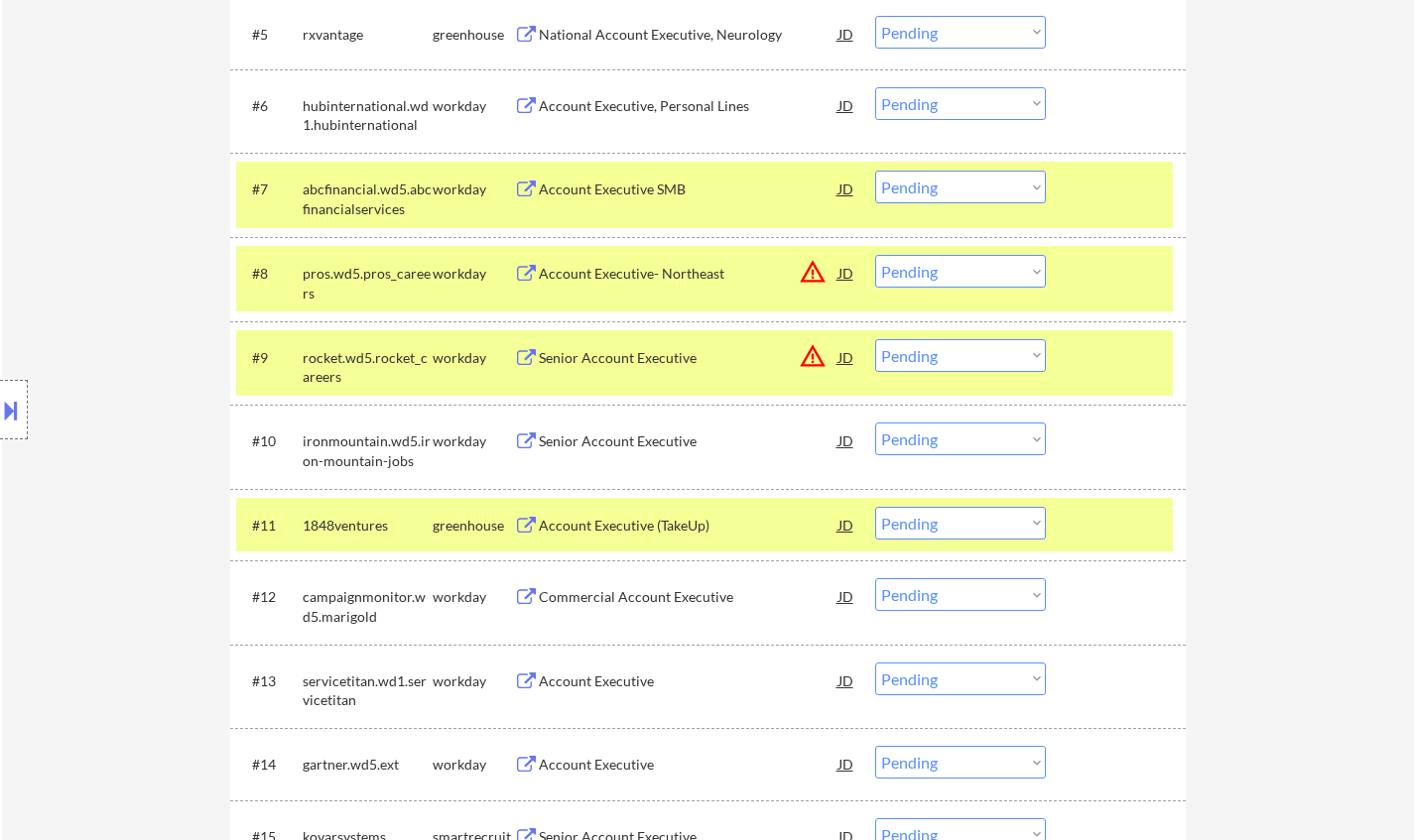 scroll, scrollTop: 1091, scrollLeft: 0, axis: vertical 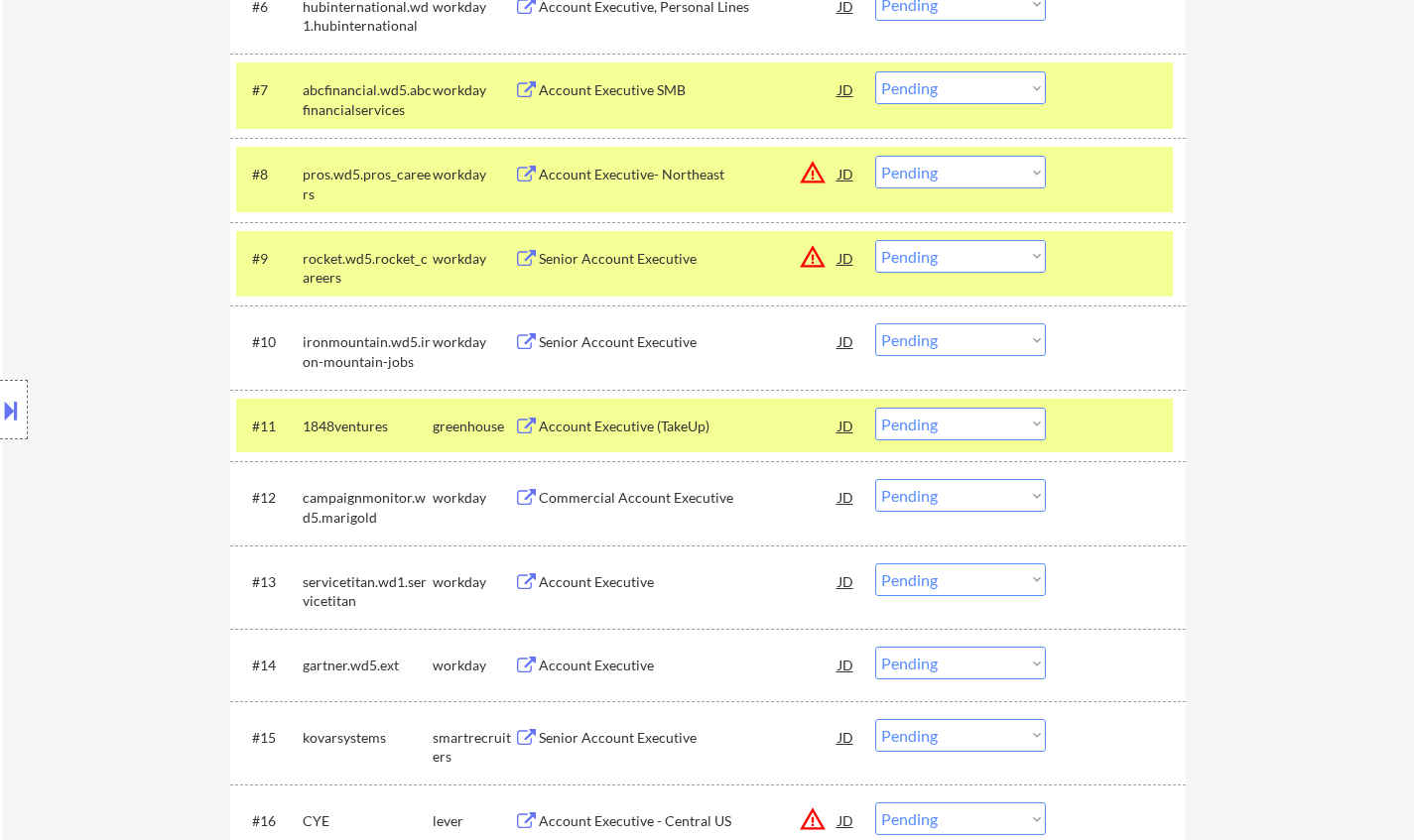 click on "Account Executive (TakeUp)" at bounding box center (689, 426) 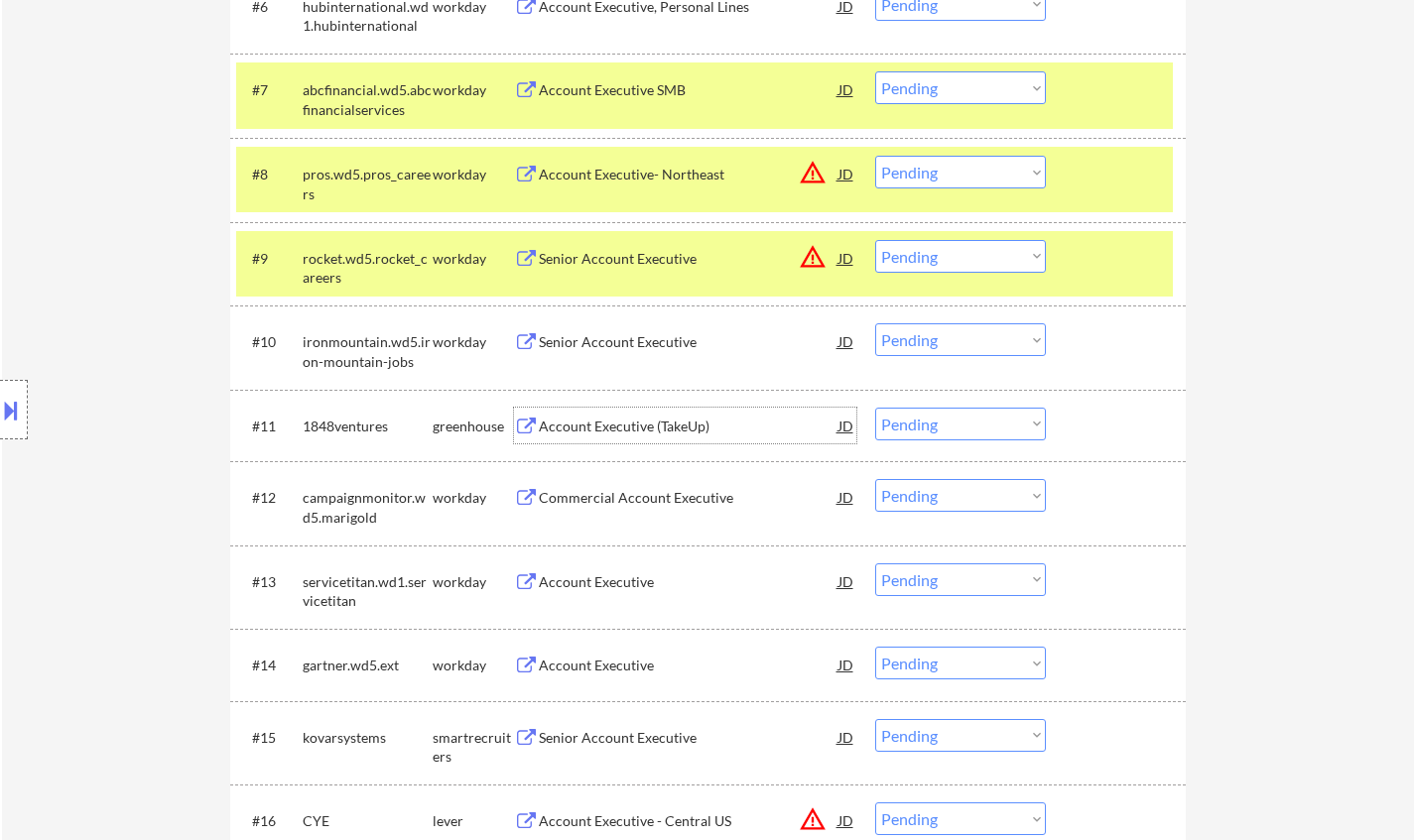 drag, startPoint x: 944, startPoint y: 424, endPoint x: 950, endPoint y: 434, distance: 11.661904 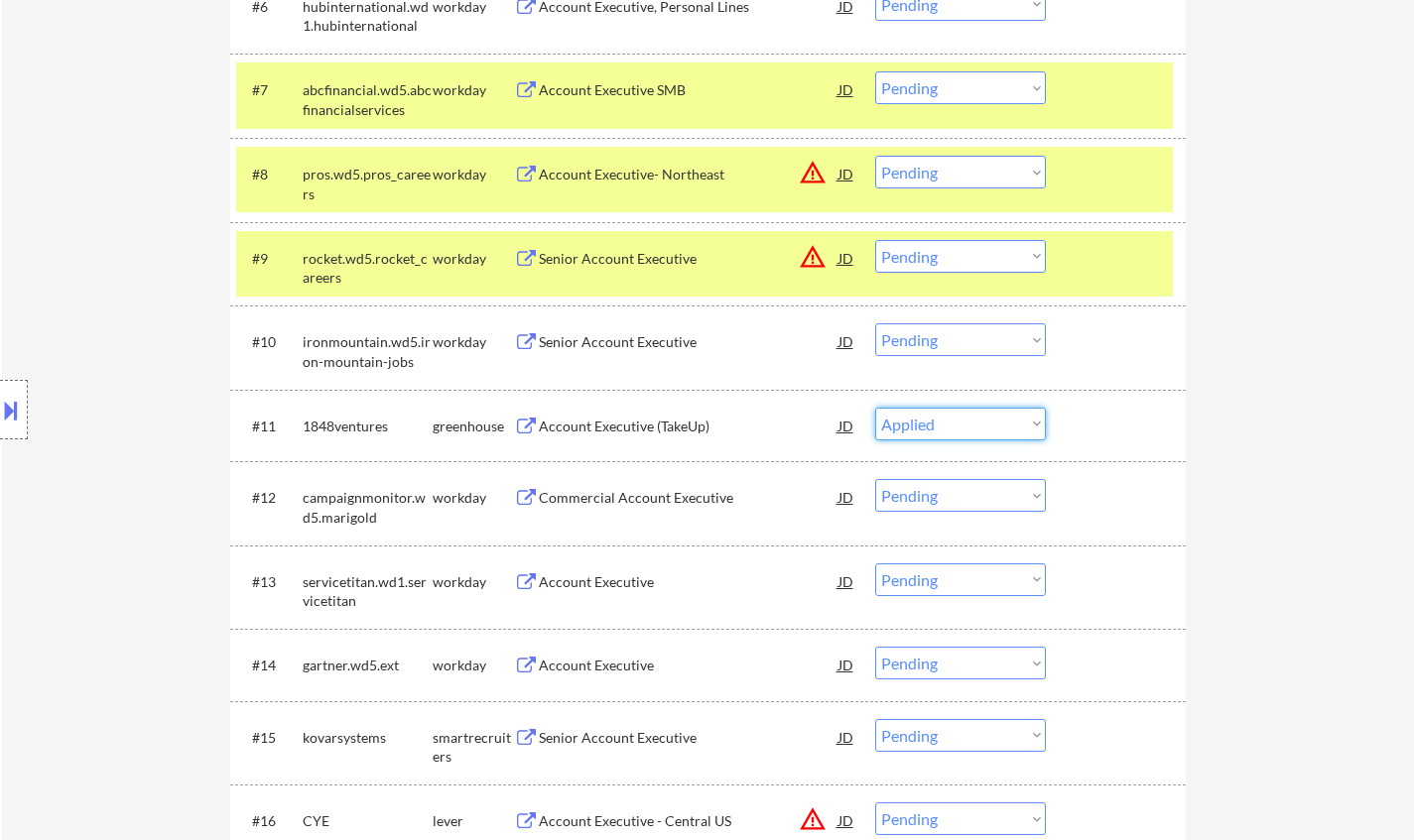 click on "Choose an option... Pending Applied Excluded (Questions) Excluded (Expired) Excluded (Location) Excluded (Bad Match) Excluded (Blocklist) Excluded (Salary) Excluded (Other)" at bounding box center [961, 423] 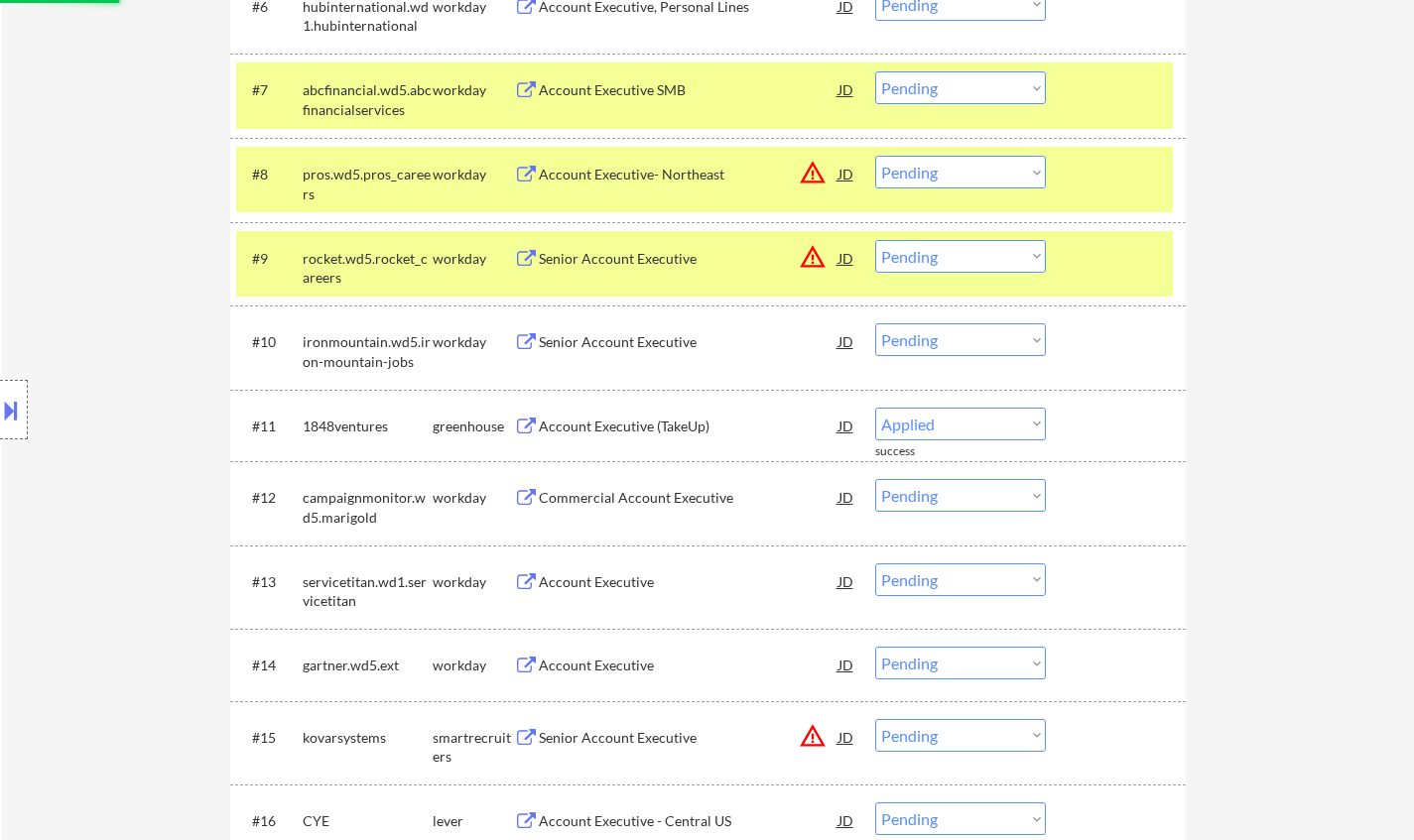 select on ""pending"" 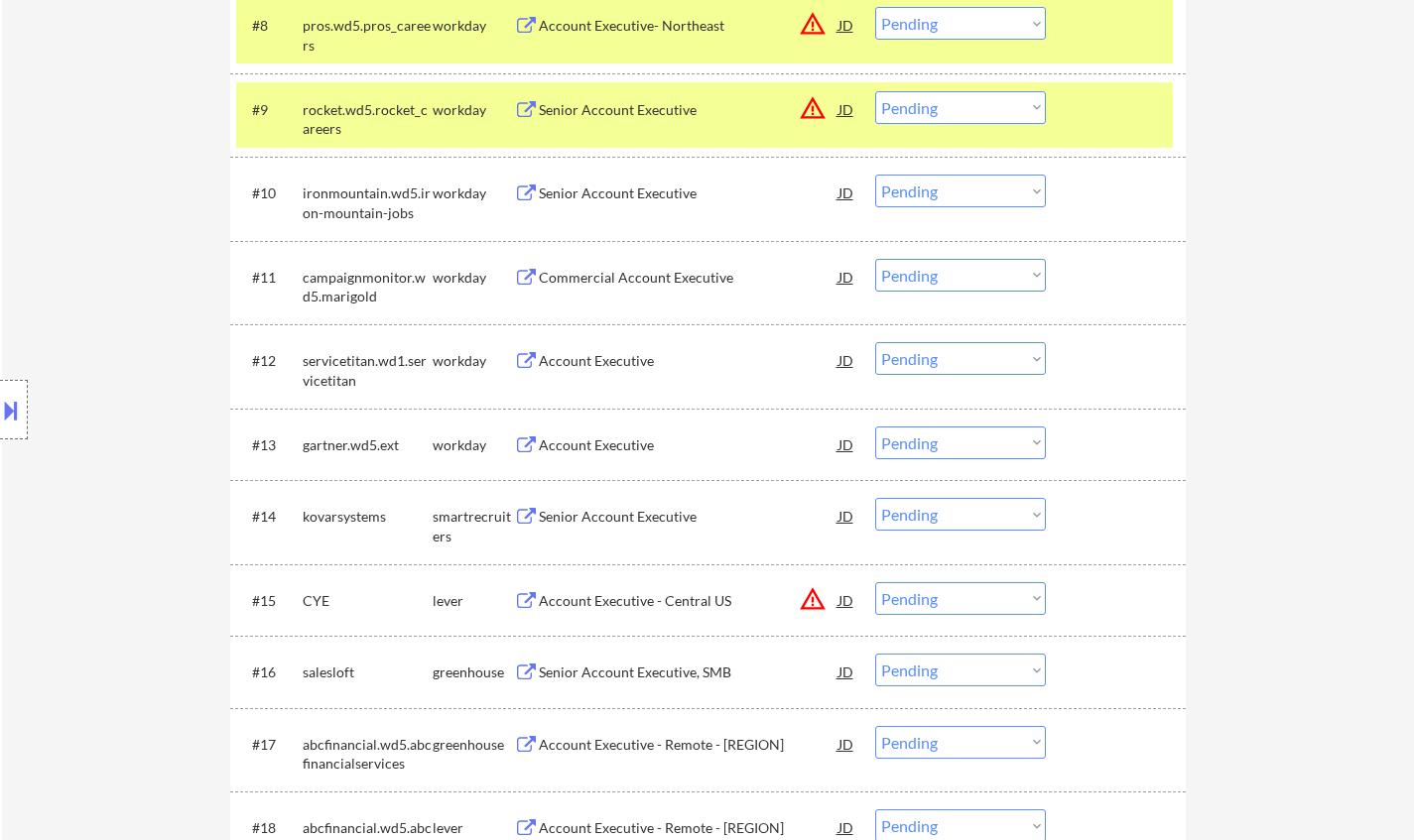 scroll, scrollTop: 1289, scrollLeft: 0, axis: vertical 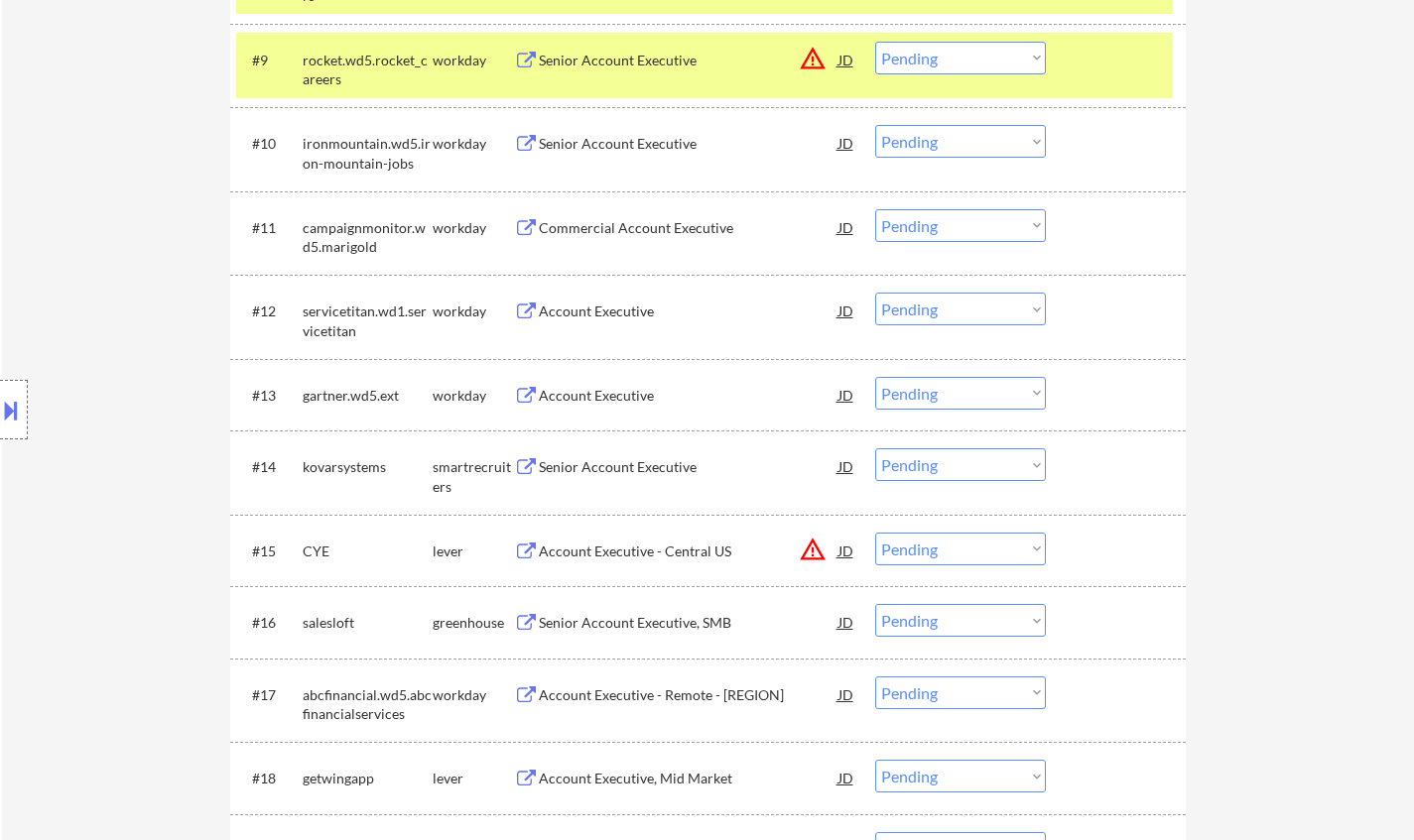click on "Account Executive" at bounding box center (689, 310) 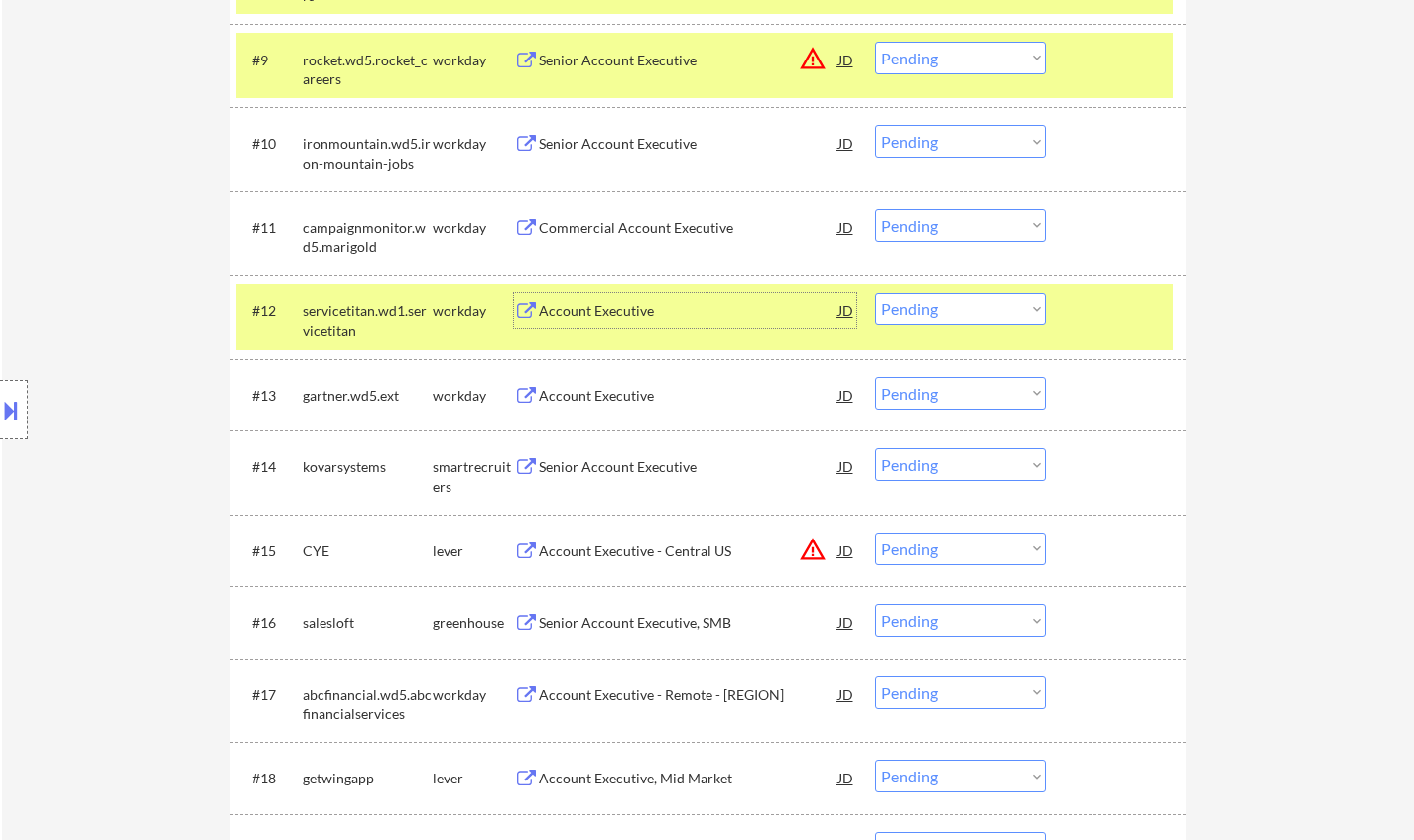 drag, startPoint x: 954, startPoint y: 310, endPoint x: 965, endPoint y: 323, distance: 17.029386 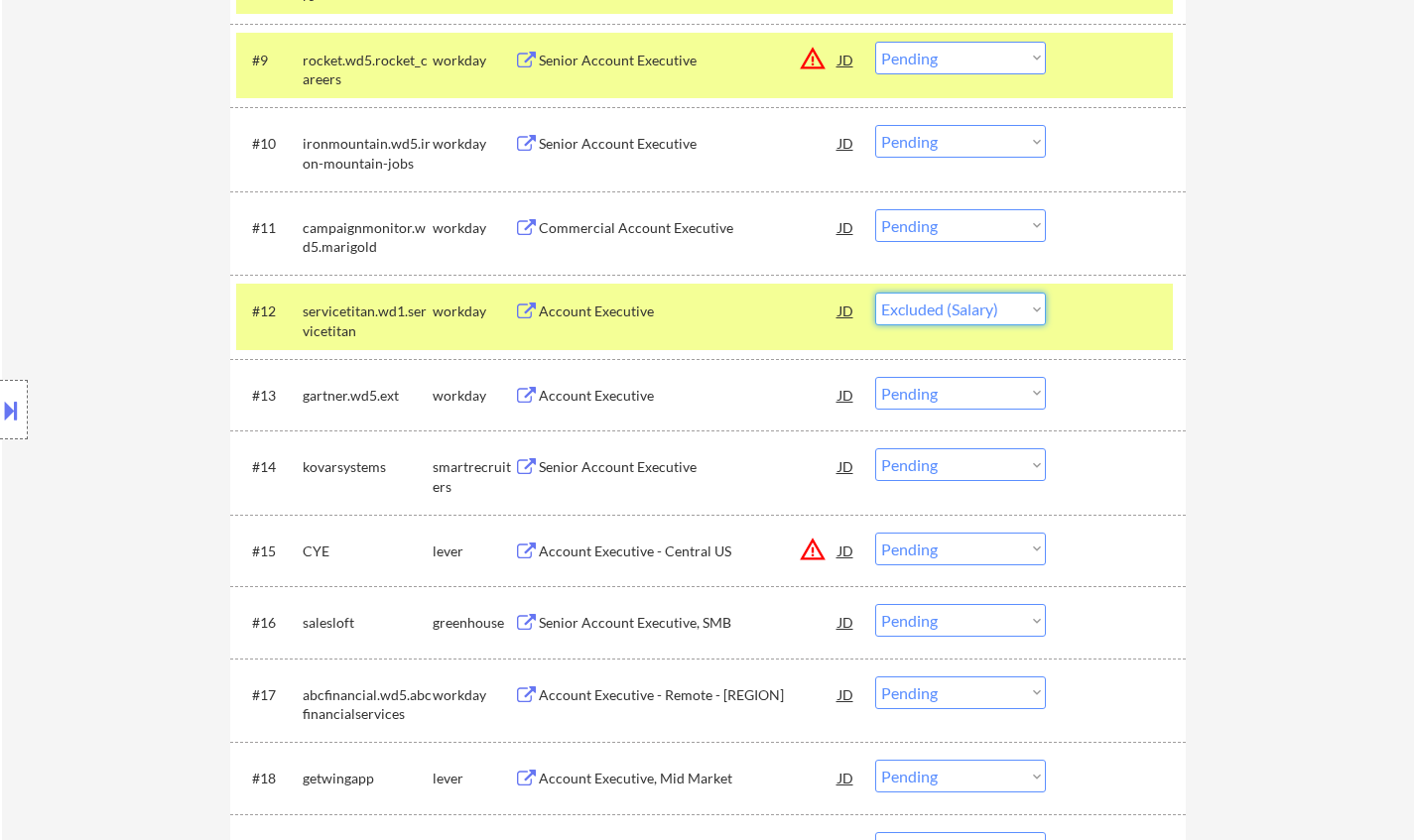 click on "Choose an option... Pending Applied Excluded (Questions) Excluded (Expired) Excluded (Location) Excluded (Bad Match) Excluded (Blocklist) Excluded (Salary) Excluded (Other)" at bounding box center (961, 308) 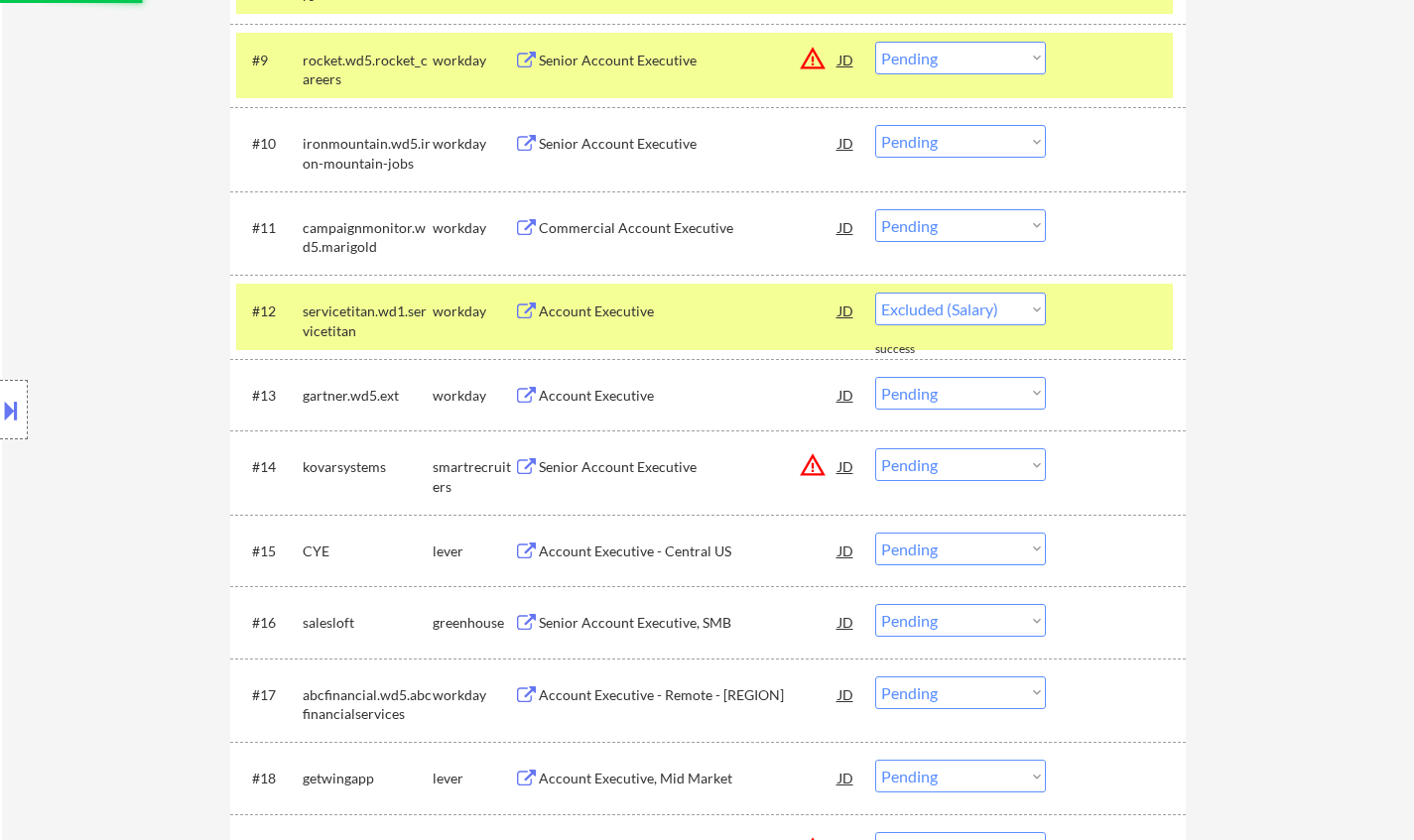 select on ""pending"" 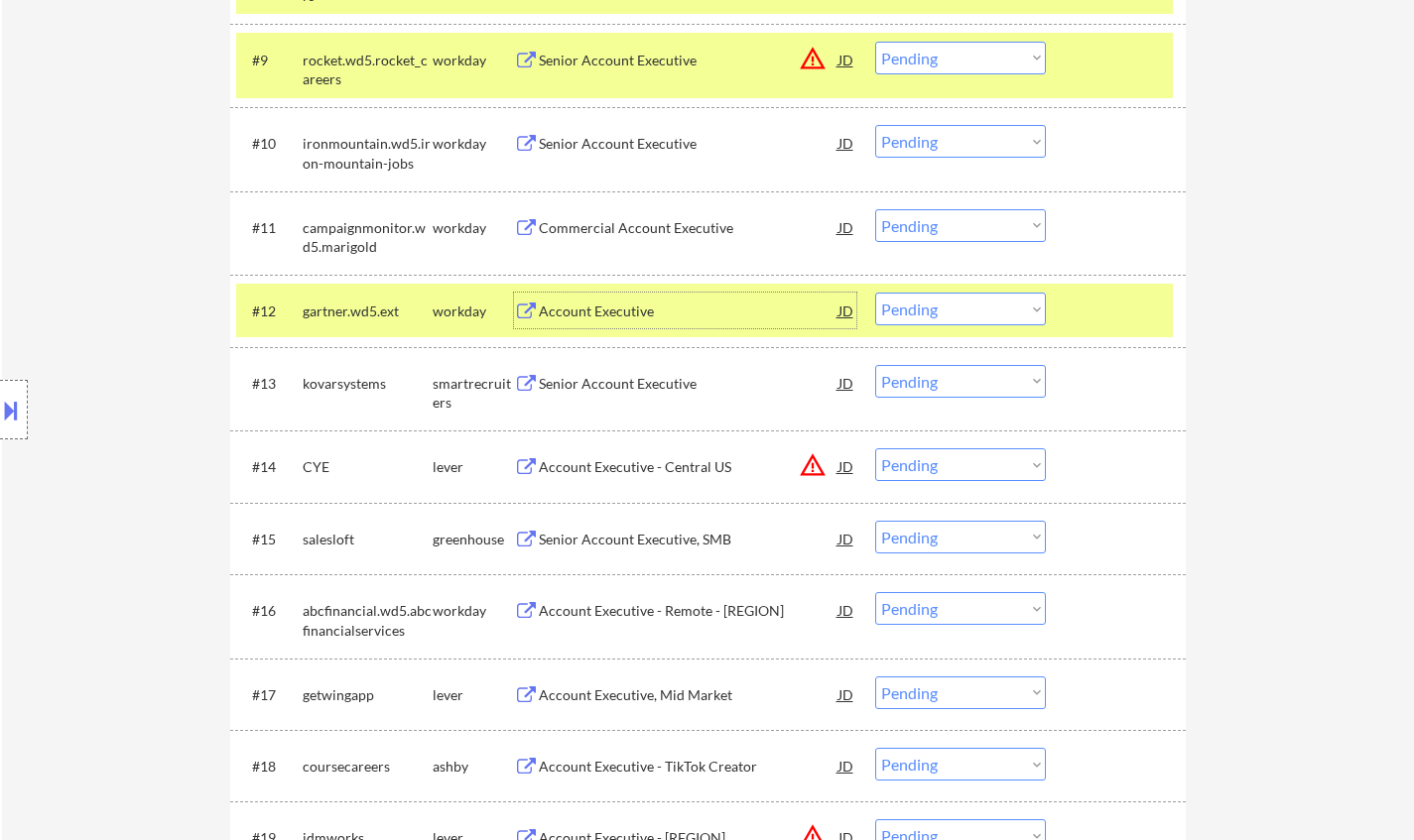 click on "Account Executive" at bounding box center [689, 311] 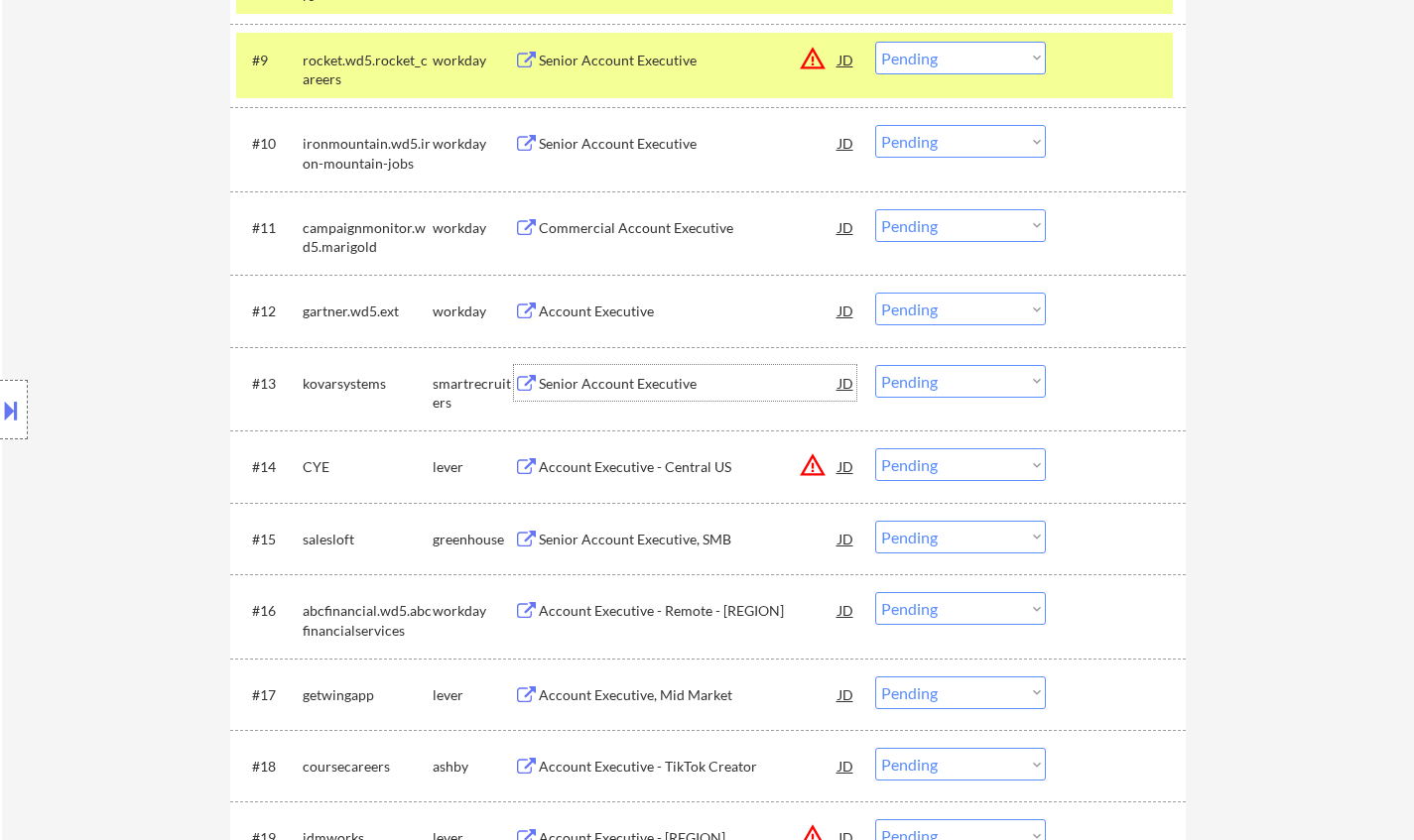 click on "Senior Account Executive" at bounding box center [689, 383] 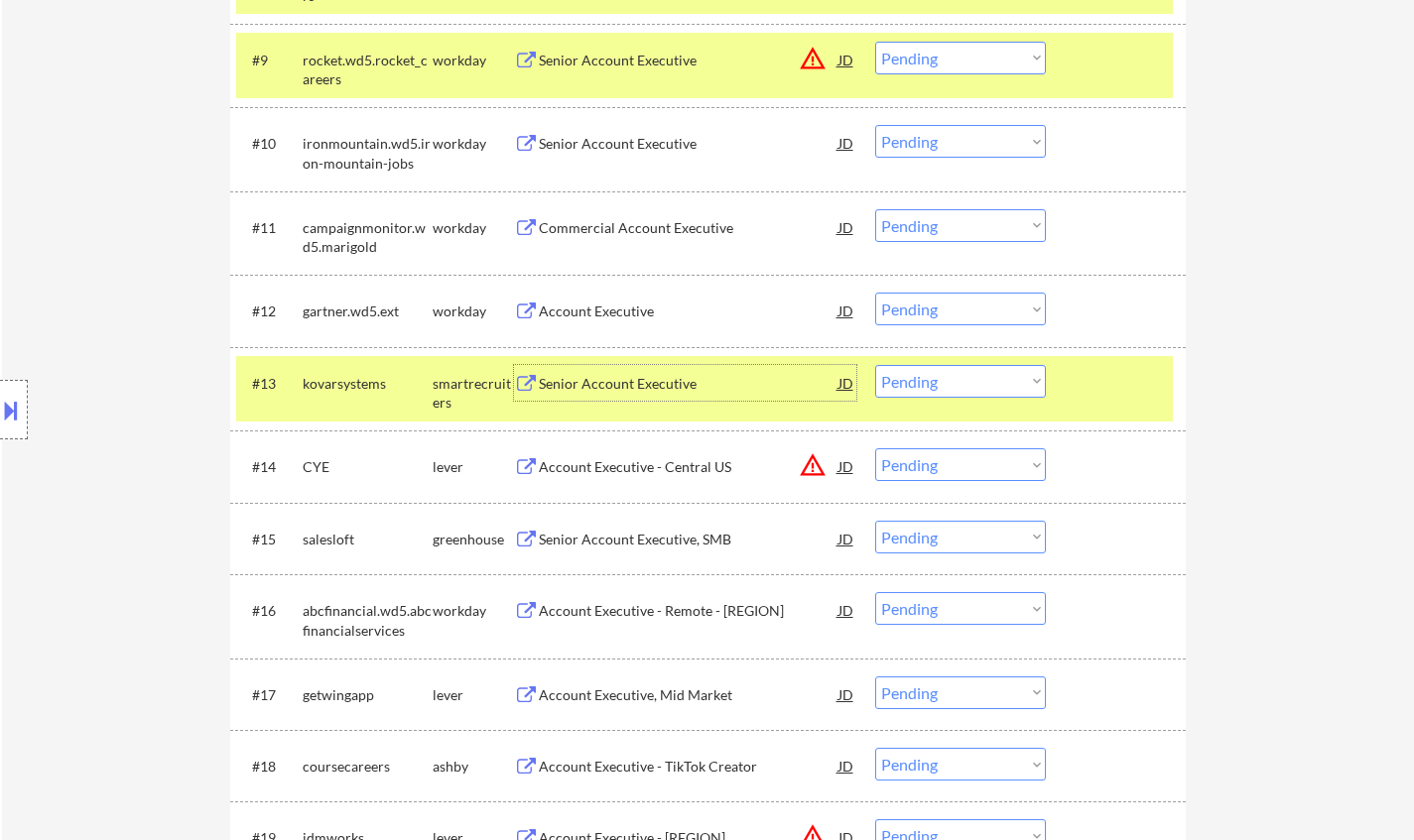 click on "Choose an option... Pending Applied Excluded (Questions) Excluded (Expired) Excluded (Location) Excluded (Bad Match) Excluded (Blocklist) Excluded (Salary) Excluded (Other)" at bounding box center [961, 381] 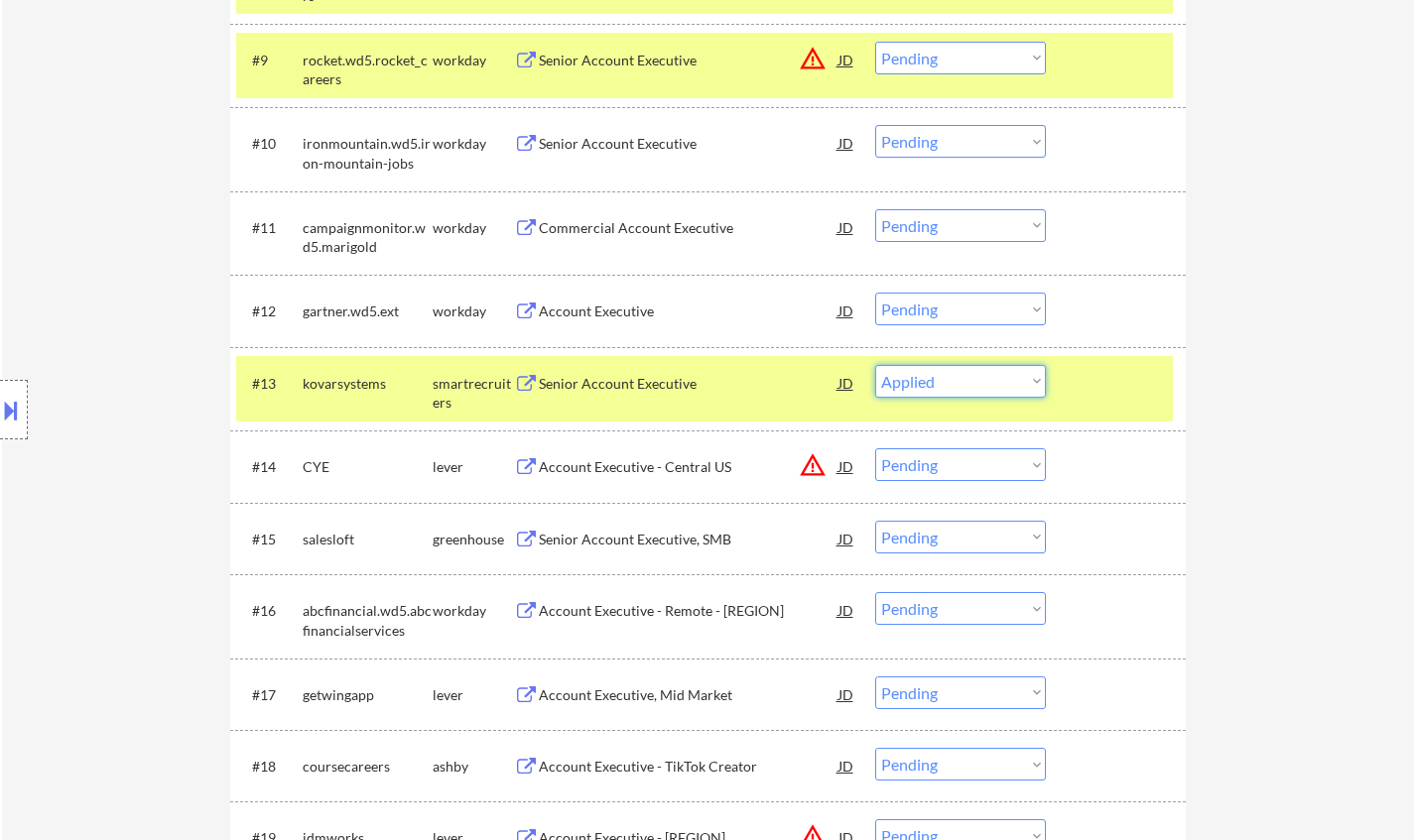click on "Choose an option... Pending Applied Excluded (Questions) Excluded (Expired) Excluded (Location) Excluded (Bad Match) Excluded (Blocklist) Excluded (Salary) Excluded (Other)" at bounding box center [961, 381] 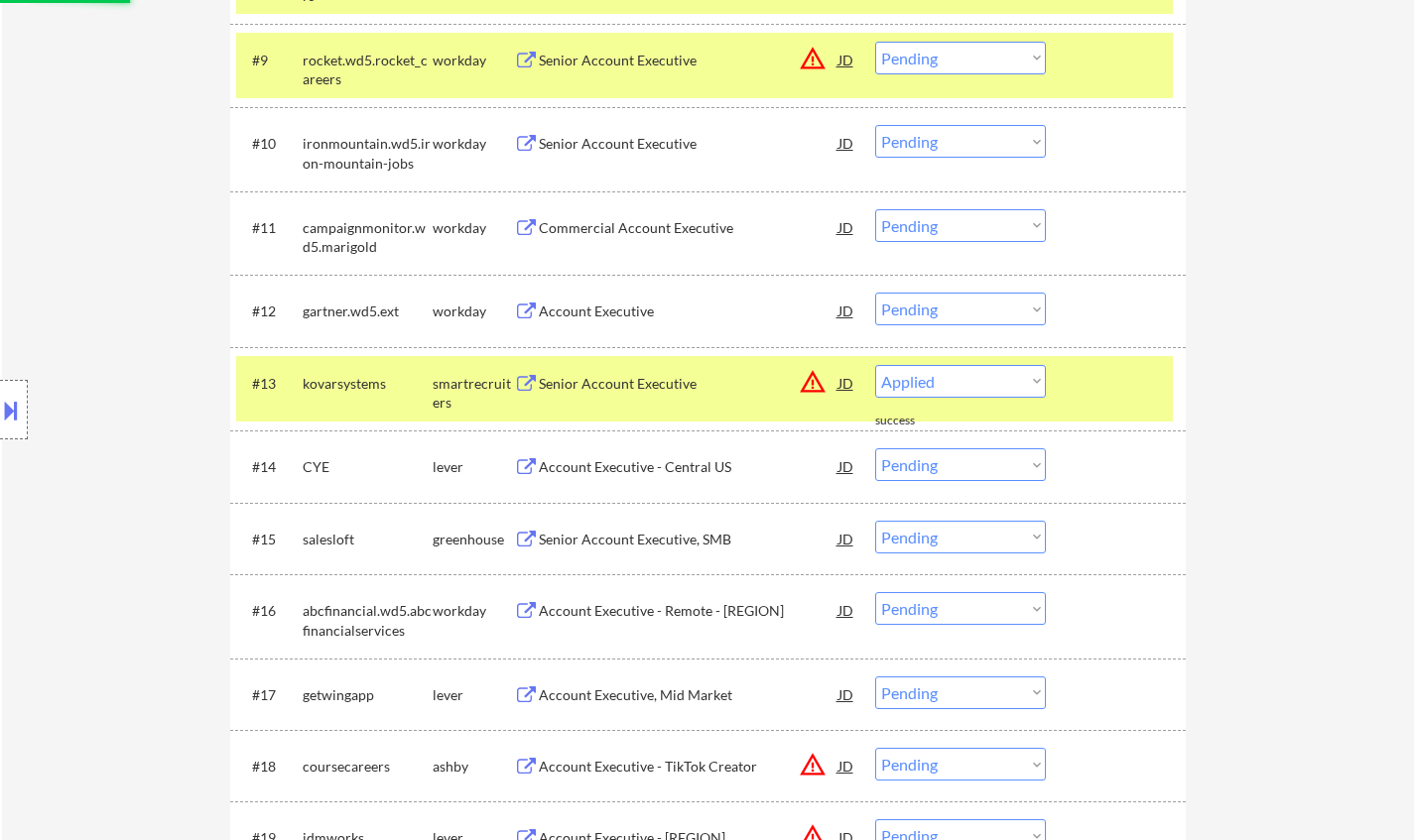 select on ""pending"" 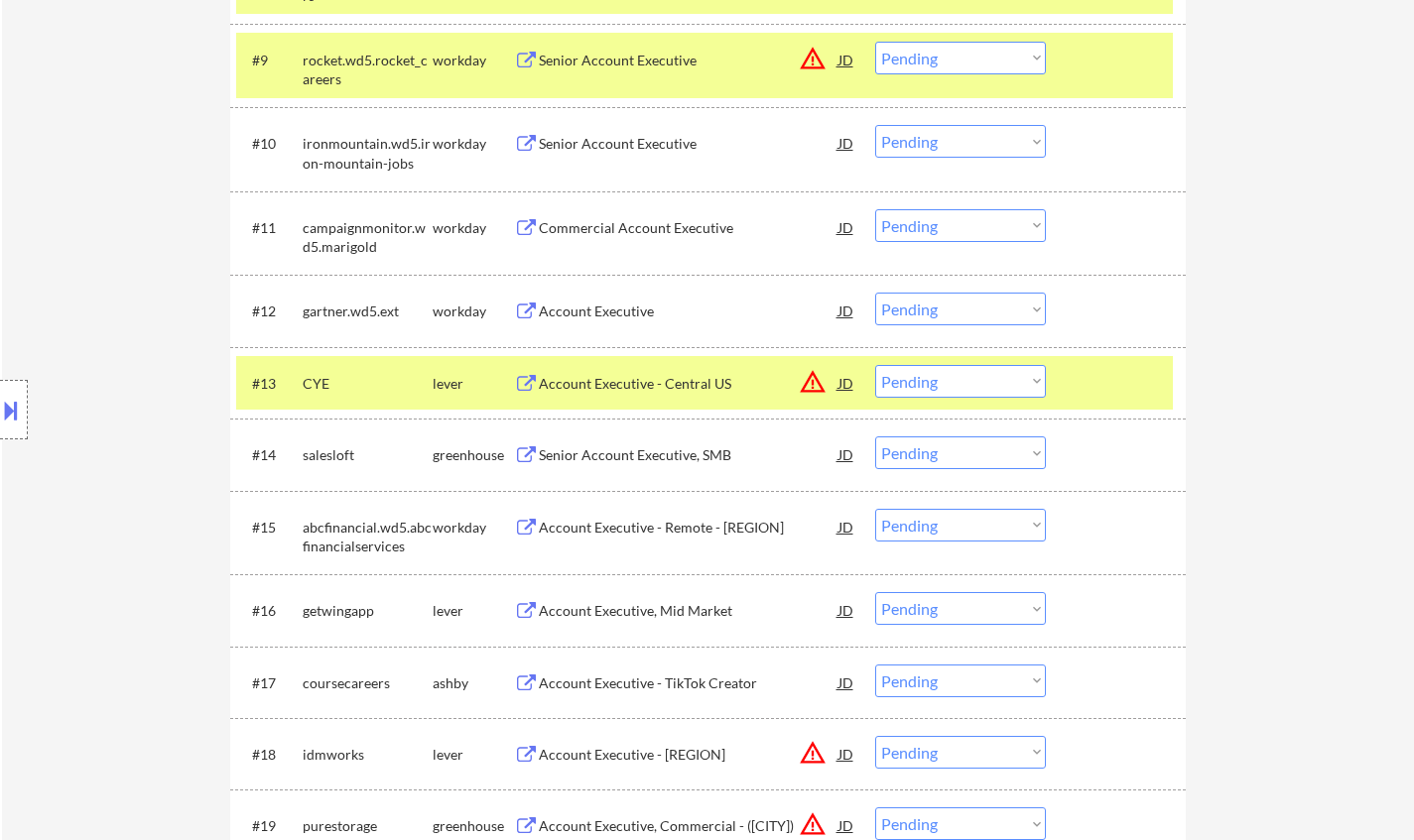 scroll, scrollTop: 1488, scrollLeft: 0, axis: vertical 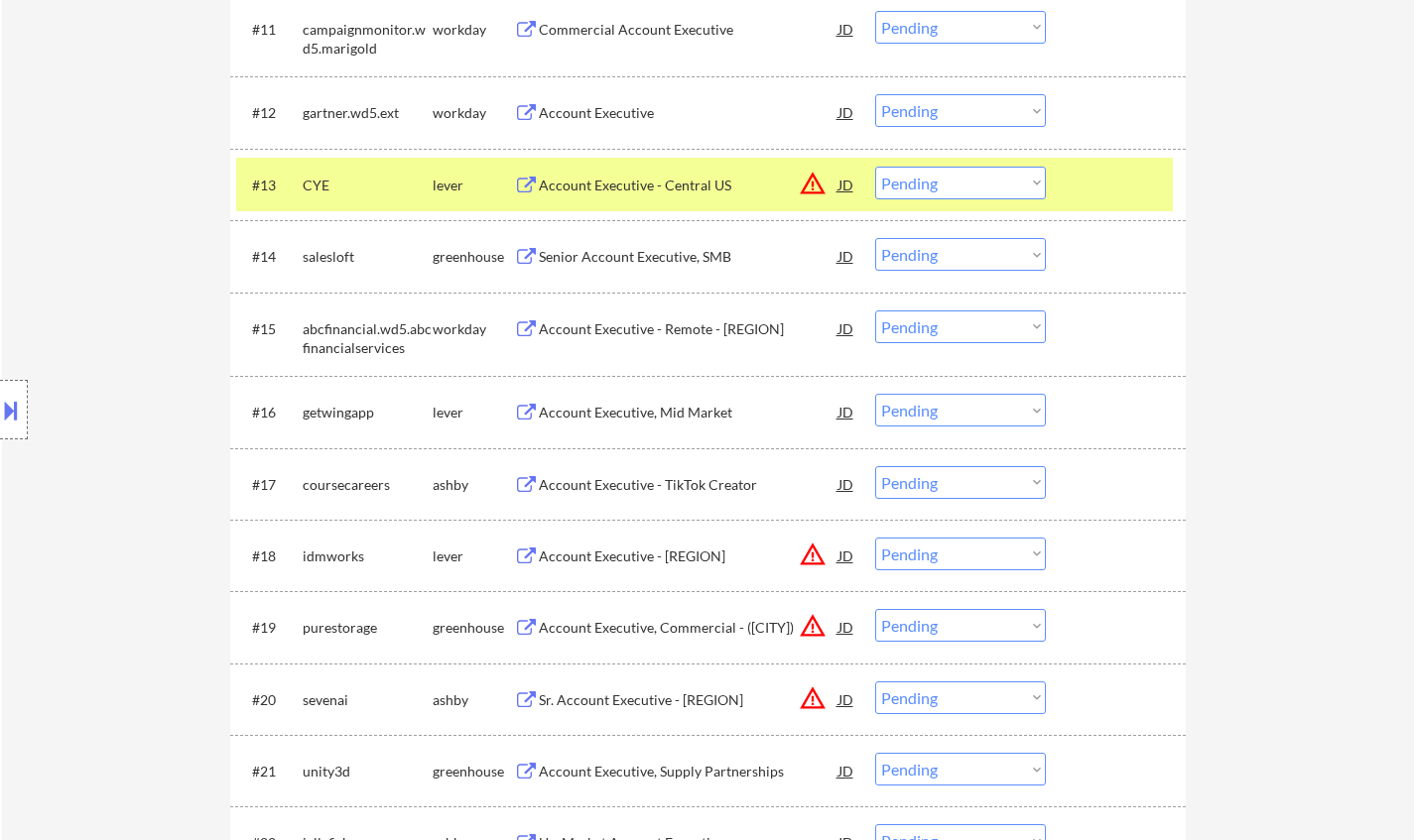 click on "Senior Account Executive, SMB" at bounding box center [689, 257] 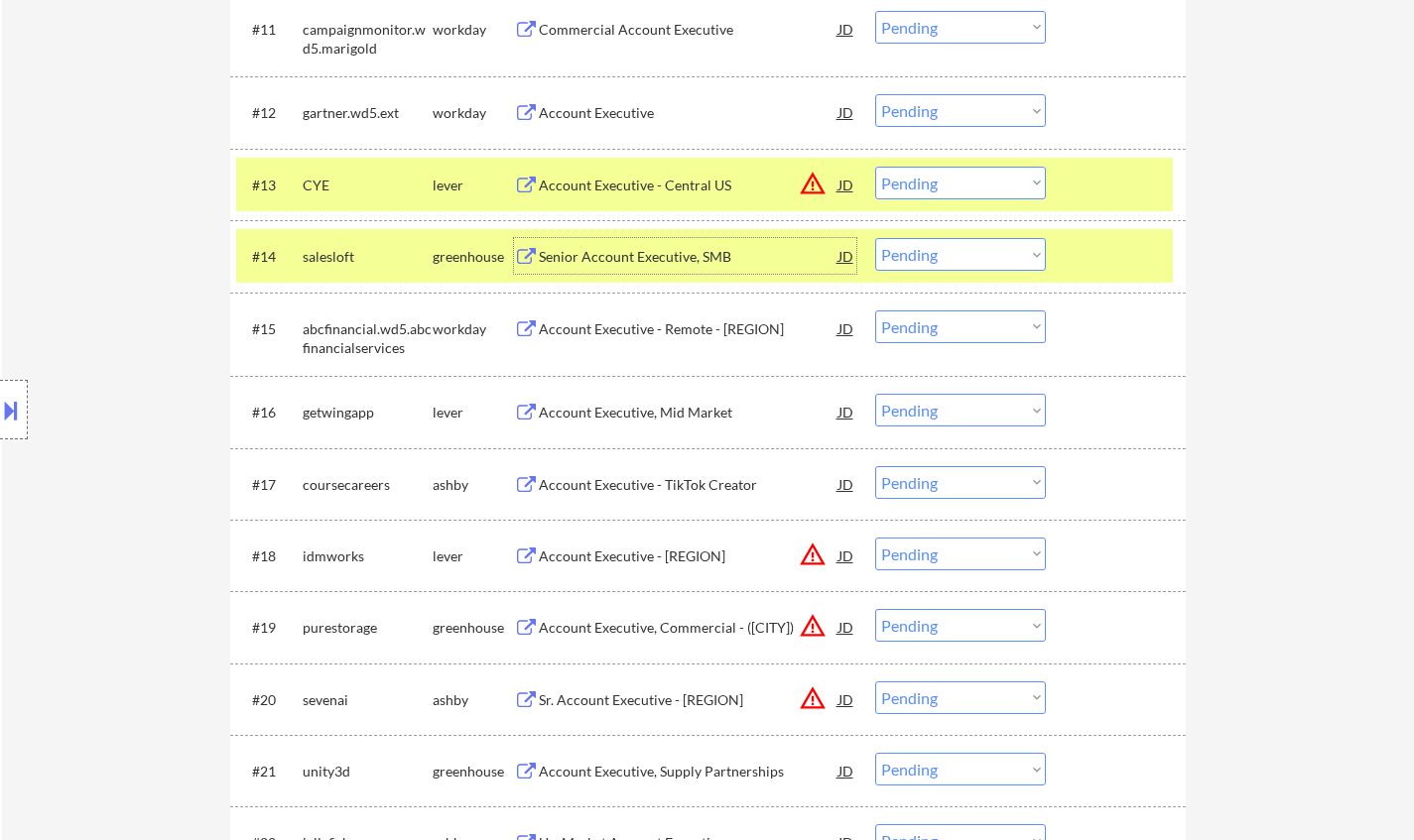 scroll, scrollTop: 1587, scrollLeft: 0, axis: vertical 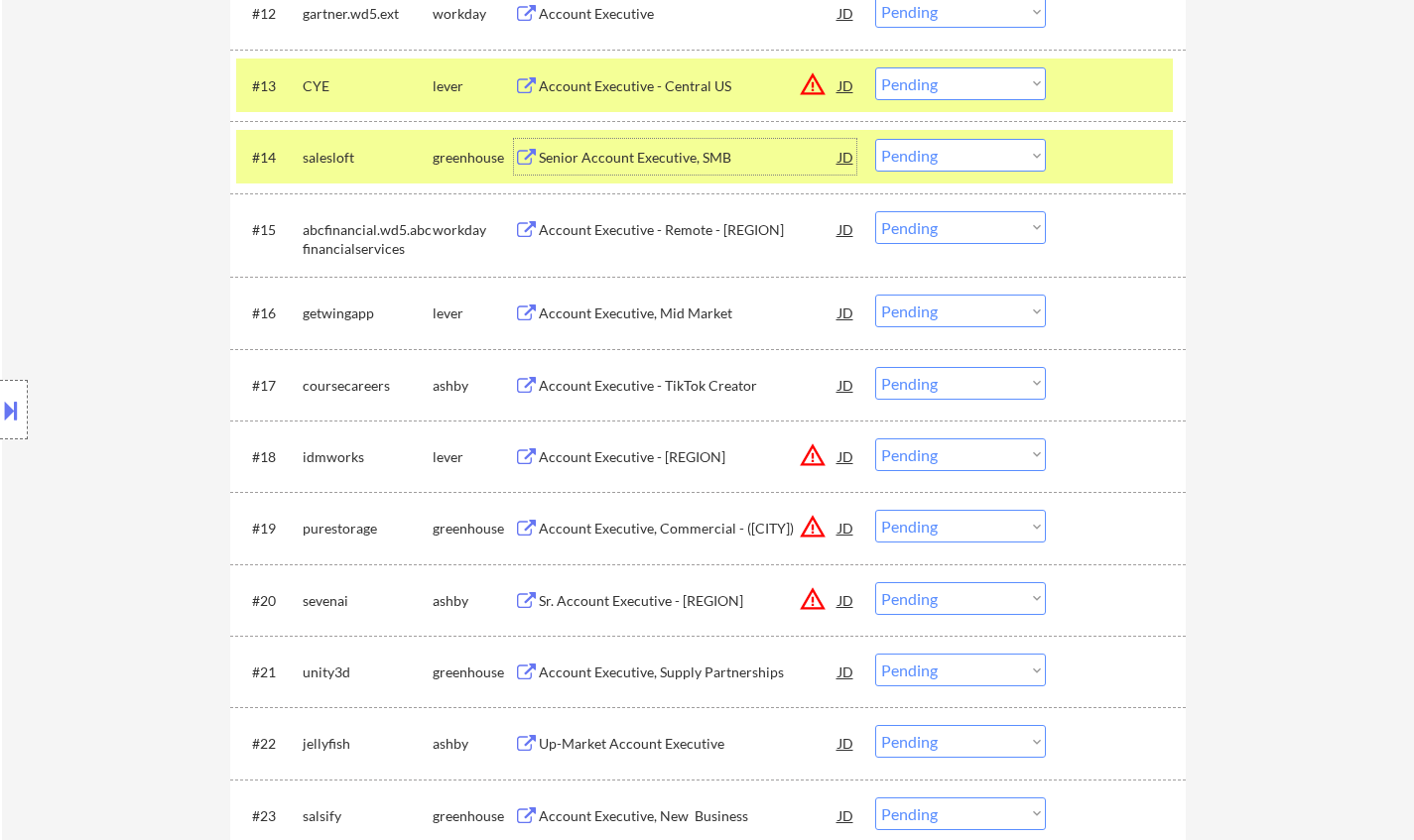 click on "Account Executive, Mid Market" at bounding box center [689, 313] 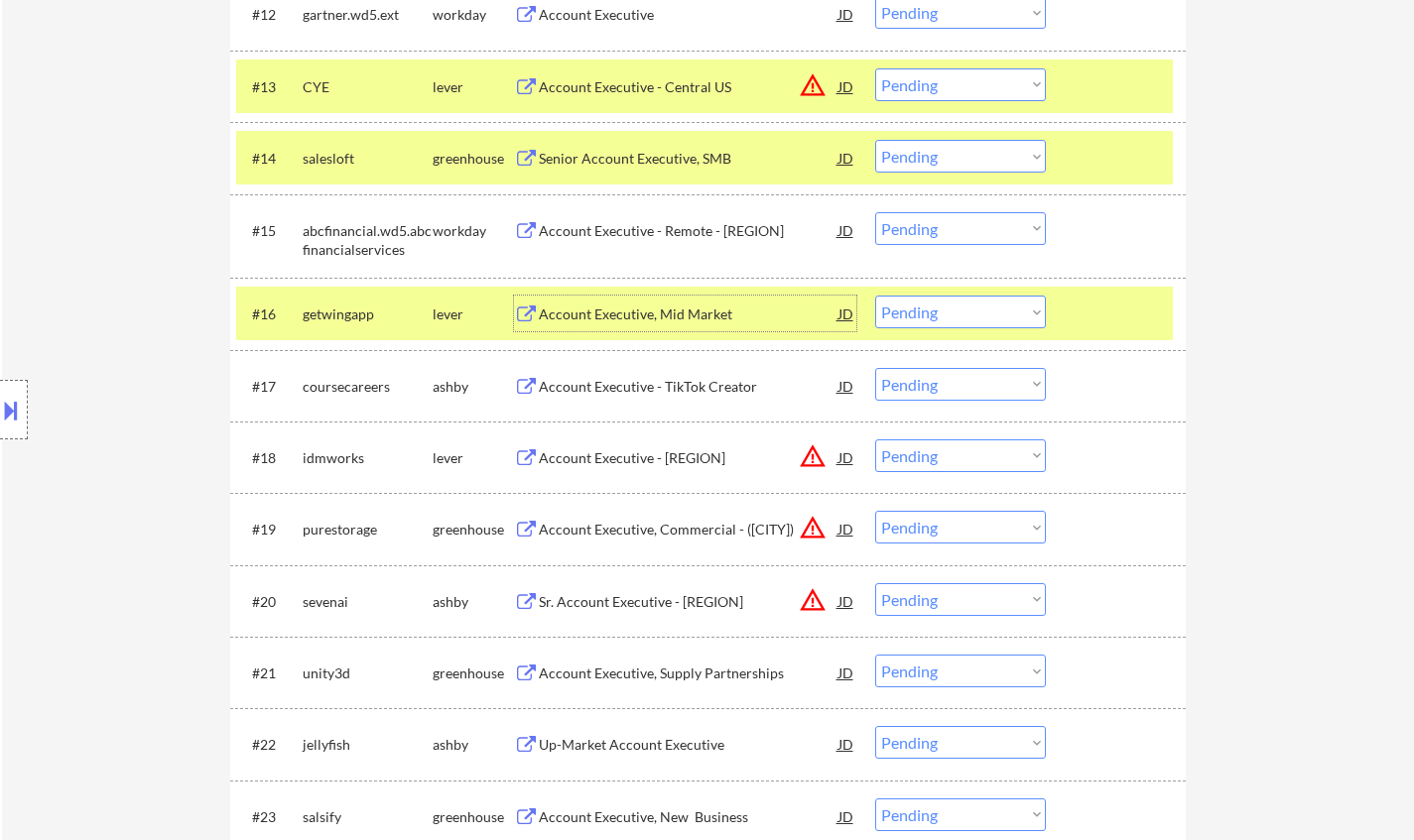 scroll, scrollTop: 1686, scrollLeft: 0, axis: vertical 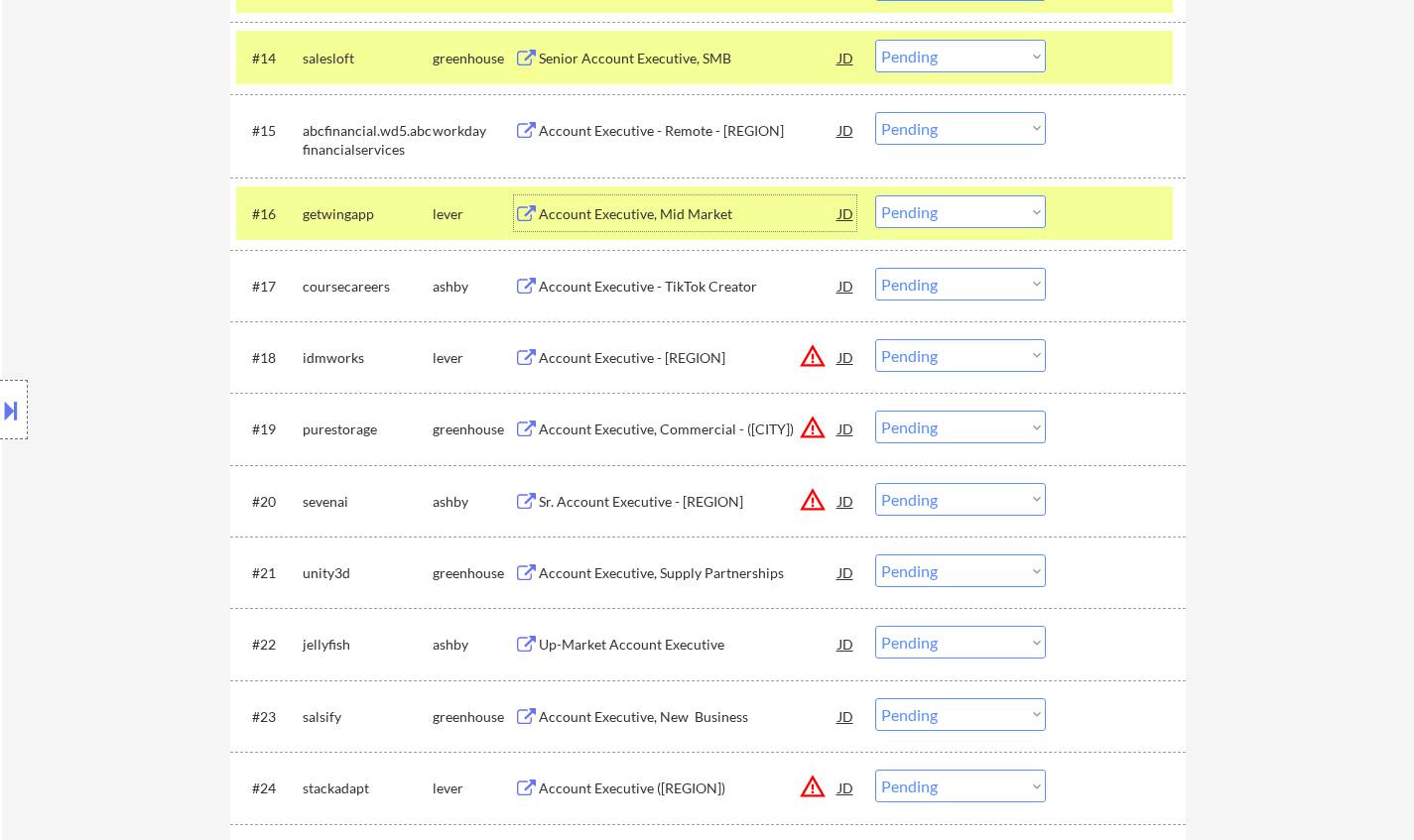 click on "Choose an option... Pending Applied Excluded (Questions) Excluded (Expired) Excluded (Location) Excluded (Bad Match) Excluded (Blocklist) Excluded (Salary) Excluded (Other)" at bounding box center (961, 211) 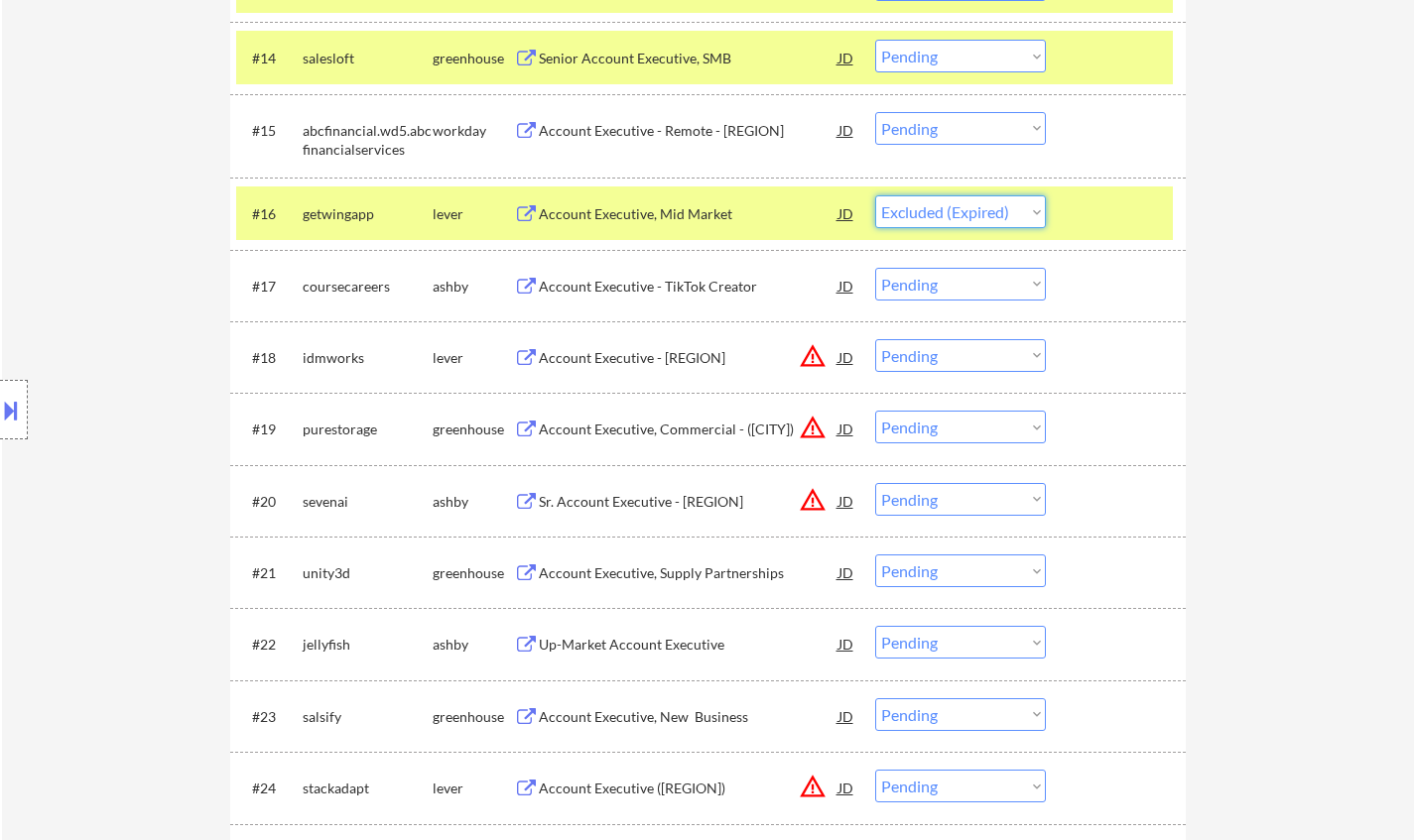 click on "Choose an option... Pending Applied Excluded (Questions) Excluded (Expired) Excluded (Location) Excluded (Bad Match) Excluded (Blocklist) Excluded (Salary) Excluded (Other)" at bounding box center [961, 211] 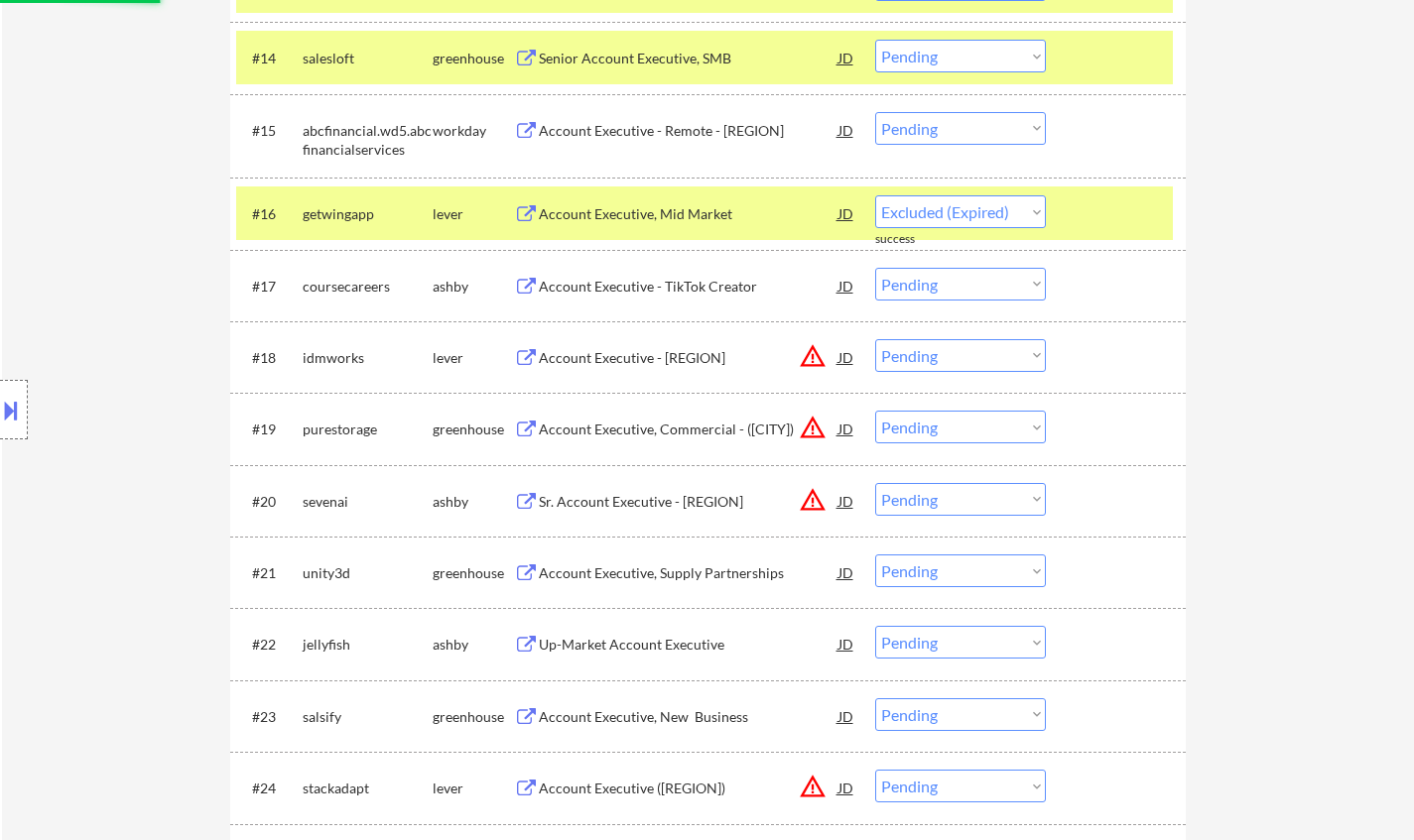 select on ""pending"" 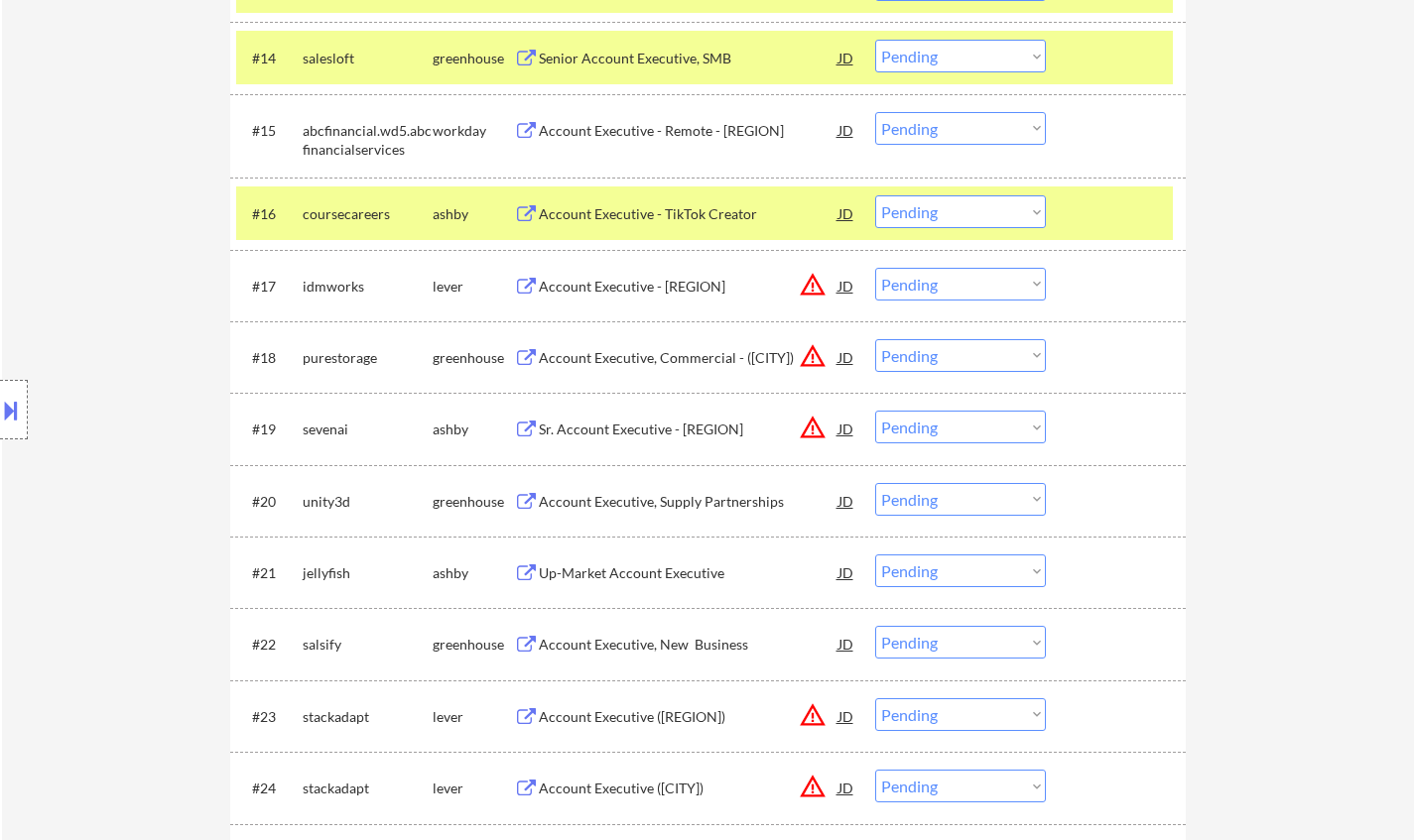 click on "Choose an option... Pending Applied Excluded (Questions) Excluded (Expired) Excluded (Location) Excluded (Bad Match) Excluded (Blocklist) Excluded (Salary) Excluded (Other)" at bounding box center (961, 355) 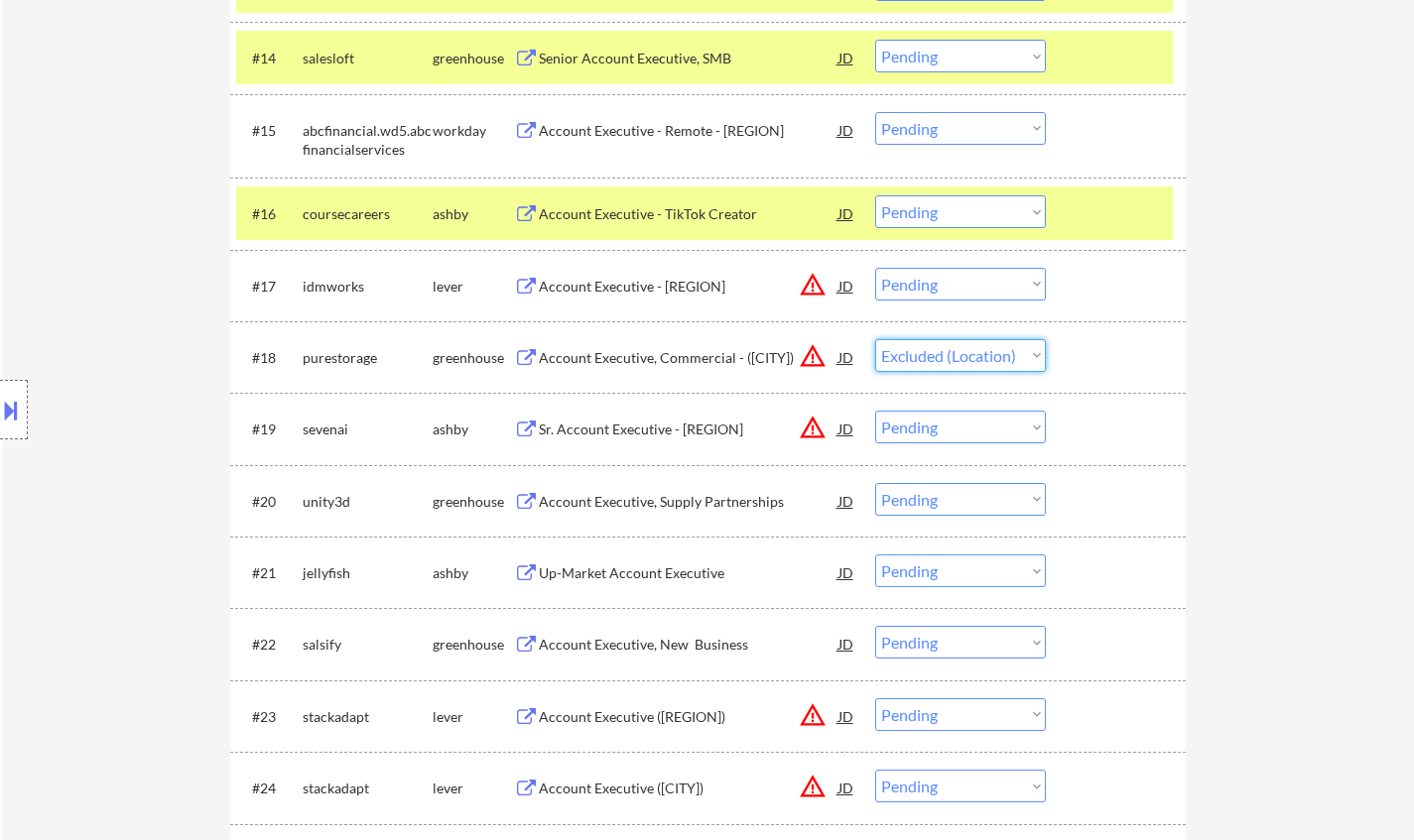 click on "Choose an option... Pending Applied Excluded (Questions) Excluded (Expired) Excluded (Location) Excluded (Bad Match) Excluded (Blocklist) Excluded (Salary) Excluded (Other)" at bounding box center [961, 355] 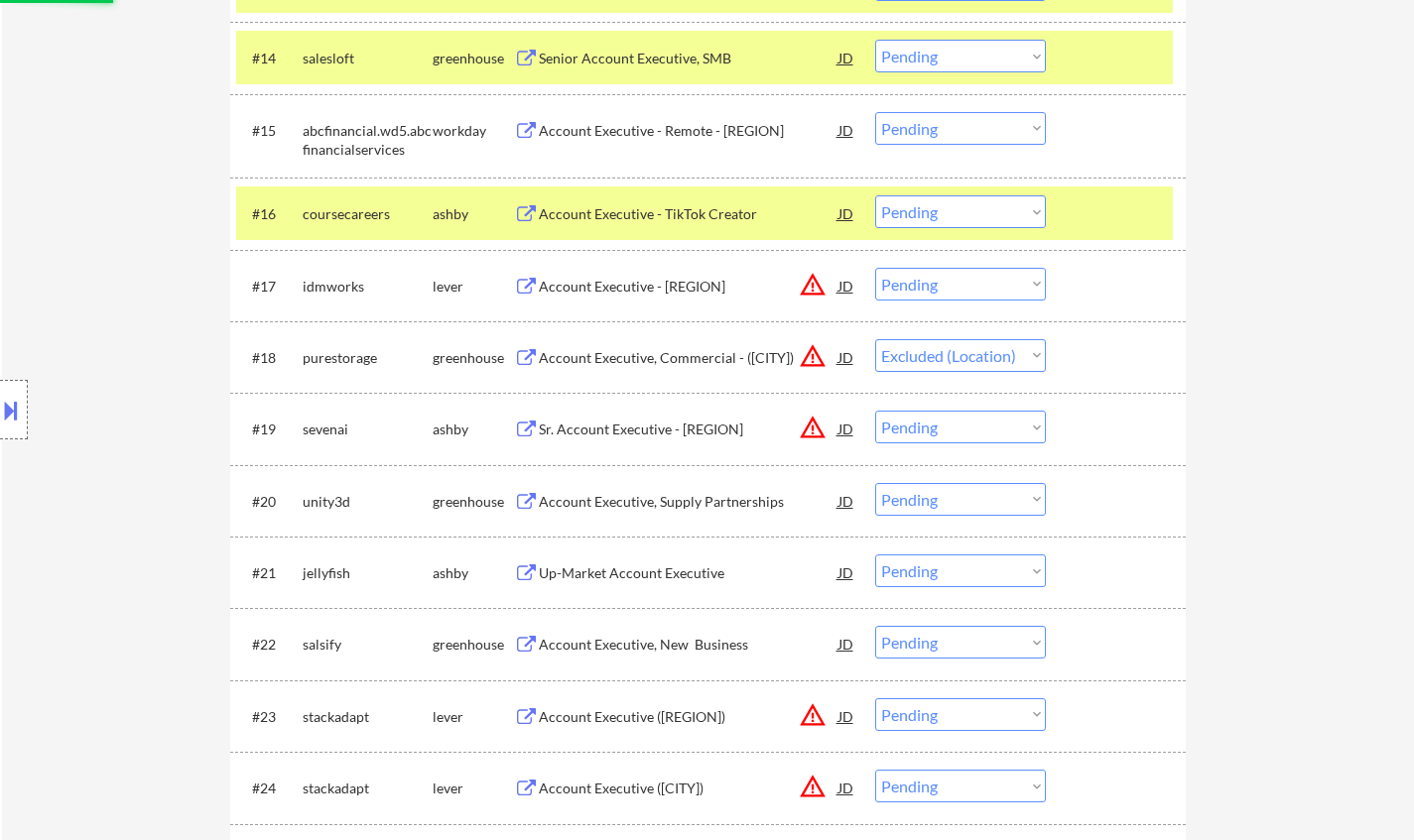click at bounding box center [14, 410] 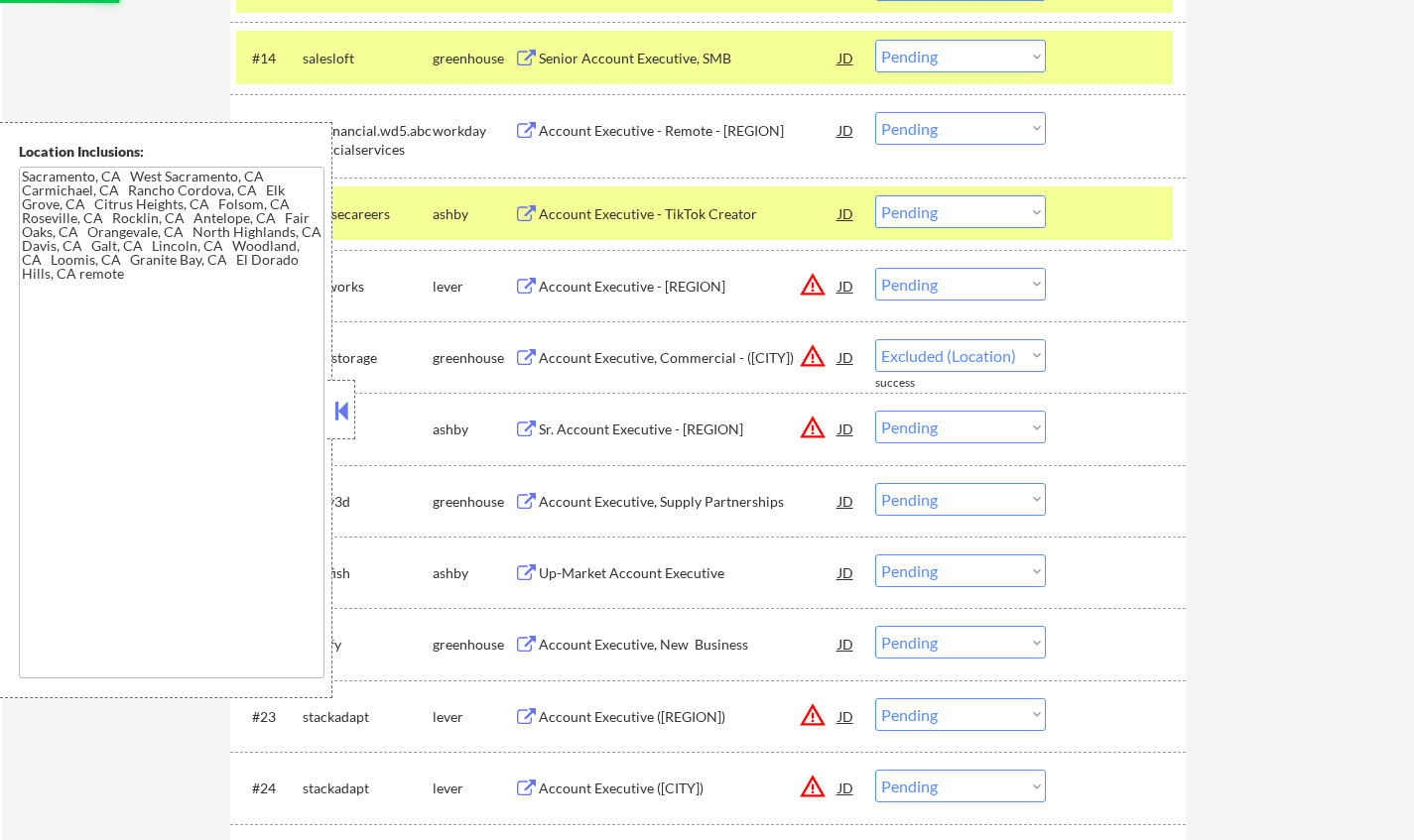 click at bounding box center [341, 411] 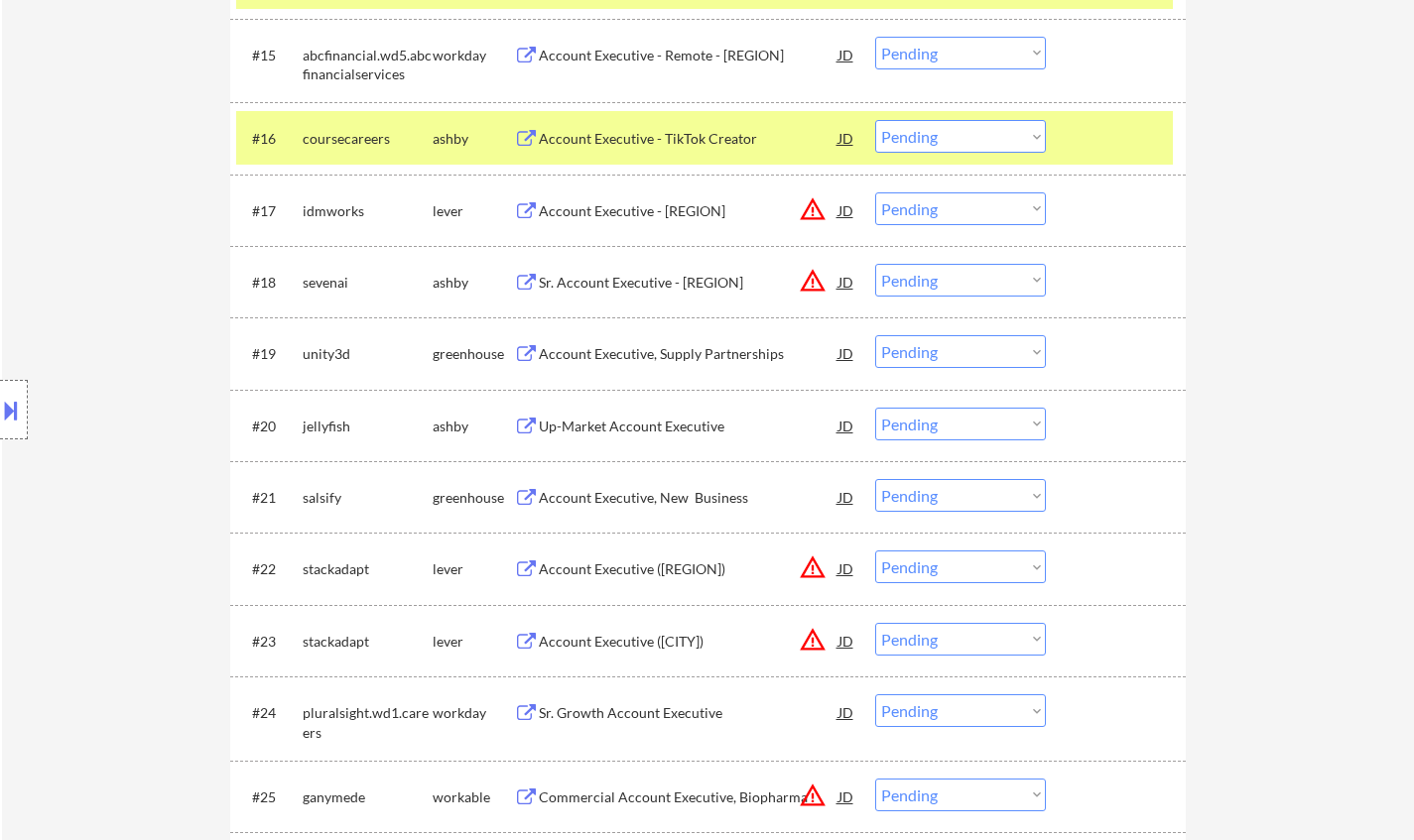 scroll, scrollTop: 1884, scrollLeft: 0, axis: vertical 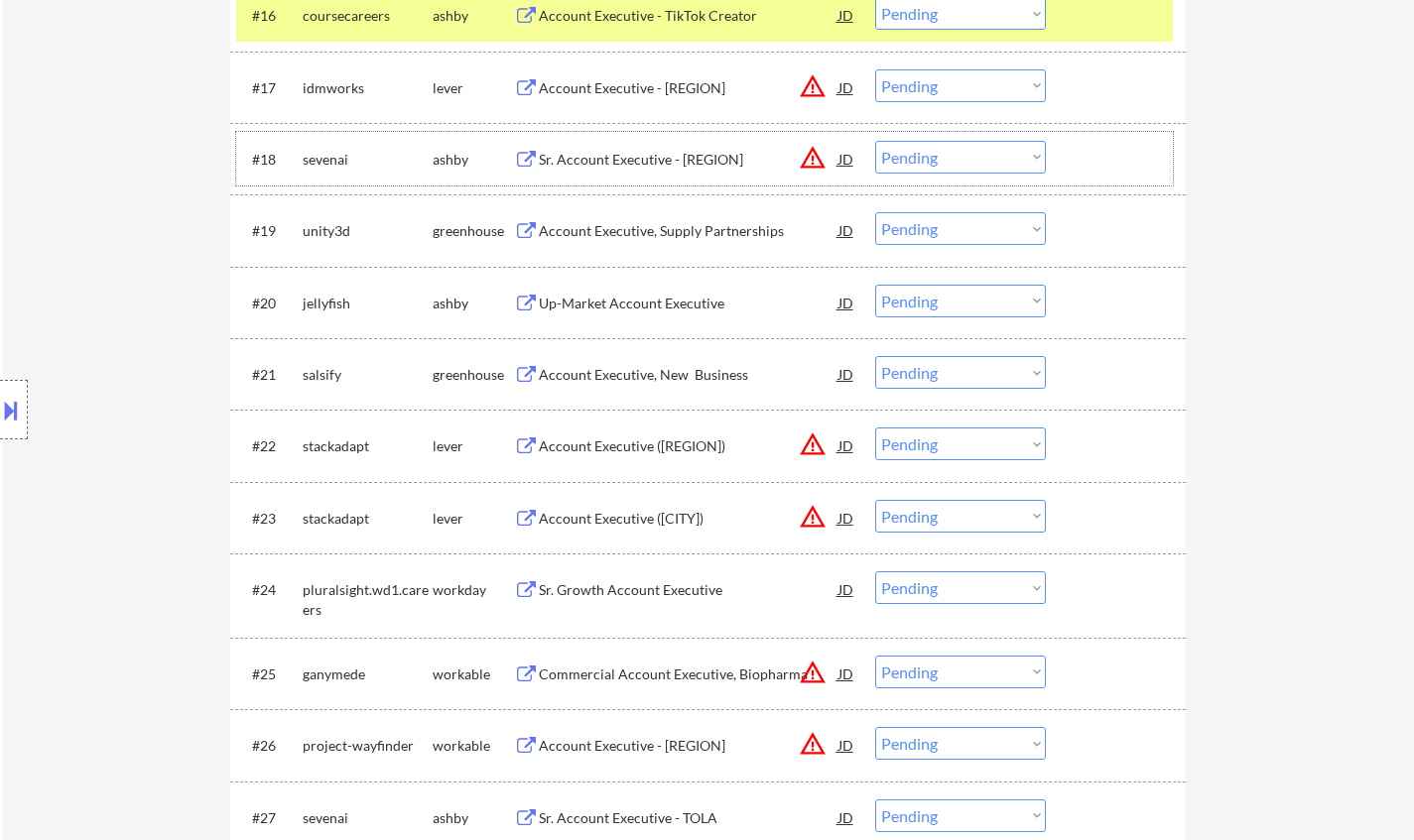 click on "#18 sevenai ashby Sr. Account Executive - East JD warning_amber Choose an option... Pending Applied Excluded (Questions) Excluded (Expired) Excluded (Location) Excluded (Bad Match) Excluded (Blocklist) Excluded (Salary) Excluded (Other)" at bounding box center (705, 159) 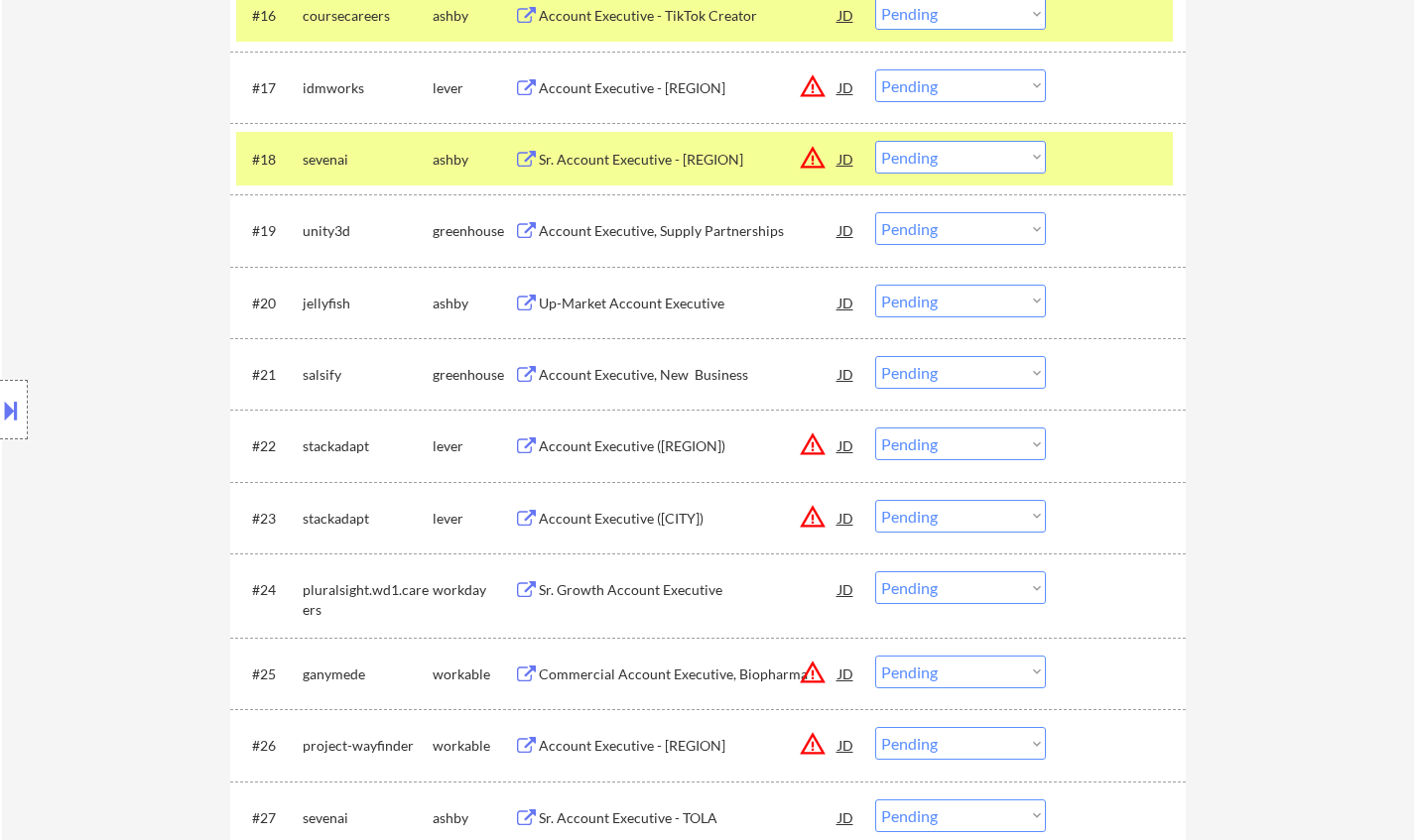 click on "JD" at bounding box center (846, 159) 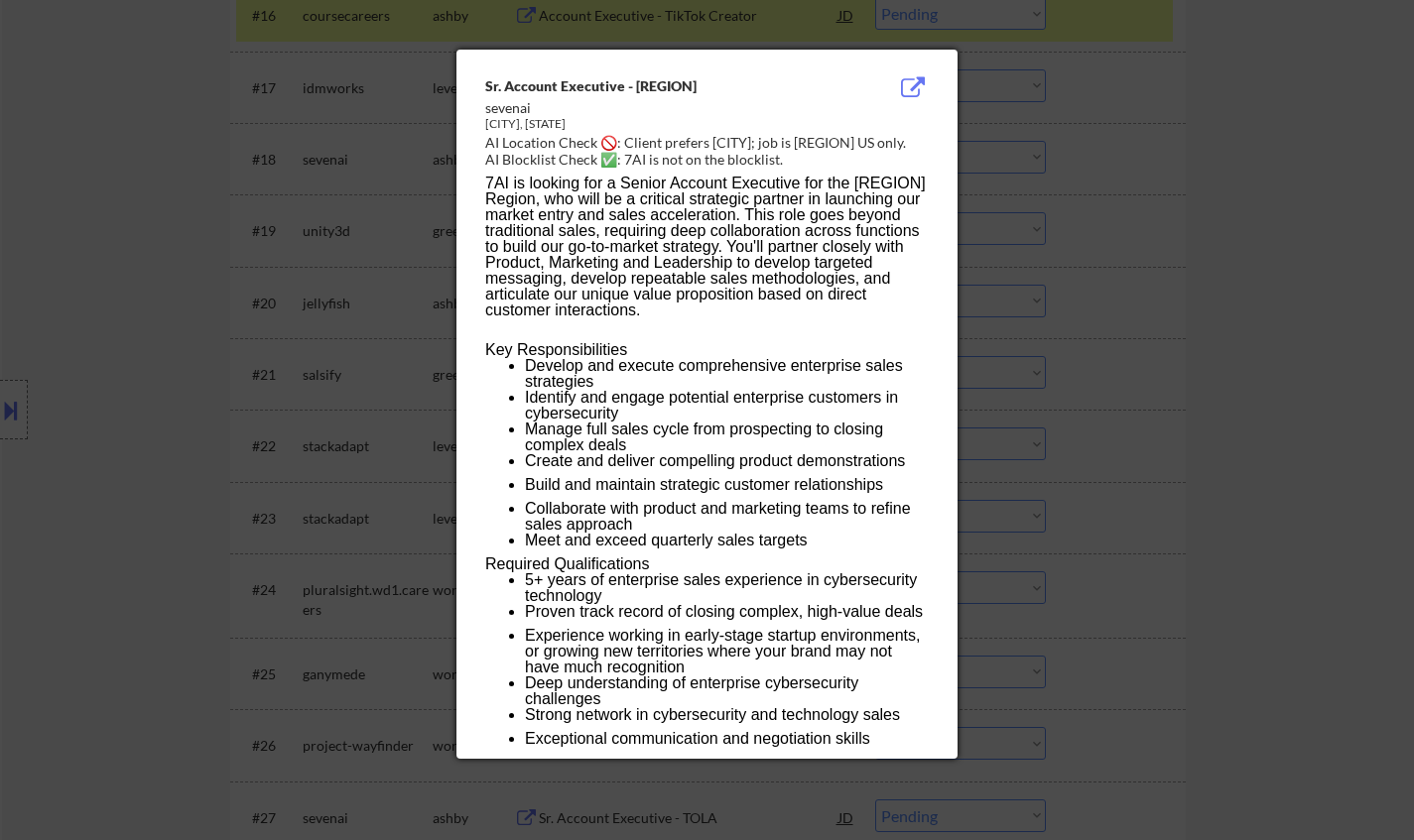 click at bounding box center [707, 420] 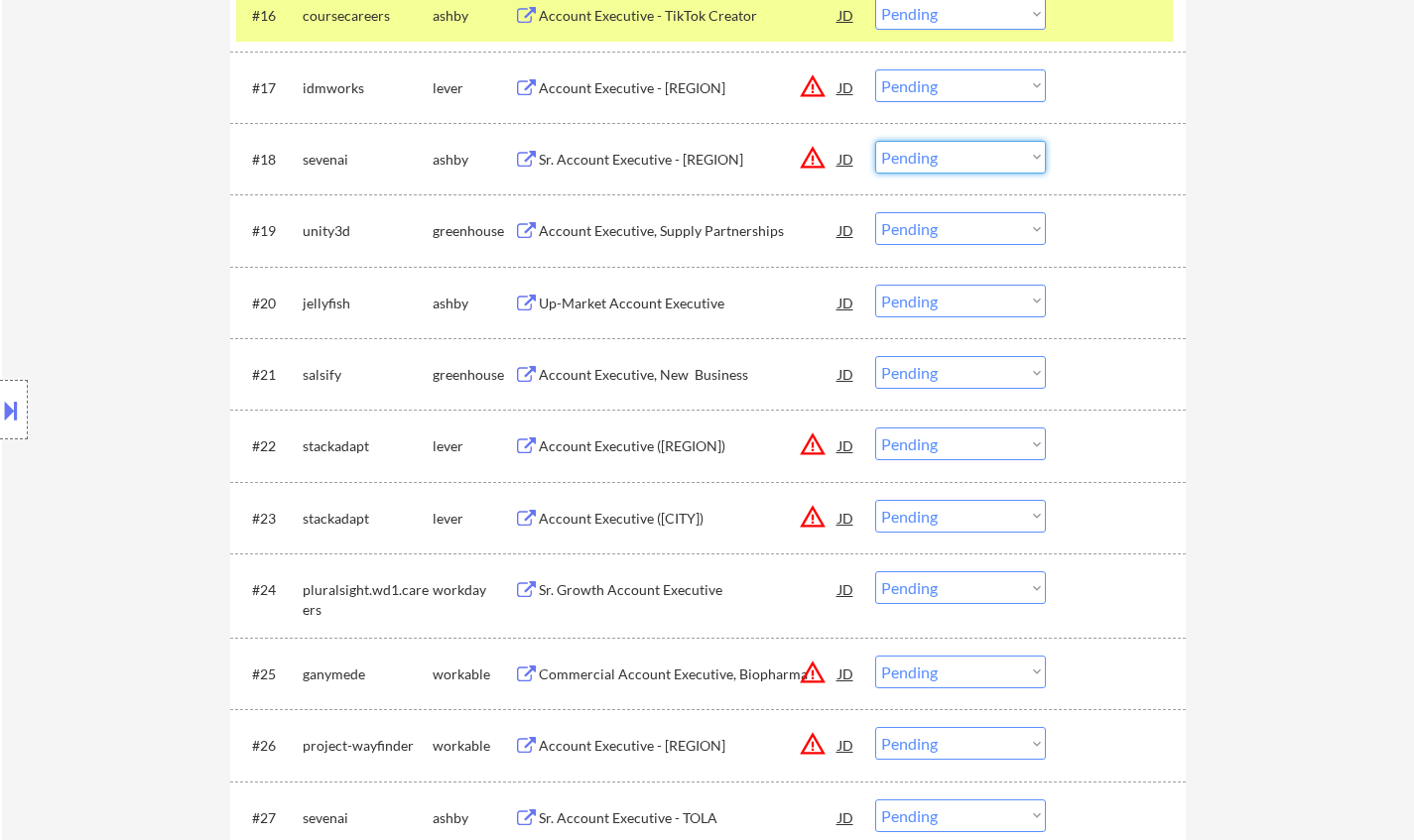 click on "Choose an option... Pending Applied Excluded (Questions) Excluded (Expired) Excluded (Location) Excluded (Bad Match) Excluded (Blocklist) Excluded (Salary) Excluded (Other)" at bounding box center (961, 157) 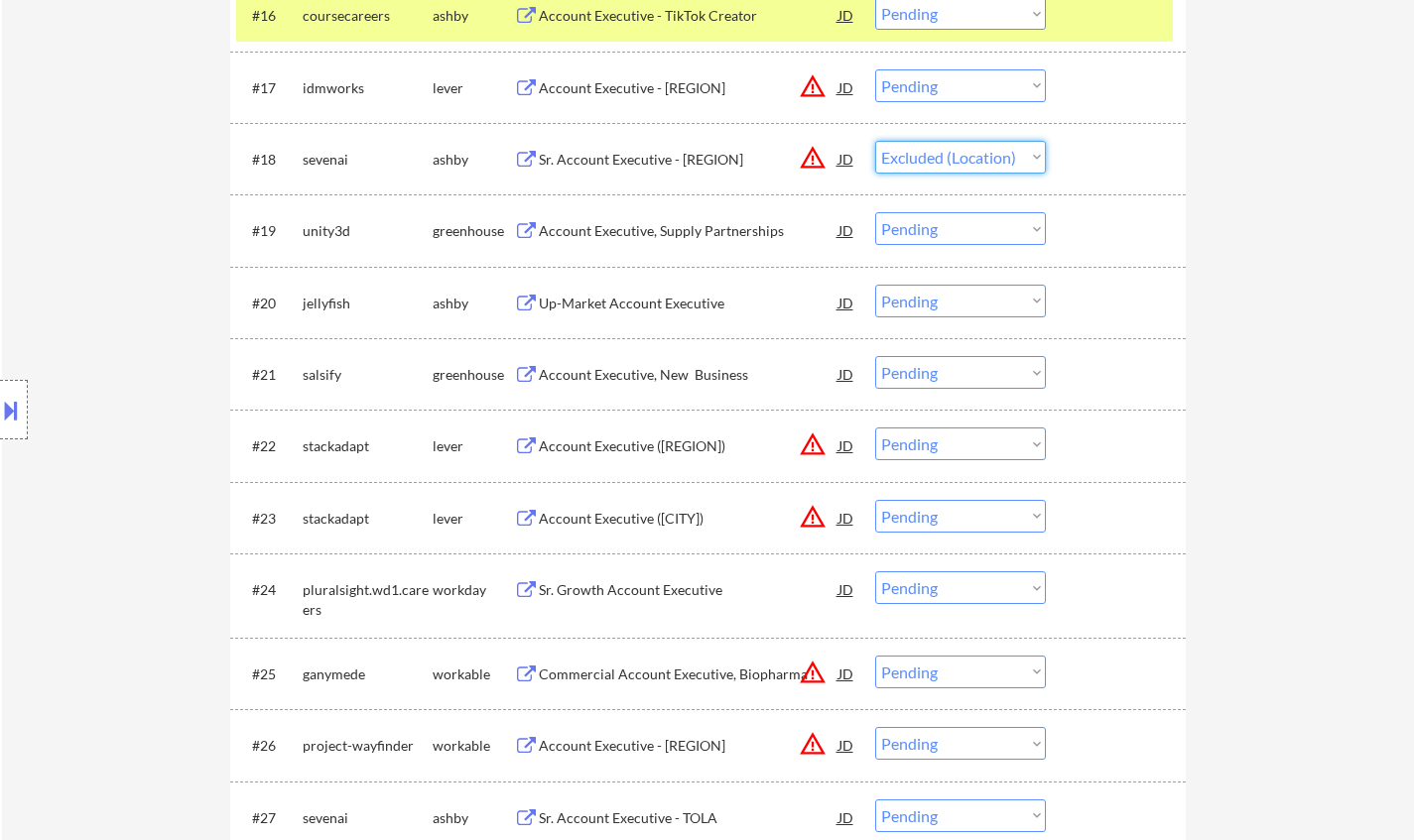 click on "Choose an option... Pending Applied Excluded (Questions) Excluded (Expired) Excluded (Location) Excluded (Bad Match) Excluded (Blocklist) Excluded (Salary) Excluded (Other)" at bounding box center [961, 157] 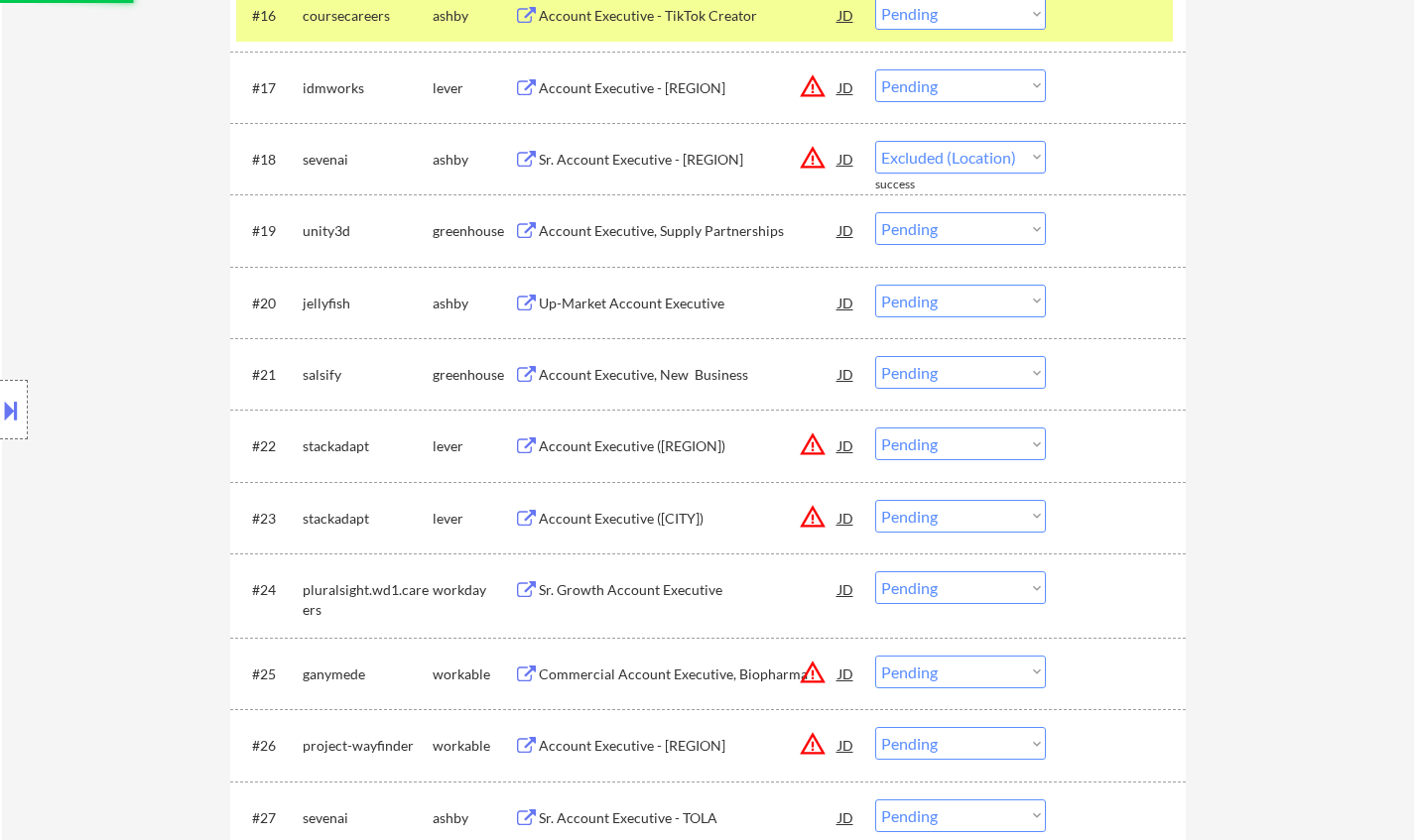 scroll, scrollTop: 1785, scrollLeft: 0, axis: vertical 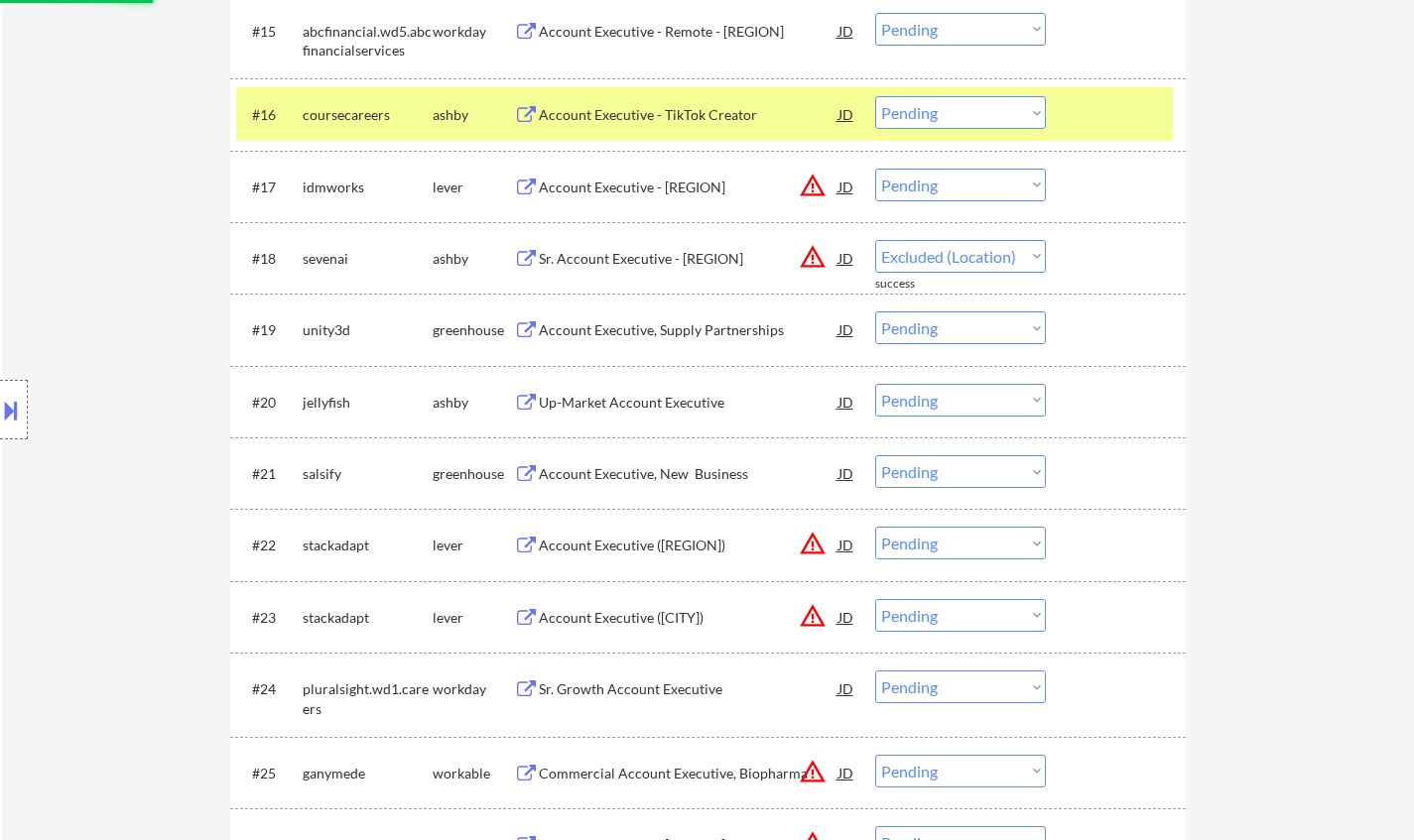click on "Choose an option... Pending Applied Excluded (Questions) Excluded (Expired) Excluded (Location) Excluded (Bad Match) Excluded (Blocklist) Excluded (Salary) Excluded (Other)" at bounding box center [961, 184] 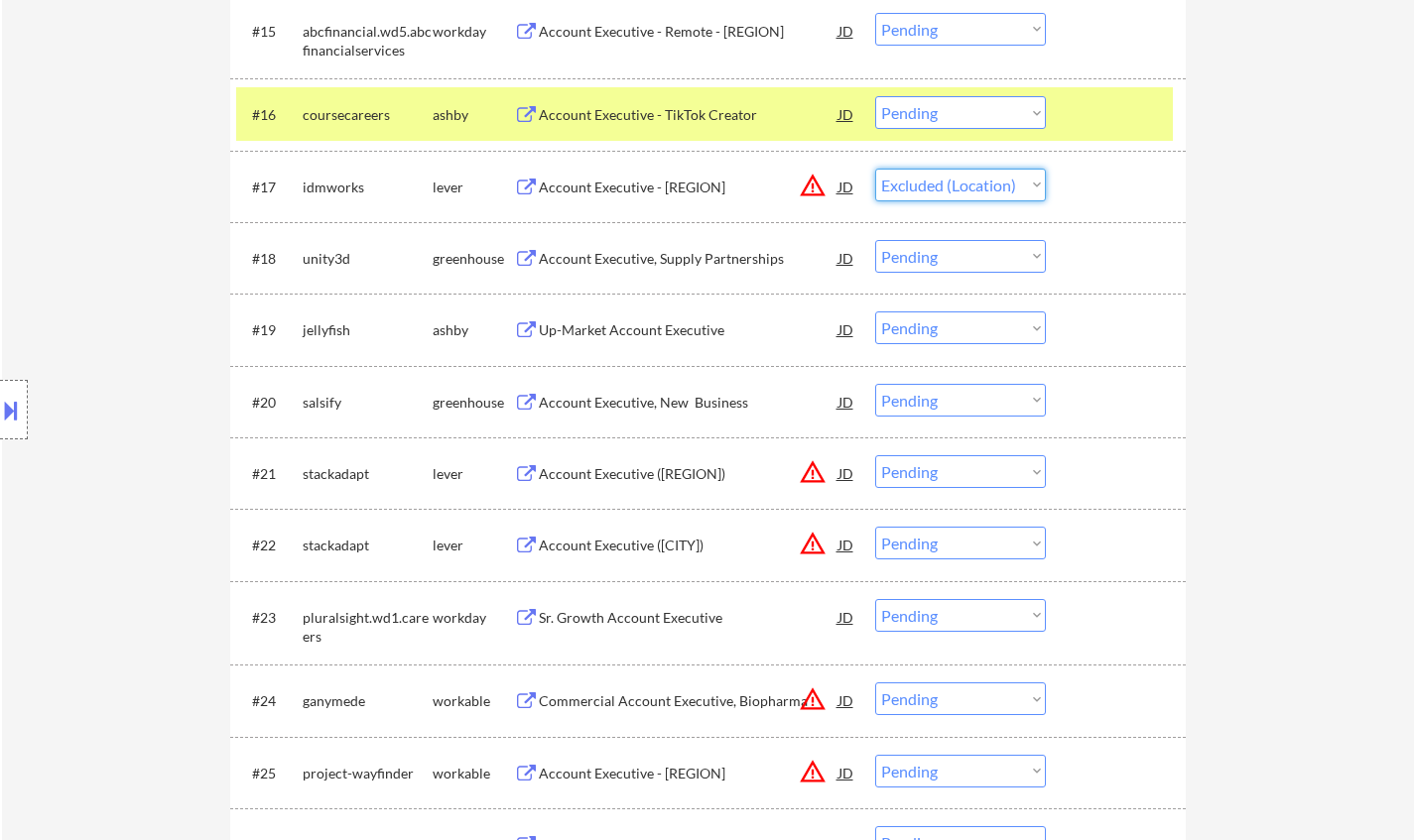 click on "Choose an option... Pending Applied Excluded (Questions) Excluded (Expired) Excluded (Location) Excluded (Bad Match) Excluded (Blocklist) Excluded (Salary) Excluded (Other)" at bounding box center (961, 184) 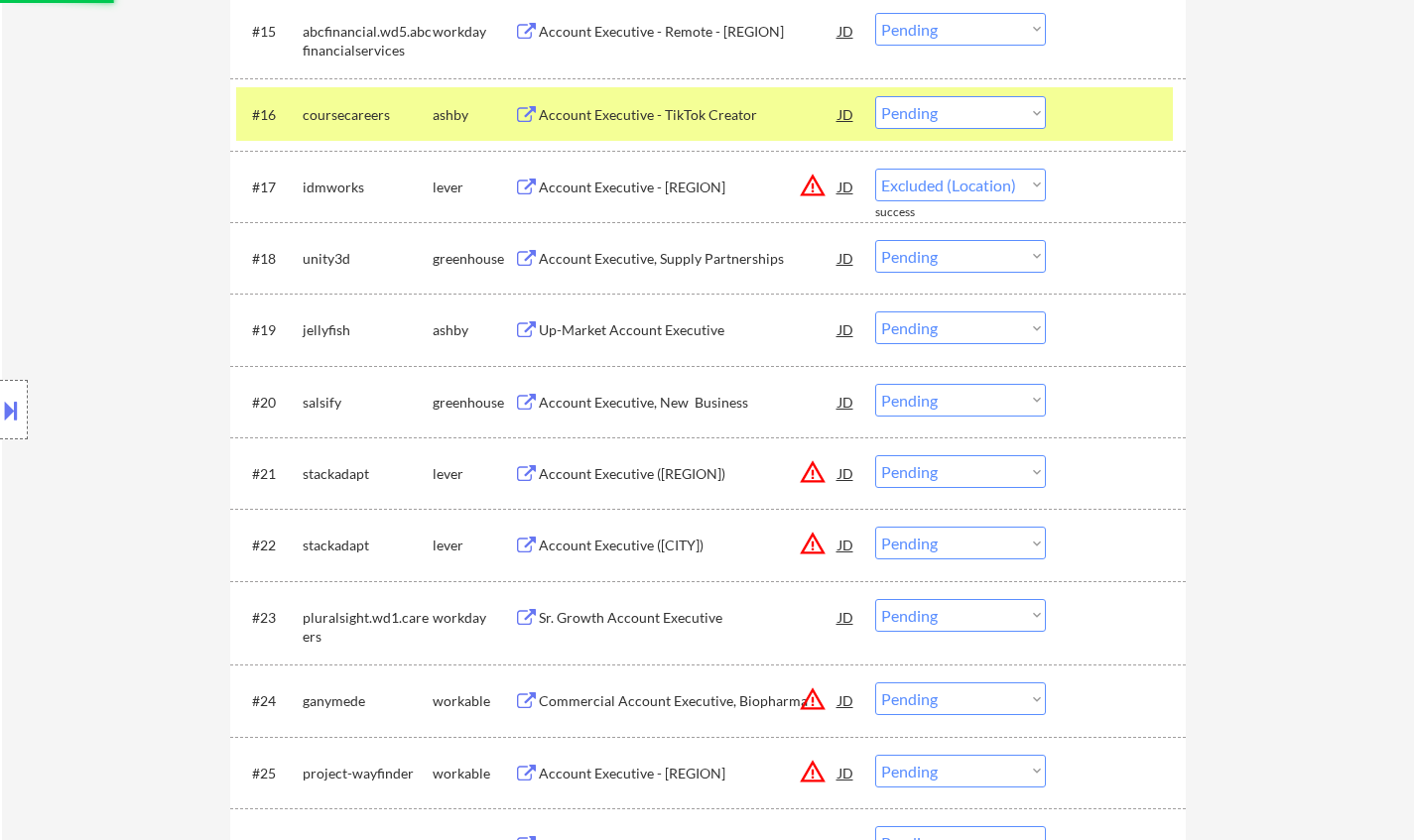 click on "← Return to /applysquad Mailslurp Inbox Job Search Builder Tyler Johnson User Email:  tyler.a.johnson88@gmail.com Application Email:  Tyler.a.johnson88@gmail.com Mailslurp Email:  tyler.johnson@mailflux.com LinkedIn:   www.linkedin.com/in/tyler-johnson88
Phone:  707-481-3583 Current Location:  Sacramento, California Applies:  133 sent / 200 bought Internal Notes Can work in country of residence?:  yes Squad Notes Minimum salary:  $100,000 Will need Visa to work in that country now/future?:   no Download Resume Add a Job Manually Chielo Applications Pending (628) Excluded (706) Applied (140) All (1474) View All Results Back 1 / 7
Next Company ATS Title Status Date Applied #1 regalrexnord.wd1.careers workday Senior Business Development Manager - Global Mining Markets JD warning_amber Choose an option... Pending Applied Excluded (Questions) Excluded (Expired) Excluded (Location) Excluded (Bad Match) Excluded (Blocklist) Excluded (Salary) Excluded (Other) success #2 draftkings.wd1.draftkings workday JD #3 JD" at bounding box center [707, 2395] 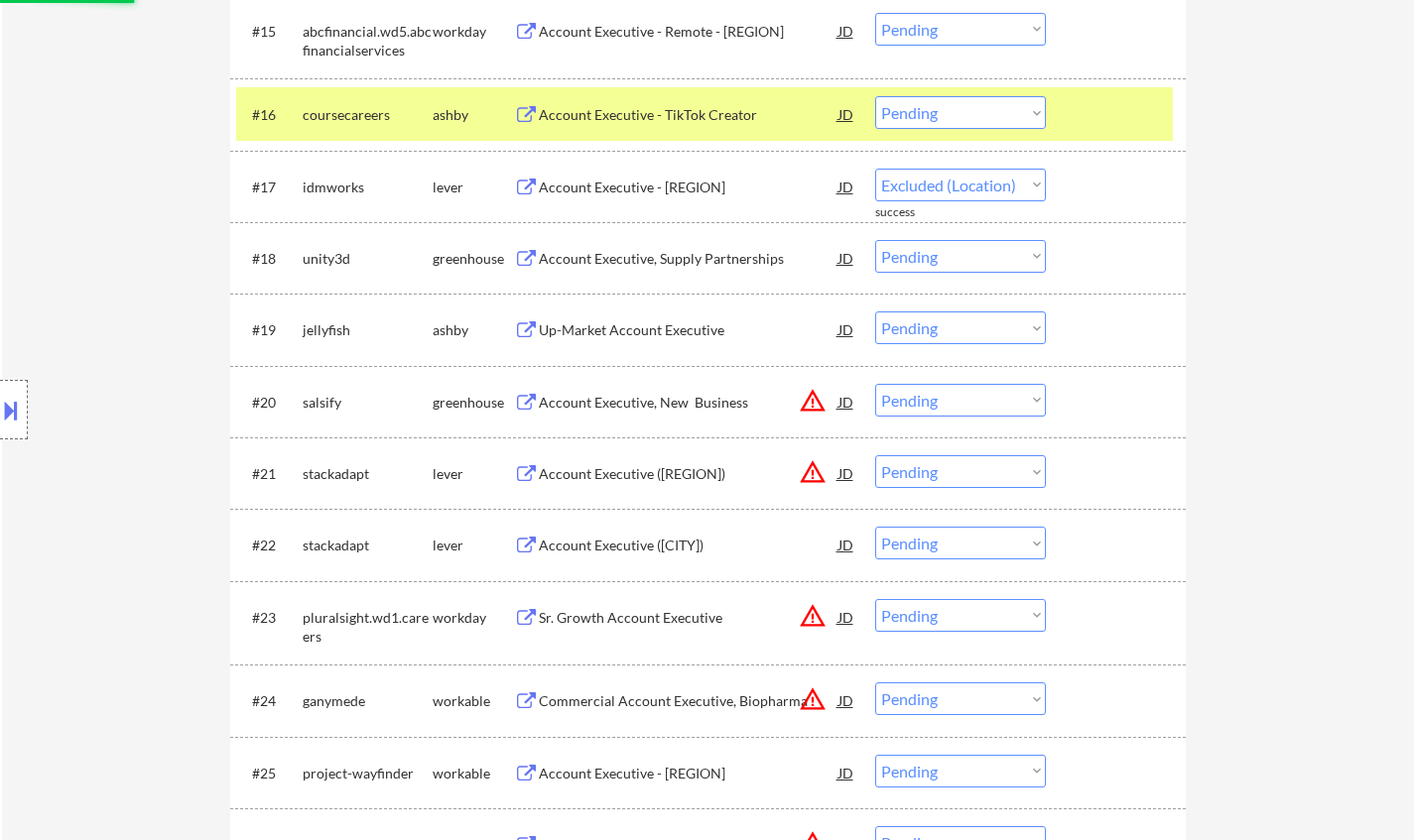 select on ""pending"" 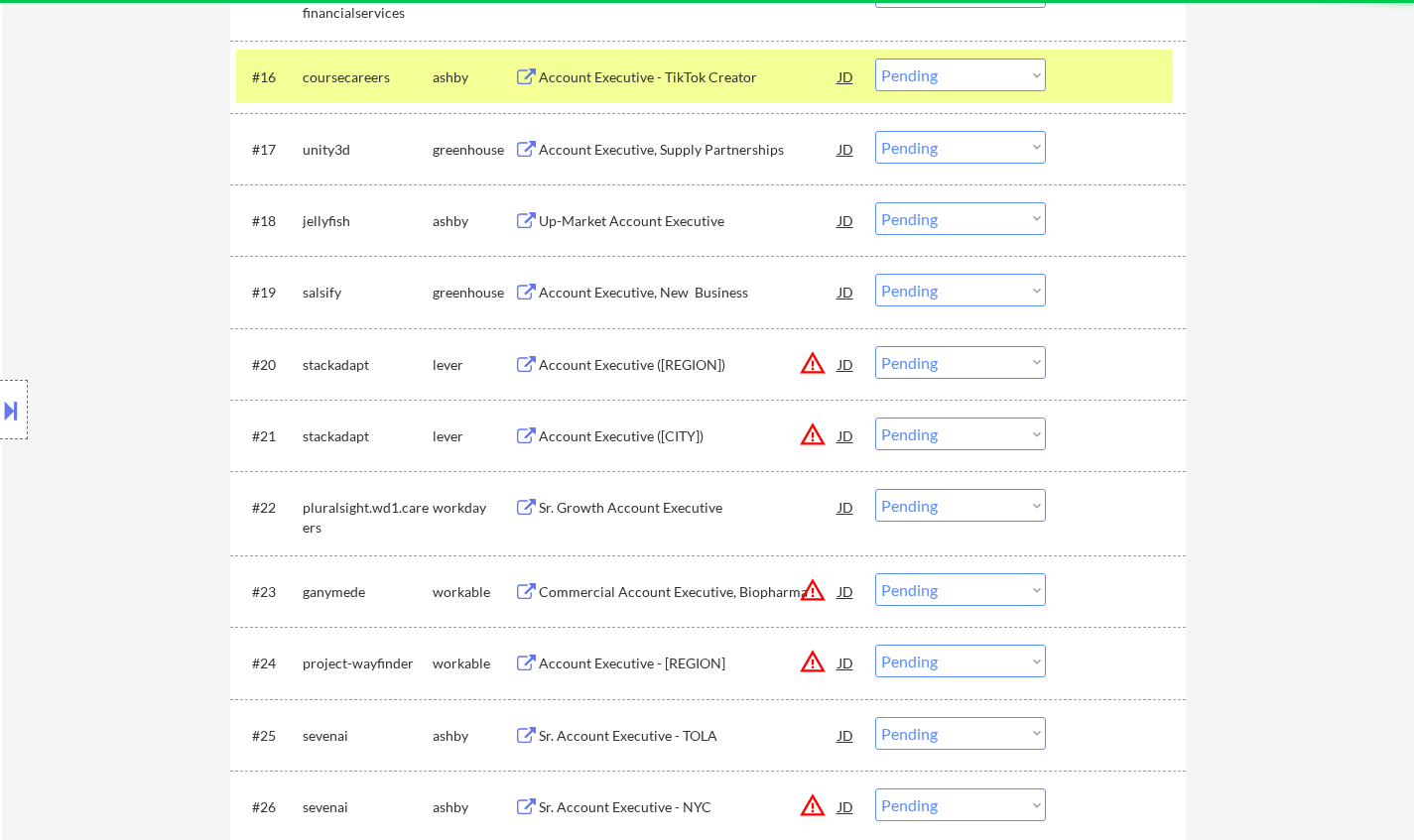 scroll, scrollTop: 1785, scrollLeft: 0, axis: vertical 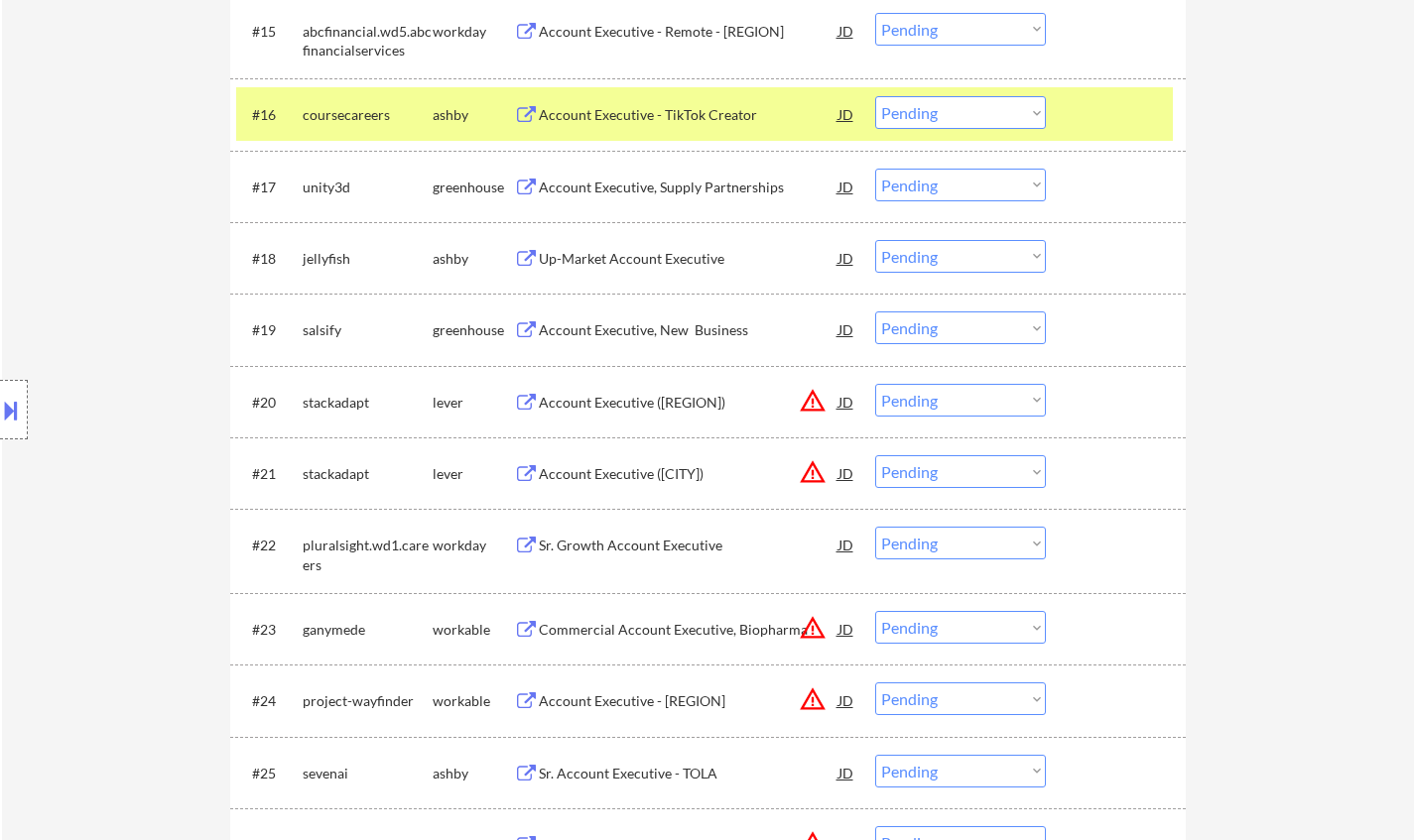 click on "Up-Market Account Executive" at bounding box center (689, 259) 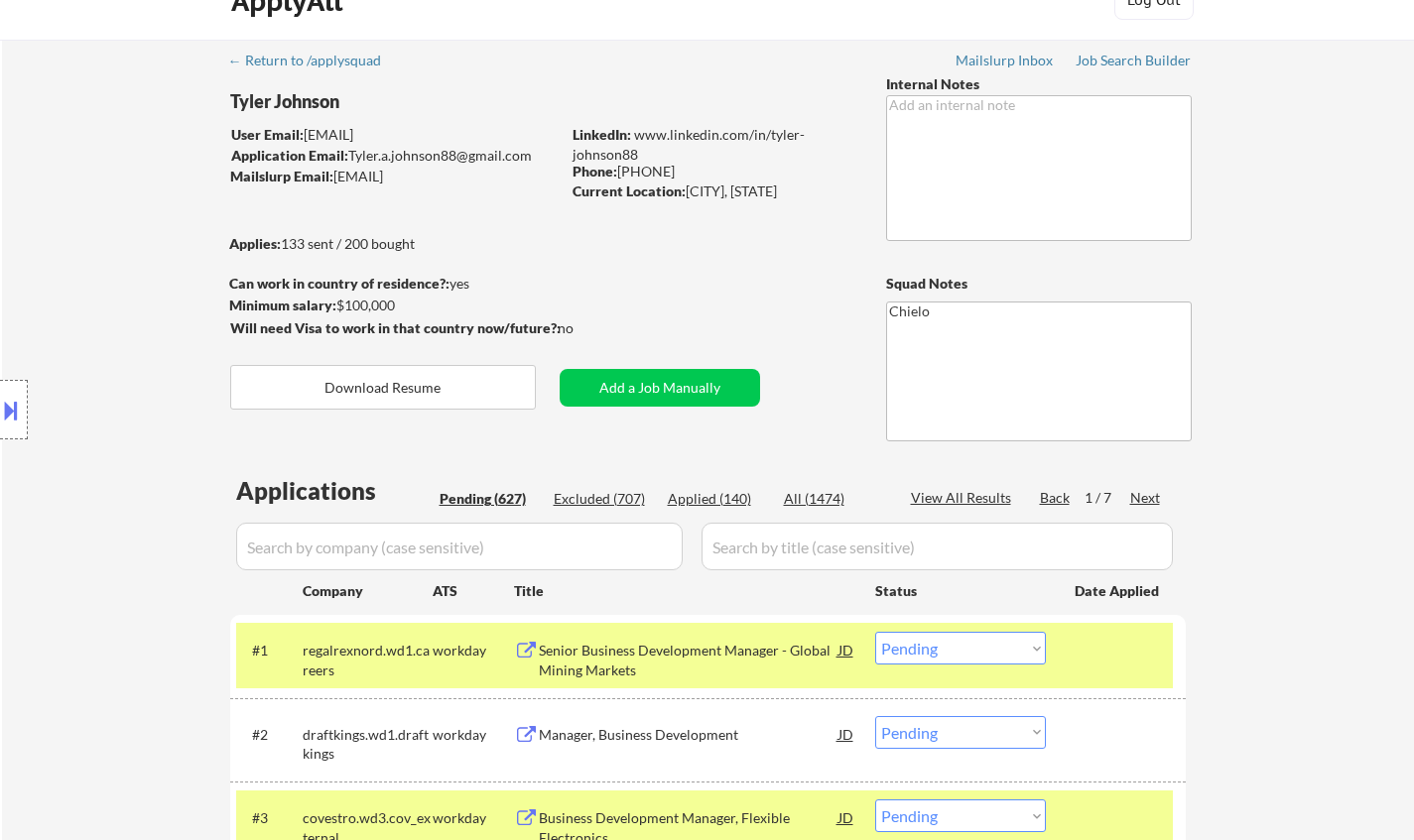scroll, scrollTop: 0, scrollLeft: 0, axis: both 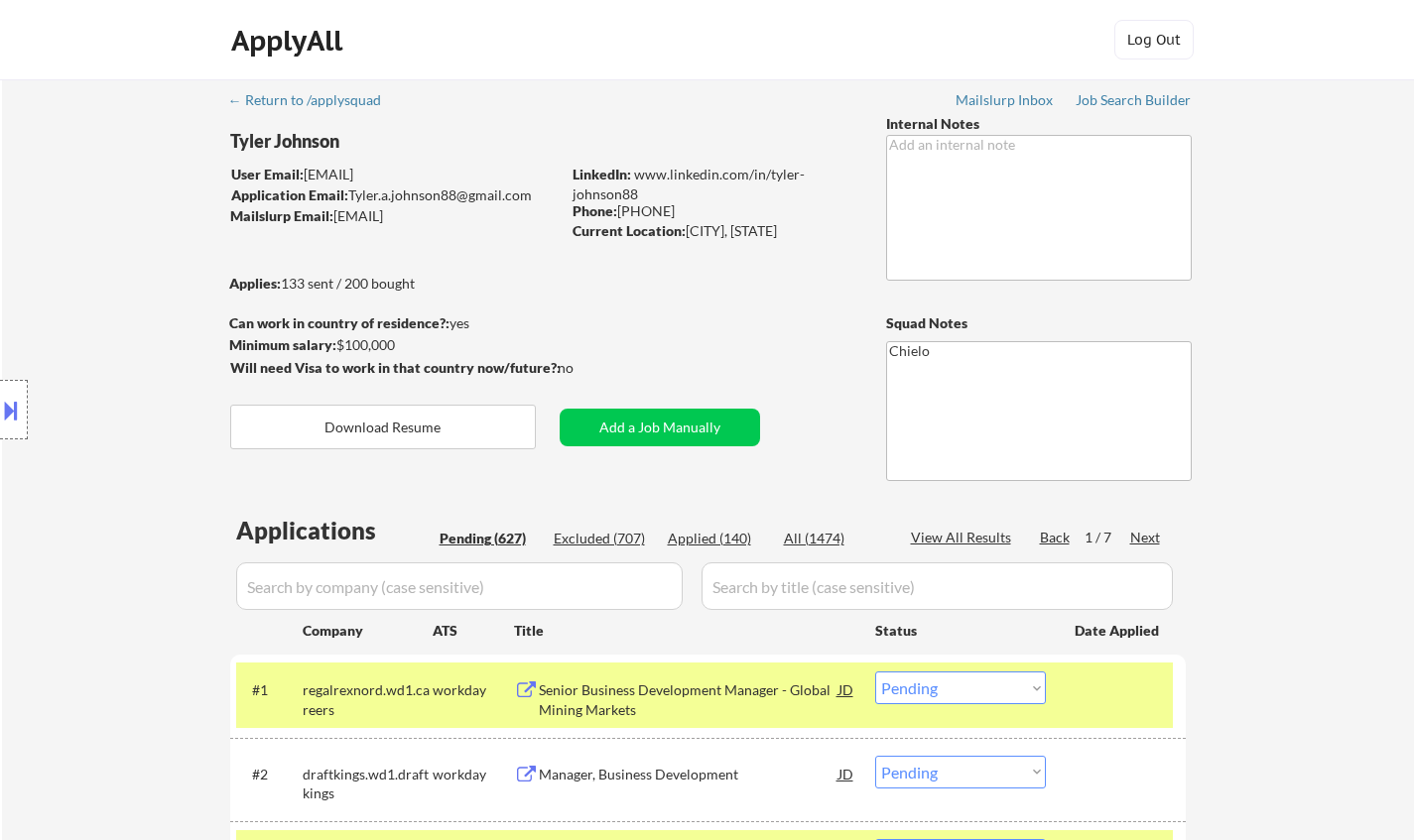 click on "Applied (140)" at bounding box center (717, 539) 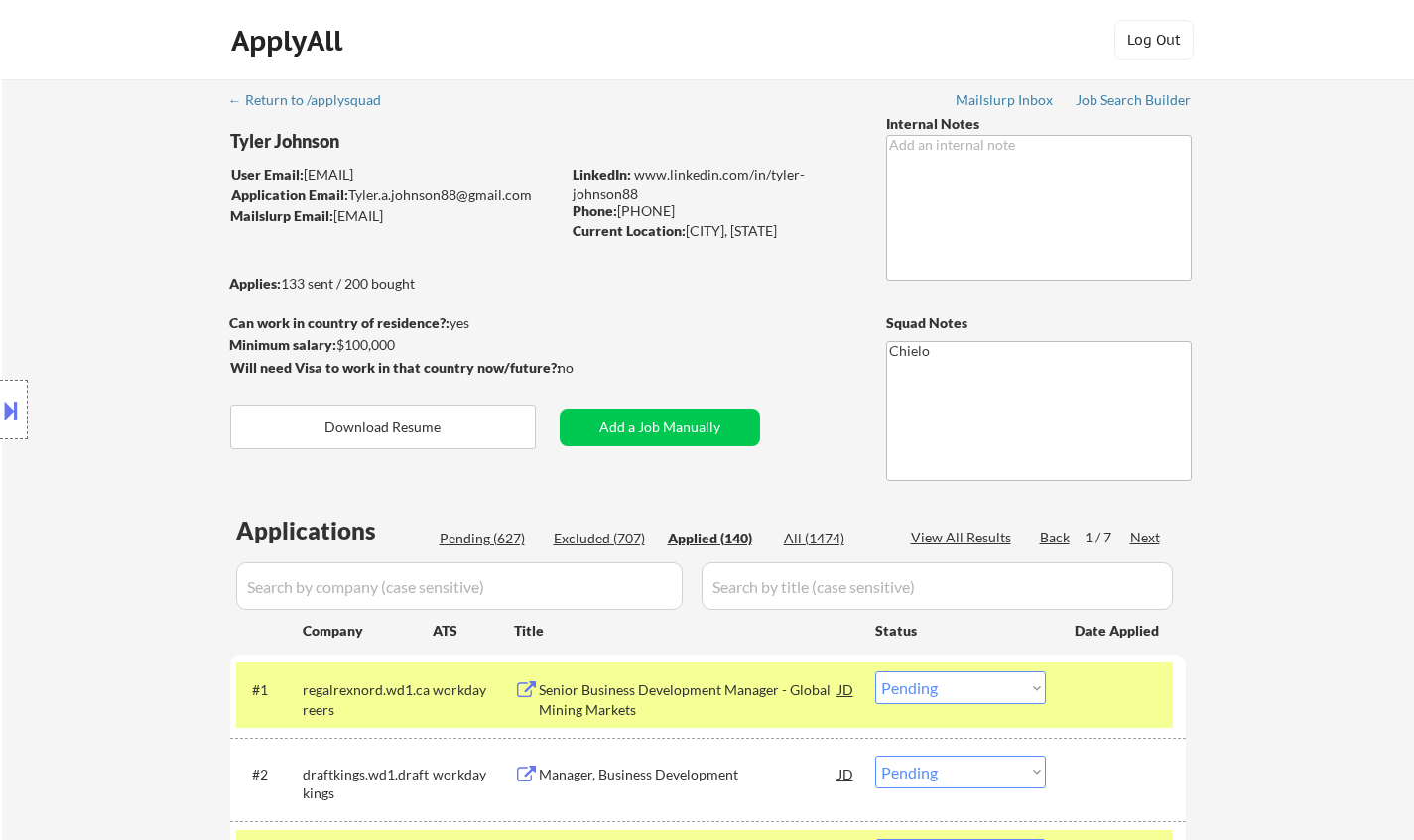scroll, scrollTop: 198, scrollLeft: 0, axis: vertical 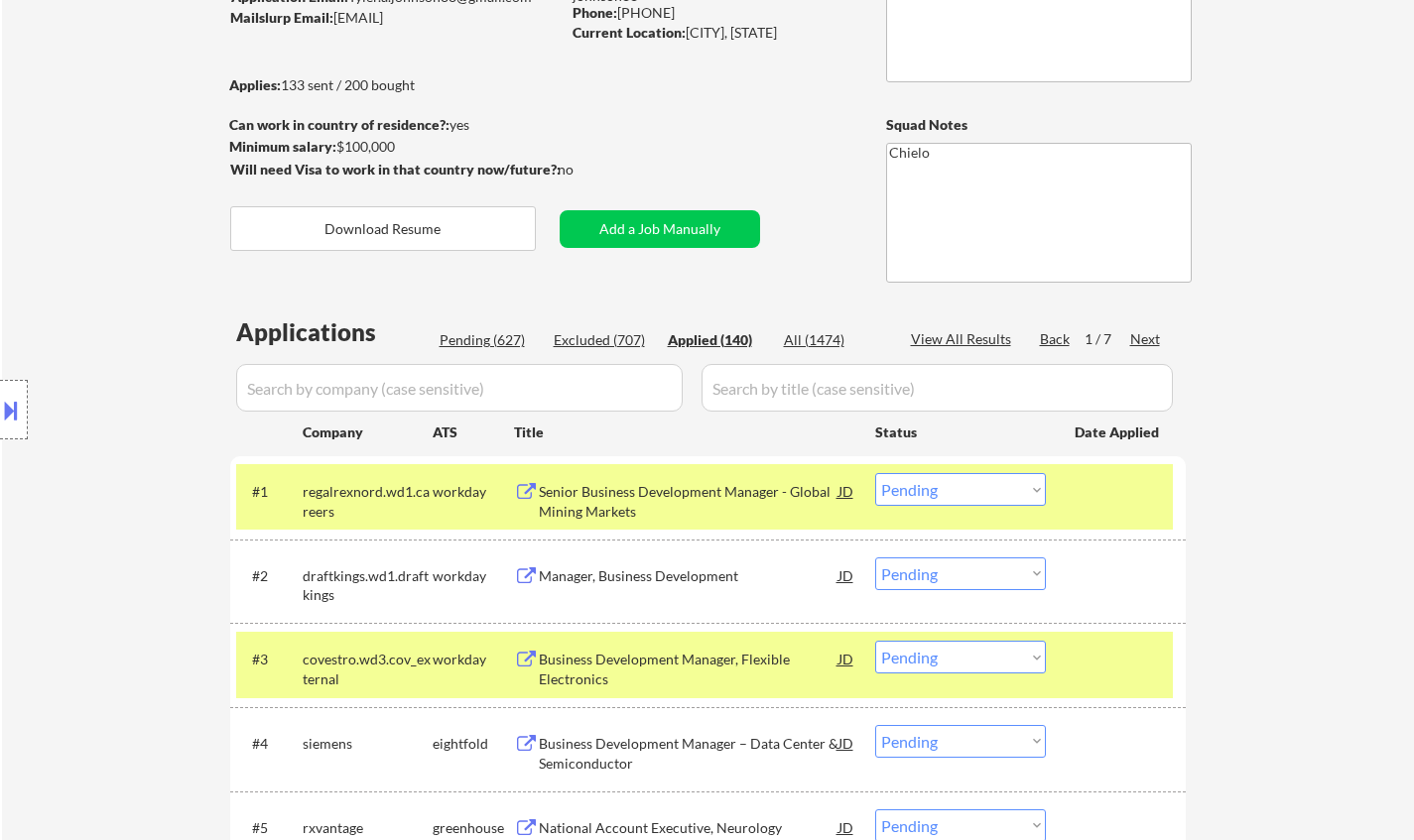 click on "Applications Pending (627) Excluded (707) Applied (140) All (1474) View All Results Back 1 / 7
Next Company ATS Title Status Date Applied #1 regalrexnord.wd1.careers workday Senior Business Development Manager - Global Mining Markets JD warning_amber Choose an option... Pending Applied Excluded (Questions) Excluded (Expired) Excluded (Location) Excluded (Bad Match) Excluded (Blocklist) Excluded (Salary) Excluded (Other) success #2 draftkings.wd1.draftkings workday Manager, Business Development JD warning_amber Choose an option... Pending Applied Excluded (Questions) Excluded (Expired) Excluded (Location) Excluded (Bad Match) Excluded (Blocklist) Excluded (Salary) Excluded (Other) #3 covestro.wd3.cov_external workday Business Development Manager, Flexible Electronics JD Choose an option... Pending Applied Excluded (Questions) Excluded (Expired) Excluded (Location) Excluded (Bad Match) Excluded (Blocklist) Excluded (Salary) Excluded (Other) success #4 siemens eightfold JD Choose an option... Pending Applied #5" at bounding box center [707, 4186] 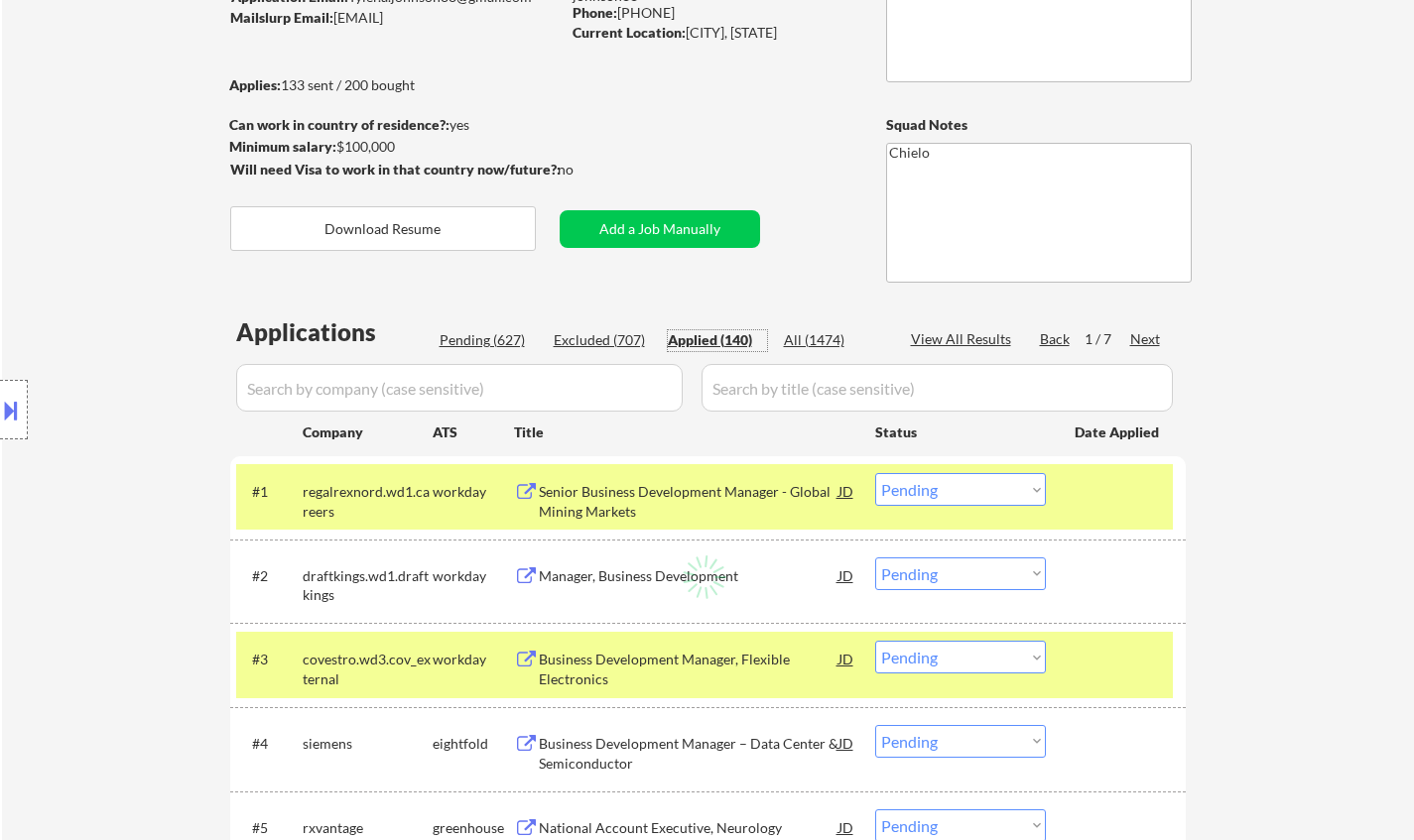 click on "Applied (140)" at bounding box center [717, 340] 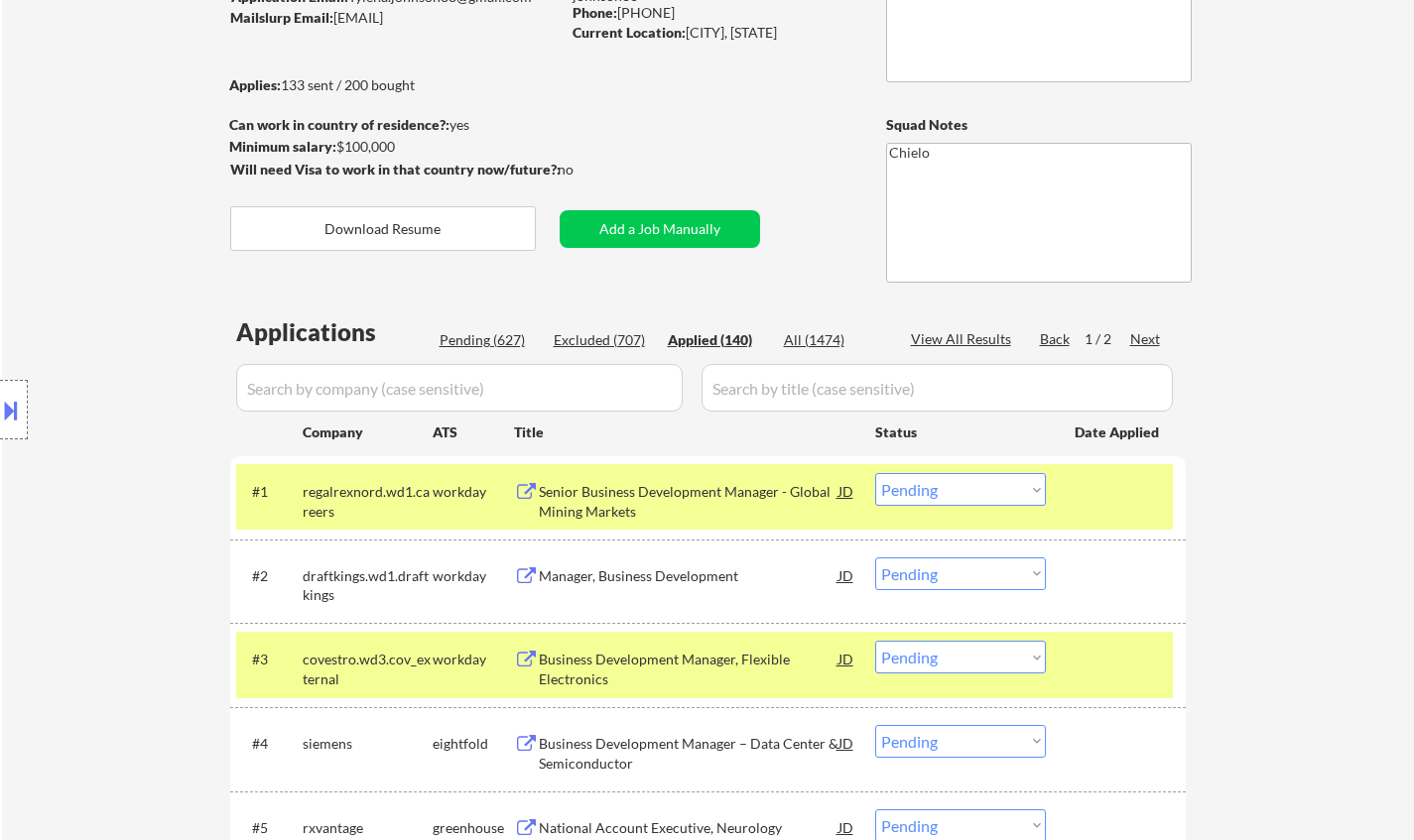 select on ""applied"" 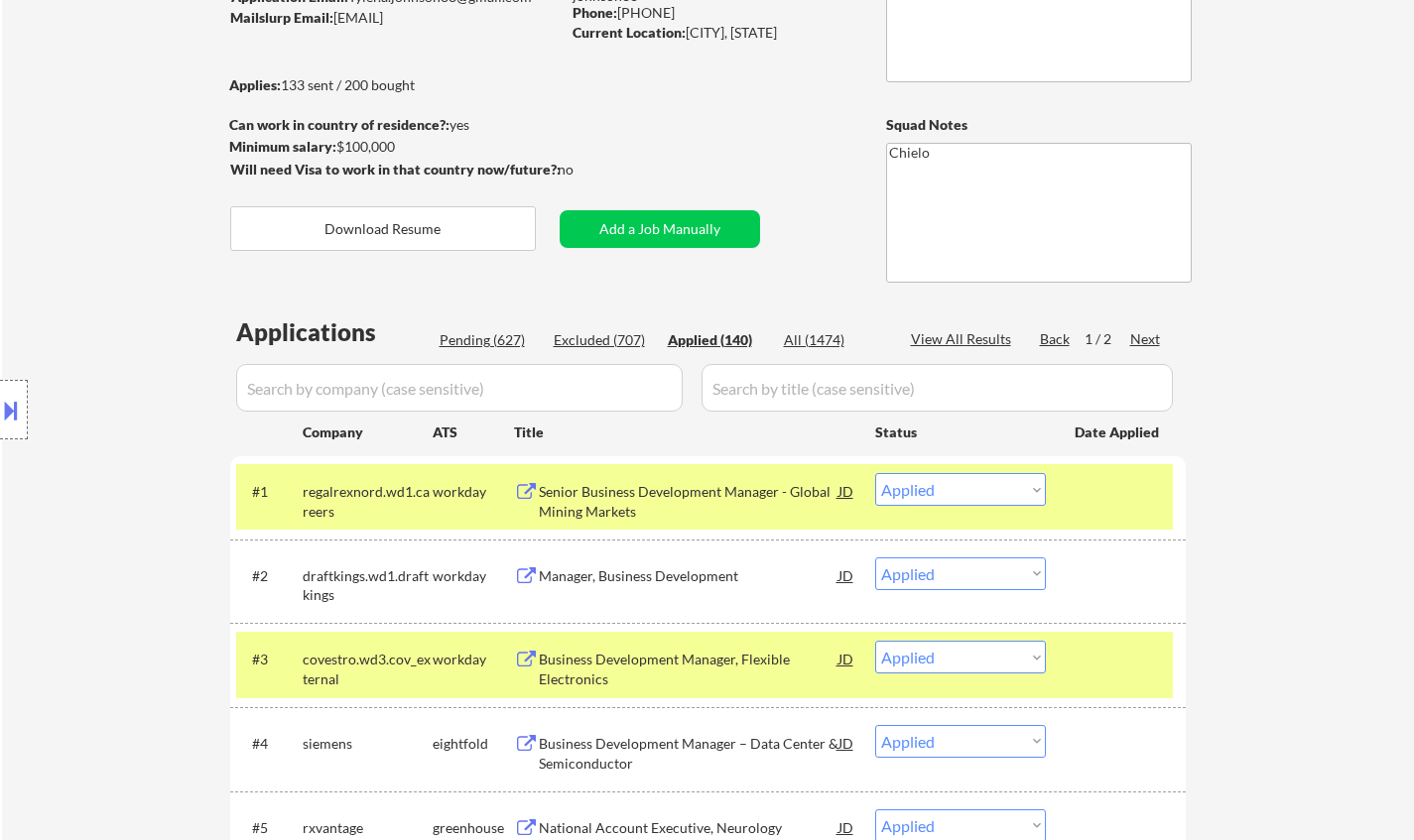 select on ""applied"" 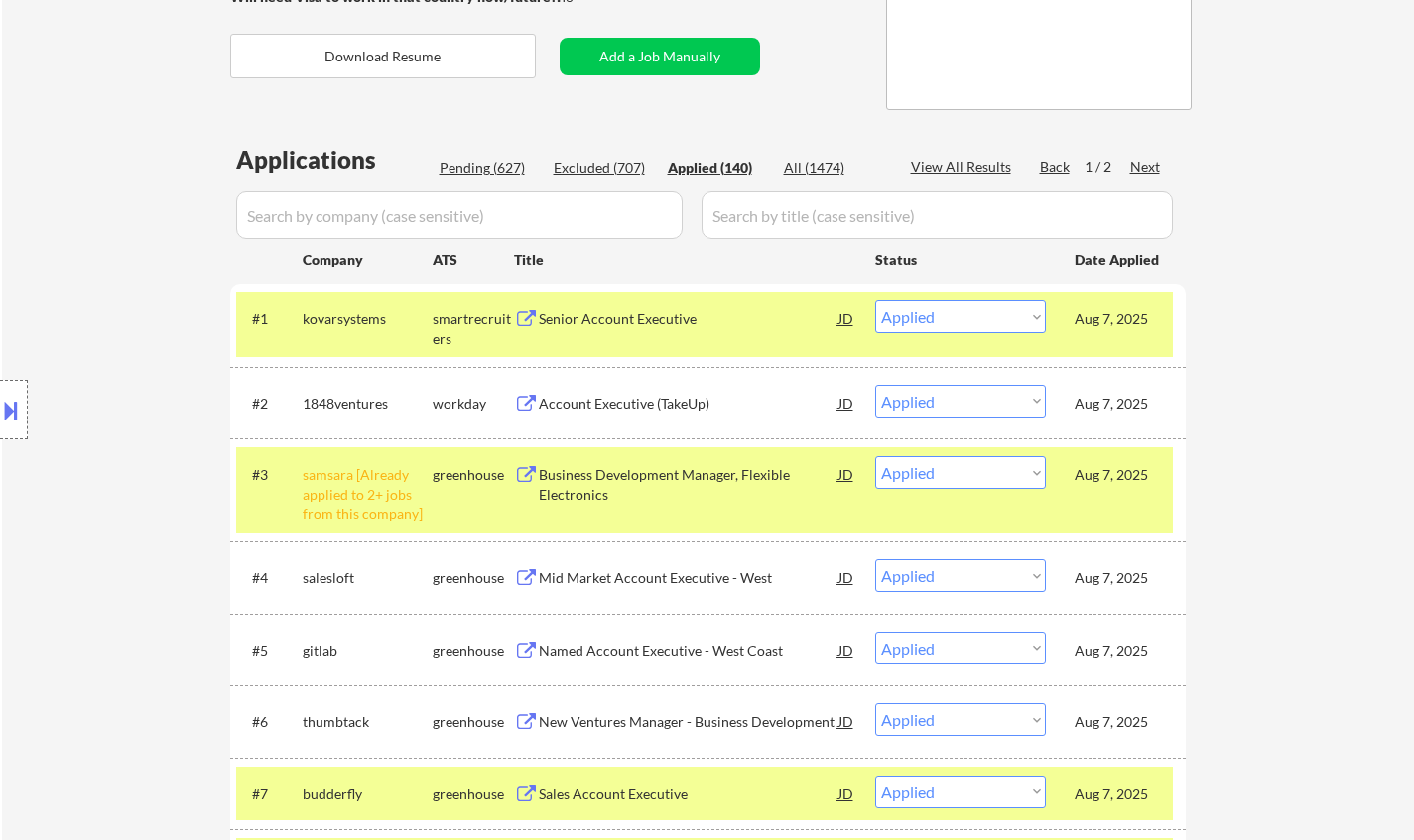 scroll, scrollTop: 397, scrollLeft: 0, axis: vertical 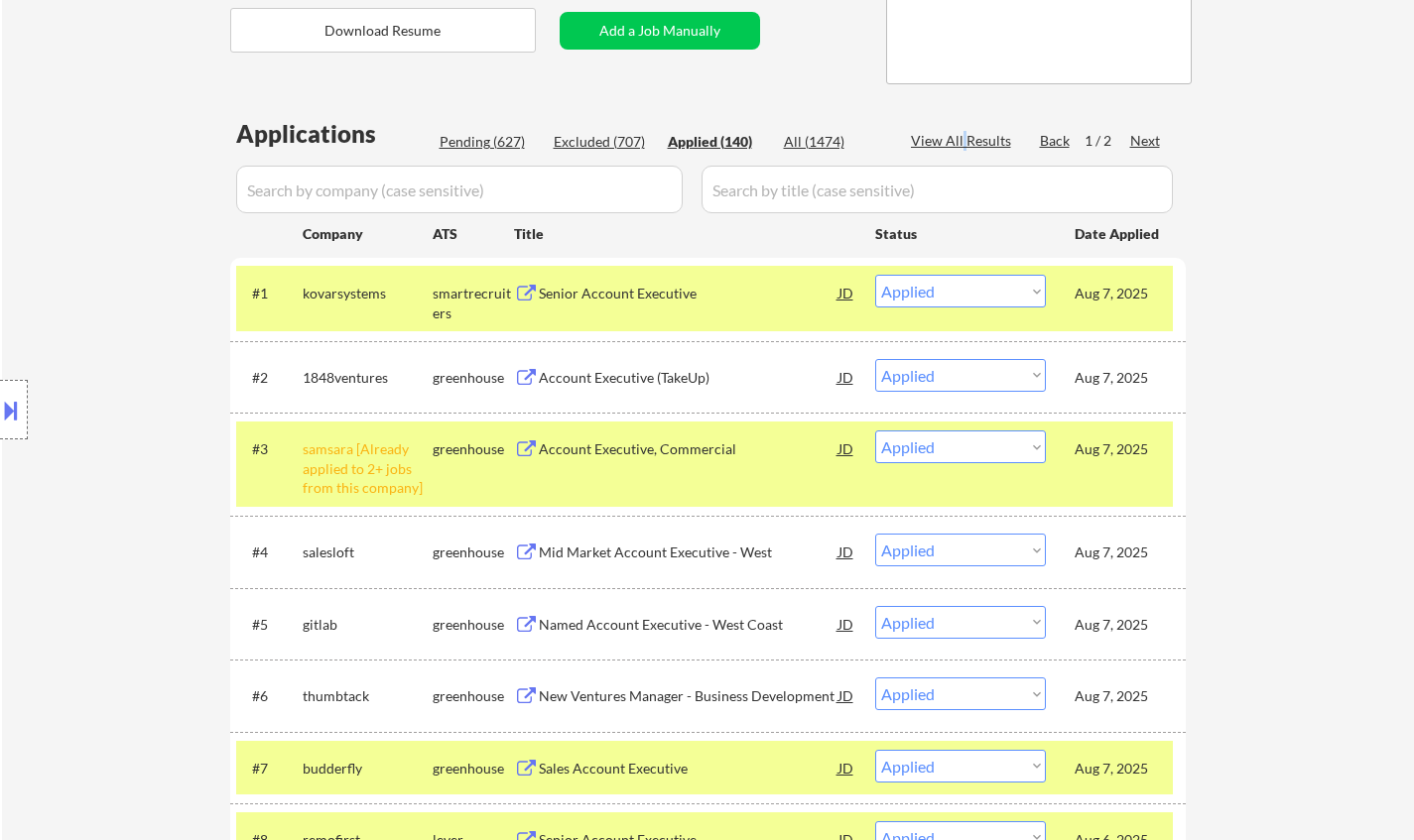 click on "View All Results" at bounding box center [964, 141] 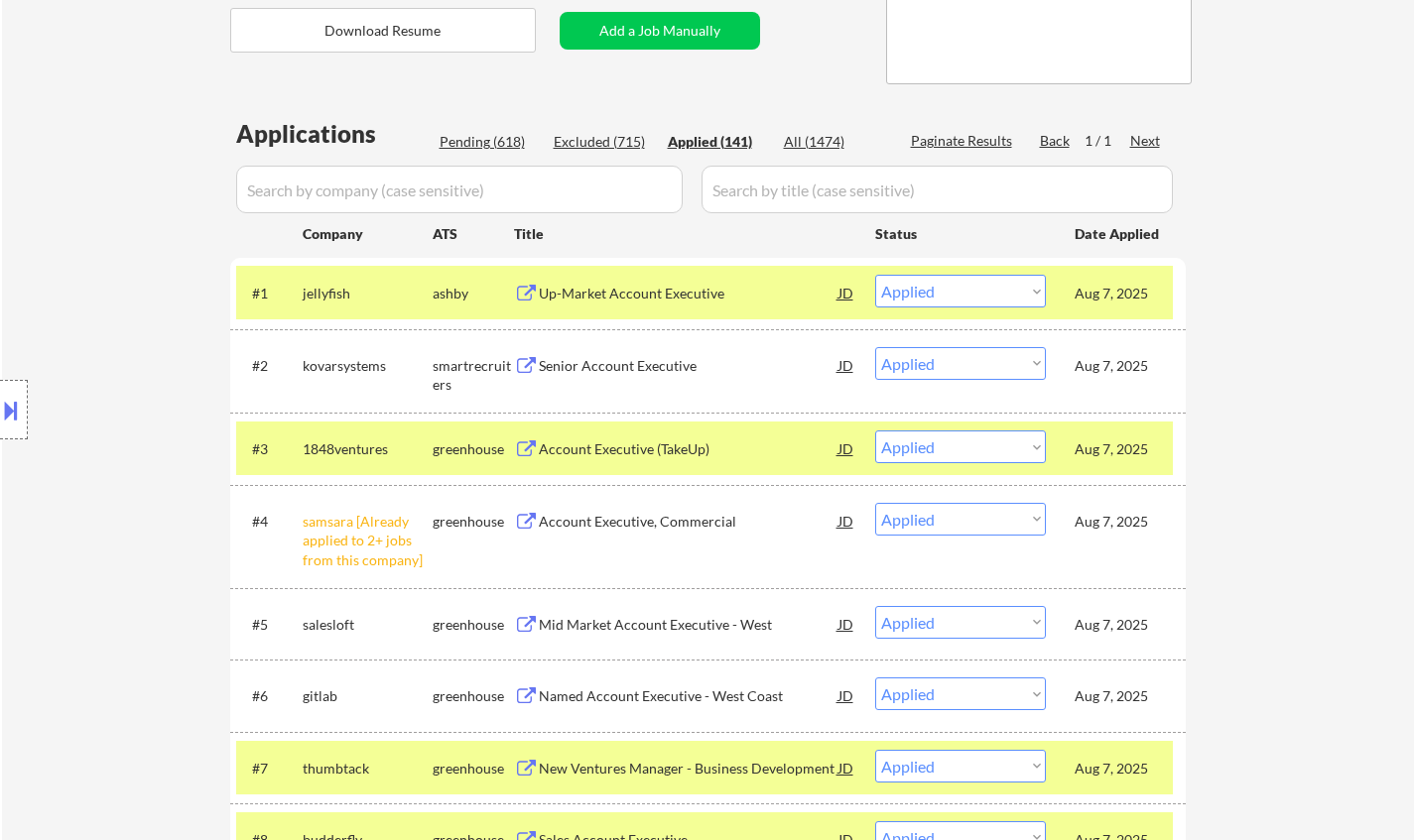 scroll, scrollTop: 6796, scrollLeft: 0, axis: vertical 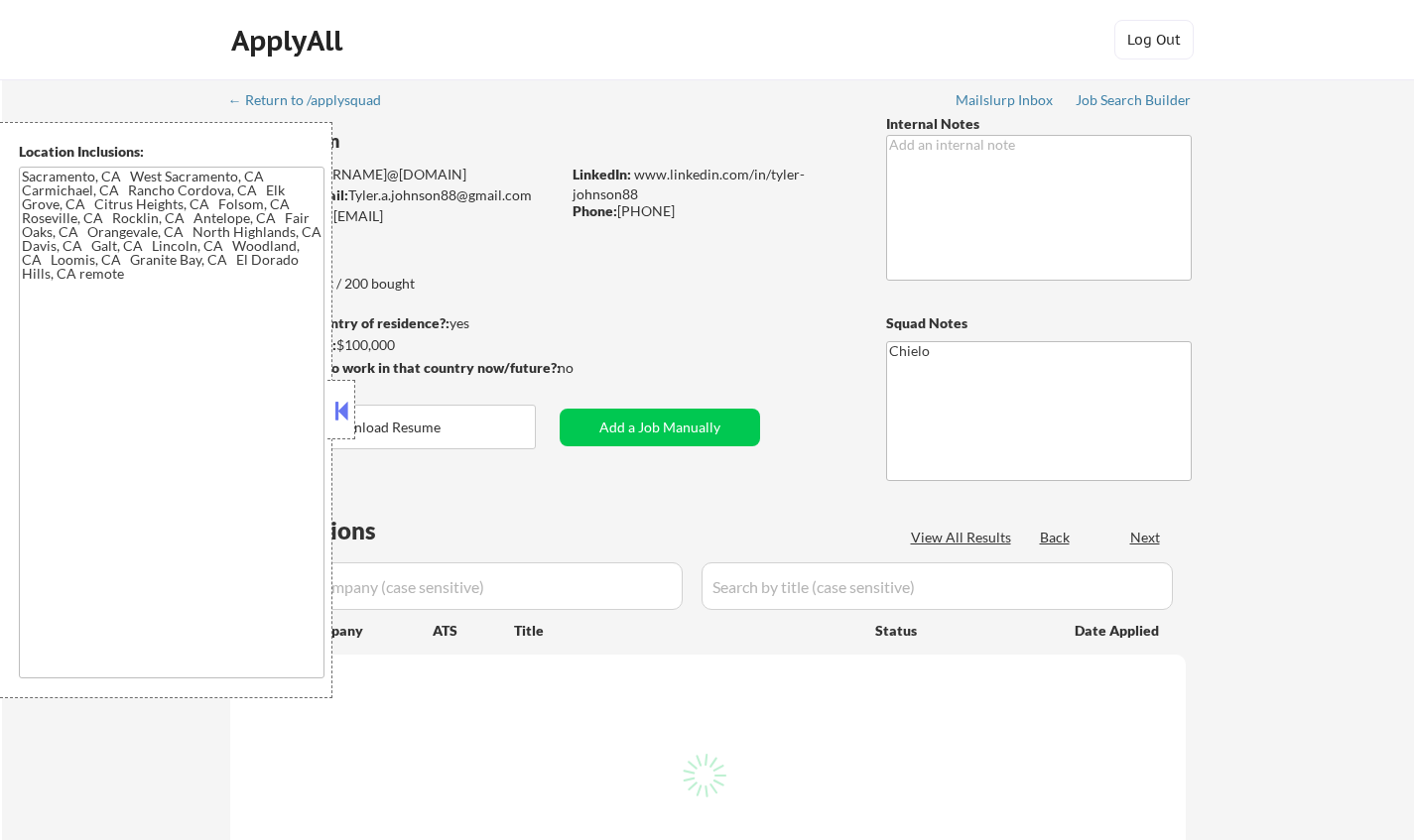 select on ""applied"" 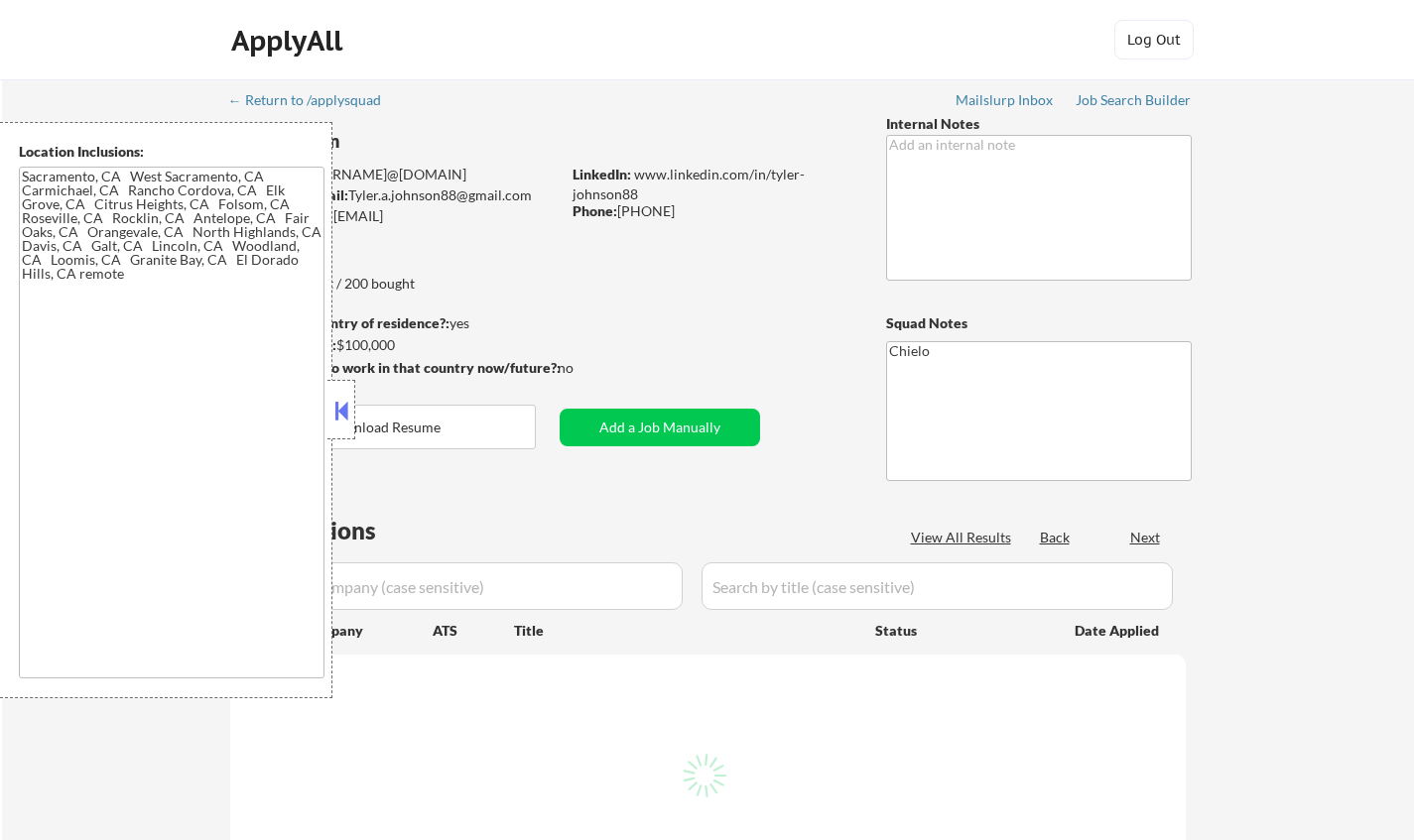 select on ""applied"" 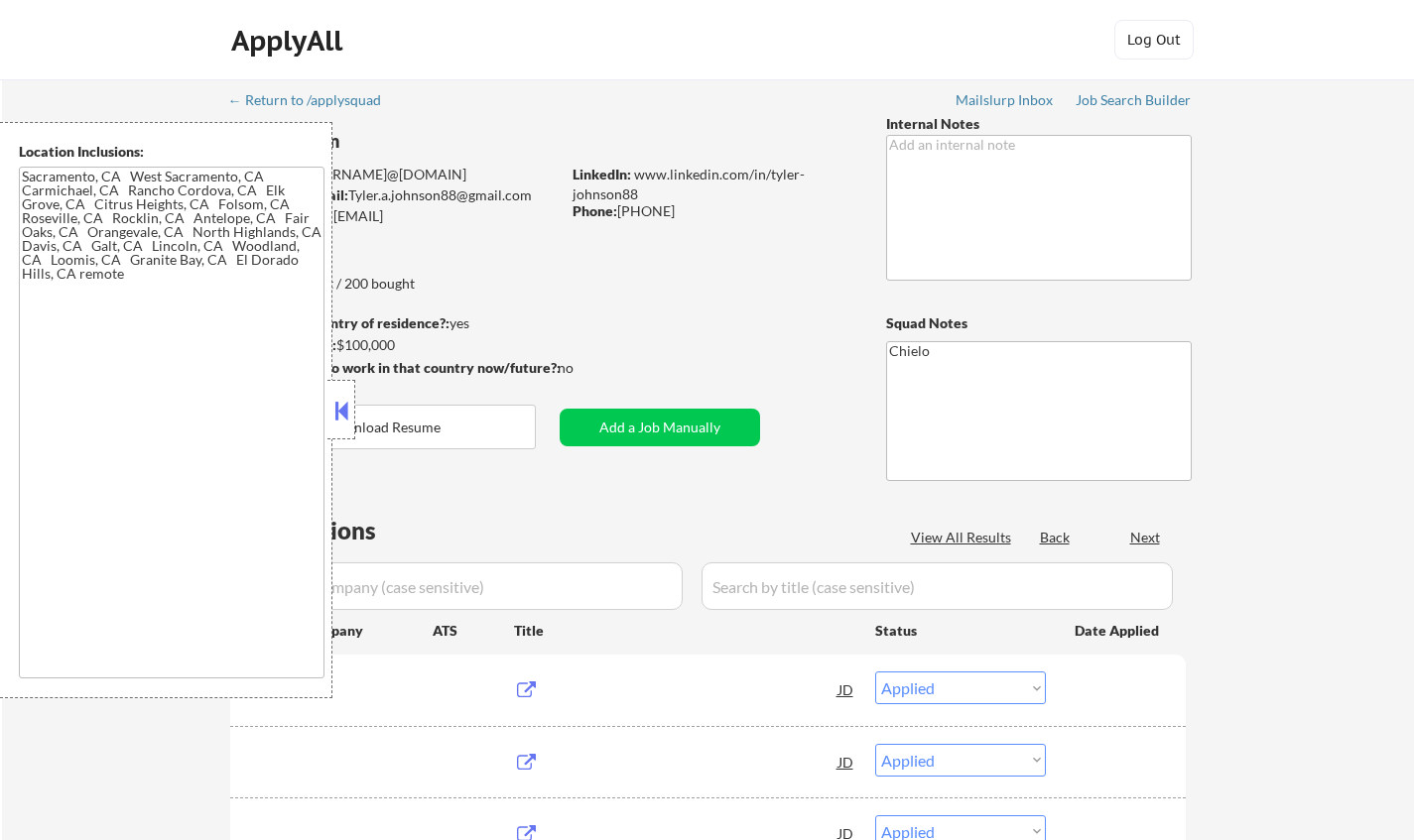 scroll, scrollTop: 0, scrollLeft: 0, axis: both 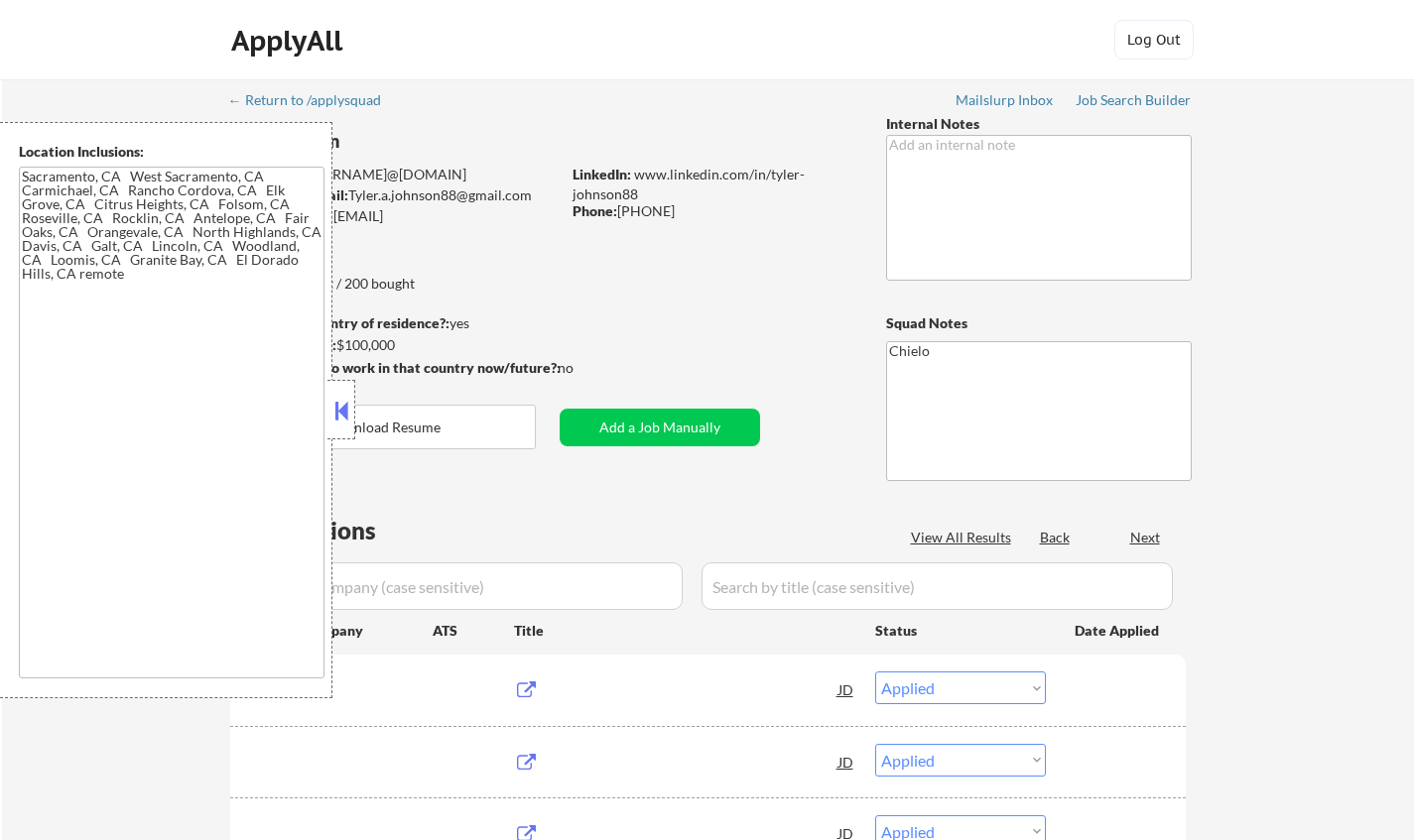 select on ""pending"" 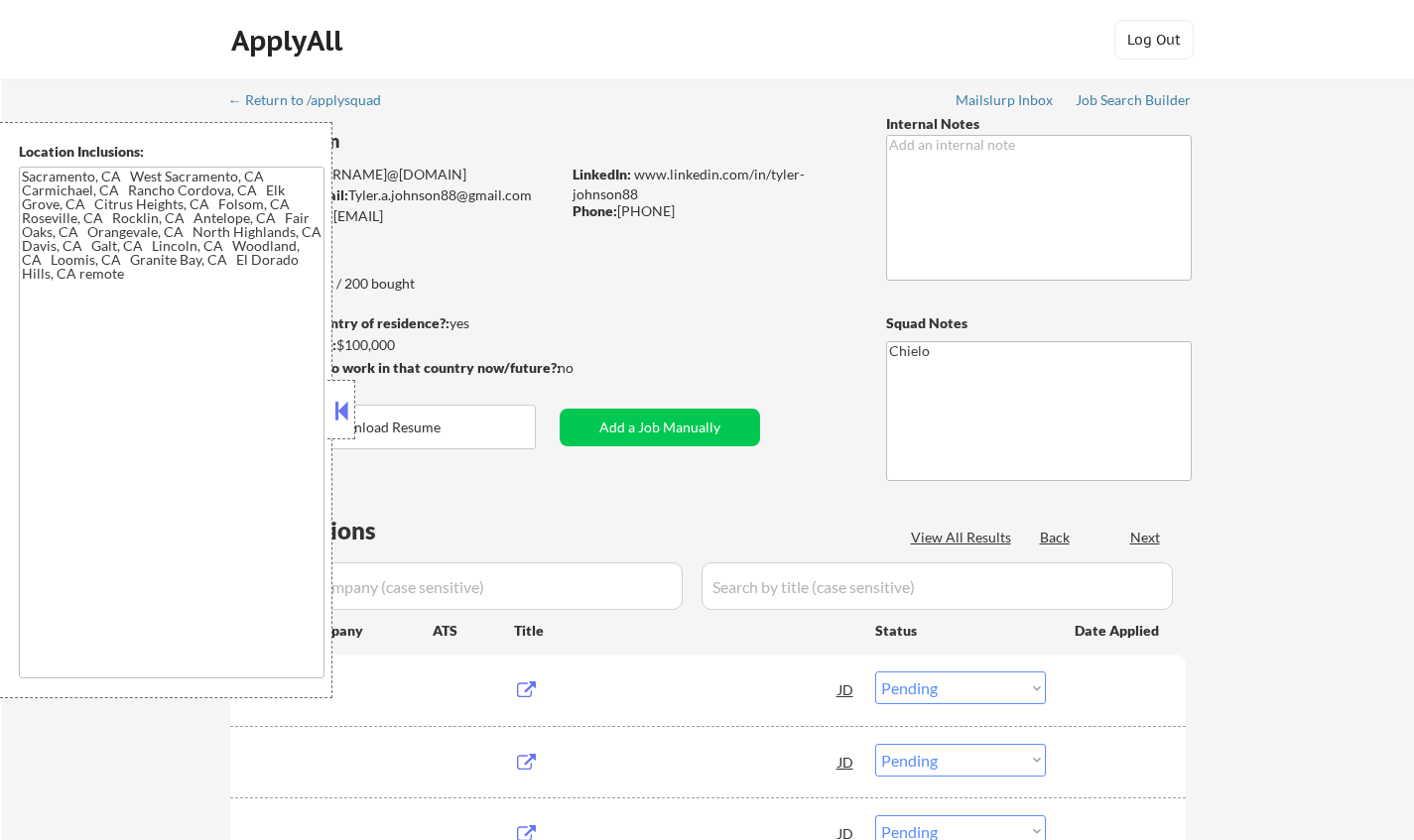 select on ""pending"" 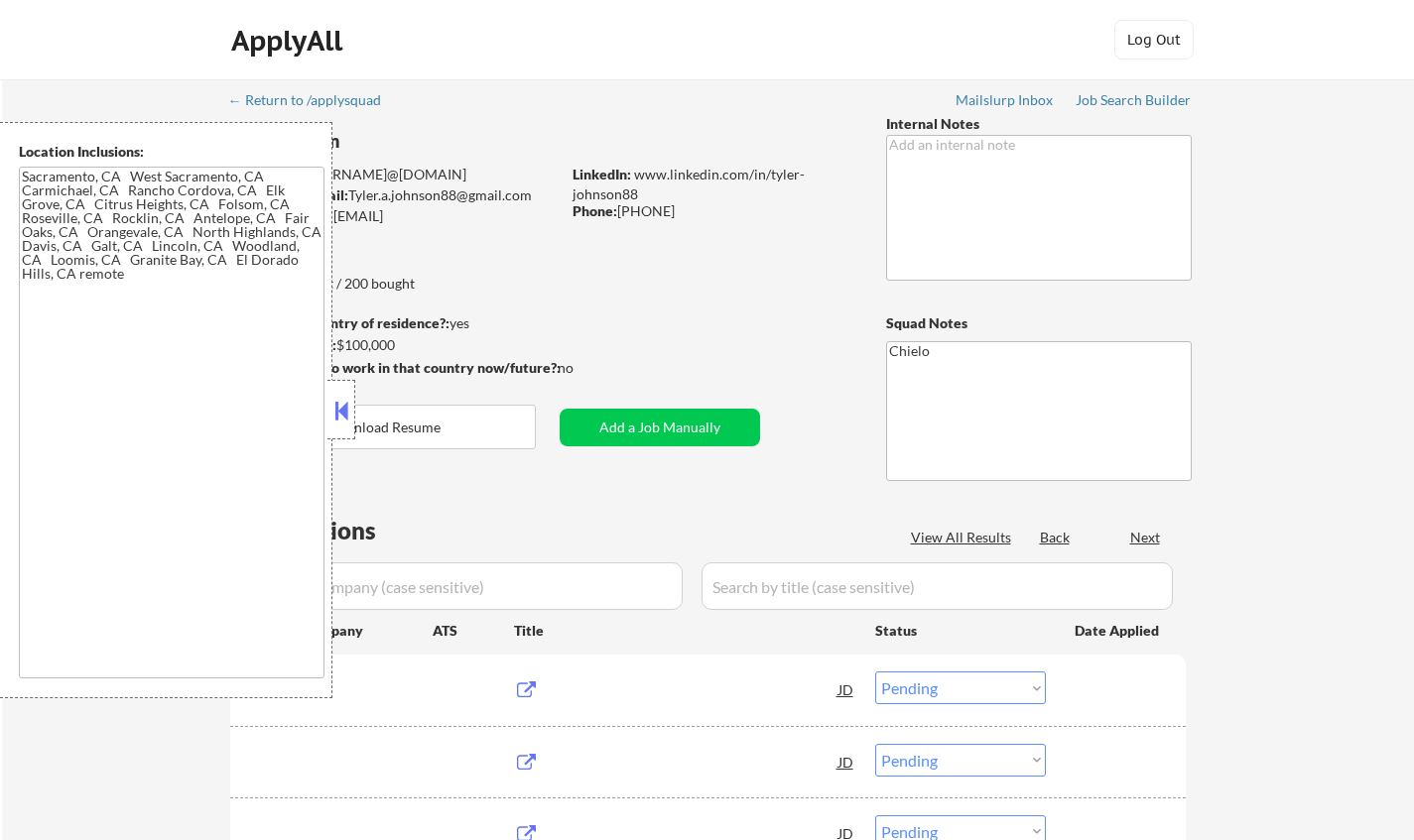 select on ""pending"" 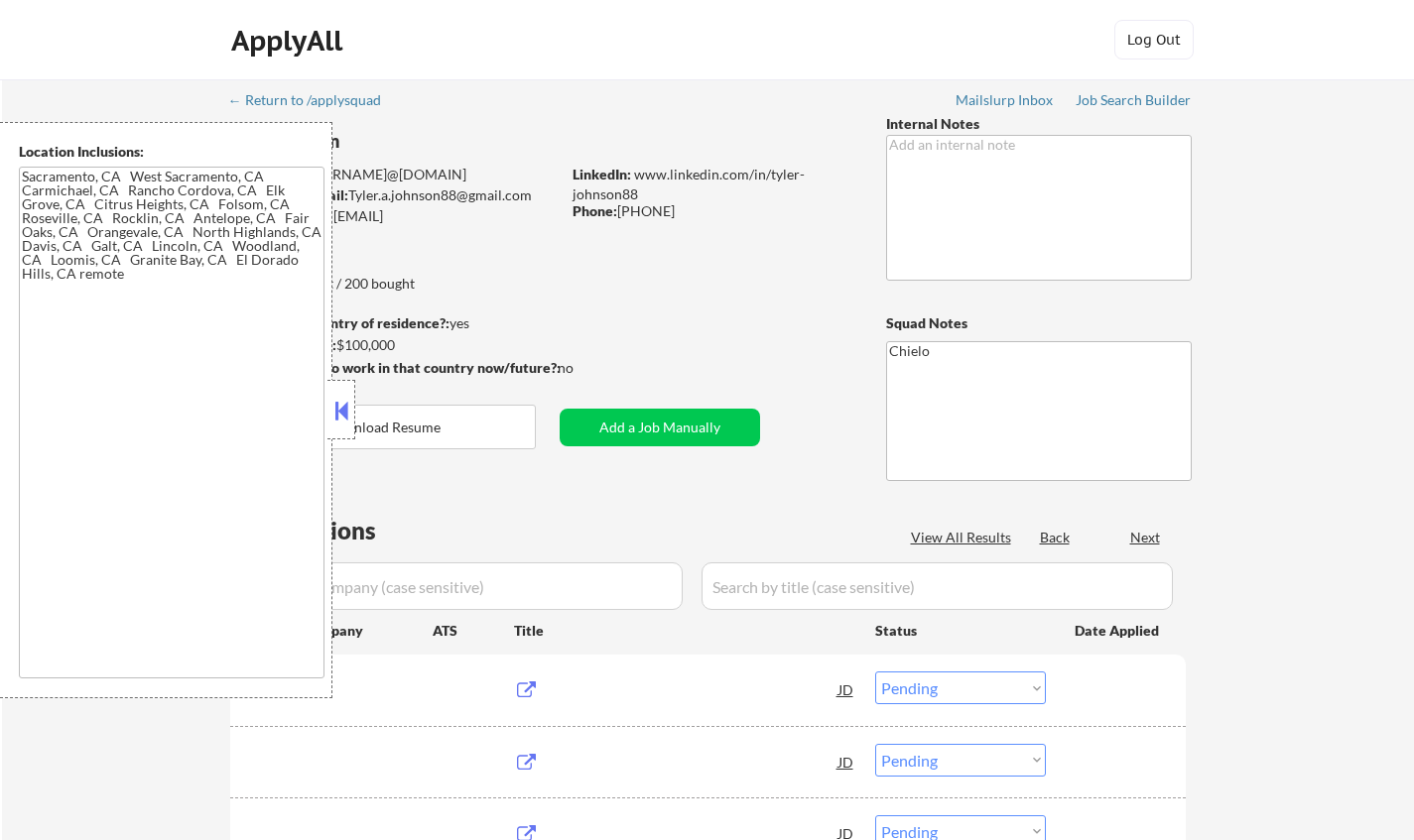 select on ""pending"" 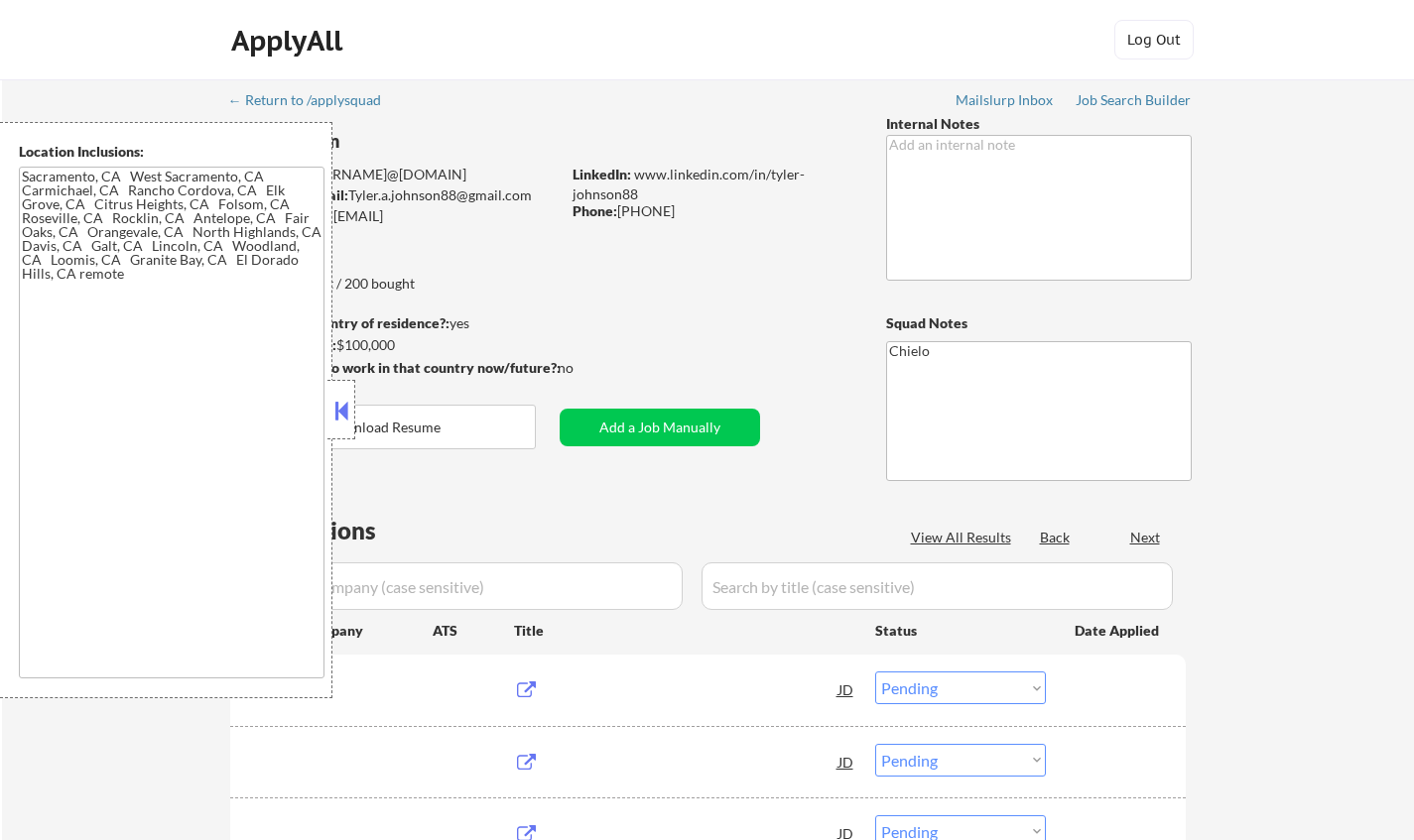 select on ""pending"" 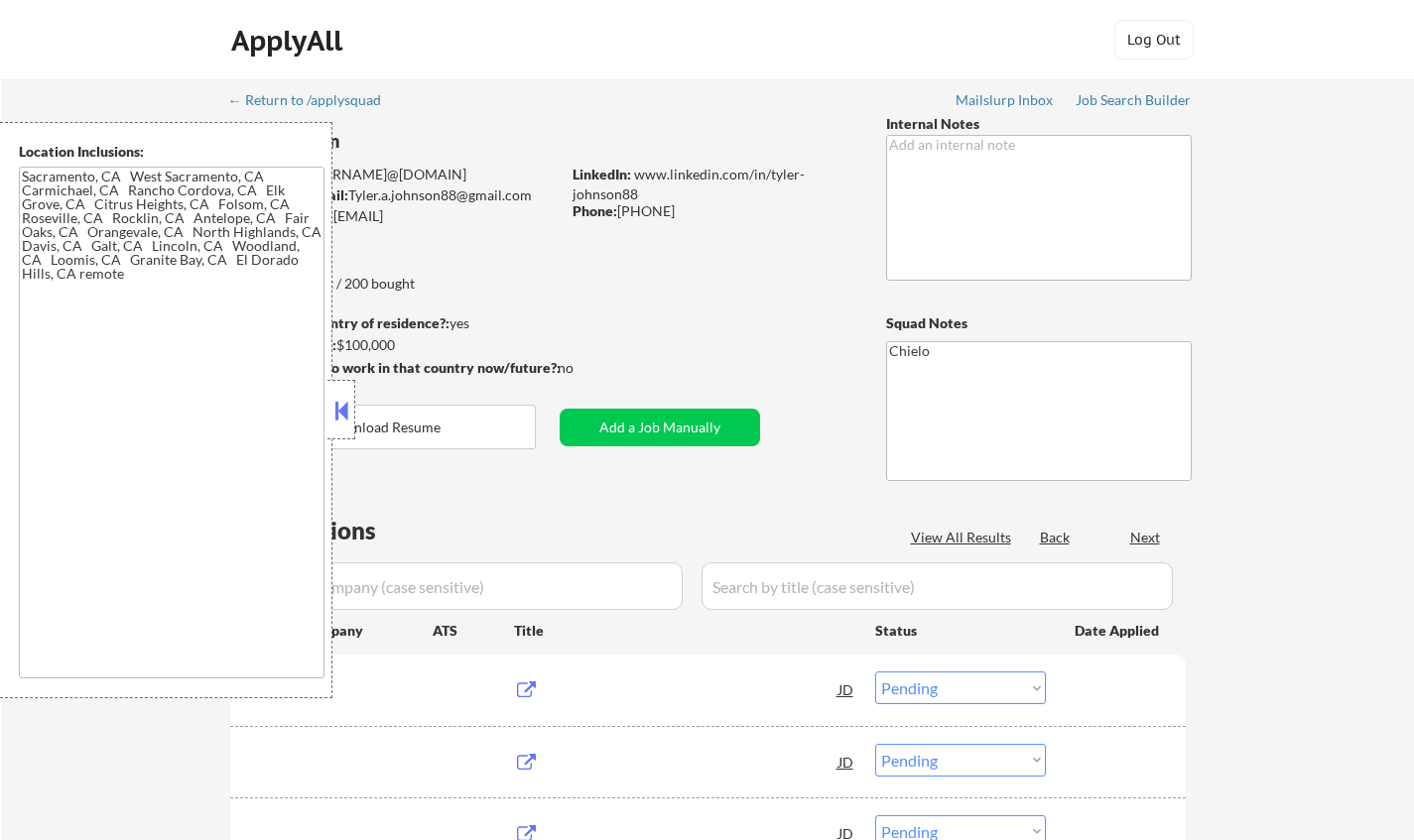 select on ""pending"" 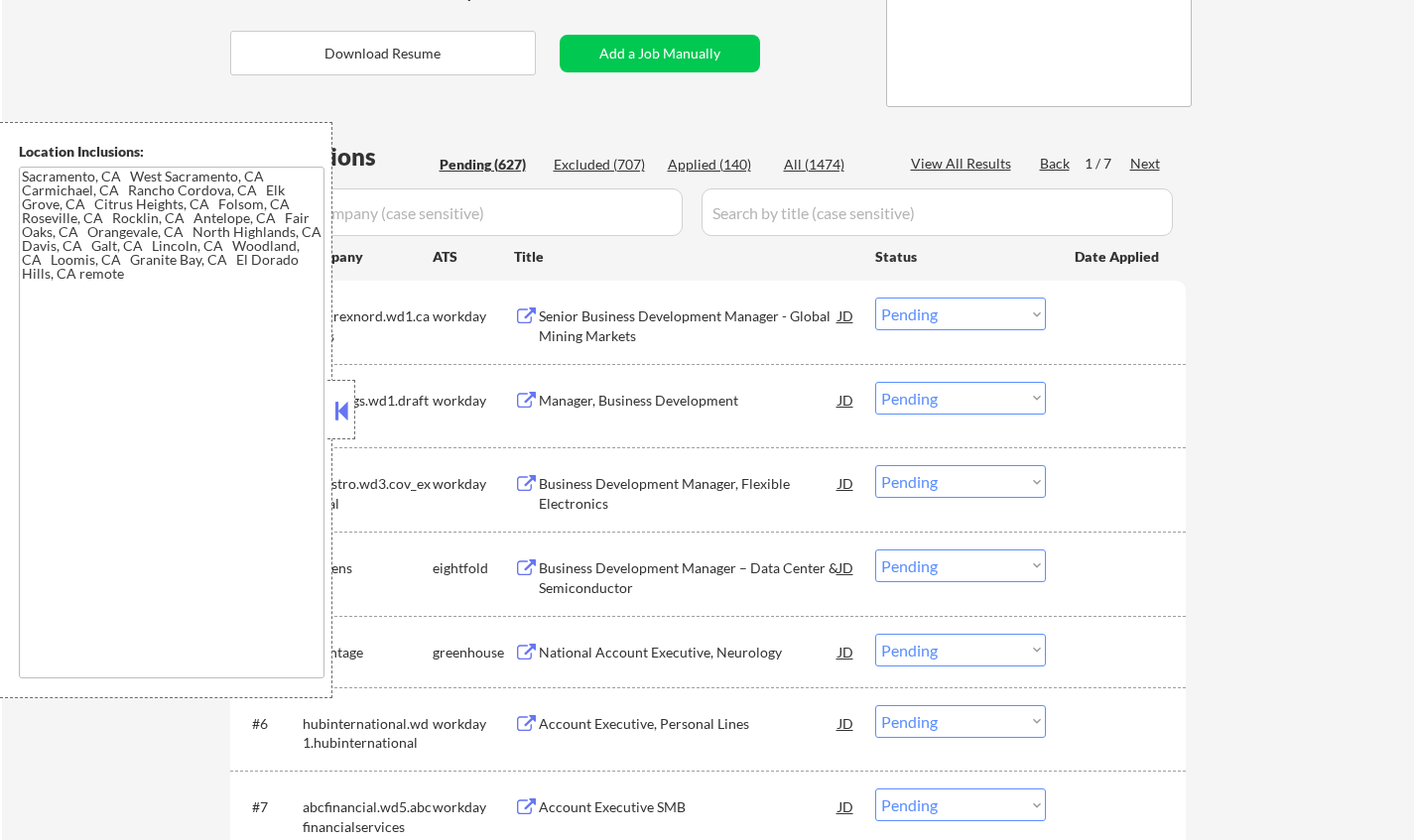 scroll, scrollTop: 397, scrollLeft: 0, axis: vertical 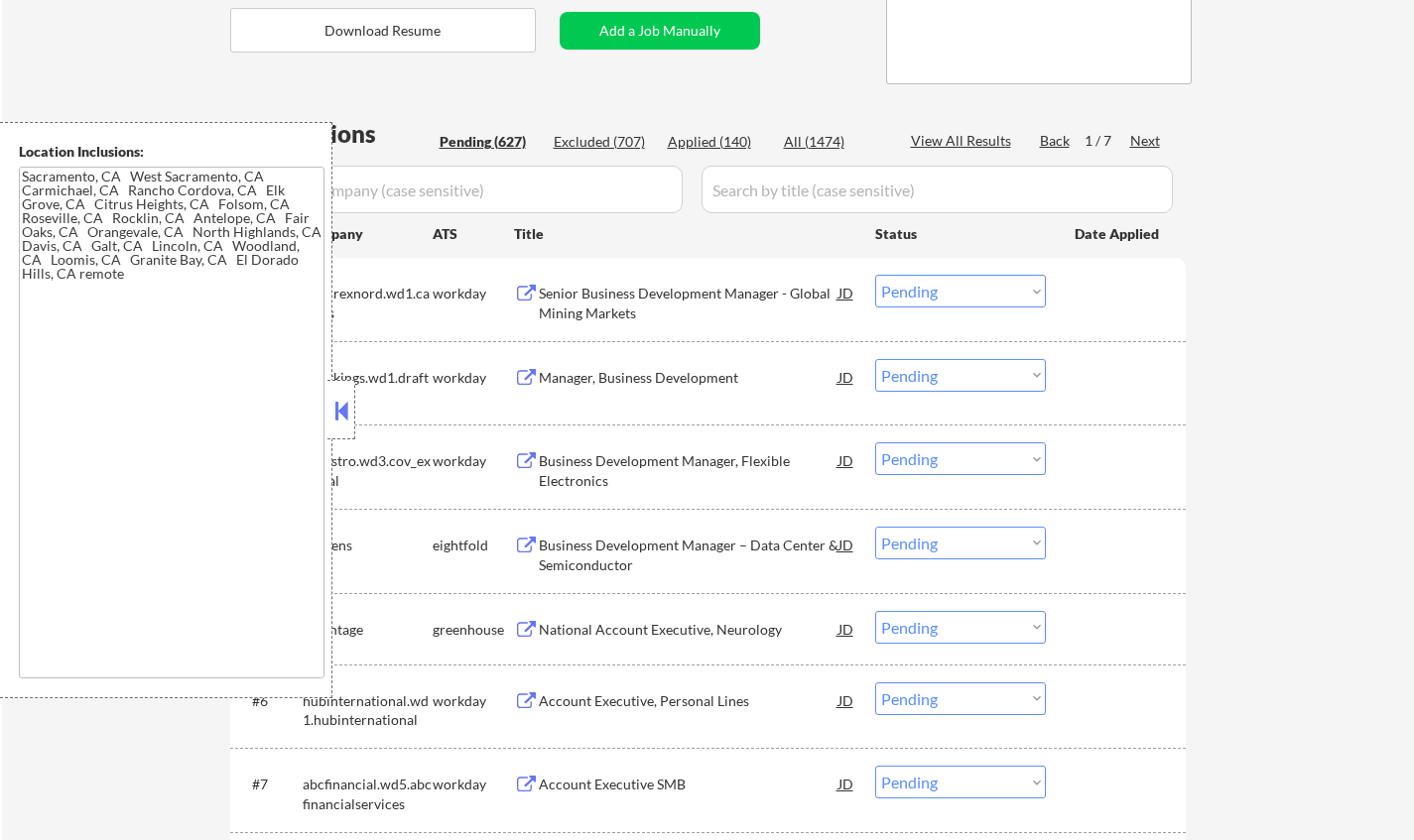 click at bounding box center (341, 411) 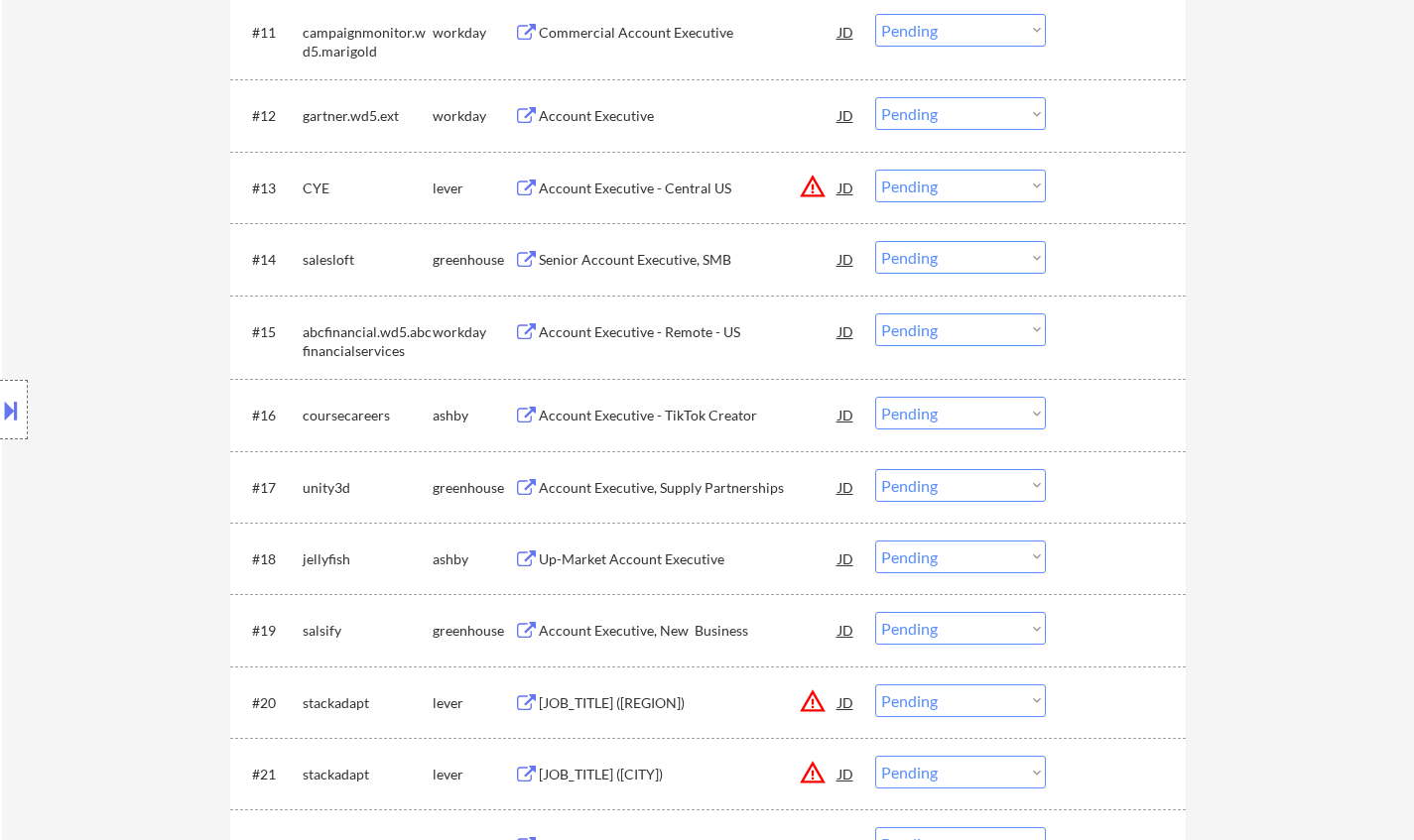 scroll, scrollTop: 1488, scrollLeft: 0, axis: vertical 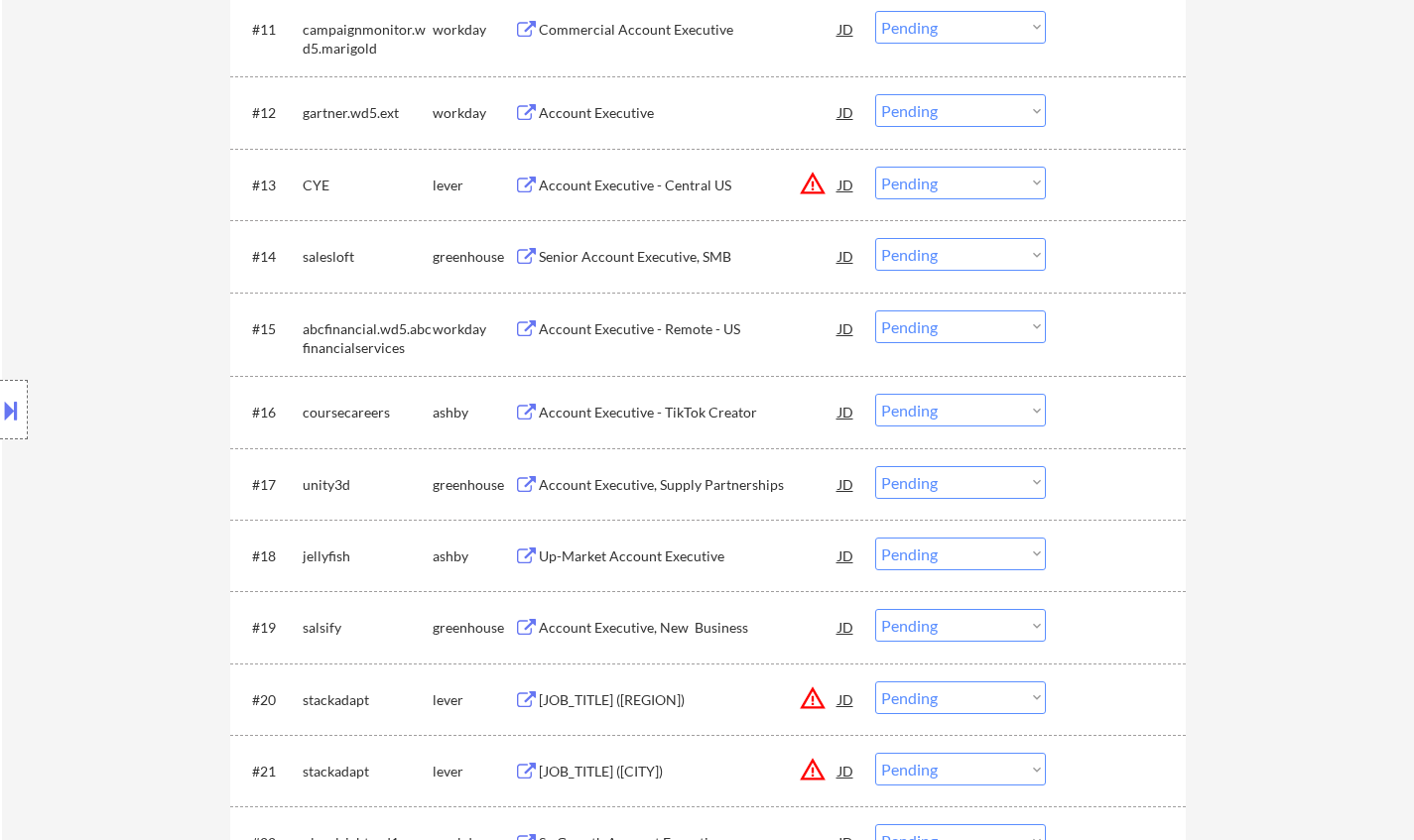 drag, startPoint x: 957, startPoint y: 553, endPoint x: 962, endPoint y: 568, distance: 15.811388 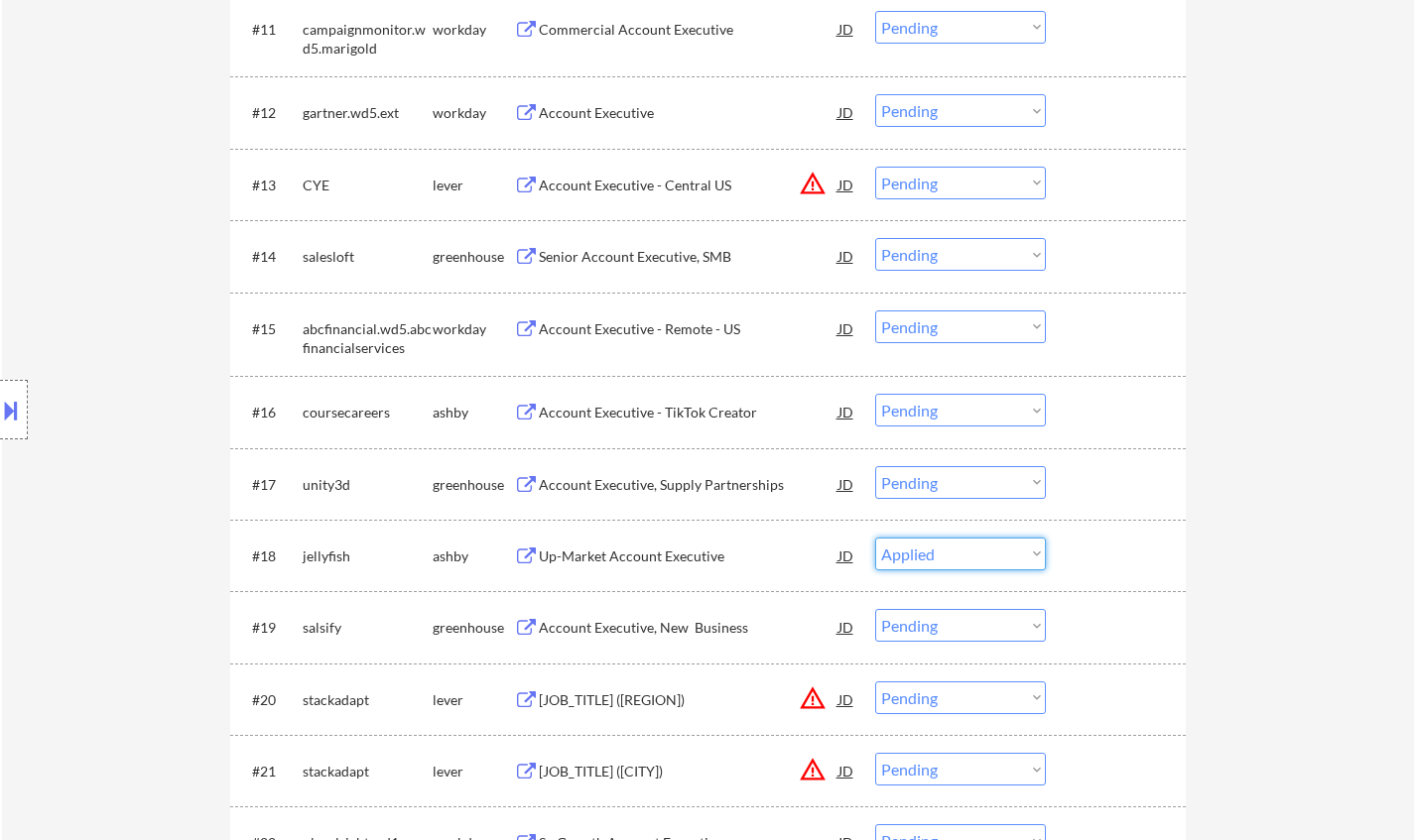 click on "Choose an option... Pending Applied Excluded (Questions) Excluded (Expired) Excluded (Location) Excluded (Bad Match) Excluded (Blocklist) Excluded (Salary) Excluded (Other)" at bounding box center [961, 553] 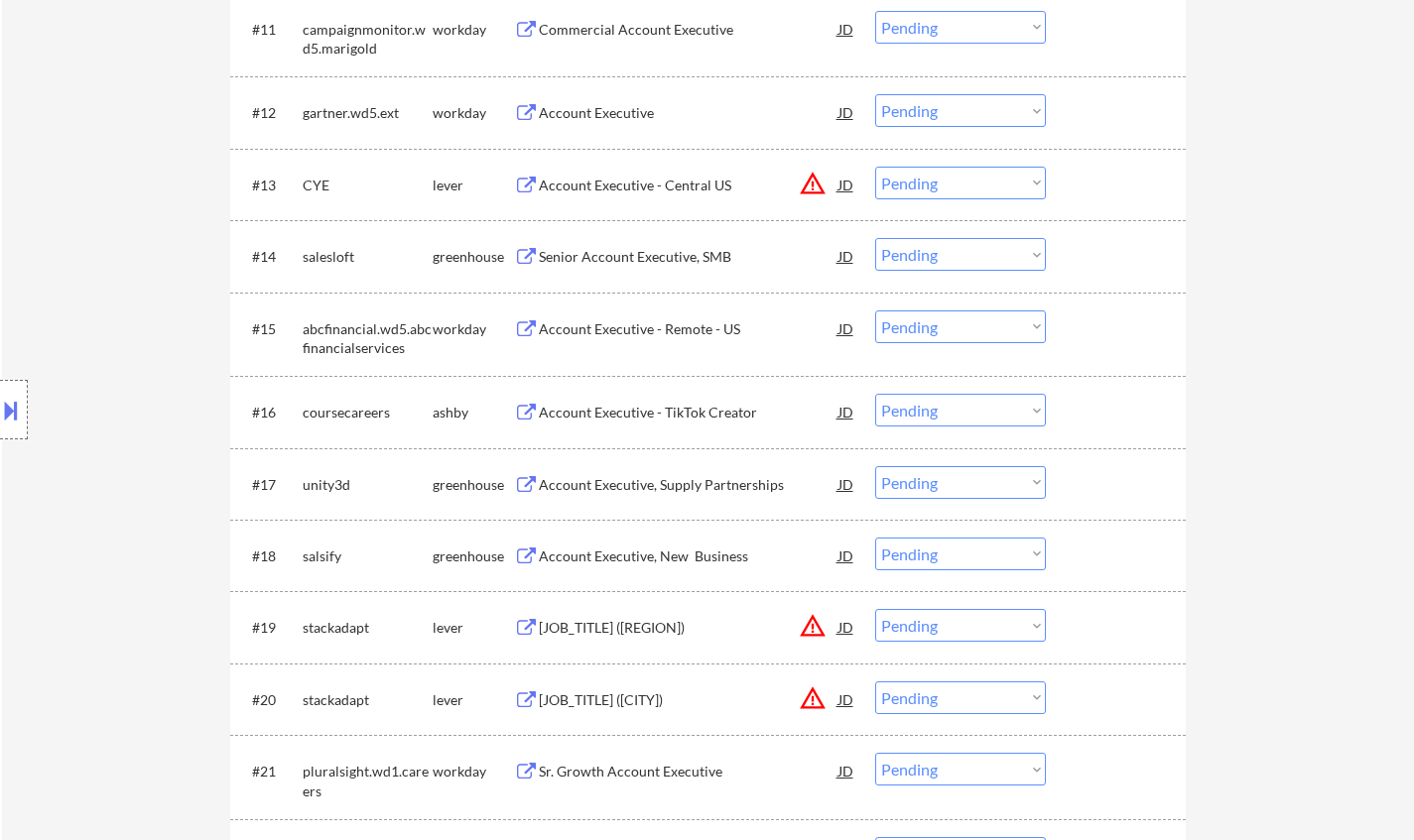 drag, startPoint x: 709, startPoint y: 559, endPoint x: 715, endPoint y: 539, distance: 20.88061 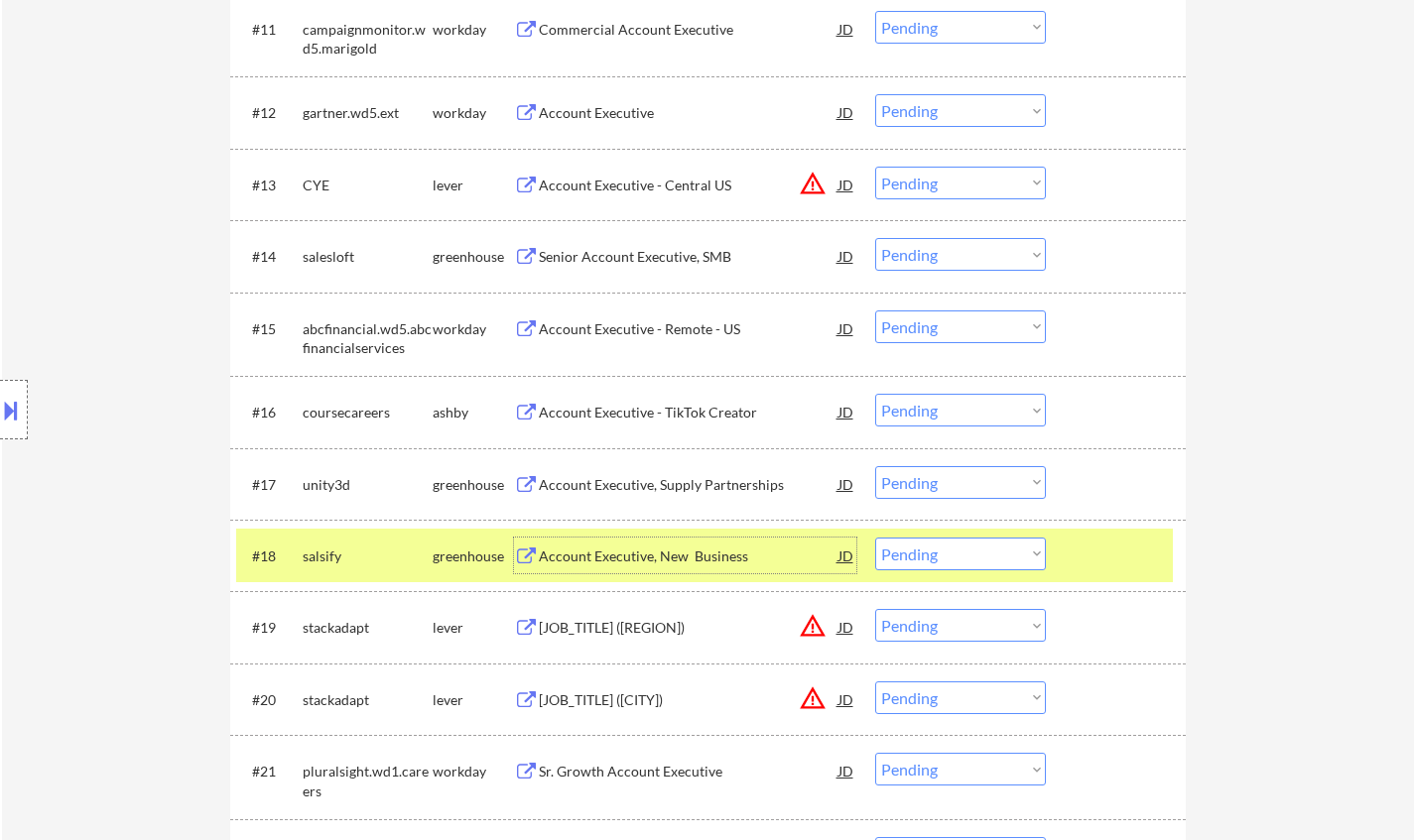 drag, startPoint x: 964, startPoint y: 549, endPoint x: 976, endPoint y: 567, distance: 21.633308 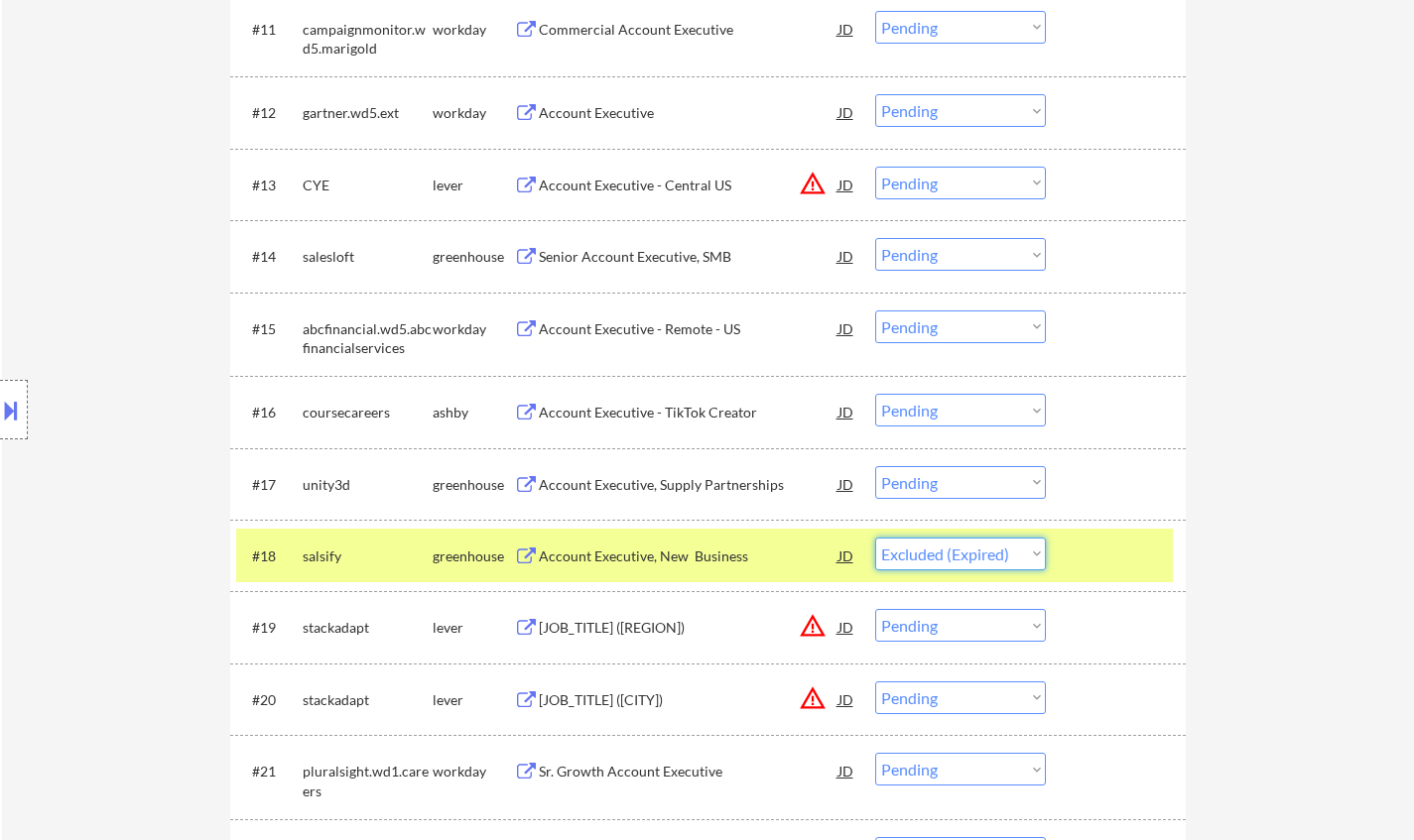 click on "Choose an option... Pending Applied Excluded (Questions) Excluded (Expired) Excluded (Location) Excluded (Bad Match) Excluded (Blocklist) Excluded (Salary) Excluded (Other)" at bounding box center [961, 553] 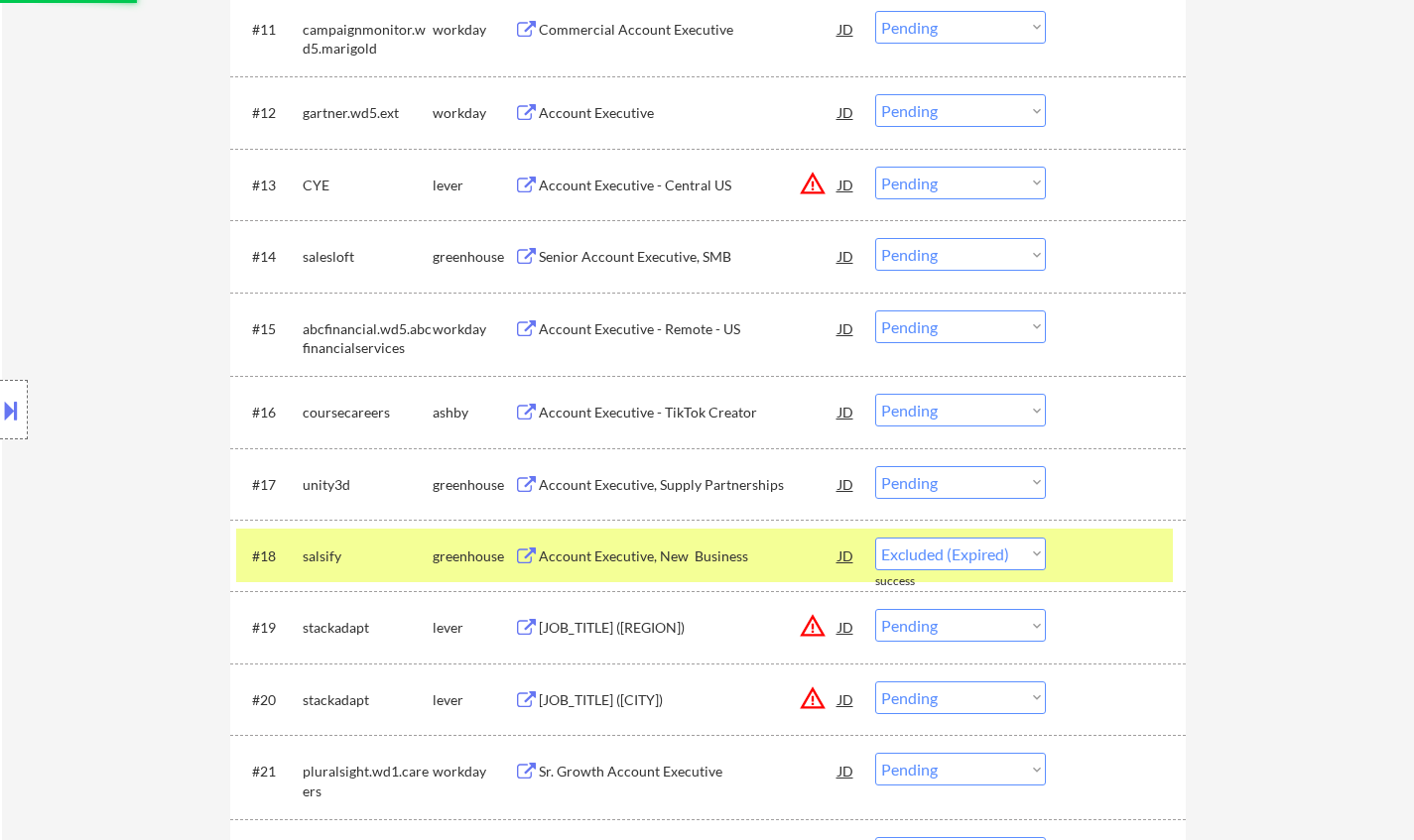 type 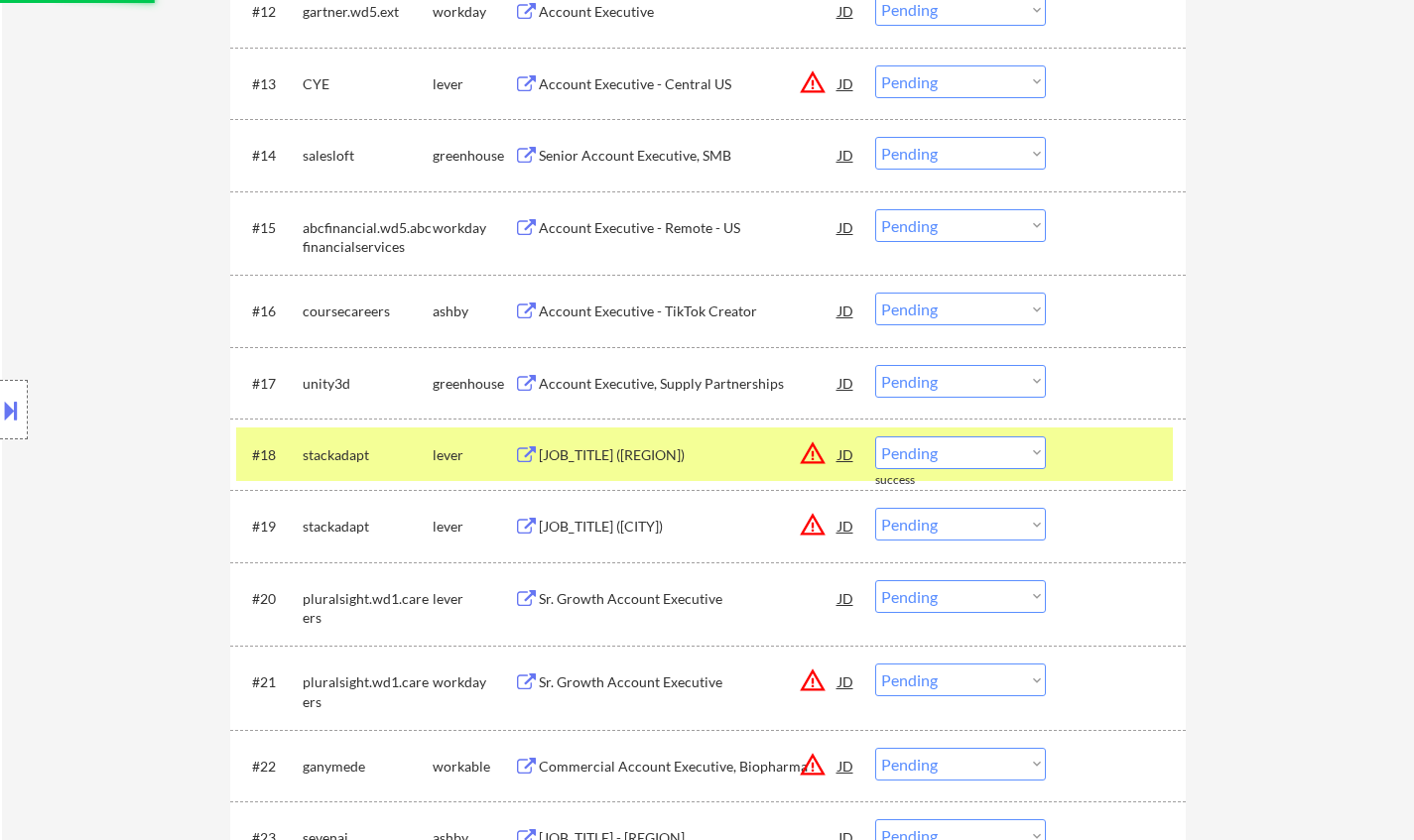 scroll, scrollTop: 1884, scrollLeft: 0, axis: vertical 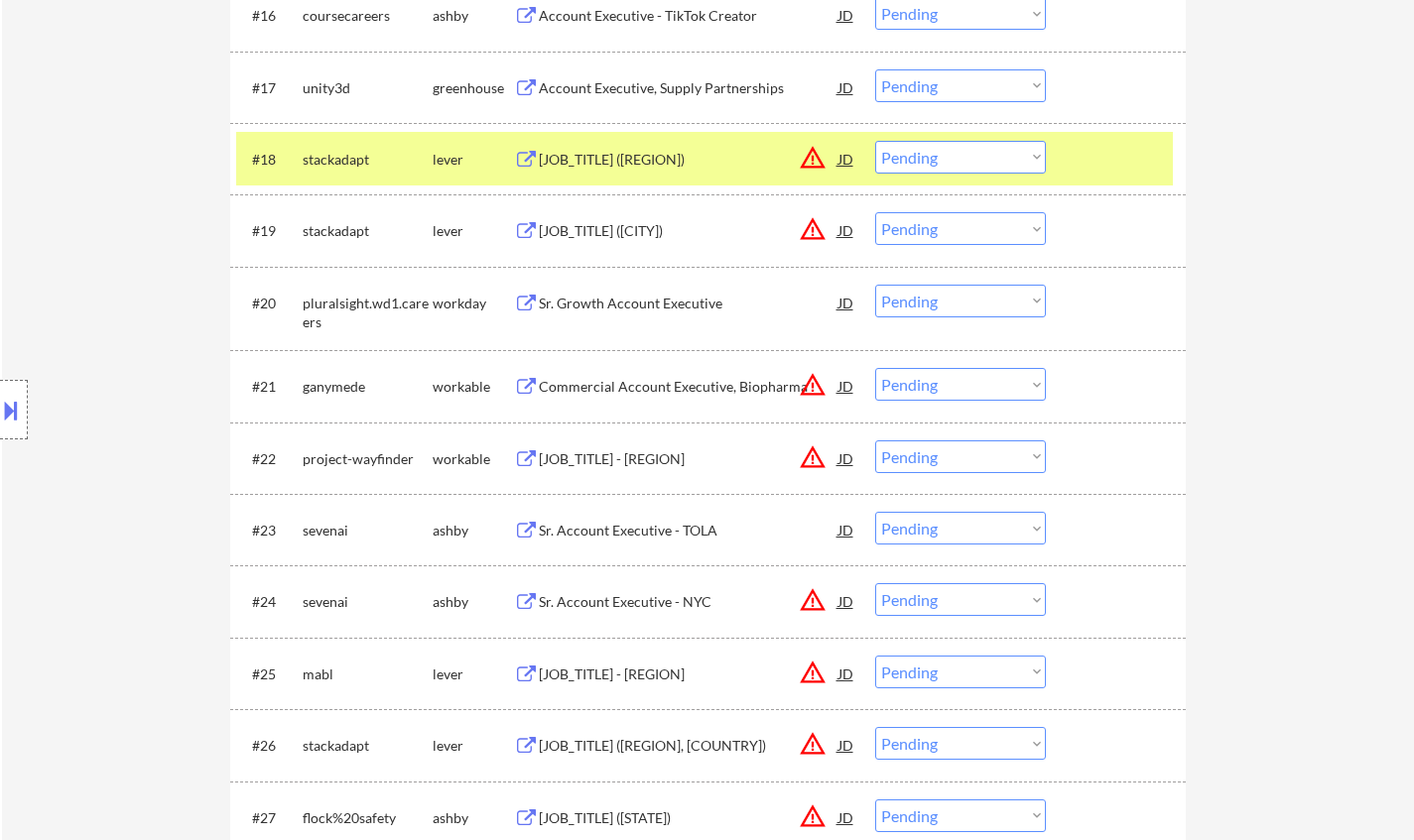 click on "Sr. Growth Account Executive" at bounding box center (689, 303) 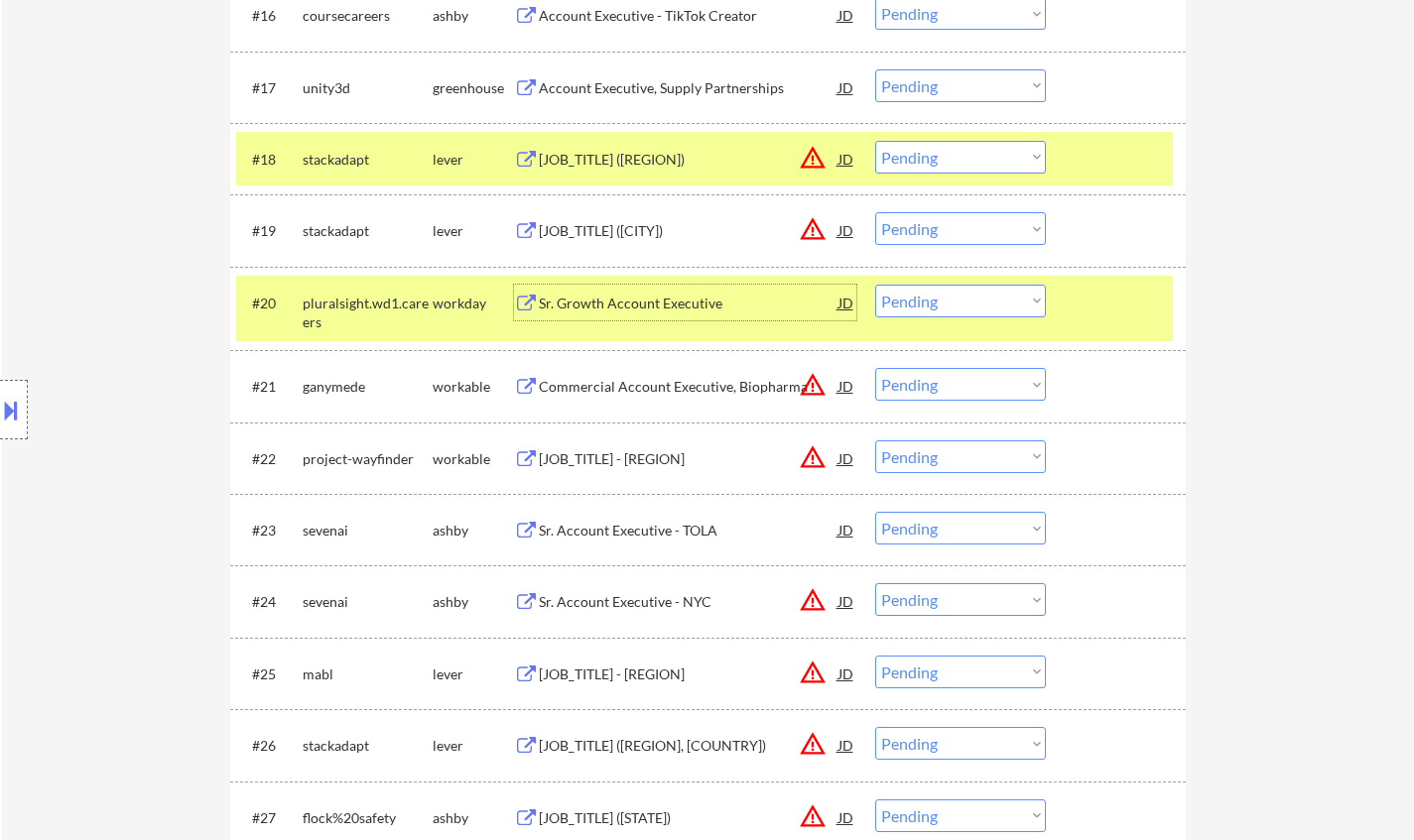 click on "Choose an option... Pending Applied Excluded (Questions) Excluded (Expired) Excluded (Location) Excluded (Bad Match) Excluded (Blocklist) Excluded (Salary) Excluded (Other)" at bounding box center (961, 300) 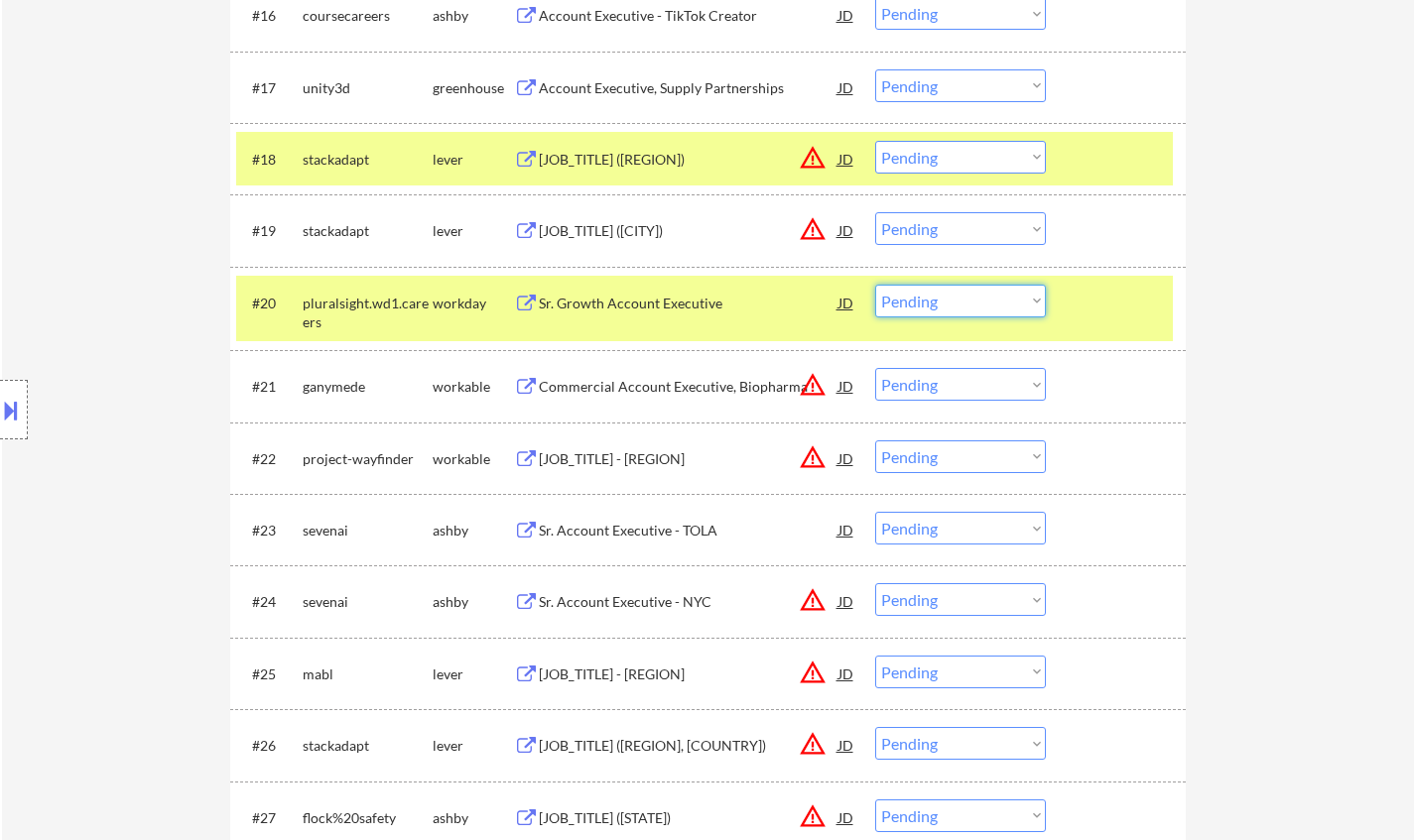drag, startPoint x: 991, startPoint y: 288, endPoint x: 991, endPoint y: 300, distance: 12 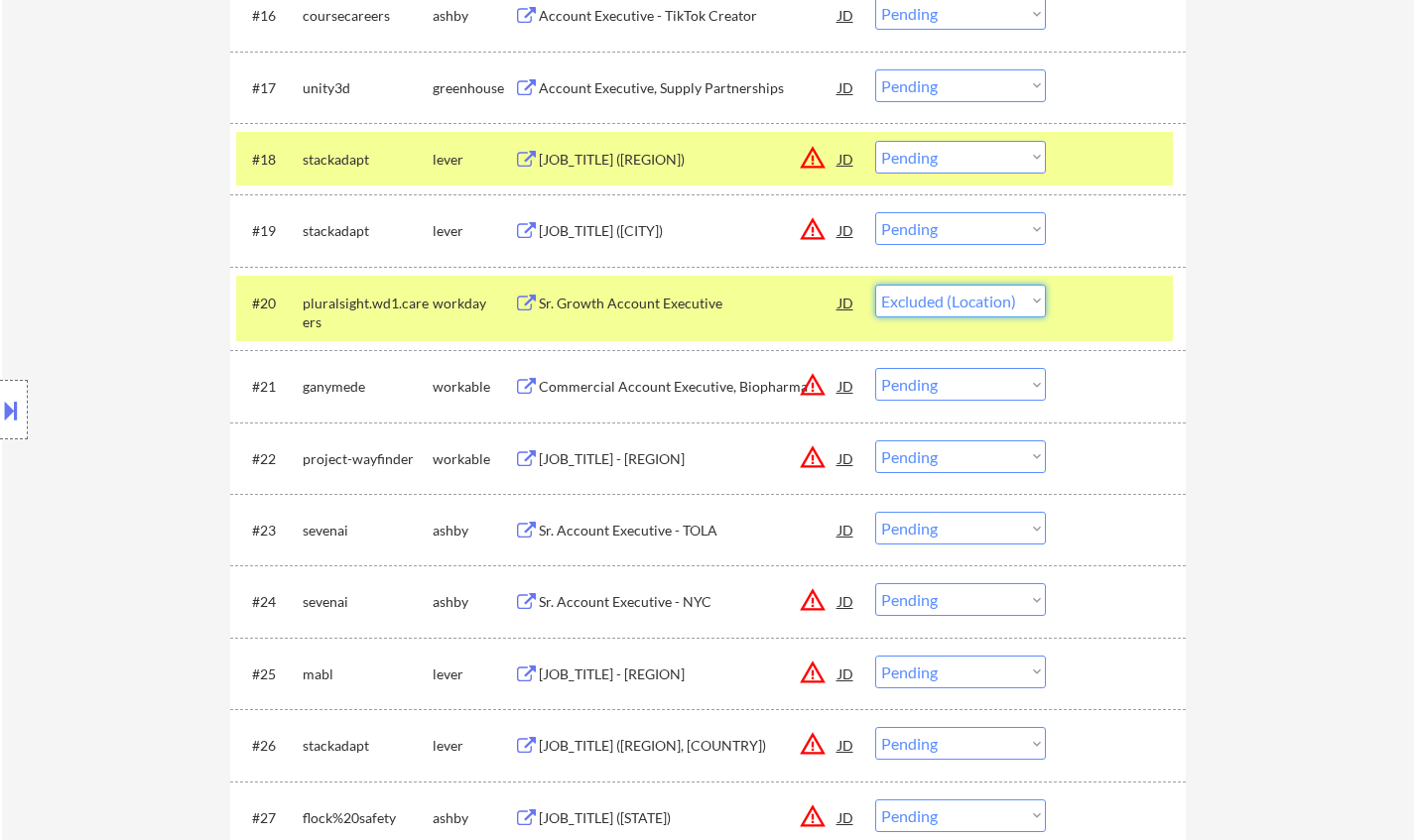 click on "Choose an option... Pending Applied Excluded (Questions) Excluded (Expired) Excluded (Location) Excluded (Bad Match) Excluded (Blocklist) Excluded (Salary) Excluded (Other)" at bounding box center (961, 300) 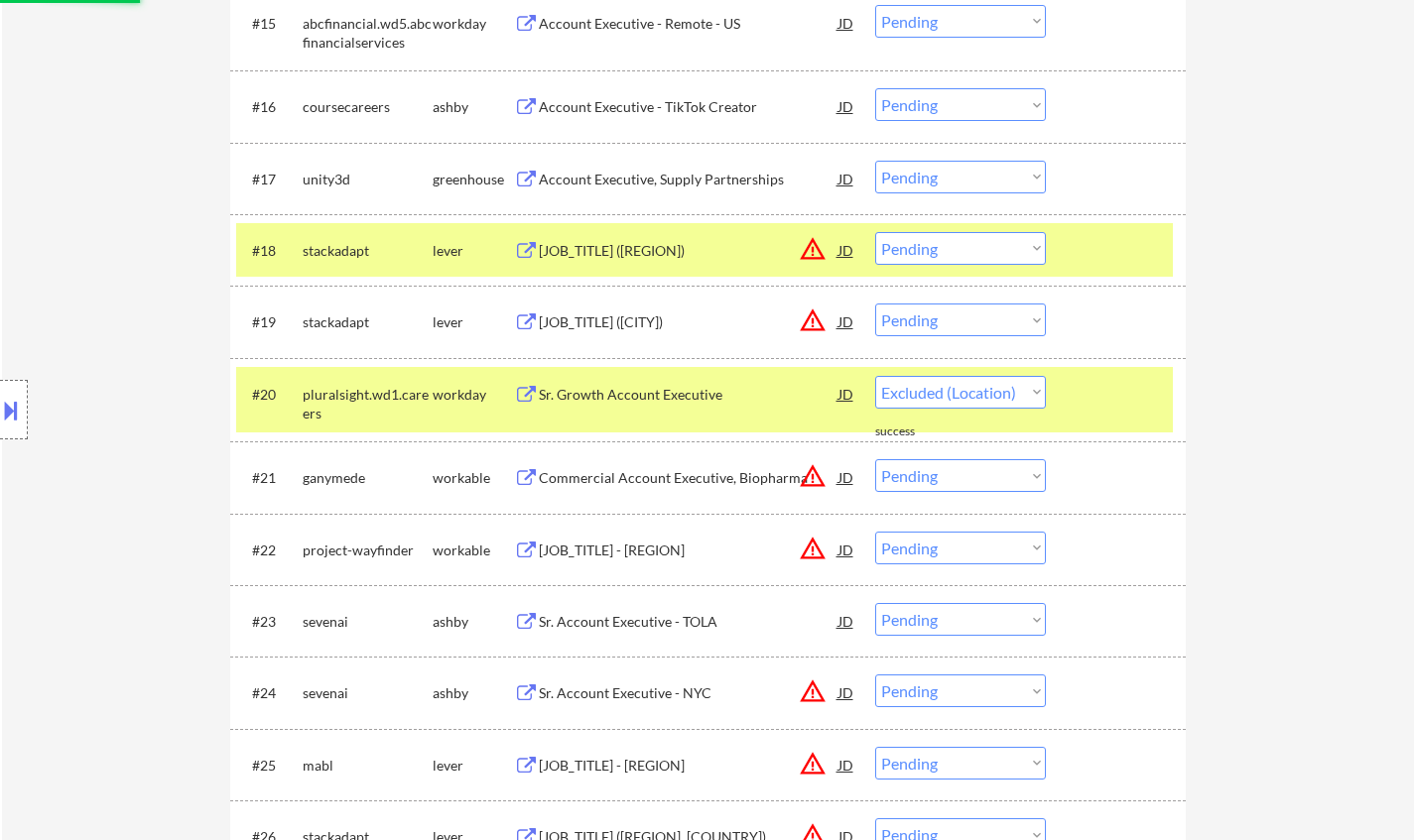 scroll, scrollTop: 1686, scrollLeft: 0, axis: vertical 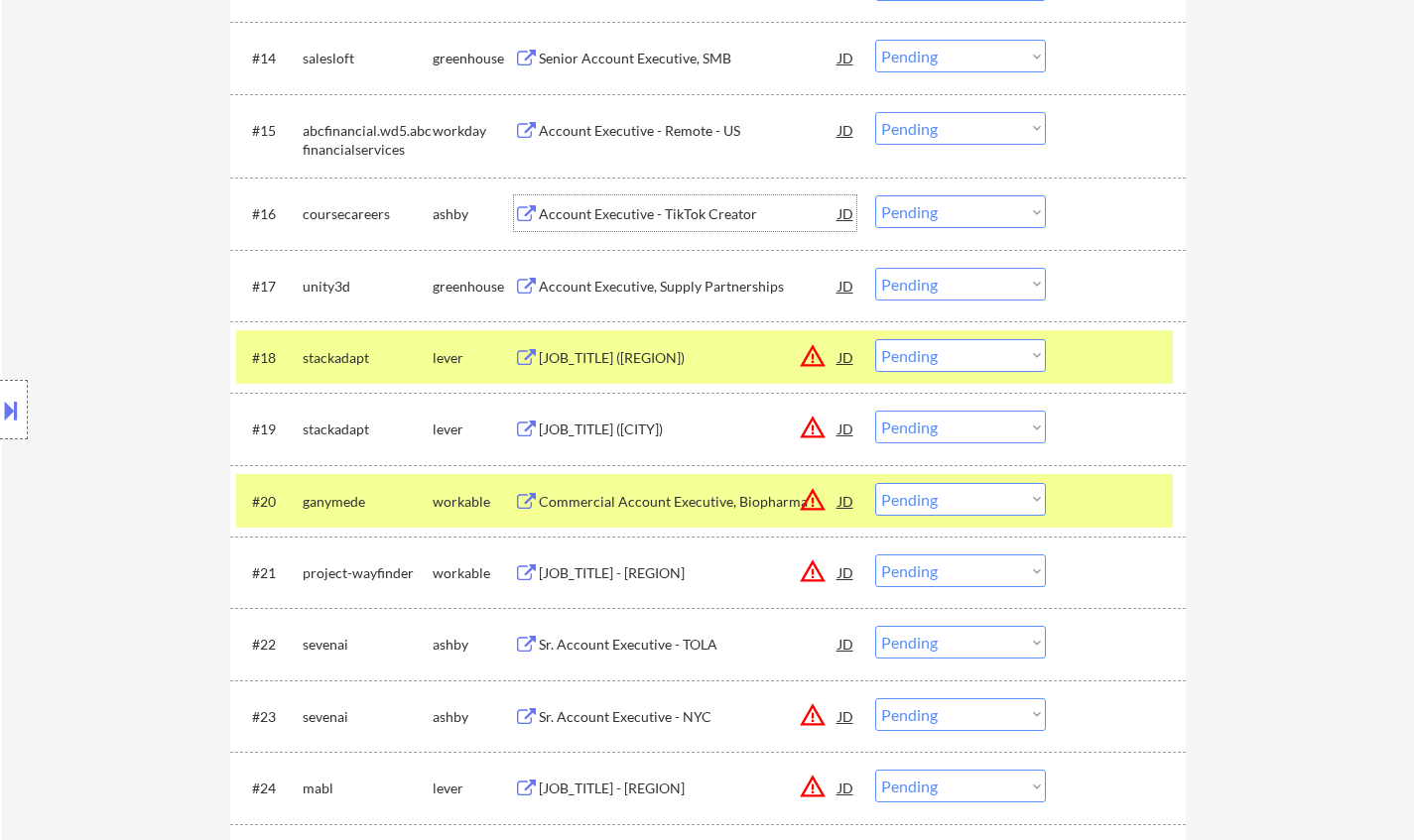 click on "Account Executive - TikTok Creator" at bounding box center (689, 214) 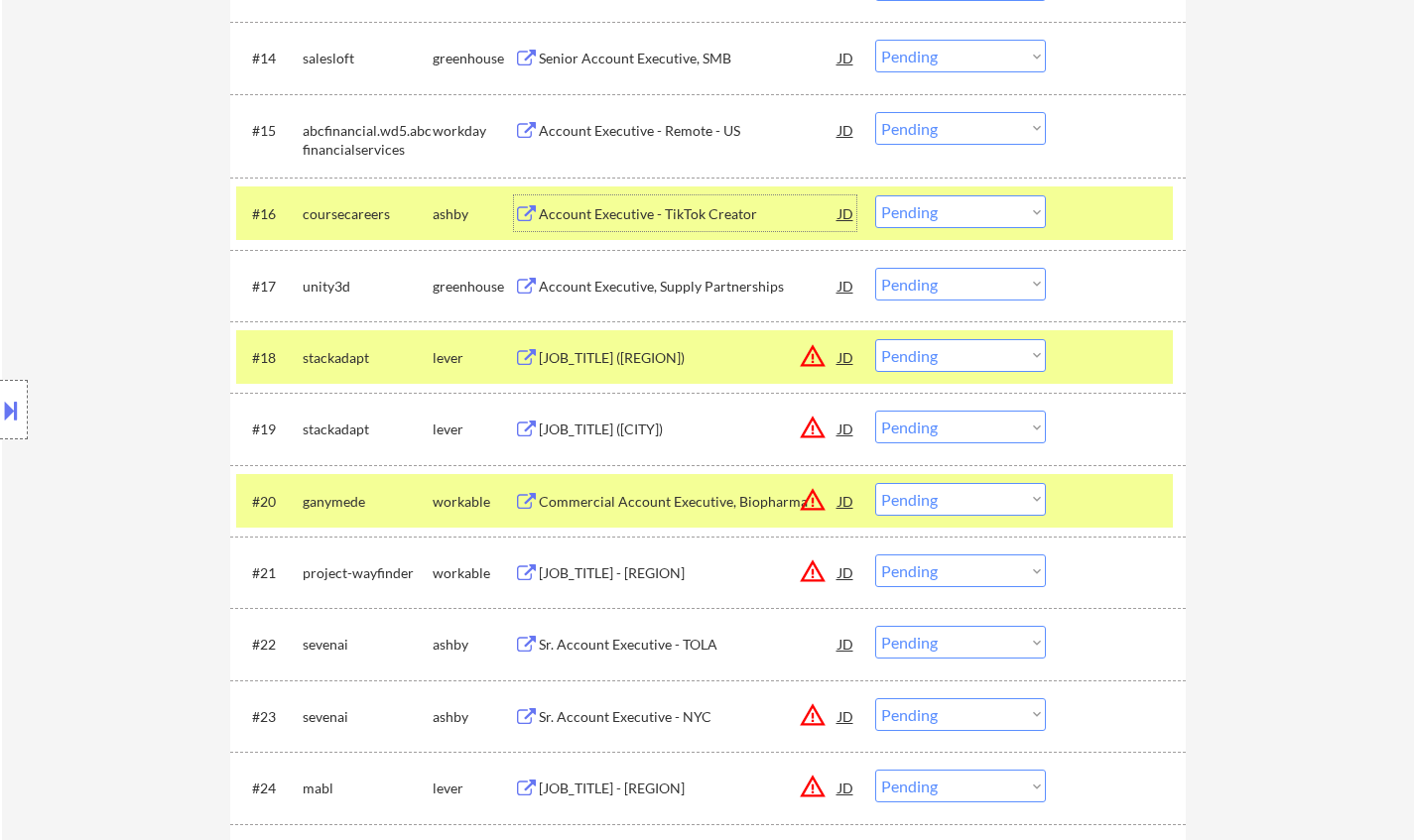 click on "JD" at bounding box center (846, 357) 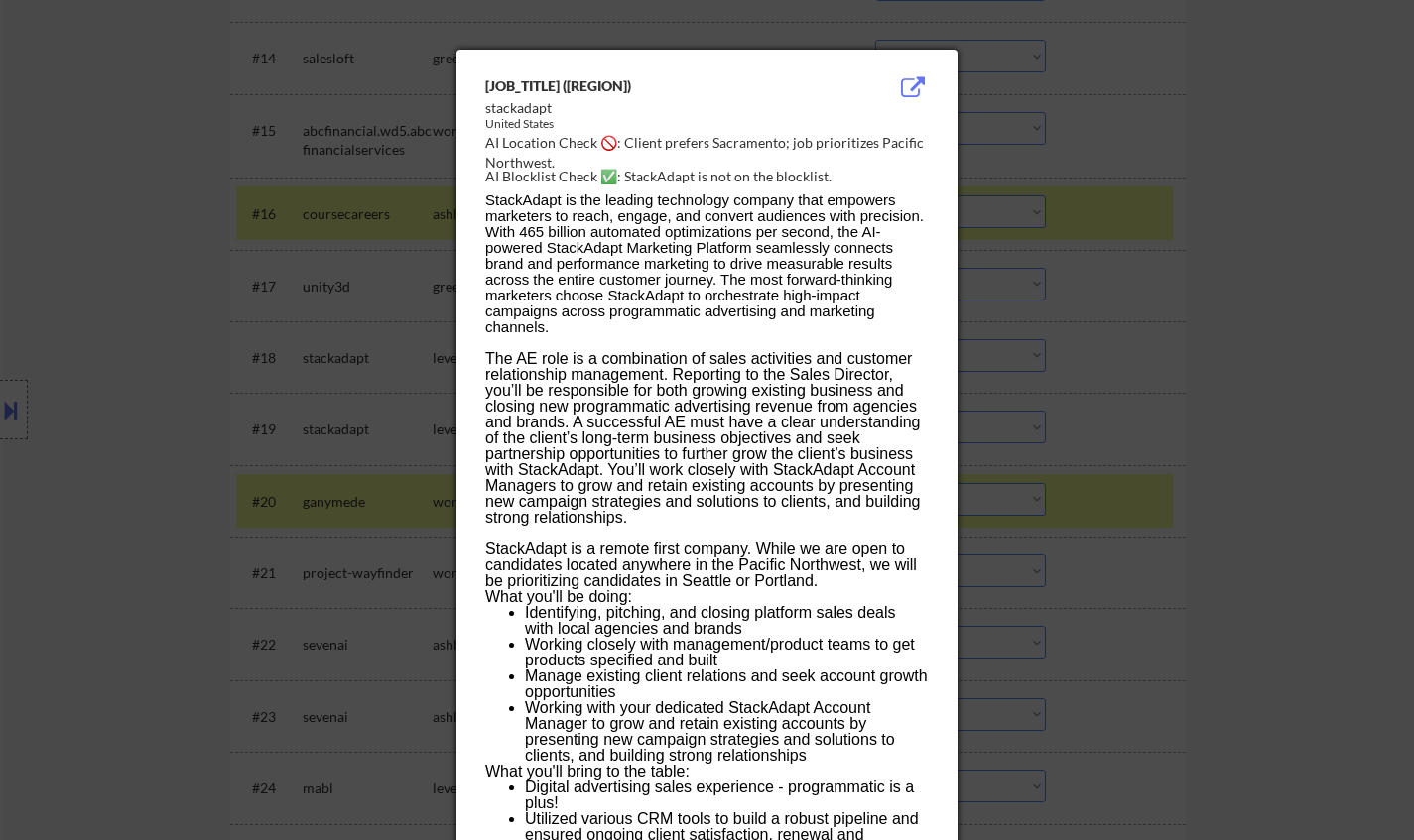 click at bounding box center (707, 420) 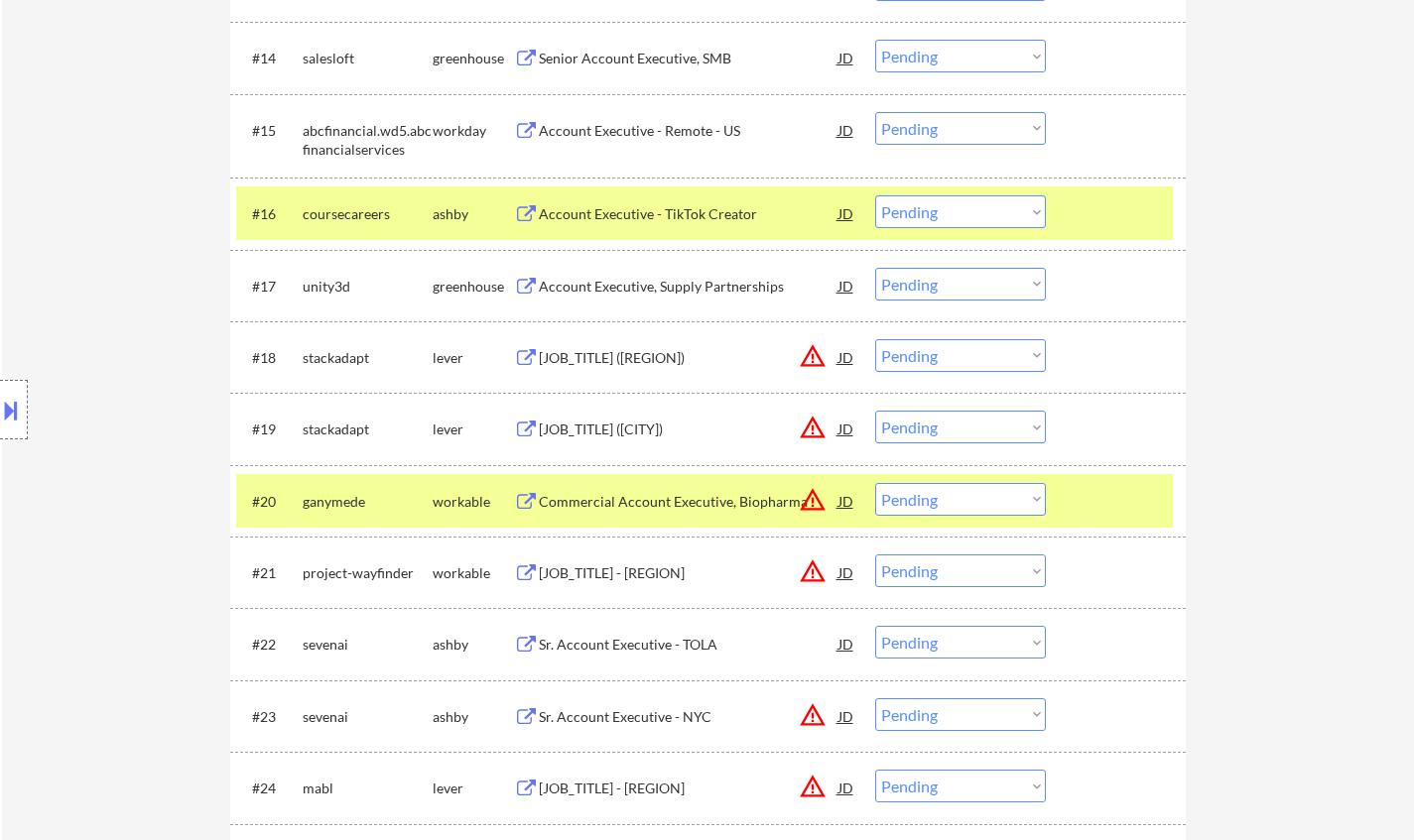 click on "Choose an option... Pending Applied Excluded (Questions) Excluded (Expired) Excluded (Location) Excluded (Bad Match) Excluded (Blocklist) Excluded (Salary) Excluded (Other)" at bounding box center (961, 355) 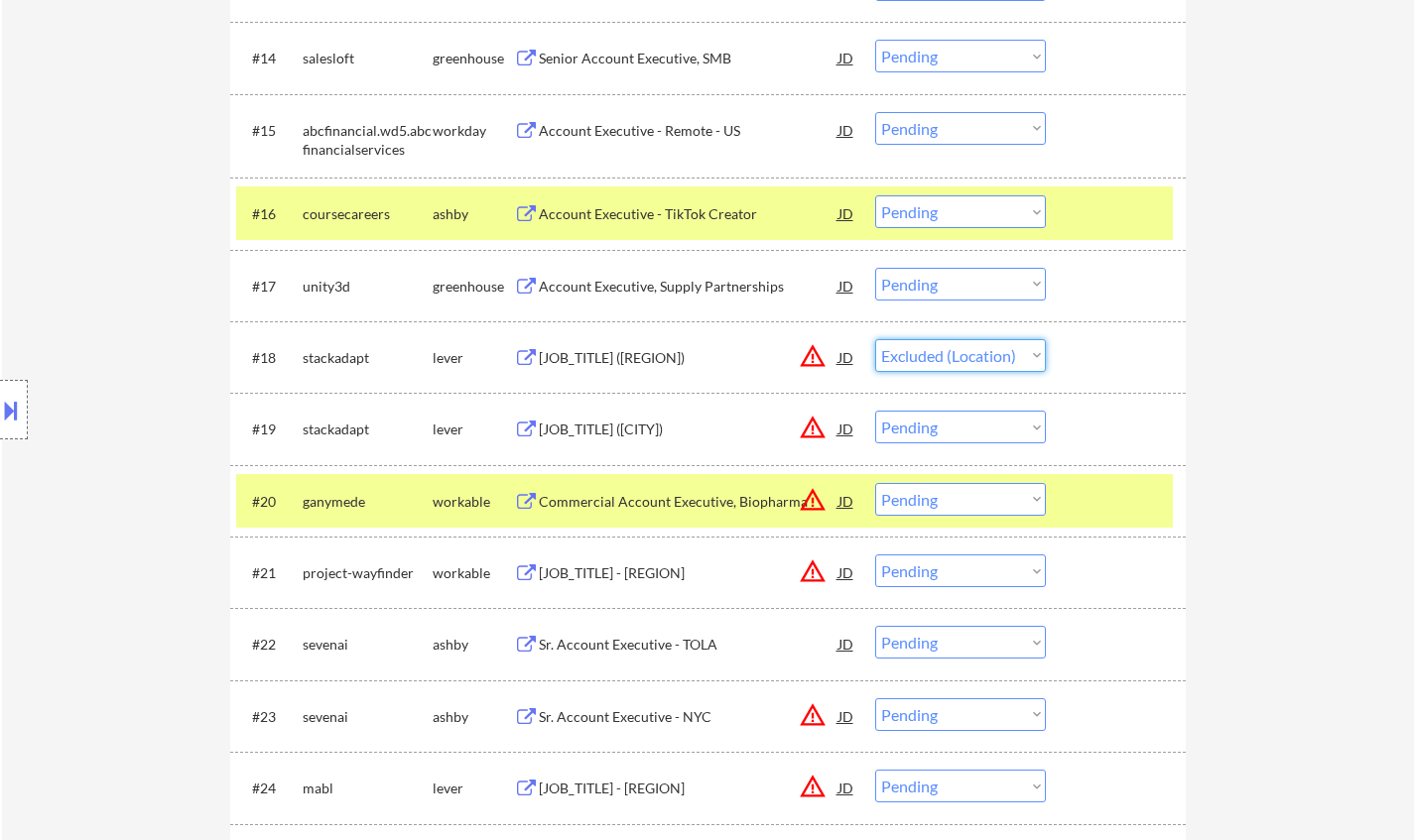 click on "Choose an option... Pending Applied Excluded (Questions) Excluded (Expired) Excluded (Location) Excluded (Bad Match) Excluded (Blocklist) Excluded (Salary) Excluded (Other)" at bounding box center [961, 355] 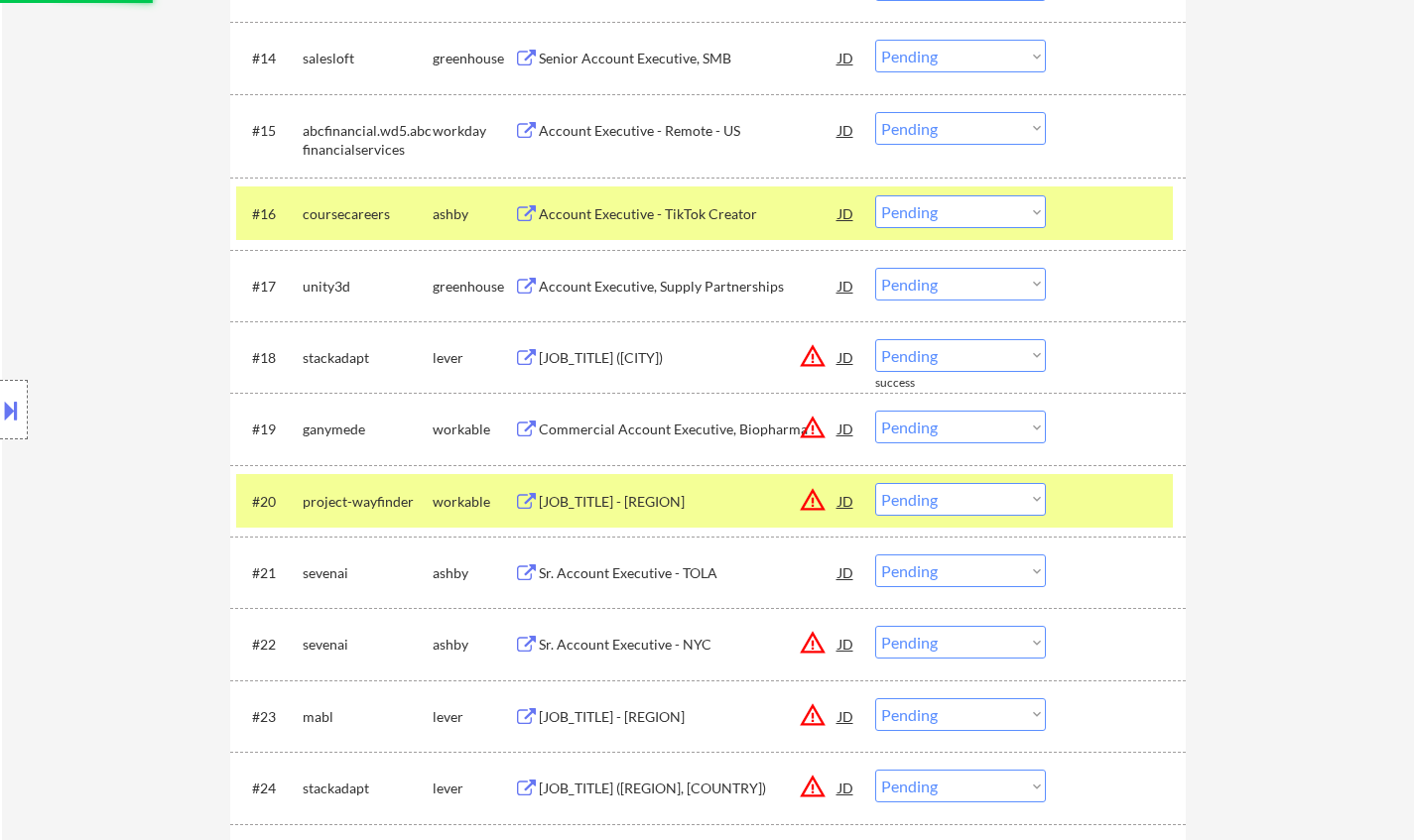 click on "Choose an option... Pending Applied Excluded (Questions) Excluded (Expired) Excluded (Location) Excluded (Bad Match) Excluded (Blocklist) Excluded (Salary) Excluded (Other)" at bounding box center [961, 355] 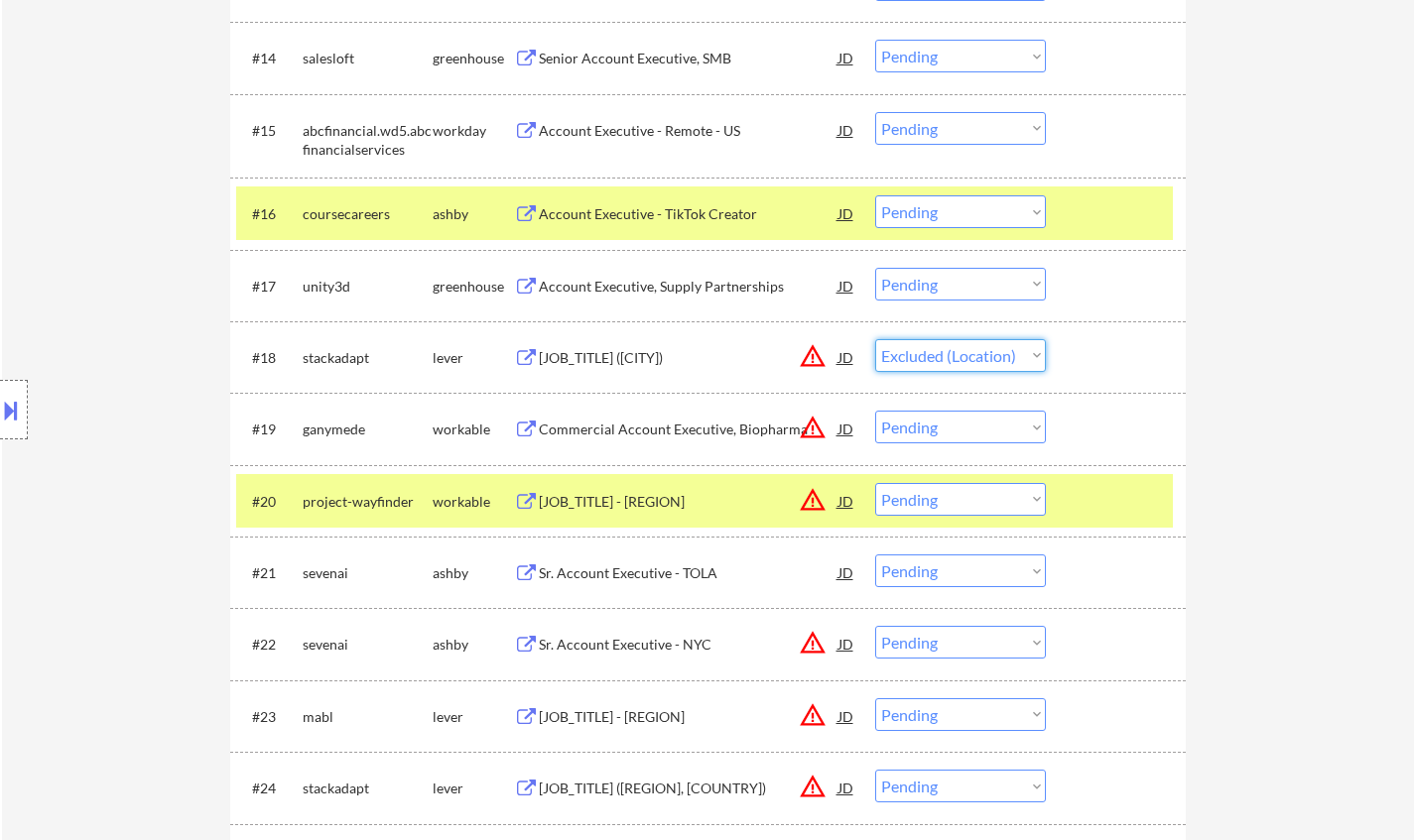 click on "Choose an option... Pending Applied Excluded (Questions) Excluded (Expired) Excluded (Location) Excluded (Bad Match) Excluded (Blocklist) Excluded (Salary) Excluded (Other)" at bounding box center [961, 355] 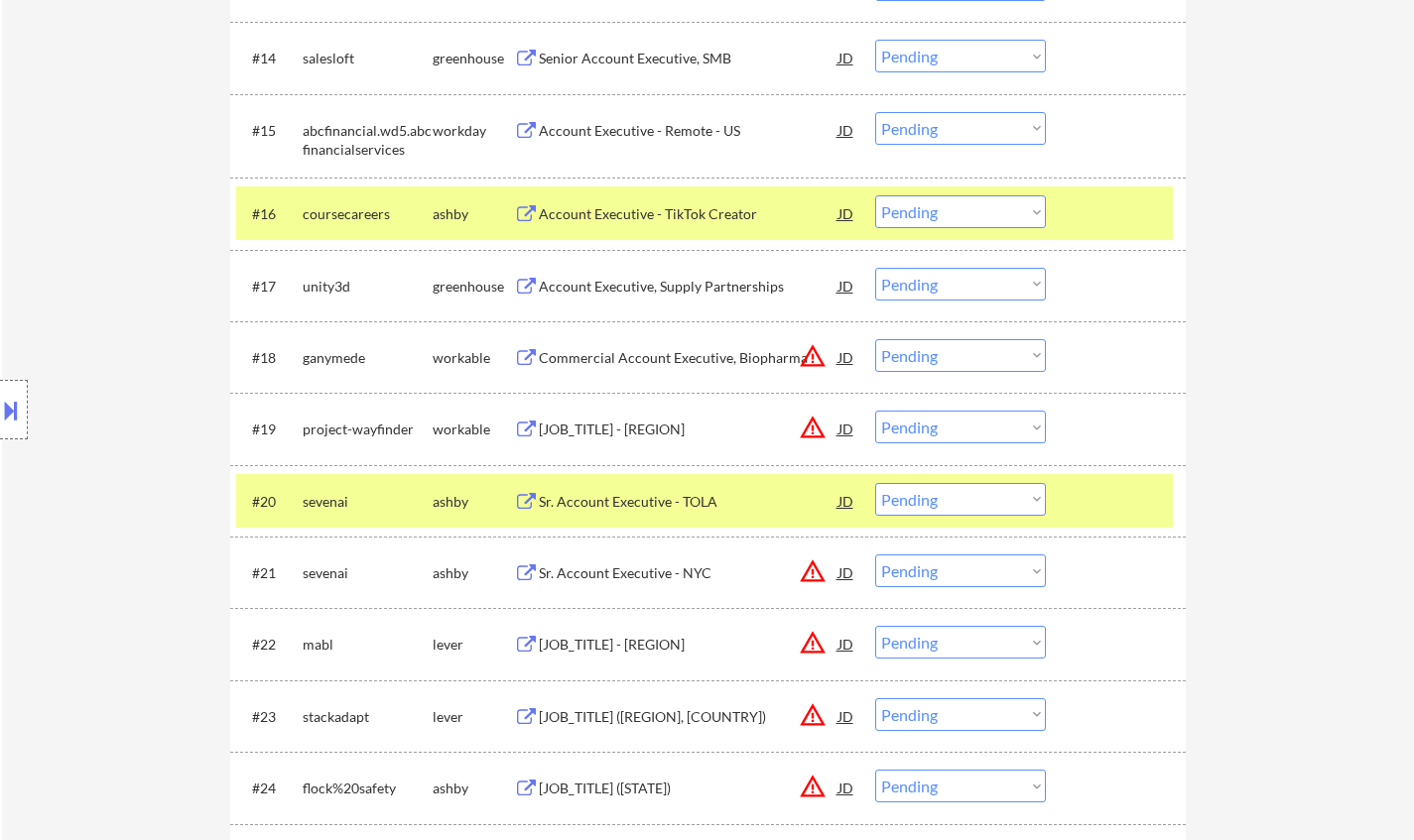 click on "Choose an option... Pending Applied Excluded (Questions) Excluded (Expired) Excluded (Location) Excluded (Bad Match) Excluded (Blocklist) Excluded (Salary) Excluded (Other)" at bounding box center (961, 211) 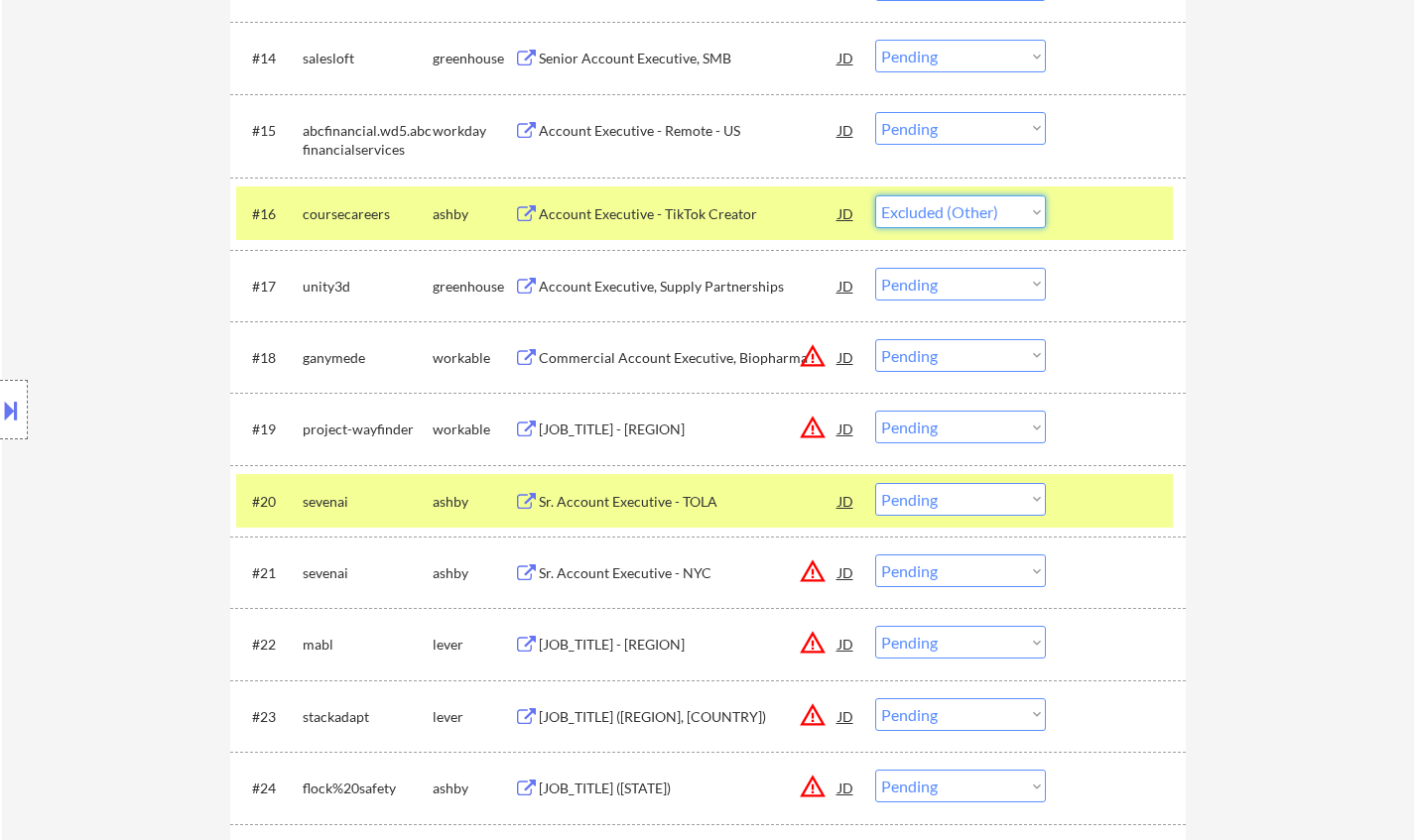 click on "Choose an option... Pending Applied Excluded (Questions) Excluded (Expired) Excluded (Location) Excluded (Bad Match) Excluded (Blocklist) Excluded (Salary) Excluded (Other)" at bounding box center [961, 211] 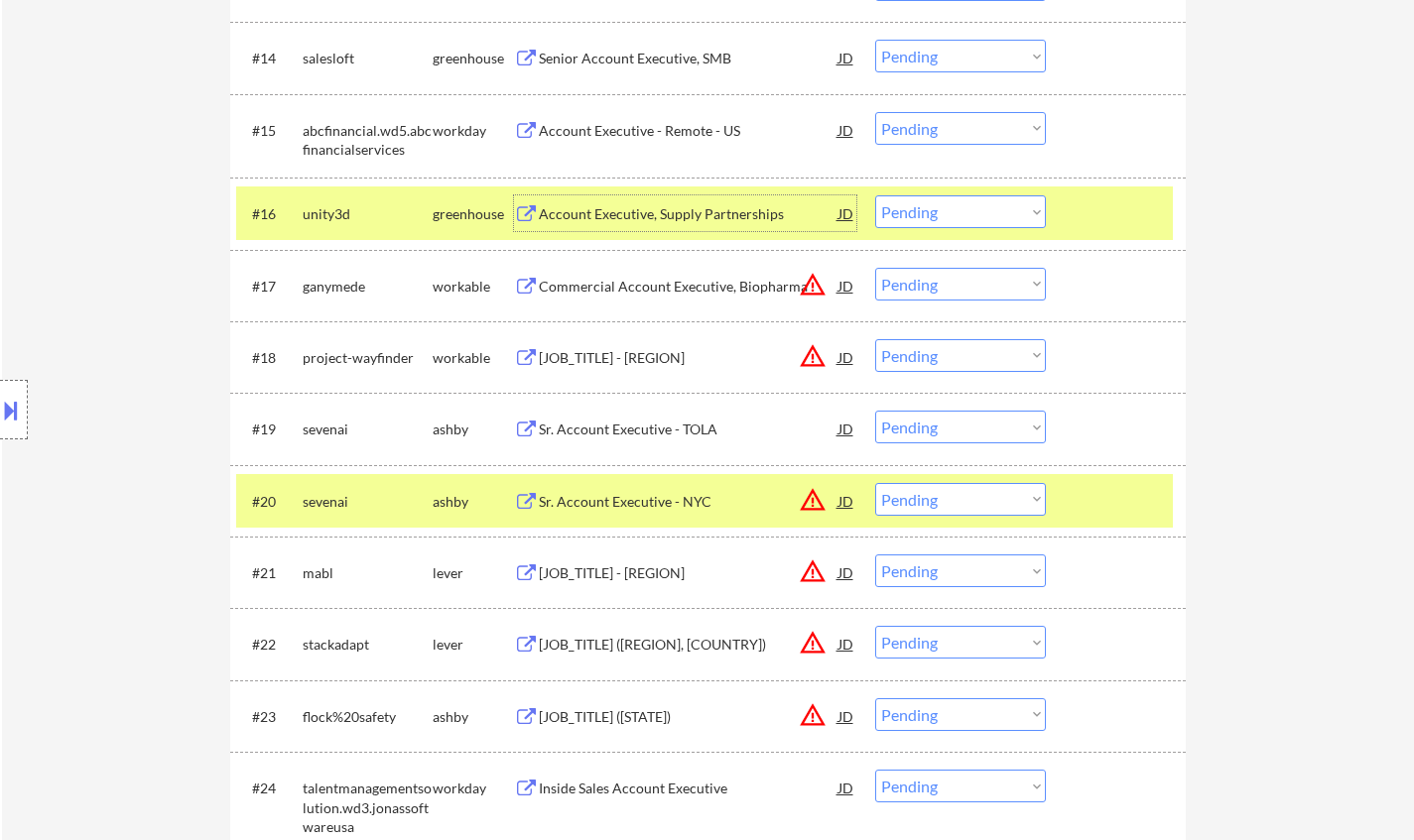 click on "Account Executive, Supply Partnerships" at bounding box center [689, 214] 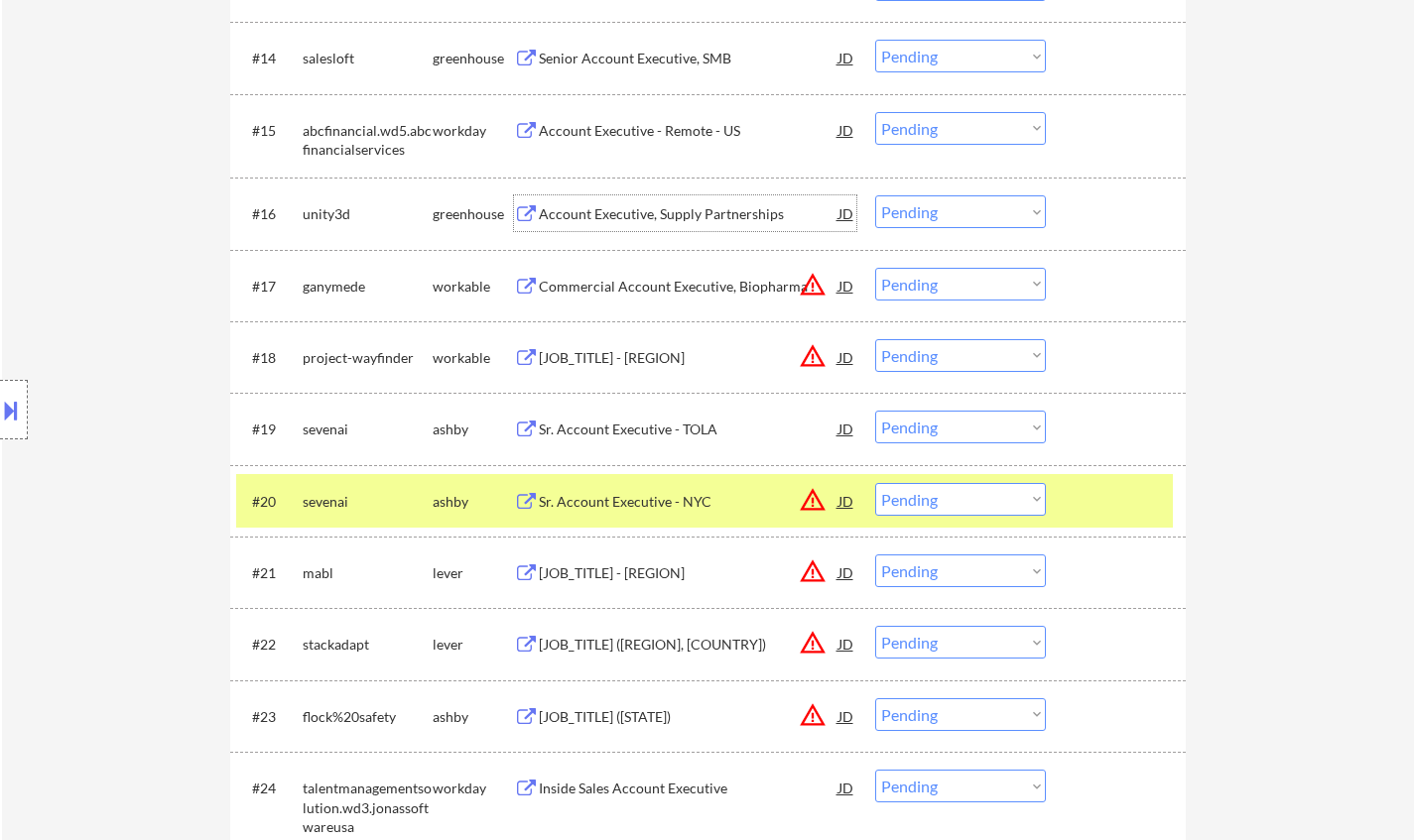 click on "Choose an option... Pending Applied Excluded (Questions) Excluded (Expired) Excluded (Location) Excluded (Bad Match) Excluded (Blocklist) Excluded (Salary) Excluded (Other)" at bounding box center (961, 211) 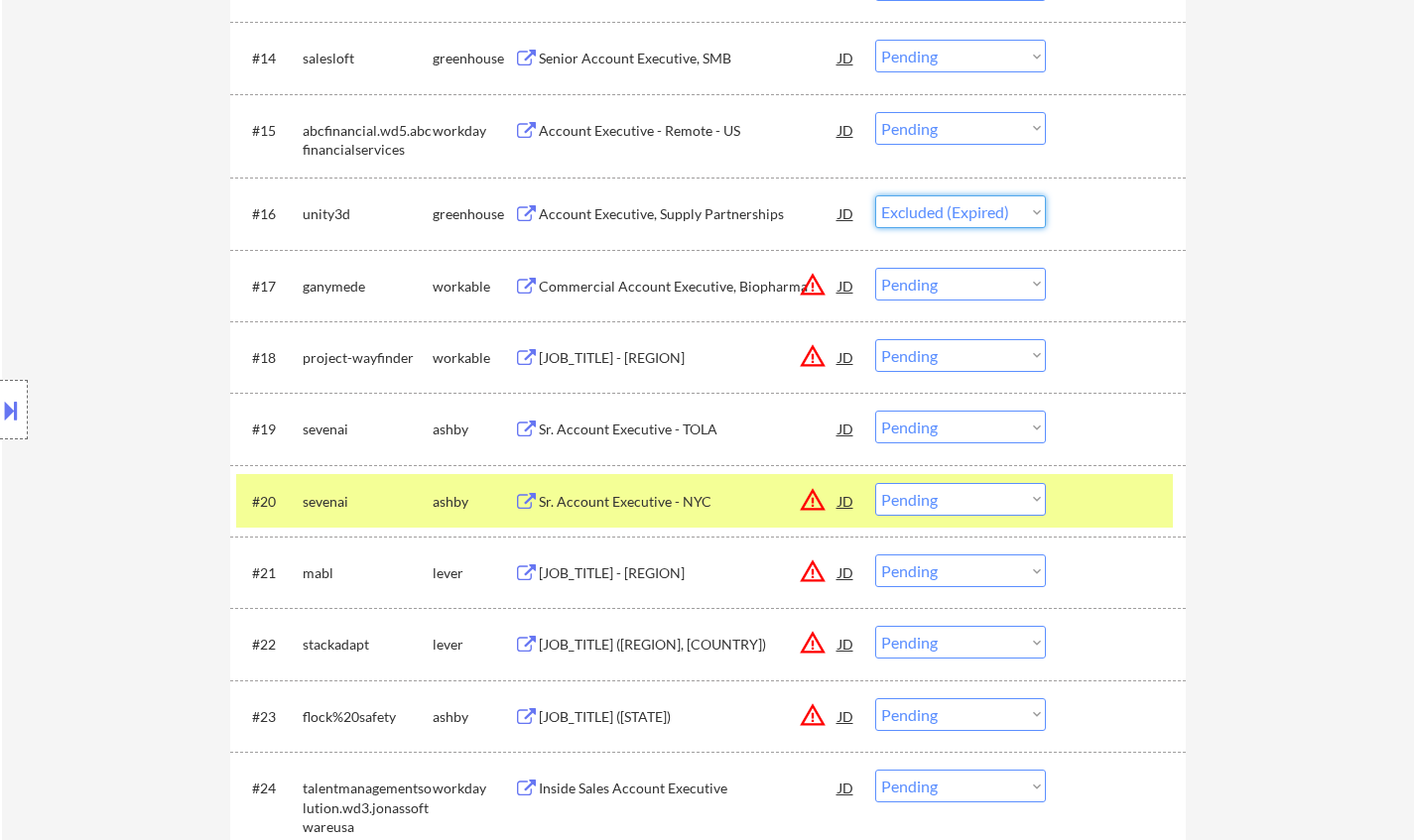 click on "Choose an option... Pending Applied Excluded (Questions) Excluded (Expired) Excluded (Location) Excluded (Bad Match) Excluded (Blocklist) Excluded (Salary) Excluded (Other)" at bounding box center (961, 211) 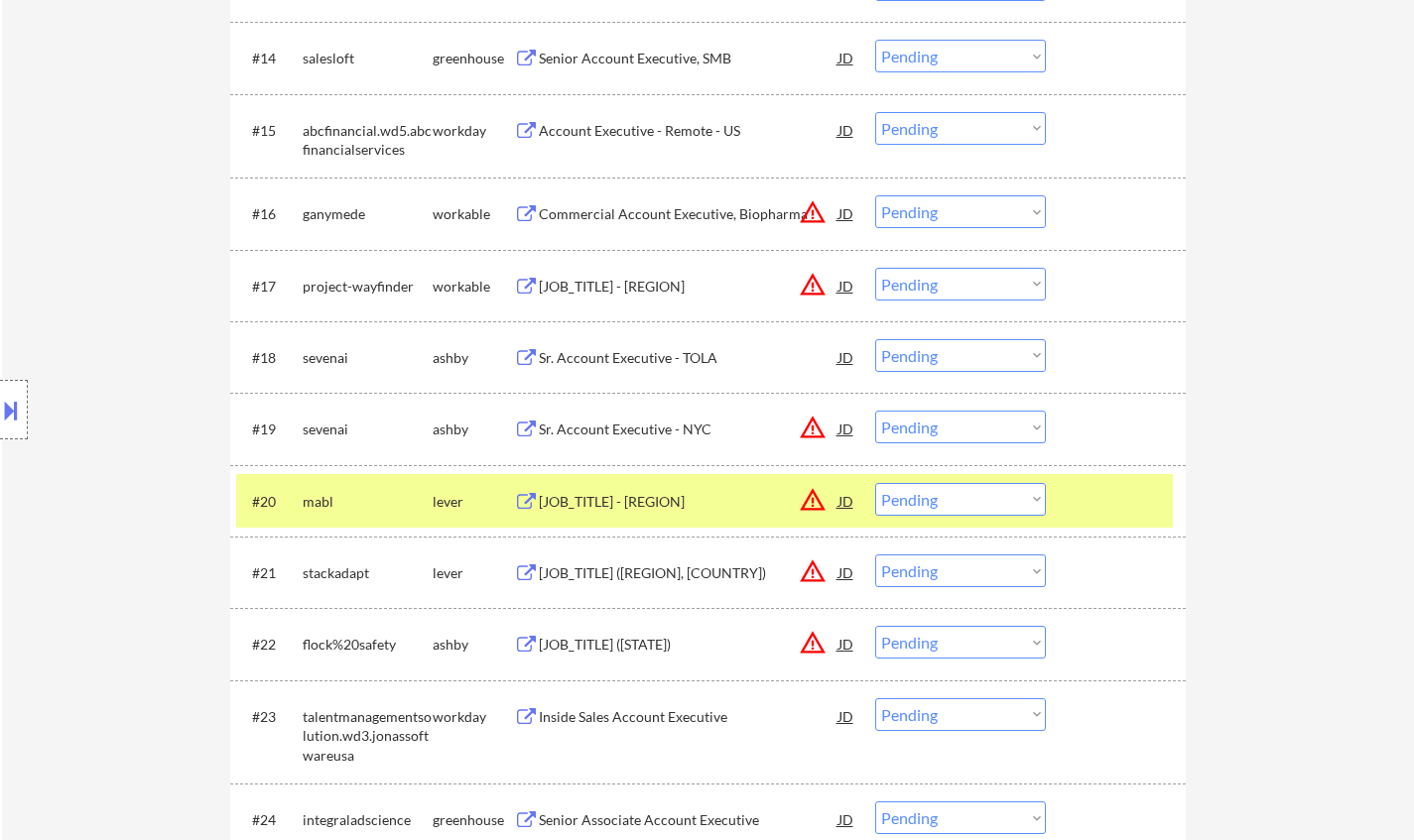 click on "JD" at bounding box center [846, 213] 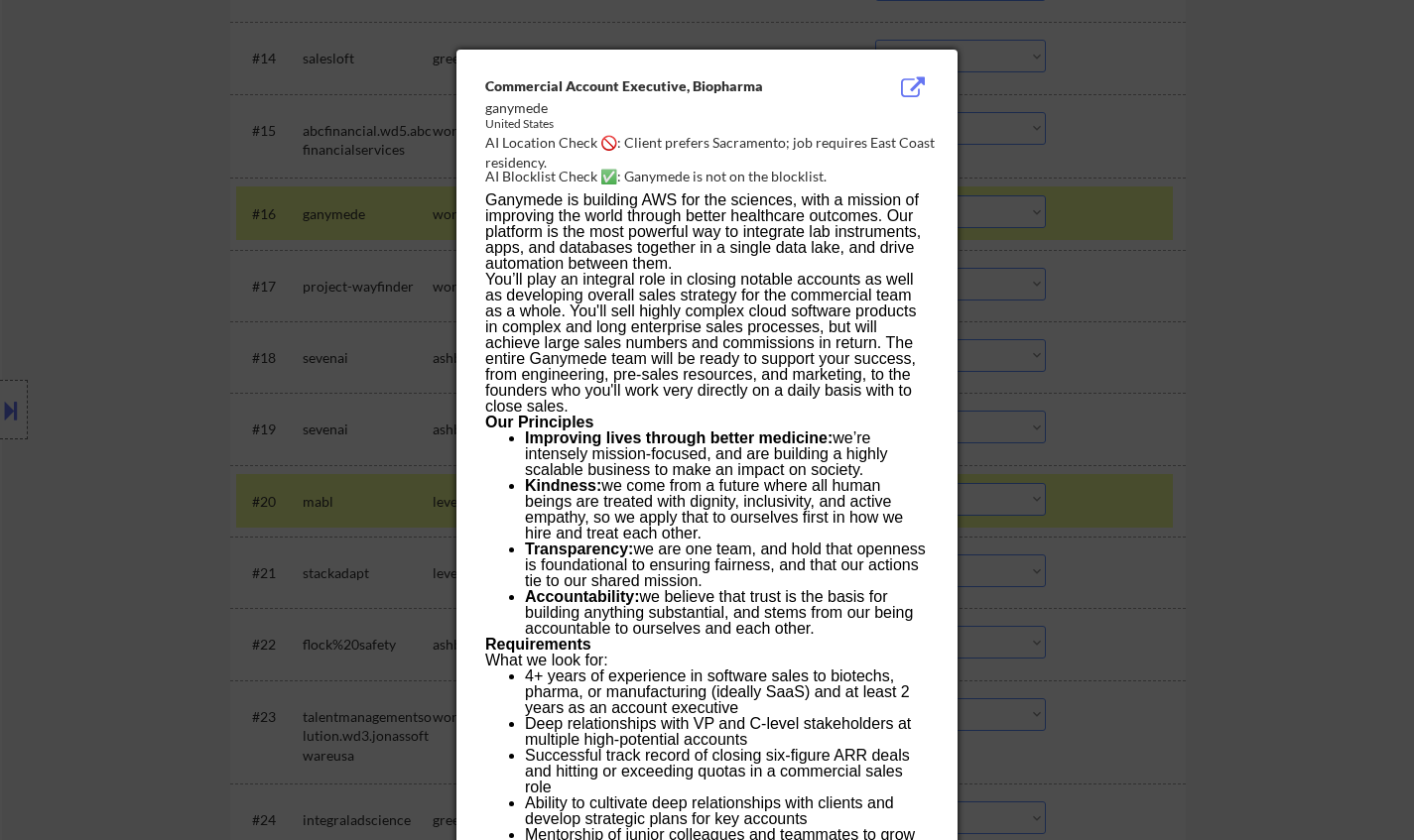 click at bounding box center (707, 420) 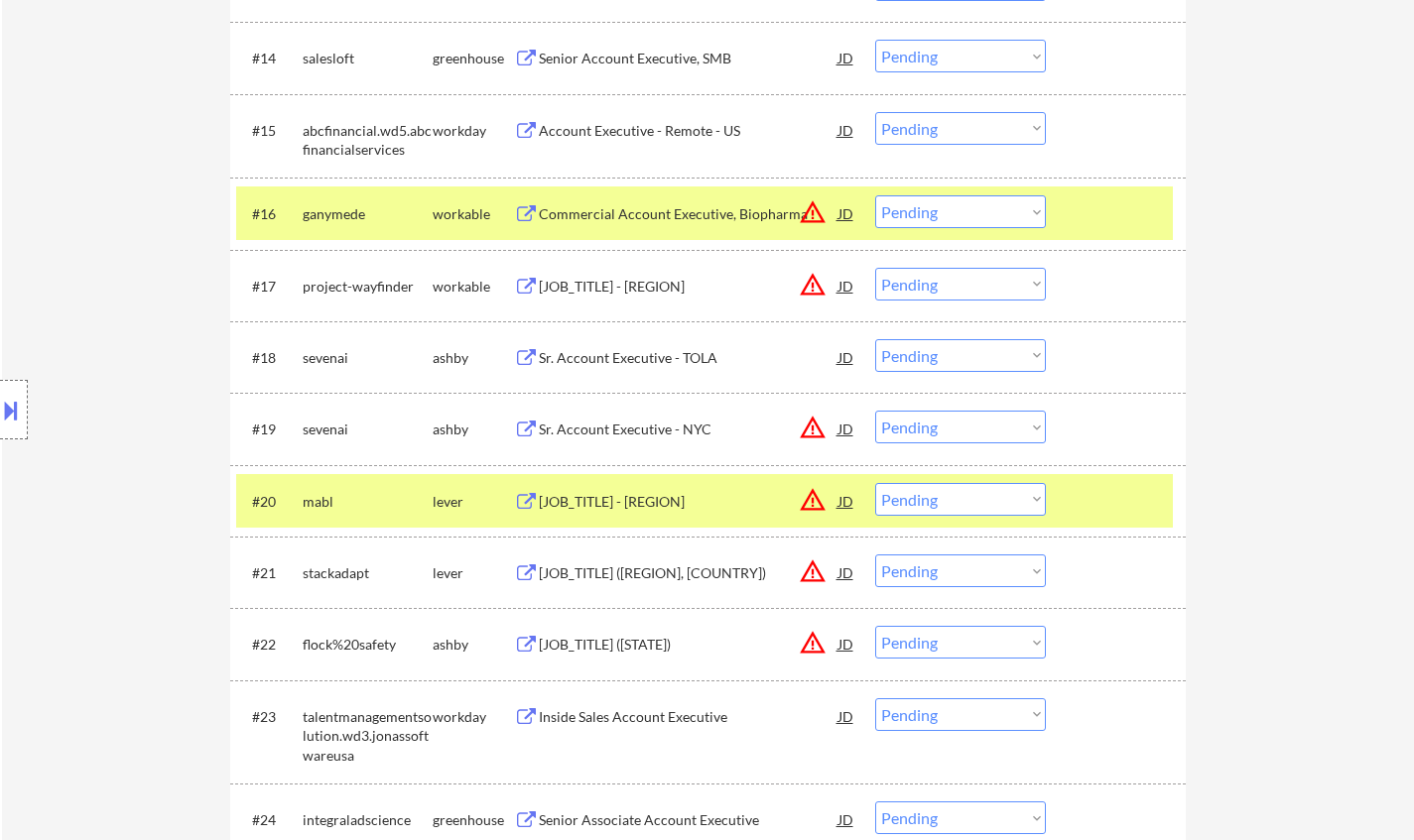 click on "Choose an option... Pending Applied Excluded (Questions) Excluded (Expired) Excluded (Location) Excluded (Bad Match) Excluded (Blocklist) Excluded (Salary) Excluded (Other)" at bounding box center (961, 211) 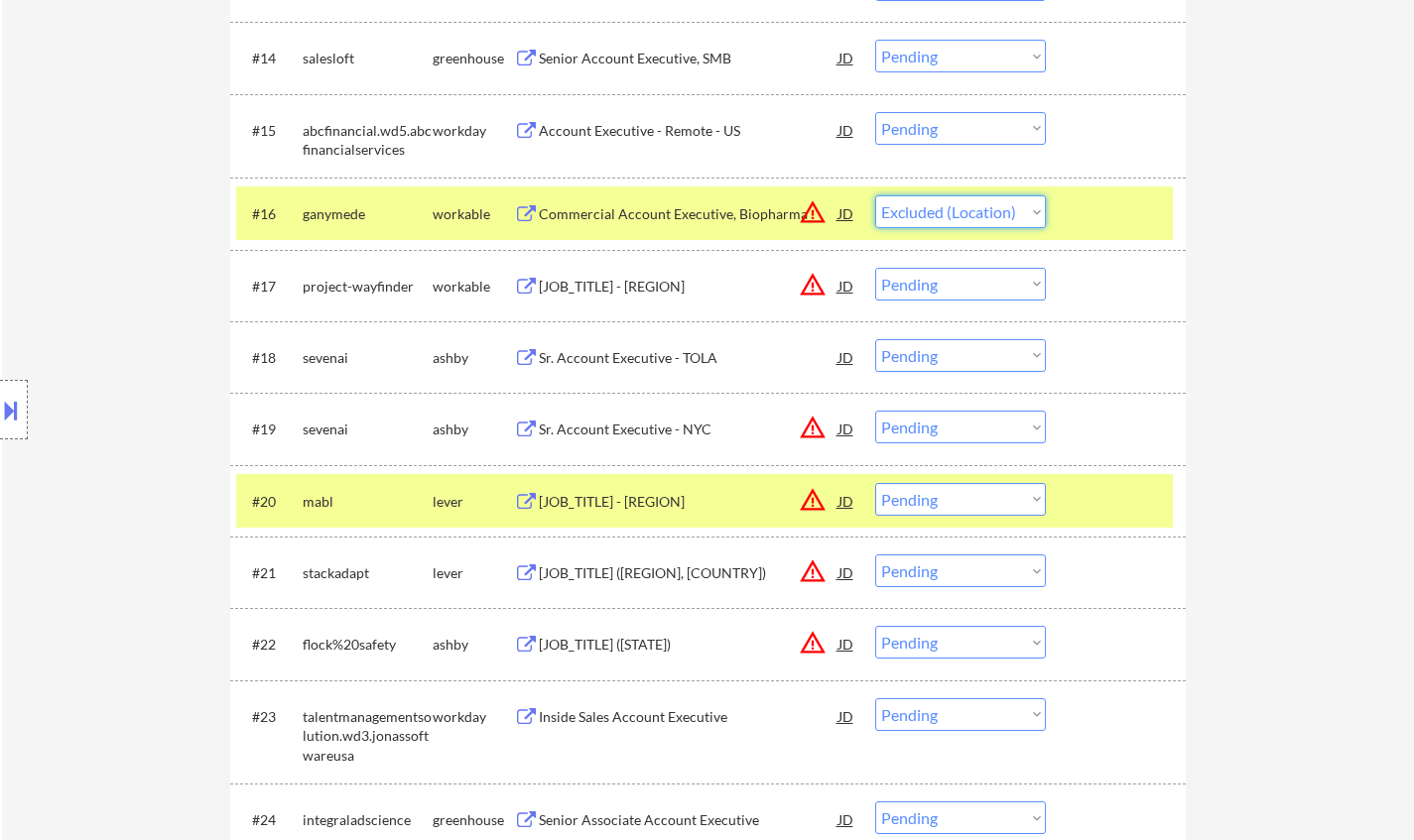 click on "Choose an option... Pending Applied Excluded (Questions) Excluded (Expired) Excluded (Location) Excluded (Bad Match) Excluded (Blocklist) Excluded (Salary) Excluded (Other)" at bounding box center [961, 211] 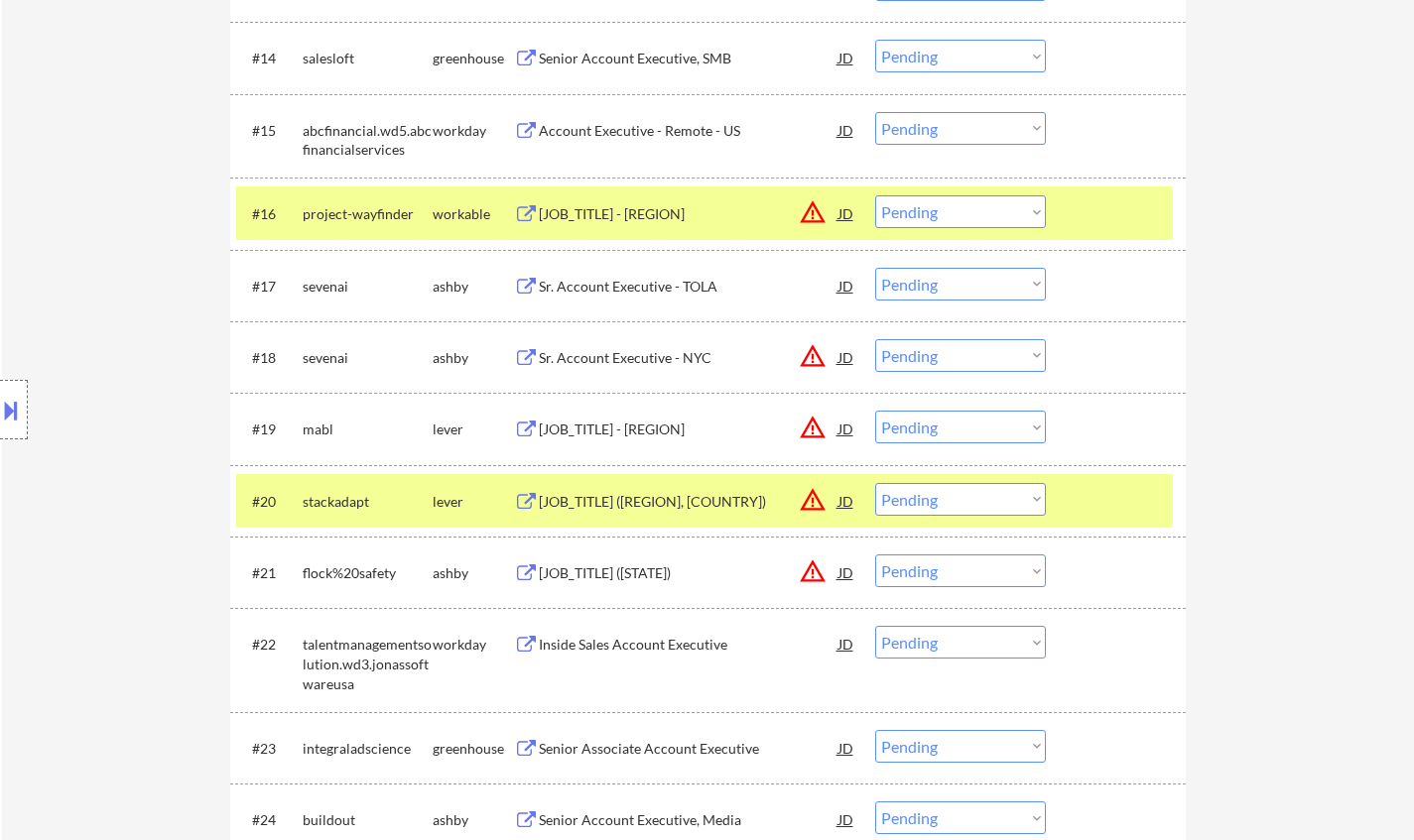click on "JD" at bounding box center (846, 213) 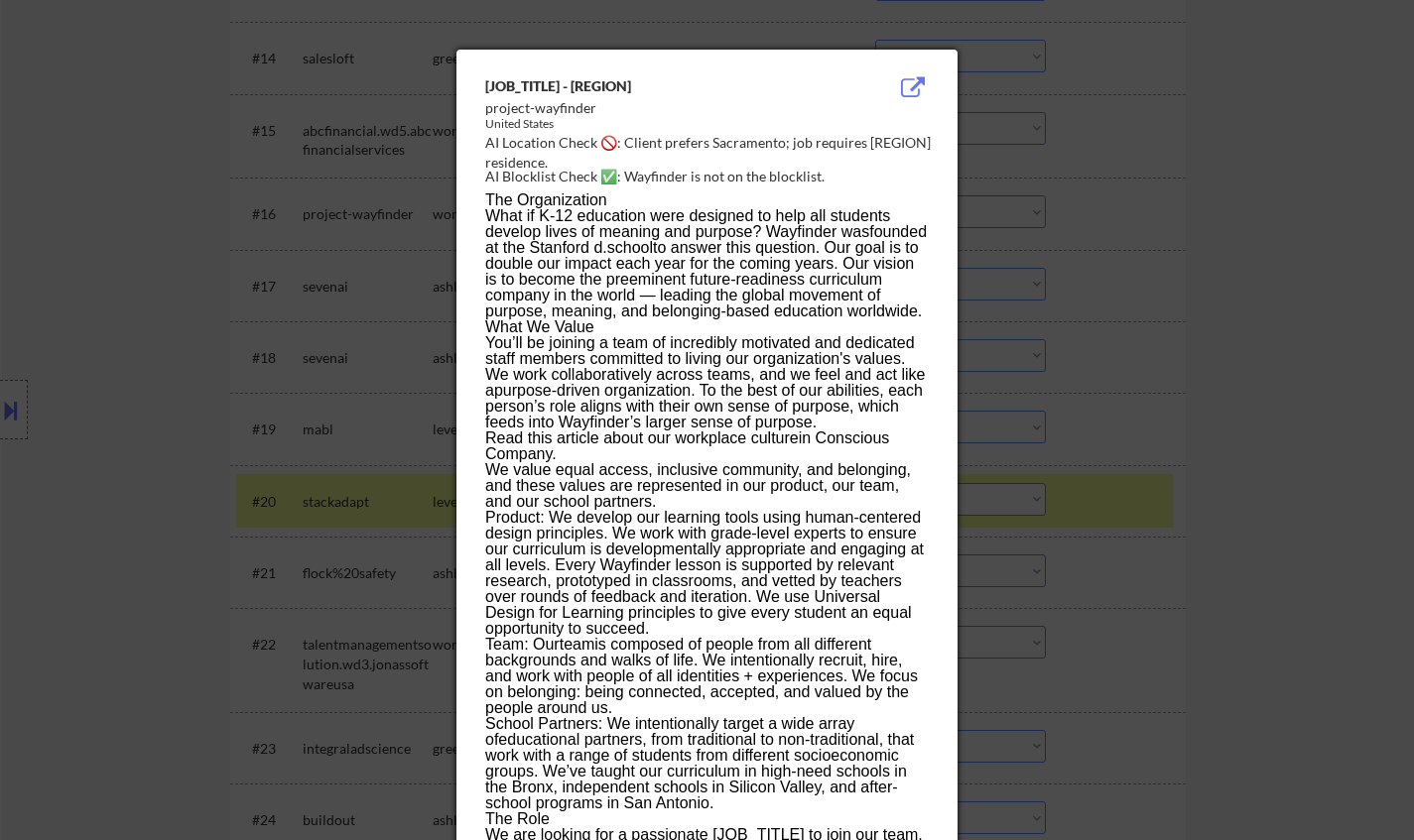 click at bounding box center [707, 420] 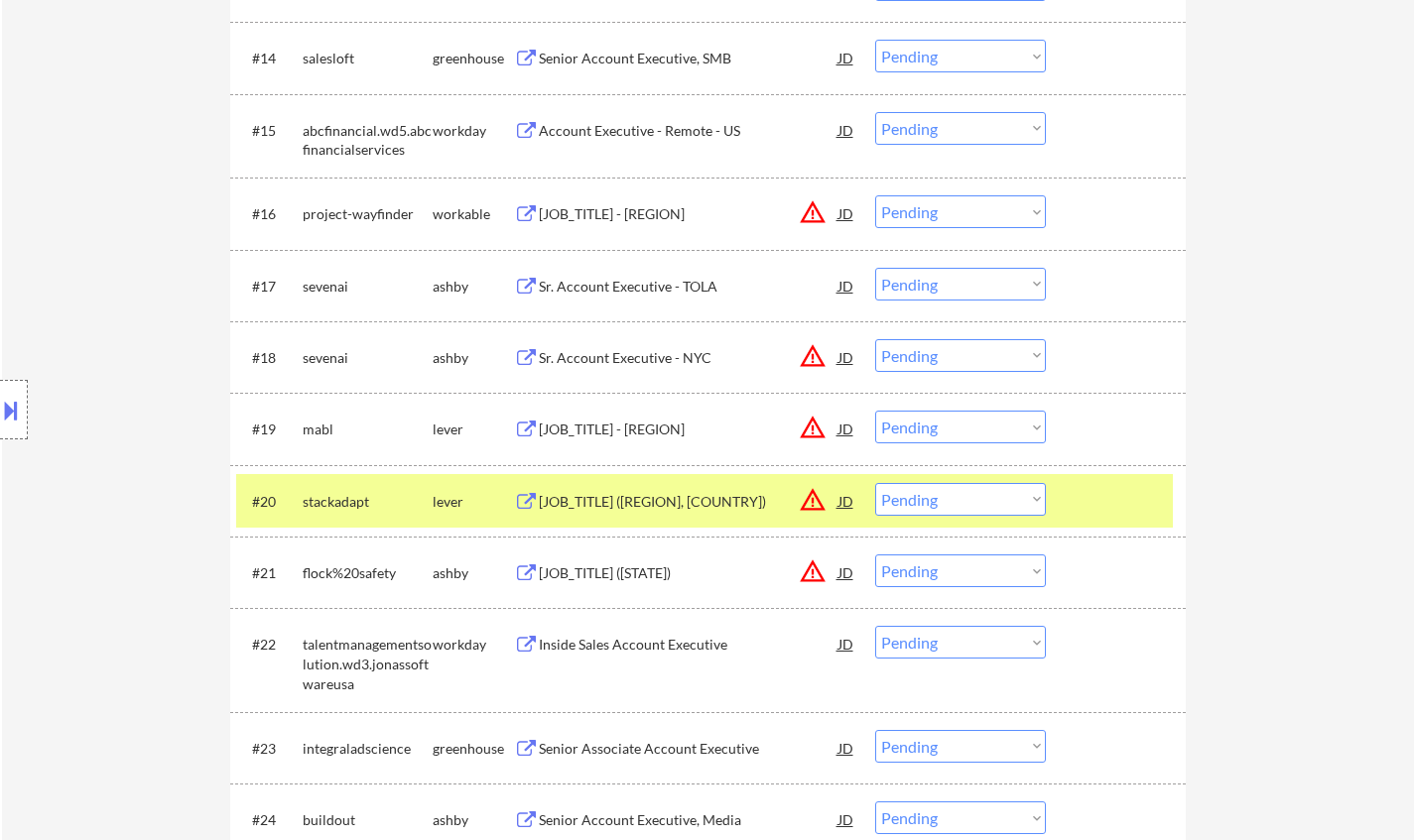 click on "Choose an option... Pending Applied Excluded (Questions) Excluded (Expired) Excluded (Location) Excluded (Bad Match) Excluded (Blocklist) Excluded (Salary) Excluded (Other)" at bounding box center [961, 211] 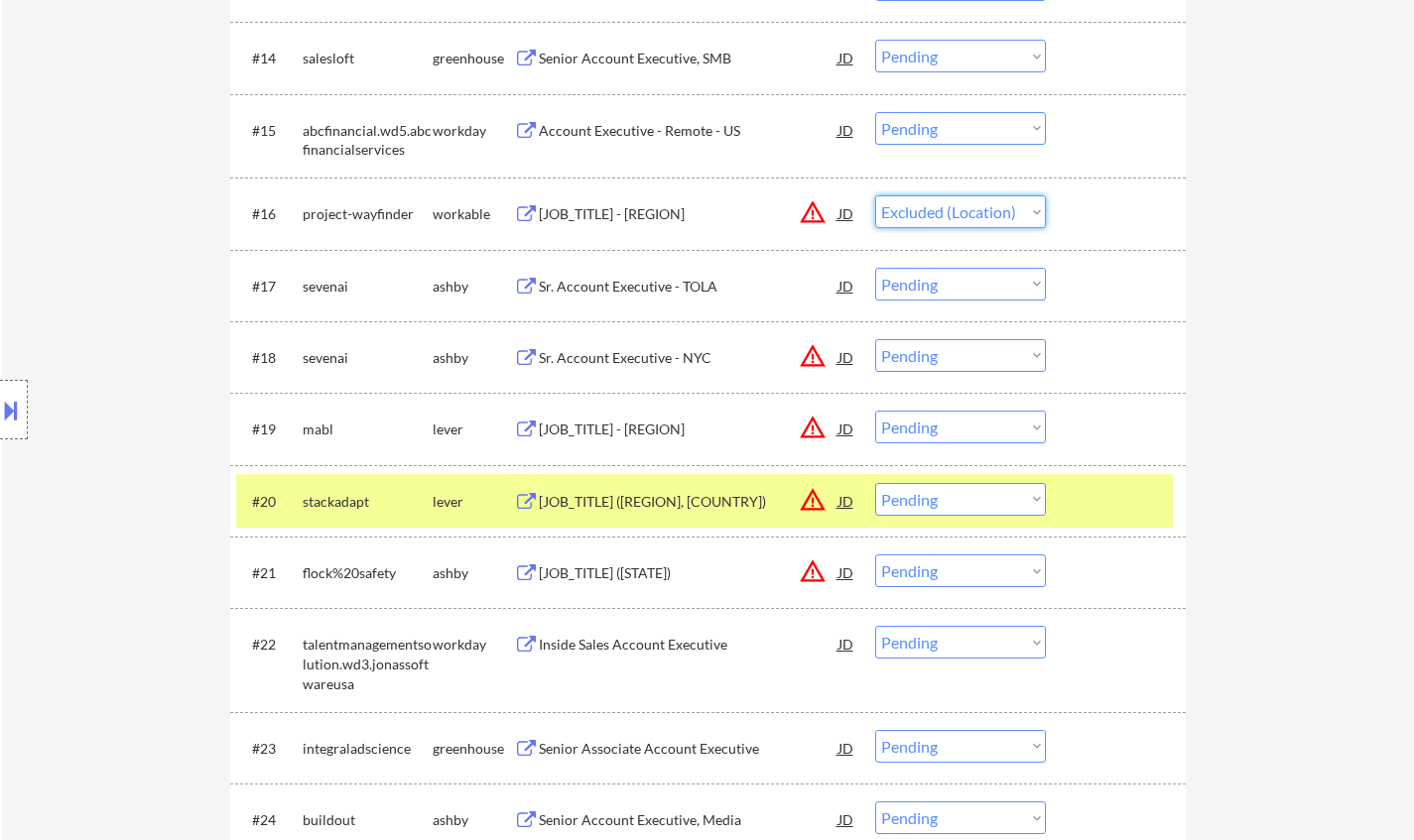 click on "Choose an option... Pending Applied Excluded (Questions) Excluded (Expired) Excluded (Location) Excluded (Bad Match) Excluded (Blocklist) Excluded (Salary) Excluded (Other)" at bounding box center [961, 211] 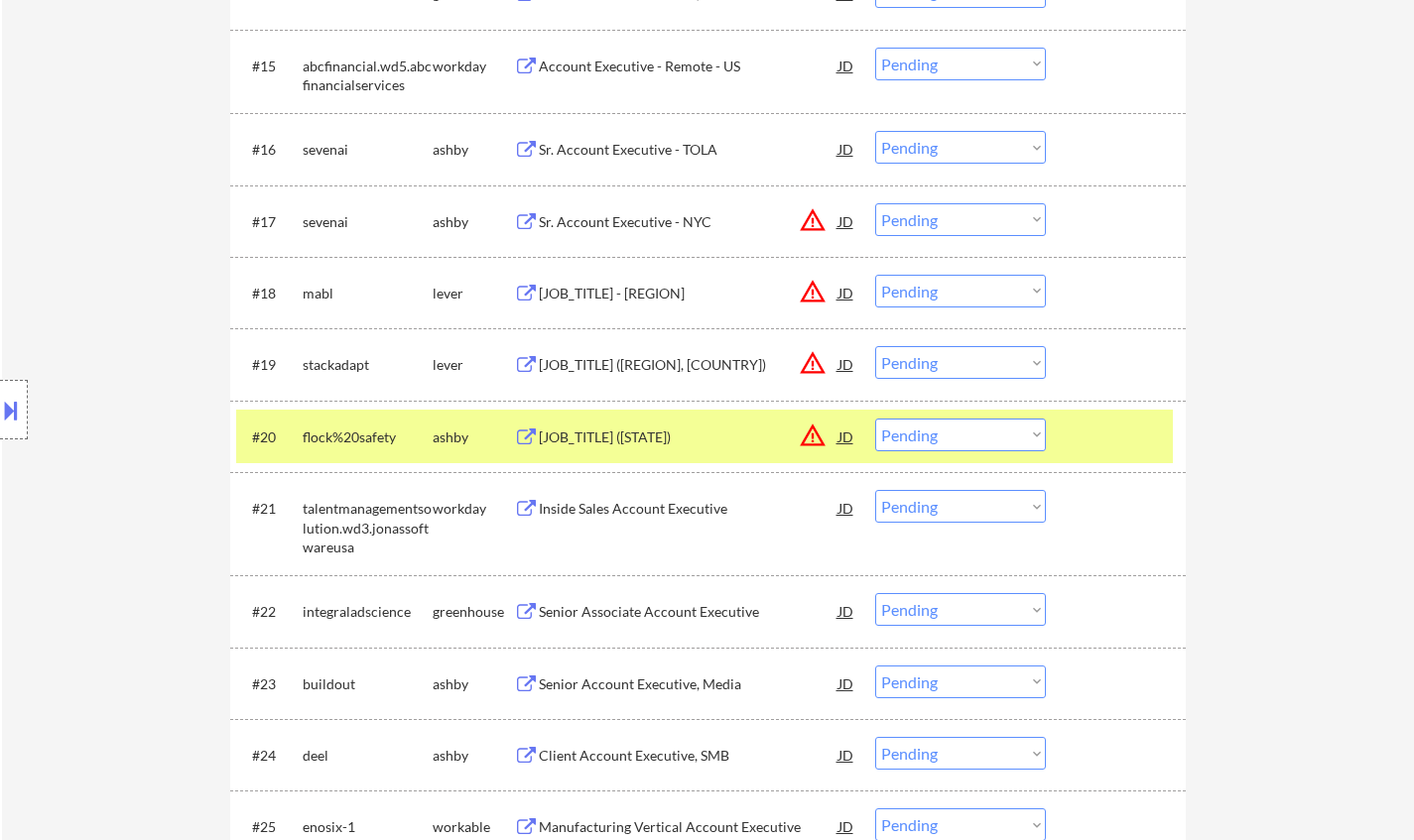 scroll, scrollTop: 1785, scrollLeft: 0, axis: vertical 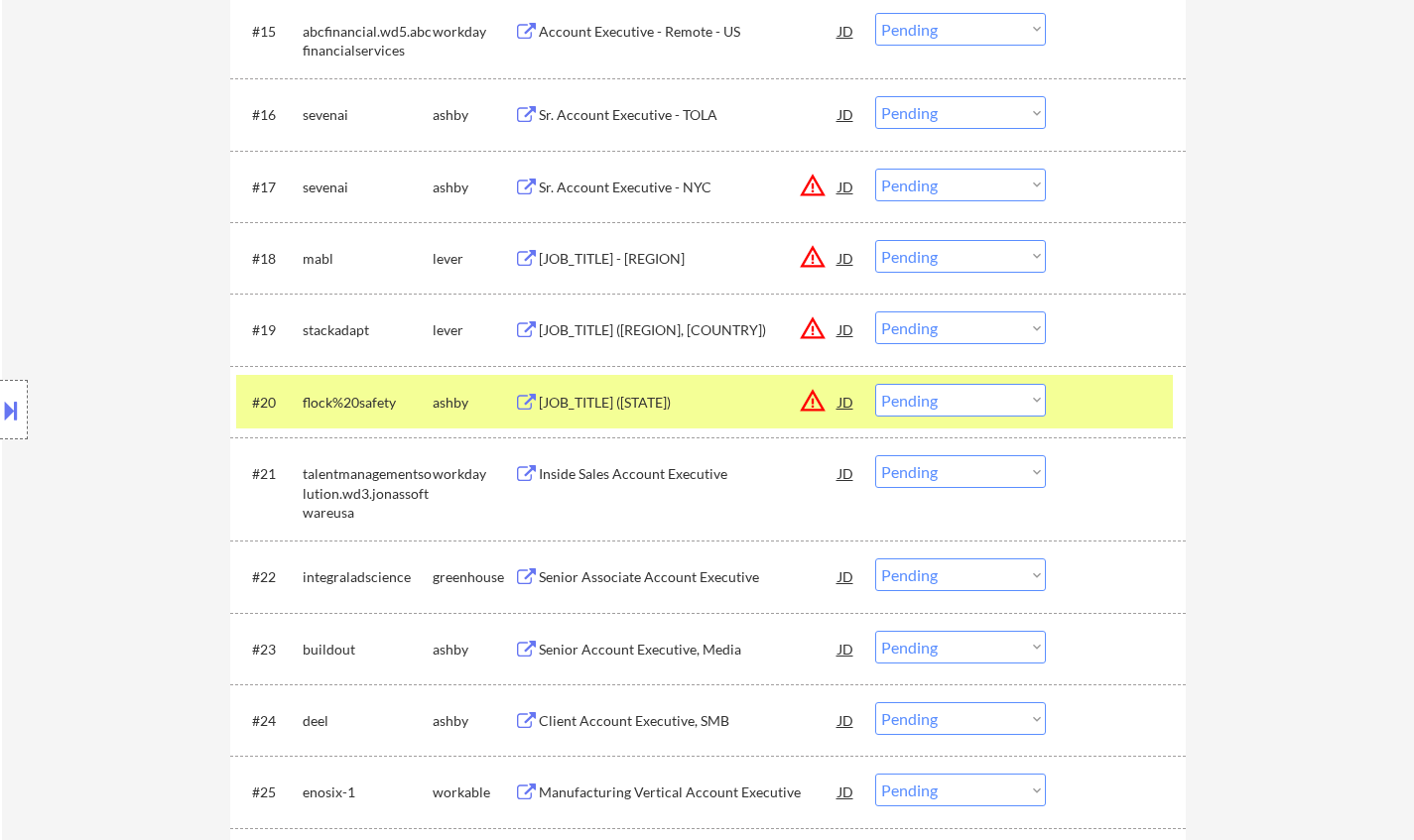 click on "JD" at bounding box center [846, 329] 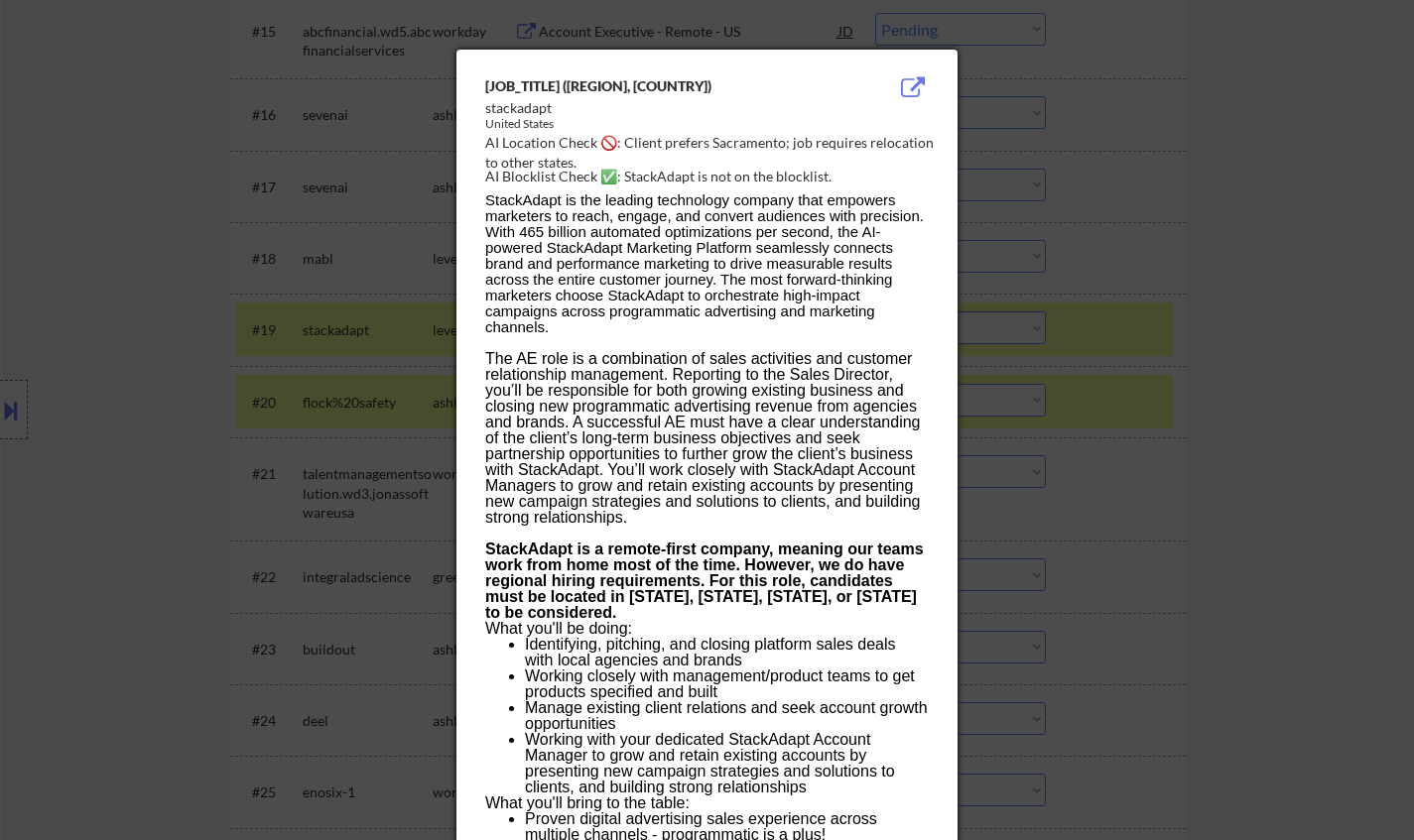 click at bounding box center [707, 420] 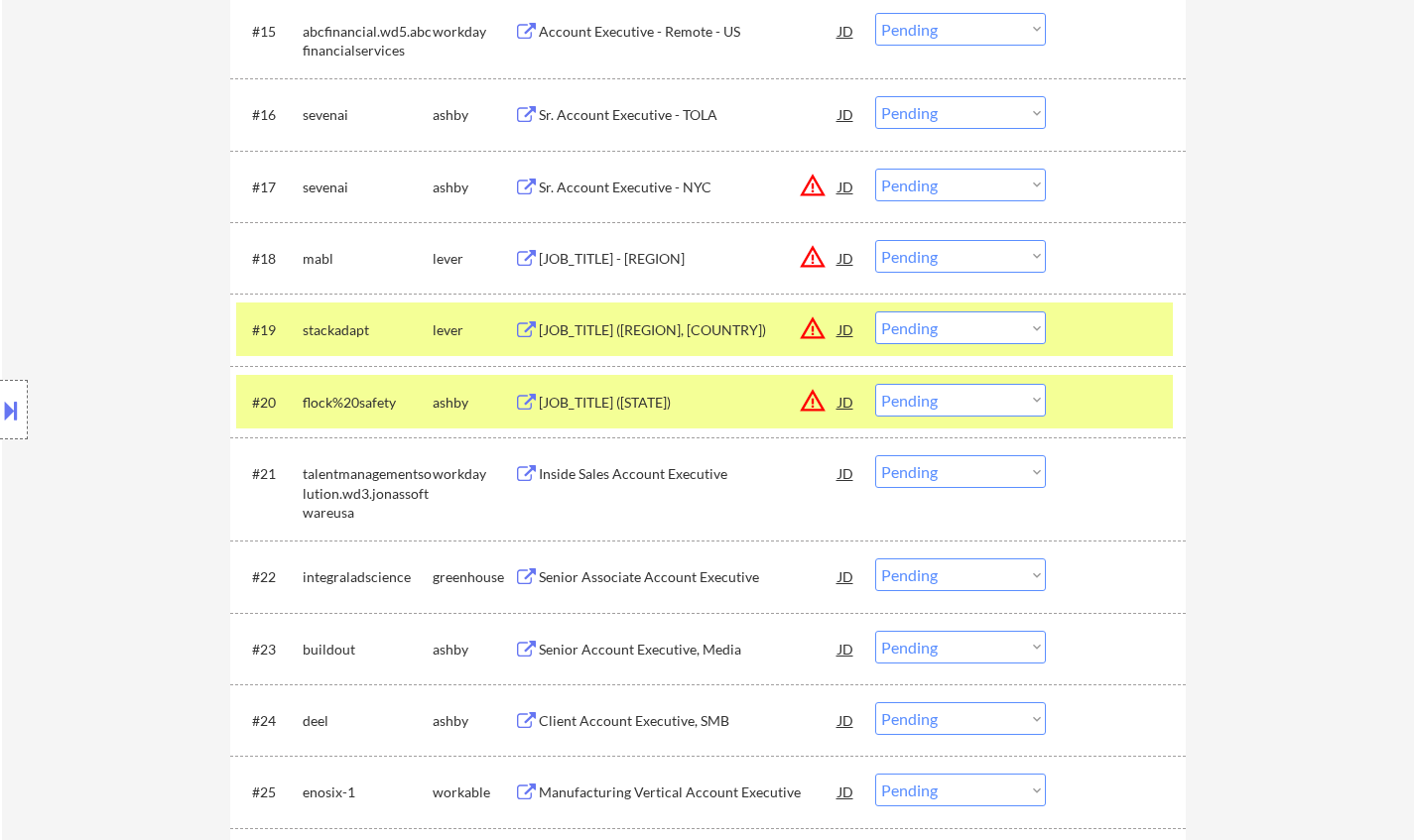 click on "Account Executive (Rockies, US)" at bounding box center [689, 329] 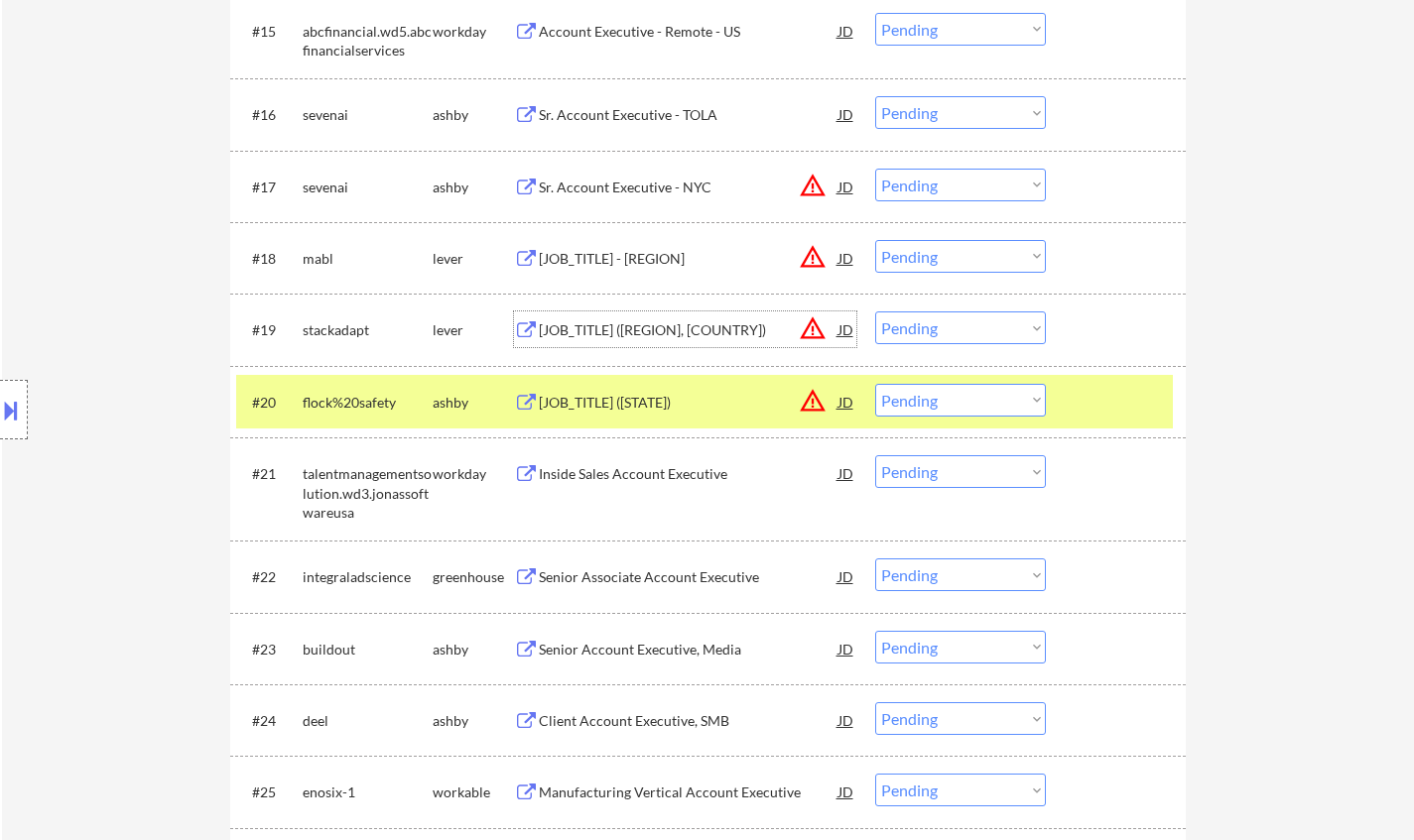 click on "Choose an option... Pending Applied Excluded (Questions) Excluded (Expired) Excluded (Location) Excluded (Bad Match) Excluded (Blocklist) Excluded (Salary) Excluded (Other)" at bounding box center (961, 327) 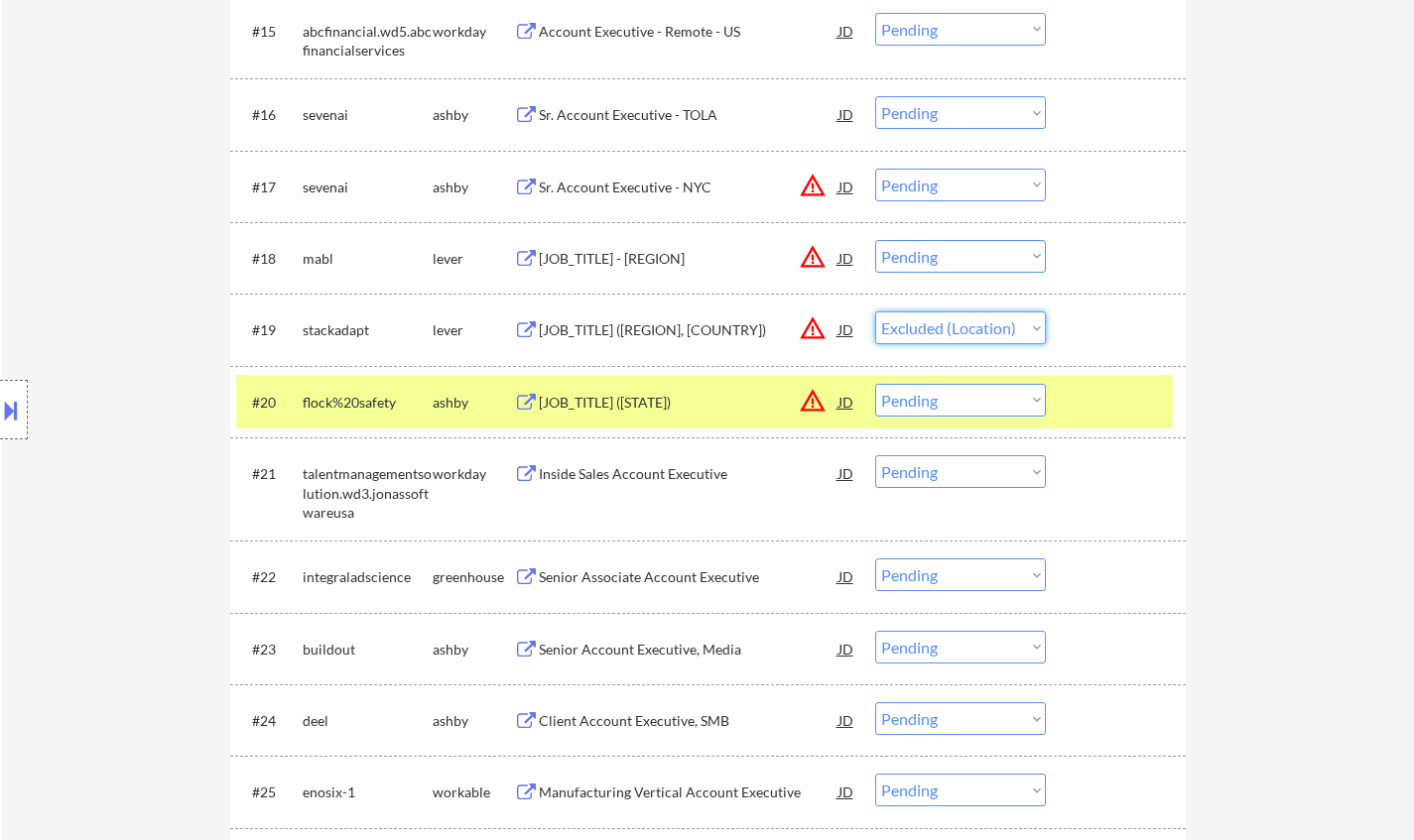 click on "Choose an option... Pending Applied Excluded (Questions) Excluded (Expired) Excluded (Location) Excluded (Bad Match) Excluded (Blocklist) Excluded (Salary) Excluded (Other)" at bounding box center [961, 327] 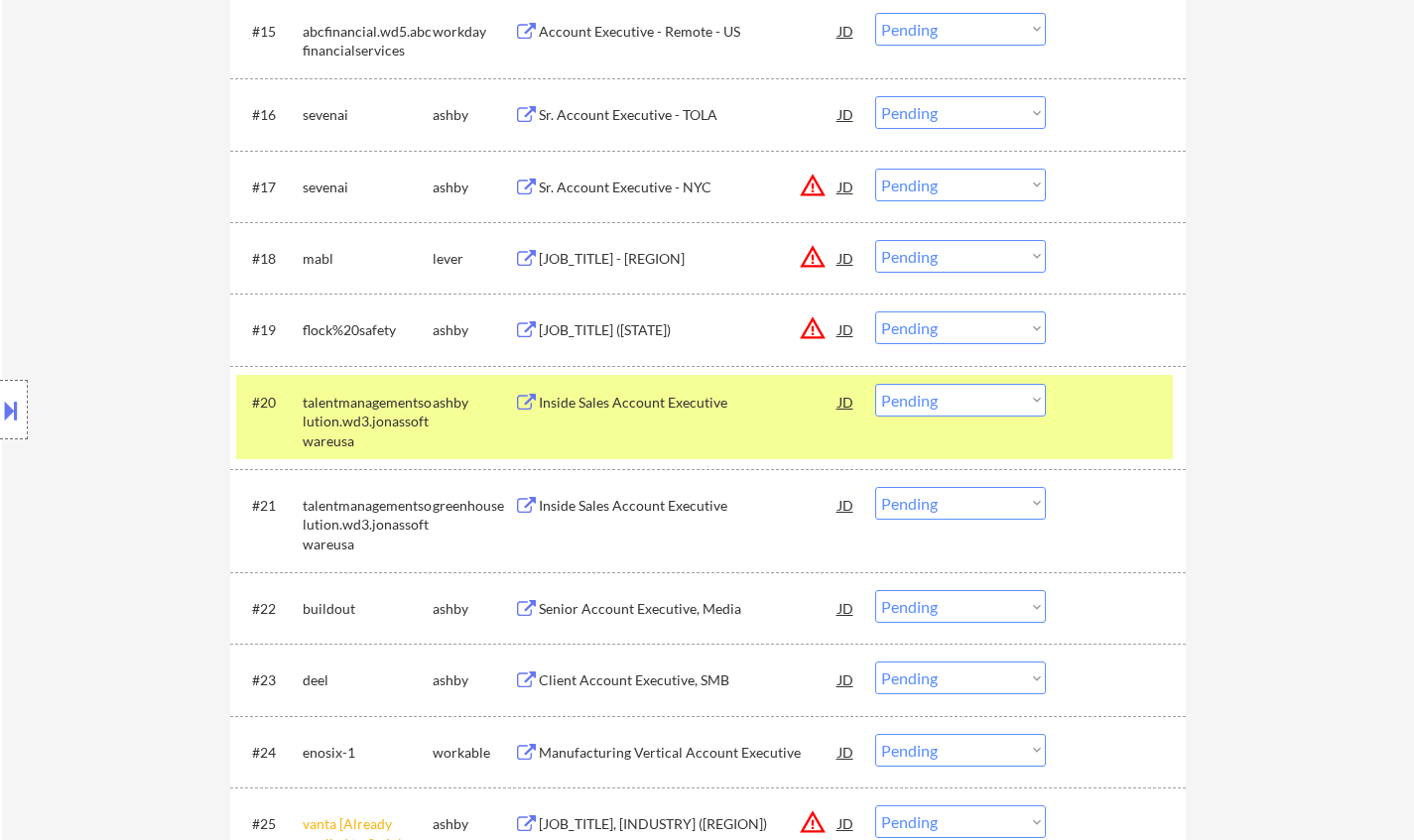 drag, startPoint x: 958, startPoint y: 329, endPoint x: 978, endPoint y: 341, distance: 23.323808 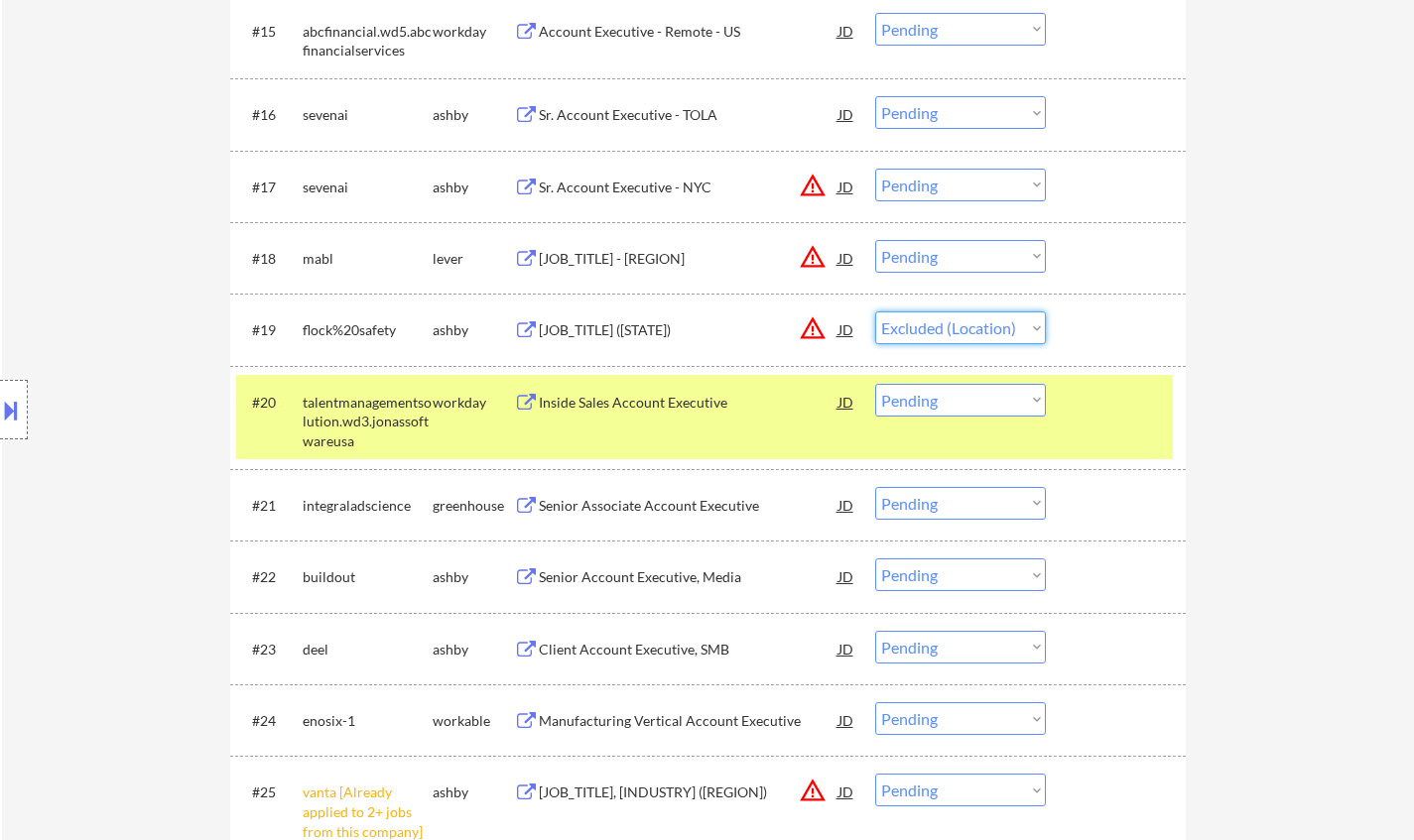 click on "Choose an option... Pending Applied Excluded (Questions) Excluded (Expired) Excluded (Location) Excluded (Bad Match) Excluded (Blocklist) Excluded (Salary) Excluded (Other)" at bounding box center [961, 327] 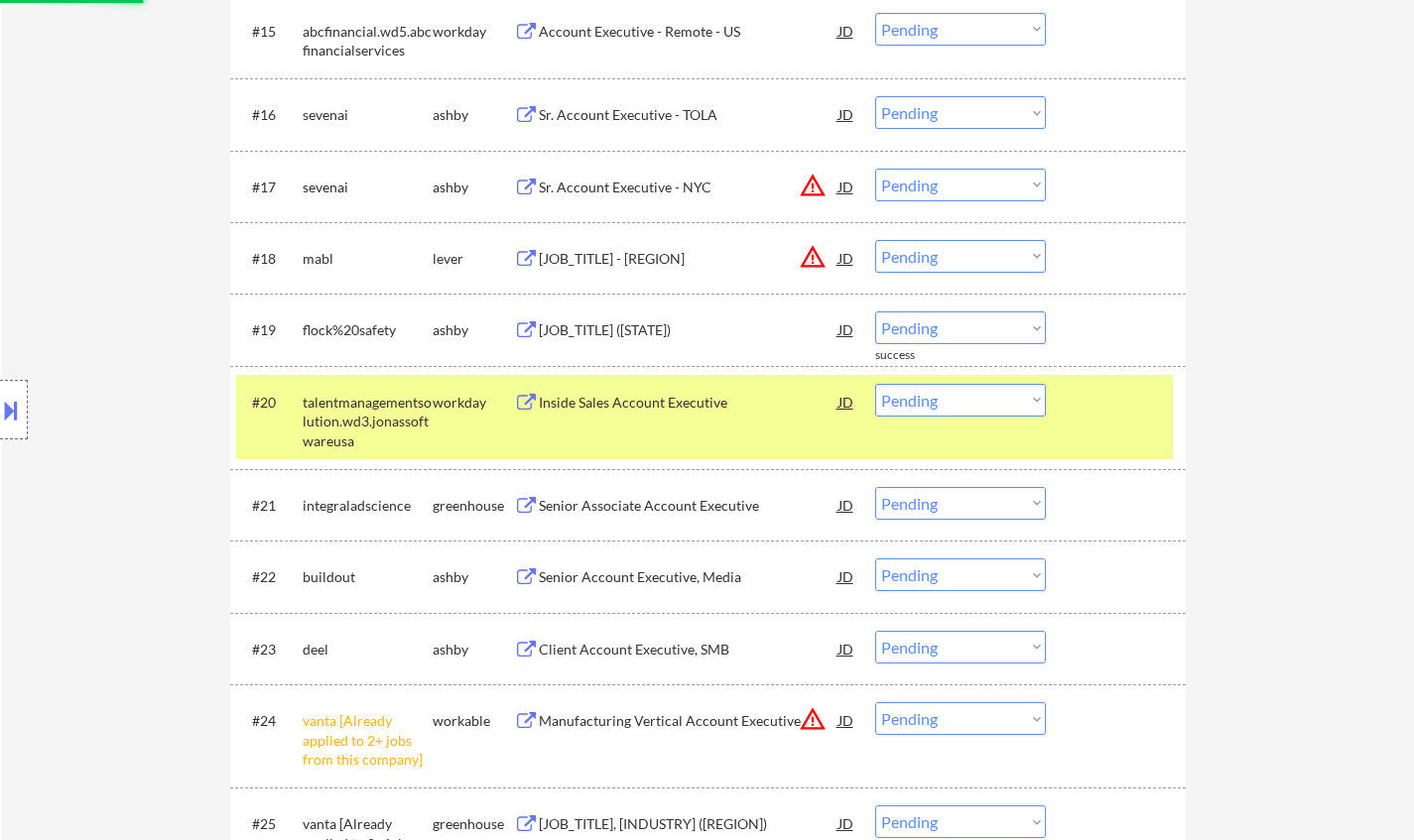 click on "Choose an option... Pending Applied Excluded (Questions) Excluded (Expired) Excluded (Location) Excluded (Bad Match) Excluded (Blocklist) Excluded (Salary) Excluded (Other)" at bounding box center (961, 184) 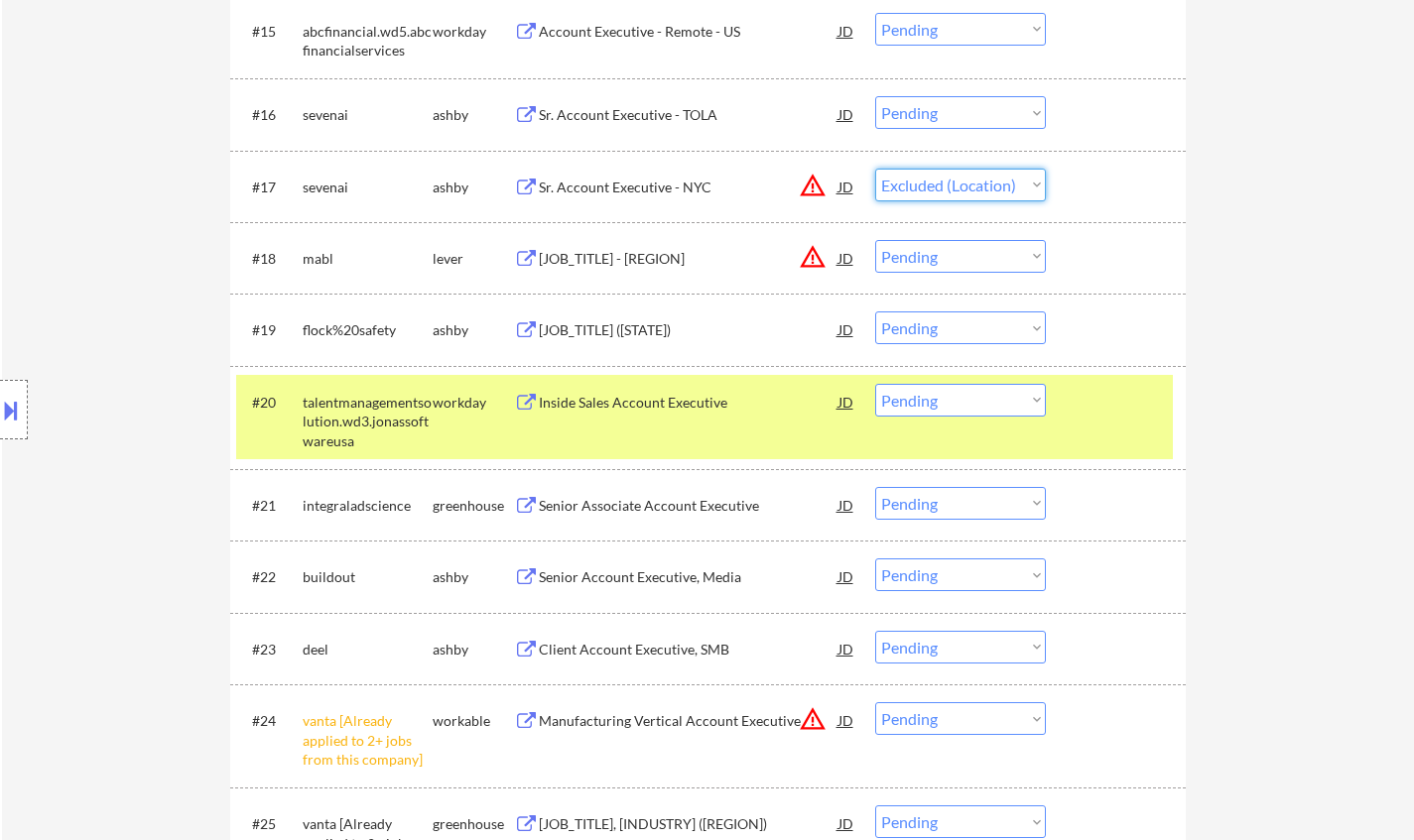 click on "Choose an option... Pending Applied Excluded (Questions) Excluded (Expired) Excluded (Location) Excluded (Bad Match) Excluded (Blocklist) Excluded (Salary) Excluded (Other)" at bounding box center (961, 184) 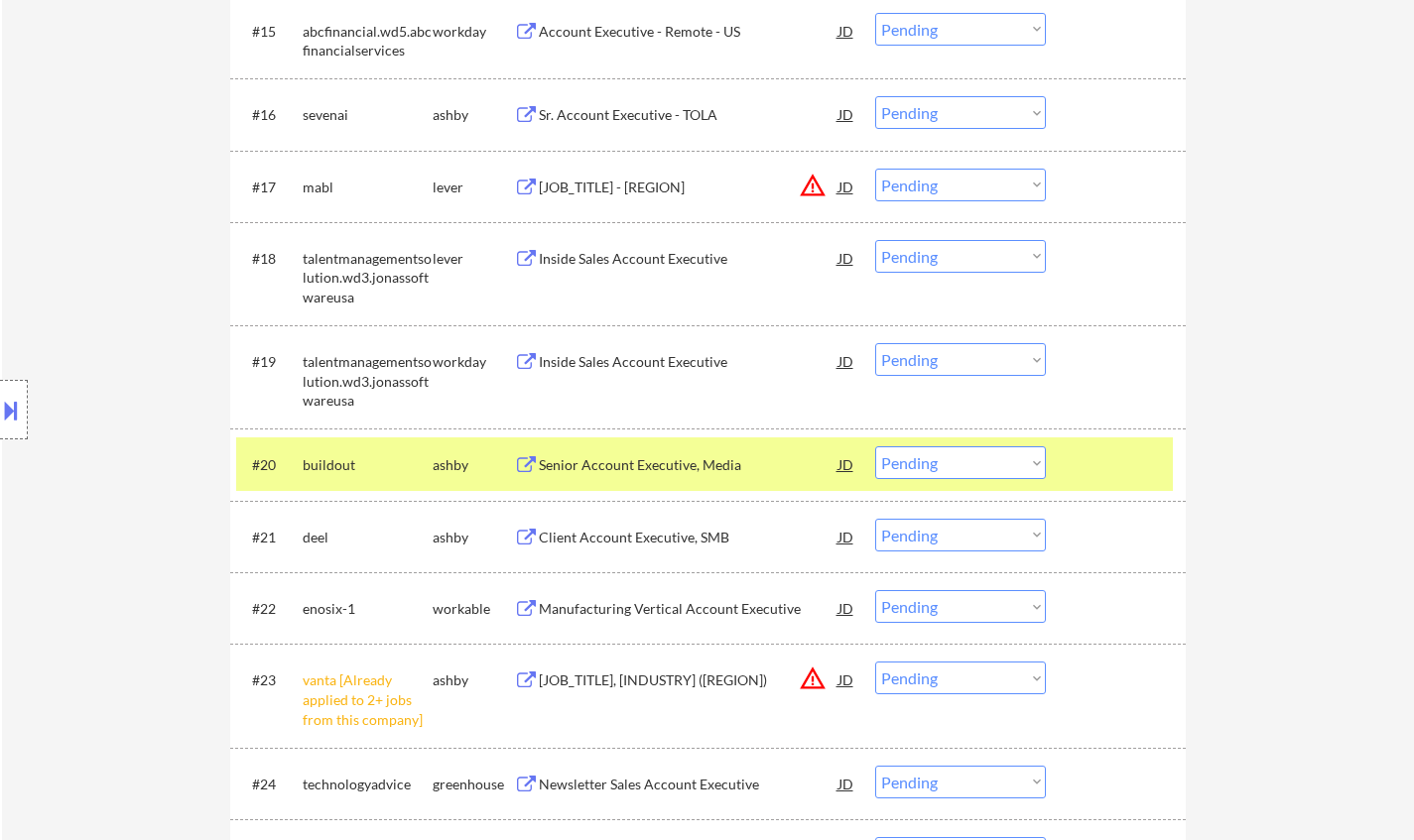 click on "Choose an option... Pending Applied Excluded (Questions) Excluded (Expired) Excluded (Location) Excluded (Bad Match) Excluded (Blocklist) Excluded (Salary) Excluded (Other)" at bounding box center [961, 184] 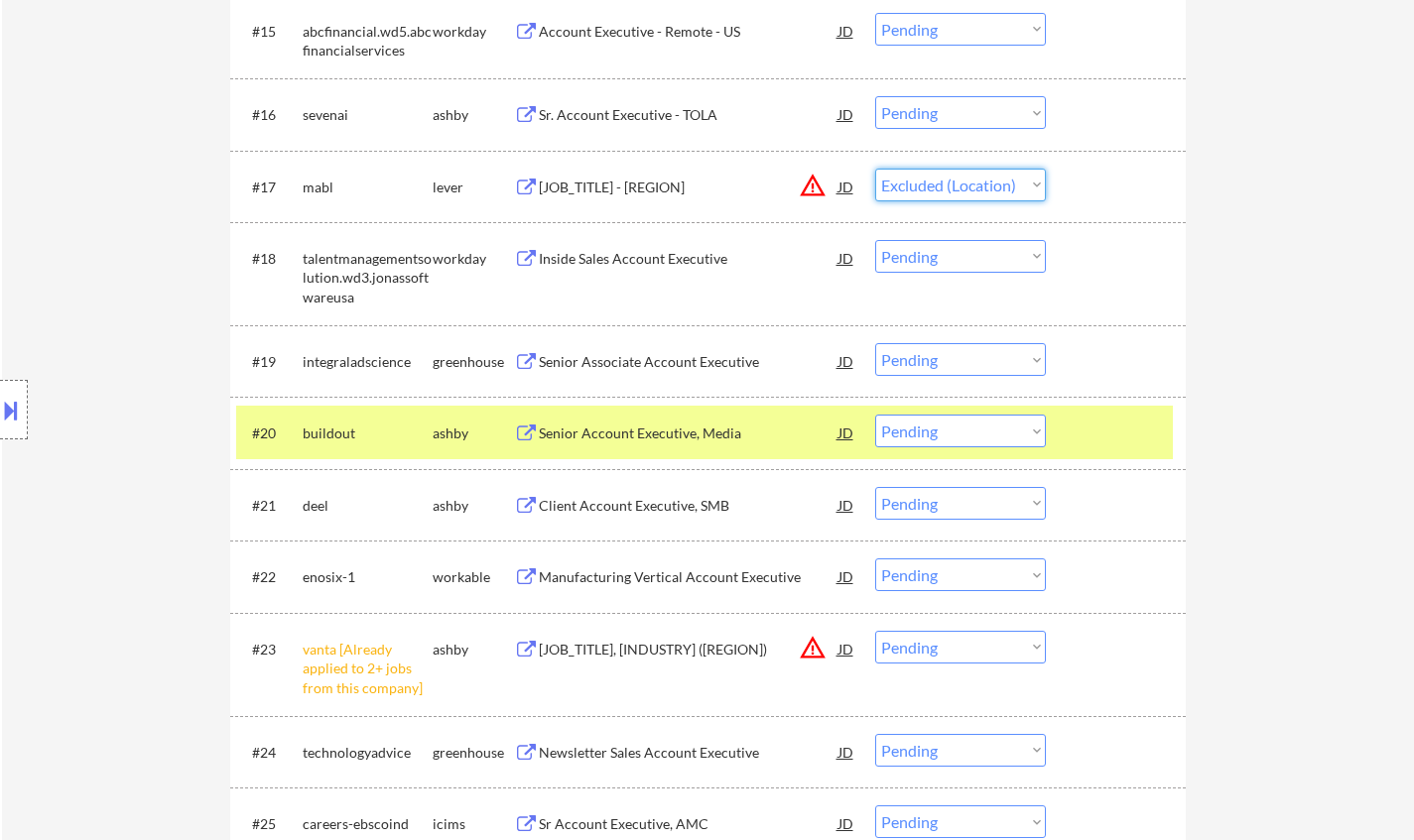 click on "Choose an option... Pending Applied Excluded (Questions) Excluded (Expired) Excluded (Location) Excluded (Bad Match) Excluded (Blocklist) Excluded (Salary) Excluded (Other)" at bounding box center [961, 184] 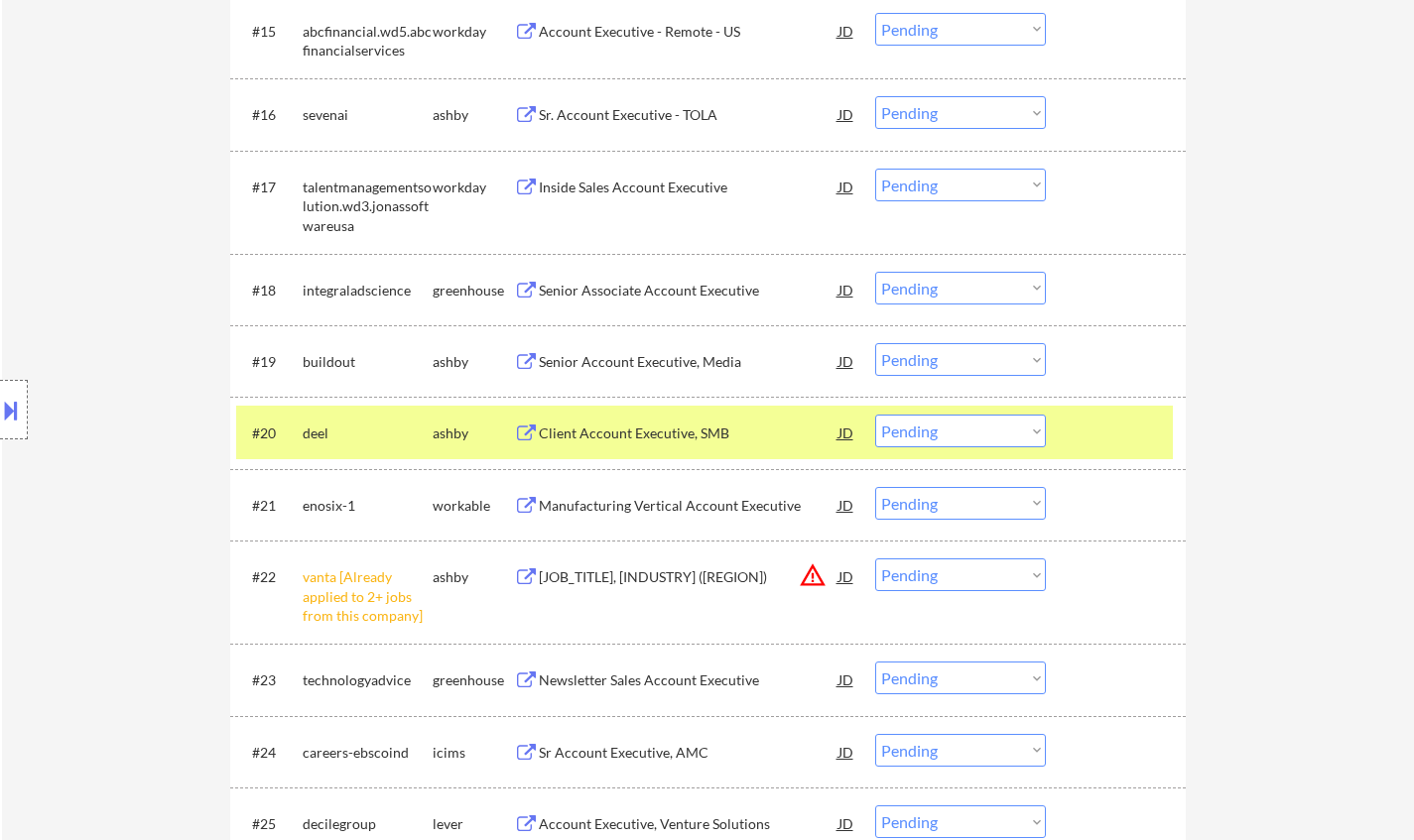 scroll, scrollTop: 1884, scrollLeft: 0, axis: vertical 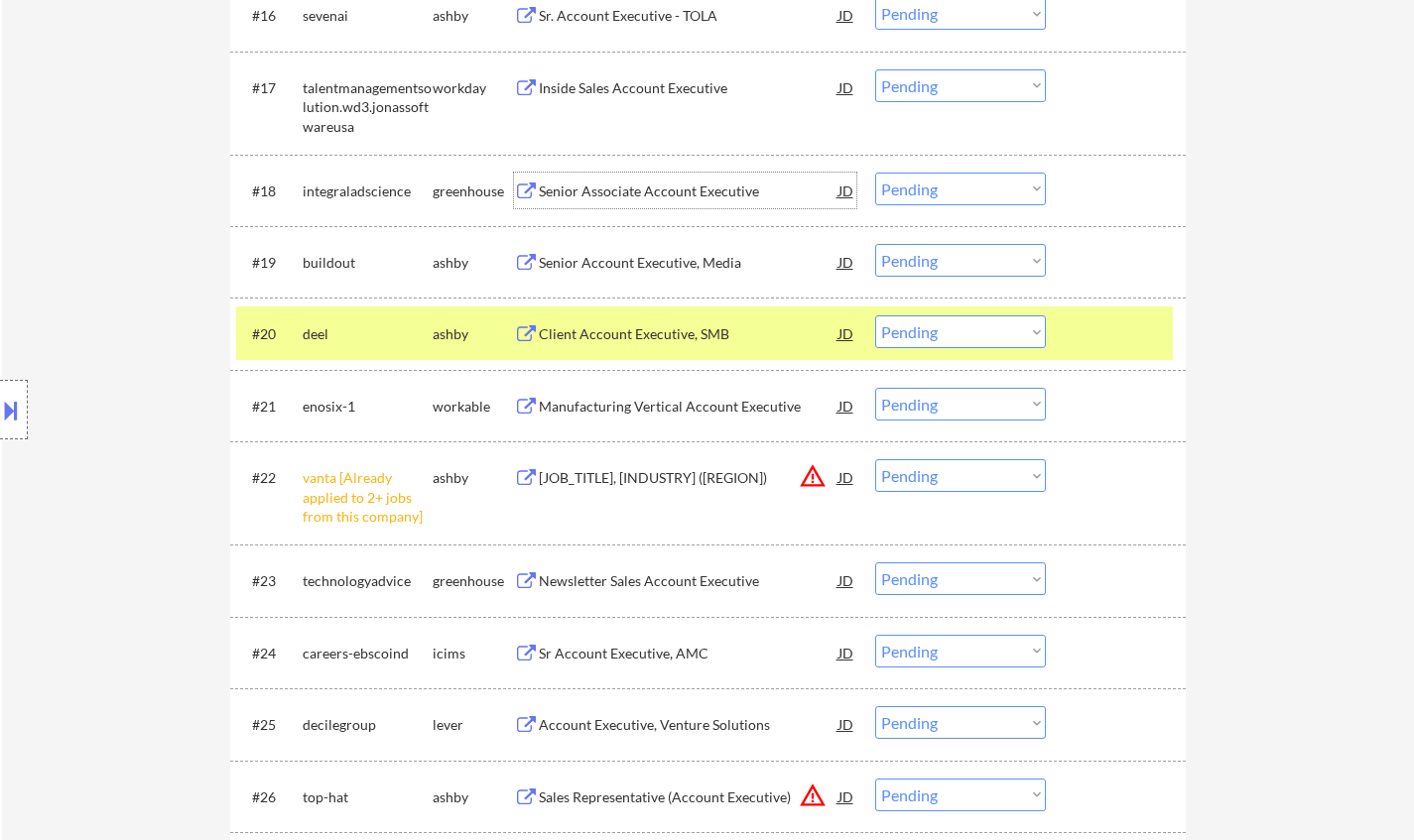 click on "Senior Associate Account Executive" at bounding box center (689, 191) 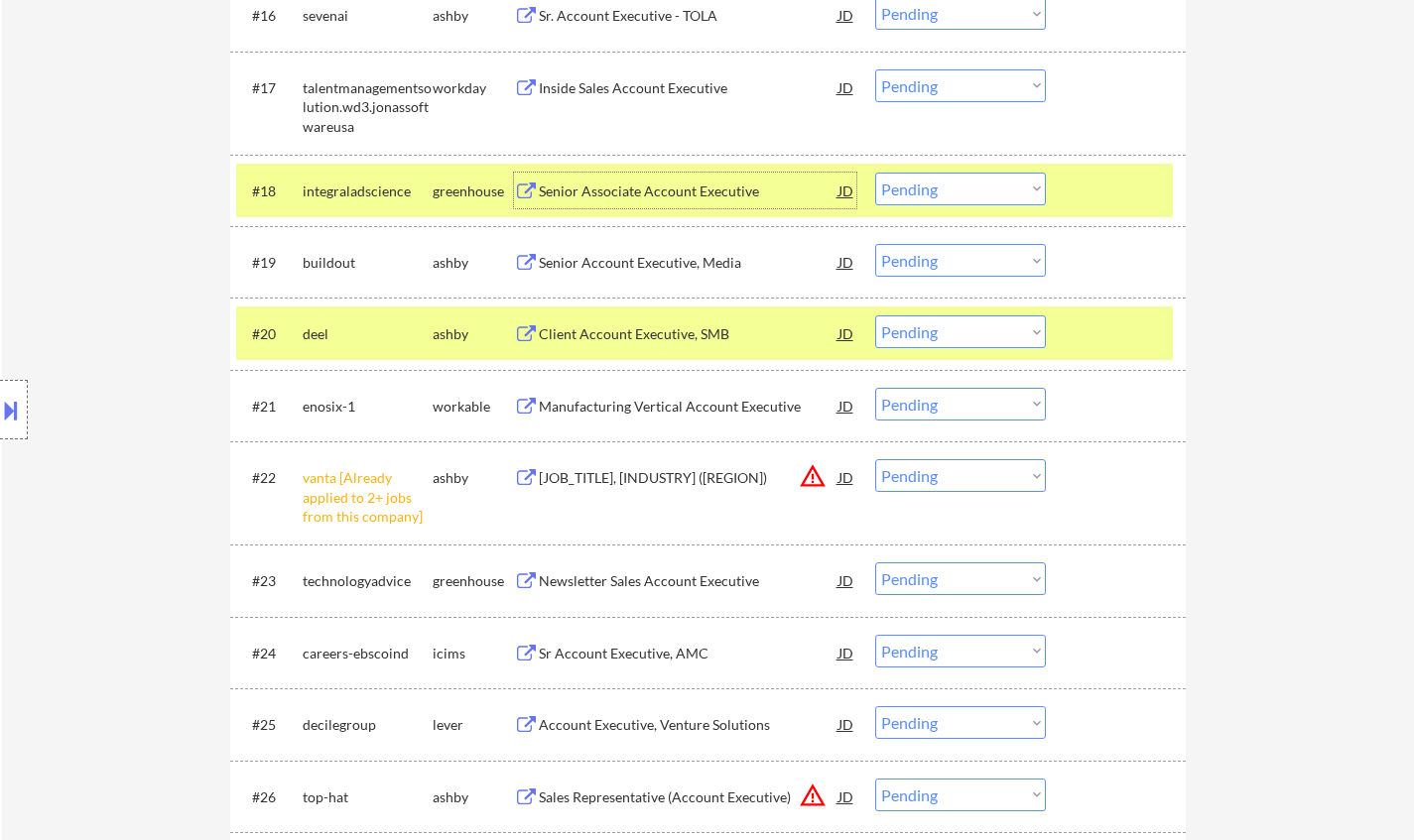 scroll, scrollTop: 1785, scrollLeft: 0, axis: vertical 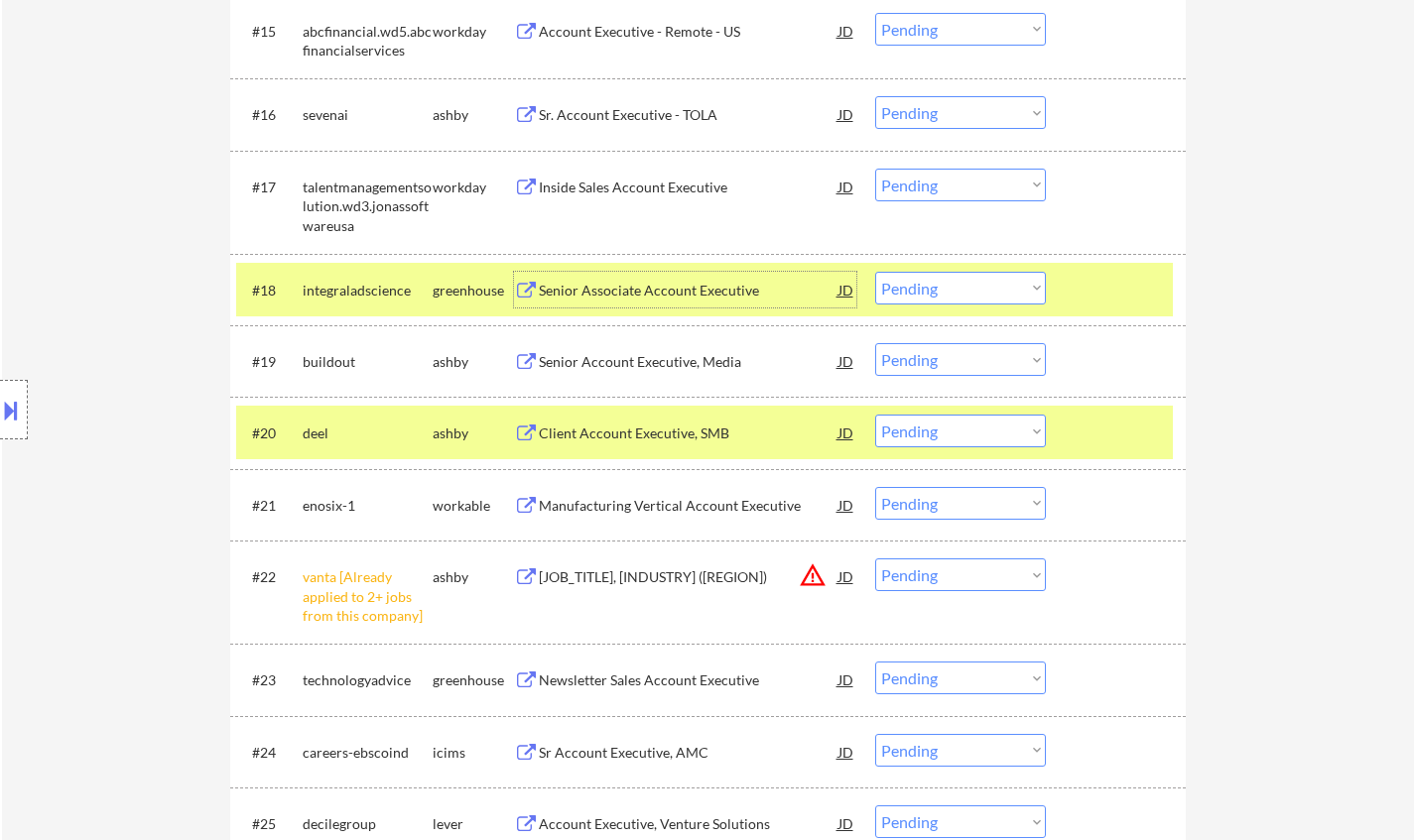 drag, startPoint x: 957, startPoint y: 283, endPoint x: 969, endPoint y: 298, distance: 19.209373 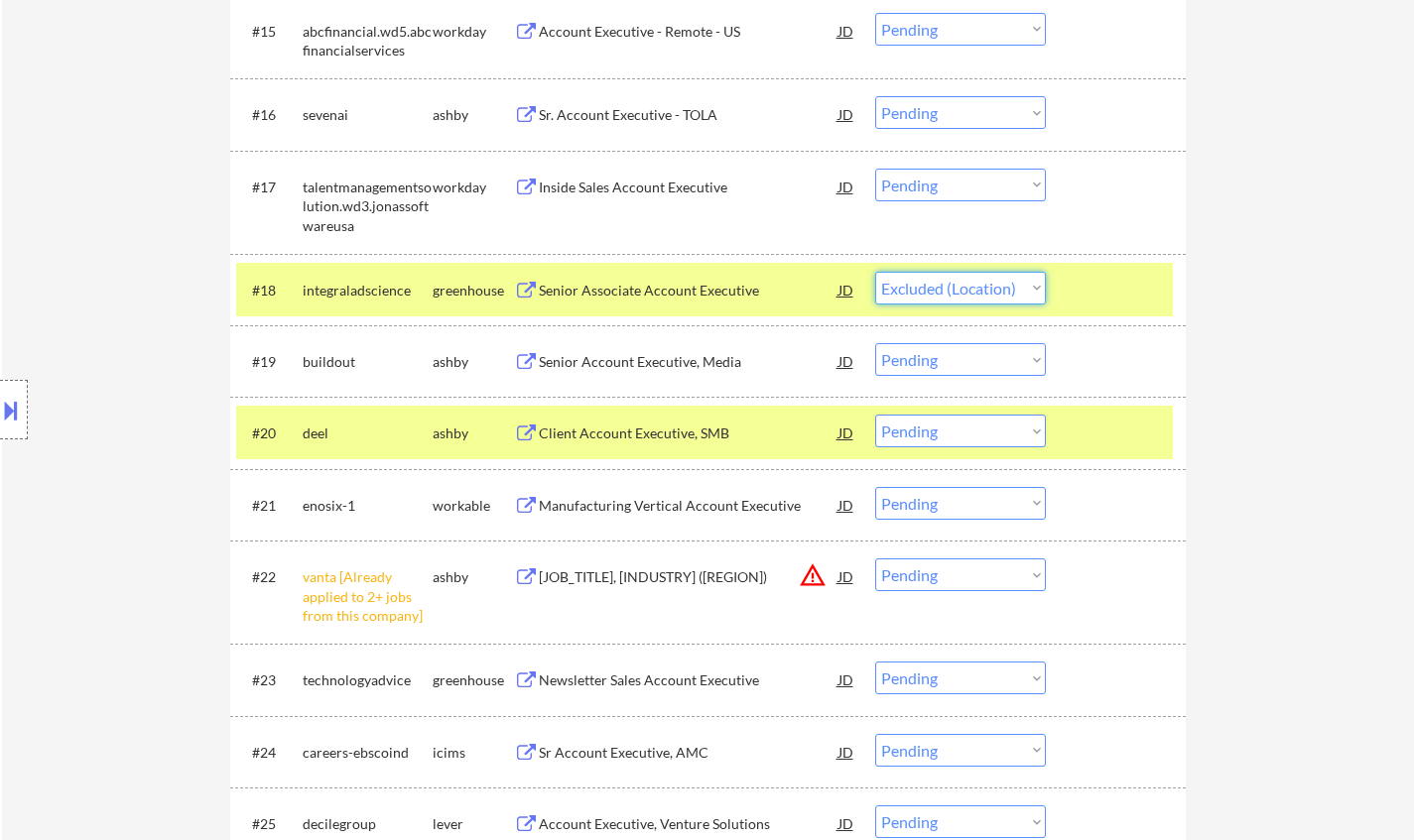 click on "Choose an option... Pending Applied Excluded (Questions) Excluded (Expired) Excluded (Location) Excluded (Bad Match) Excluded (Blocklist) Excluded (Salary) Excluded (Other)" at bounding box center (961, 288) 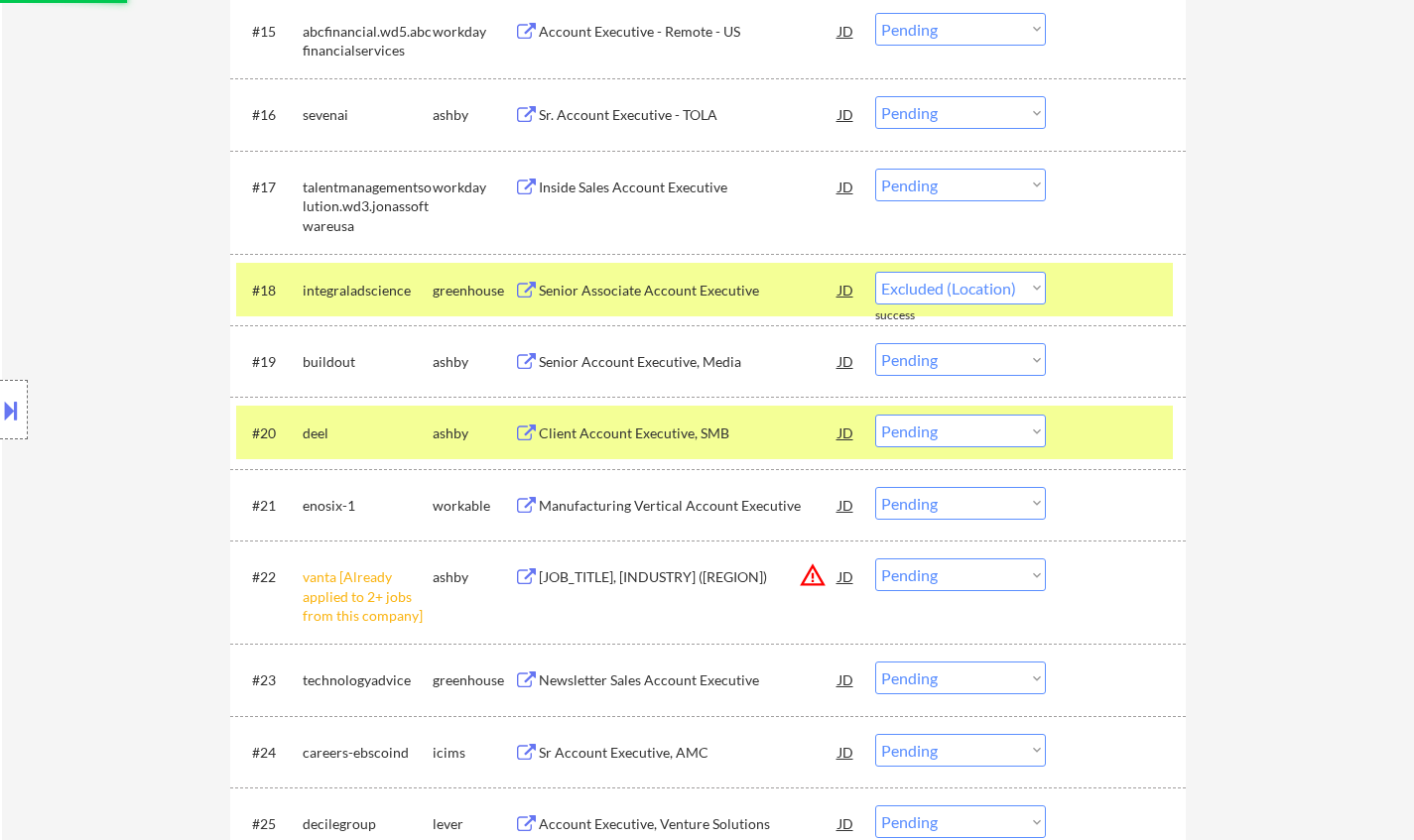 drag, startPoint x: 977, startPoint y: 283, endPoint x: 993, endPoint y: 303, distance: 25.612497 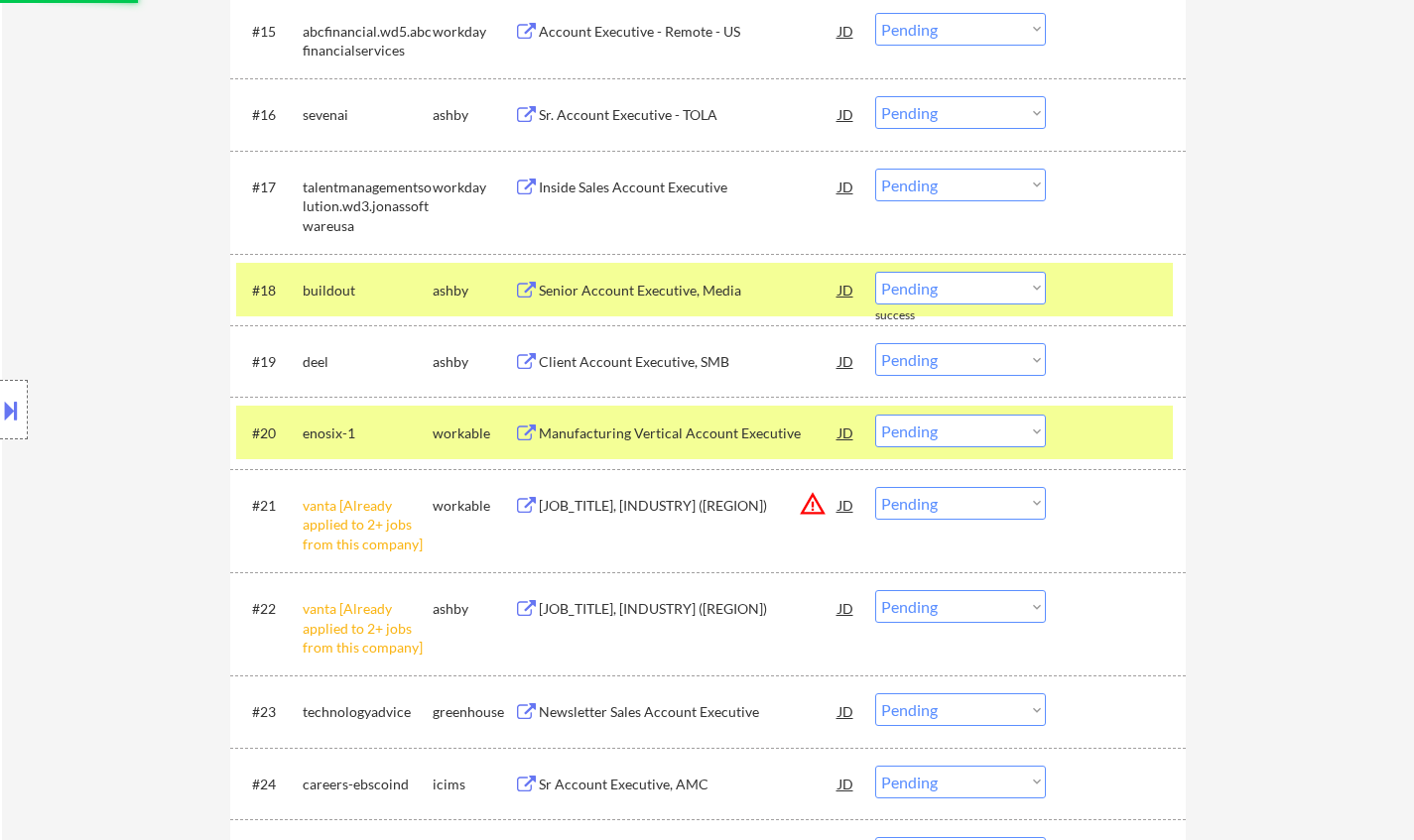 click on "← Return to /applysquad Mailslurp Inbox Job Search Builder Tyler Johnson User Email:  tyler.a.johnson88@gmail.com Application Email:  Tyler.a.johnson88@gmail.com Mailslurp Email:  tyler.johnson@mailflux.com LinkedIn:   www.linkedin.com/in/tyler-johnson88
Phone:  707-481-3583 Current Location:  Sacramento, California Applies:  133 sent / 200 bought Internal Notes Can work in country of residence?:  yes Squad Notes Minimum salary:  $100,000 Will need Visa to work in that country now/future?:   no Download Resume Add a Job Manually Chielo Applications Pending (614) Excluded (719) Applied (141) All (1474) View All Results Back 1 / 7
Next Company ATS Title Status Date Applied #1 regalrexnord.wd1.careers workday Senior Business Development Manager - Global Mining Markets JD Choose an option... Pending Applied Excluded (Questions) Excluded (Expired) Excluded (Location) Excluded (Bad Match) Excluded (Blocklist) Excluded (Salary) Excluded (Other) #2 draftkings.wd1.draftkings workday Manager, Business Development" at bounding box center (707, 2457) 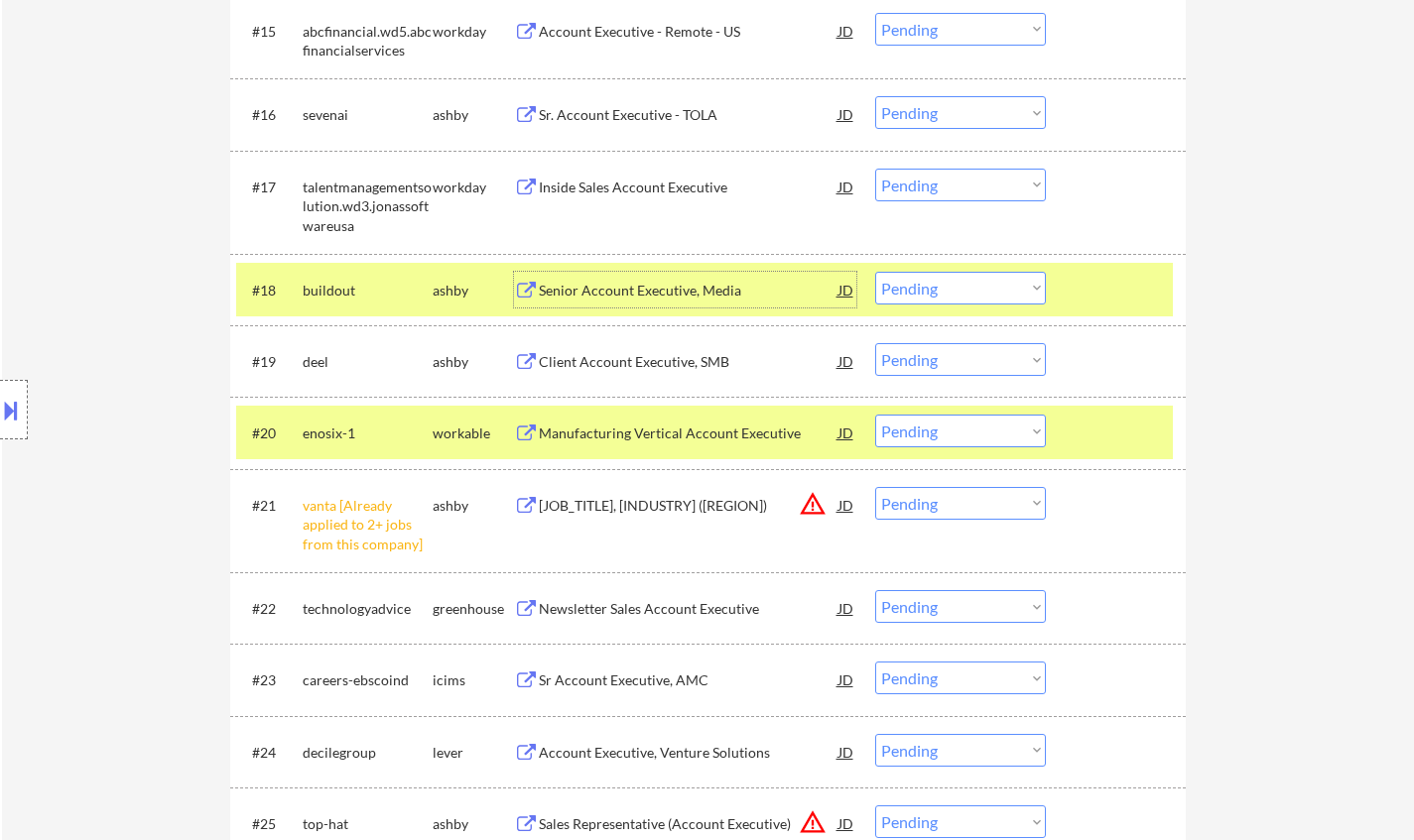 click on "Senior Account Executive, Media" at bounding box center [689, 291] 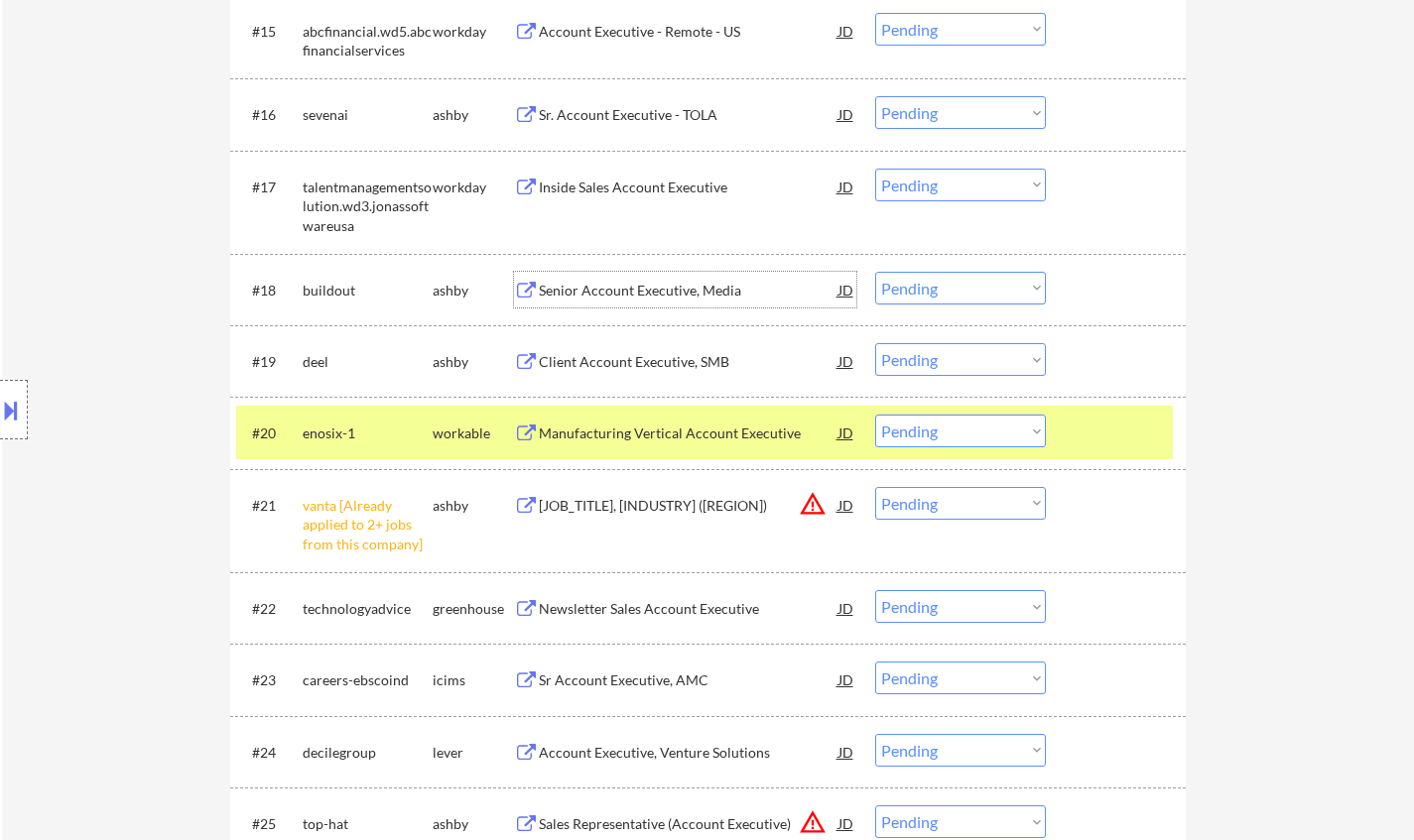 click on "Choose an option... Pending Applied Excluded (Questions) Excluded (Expired) Excluded (Location) Excluded (Bad Match) Excluded (Blocklist) Excluded (Salary) Excluded (Other)" at bounding box center [961, 288] 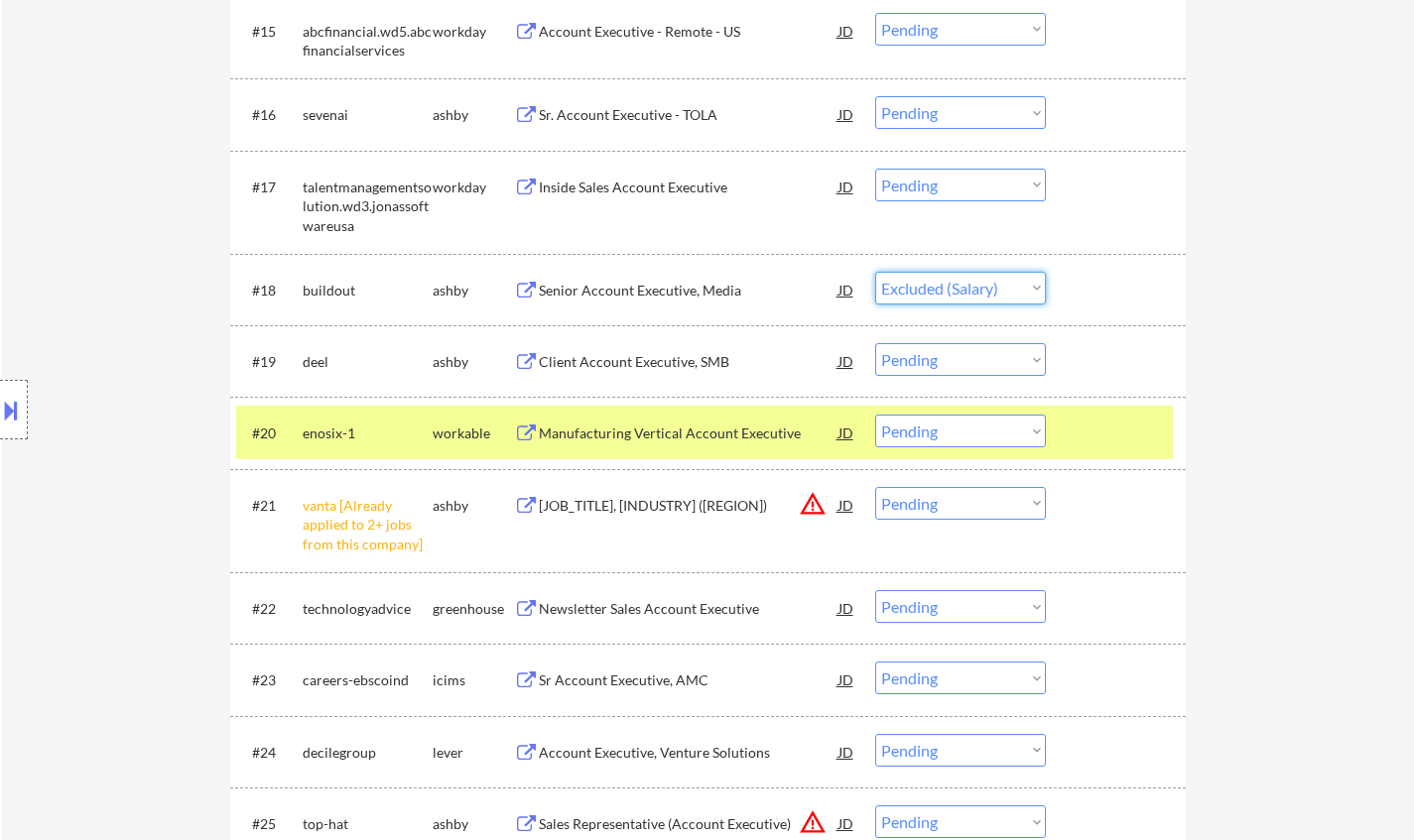 click on "Choose an option... Pending Applied Excluded (Questions) Excluded (Expired) Excluded (Location) Excluded (Bad Match) Excluded (Blocklist) Excluded (Salary) Excluded (Other)" at bounding box center (961, 288) 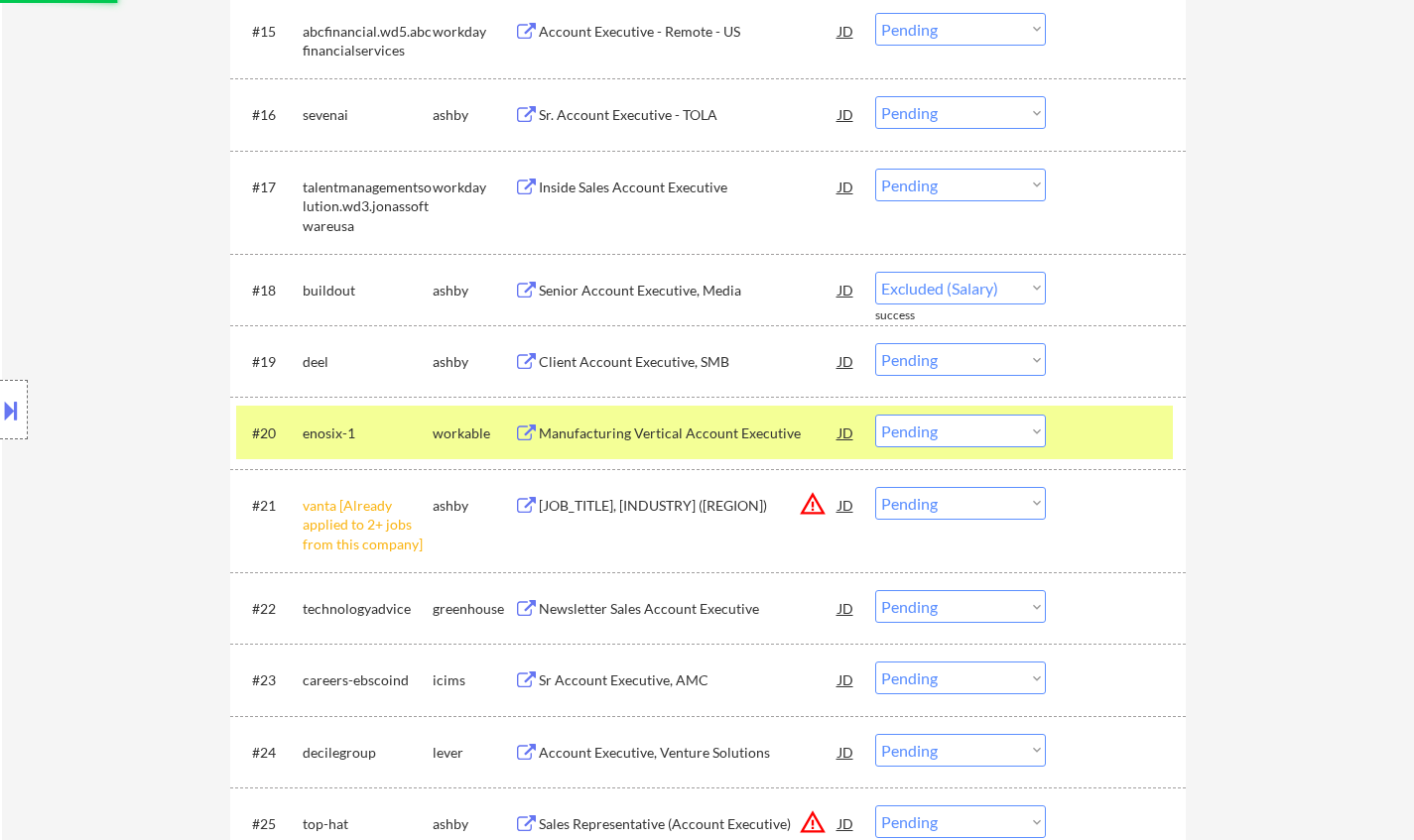 click on "Choose an option... Pending Applied Excluded (Questions) Excluded (Expired) Excluded (Location) Excluded (Bad Match) Excluded (Blocklist) Excluded (Salary) Excluded (Other)" at bounding box center (961, 503) 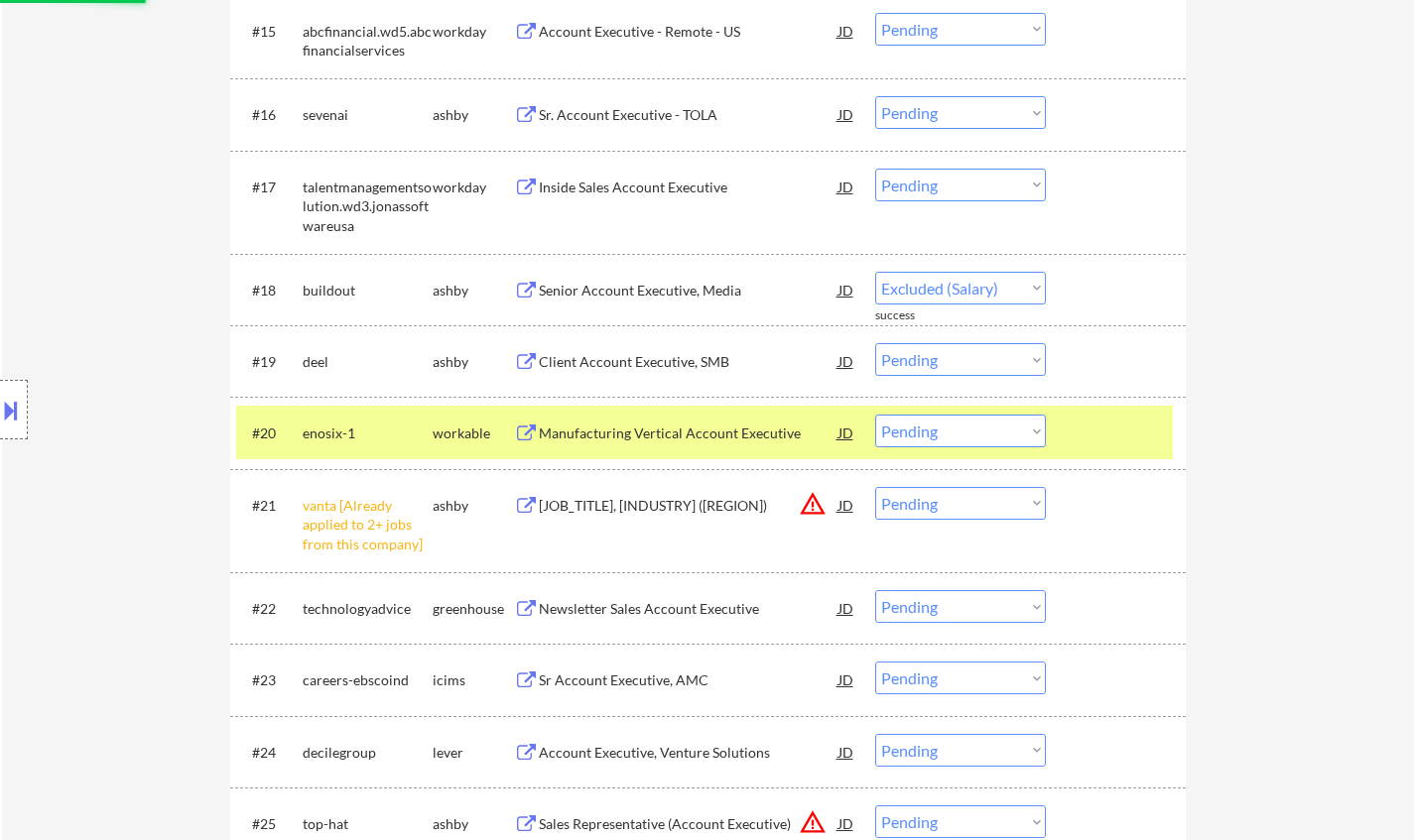 click on "← Return to /applysquad Mailslurp Inbox Job Search Builder Tyler Johnson User Email:  tyler.a.johnson88@gmail.com Application Email:  Tyler.a.johnson88@gmail.com Mailslurp Email:  tyler.johnson@mailflux.com LinkedIn:   www.linkedin.com/in/tyler-johnson88
Phone:  707-481-3583 Current Location:  Sacramento, California Applies:  133 sent / 200 bought Internal Notes Can work in country of residence?:  yes Squad Notes Minimum salary:  $100,000 Will need Visa to work in that country now/future?:   no Download Resume Add a Job Manually Chielo Applications Pending (612) Excluded (721) Applied (141) All (1474) View All Results Back 1 / 7
Next Company ATS Title Status Date Applied #1 regalrexnord.wd1.careers workday Senior Business Development Manager - Global Mining Markets JD Choose an option... Pending Applied Excluded (Questions) Excluded (Expired) Excluded (Location) Excluded (Bad Match) Excluded (Blocklist) Excluded (Salary) Excluded (Other) #2 draftkings.wd1.draftkings workday Manager, Business Development" at bounding box center [707, 2413] 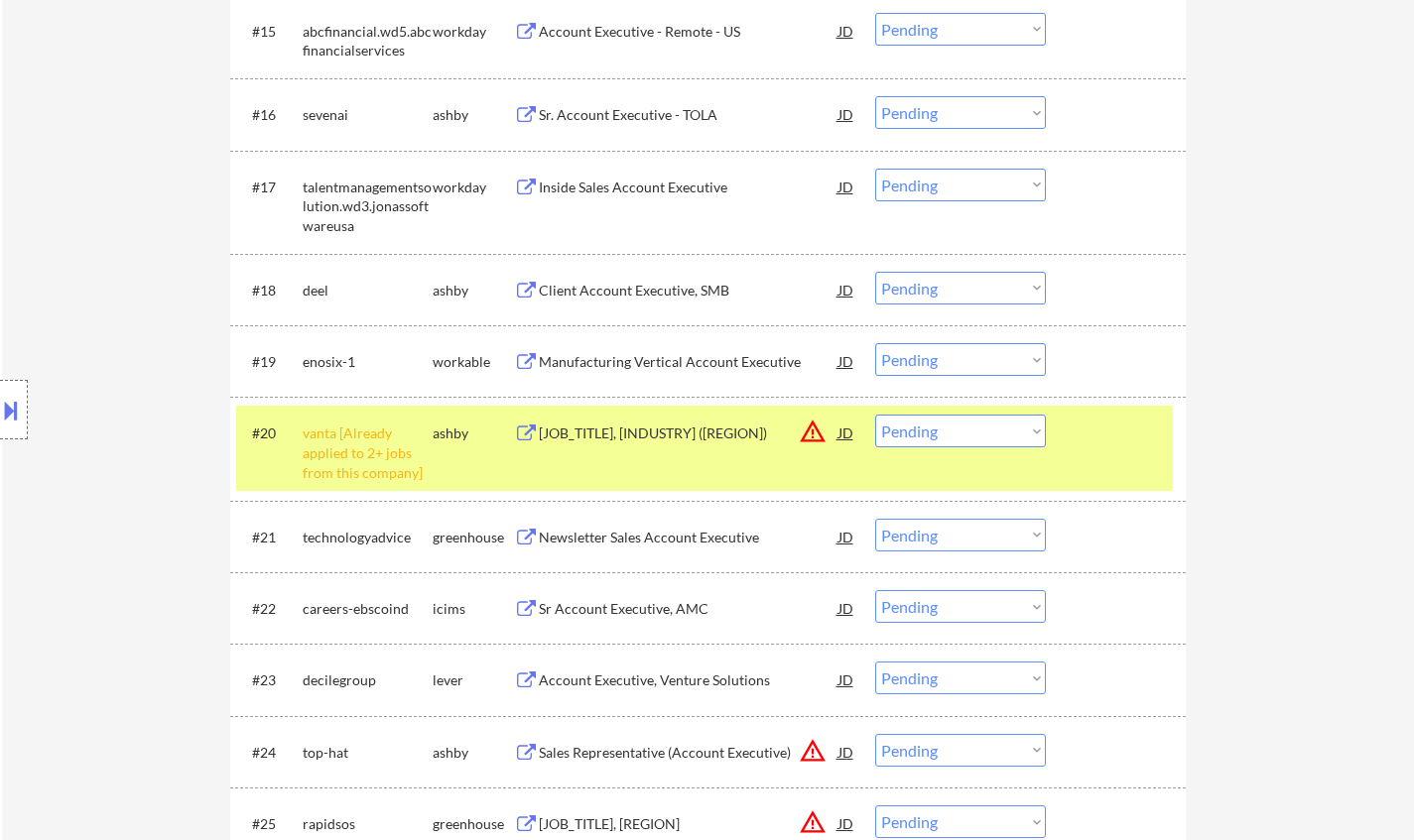 click on "Choose an option... Pending Applied Excluded (Questions) Excluded (Expired) Excluded (Location) Excluded (Bad Match) Excluded (Blocklist) Excluded (Salary) Excluded (Other)" at bounding box center [961, 430] 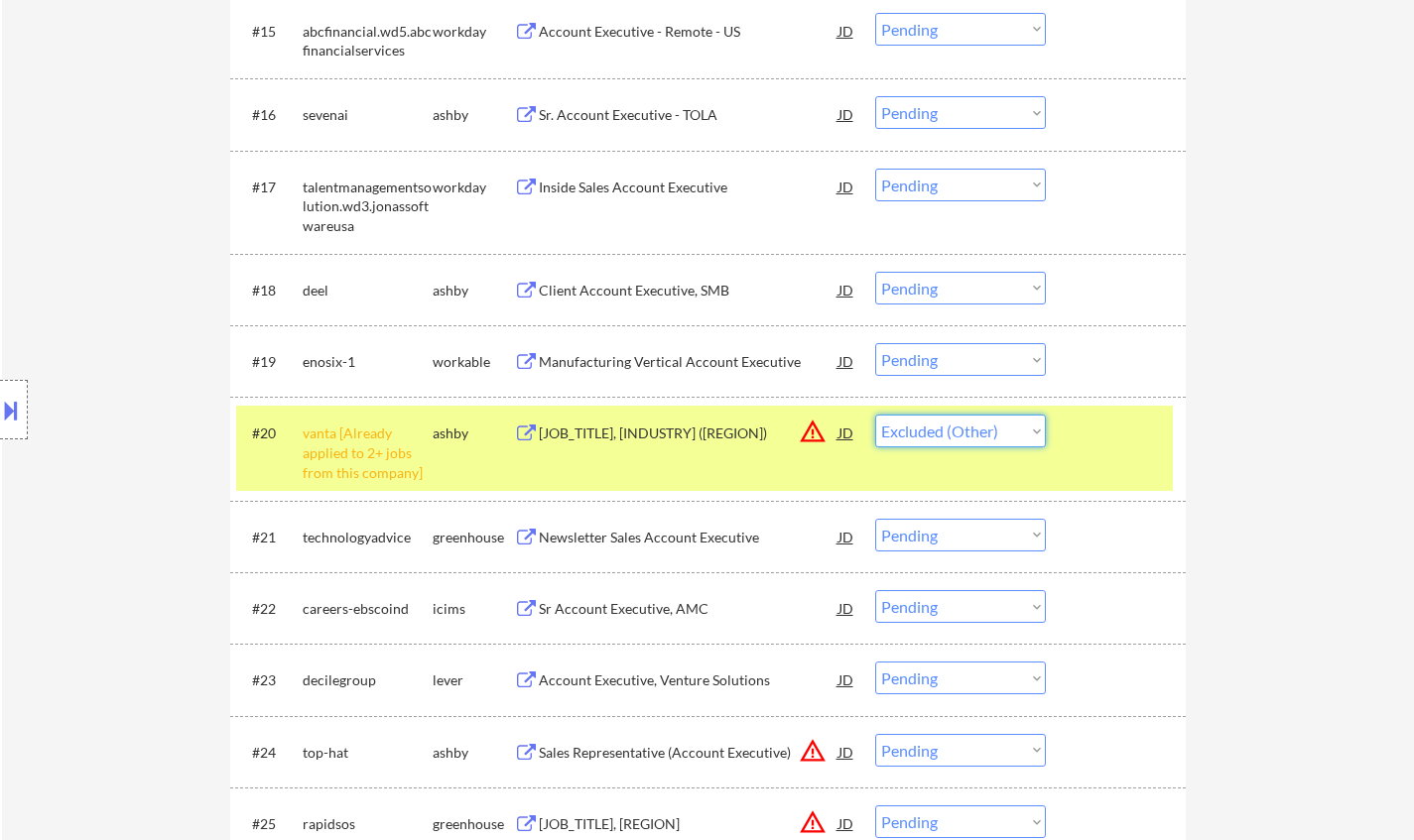 click on "Choose an option... Pending Applied Excluded (Questions) Excluded (Expired) Excluded (Location) Excluded (Bad Match) Excluded (Blocklist) Excluded (Salary) Excluded (Other)" at bounding box center [961, 430] 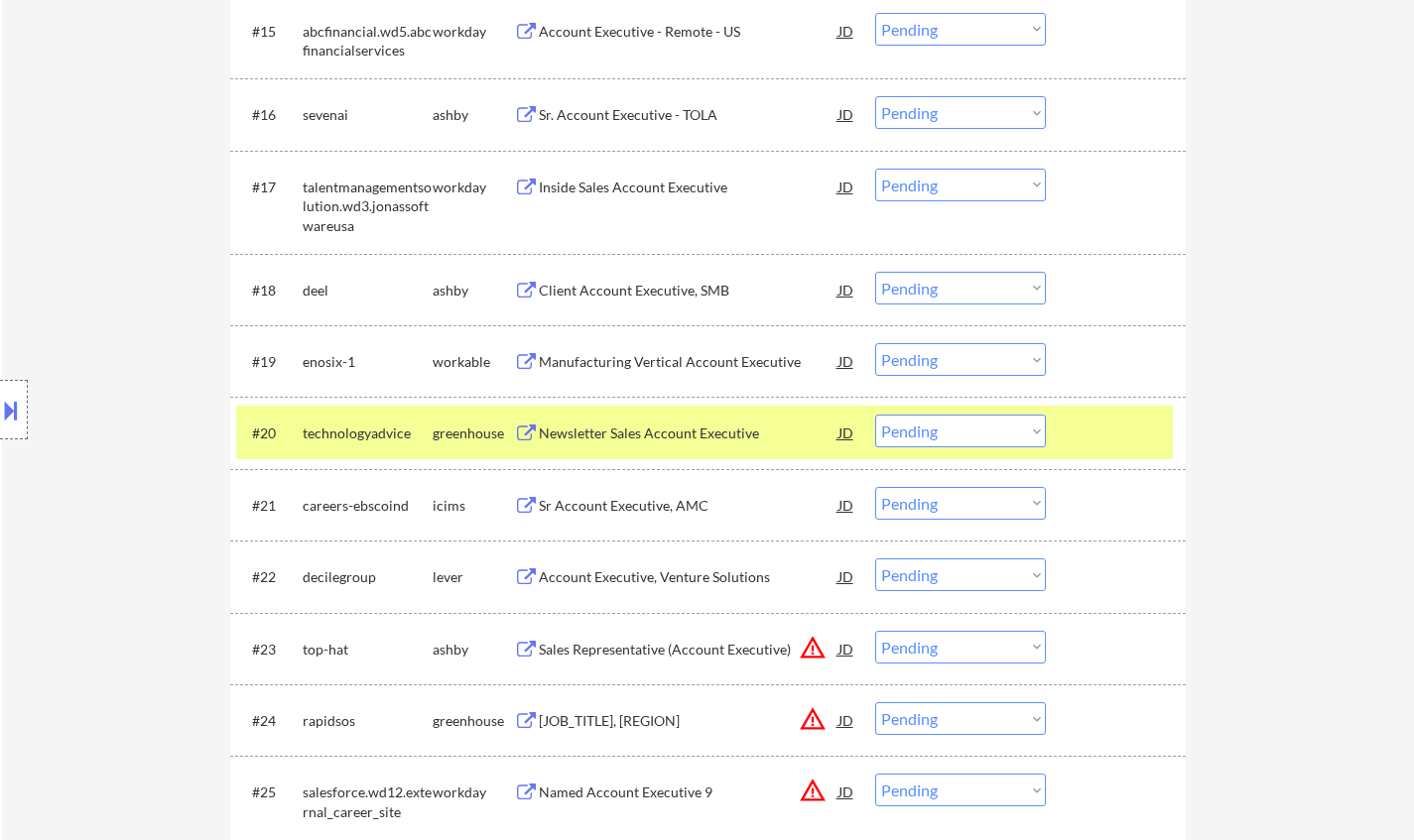 click on "Client Account Executive, SMB" at bounding box center (689, 291) 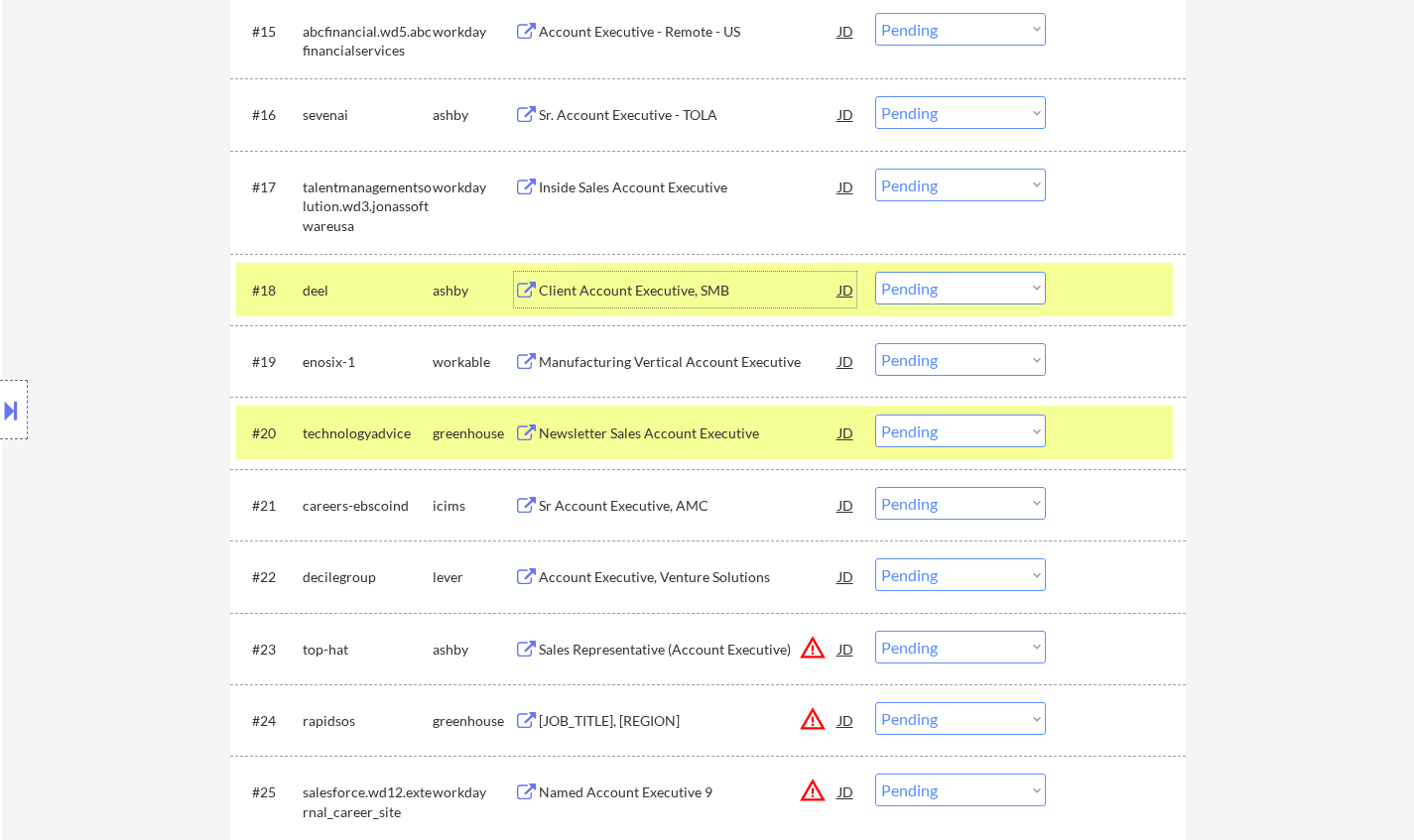 click on "Choose an option... Pending Applied Excluded (Questions) Excluded (Expired) Excluded (Location) Excluded (Bad Match) Excluded (Blocklist) Excluded (Salary) Excluded (Other)" at bounding box center [961, 288] 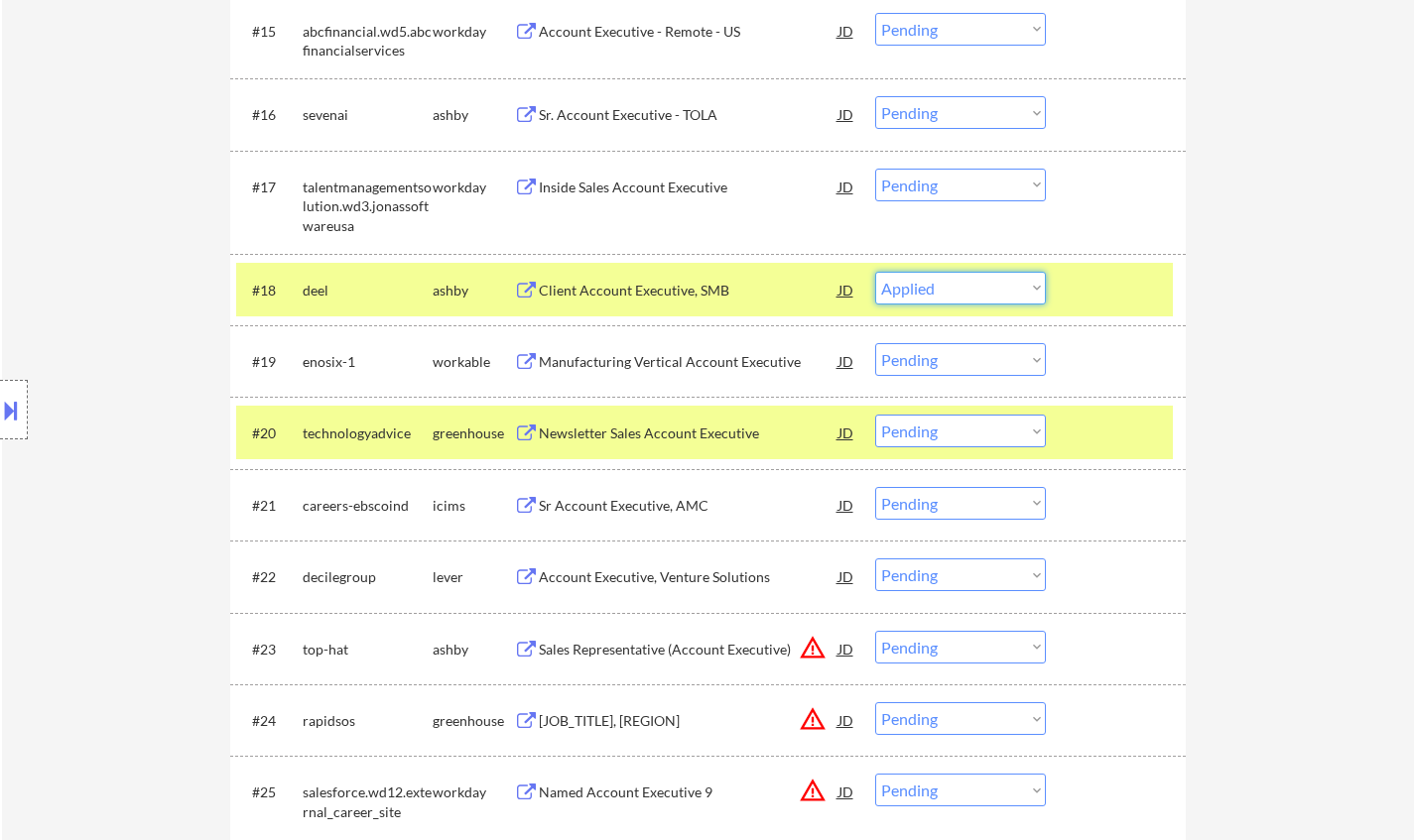 click on "Choose an option... Pending Applied Excluded (Questions) Excluded (Expired) Excluded (Location) Excluded (Bad Match) Excluded (Blocklist) Excluded (Salary) Excluded (Other)" at bounding box center [961, 288] 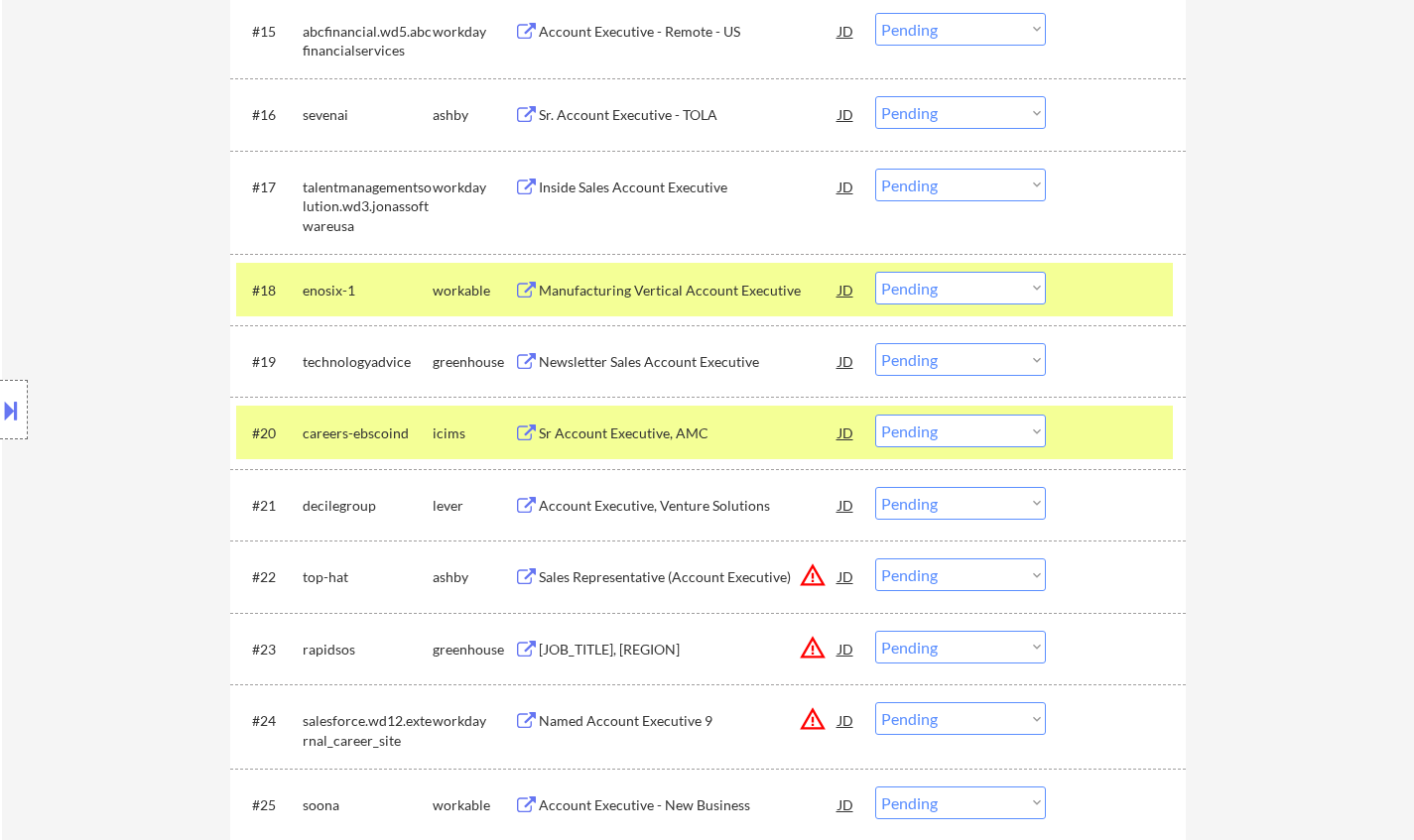 click on "Newsletter Sales Account Executive" at bounding box center [689, 361] 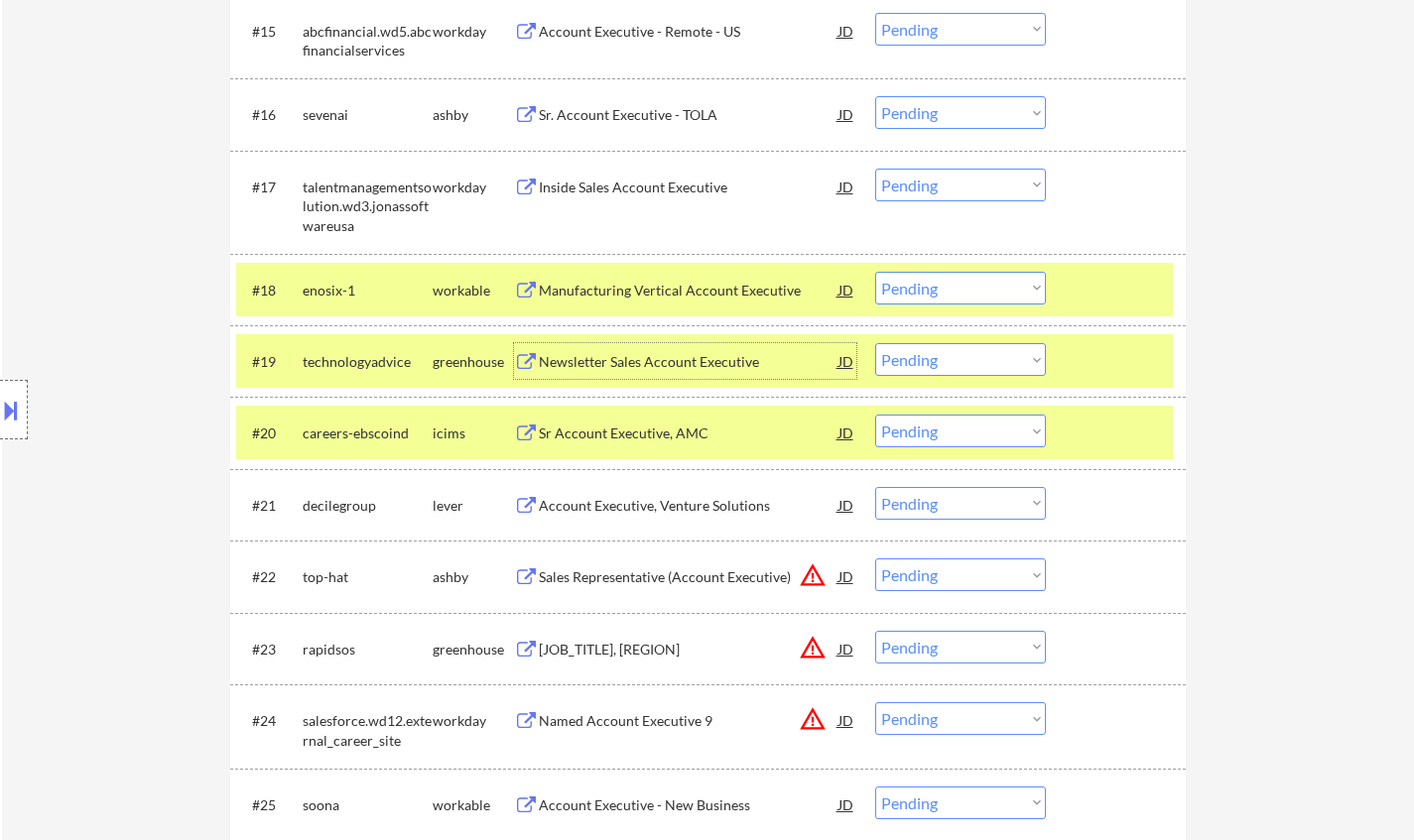 click on "Choose an option... Pending Applied Excluded (Questions) Excluded (Expired) Excluded (Location) Excluded (Bad Match) Excluded (Blocklist) Excluded (Salary) Excluded (Other)" at bounding box center [961, 359] 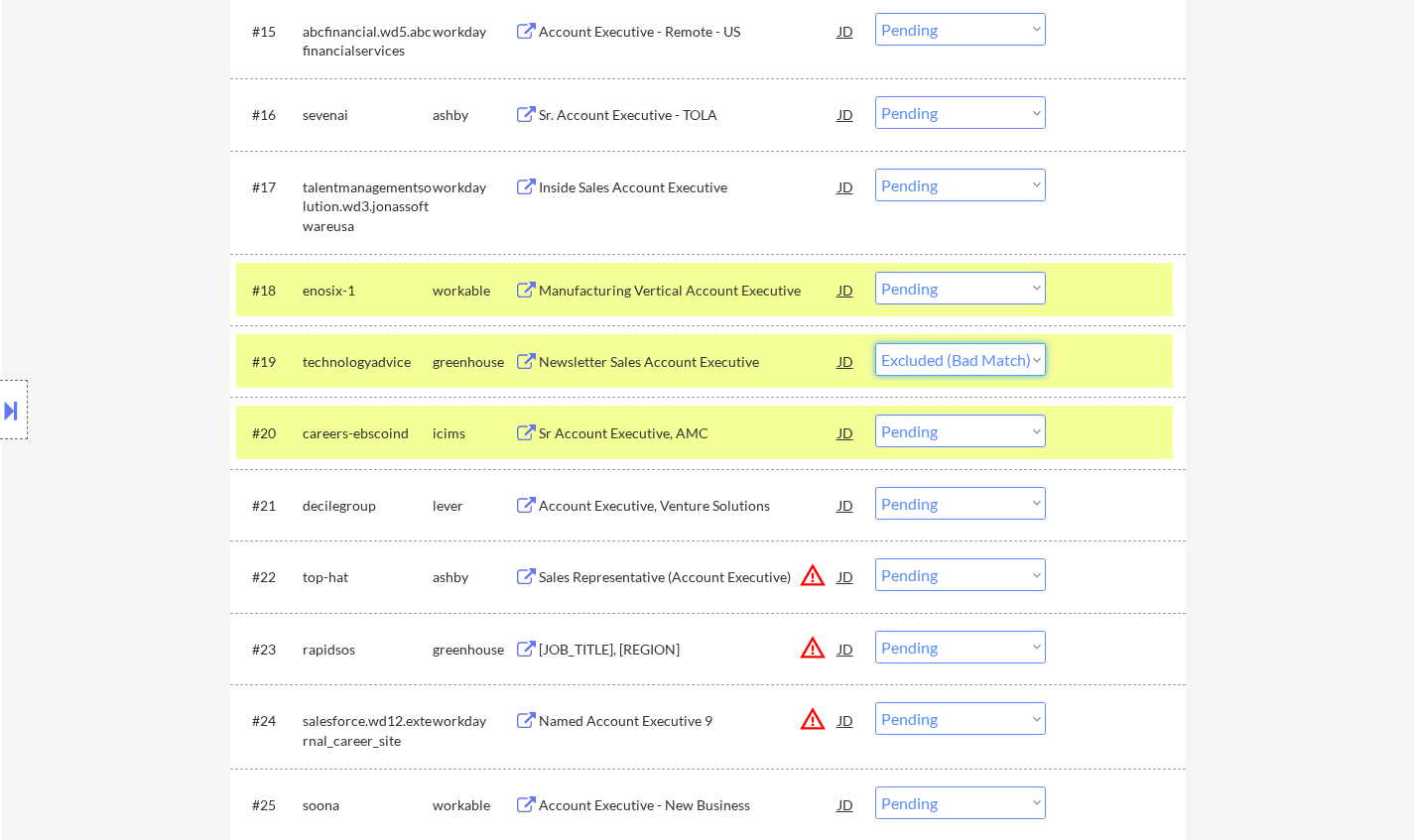click on "Choose an option... Pending Applied Excluded (Questions) Excluded (Expired) Excluded (Location) Excluded (Bad Match) Excluded (Blocklist) Excluded (Salary) Excluded (Other)" at bounding box center [961, 359] 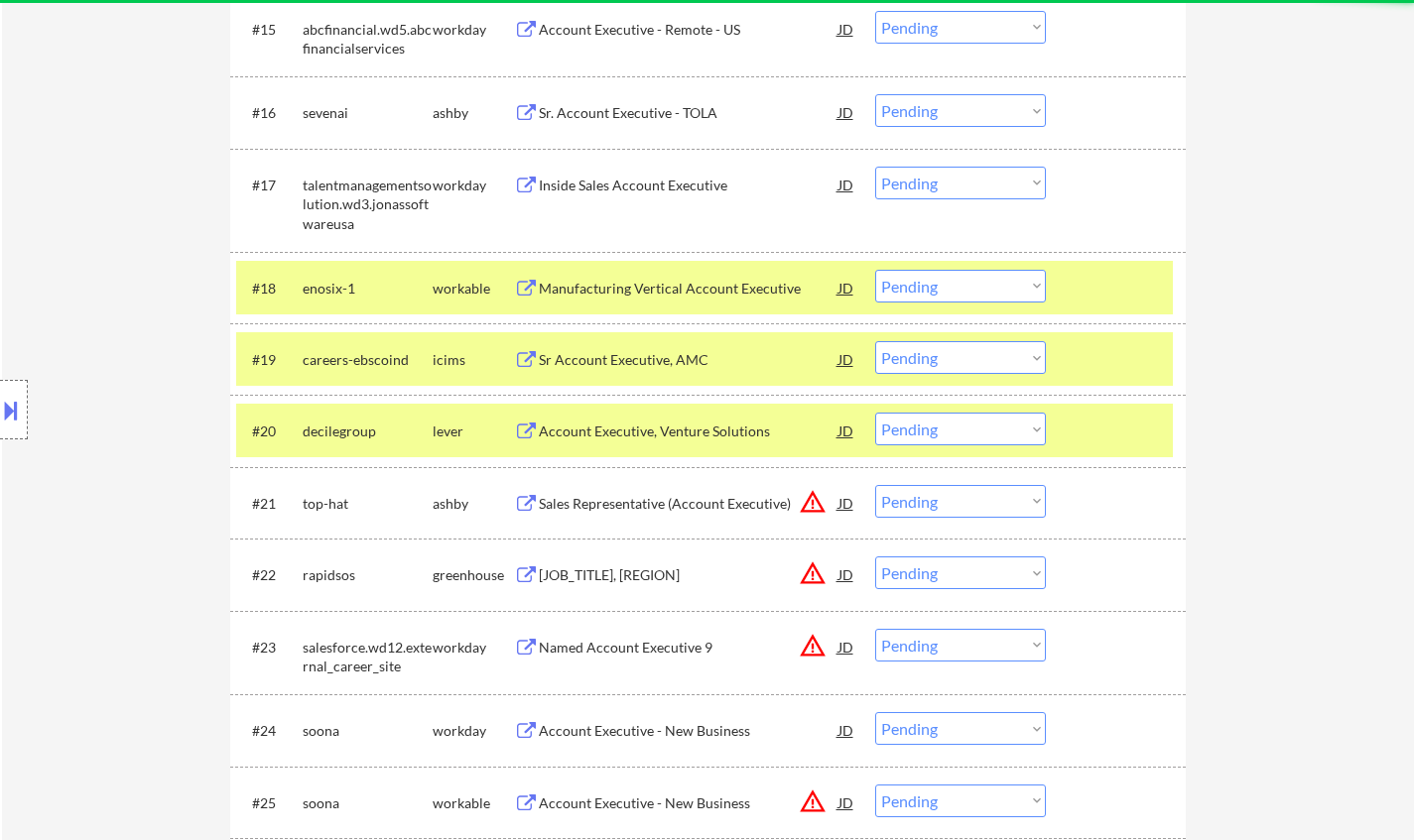 scroll, scrollTop: 1983, scrollLeft: 0, axis: vertical 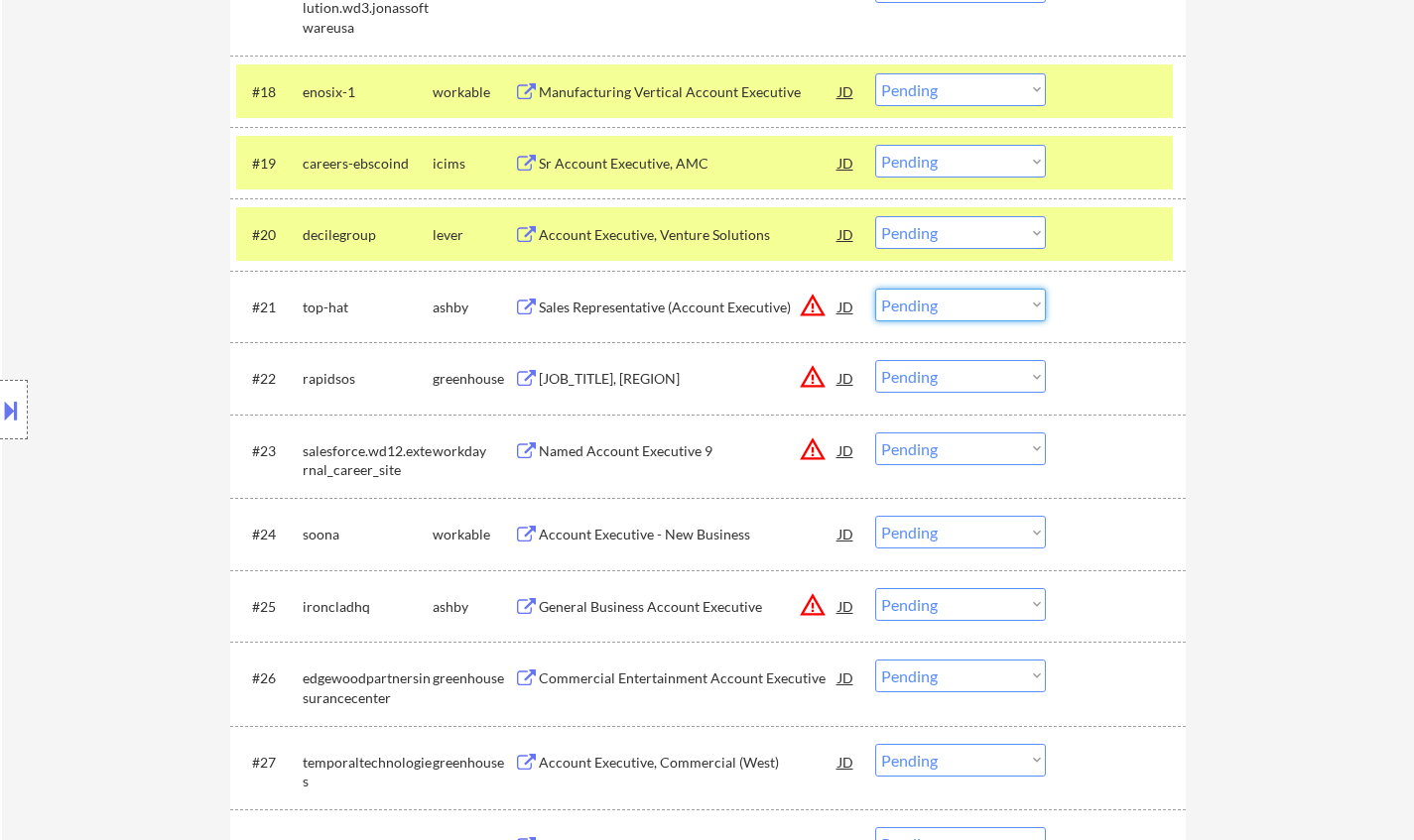 drag, startPoint x: 936, startPoint y: 295, endPoint x: 945, endPoint y: 314, distance: 21.023796 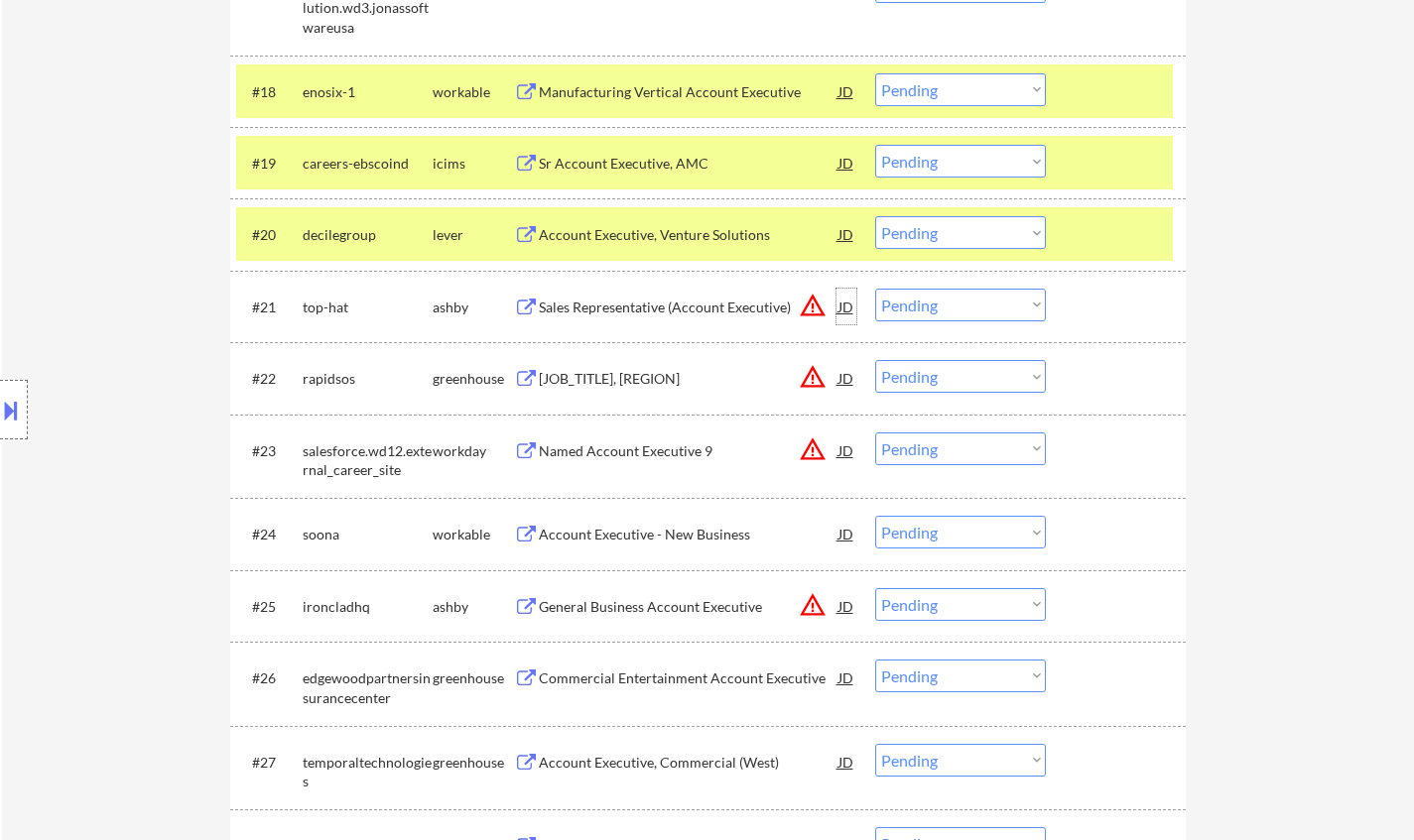 click on "JD" at bounding box center [846, 306] 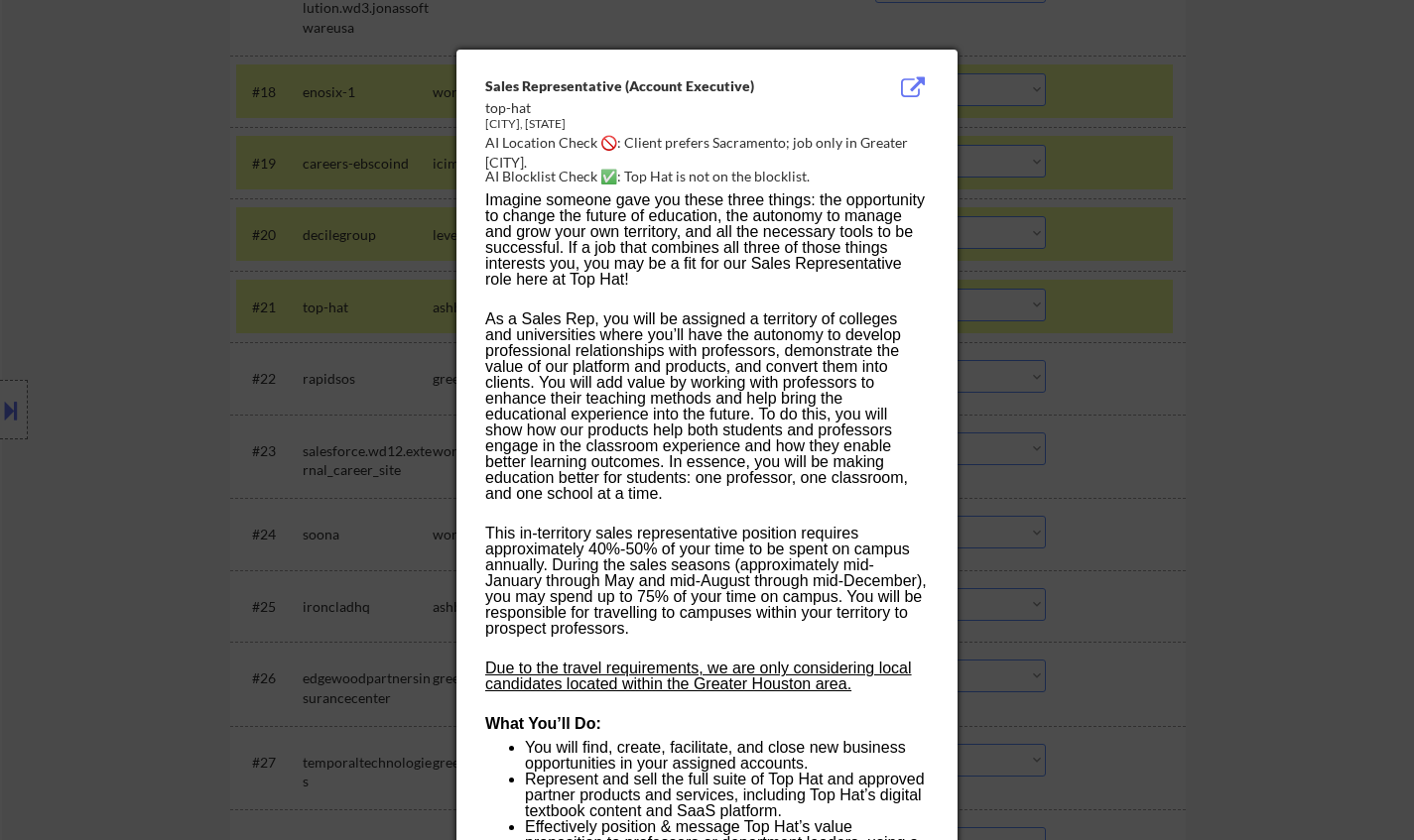 click at bounding box center (707, 420) 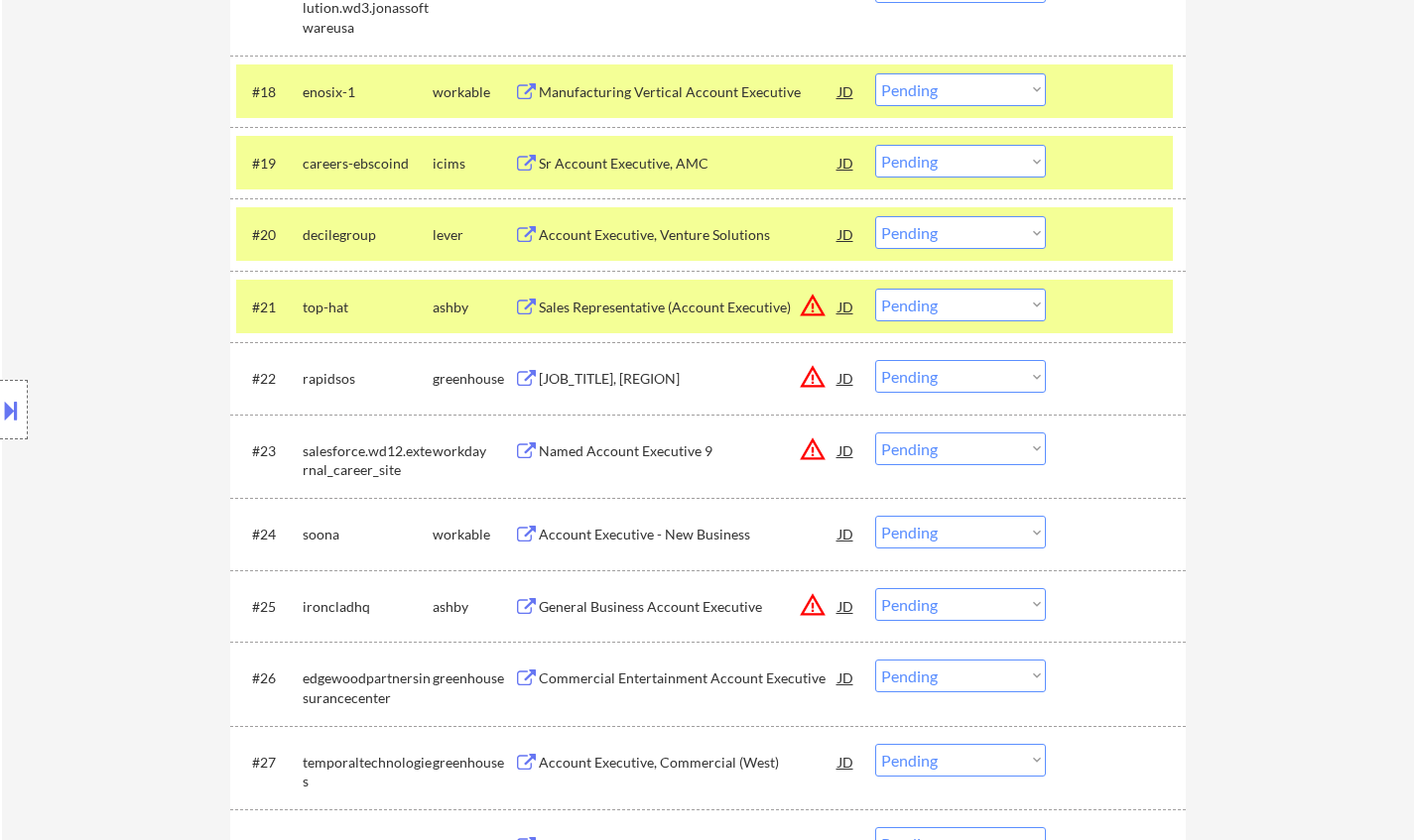 click on "Choose an option... Pending Applied Excluded (Questions) Excluded (Expired) Excluded (Location) Excluded (Bad Match) Excluded (Blocklist) Excluded (Salary) Excluded (Other)" at bounding box center (961, 304) 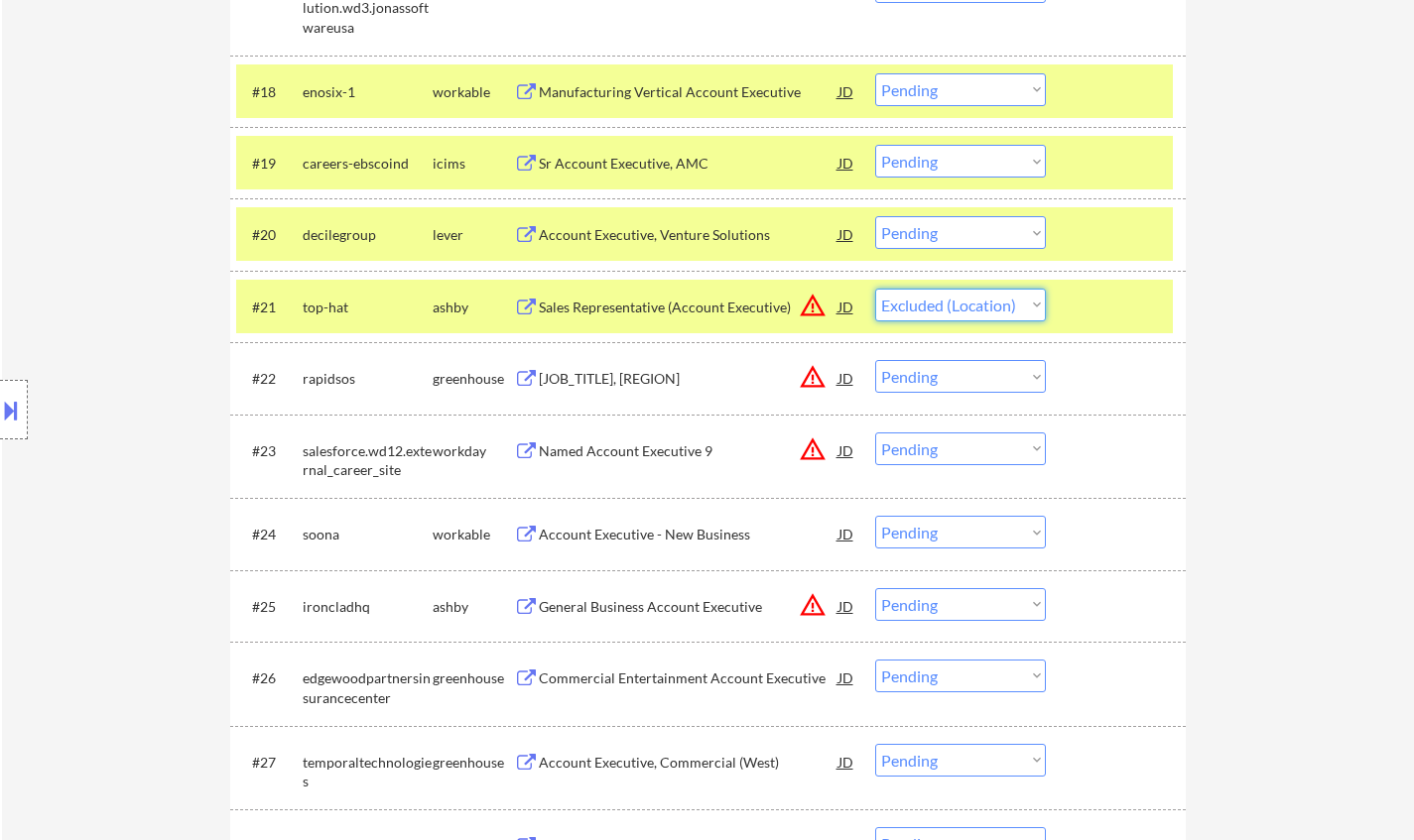click on "Choose an option... Pending Applied Excluded (Questions) Excluded (Expired) Excluded (Location) Excluded (Bad Match) Excluded (Blocklist) Excluded (Salary) Excluded (Other)" at bounding box center (961, 304) 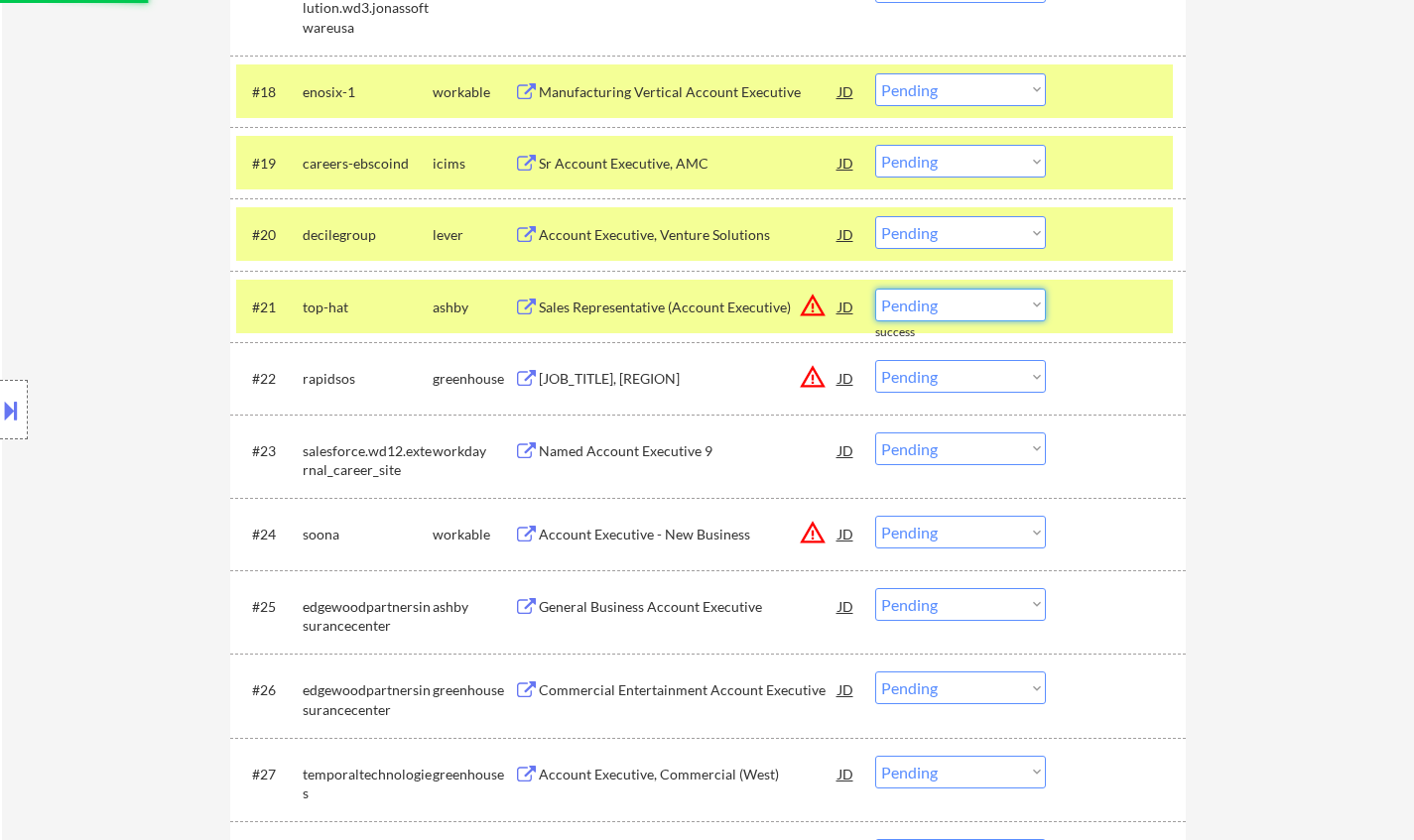 click on "Choose an option... Pending Applied Excluded (Questions) Excluded (Expired) Excluded (Location) Excluded (Bad Match) Excluded (Blocklist) Excluded (Salary) Excluded (Other)" at bounding box center [961, 304] 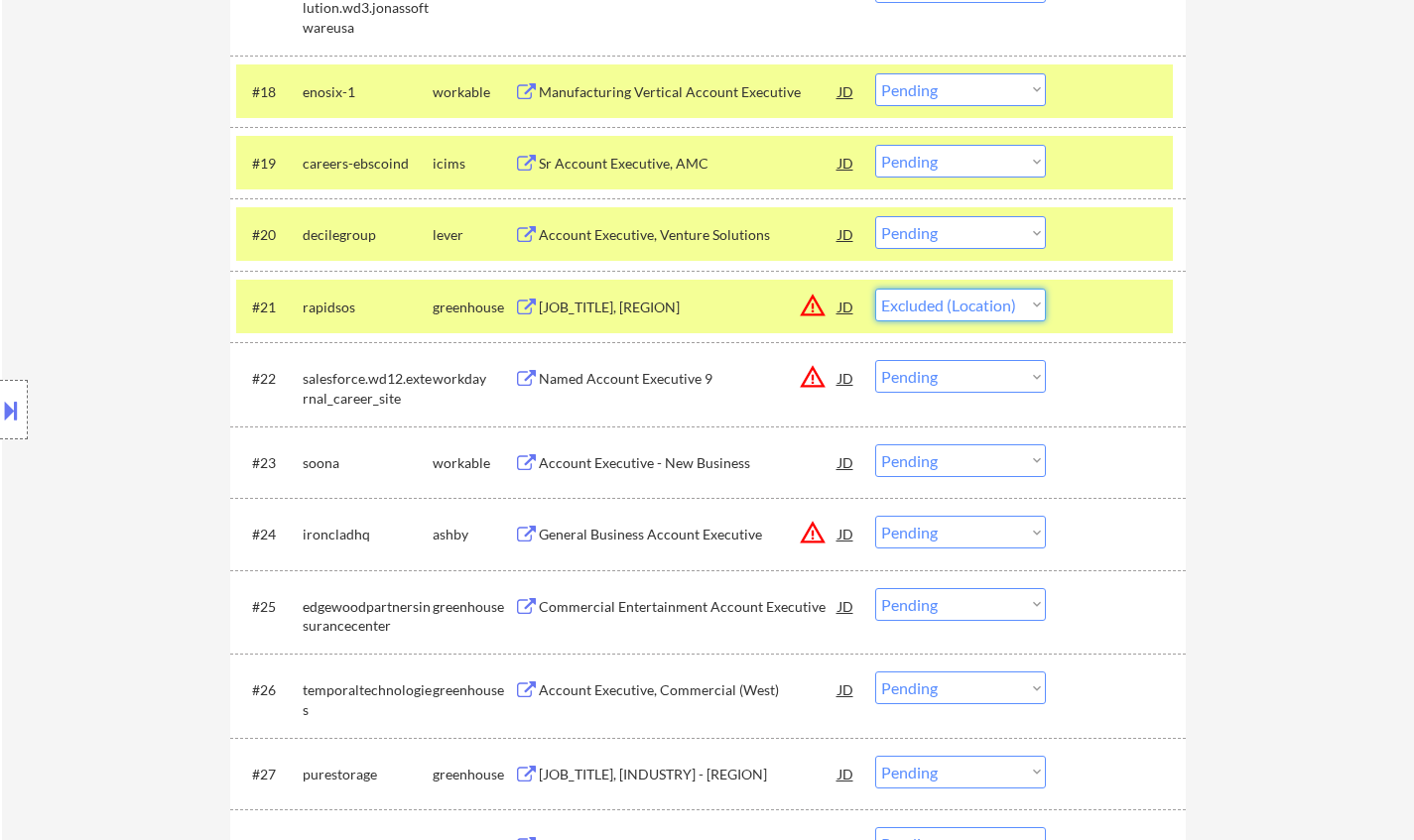 click on "Choose an option... Pending Applied Excluded (Questions) Excluded (Expired) Excluded (Location) Excluded (Bad Match) Excluded (Blocklist) Excluded (Salary) Excluded (Other)" at bounding box center [961, 304] 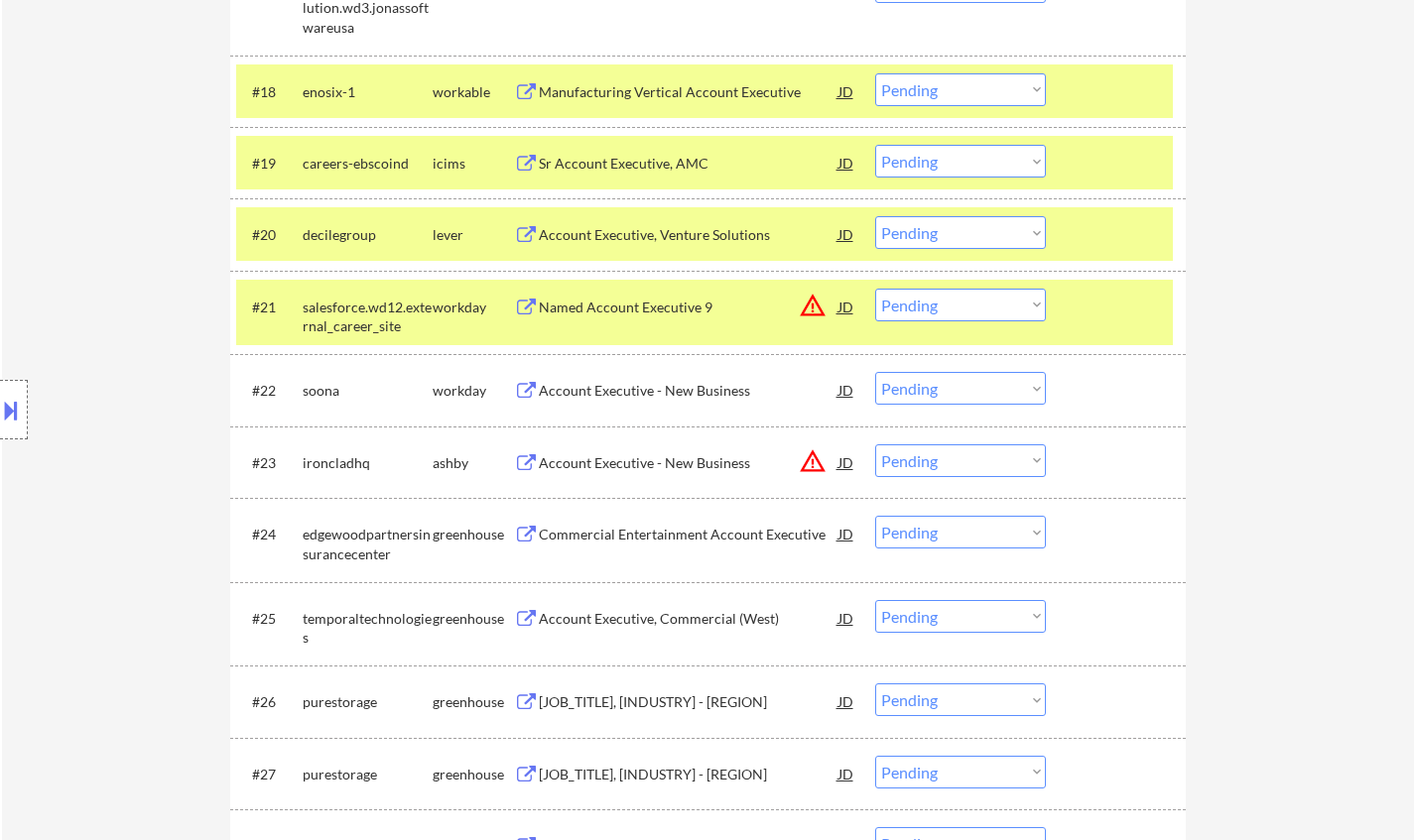 click on "Choose an option... Pending Applied Excluded (Questions) Excluded (Expired) Excluded (Location) Excluded (Bad Match) Excluded (Blocklist) Excluded (Salary) Excluded (Other)" at bounding box center [961, 304] 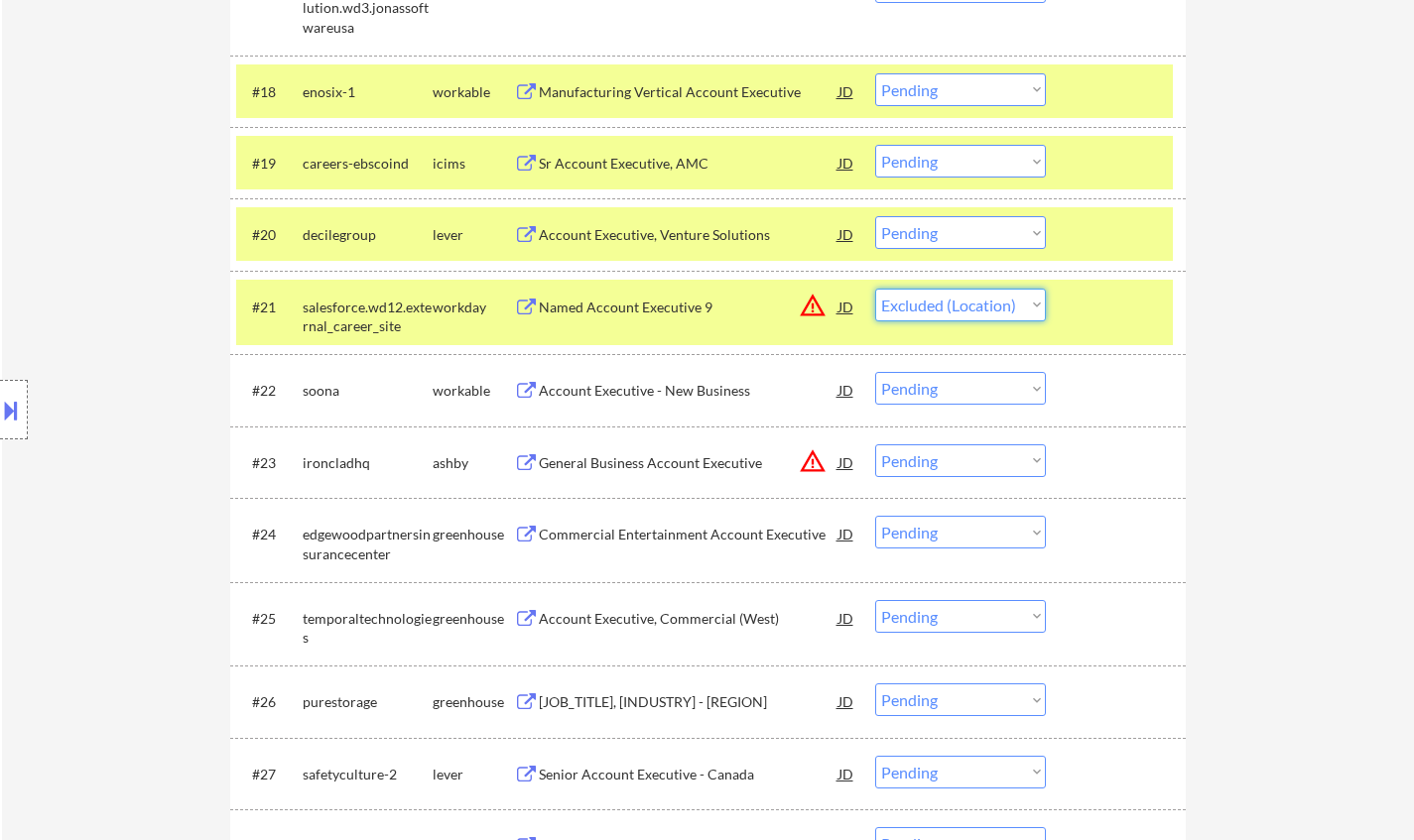 click on "Choose an option... Pending Applied Excluded (Questions) Excluded (Expired) Excluded (Location) Excluded (Bad Match) Excluded (Blocklist) Excluded (Salary) Excluded (Other)" at bounding box center [961, 304] 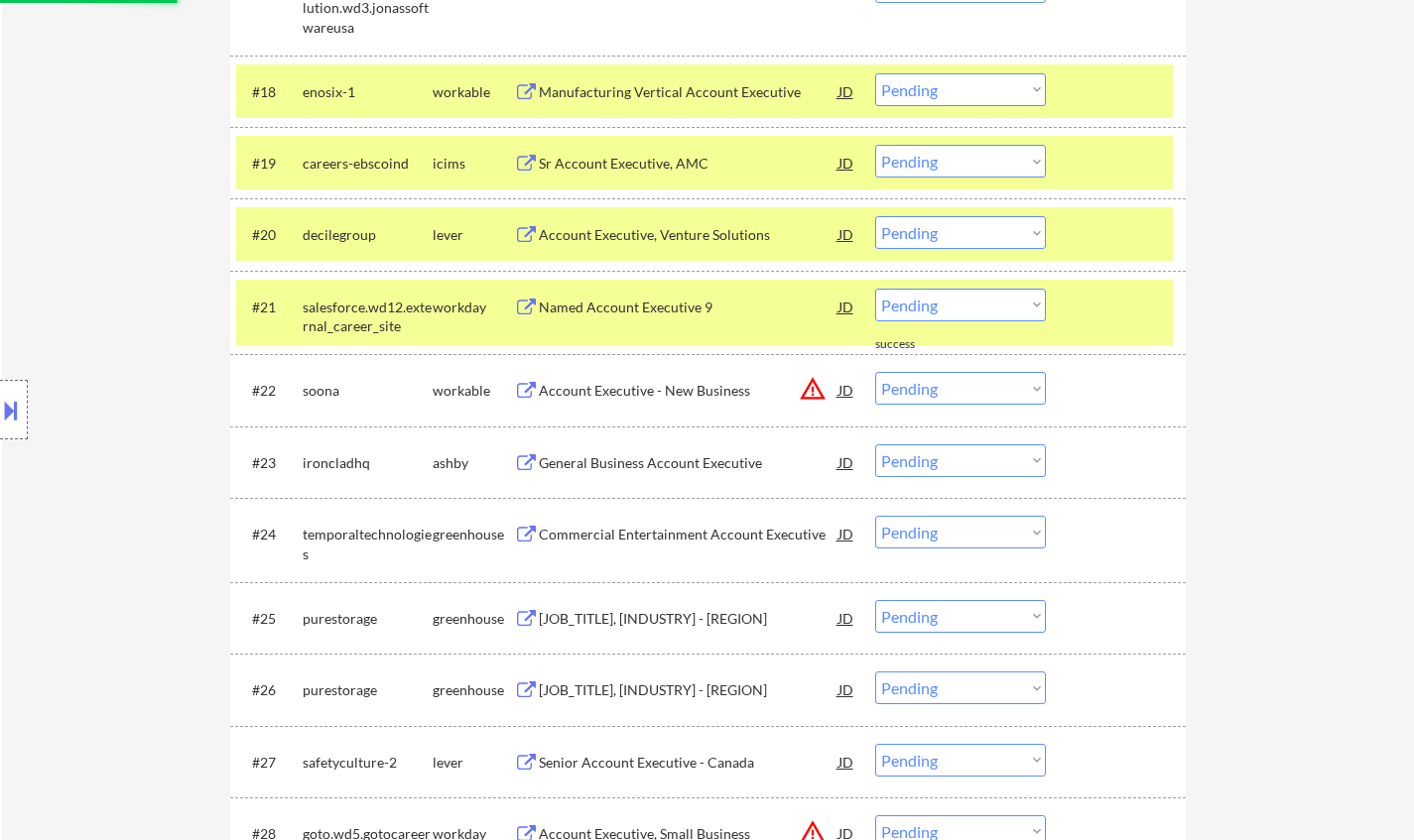 click on "Account Executive, Venture Solutions" at bounding box center (689, 235) 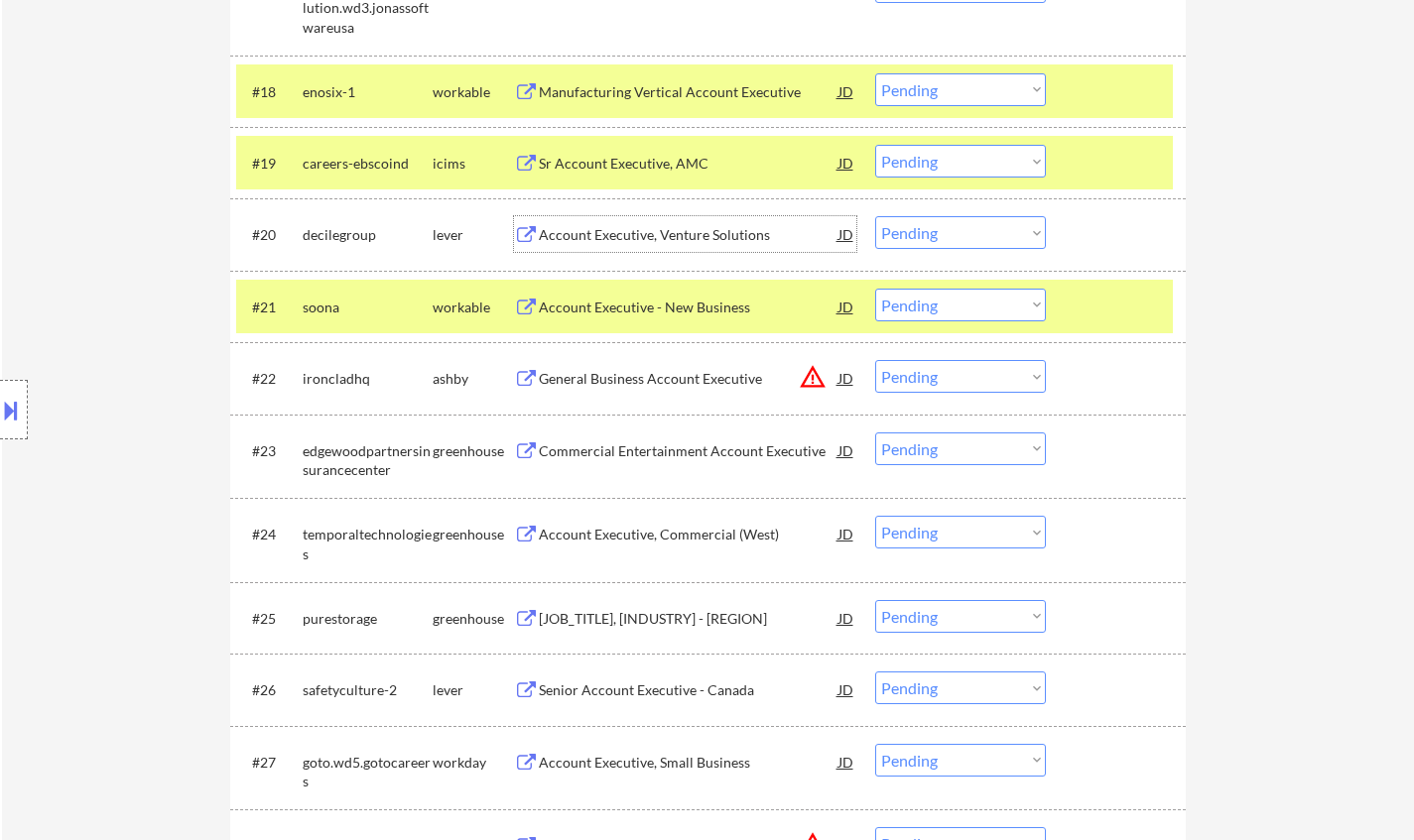 click on "Choose an option... Pending Applied Excluded (Questions) Excluded (Expired) Excluded (Location) Excluded (Bad Match) Excluded (Blocklist) Excluded (Salary) Excluded (Other)" at bounding box center [961, 232] 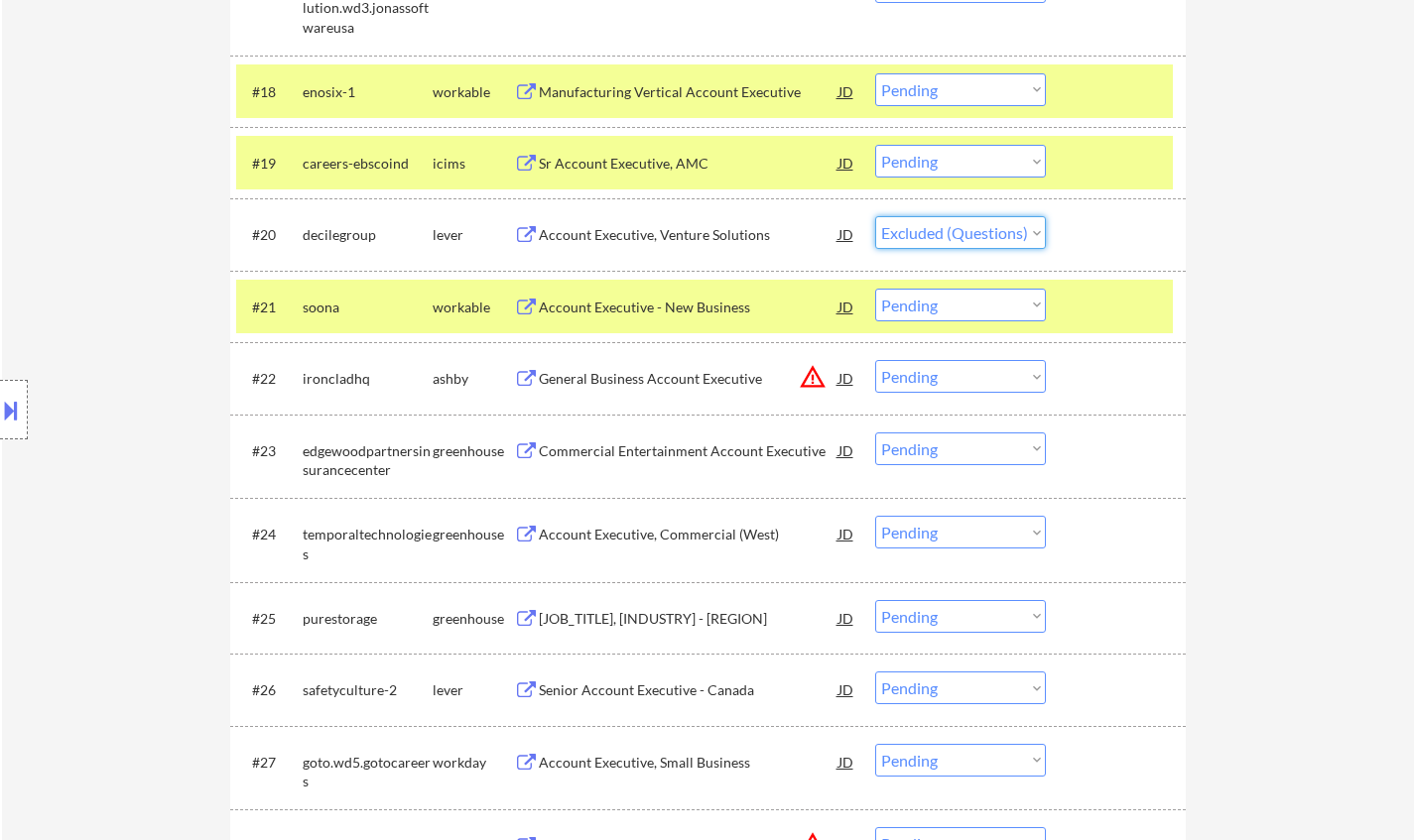 click on "Choose an option... Pending Applied Excluded (Questions) Excluded (Expired) Excluded (Location) Excluded (Bad Match) Excluded (Blocklist) Excluded (Salary) Excluded (Other)" at bounding box center [961, 232] 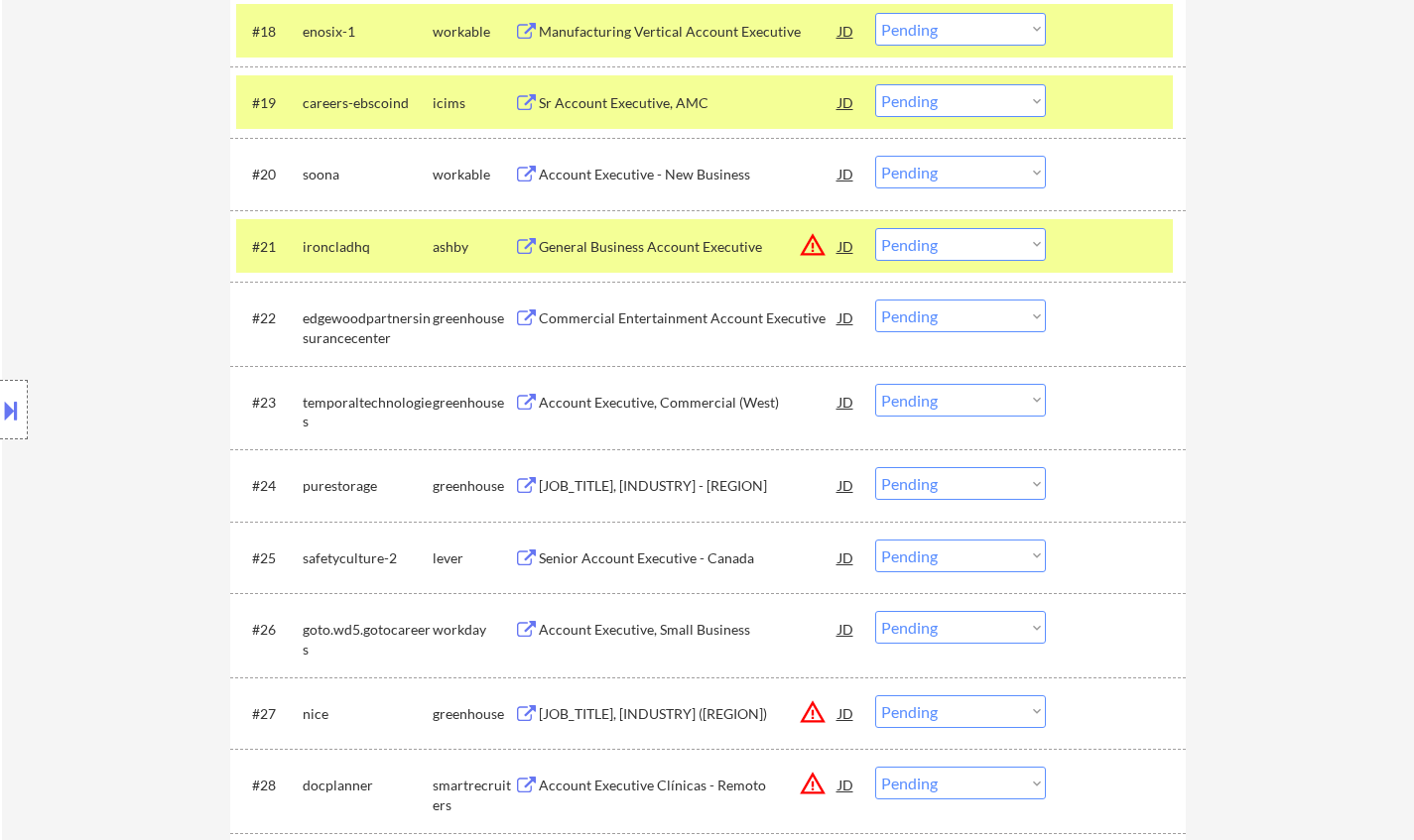 scroll, scrollTop: 2083, scrollLeft: 0, axis: vertical 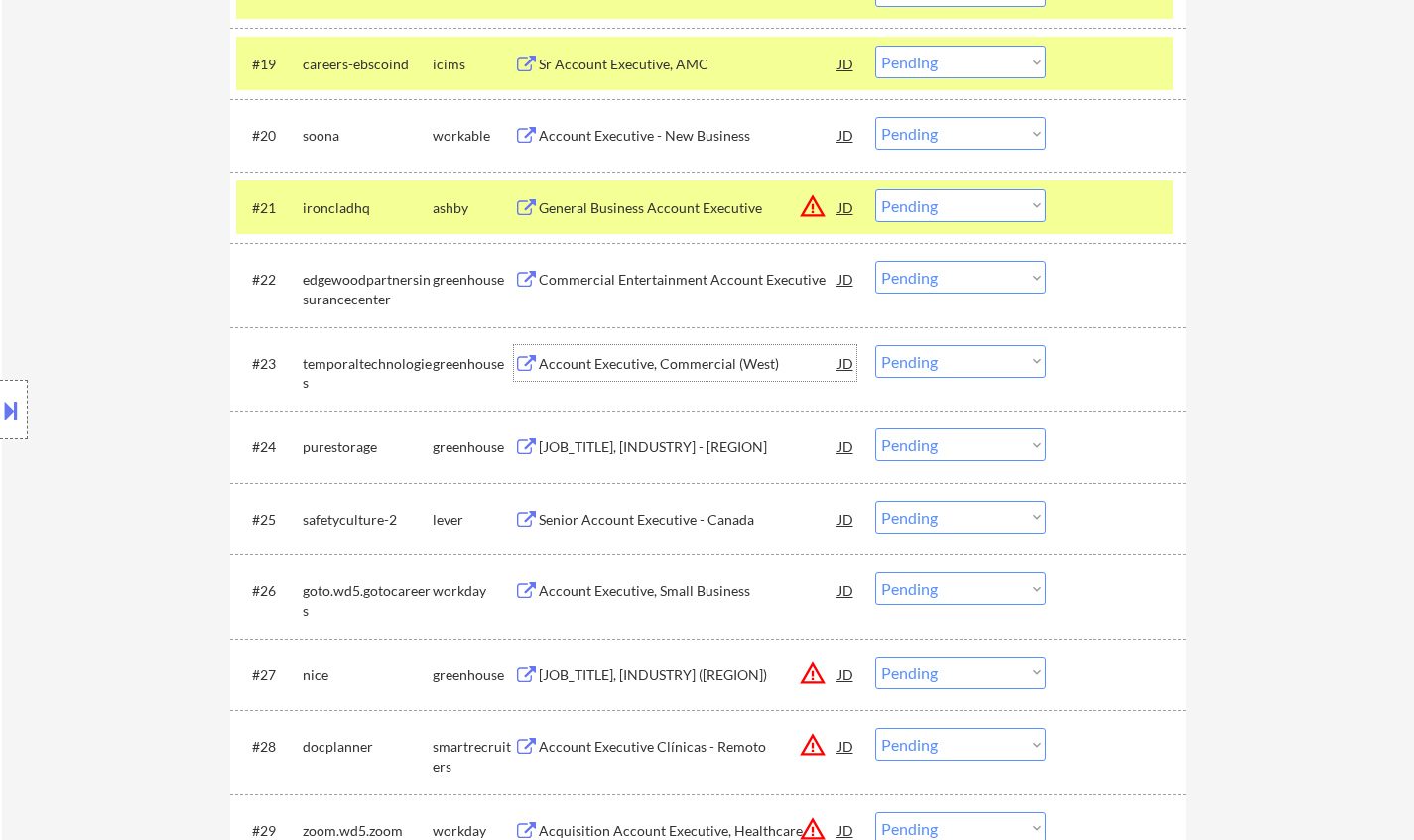 click on "Account Executive, Commercial (West)" at bounding box center [689, 364] 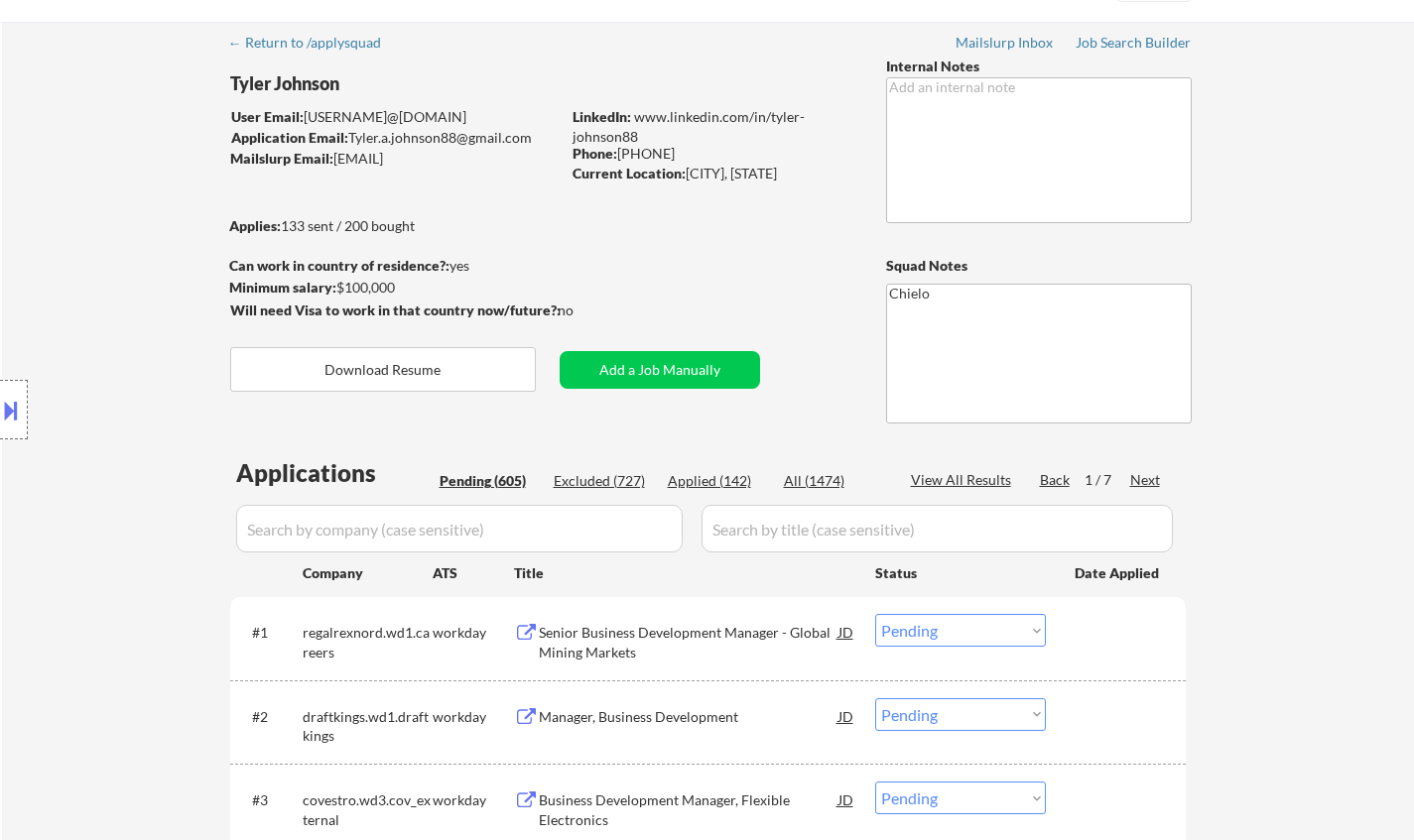 scroll, scrollTop: 0, scrollLeft: 0, axis: both 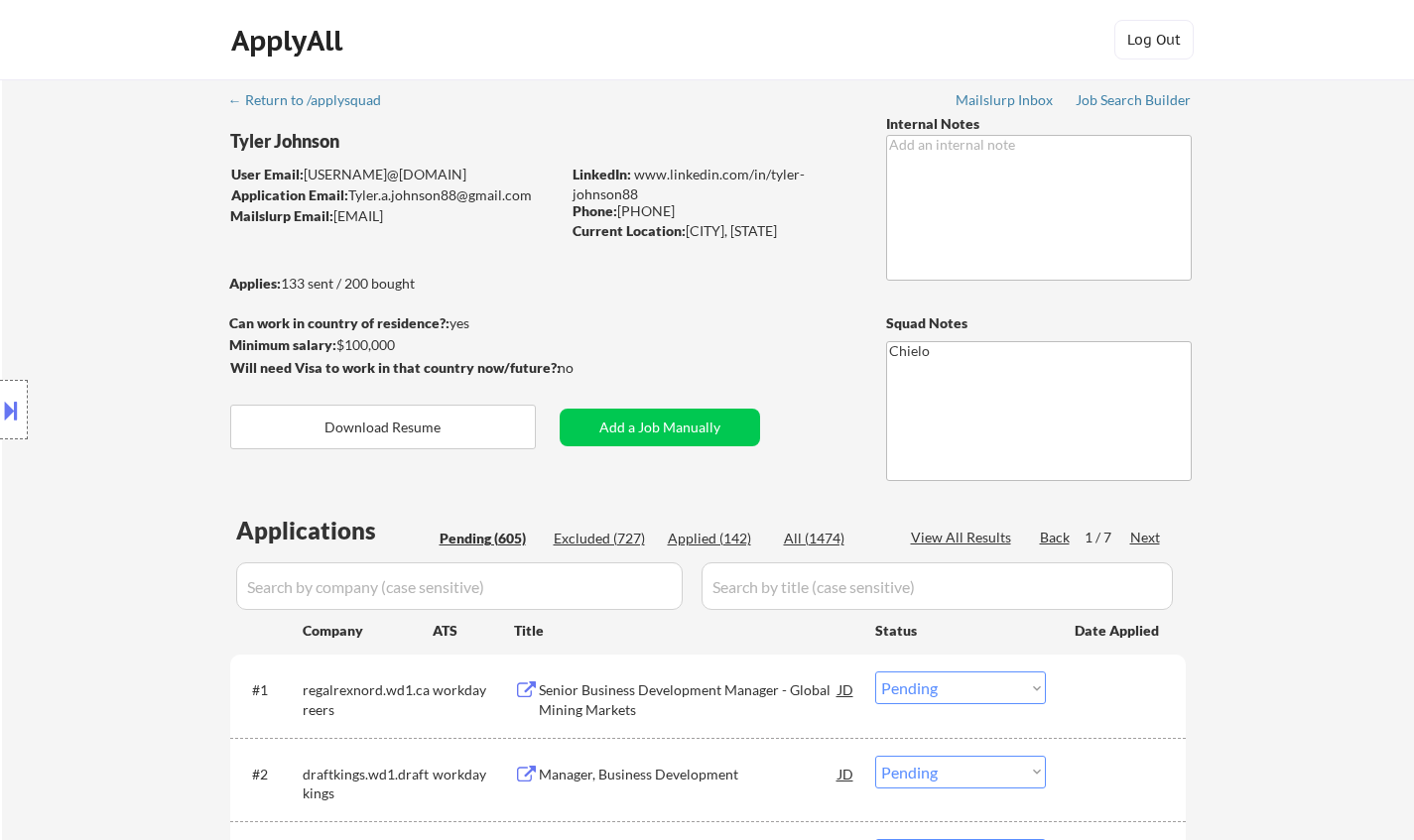 click on "Applied (142)" at bounding box center (717, 539) 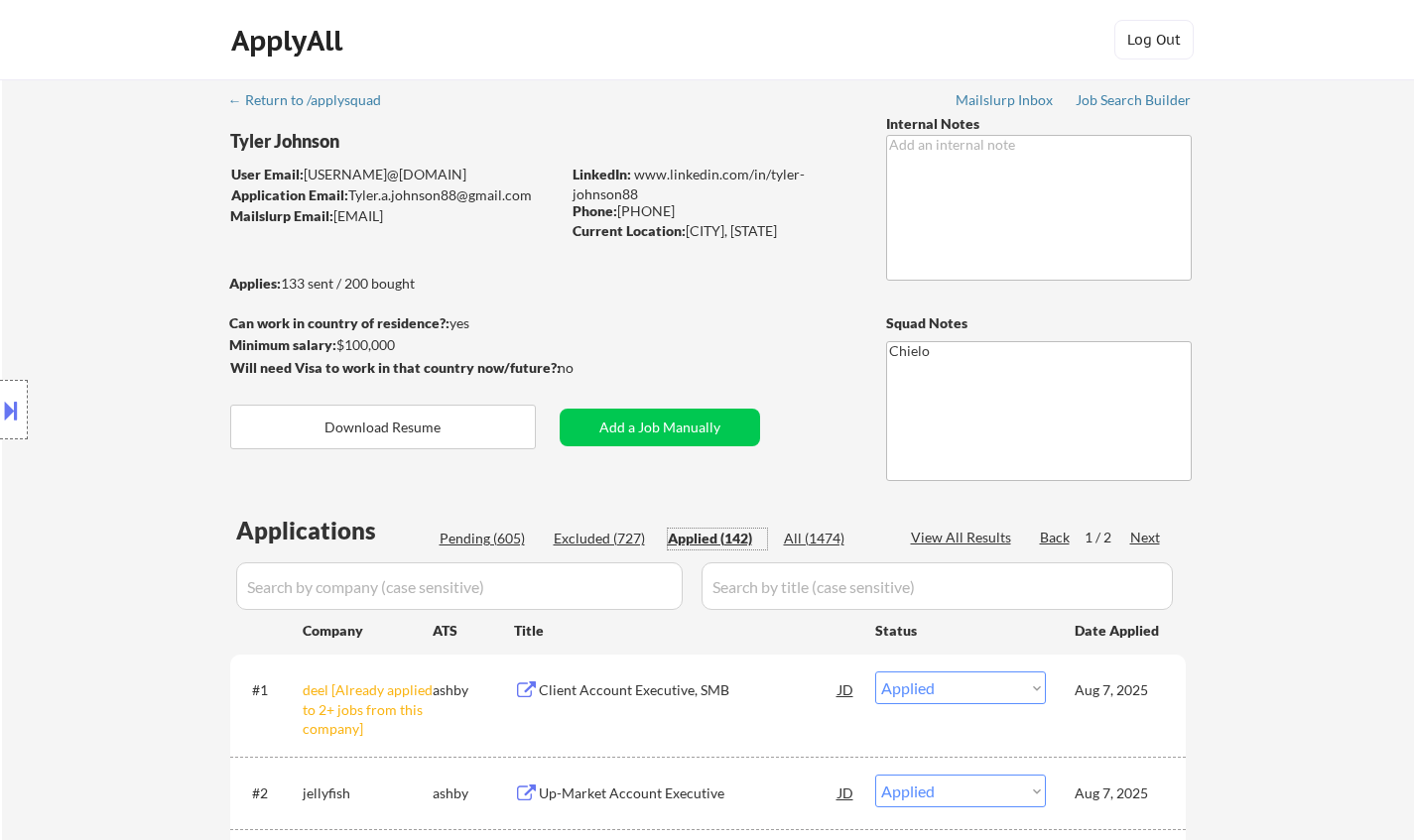 click on "View All Results" at bounding box center [964, 538] 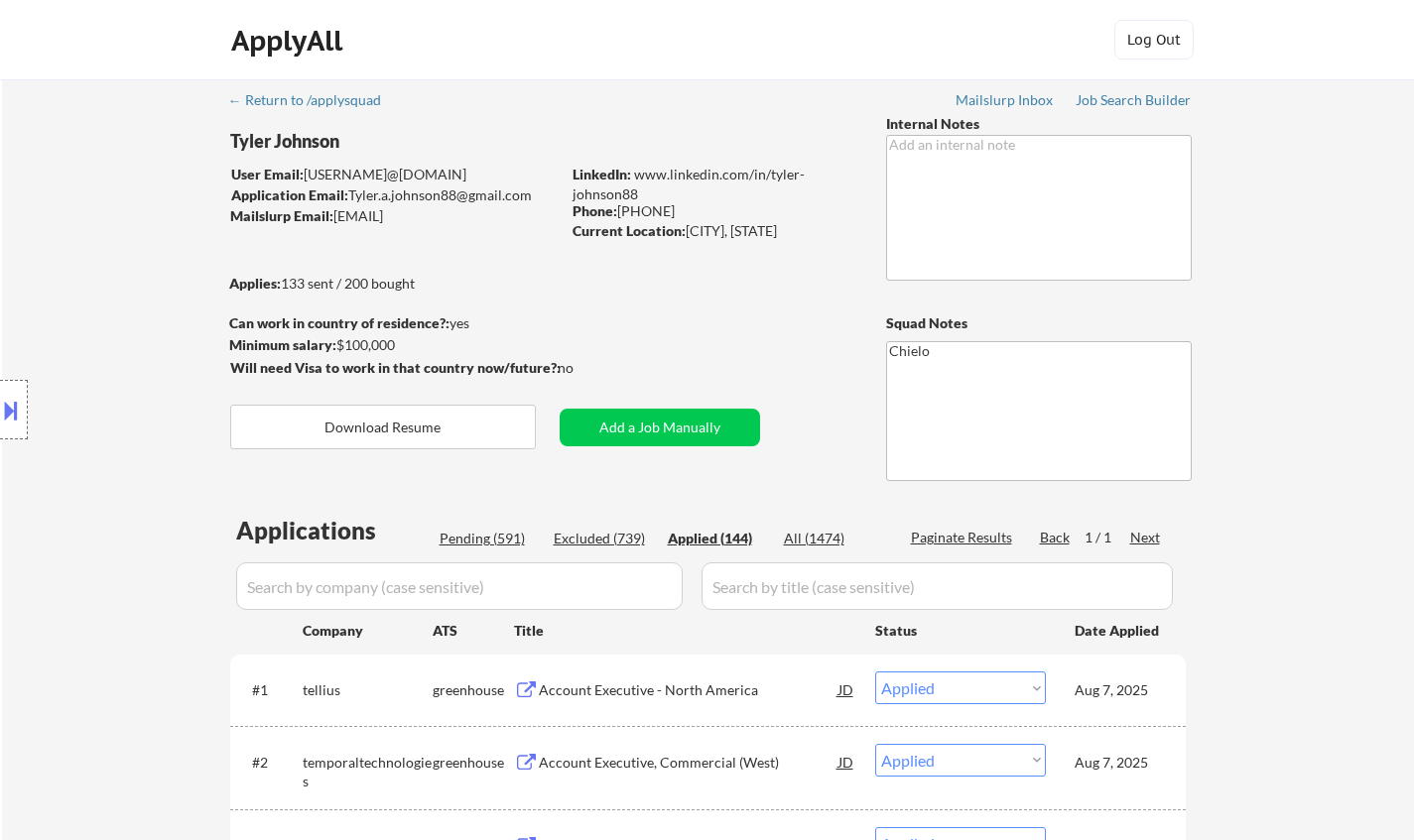 scroll, scrollTop: 7055, scrollLeft: 0, axis: vertical 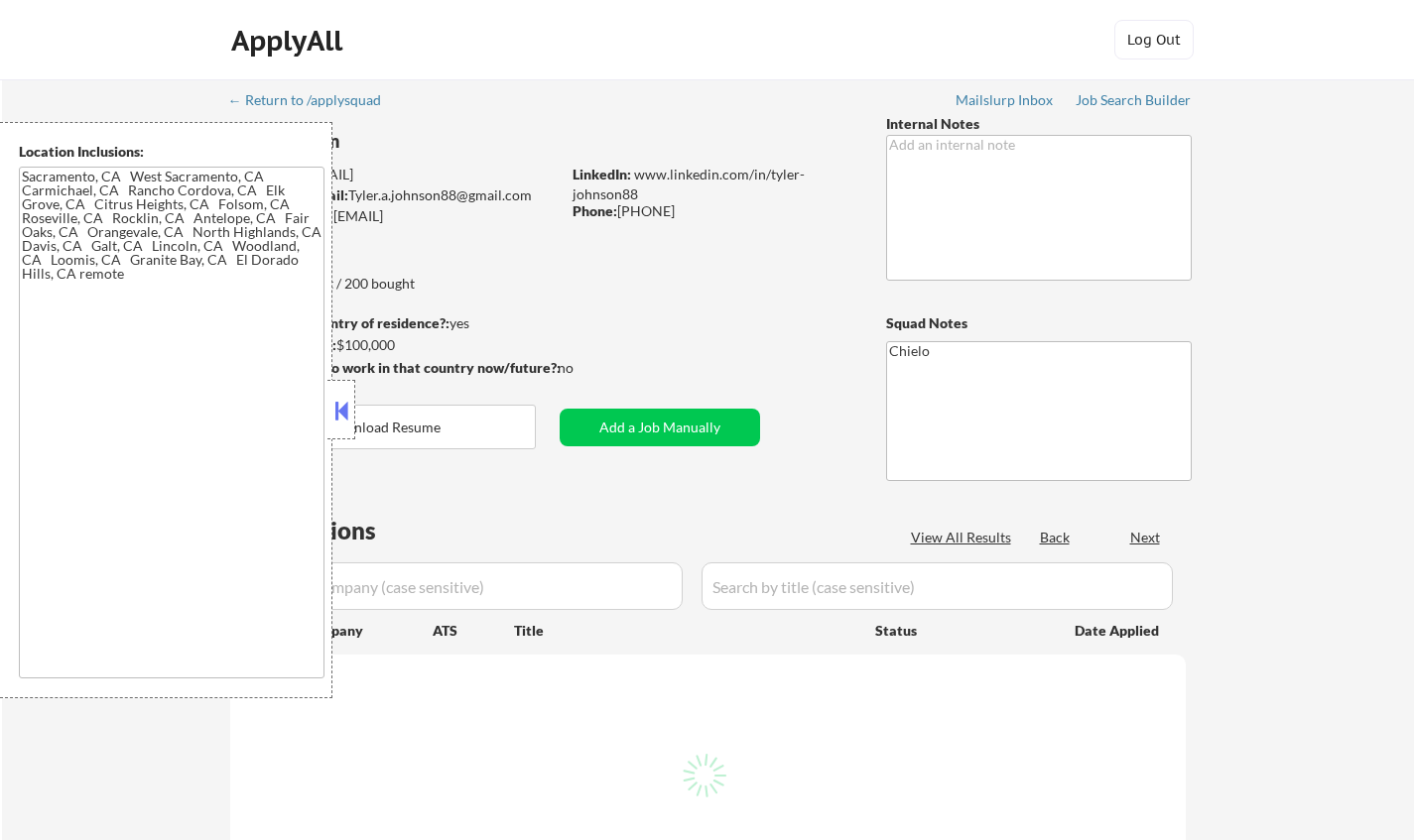 select on ""applied"" 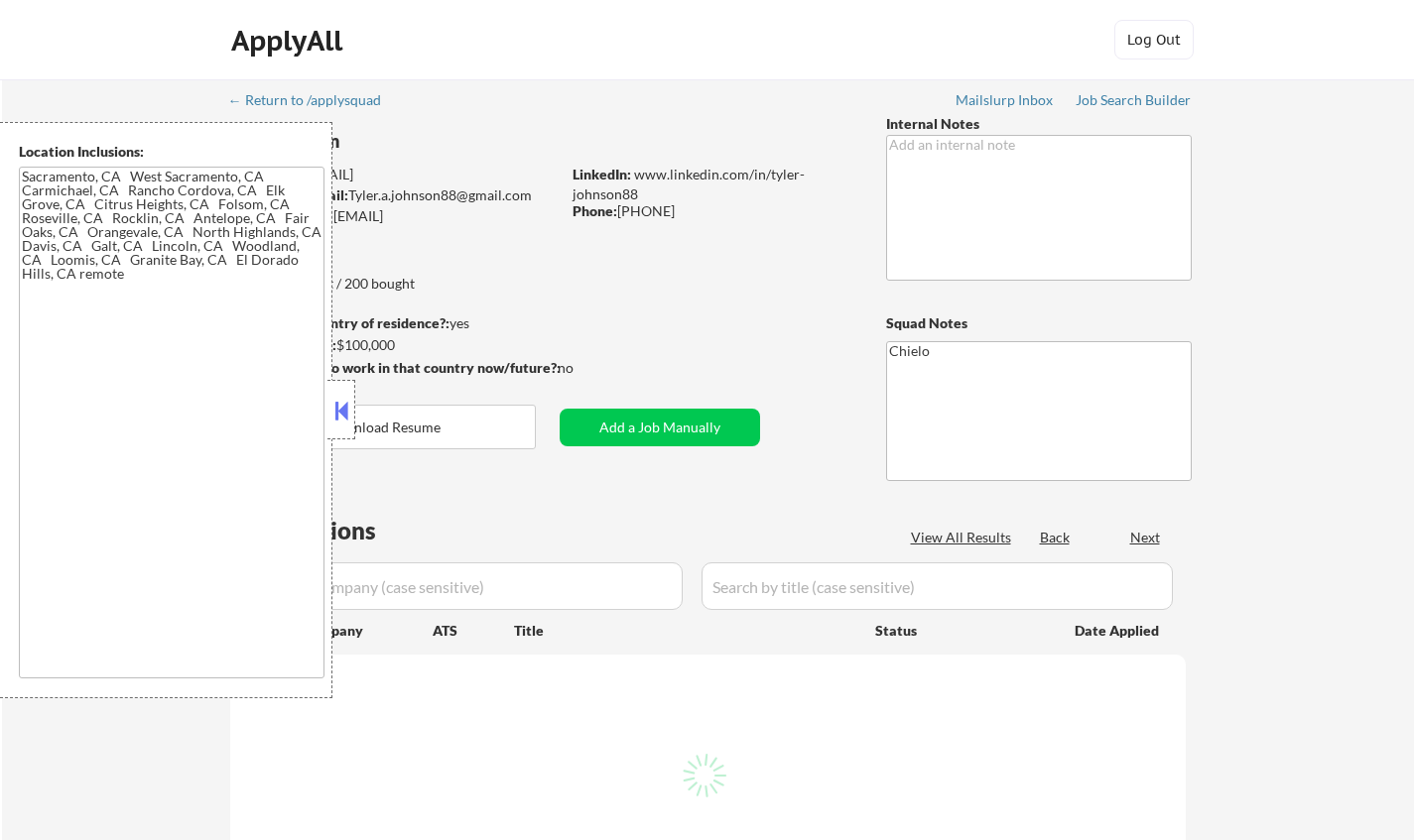 select on ""applied"" 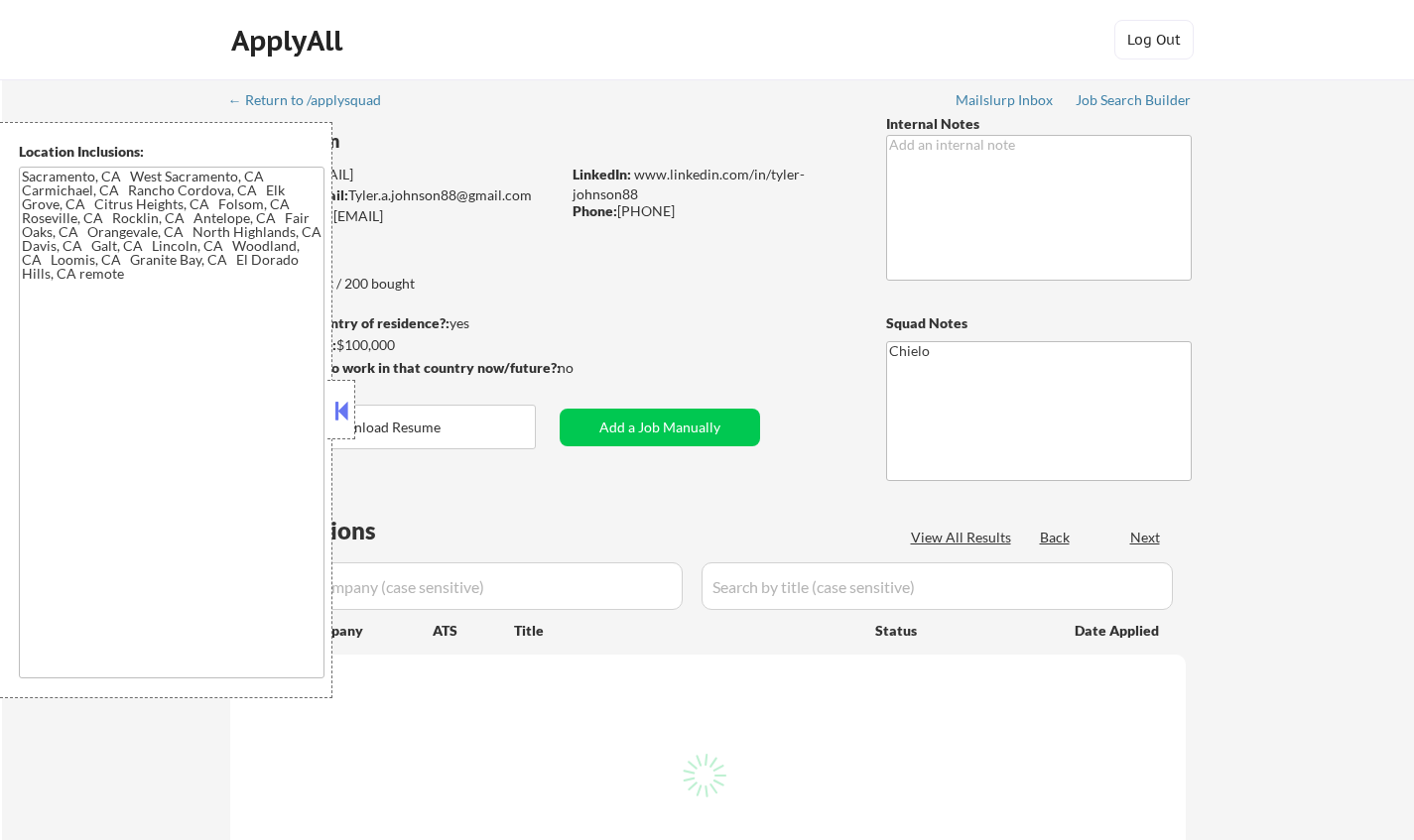 select on ""applied"" 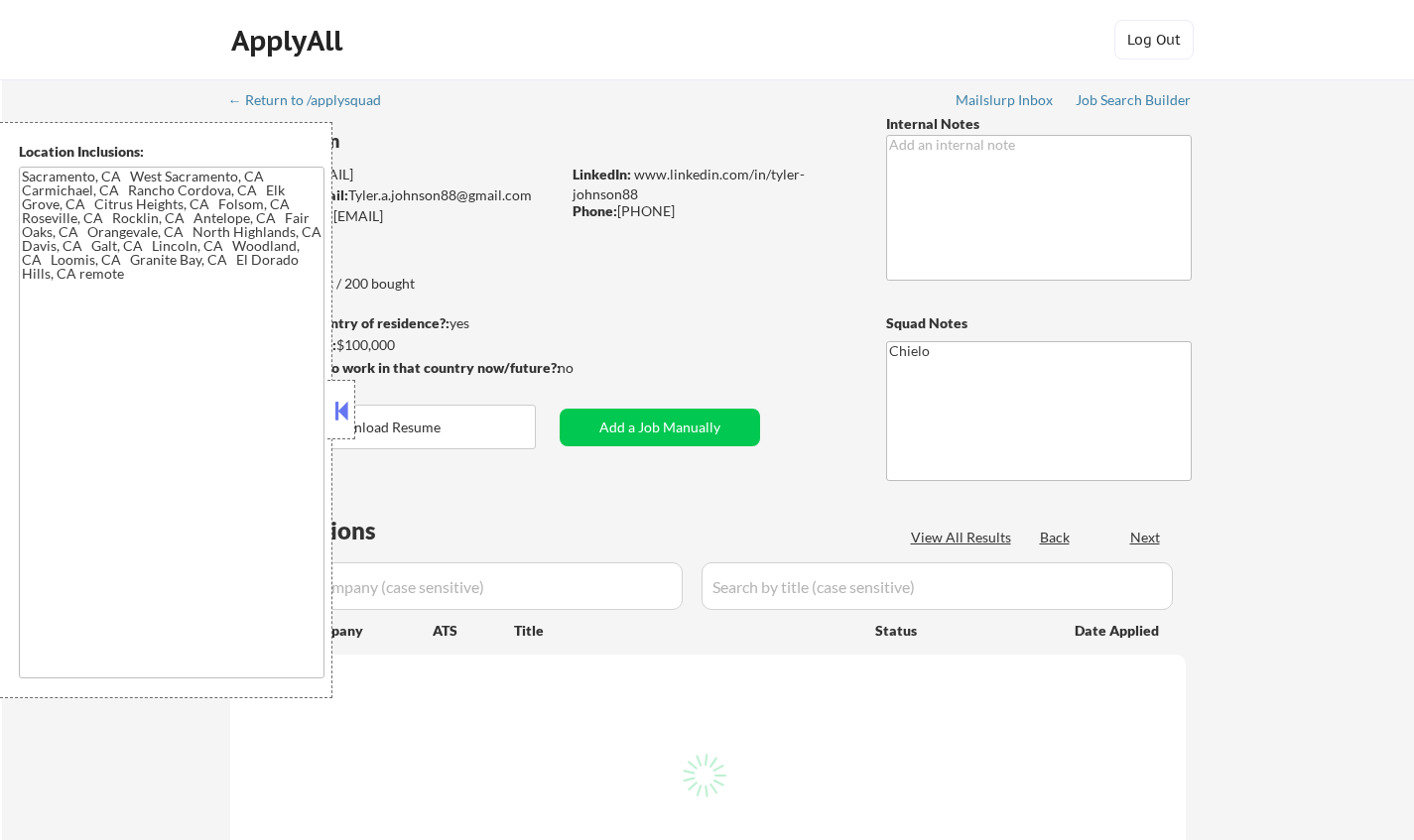 select on ""applied"" 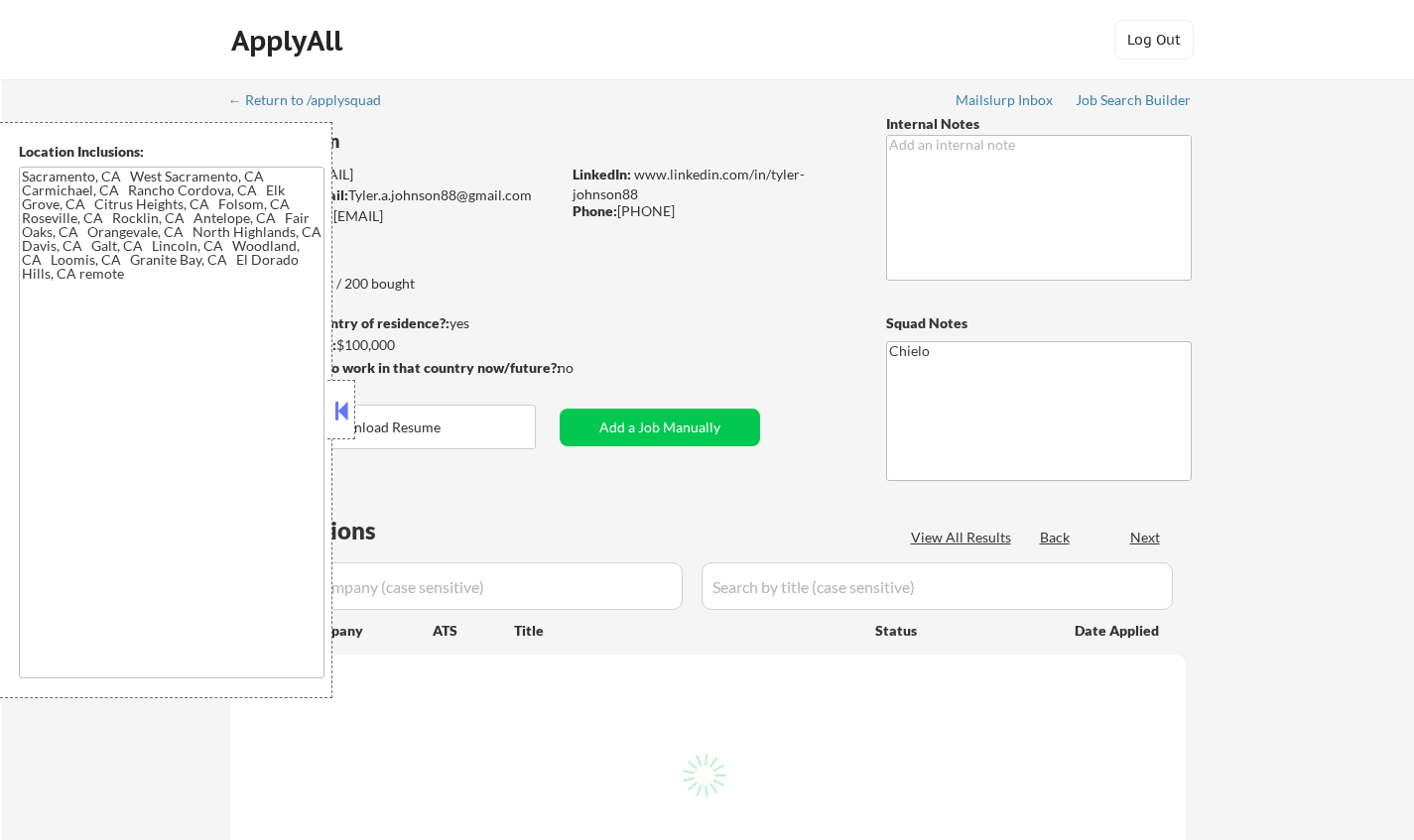 select on ""applied"" 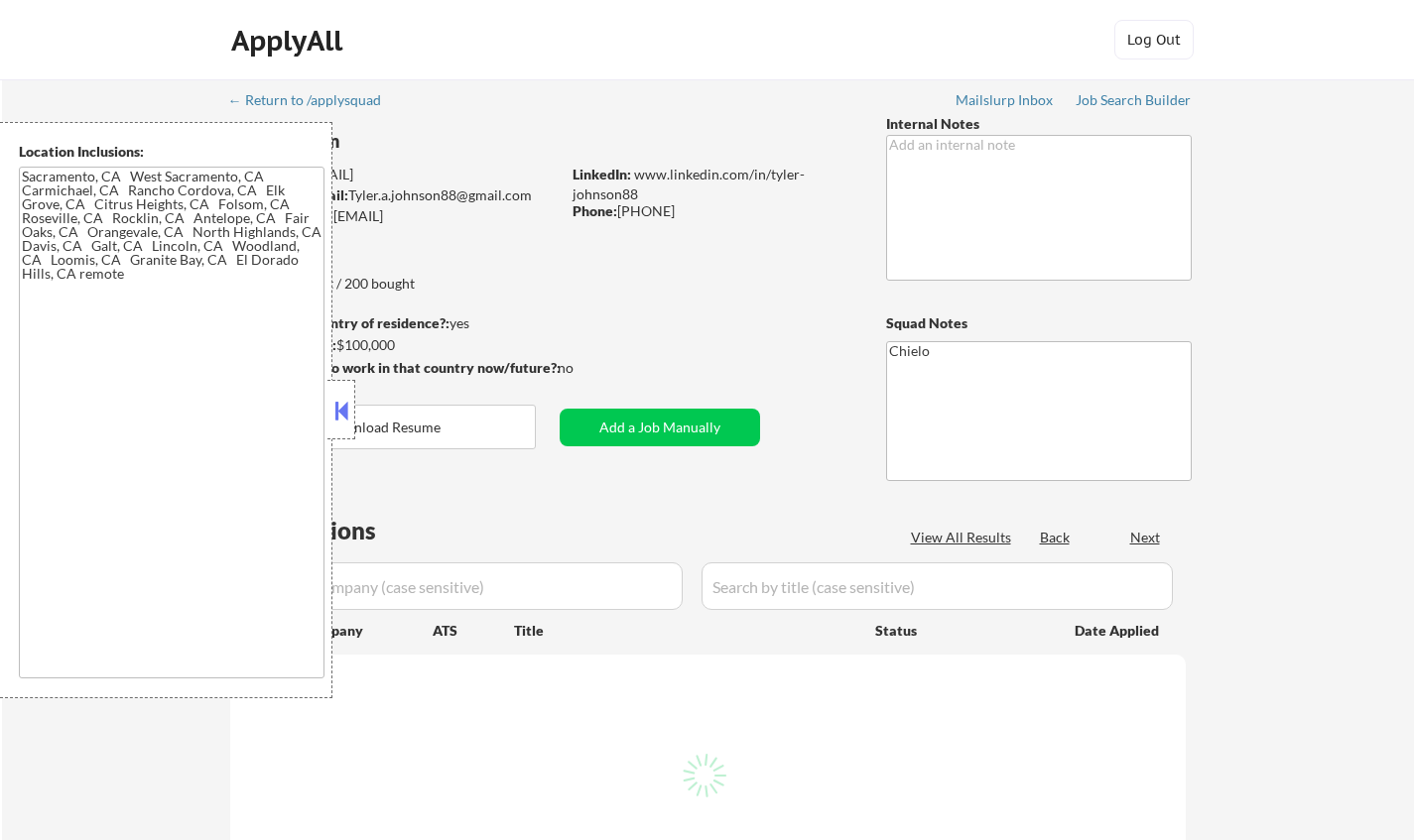 select on ""applied"" 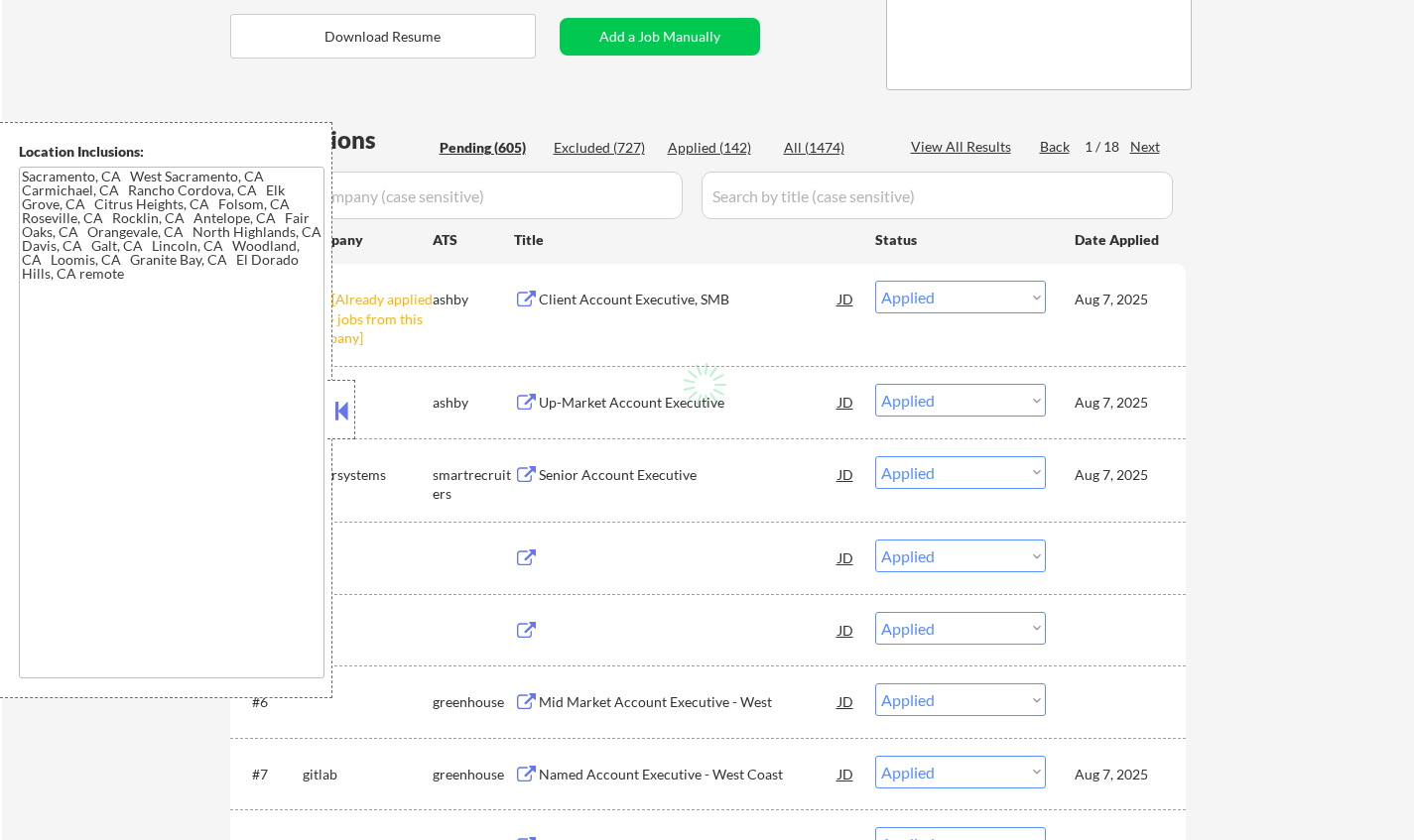 scroll, scrollTop: 397, scrollLeft: 0, axis: vertical 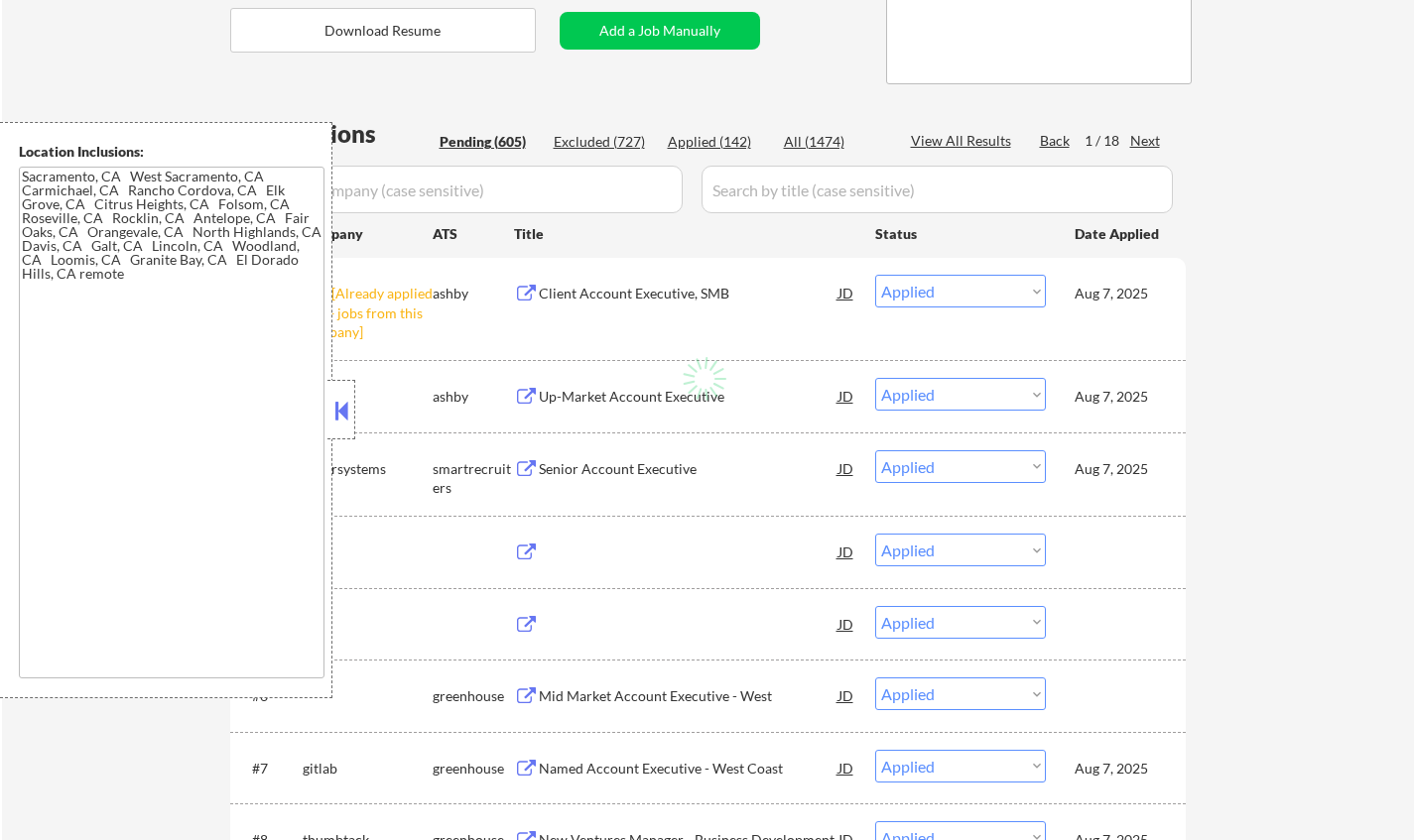 click at bounding box center (341, 411) 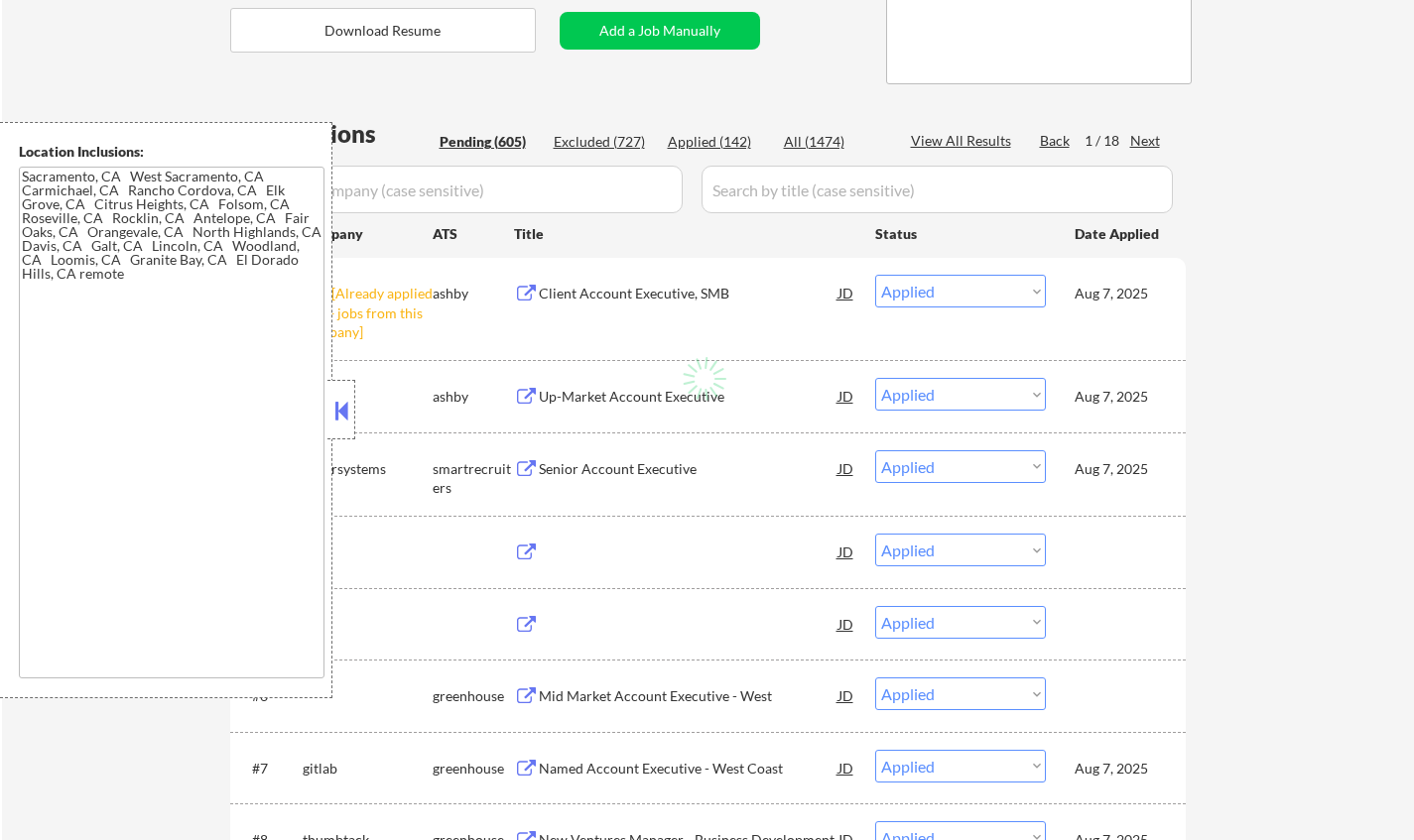 select on ""pending"" 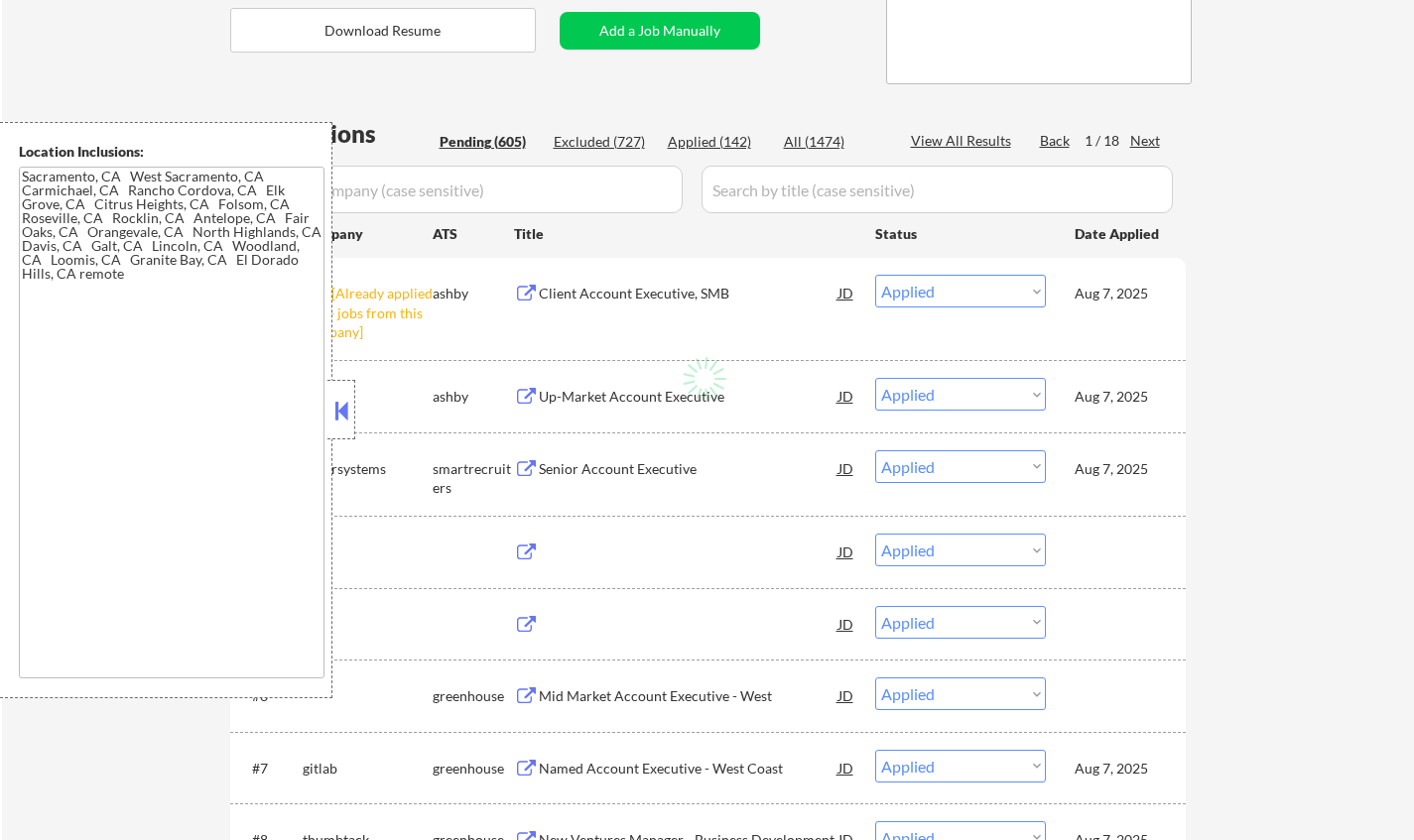 select on ""pending"" 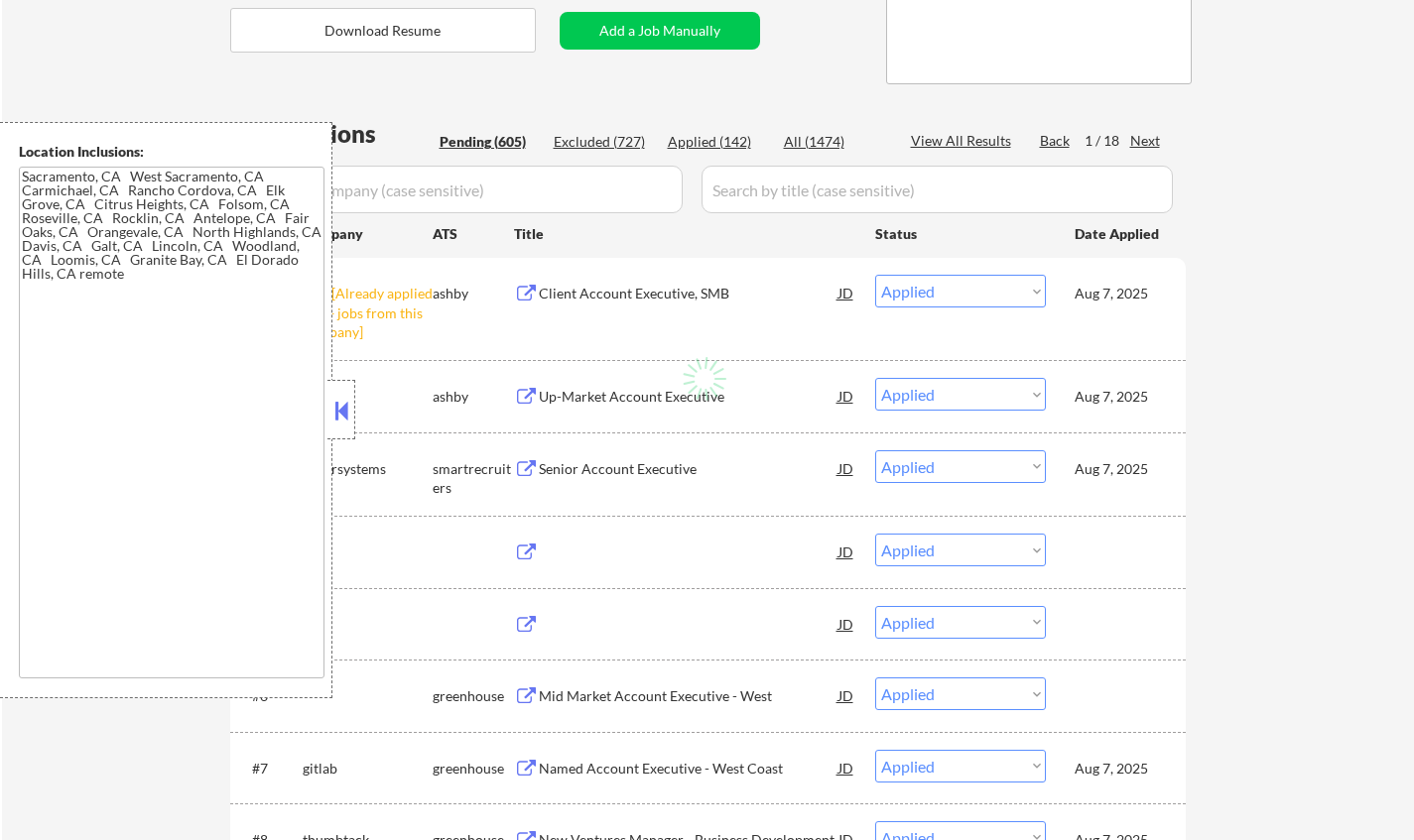 select on ""pending"" 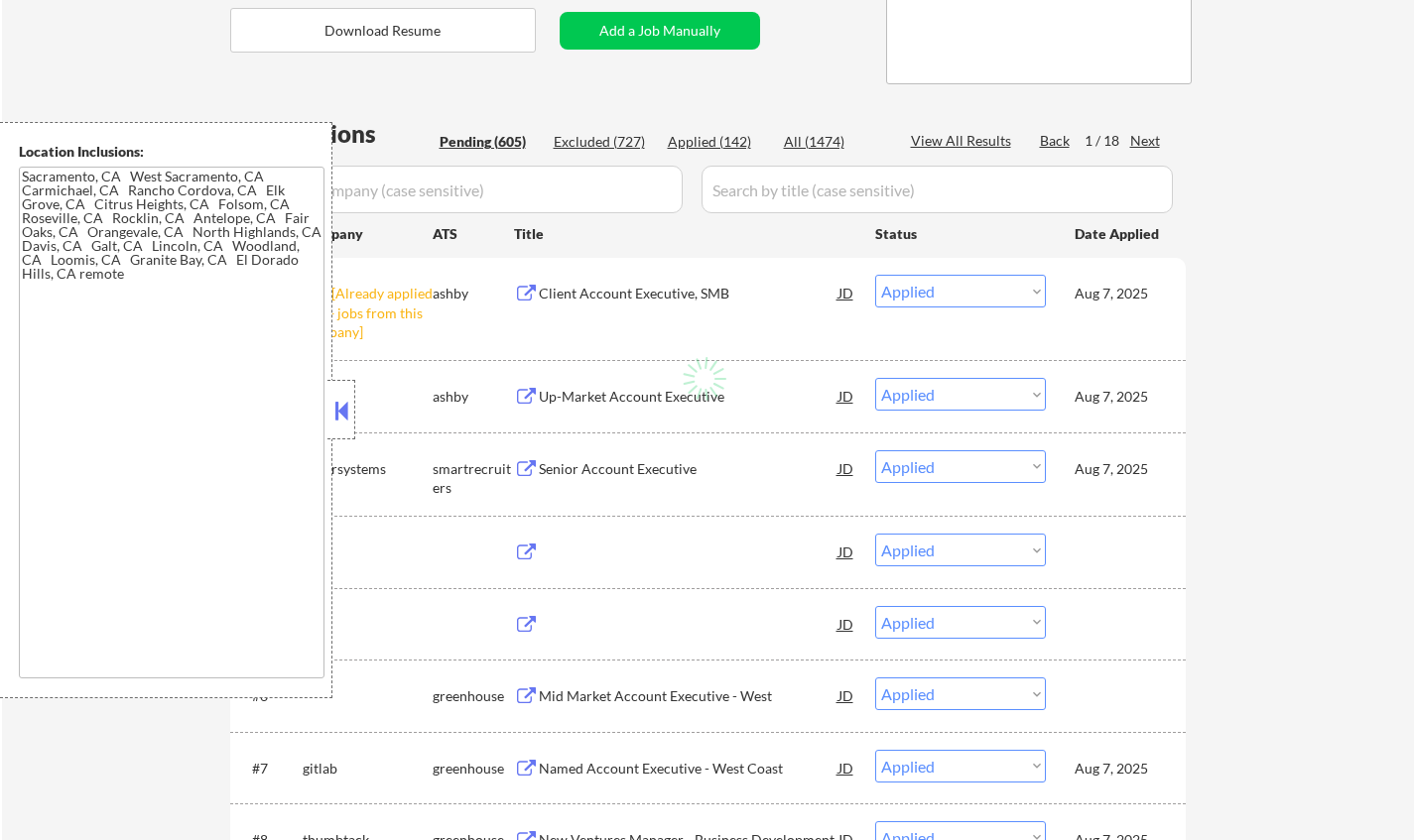 select on ""pending"" 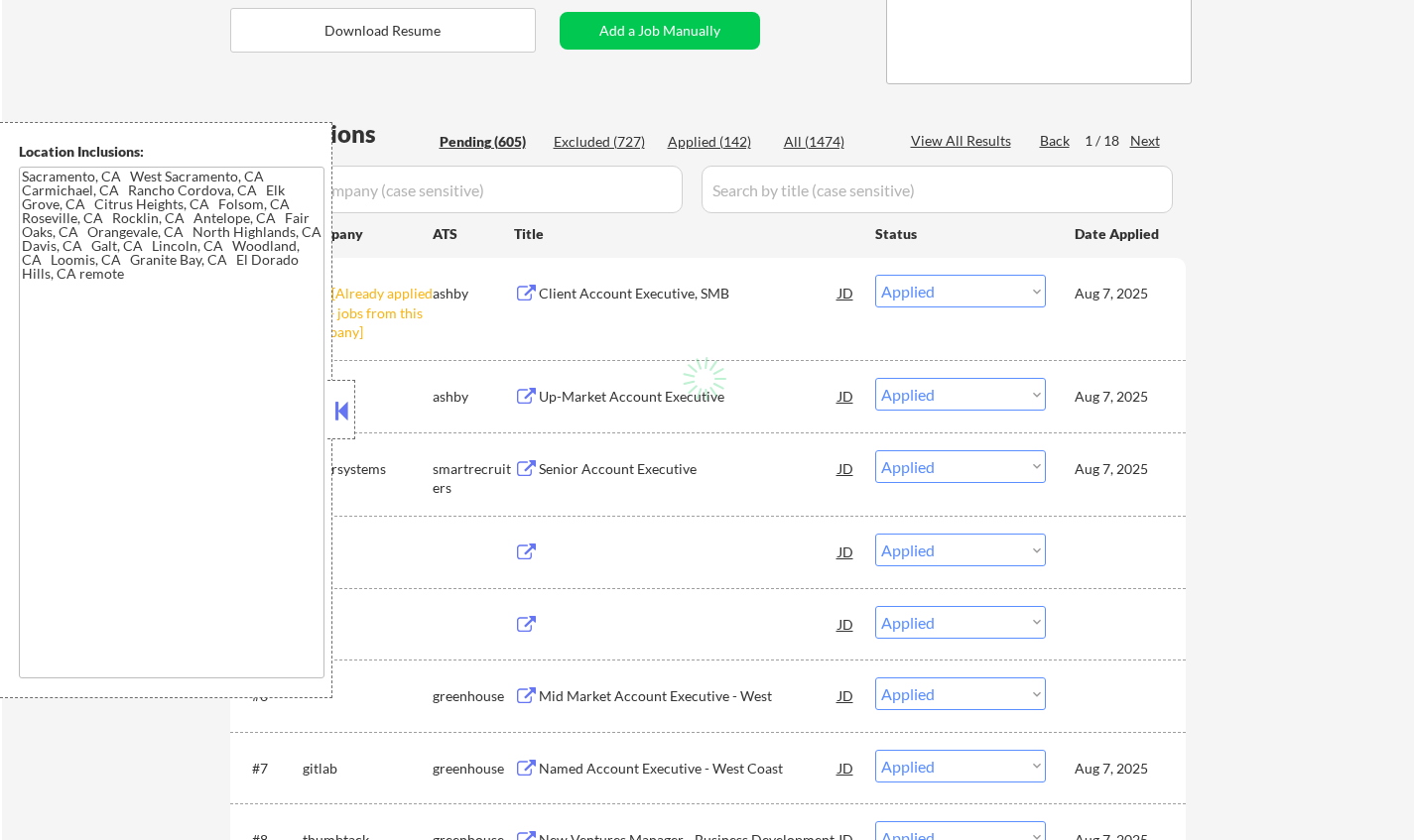 select on ""pending"" 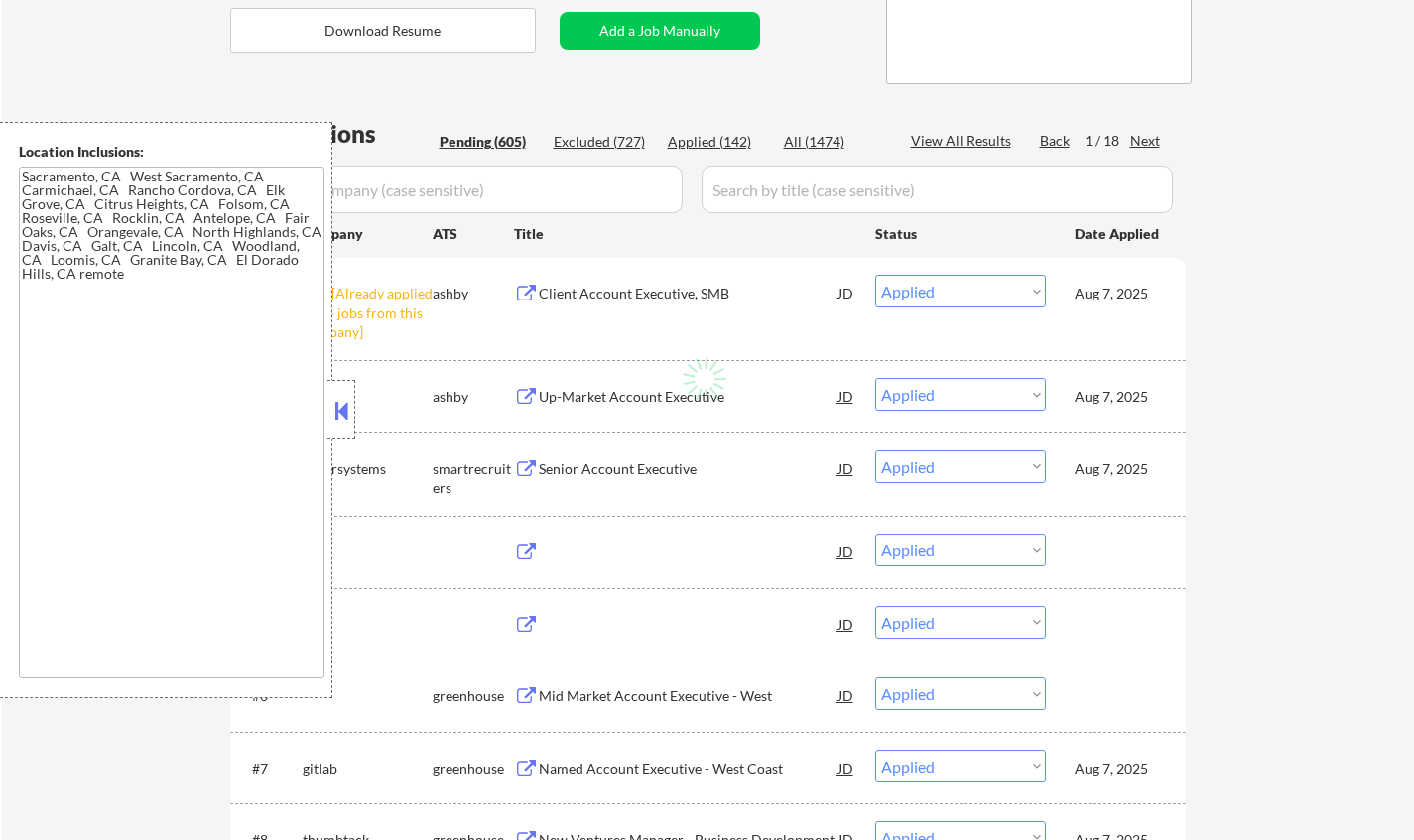 select on ""pending"" 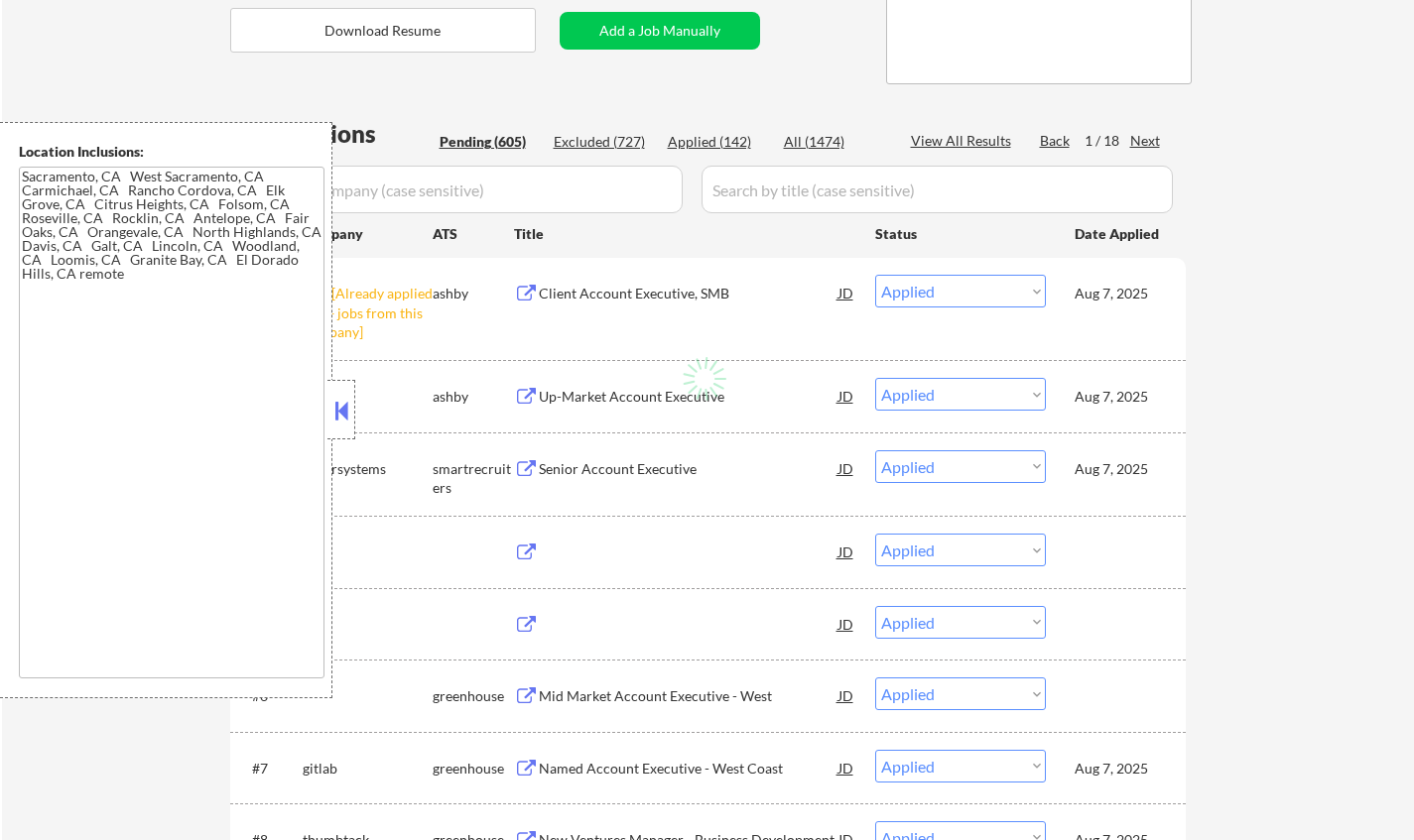 select on ""pending"" 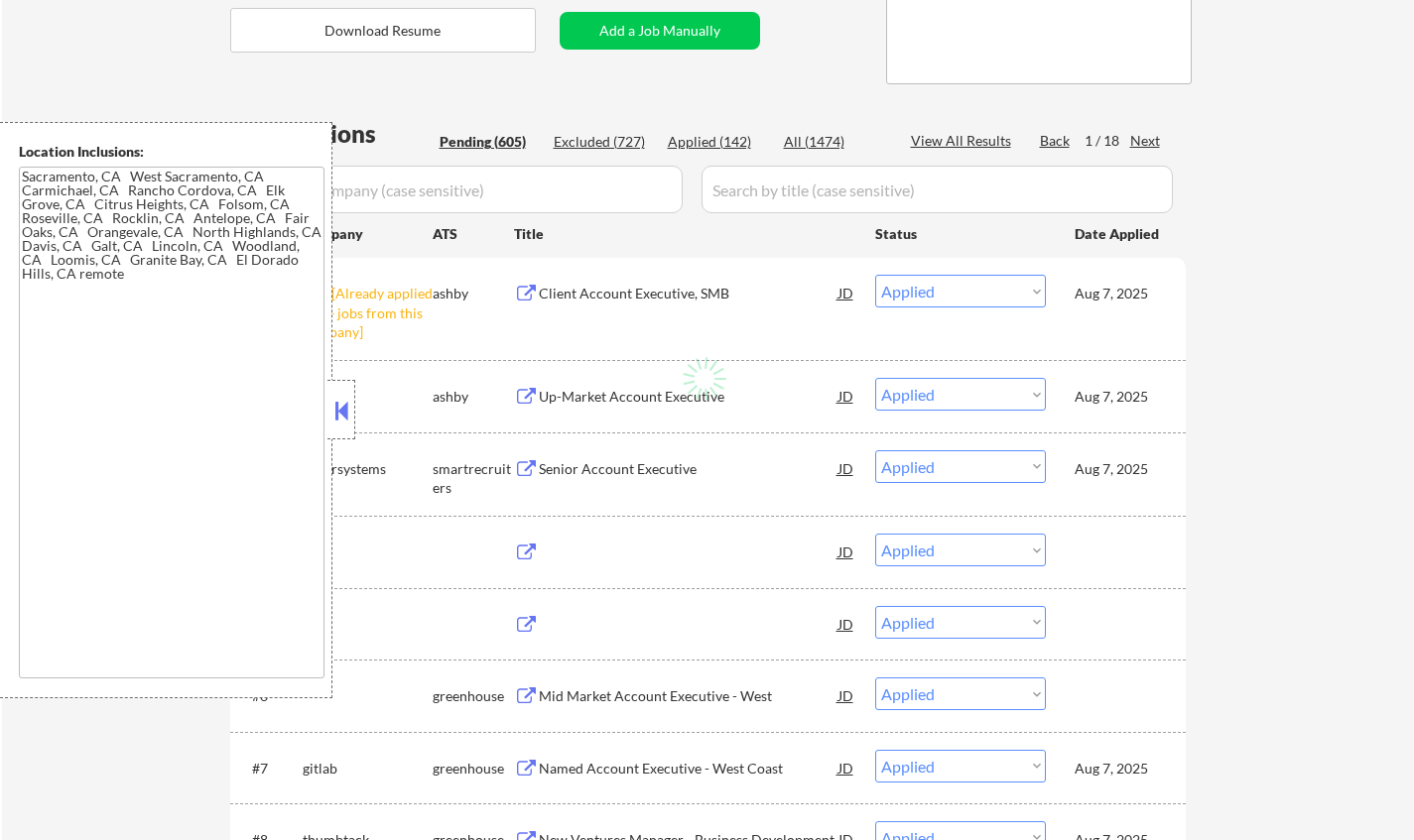 select on ""pending"" 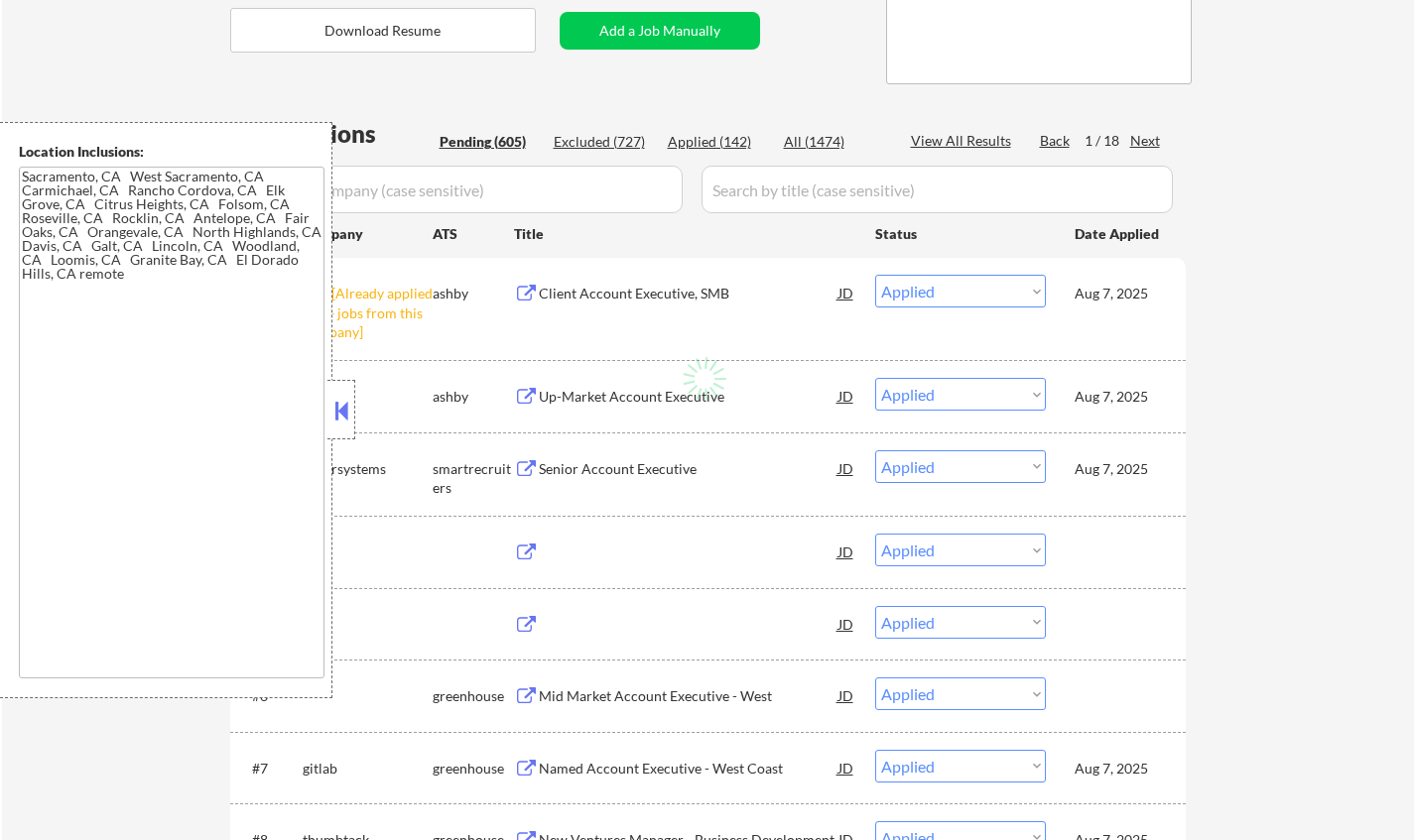 select on ""pending"" 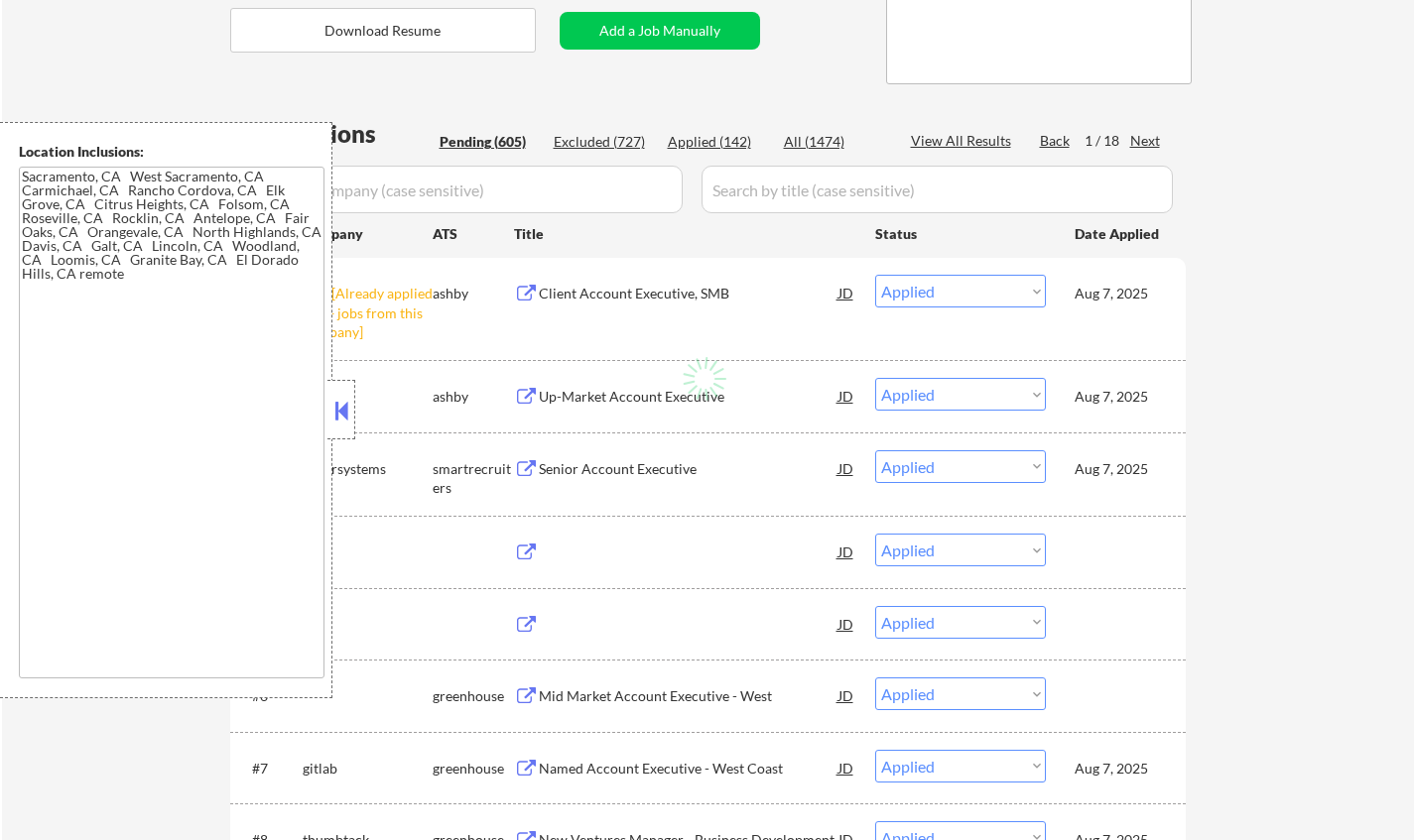select on ""pending"" 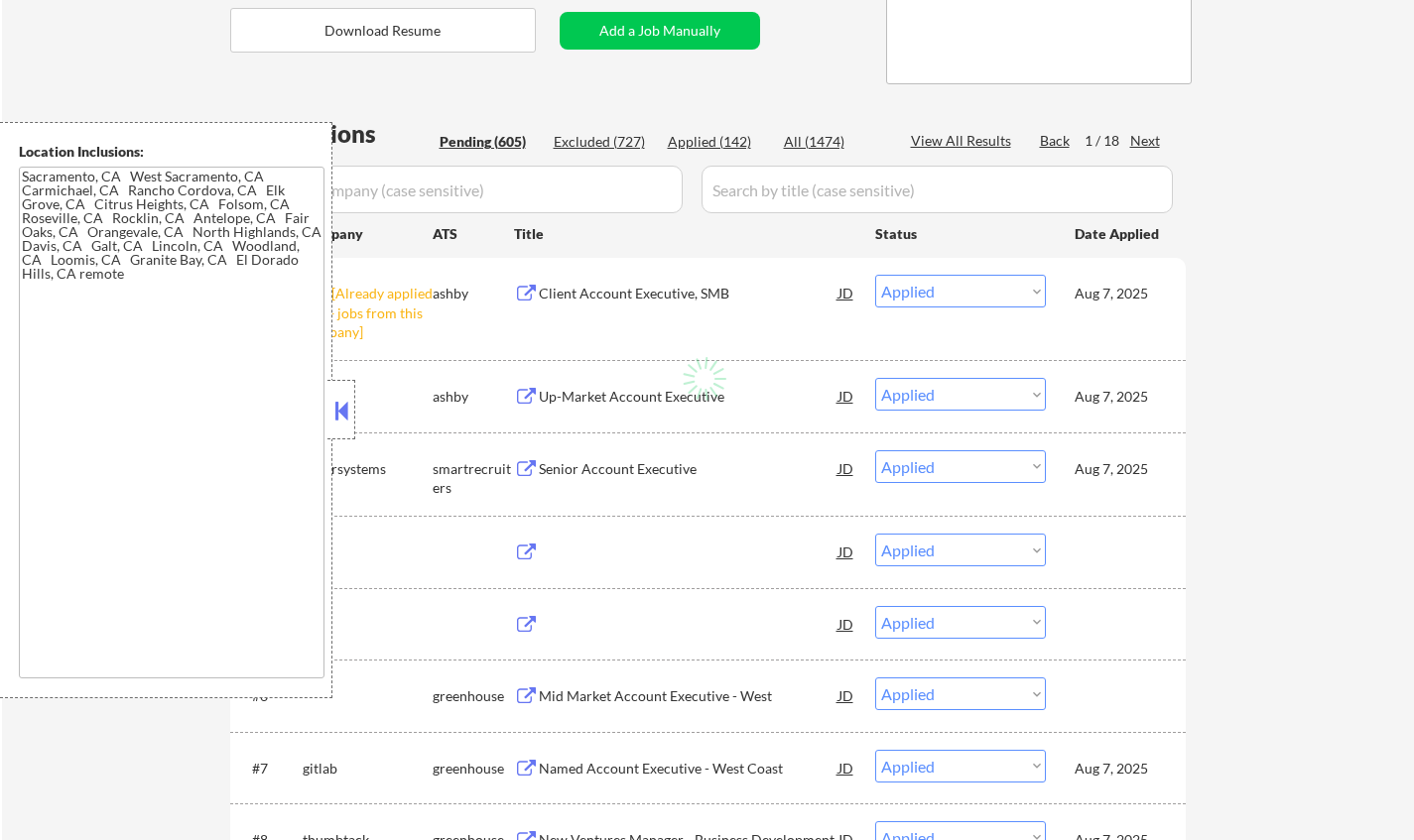 select on ""pending"" 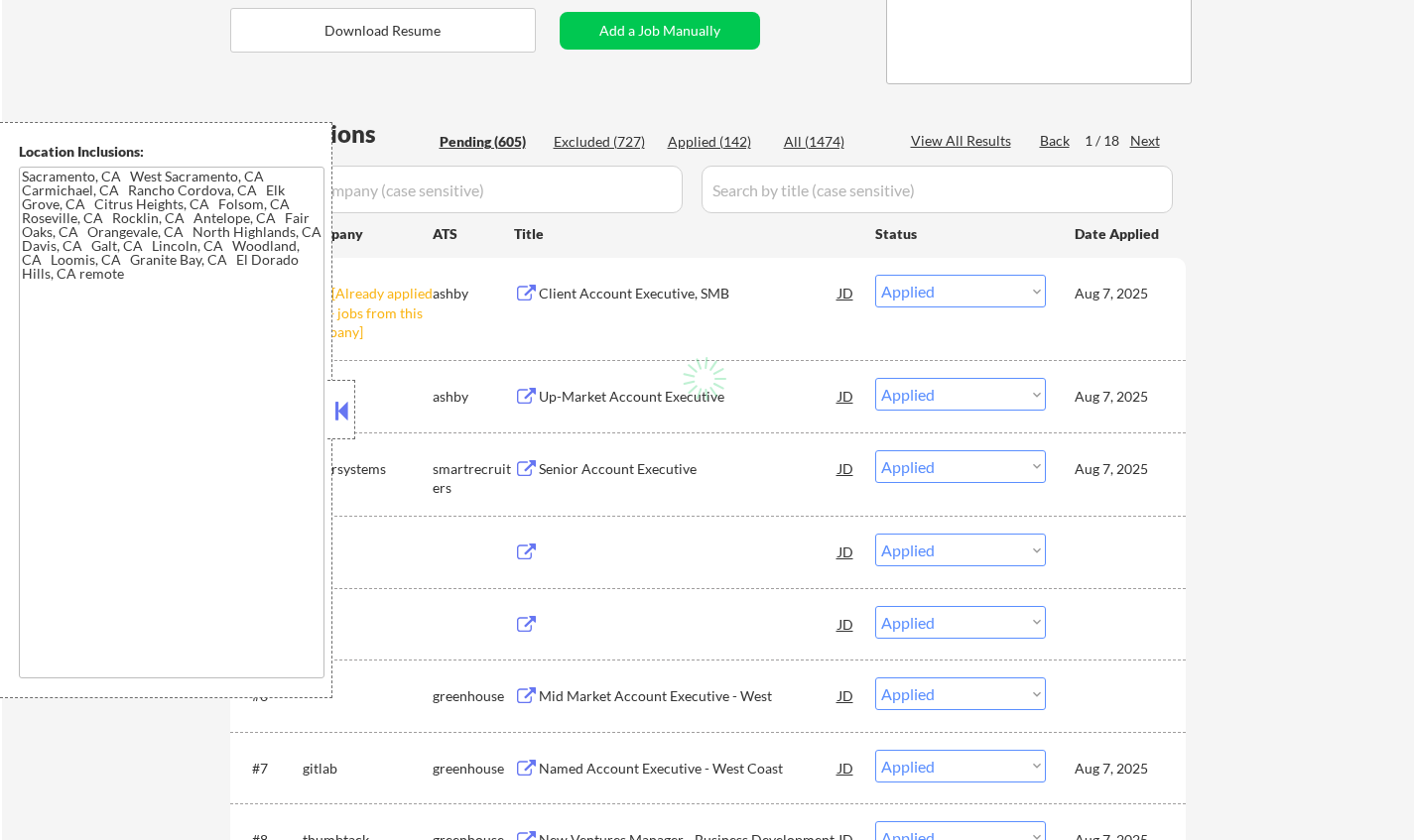 select on ""pending"" 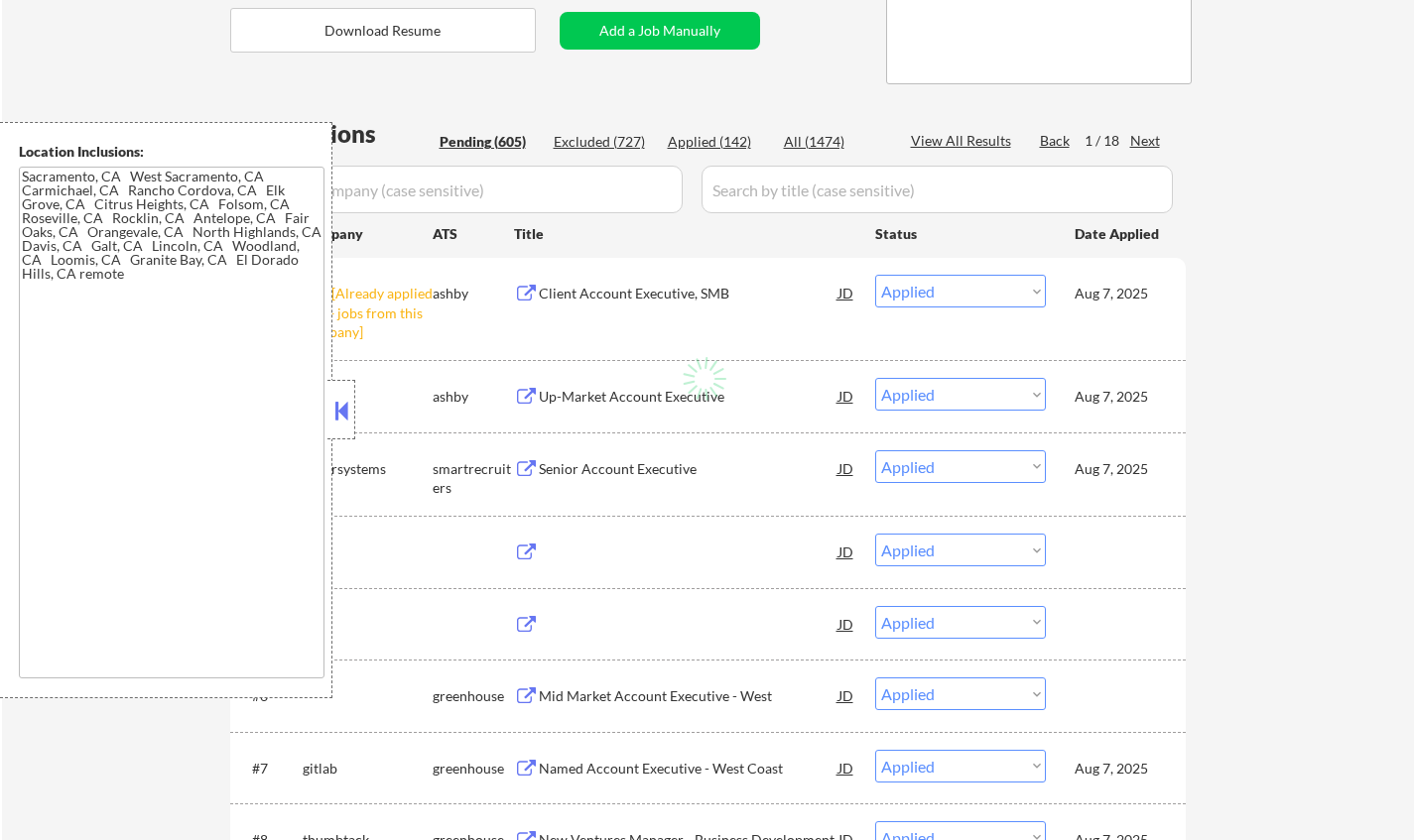 select on ""pending"" 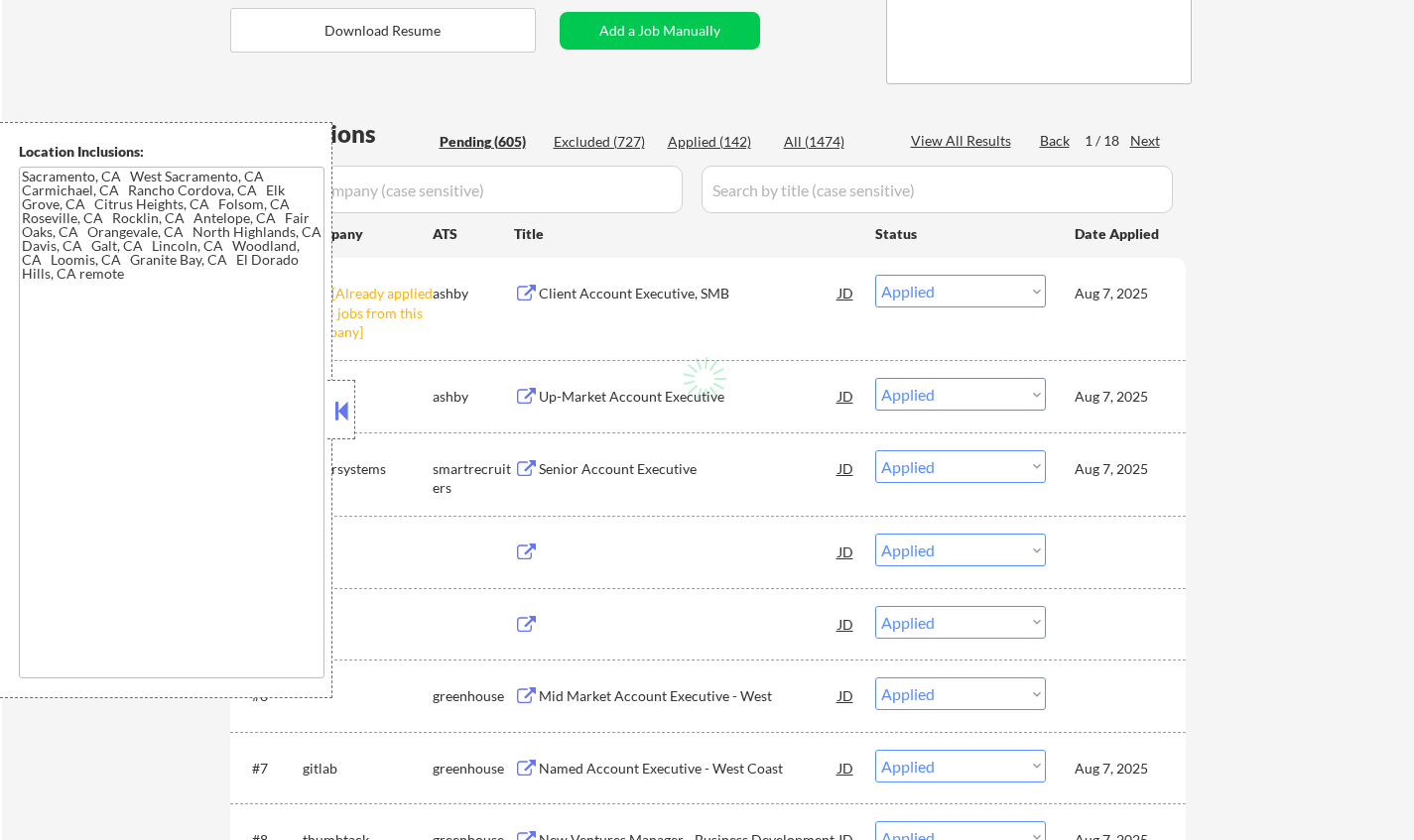 select on ""pending"" 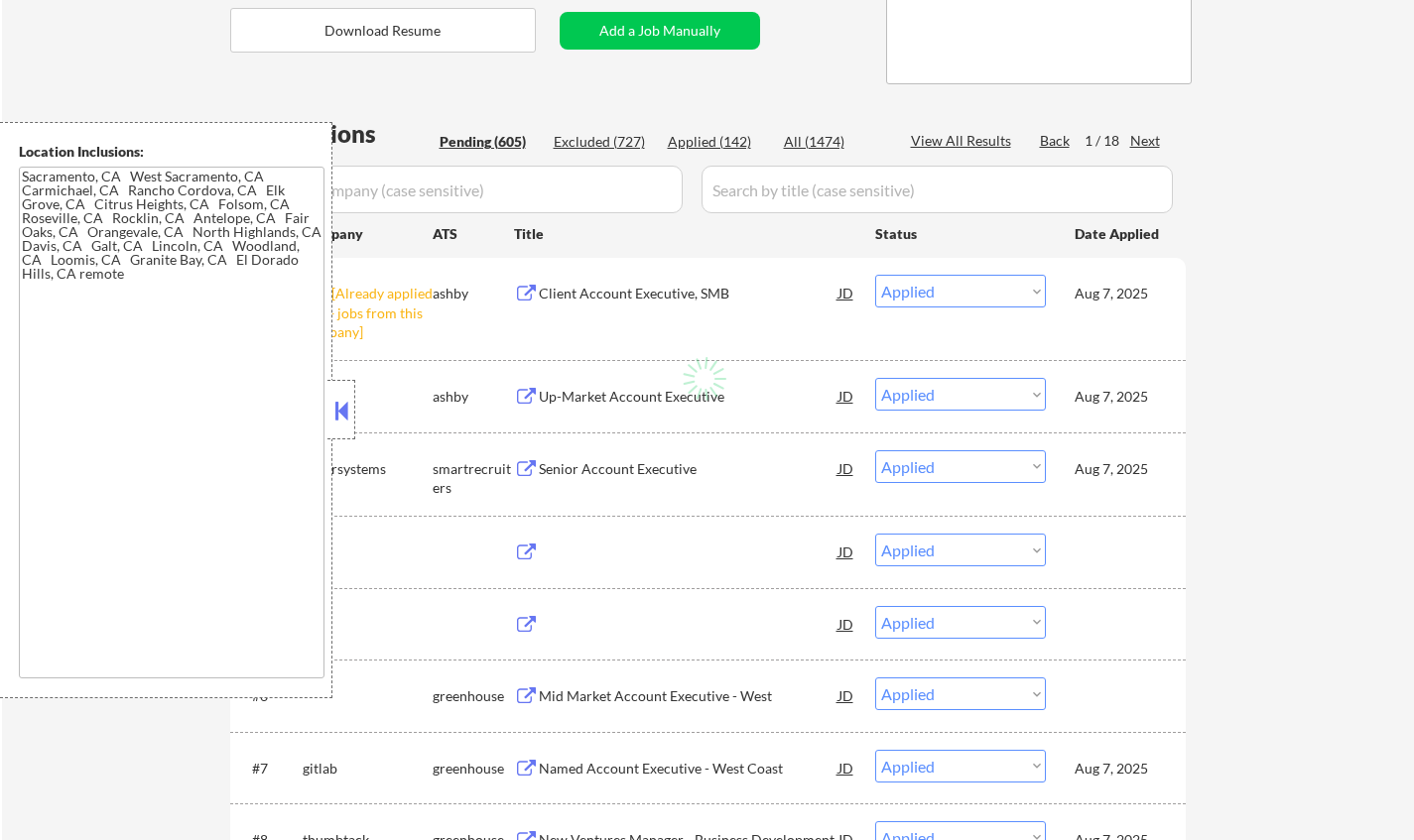 select on ""pending"" 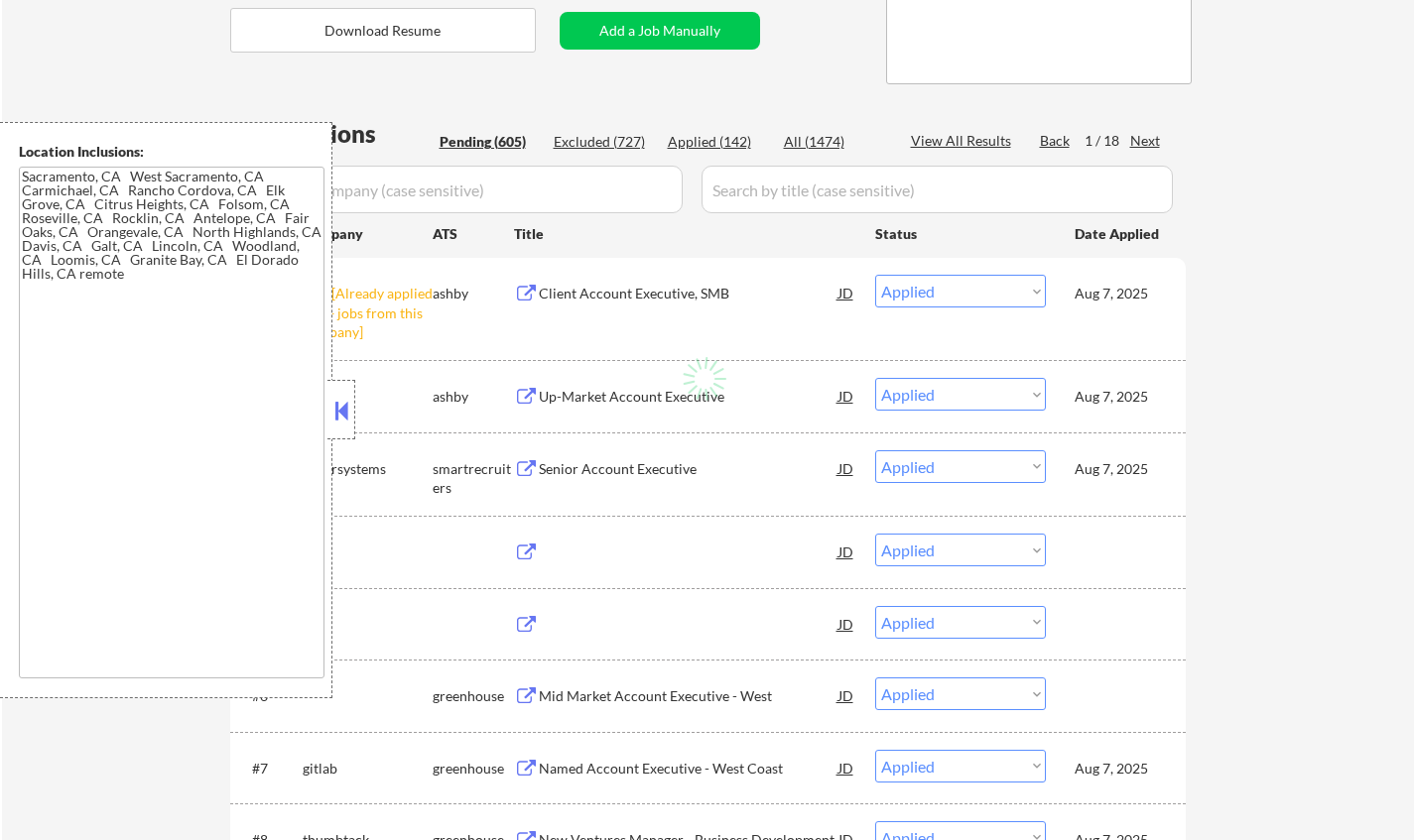 select on ""pending"" 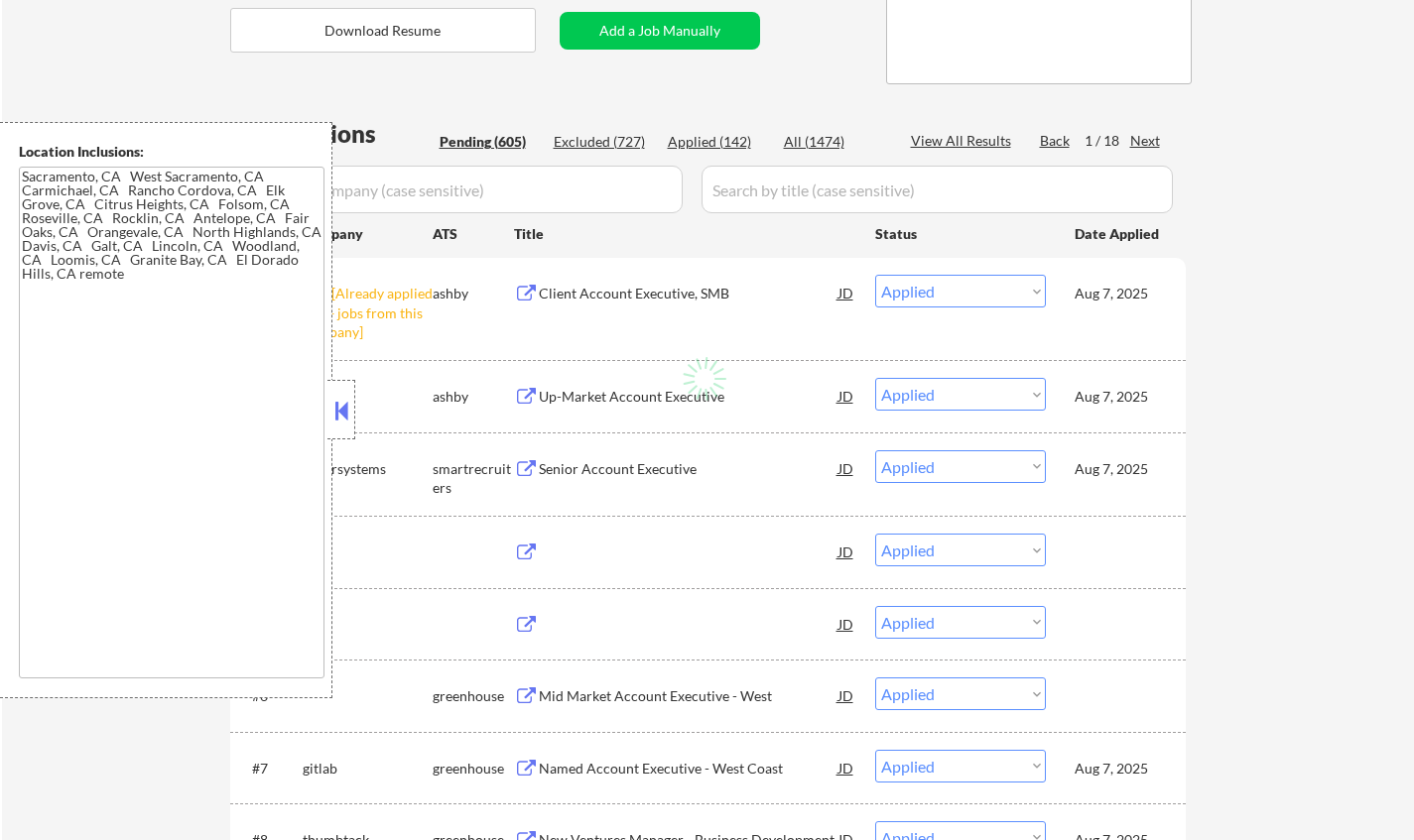 select on ""pending"" 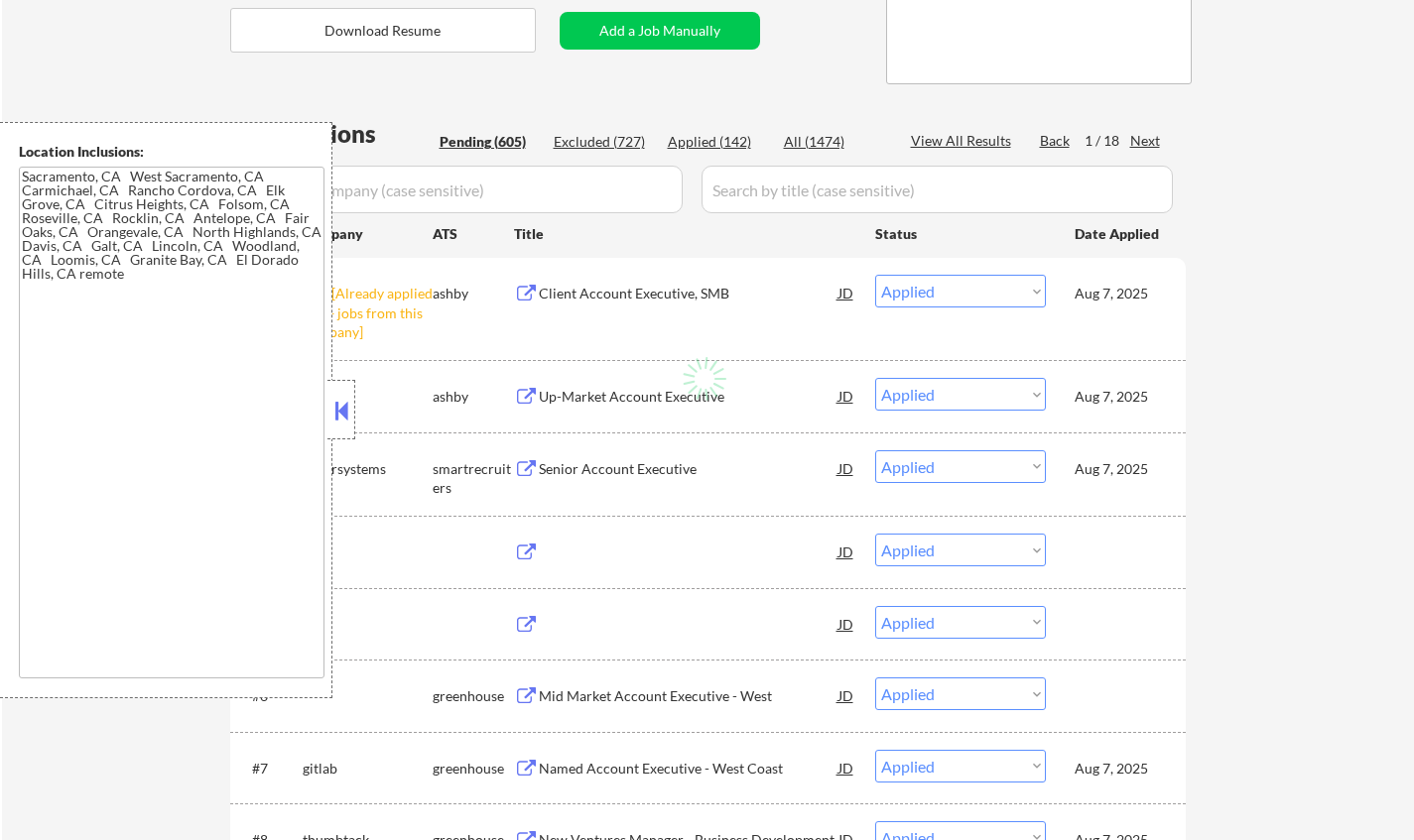 select on ""pending"" 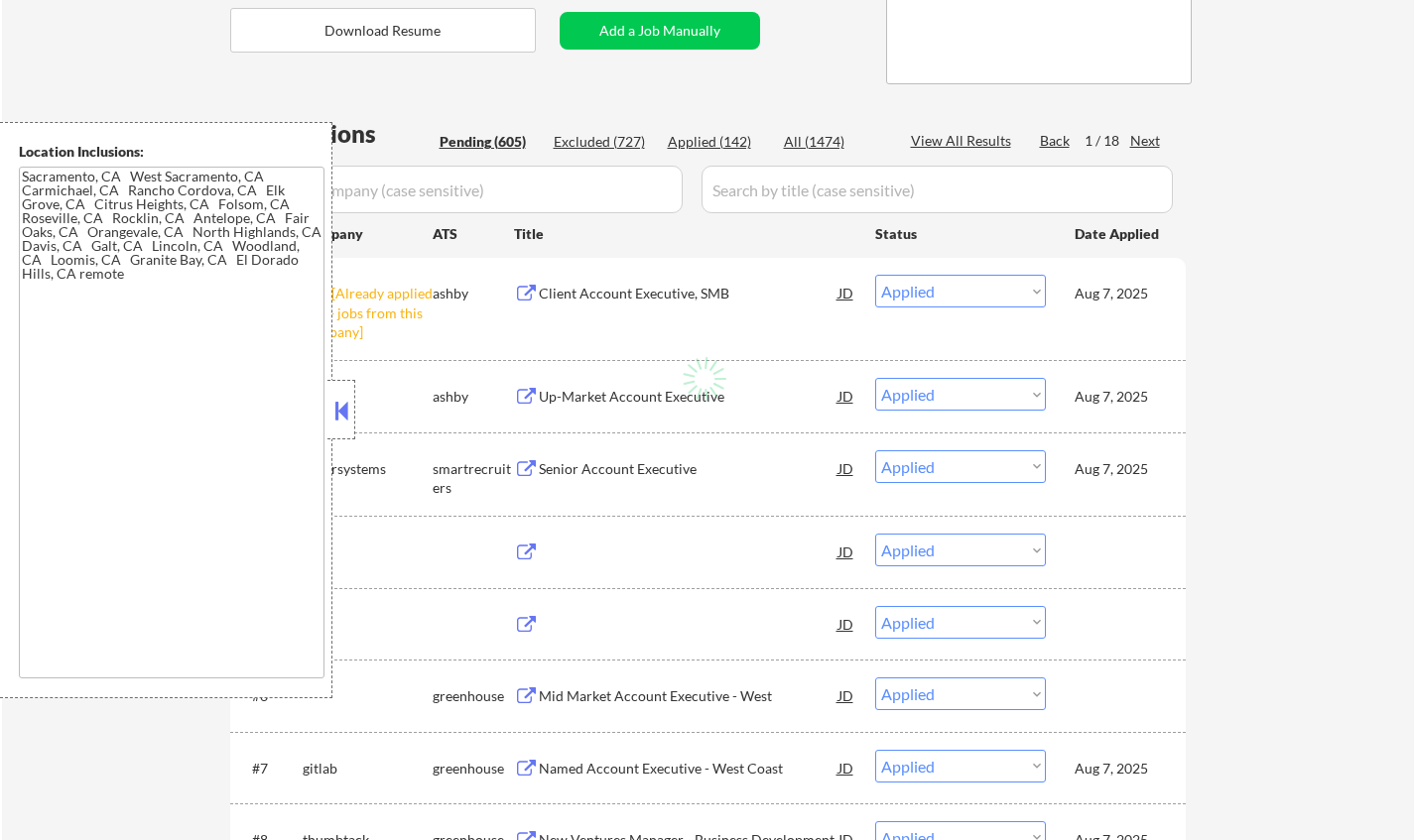 select on ""pending"" 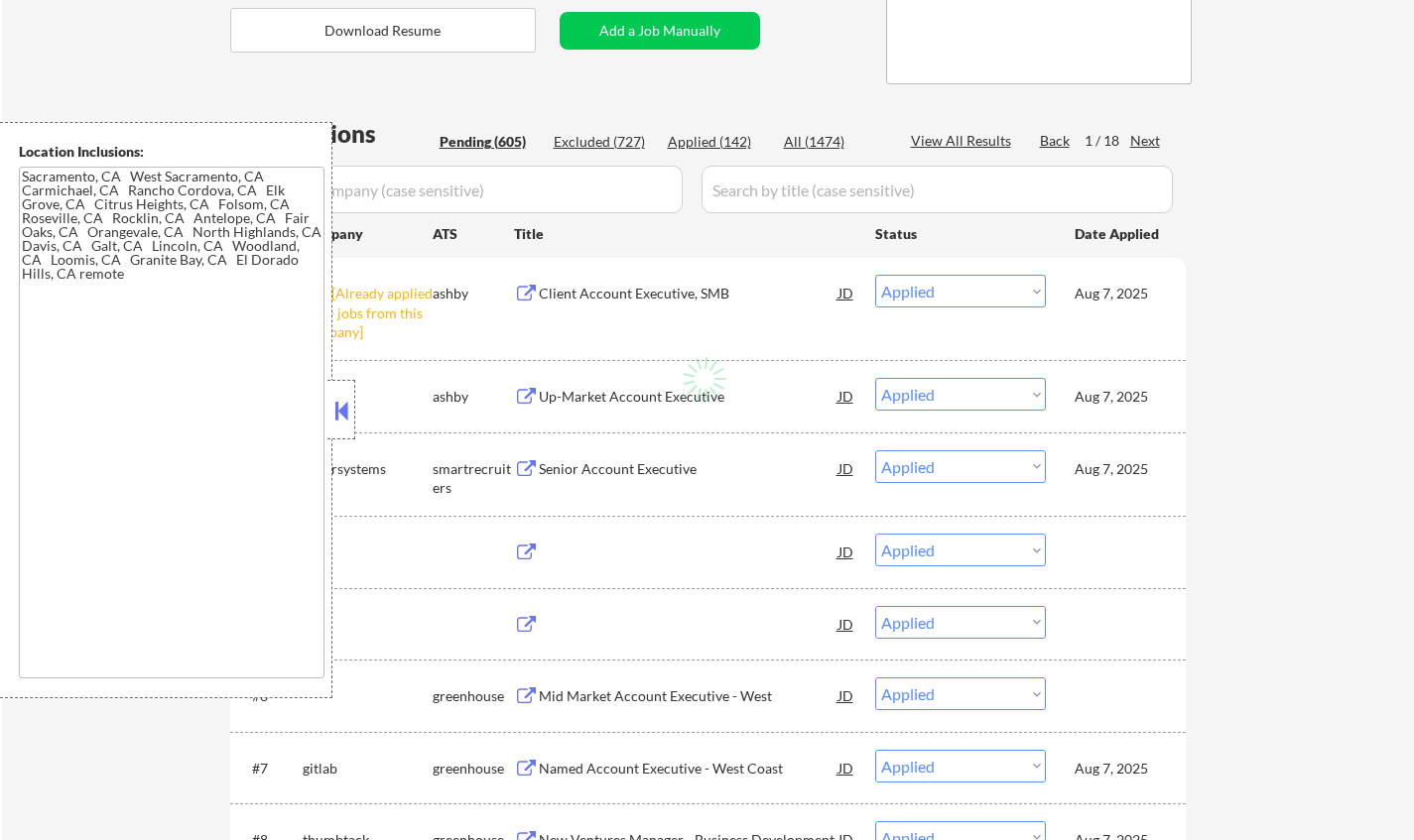 select on ""pending"" 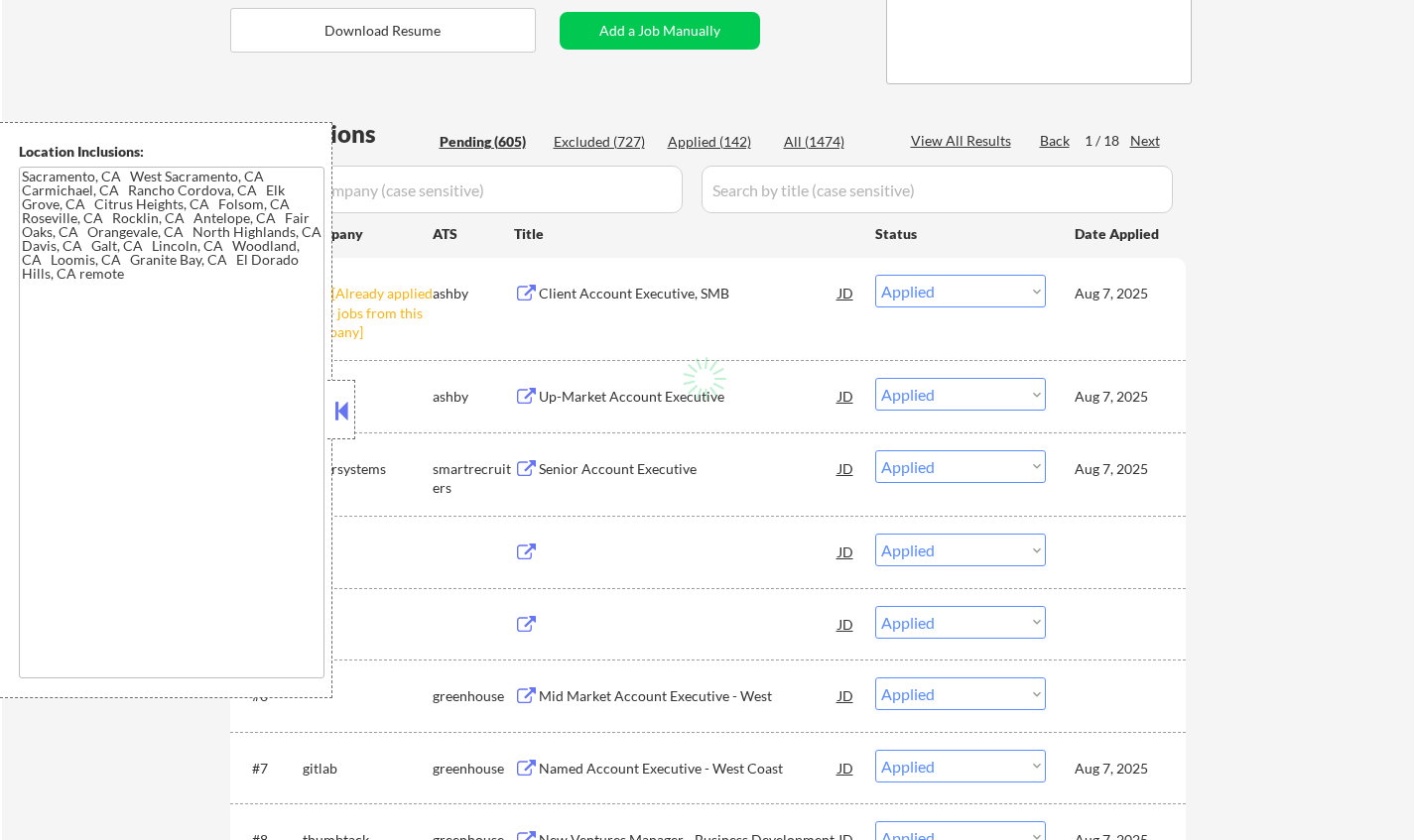 select on ""pending"" 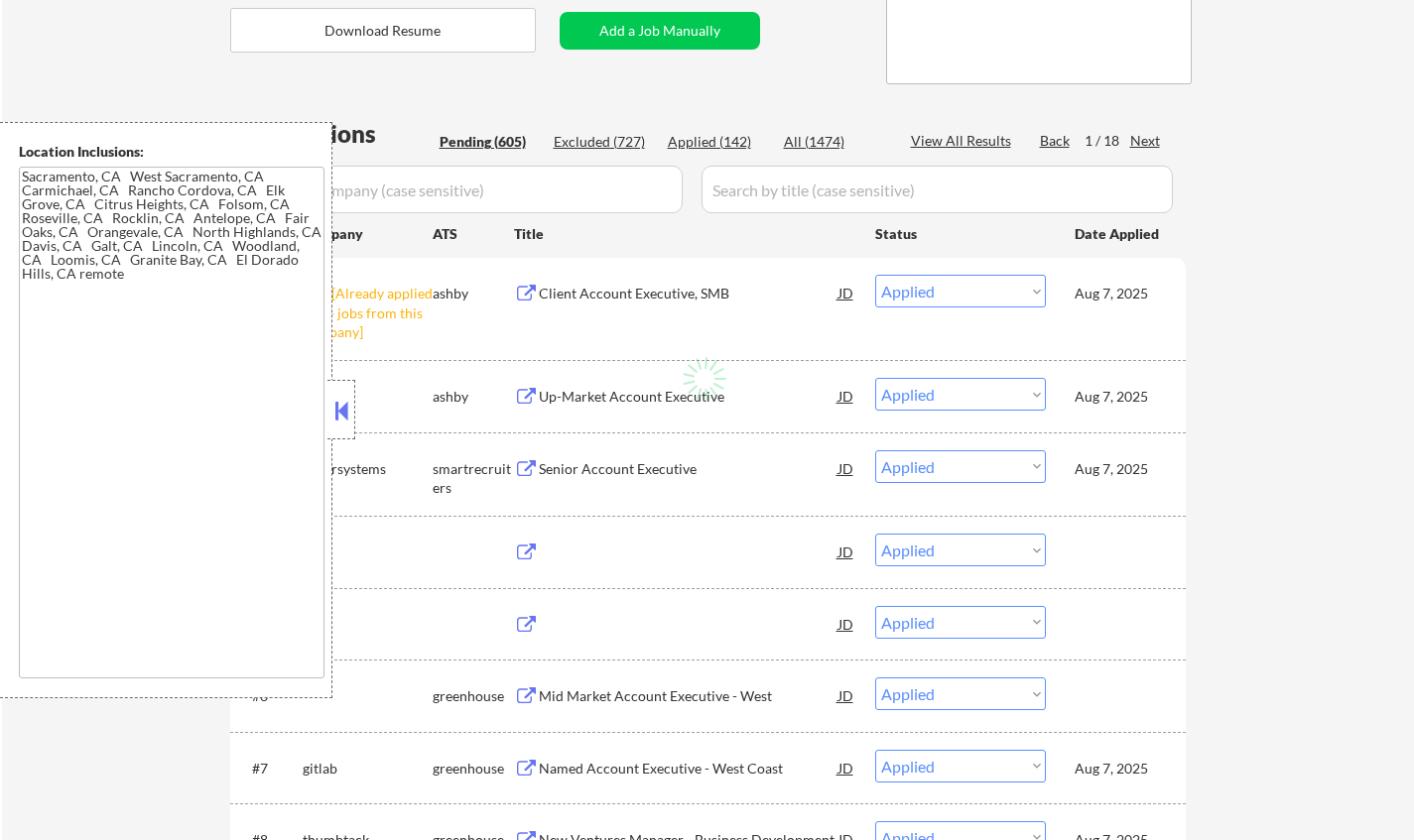 select on ""pending"" 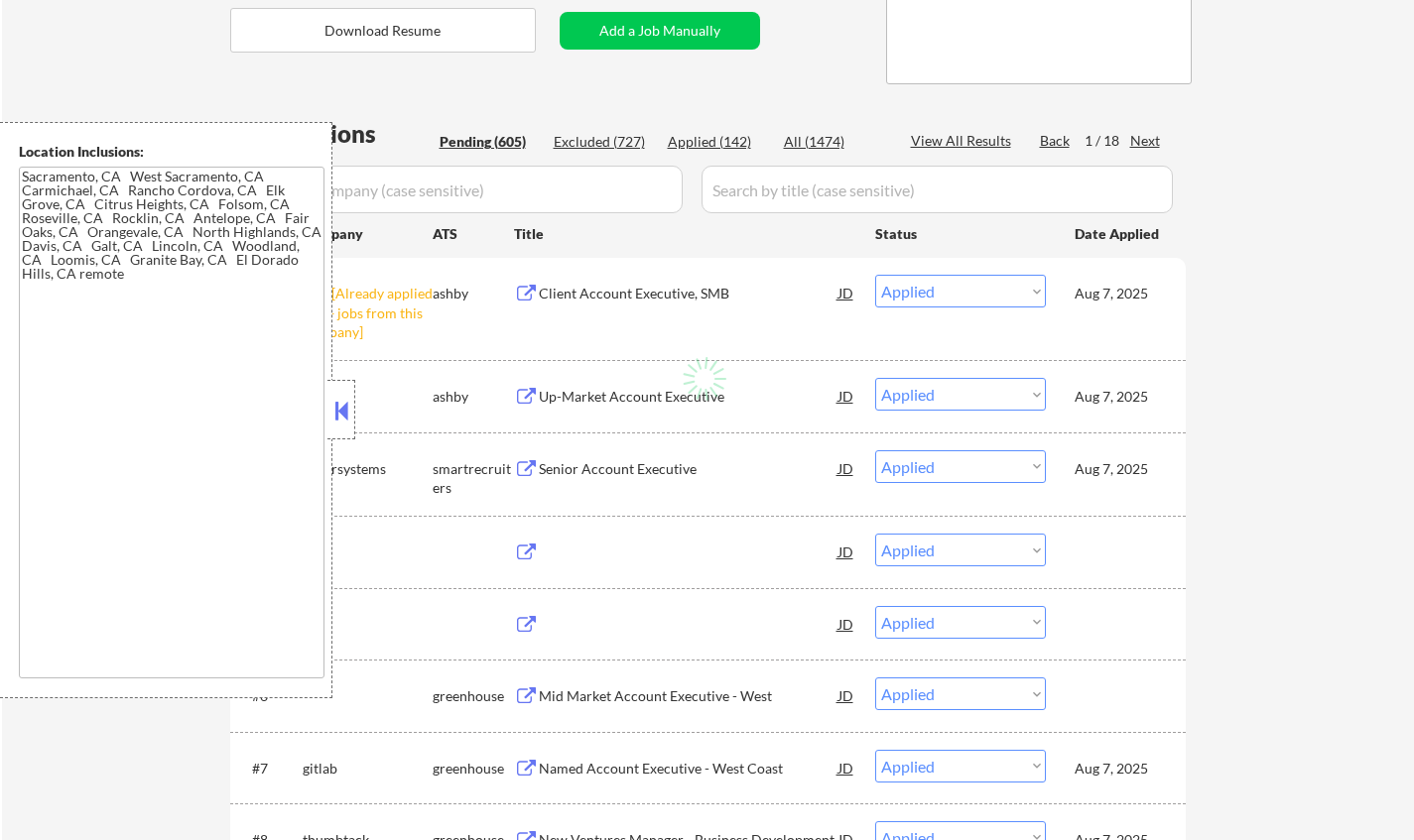 select on ""pending"" 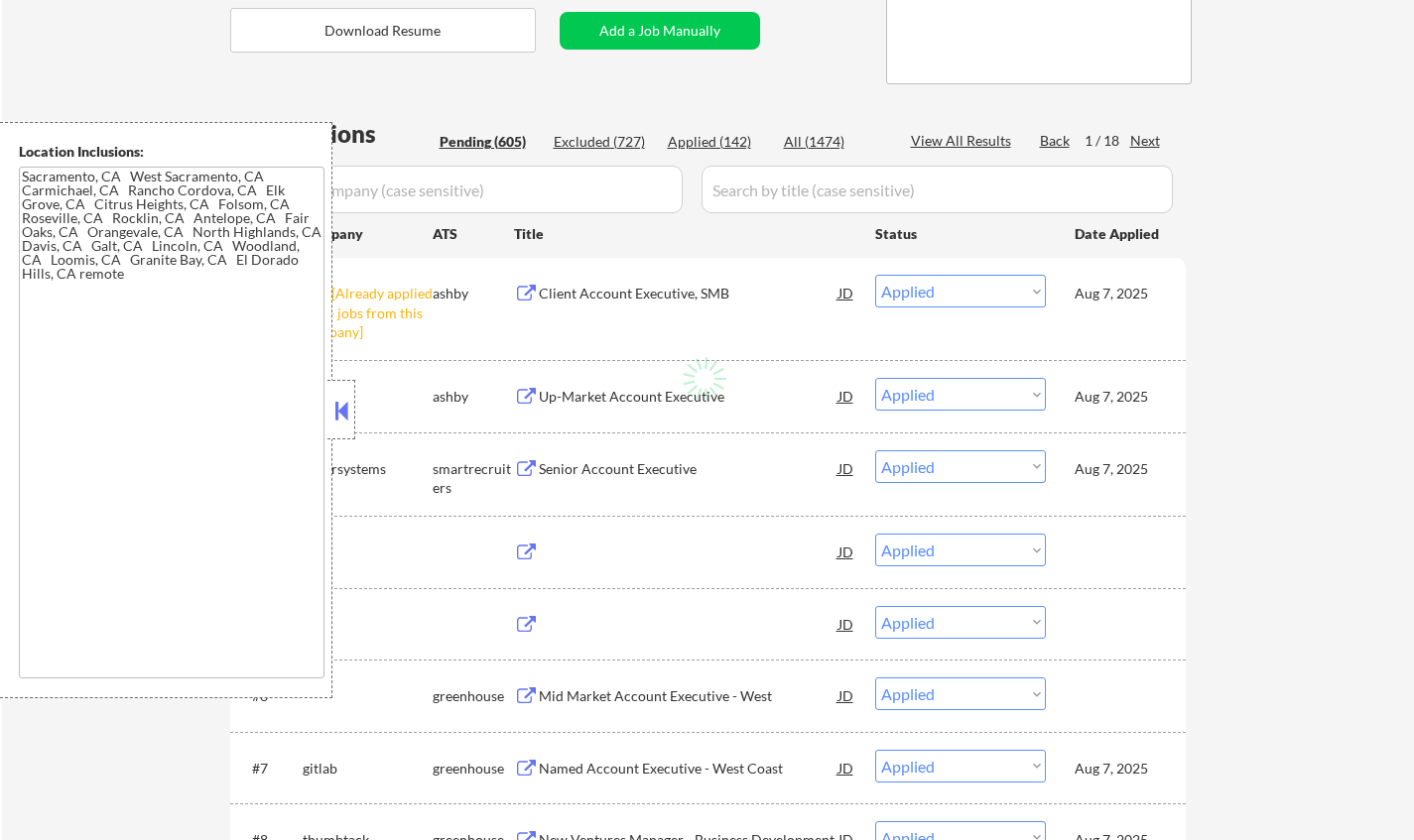 select on ""pending"" 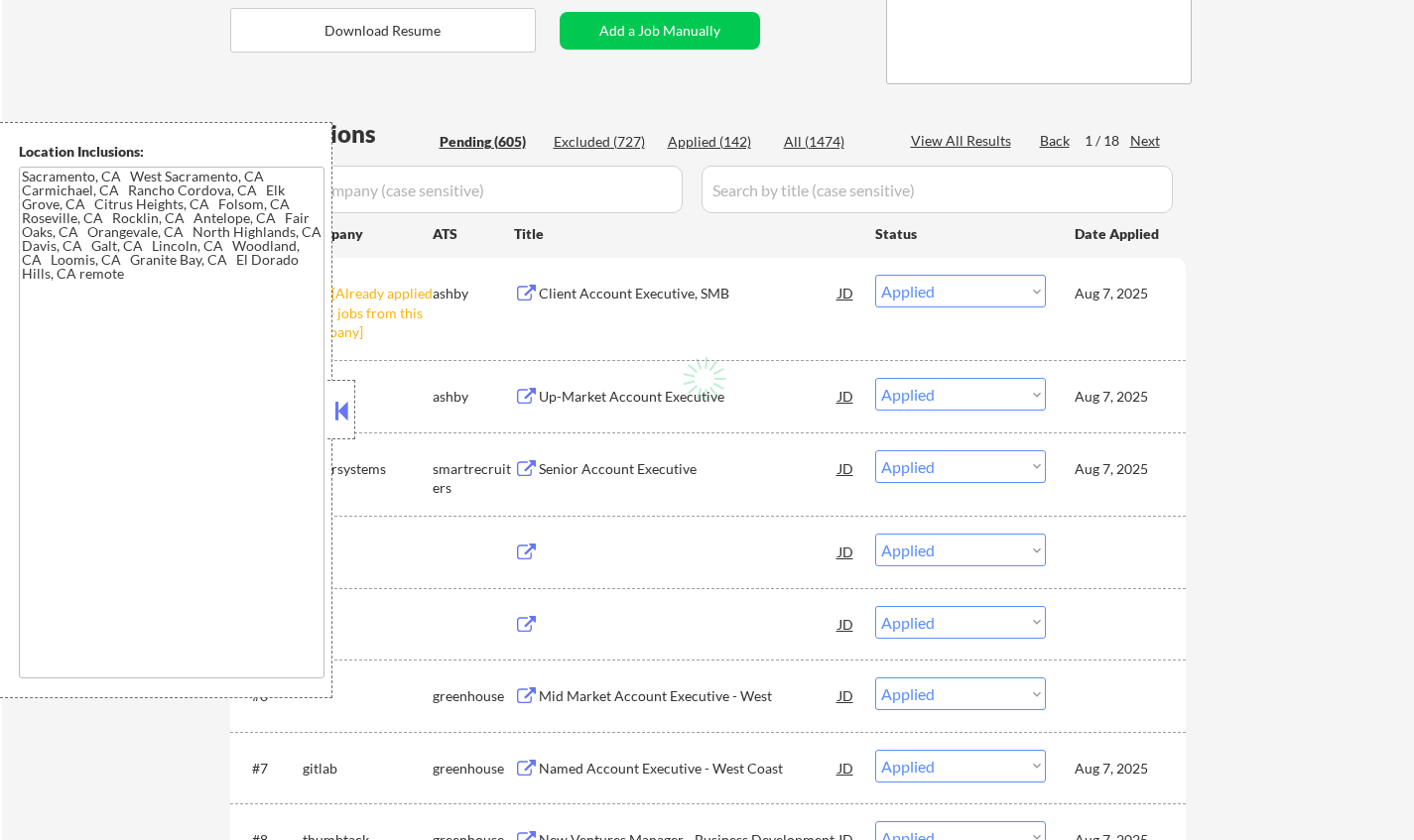 select on ""pending"" 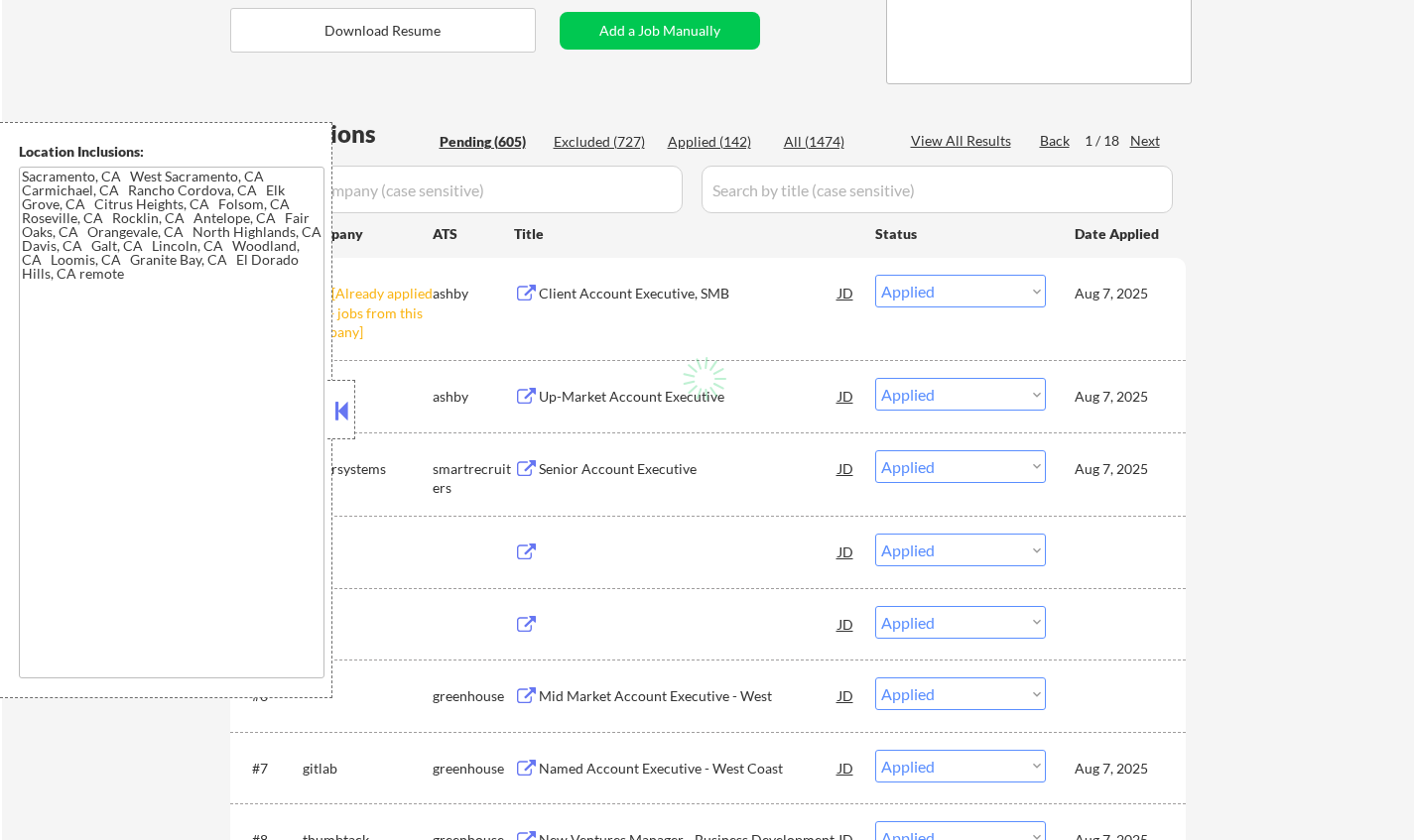 select on ""pending"" 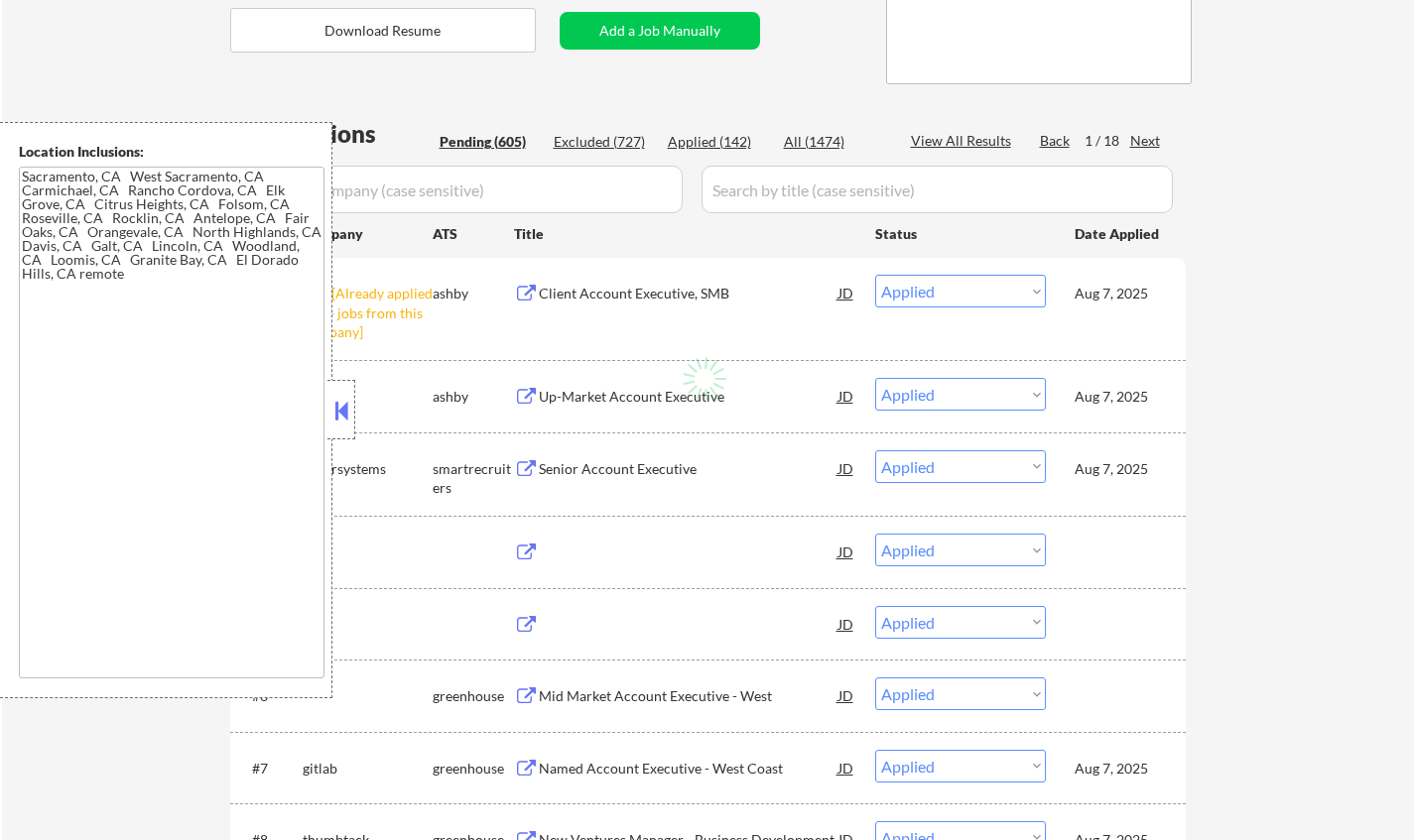 select on ""pending"" 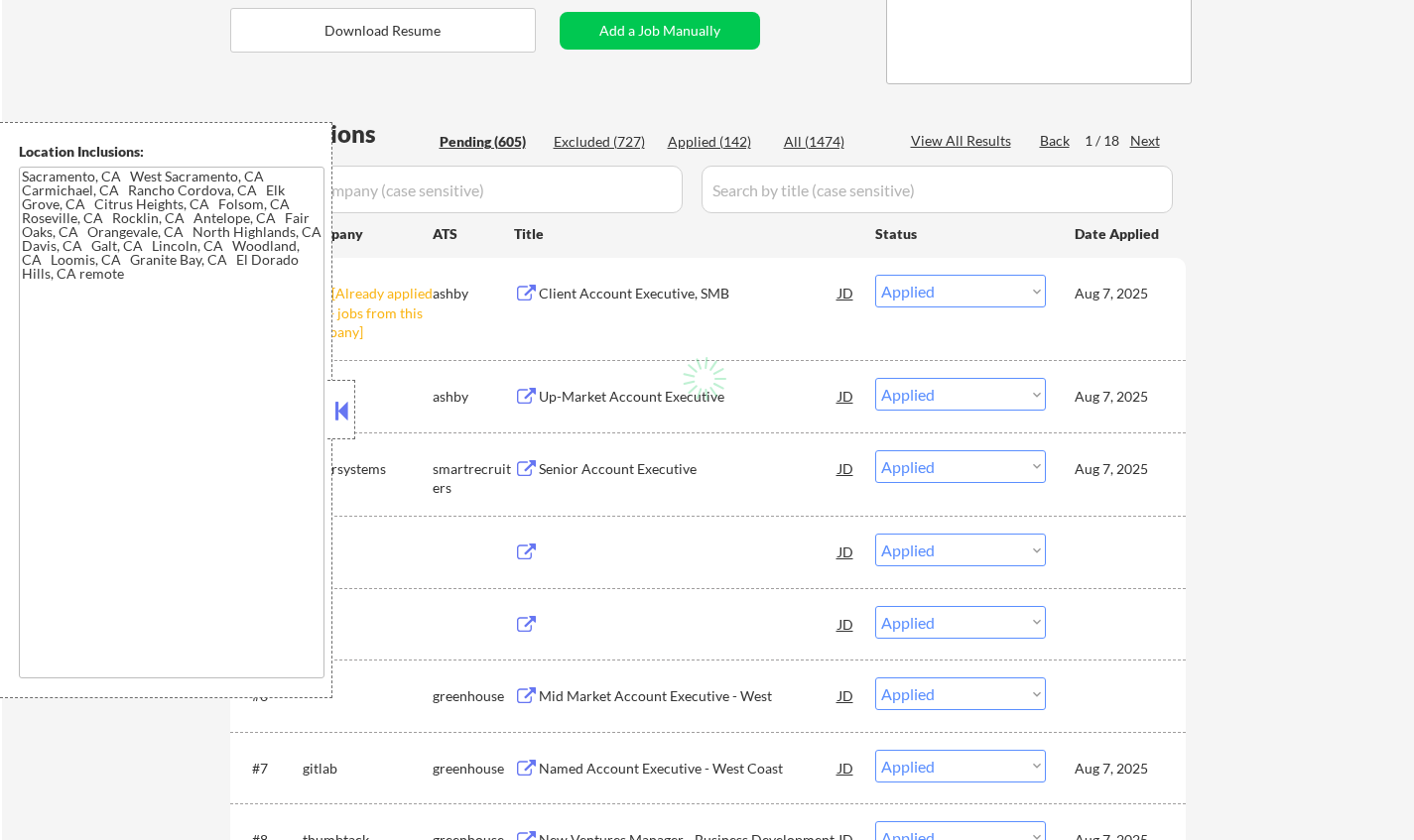 select on ""pending"" 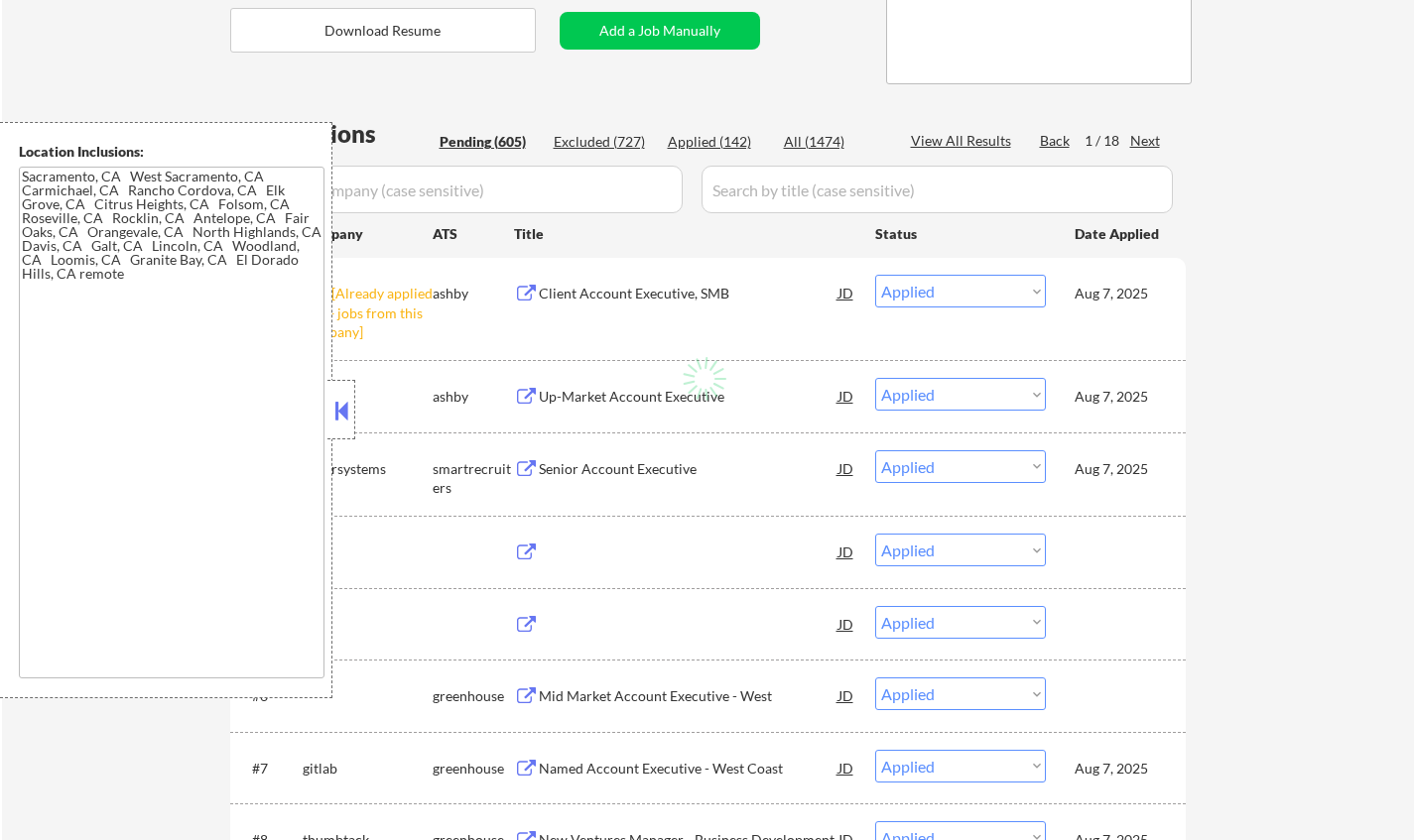 select on ""pending"" 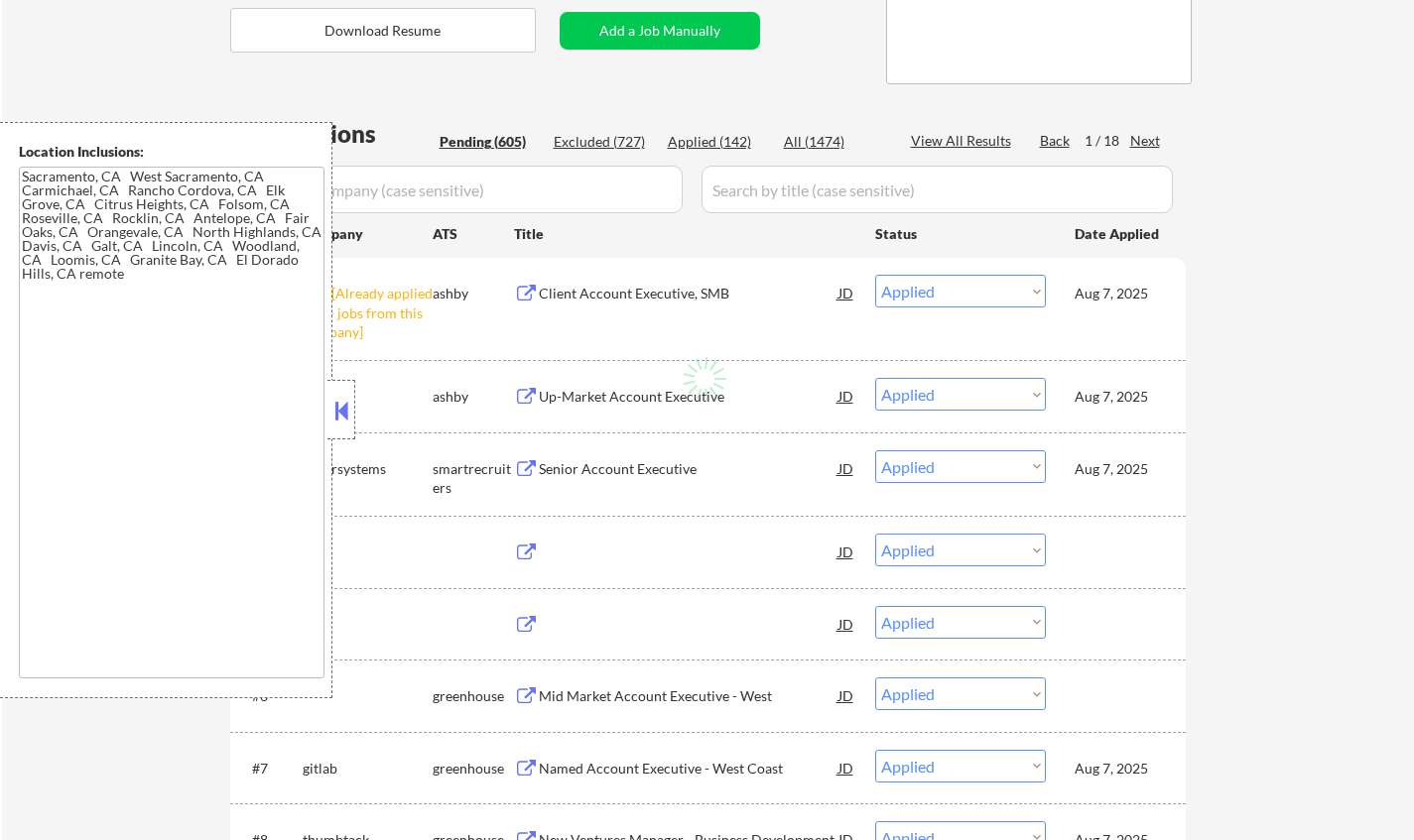 select on ""pending"" 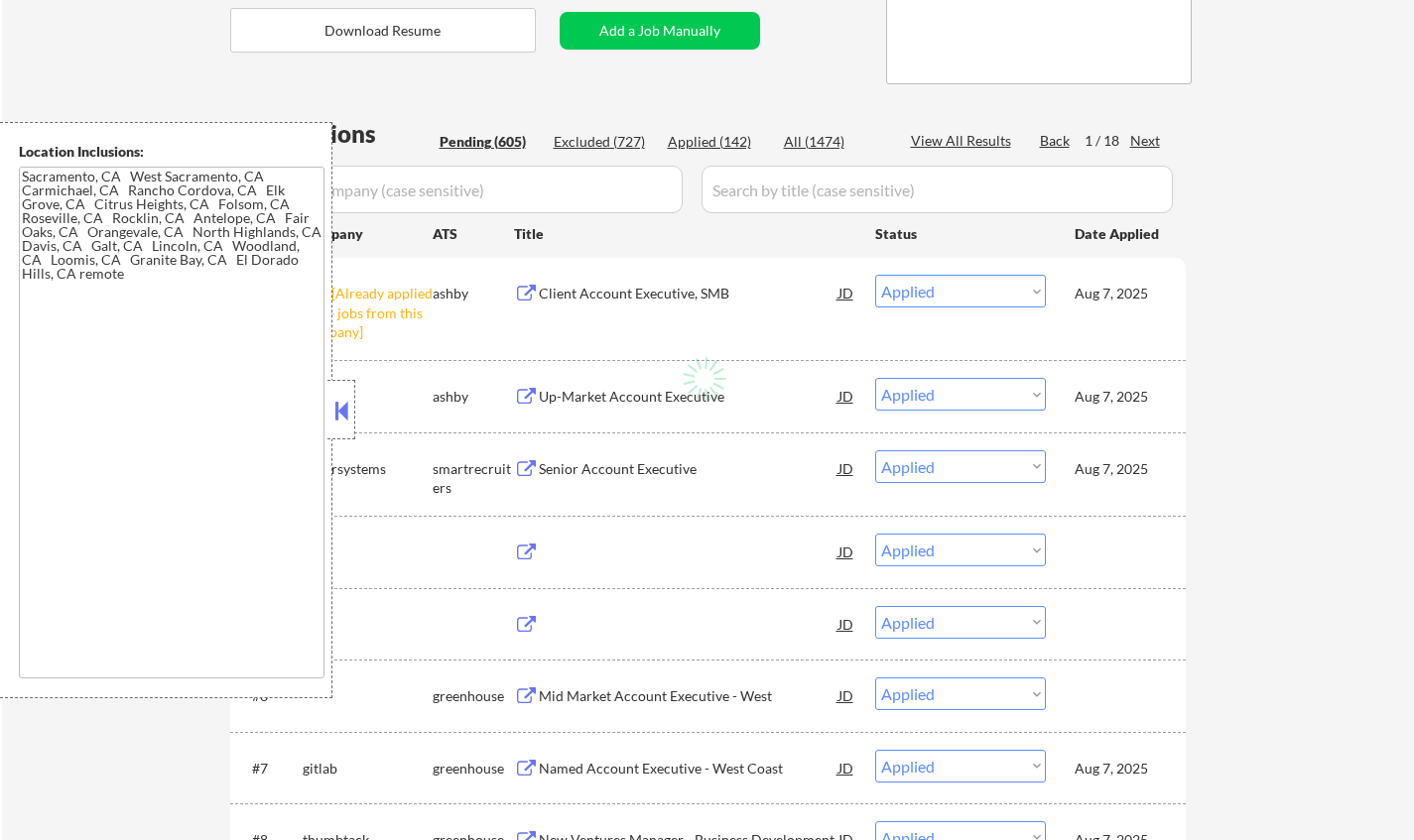 select on ""pending"" 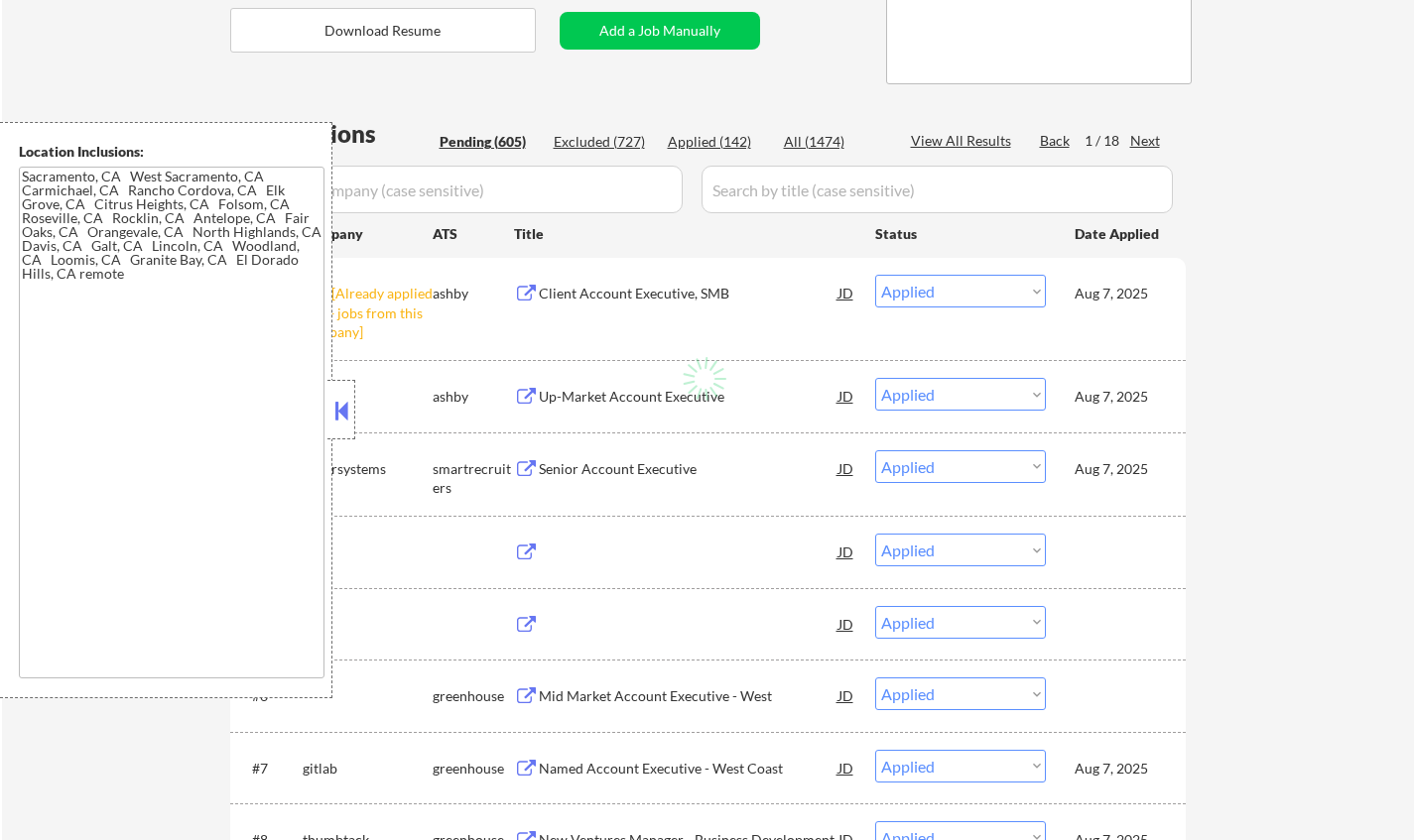 select on ""pending"" 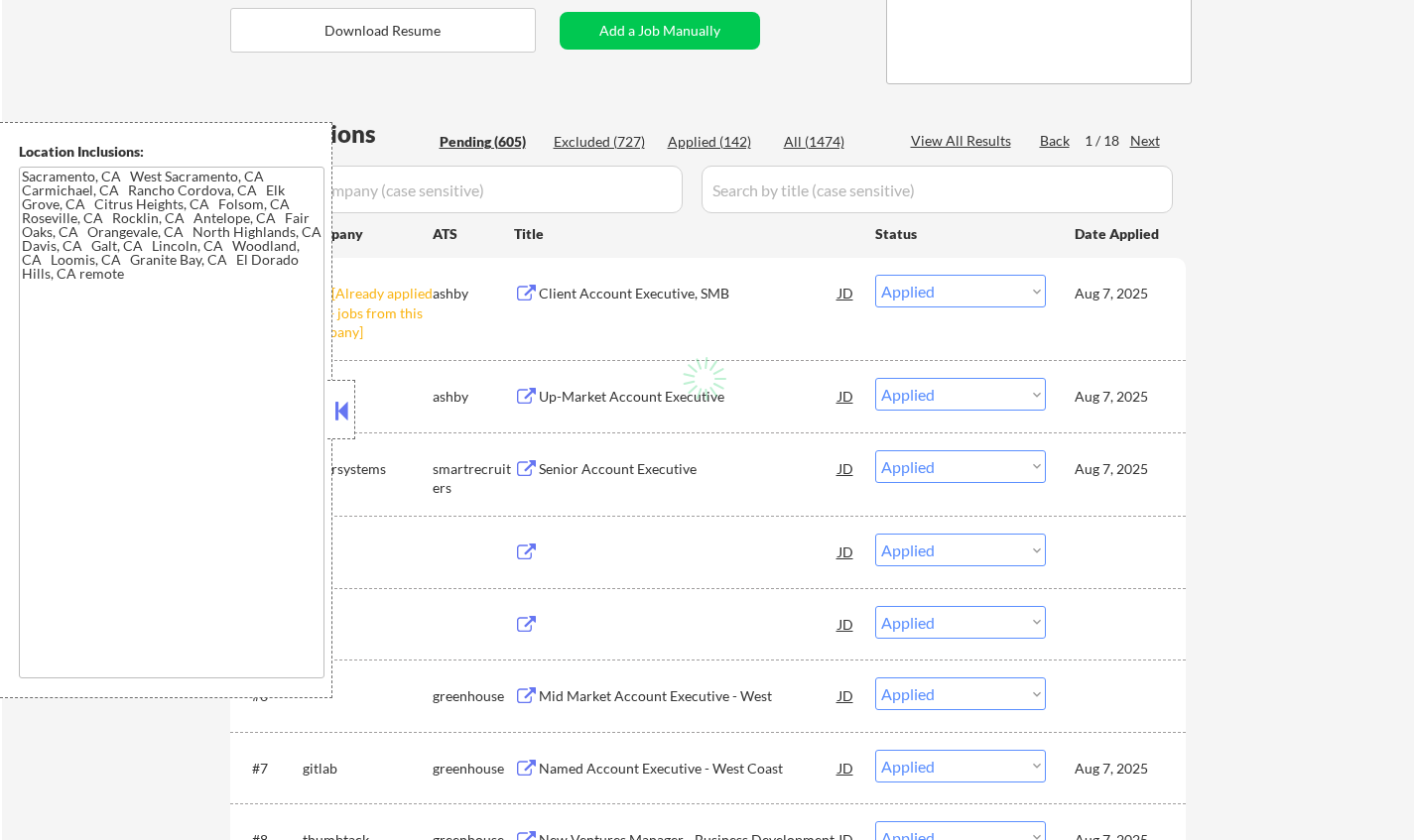 select on ""pending"" 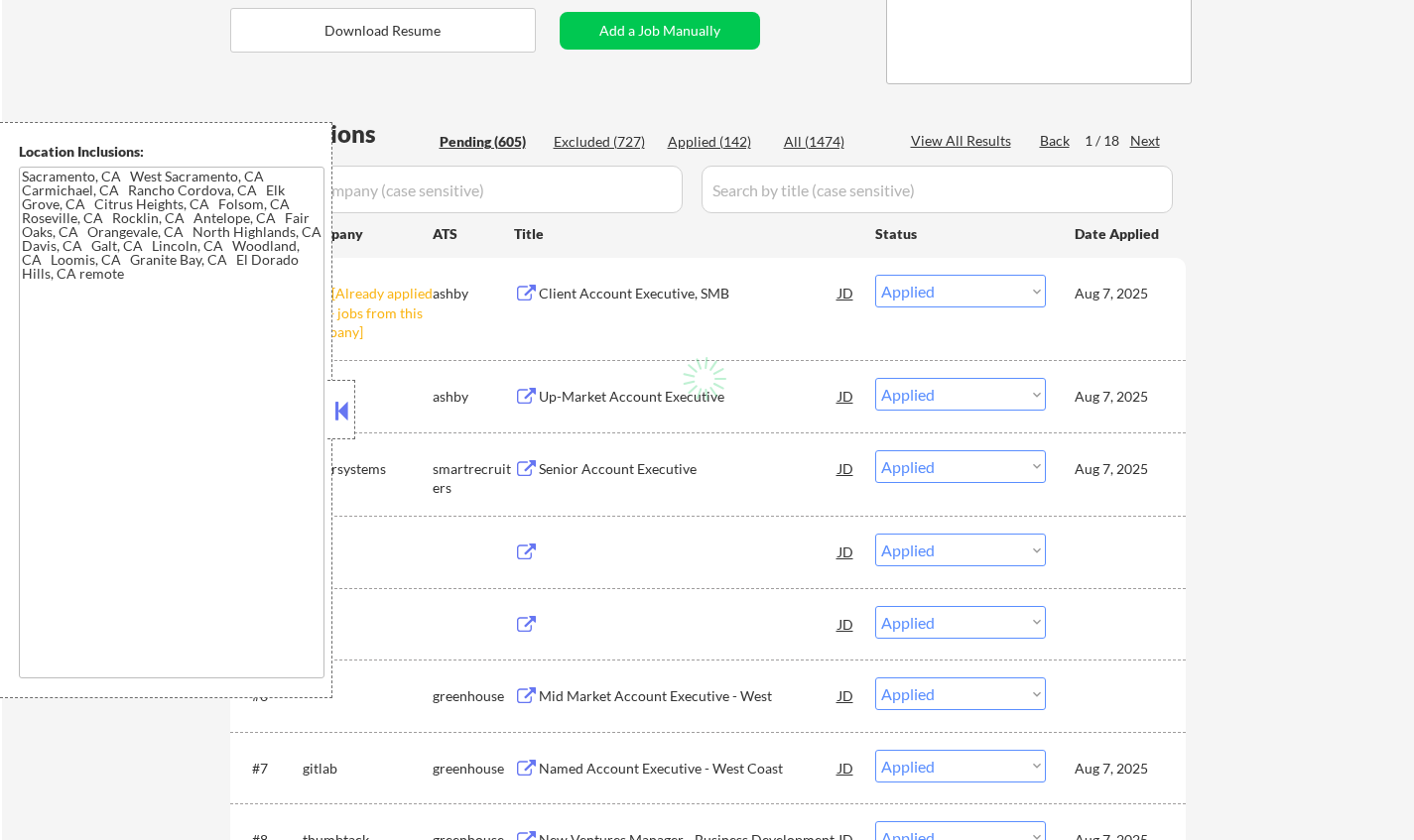 select on ""pending"" 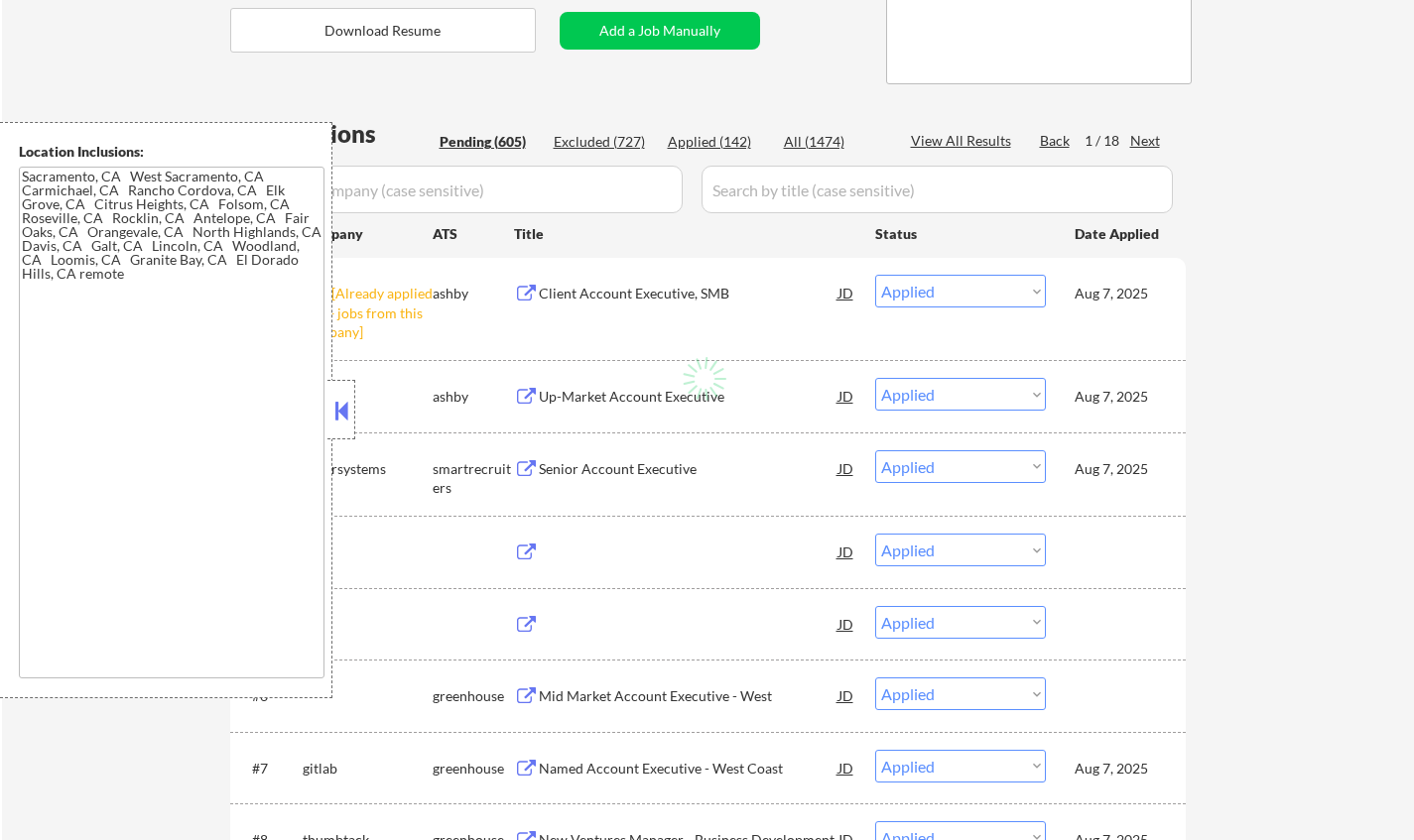 select on ""pending"" 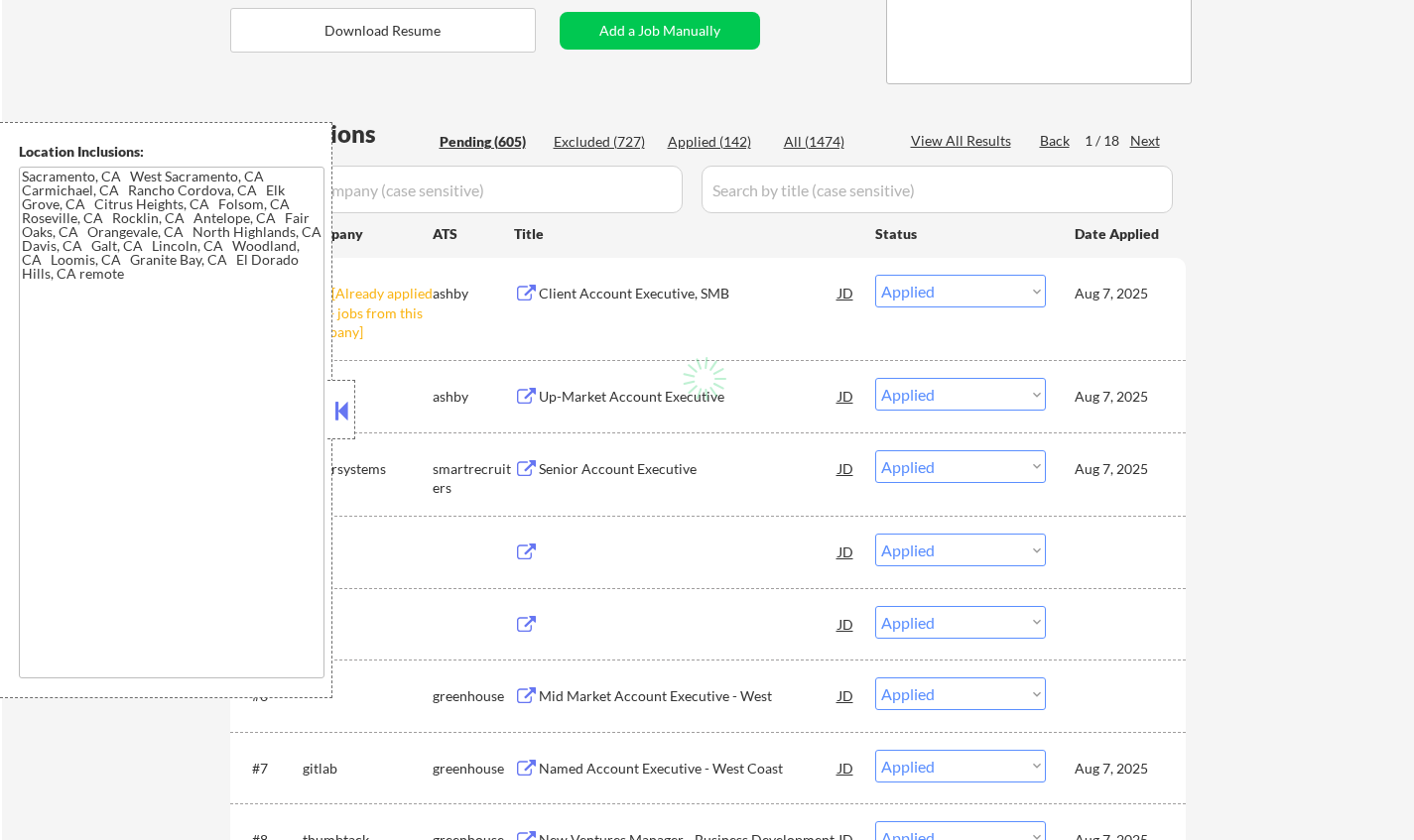 select on ""pending"" 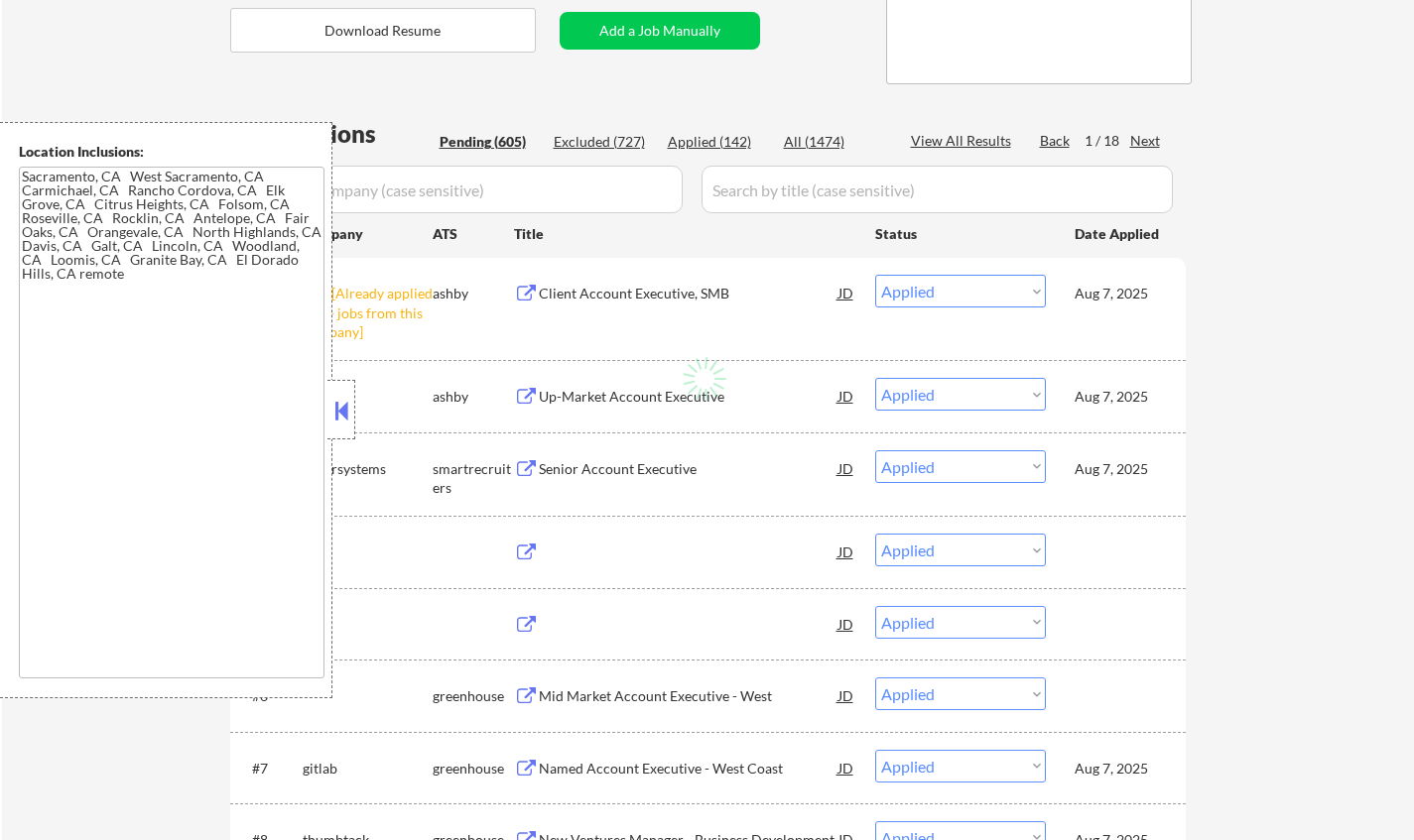select on ""pending"" 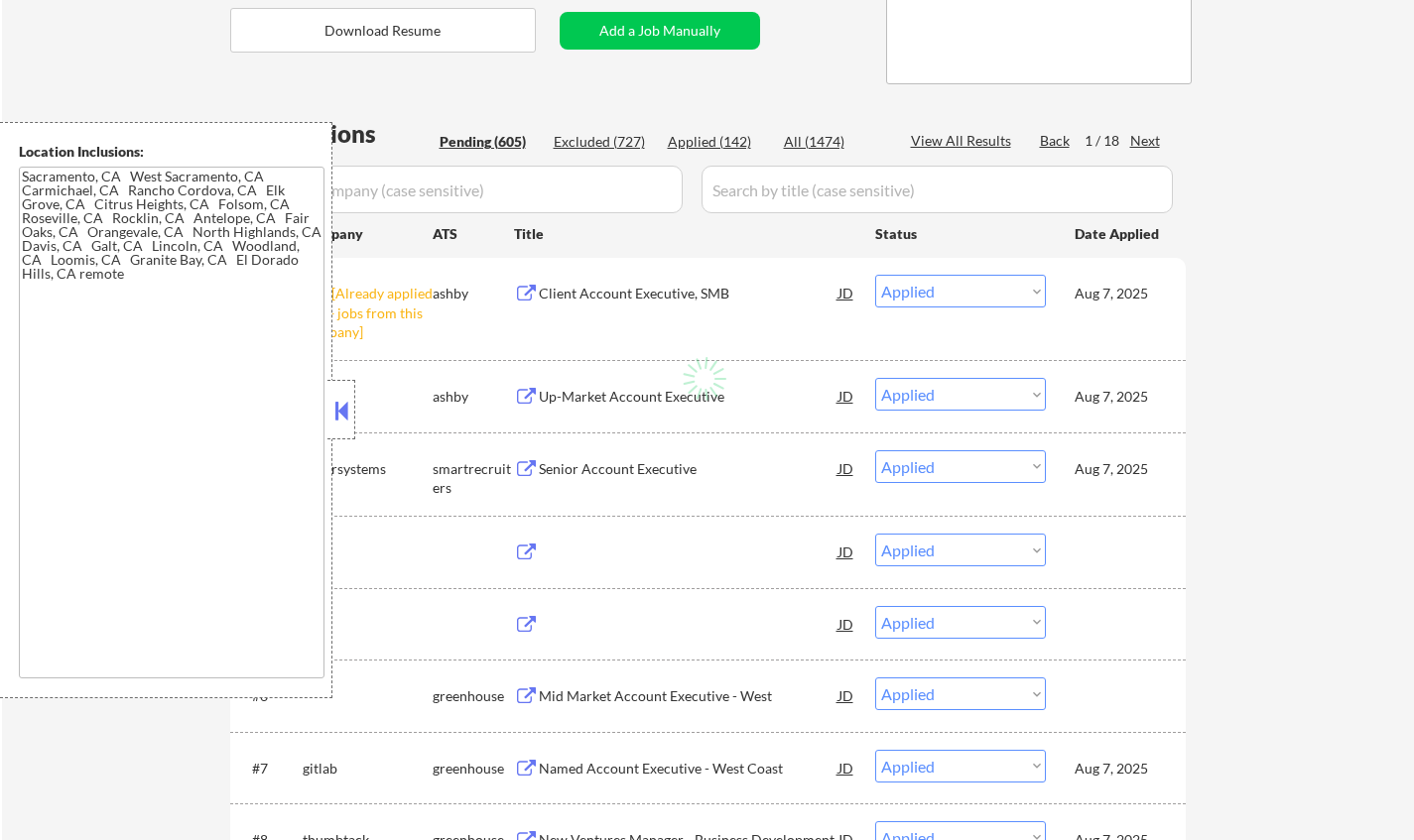 select on ""pending"" 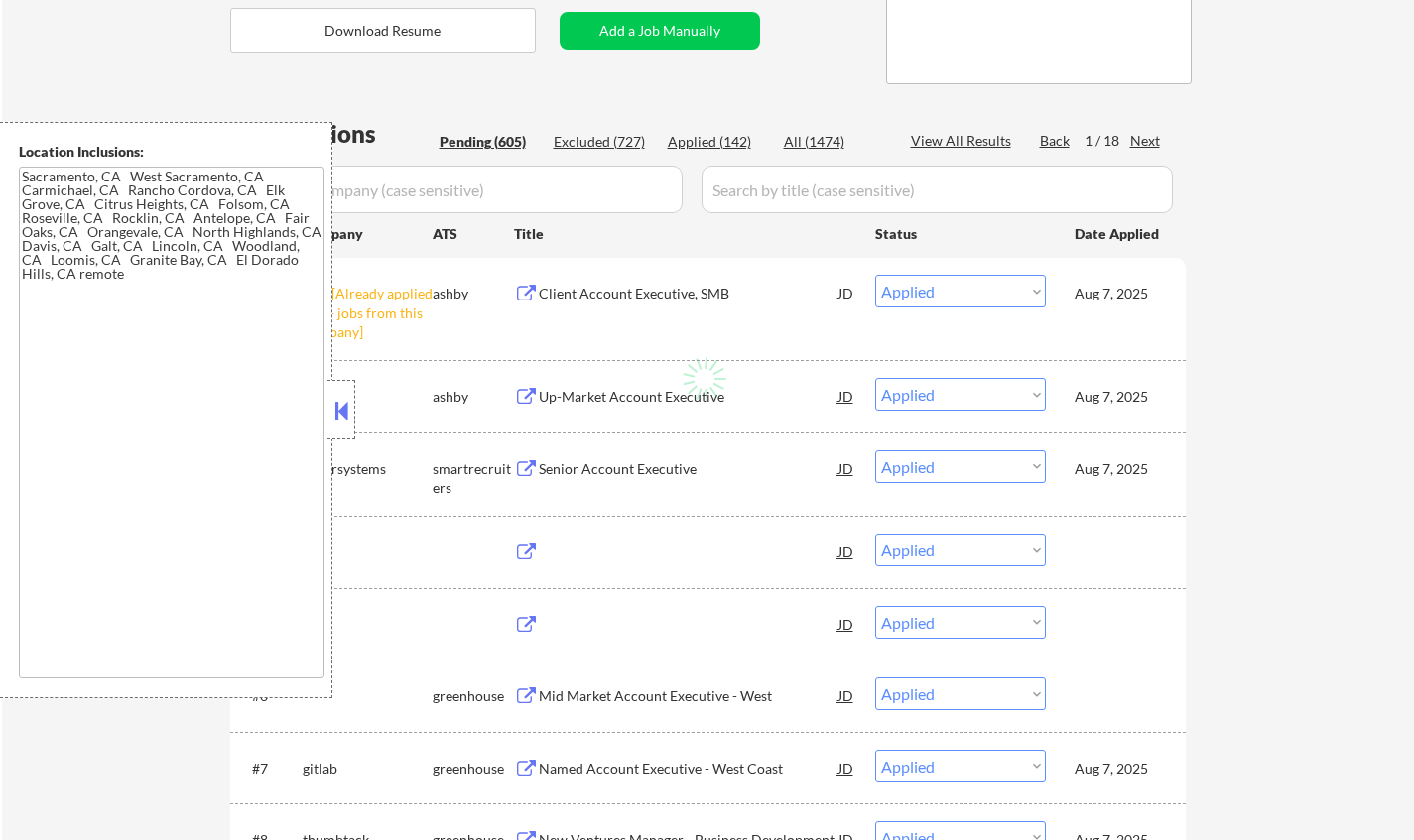 select on ""pending"" 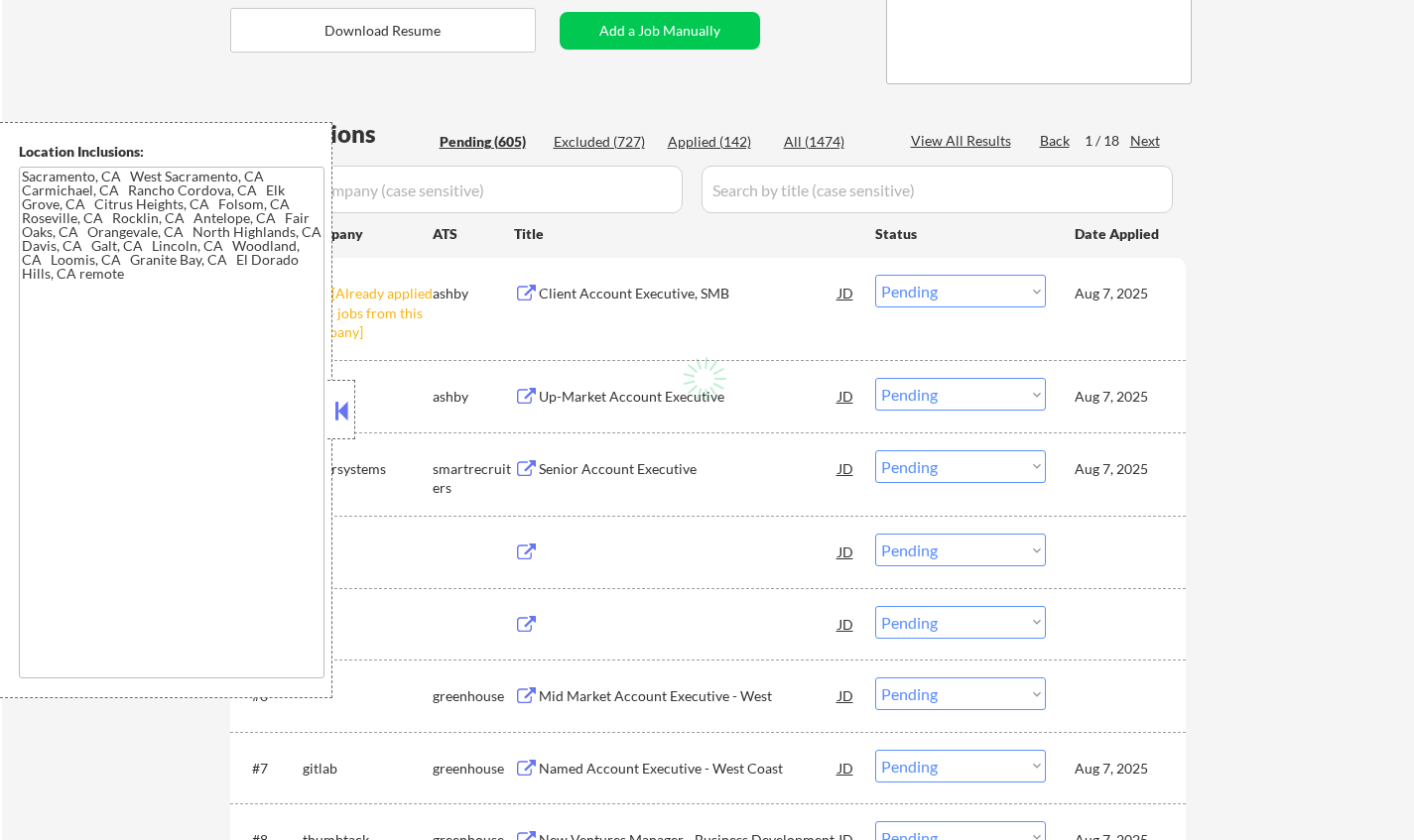 select on ""pending"" 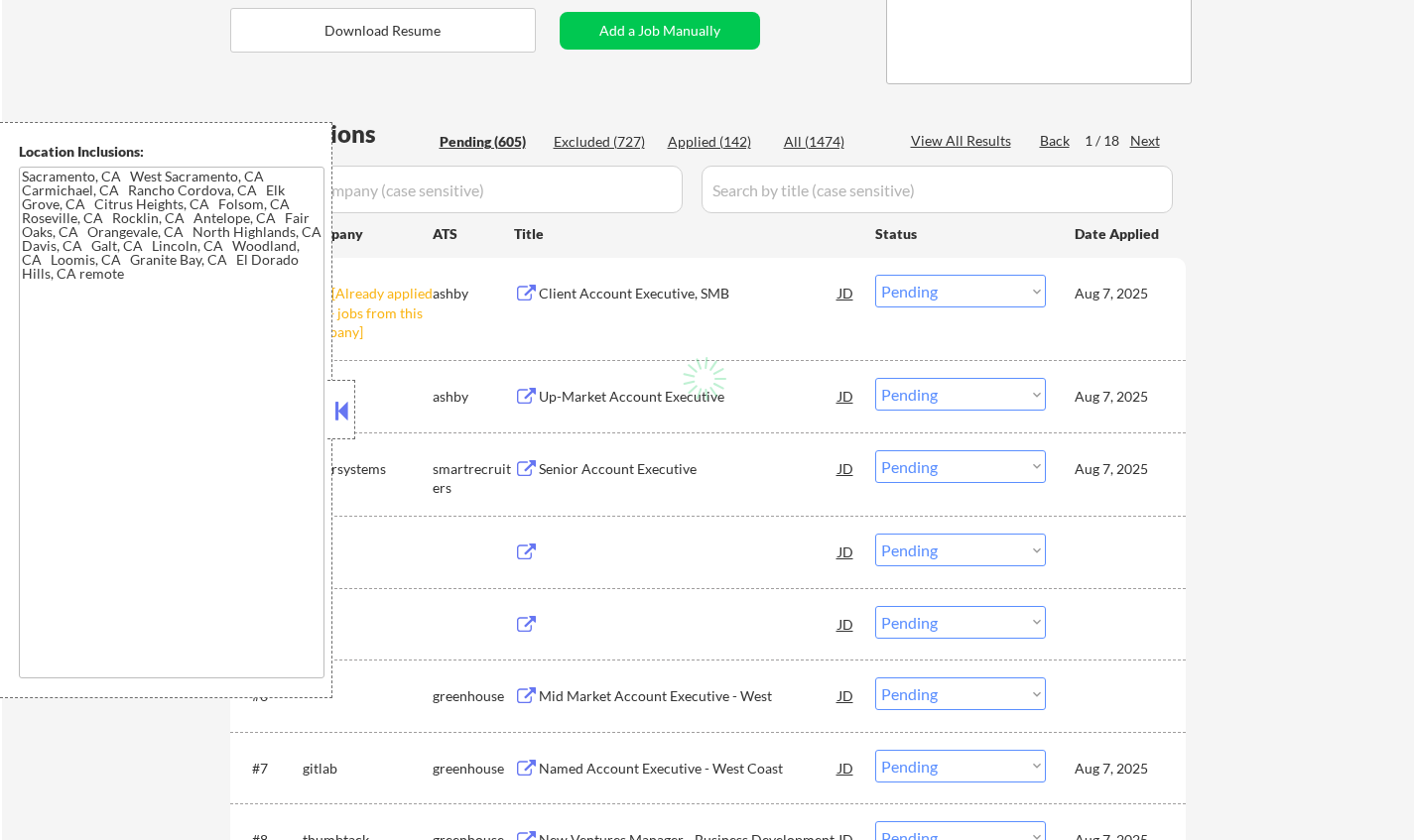 select on ""pending"" 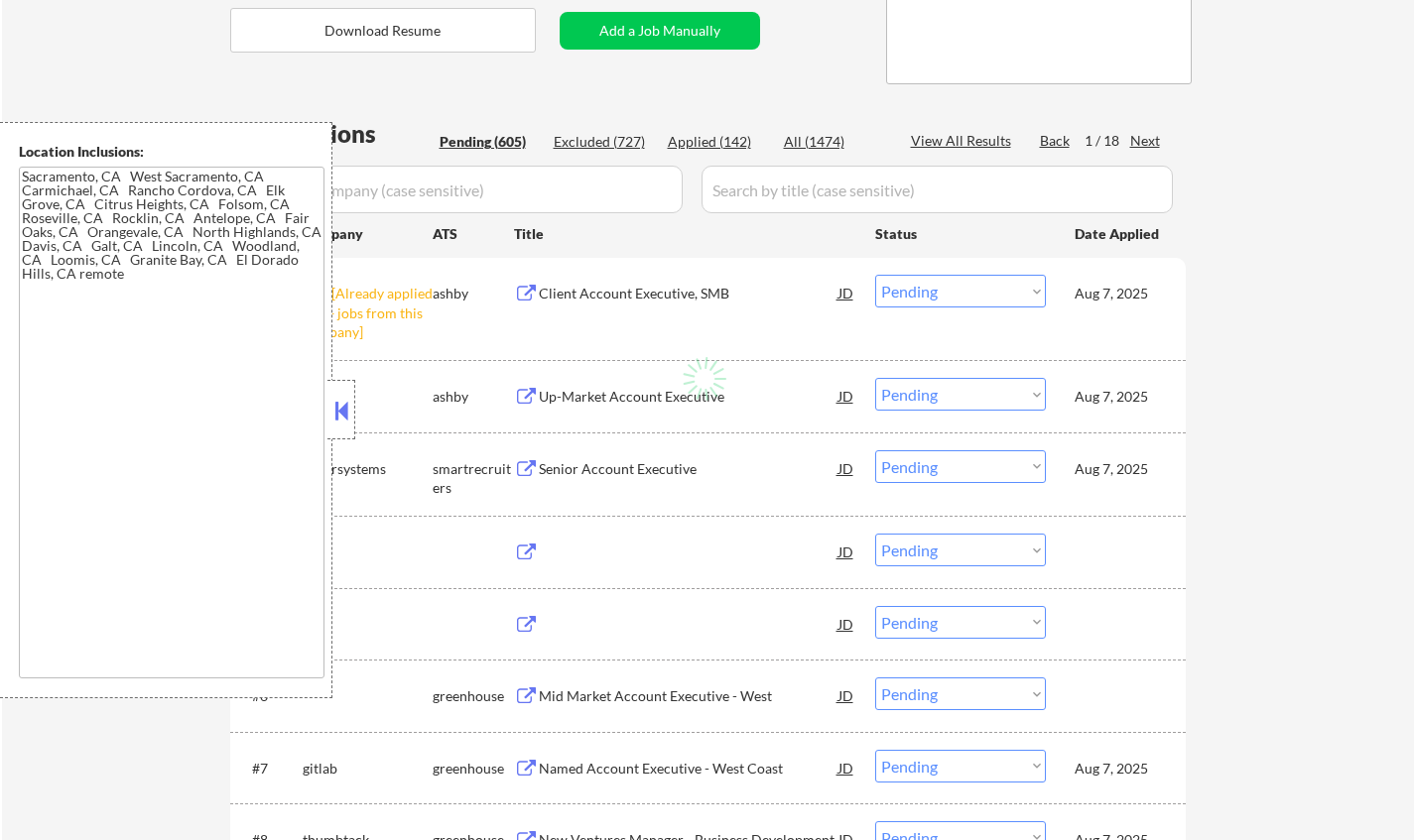 select on ""pending"" 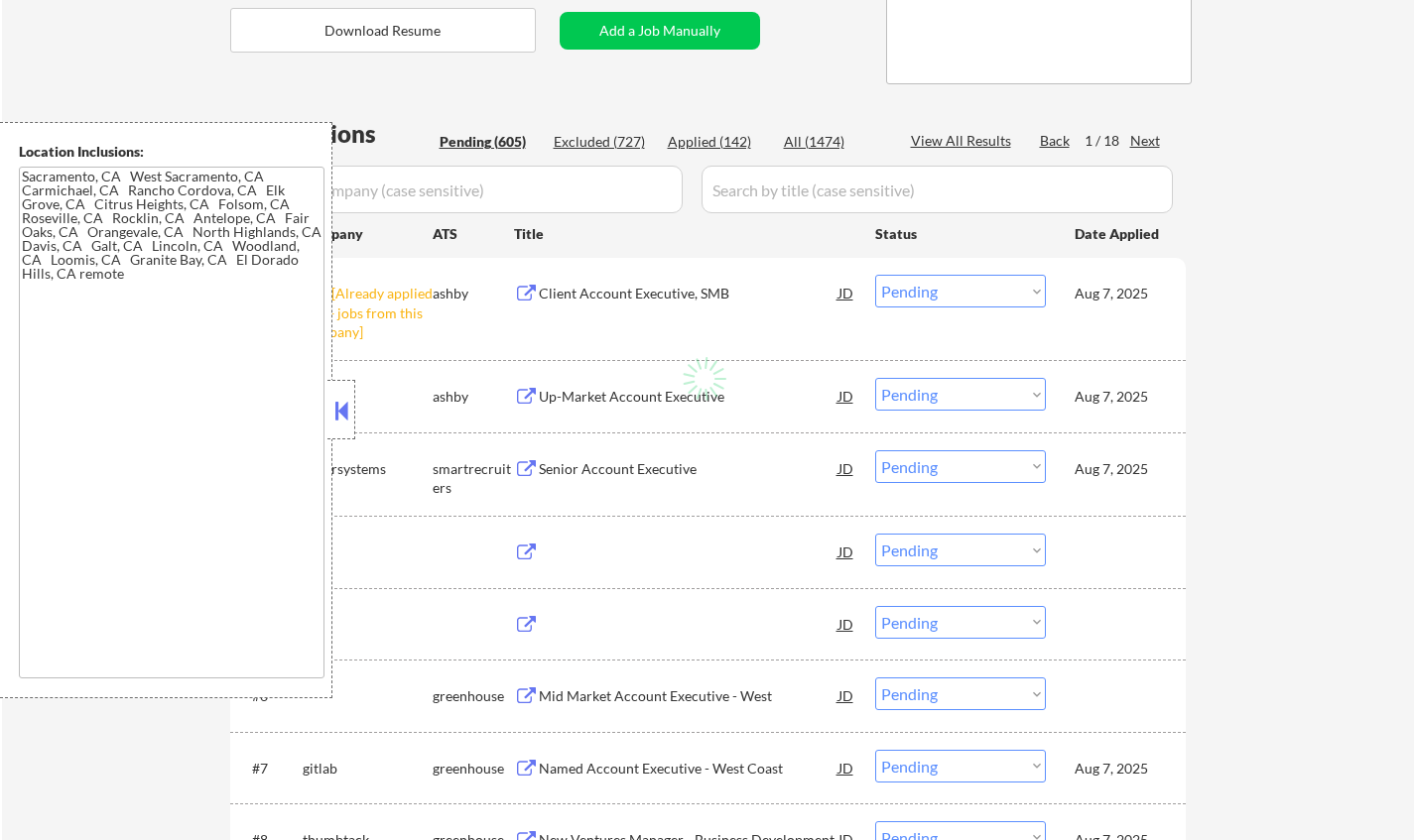 select on ""pending"" 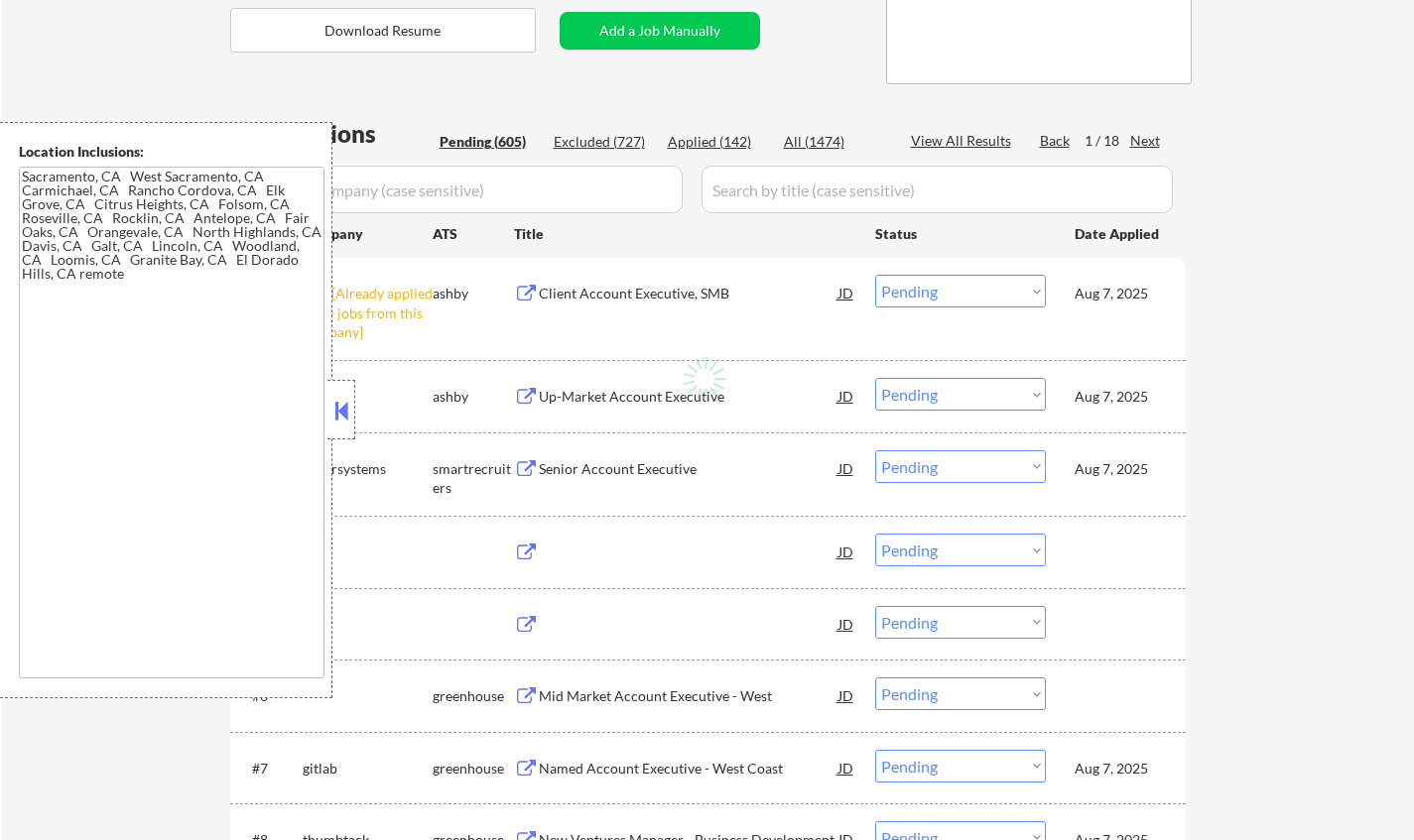 select on ""pending"" 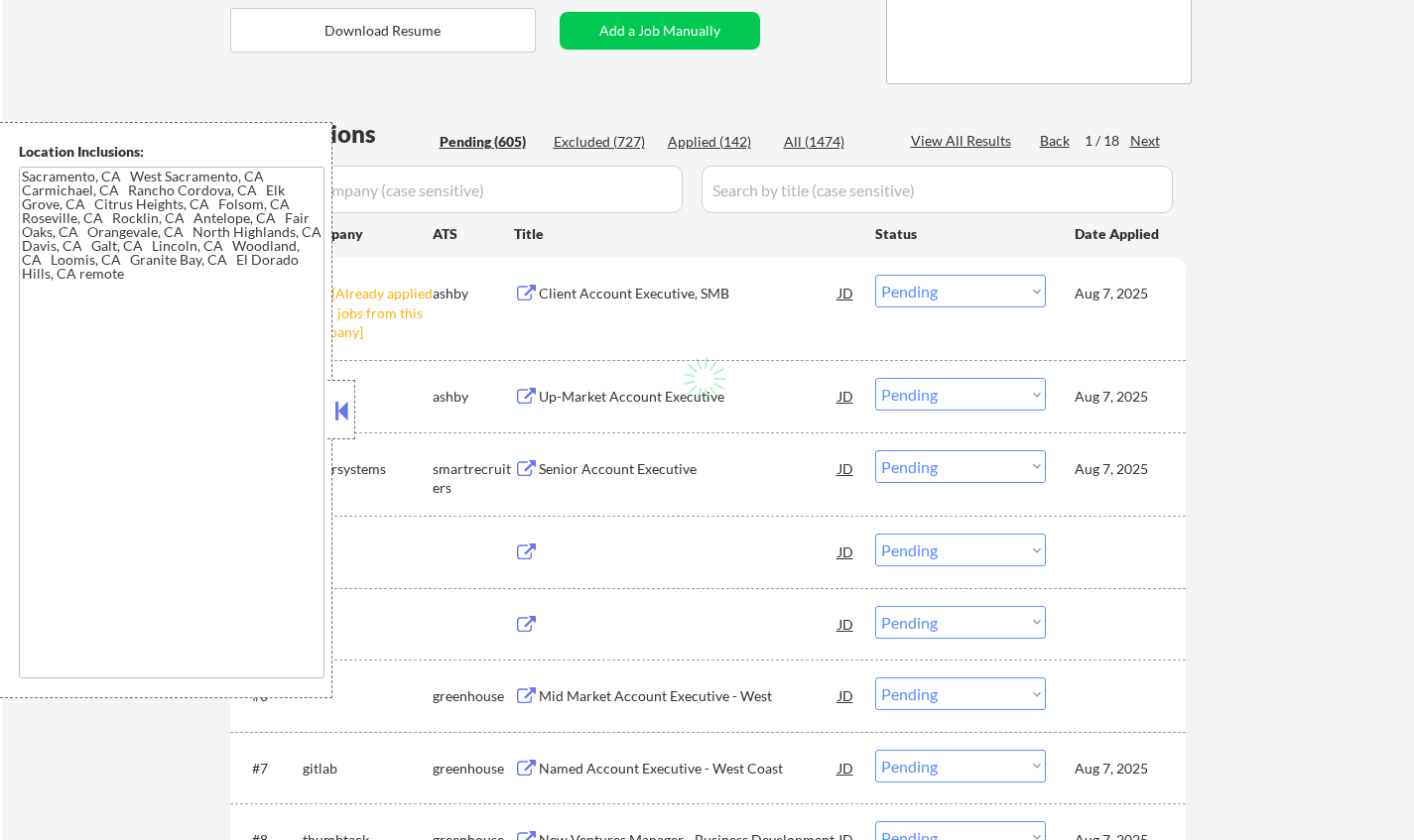select on ""pending"" 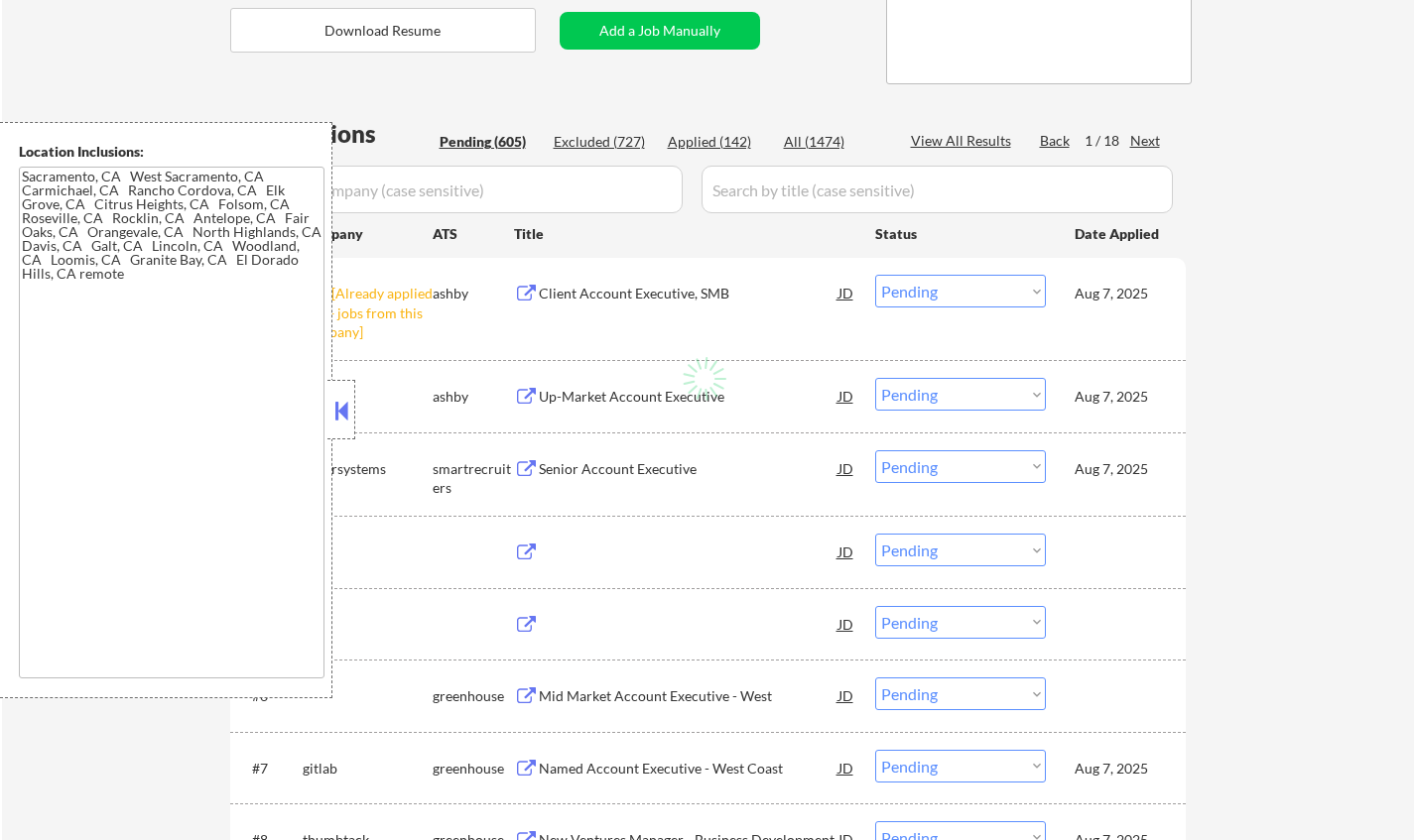 select on ""pending"" 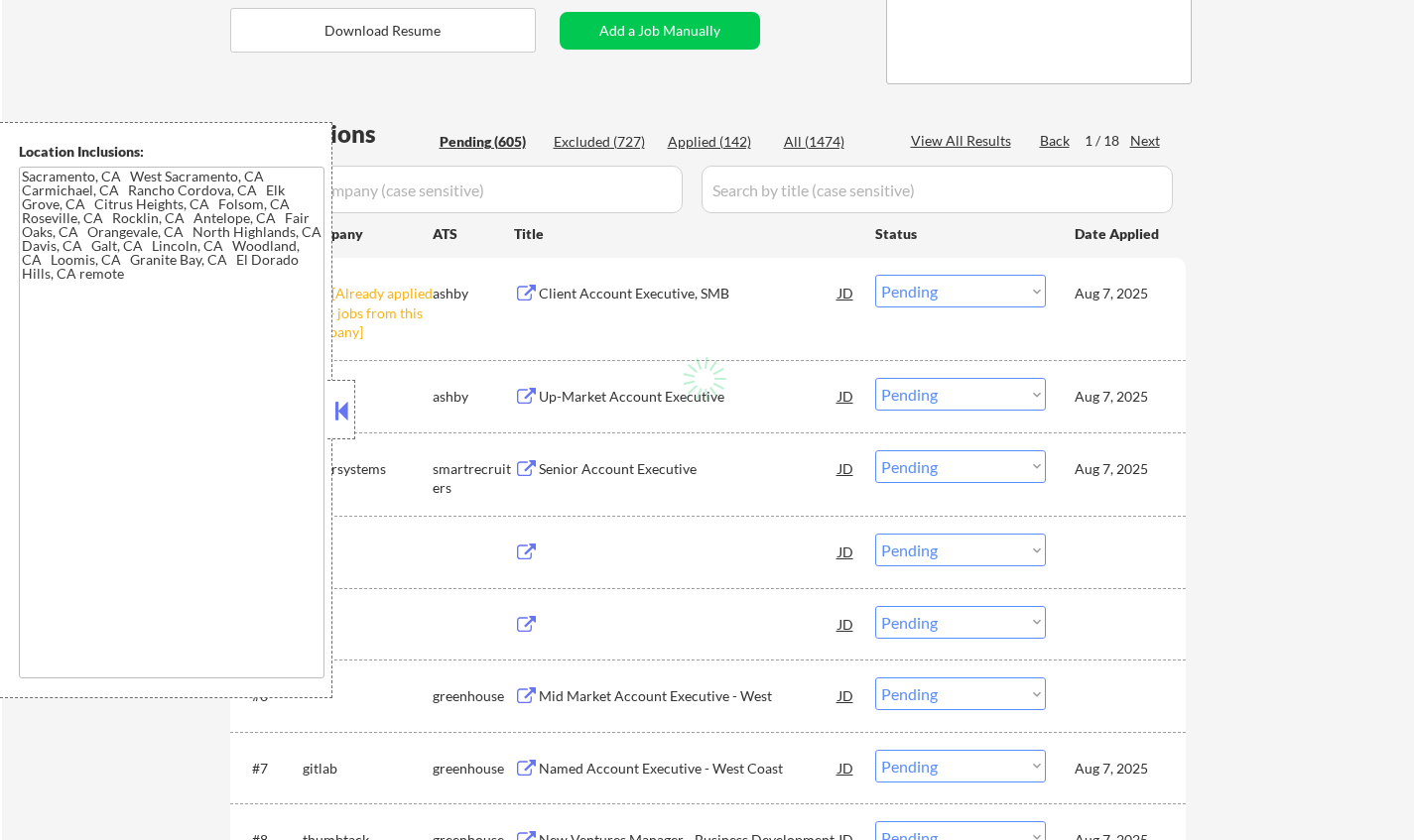 select on ""pending"" 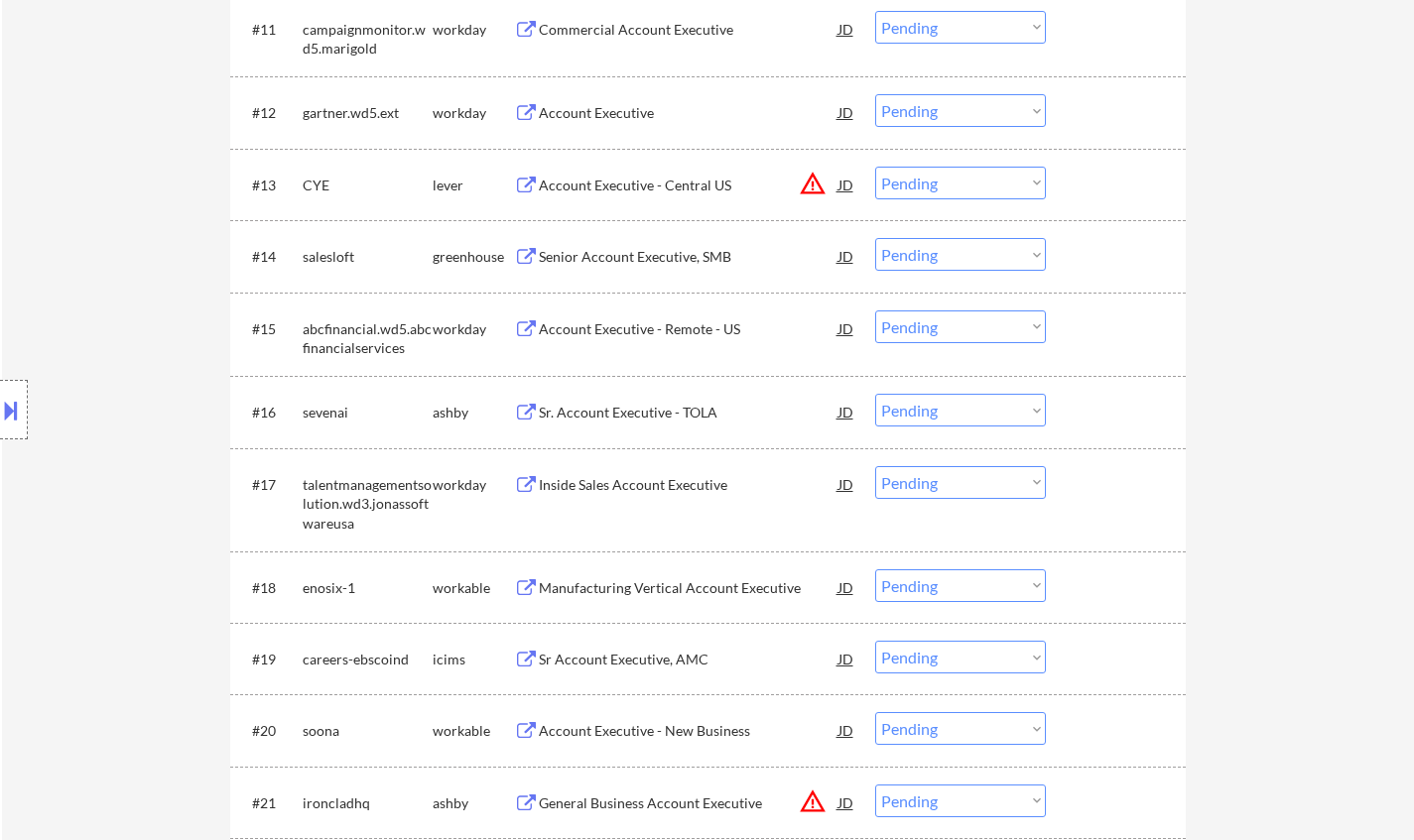 scroll, scrollTop: 1983, scrollLeft: 0, axis: vertical 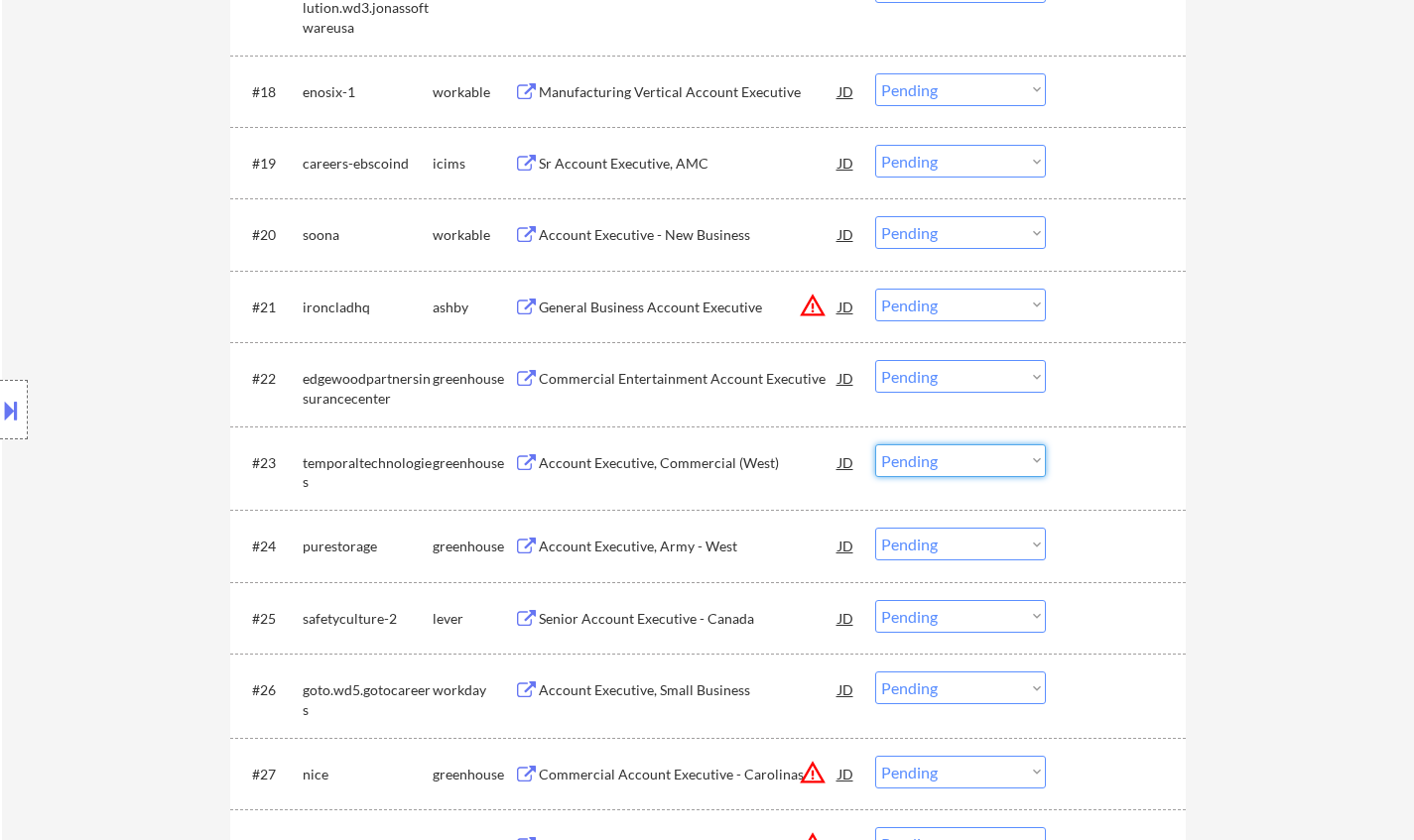 click on "Choose an option... Pending Applied Excluded (Questions) Excluded (Expired) Excluded (Location) Excluded (Bad Match) Excluded (Blocklist) Excluded (Salary) Excluded (Other)" at bounding box center (961, 460) 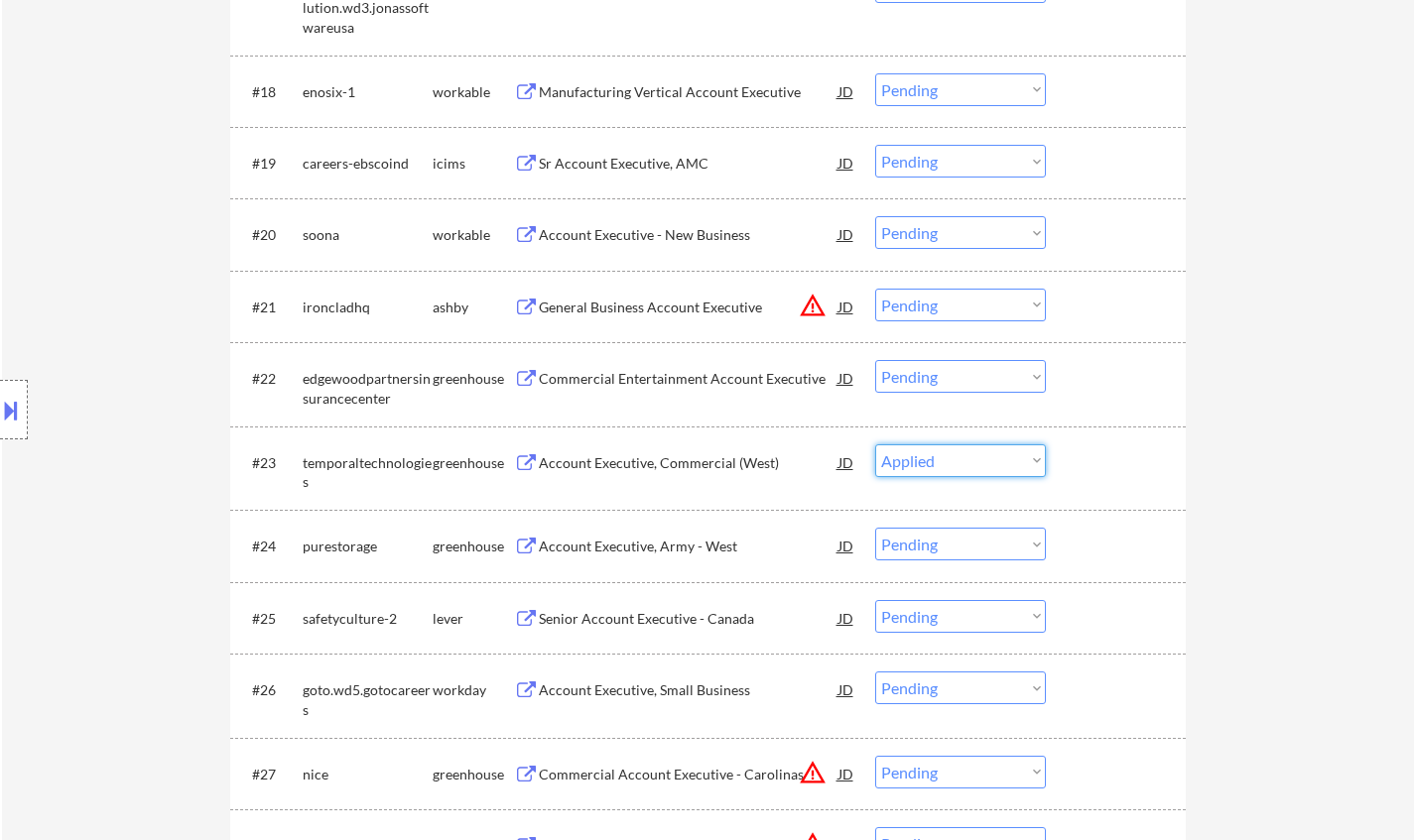 click on "Choose an option... Pending Applied Excluded (Questions) Excluded (Expired) Excluded (Location) Excluded (Bad Match) Excluded (Blocklist) Excluded (Salary) Excluded (Other)" at bounding box center [961, 460] 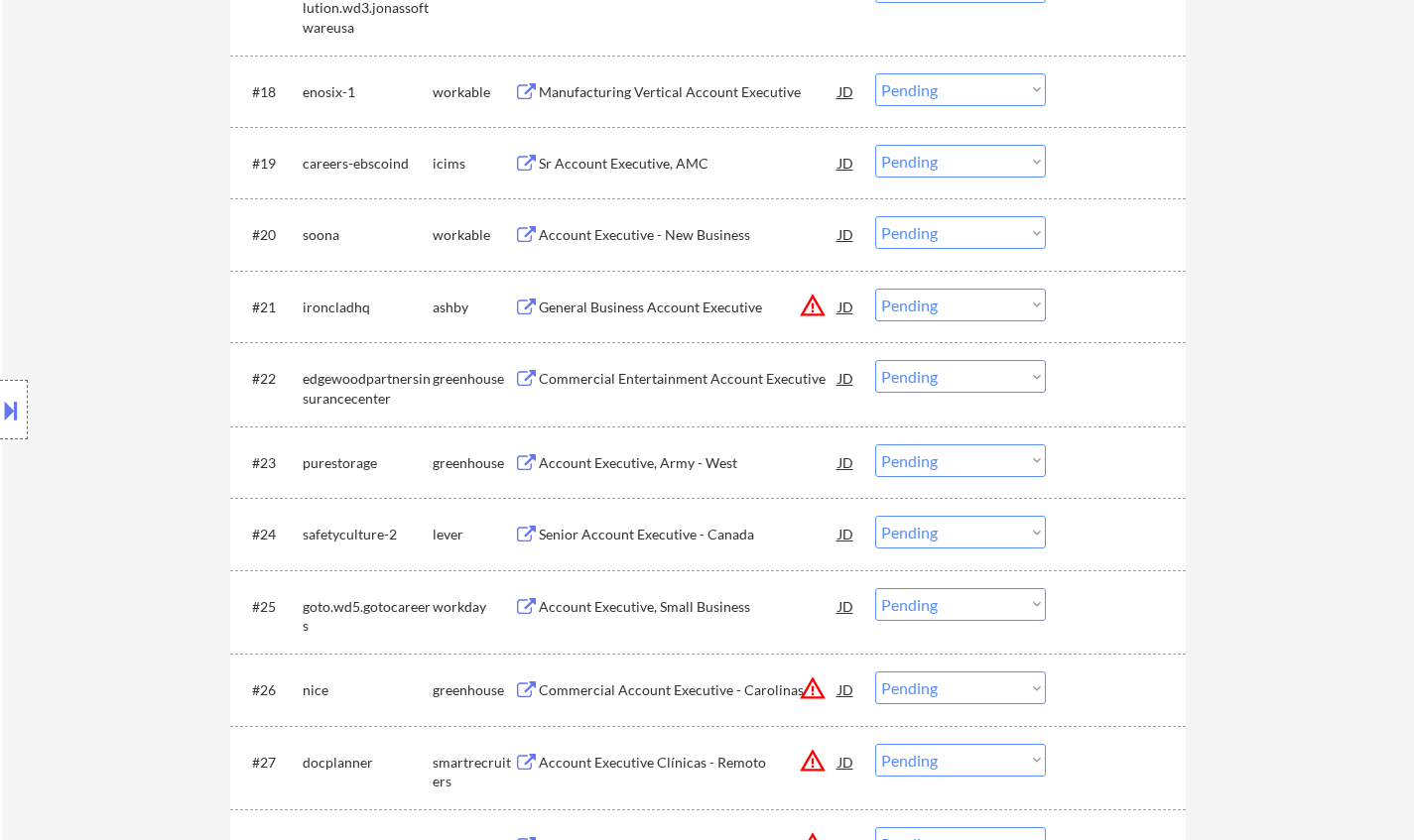 click on "Account Executive, Army - West" at bounding box center [689, 463] 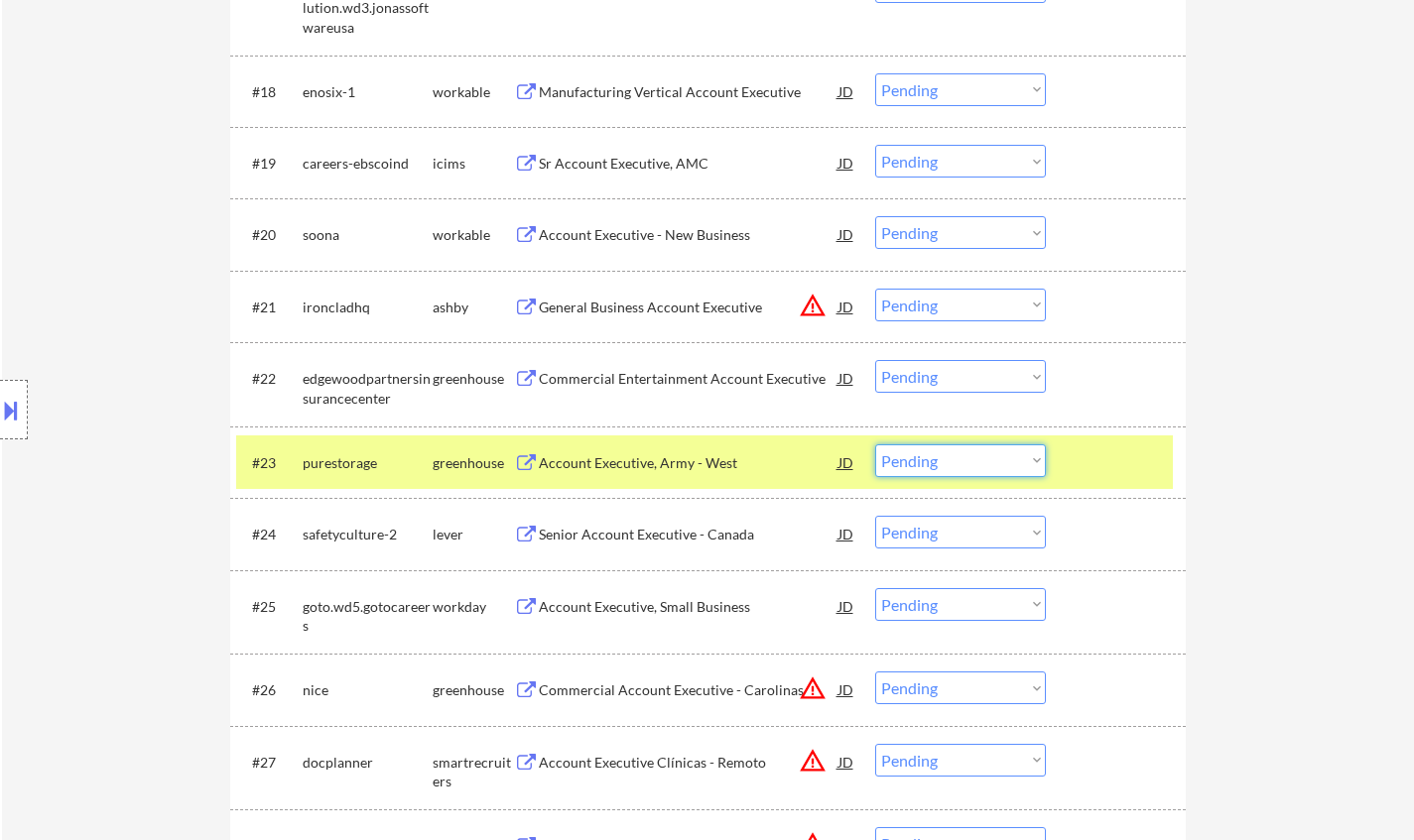 click on "Choose an option... Pending Applied Excluded (Questions) Excluded (Expired) Excluded (Location) Excluded (Bad Match) Excluded (Blocklist) Excluded (Salary) Excluded (Other)" at bounding box center [961, 460] 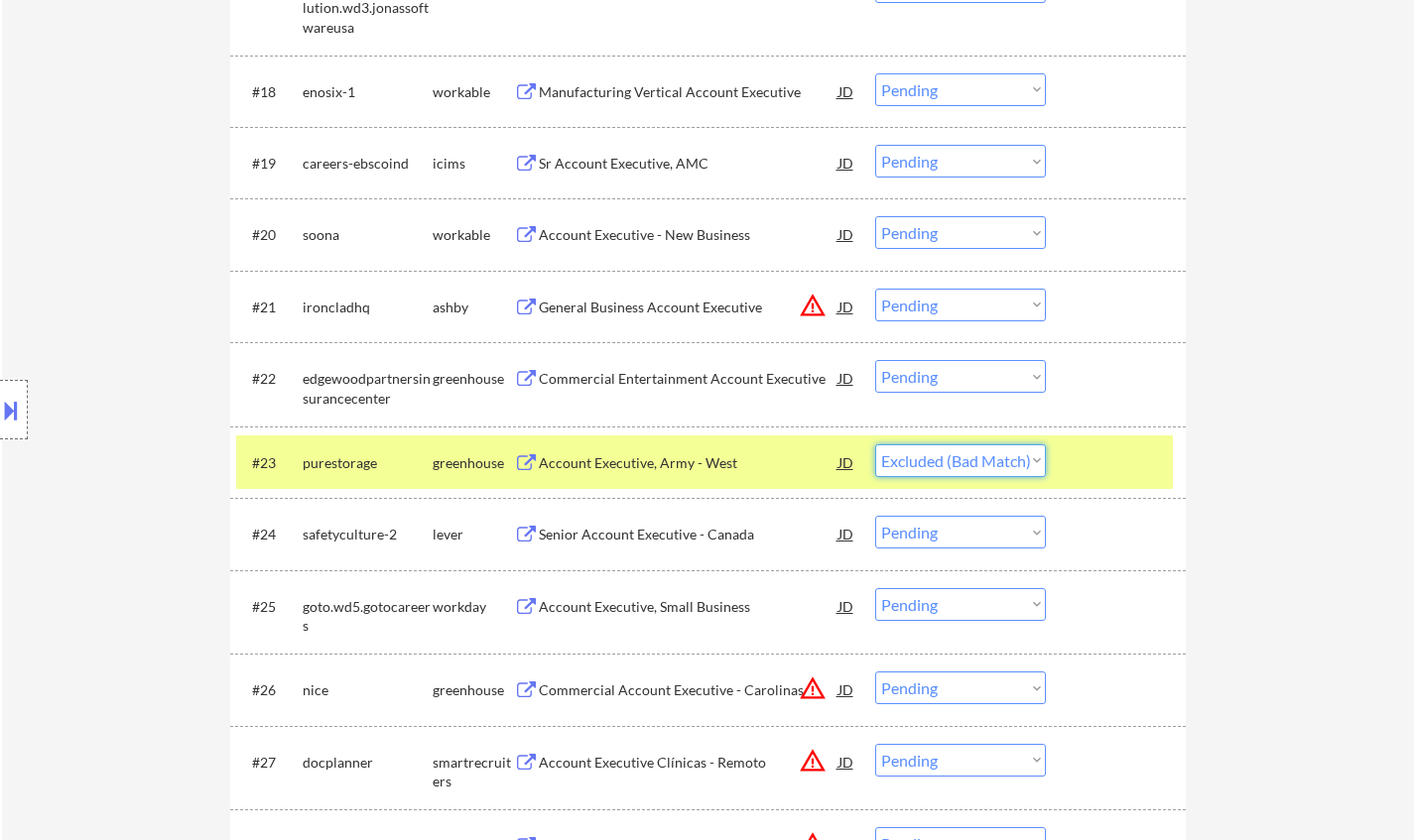 click on "Choose an option... Pending Applied Excluded (Questions) Excluded (Expired) Excluded (Location) Excluded (Bad Match) Excluded (Blocklist) Excluded (Salary) Excluded (Other)" at bounding box center (961, 460) 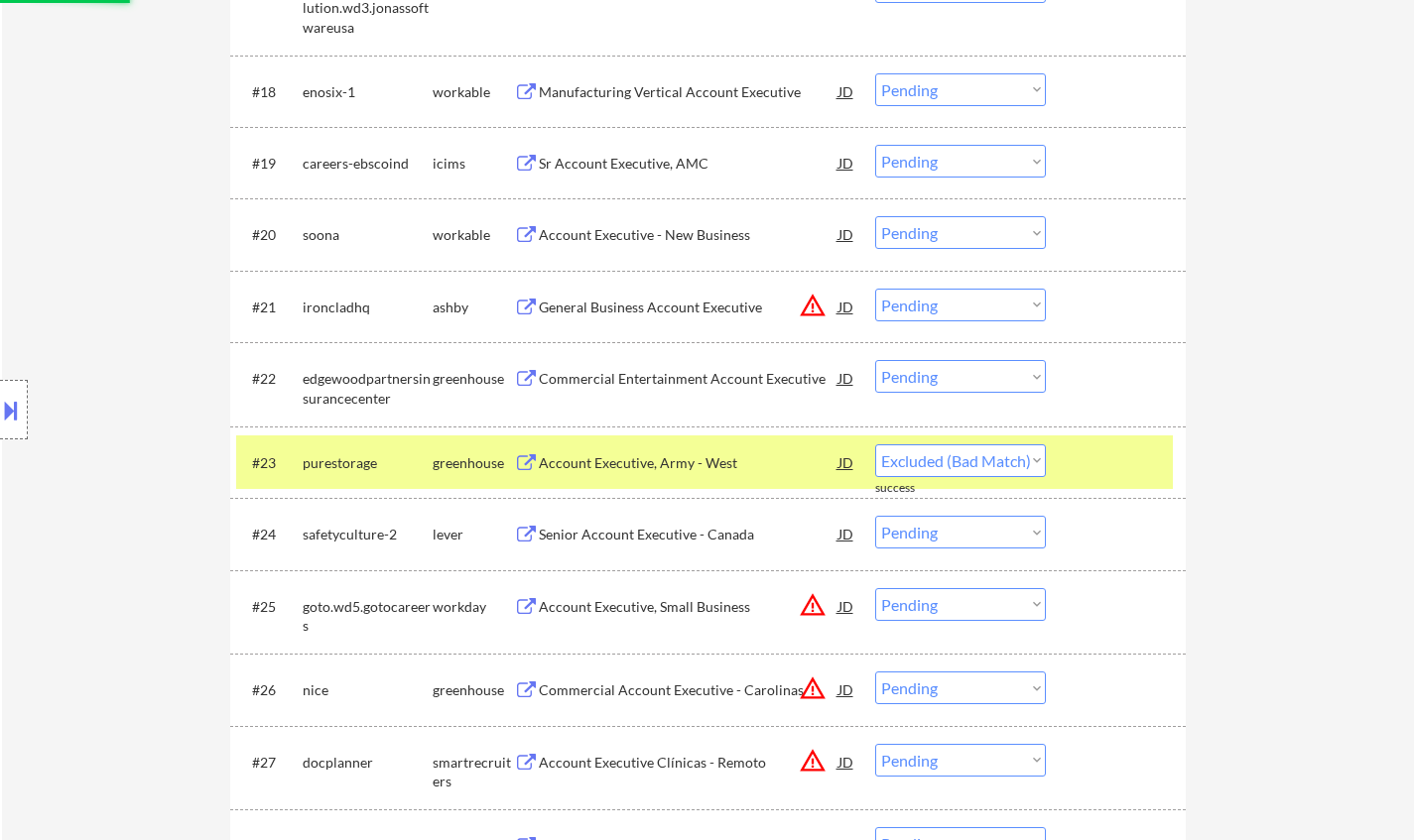 type 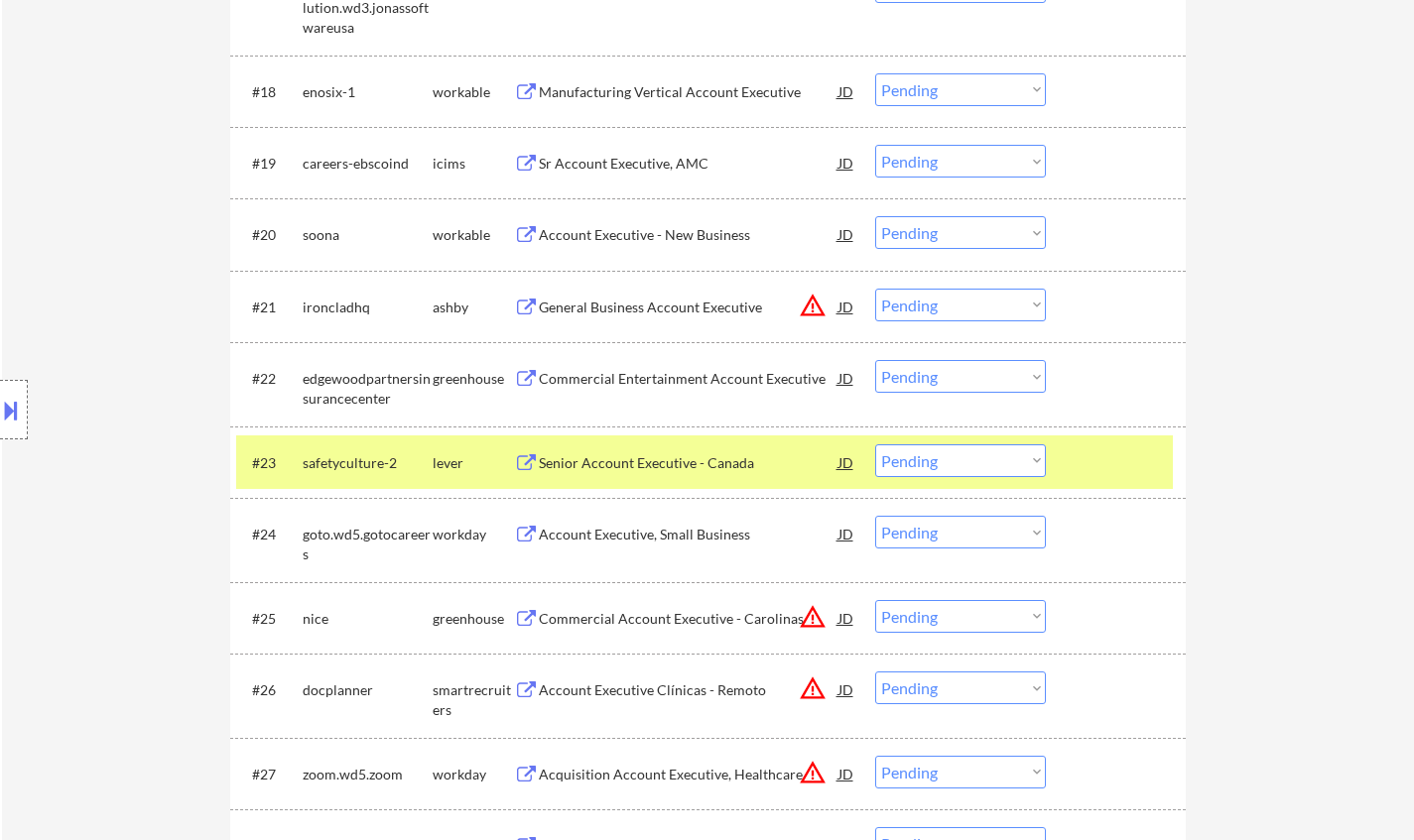scroll, scrollTop: 2281, scrollLeft: 0, axis: vertical 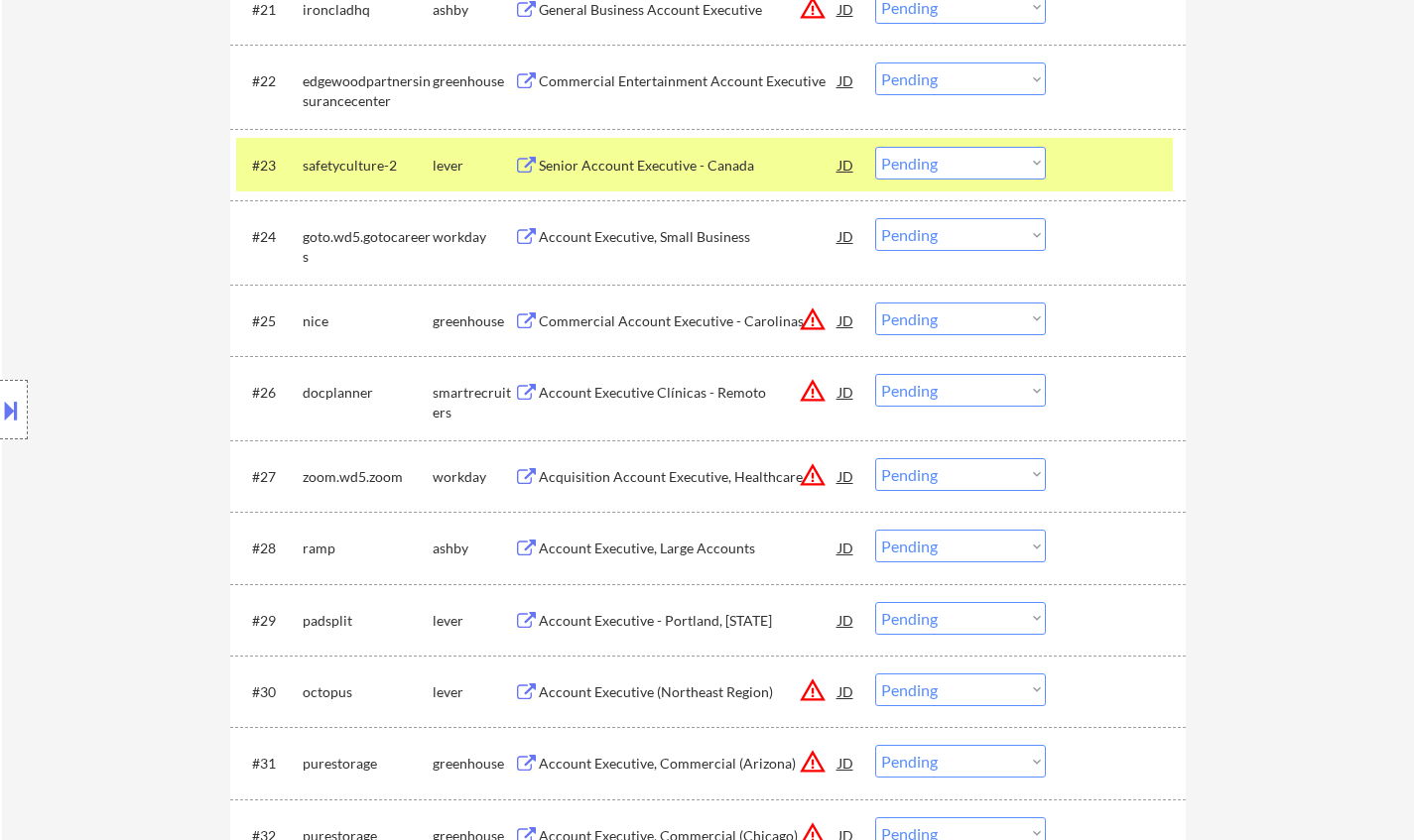 click on "Choose an option... Pending Applied Excluded (Questions) Excluded (Expired) Excluded (Location) Excluded (Bad Match) Excluded (Blocklist) Excluded (Salary) Excluded (Other)" at bounding box center [961, 318] 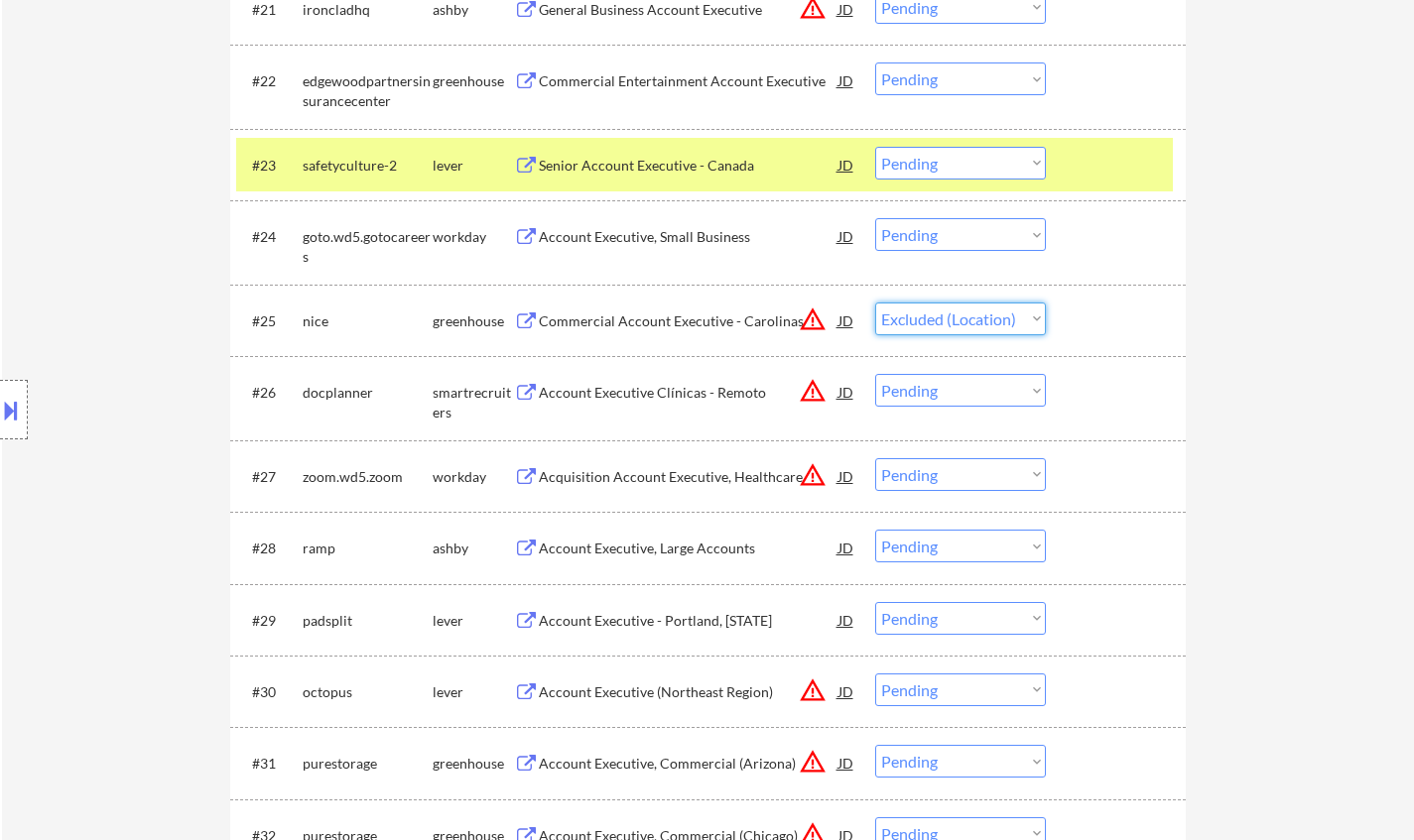 click on "Choose an option... Pending Applied Excluded (Questions) Excluded (Expired) Excluded (Location) Excluded (Bad Match) Excluded (Blocklist) Excluded (Salary) Excluded (Other)" at bounding box center (961, 318) 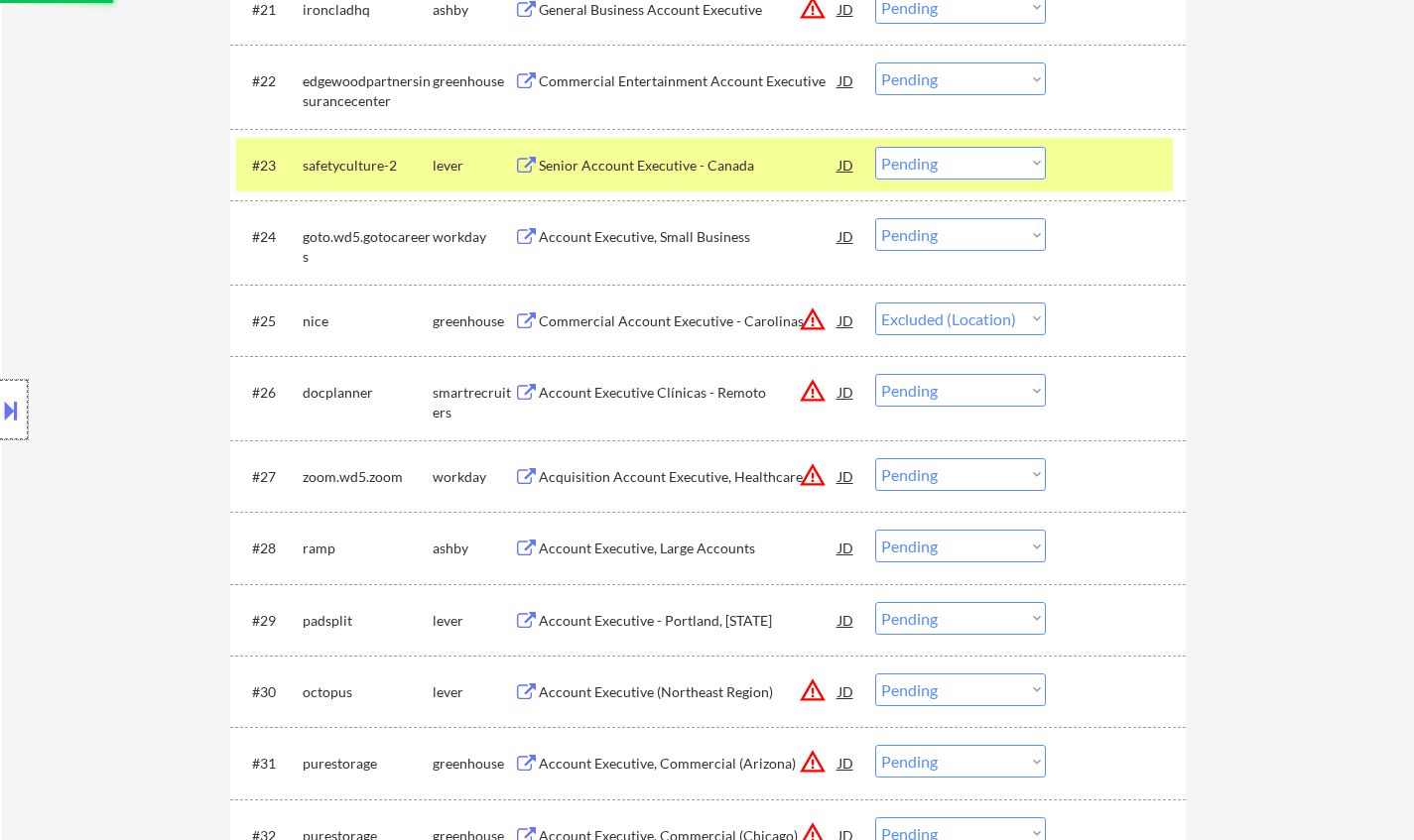 click at bounding box center [14, 410] 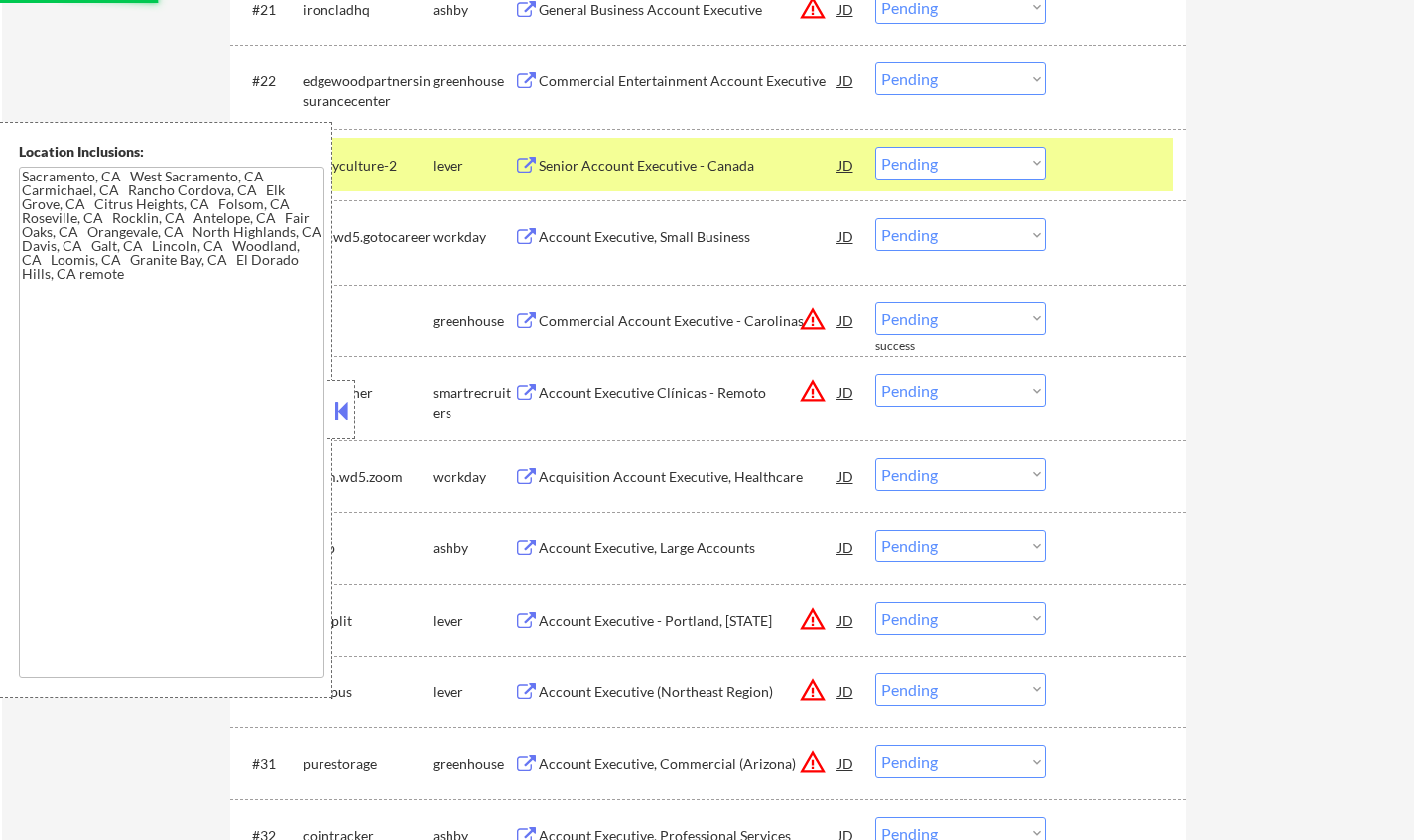 click at bounding box center [341, 410] 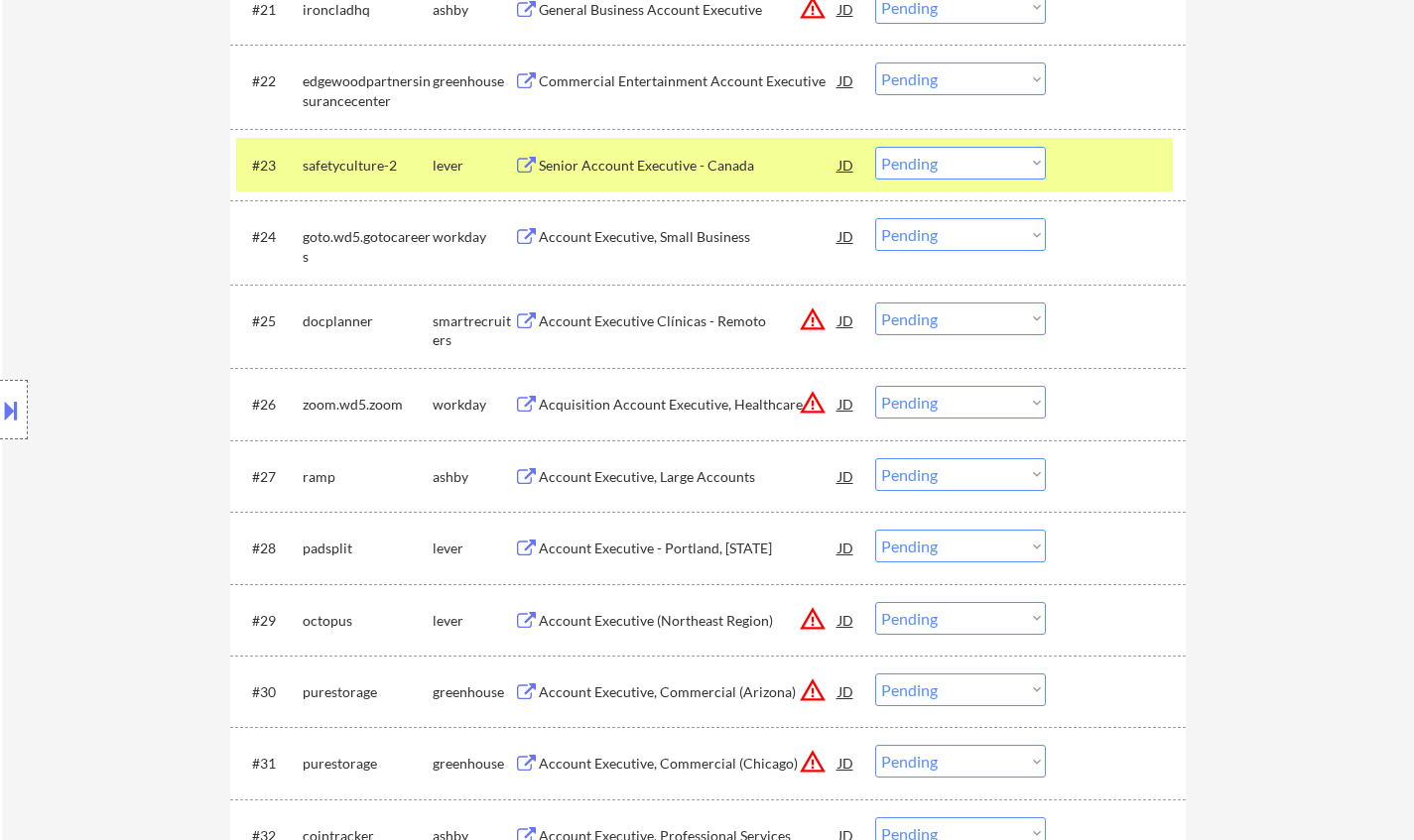 click on "Choose an option... Pending Applied Excluded (Questions) Excluded (Expired) Excluded (Location) Excluded (Bad Match) Excluded (Blocklist) Excluded (Salary) Excluded (Other)" at bounding box center (961, 318) 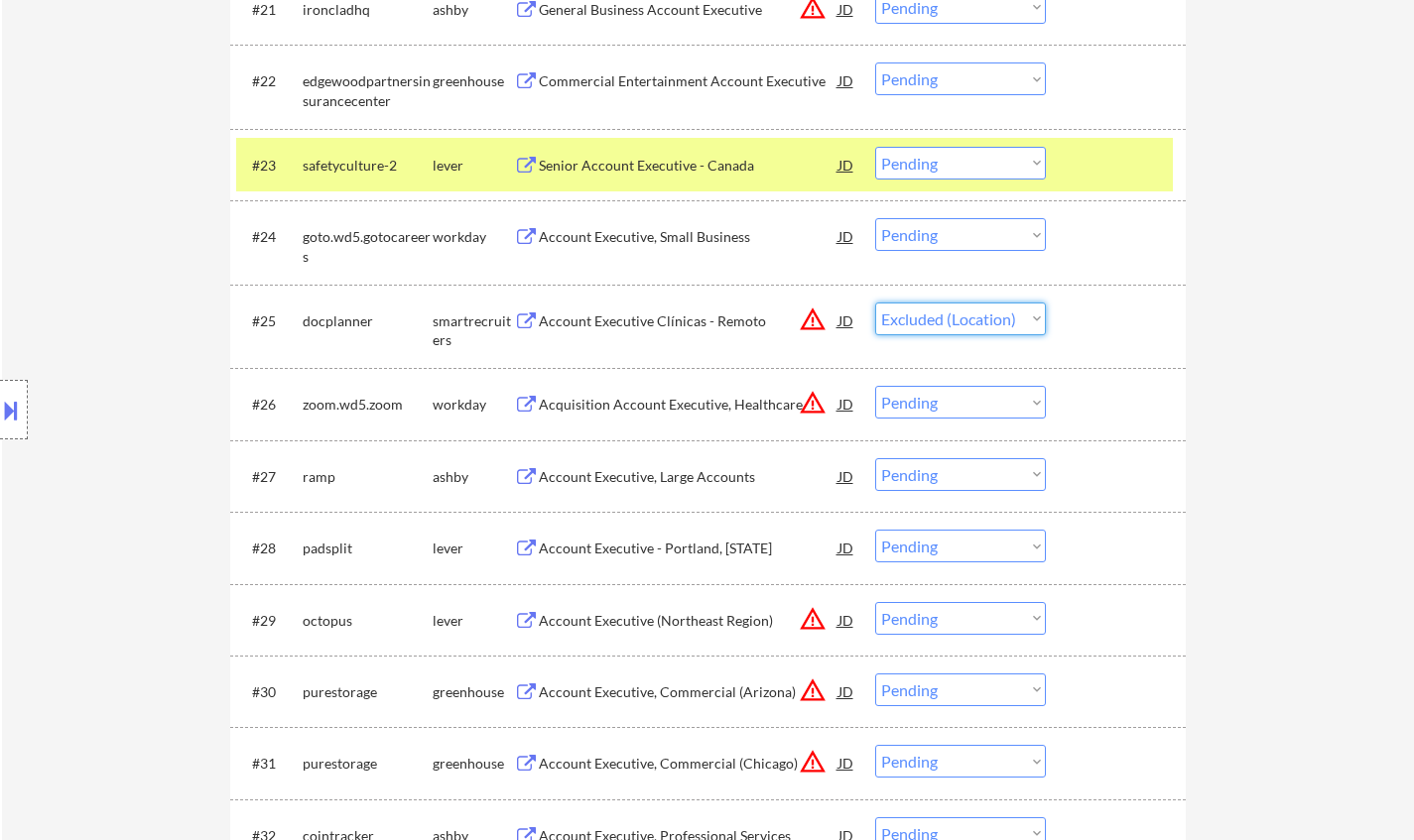 click on "Choose an option... Pending Applied Excluded (Questions) Excluded (Expired) Excluded (Location) Excluded (Bad Match) Excluded (Blocklist) Excluded (Salary) Excluded (Other)" at bounding box center (961, 318) 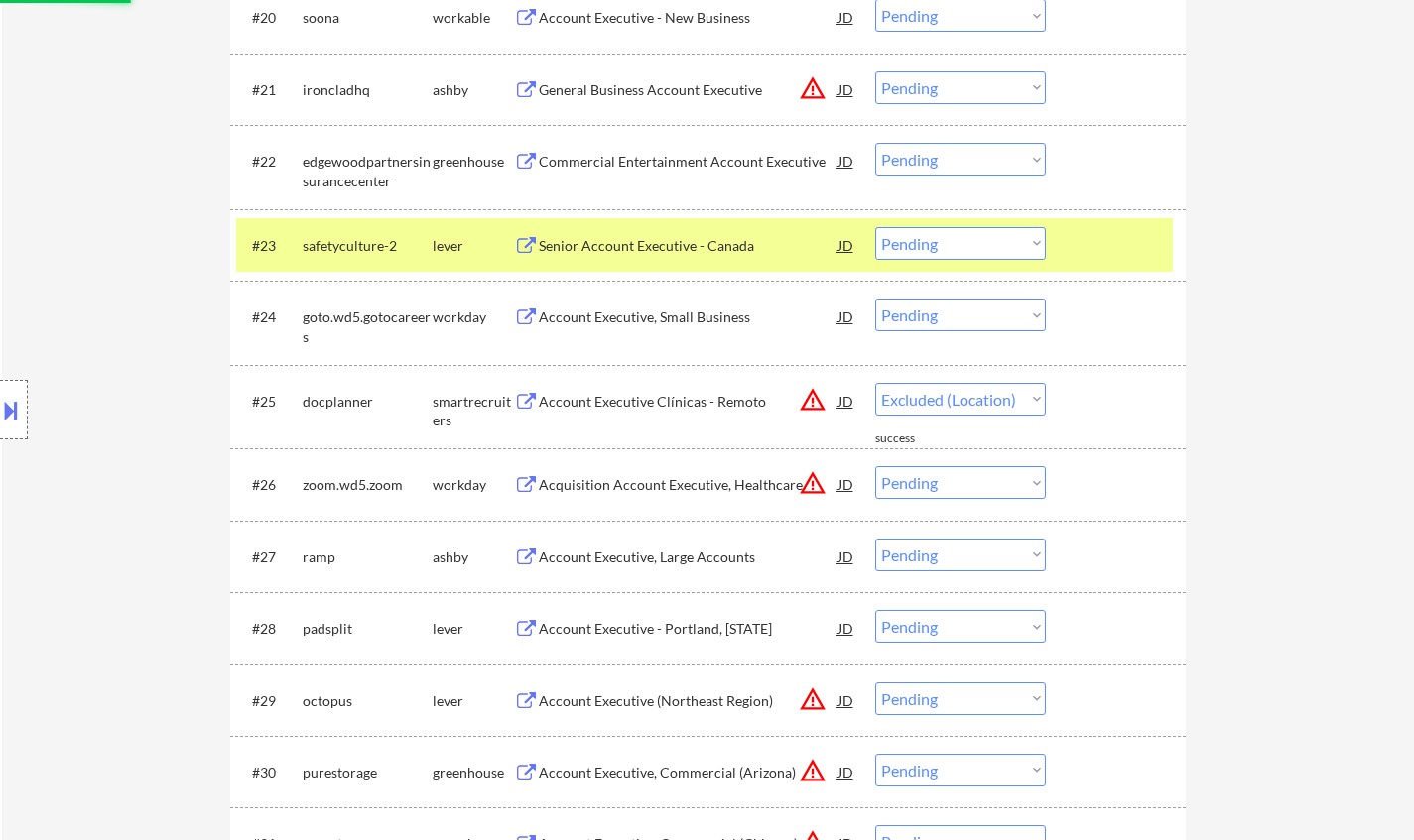 scroll, scrollTop: 2182, scrollLeft: 0, axis: vertical 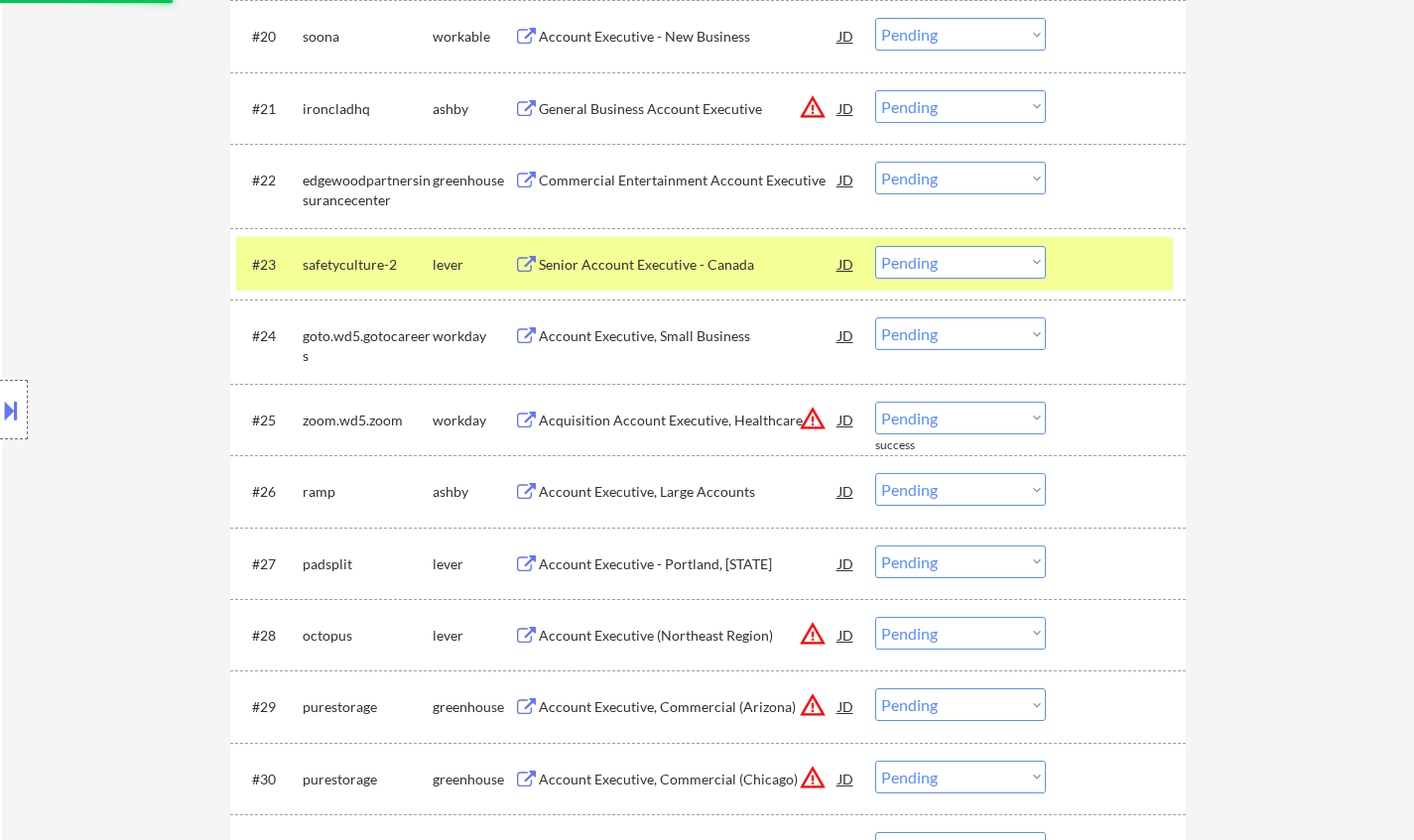 click on "Choose an option... Pending Applied Excluded (Questions) Excluded (Expired) Excluded (Location) Excluded (Bad Match) Excluded (Blocklist) Excluded (Salary) Excluded (Other)" at bounding box center [961, 262] 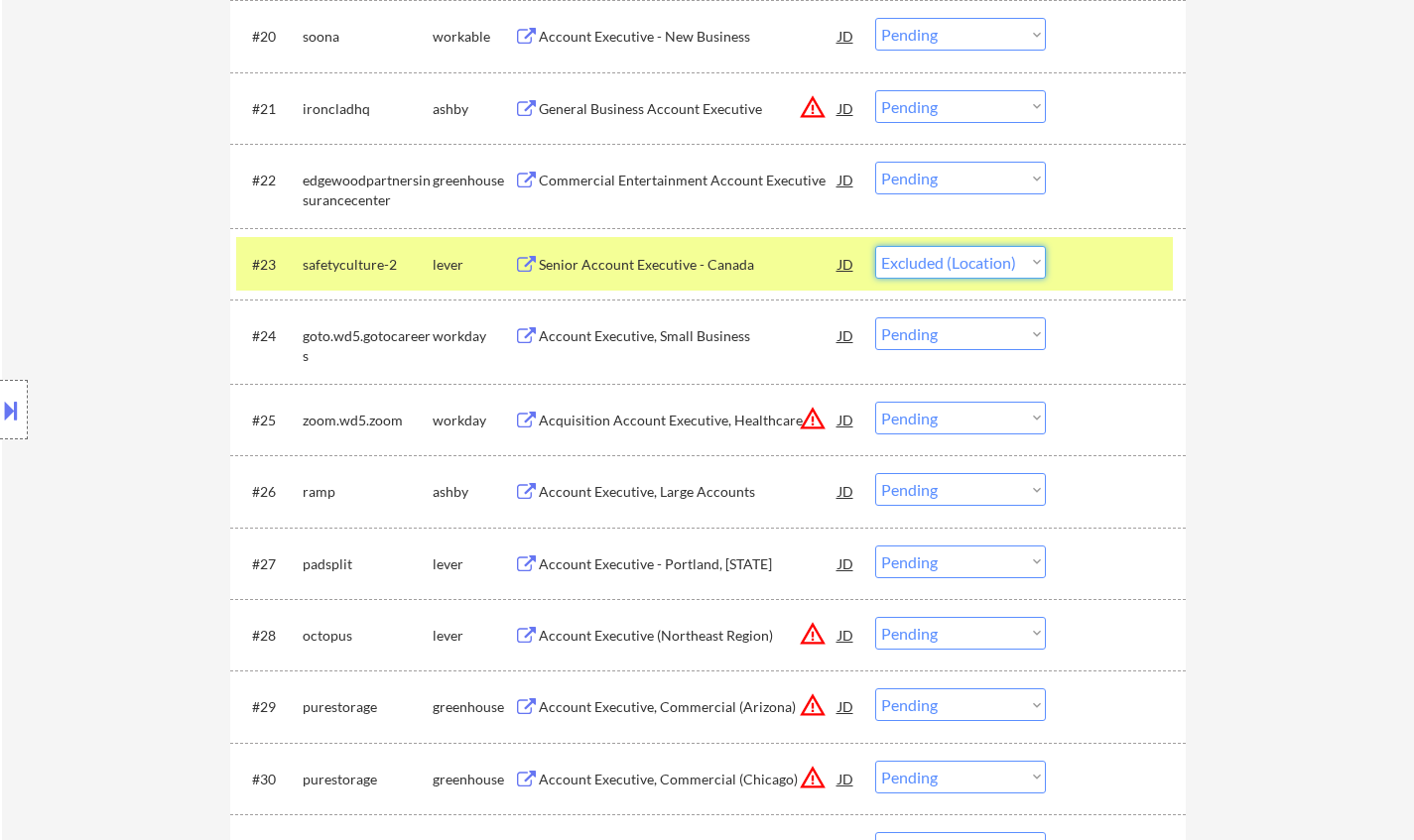 click on "Choose an option... Pending Applied Excluded (Questions) Excluded (Expired) Excluded (Location) Excluded (Bad Match) Excluded (Blocklist) Excluded (Salary) Excluded (Other)" at bounding box center (961, 262) 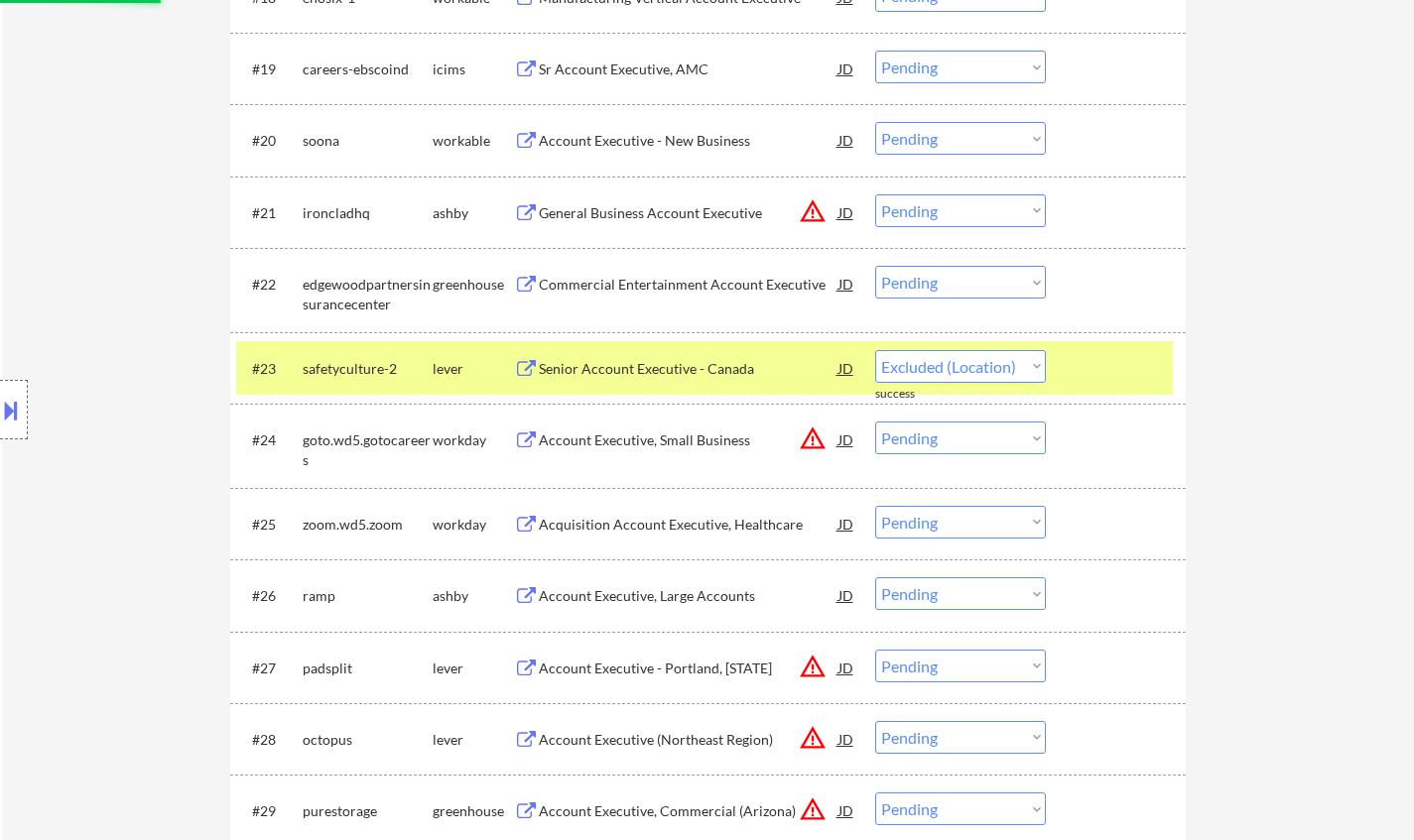 scroll, scrollTop: 1884, scrollLeft: 0, axis: vertical 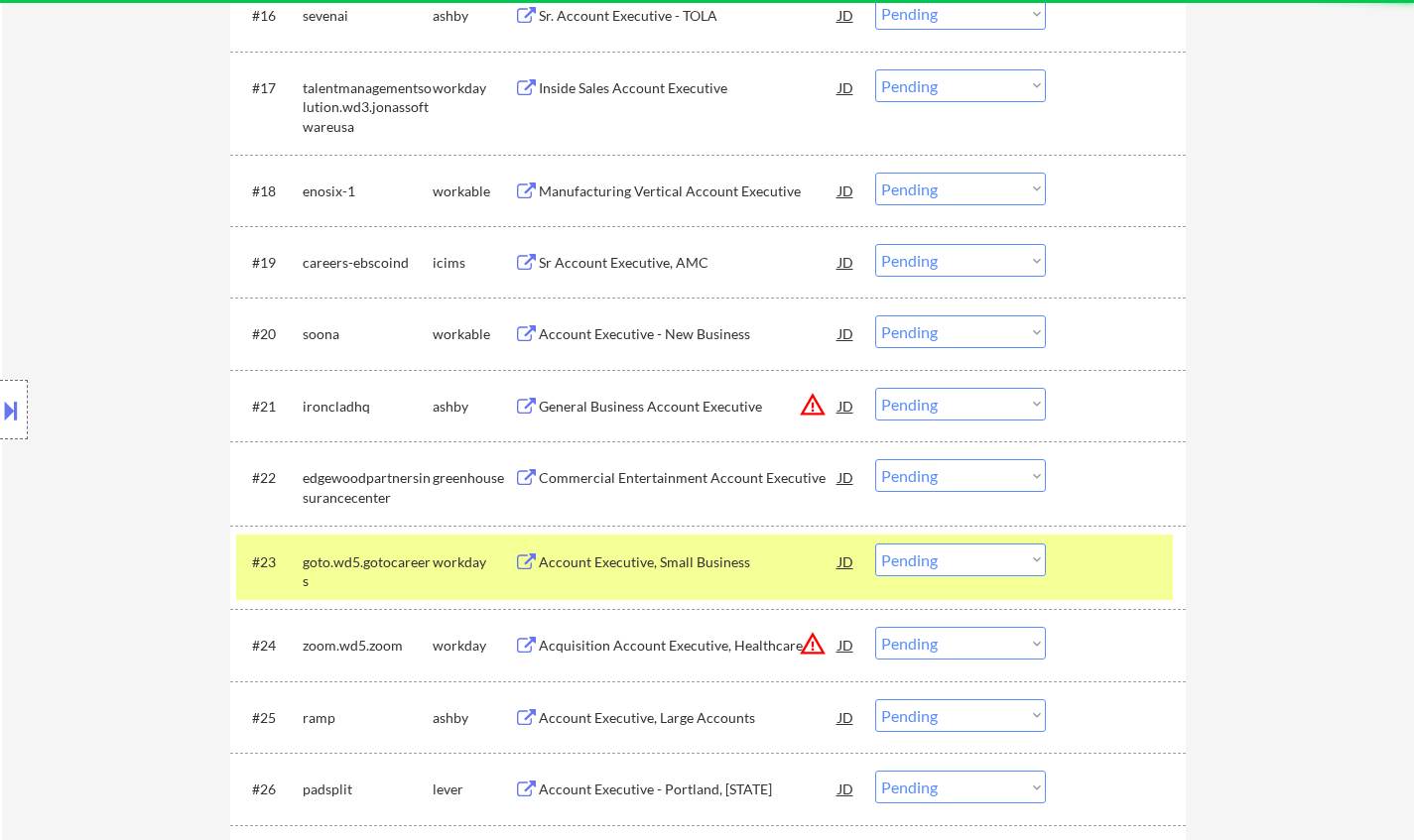 click on "Account Executive - New Business" at bounding box center [689, 334] 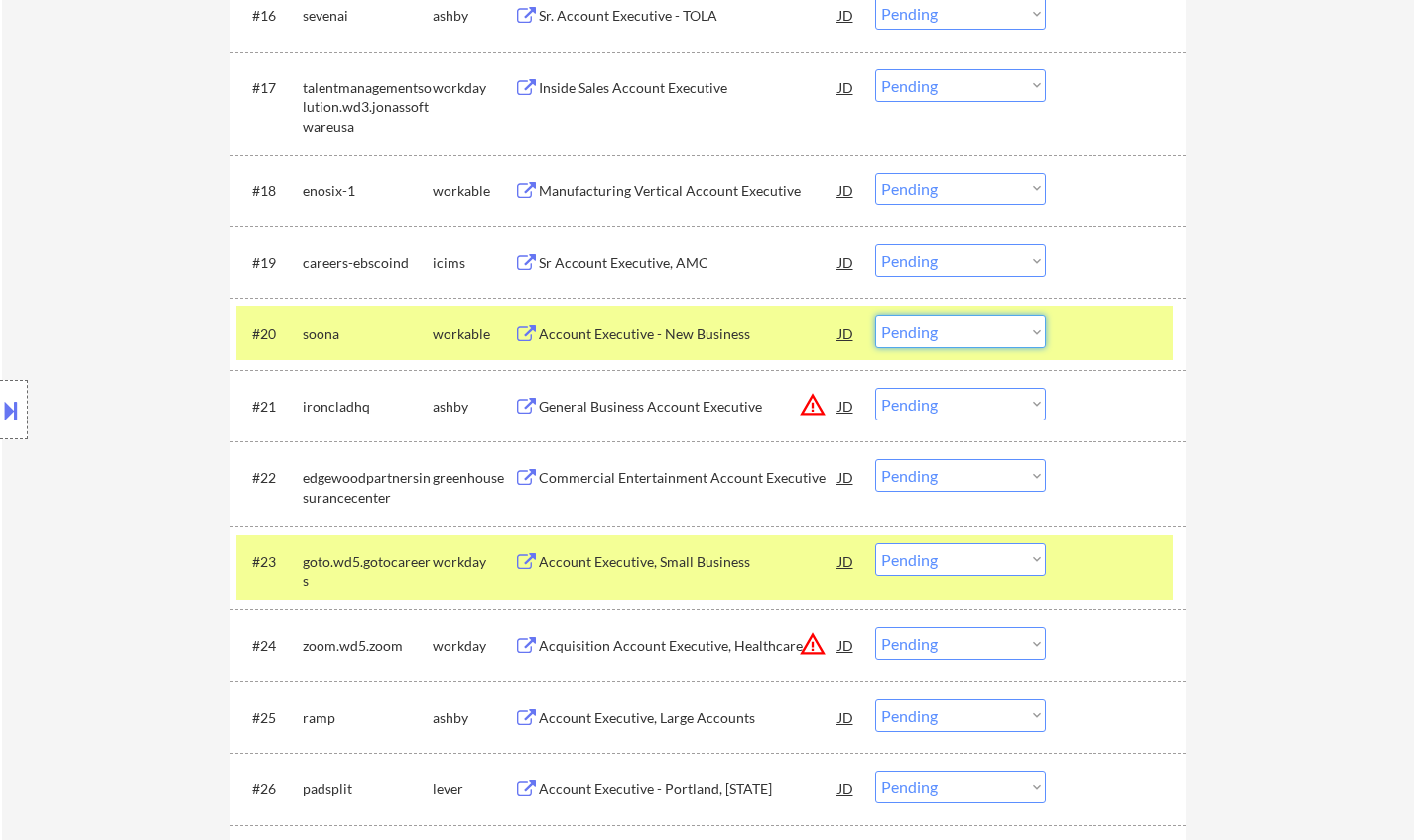 drag, startPoint x: 1027, startPoint y: 323, endPoint x: 1028, endPoint y: 347, distance: 24.020824 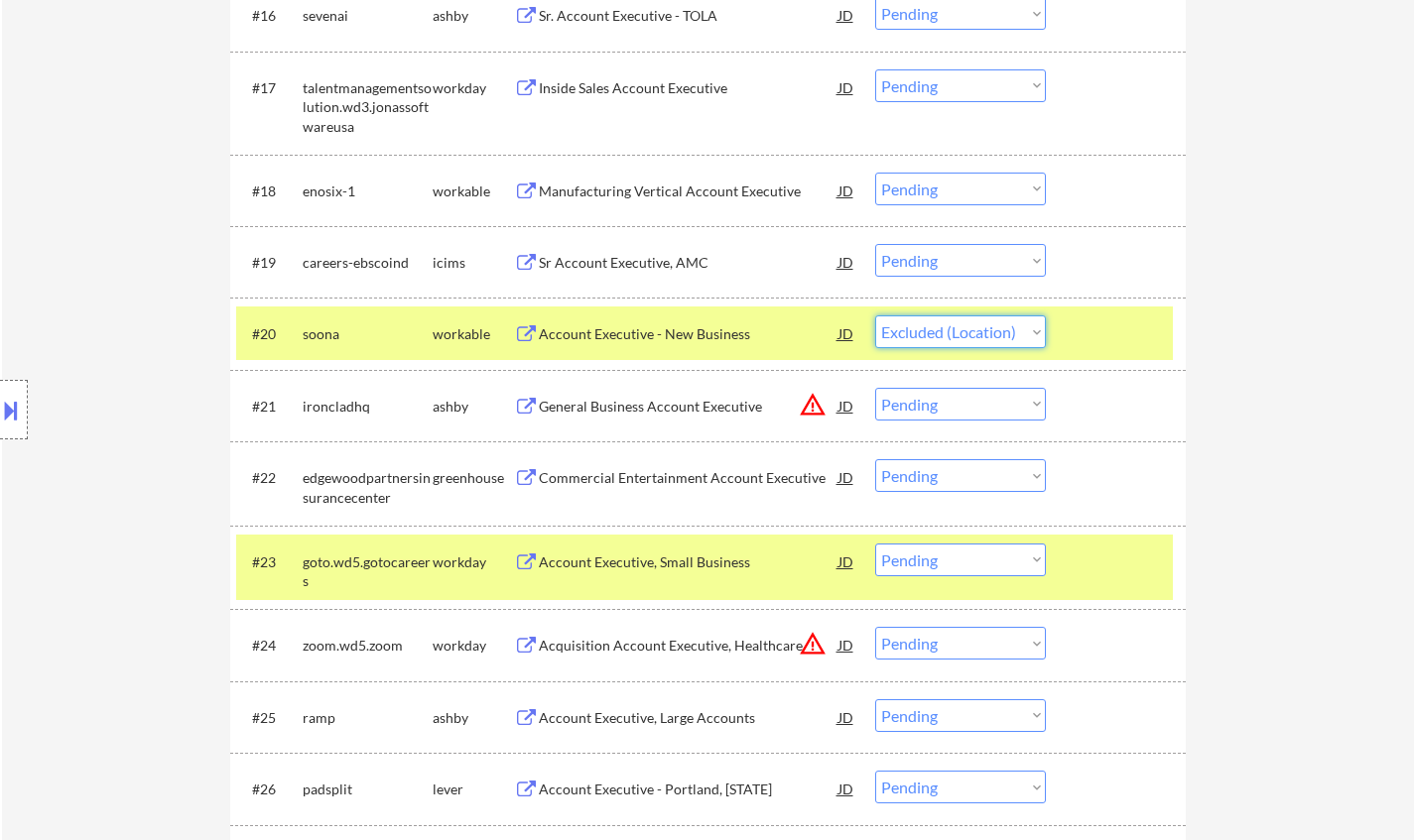 click on "Choose an option... Pending Applied Excluded (Questions) Excluded (Expired) Excluded (Location) Excluded (Bad Match) Excluded (Blocklist) Excluded (Salary) Excluded (Other)" at bounding box center [961, 331] 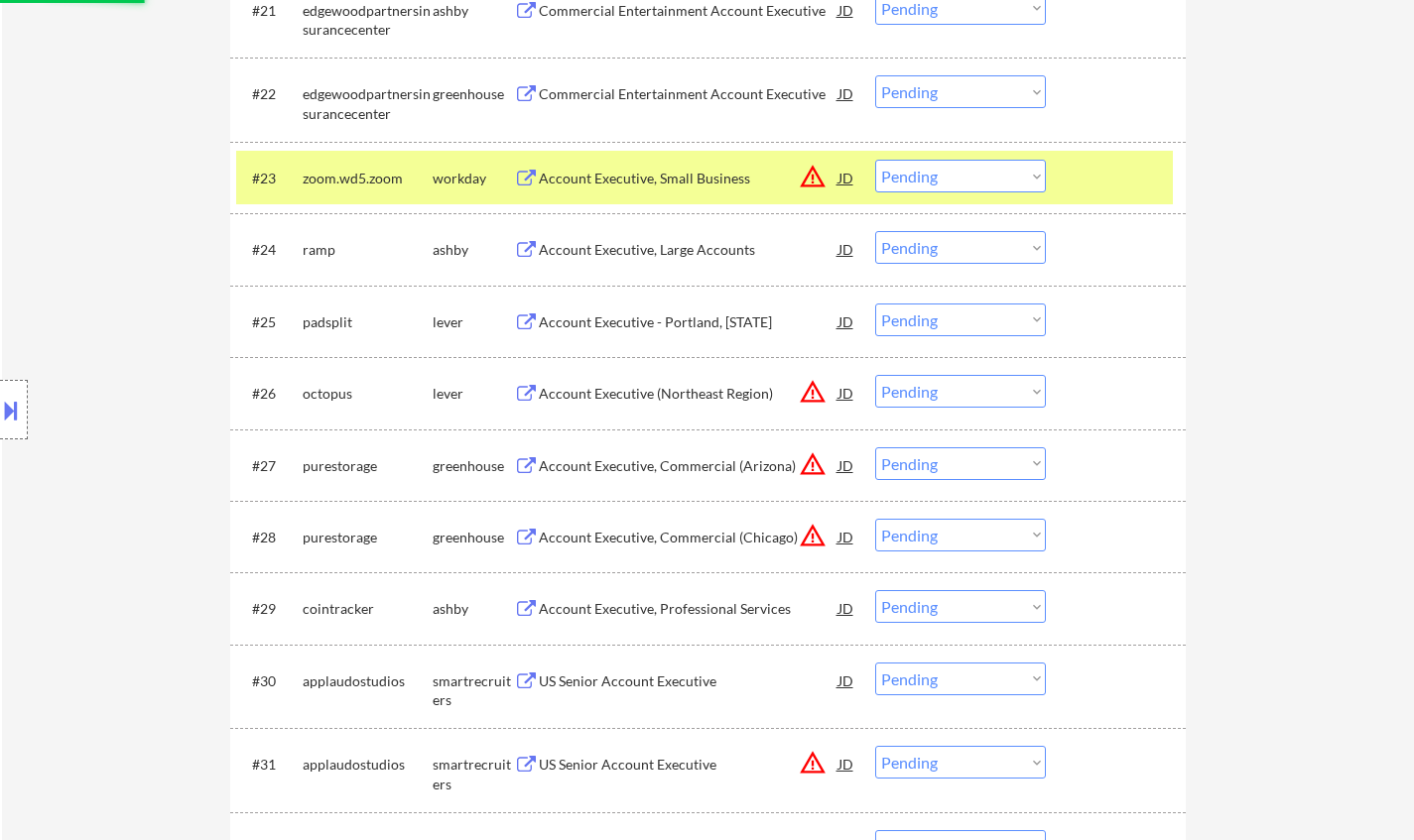 scroll, scrollTop: 2380, scrollLeft: 0, axis: vertical 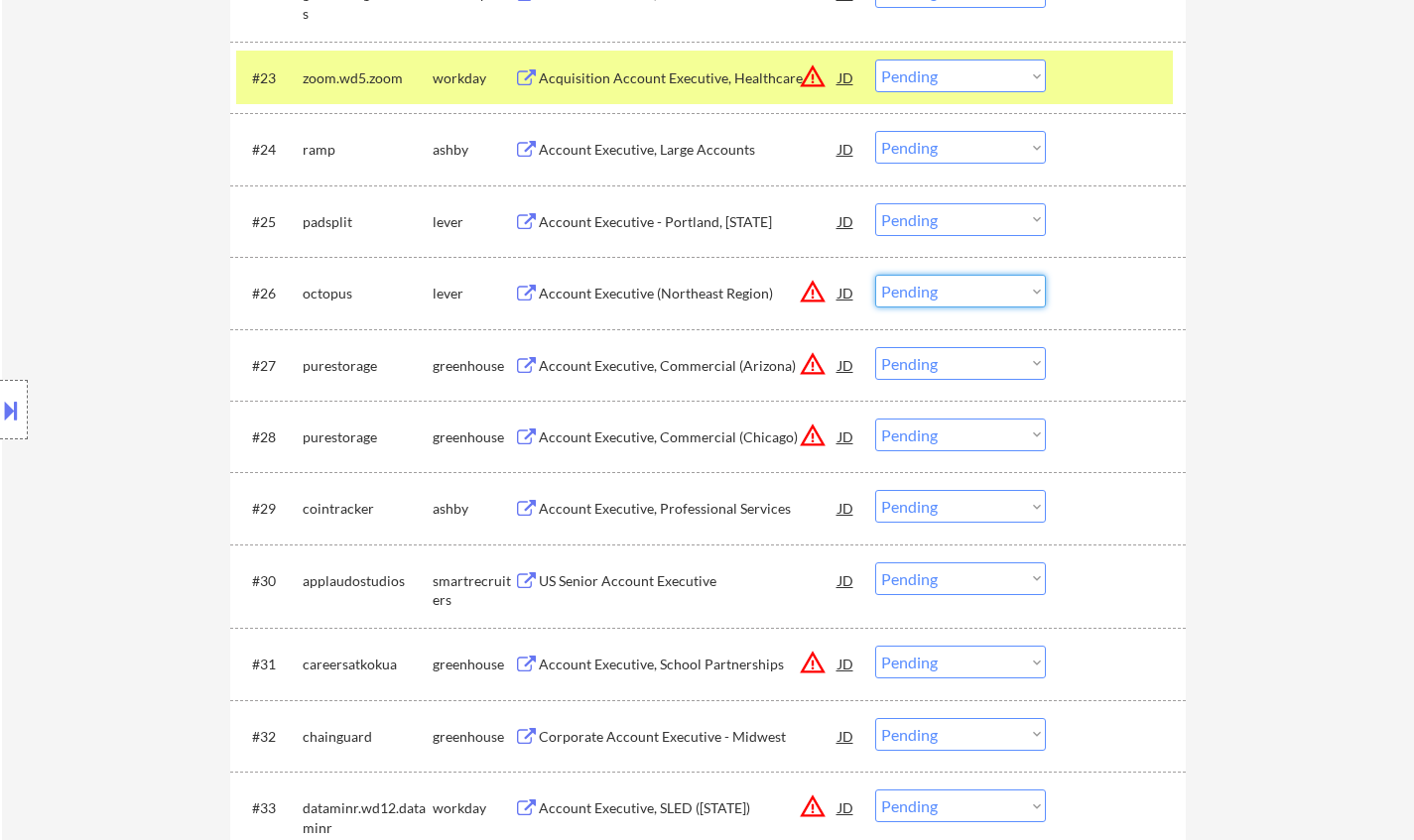 click on "Choose an option... Pending Applied Excluded (Questions) Excluded (Expired) Excluded (Location) Excluded (Bad Match) Excluded (Blocklist) Excluded (Salary) Excluded (Other)" at bounding box center (961, 291) 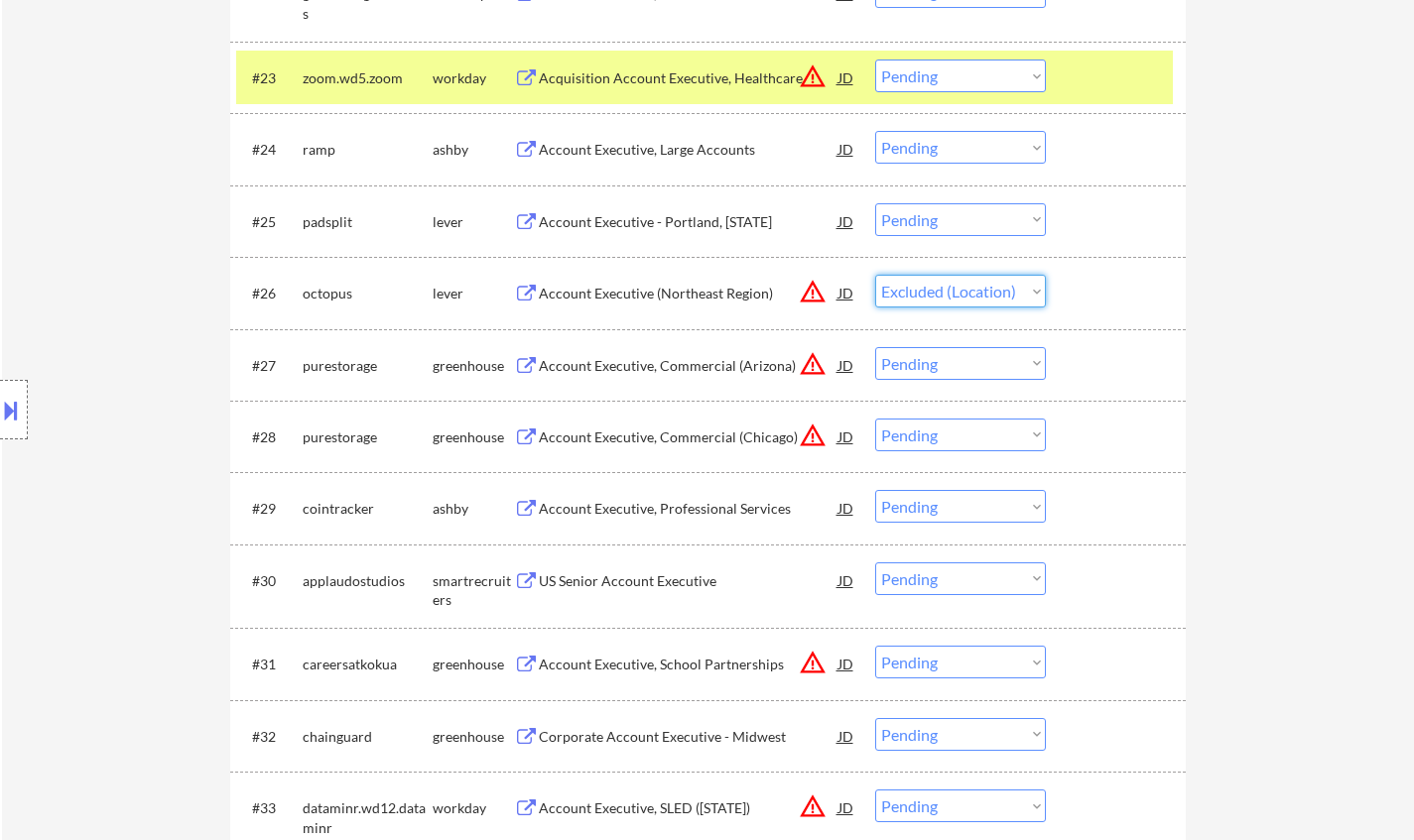 click on "Choose an option... Pending Applied Excluded (Questions) Excluded (Expired) Excluded (Location) Excluded (Bad Match) Excluded (Blocklist) Excluded (Salary) Excluded (Other)" at bounding box center (961, 291) 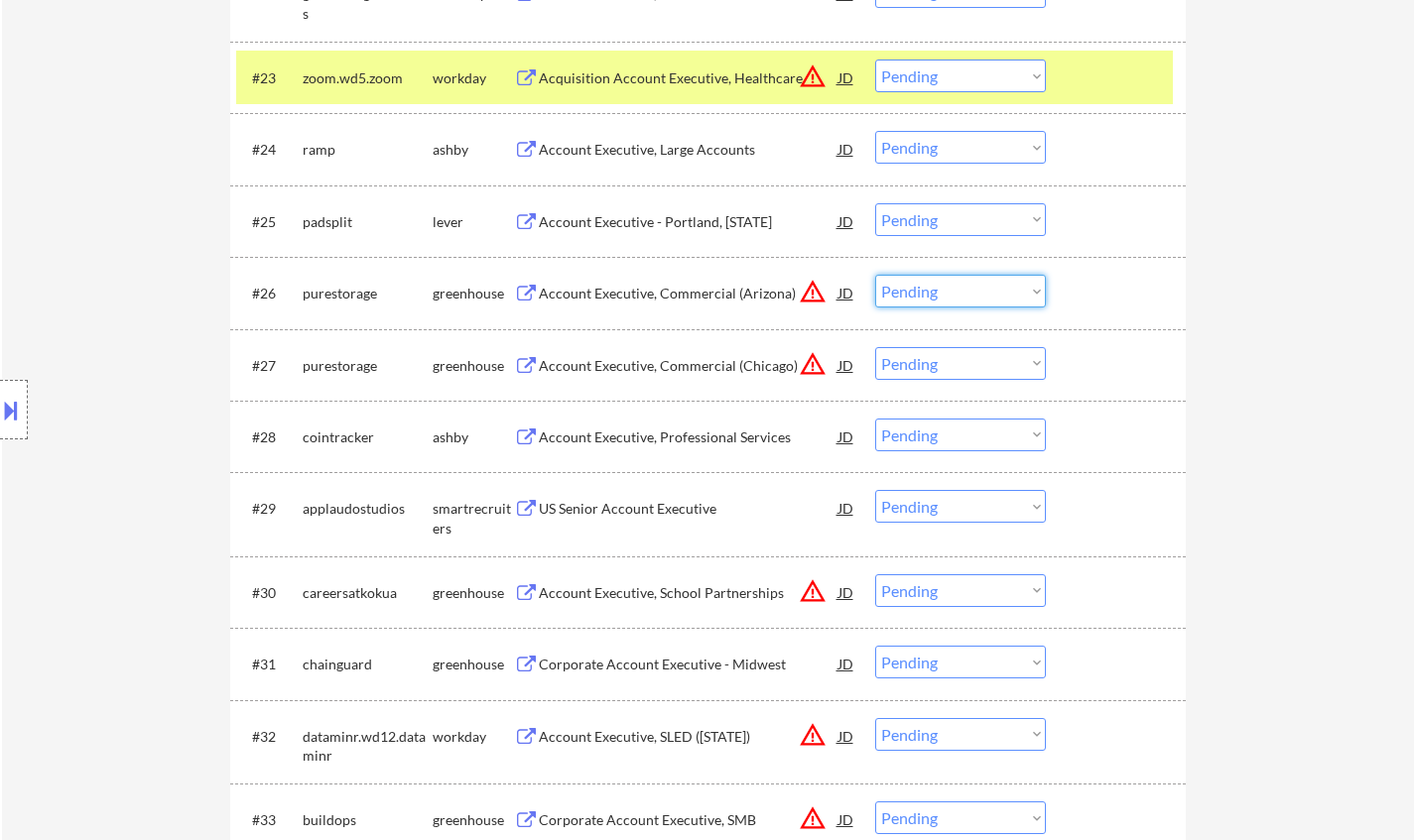 drag, startPoint x: 968, startPoint y: 287, endPoint x: 984, endPoint y: 300, distance: 20.615528 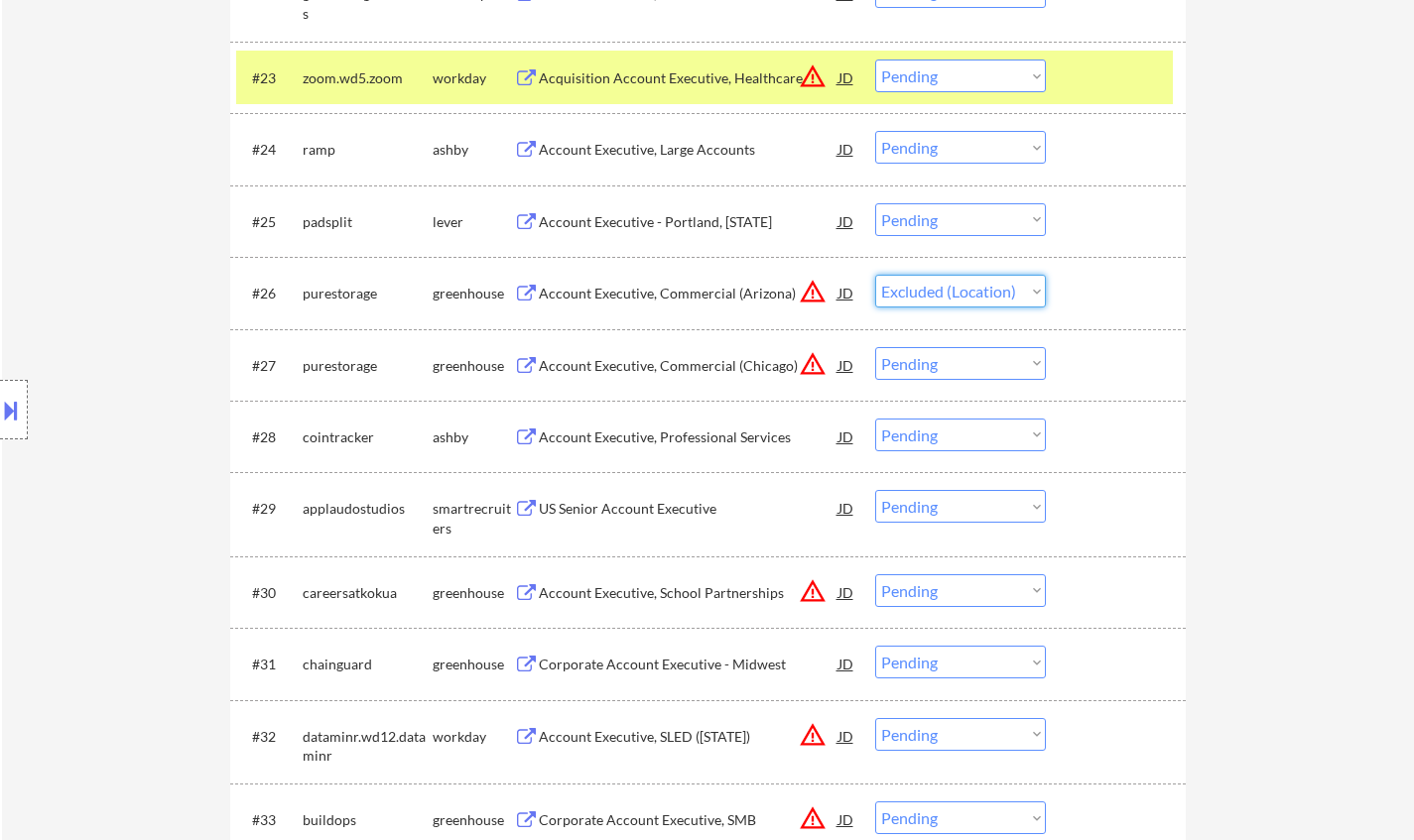 click on "Choose an option... Pending Applied Excluded (Questions) Excluded (Expired) Excluded (Location) Excluded (Bad Match) Excluded (Blocklist) Excluded (Salary) Excluded (Other)" at bounding box center (961, 291) 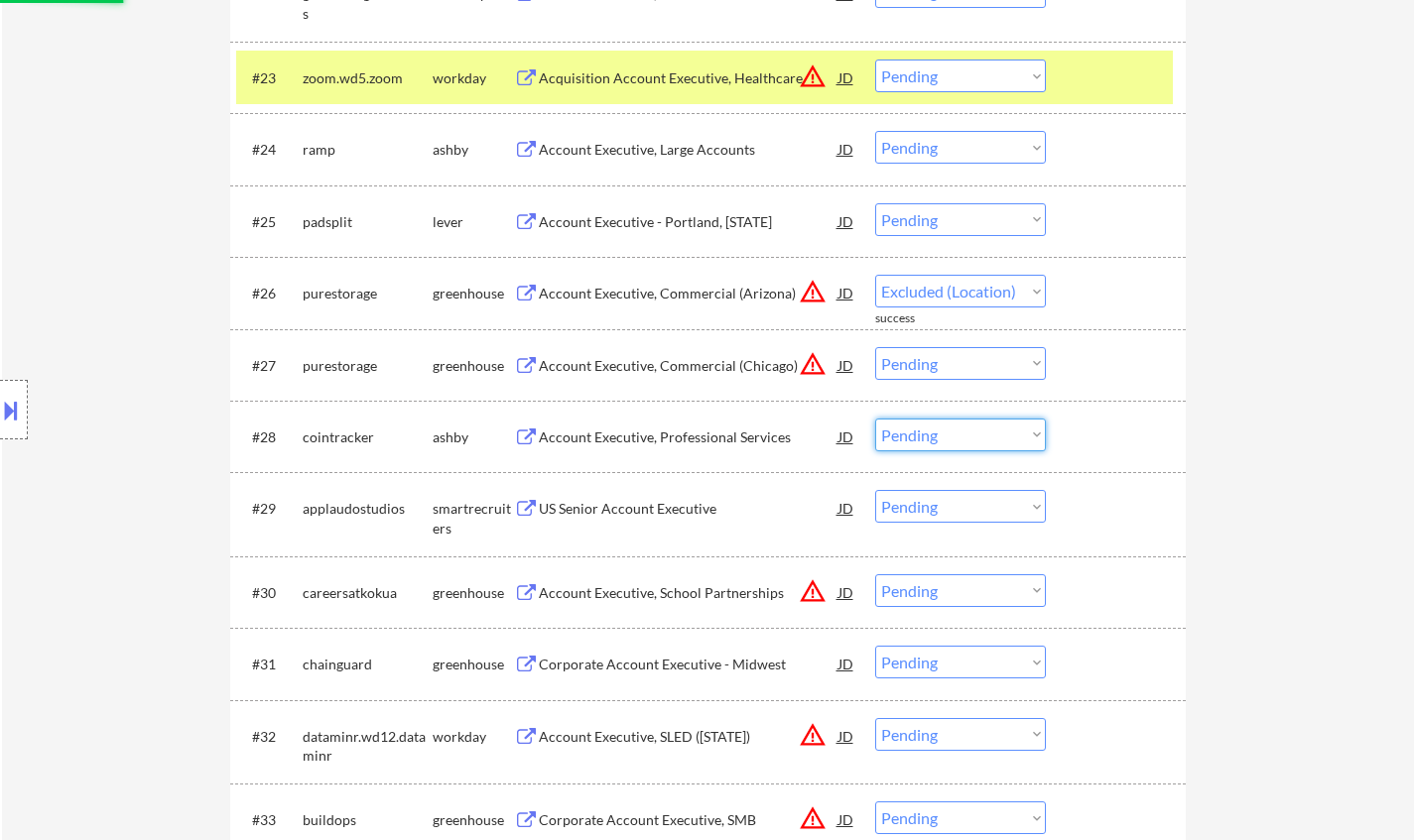 click on "Choose an option... Pending Applied Excluded (Questions) Excluded (Expired) Excluded (Location) Excluded (Bad Match) Excluded (Blocklist) Excluded (Salary) Excluded (Other)" at bounding box center (961, 434) 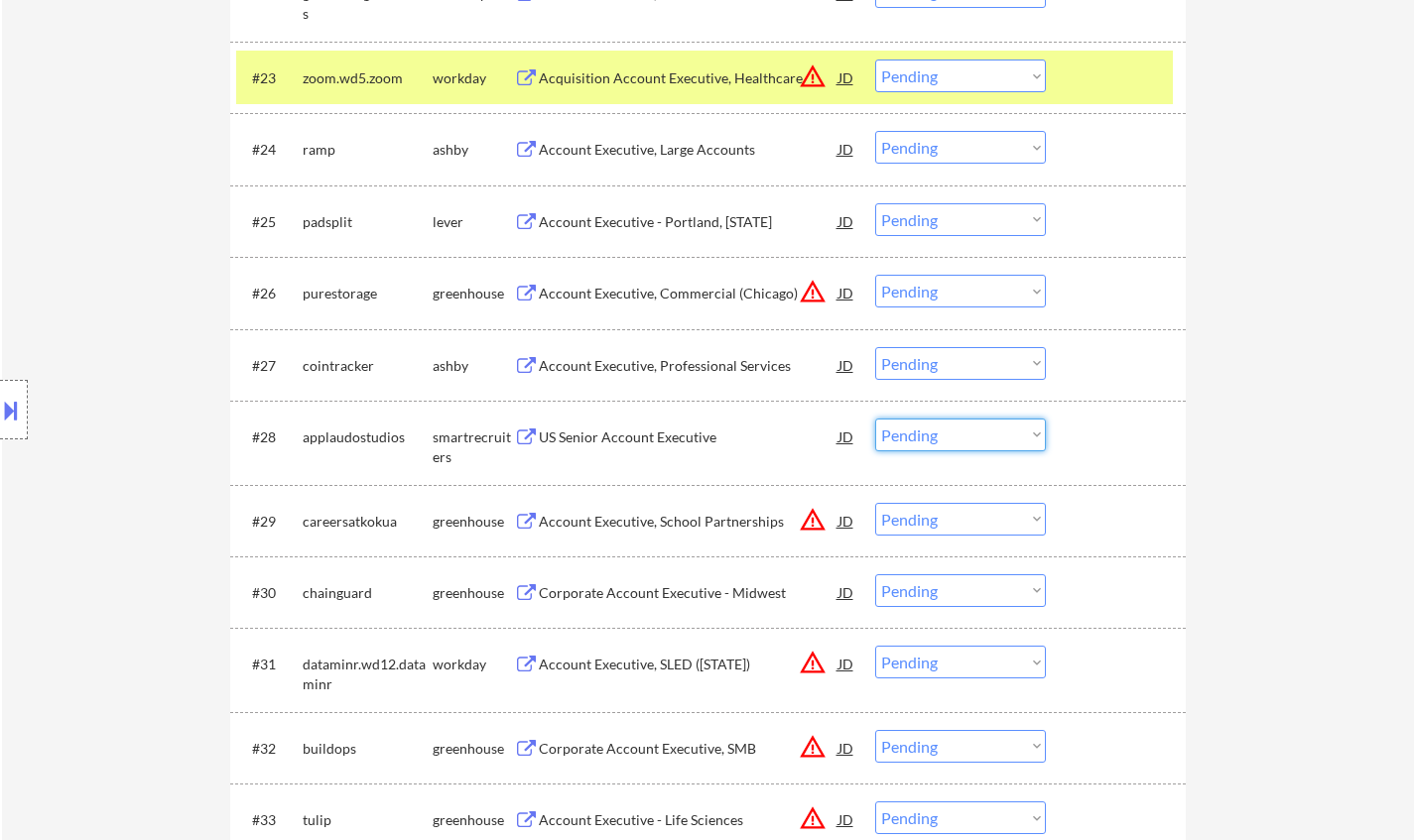 click on "Account Executive, Professional Services" at bounding box center [689, 366] 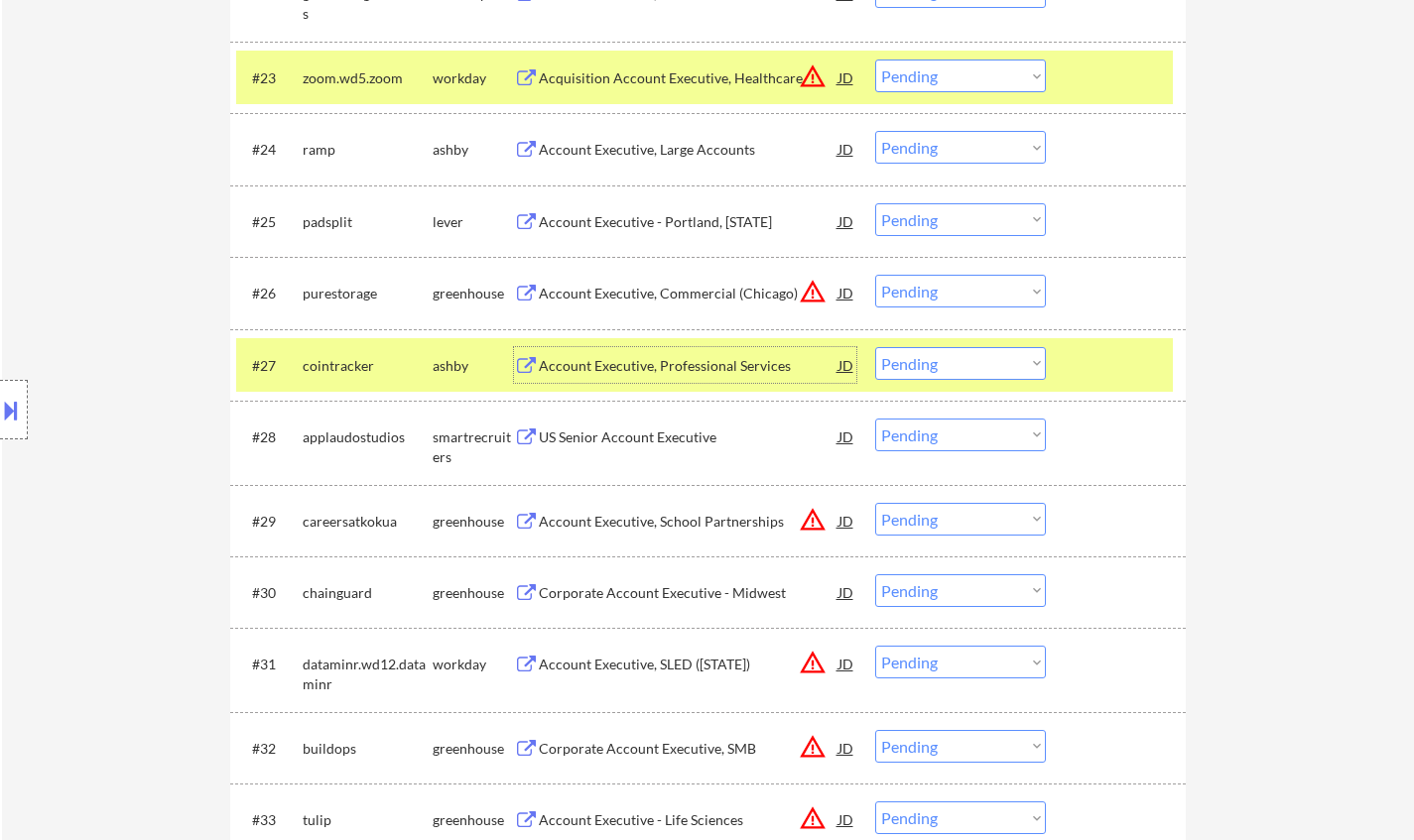 click on "Choose an option... Pending Applied Excluded (Questions) Excluded (Expired) Excluded (Location) Excluded (Bad Match) Excluded (Blocklist) Excluded (Salary) Excluded (Other)" at bounding box center (961, 363) 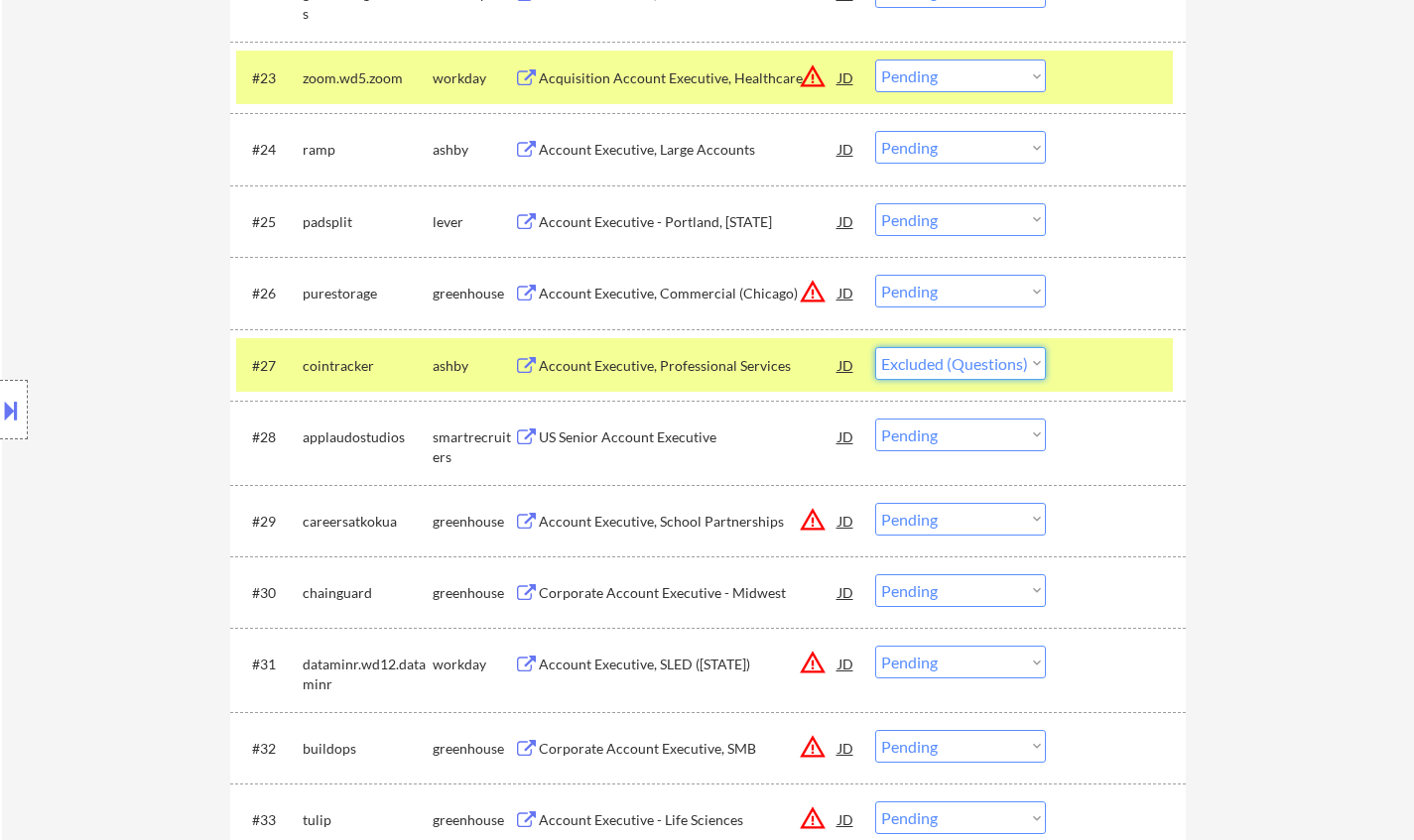 click on "Choose an option... Pending Applied Excluded (Questions) Excluded (Expired) Excluded (Location) Excluded (Bad Match) Excluded (Blocklist) Excluded (Salary) Excluded (Other)" at bounding box center (961, 363) 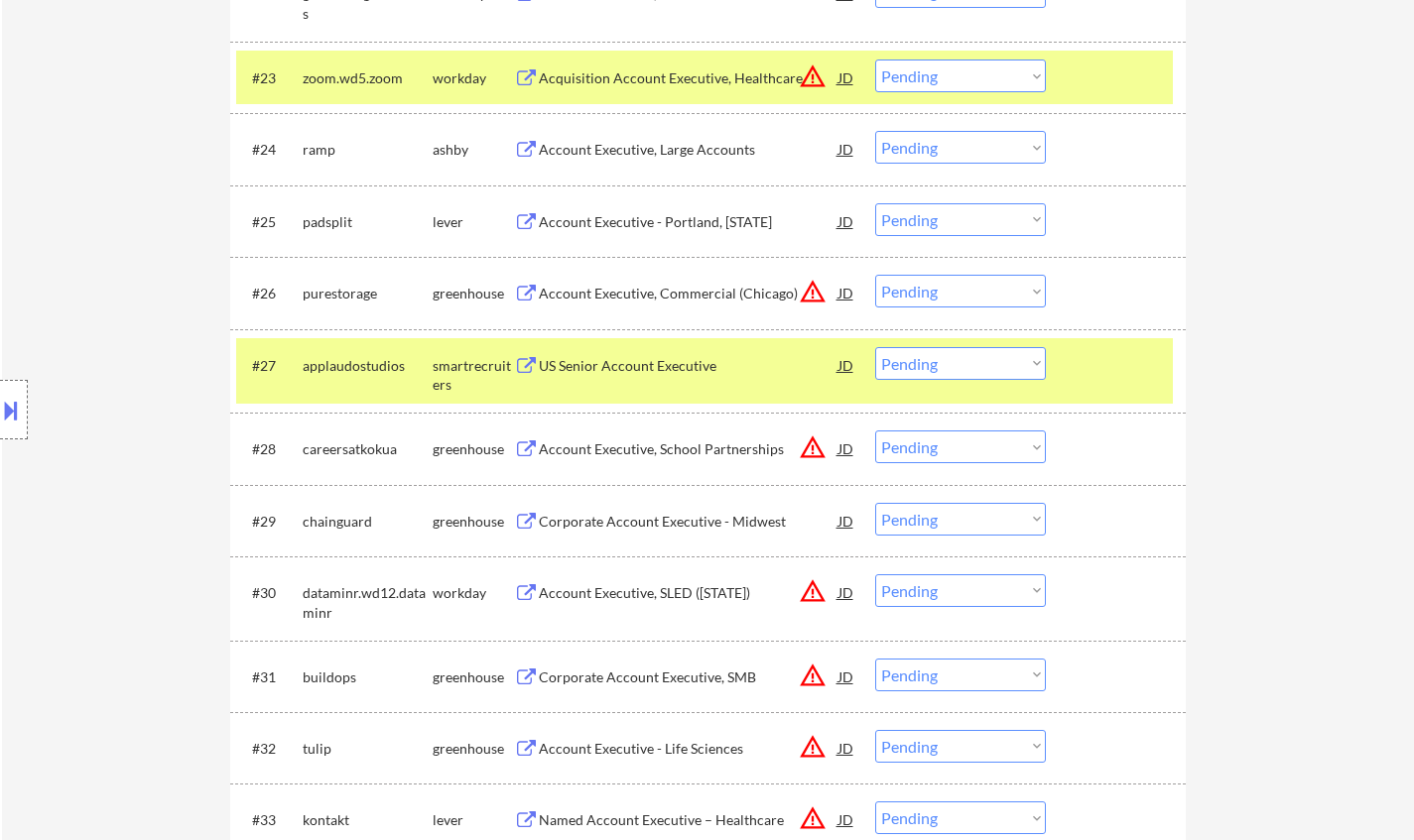 click on "US Senior Account Executive" at bounding box center (689, 365) 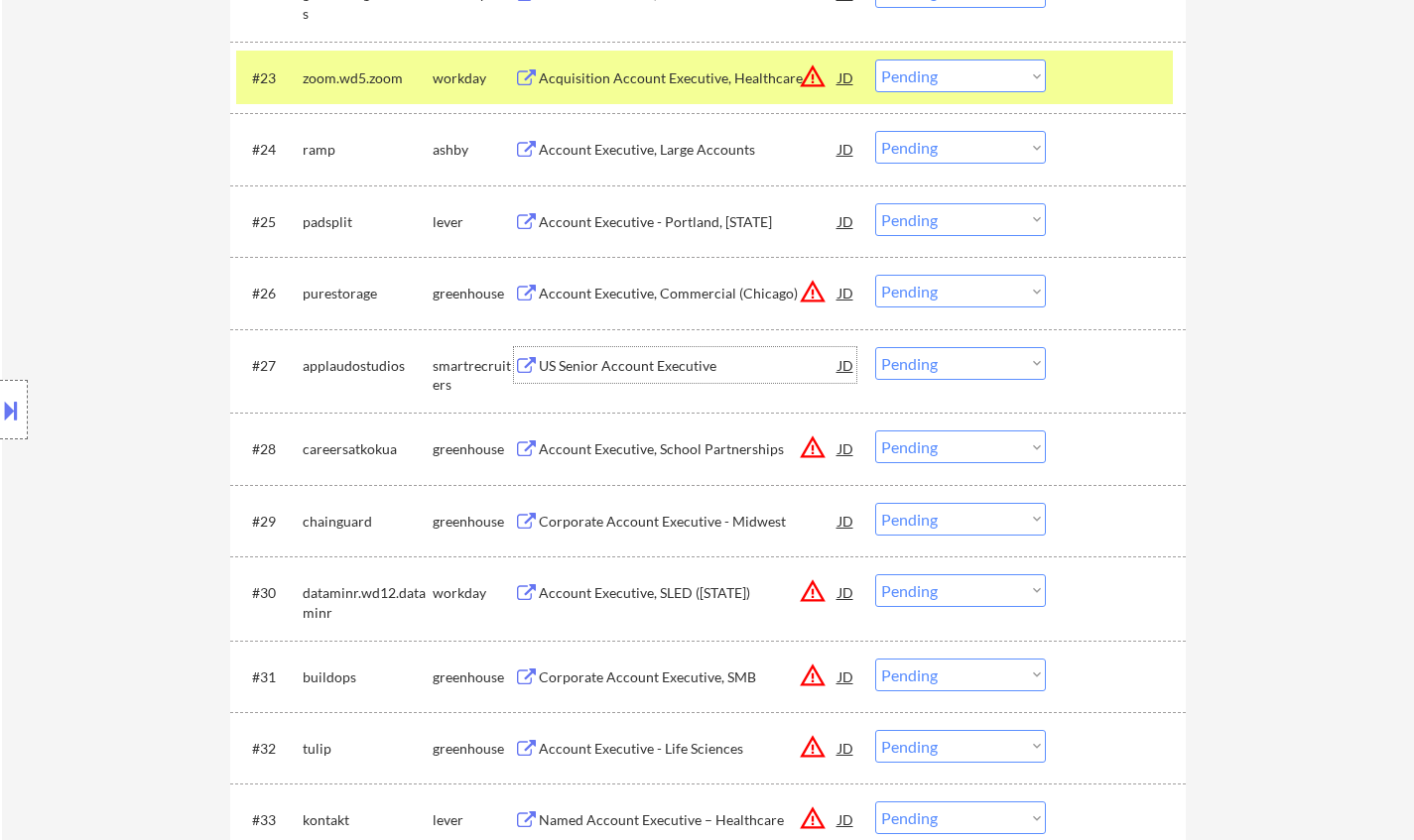 click on "Choose an option... Pending Applied Excluded (Questions) Excluded (Expired) Excluded (Location) Excluded (Bad Match) Excluded (Blocklist) Excluded (Salary) Excluded (Other)" at bounding box center [961, 363] 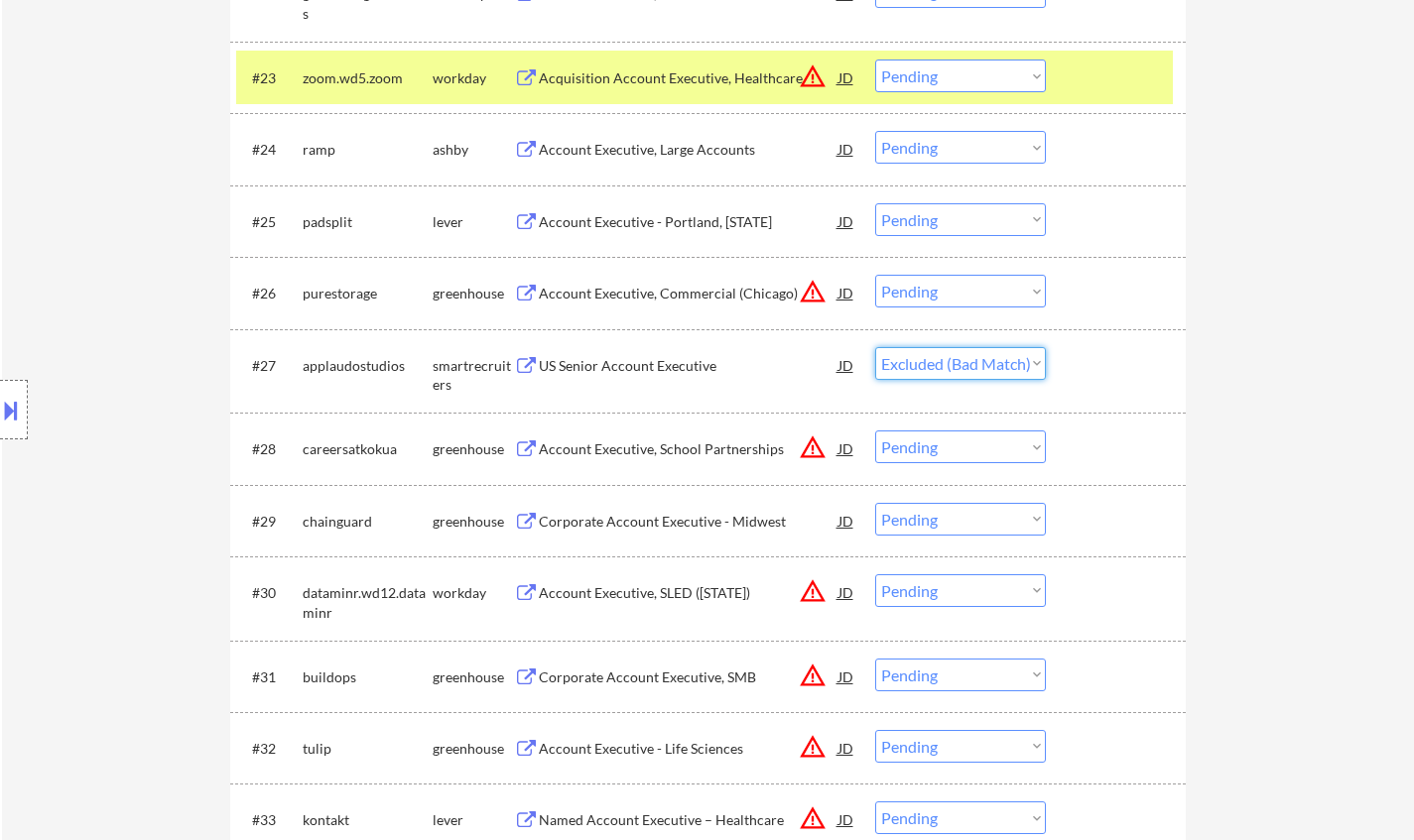 click on "Choose an option... Pending Applied Excluded (Questions) Excluded (Expired) Excluded (Location) Excluded (Bad Match) Excluded (Blocklist) Excluded (Salary) Excluded (Other)" at bounding box center [961, 363] 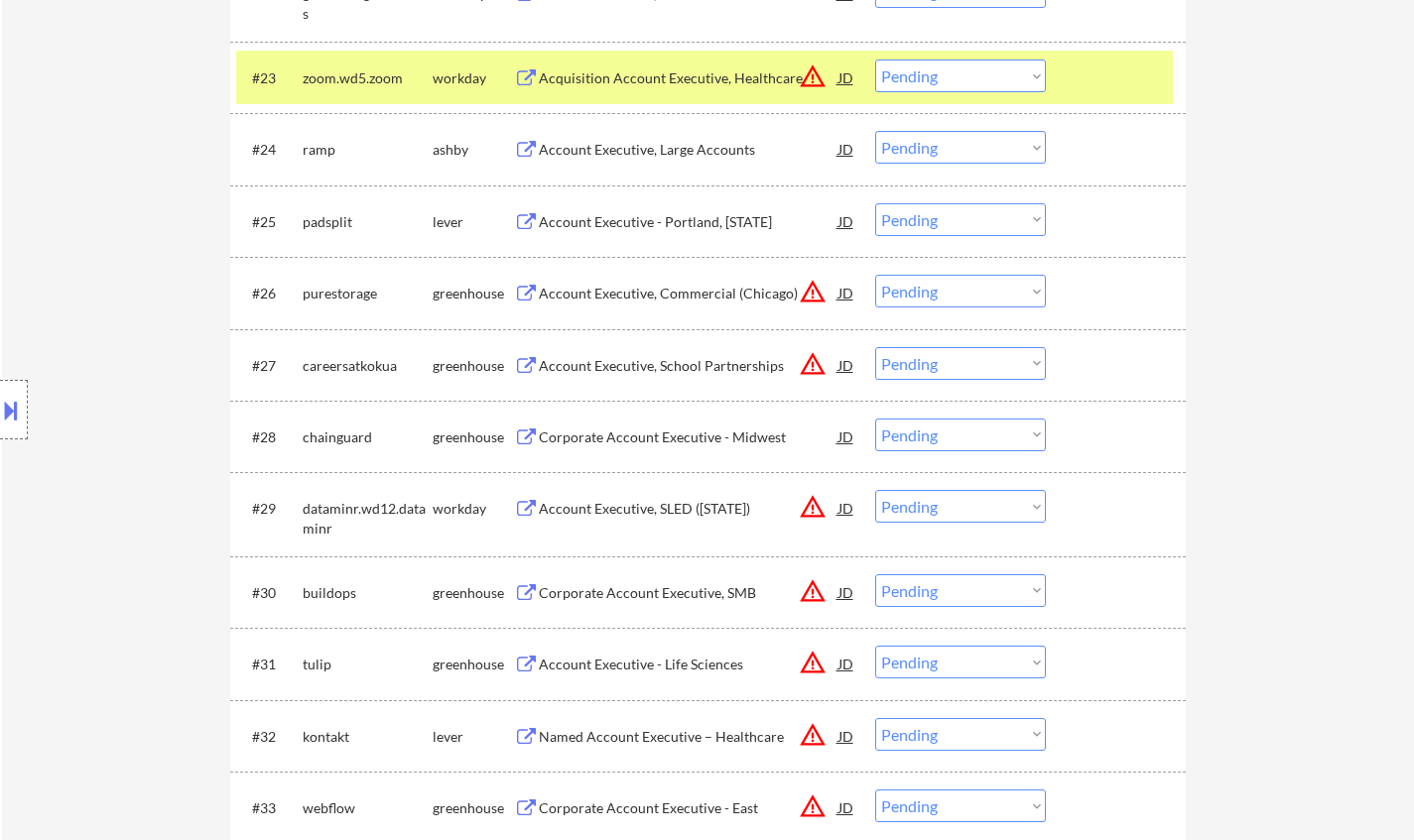 click on "Choose an option... Pending Applied Excluded (Questions) Excluded (Expired) Excluded (Location) Excluded (Bad Match) Excluded (Blocklist) Excluded (Salary) Excluded (Other)" at bounding box center [961, 506] 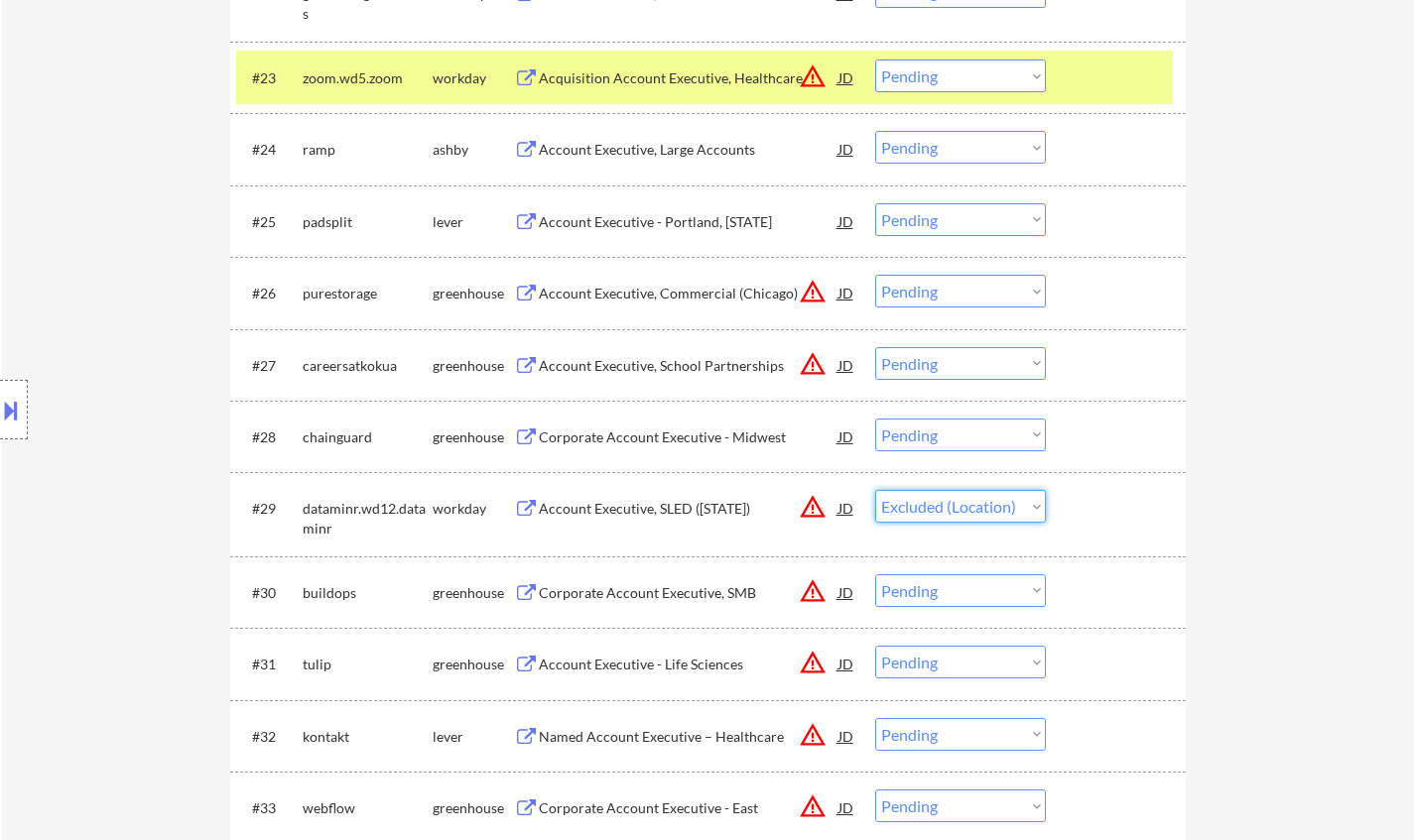 click on "Choose an option... Pending Applied Excluded (Questions) Excluded (Expired) Excluded (Location) Excluded (Bad Match) Excluded (Blocklist) Excluded (Salary) Excluded (Other)" at bounding box center (961, 506) 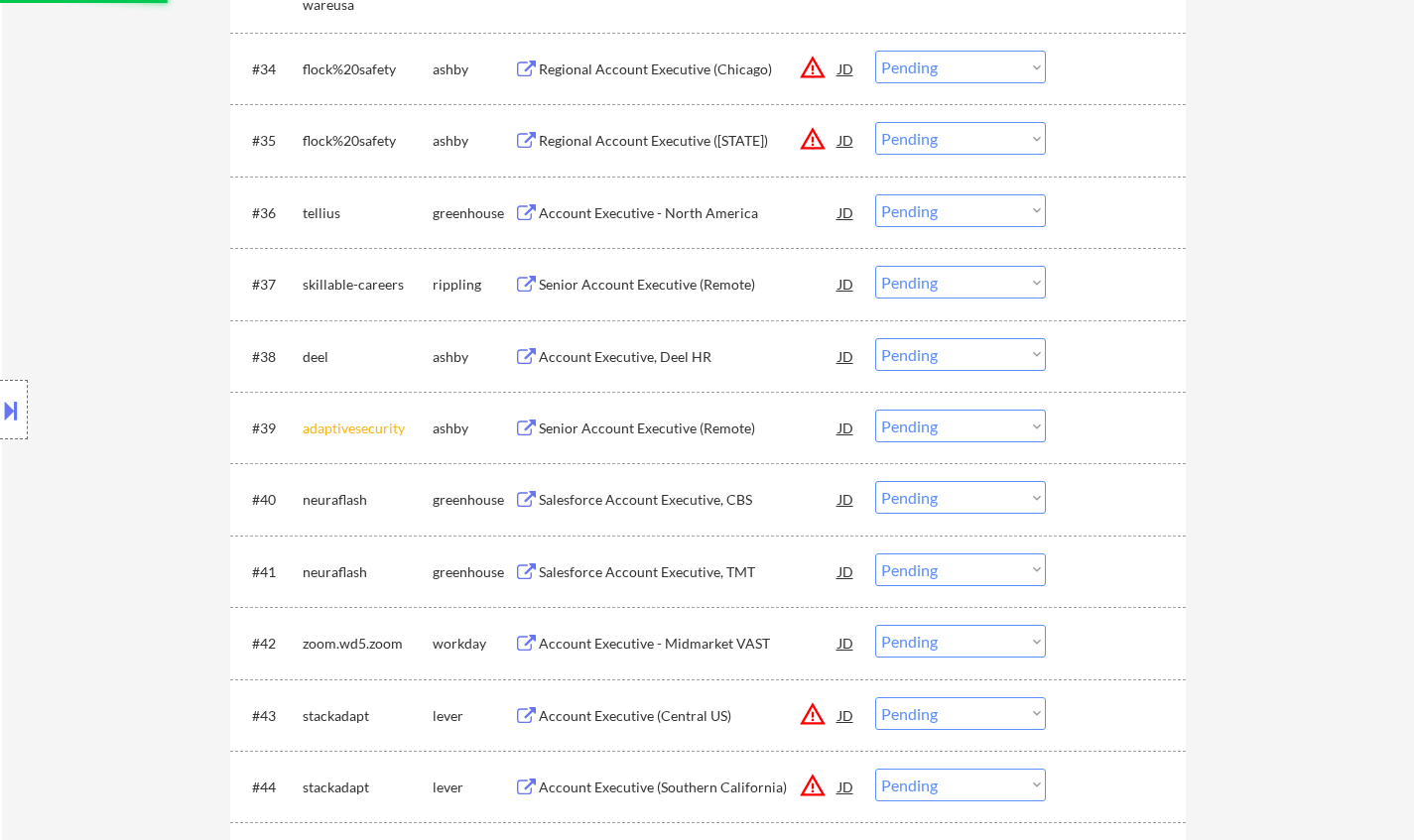 scroll, scrollTop: 3273, scrollLeft: 0, axis: vertical 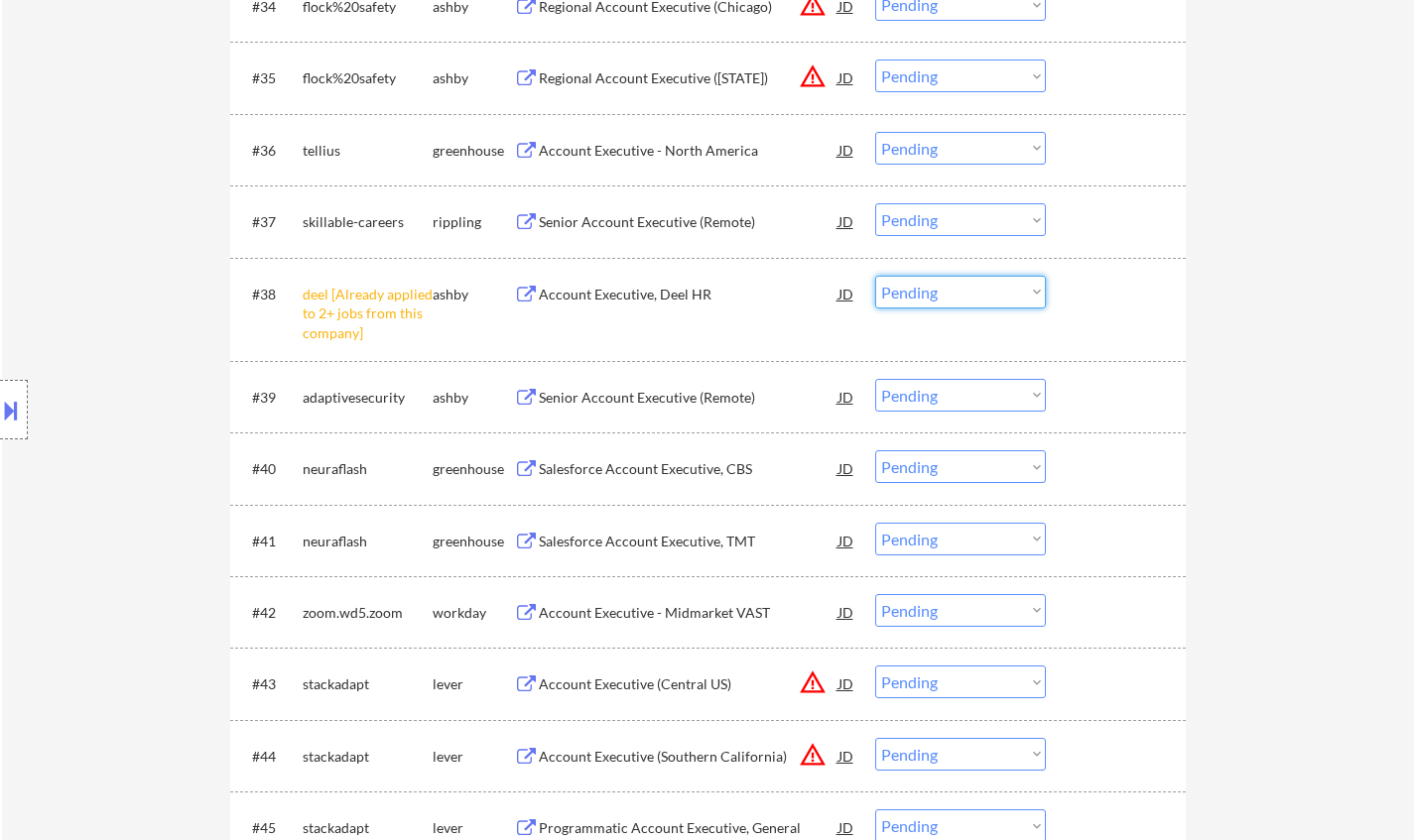 click on "Choose an option... Pending Applied Excluded (Questions) Excluded (Expired) Excluded (Location) Excluded (Bad Match) Excluded (Blocklist) Excluded (Salary) Excluded (Other)" at bounding box center [961, 292] 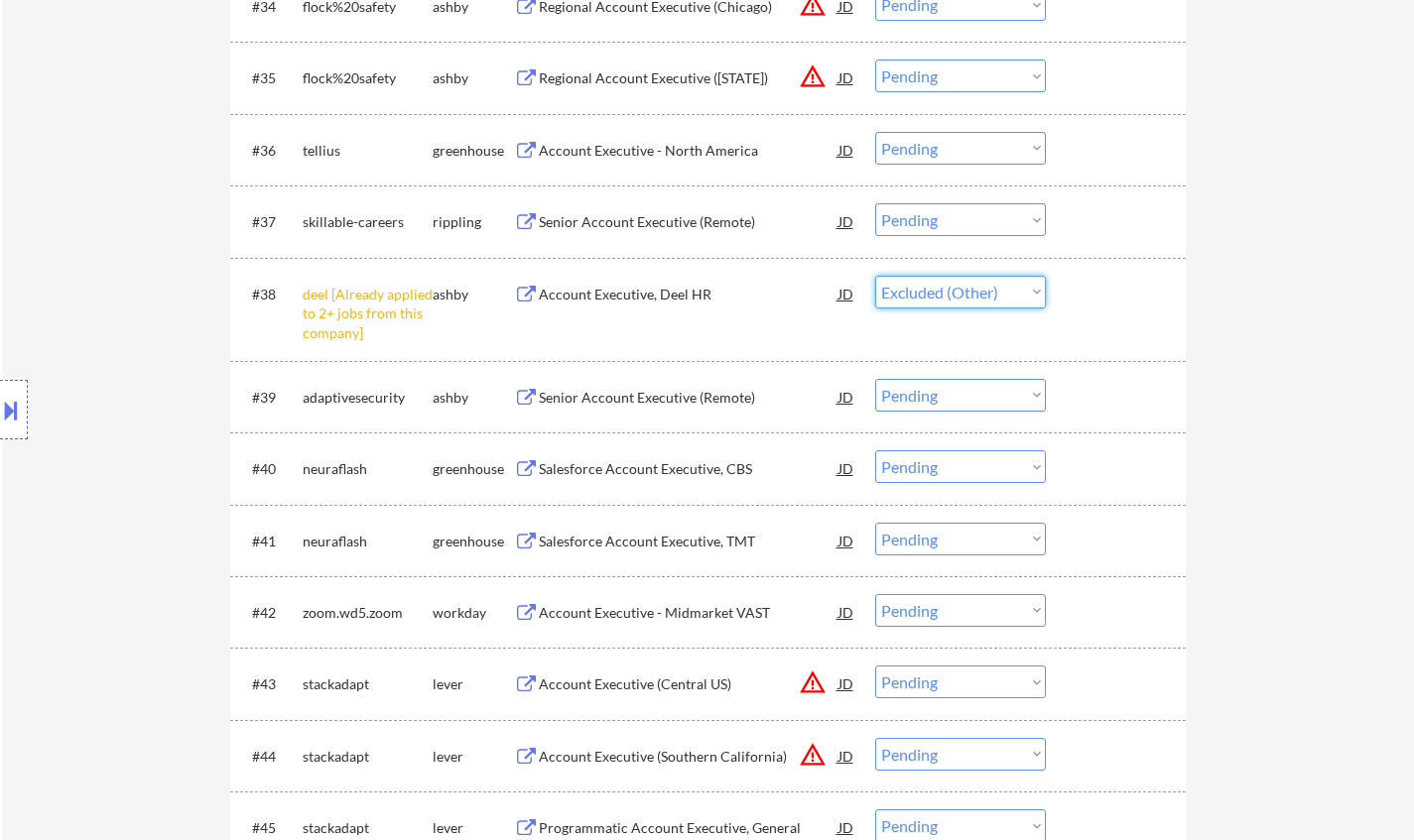 click on "Choose an option... Pending Applied Excluded (Questions) Excluded (Expired) Excluded (Location) Excluded (Bad Match) Excluded (Blocklist) Excluded (Salary) Excluded (Other)" at bounding box center (961, 292) 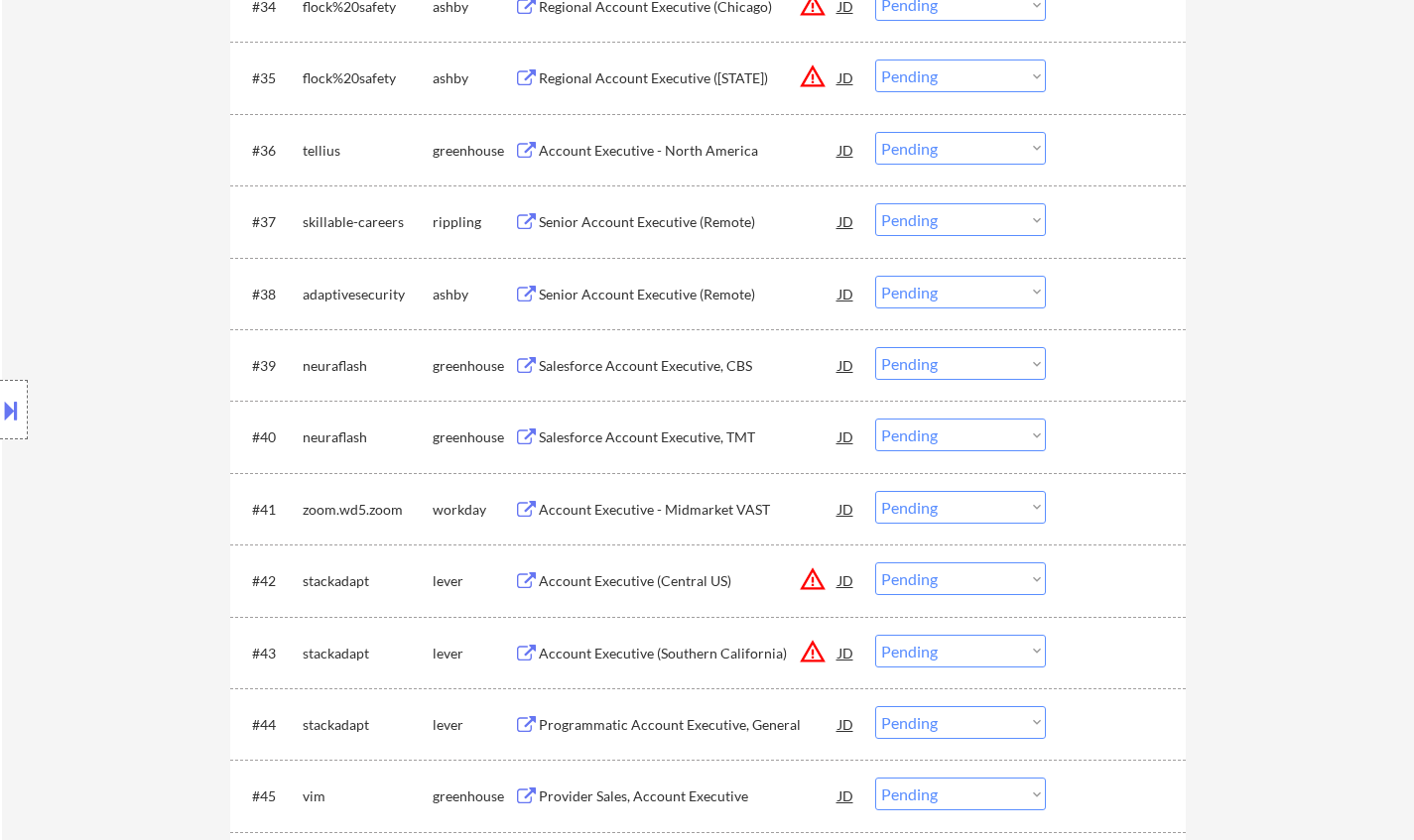 click on "Choose an option... Pending Applied Excluded (Questions) Excluded (Expired) Excluded (Location) Excluded (Bad Match) Excluded (Blocklist) Excluded (Salary) Excluded (Other)" at bounding box center (961, 75) 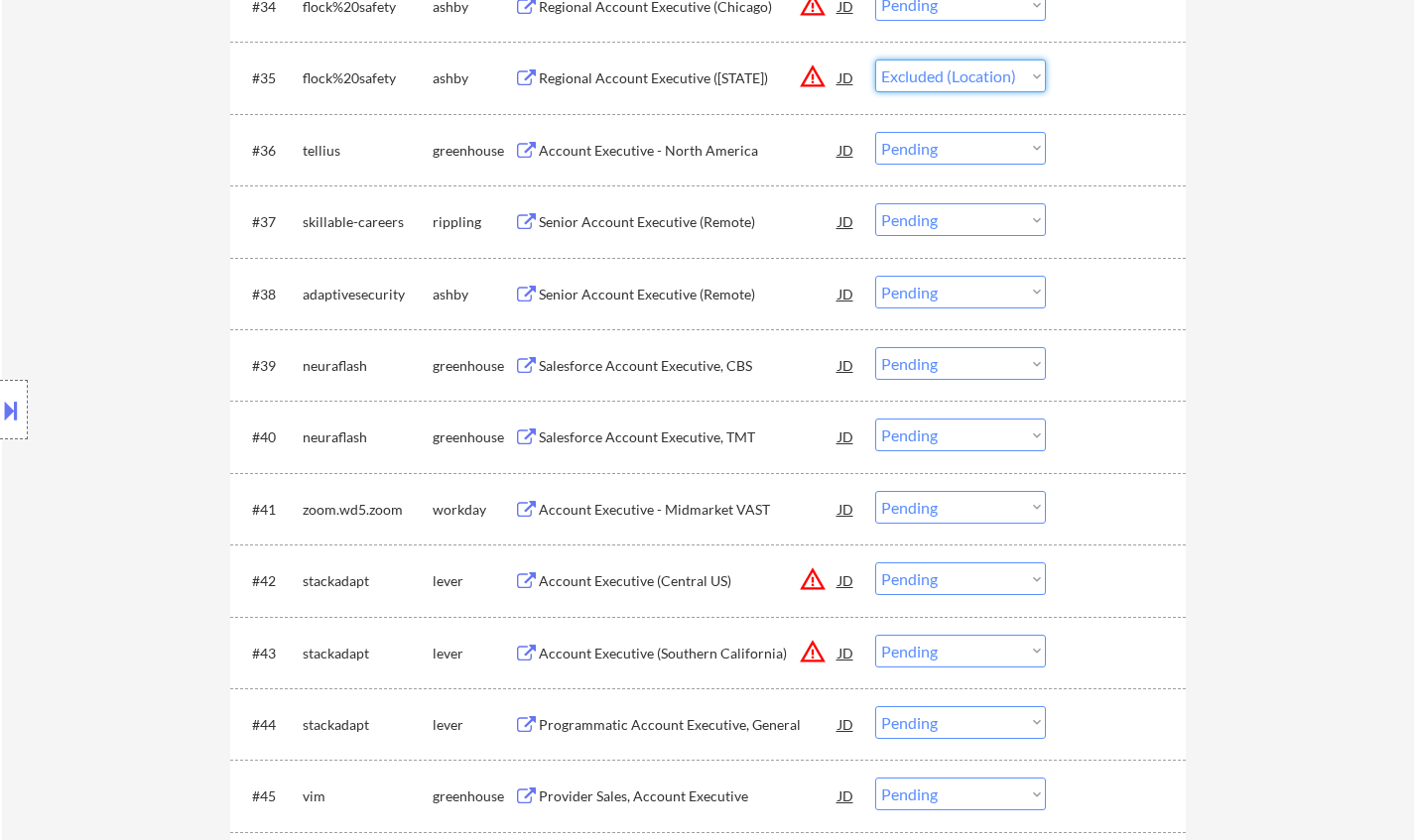 click on "Choose an option... Pending Applied Excluded (Questions) Excluded (Expired) Excluded (Location) Excluded (Bad Match) Excluded (Blocklist) Excluded (Salary) Excluded (Other)" at bounding box center (961, 75) 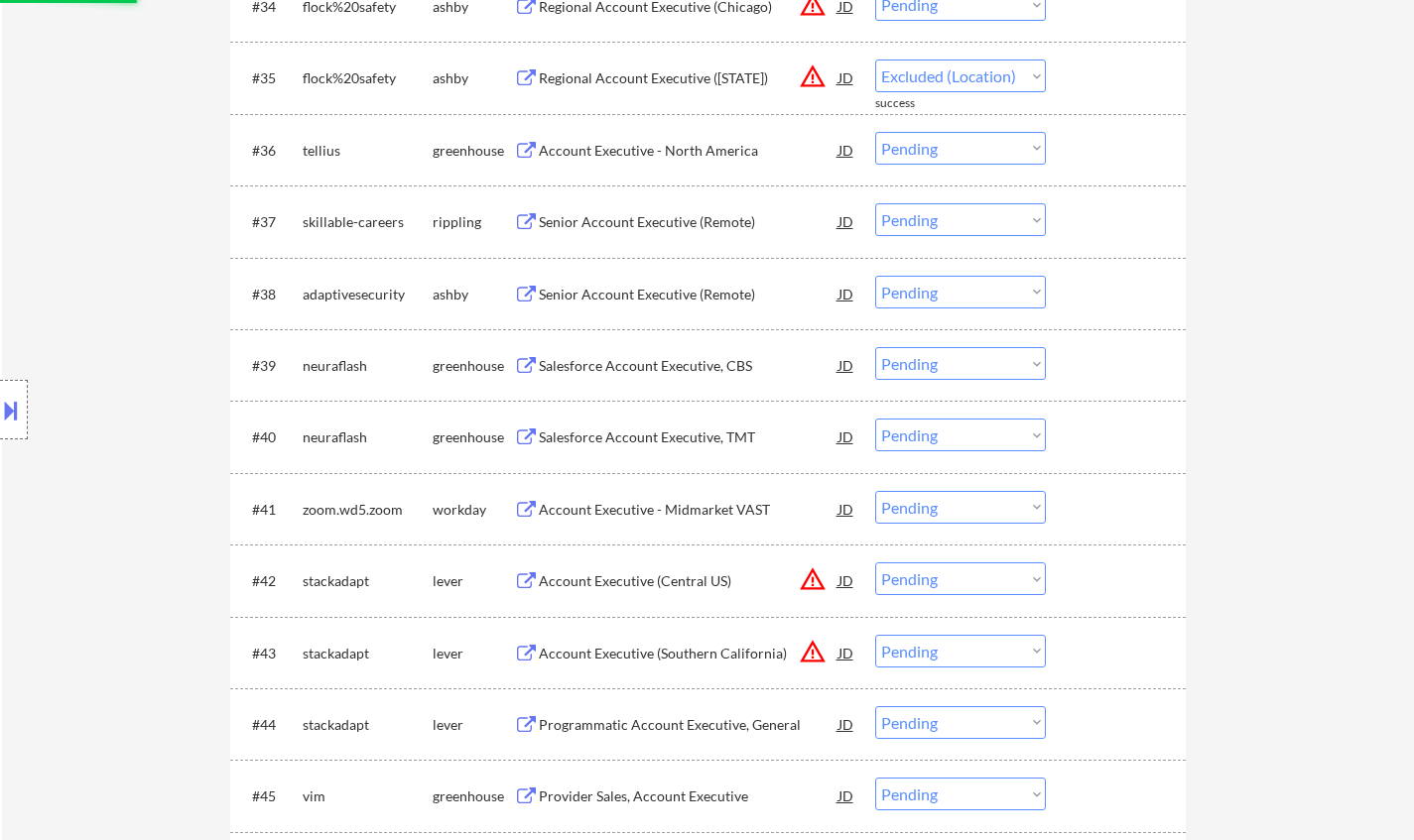 click at bounding box center [11, 410] 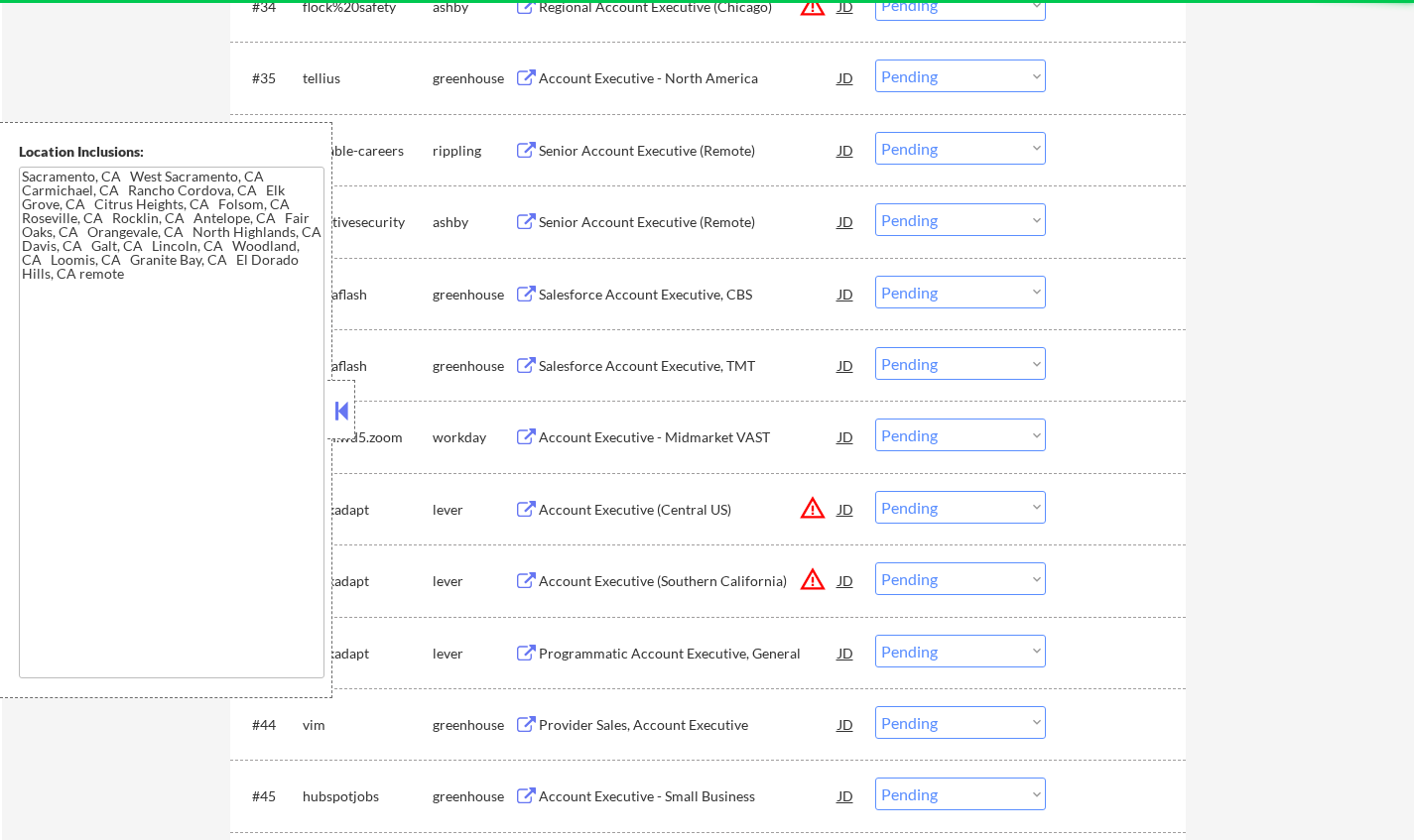 click at bounding box center (341, 411) 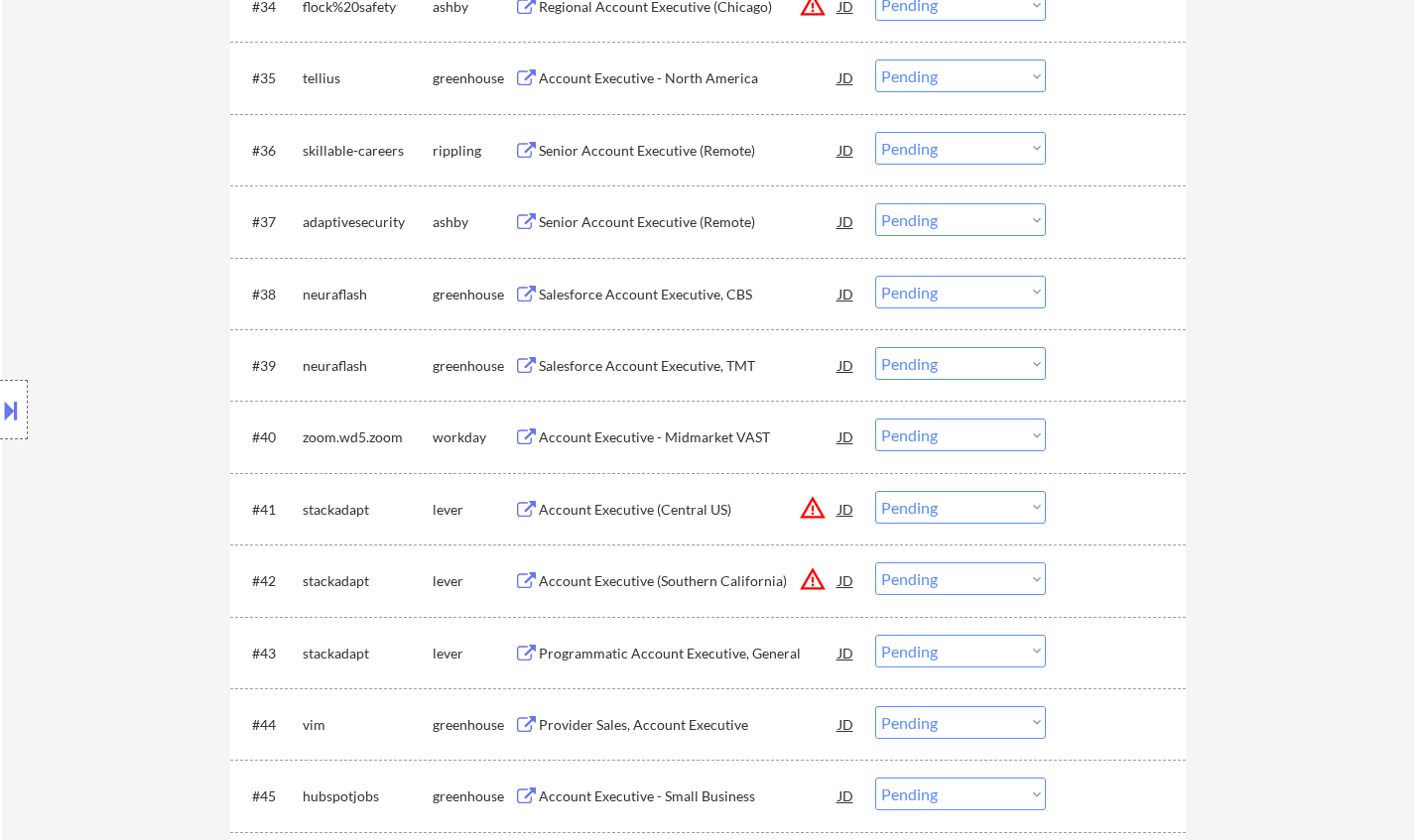 scroll, scrollTop: 3074, scrollLeft: 0, axis: vertical 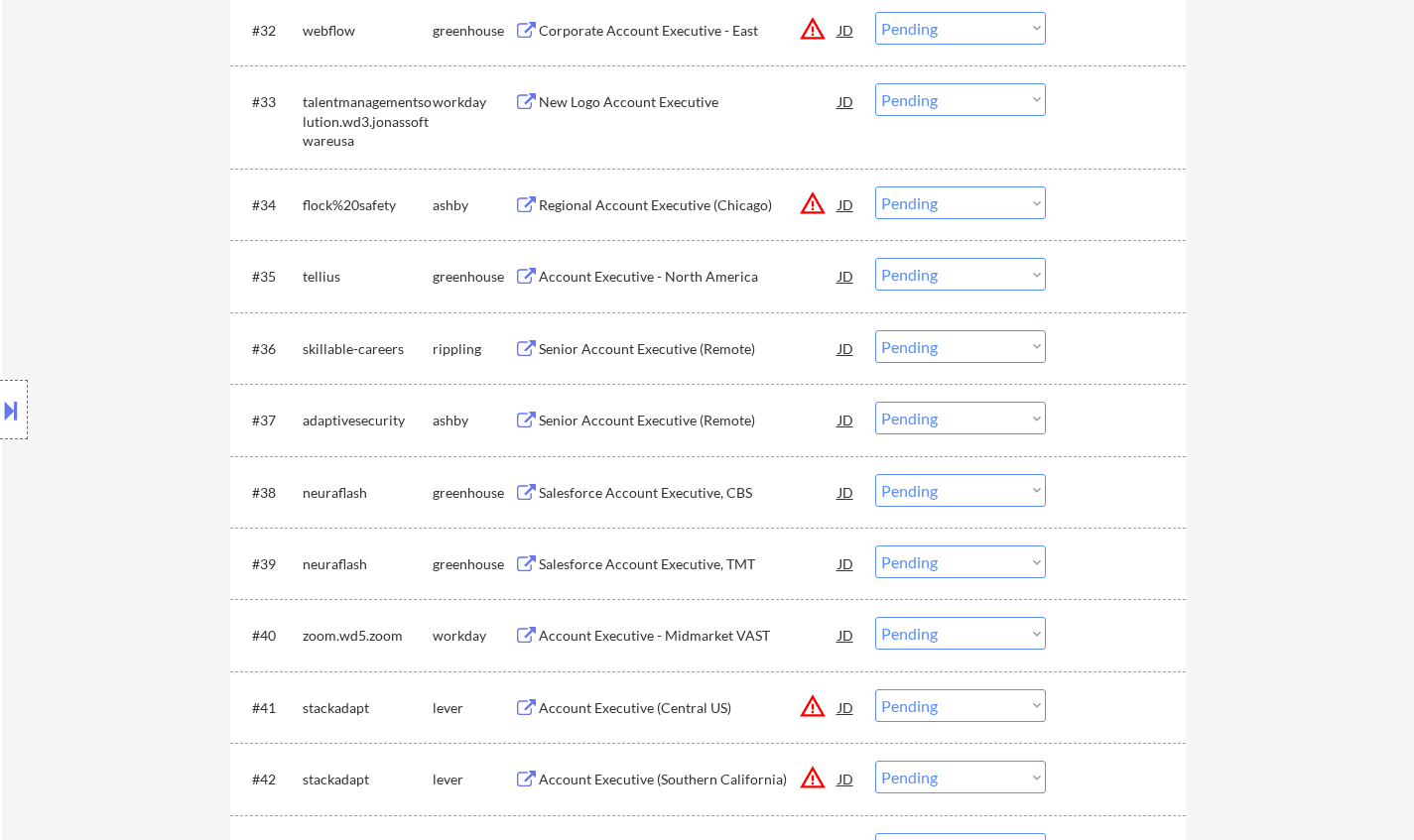 click on "Account Executive - North America" at bounding box center (689, 277) 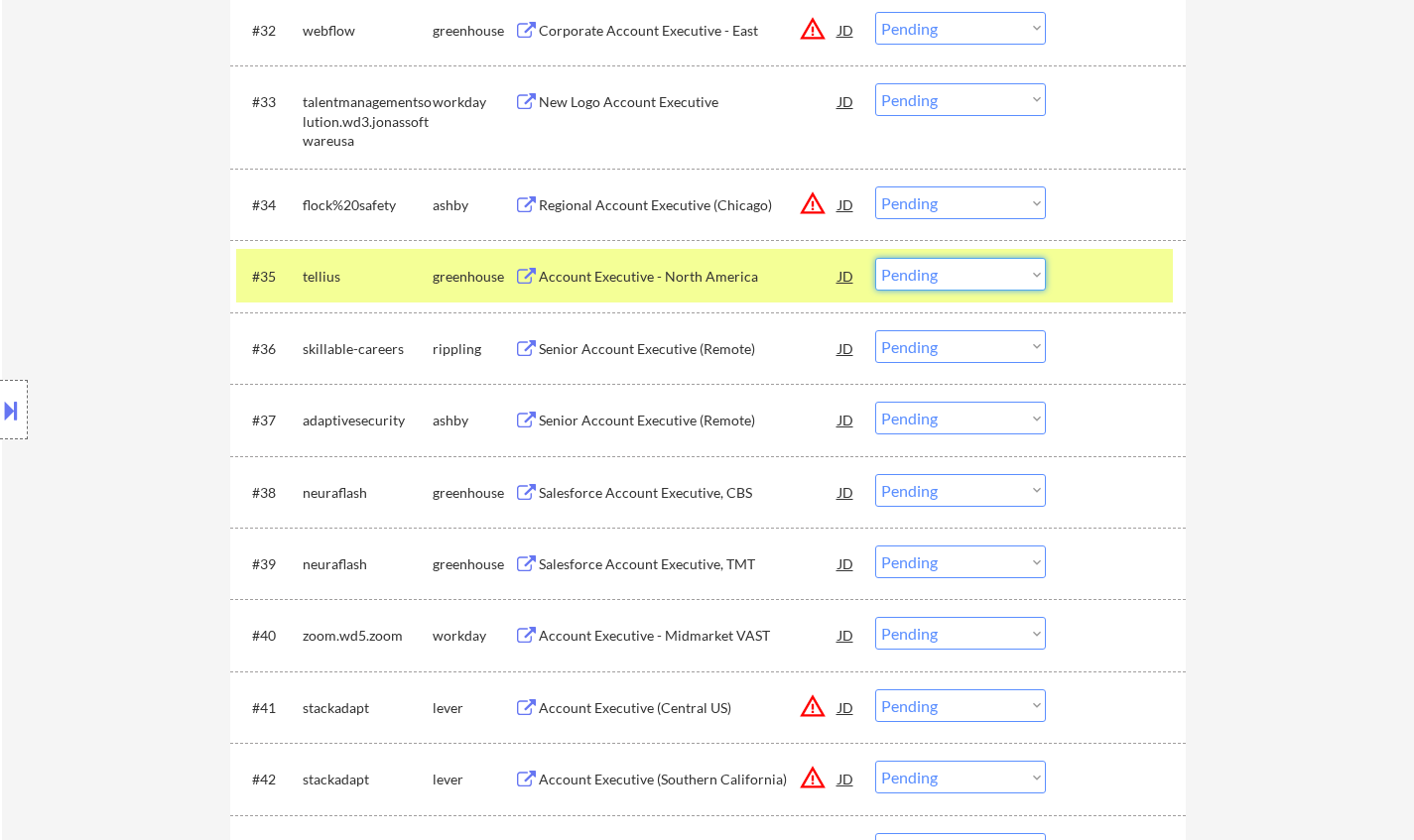 click on "Choose an option... Pending Applied Excluded (Questions) Excluded (Expired) Excluded (Location) Excluded (Bad Match) Excluded (Blocklist) Excluded (Salary) Excluded (Other)" at bounding box center [961, 274] 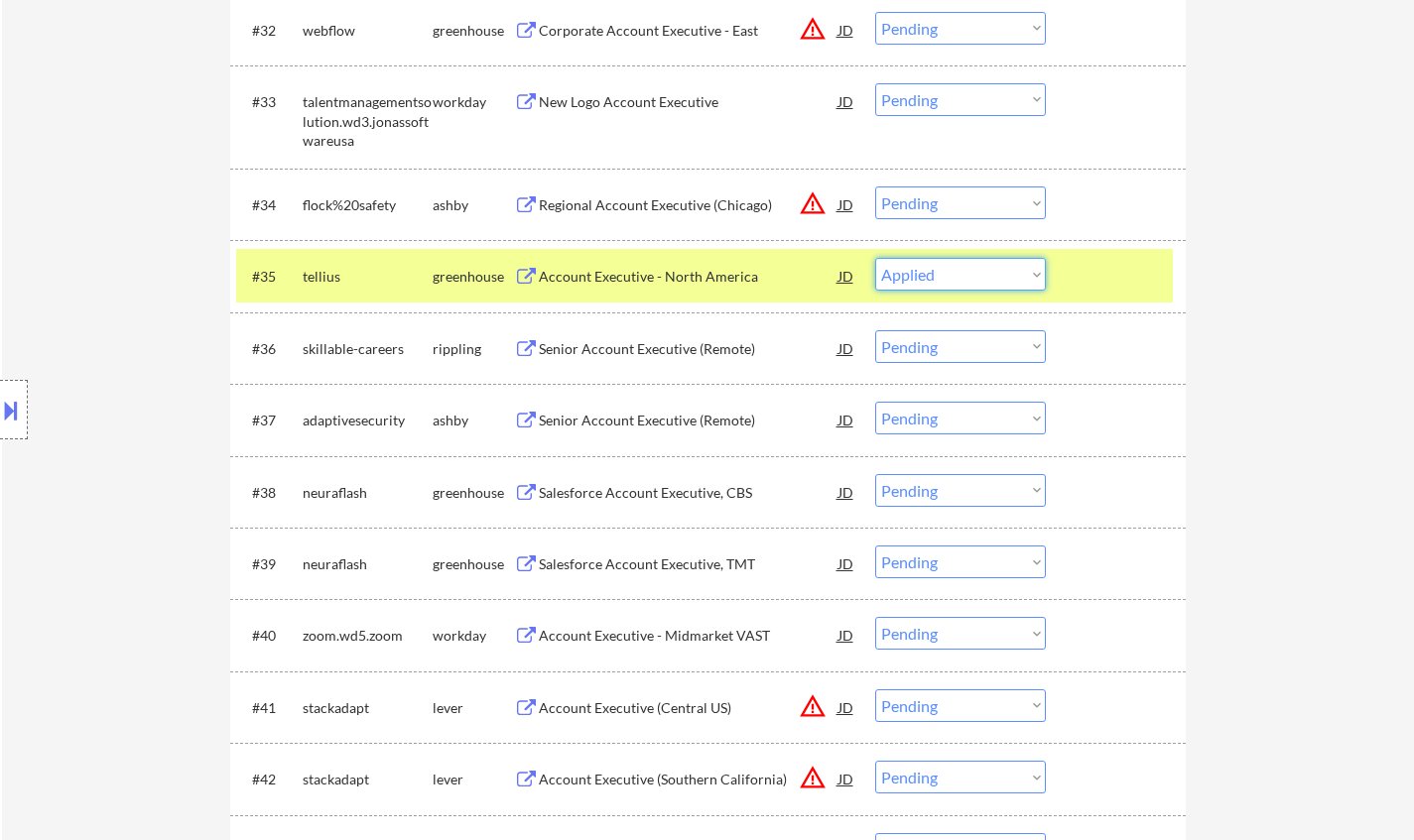 click on "Choose an option... Pending Applied Excluded (Questions) Excluded (Expired) Excluded (Location) Excluded (Bad Match) Excluded (Blocklist) Excluded (Salary) Excluded (Other)" at bounding box center [961, 274] 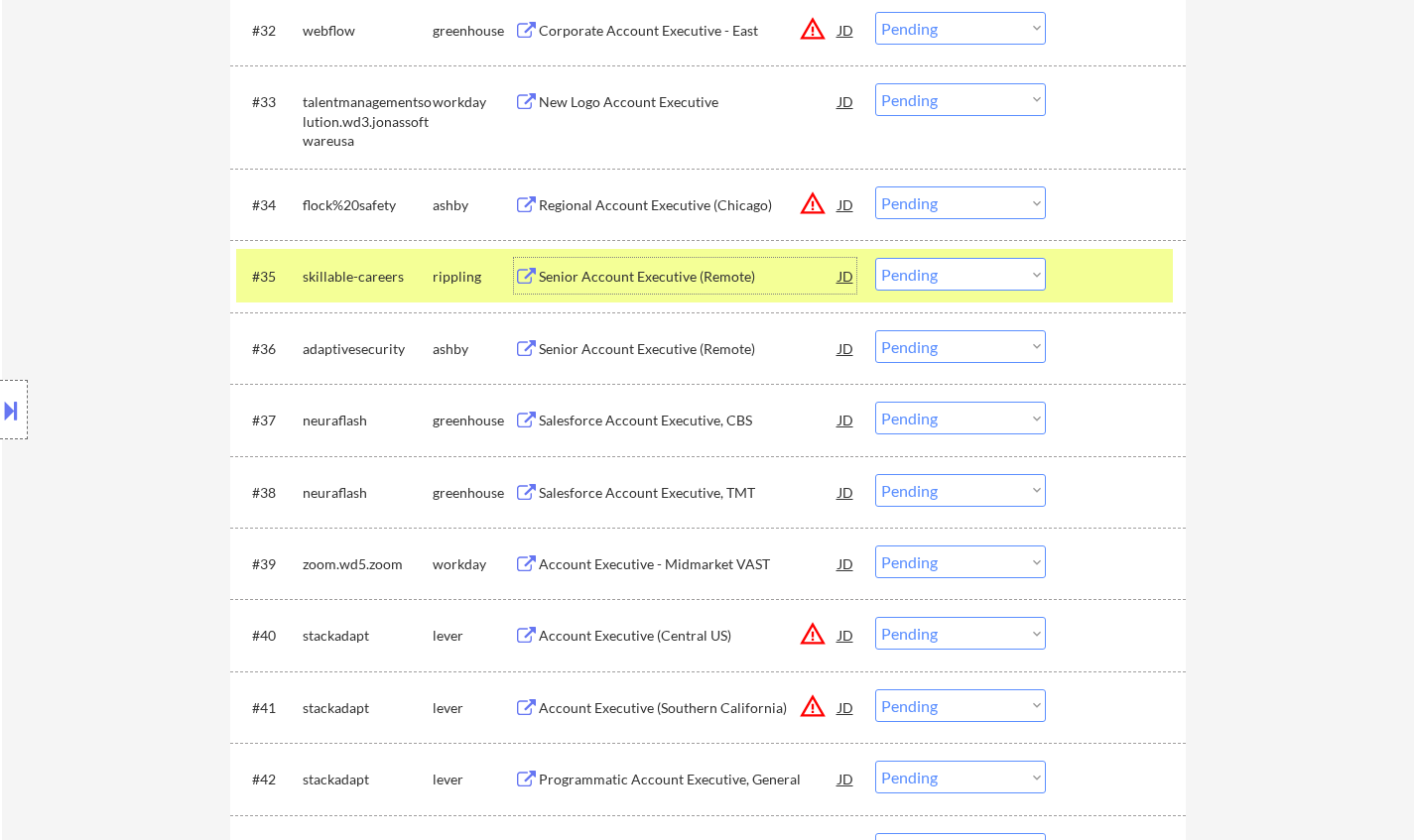click on "Senior Account Executive (Remote)" at bounding box center (689, 277) 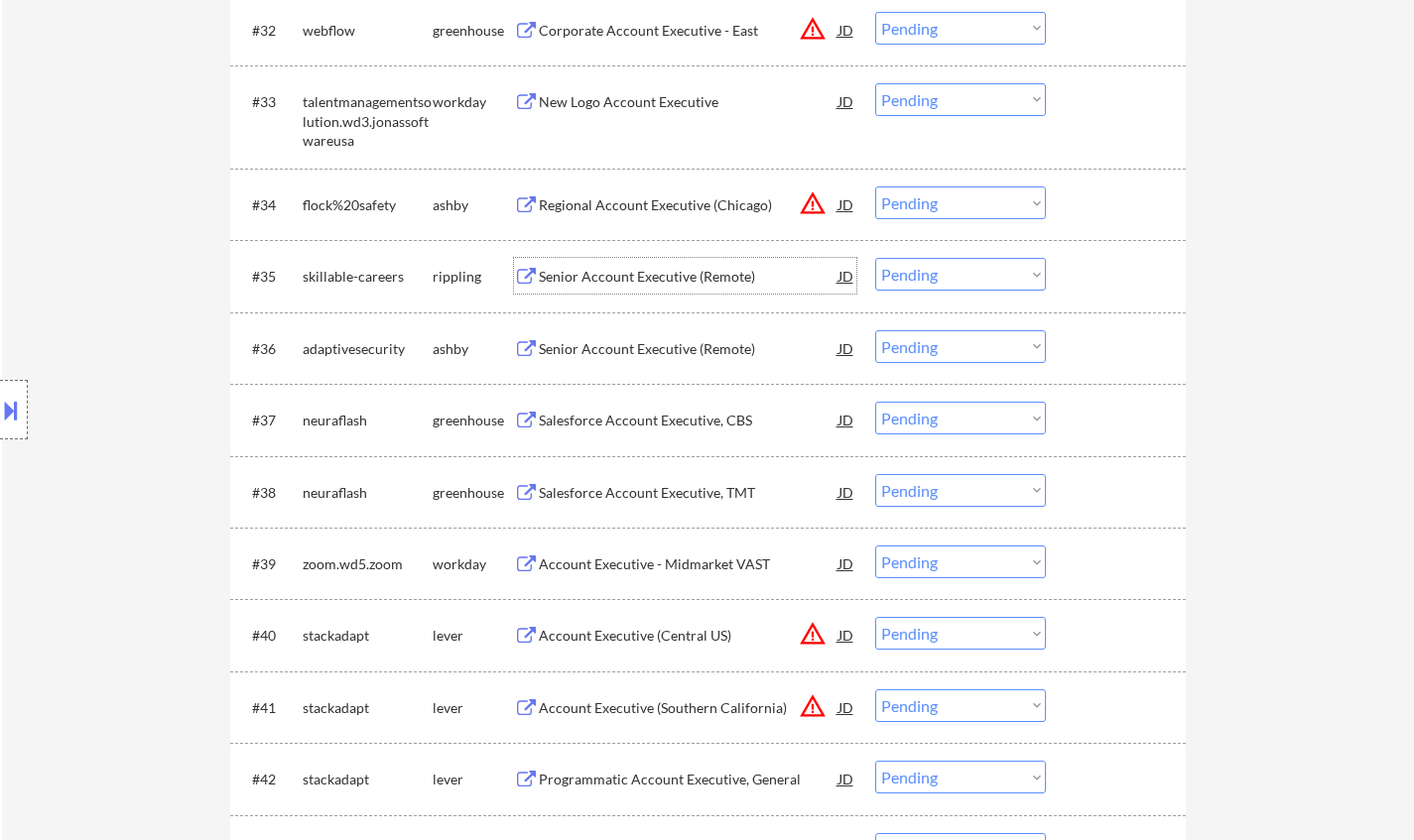 click on "Choose an option... Pending Applied Excluded (Questions) Excluded (Expired) Excluded (Location) Excluded (Bad Match) Excluded (Blocklist) Excluded (Salary) Excluded (Other)" at bounding box center [961, 274] 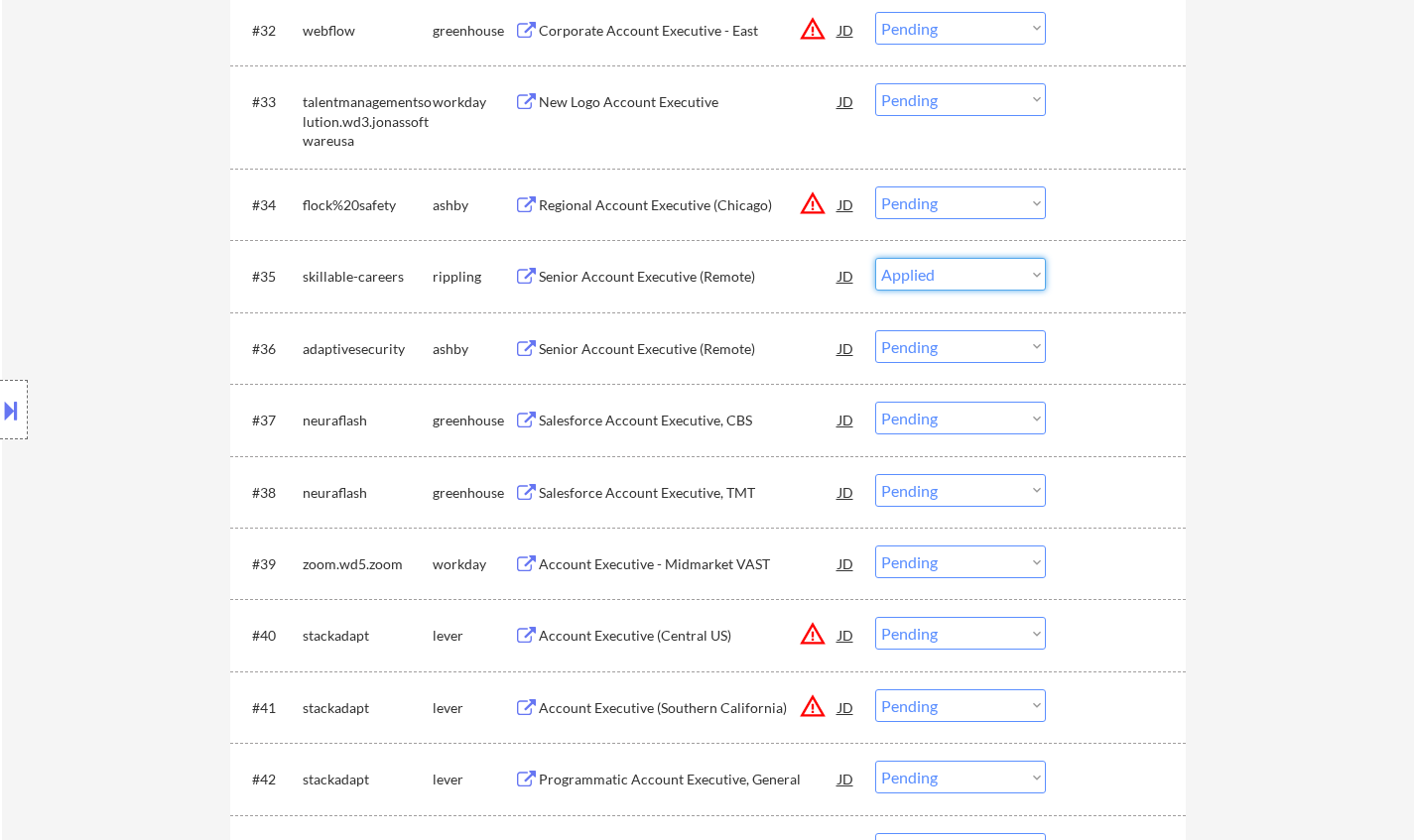 click on "Choose an option... Pending Applied Excluded (Questions) Excluded (Expired) Excluded (Location) Excluded (Bad Match) Excluded (Blocklist) Excluded (Salary) Excluded (Other)" at bounding box center (961, 274) 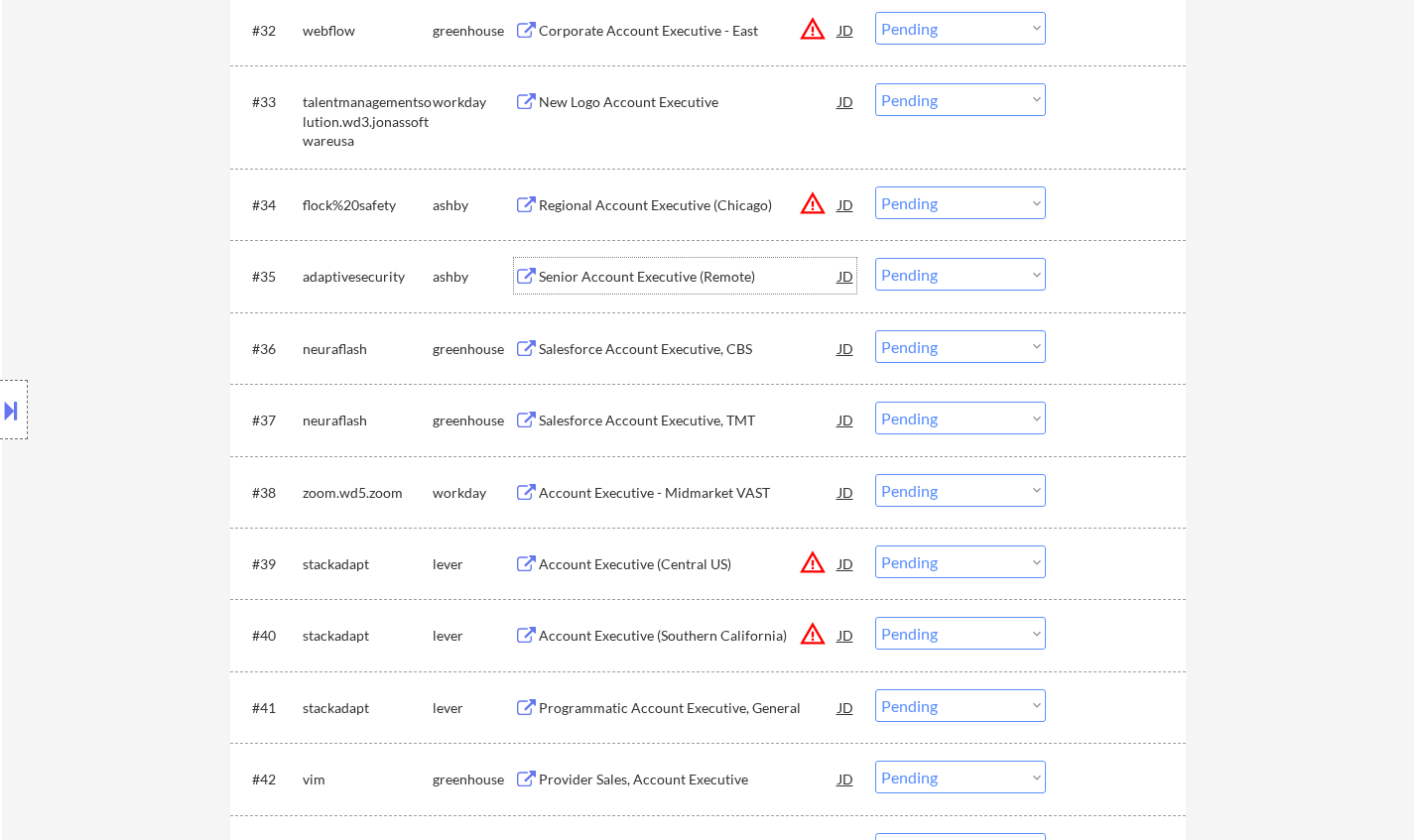 click on "Senior Account Executive (Remote)" at bounding box center (689, 277) 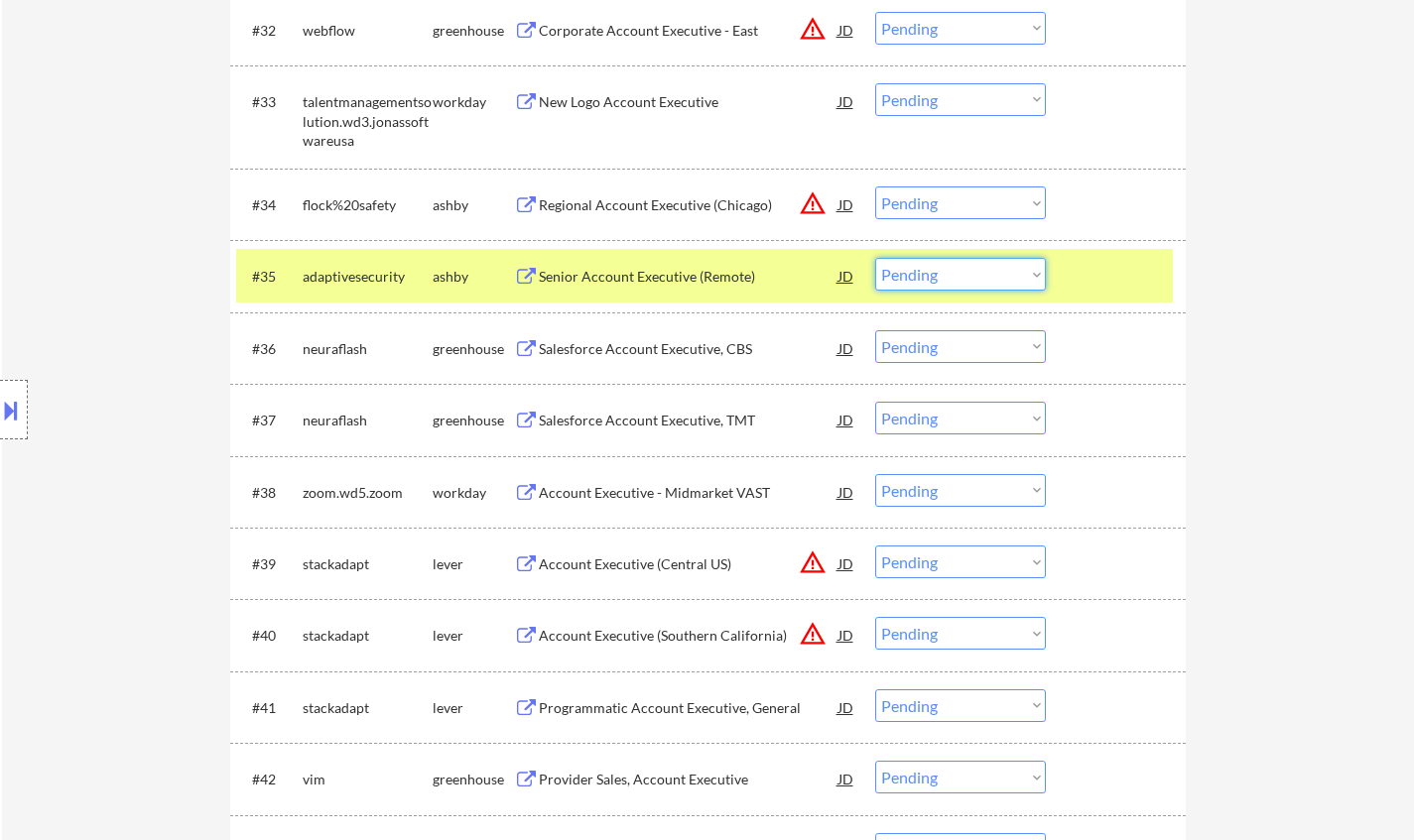 click on "Choose an option... Pending Applied Excluded (Questions) Excluded (Expired) Excluded (Location) Excluded (Bad Match) Excluded (Blocklist) Excluded (Salary) Excluded (Other)" at bounding box center [961, 274] 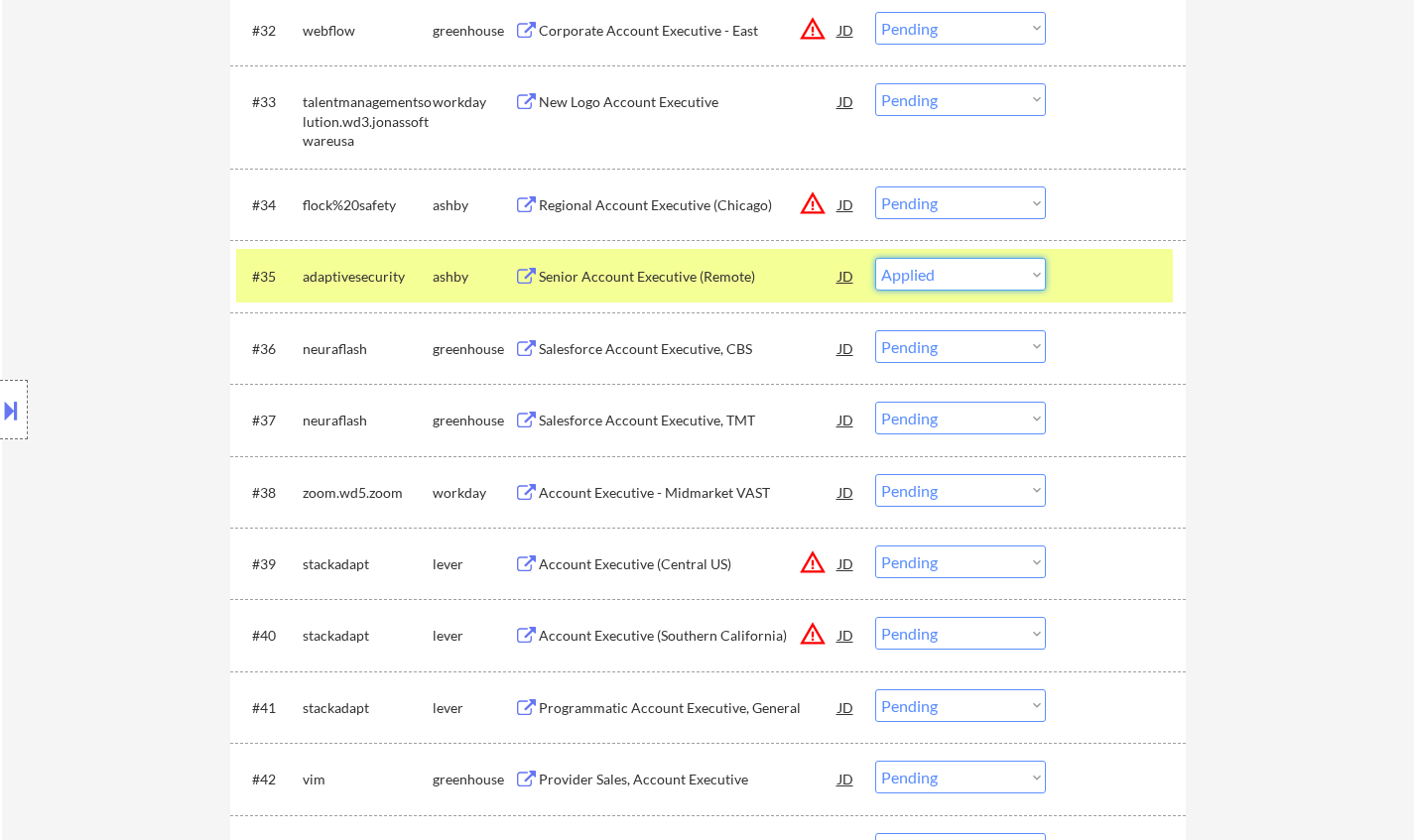 click on "Choose an option... Pending Applied Excluded (Questions) Excluded (Expired) Excluded (Location) Excluded (Bad Match) Excluded (Blocklist) Excluded (Salary) Excluded (Other)" at bounding box center (961, 274) 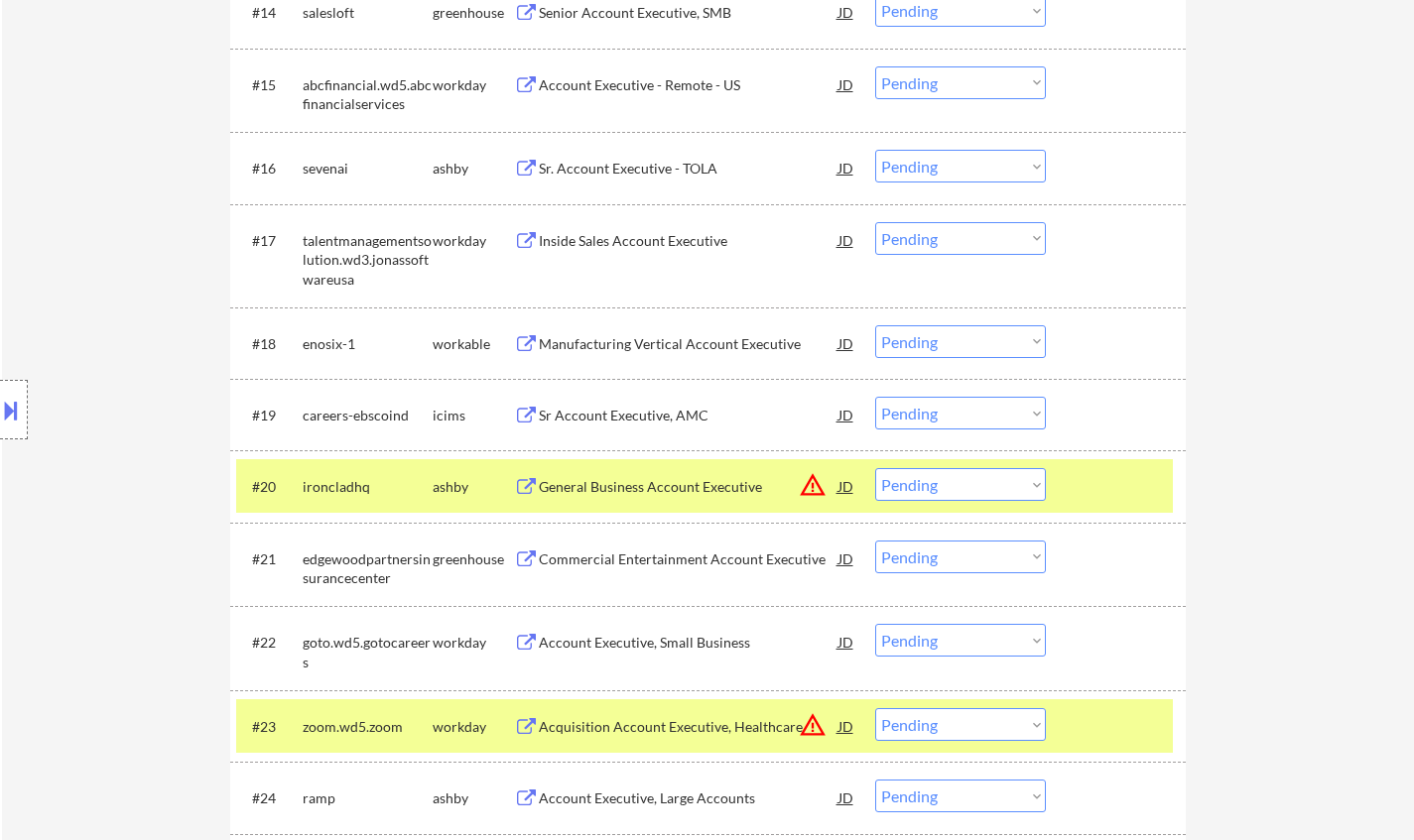 scroll, scrollTop: 2546, scrollLeft: 0, axis: vertical 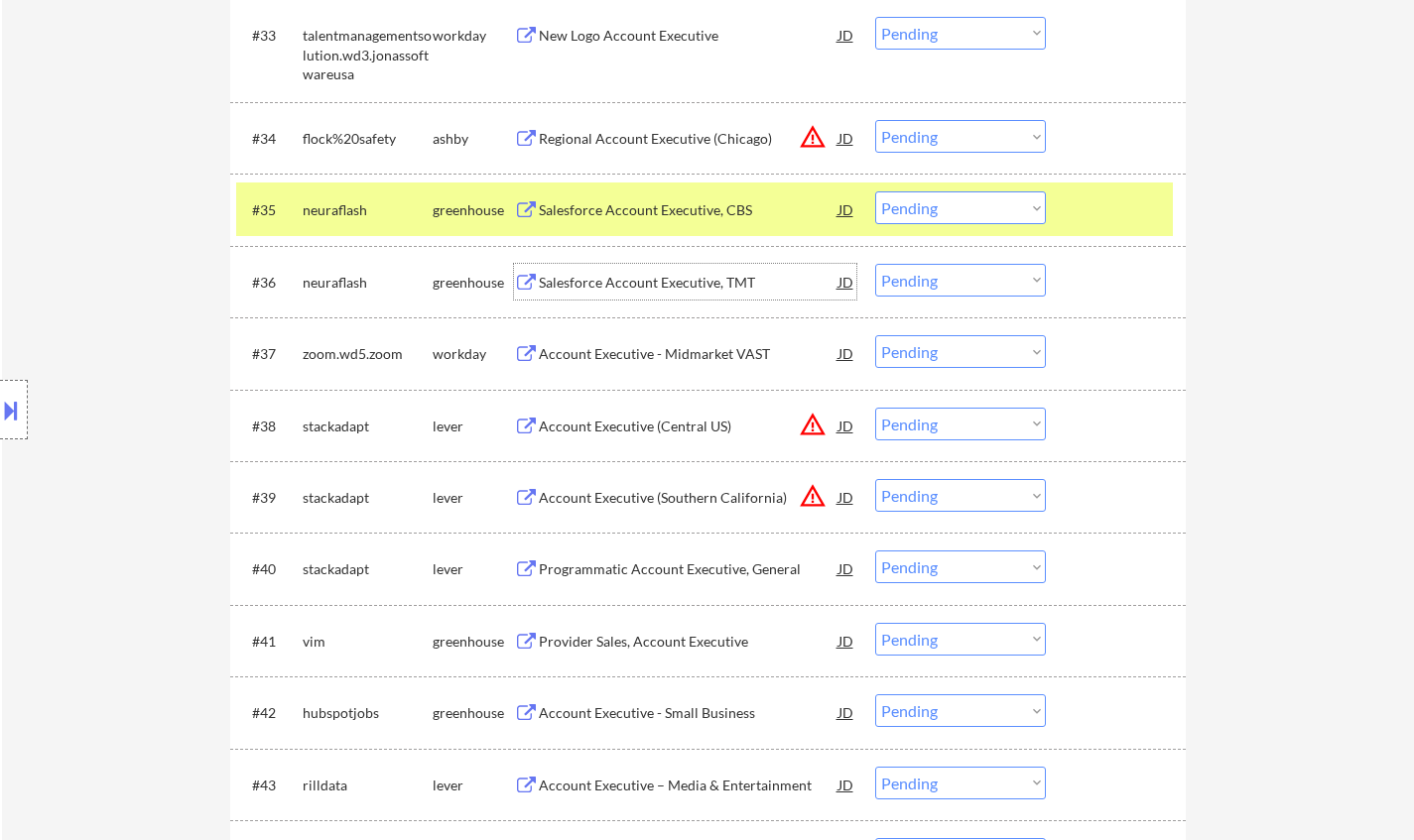 click on "Salesforce Account Executive, TMT" at bounding box center (689, 283) 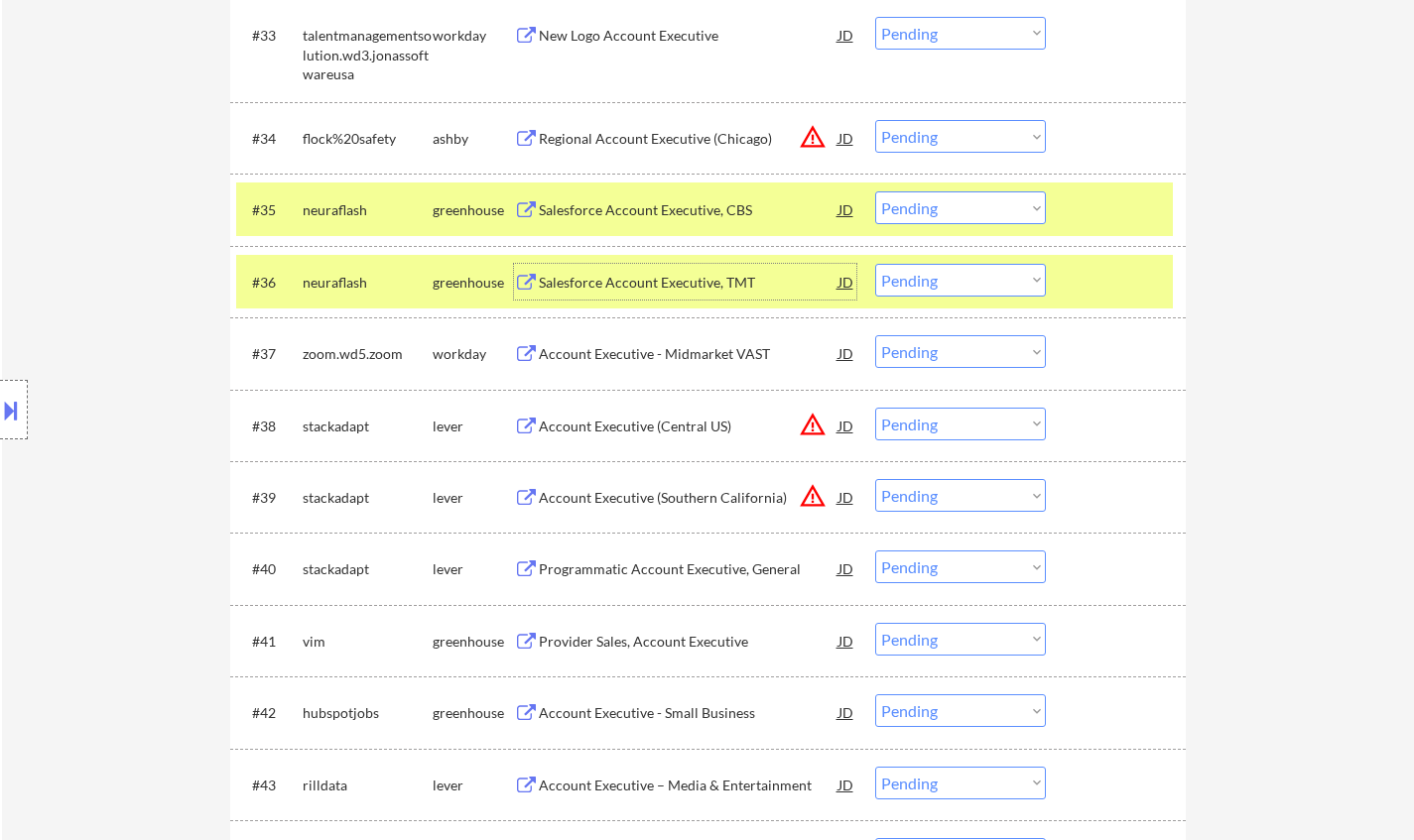 drag, startPoint x: 920, startPoint y: 275, endPoint x: 935, endPoint y: 290, distance: 21.213203 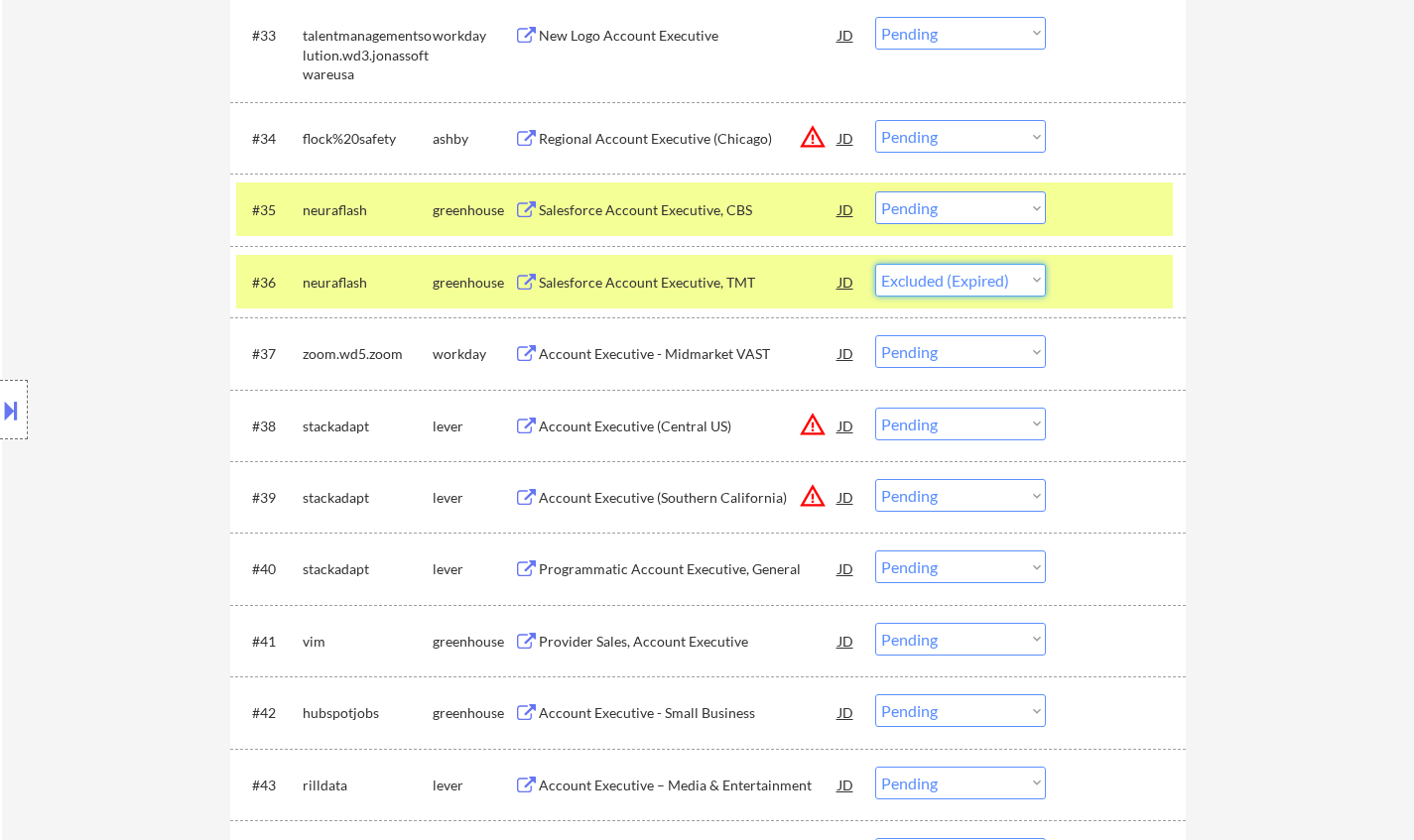 click on "Choose an option... Pending Applied Excluded (Questions) Excluded (Expired) Excluded (Location) Excluded (Bad Match) Excluded (Blocklist) Excluded (Salary) Excluded (Other)" at bounding box center (961, 280) 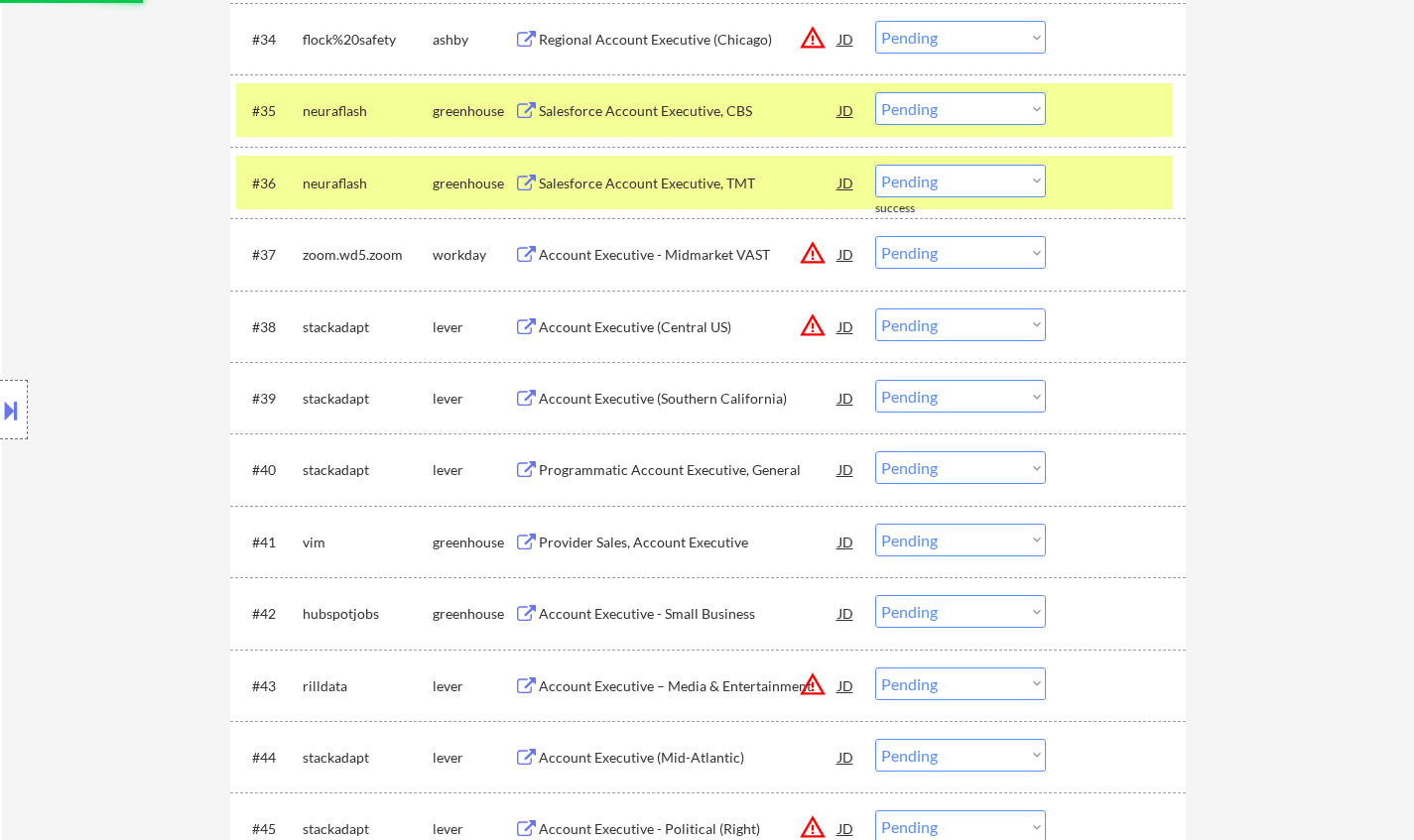 scroll, scrollTop: 3339, scrollLeft: 0, axis: vertical 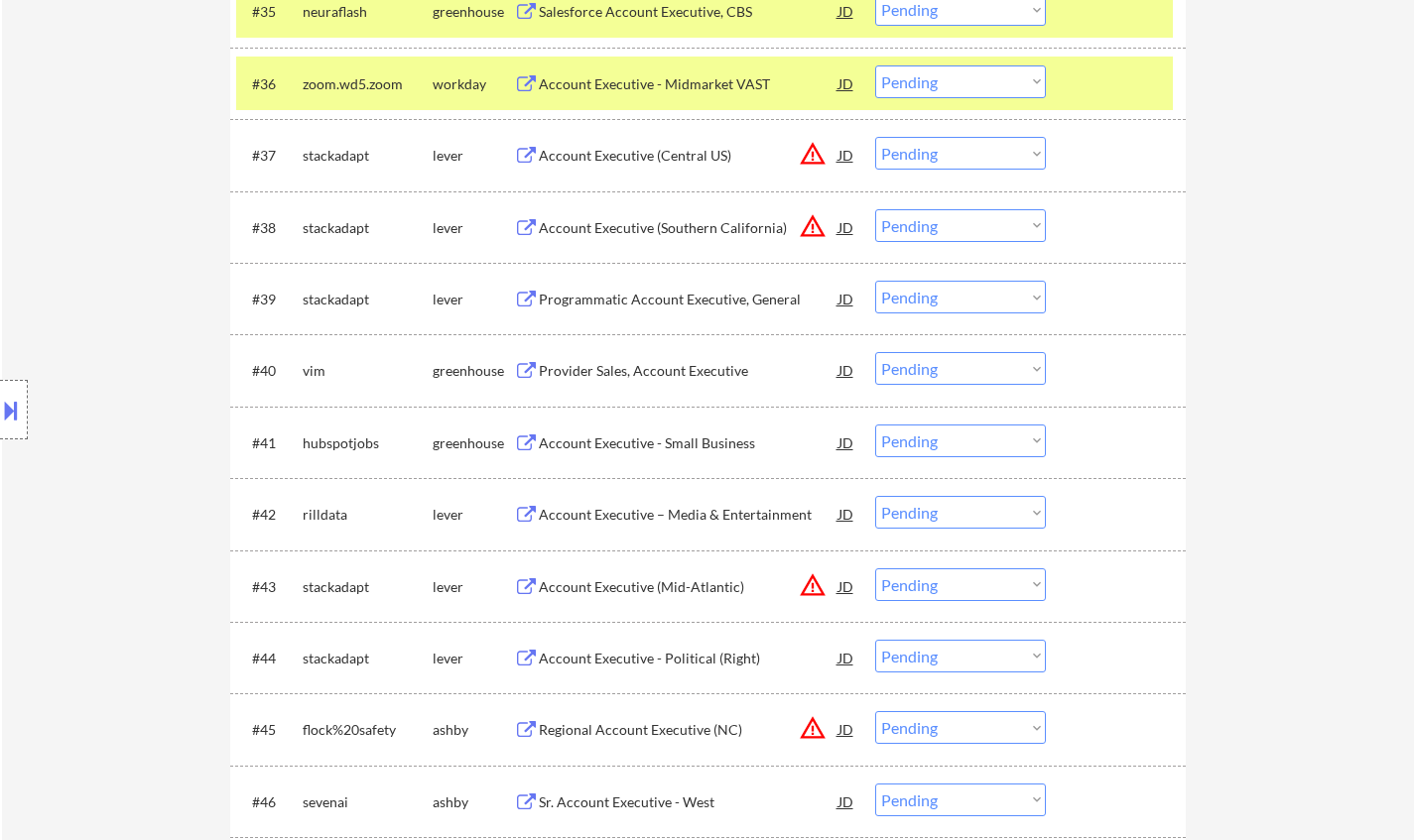 click on "Programmatic Account Executive, General" at bounding box center [689, 300] 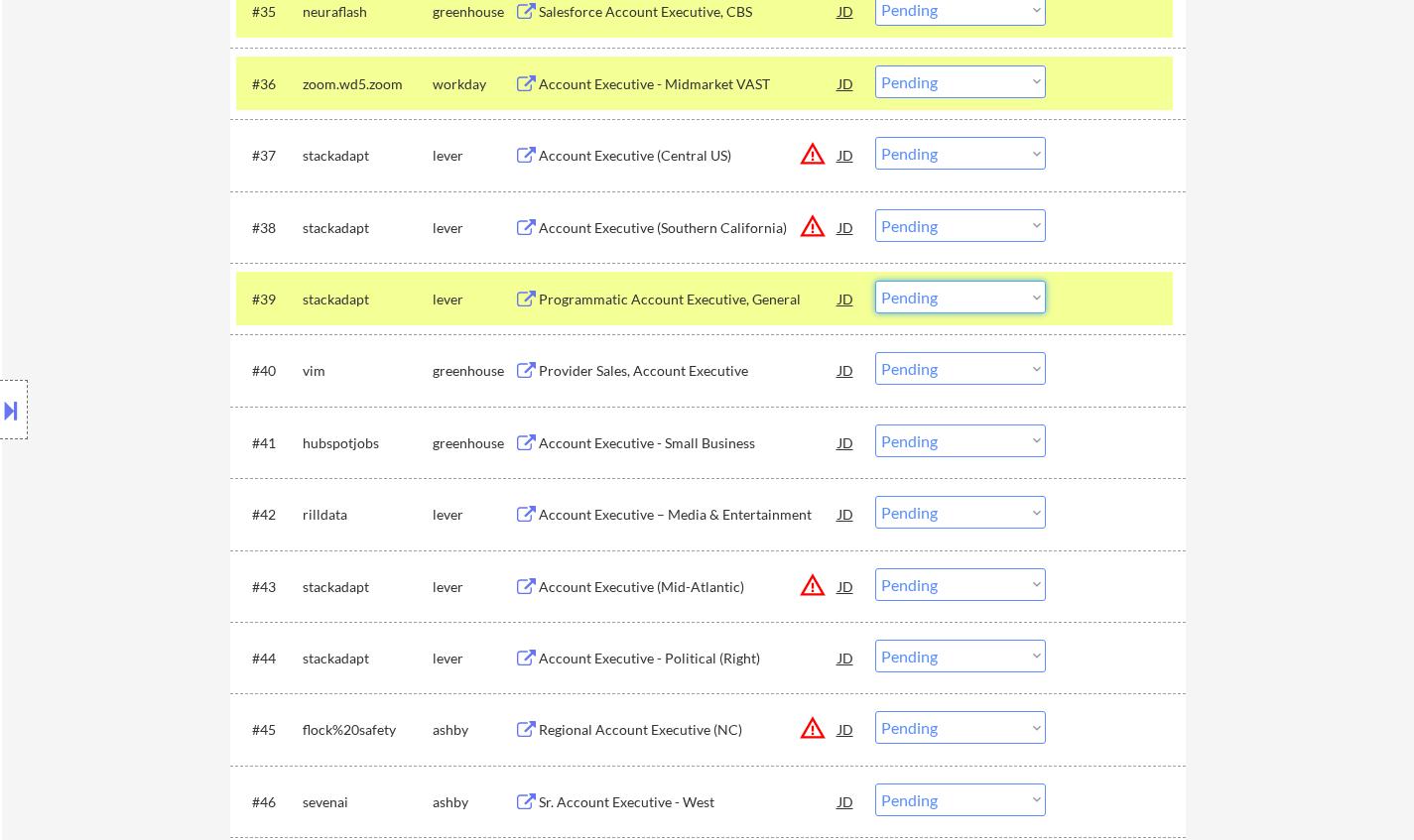 click on "Choose an option... Pending Applied Excluded (Questions) Excluded (Expired) Excluded (Location) Excluded (Bad Match) Excluded (Blocklist) Excluded (Salary) Excluded (Other)" at bounding box center [961, 297] 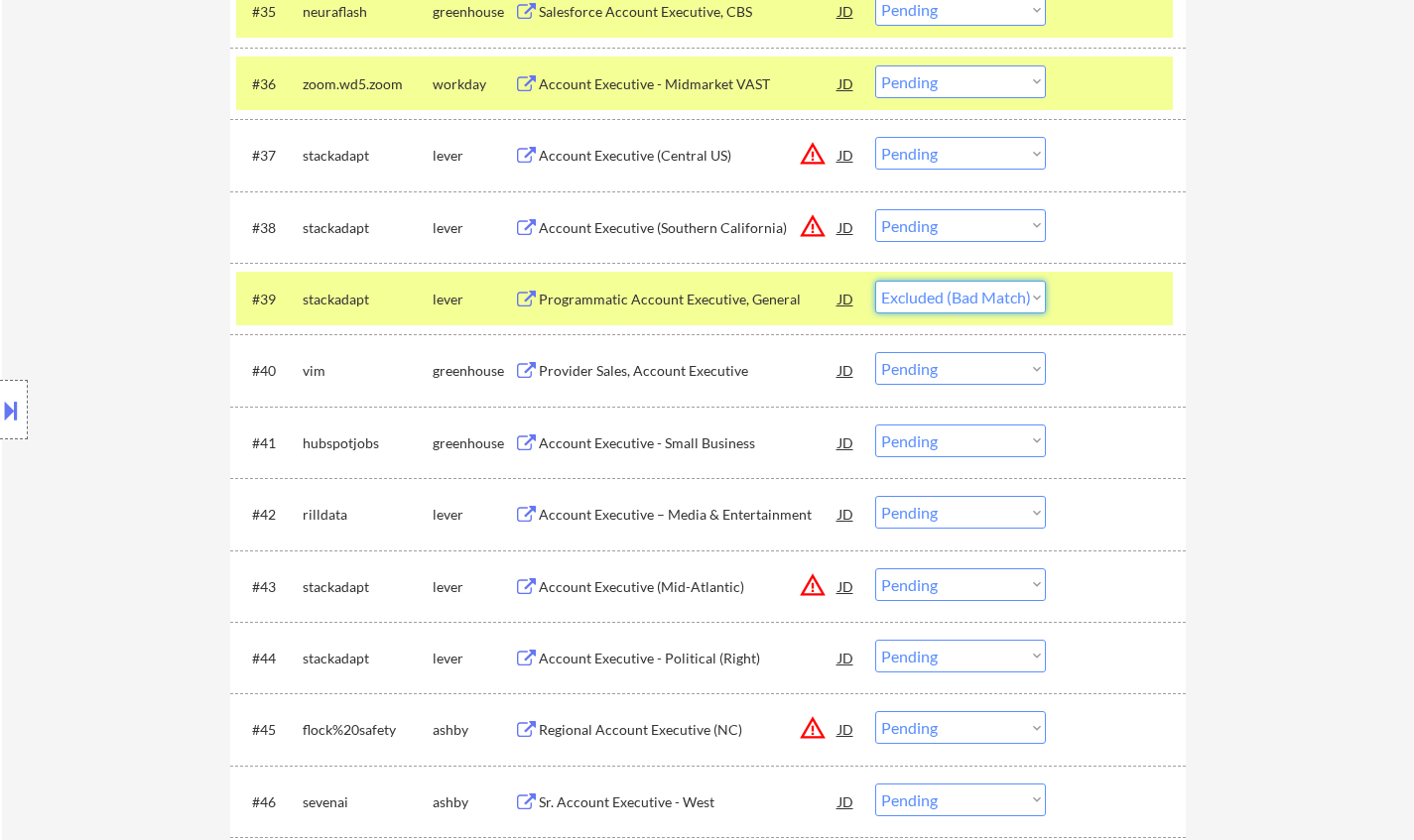 click on "Choose an option... Pending Applied Excluded (Questions) Excluded (Expired) Excluded (Location) Excluded (Bad Match) Excluded (Blocklist) Excluded (Salary) Excluded (Other)" at bounding box center [961, 297] 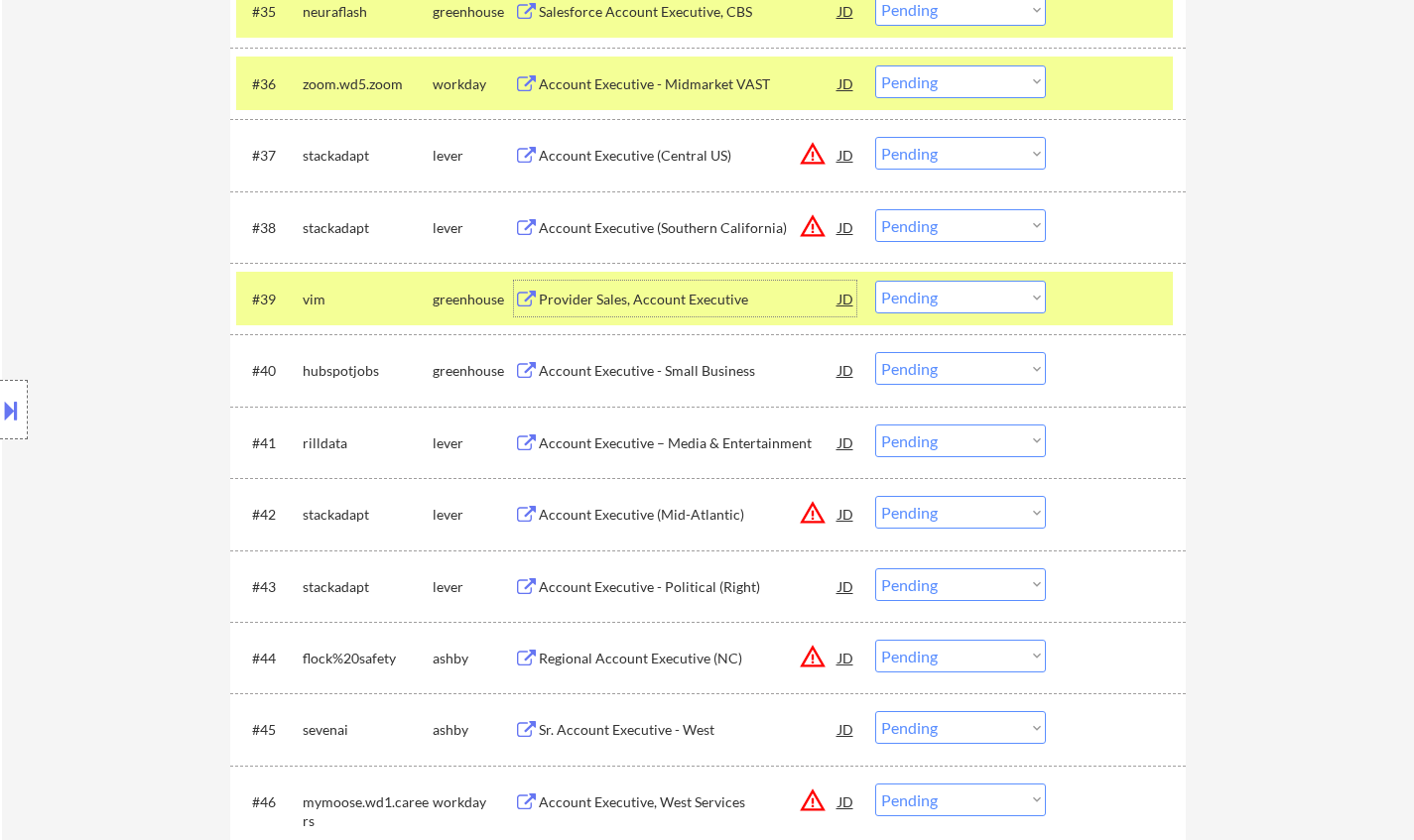 click on "Provider Sales, Account Executive" at bounding box center (689, 300) 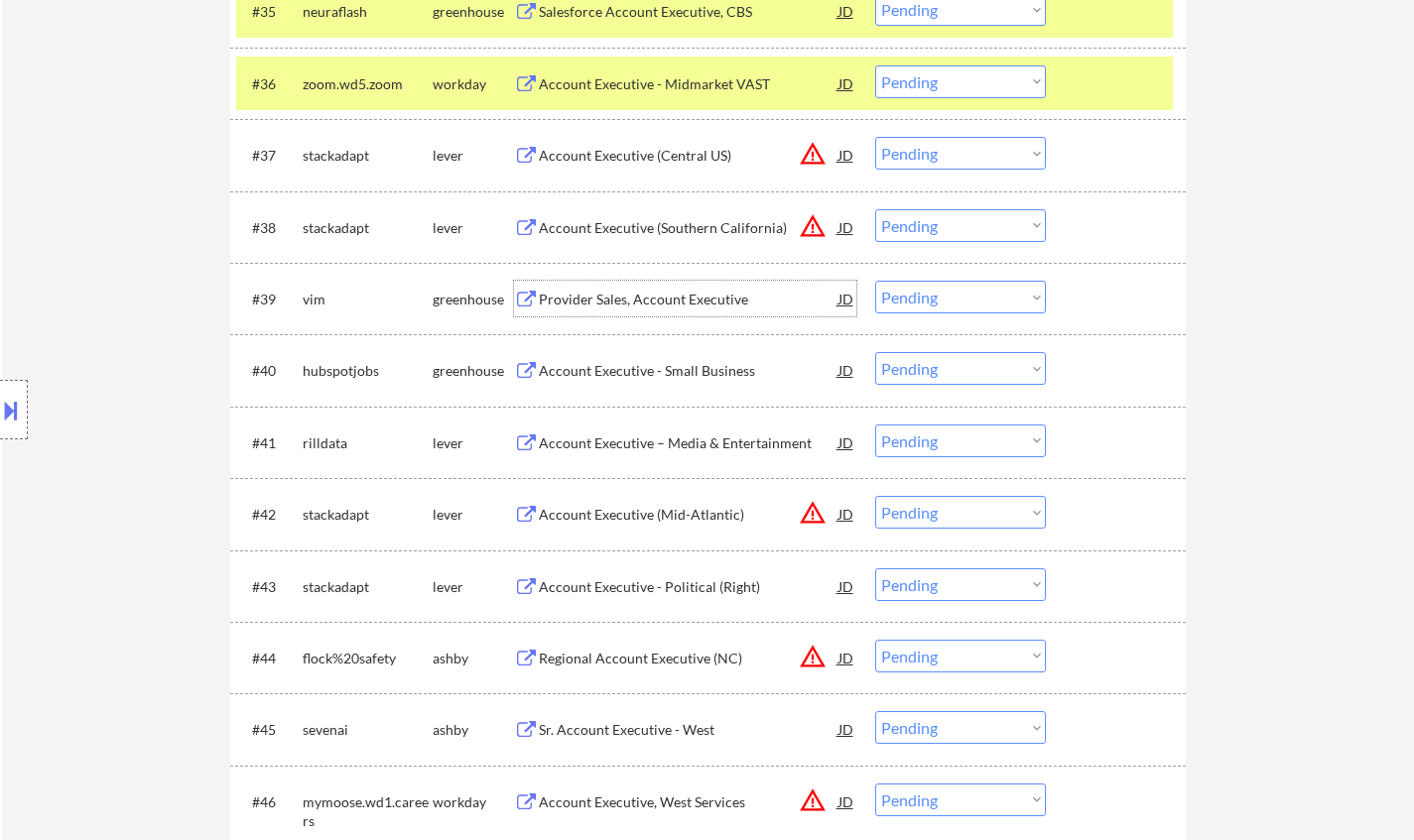 click on "Choose an option... Pending Applied Excluded (Questions) Excluded (Expired) Excluded (Location) Excluded (Bad Match) Excluded (Blocklist) Excluded (Salary) Excluded (Other)" at bounding box center [961, 297] 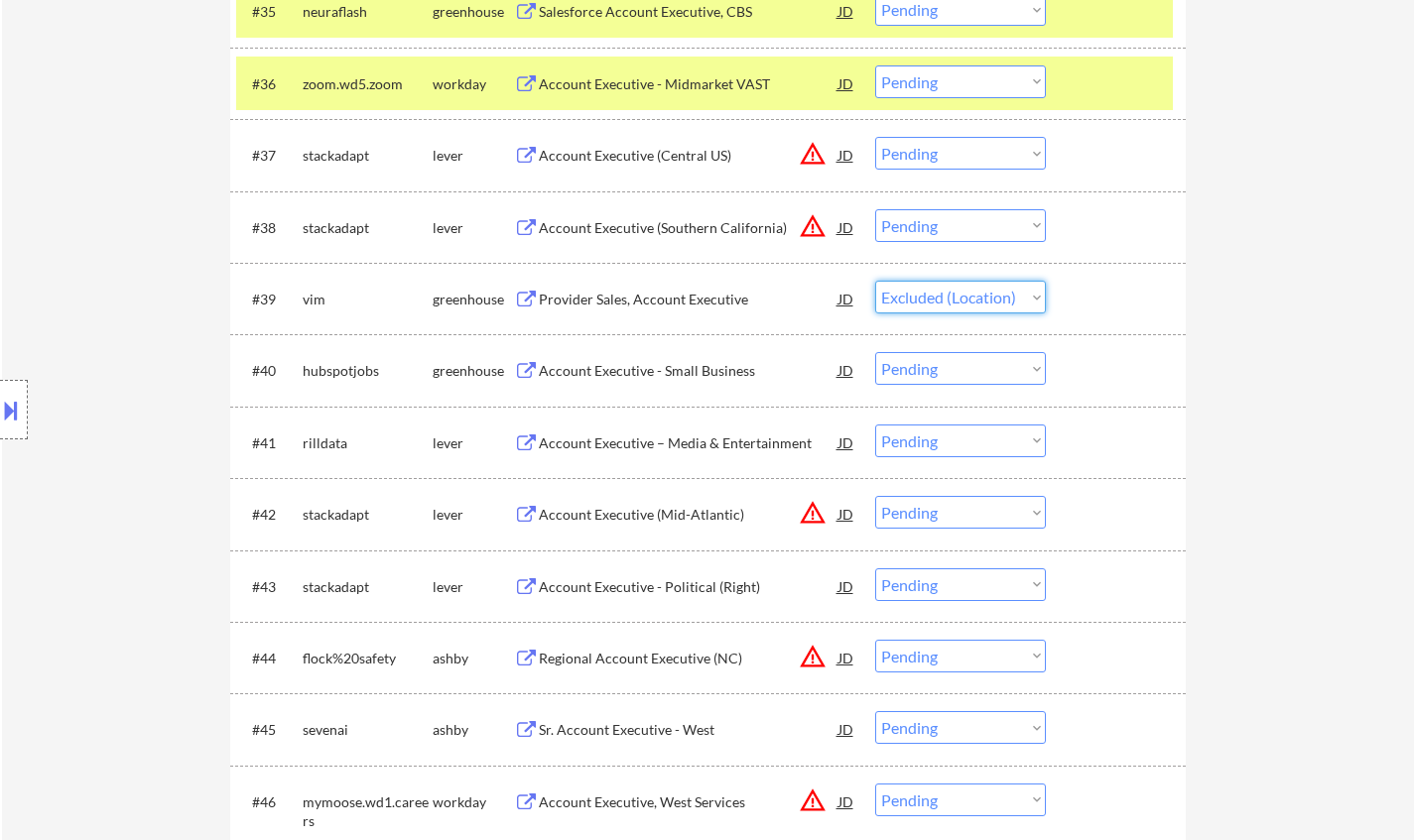 click on "Choose an option... Pending Applied Excluded (Questions) Excluded (Expired) Excluded (Location) Excluded (Bad Match) Excluded (Blocklist) Excluded (Salary) Excluded (Other)" at bounding box center [961, 297] 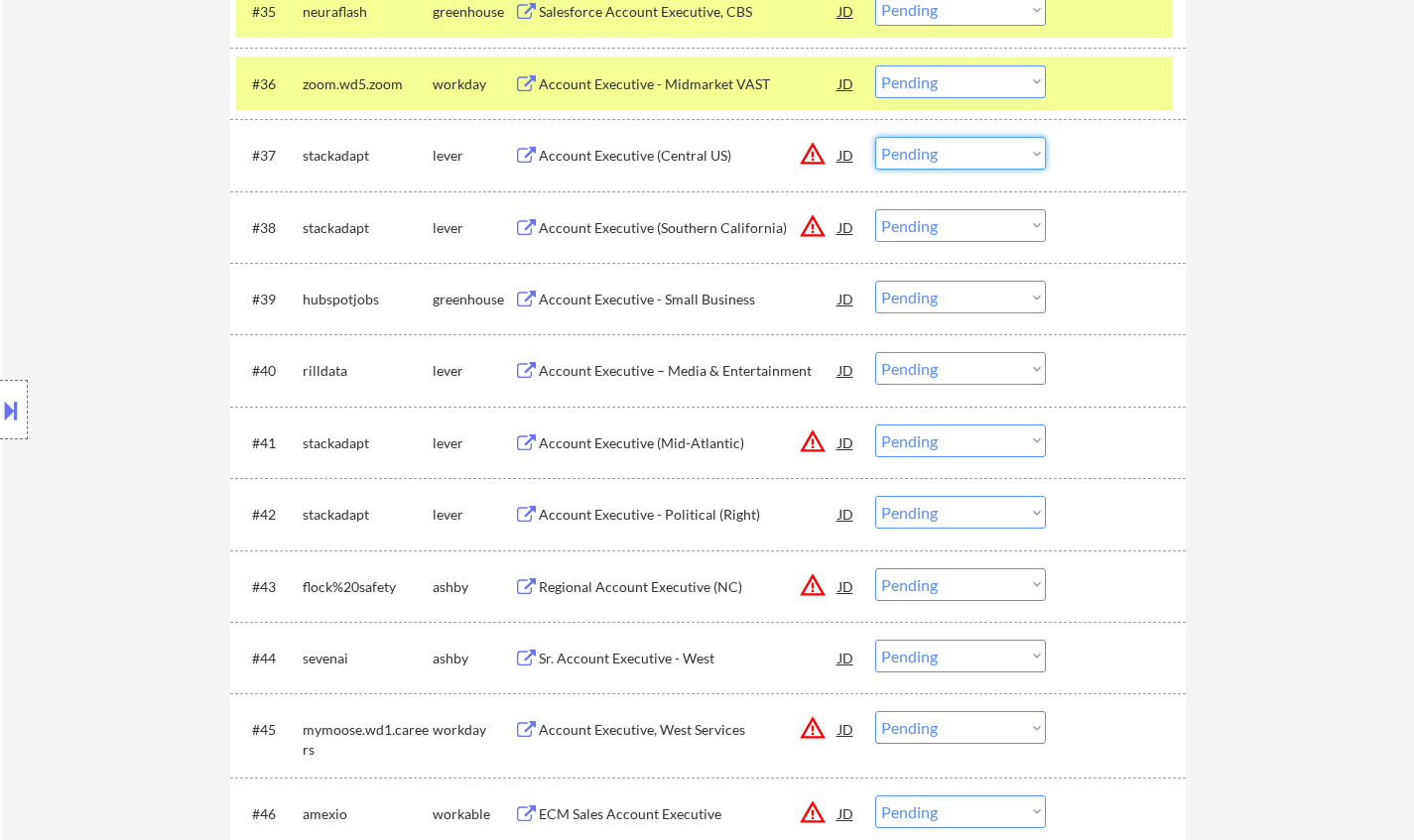 drag, startPoint x: 948, startPoint y: 158, endPoint x: 977, endPoint y: 169, distance: 31.01612 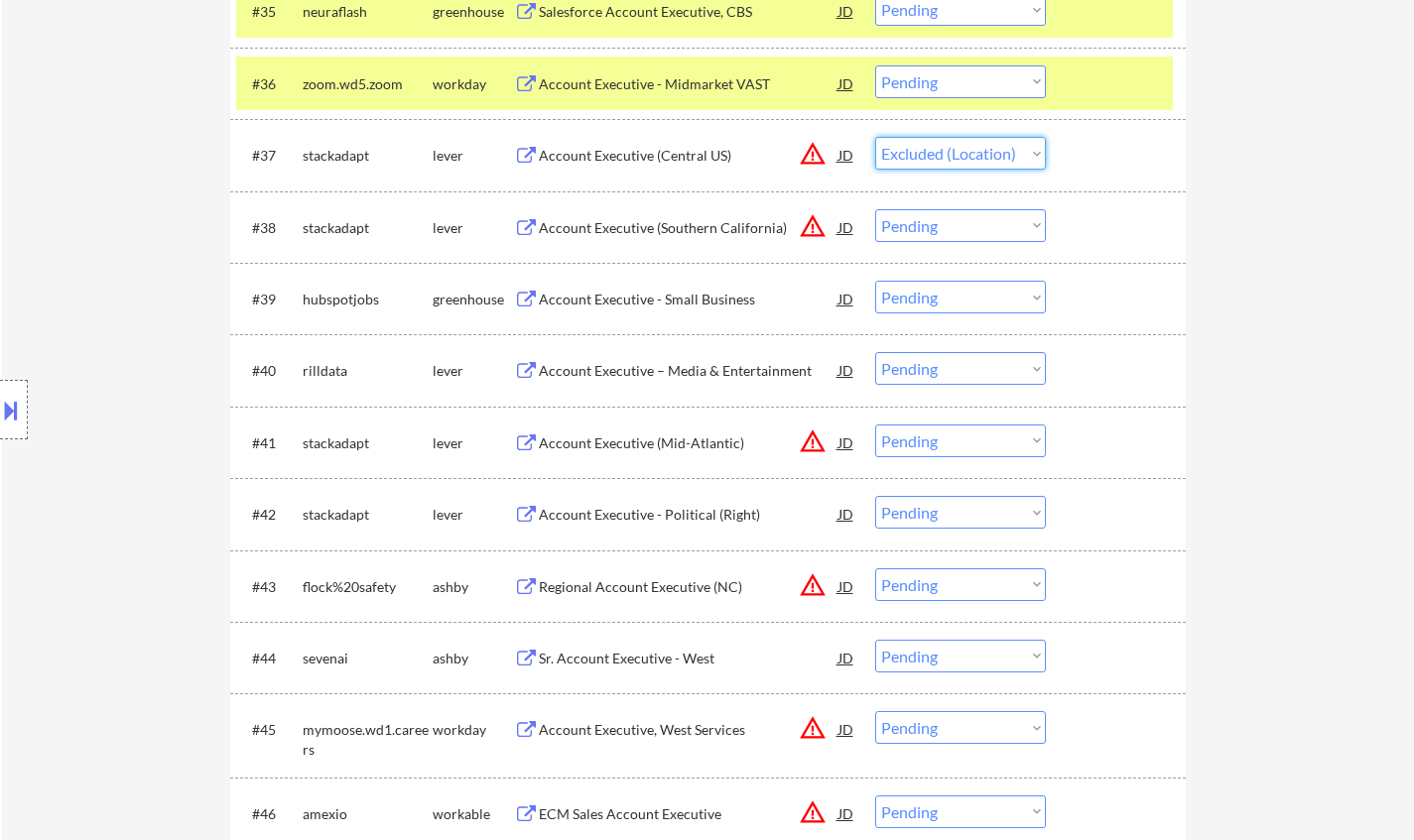 click on "Choose an option... Pending Applied Excluded (Questions) Excluded (Expired) Excluded (Location) Excluded (Bad Match) Excluded (Blocklist) Excluded (Salary) Excluded (Other)" at bounding box center [961, 153] 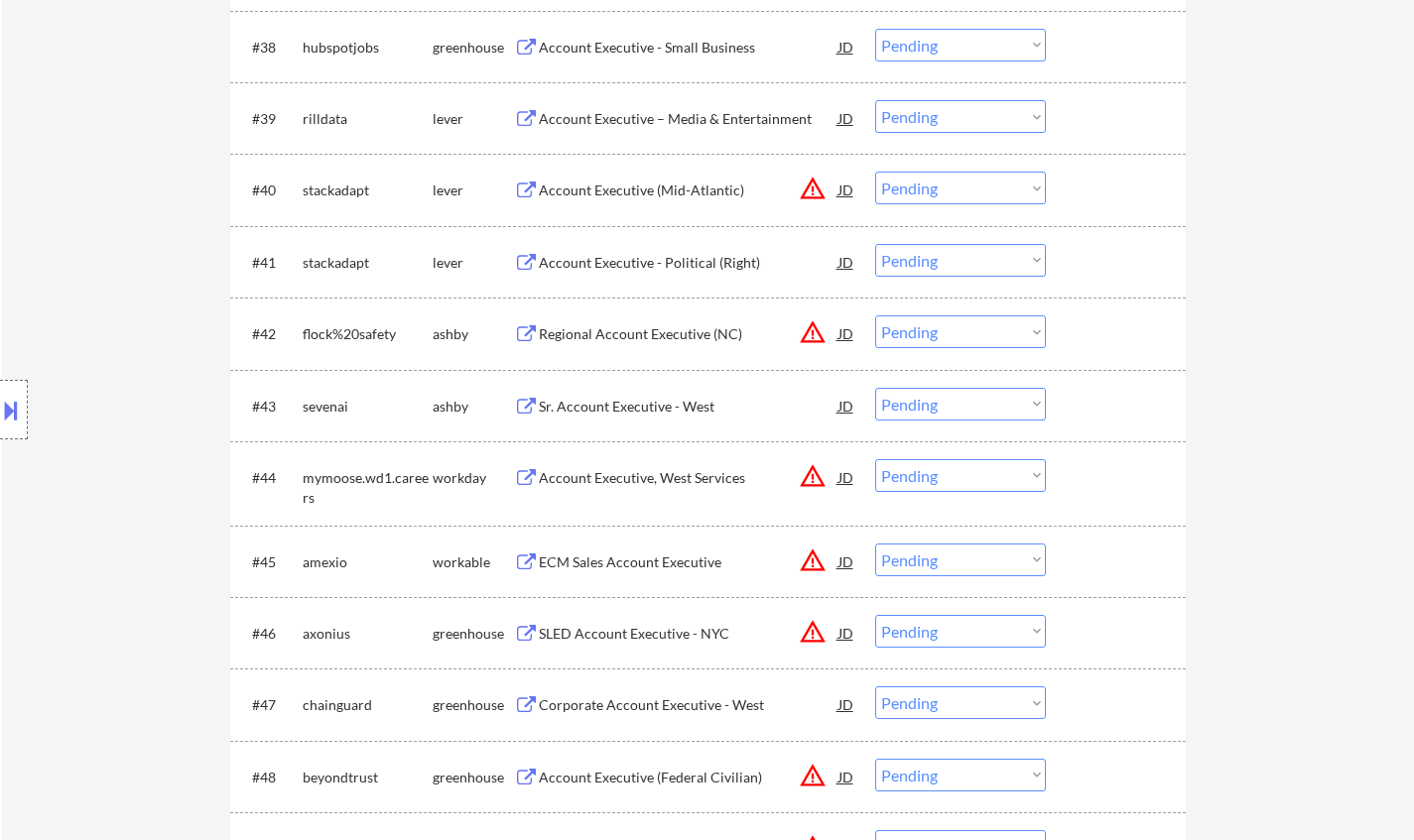 scroll, scrollTop: 3538, scrollLeft: 0, axis: vertical 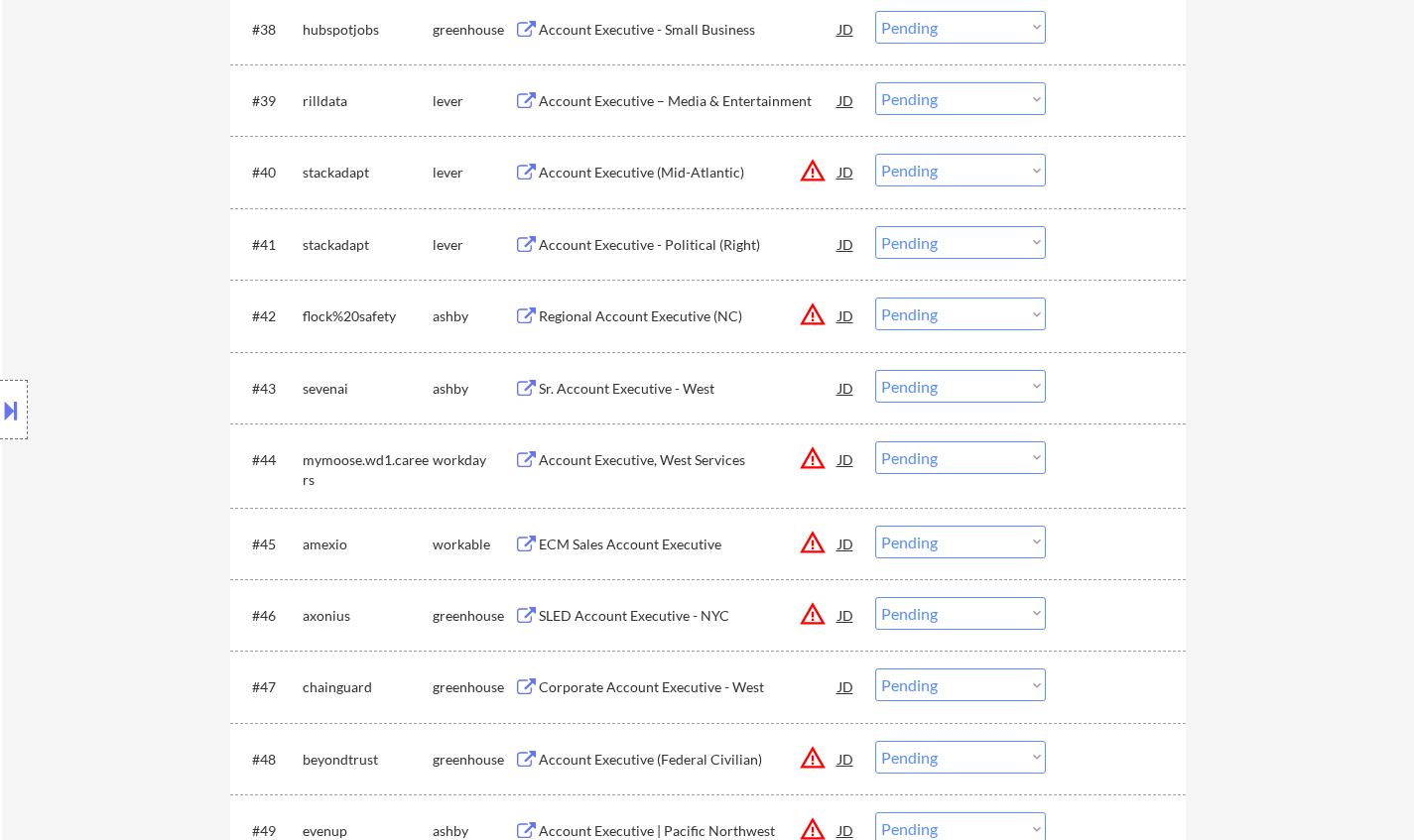 click on "#43 sevenai ashby Sr. Account Executive - West JD warning_amber Choose an option... Pending Applied Excluded (Questions) Excluded (Expired) Excluded (Location) Excluded (Bad Match) Excluded (Blocklist) Excluded (Salary) Excluded (Other)" at bounding box center [705, 388] 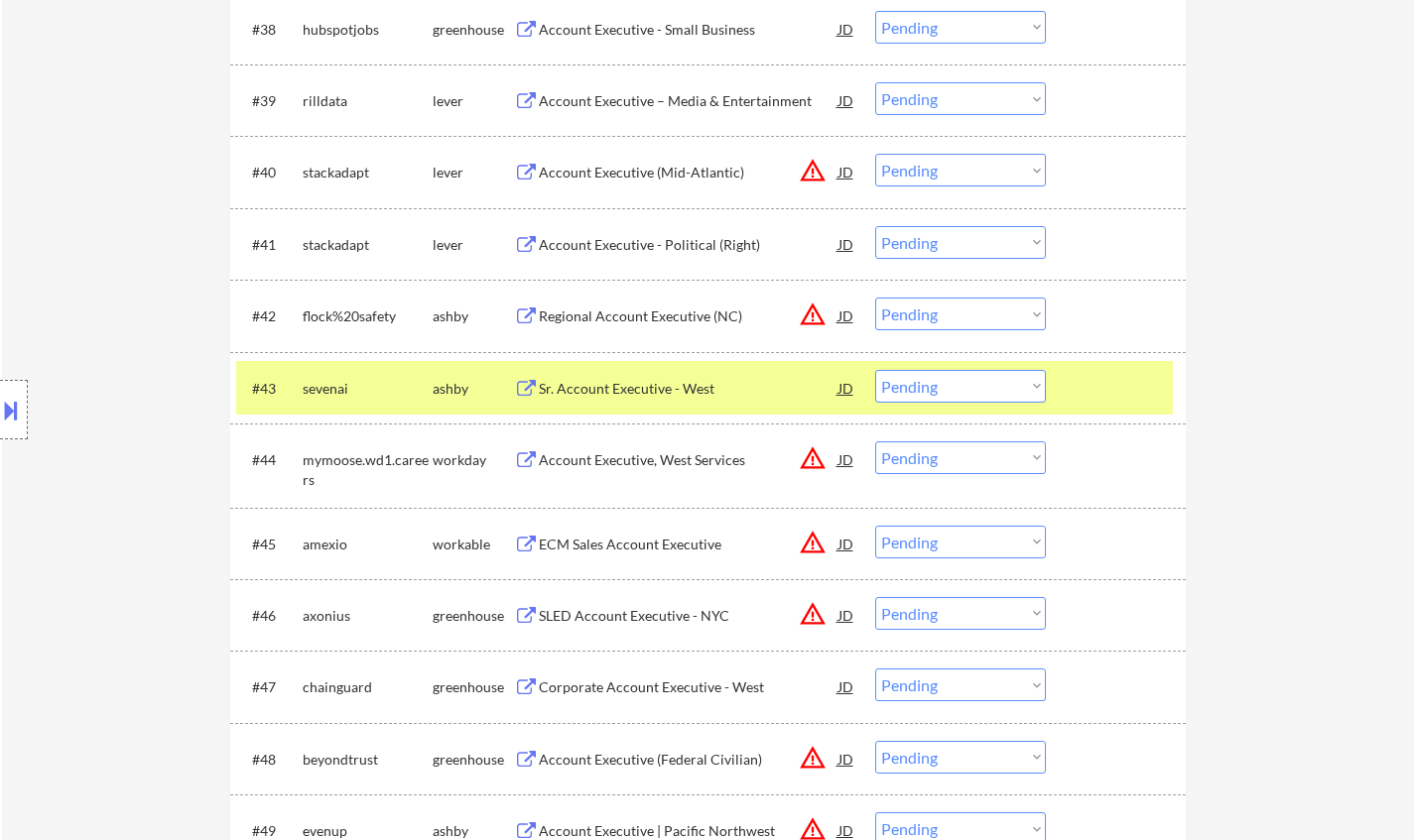 click on "Sr. Account Executive - West" at bounding box center (689, 389) 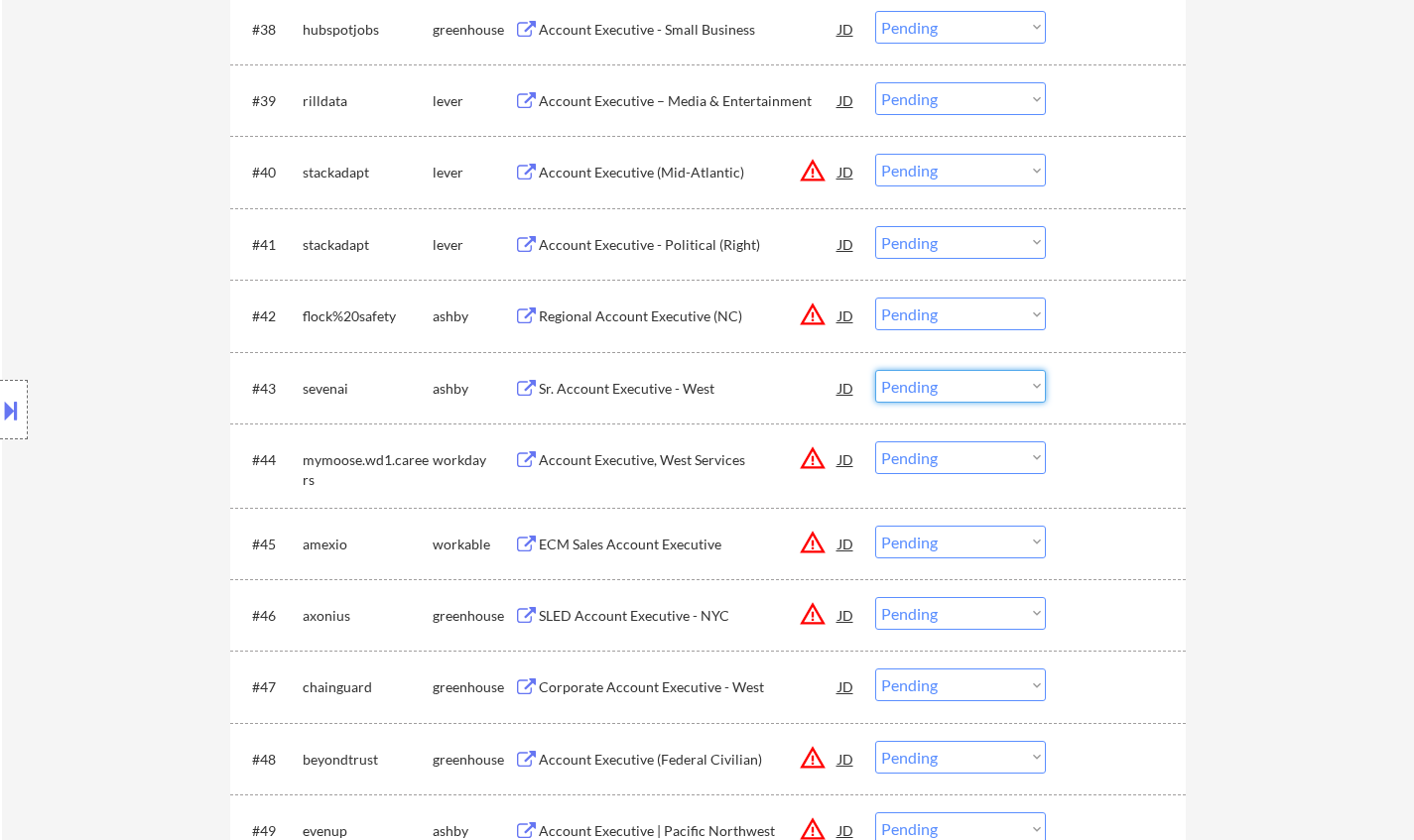 click on "Choose an option... Pending Applied Excluded (Questions) Excluded (Expired) Excluded (Location) Excluded (Bad Match) Excluded (Blocklist) Excluded (Salary) Excluded (Other)" at bounding box center (961, 386) 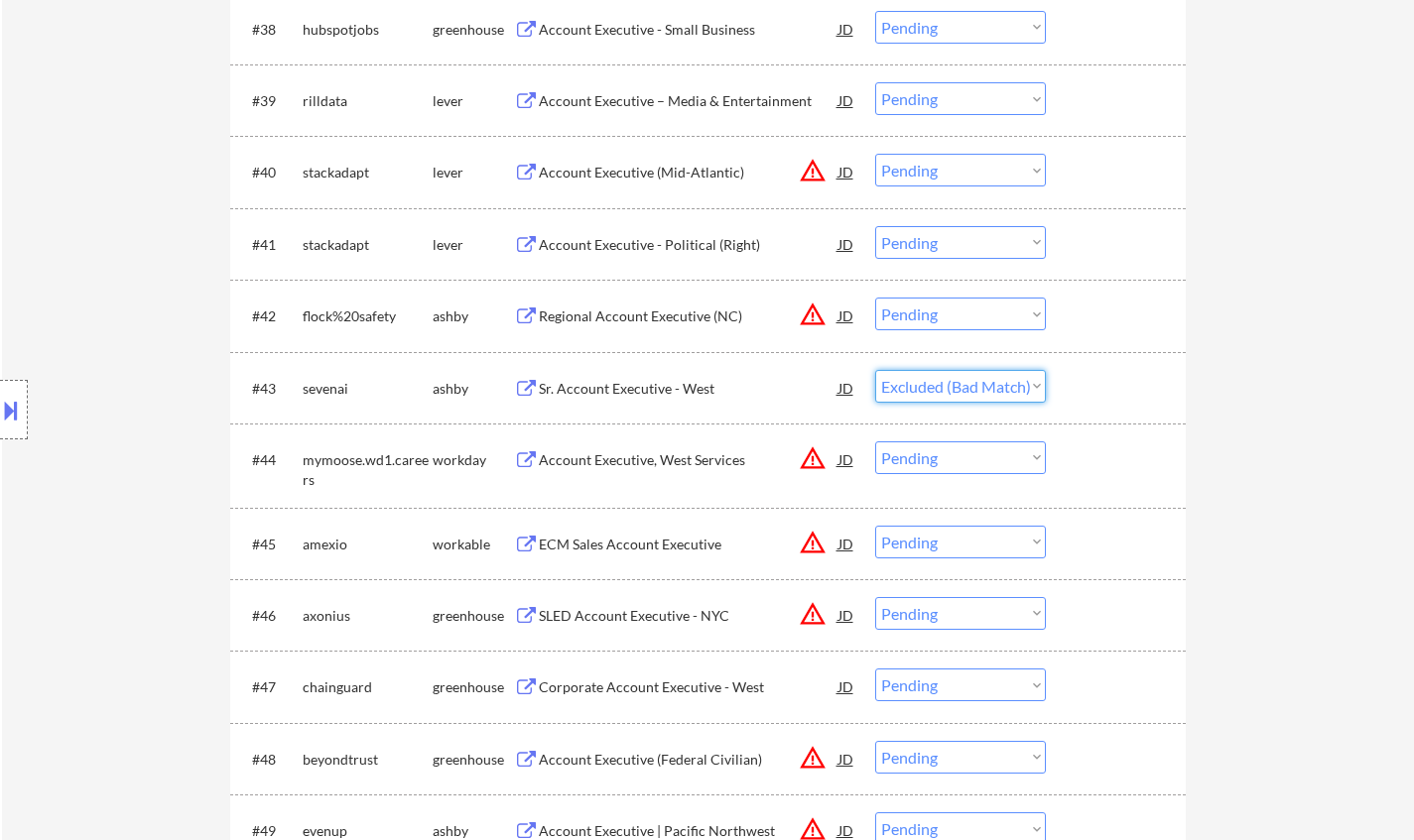 click on "Choose an option... Pending Applied Excluded (Questions) Excluded (Expired) Excluded (Location) Excluded (Bad Match) Excluded (Blocklist) Excluded (Salary) Excluded (Other)" at bounding box center (961, 386) 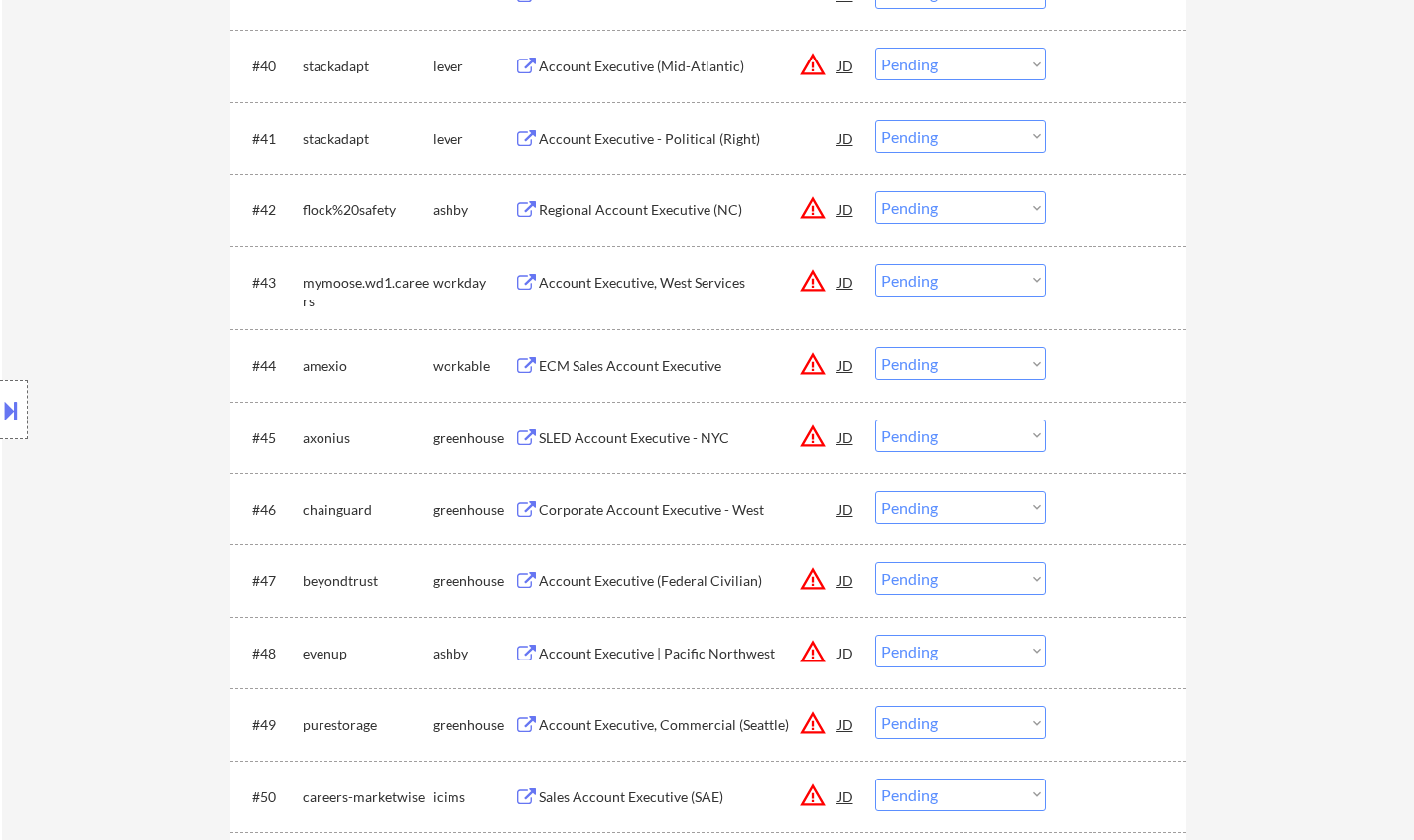 scroll, scrollTop: 3736, scrollLeft: 0, axis: vertical 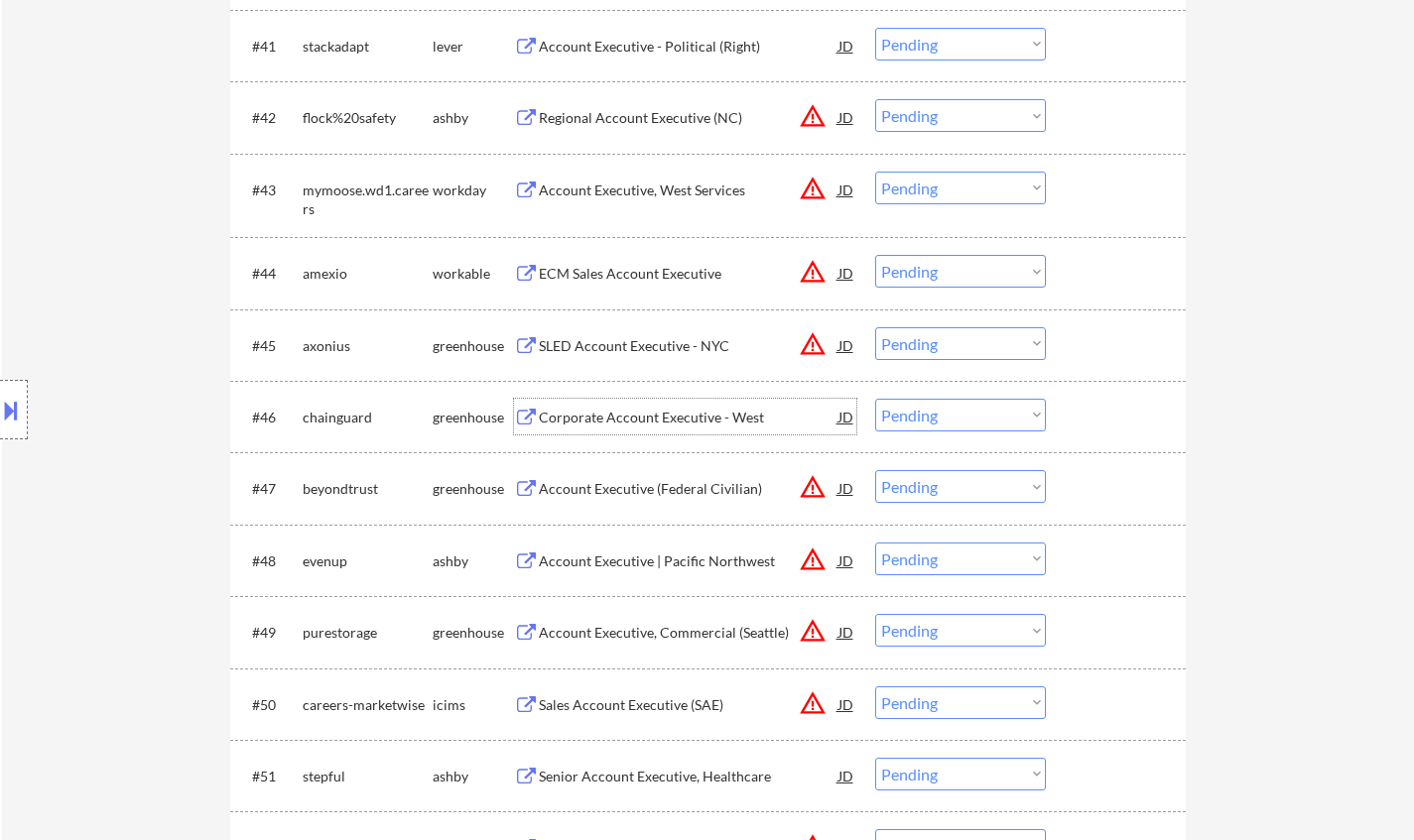 click on "Corporate Account Executive - West" at bounding box center (689, 418) 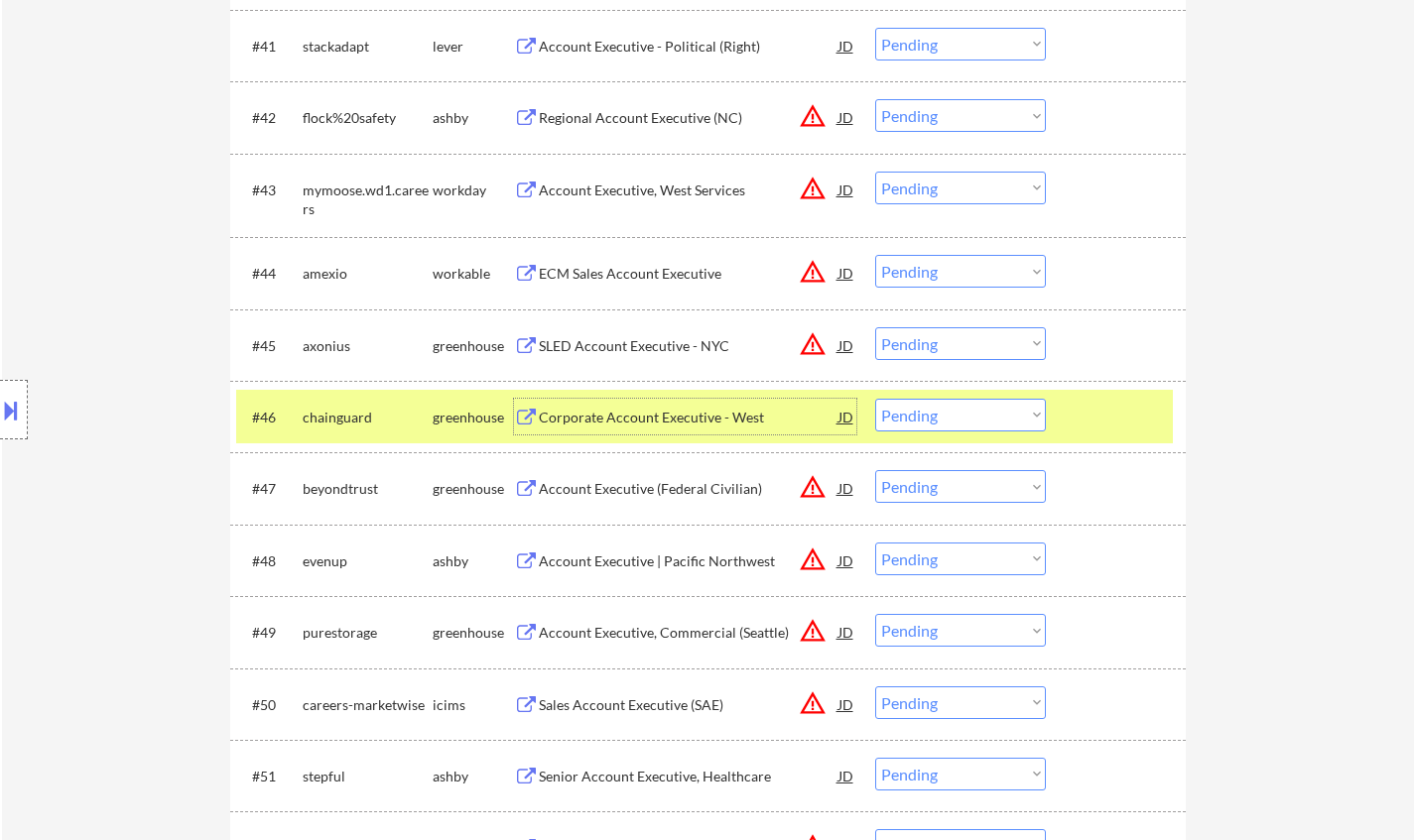 click on "Choose an option... Pending Applied Excluded (Questions) Excluded (Expired) Excluded (Location) Excluded (Bad Match) Excluded (Blocklist) Excluded (Salary) Excluded (Other)" at bounding box center (961, 415) 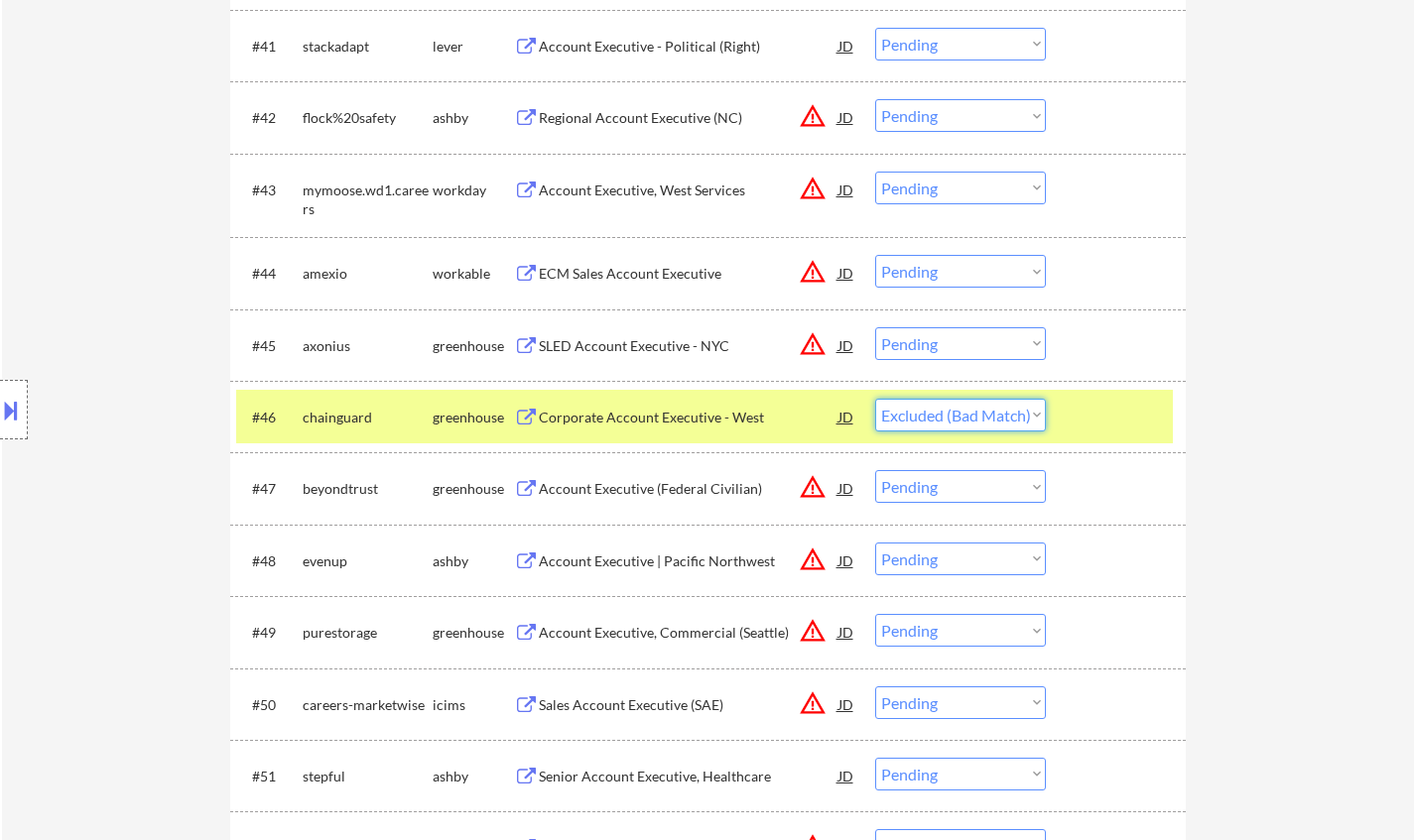 click on "Choose an option... Pending Applied Excluded (Questions) Excluded (Expired) Excluded (Location) Excluded (Bad Match) Excluded (Blocklist) Excluded (Salary) Excluded (Other)" at bounding box center (961, 415) 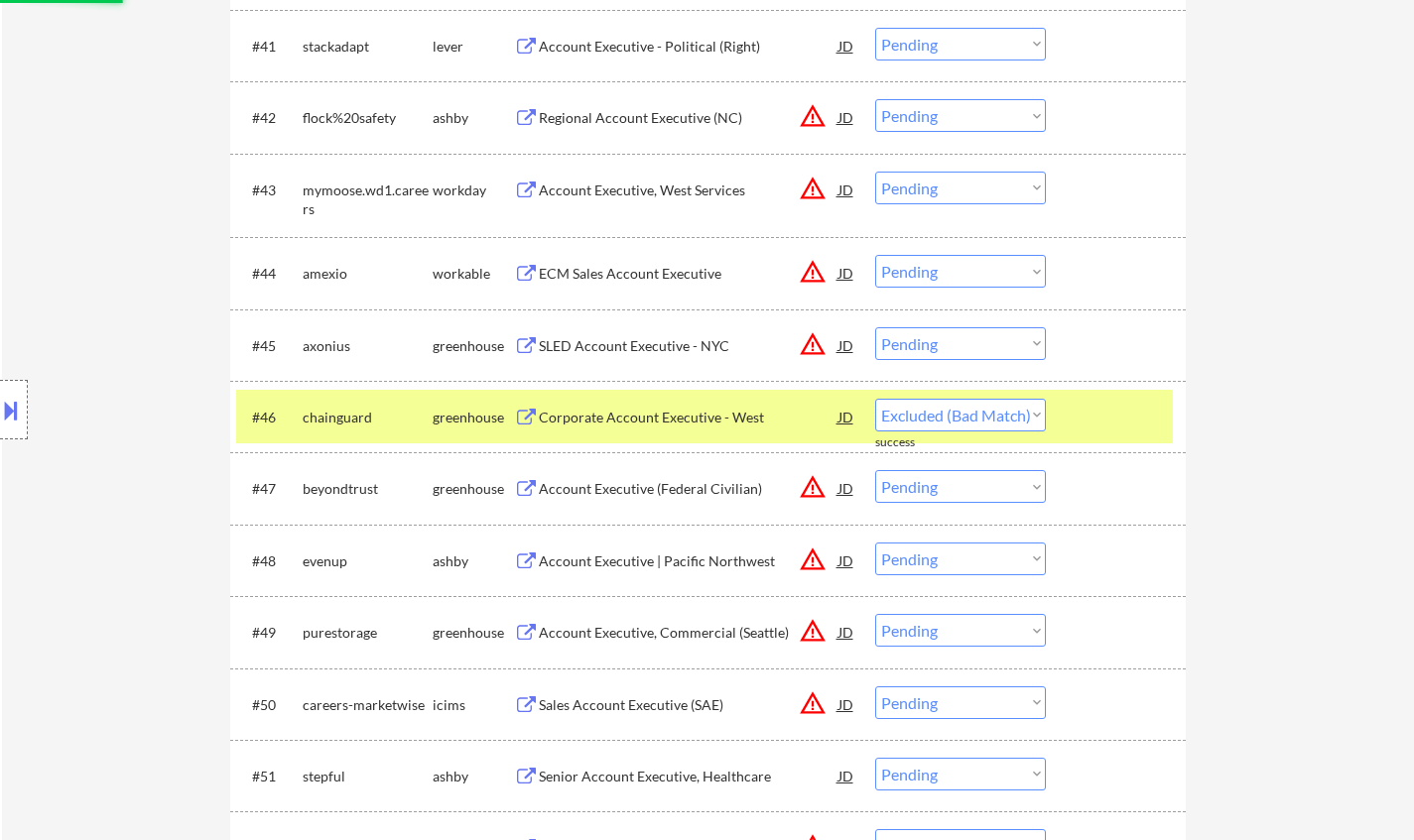 click on "Choose an option... Pending Applied Excluded (Questions) Excluded (Expired) Excluded (Location) Excluded (Bad Match) Excluded (Blocklist) Excluded (Salary) Excluded (Other)" at bounding box center (961, 343) 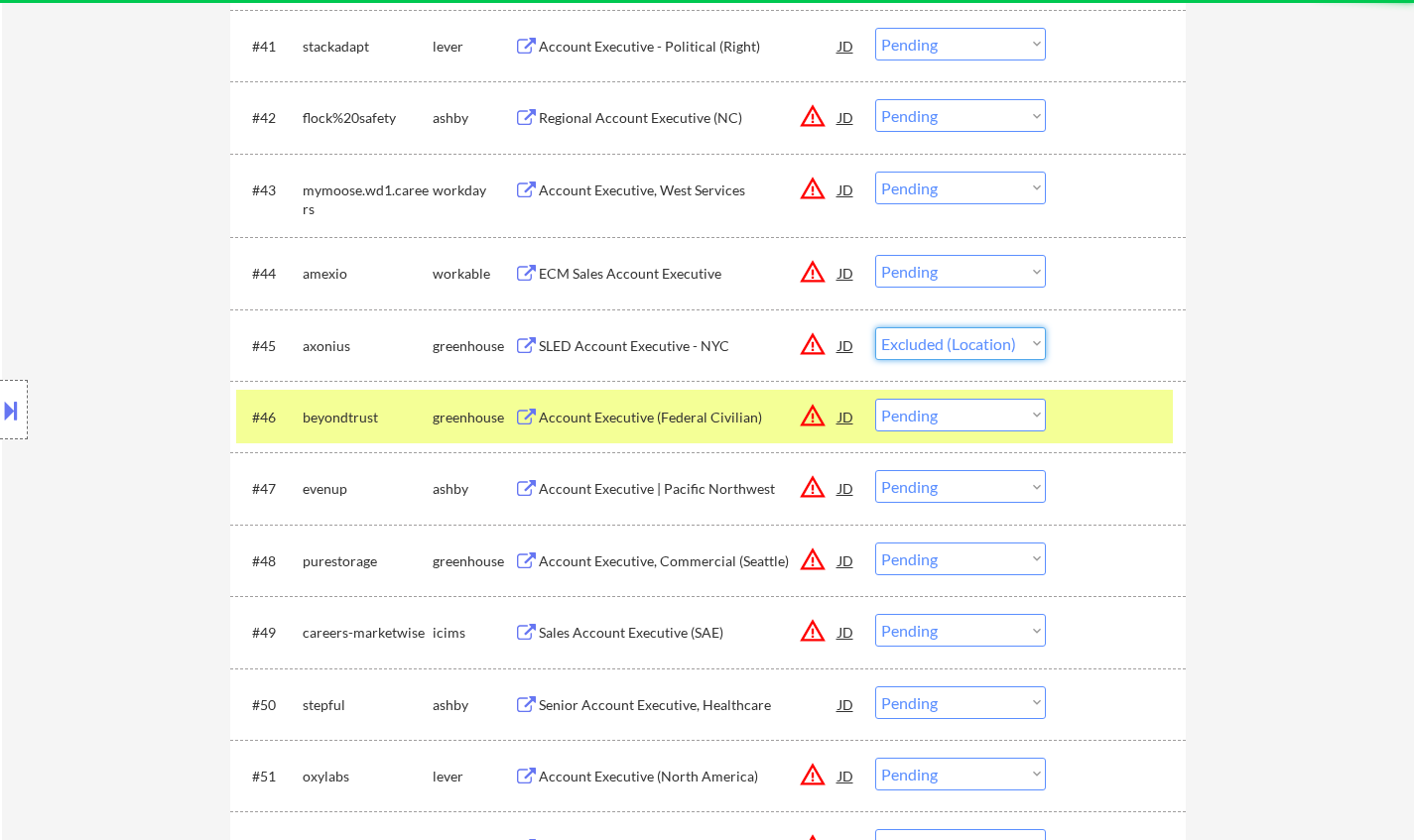 click on "Choose an option... Pending Applied Excluded (Questions) Excluded (Expired) Excluded (Location) Excluded (Bad Match) Excluded (Blocklist) Excluded (Salary) Excluded (Other)" at bounding box center [961, 343] 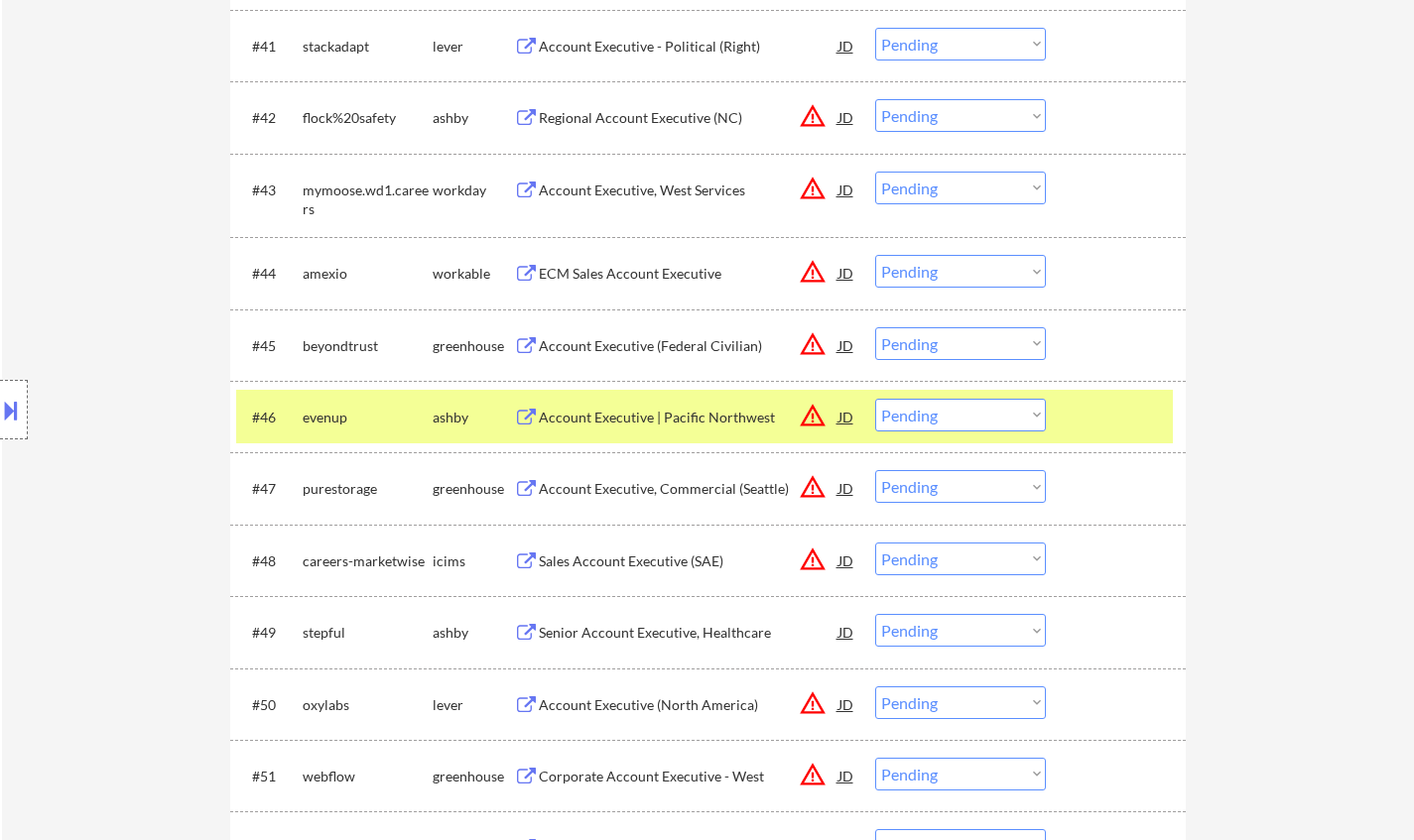 click on "JD" at bounding box center (846, 273) 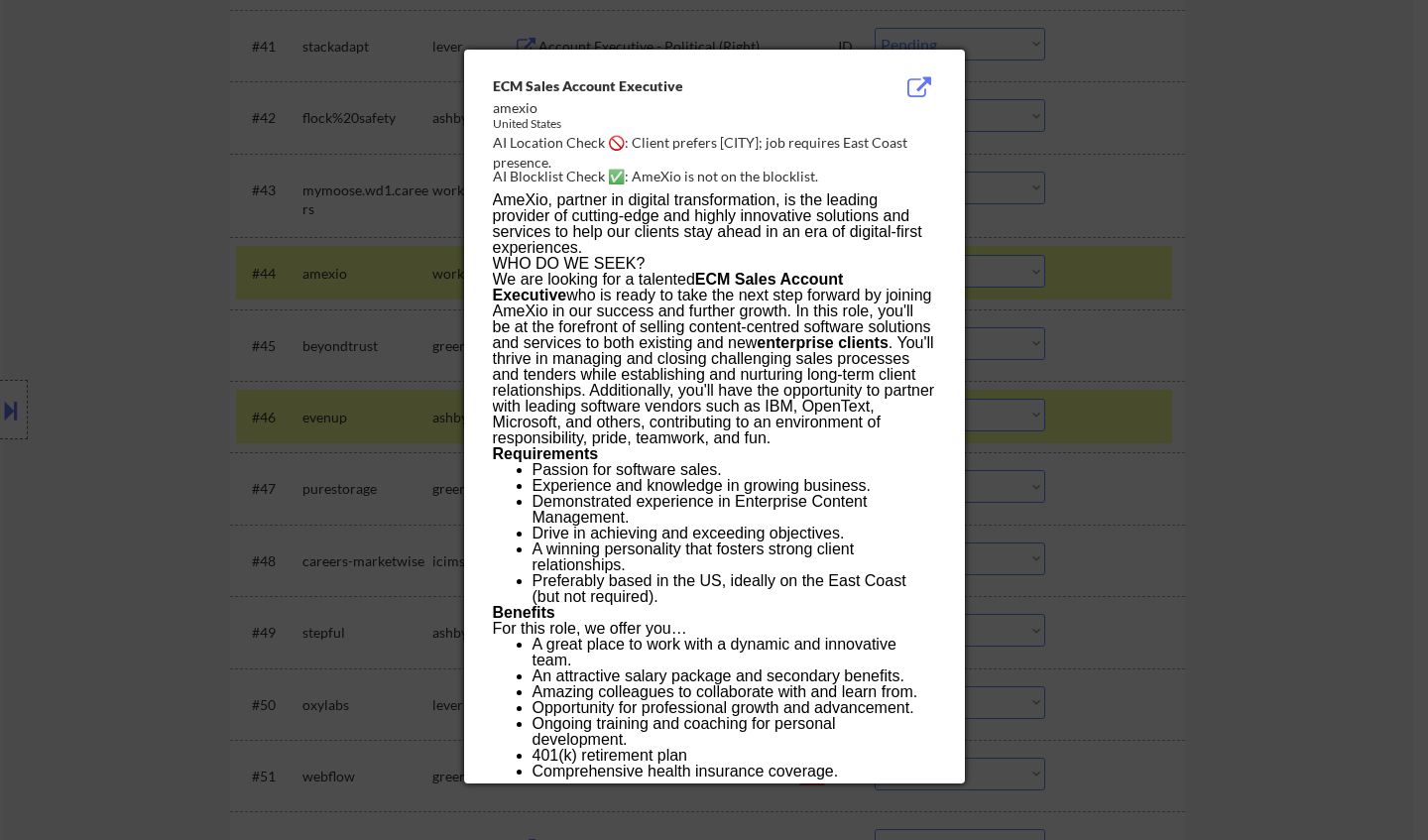 click at bounding box center (714, 420) 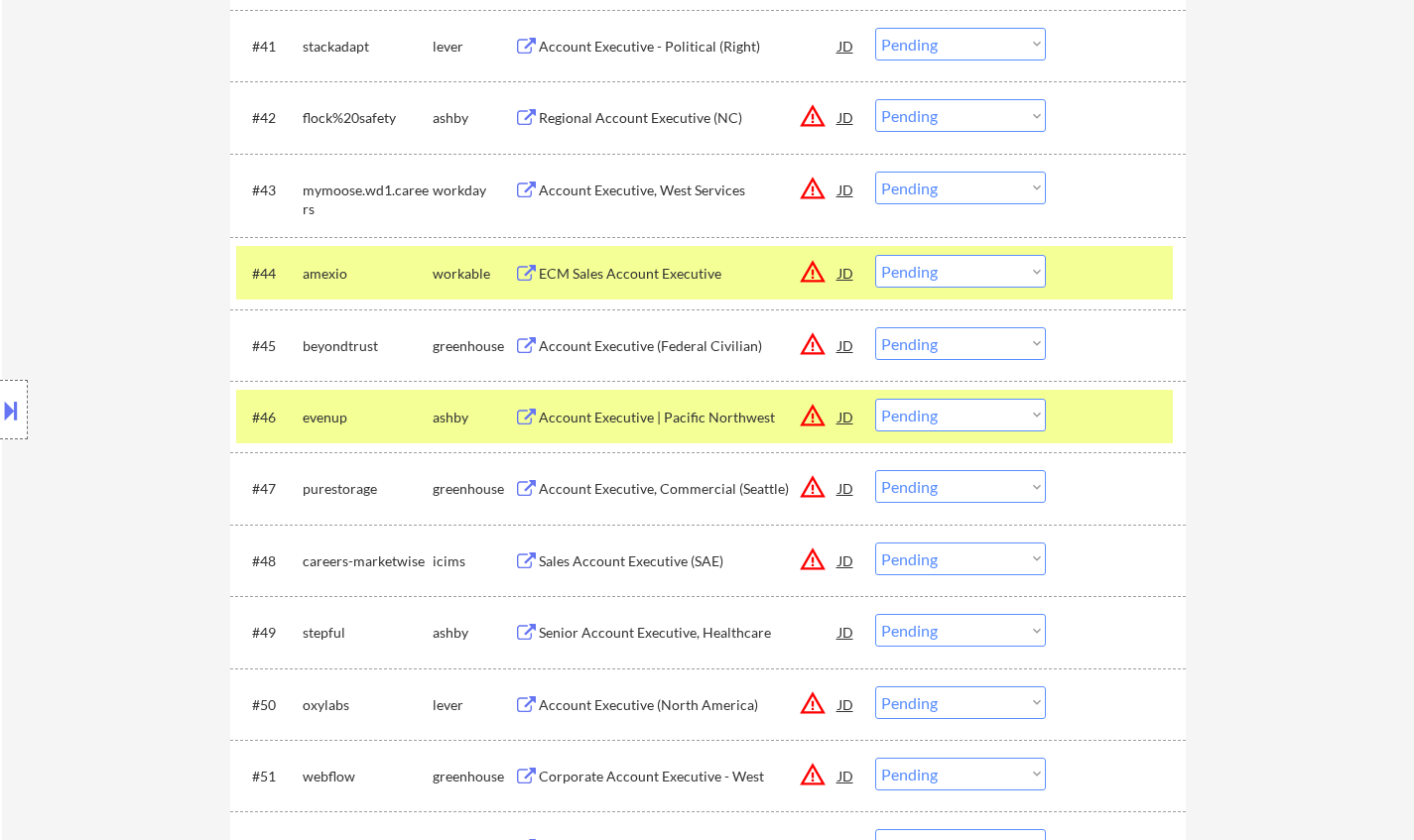 drag, startPoint x: 927, startPoint y: 273, endPoint x: 934, endPoint y: 282, distance: 11.401754 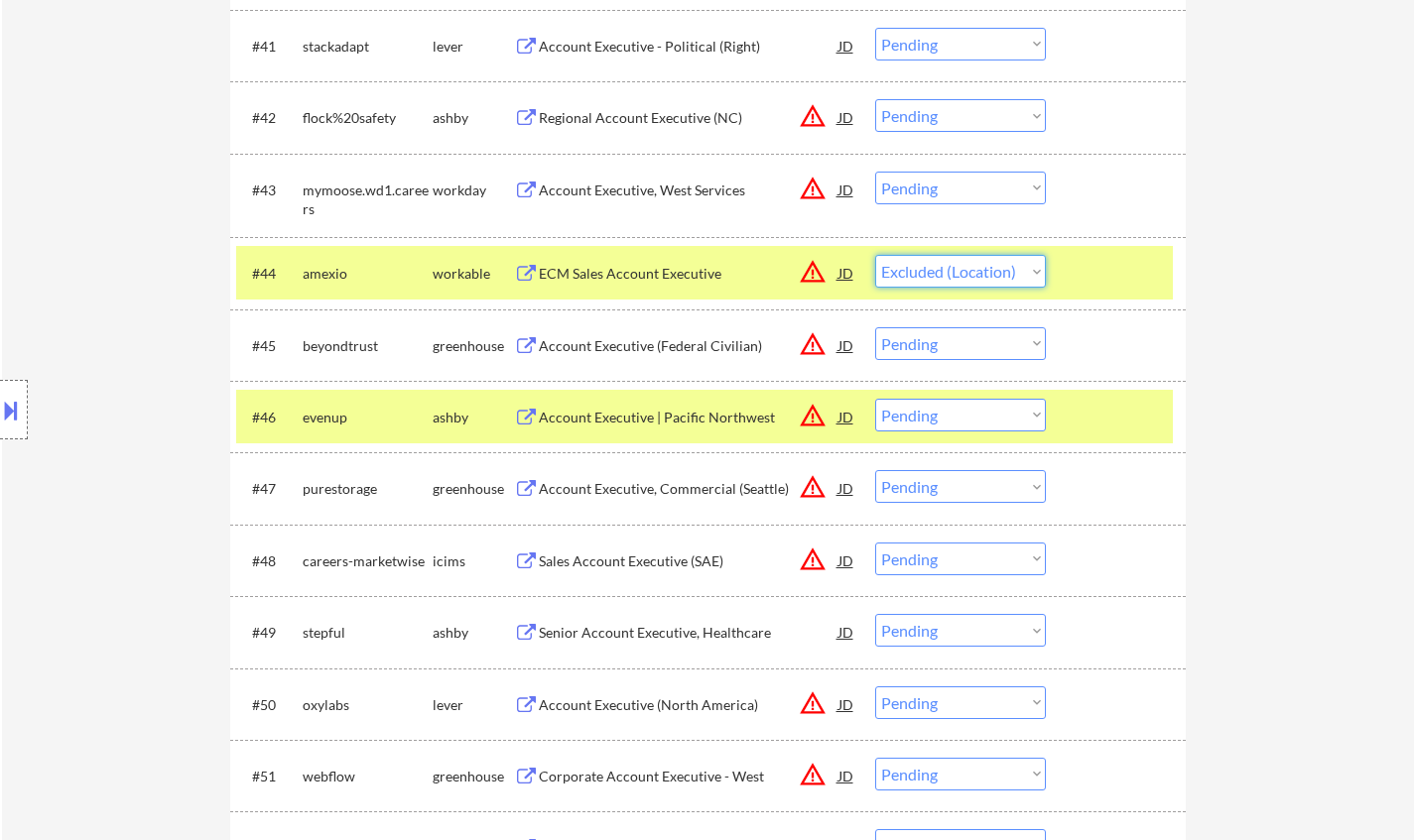 click on "Choose an option... Pending Applied Excluded (Questions) Excluded (Expired) Excluded (Location) Excluded (Bad Match) Excluded (Blocklist) Excluded (Salary) Excluded (Other)" at bounding box center (961, 271) 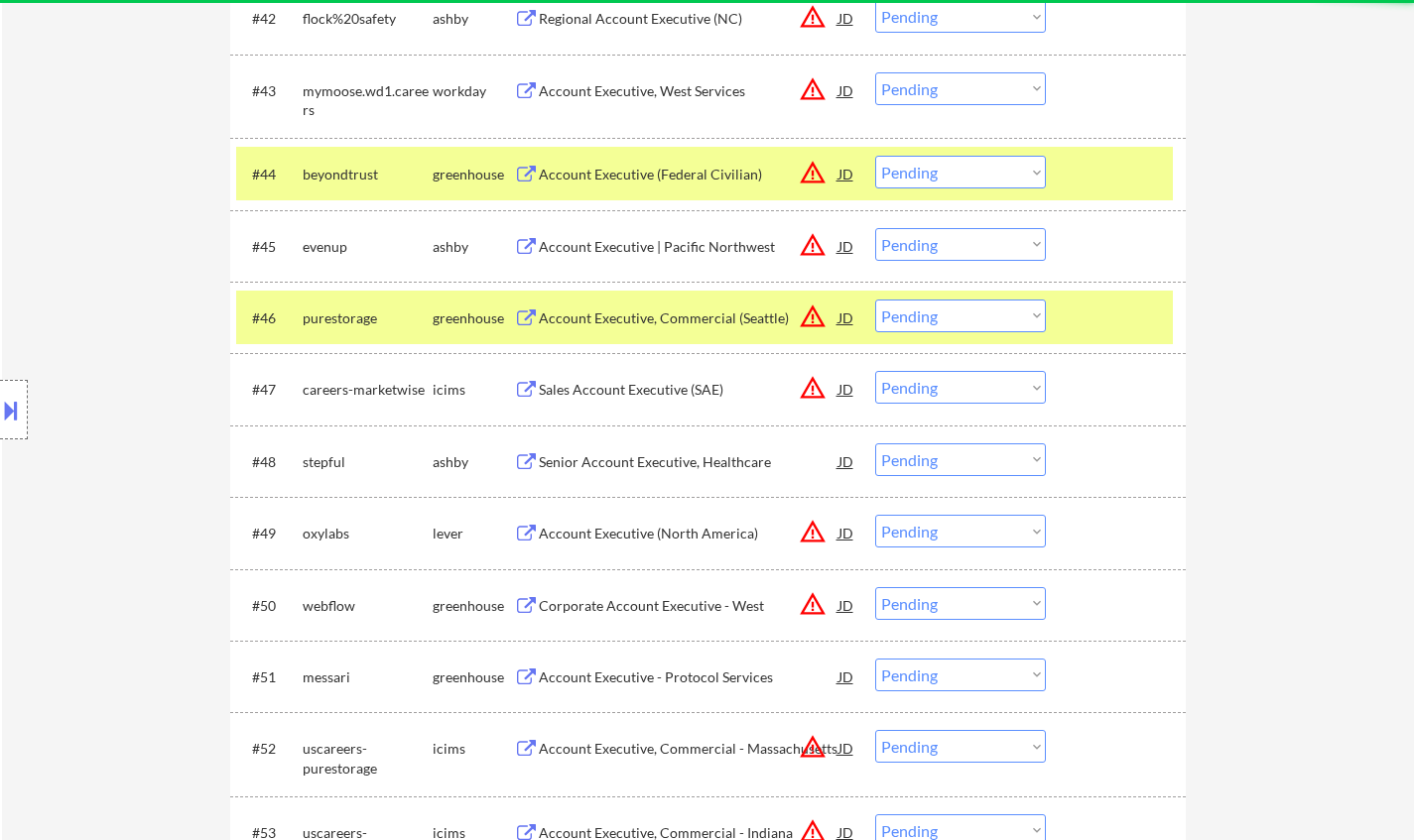 scroll, scrollTop: 4033, scrollLeft: 0, axis: vertical 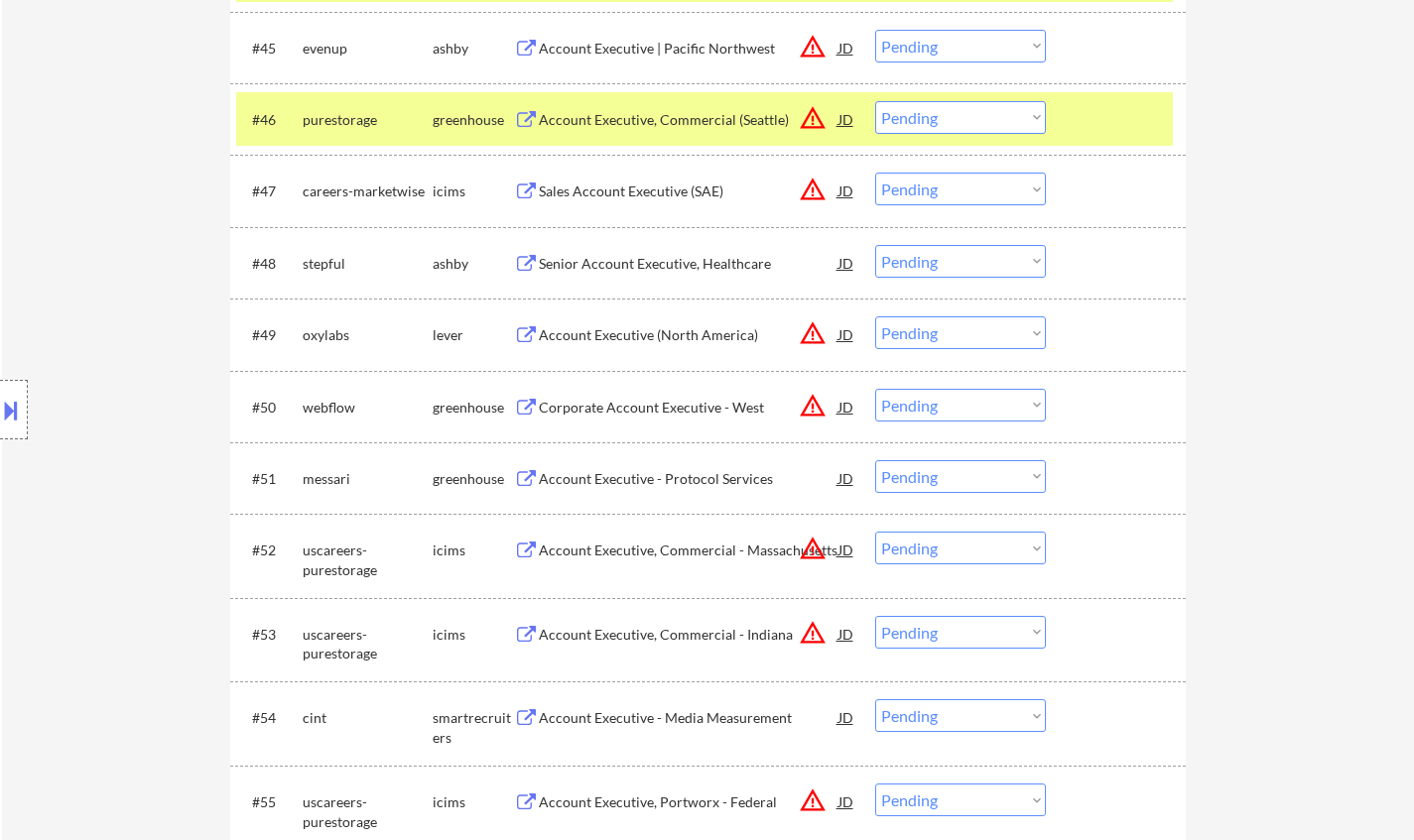 click on "Senior Account Executive, Healthcare" at bounding box center (689, 264) 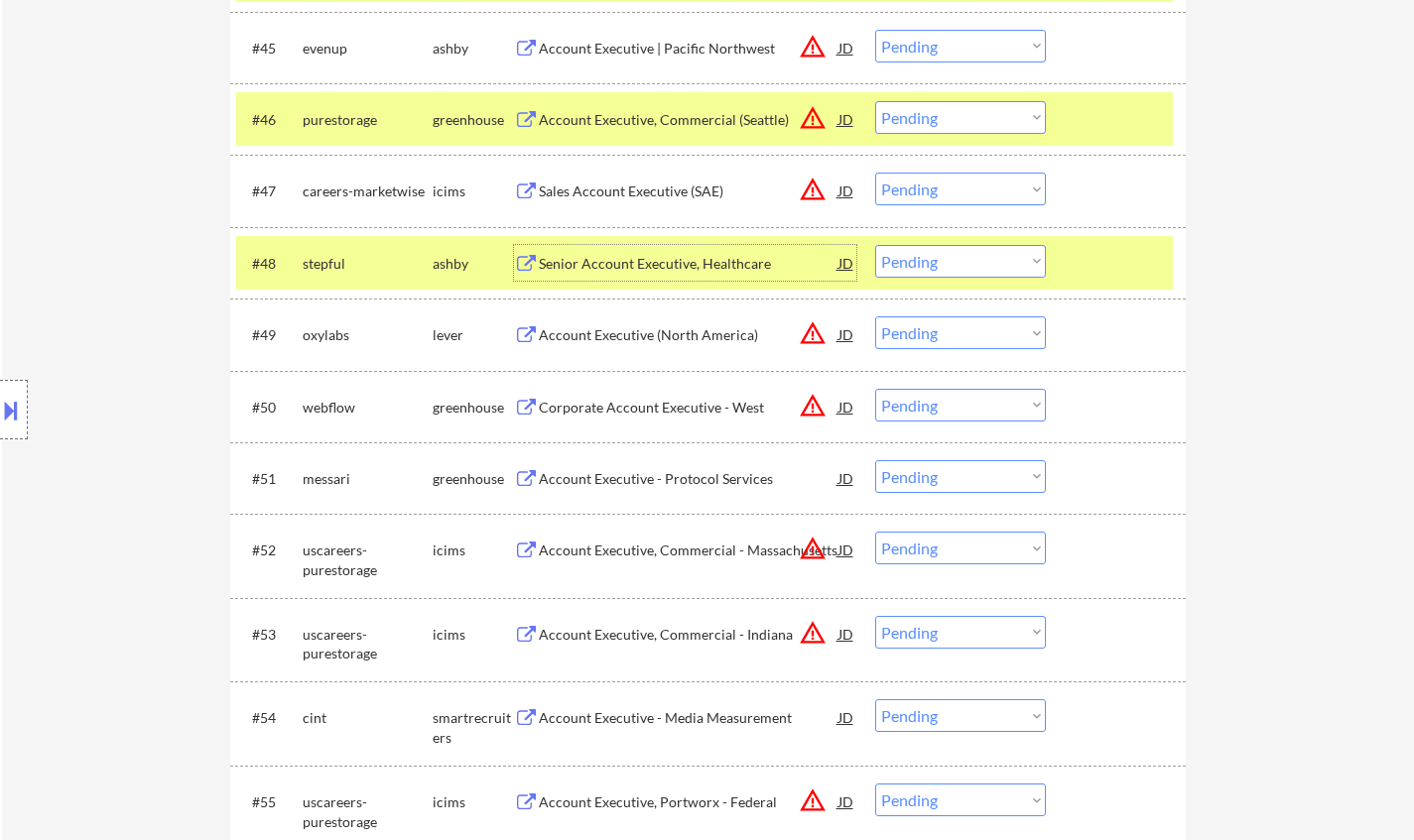 drag, startPoint x: 963, startPoint y: 264, endPoint x: 967, endPoint y: 276, distance: 13 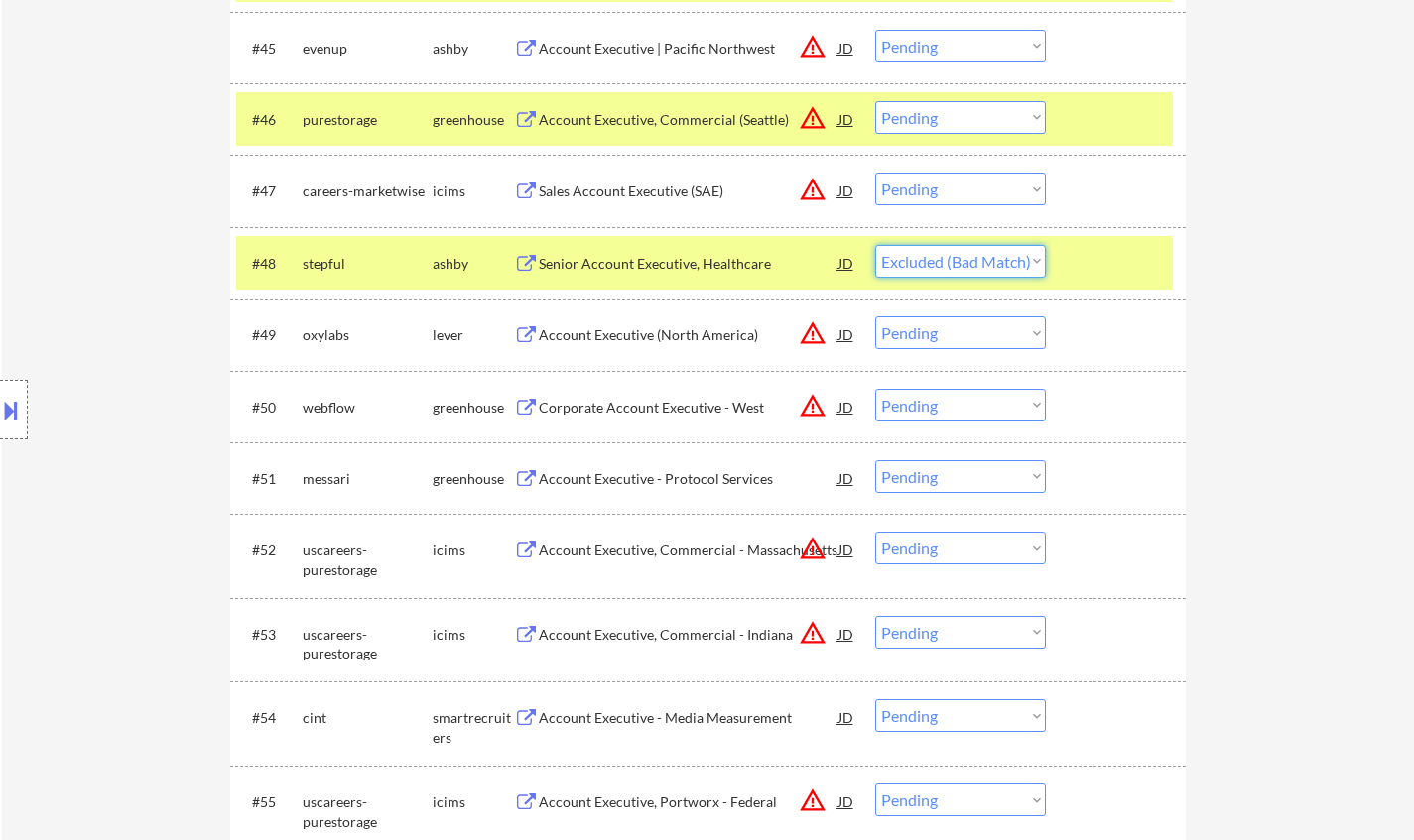 click on "Choose an option... Pending Applied Excluded (Questions) Excluded (Expired) Excluded (Location) Excluded (Bad Match) Excluded (Blocklist) Excluded (Salary) Excluded (Other)" at bounding box center (961, 261) 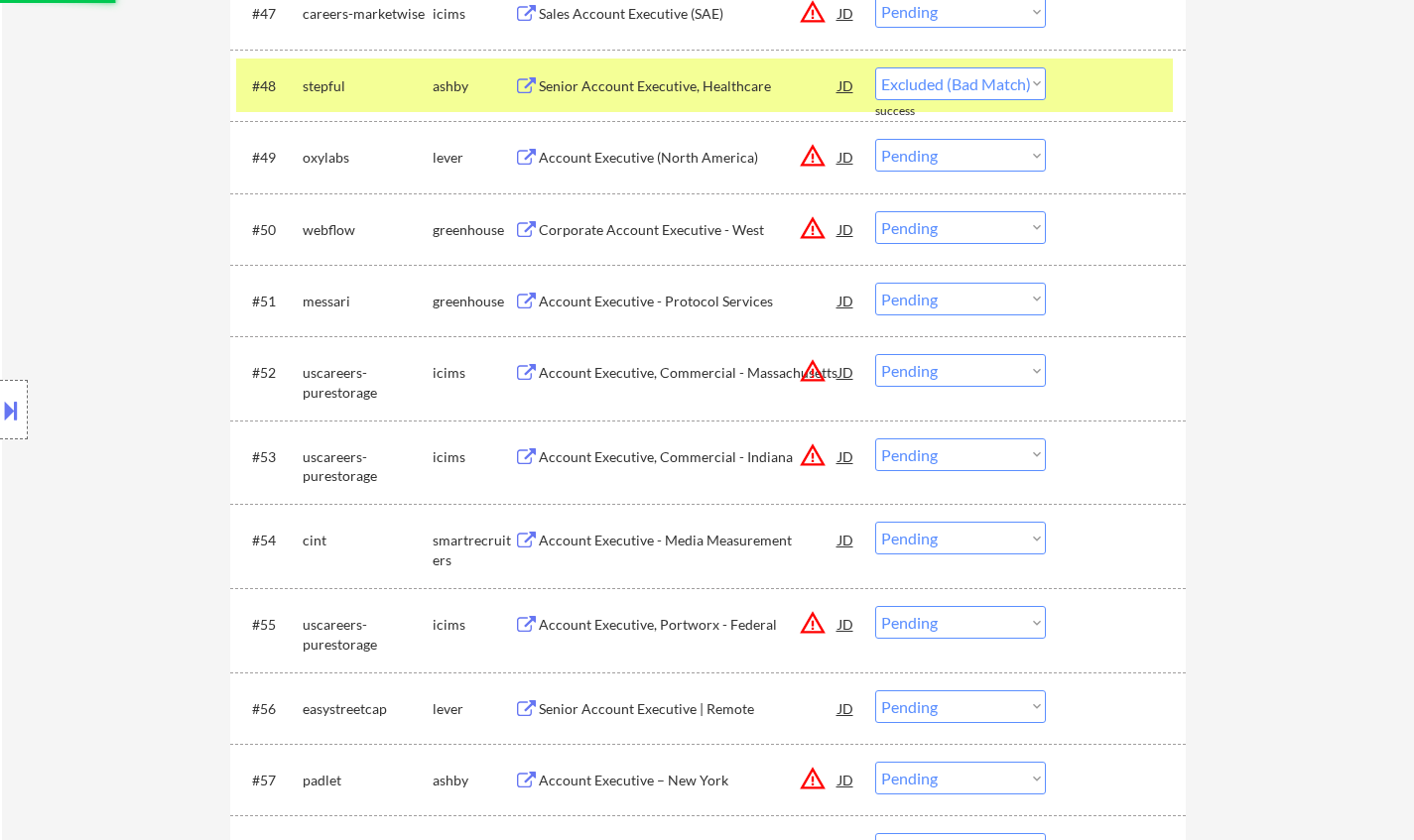 scroll, scrollTop: 4232, scrollLeft: 0, axis: vertical 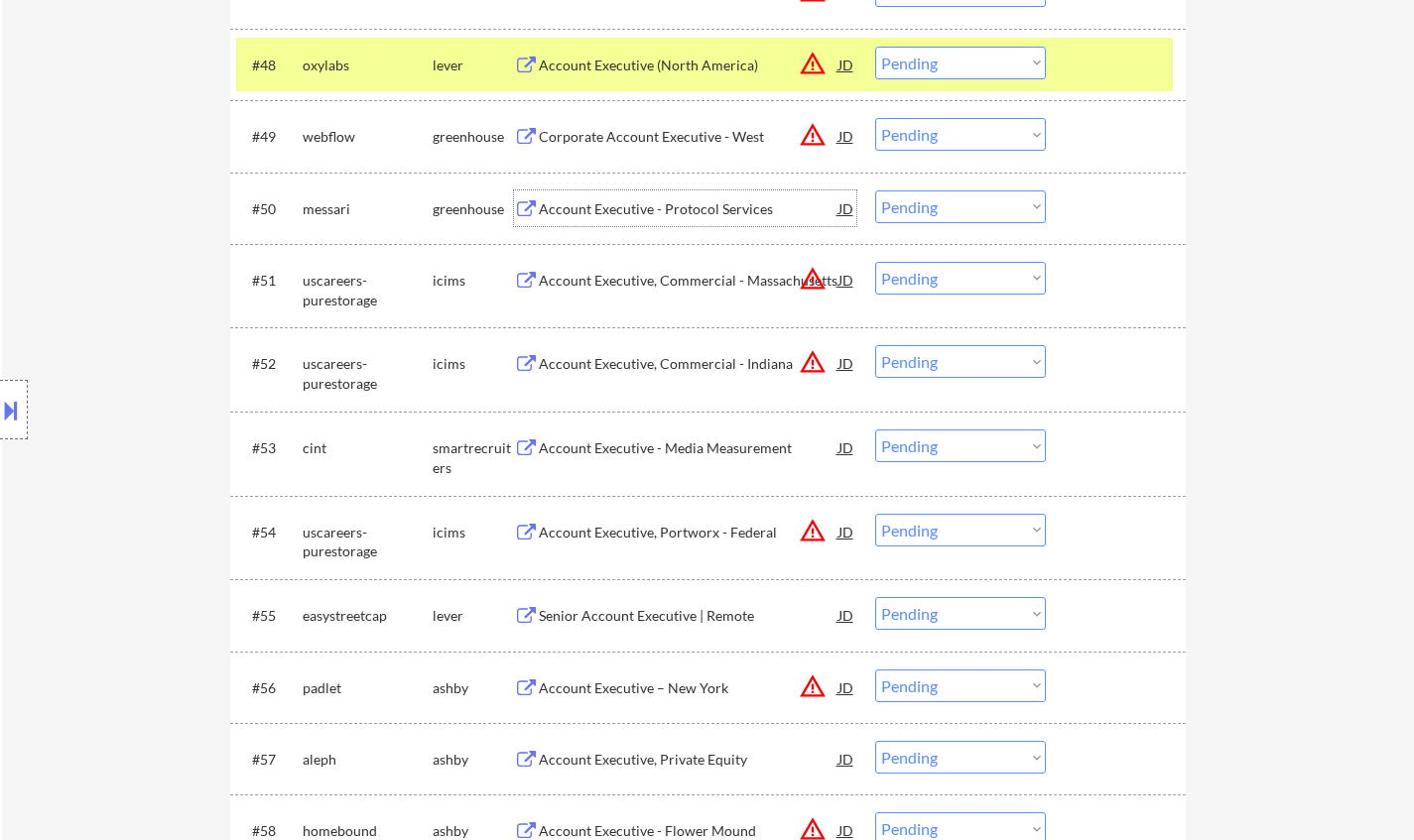 click on "Account Executive - Protocol Services" at bounding box center [689, 209] 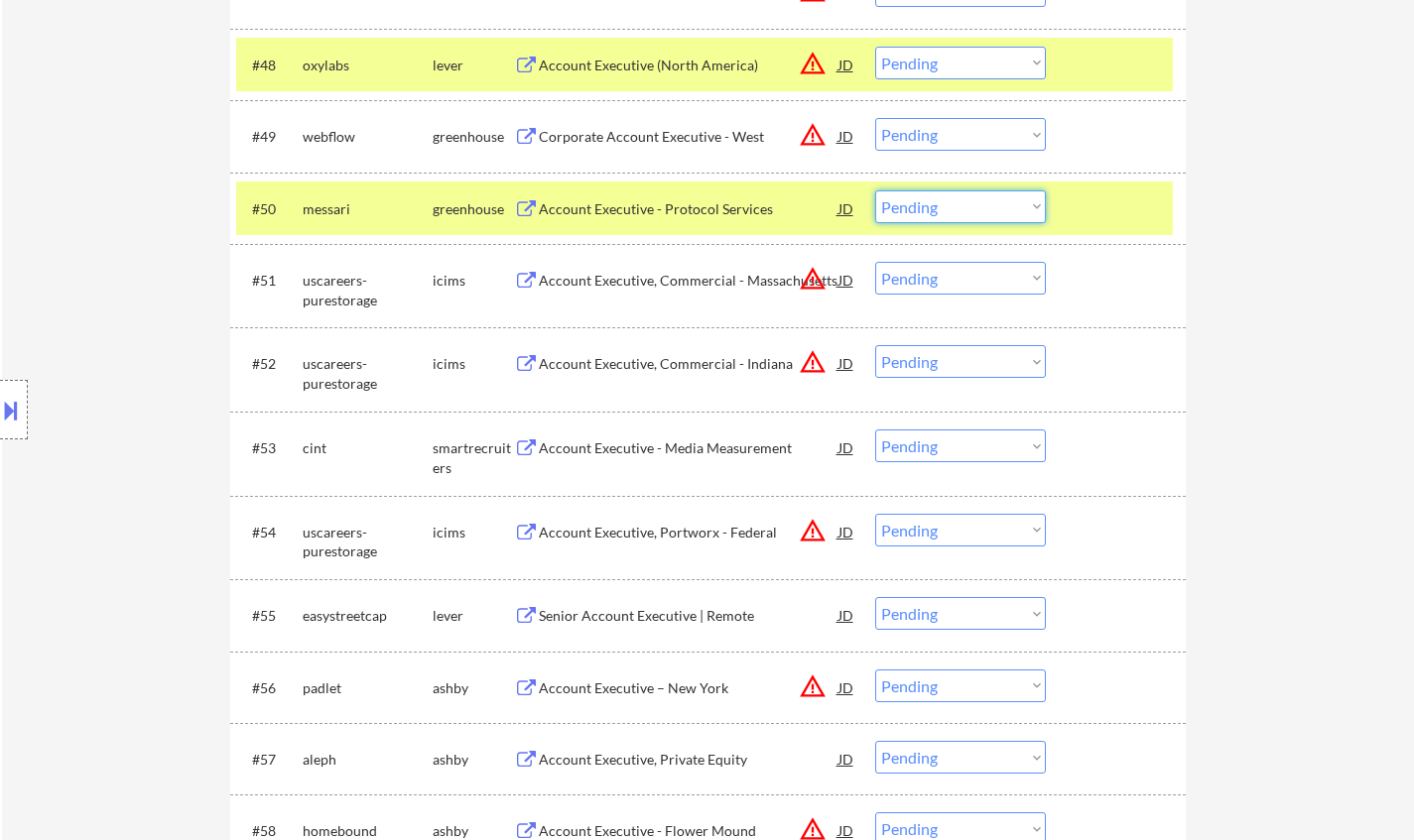 drag, startPoint x: 951, startPoint y: 207, endPoint x: 953, endPoint y: 220, distance: 13.152946 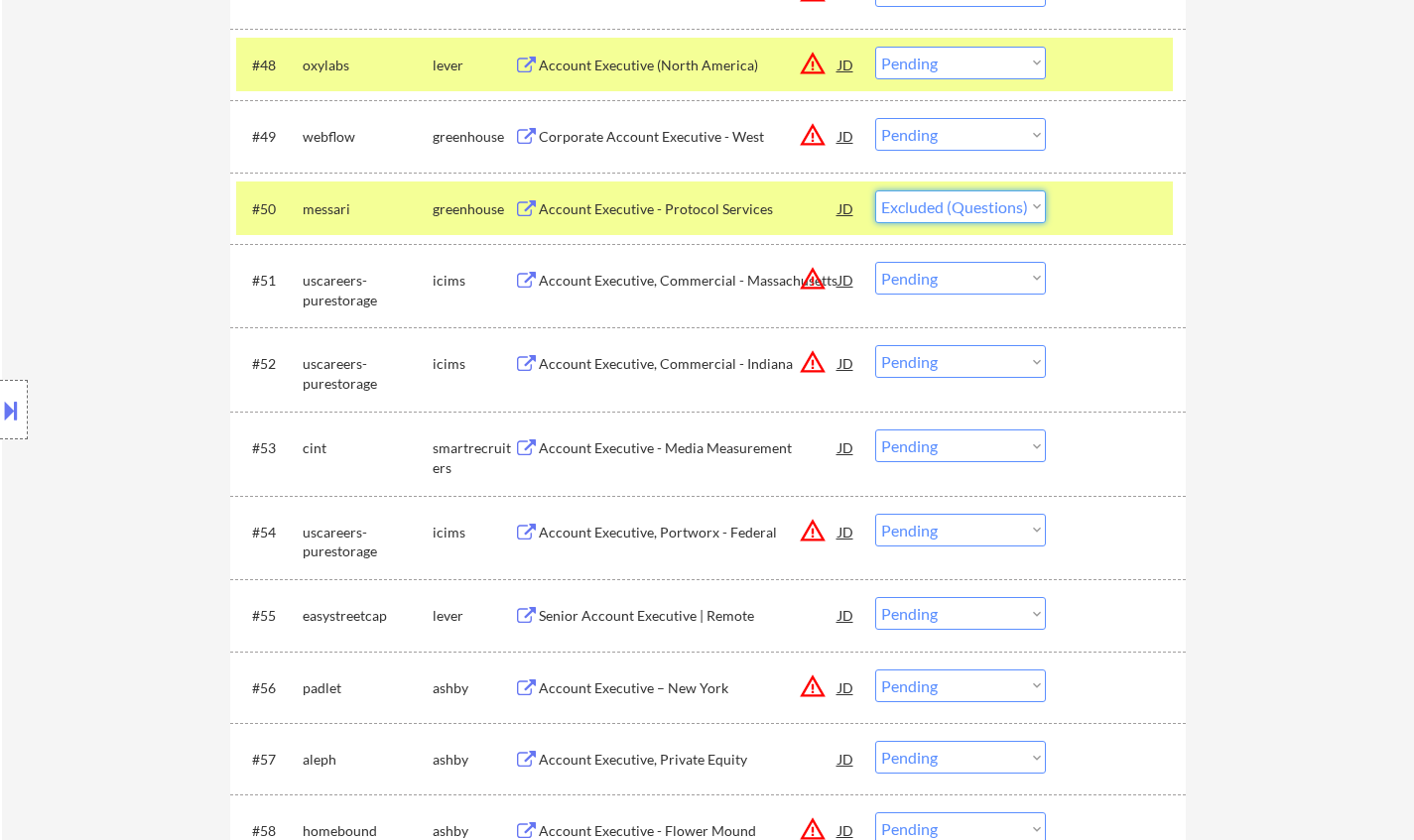 click on "Choose an option... Pending Applied Excluded (Questions) Excluded (Expired) Excluded (Location) Excluded (Bad Match) Excluded (Blocklist) Excluded (Salary) Excluded (Other)" at bounding box center (961, 206) 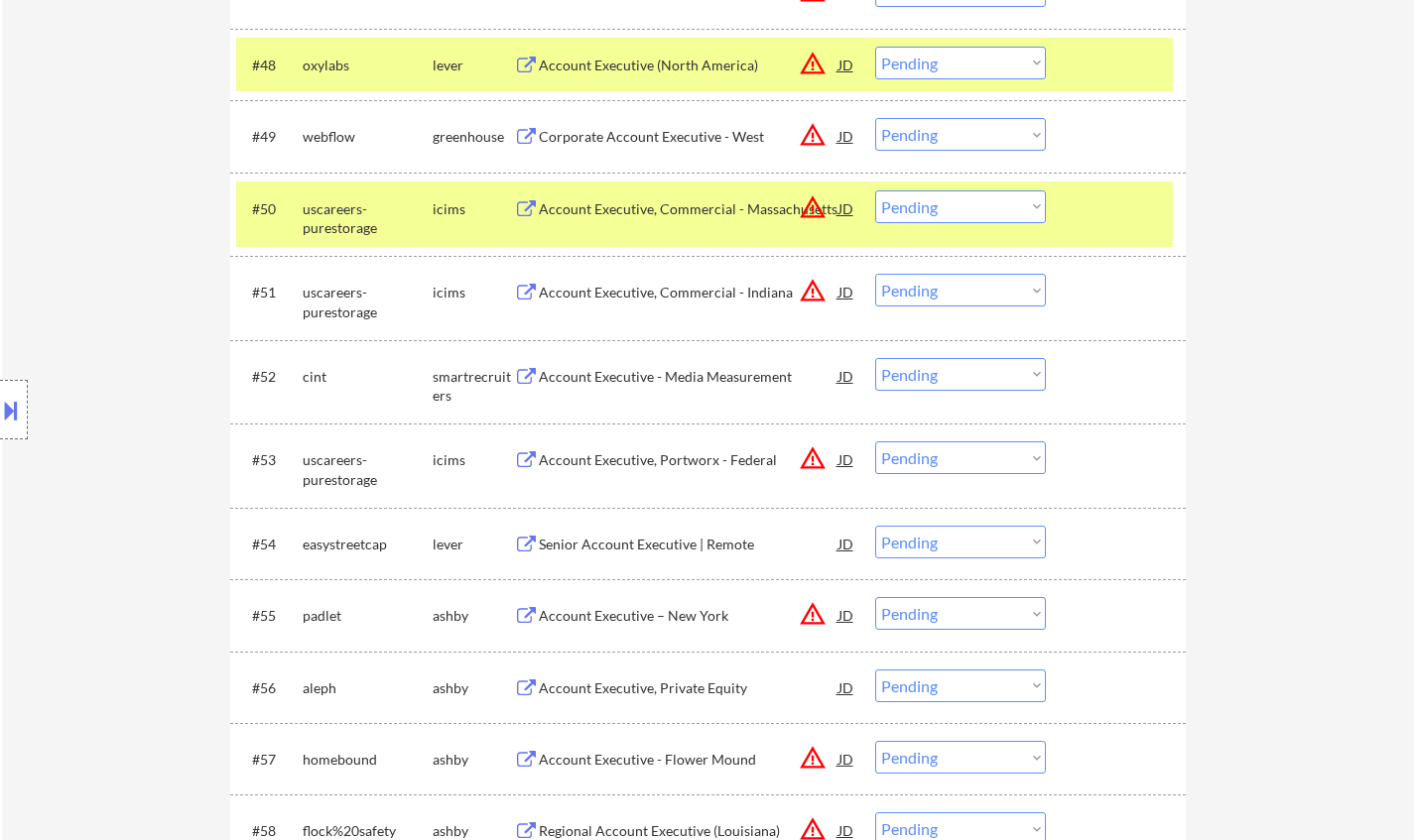 click on "Account Executive - Media Measurement" at bounding box center [689, 377] 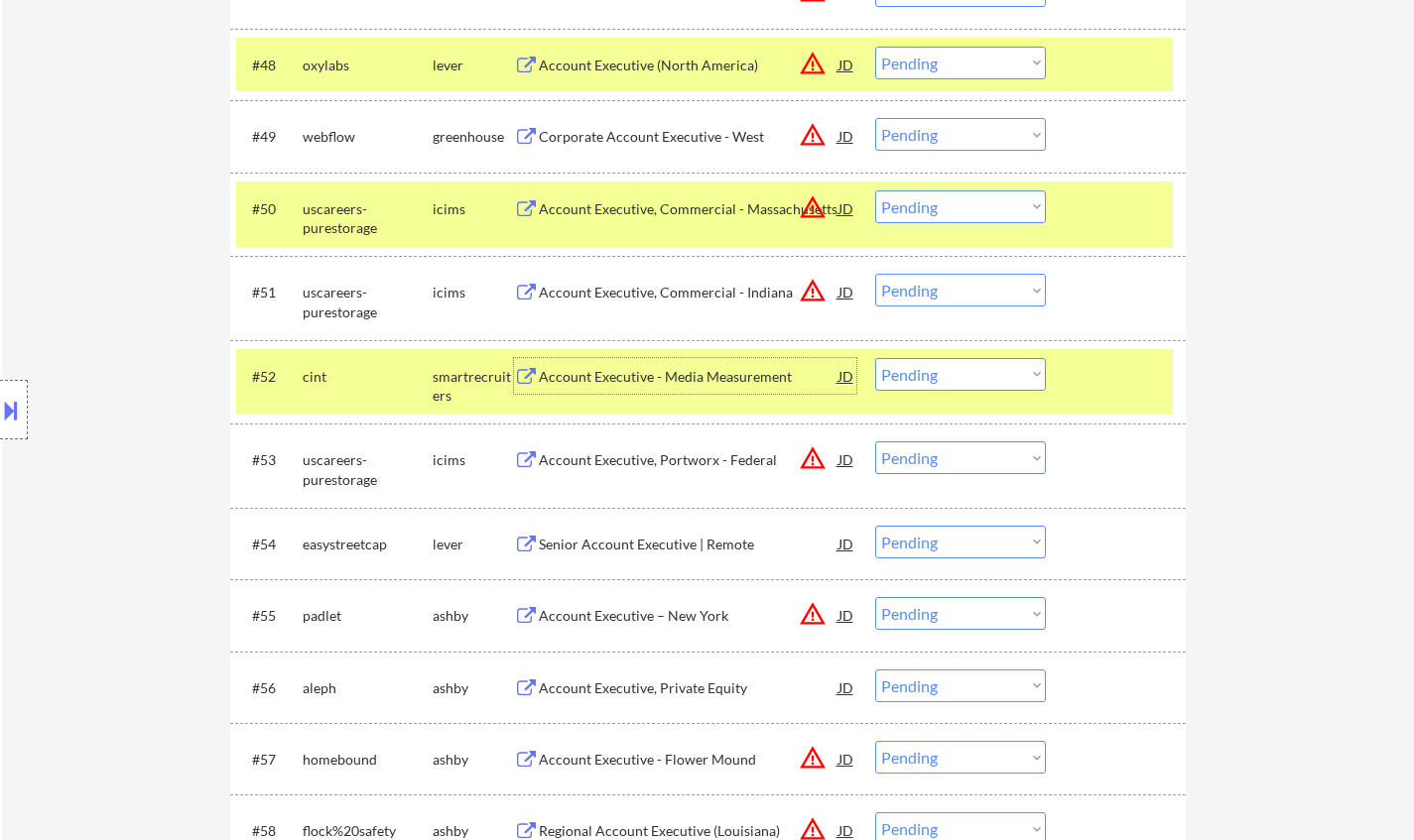 click on "Choose an option... Pending Applied Excluded (Questions) Excluded (Expired) Excluded (Location) Excluded (Bad Match) Excluded (Blocklist) Excluded (Salary) Excluded (Other)" at bounding box center (961, 374) 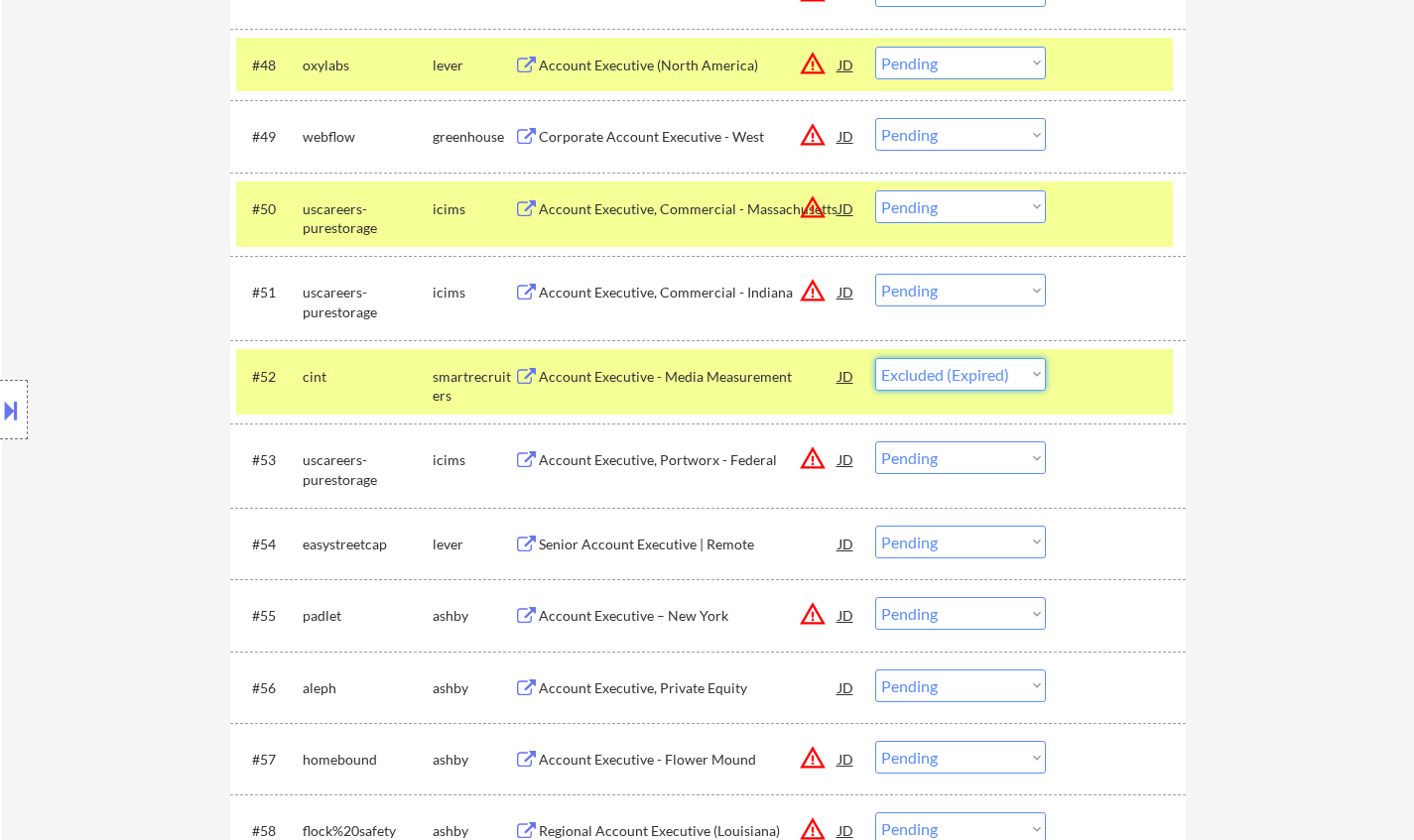 click on "Choose an option... Pending Applied Excluded (Questions) Excluded (Expired) Excluded (Location) Excluded (Bad Match) Excluded (Blocklist) Excluded (Salary) Excluded (Other)" at bounding box center (961, 374) 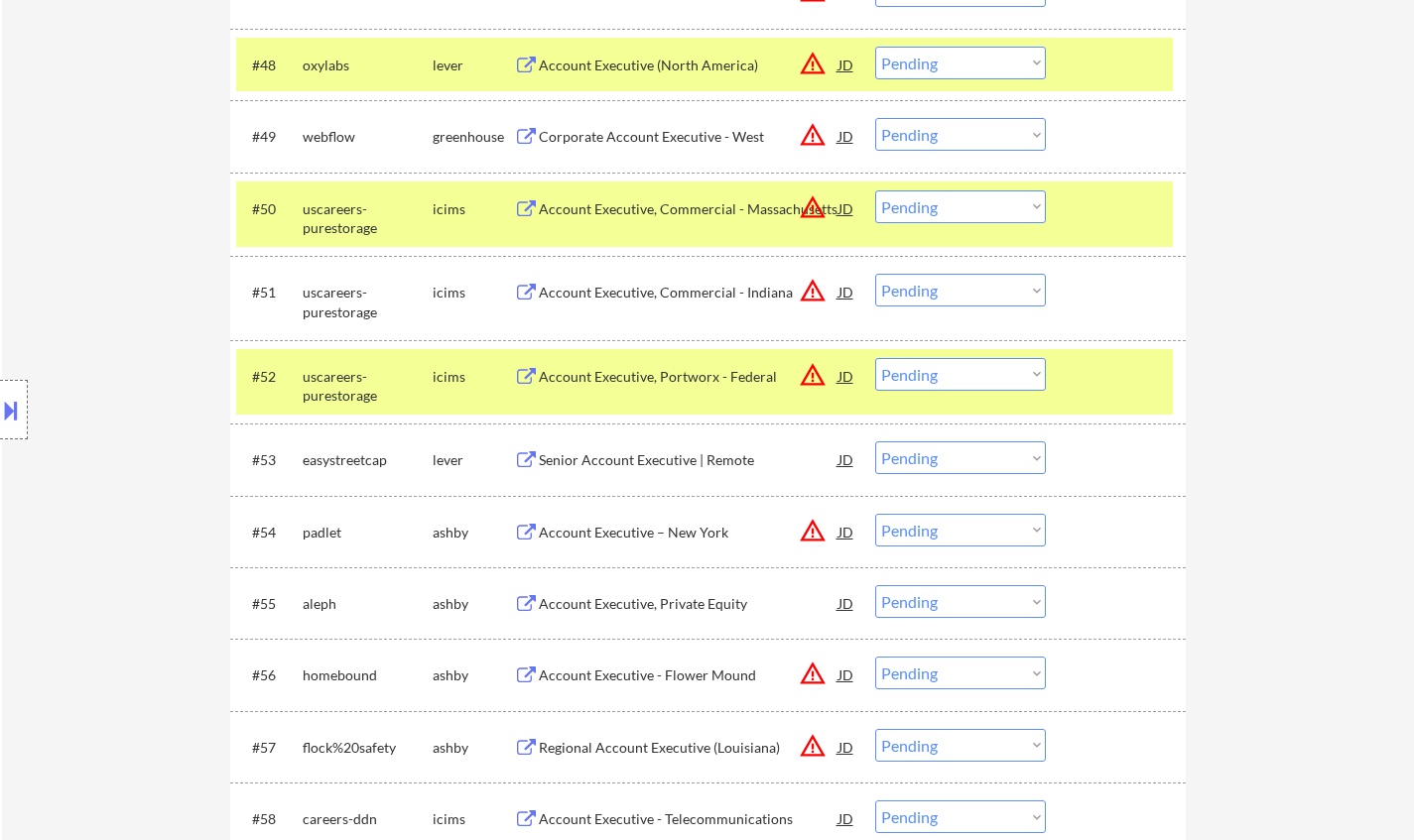 scroll, scrollTop: 4331, scrollLeft: 0, axis: vertical 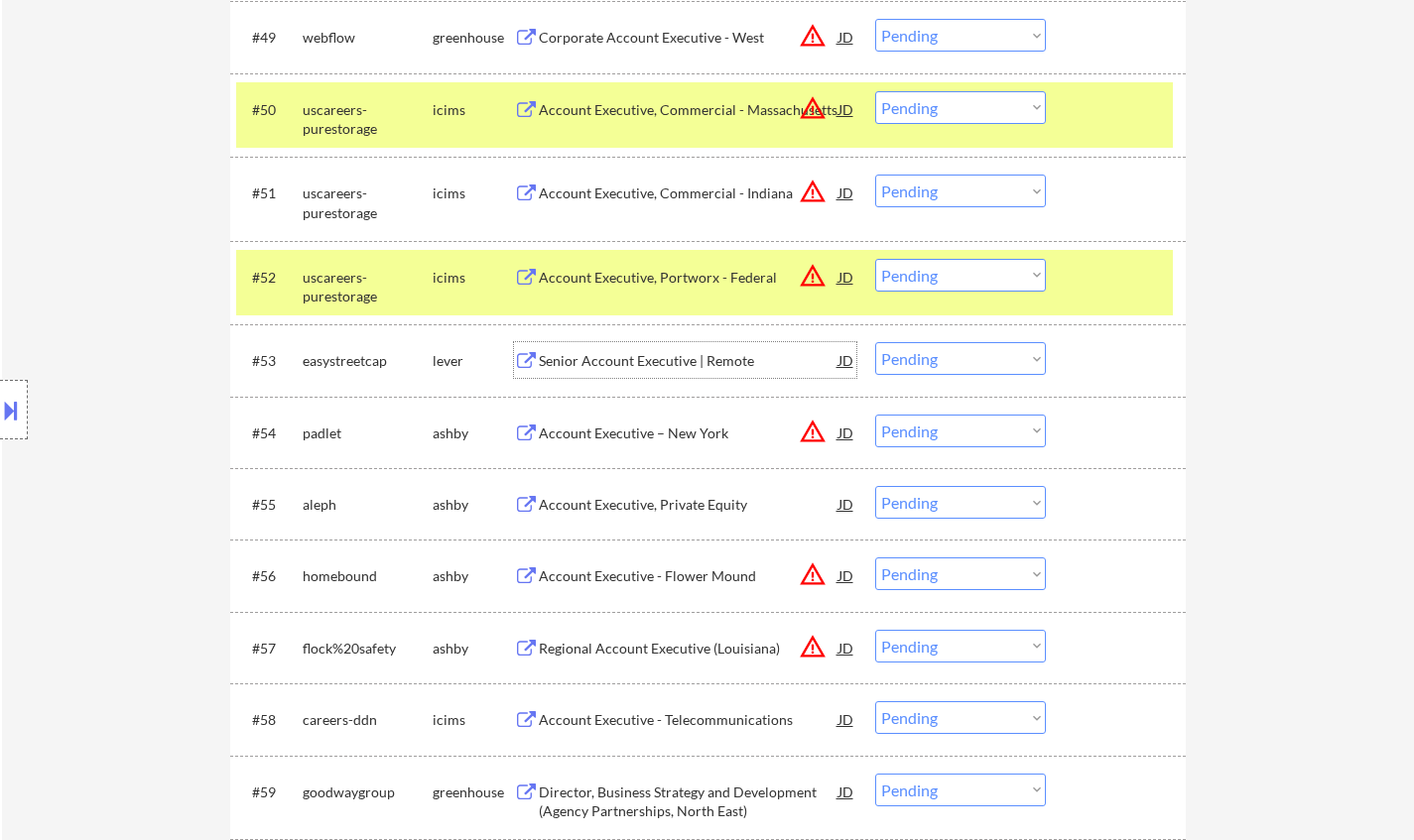 click on "Senior Account Executive | Remote" at bounding box center [689, 361] 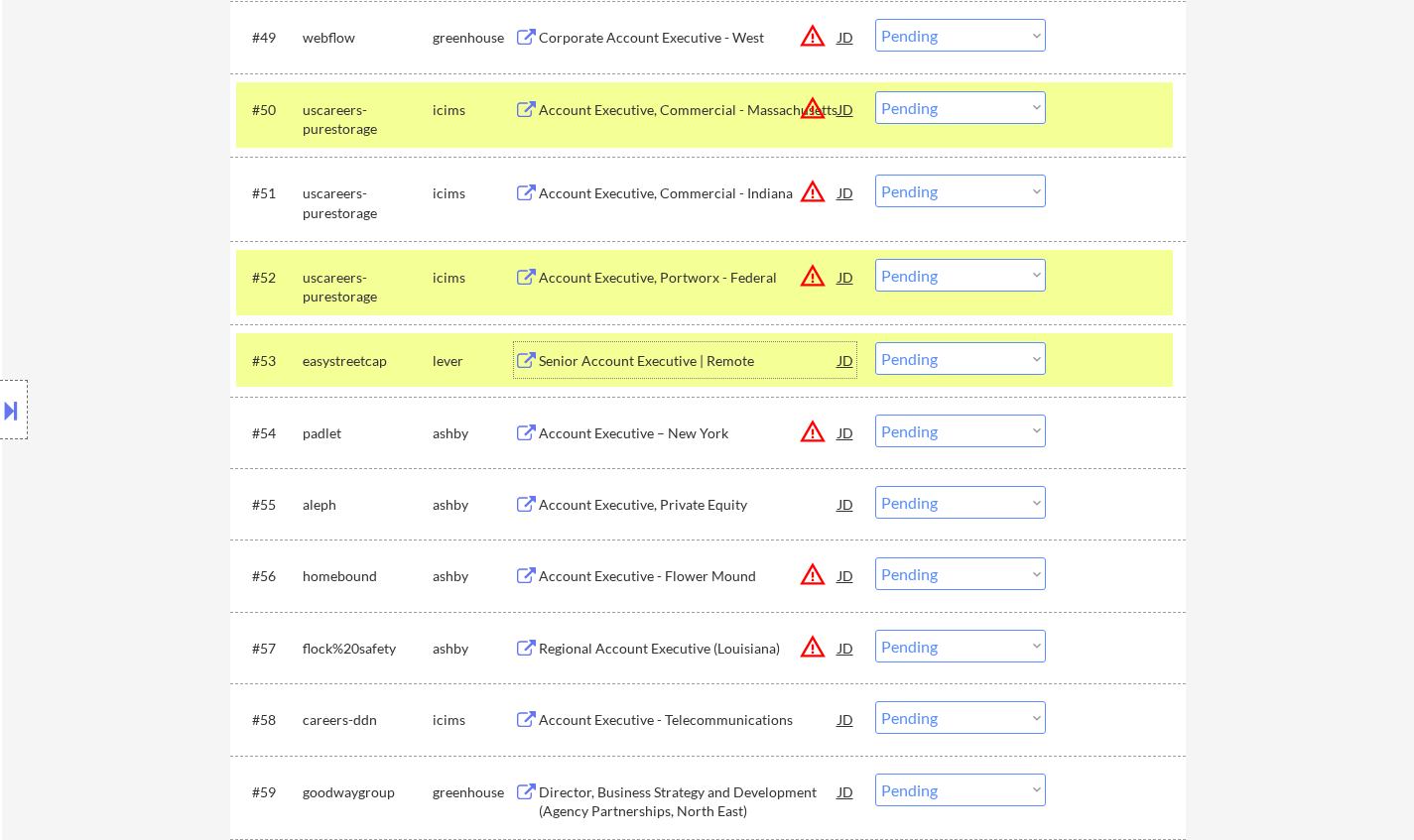 click on "Choose an option... Pending Applied Excluded (Questions) Excluded (Expired) Excluded (Location) Excluded (Bad Match) Excluded (Blocklist) Excluded (Salary) Excluded (Other)" at bounding box center [961, 358] 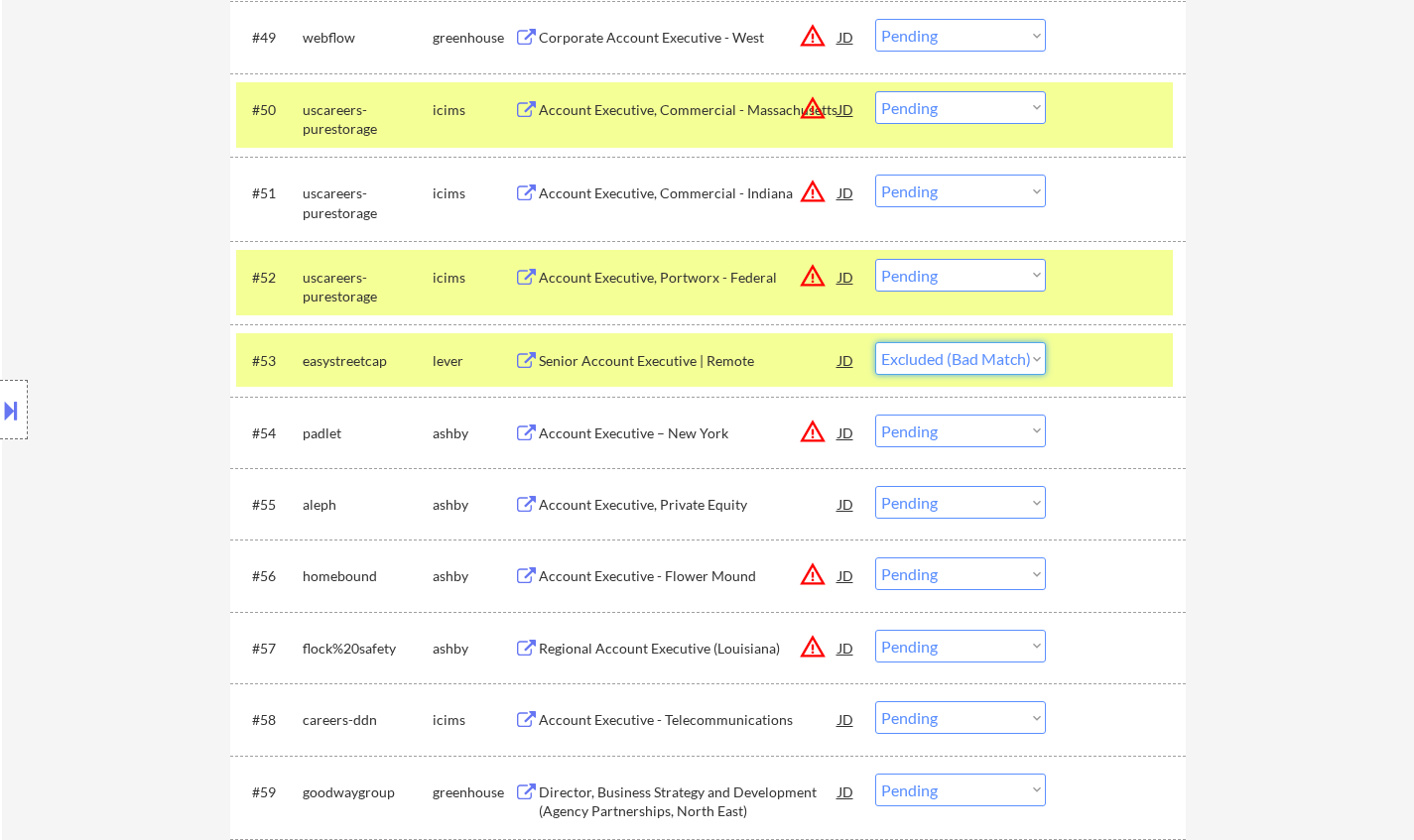 click on "Choose an option... Pending Applied Excluded (Questions) Excluded (Expired) Excluded (Location) Excluded (Bad Match) Excluded (Blocklist) Excluded (Salary) Excluded (Other)" at bounding box center [961, 358] 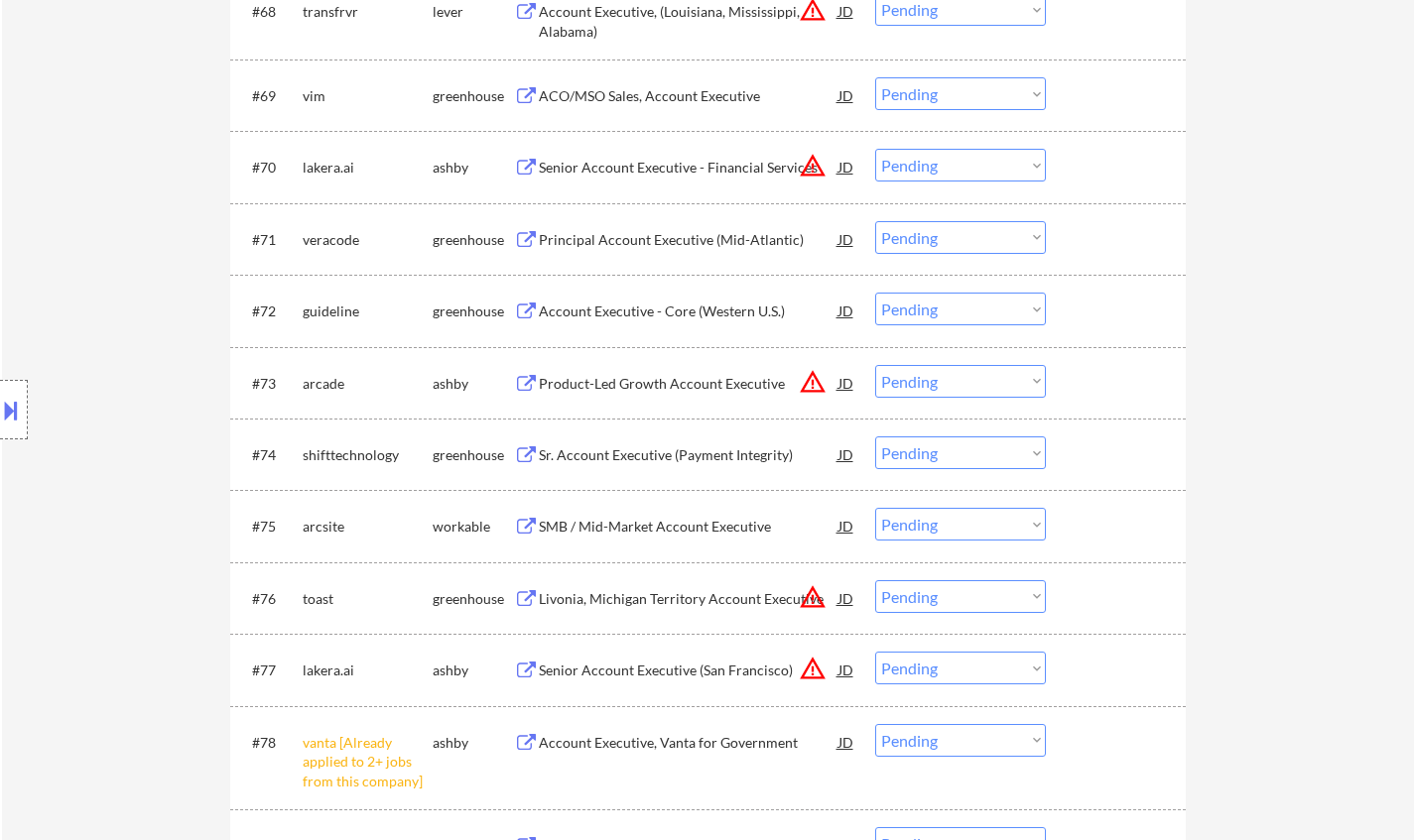 scroll, scrollTop: 5819, scrollLeft: 0, axis: vertical 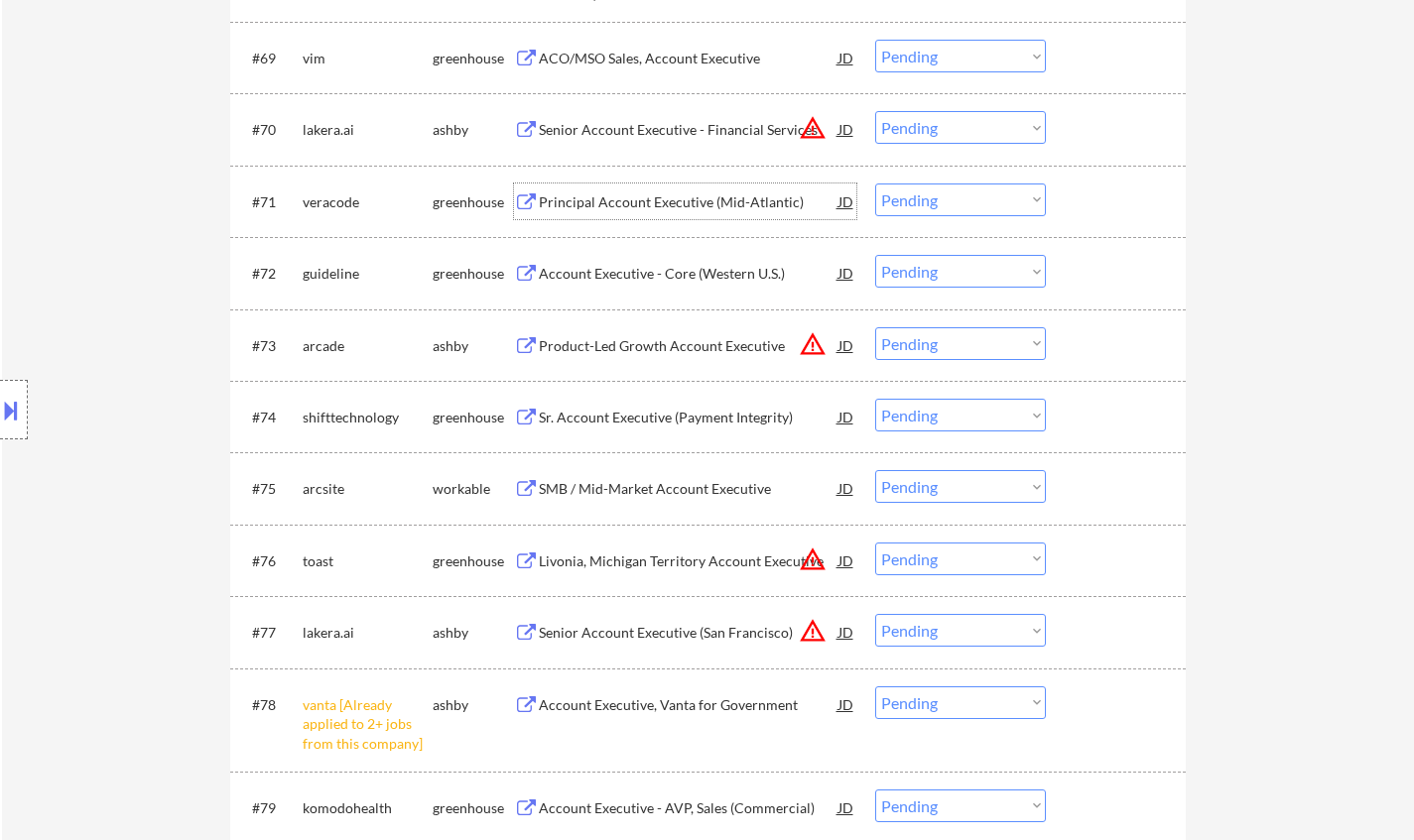 click on "Principal Account Executive (Mid-Atlantic)" at bounding box center (689, 202) 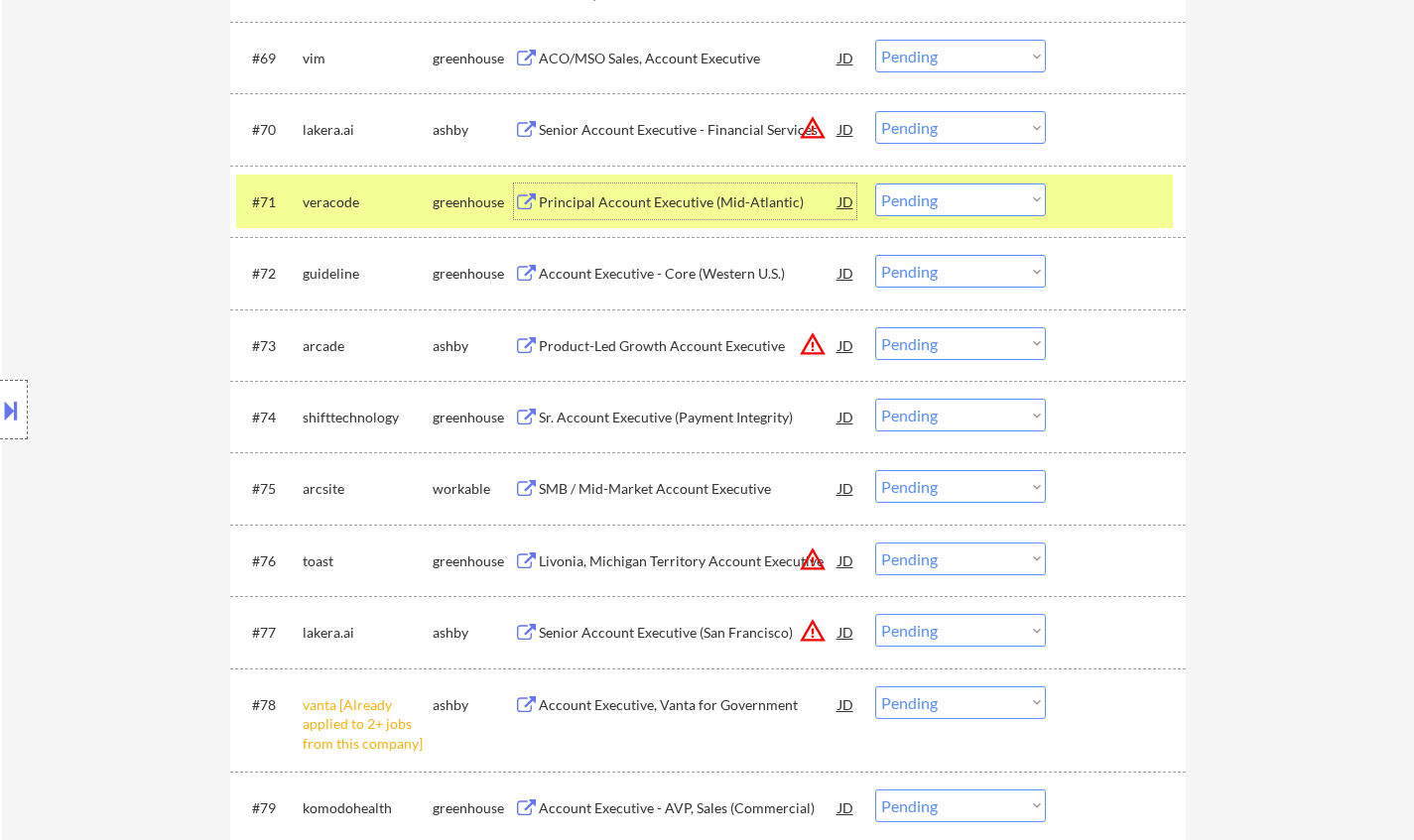 drag, startPoint x: 947, startPoint y: 194, endPoint x: 954, endPoint y: 213, distance: 20.248457 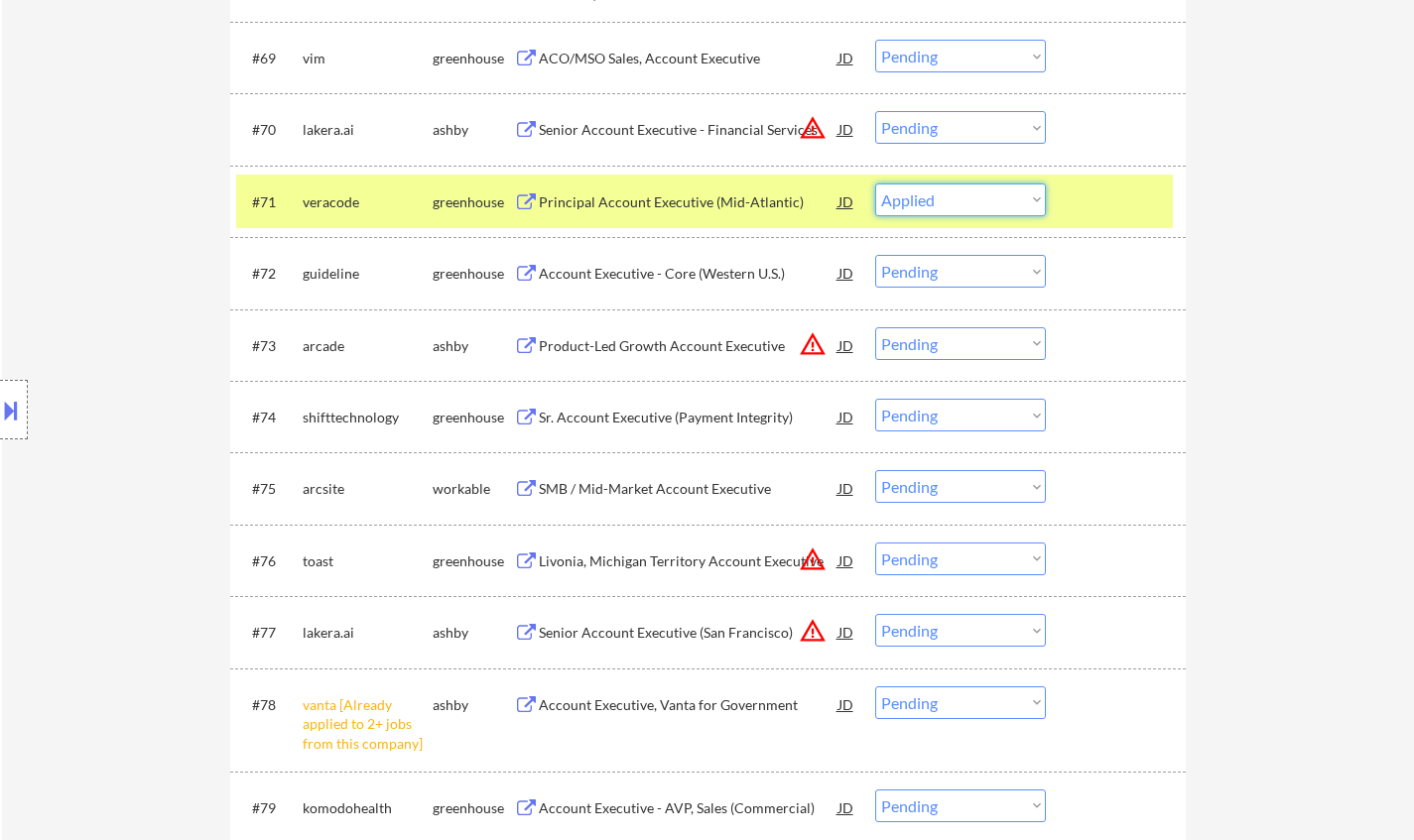 click on "Choose an option... Pending Applied Excluded (Questions) Excluded (Expired) Excluded (Location) Excluded (Bad Match) Excluded (Blocklist) Excluded (Salary) Excluded (Other)" at bounding box center (961, 199) 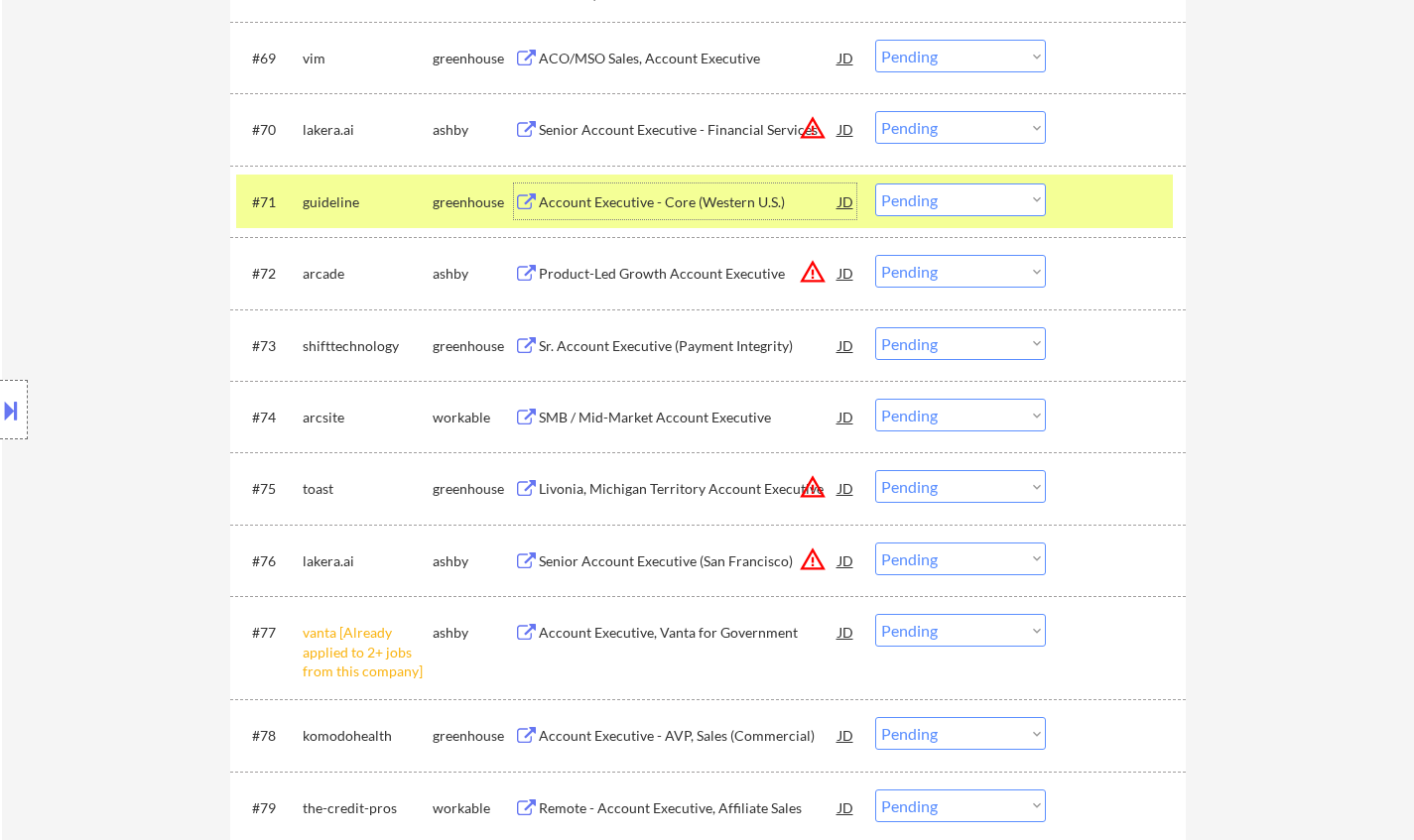 click on "Account Executive - Core (Western U.S.)" at bounding box center (689, 202) 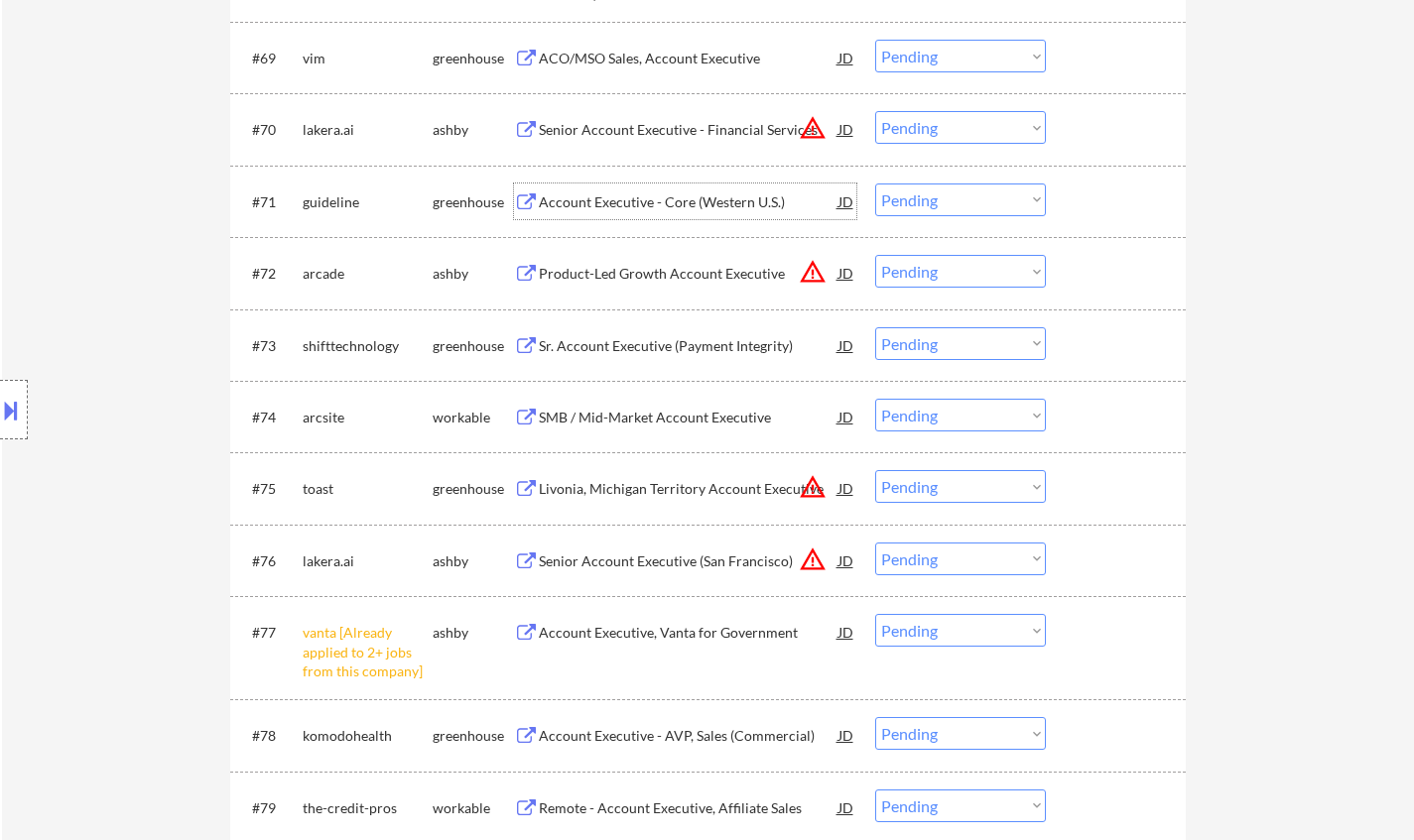 drag, startPoint x: 957, startPoint y: 203, endPoint x: 968, endPoint y: 215, distance: 16.278821 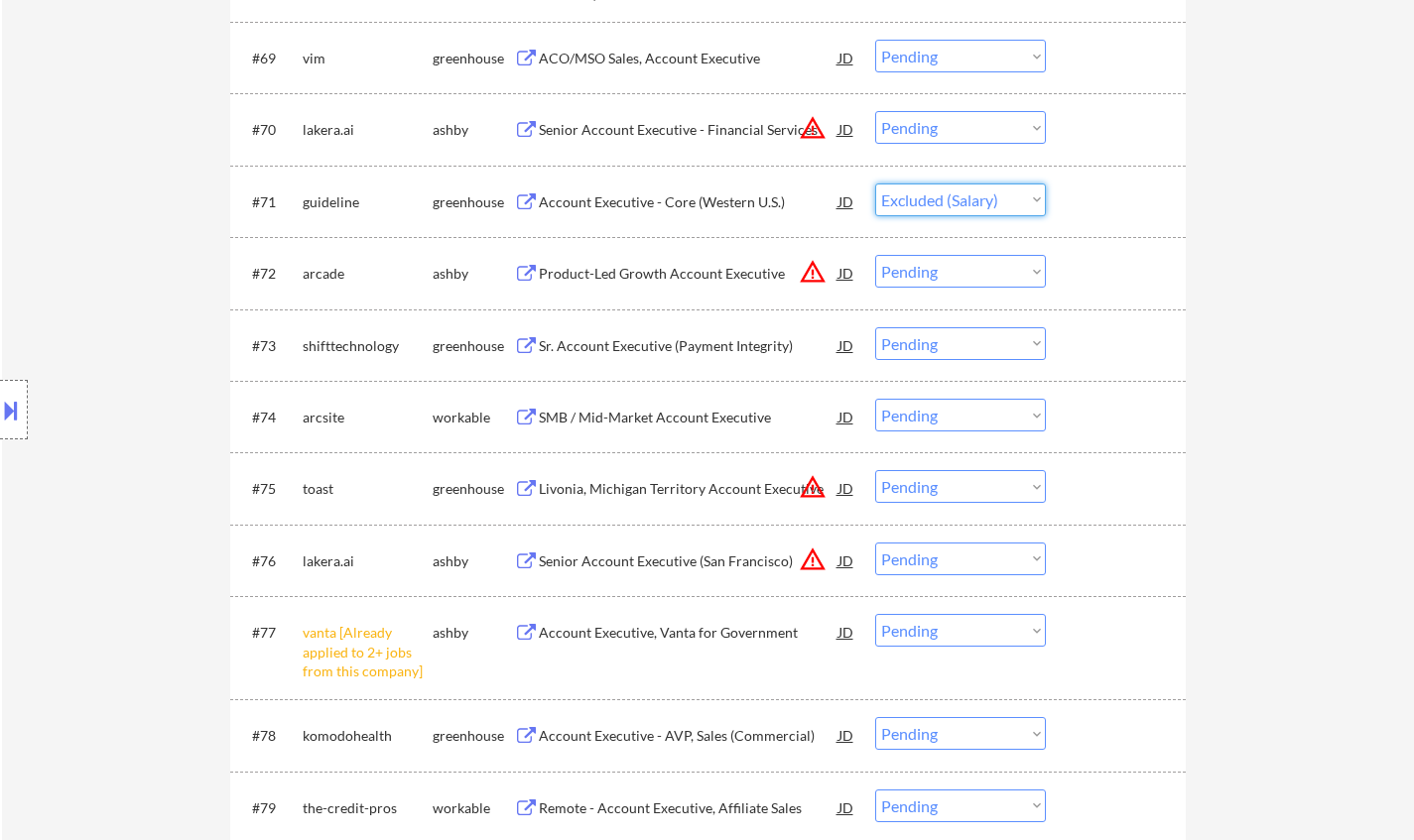 click on "Choose an option... Pending Applied Excluded (Questions) Excluded (Expired) Excluded (Location) Excluded (Bad Match) Excluded (Blocklist) Excluded (Salary) Excluded (Other)" at bounding box center [961, 199] 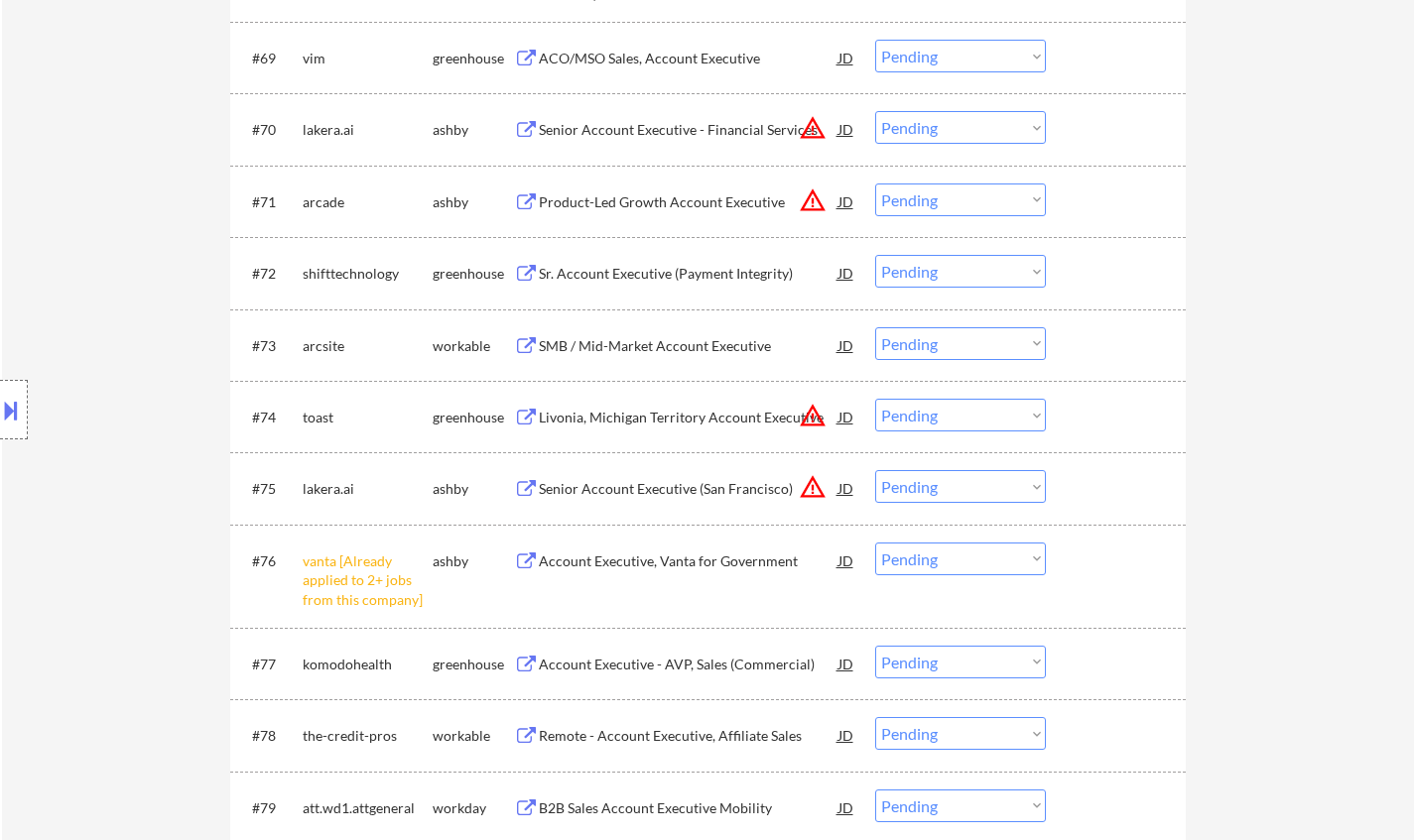 click on "Sr. Account Executive (Payment Integrity)" at bounding box center (689, 274) 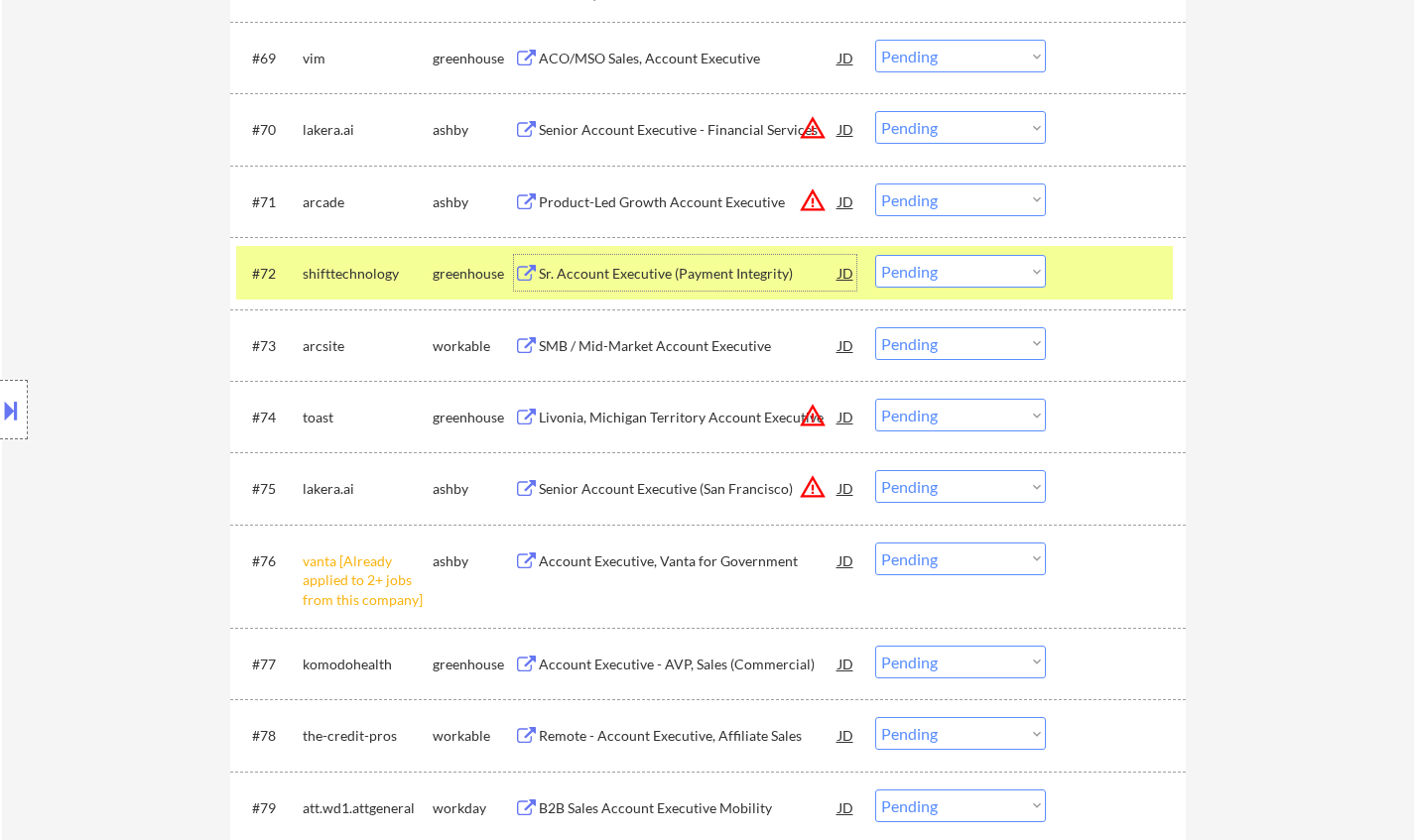 drag, startPoint x: 947, startPoint y: 275, endPoint x: 959, endPoint y: 283, distance: 14.422205 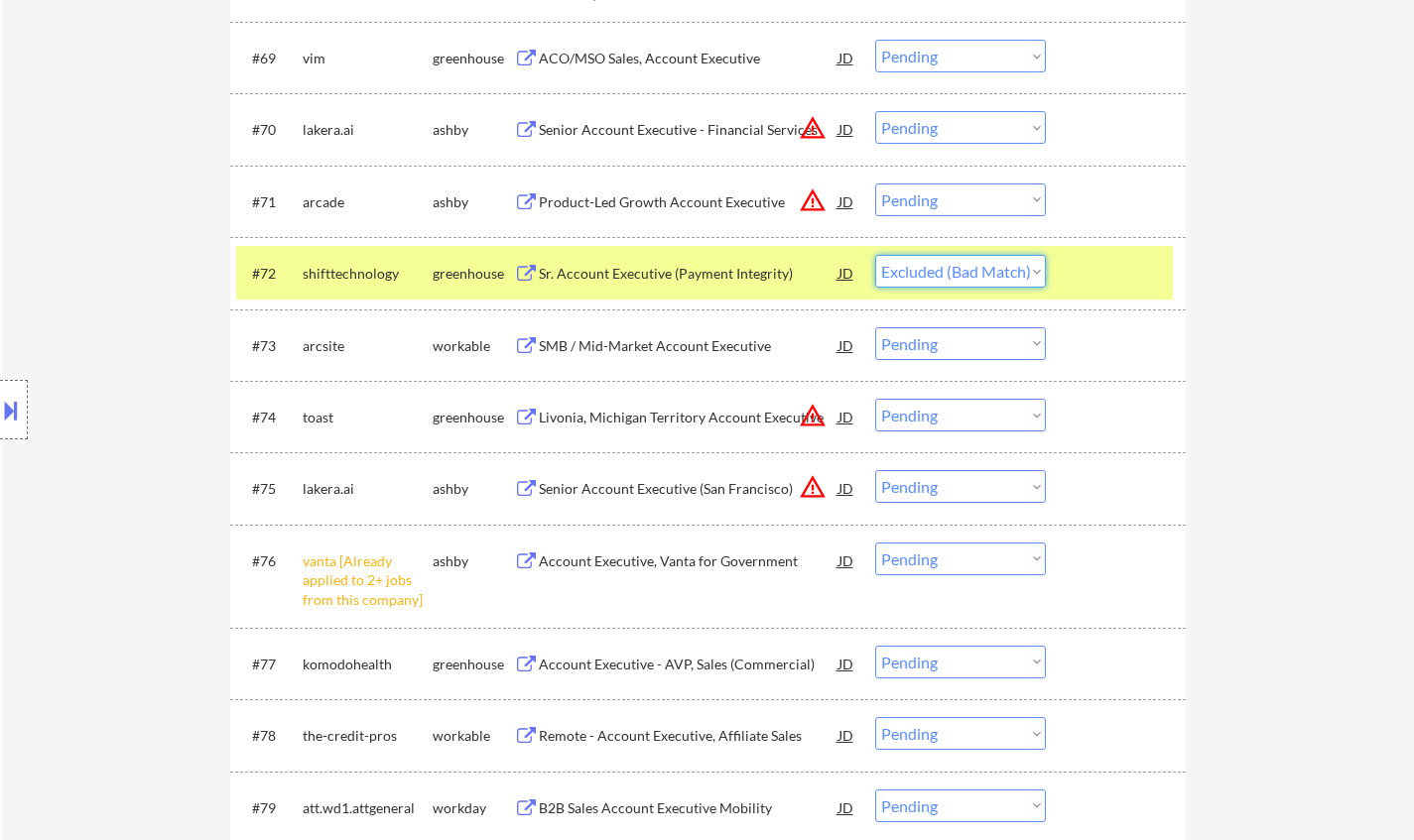 click on "Choose an option... Pending Applied Excluded (Questions) Excluded (Expired) Excluded (Location) Excluded (Bad Match) Excluded (Blocklist) Excluded (Salary) Excluded (Other)" at bounding box center (961, 271) 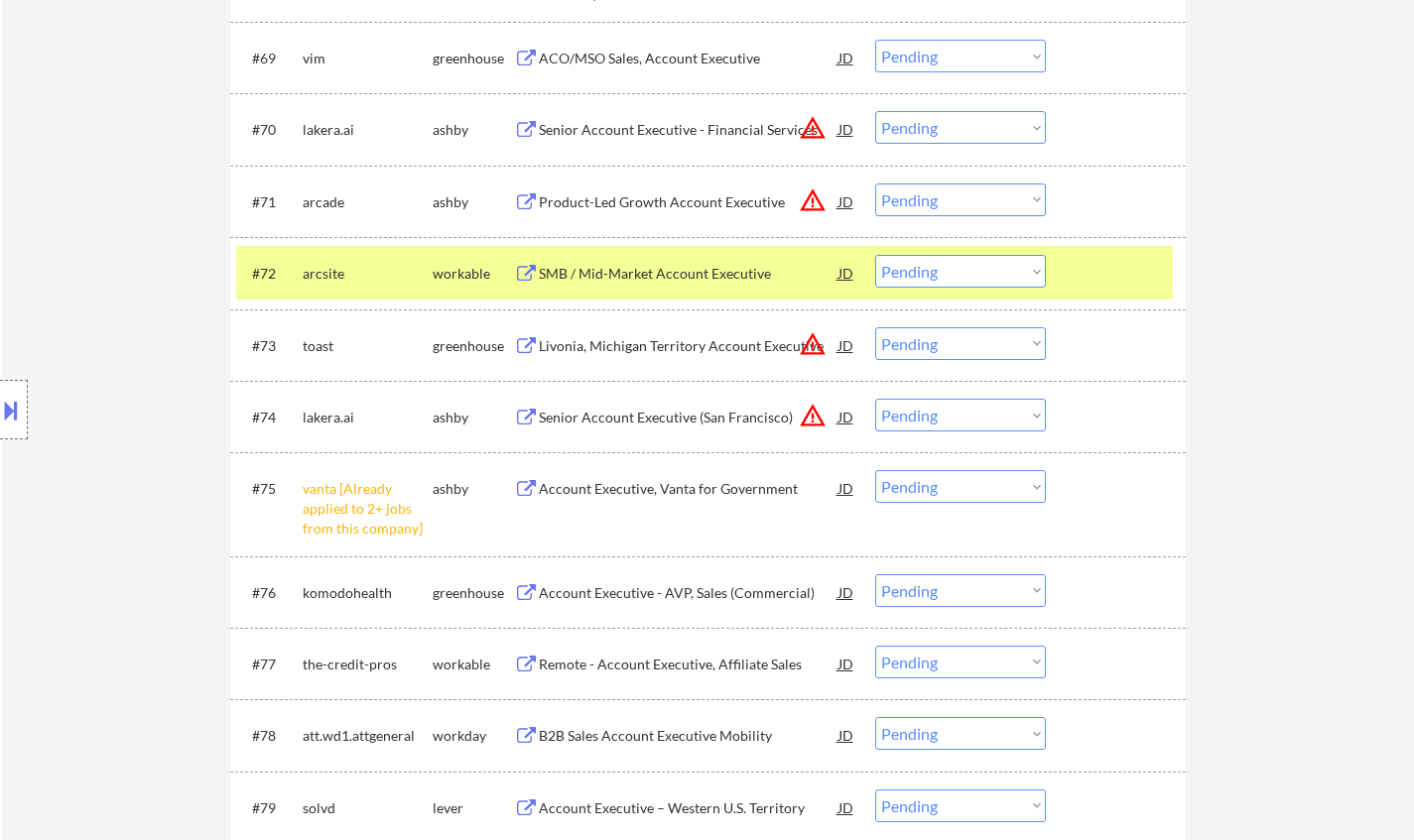 click on "SMB / Mid-Market Account Executive" at bounding box center [689, 274] 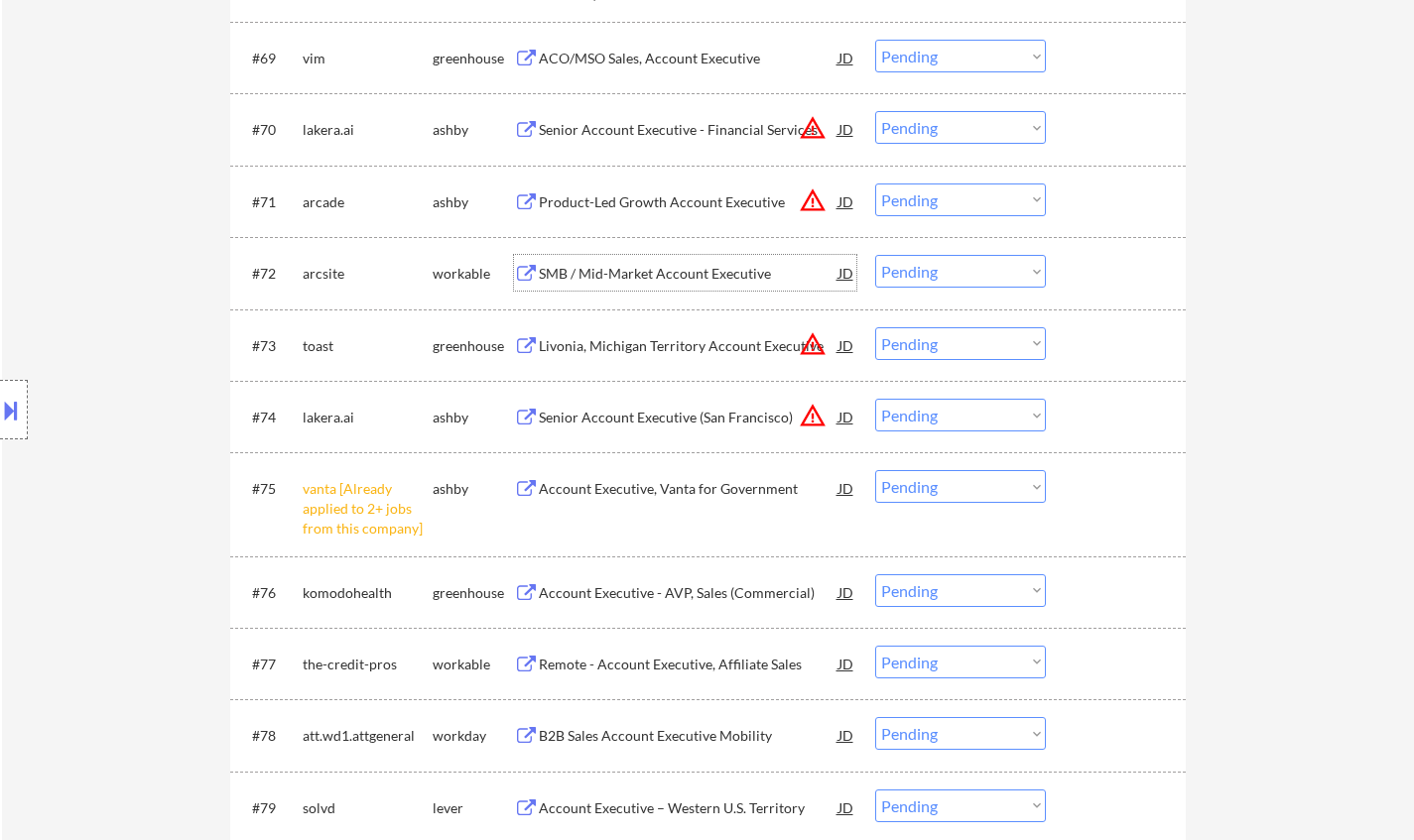 drag, startPoint x: 923, startPoint y: 497, endPoint x: 934, endPoint y: 503, distance: 12.529964 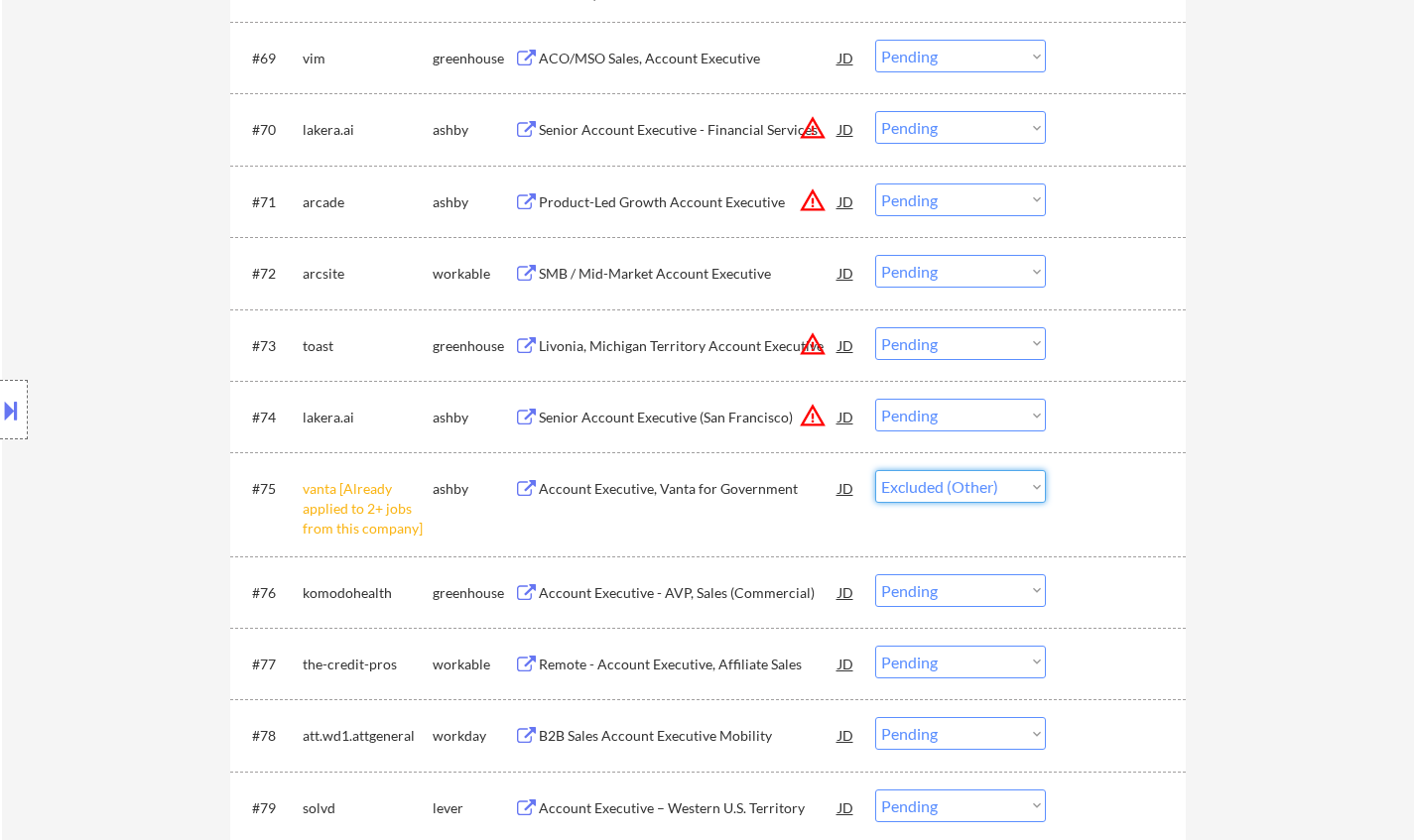 click on "Choose an option... Pending Applied Excluded (Questions) Excluded (Expired) Excluded (Location) Excluded (Bad Match) Excluded (Blocklist) Excluded (Salary) Excluded (Other)" at bounding box center [961, 486] 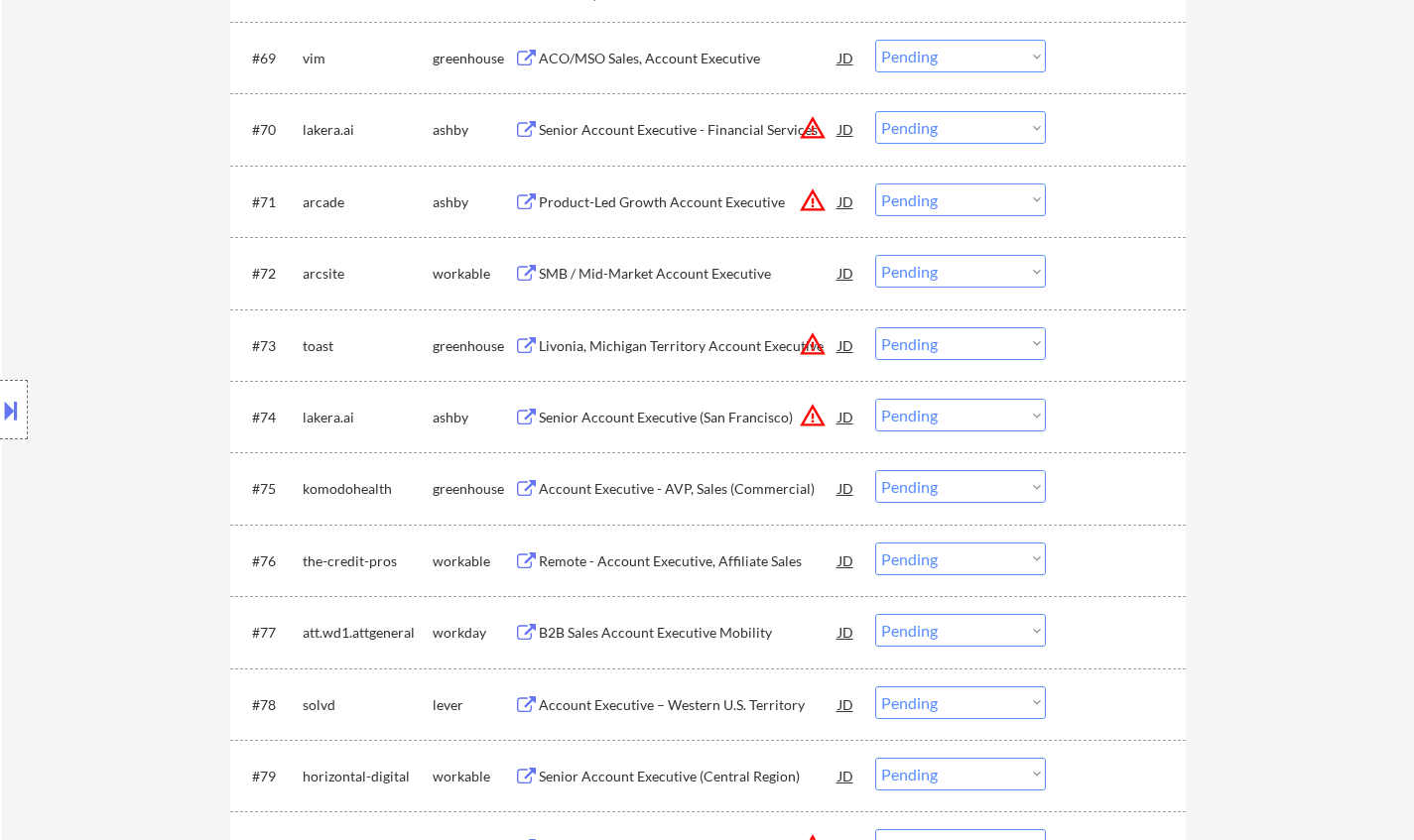 click on "#72 arcsite workable SMB / Mid-Market Account Executive JD warning_amber Choose an option... Pending Applied Excluded (Questions) Excluded (Expired) Excluded (Location) Excluded (Bad Match) Excluded (Blocklist) Excluded (Salary) Excluded (Other)" at bounding box center (705, 273) 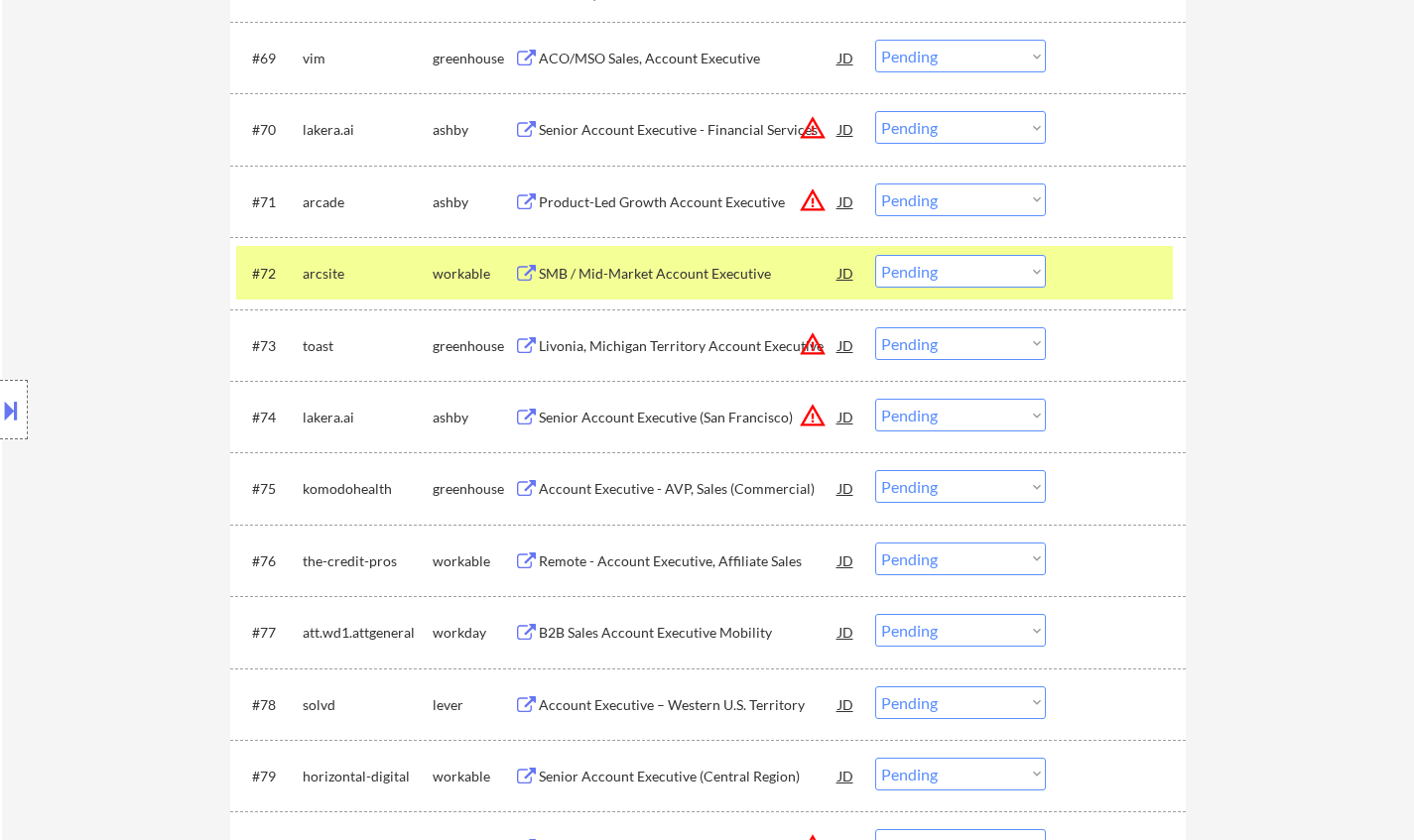 click on "Choose an option... Pending Applied Excluded (Questions) Excluded (Expired) Excluded (Location) Excluded (Bad Match) Excluded (Blocklist) Excluded (Salary) Excluded (Other)" at bounding box center [961, 271] 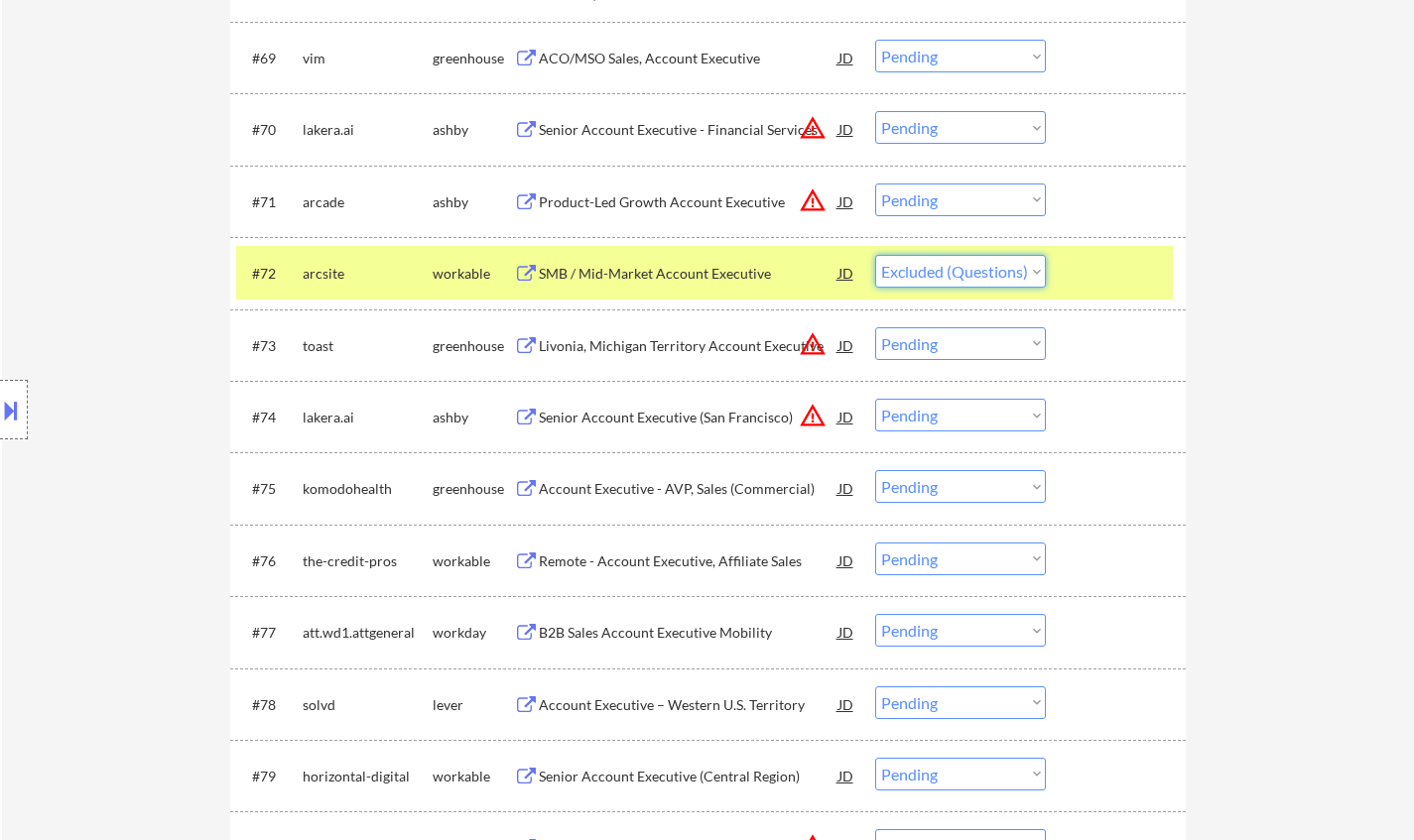 click on "Choose an option... Pending Applied Excluded (Questions) Excluded (Expired) Excluded (Location) Excluded (Bad Match) Excluded (Blocklist) Excluded (Salary) Excluded (Other)" at bounding box center (961, 271) 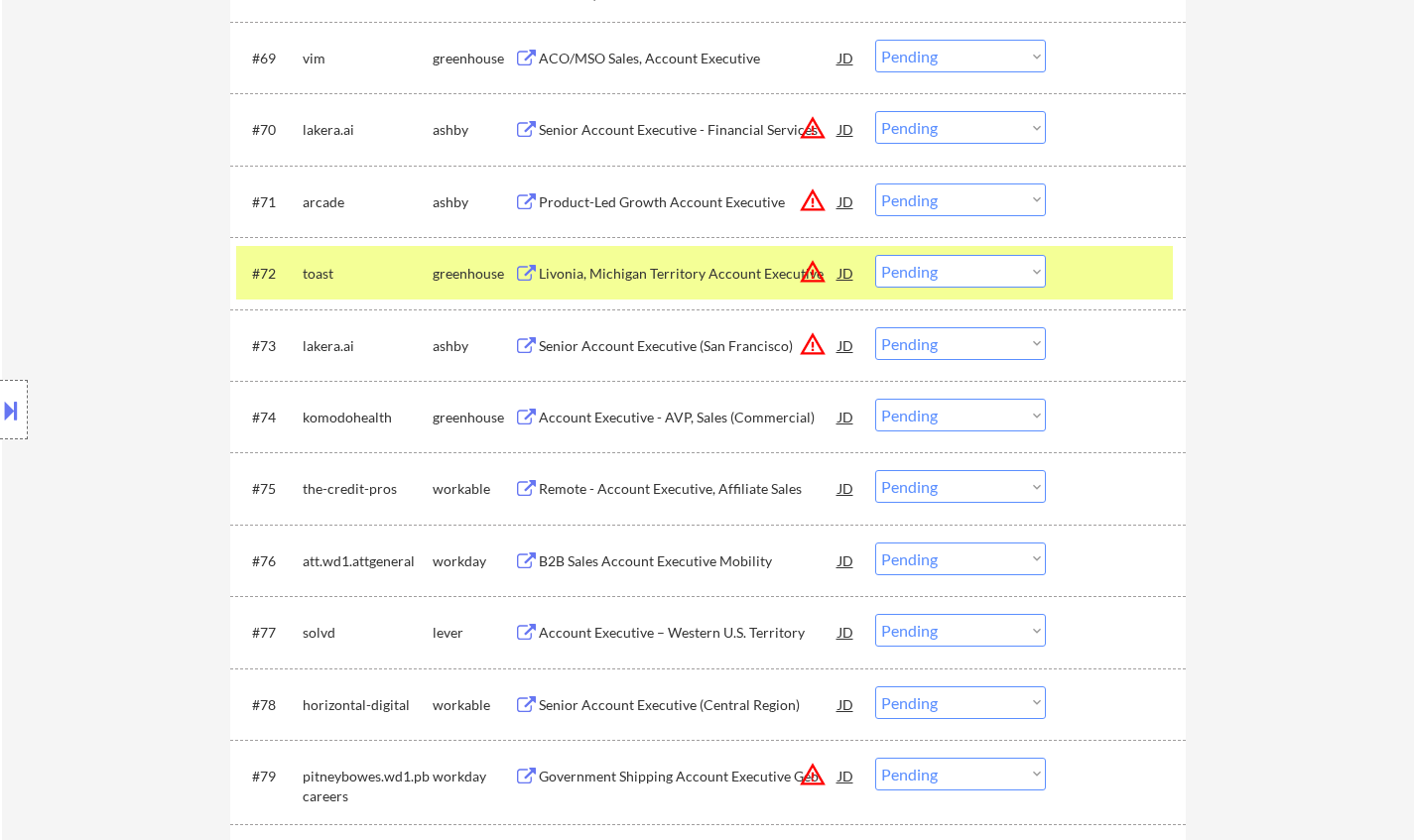 scroll, scrollTop: 6017, scrollLeft: 0, axis: vertical 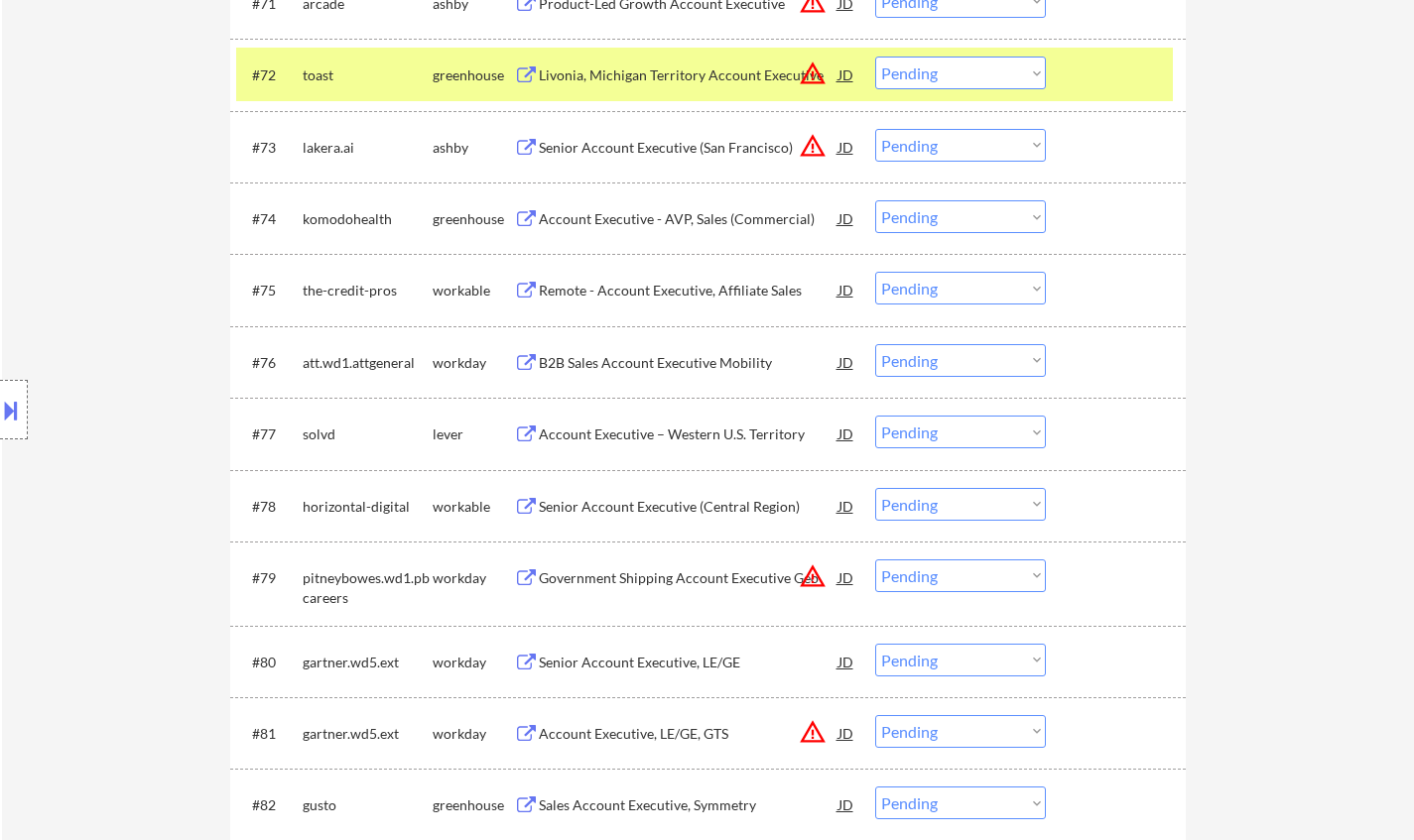 click on "Account Executive – Western U.S. Territory" at bounding box center (689, 434) 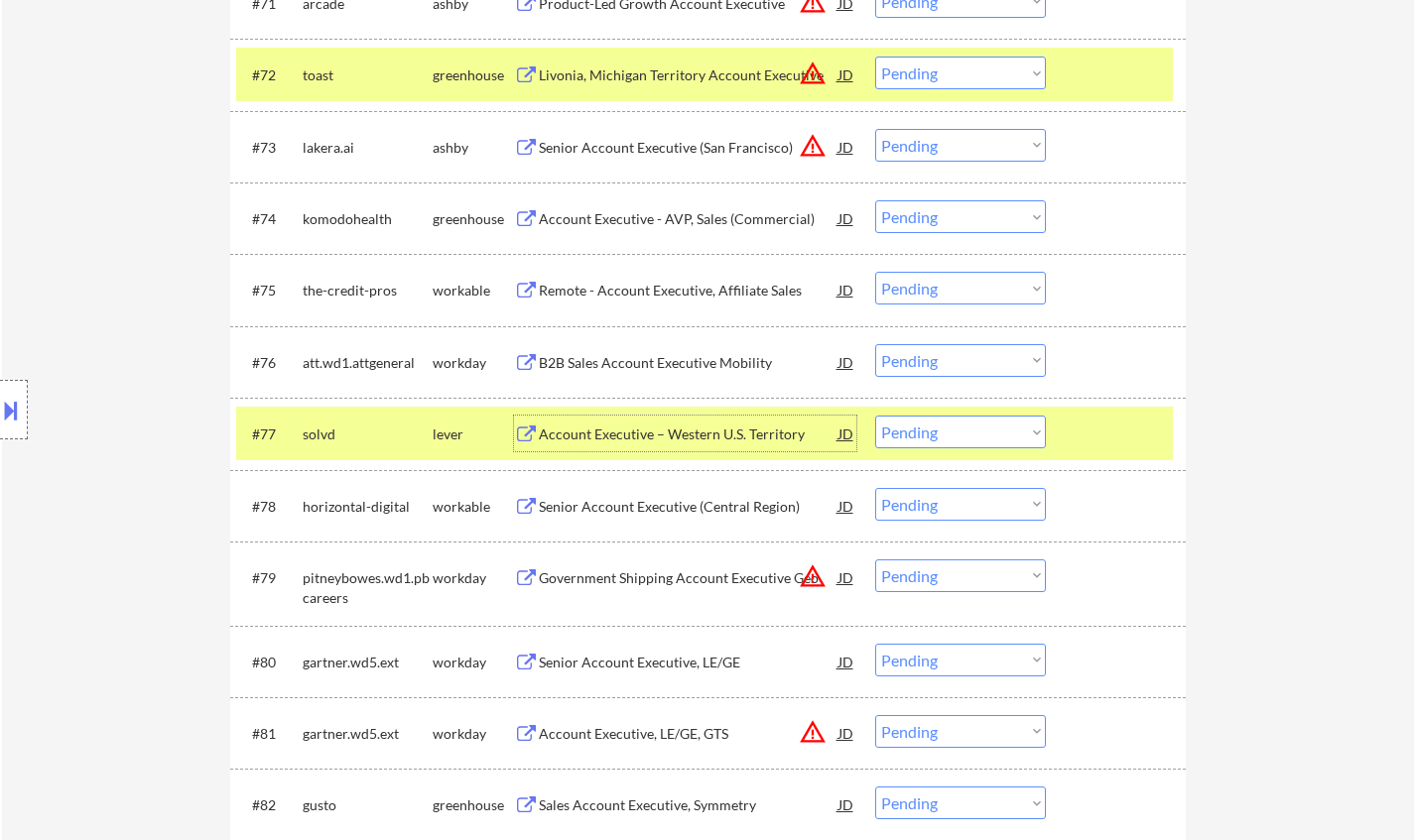 drag, startPoint x: 934, startPoint y: 433, endPoint x: 935, endPoint y: 443, distance: 10.049876 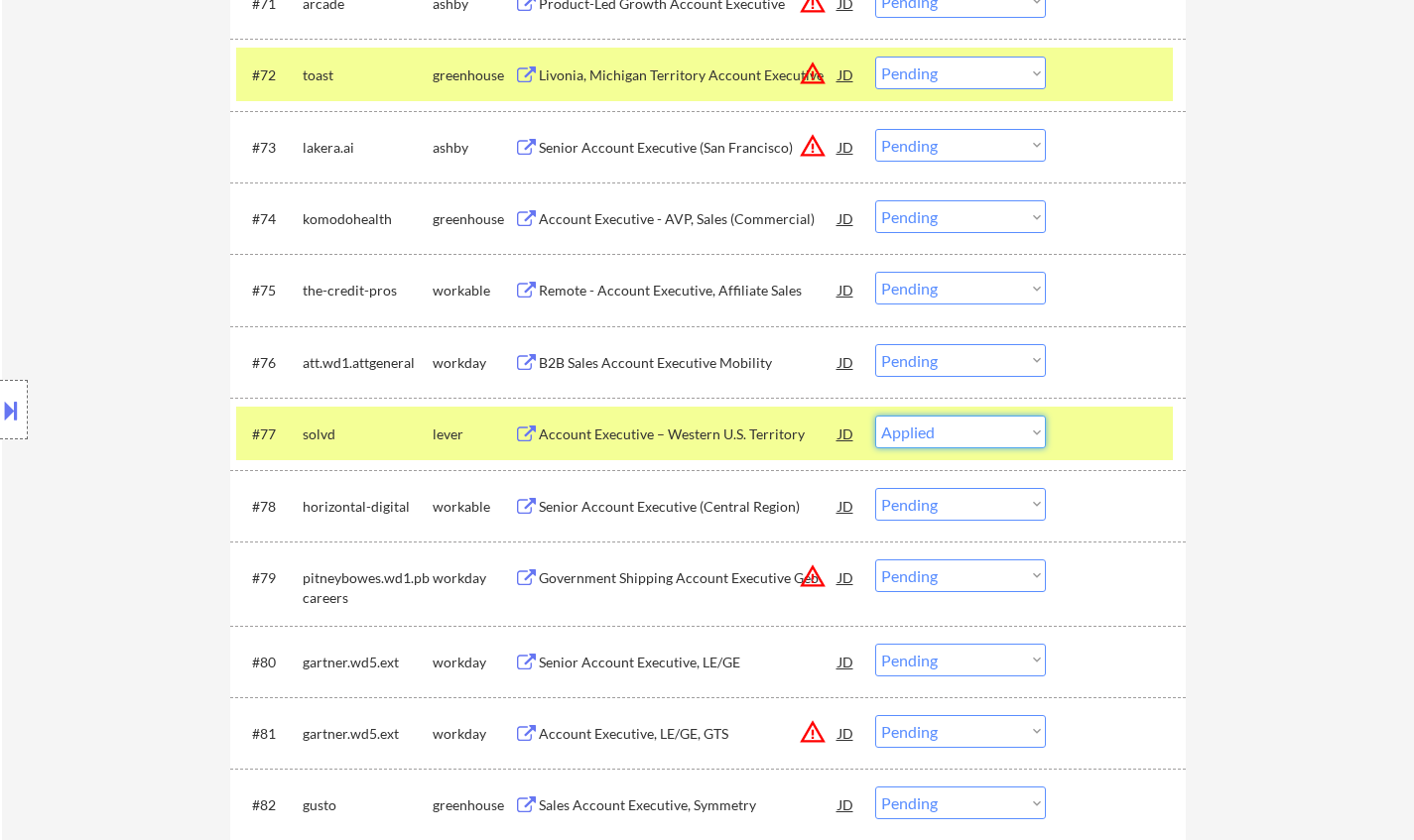click on "Choose an option... Pending Applied Excluded (Questions) Excluded (Expired) Excluded (Location) Excluded (Bad Match) Excluded (Blocklist) Excluded (Salary) Excluded (Other)" at bounding box center [961, 431] 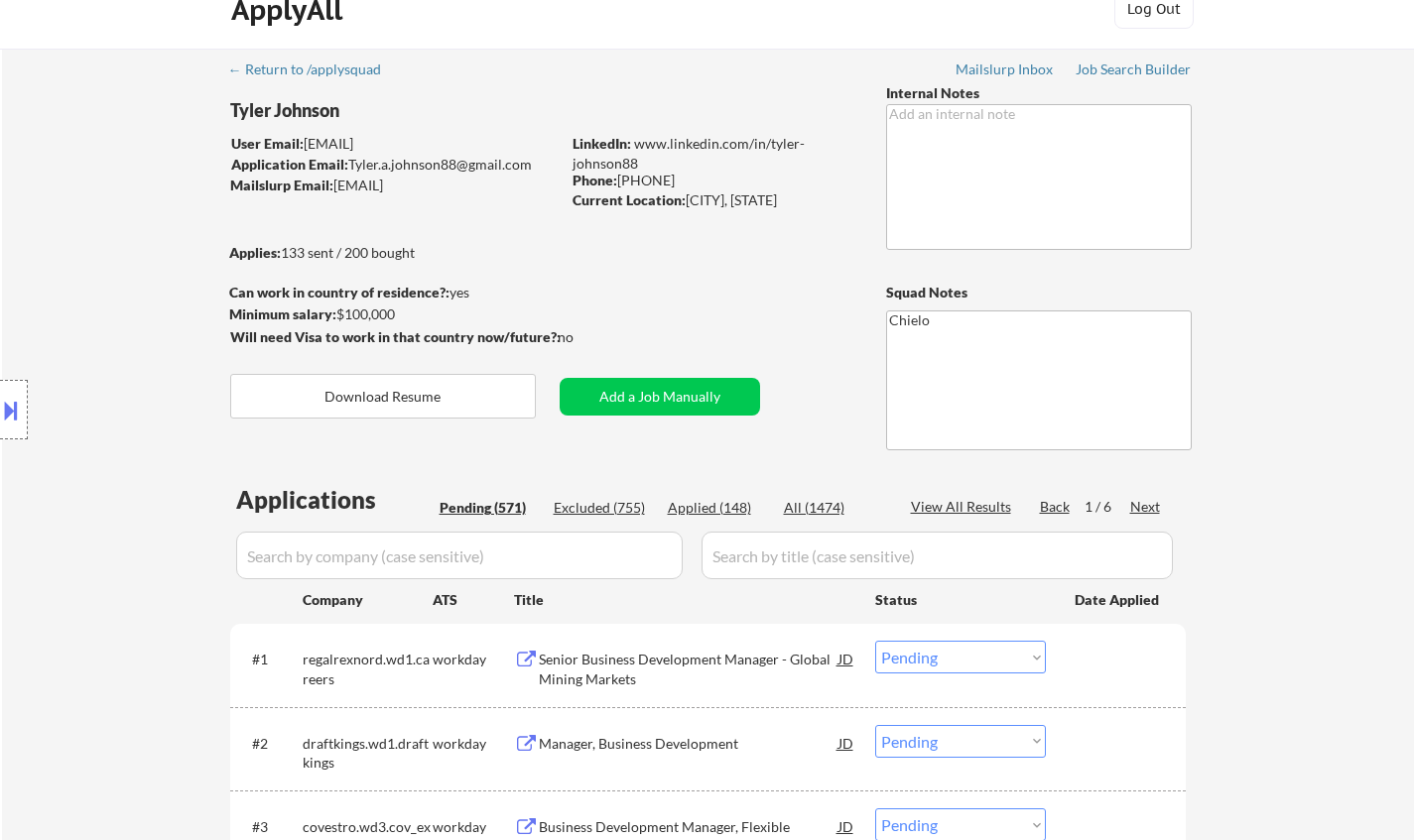 scroll, scrollTop: 0, scrollLeft: 0, axis: both 